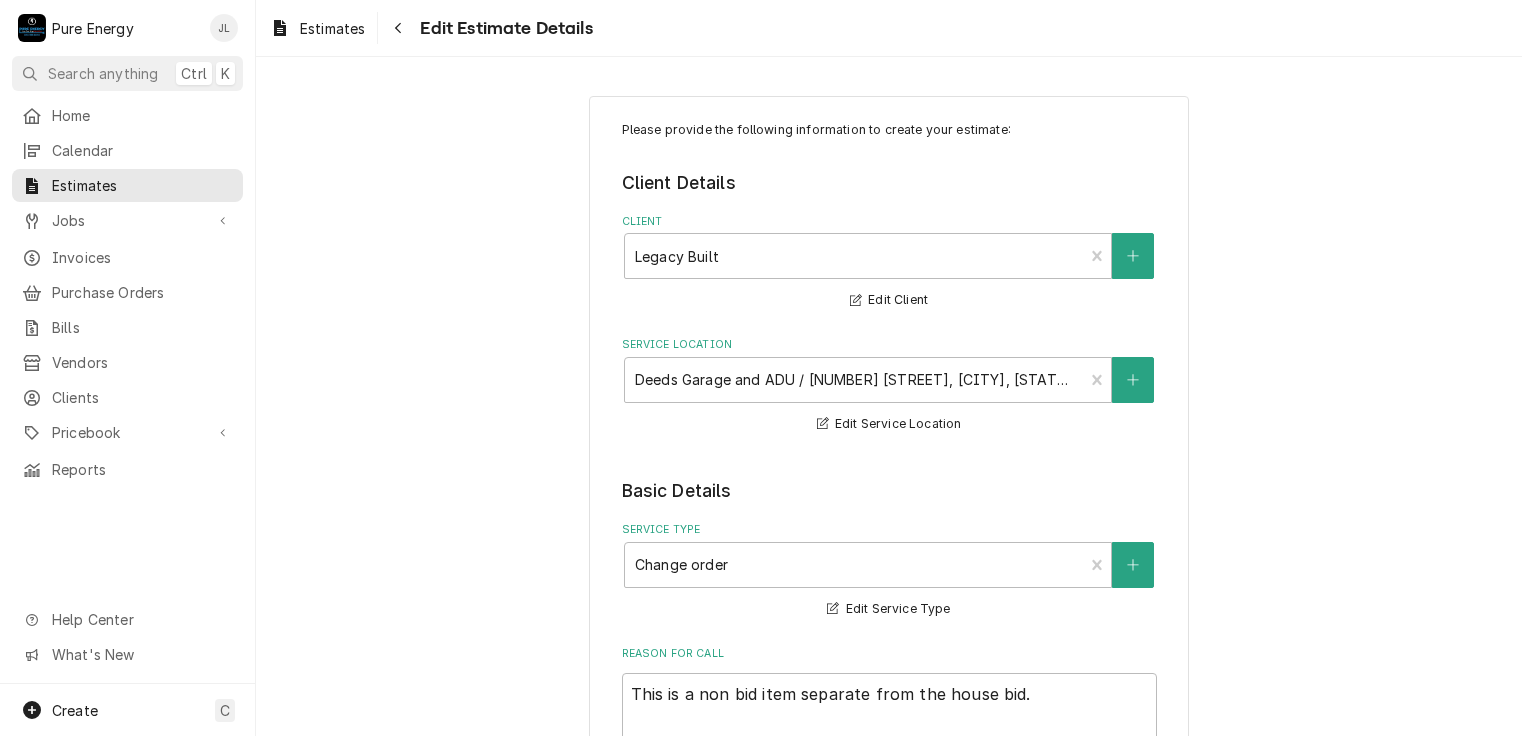 scroll, scrollTop: 0, scrollLeft: 0, axis: both 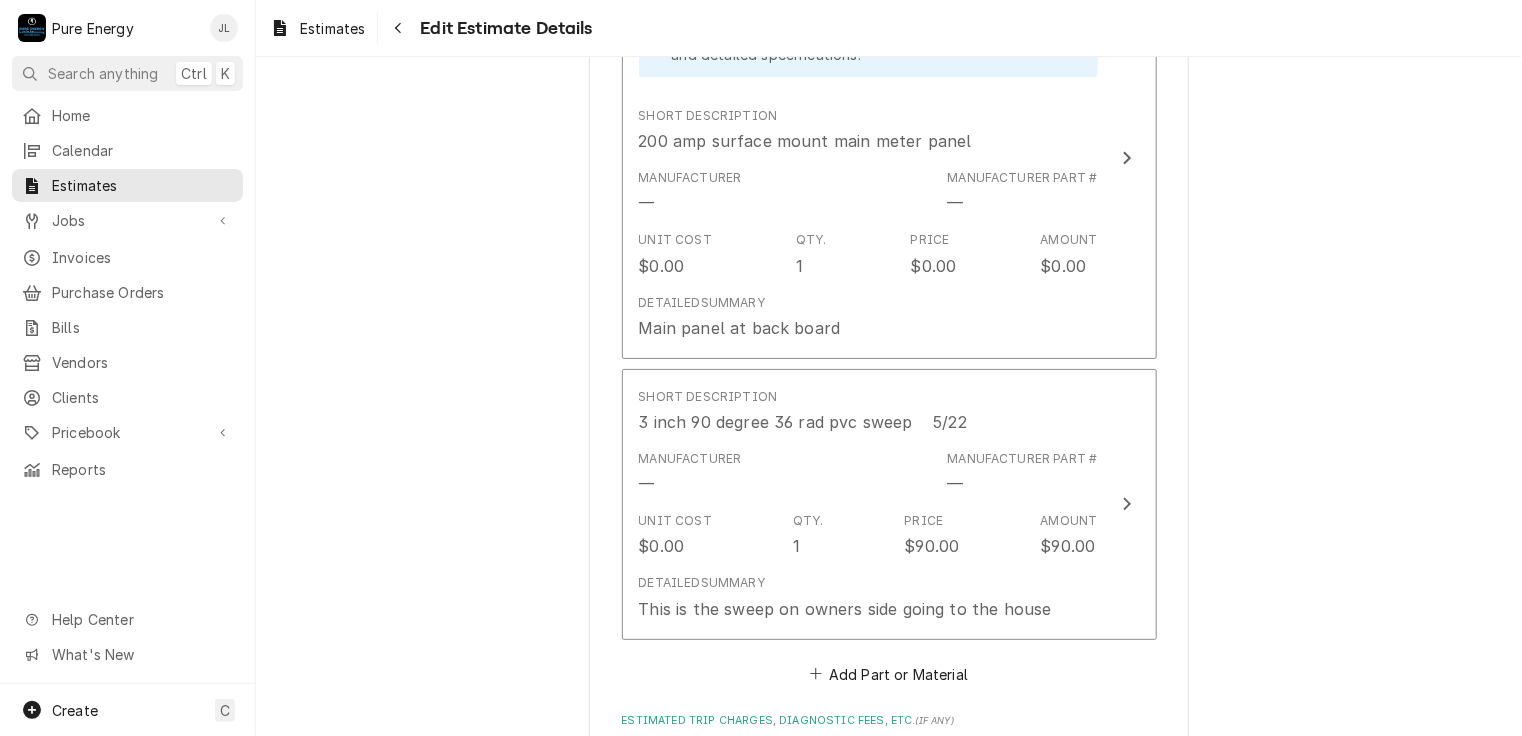 drag, startPoint x: 1016, startPoint y: 404, endPoint x: 1428, endPoint y: 427, distance: 412.64148 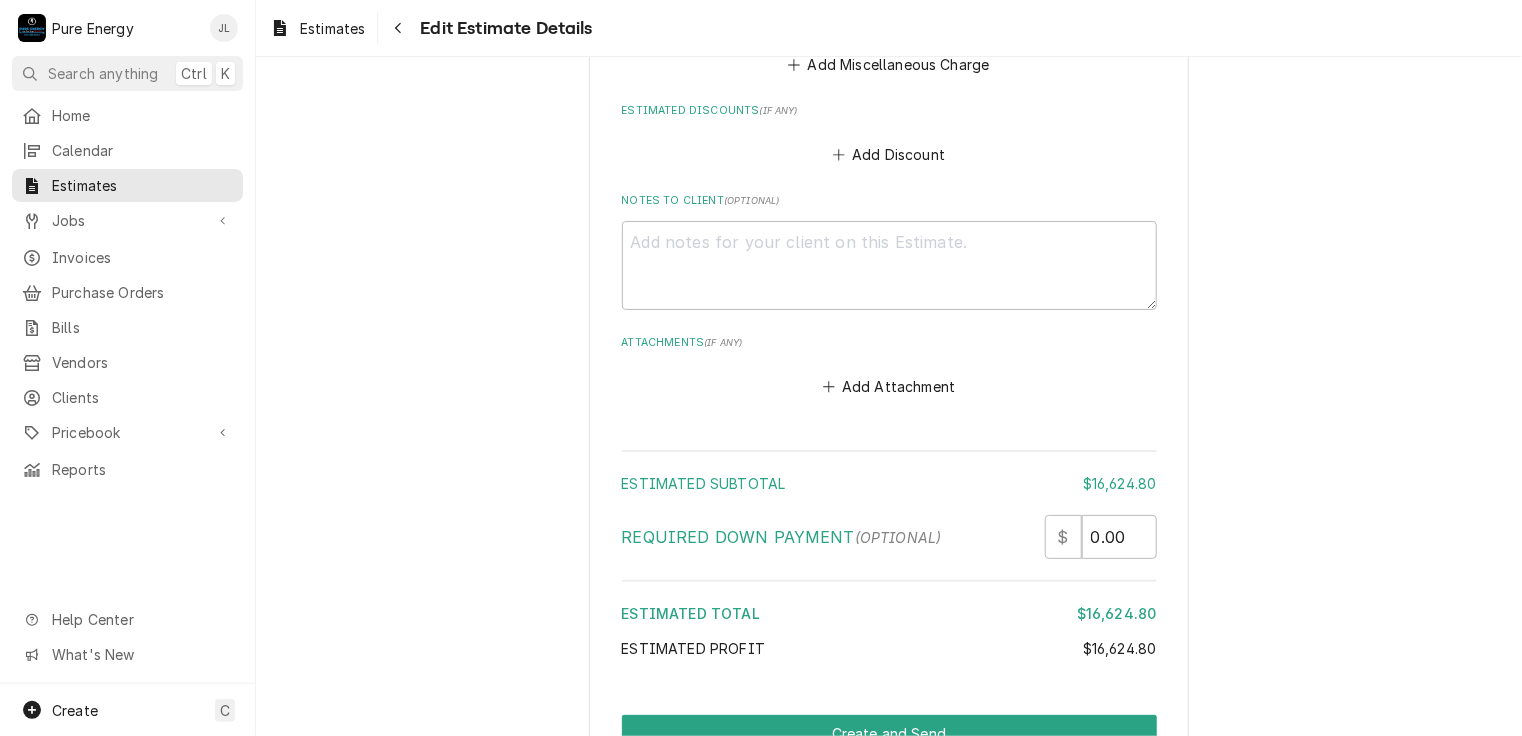 scroll, scrollTop: 5347, scrollLeft: 0, axis: vertical 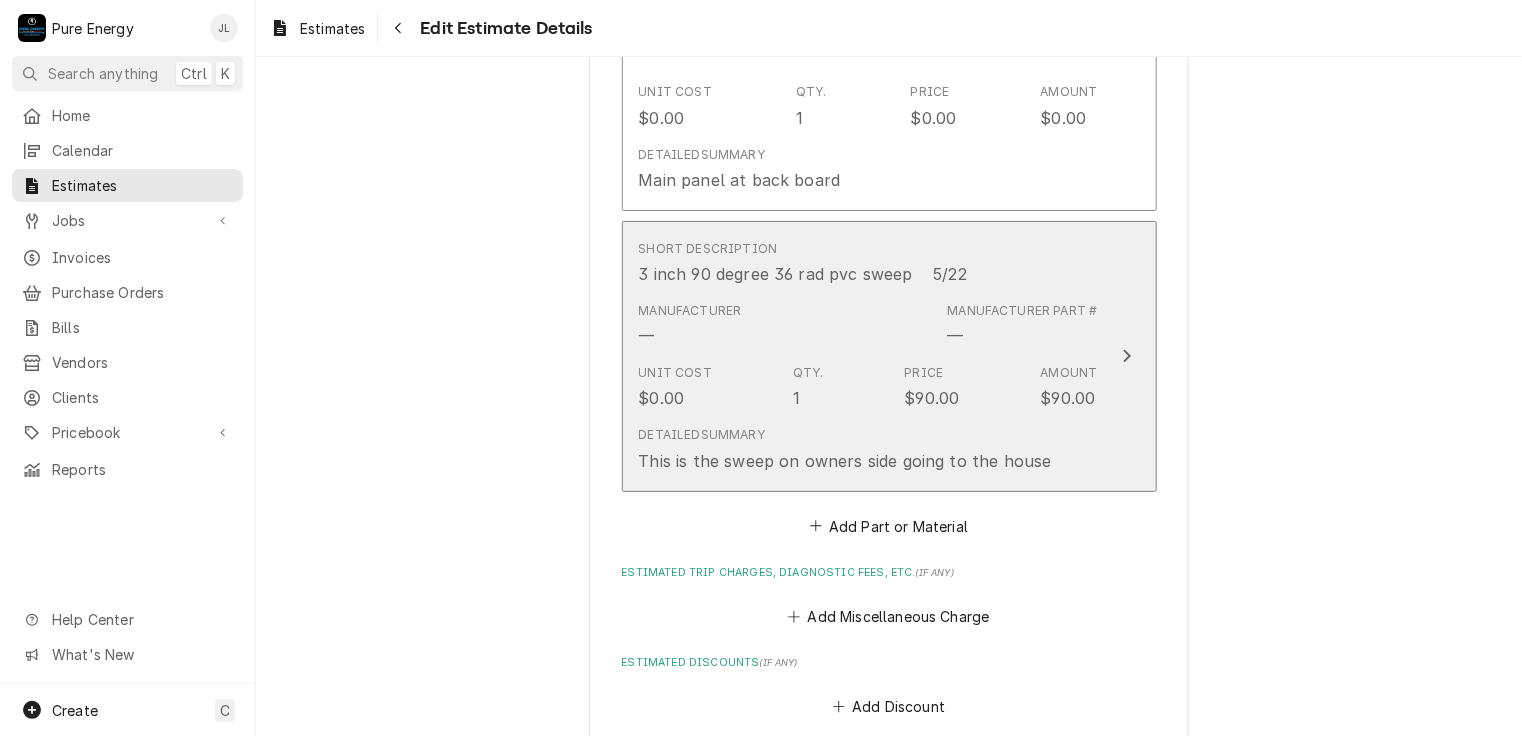 click on "Short Description 3 inch 90 degree 36 rad pvc sweep    5/22" at bounding box center (868, 263) 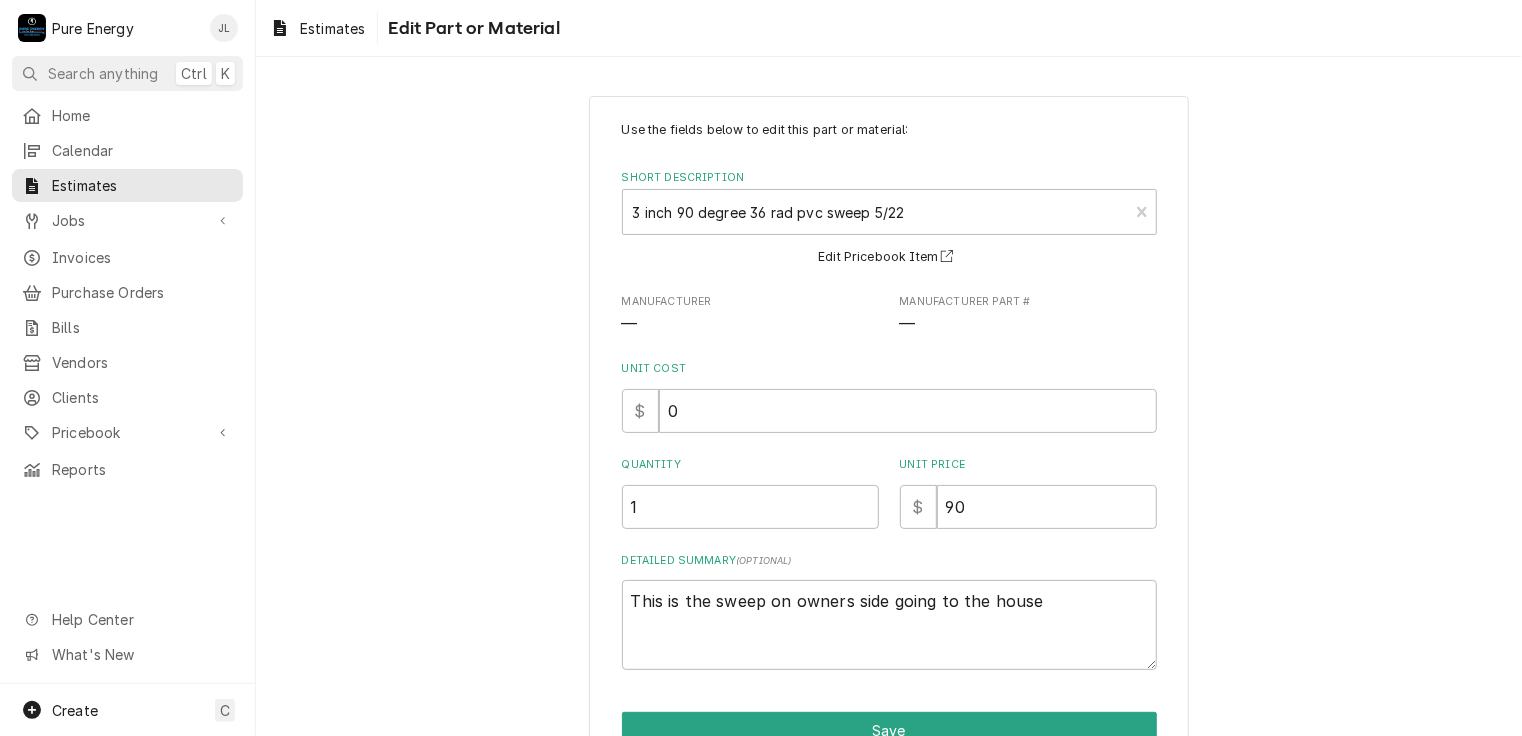 scroll, scrollTop: 105, scrollLeft: 0, axis: vertical 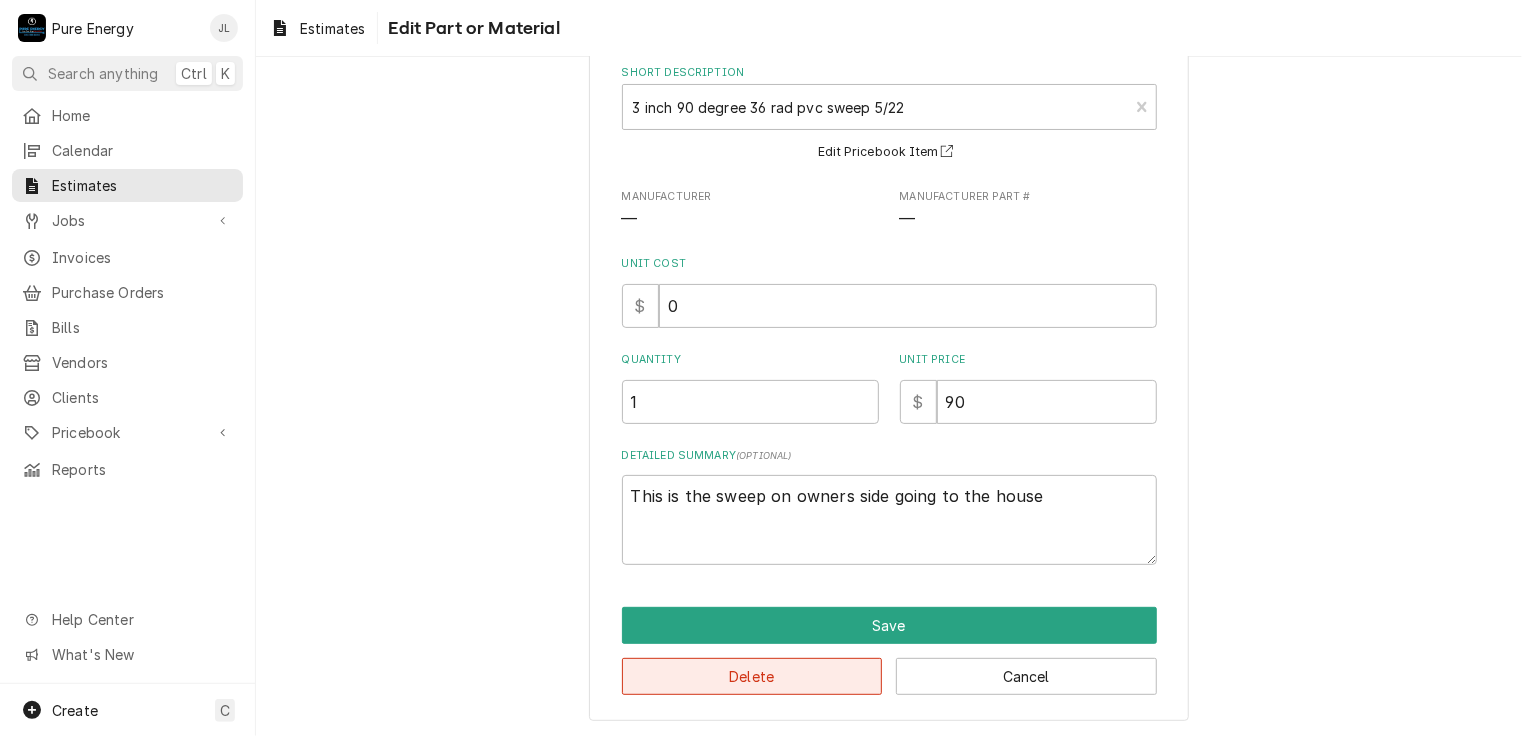 click on "Delete" at bounding box center (752, 676) 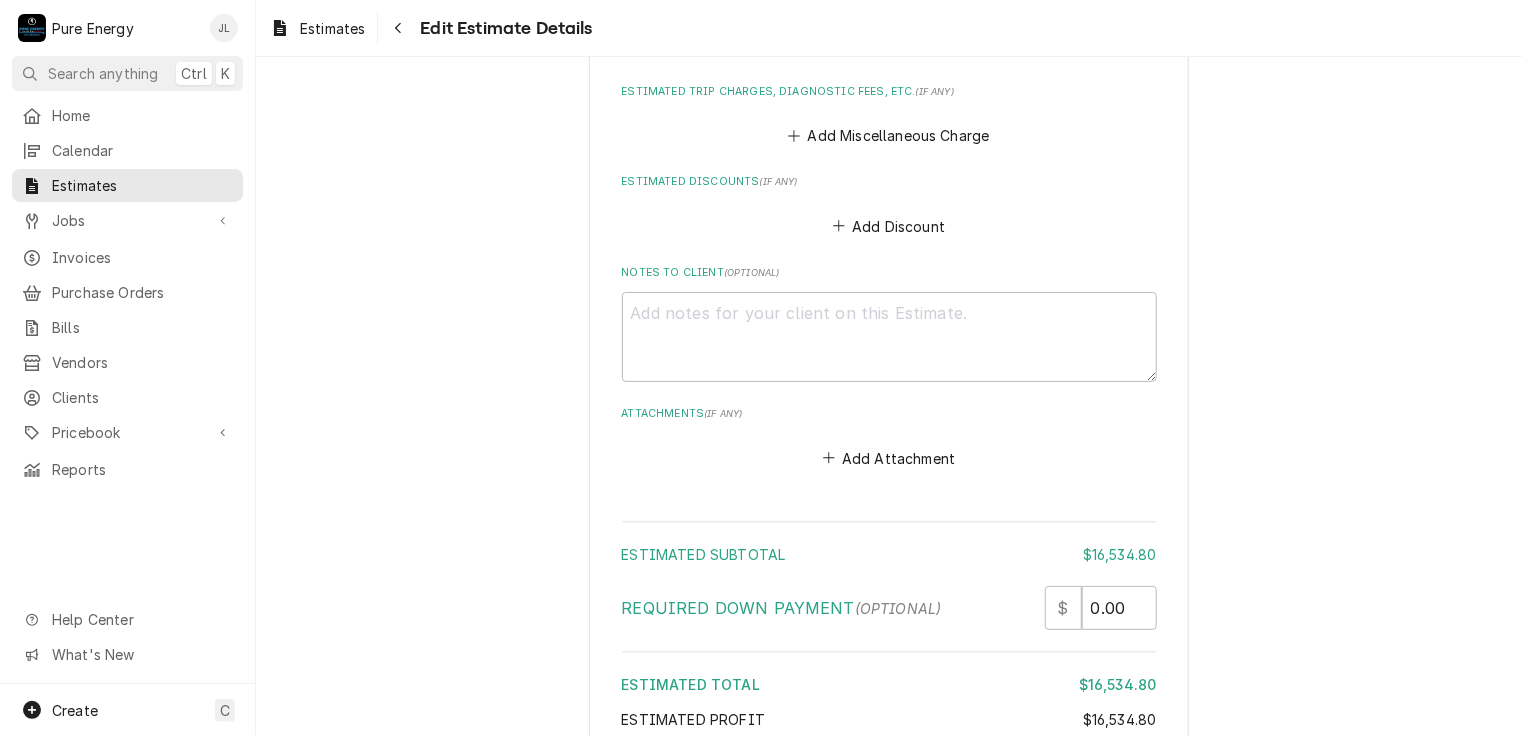 scroll, scrollTop: 5066, scrollLeft: 0, axis: vertical 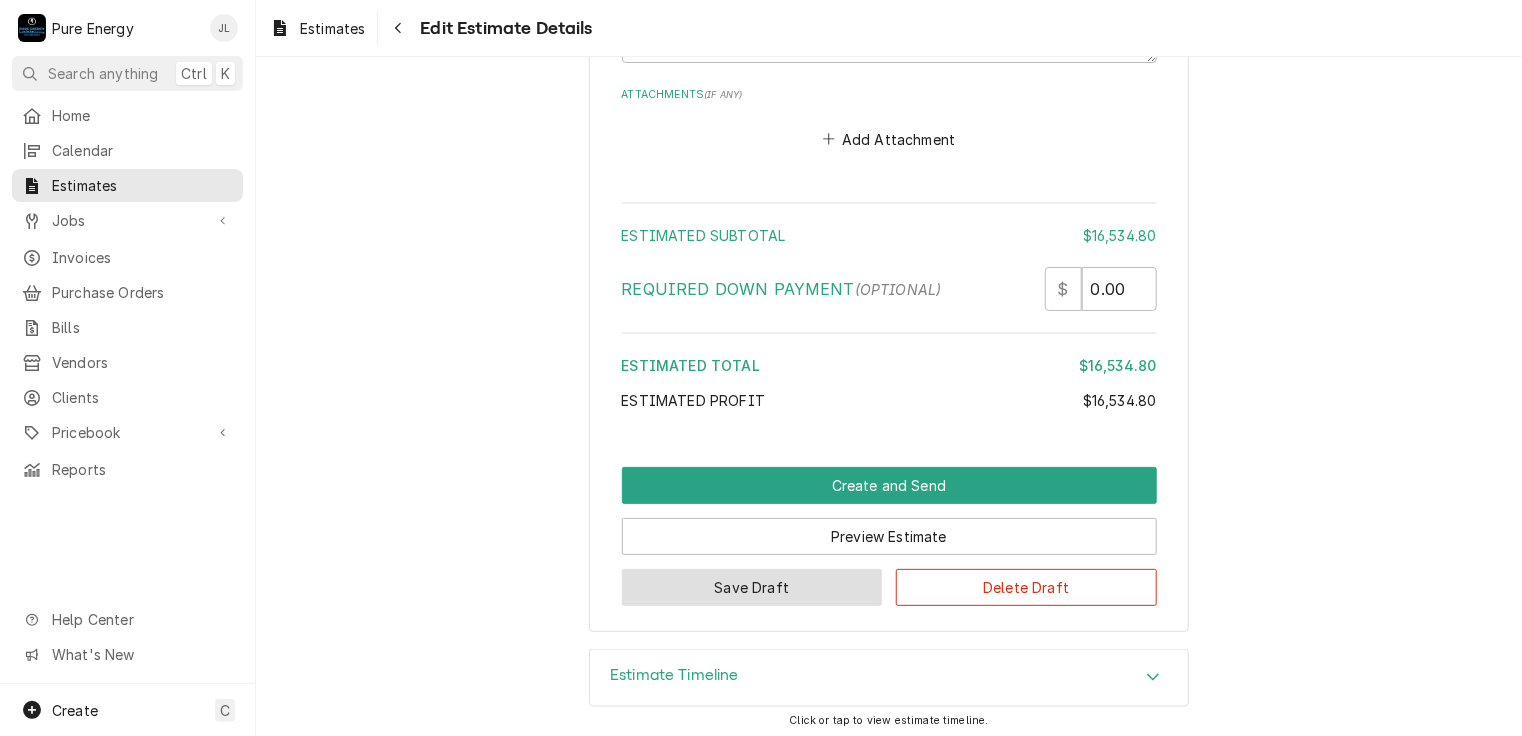 click on "Save Draft" at bounding box center [752, 587] 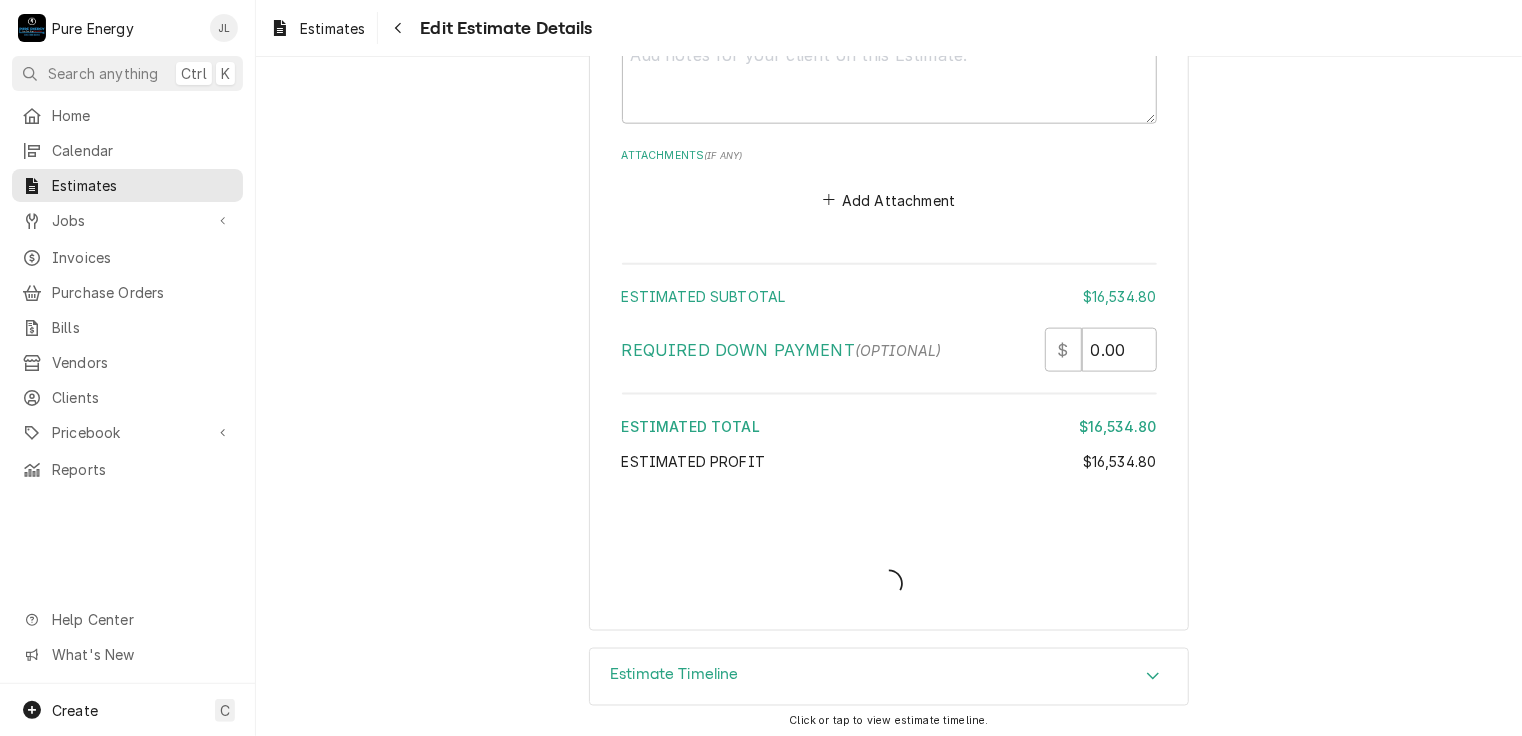 type on "x" 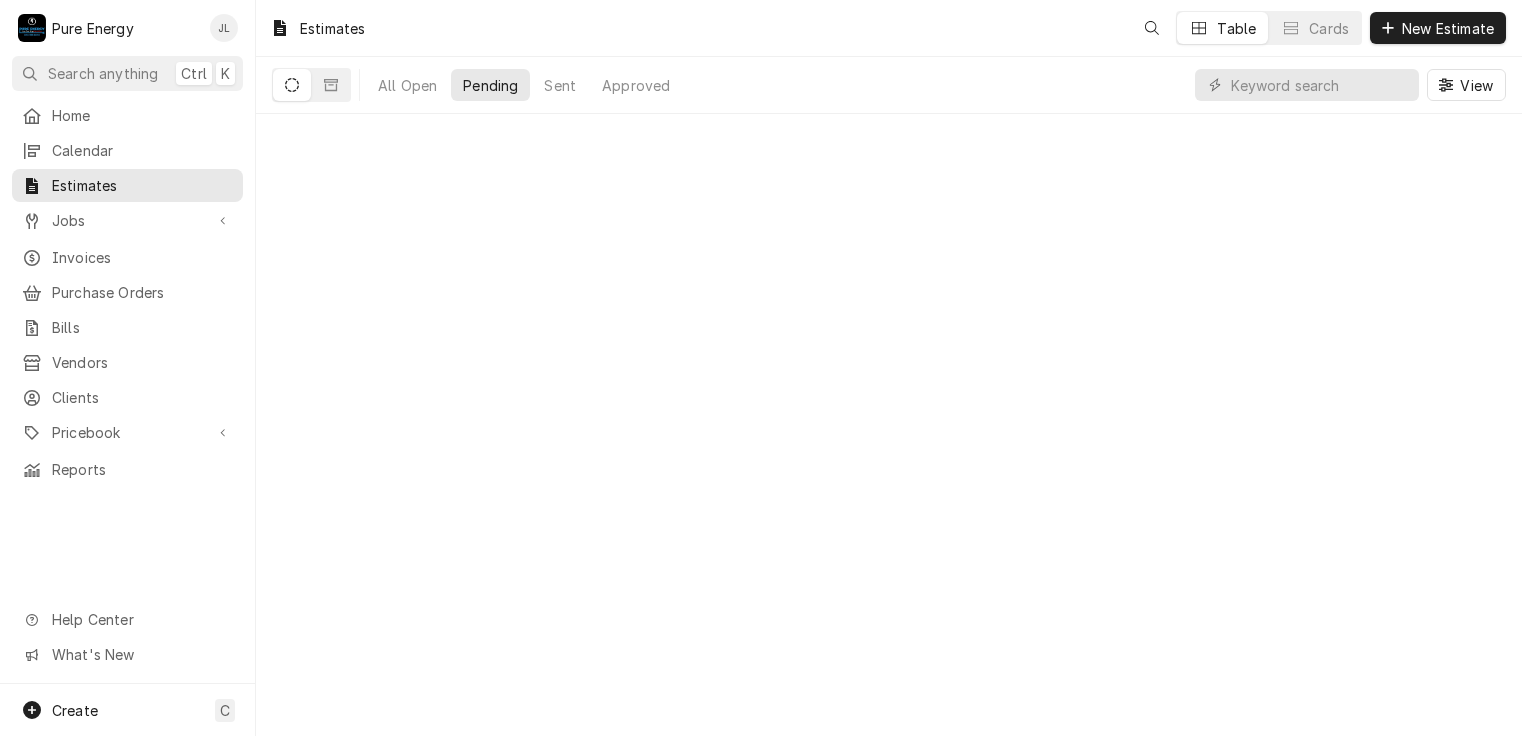 scroll, scrollTop: 0, scrollLeft: 0, axis: both 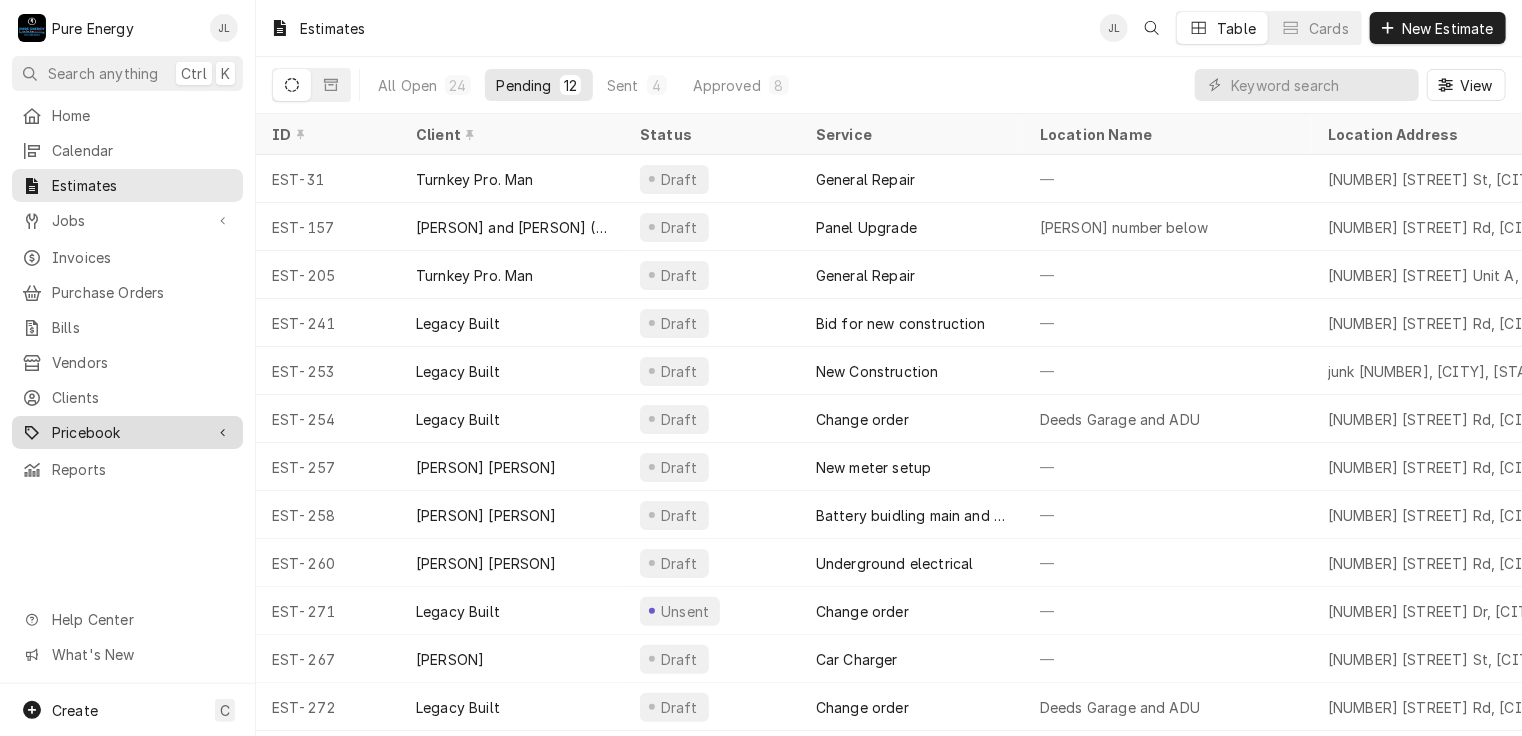 click on "Pricebook" at bounding box center (127, 432) 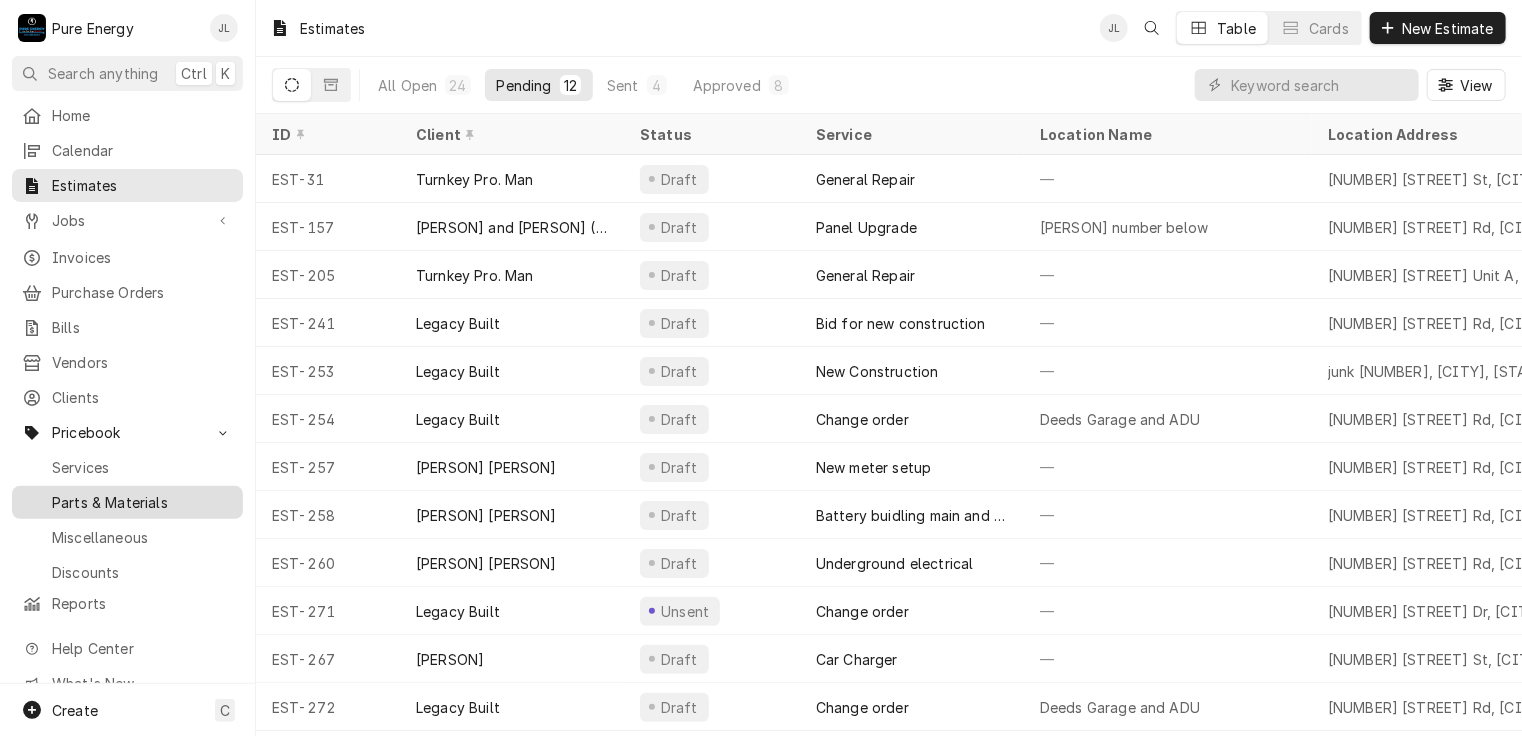 click on "Parts & Materials" at bounding box center (142, 502) 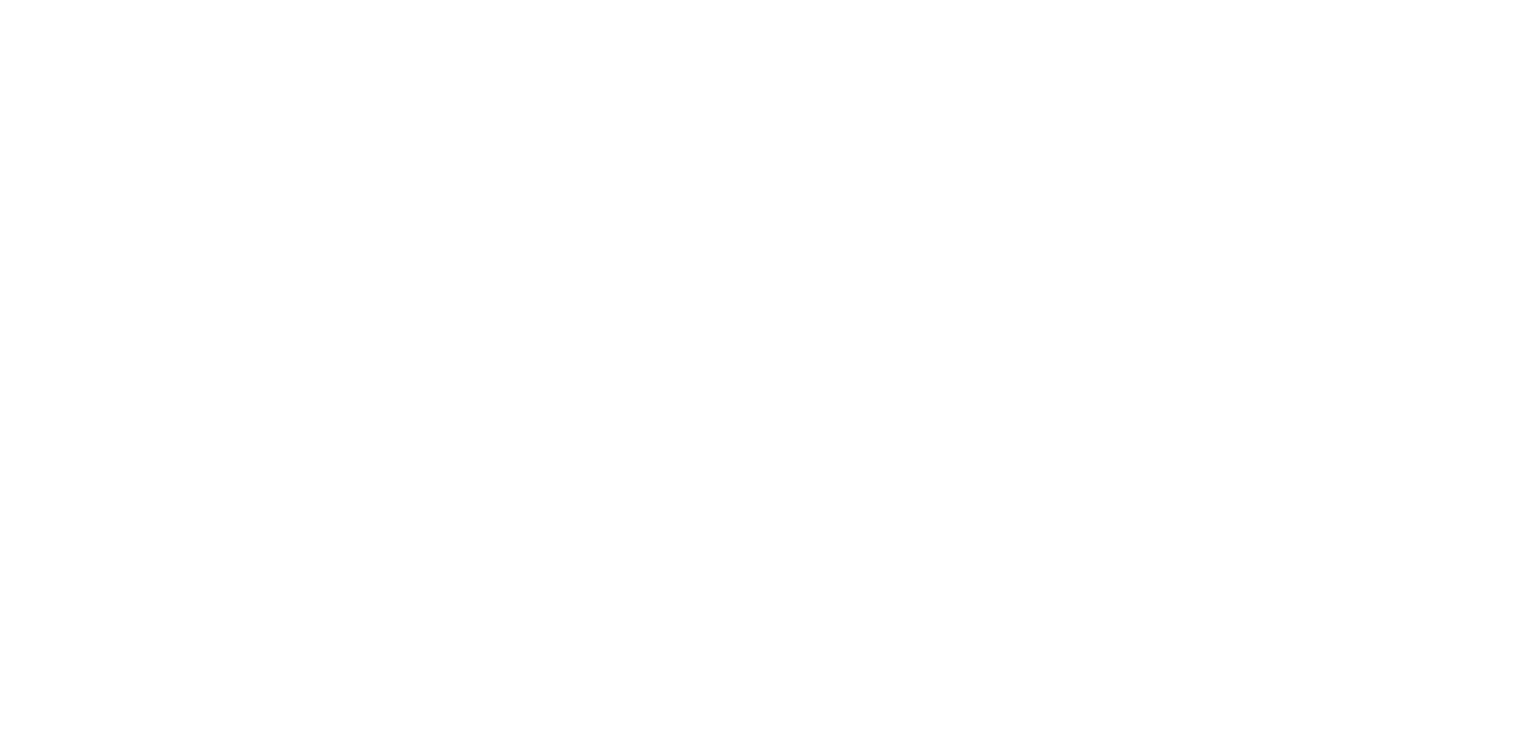scroll, scrollTop: 0, scrollLeft: 0, axis: both 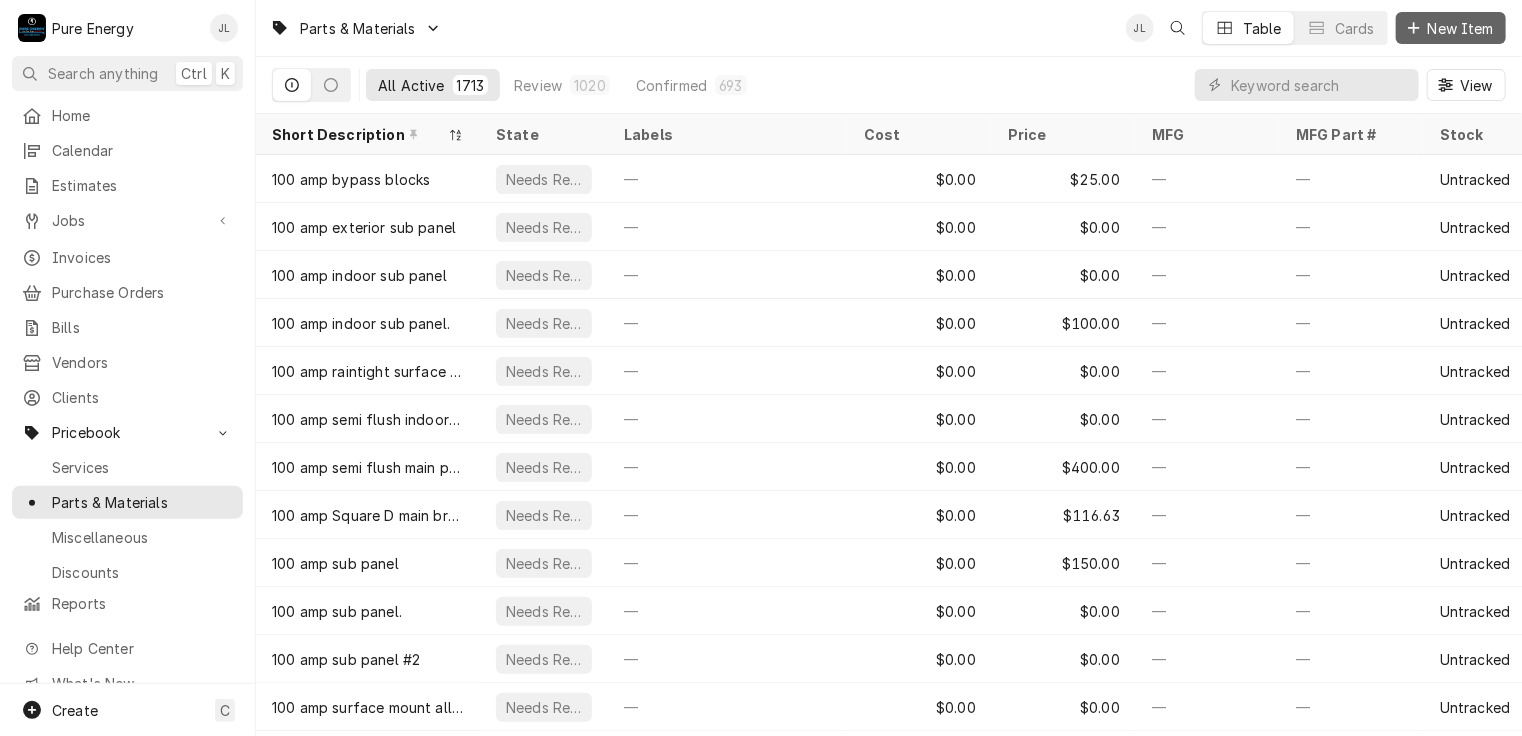 click on "New Item" at bounding box center [1461, 28] 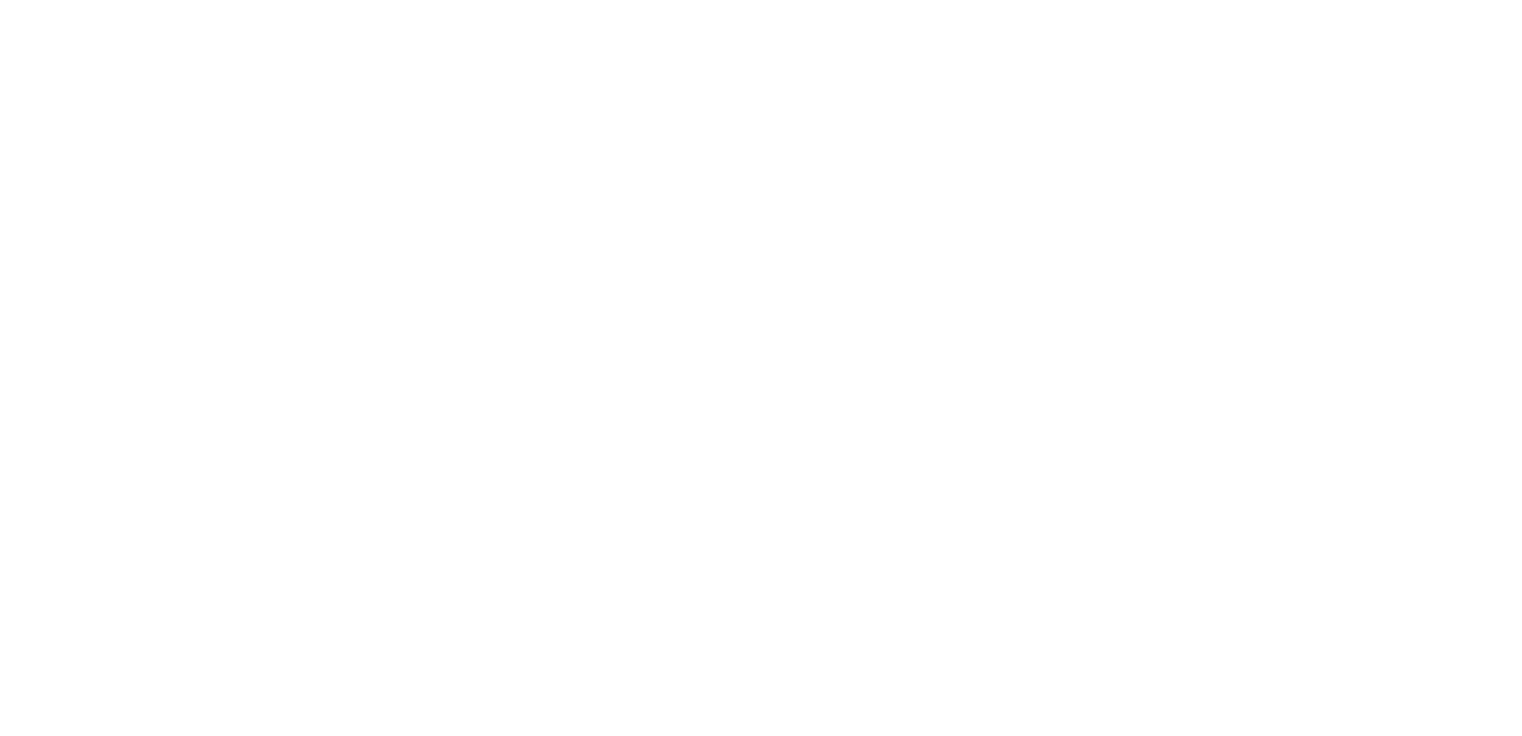 scroll, scrollTop: 0, scrollLeft: 0, axis: both 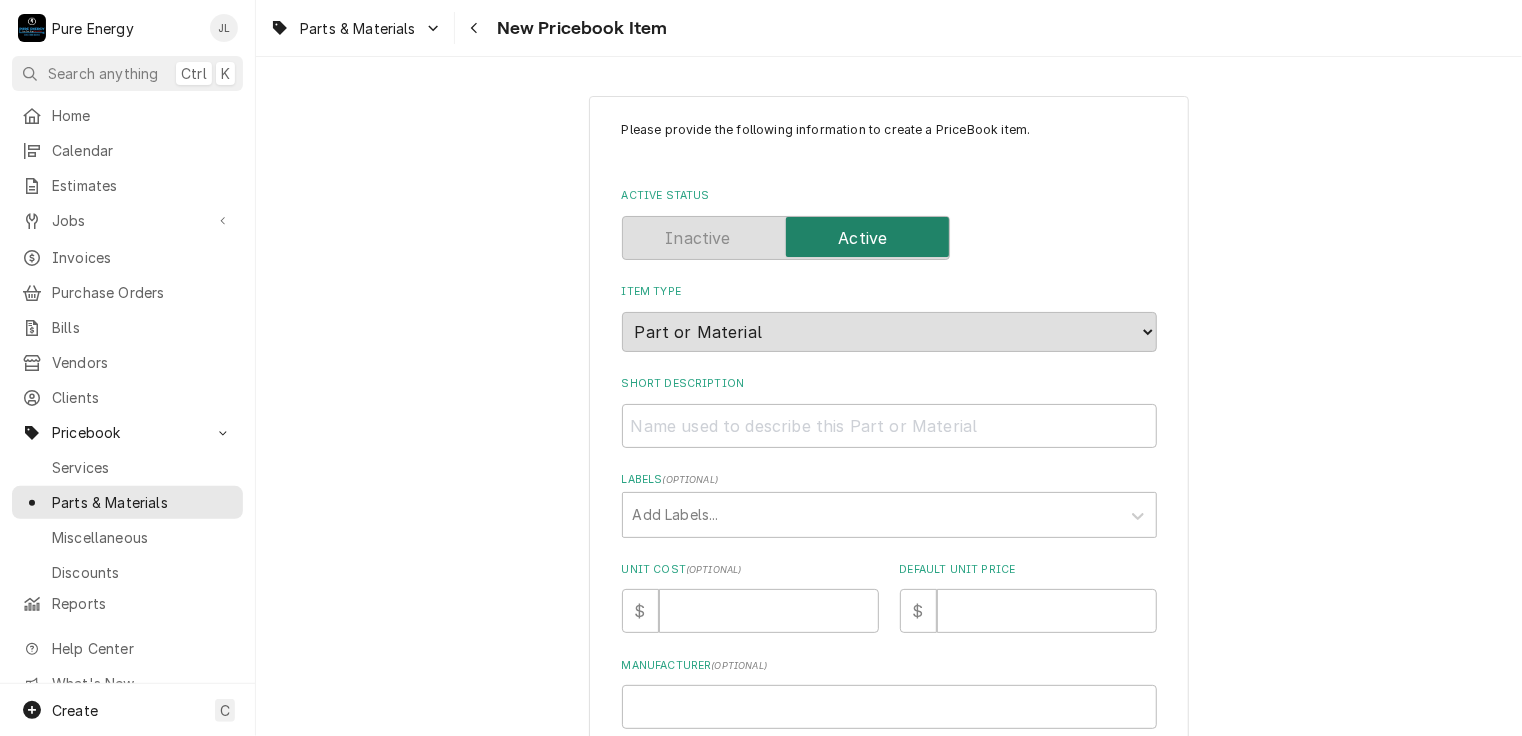 type on "x" 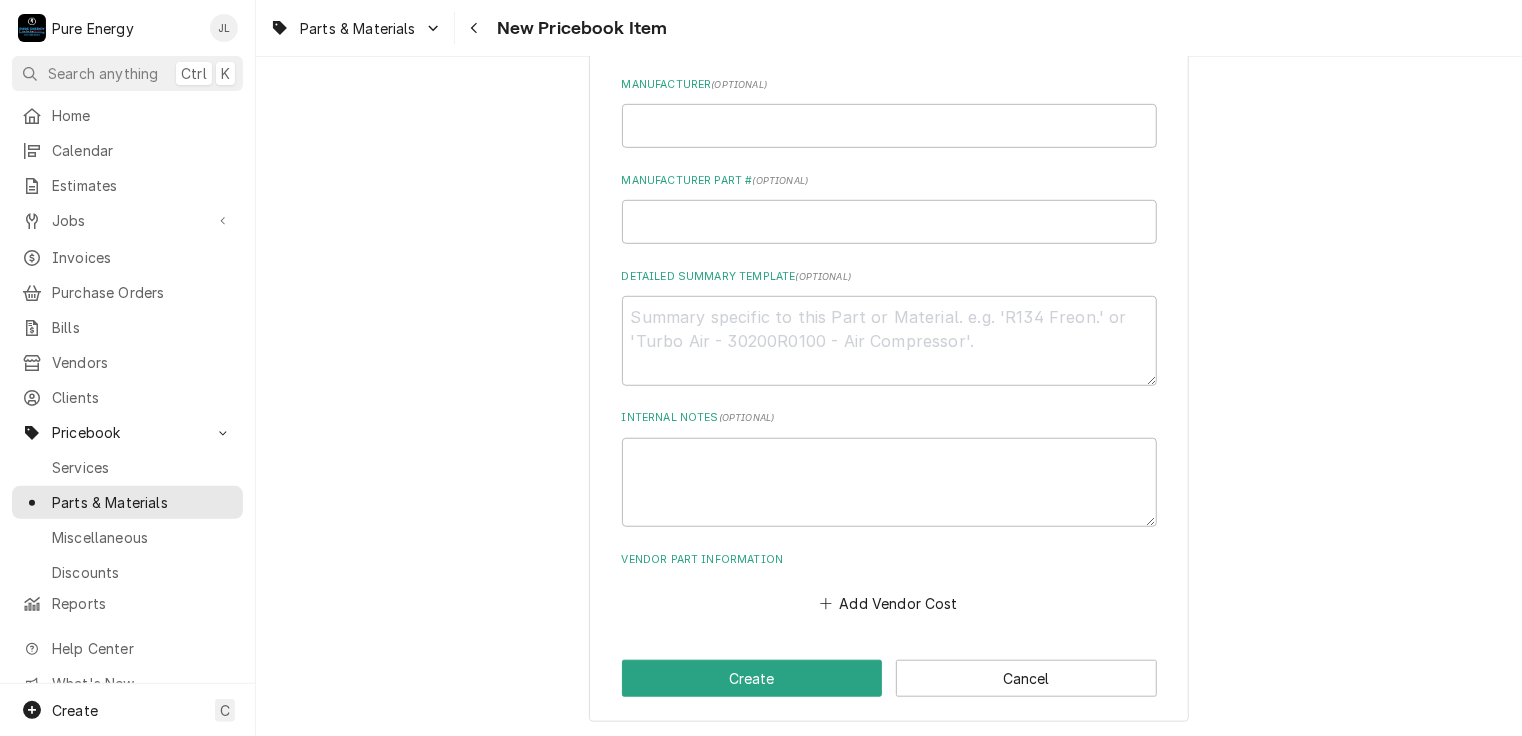 scroll, scrollTop: 0, scrollLeft: 0, axis: both 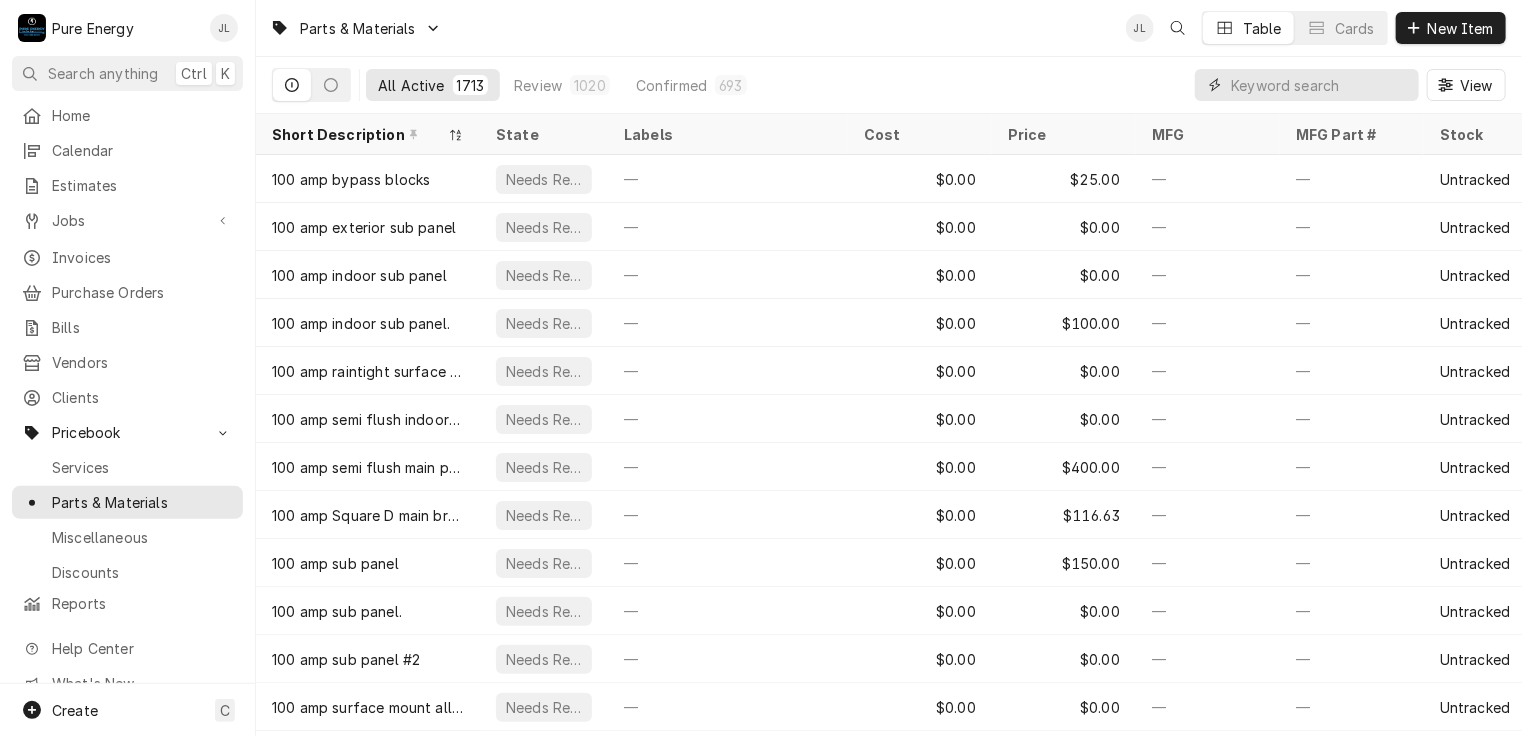 click at bounding box center (1320, 85) 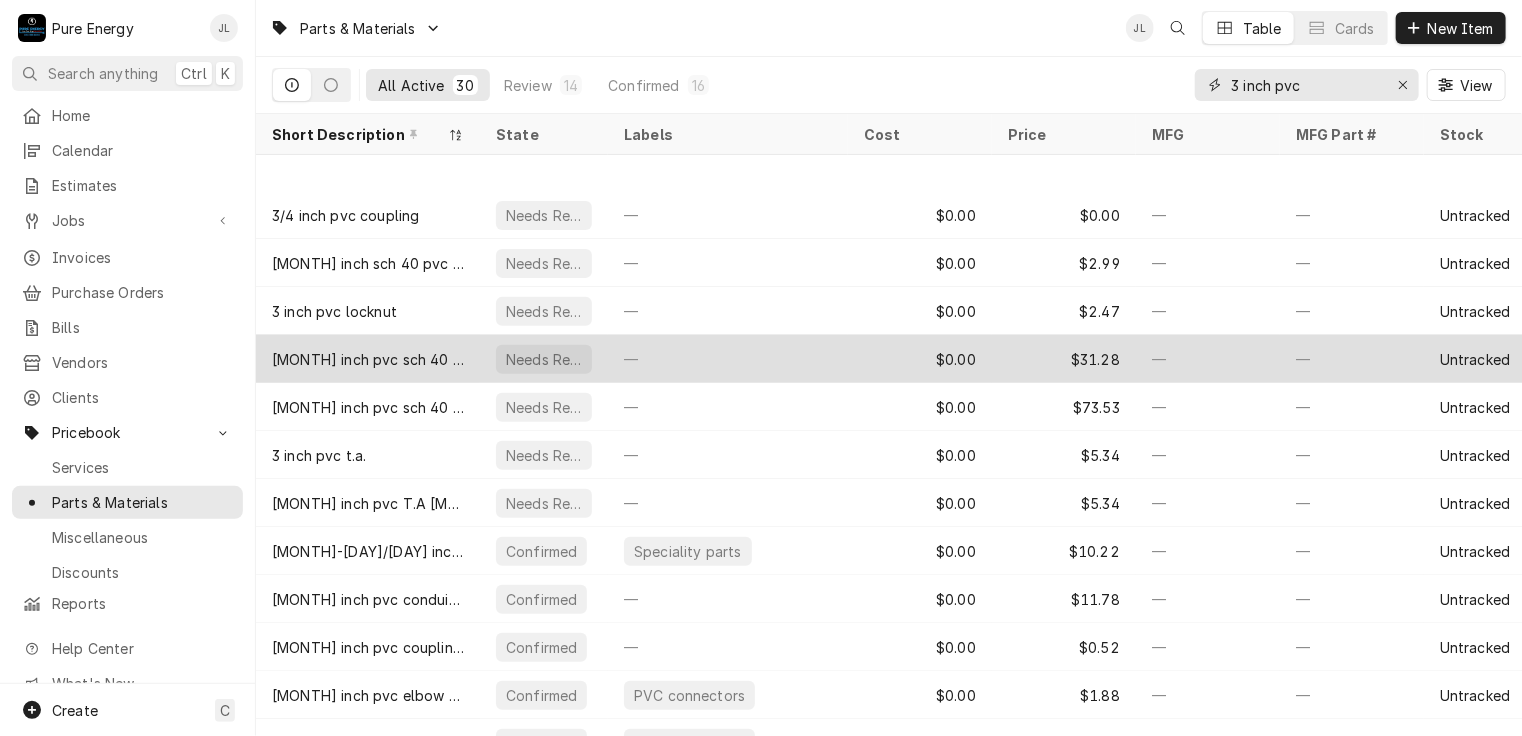 scroll, scrollTop: 400, scrollLeft: 0, axis: vertical 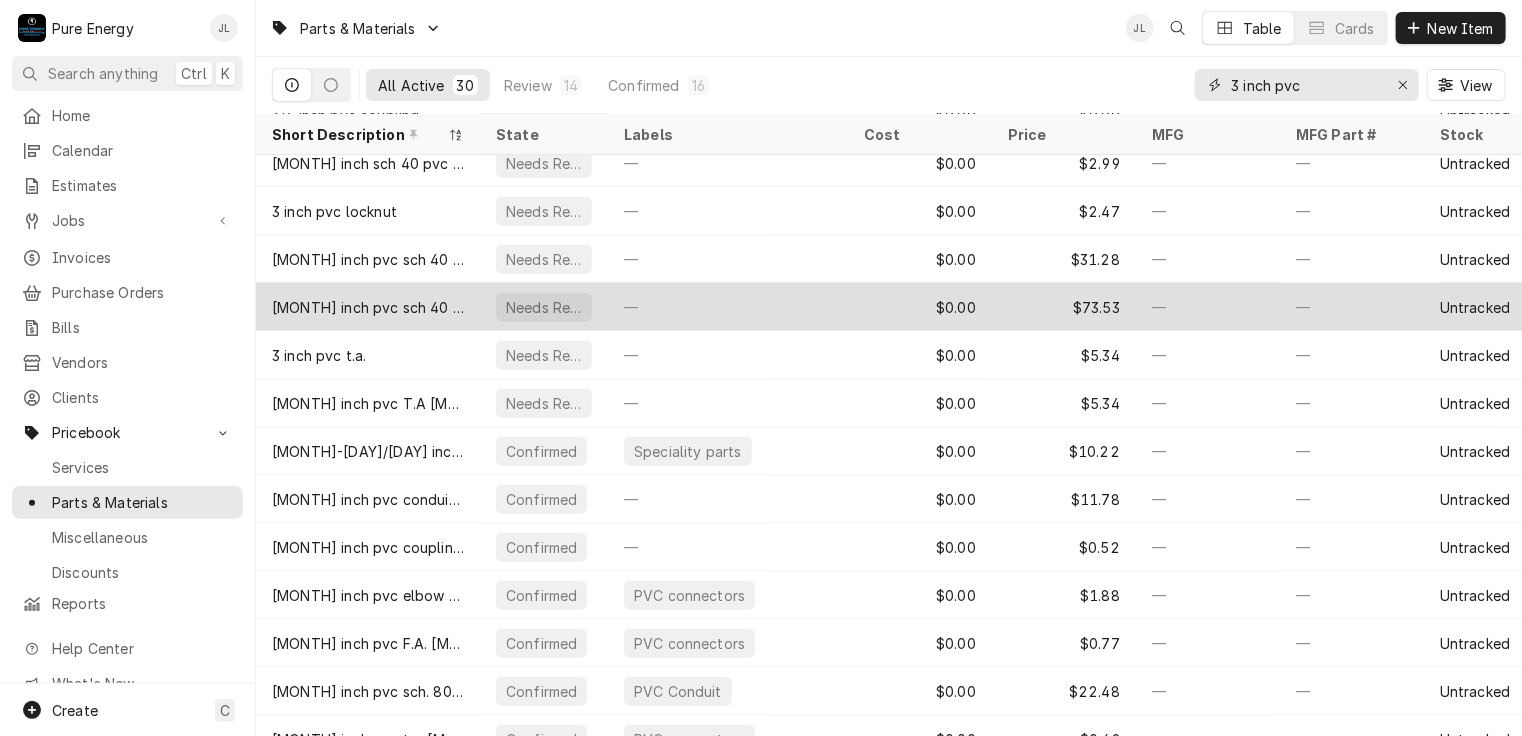 type on "3 inch pvc" 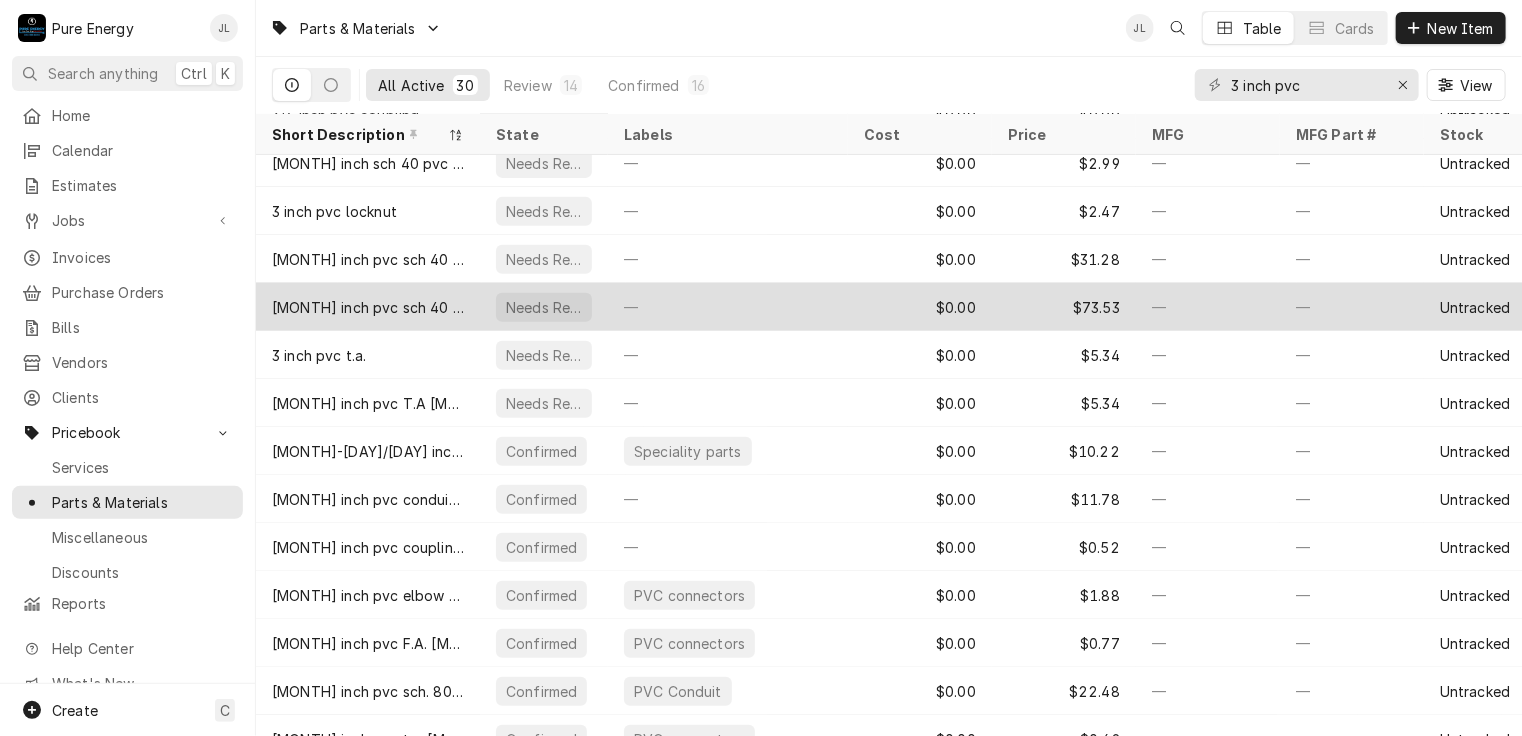 click on "—" at bounding box center [728, 307] 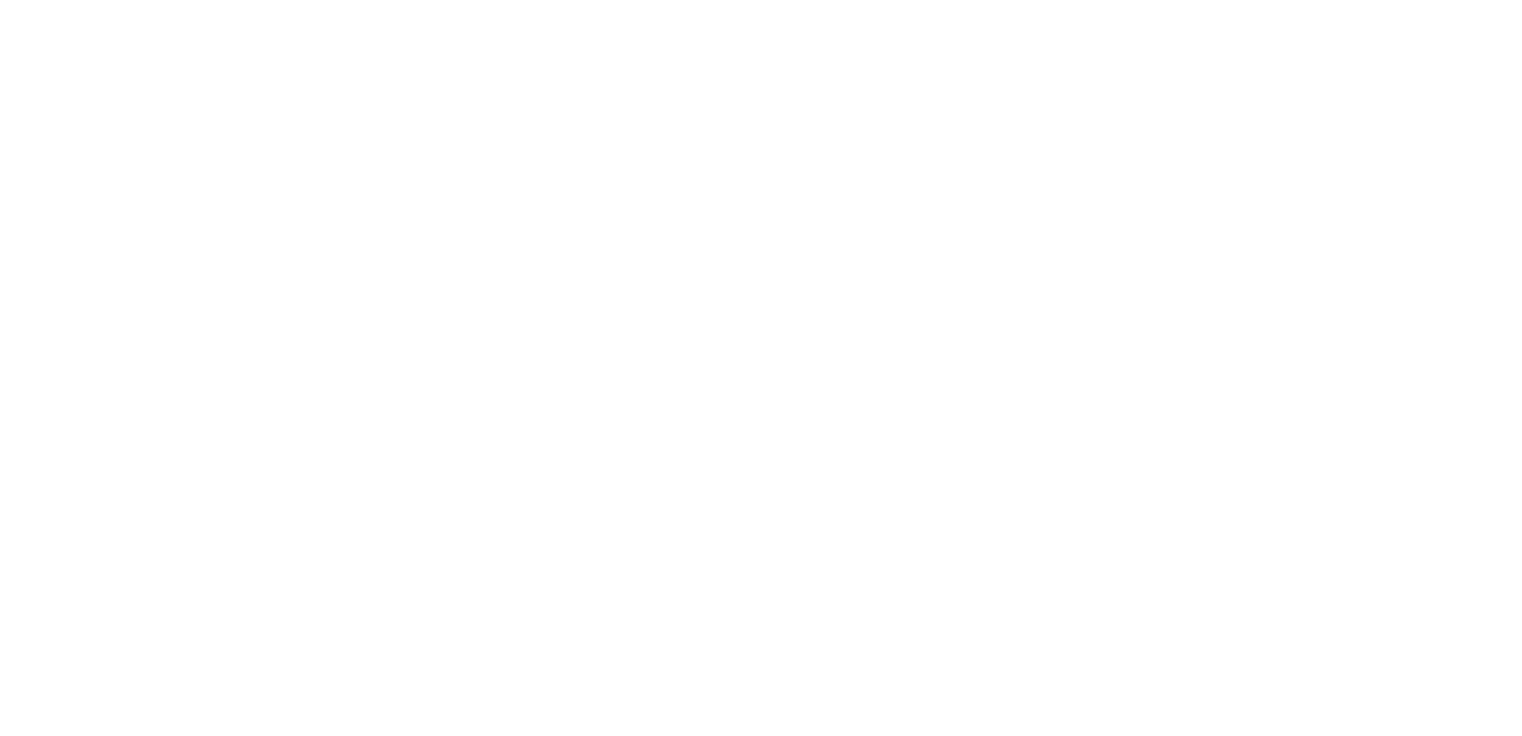 scroll, scrollTop: 0, scrollLeft: 0, axis: both 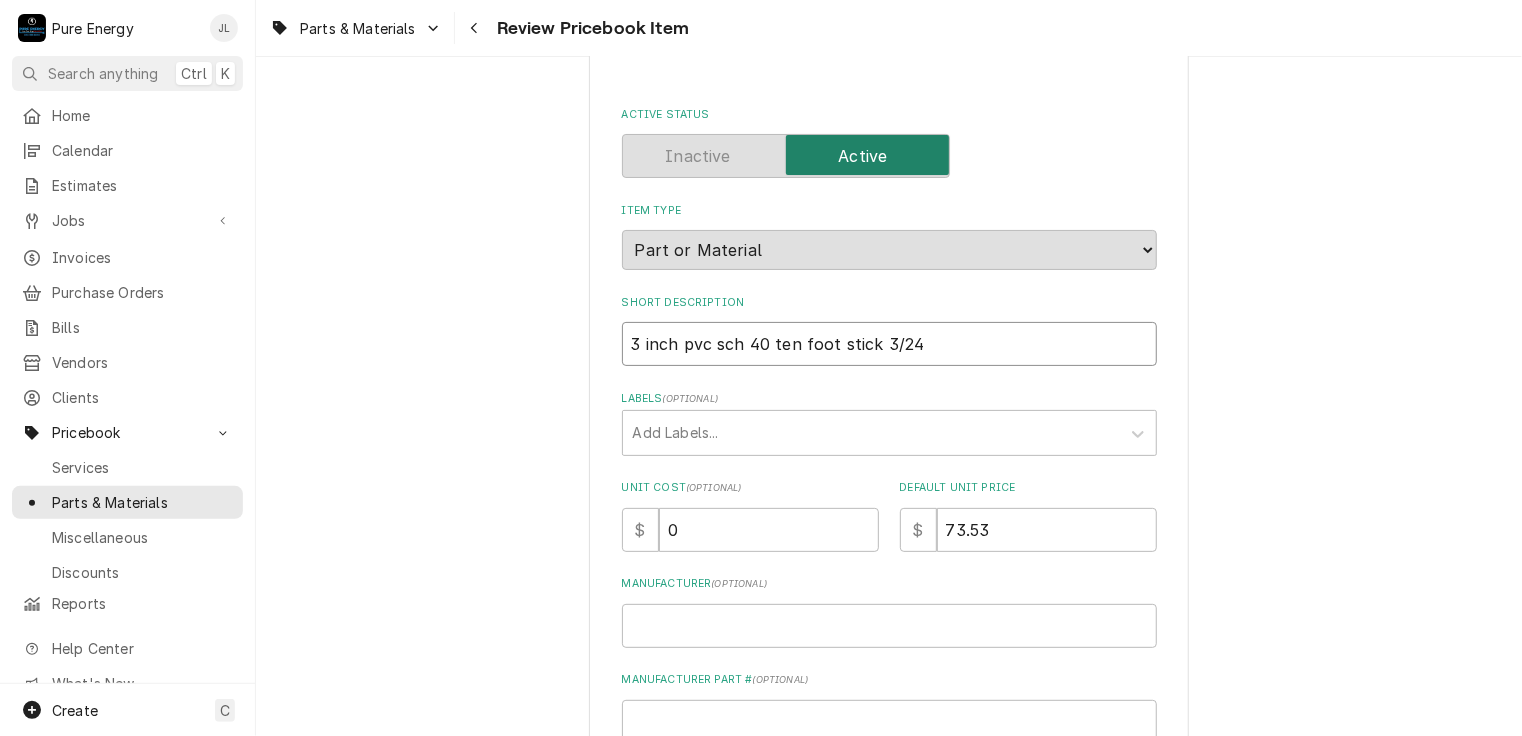 click on "3 inch pvc sch 40 ten foot stick 3/24" at bounding box center [889, 344] 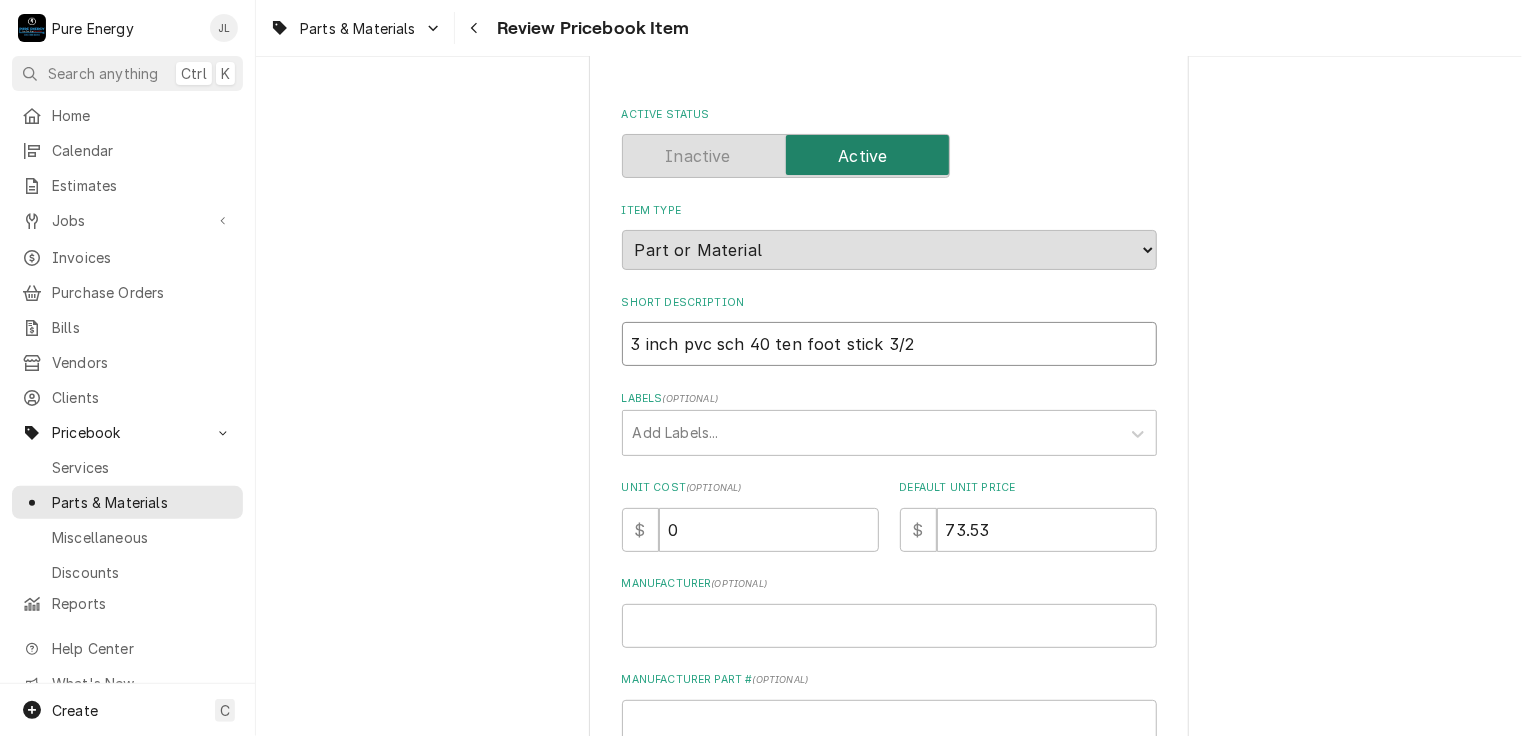 type on "x" 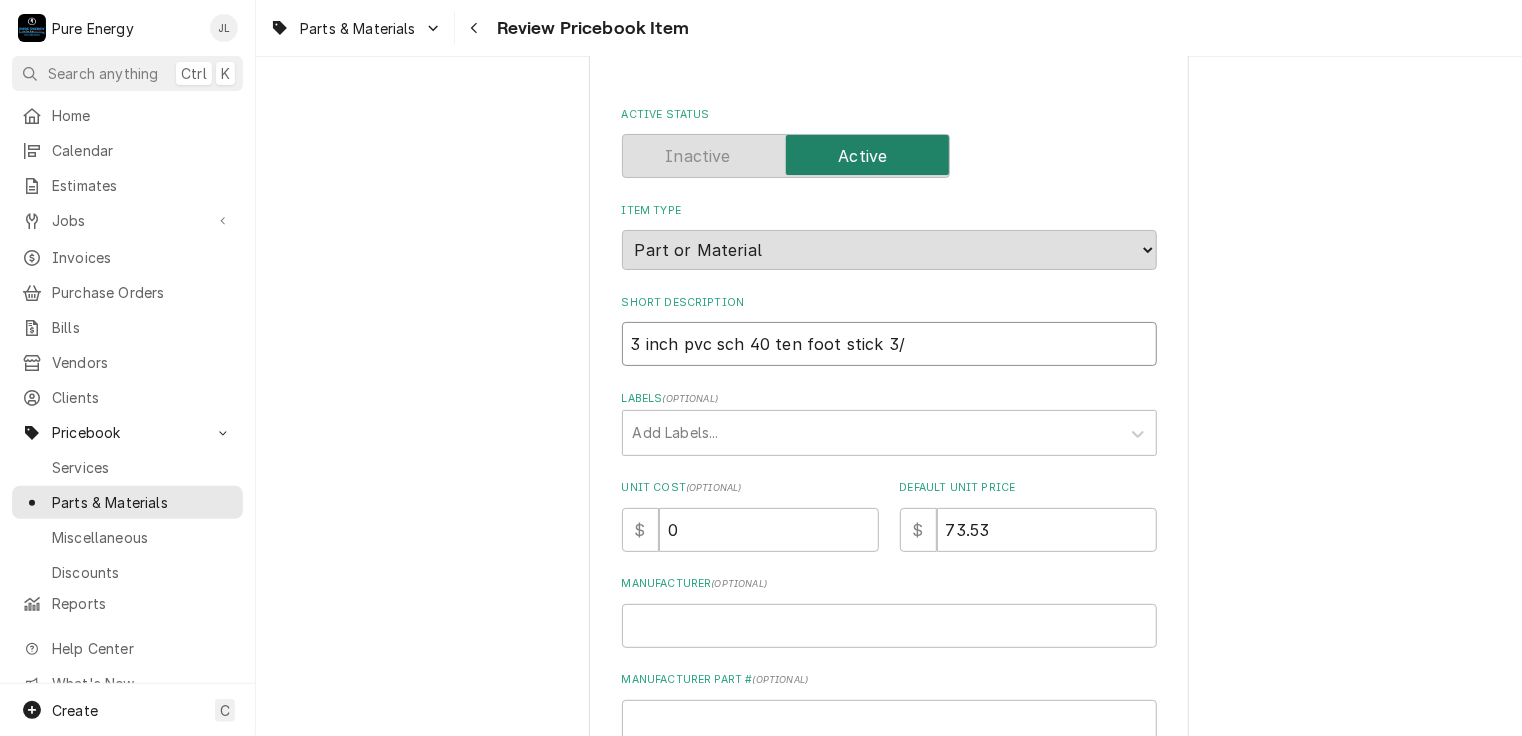 type on "x" 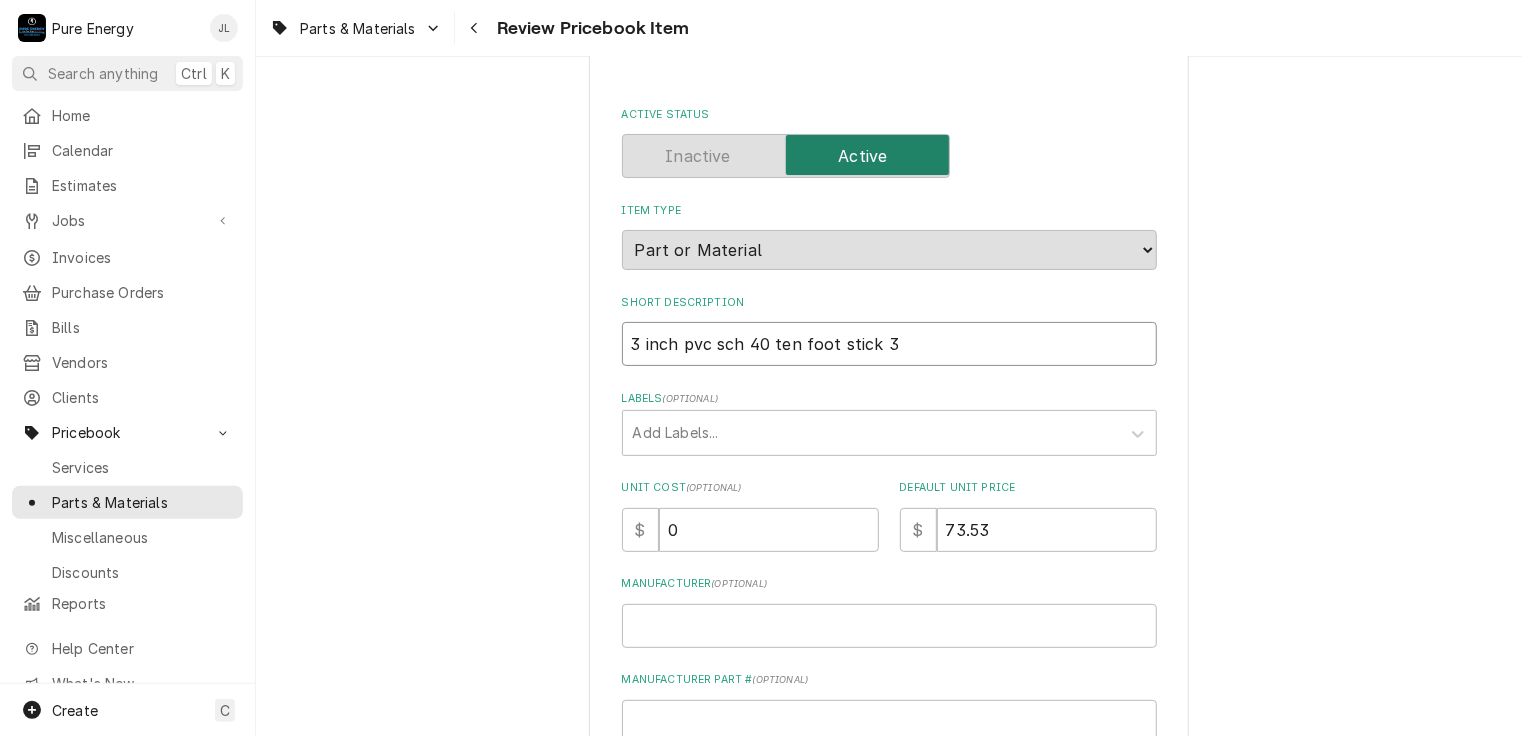 type on "x" 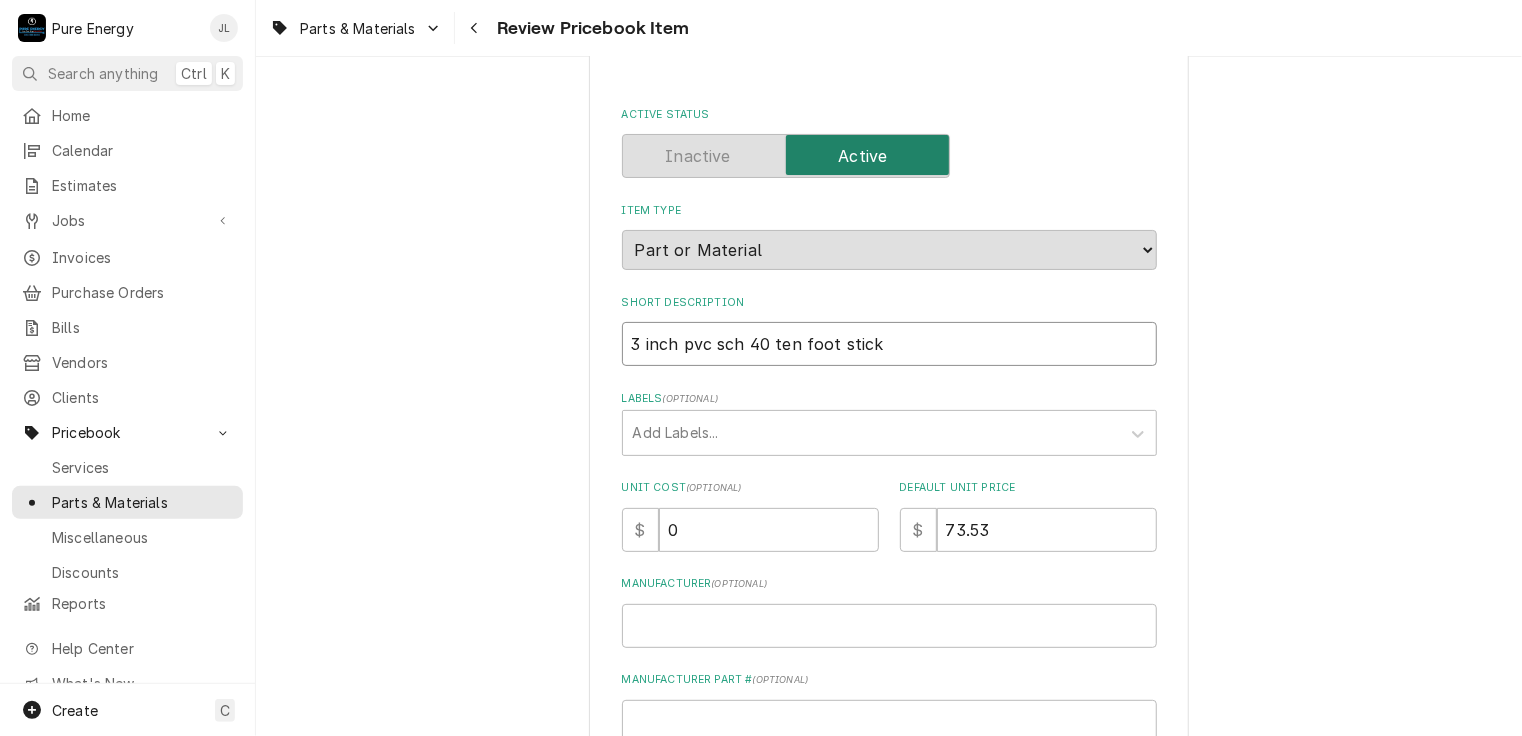 type on "x" 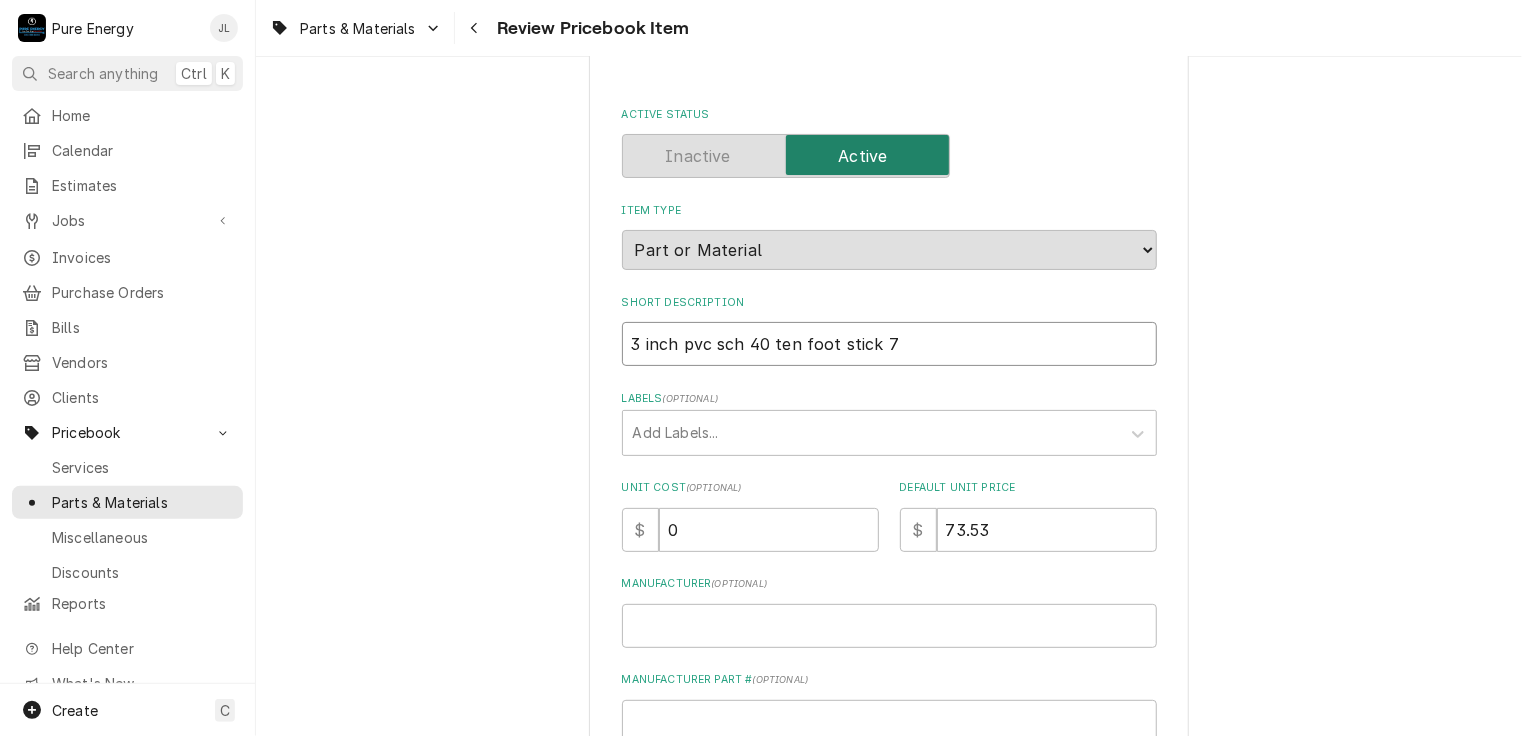 type on "x" 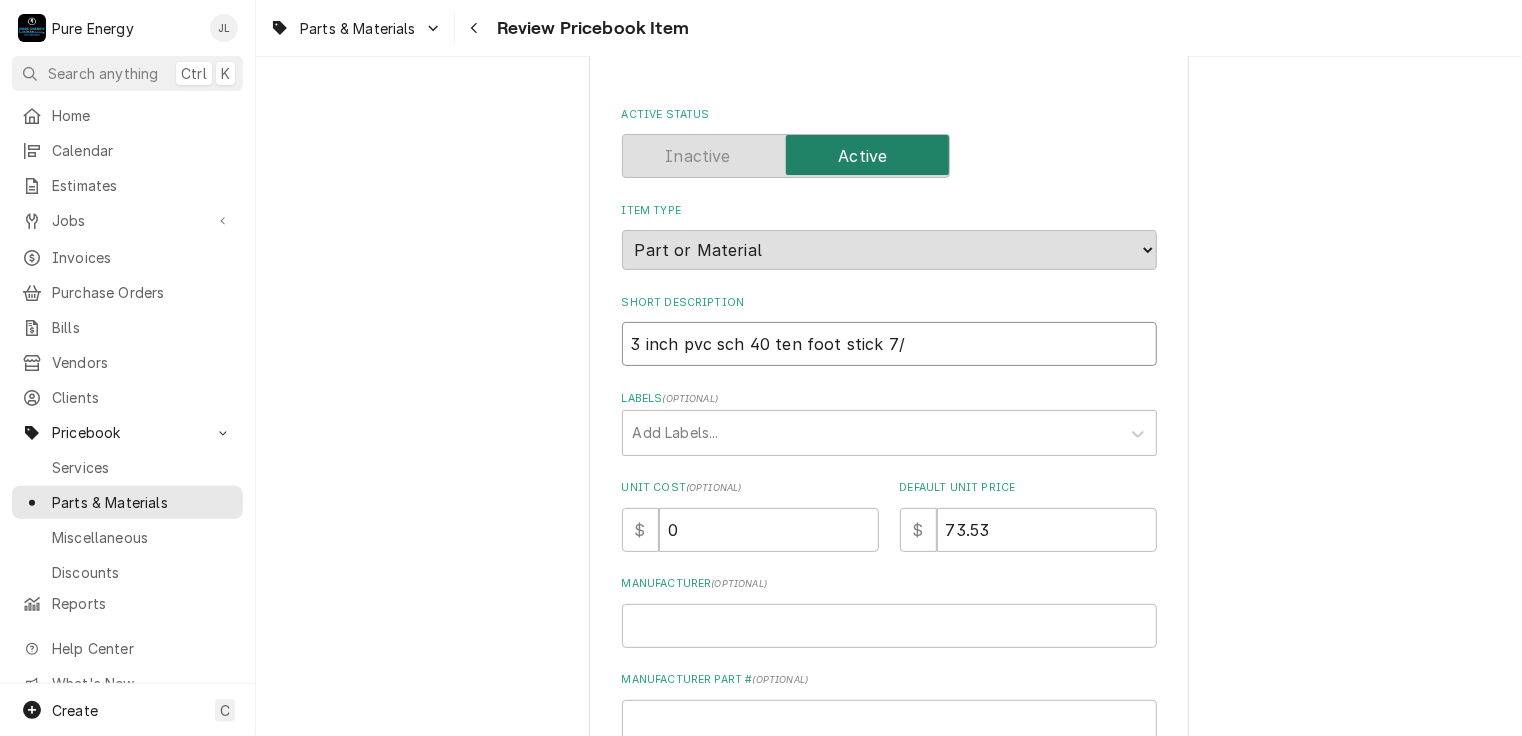 type on "x" 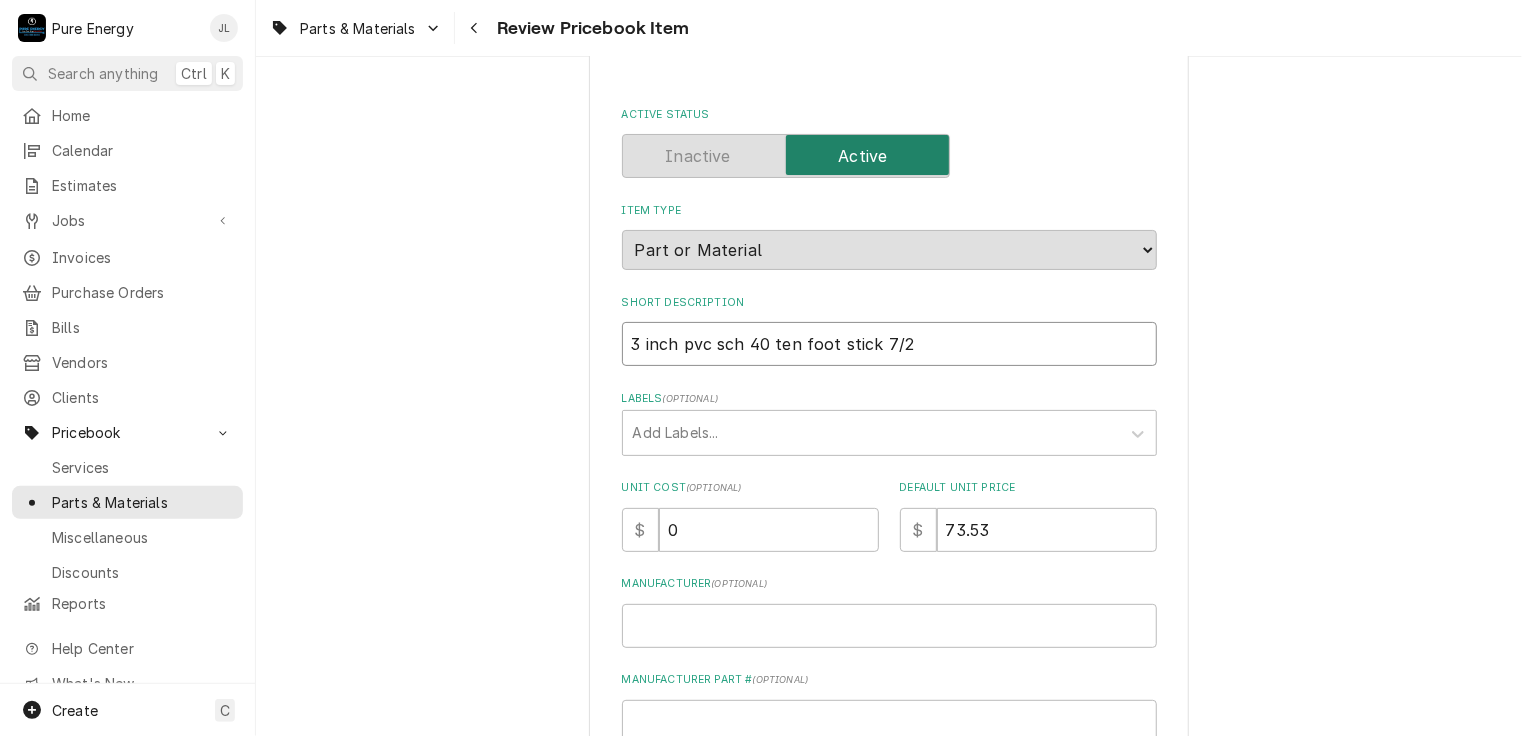 type on "x" 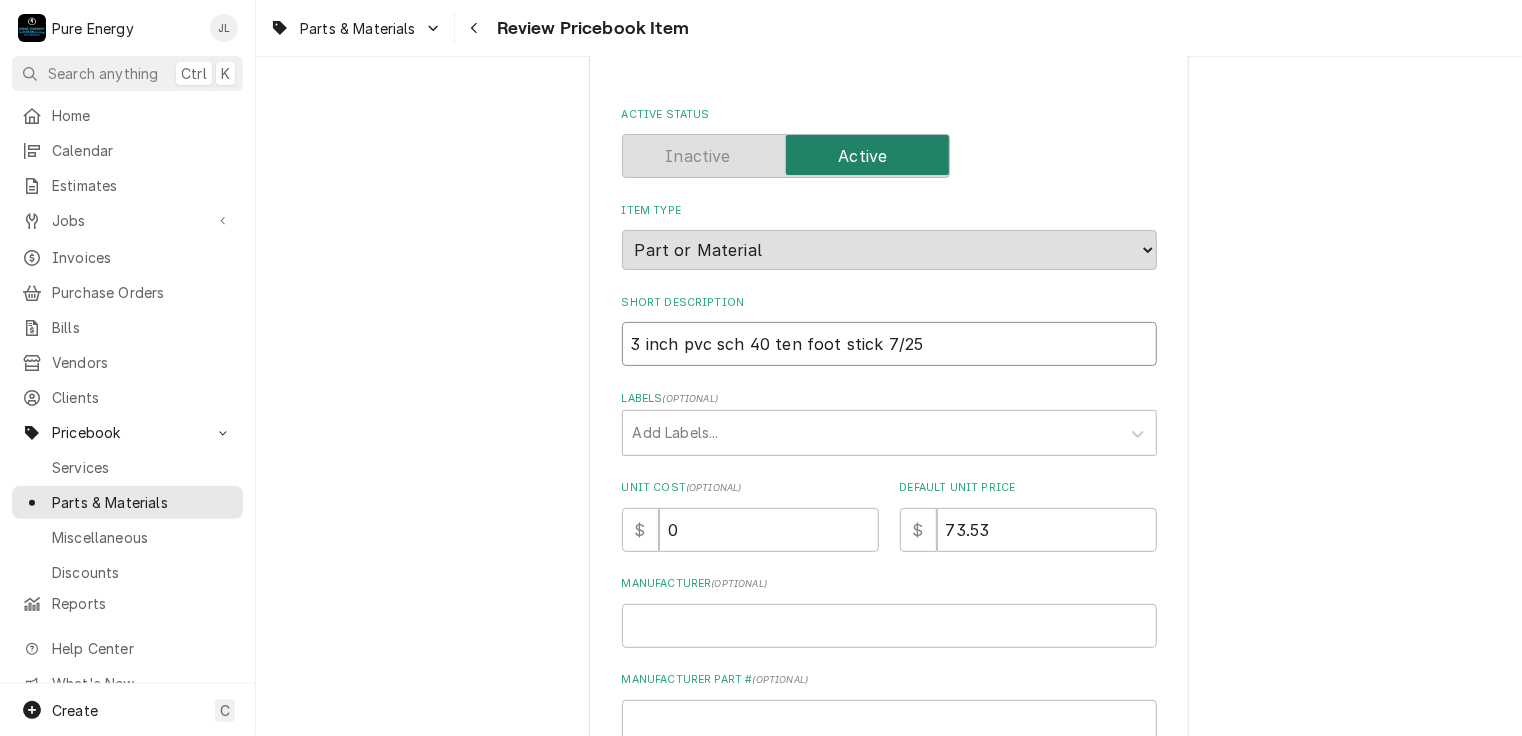 type on "3 inch pvc sch 40 ten foot stick 7/25" 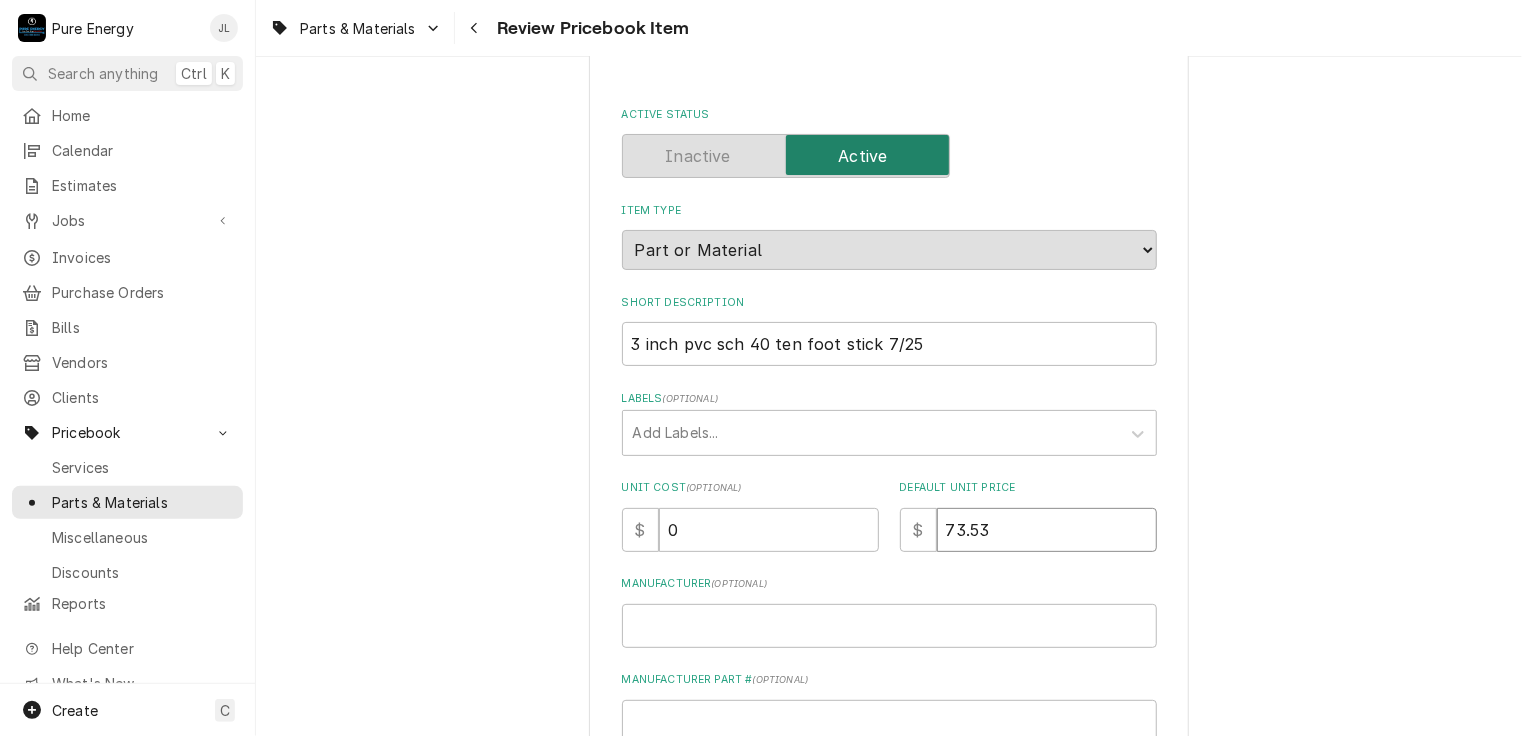 click on "73.53" at bounding box center (1047, 530) 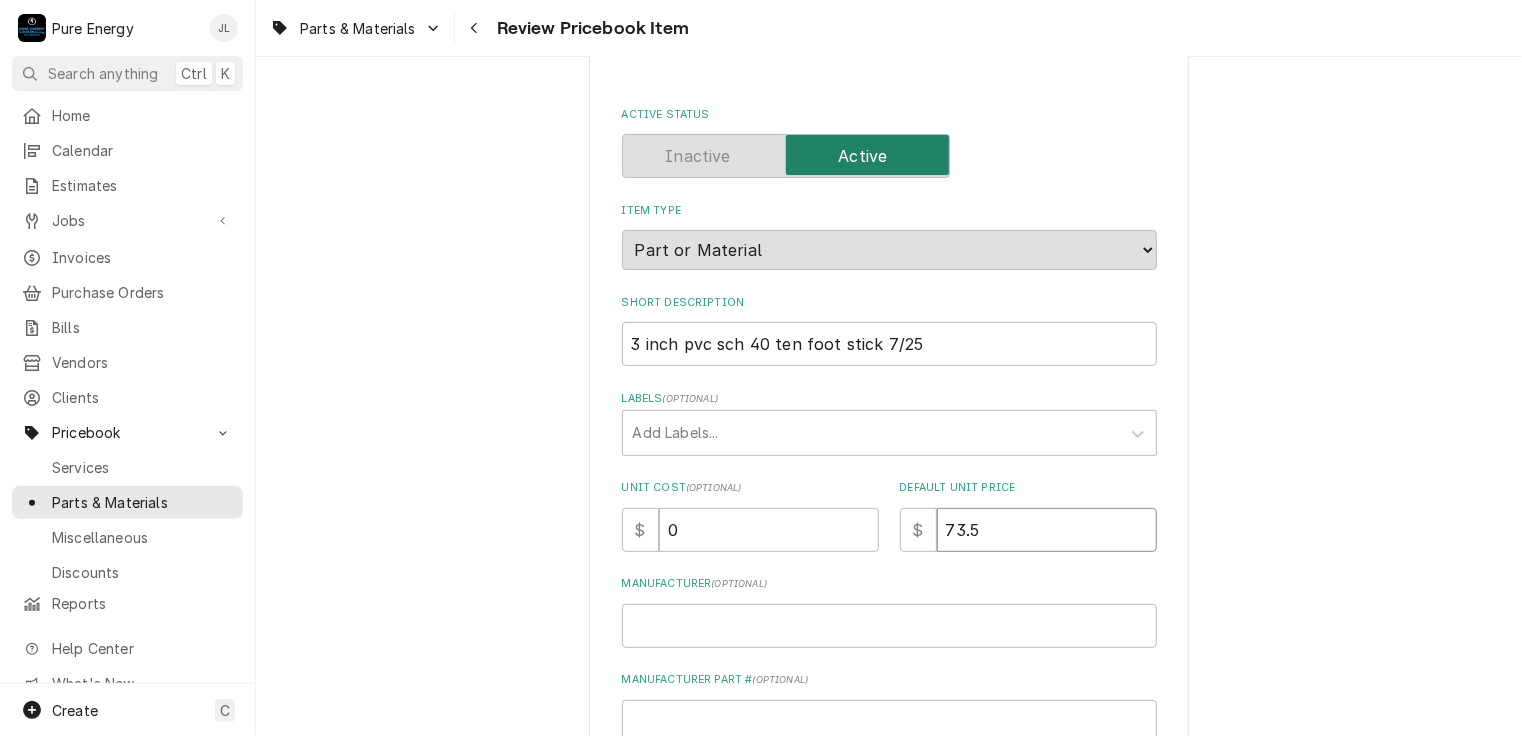 type on "x" 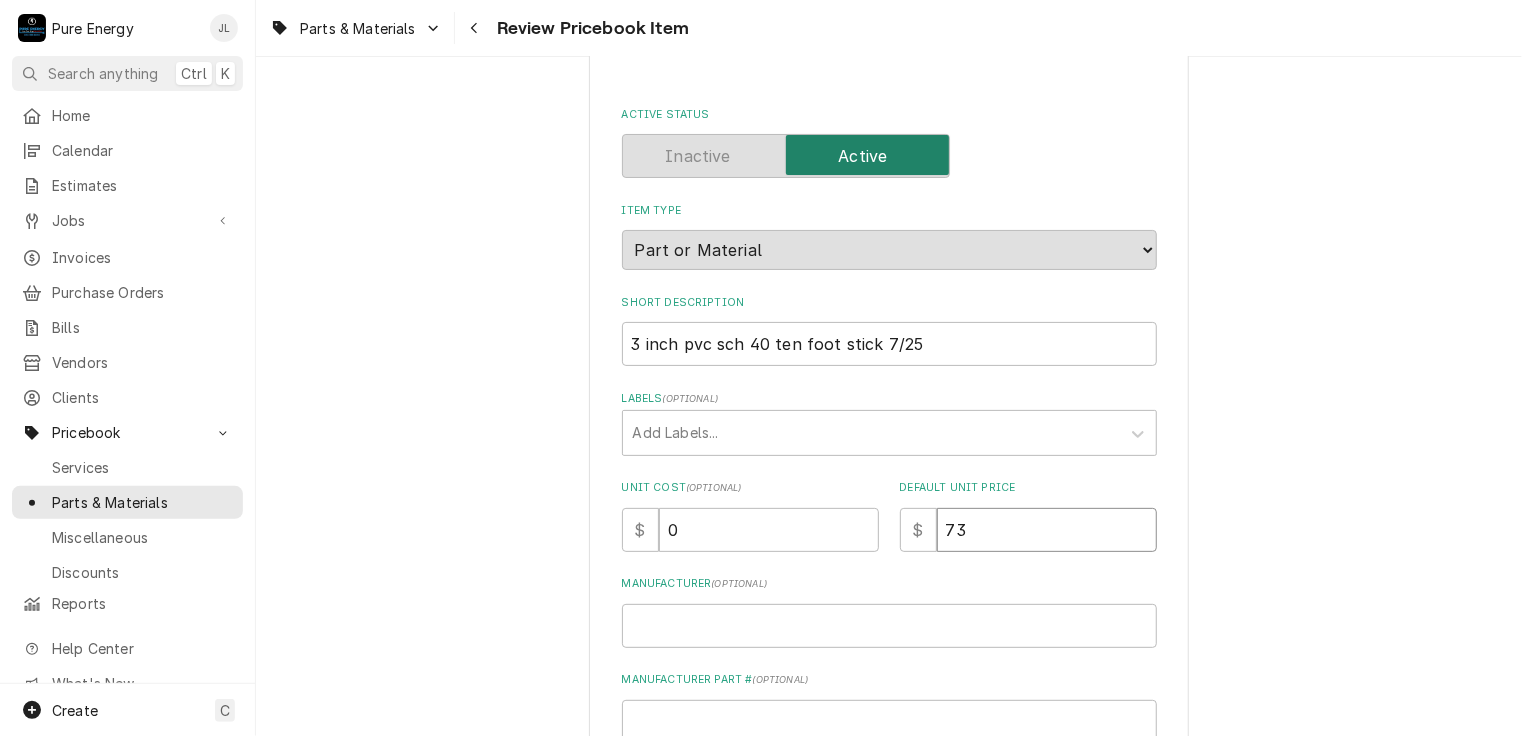 type on "x" 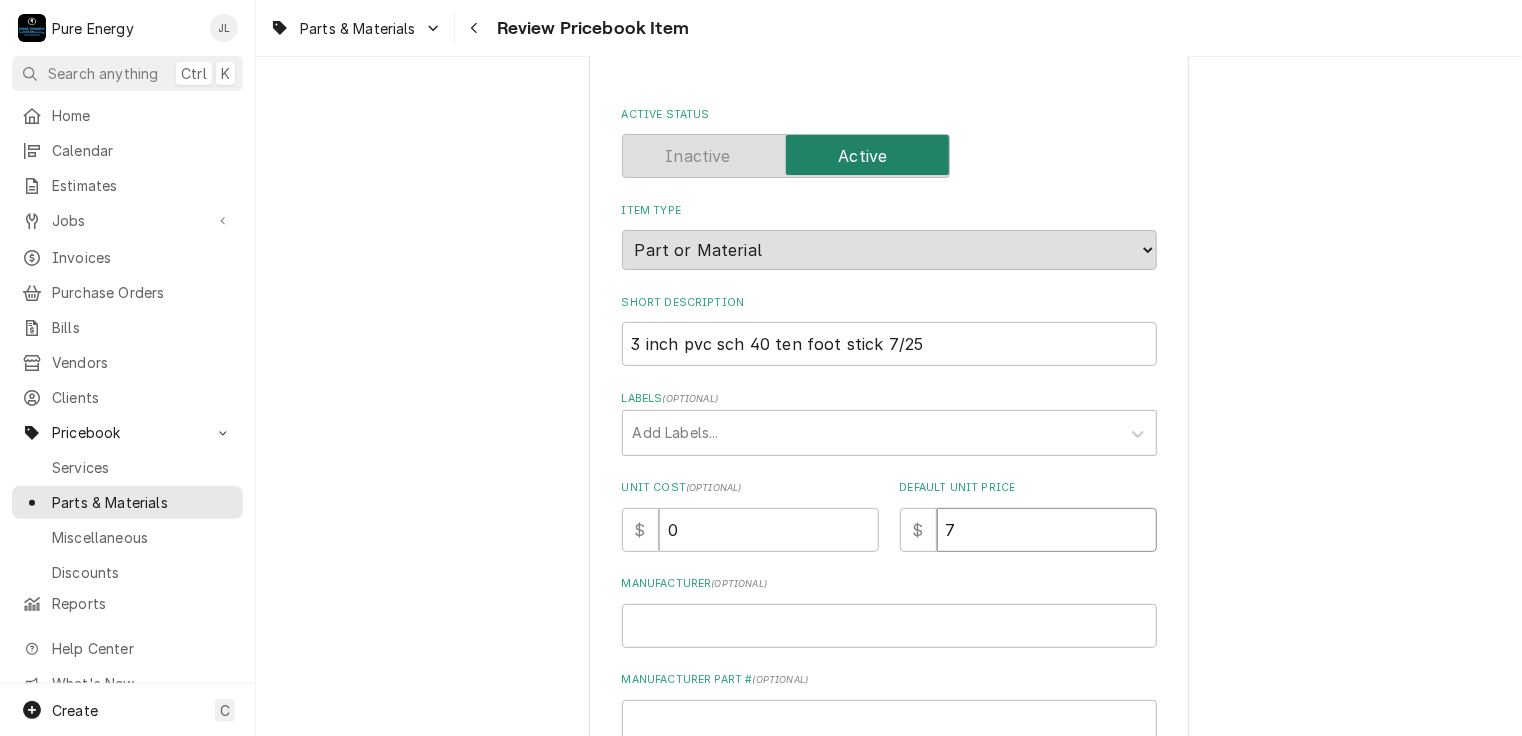 type on "x" 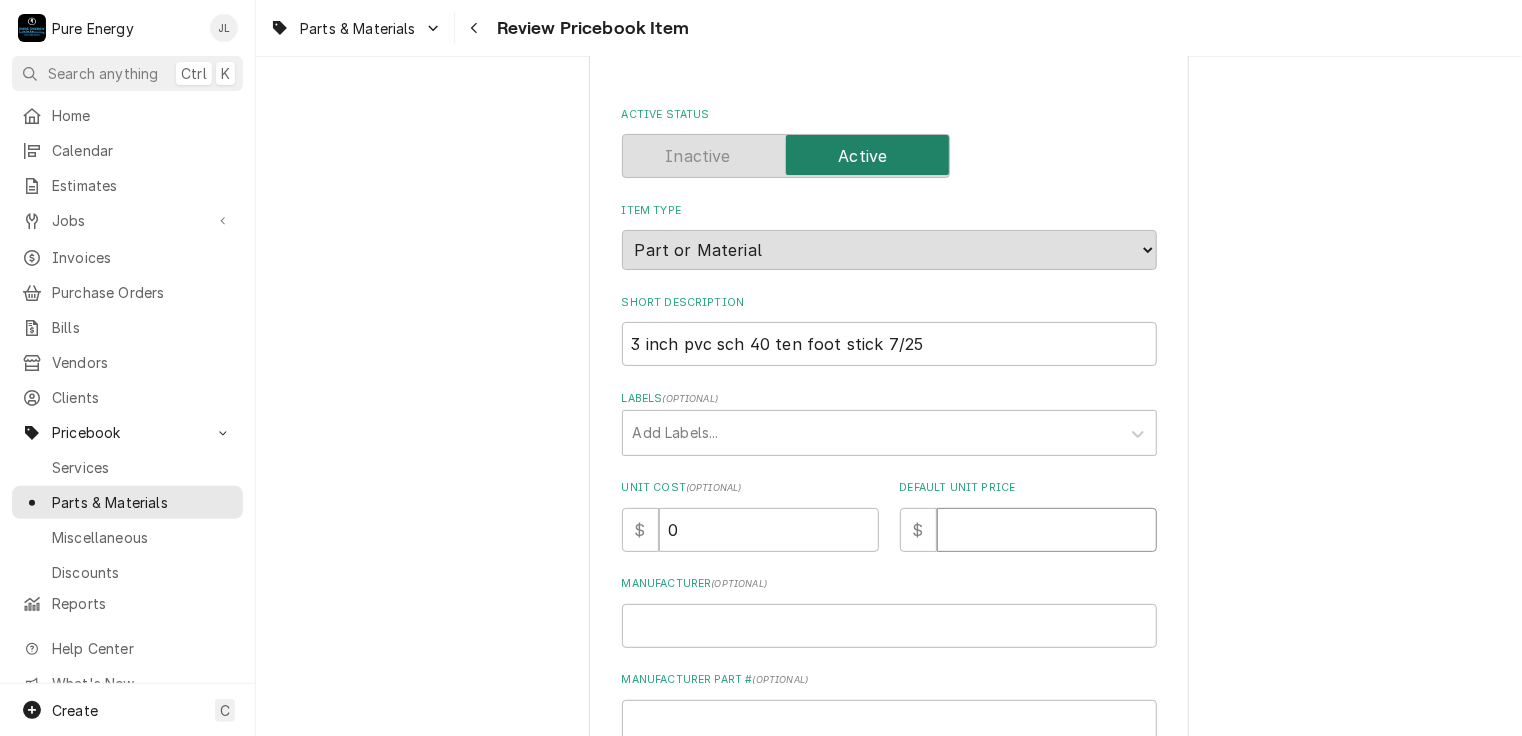 type on "x" 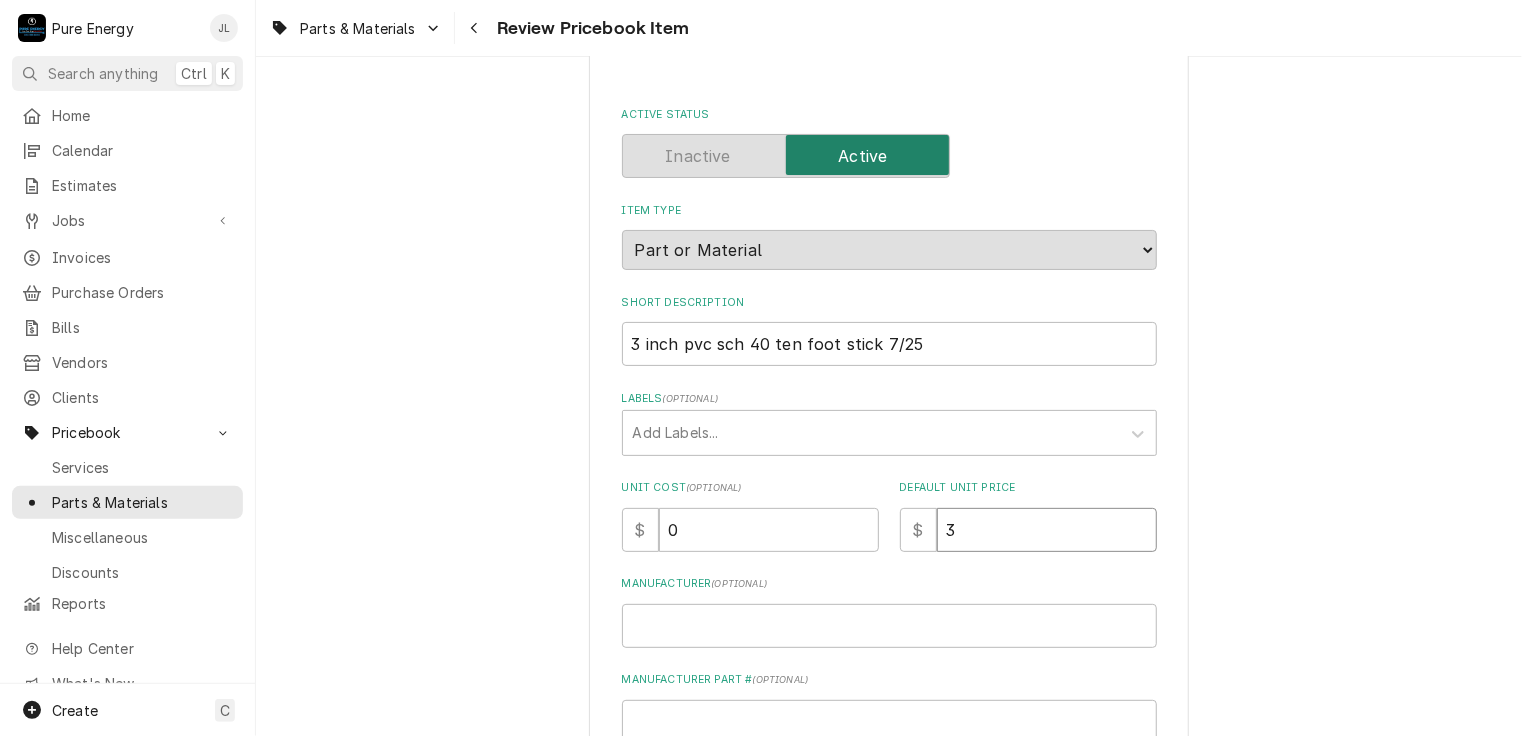 type on "x" 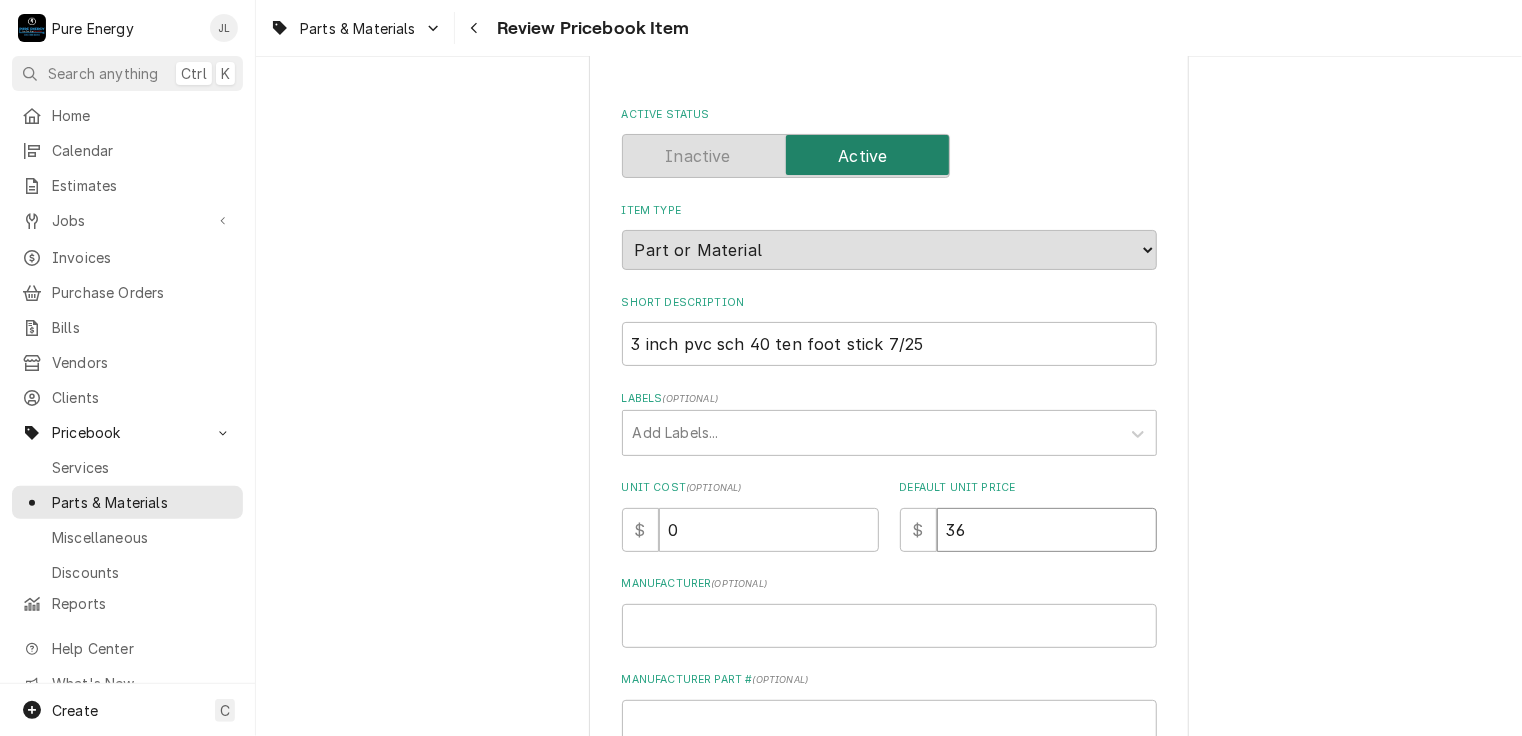 type on "36" 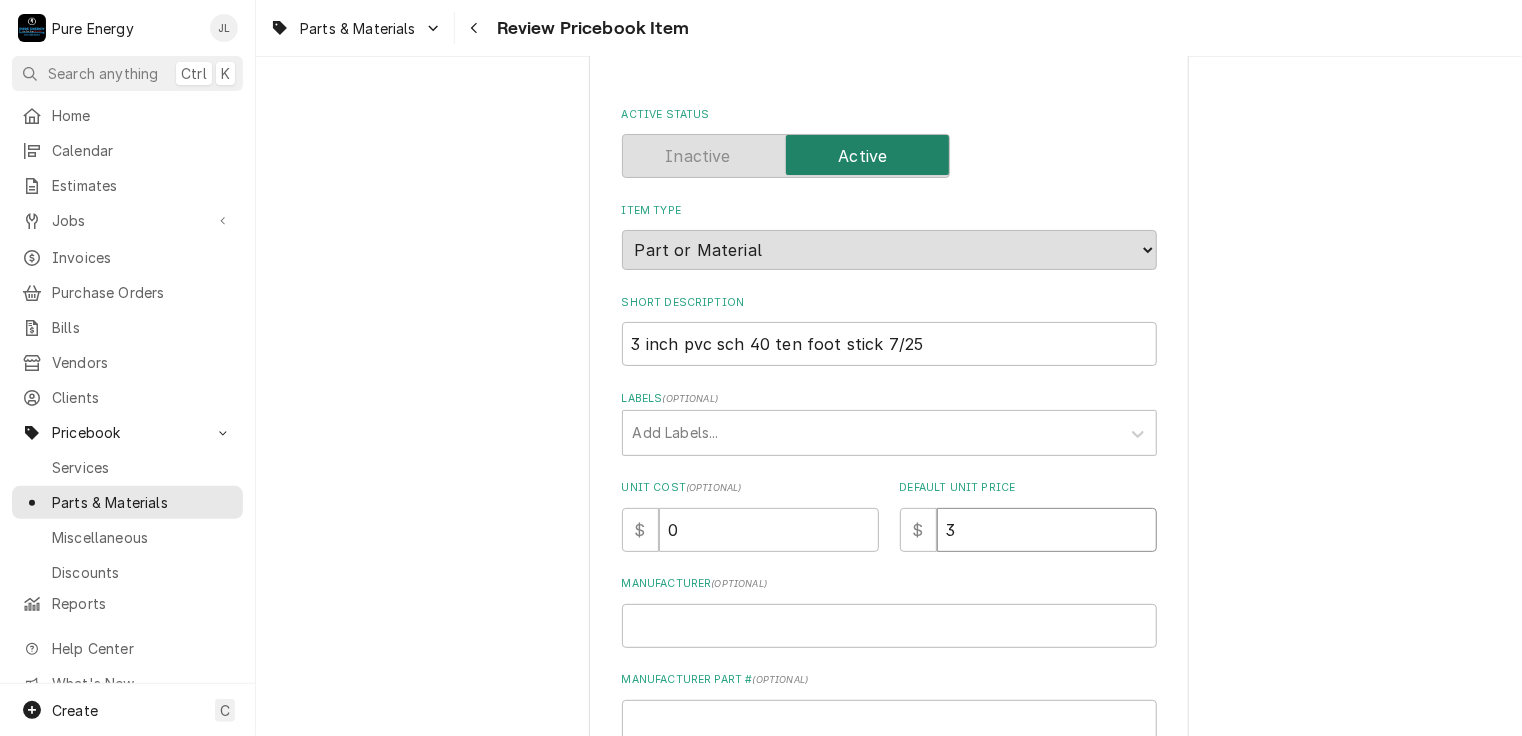 type on "x" 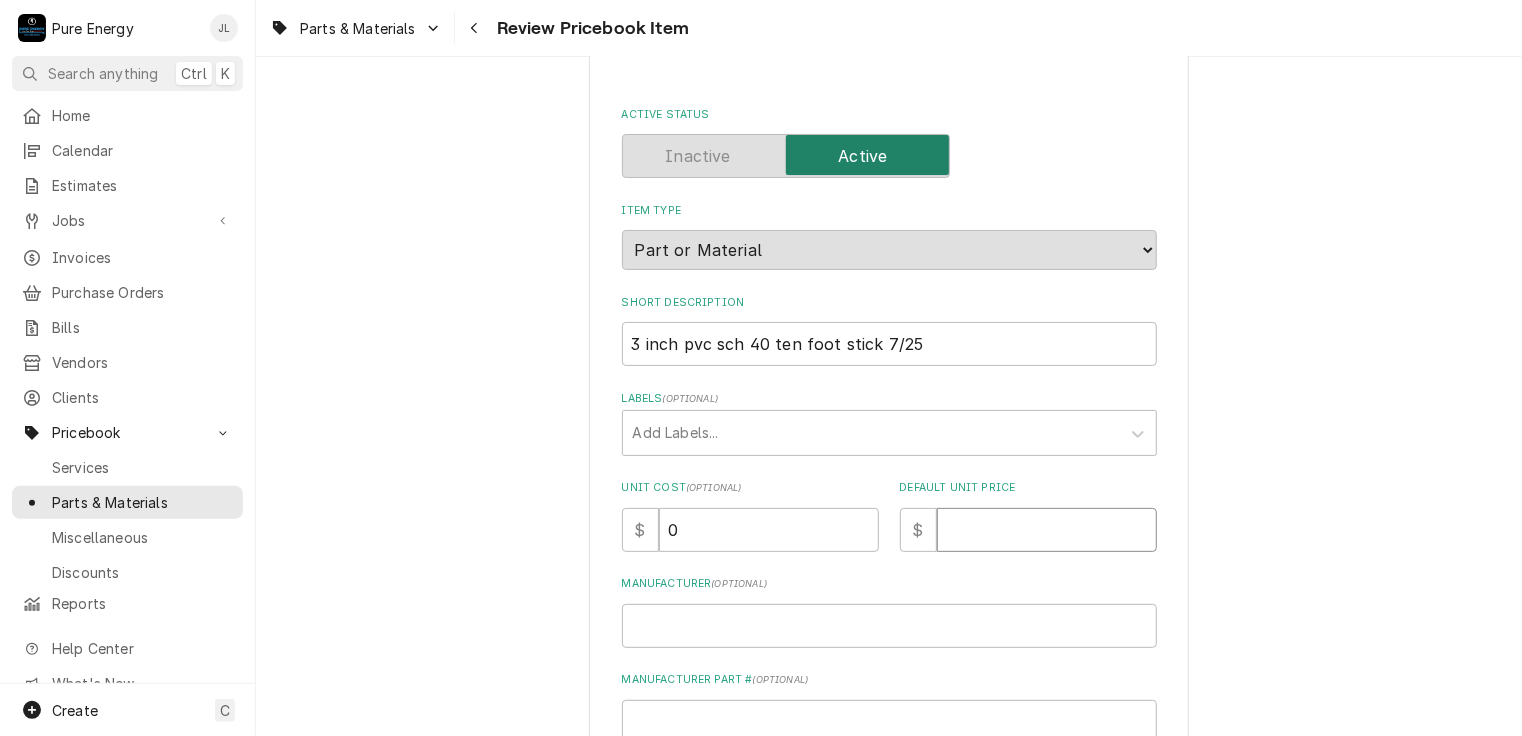 type on "x" 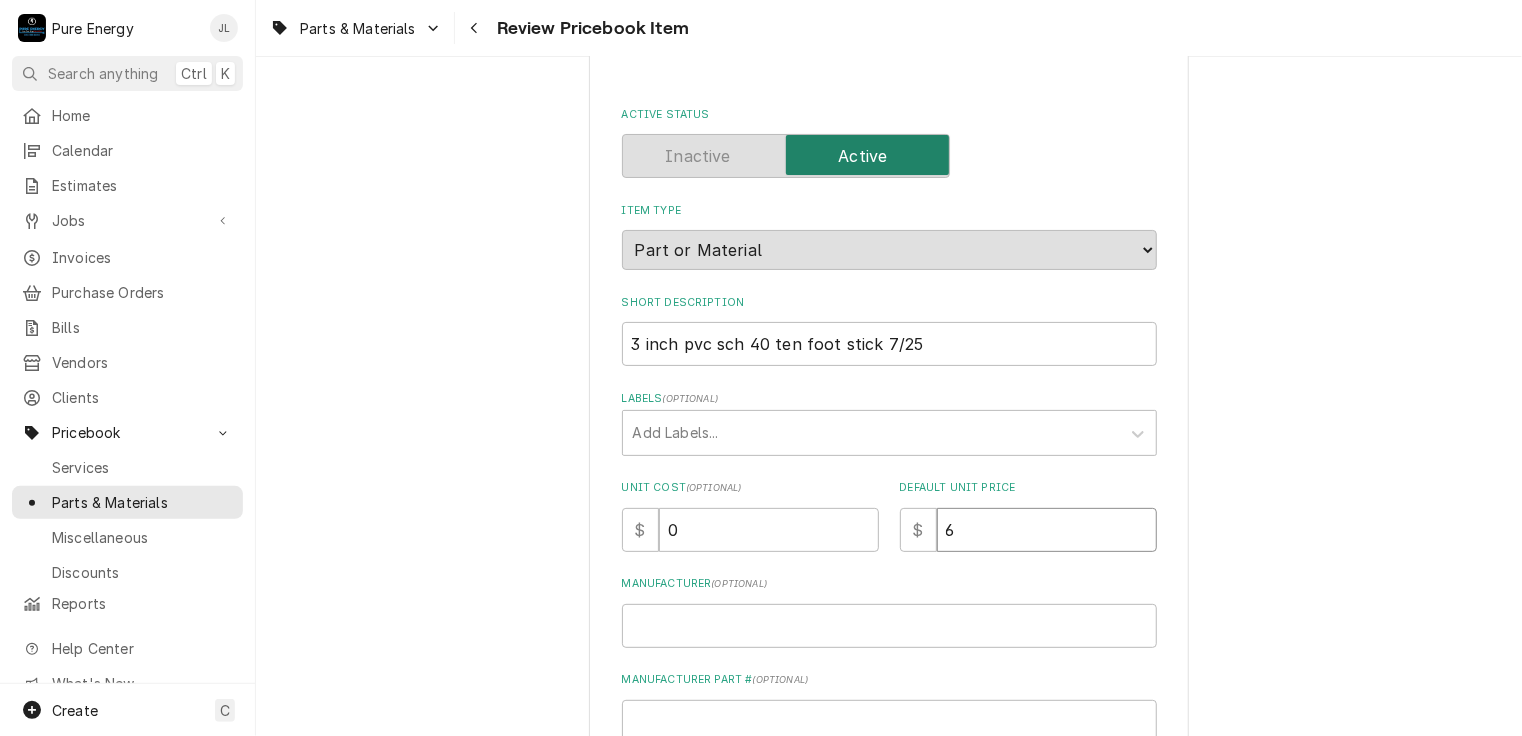 type on "x" 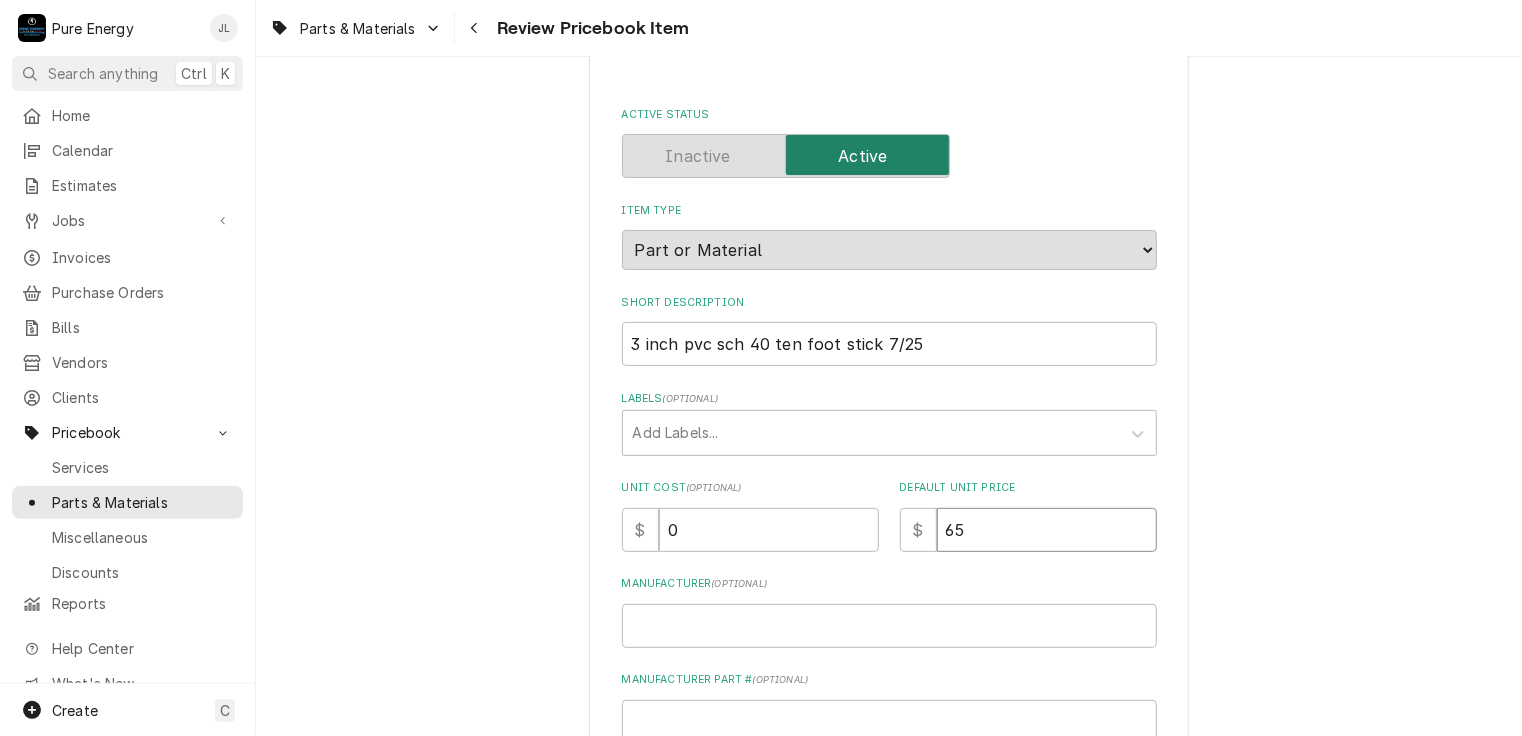 type on "x" 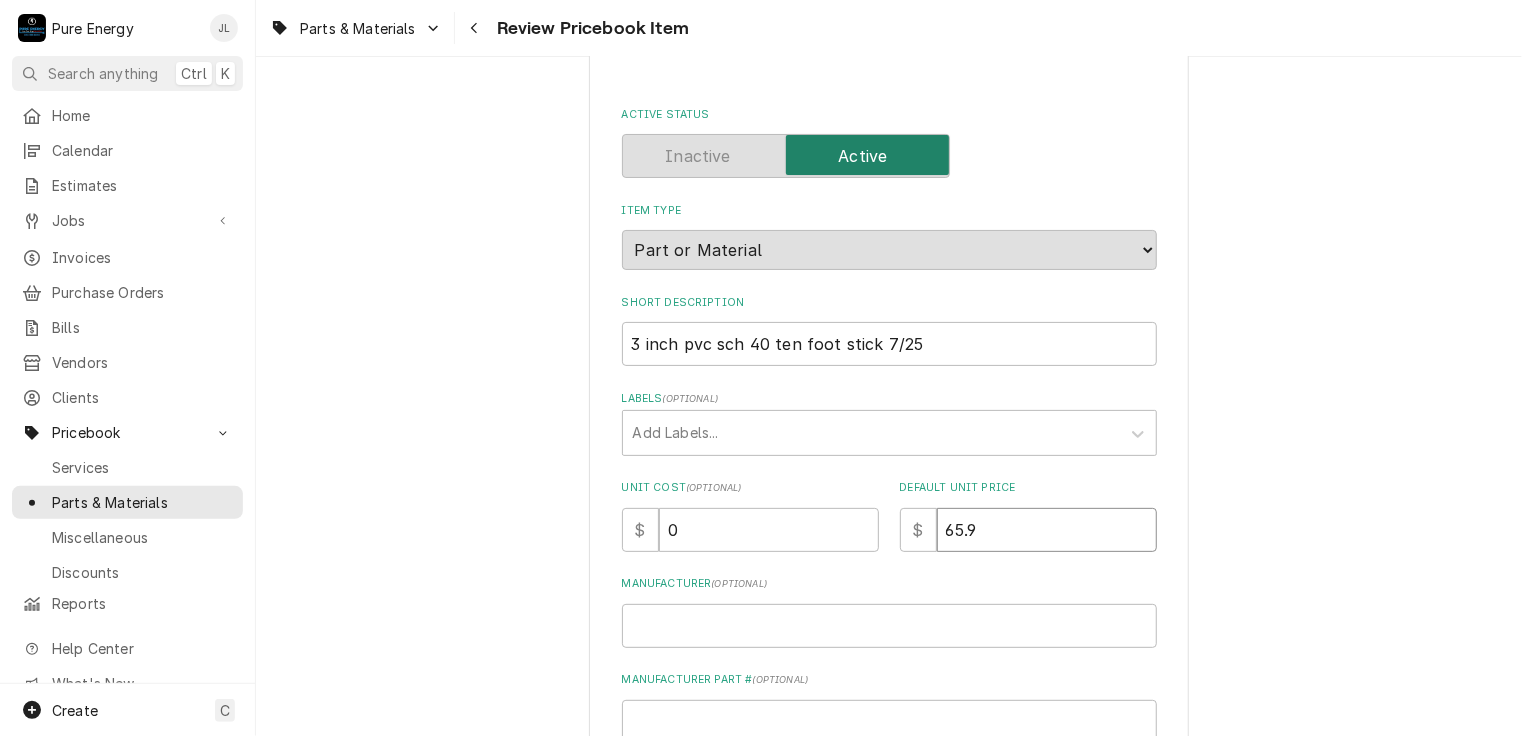 type on "x" 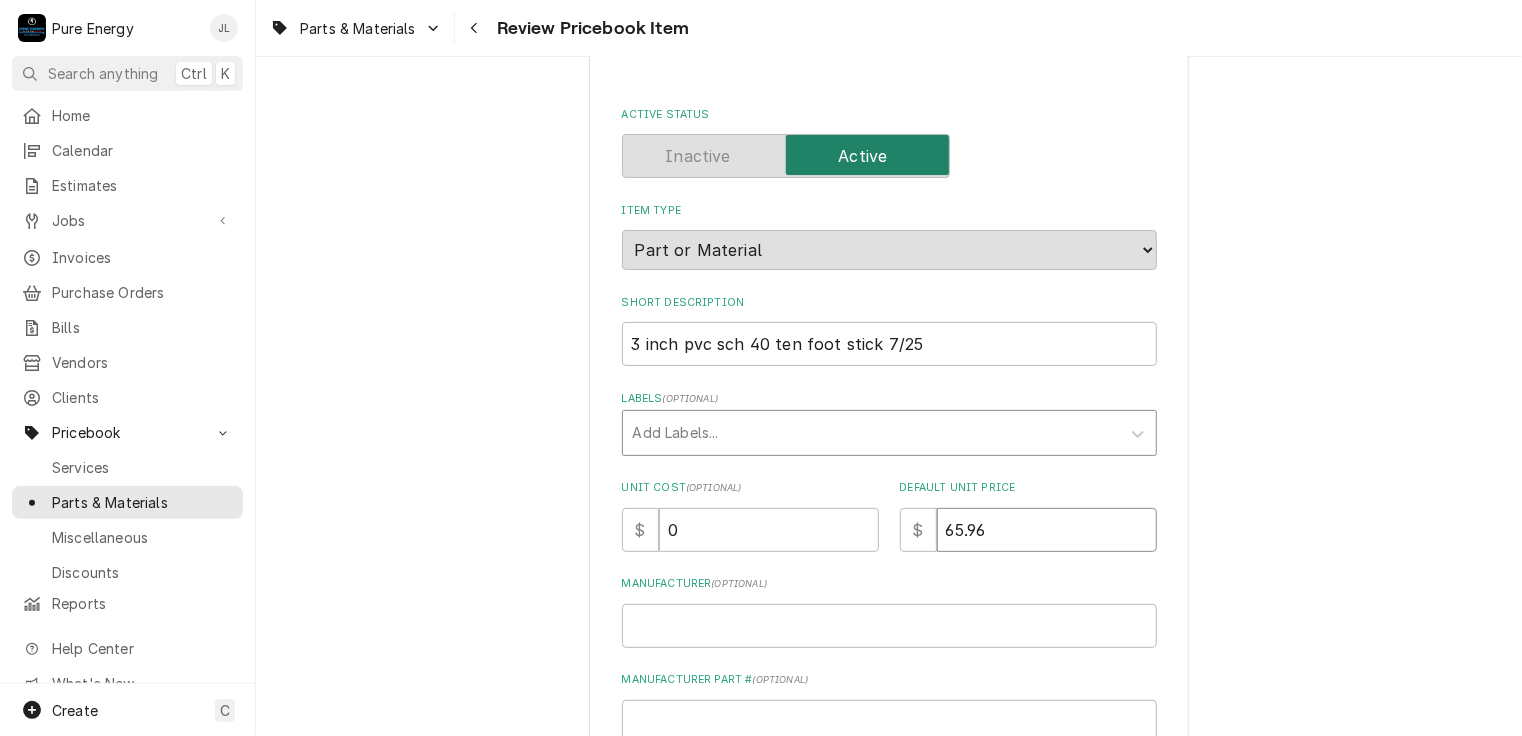 type on "65.96" 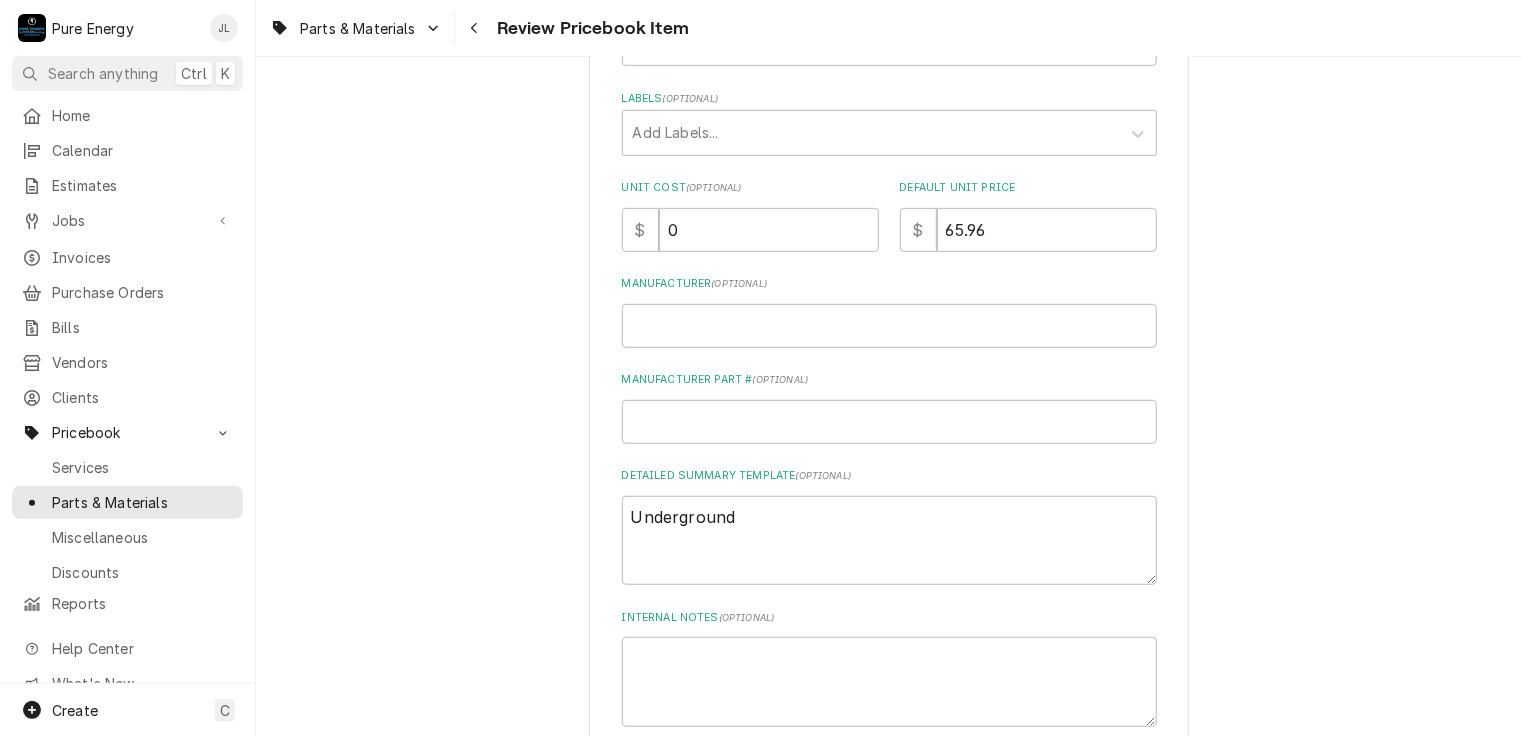 scroll, scrollTop: 744, scrollLeft: 0, axis: vertical 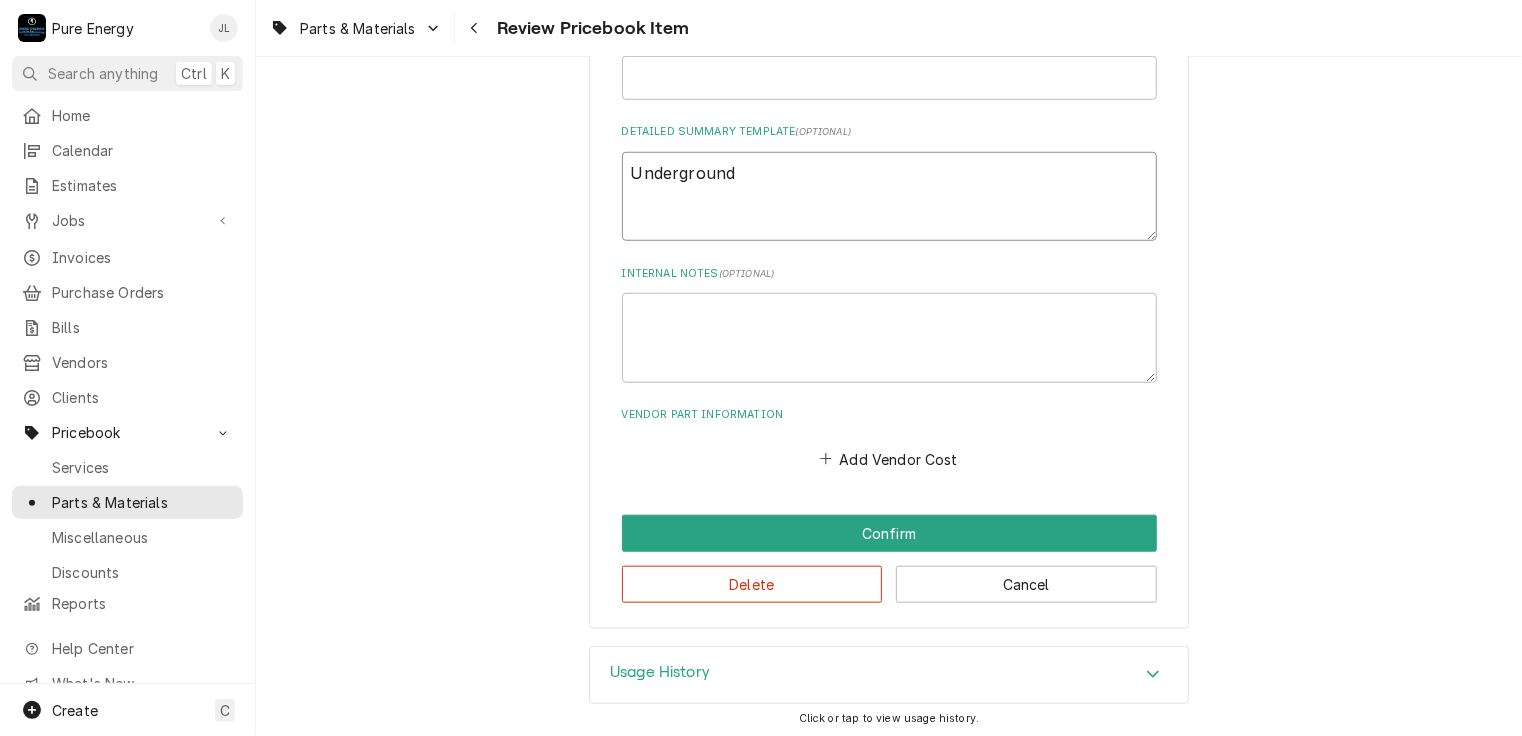 click on "Underground" at bounding box center [889, 197] 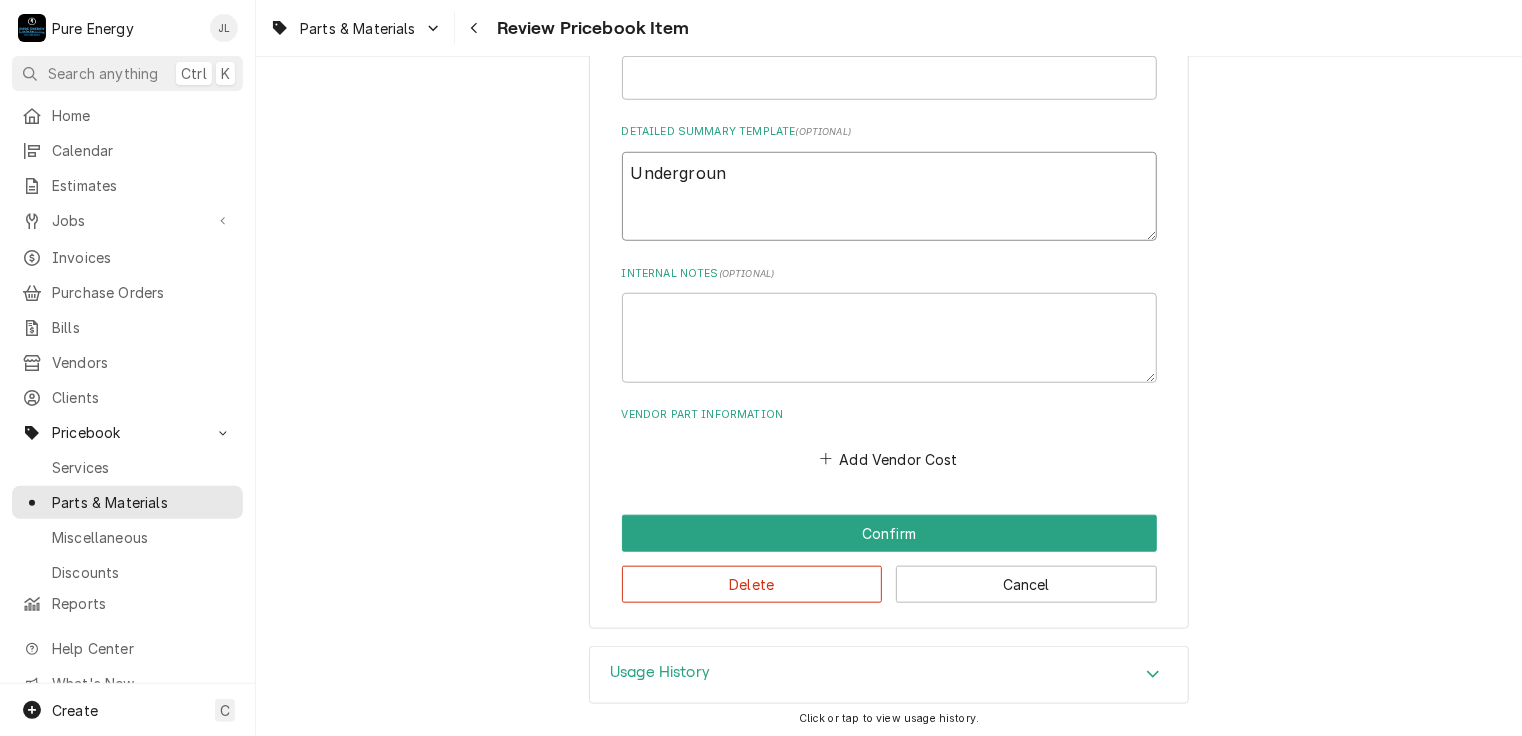 type on "x" 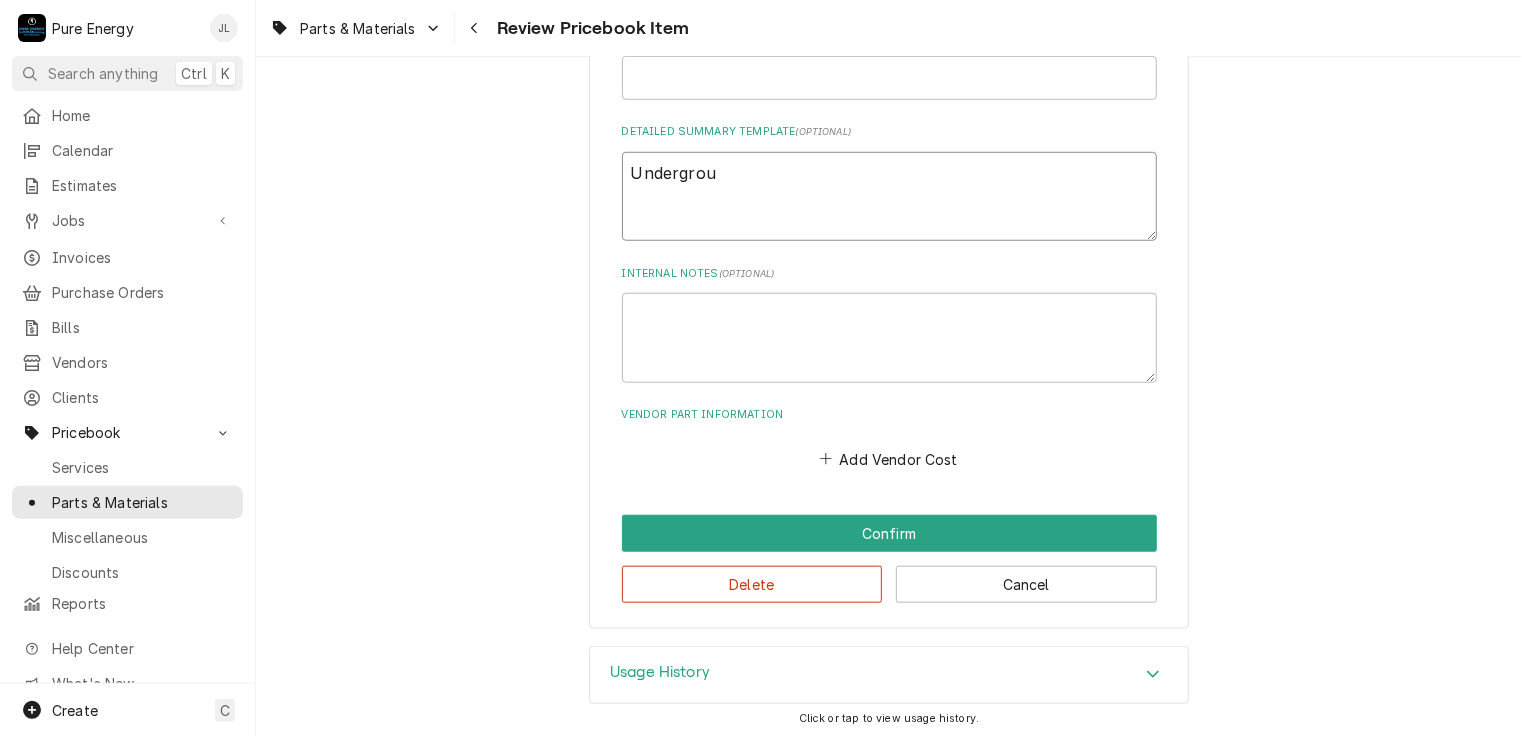 type on "x" 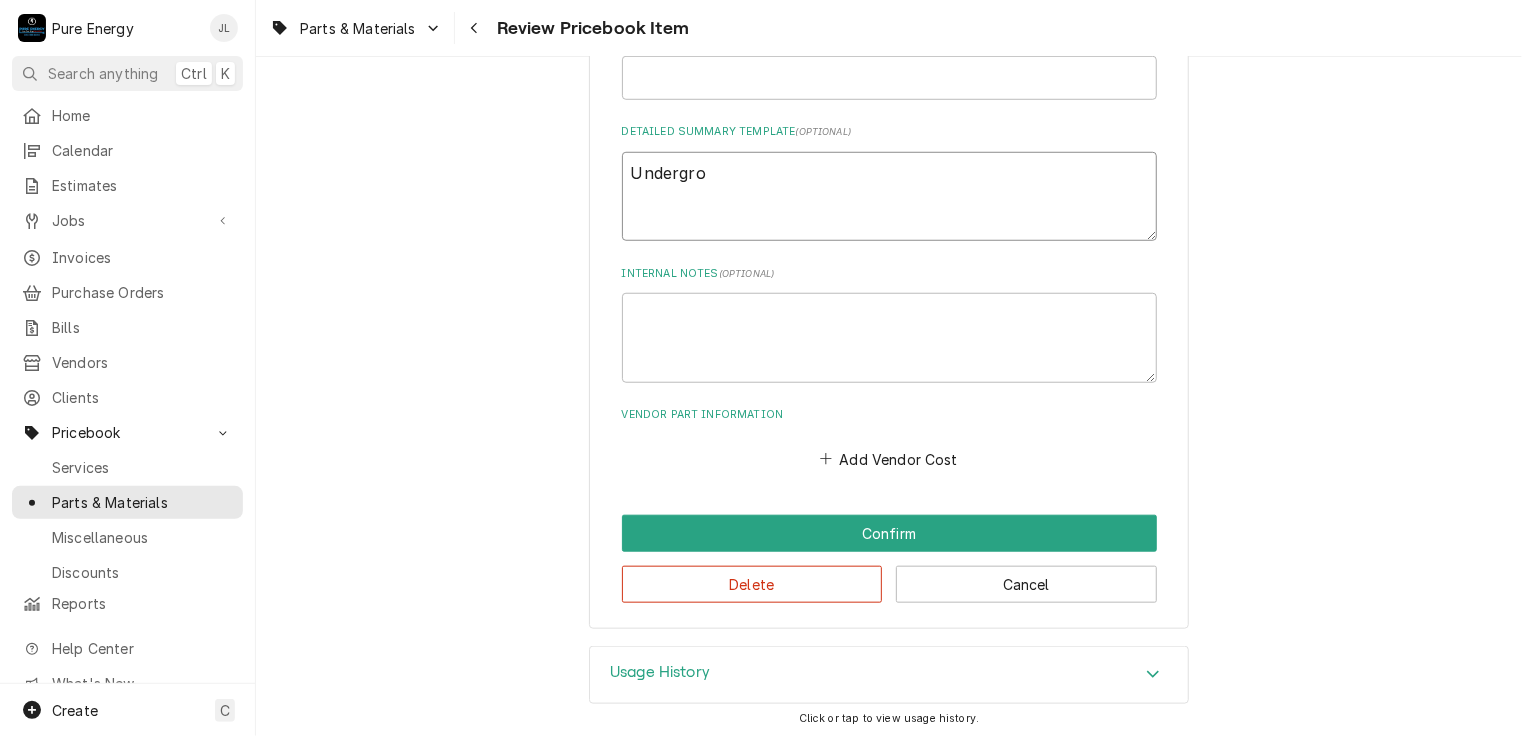 type on "x" 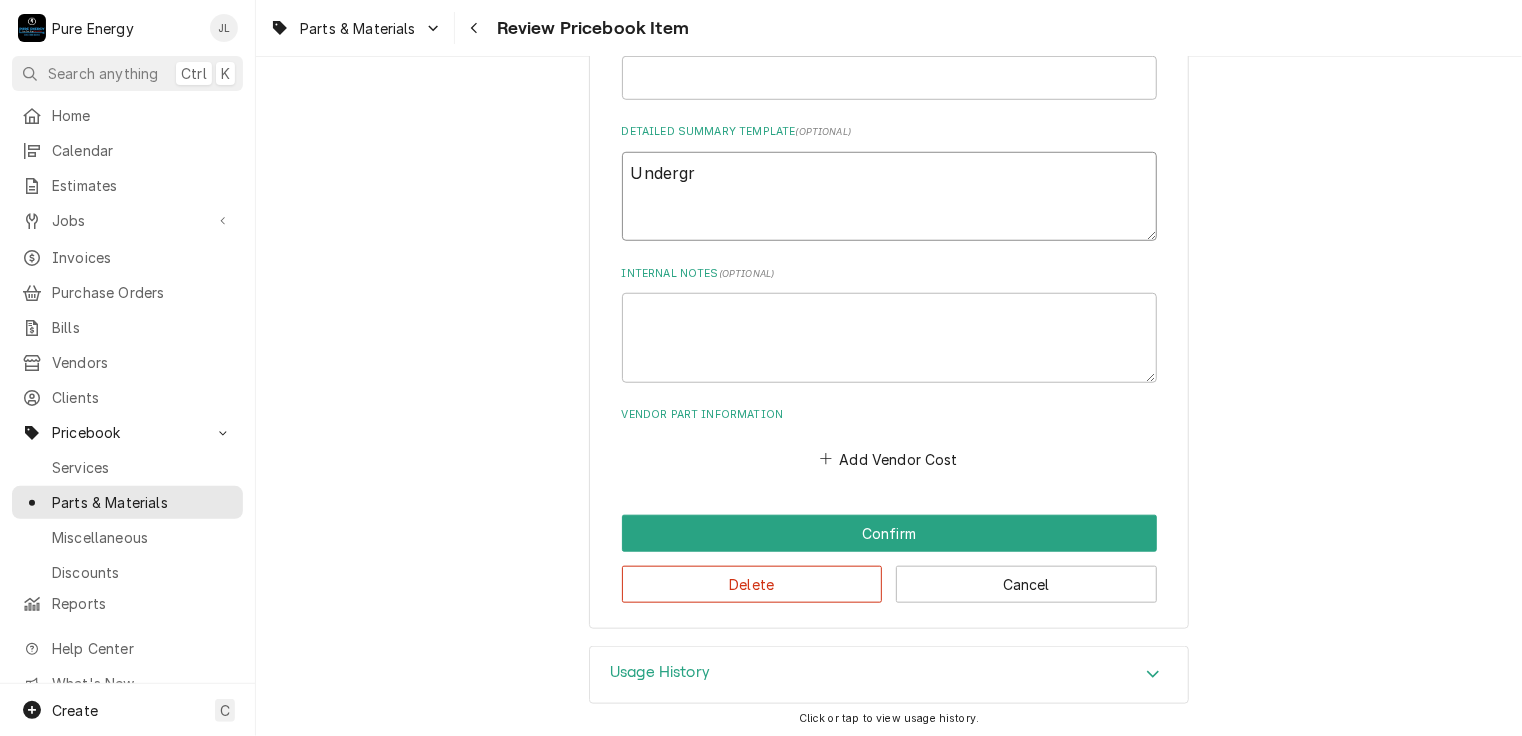 type on "x" 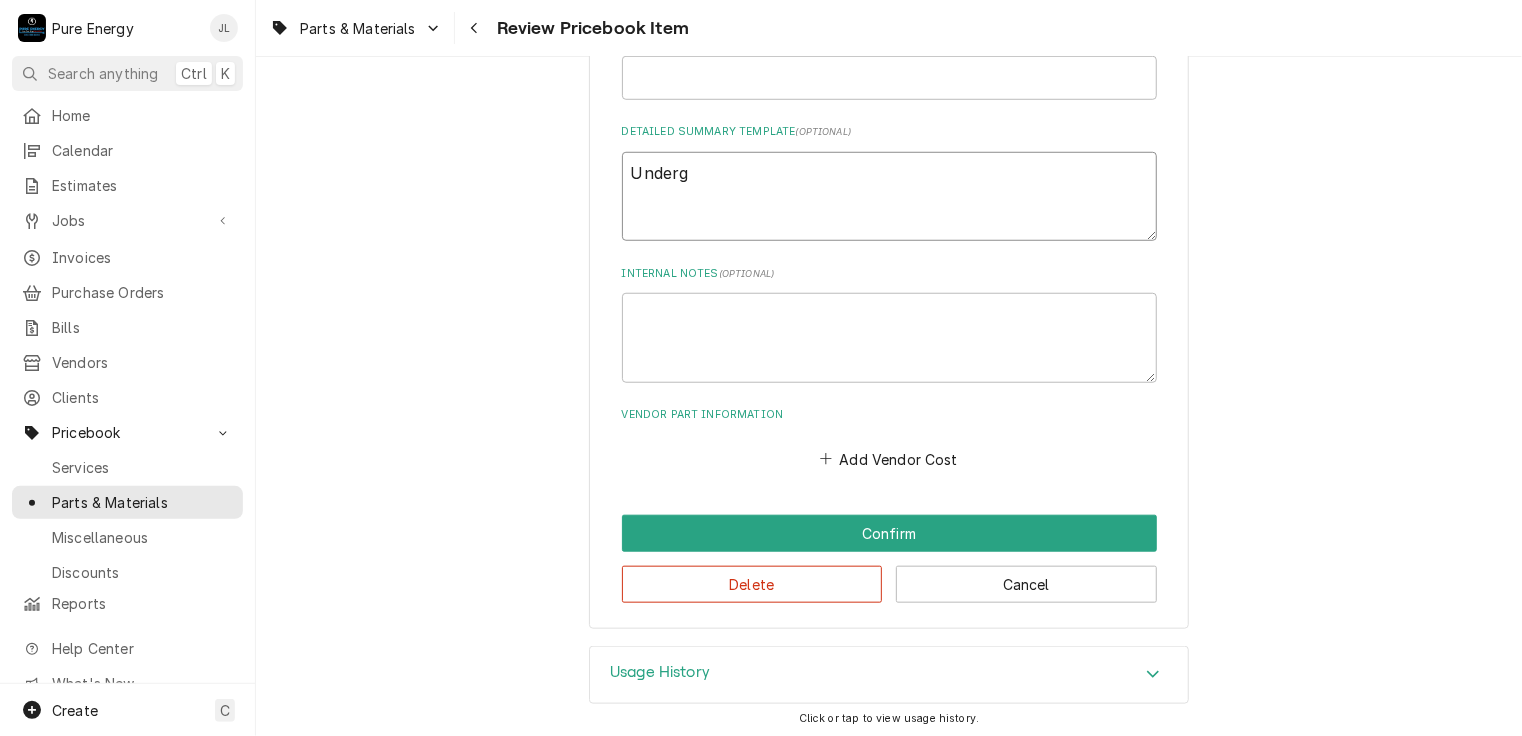 type on "x" 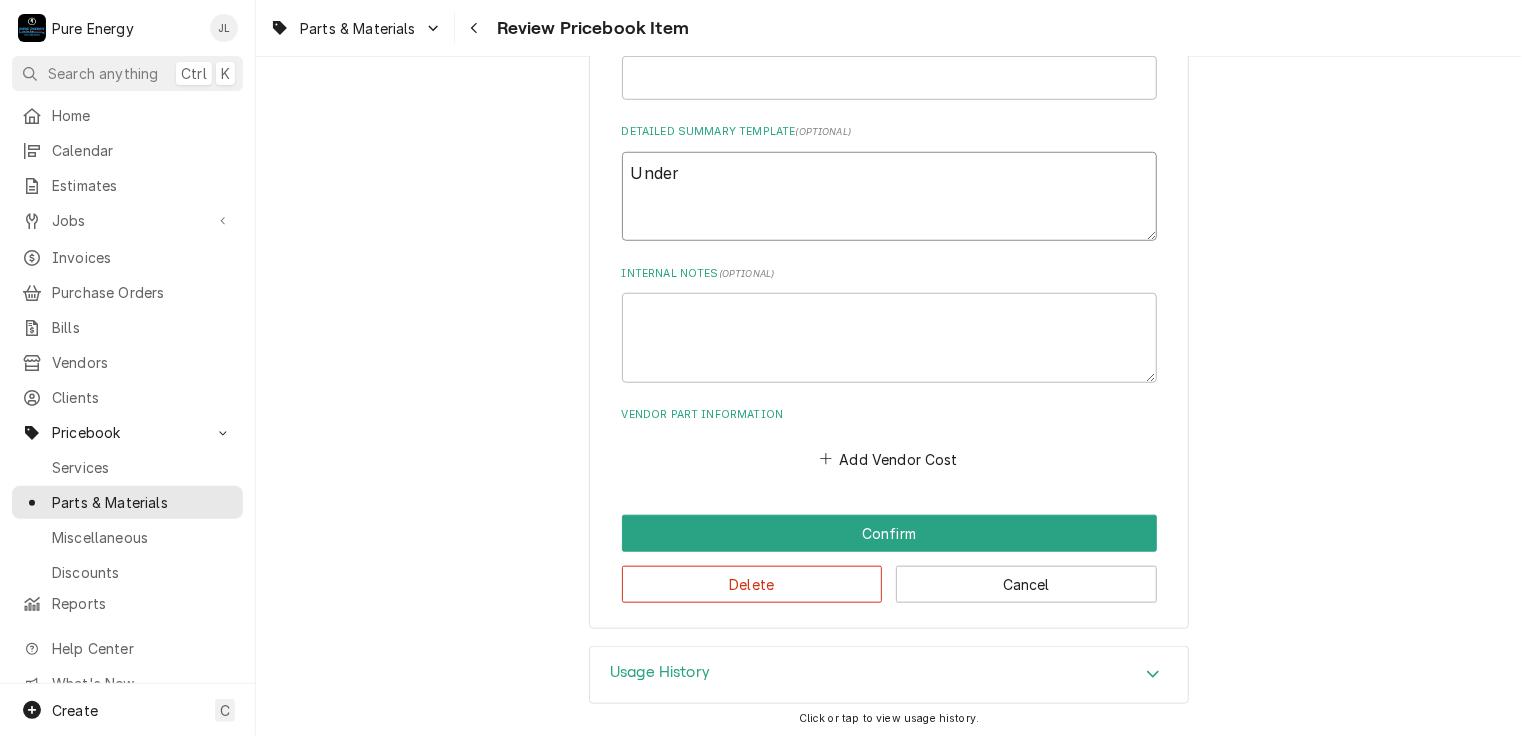 type on "x" 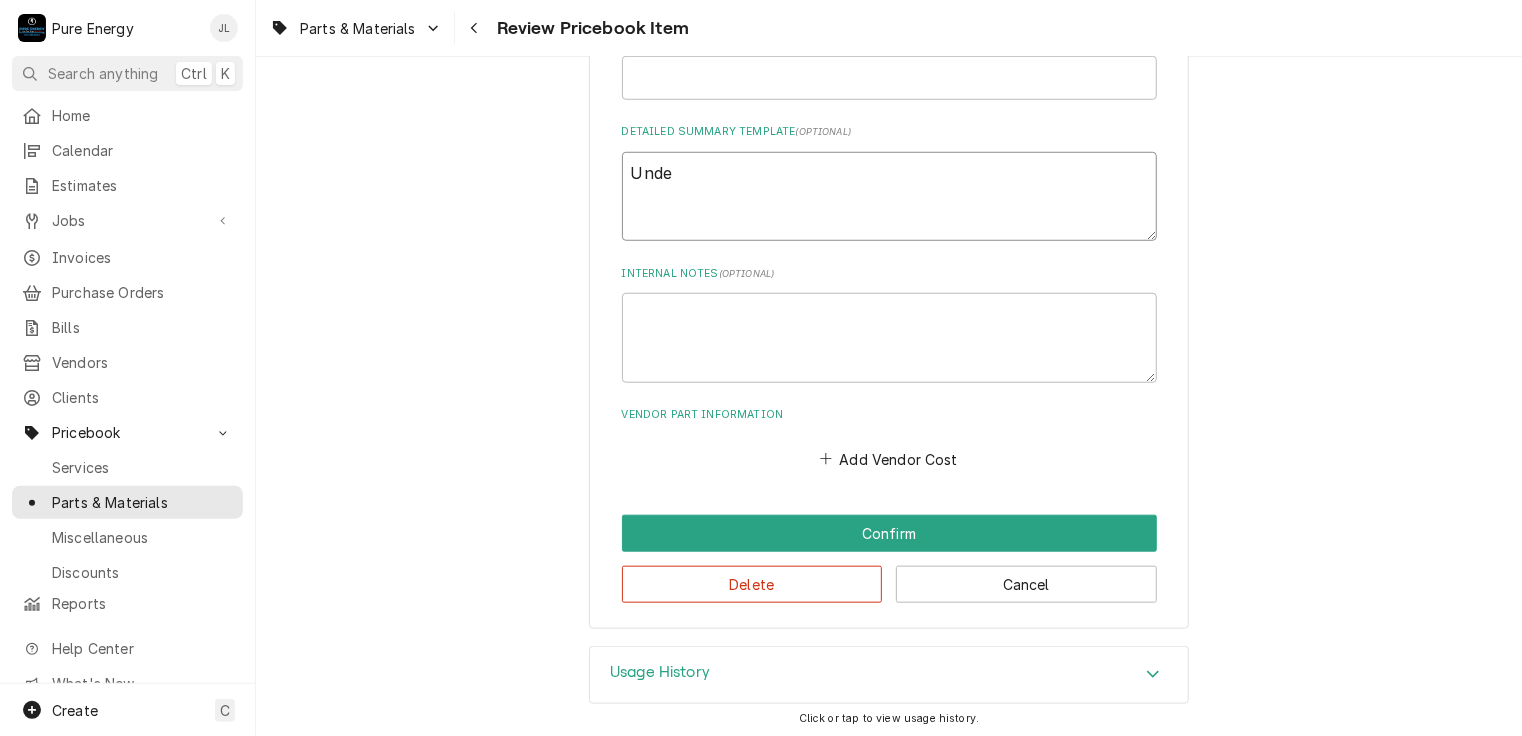 type on "x" 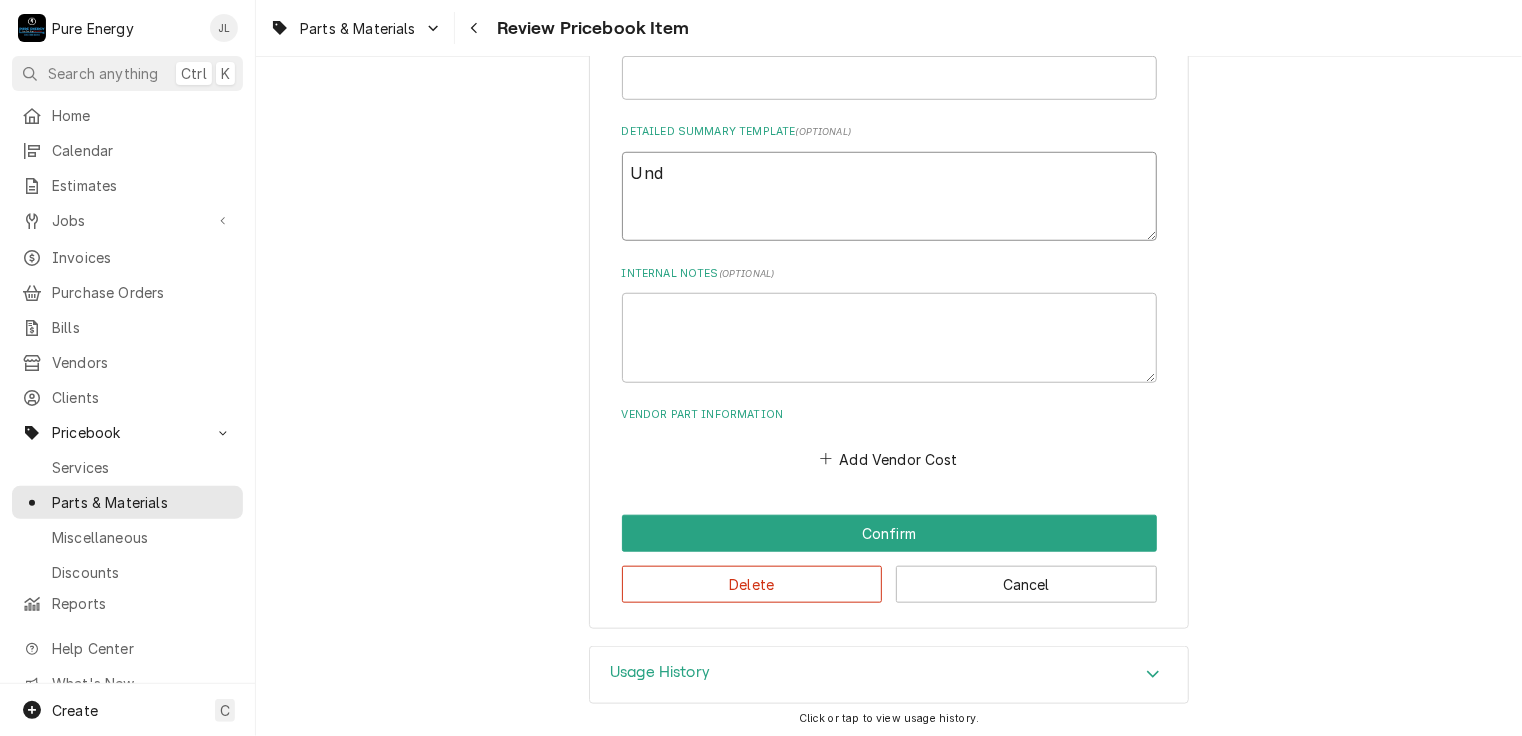 type on "x" 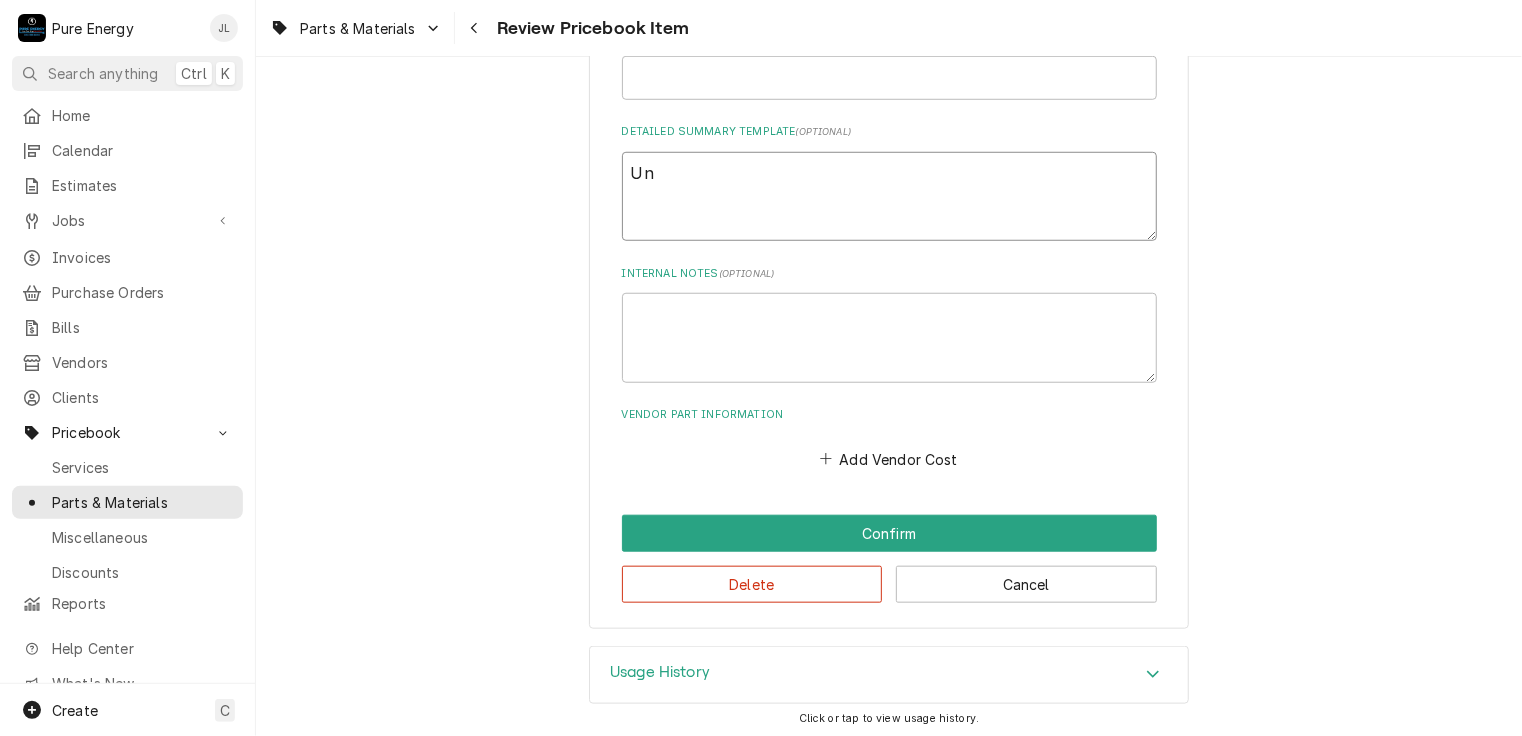 type on "x" 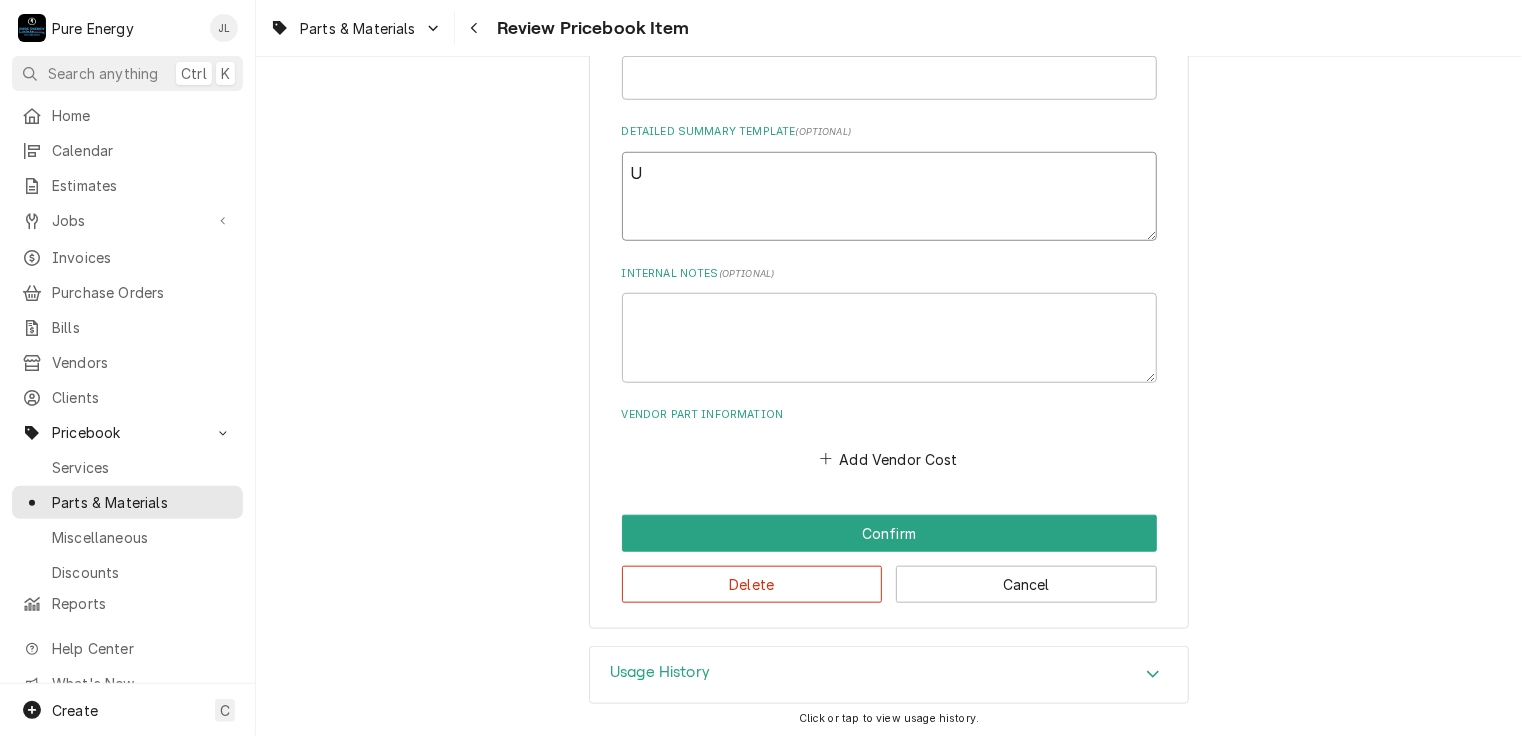 type on "x" 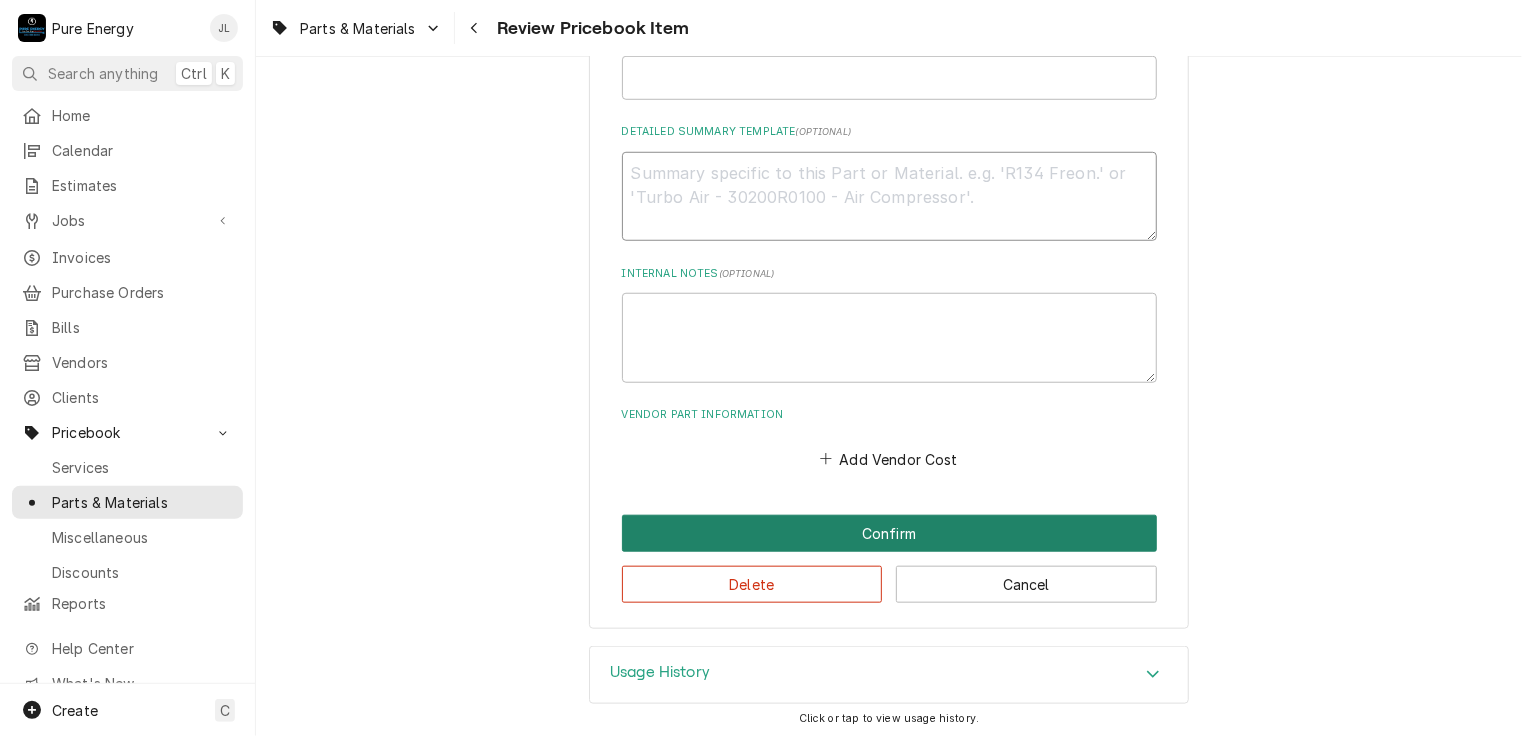 type 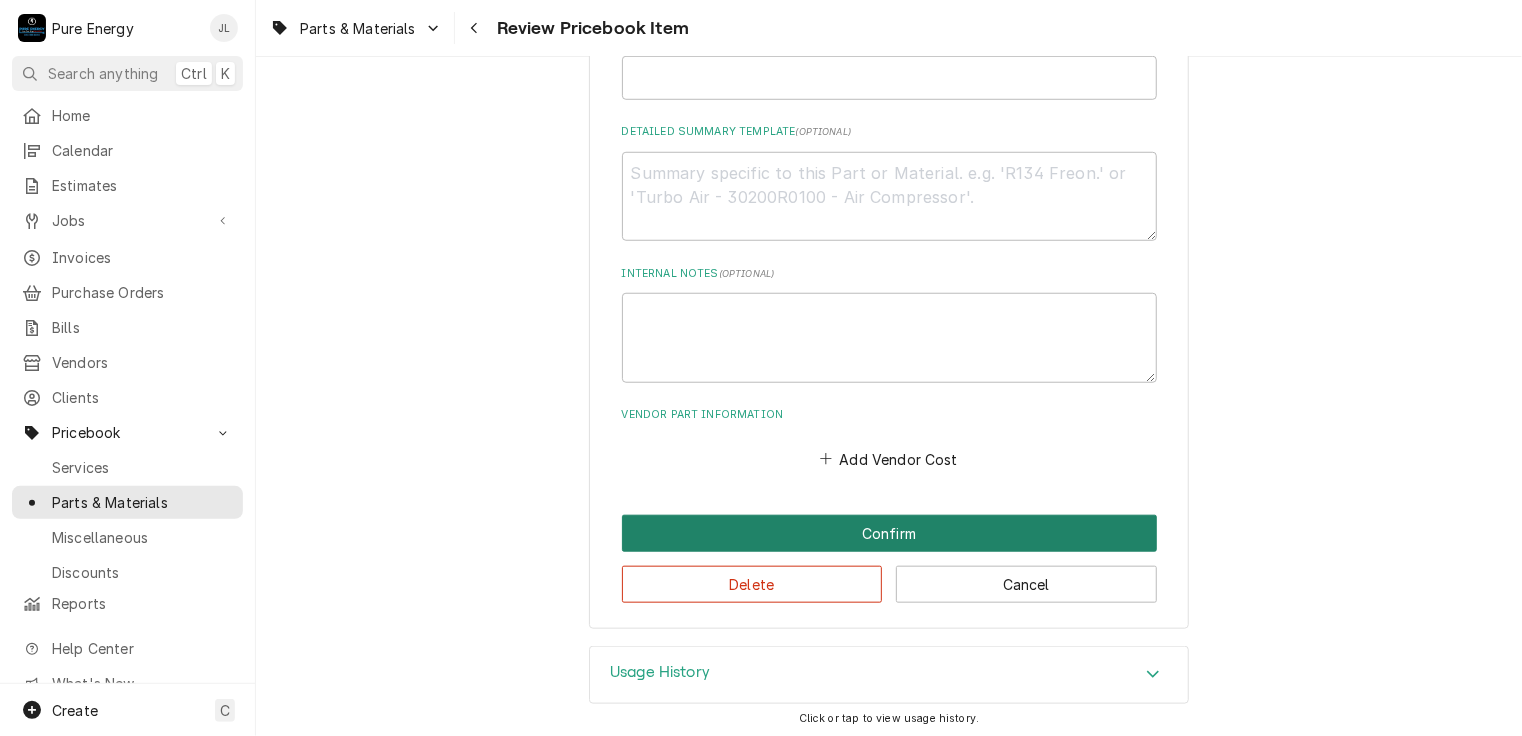 click on "Confirm" at bounding box center (889, 533) 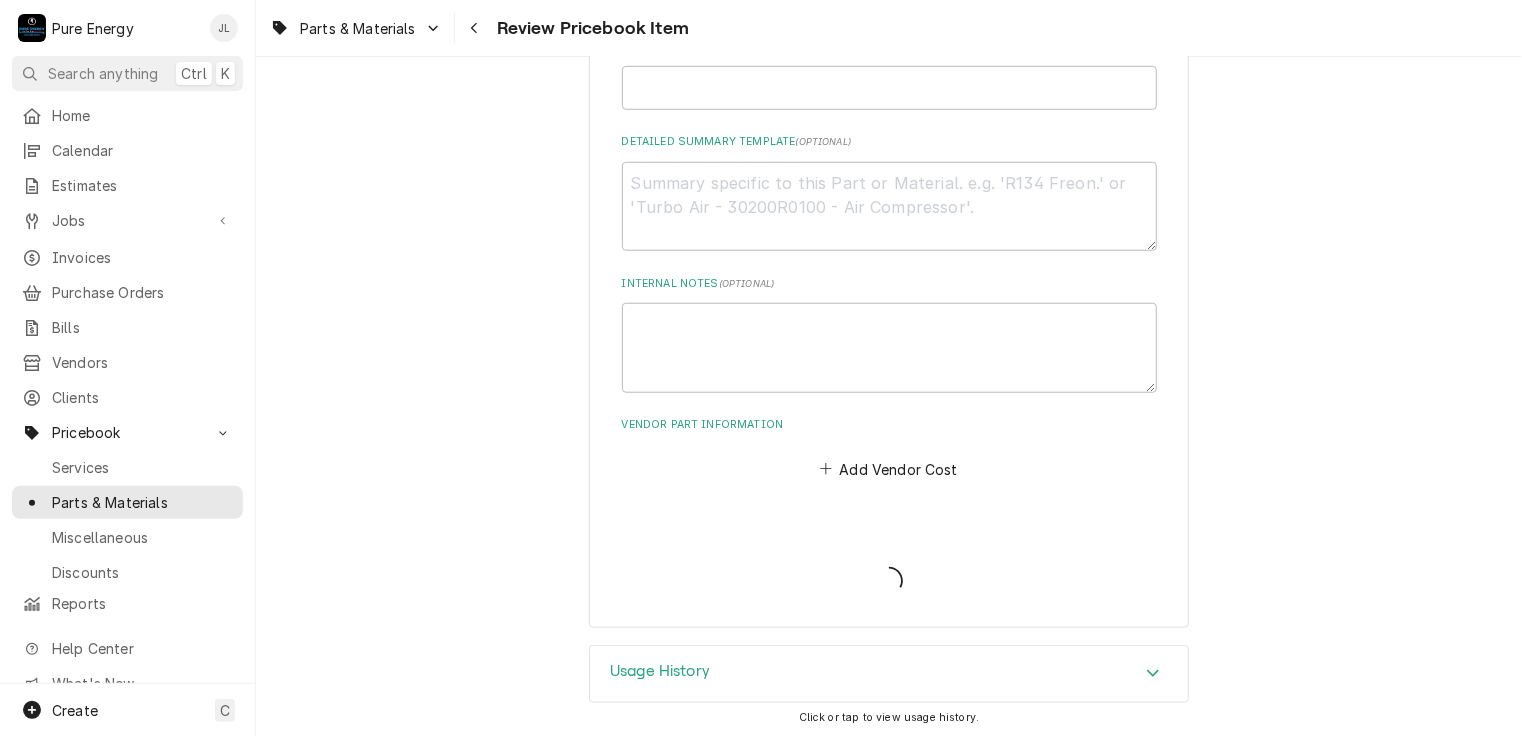 type on "x" 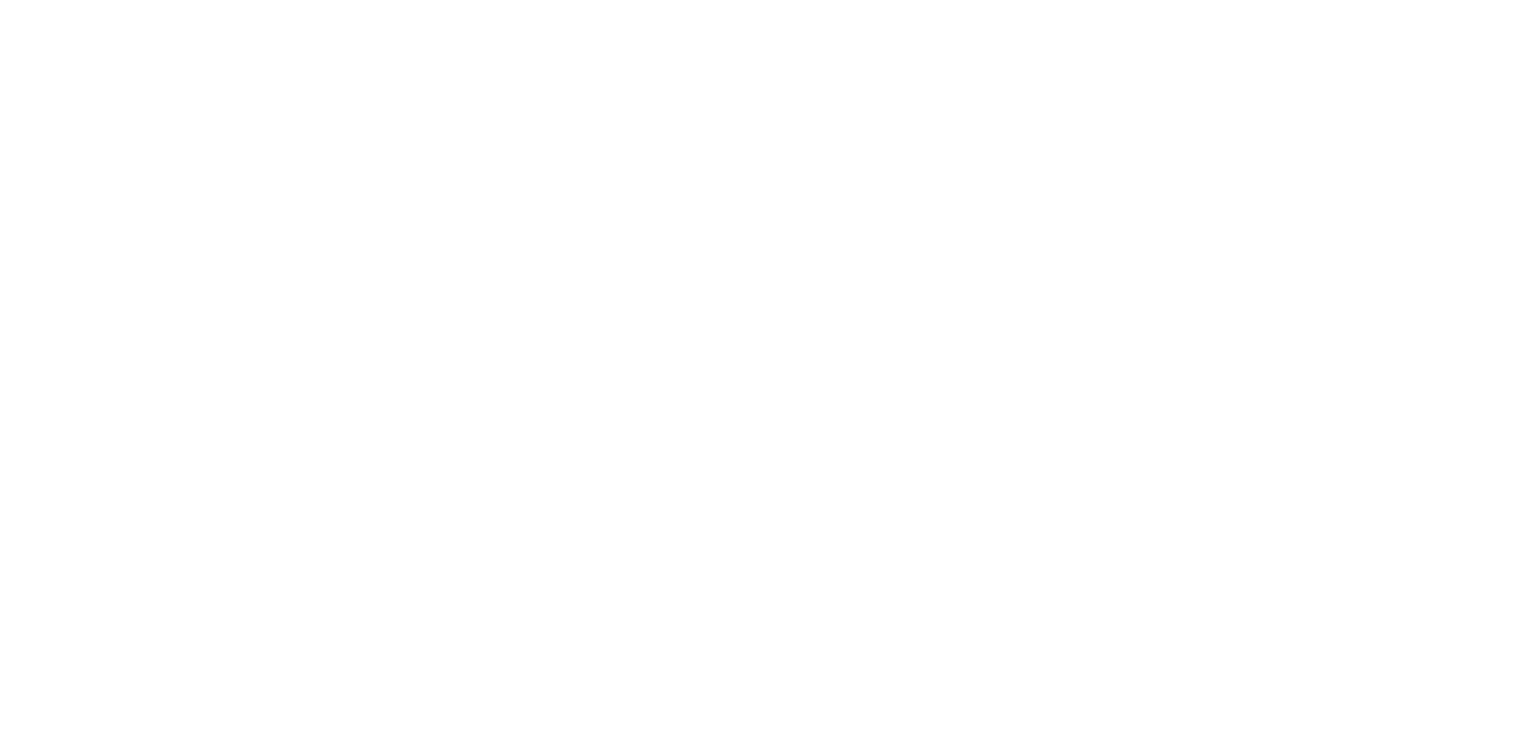 scroll, scrollTop: 0, scrollLeft: 0, axis: both 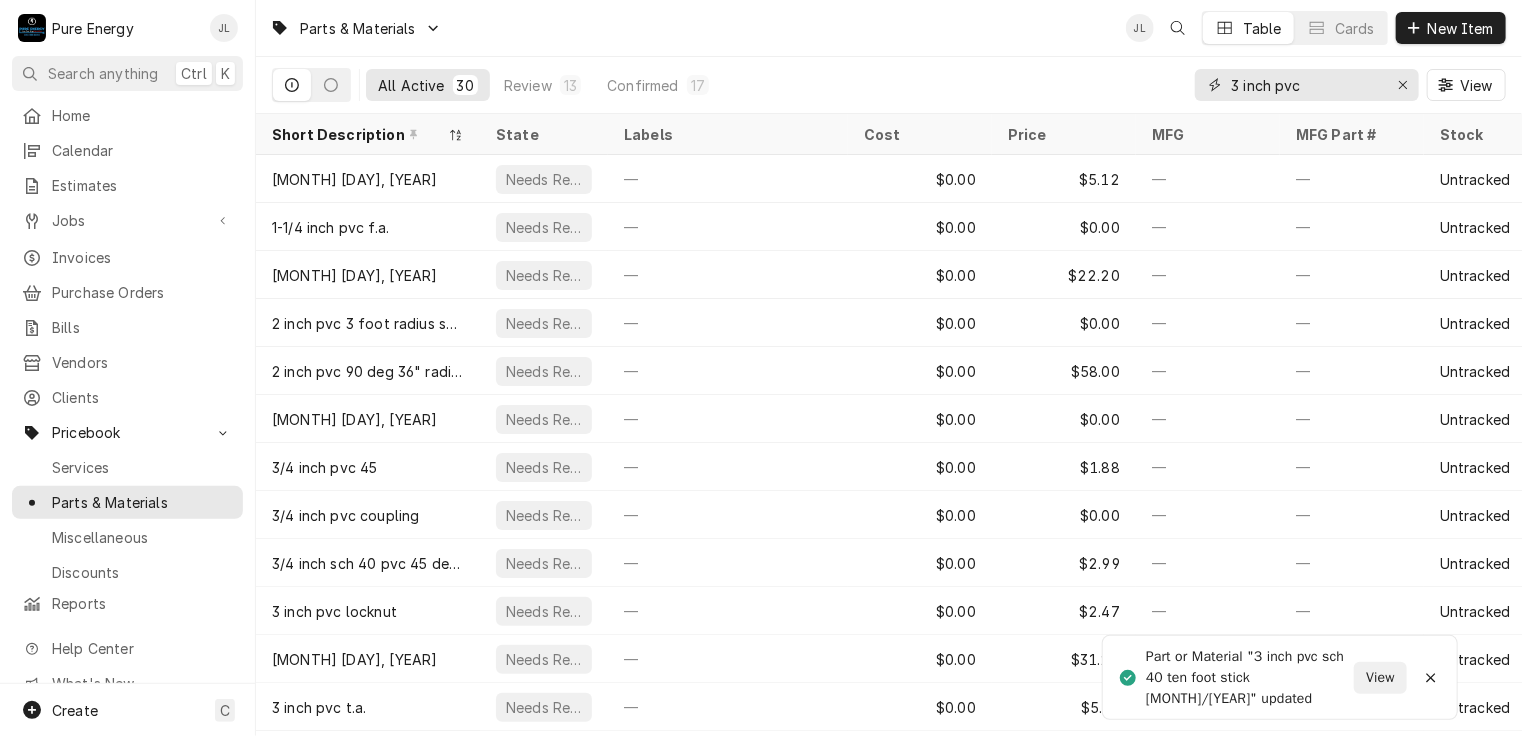 click on "3 inch pvc" at bounding box center (1306, 85) 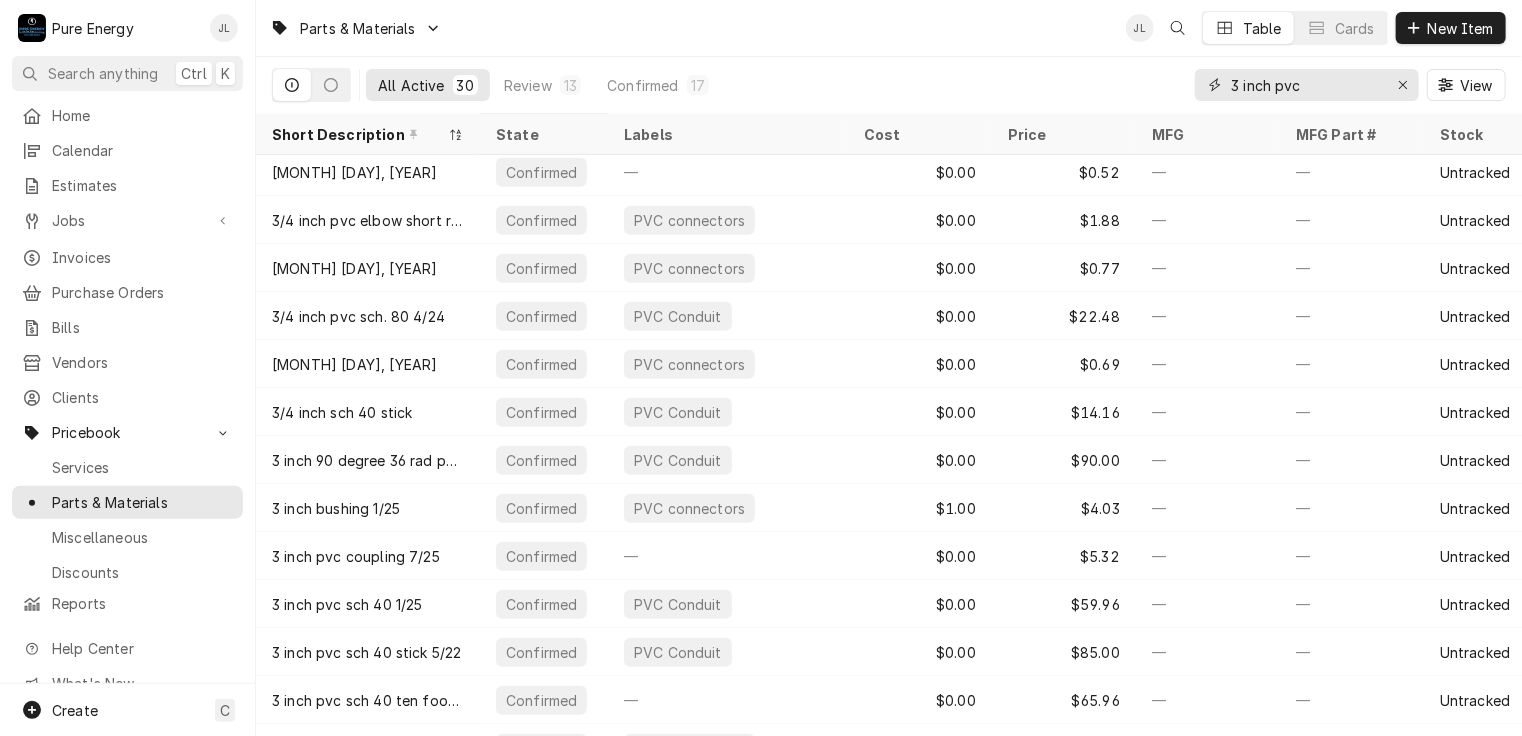 scroll, scrollTop: 871, scrollLeft: 0, axis: vertical 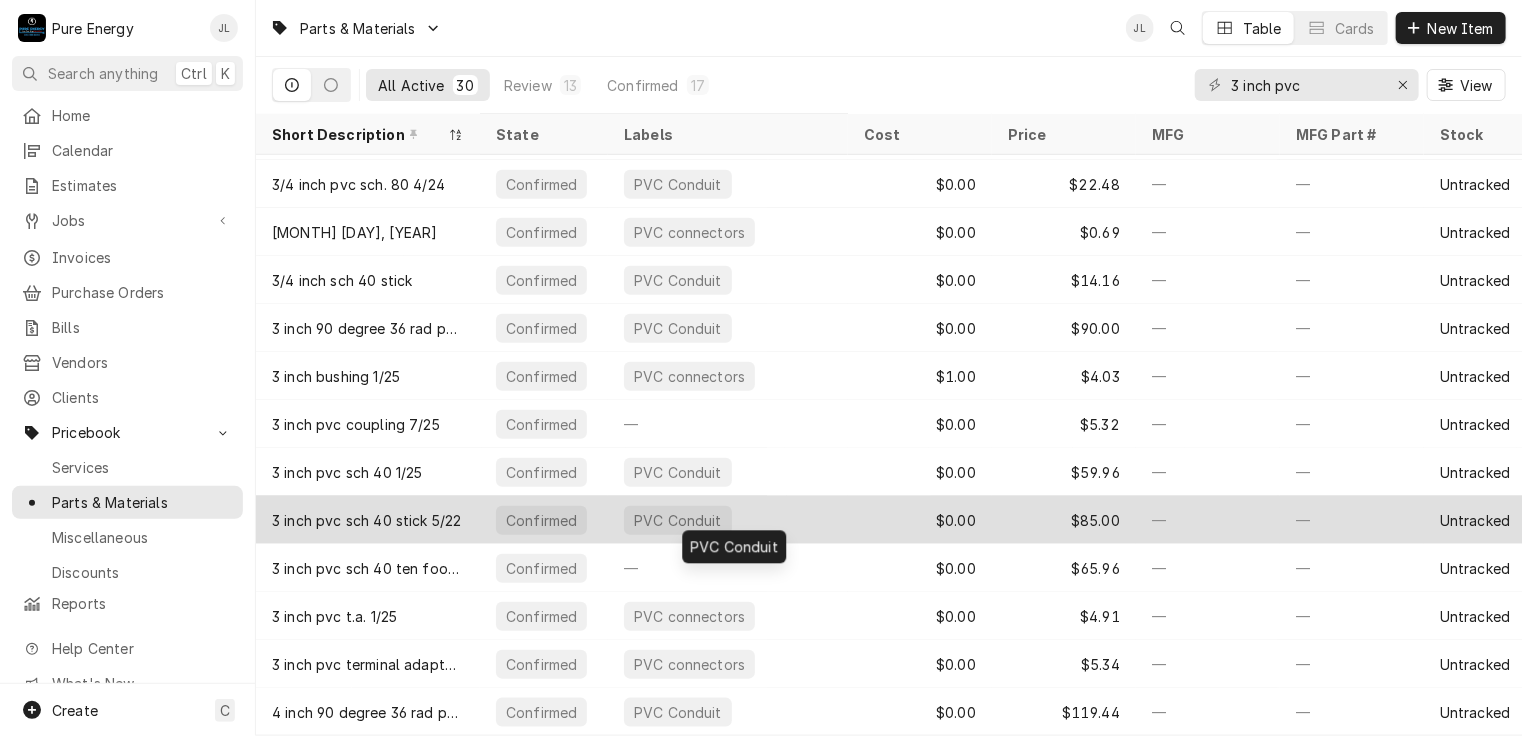 click on "PVC Conduit" at bounding box center [728, 520] 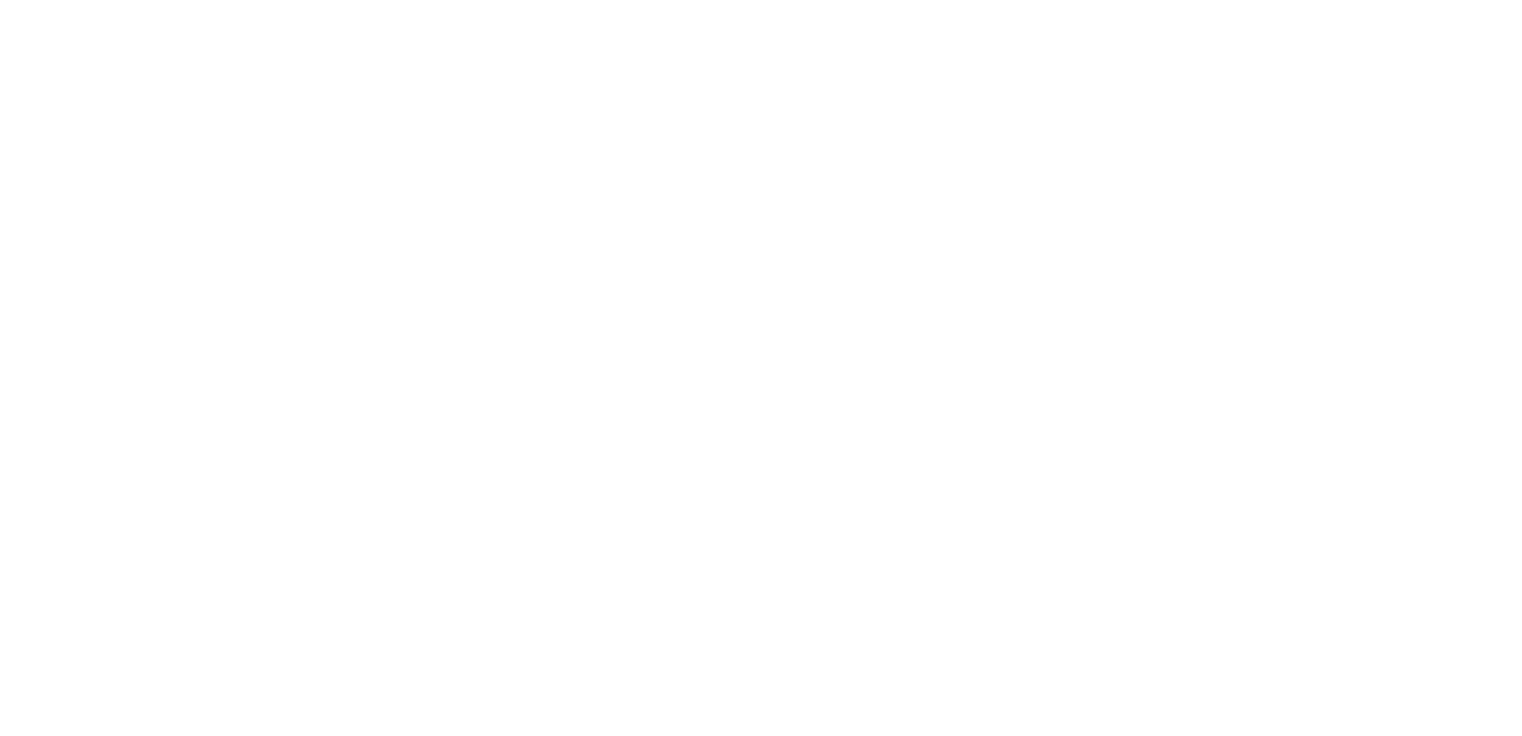 scroll, scrollTop: 0, scrollLeft: 0, axis: both 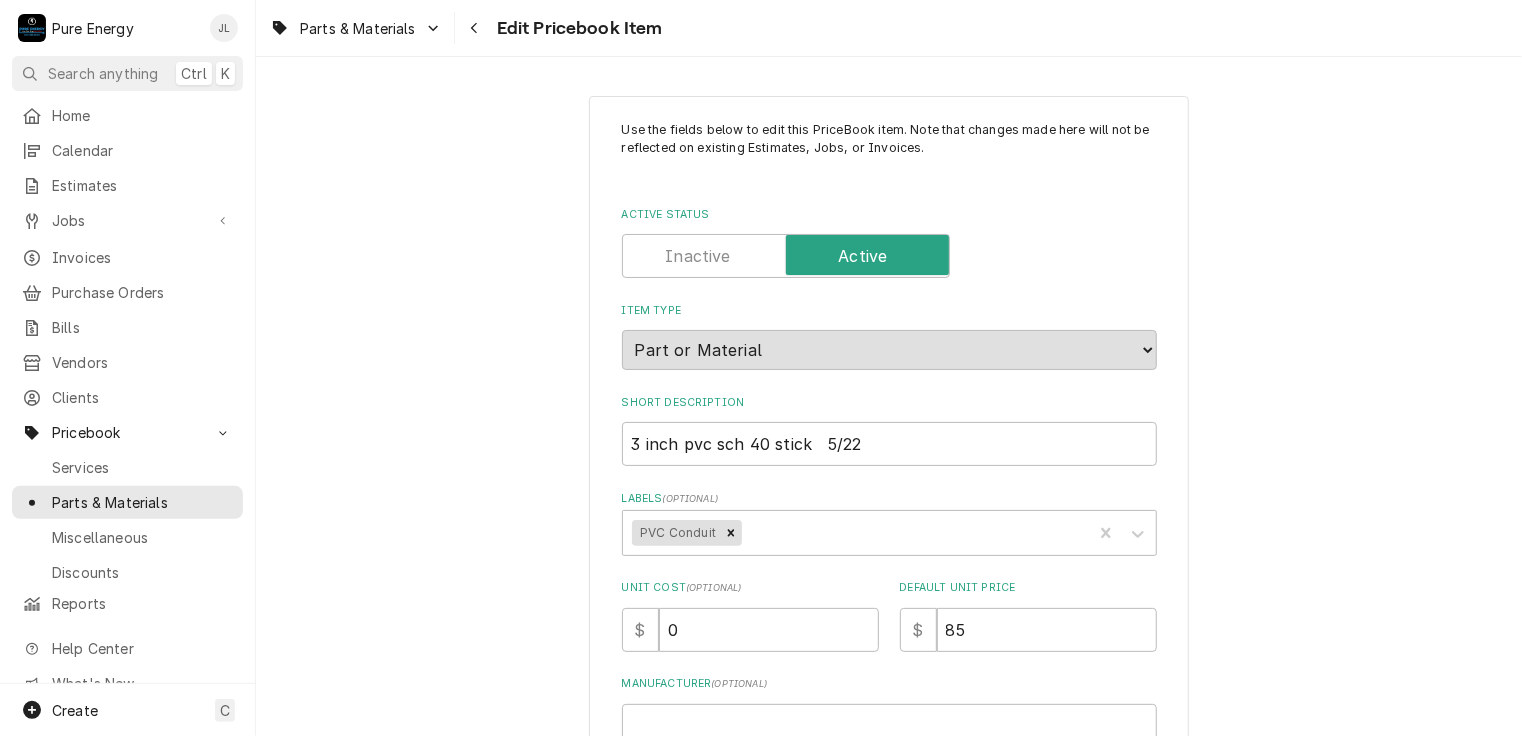 type on "x" 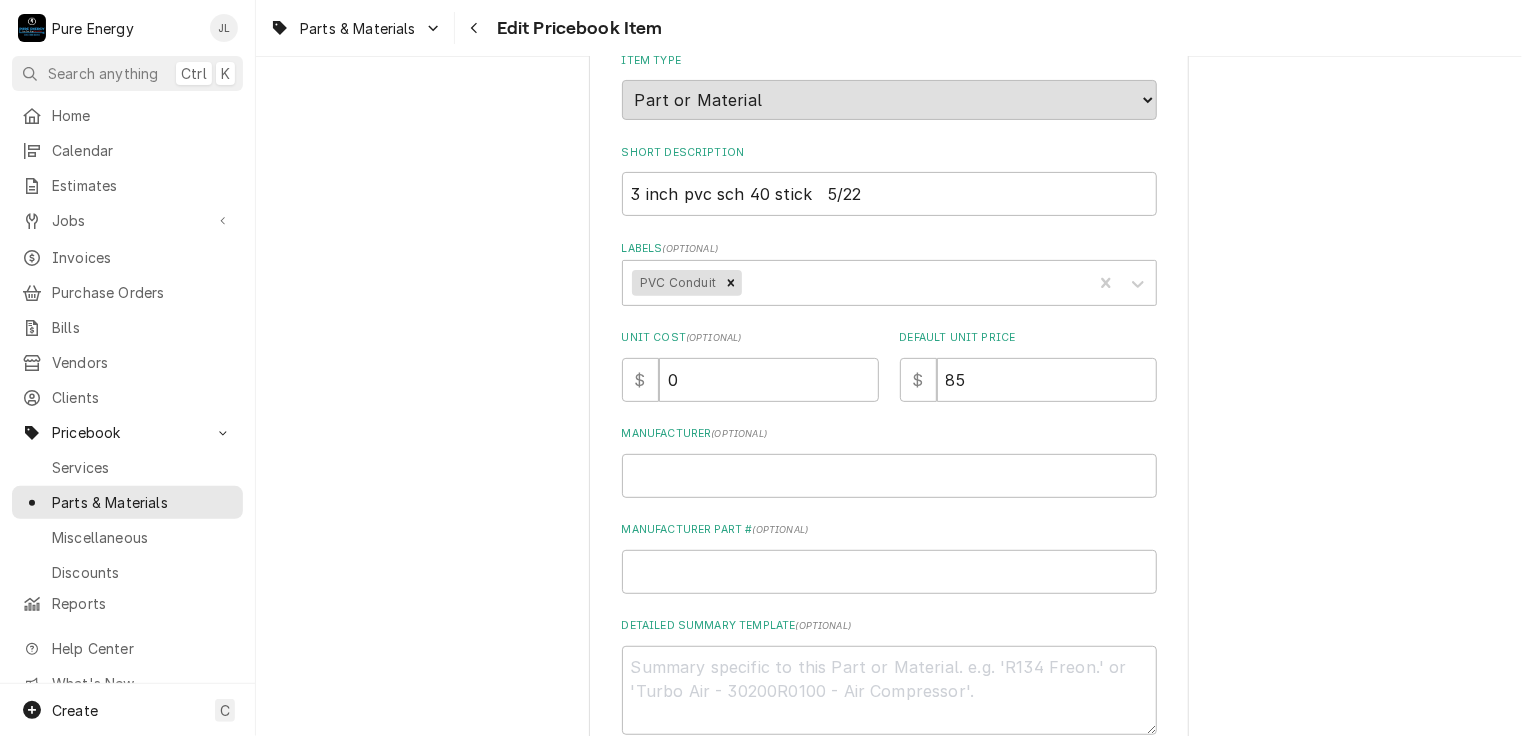 scroll, scrollTop: 0, scrollLeft: 0, axis: both 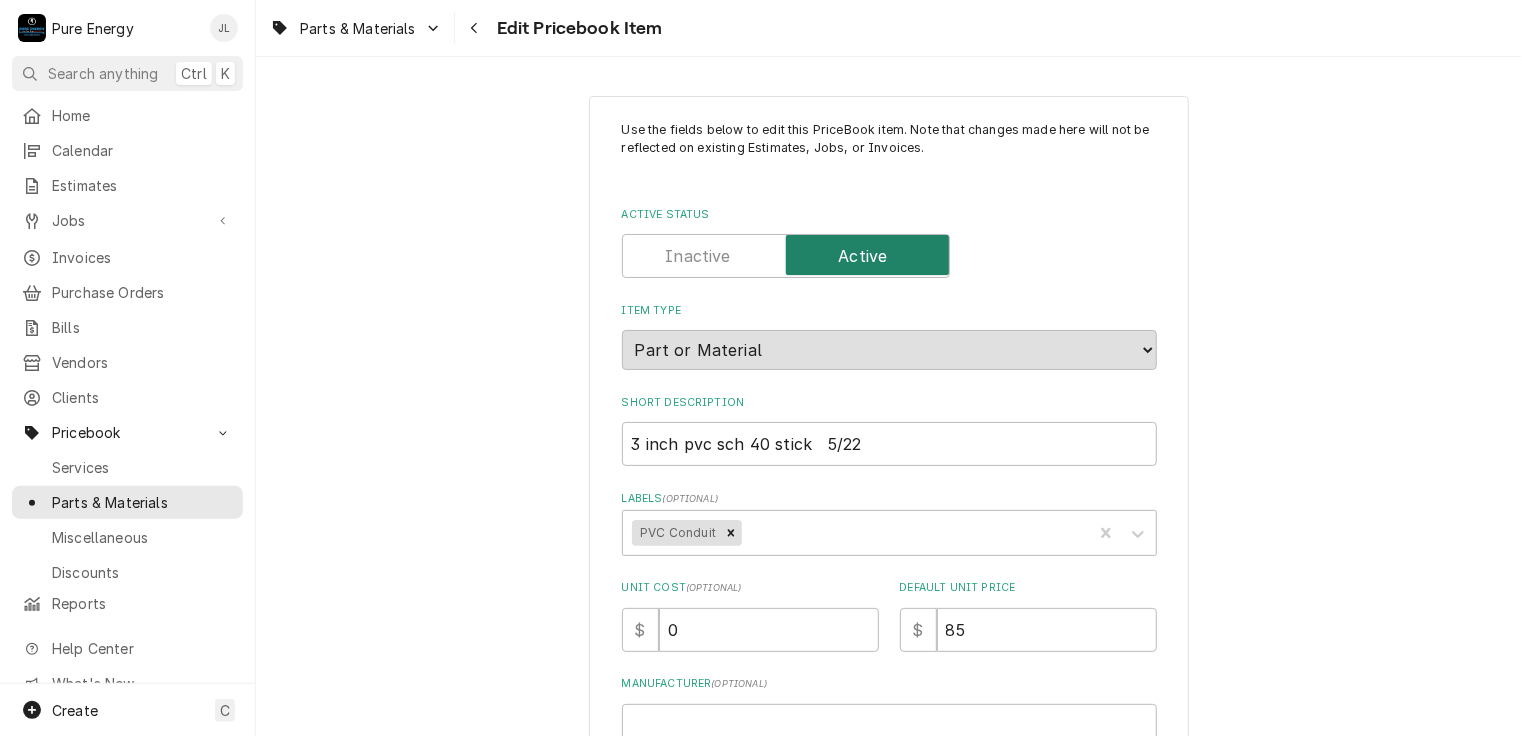 click at bounding box center (786, 256) 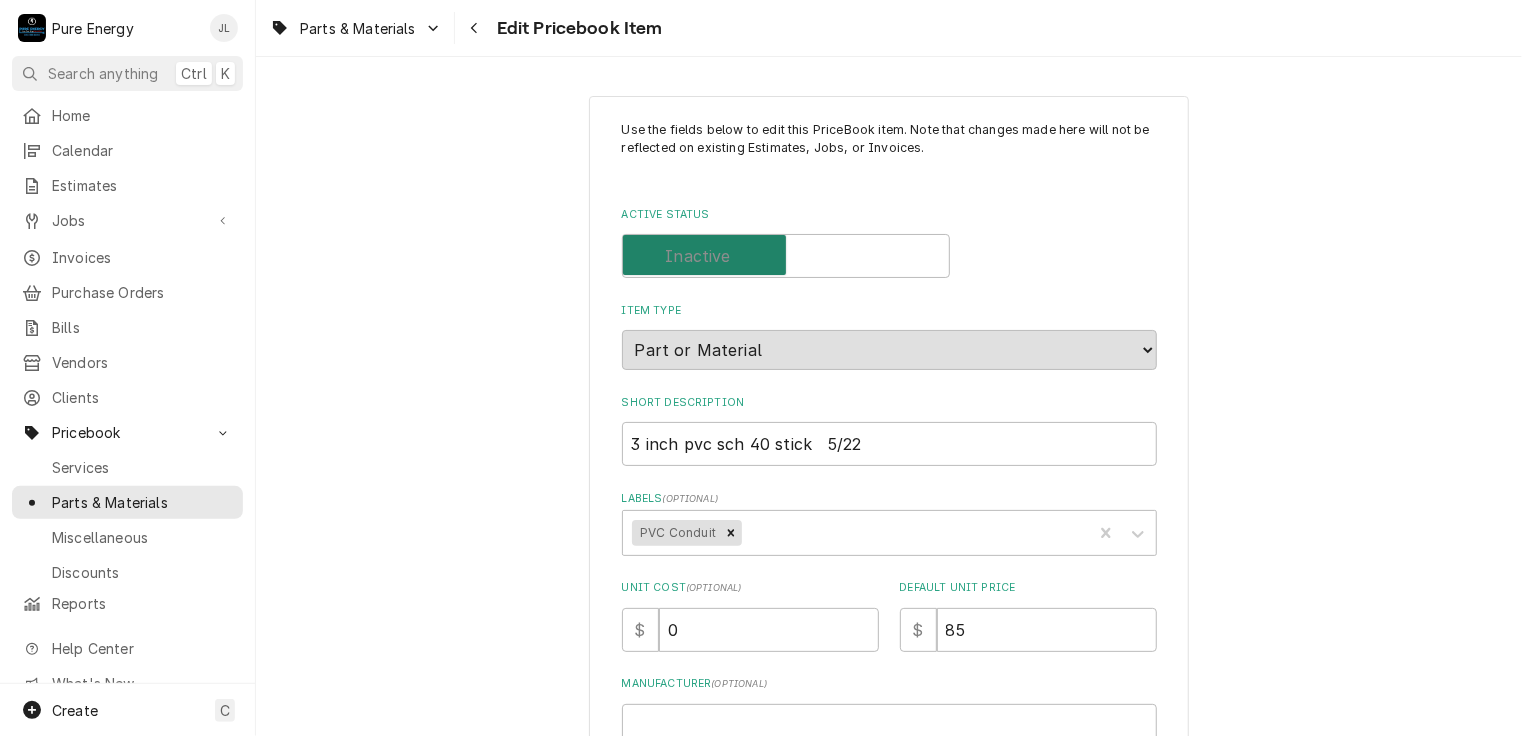 checkbox on "false" 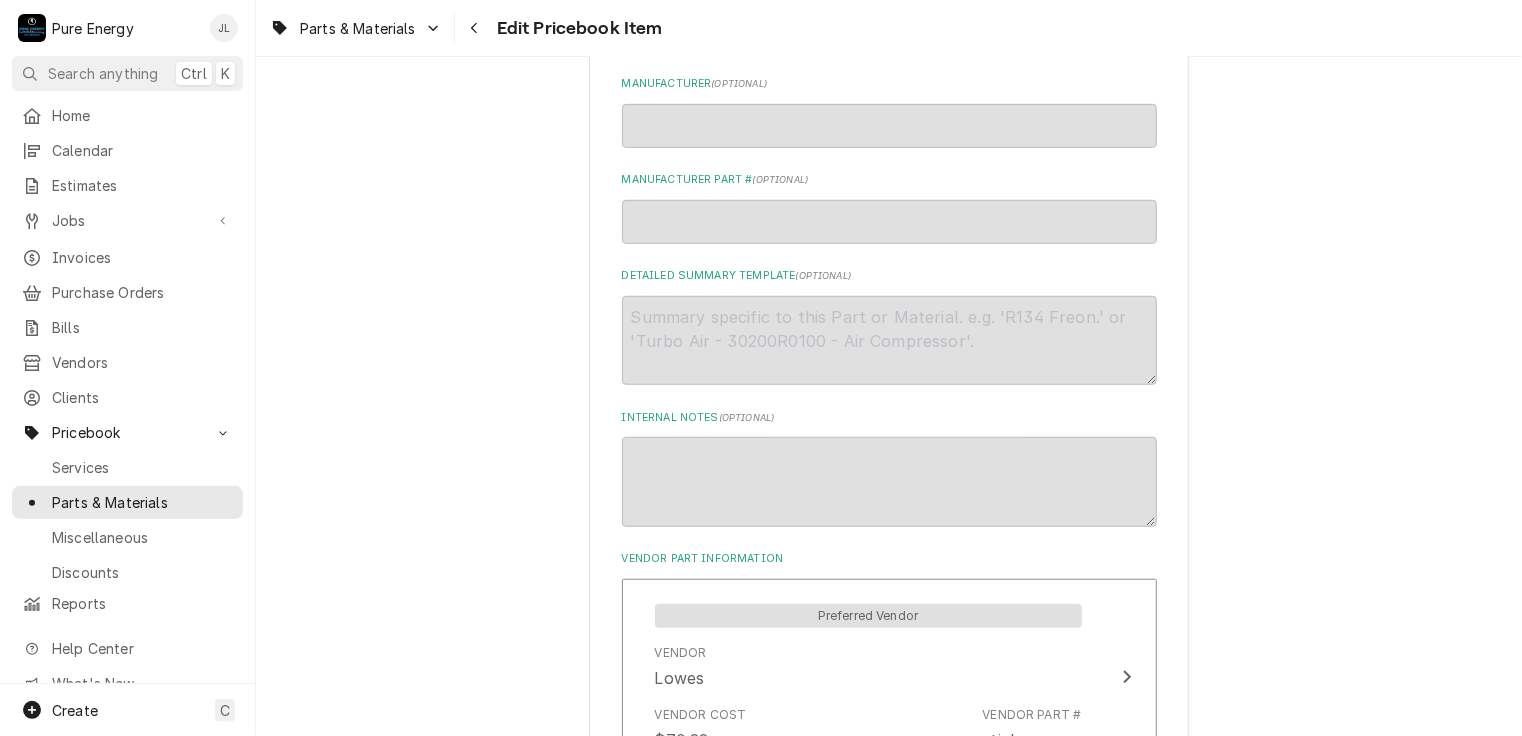 scroll, scrollTop: 912, scrollLeft: 0, axis: vertical 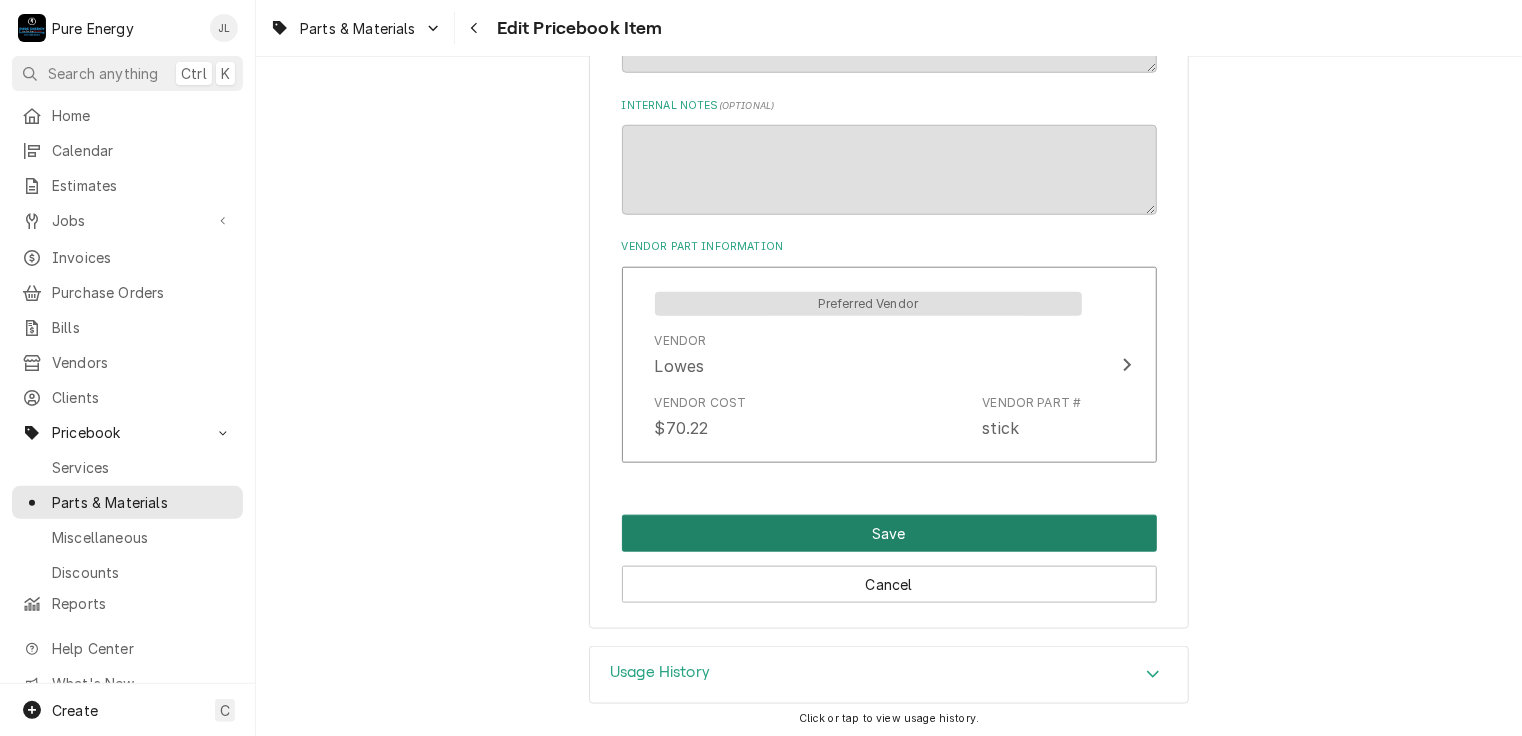 click on "Save" at bounding box center [889, 533] 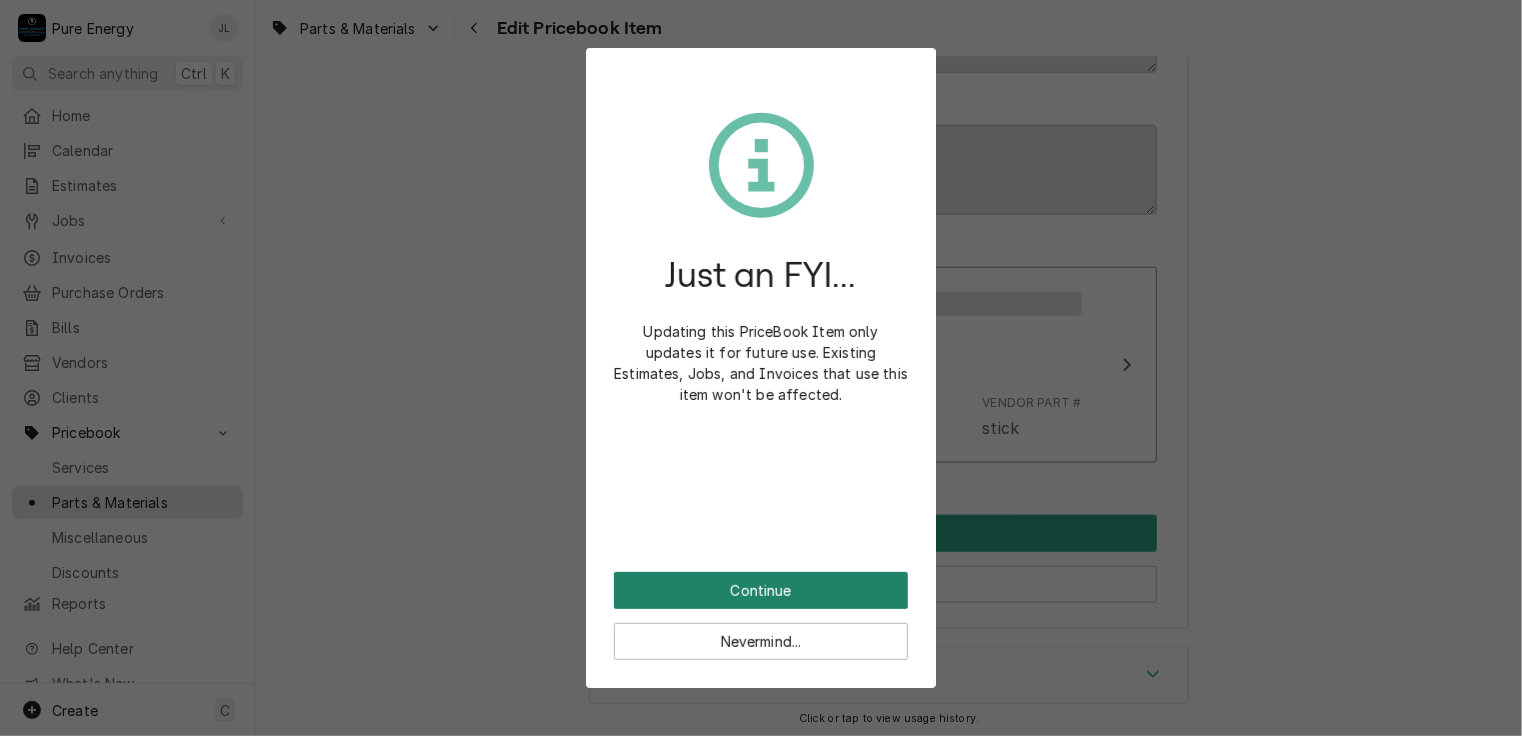 click on "Continue" at bounding box center (761, 590) 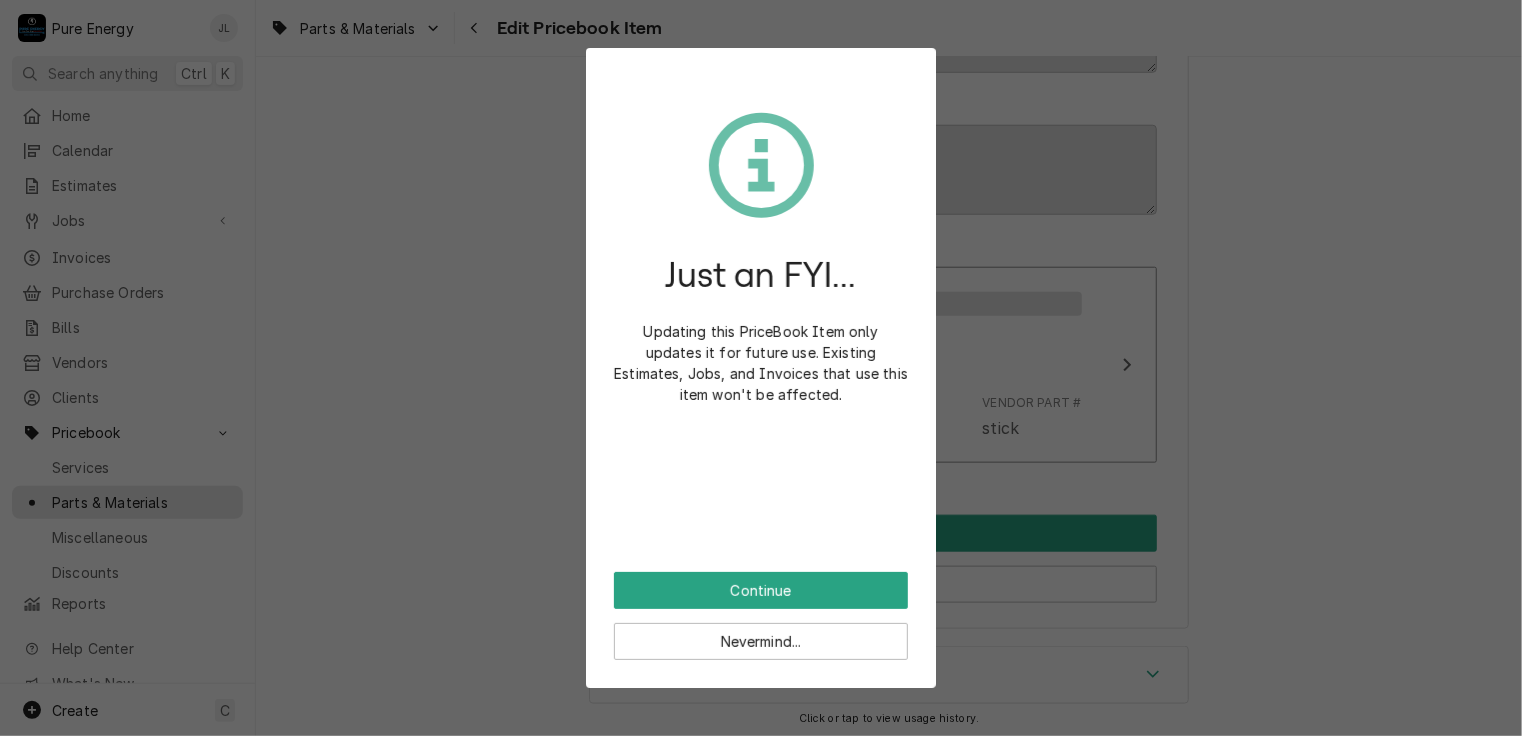 scroll, scrollTop: 901, scrollLeft: 0, axis: vertical 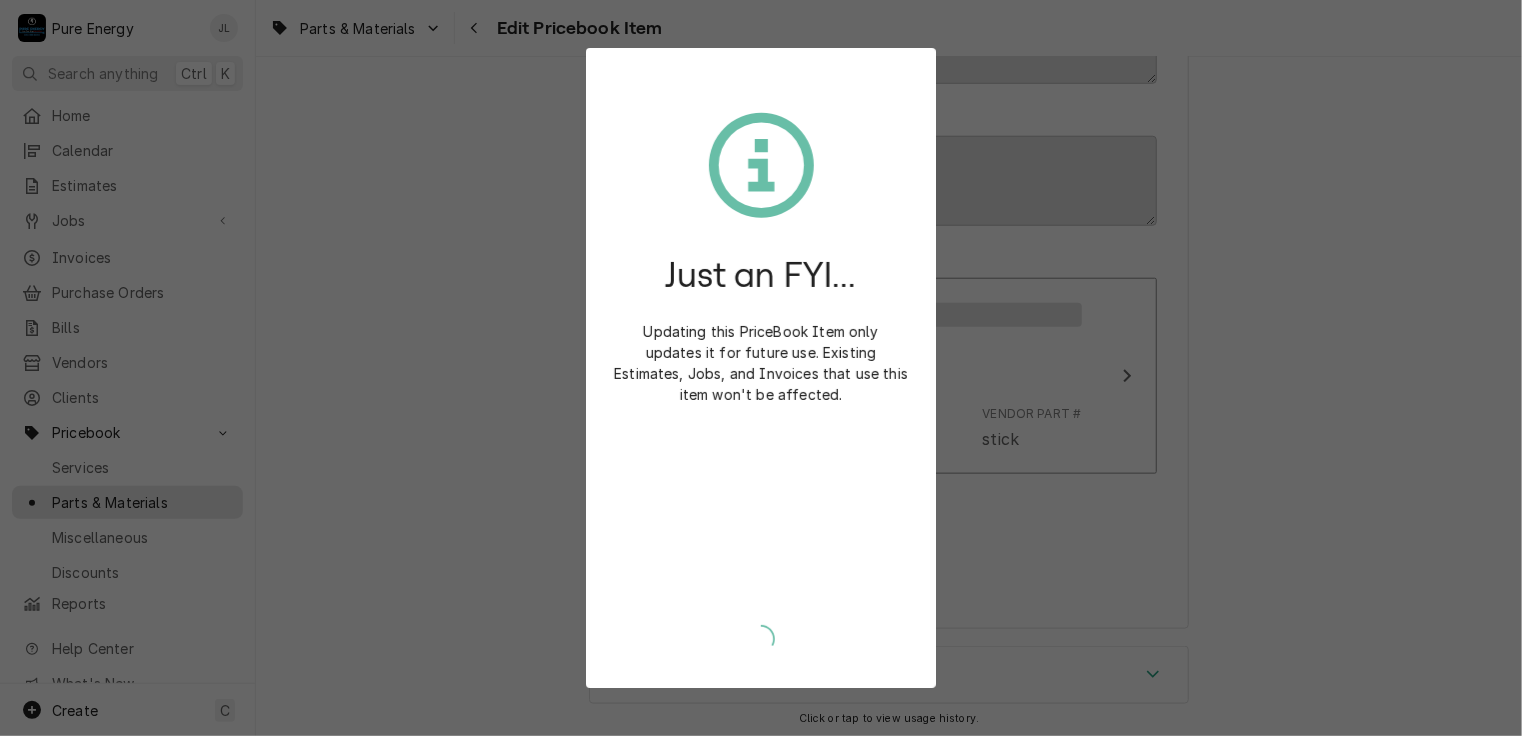 type on "x" 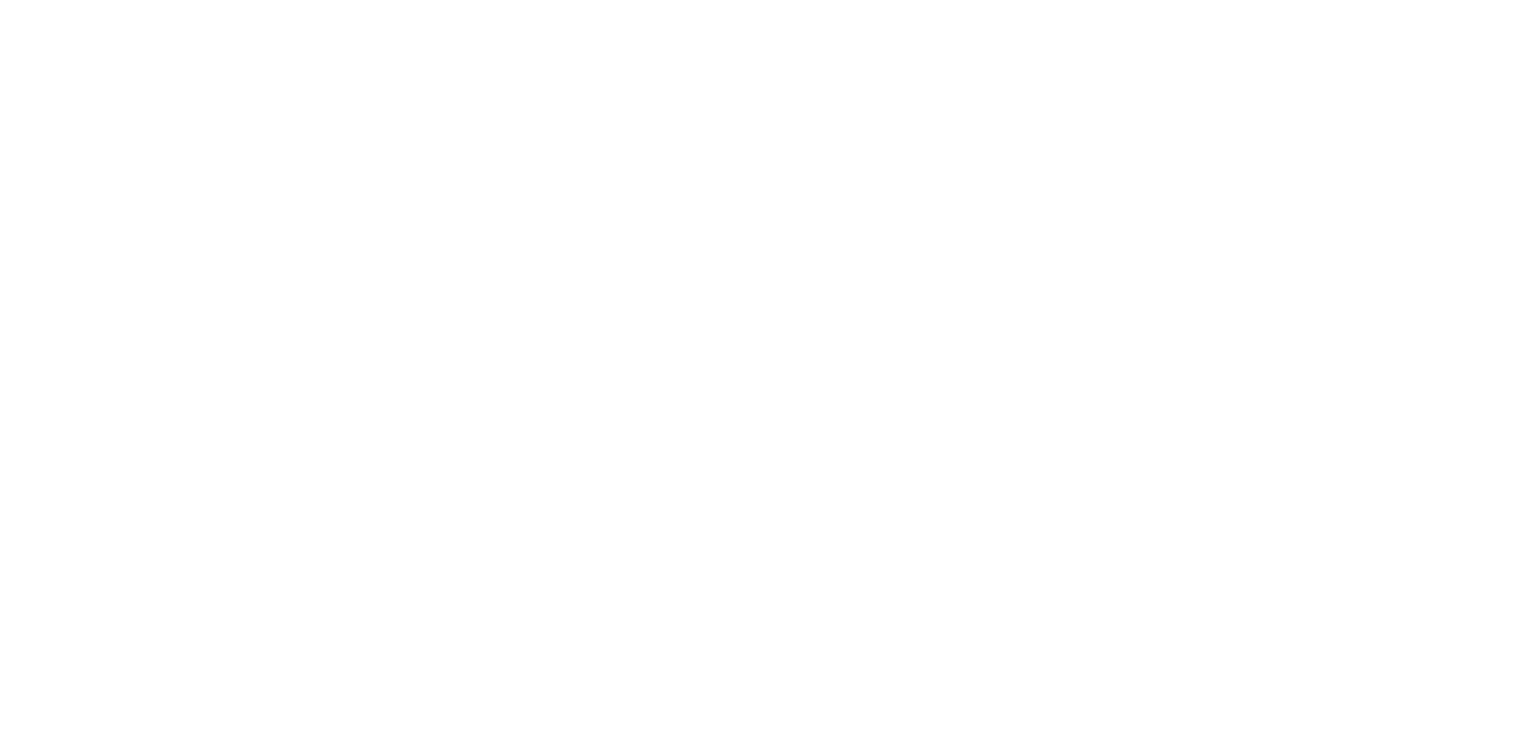 scroll, scrollTop: 0, scrollLeft: 0, axis: both 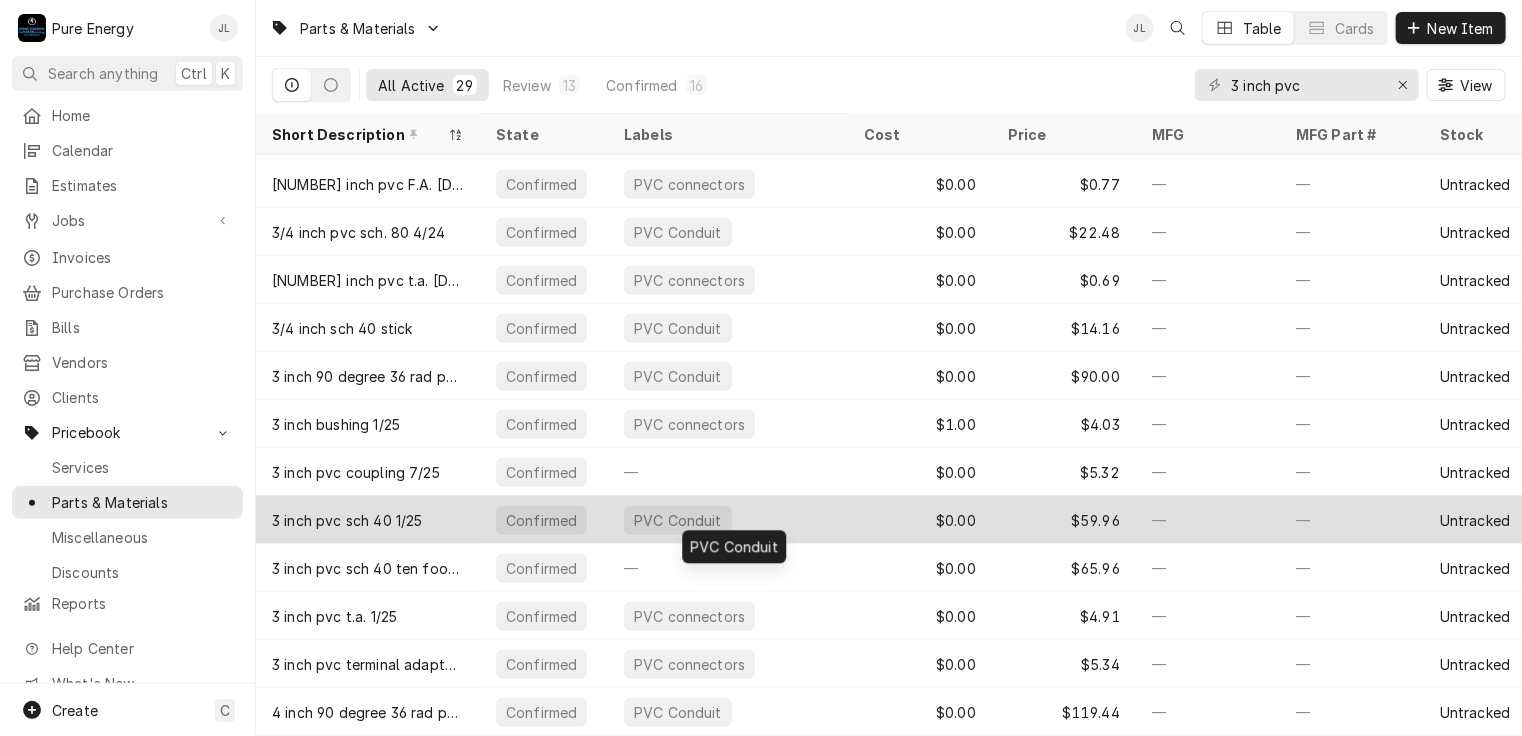 click on "PVC Conduit" at bounding box center (728, 520) 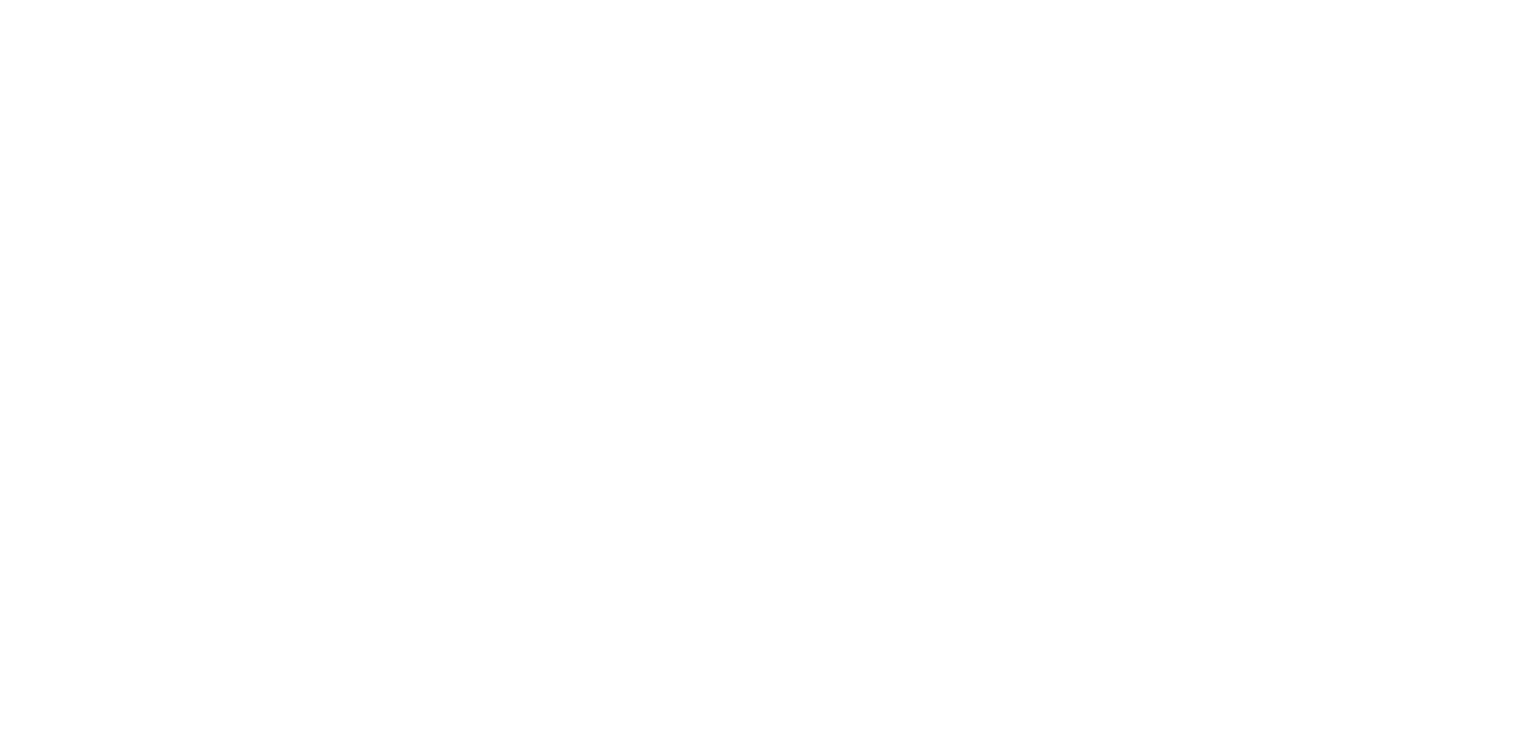 scroll, scrollTop: 0, scrollLeft: 0, axis: both 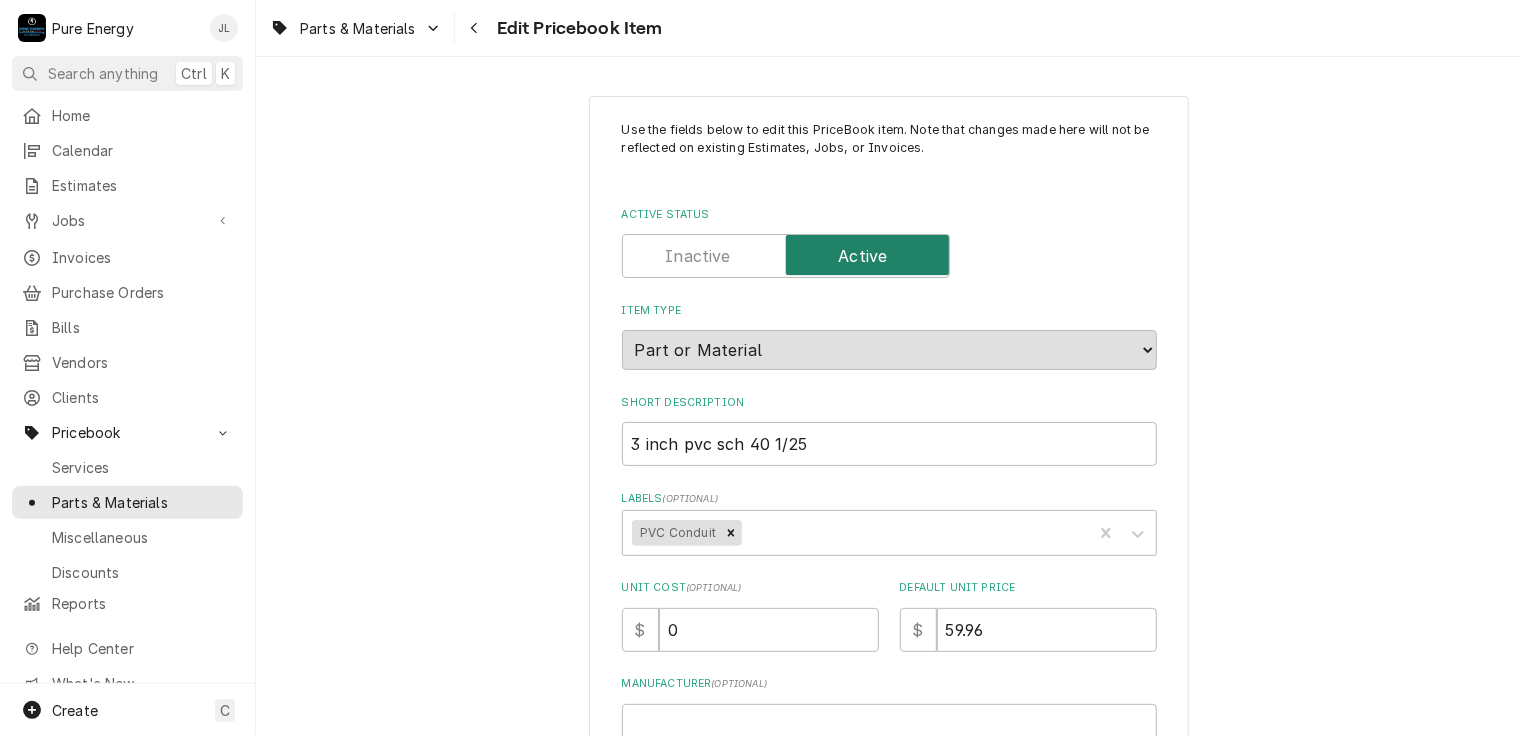 click at bounding box center (786, 256) 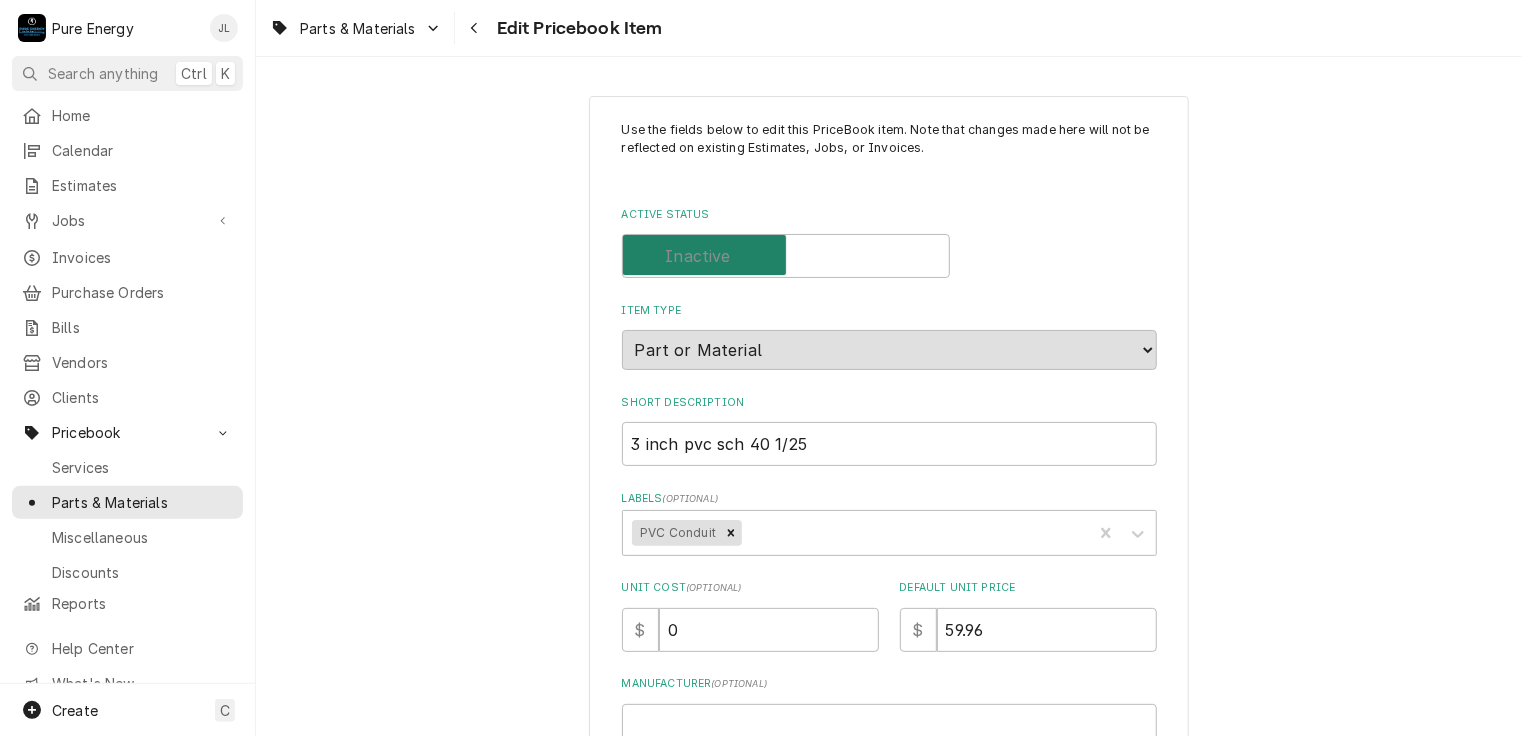 checkbox on "false" 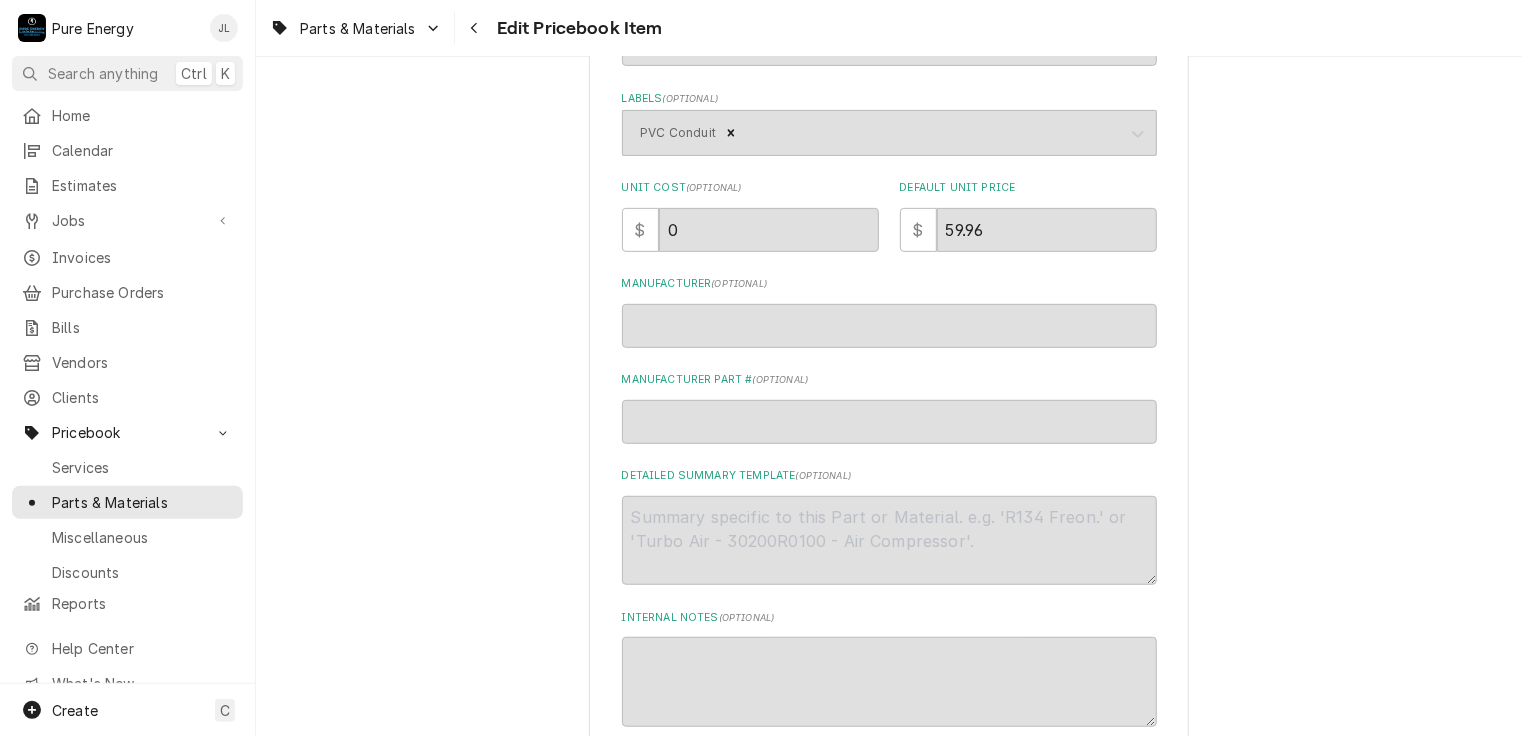 scroll, scrollTop: 706, scrollLeft: 0, axis: vertical 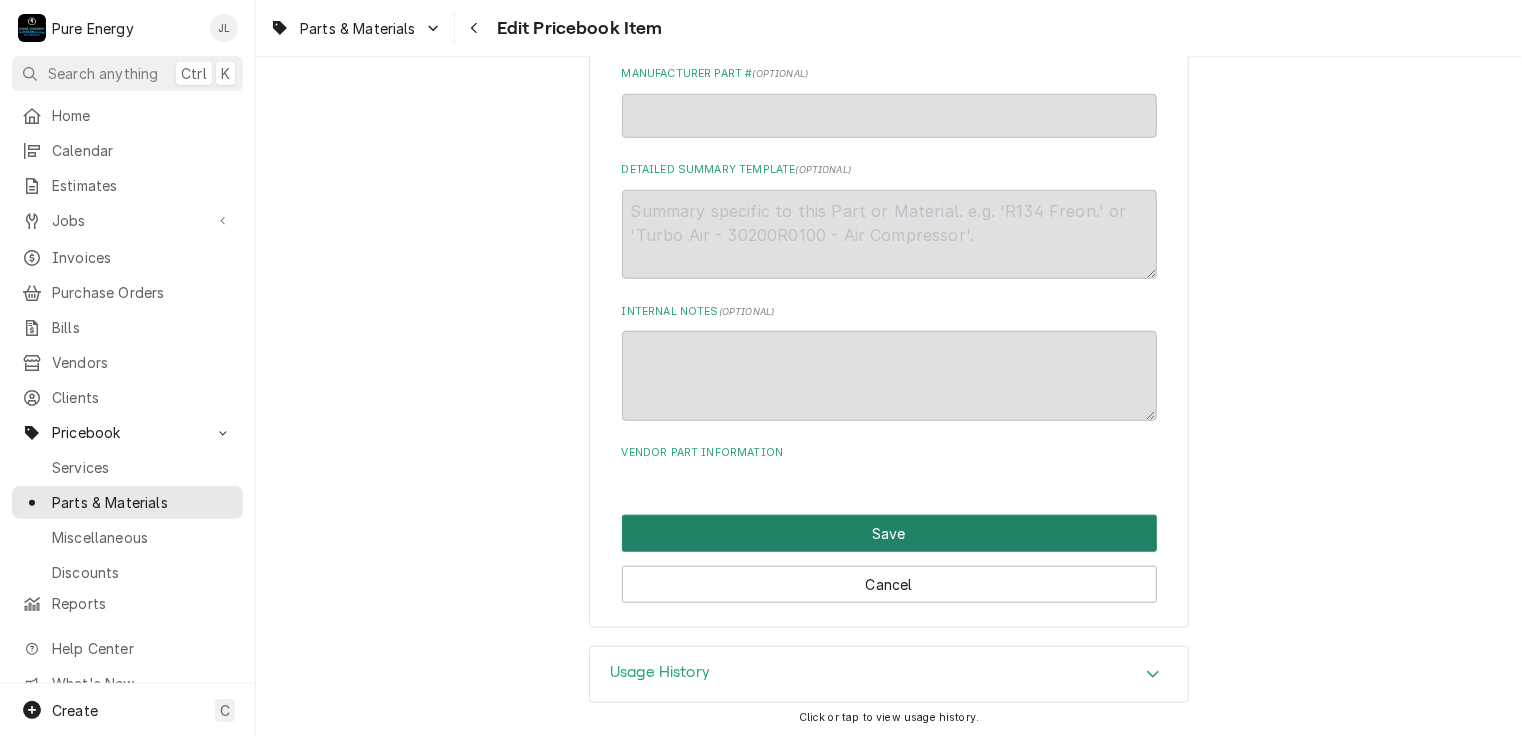click on "Save" at bounding box center (889, 533) 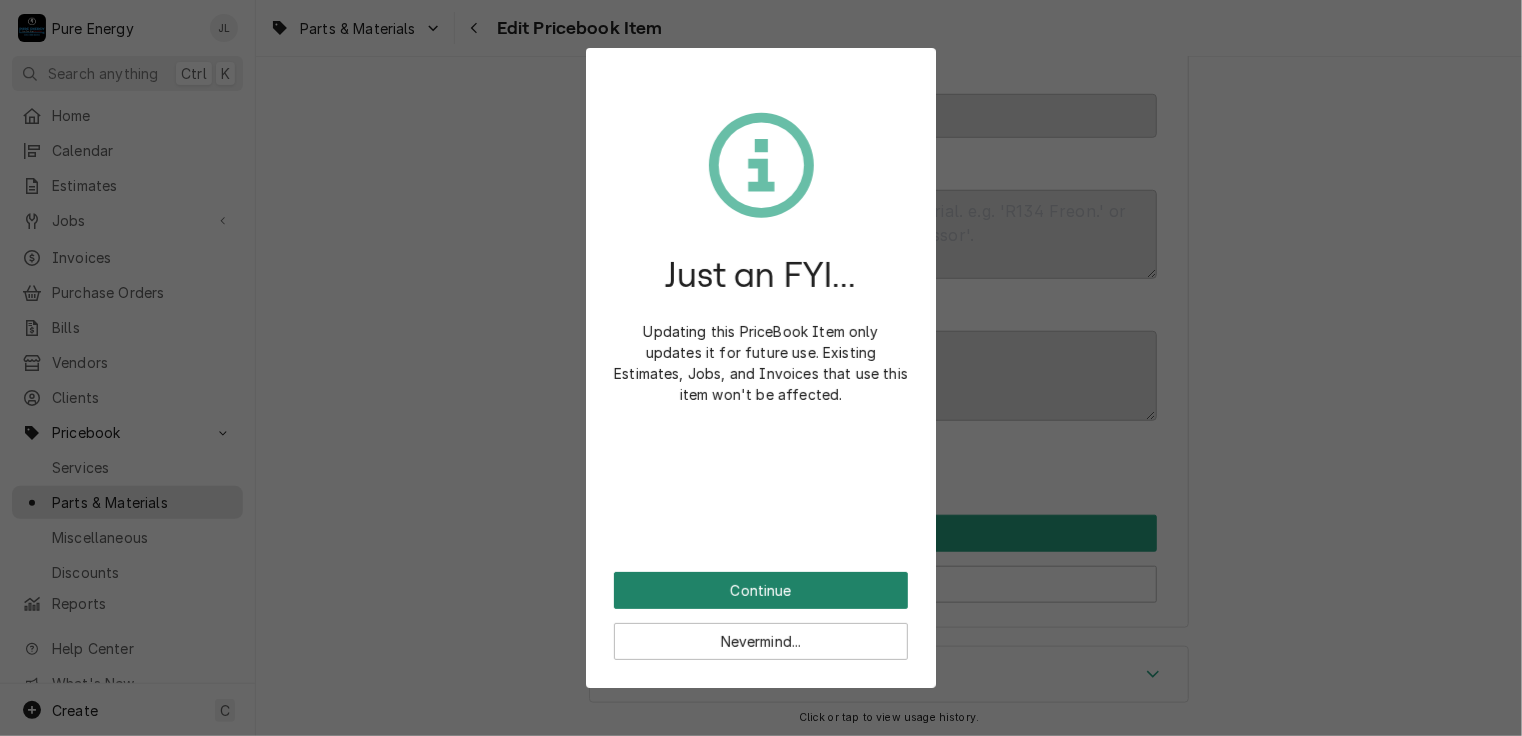 click on "Continue" at bounding box center (761, 590) 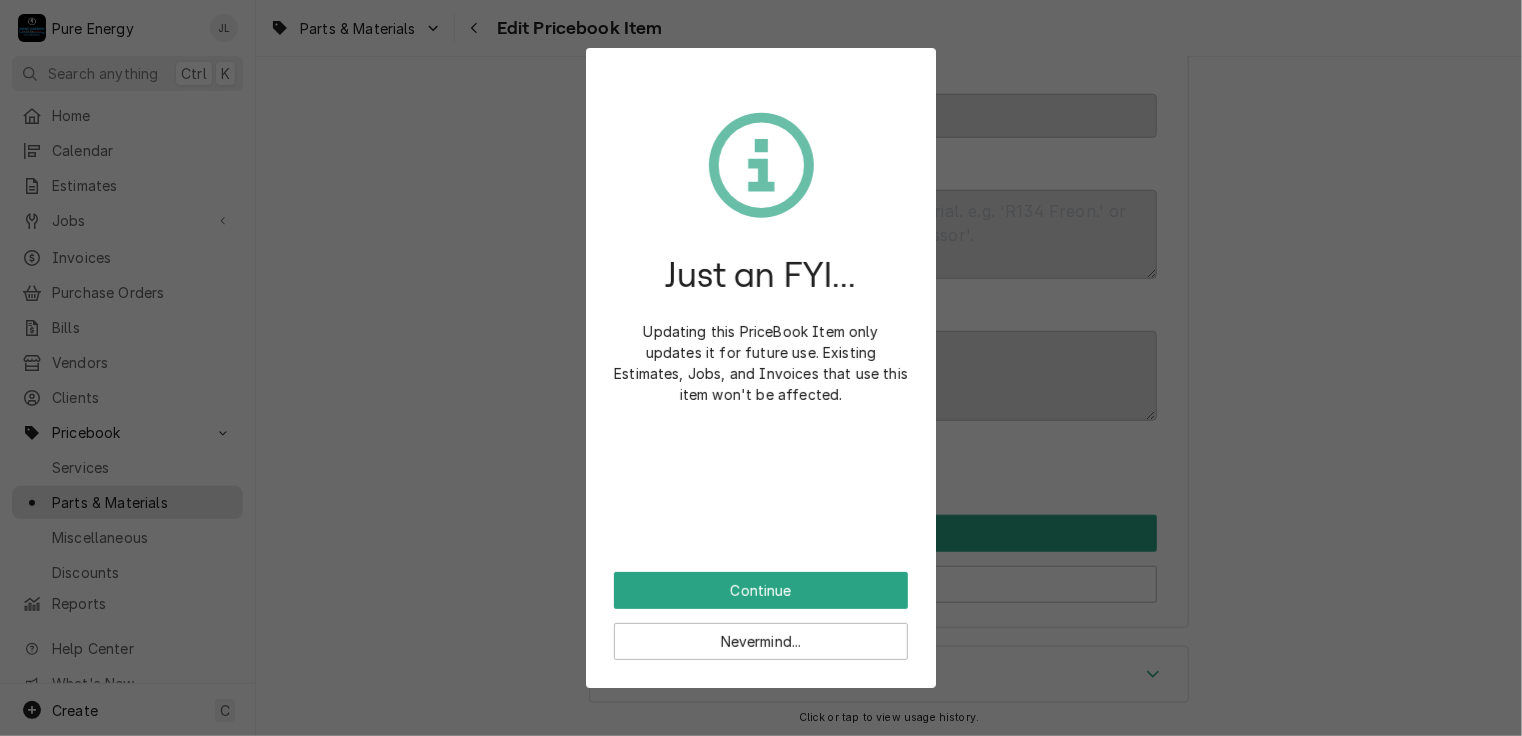 scroll, scrollTop: 696, scrollLeft: 0, axis: vertical 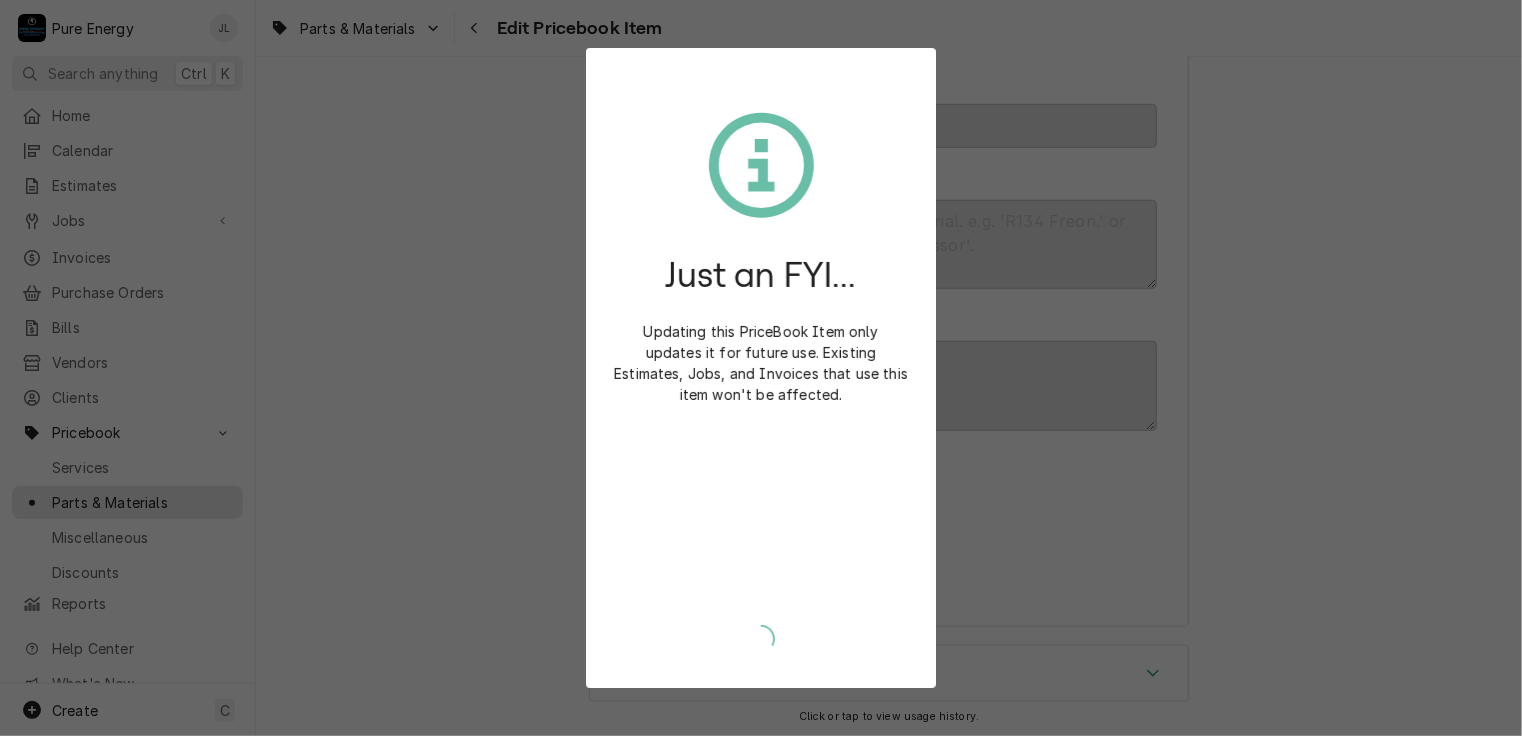 type on "x" 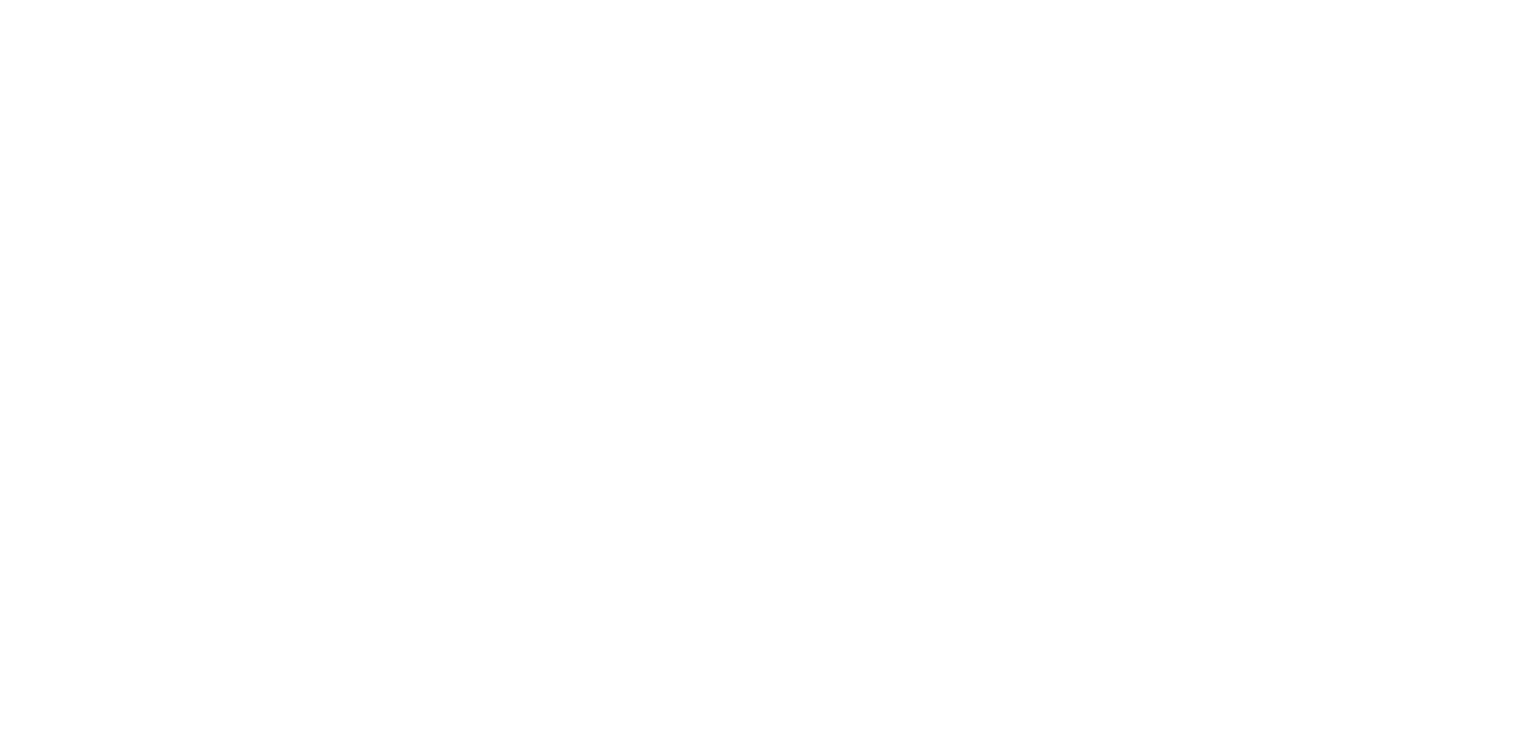 scroll, scrollTop: 0, scrollLeft: 0, axis: both 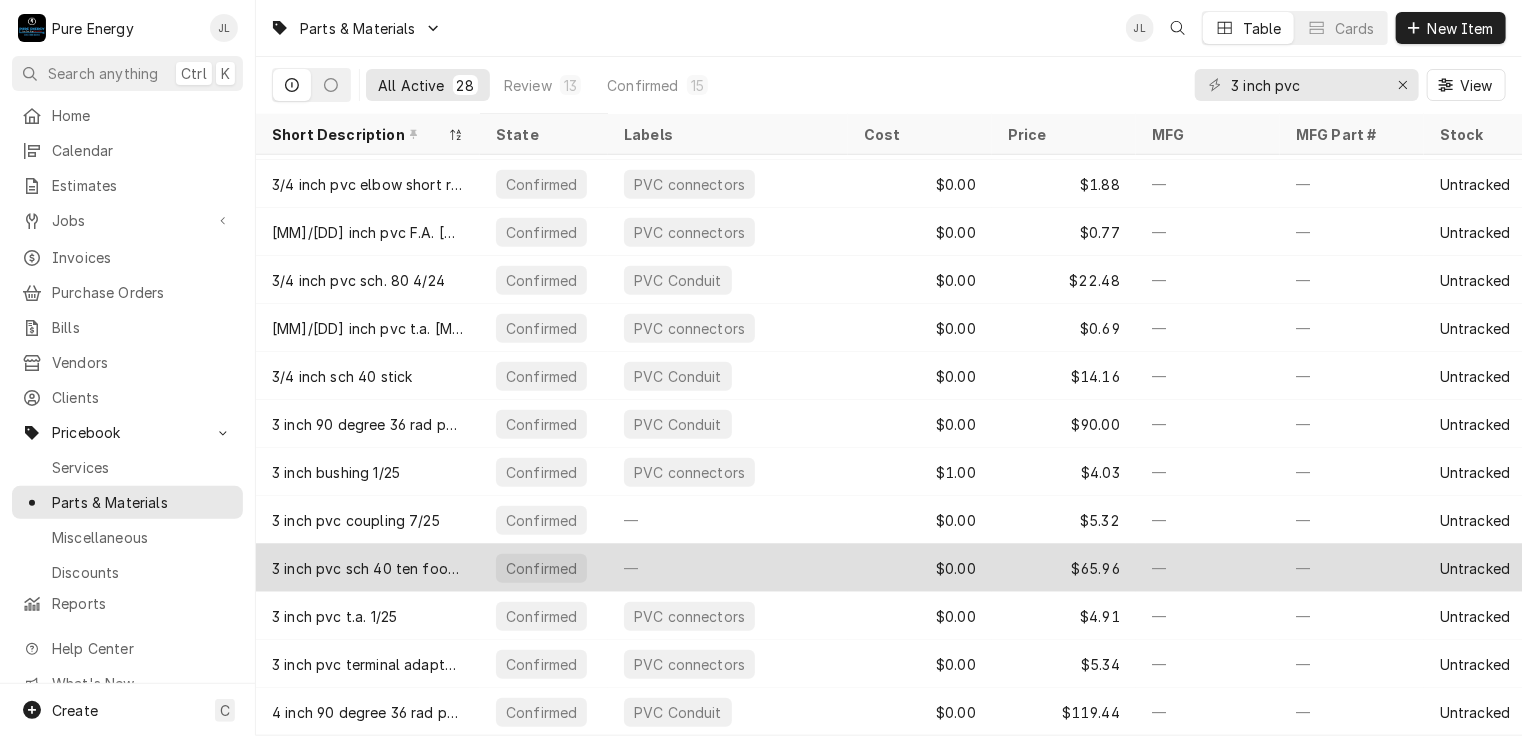 click on "$0.00" at bounding box center [920, 568] 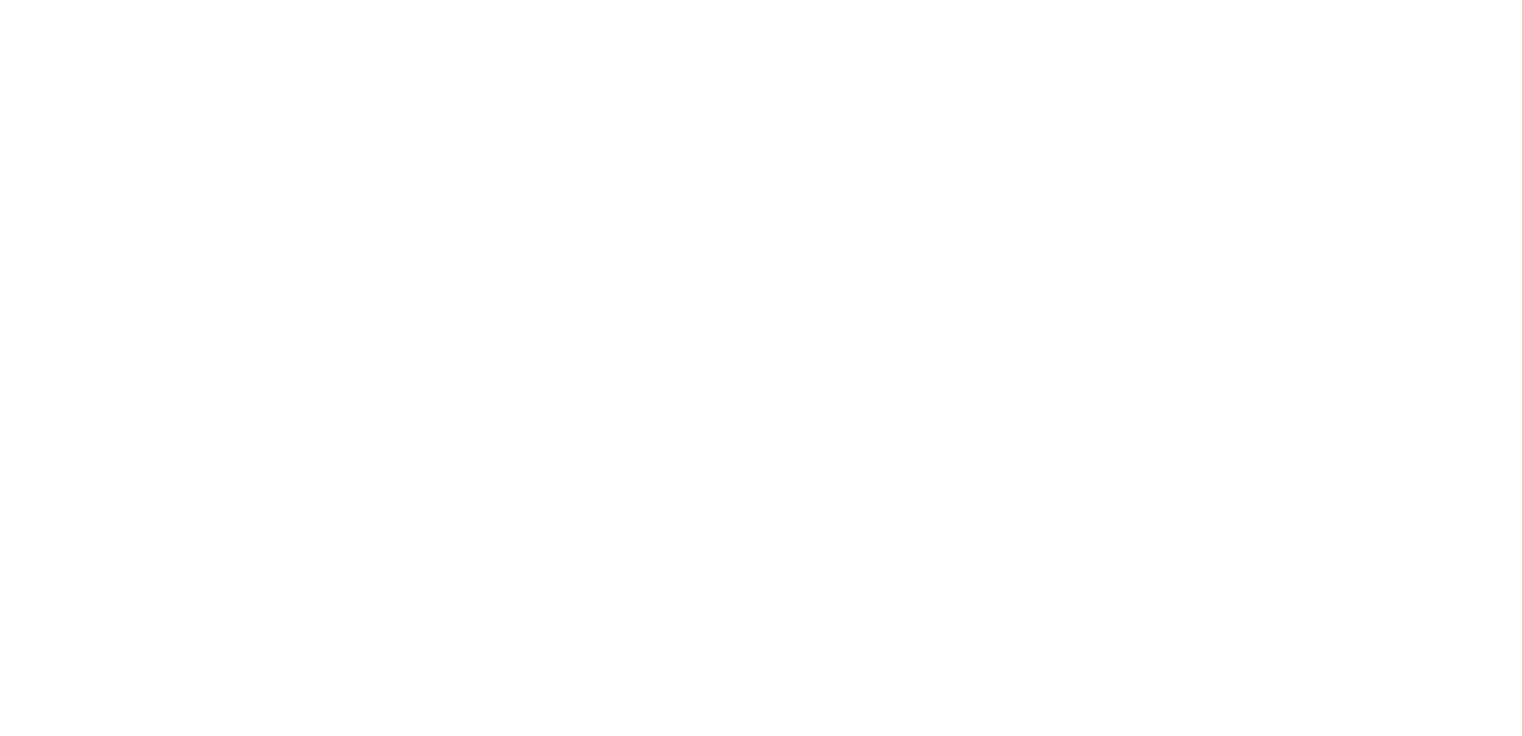 scroll, scrollTop: 0, scrollLeft: 0, axis: both 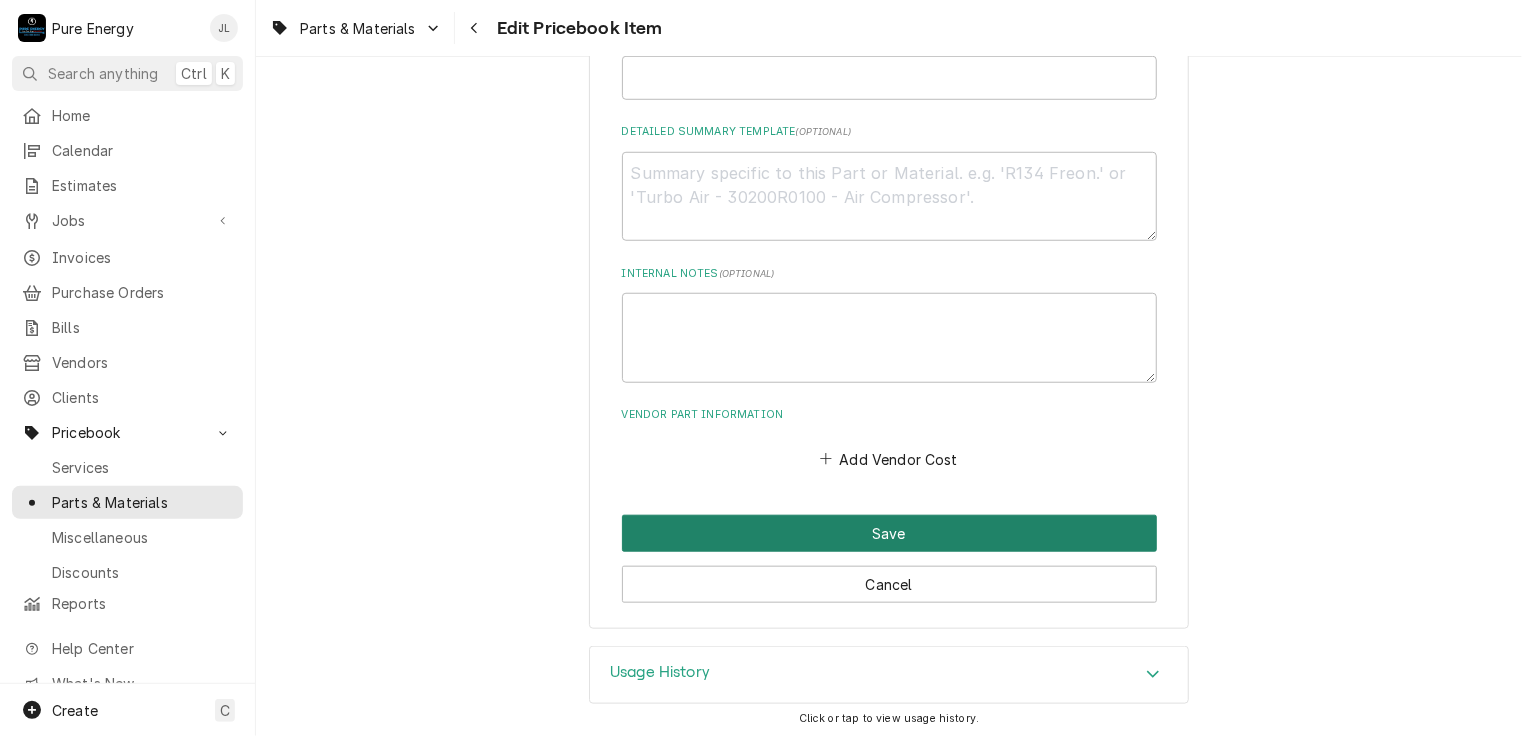 click on "Save" at bounding box center (889, 533) 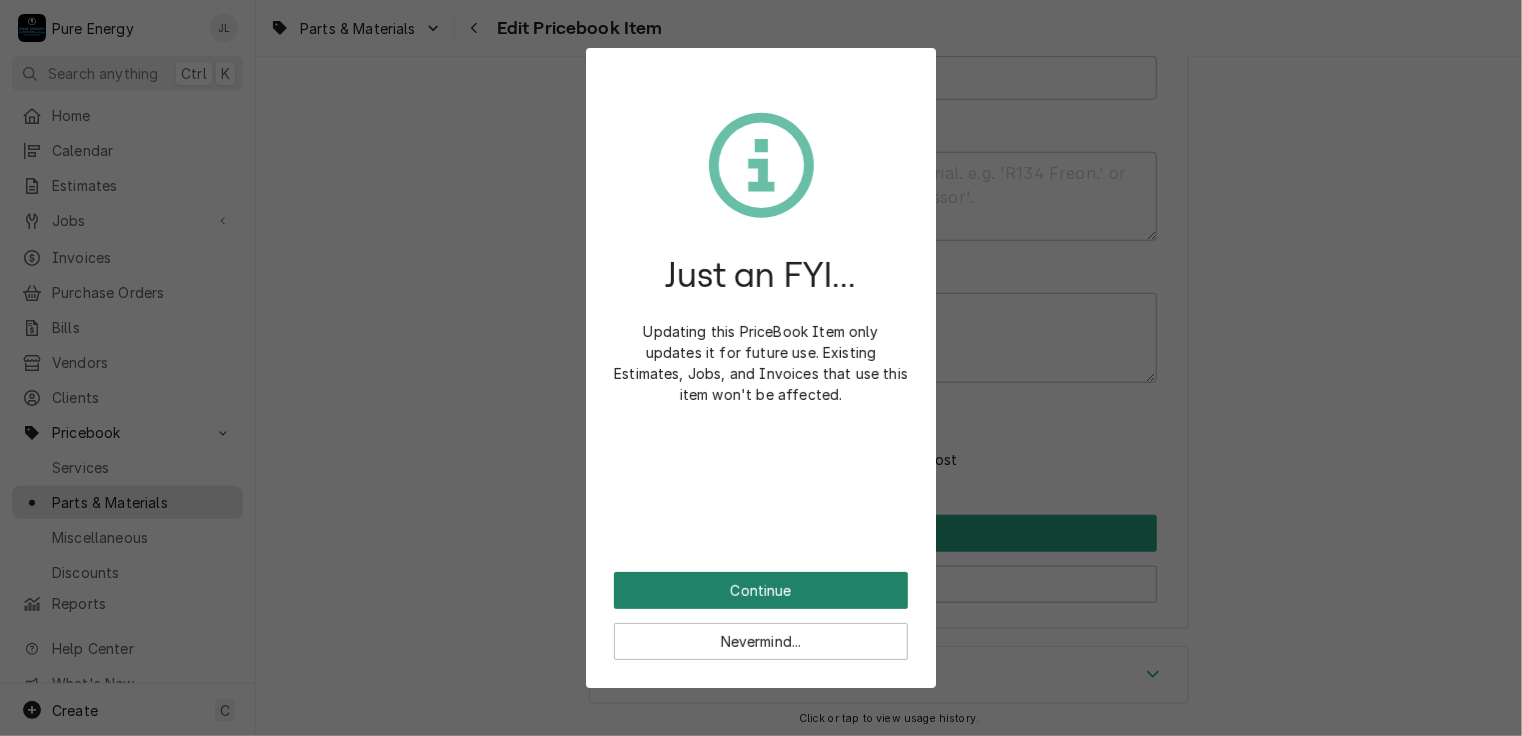 click on "Continue" at bounding box center (761, 590) 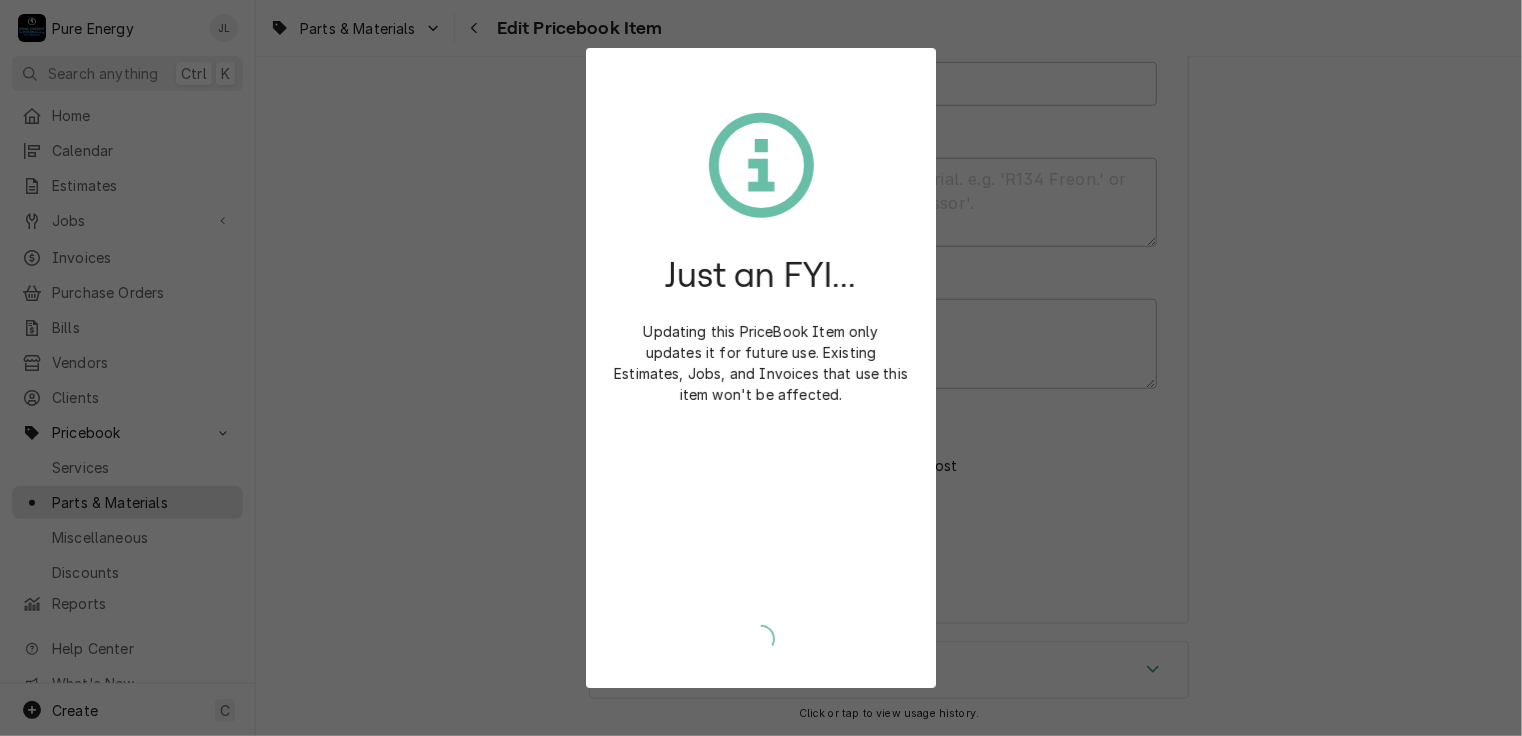 scroll, scrollTop: 734, scrollLeft: 0, axis: vertical 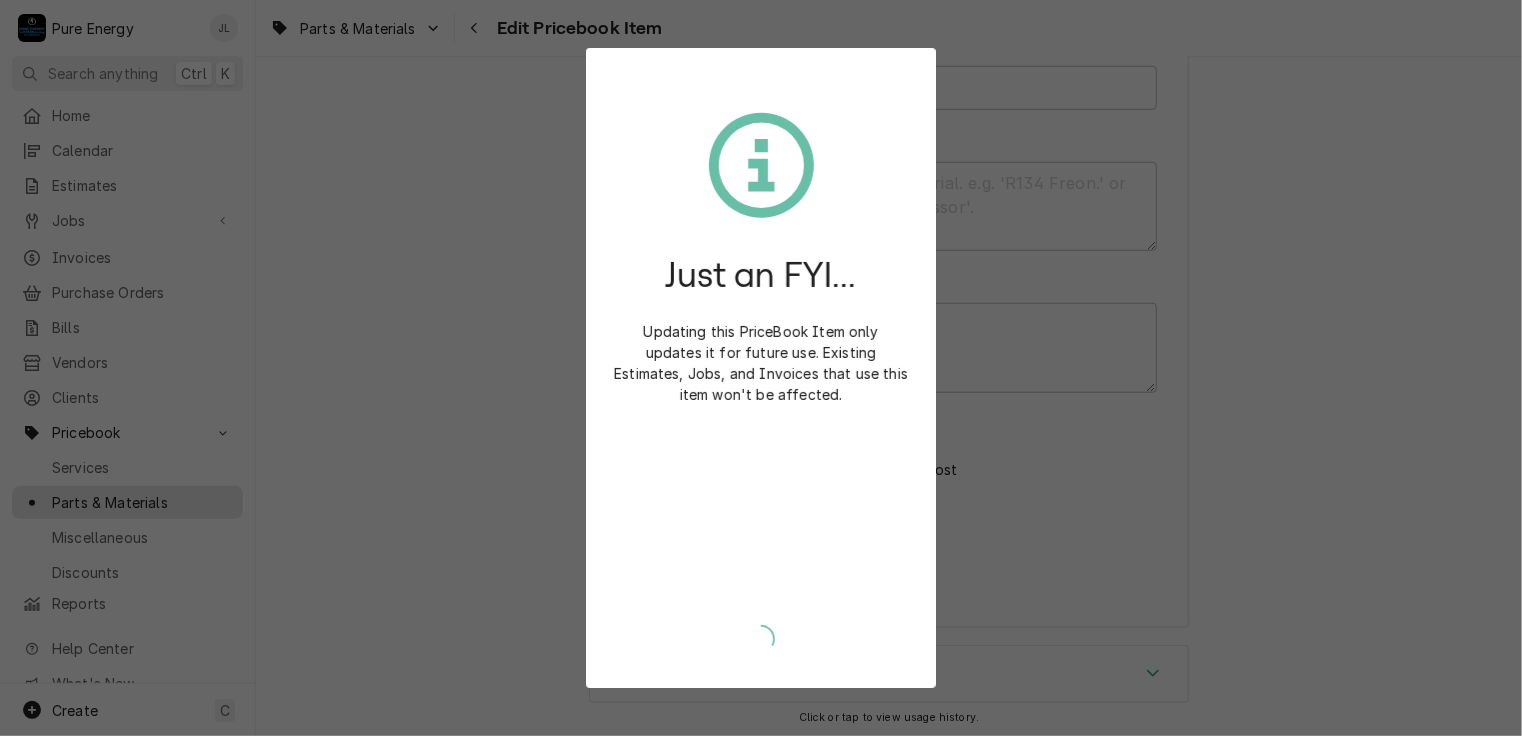 type on "x" 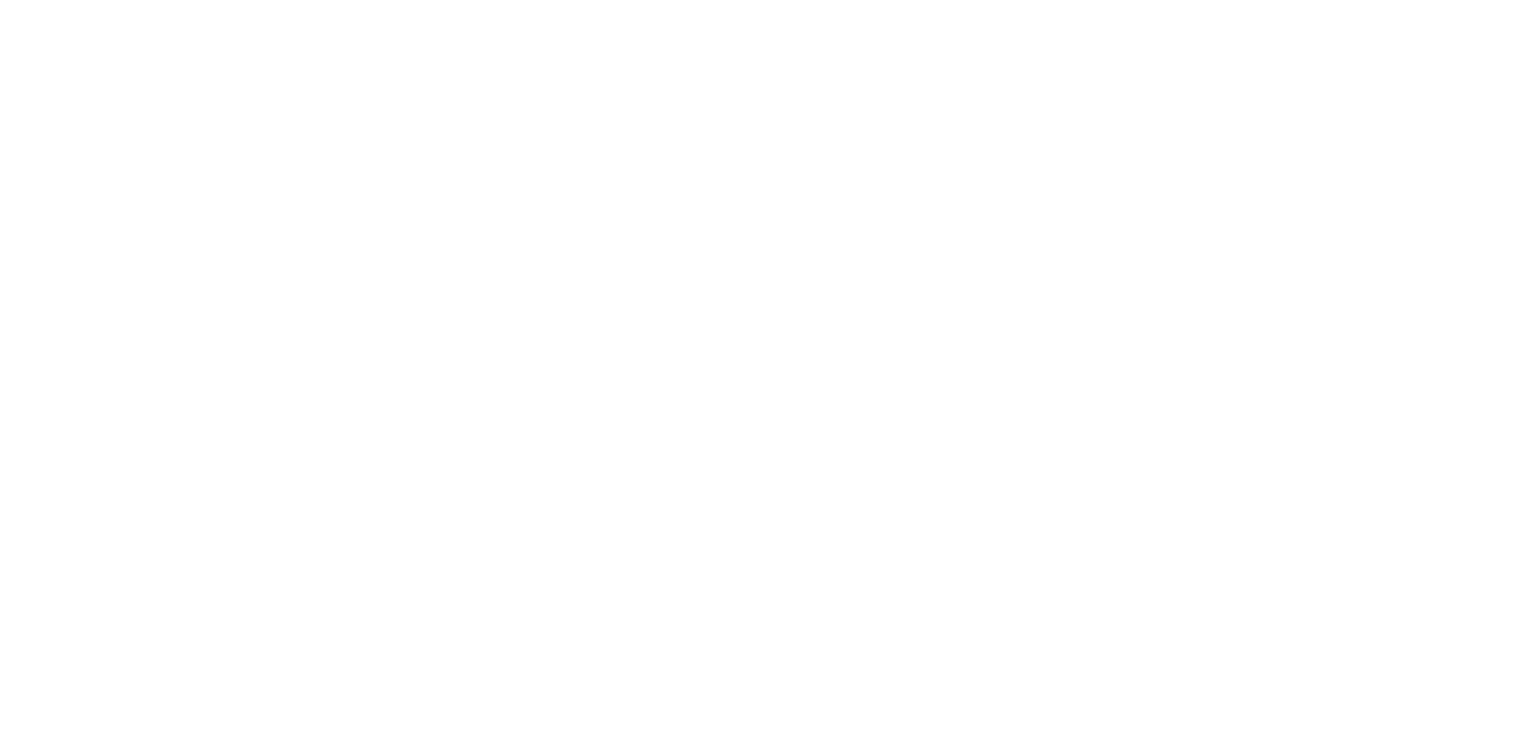 scroll, scrollTop: 0, scrollLeft: 0, axis: both 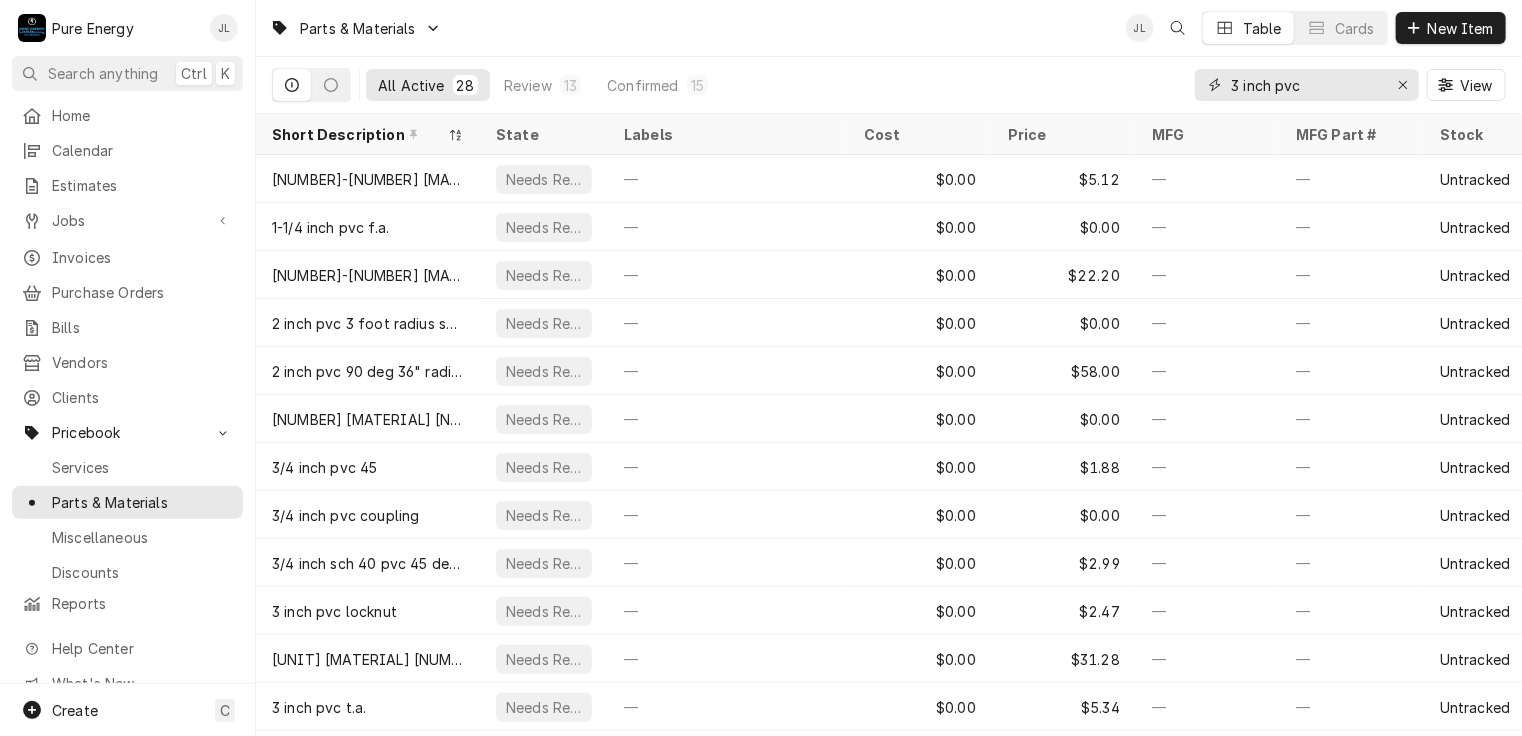 click on "3 inch pvc" at bounding box center [1306, 85] 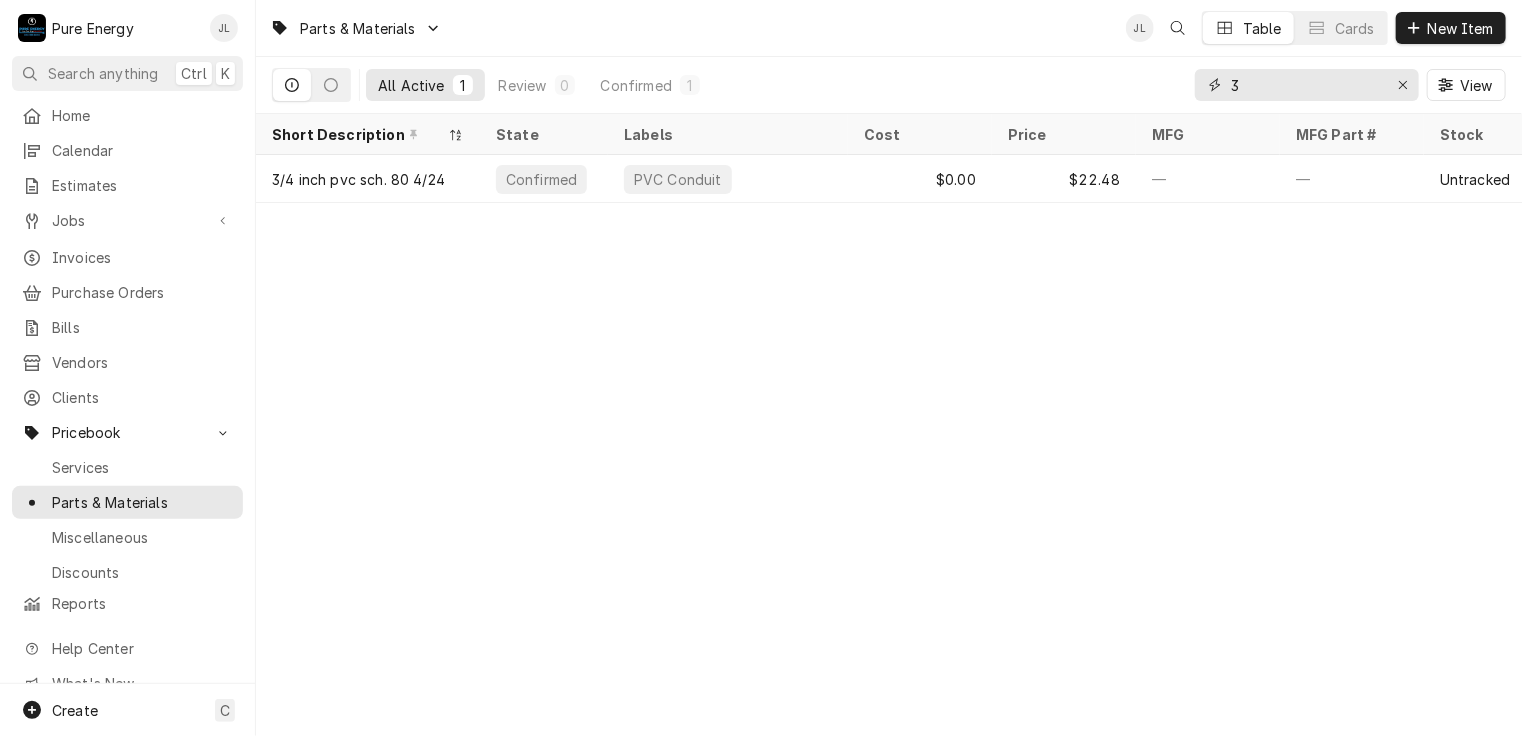 type on "3" 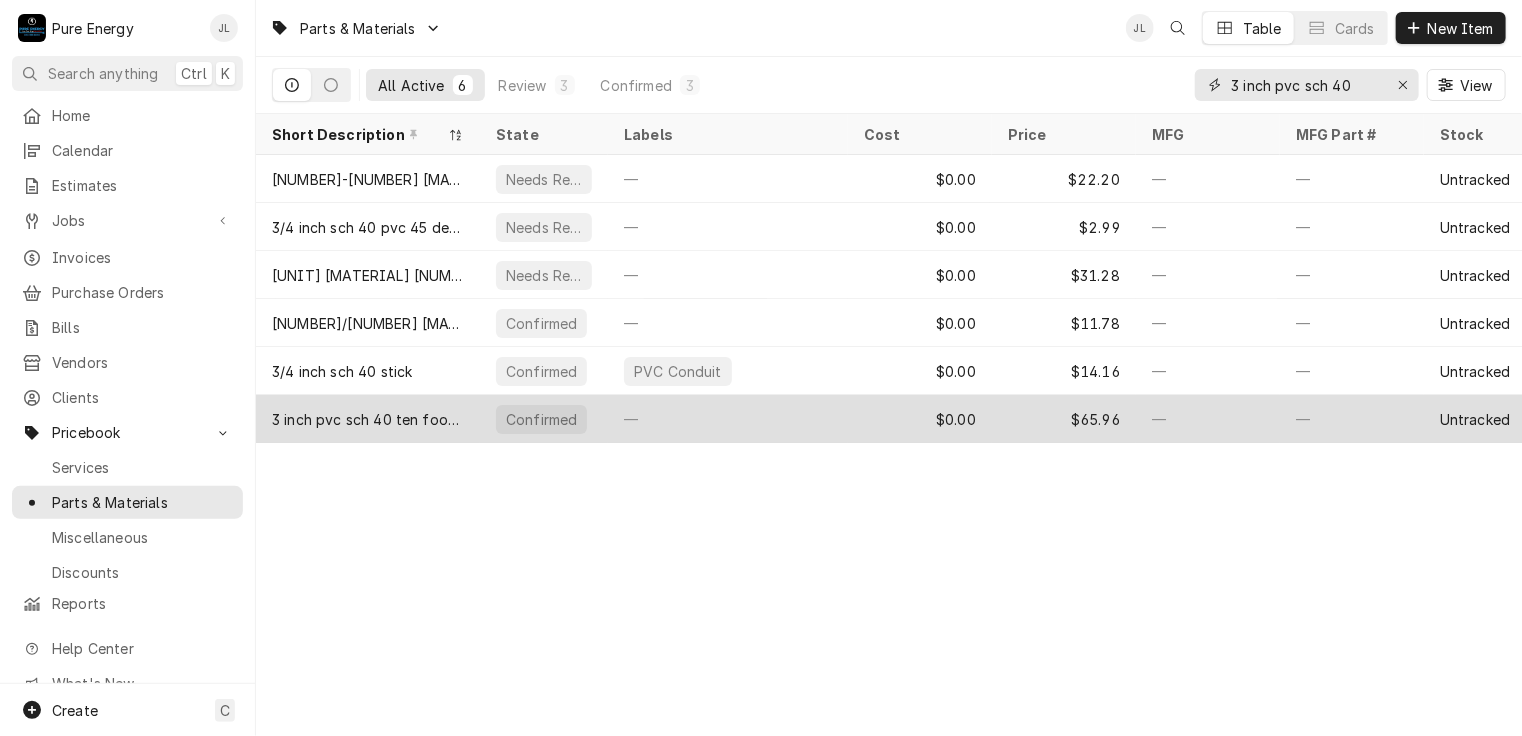 type on "3 inch pvc sch 40" 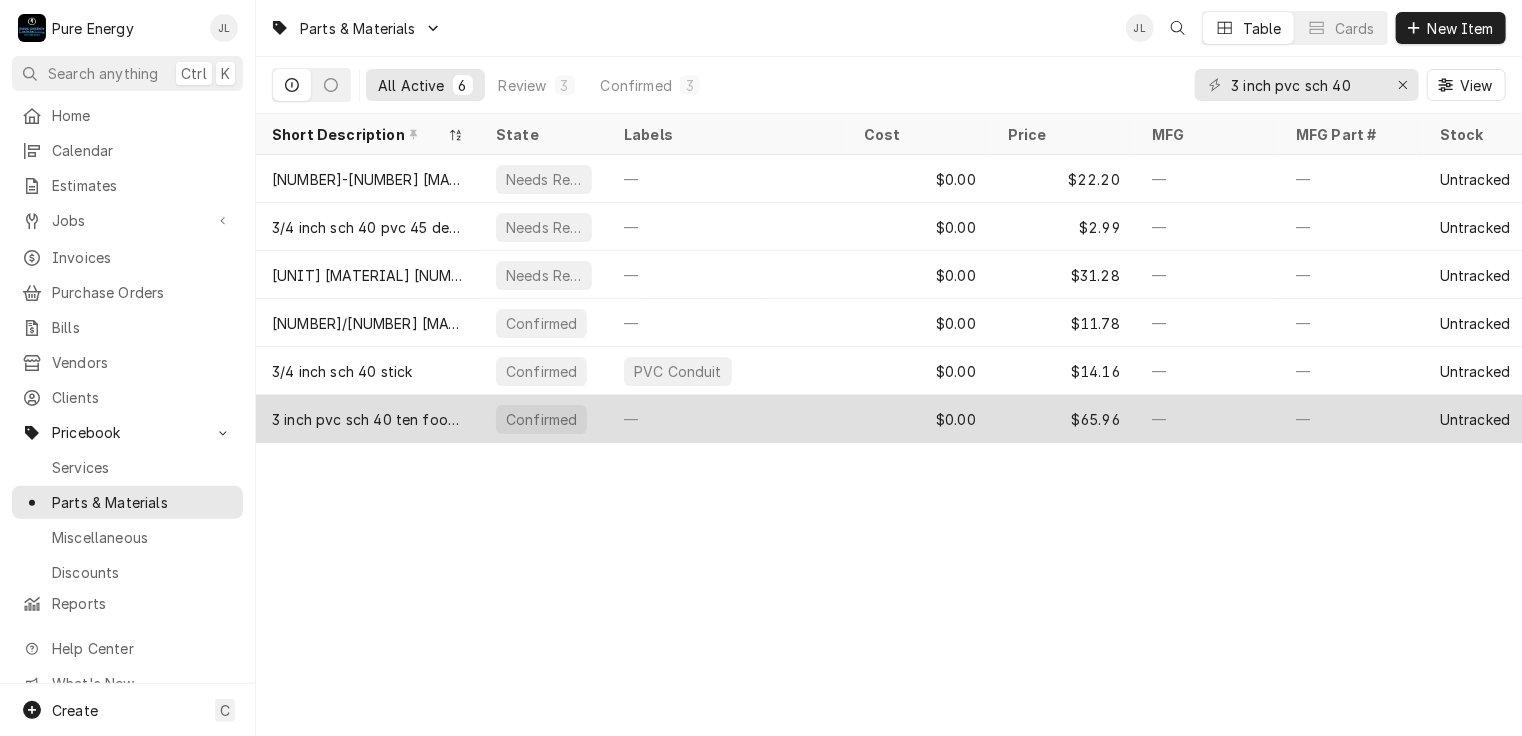 click on "—" at bounding box center [728, 419] 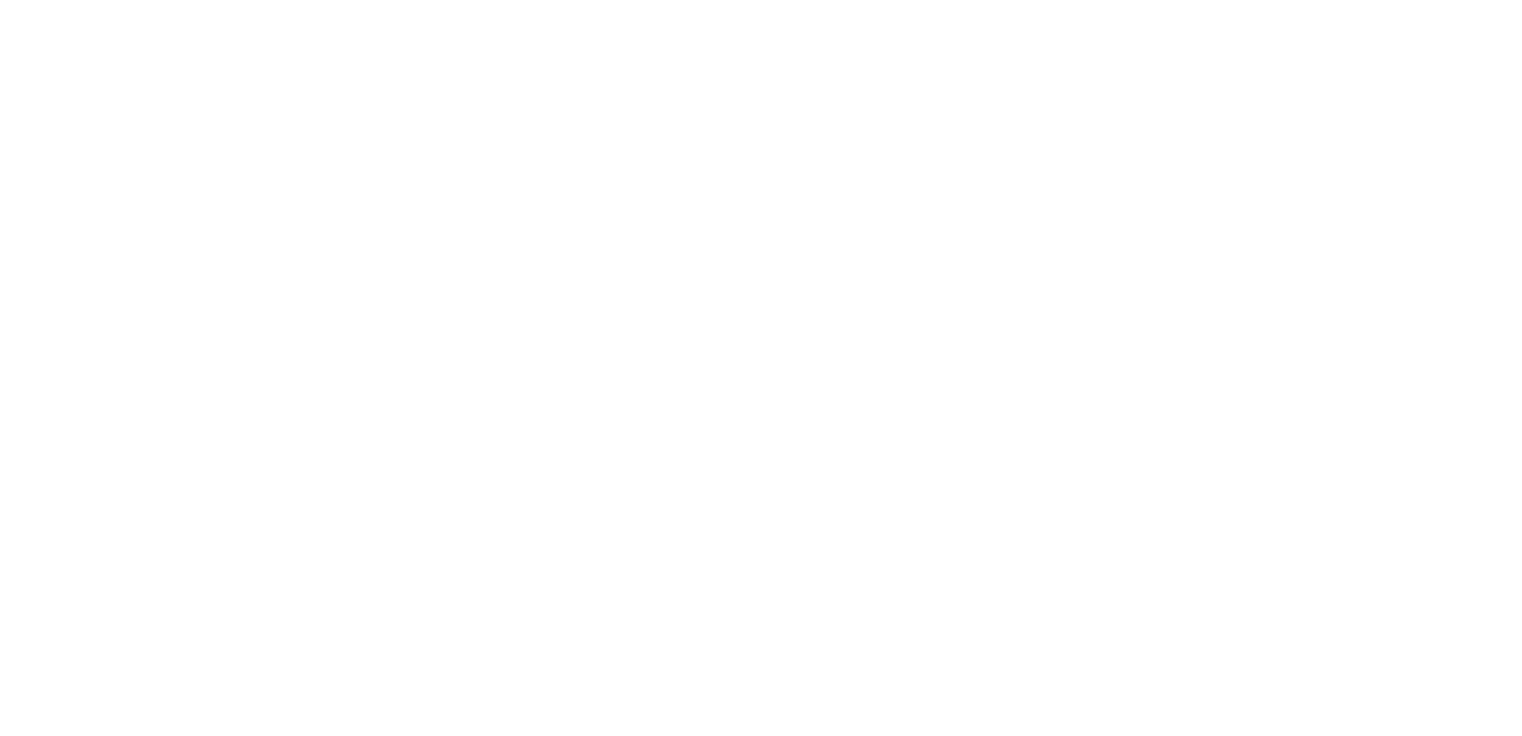 scroll, scrollTop: 0, scrollLeft: 0, axis: both 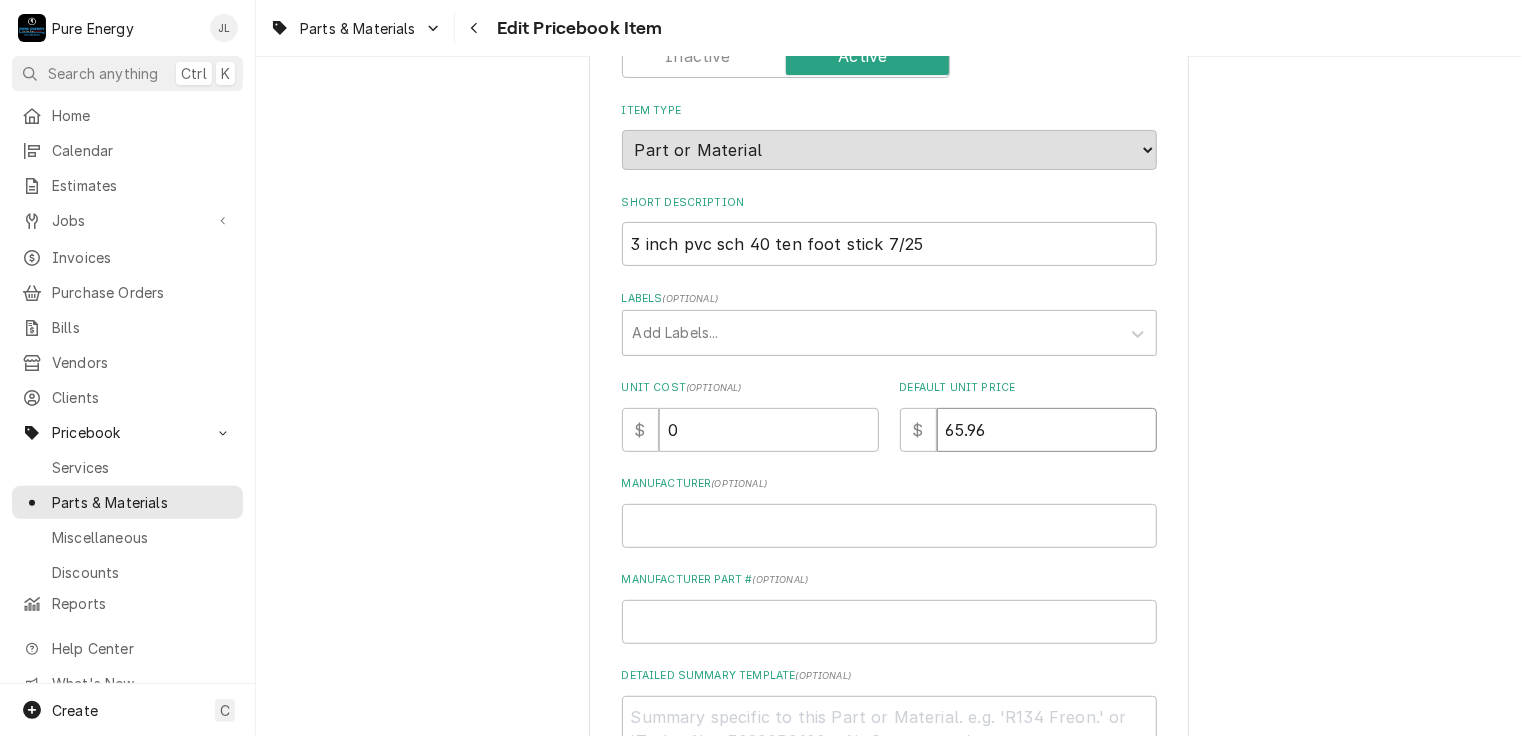 click on "65.96" at bounding box center [1047, 430] 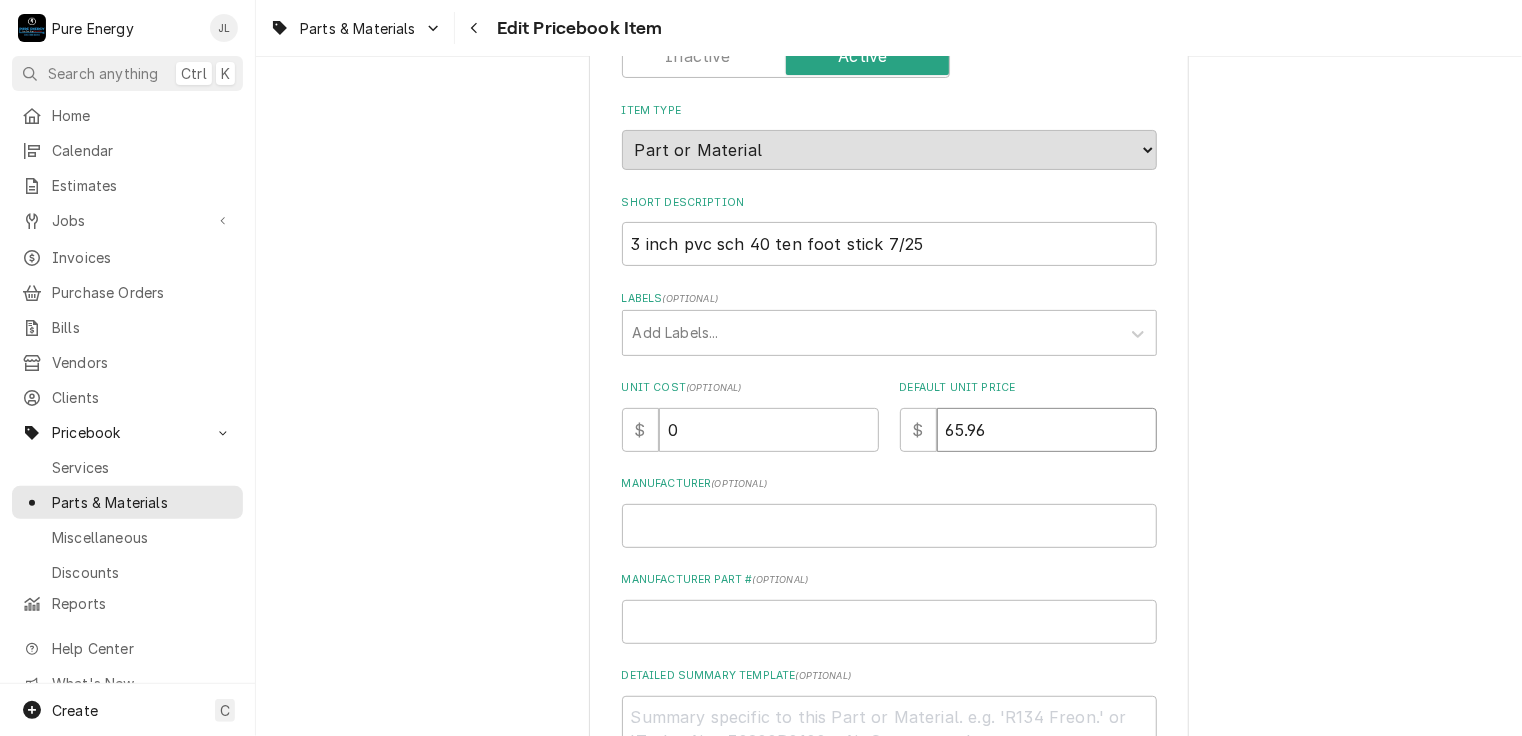 type on "x" 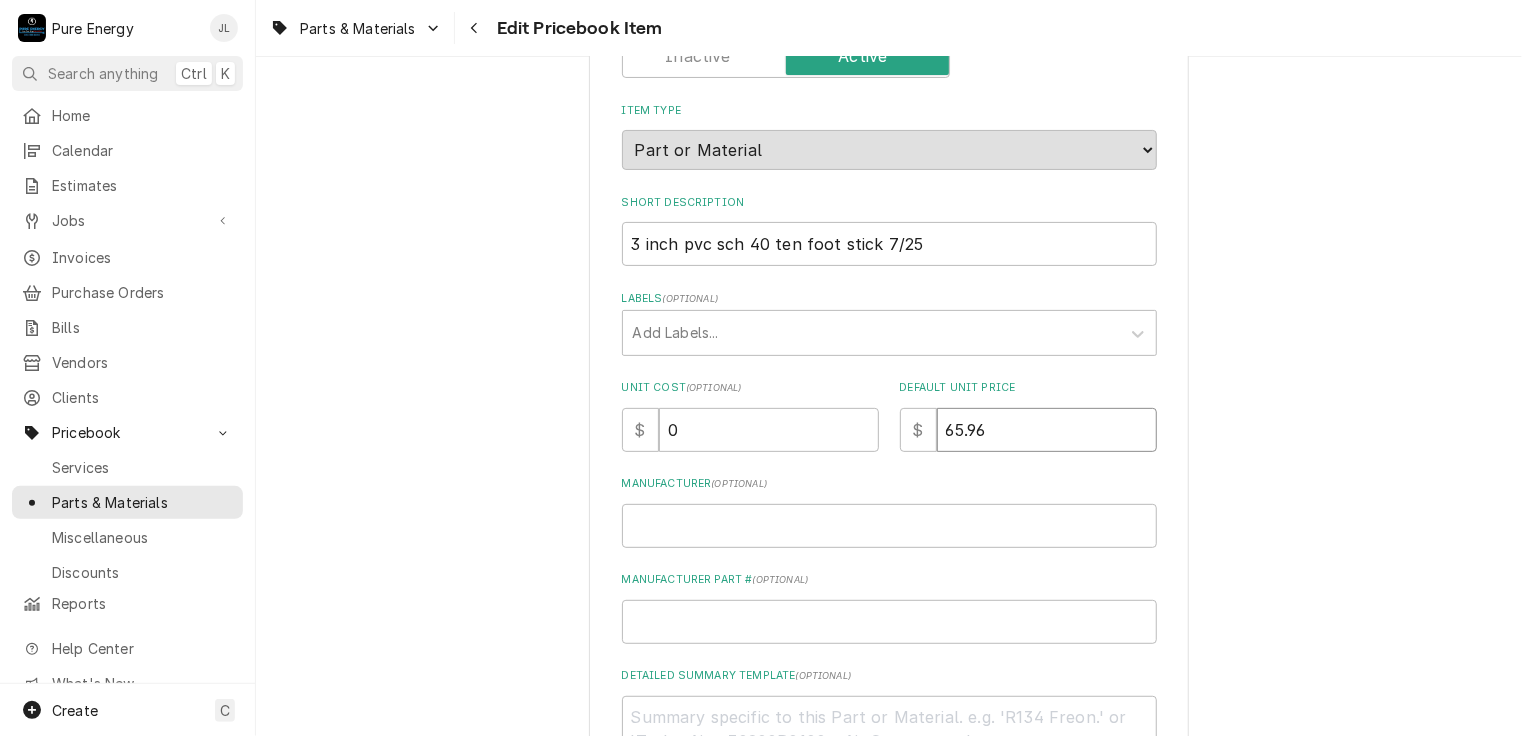 type on "65.9" 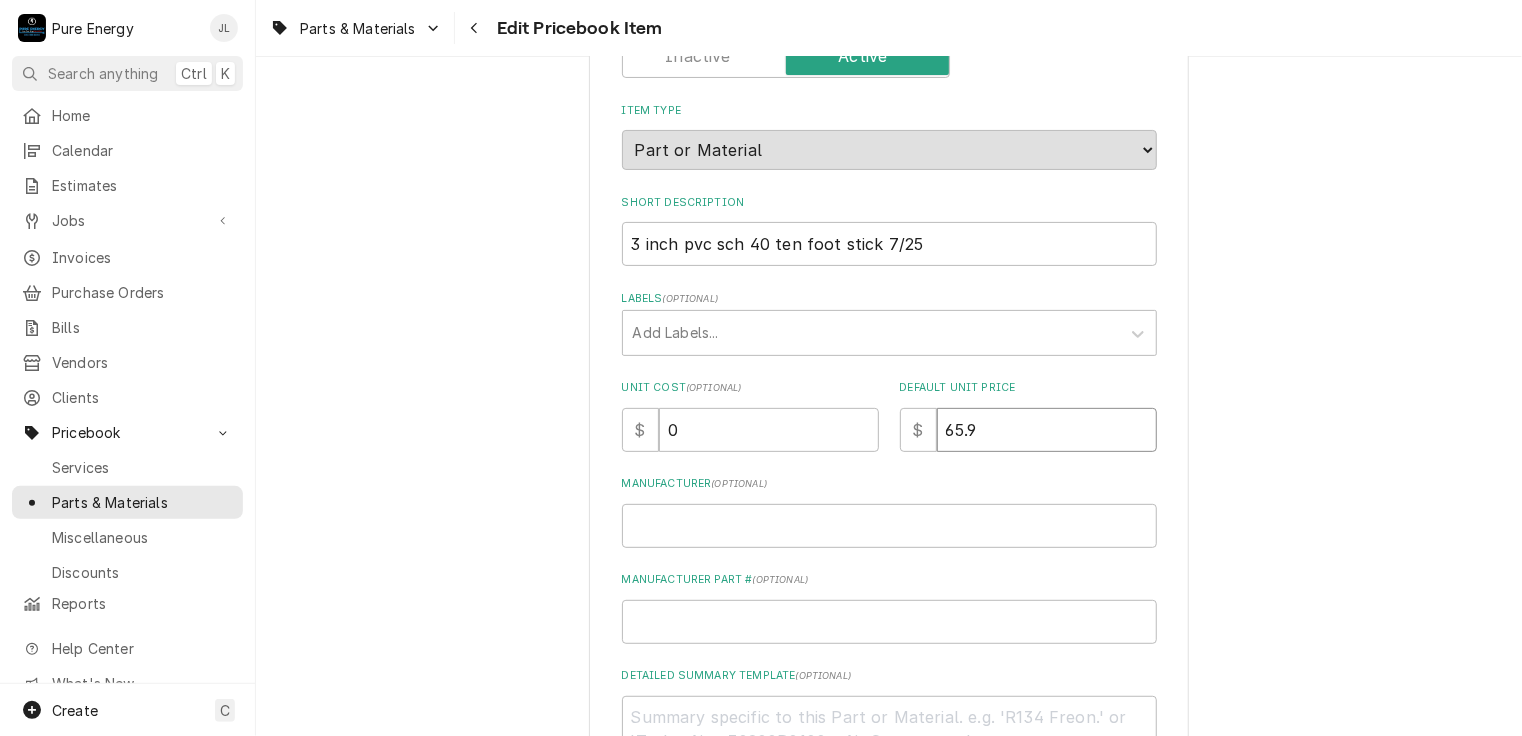type on "x" 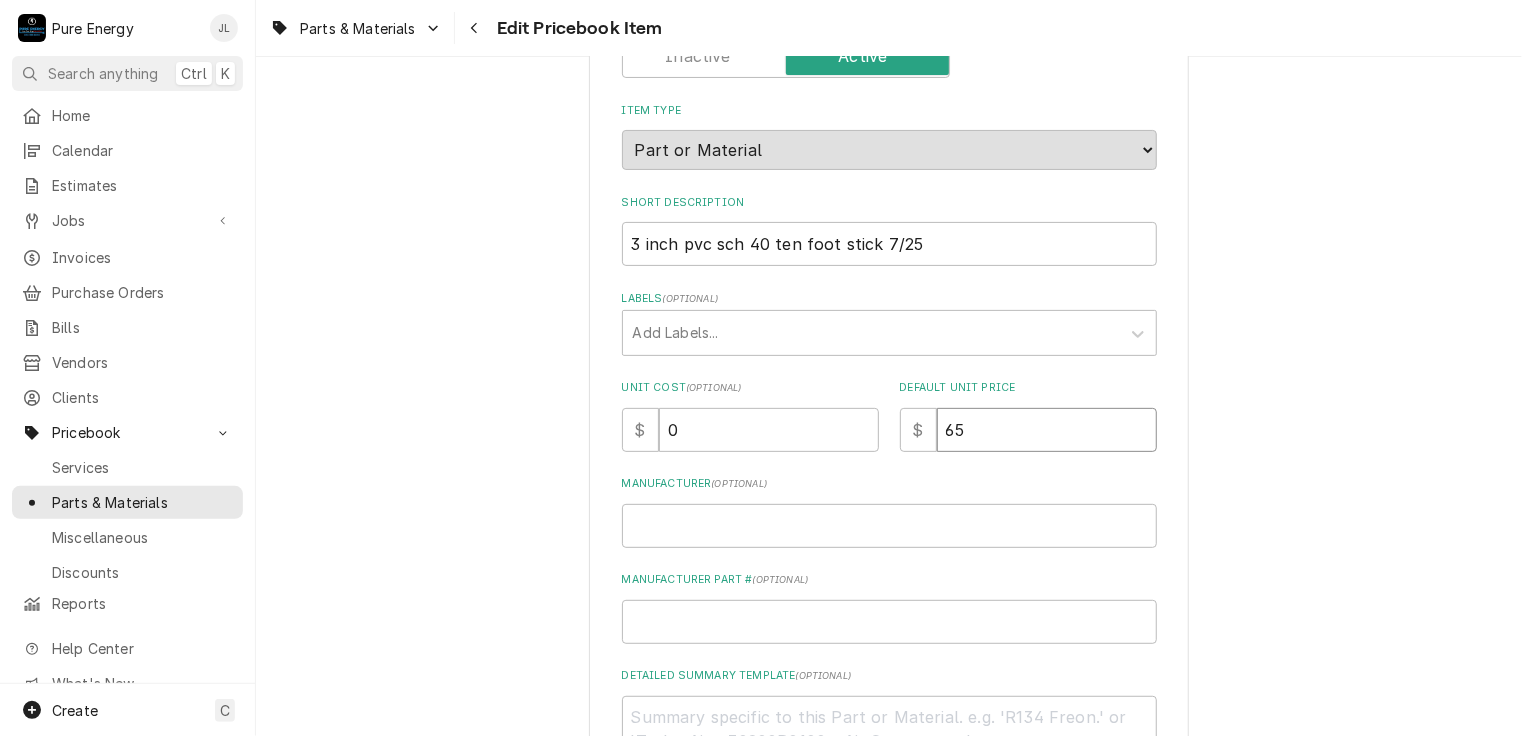 type on "x" 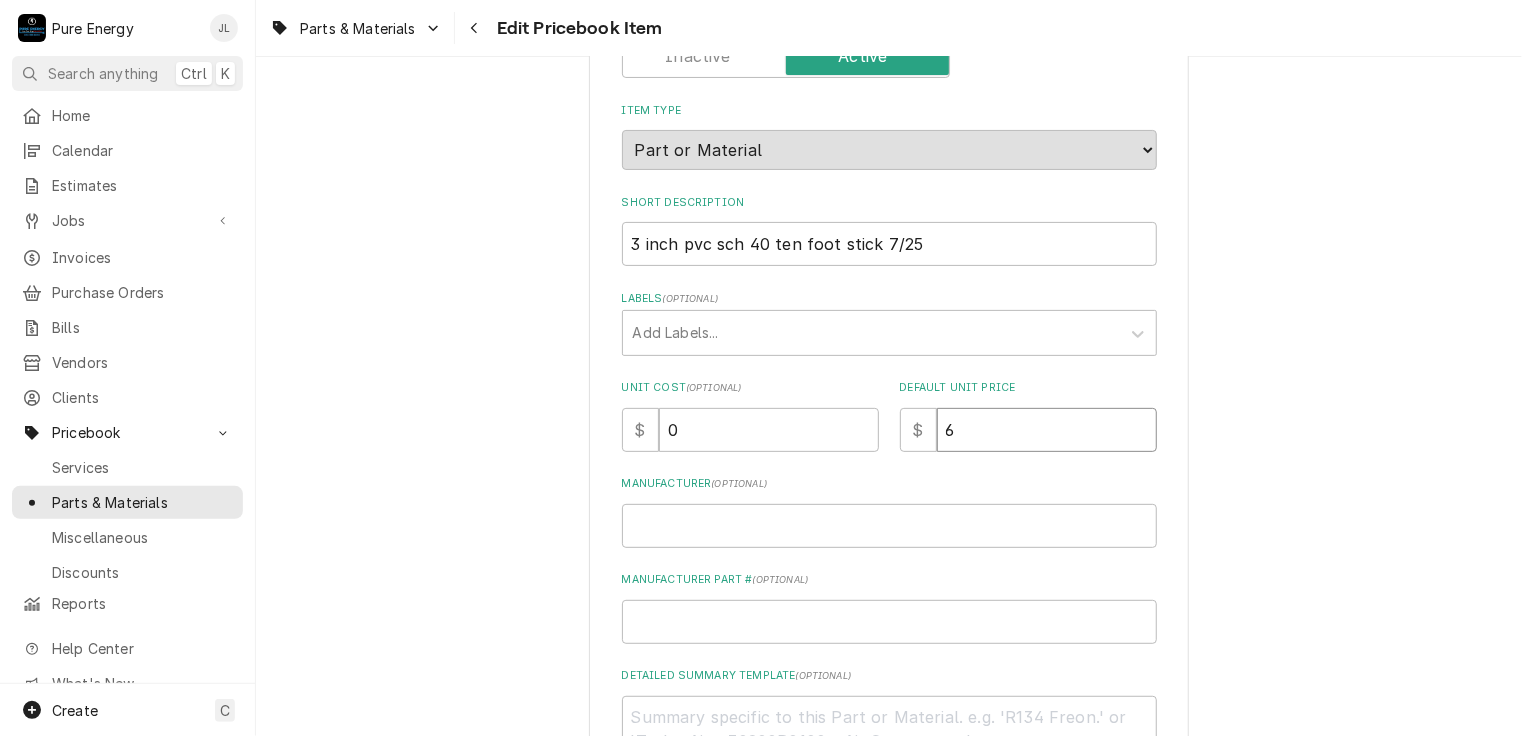 type on "x" 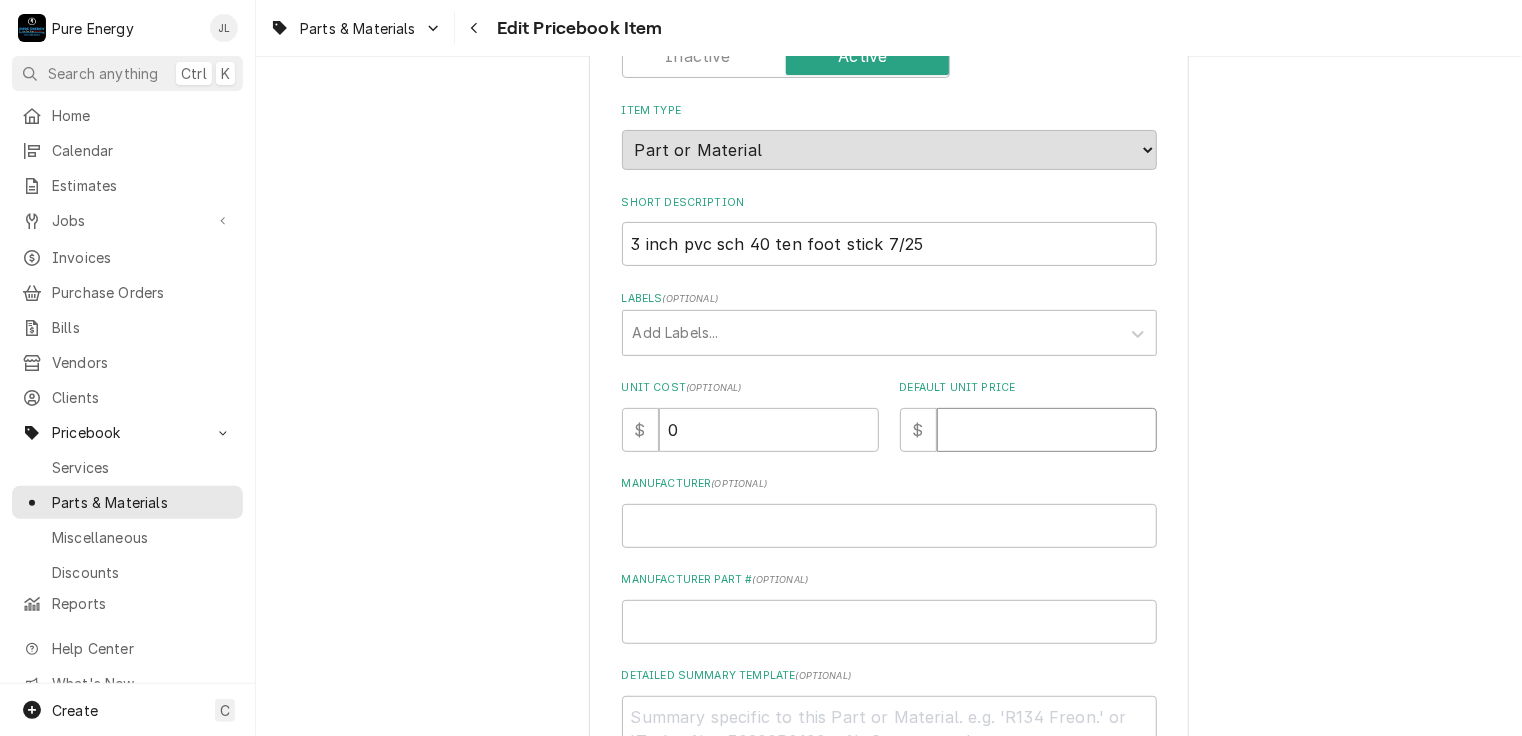 type on "x" 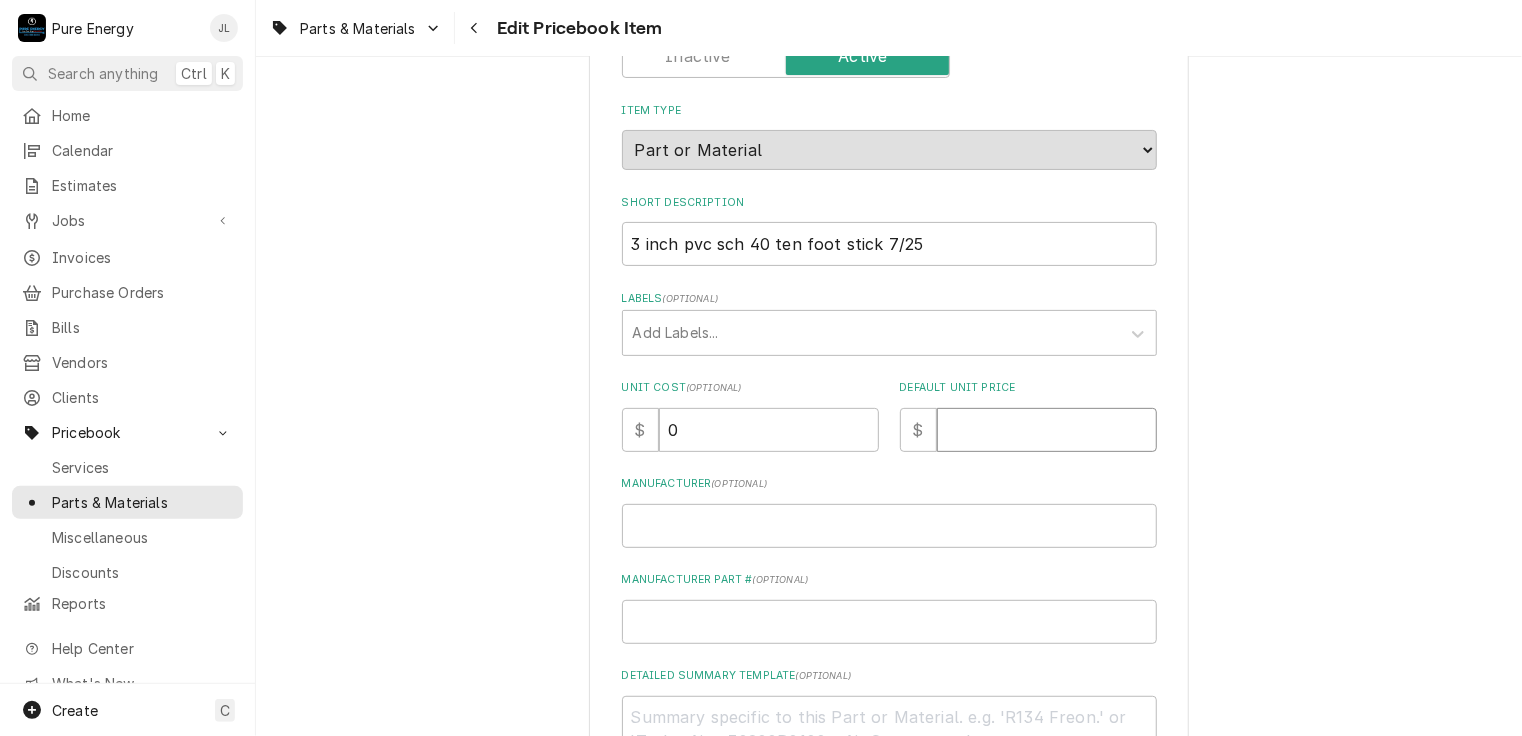 type on "5" 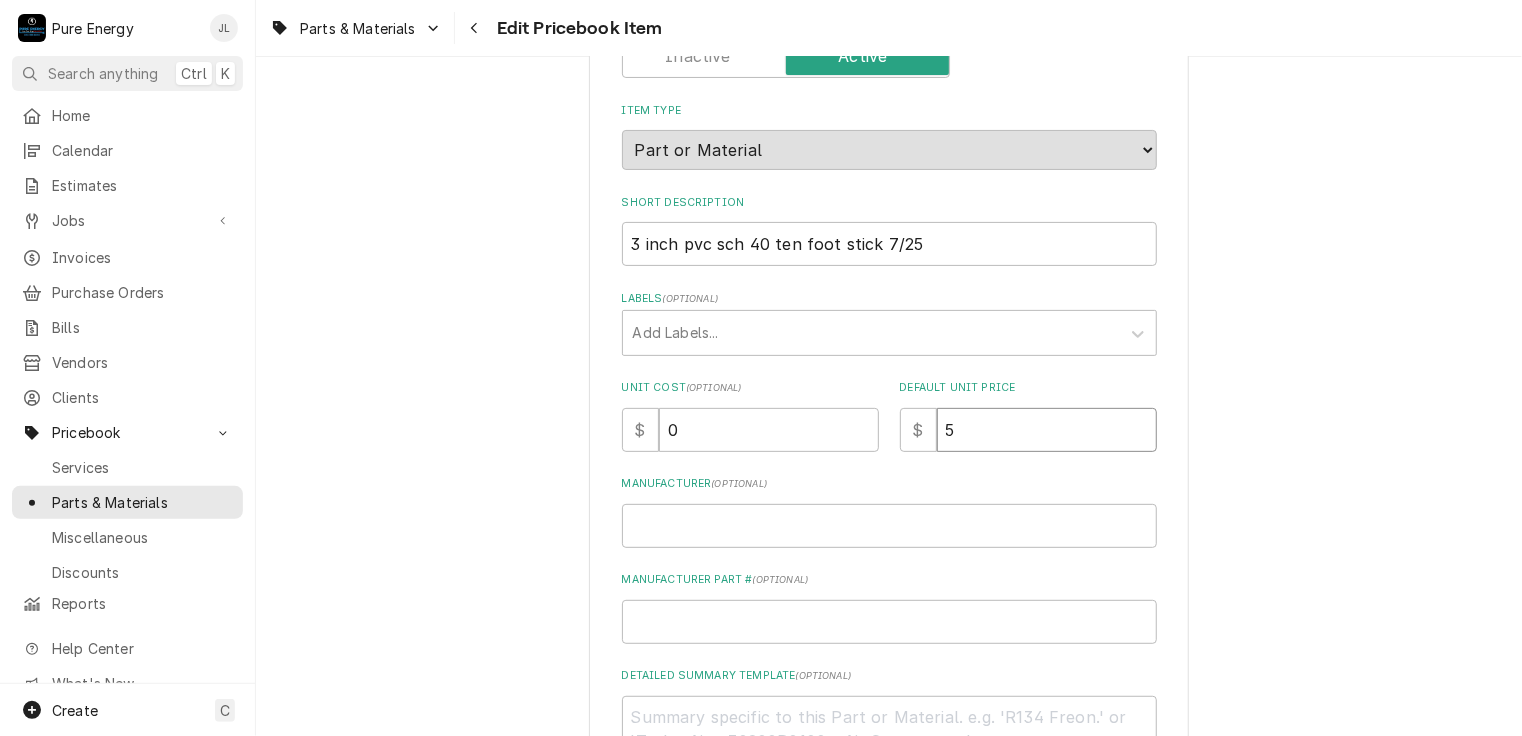 type on "x" 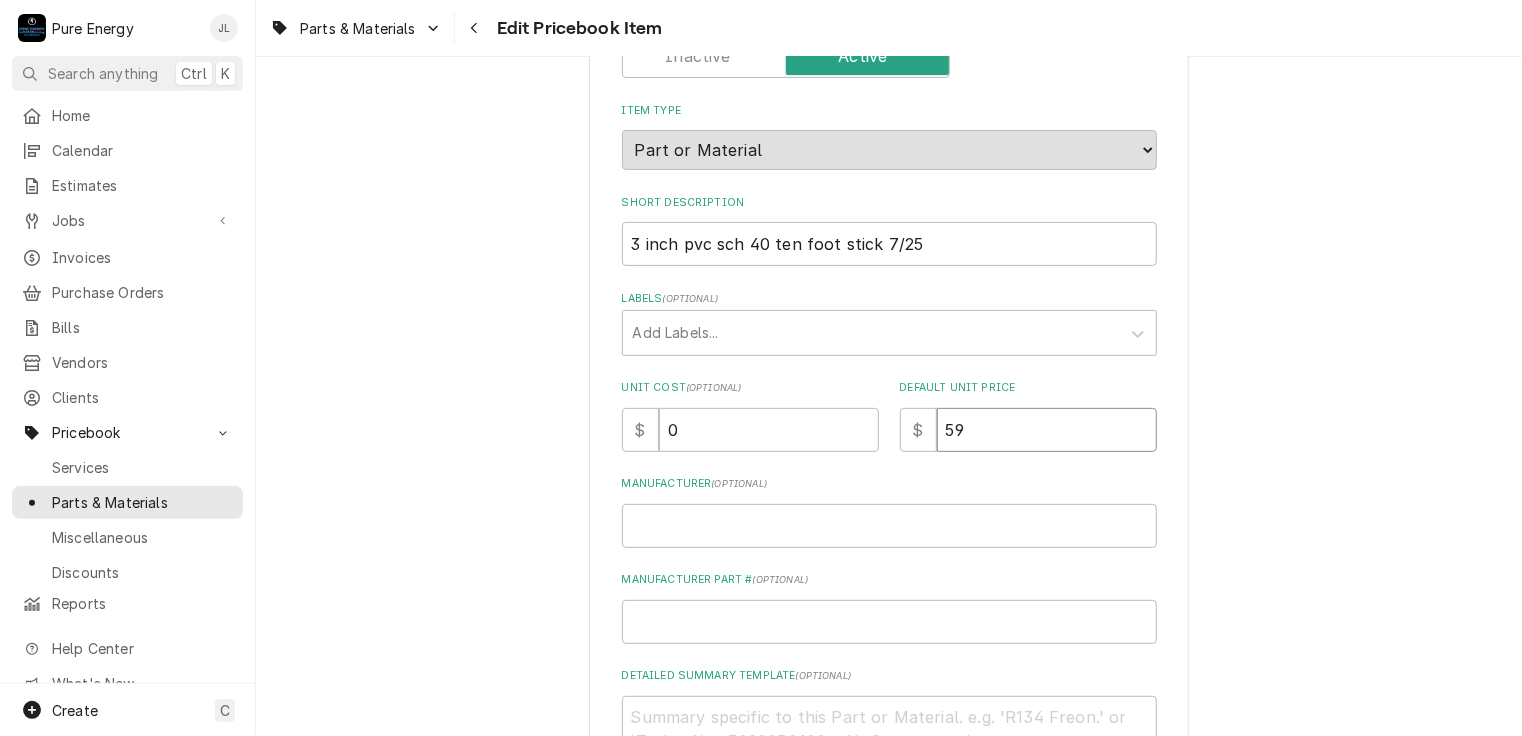 type on "x" 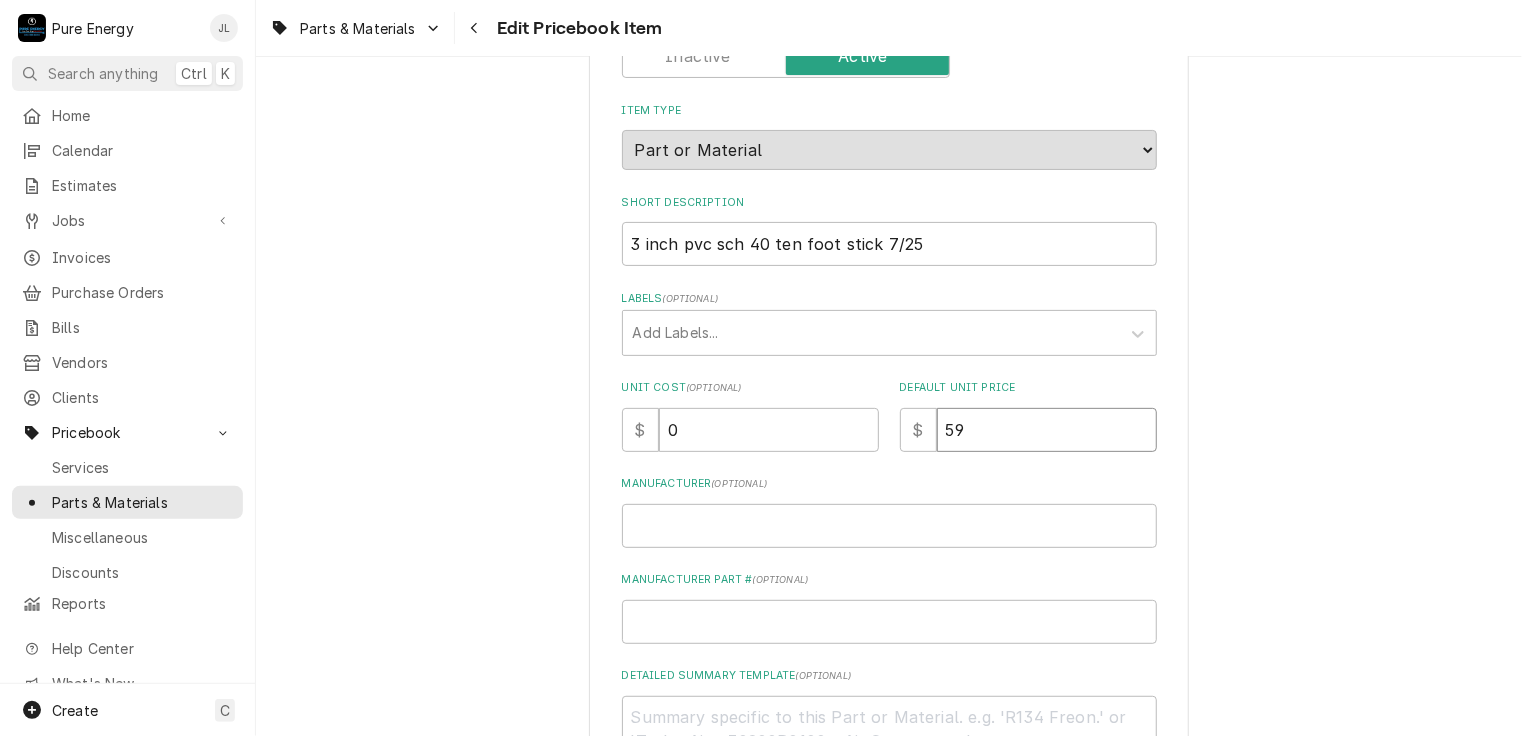 type on "59.9" 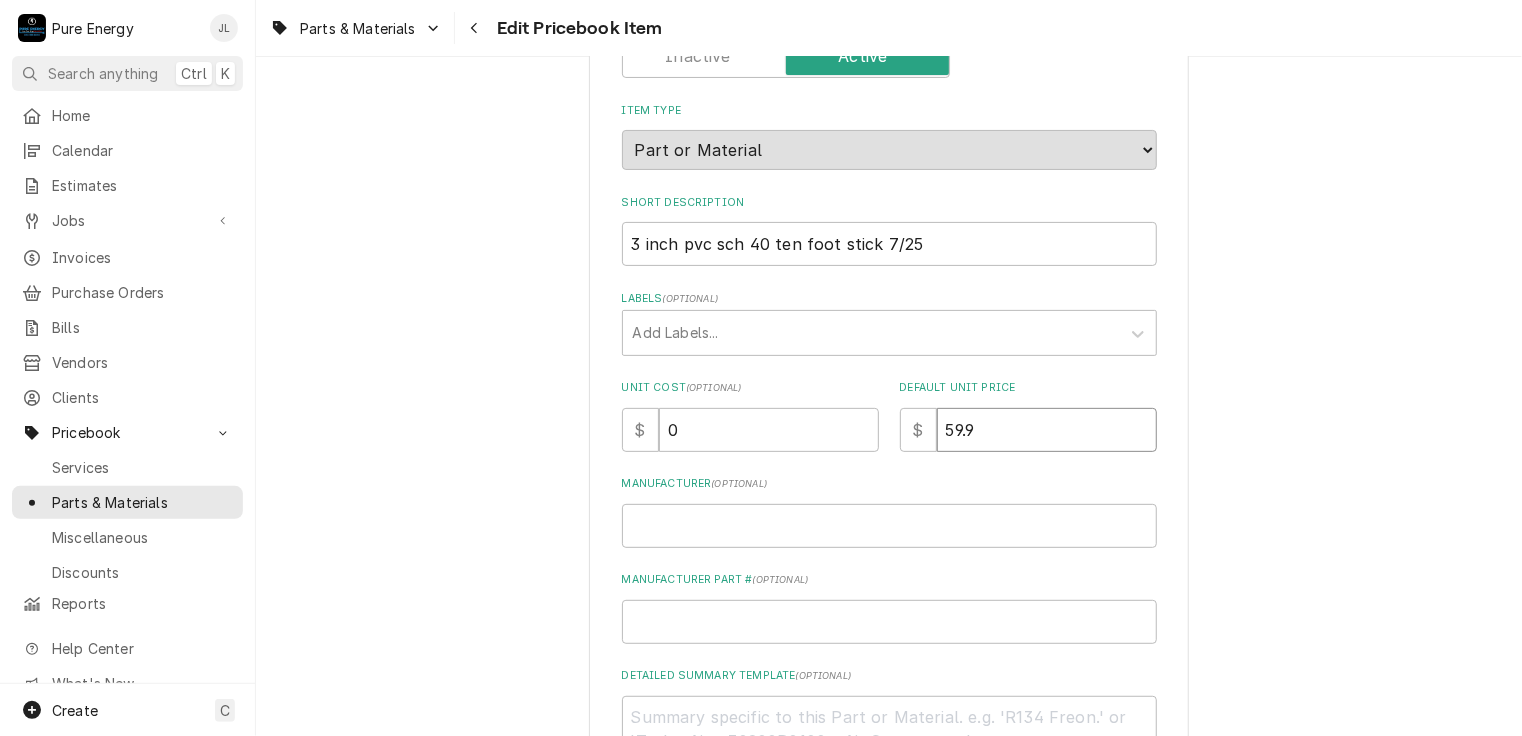 type on "x" 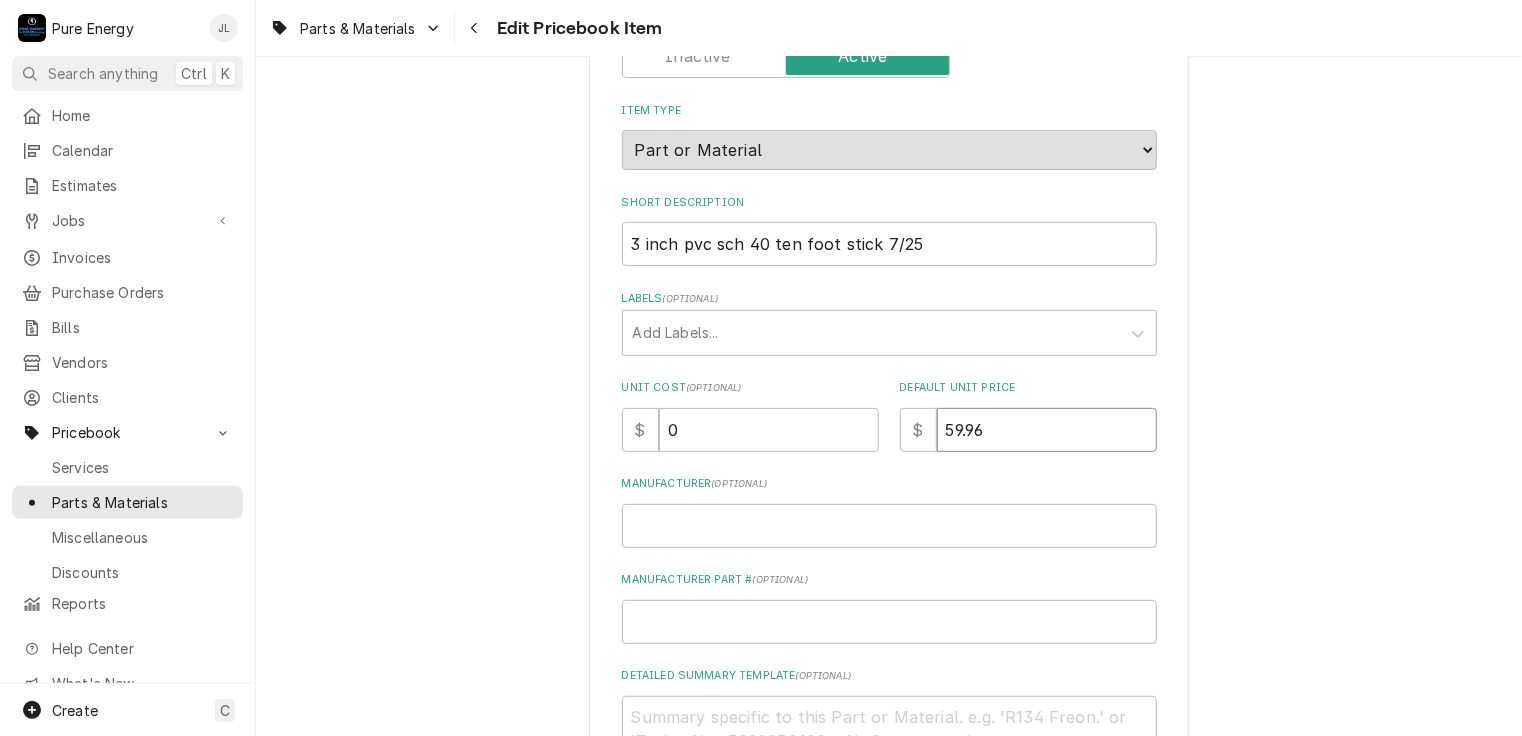 type on "59.96" 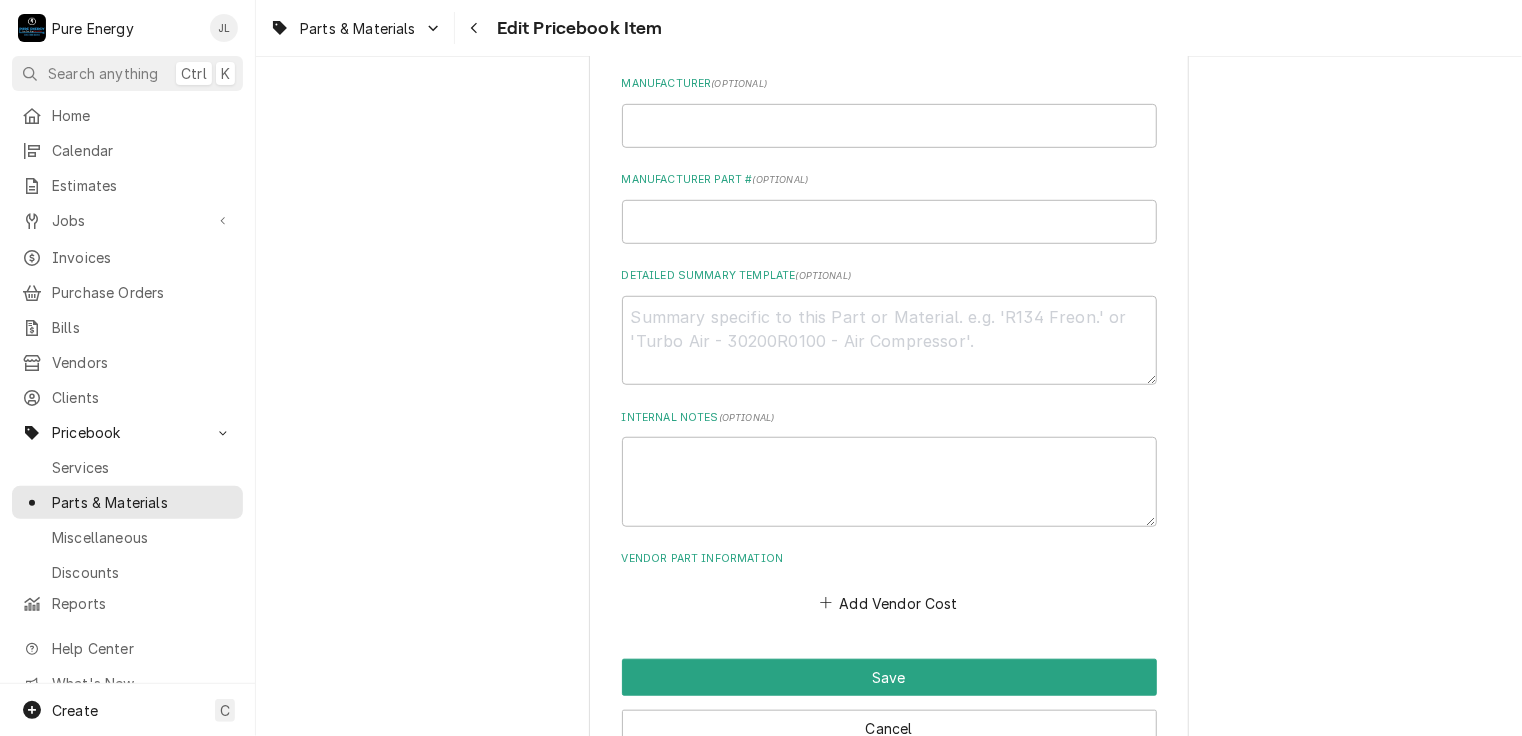 scroll, scrollTop: 700, scrollLeft: 0, axis: vertical 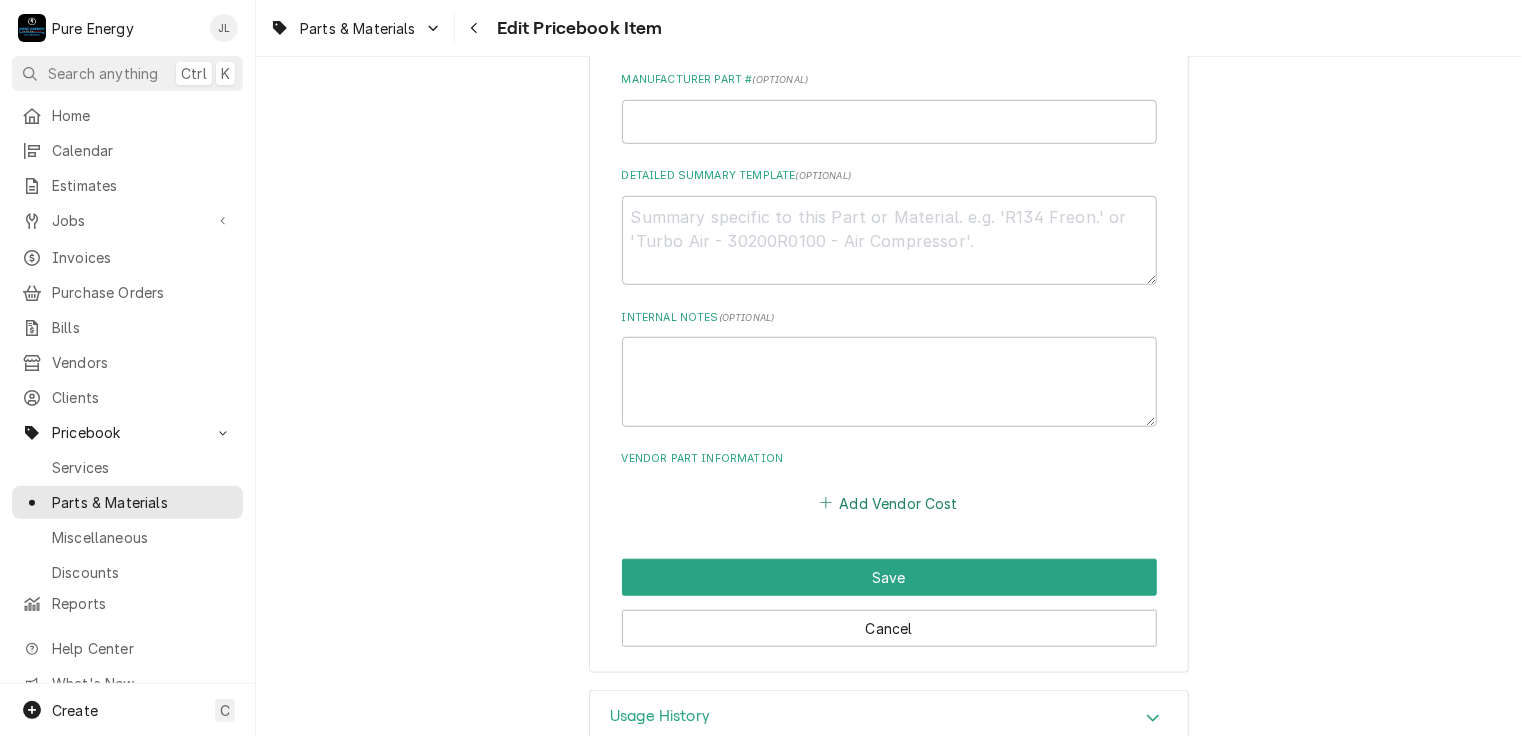 click on "Add Vendor Cost" at bounding box center (889, 503) 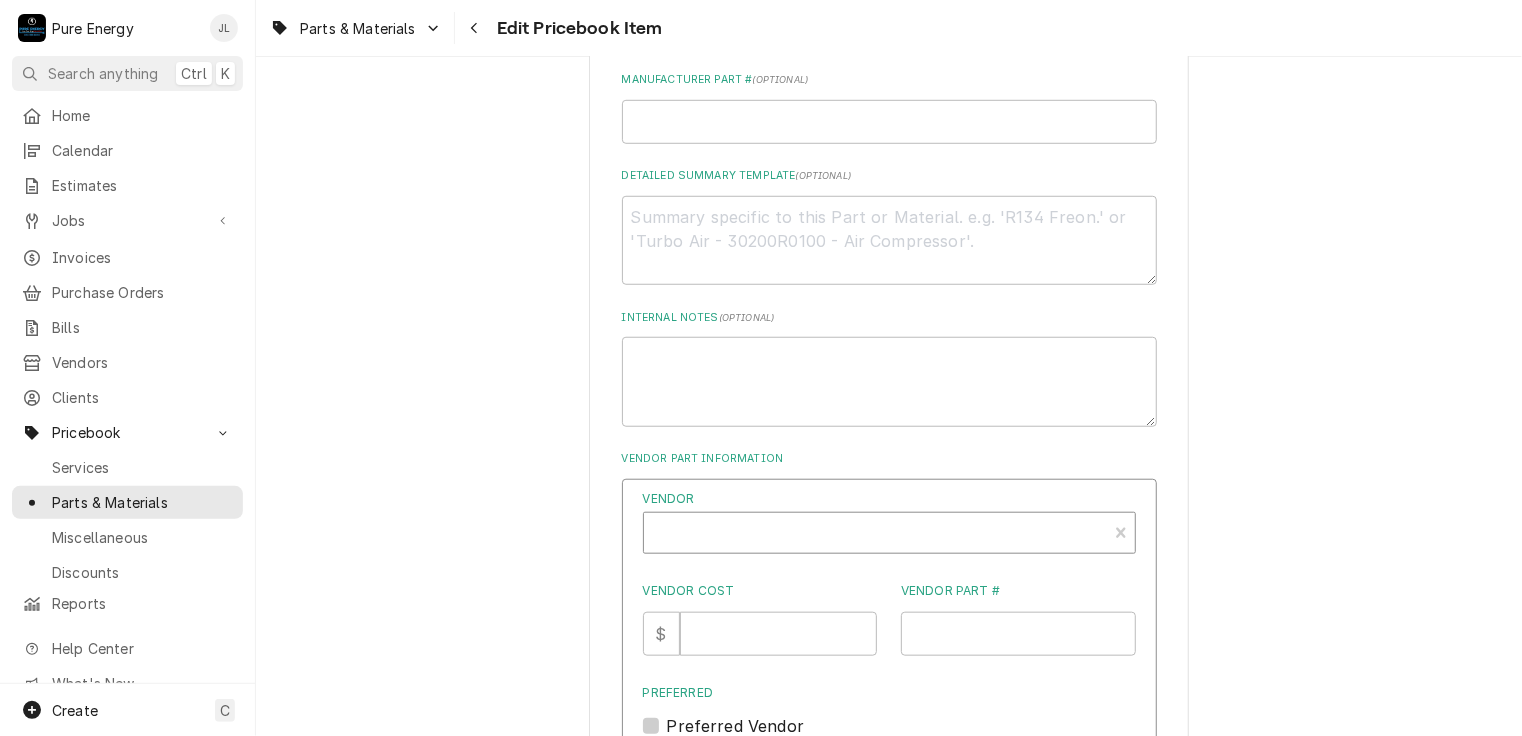 type on "x" 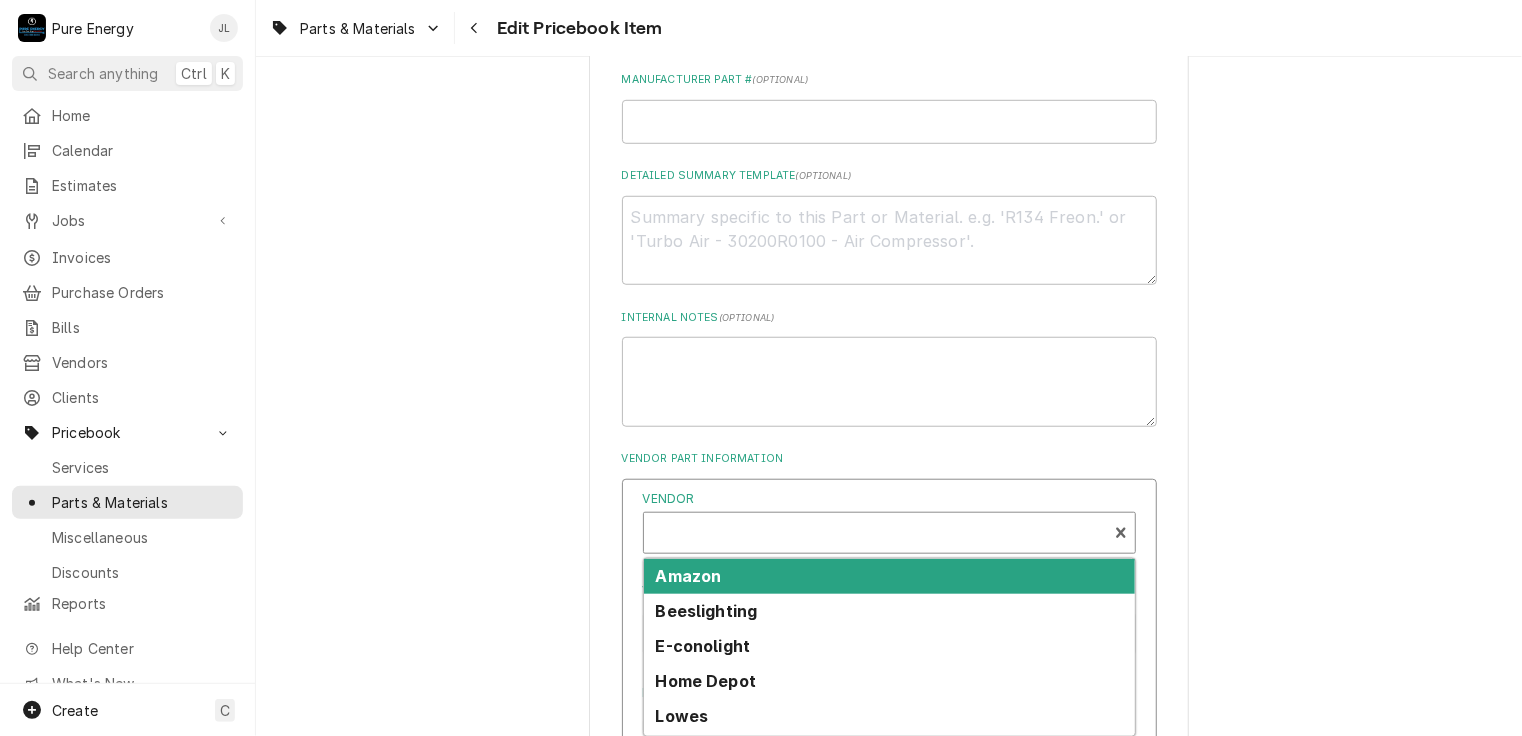 scroll, scrollTop: 900, scrollLeft: 0, axis: vertical 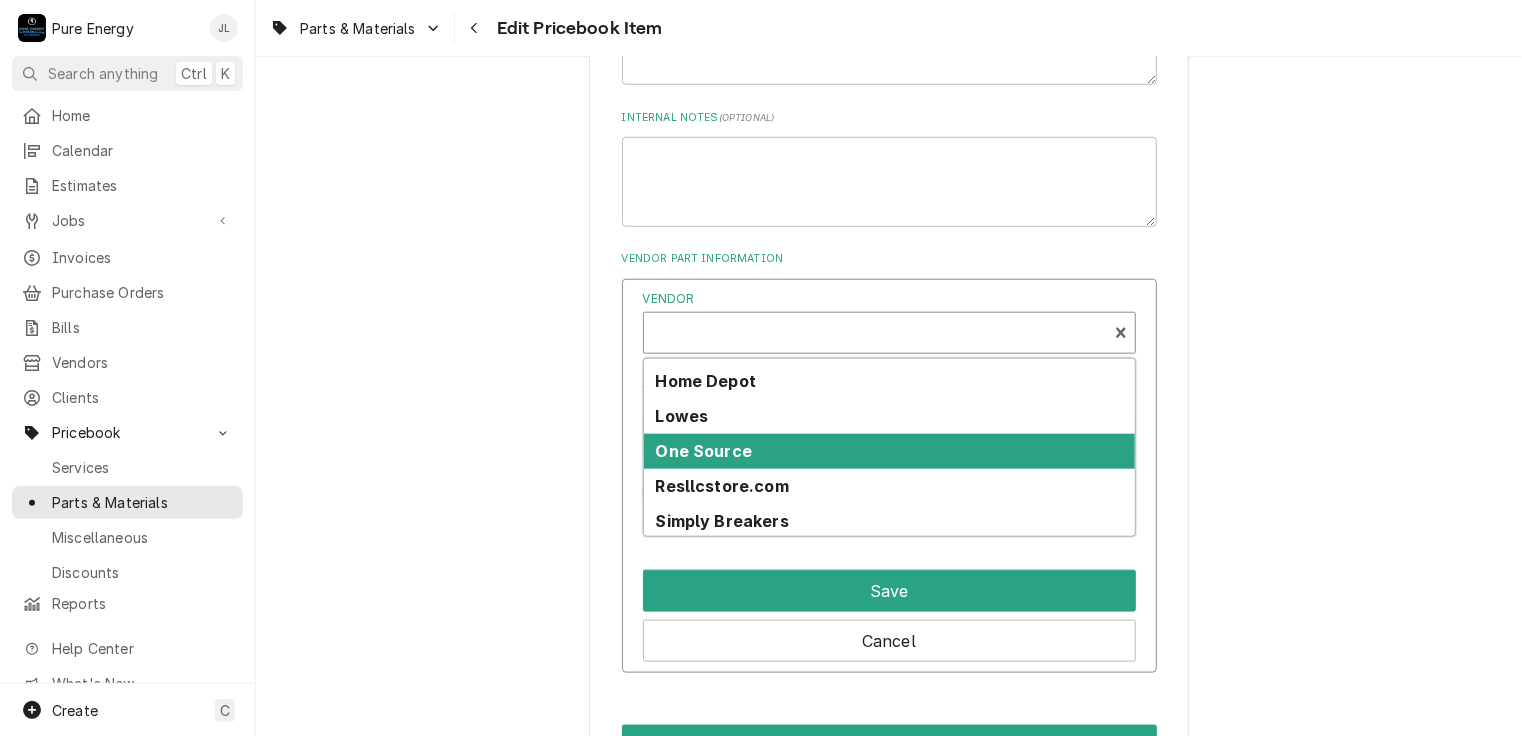 click on "One Source" at bounding box center [889, 451] 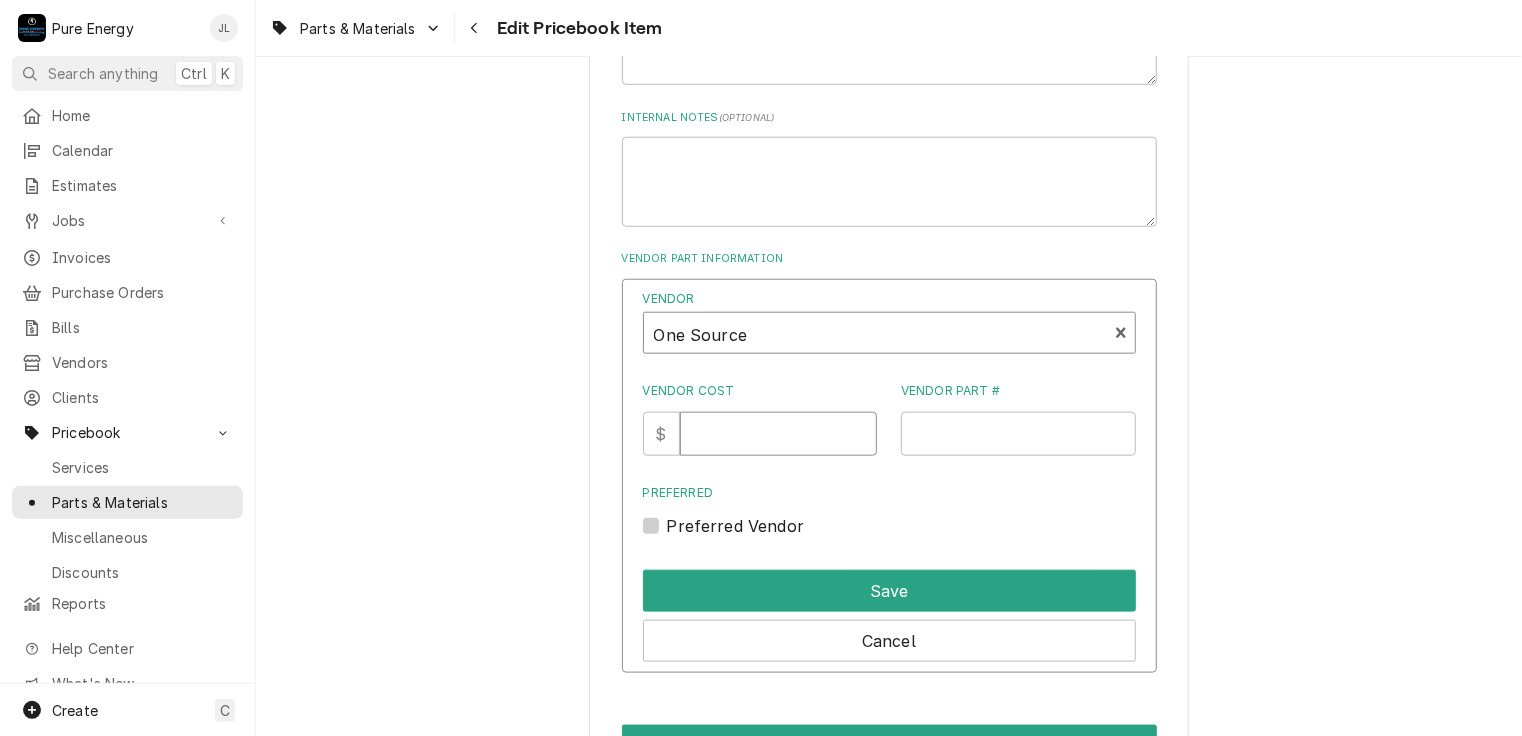 click on "Vendor Cost" at bounding box center [778, 434] 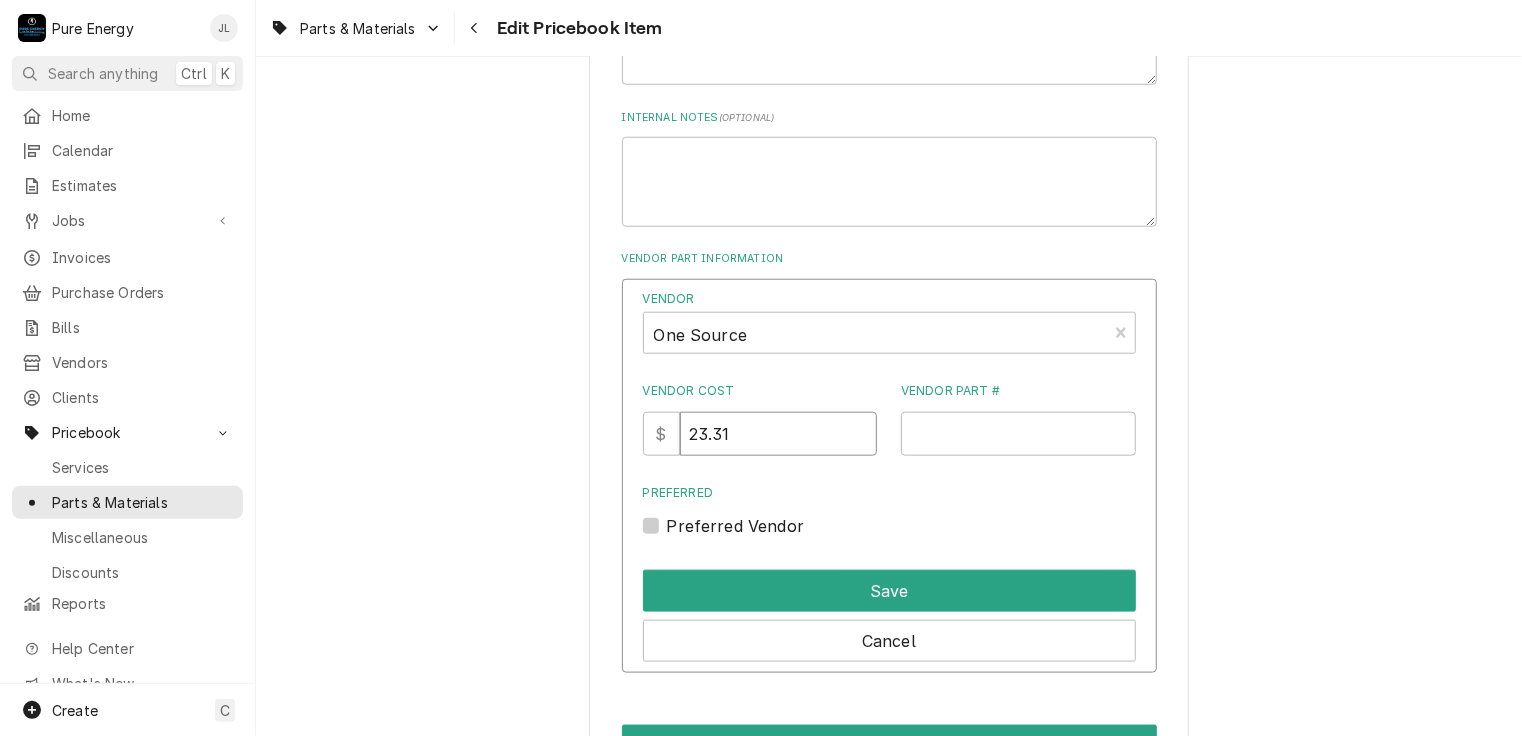 type on "23.31" 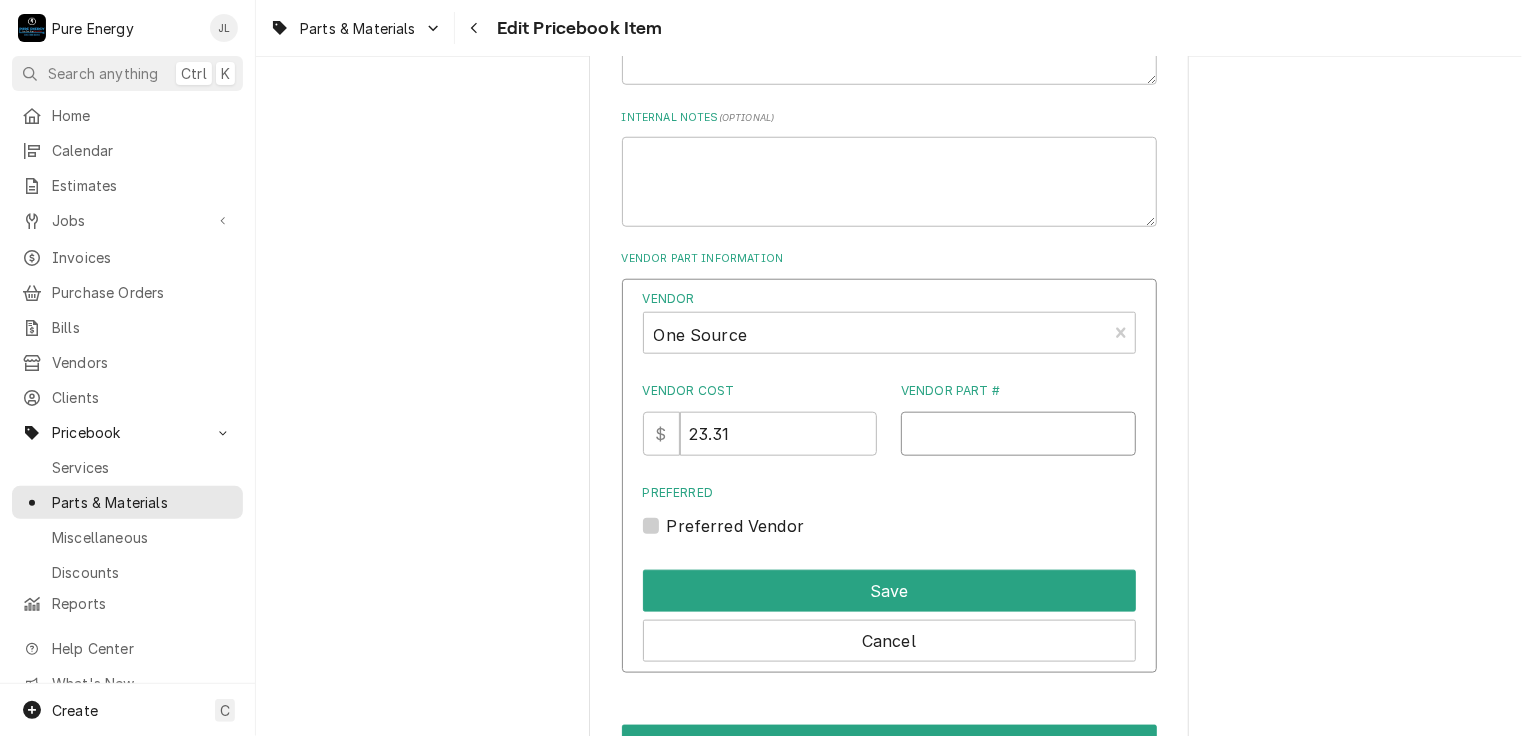 click on "Vendor Part #" at bounding box center [1018, 434] 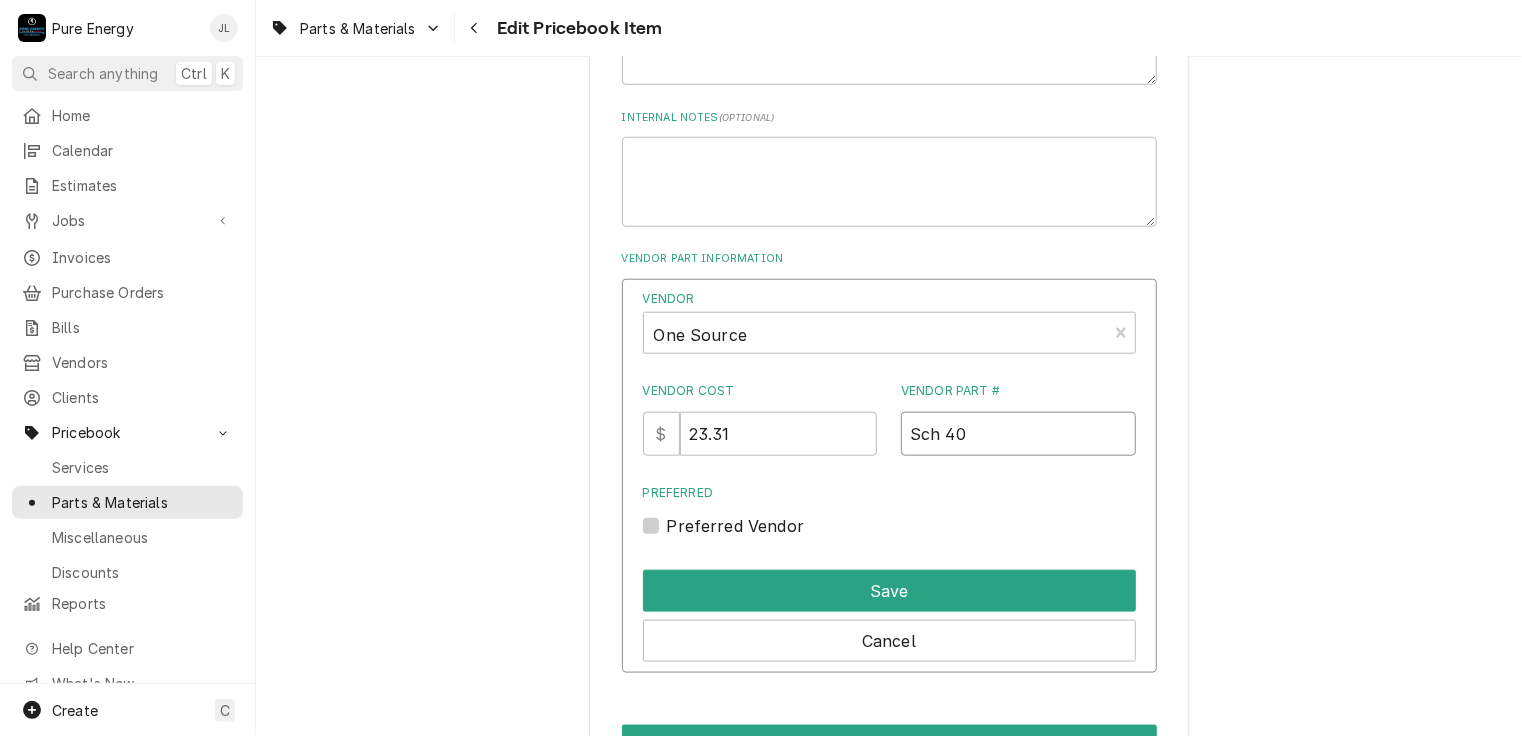 type on "Sch 40" 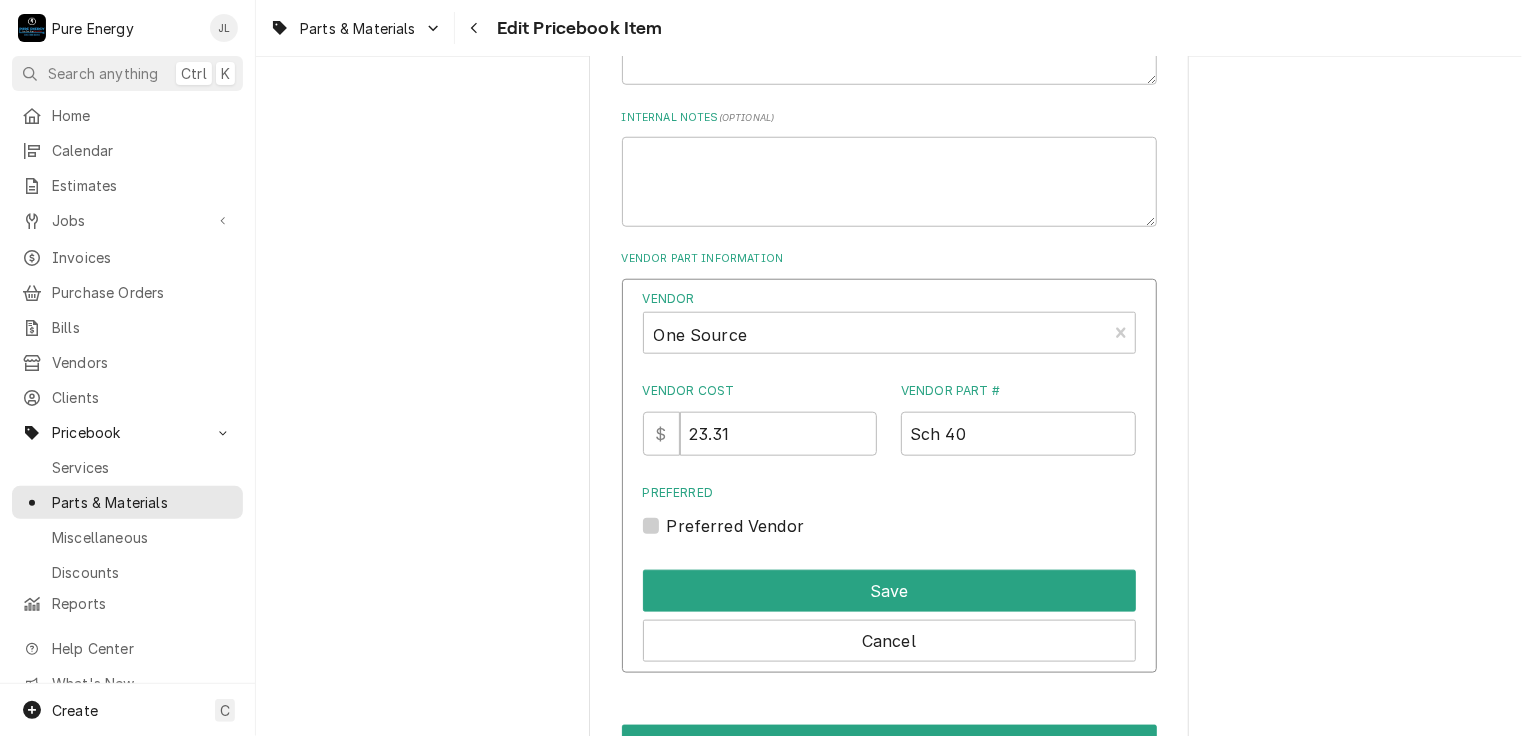 click on "Preferred Vendor" at bounding box center (736, 526) 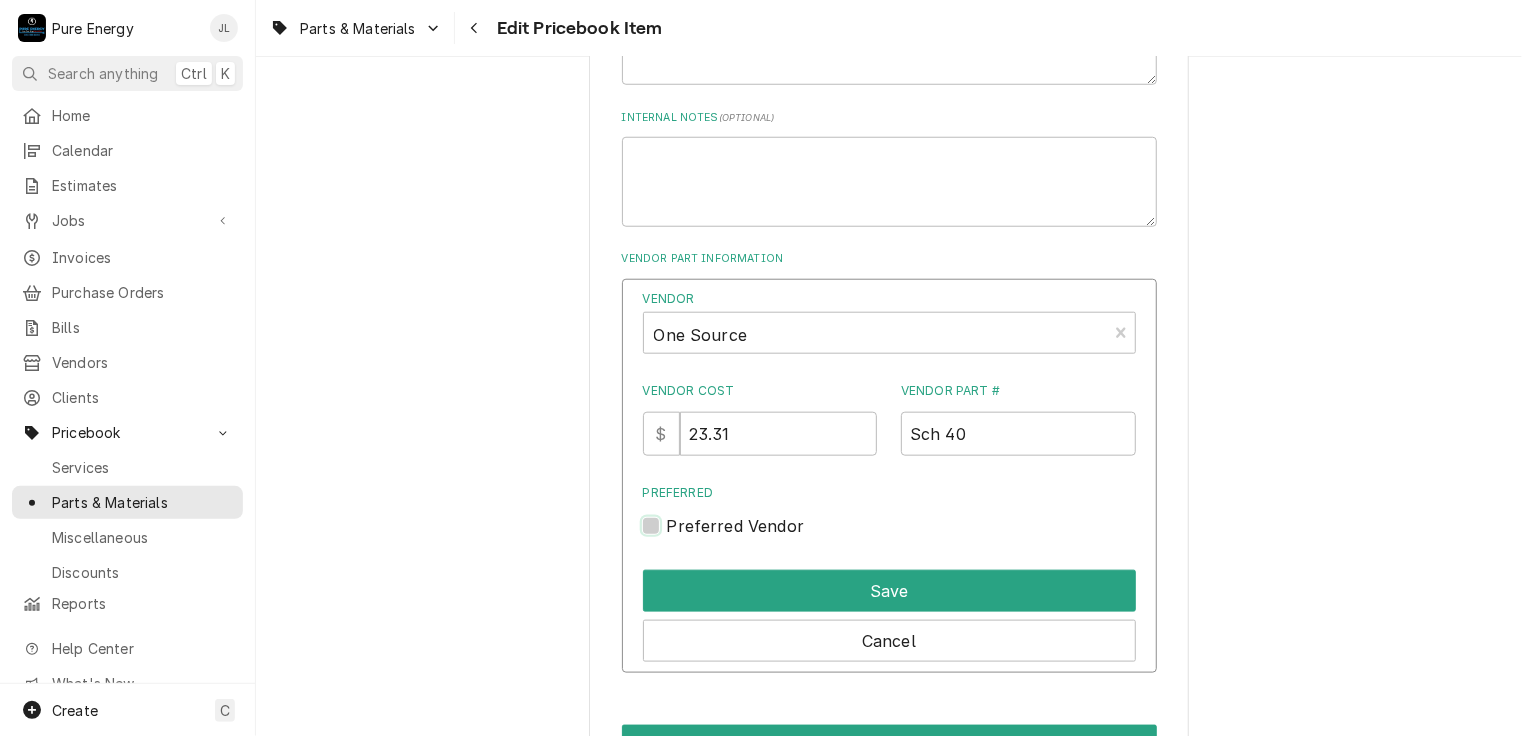 click on "Preferred" at bounding box center (913, 536) 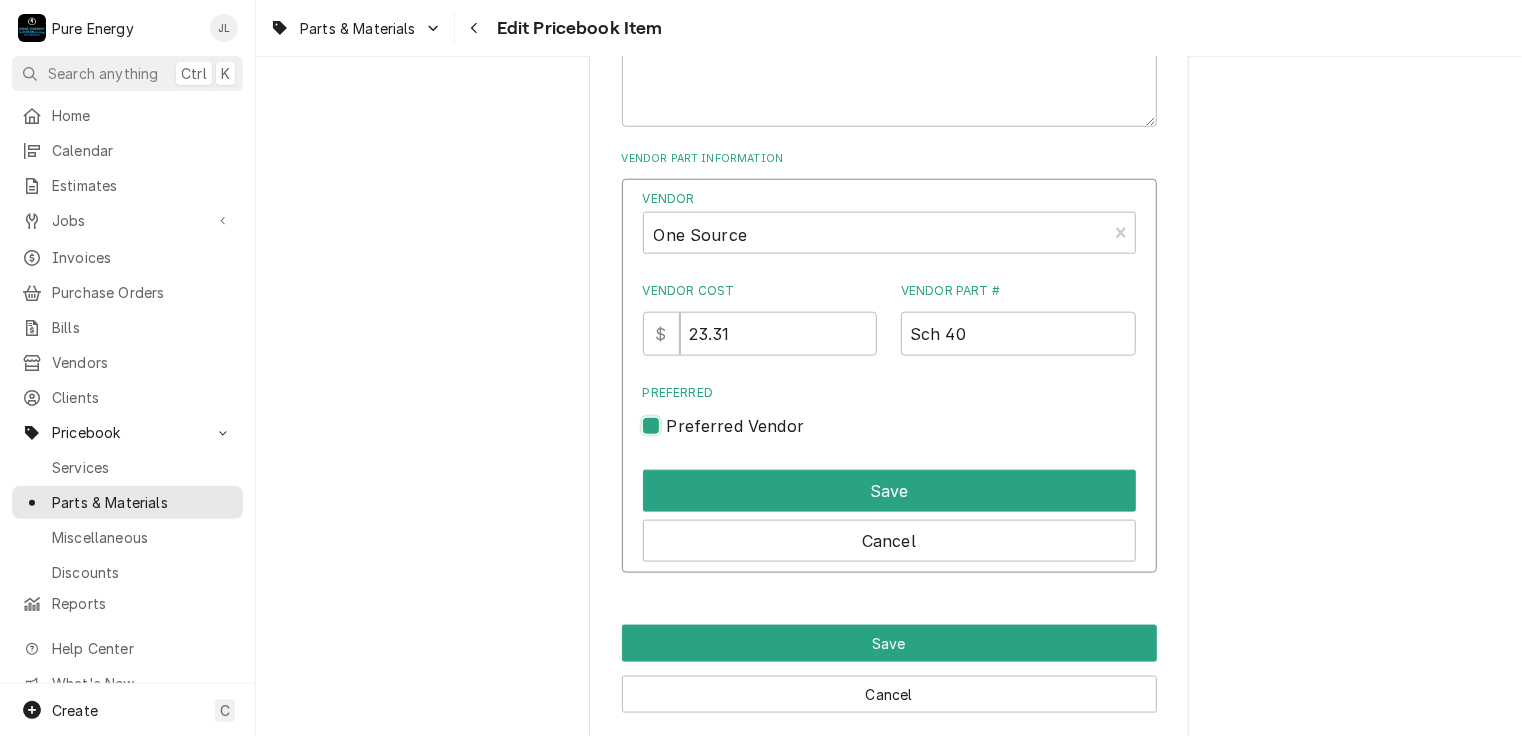scroll, scrollTop: 1100, scrollLeft: 0, axis: vertical 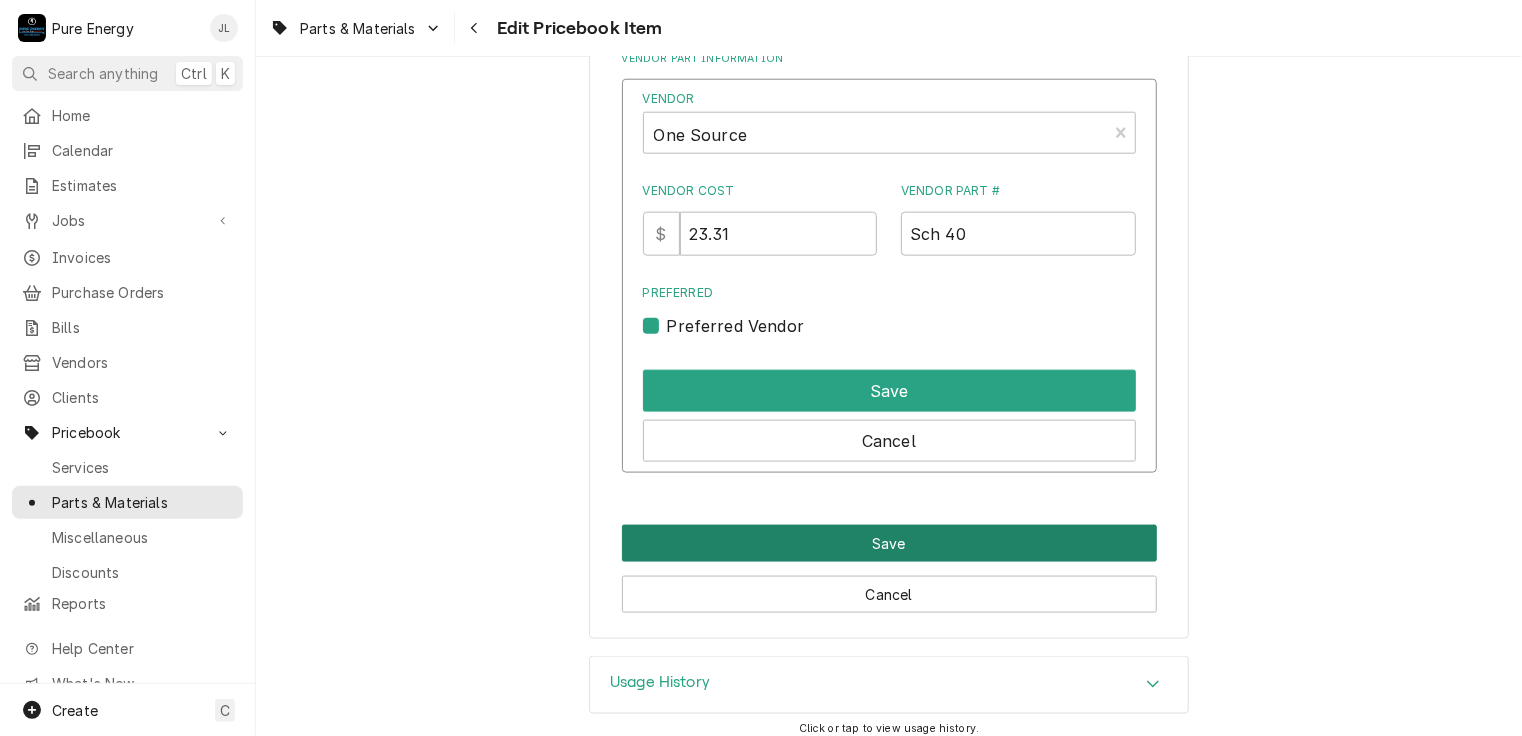 click on "Save" at bounding box center [889, 543] 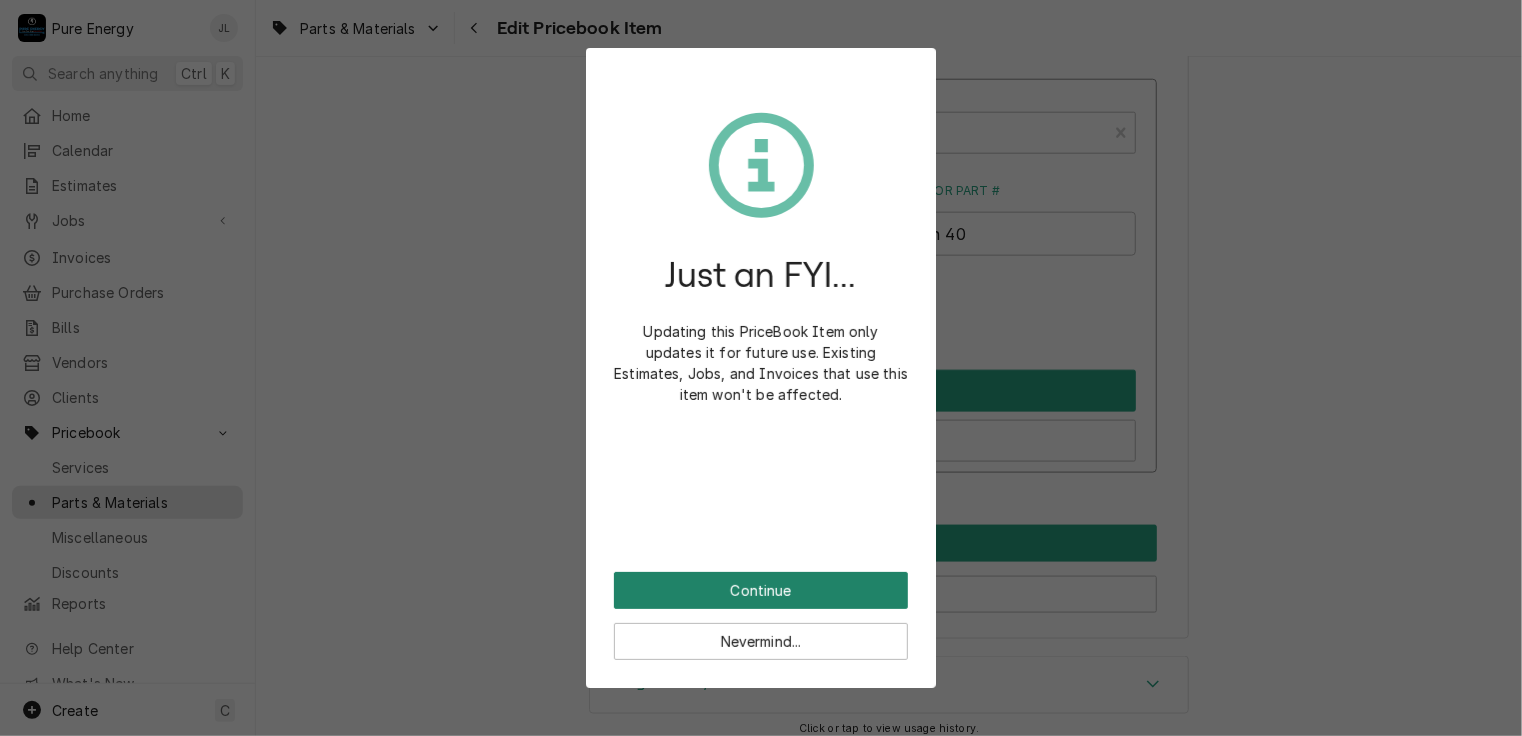 click on "Continue" at bounding box center [761, 590] 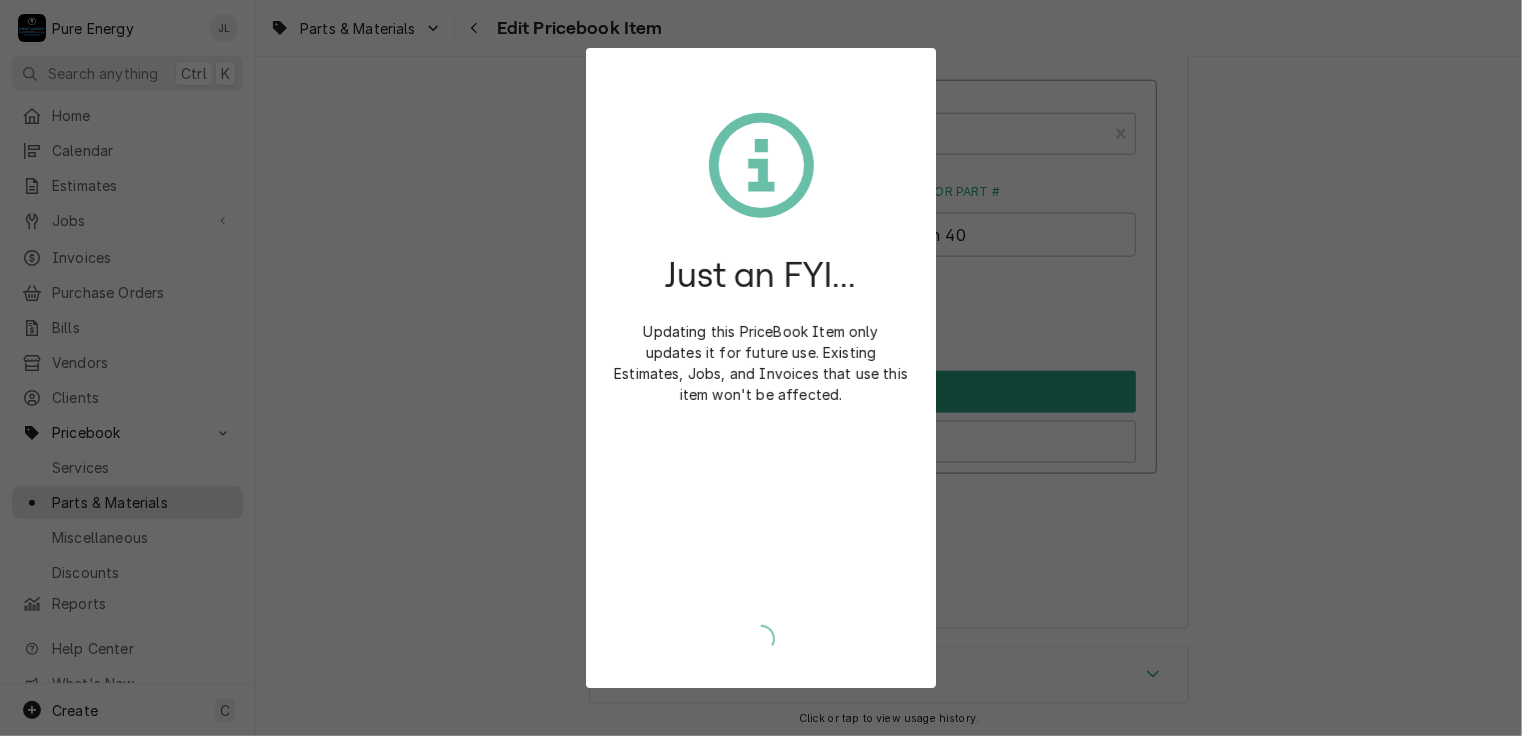 type on "x" 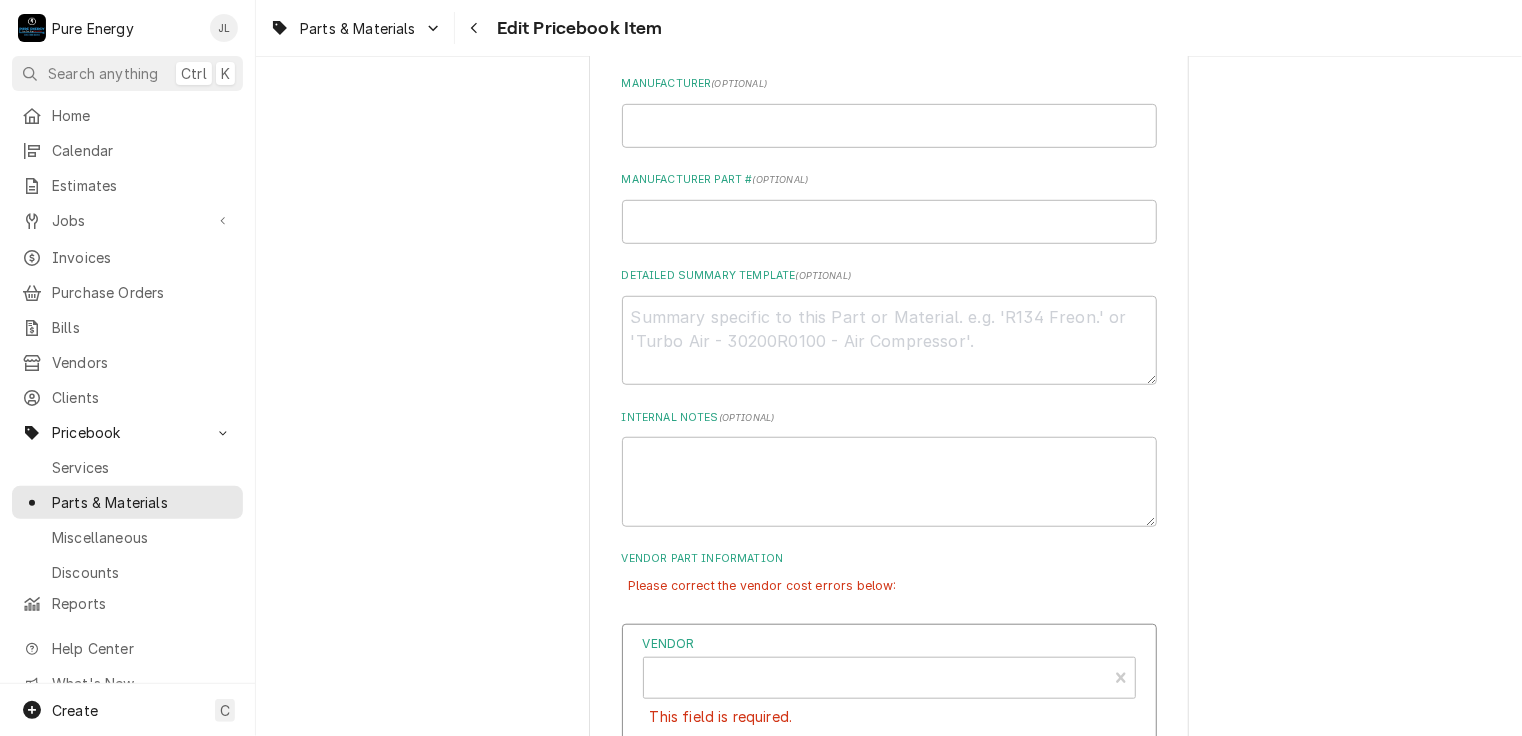 scroll, scrollTop: 1000, scrollLeft: 0, axis: vertical 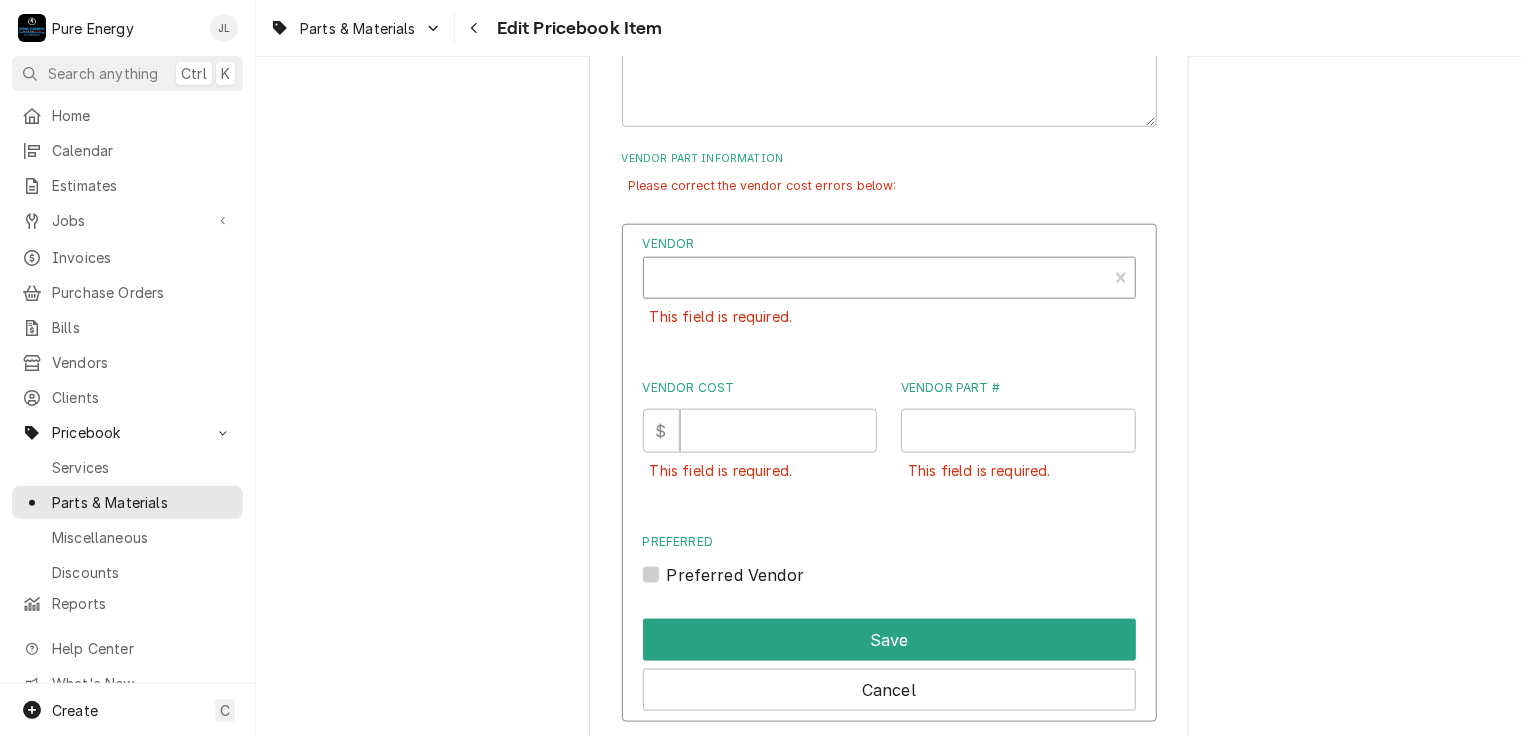 click at bounding box center [875, 286] 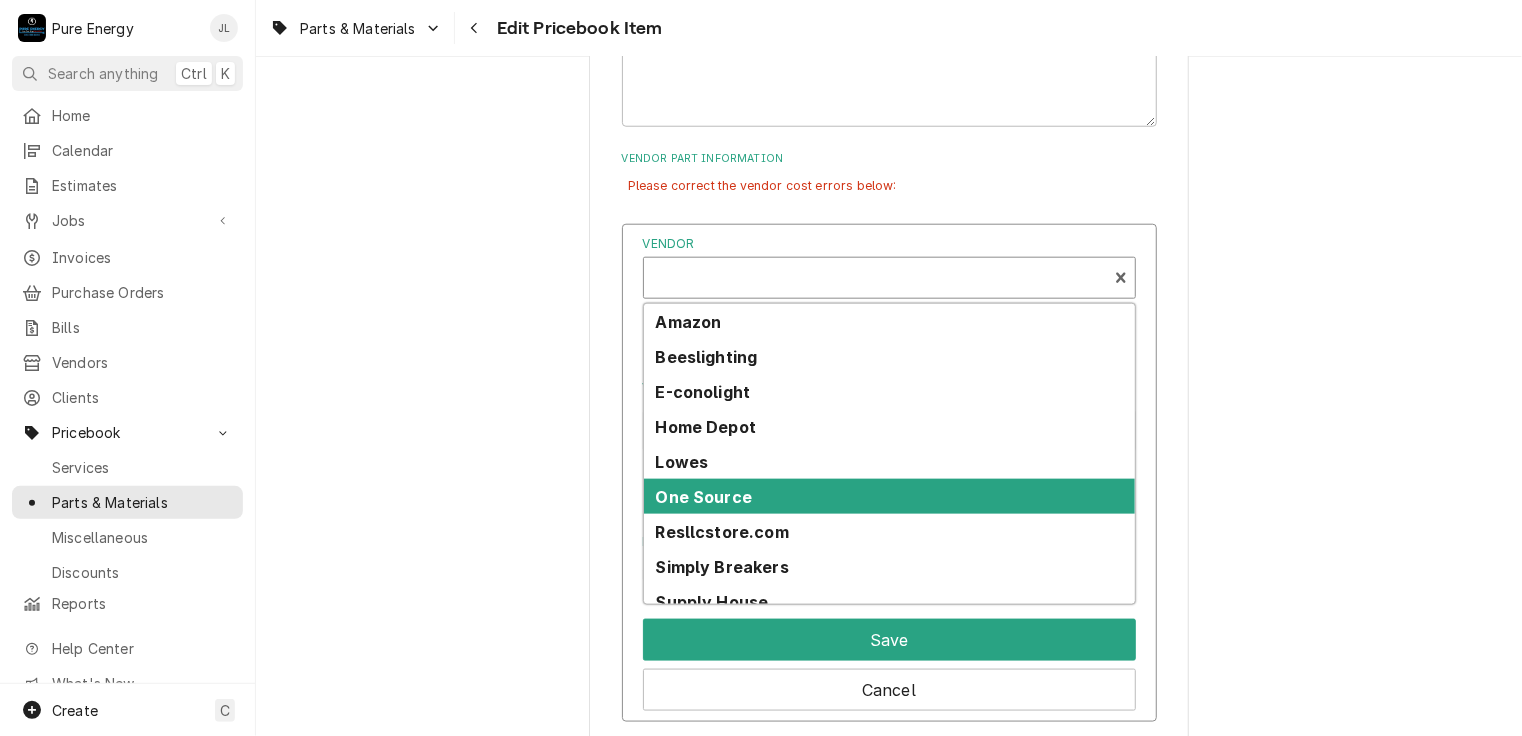 click on "One Source" at bounding box center (889, 496) 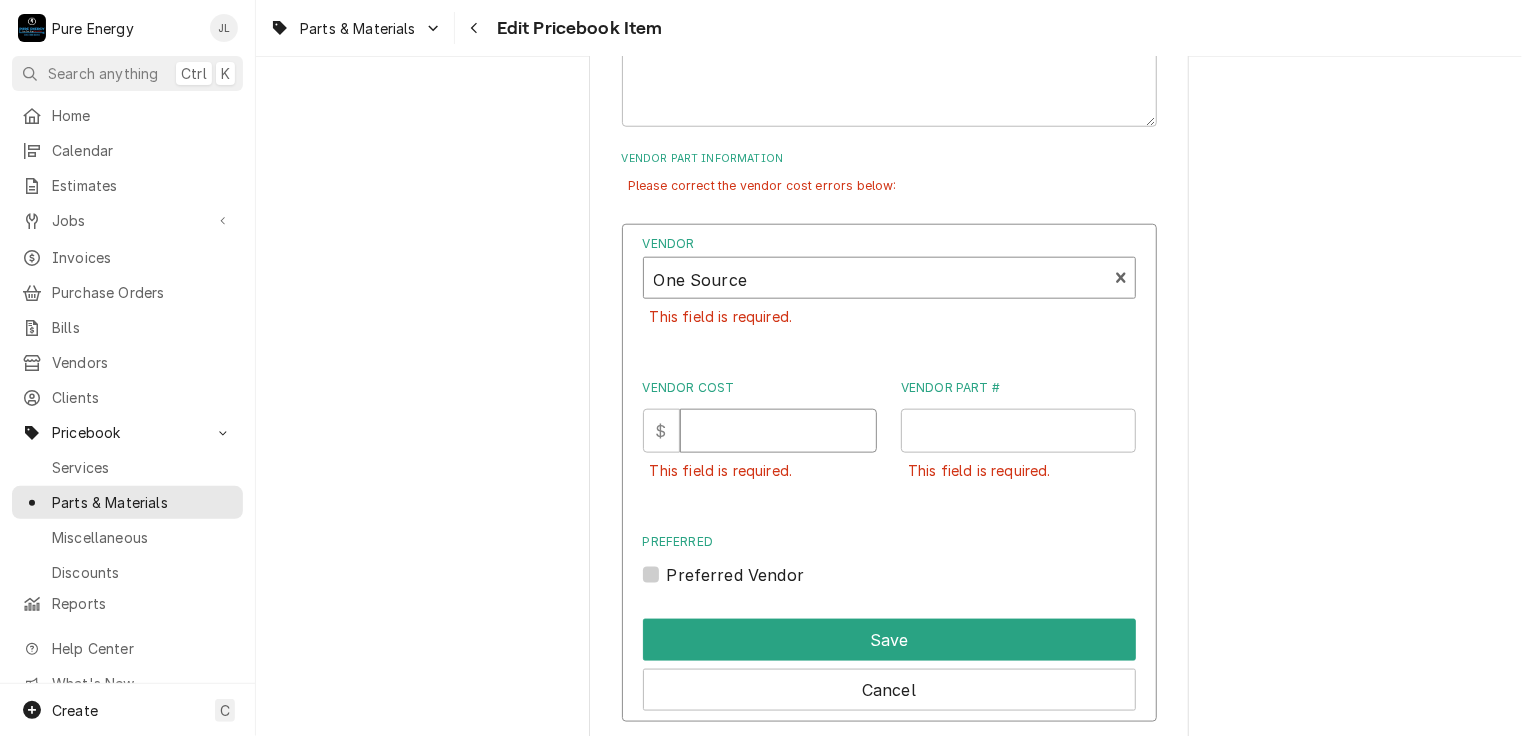 click on "Vendor Cost" at bounding box center [778, 431] 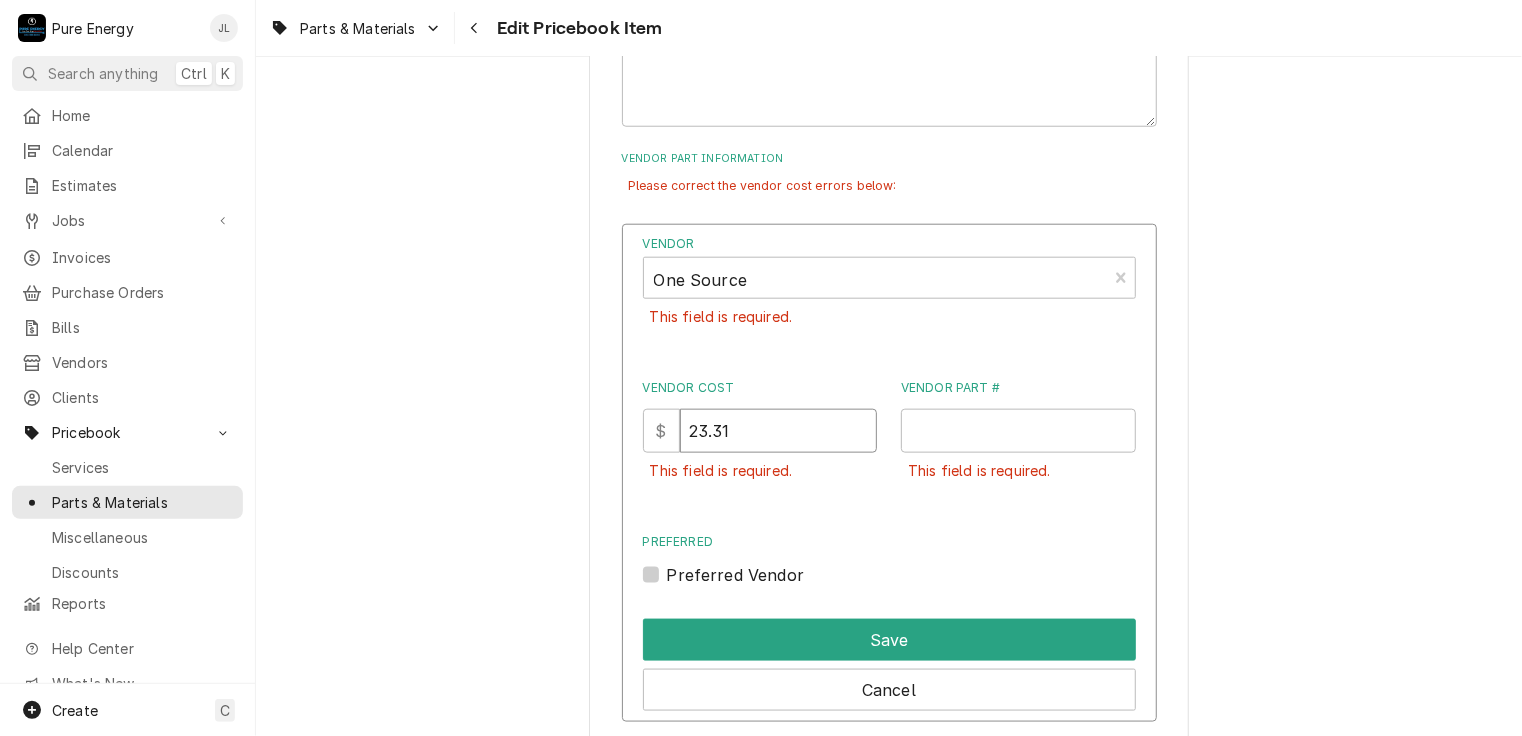 type on "23.31" 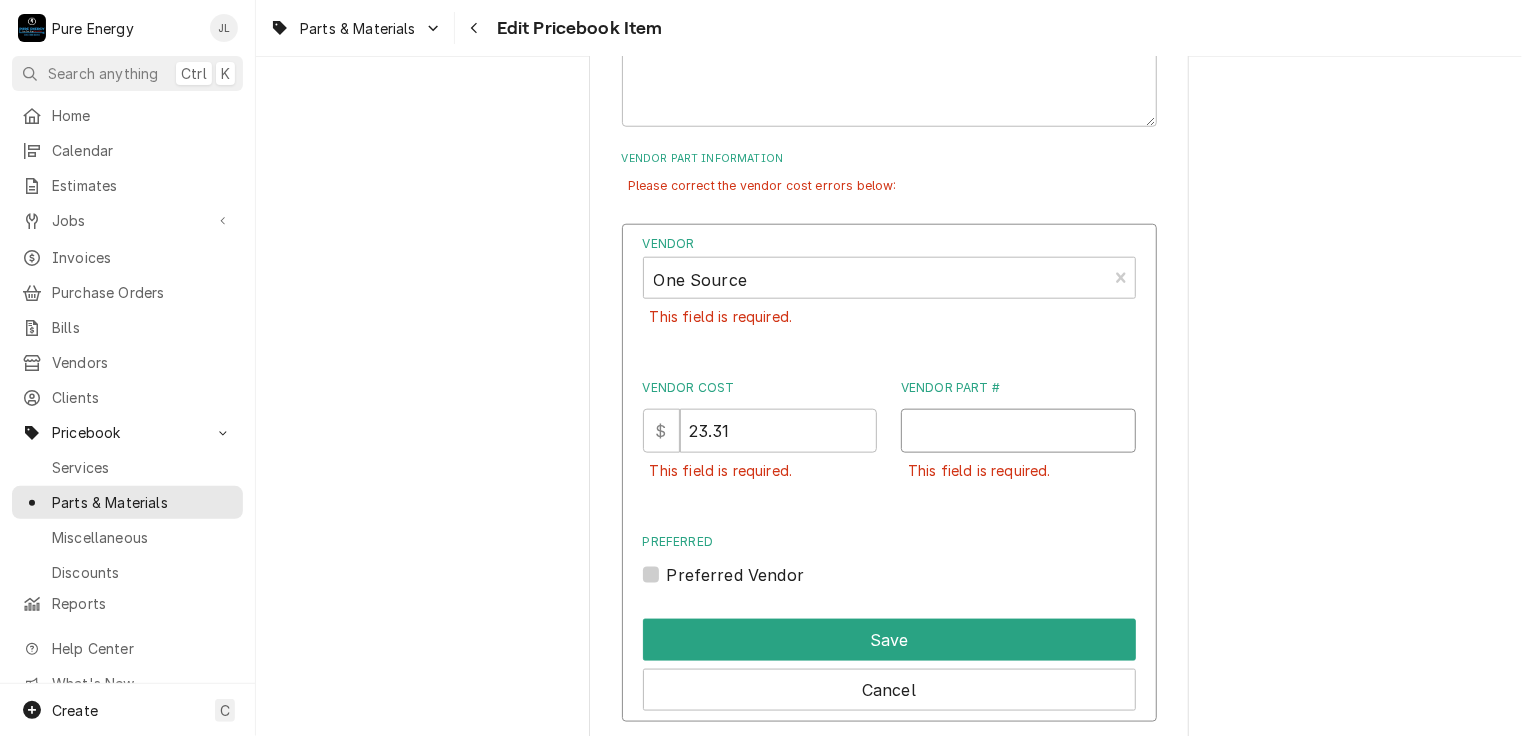 click on "Vendor Part #" at bounding box center (1018, 431) 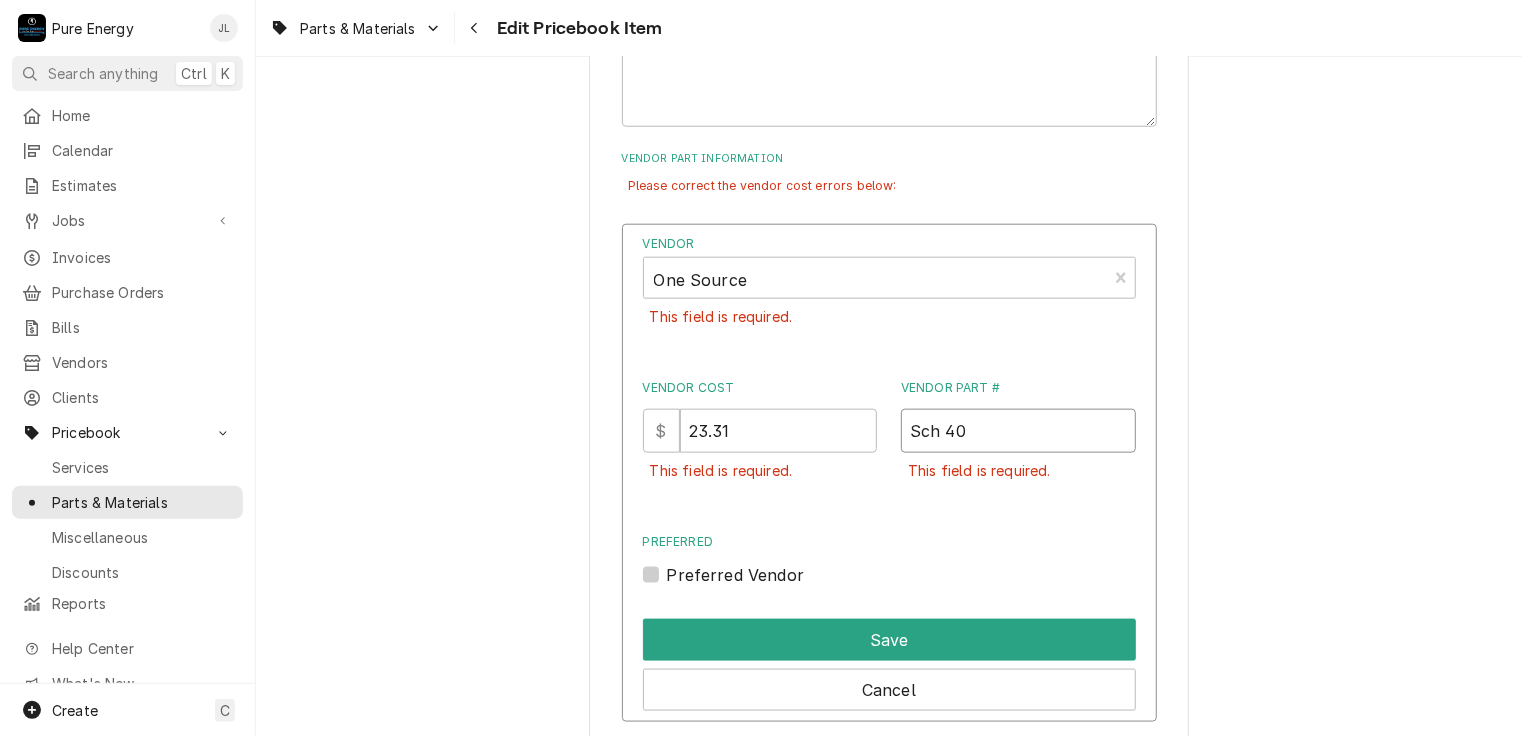 type on "Sch 40" 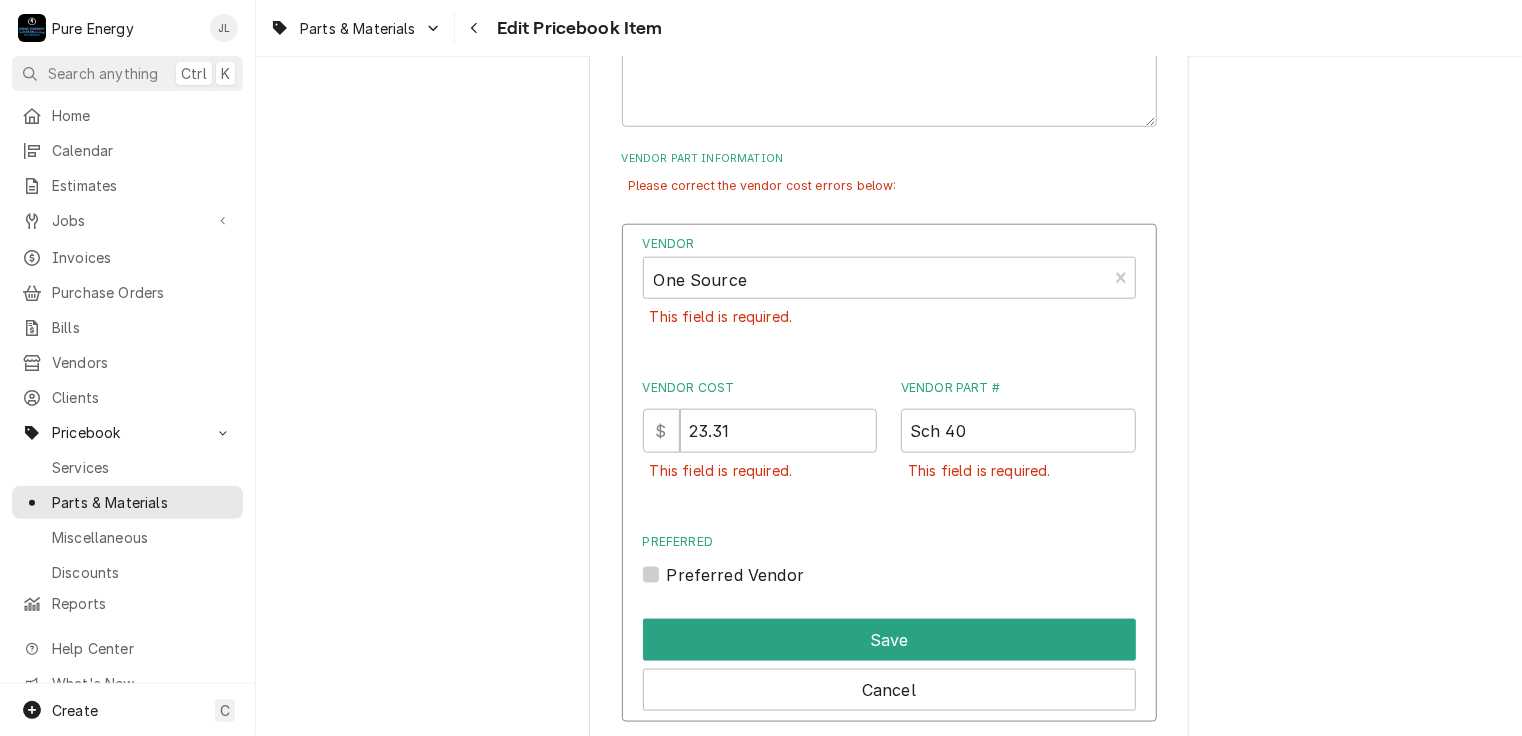 click on "Preferred Vendor" at bounding box center (736, 575) 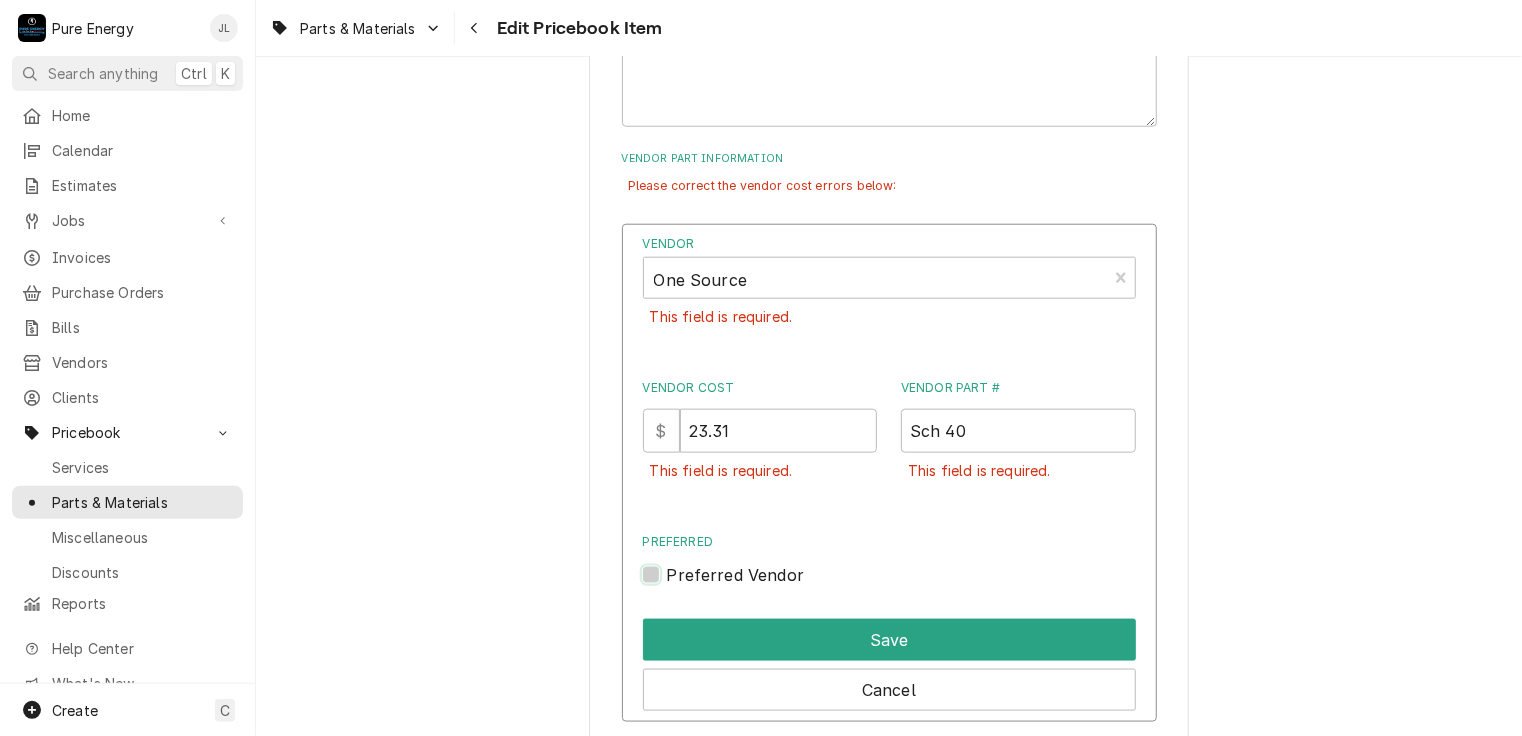click on "Preferred" at bounding box center [913, 585] 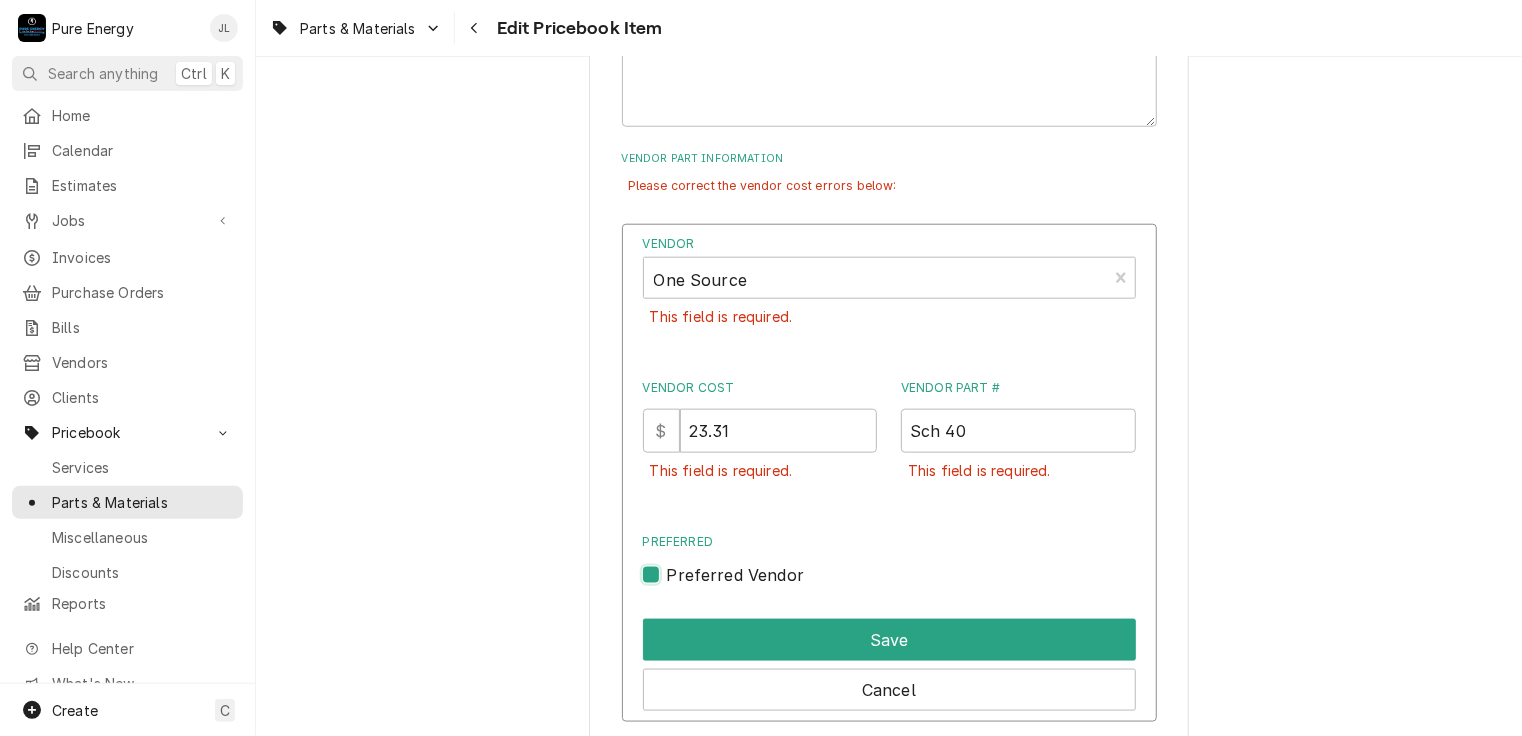 scroll, scrollTop: 1258, scrollLeft: 0, axis: vertical 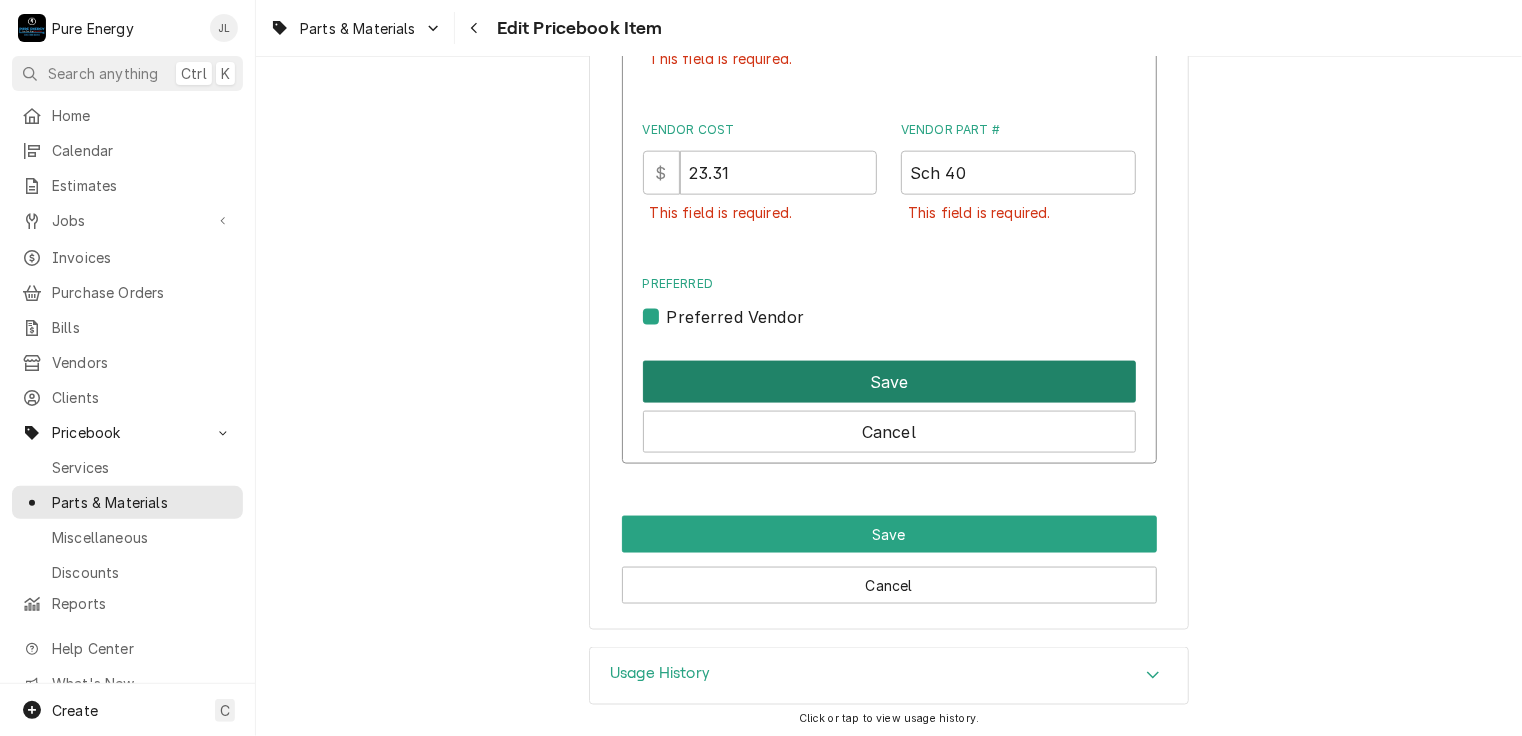 click on "Save" at bounding box center [889, 382] 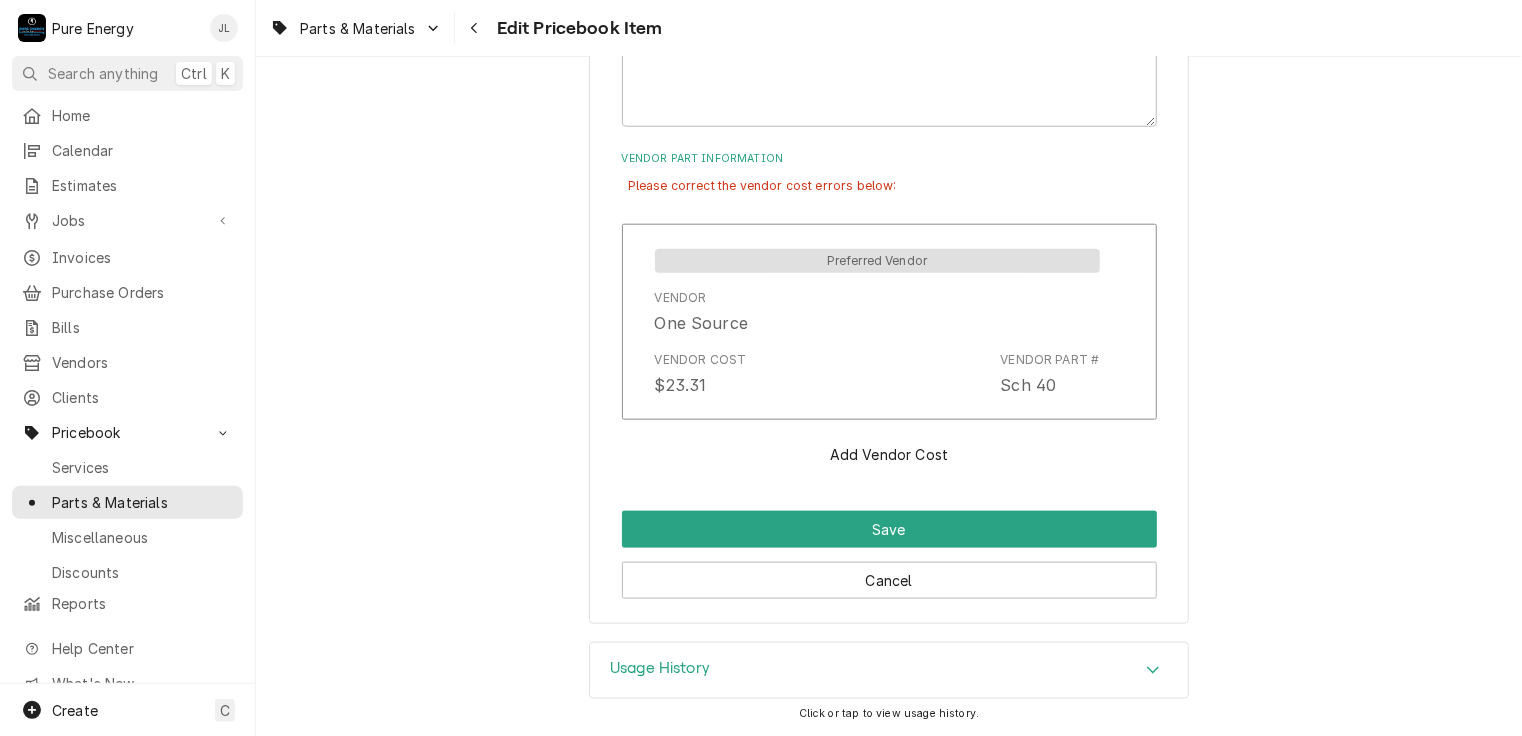 scroll, scrollTop: 996, scrollLeft: 0, axis: vertical 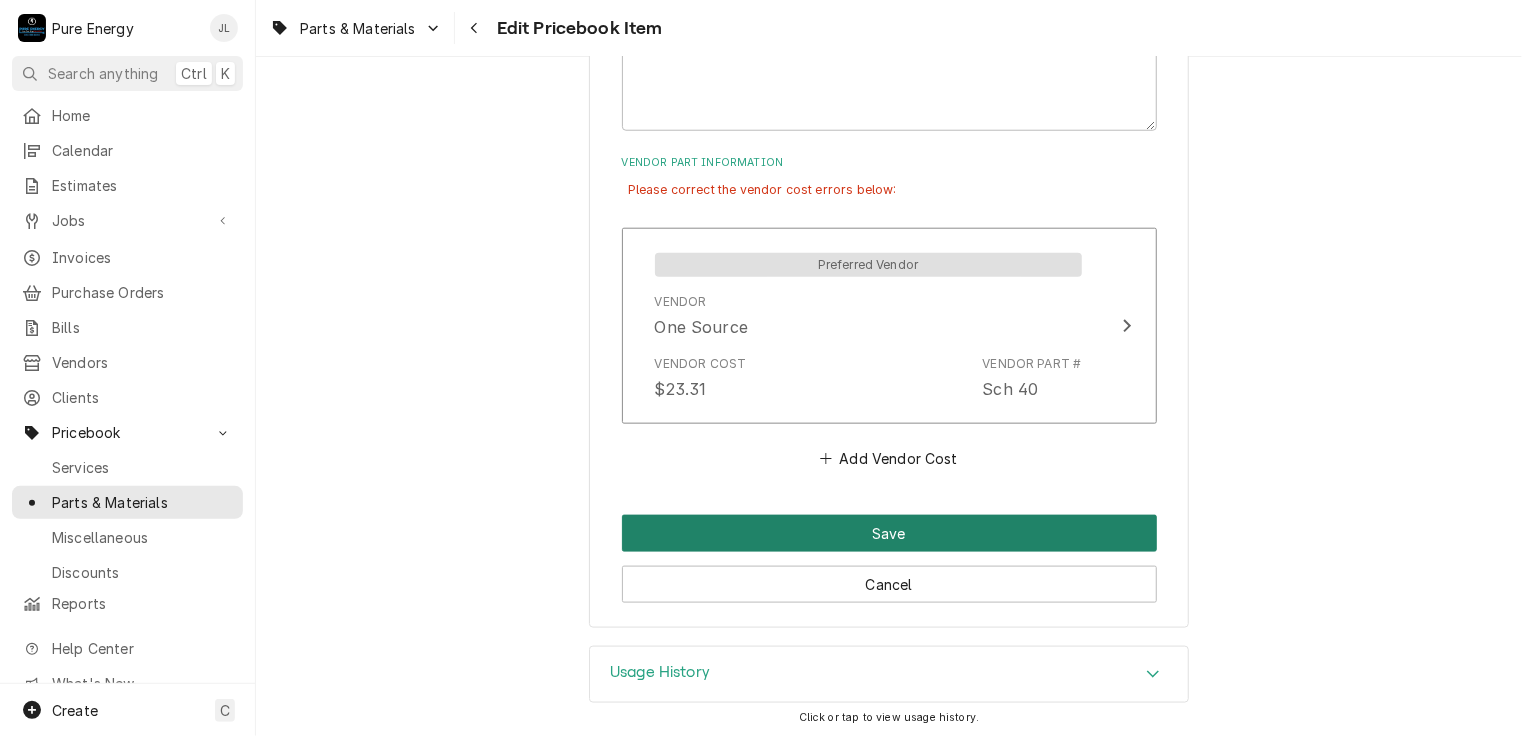 click on "Save" at bounding box center [889, 533] 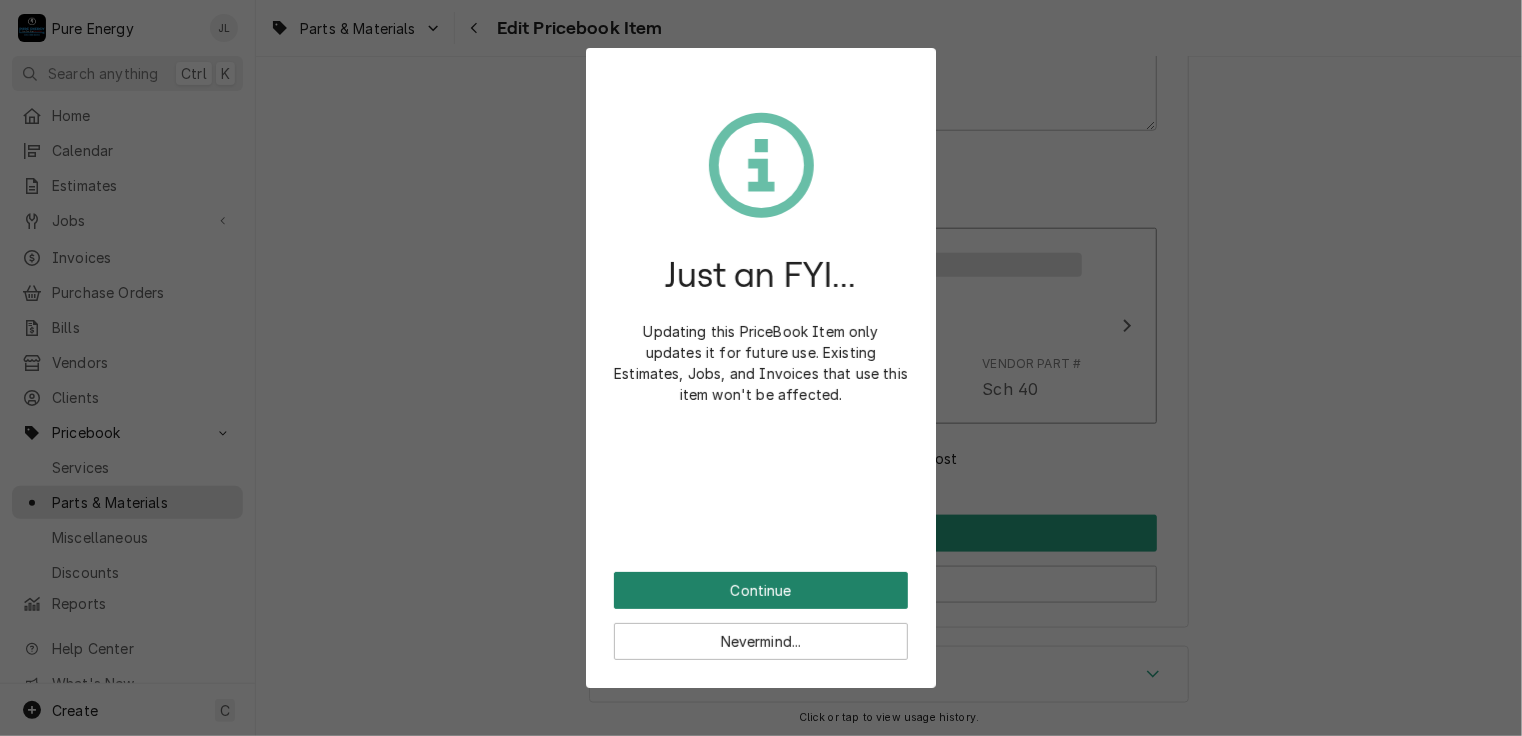 click on "Continue" at bounding box center [761, 590] 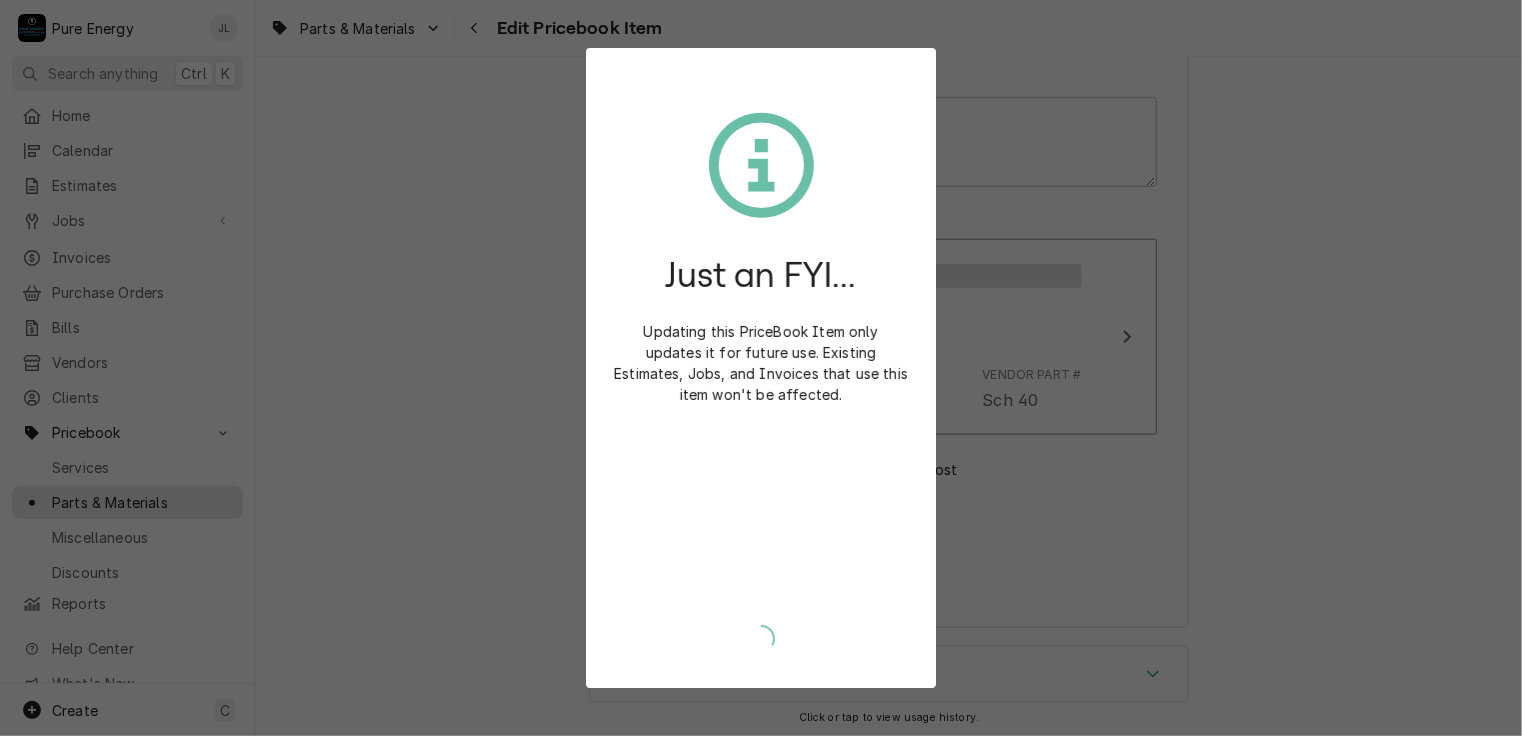 type on "x" 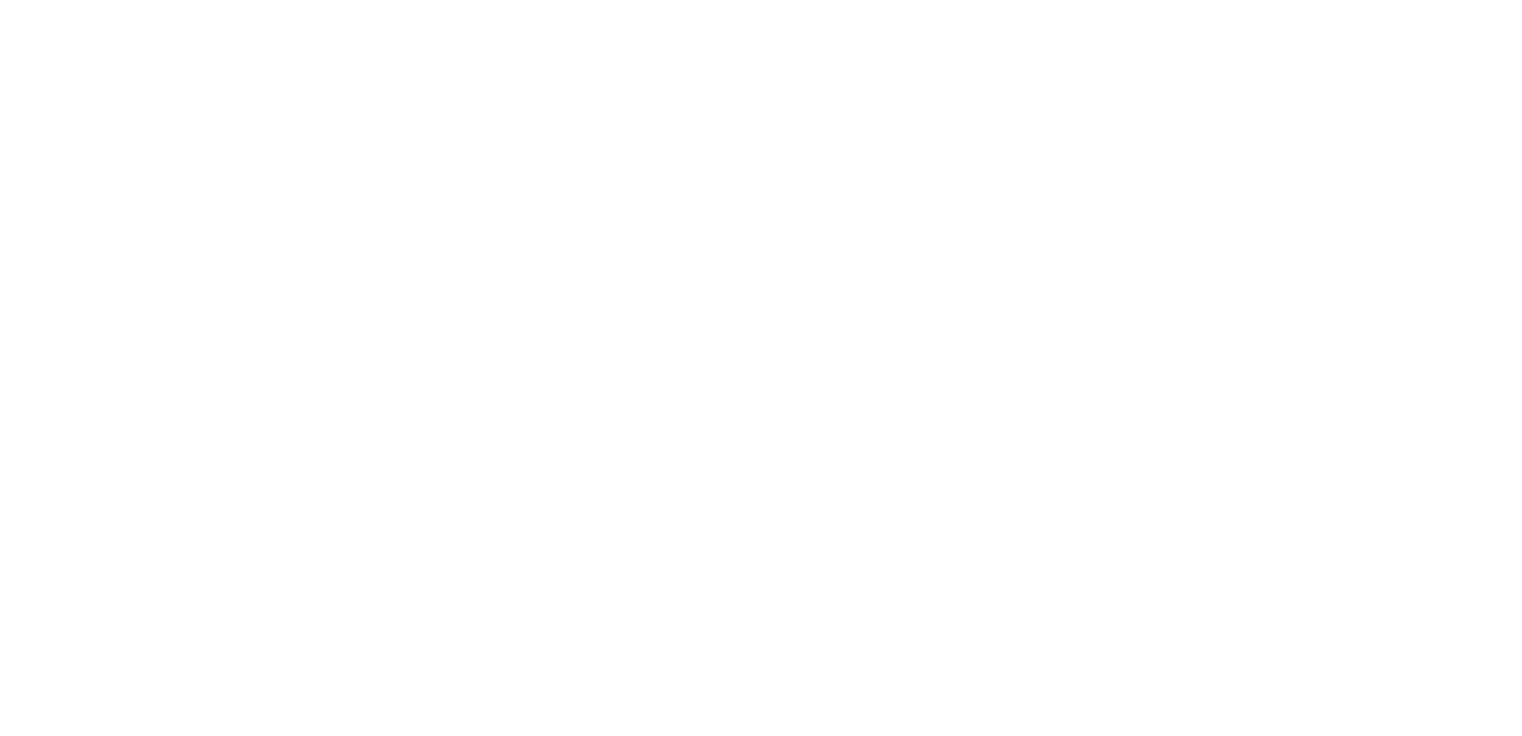 scroll, scrollTop: 0, scrollLeft: 0, axis: both 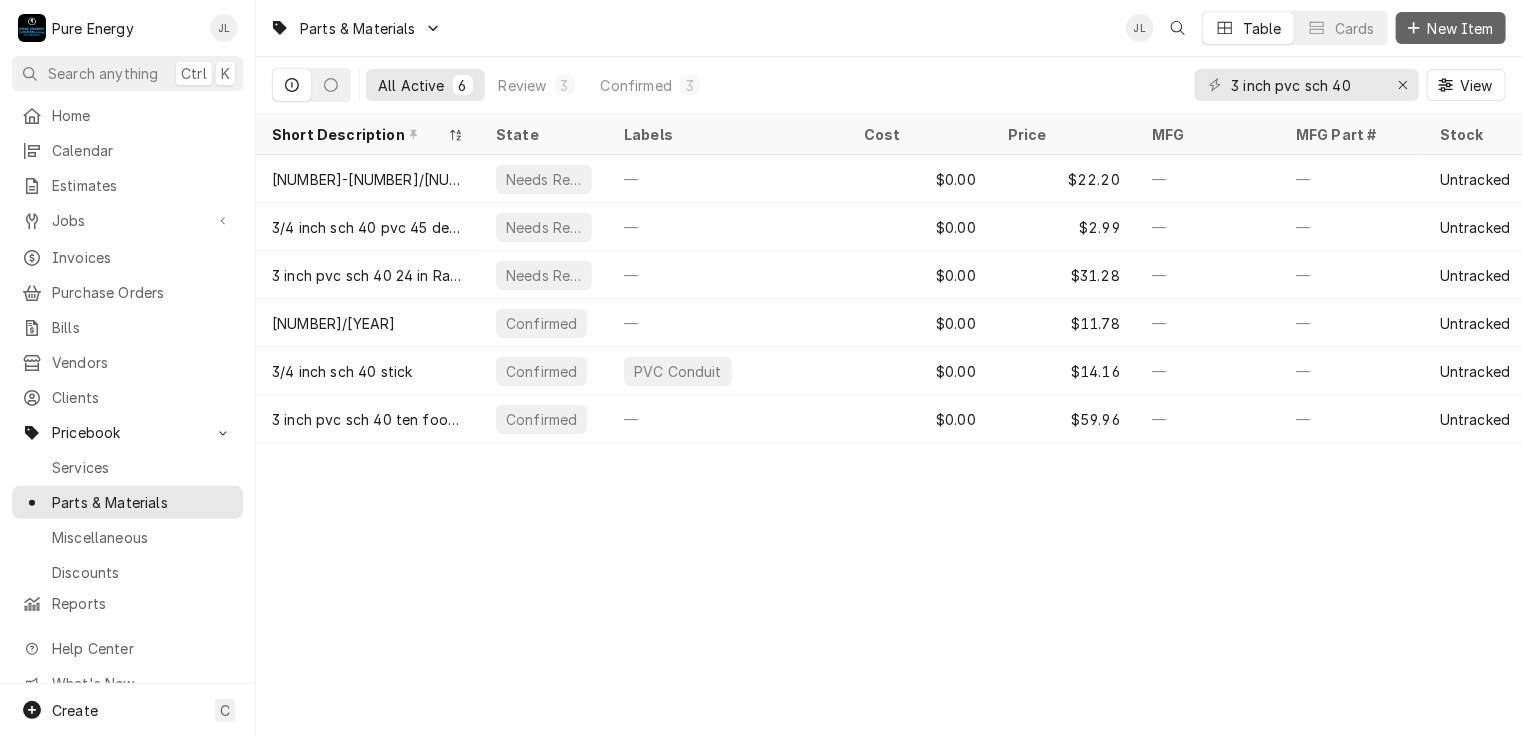click on "New Item" at bounding box center (1461, 28) 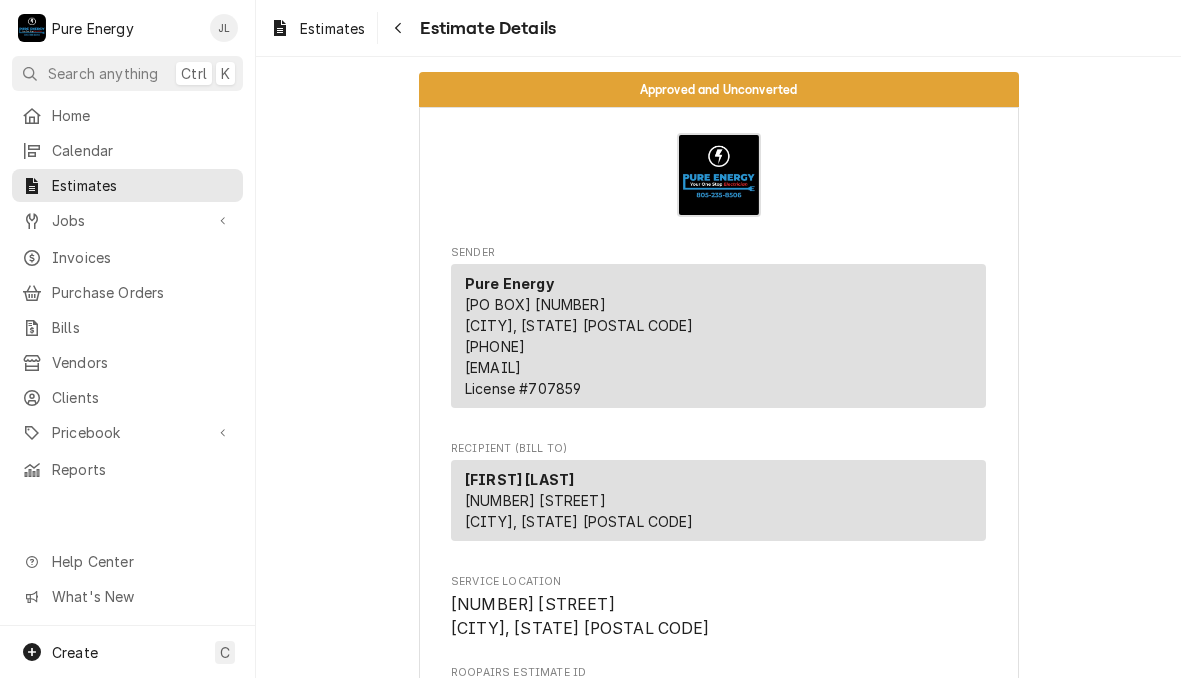 scroll, scrollTop: 0, scrollLeft: 0, axis: both 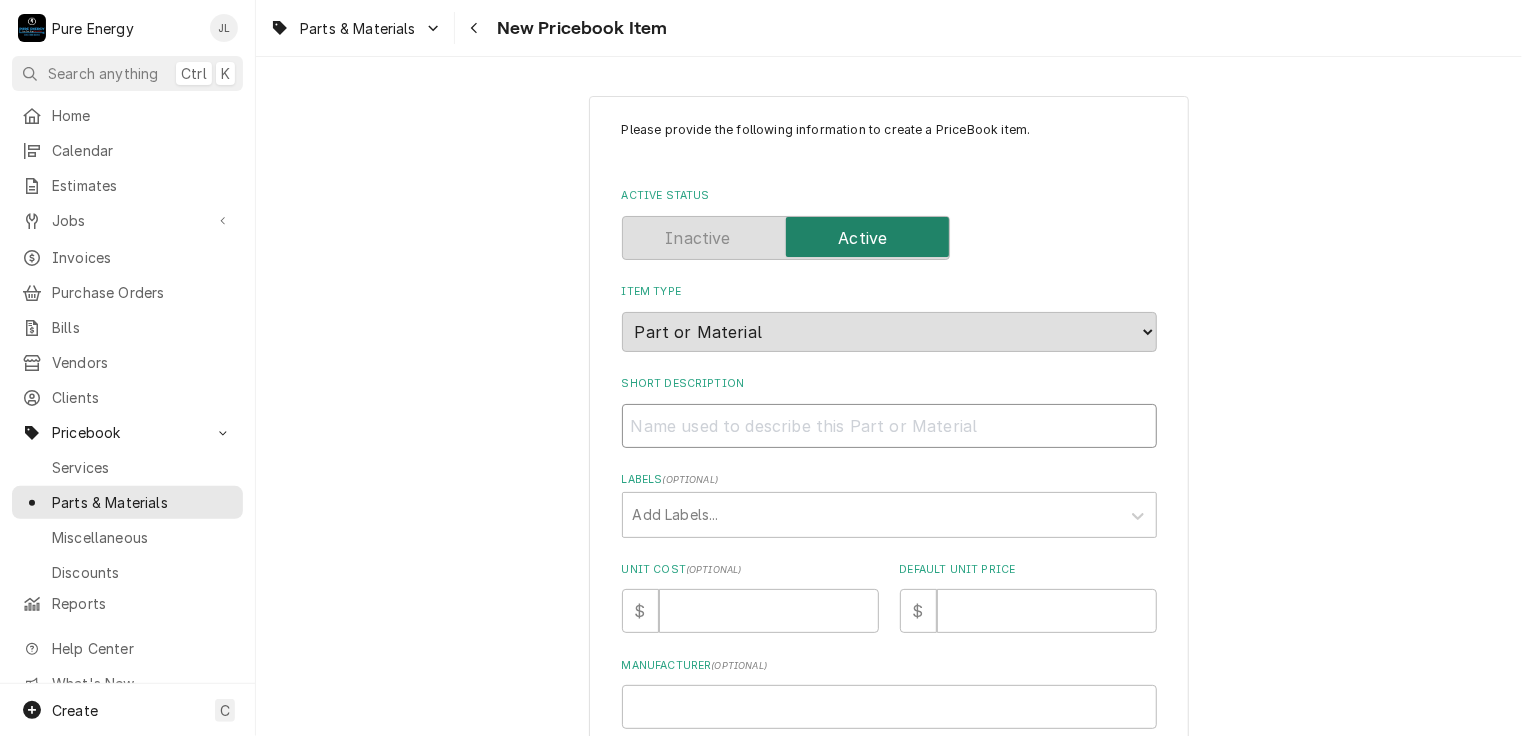 click on "Short Description" at bounding box center (889, 426) 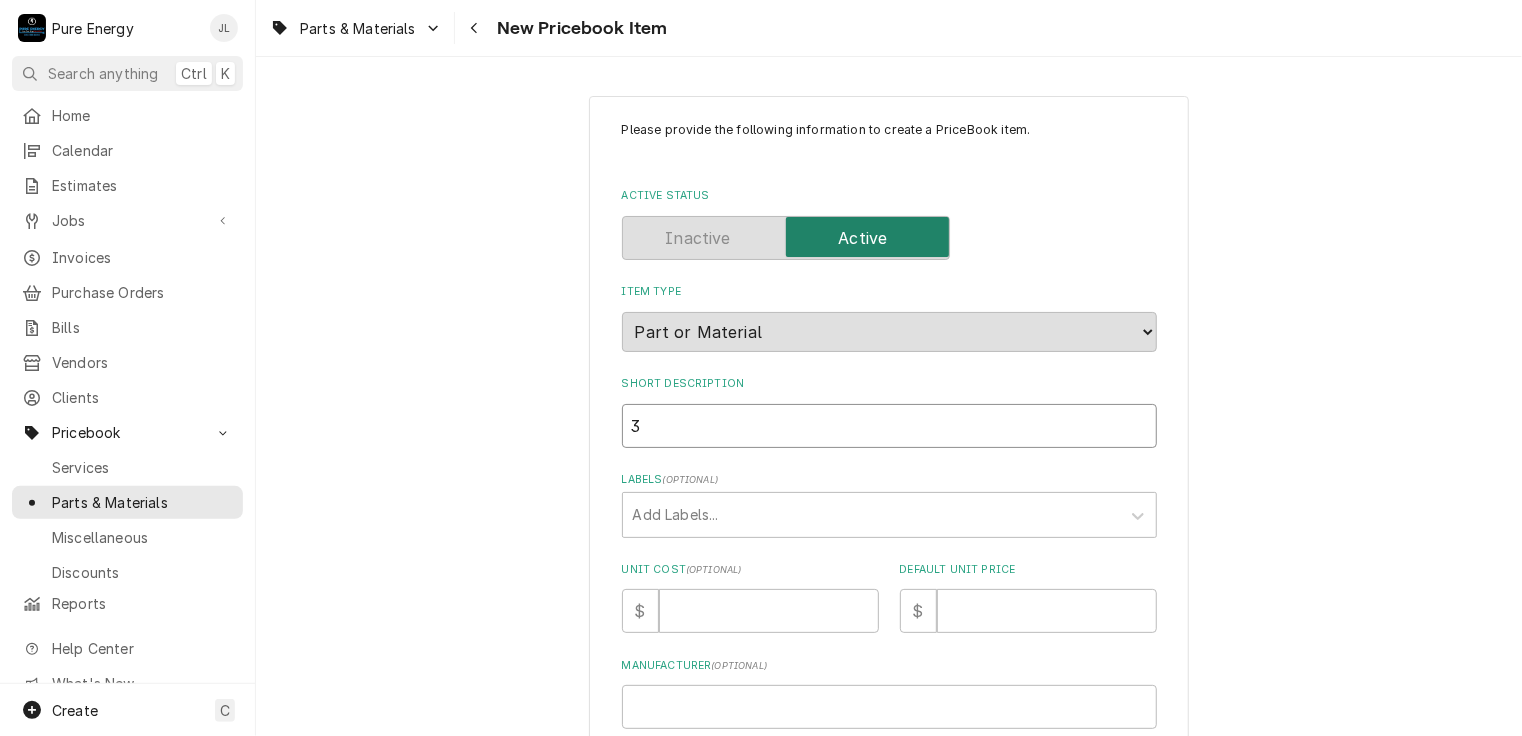 type on "x" 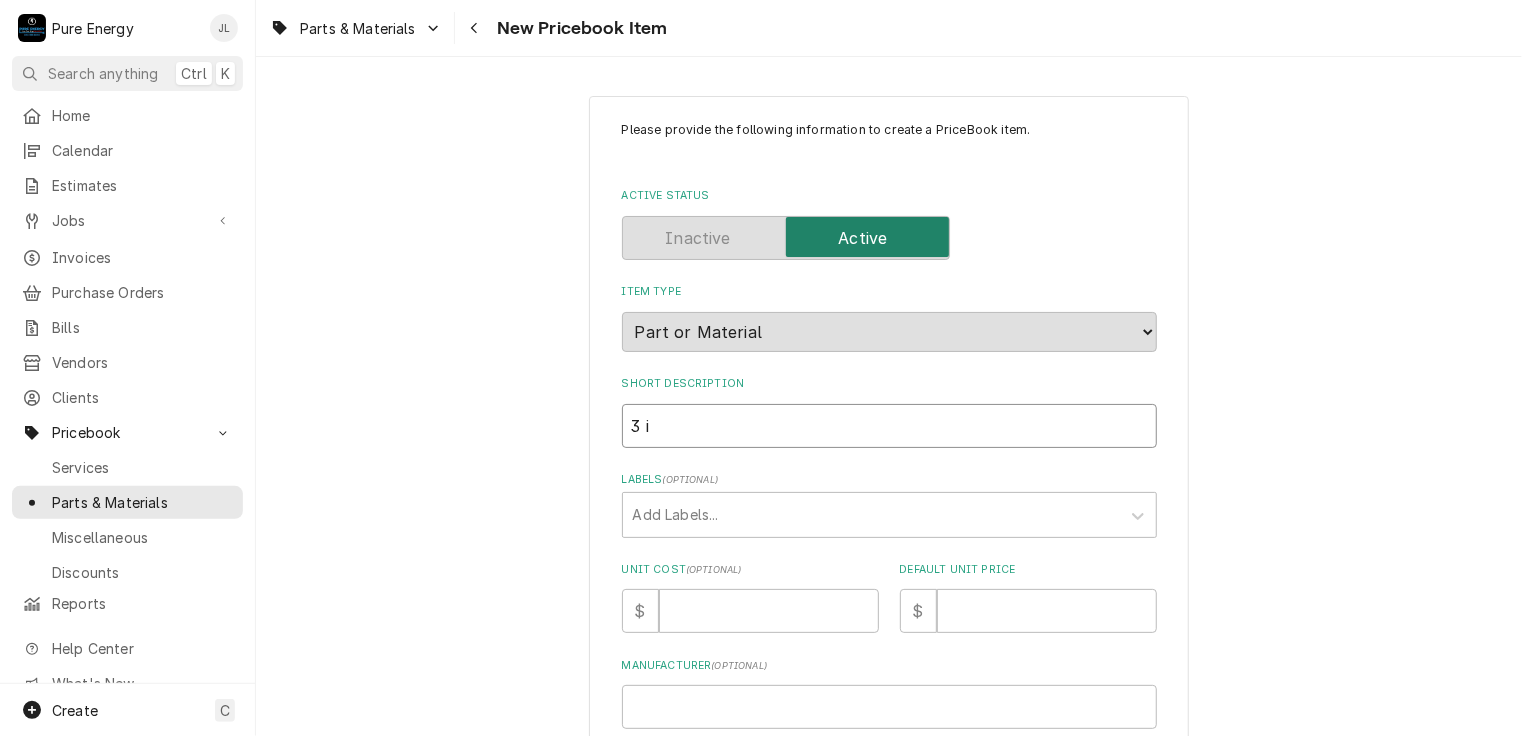 type on "x" 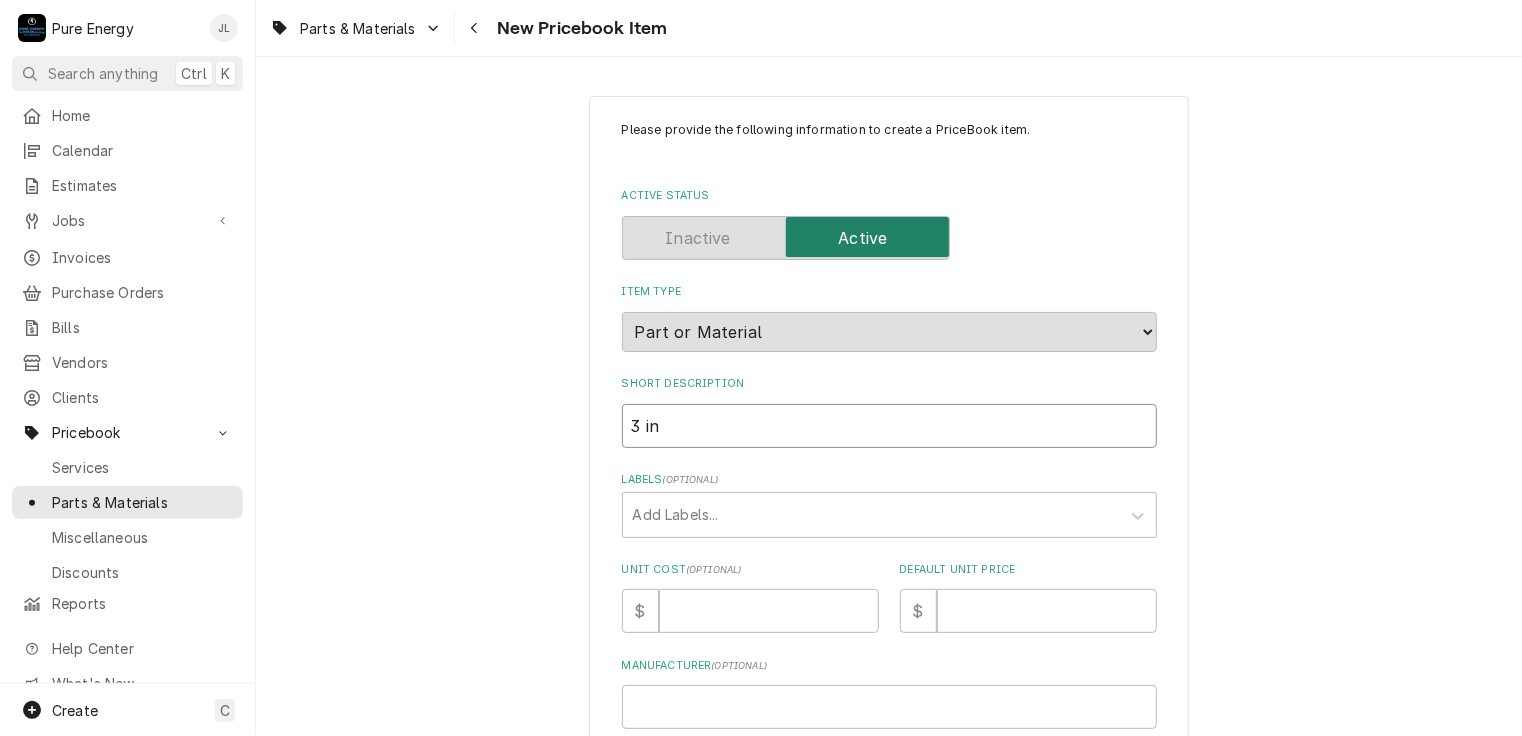 type on "x" 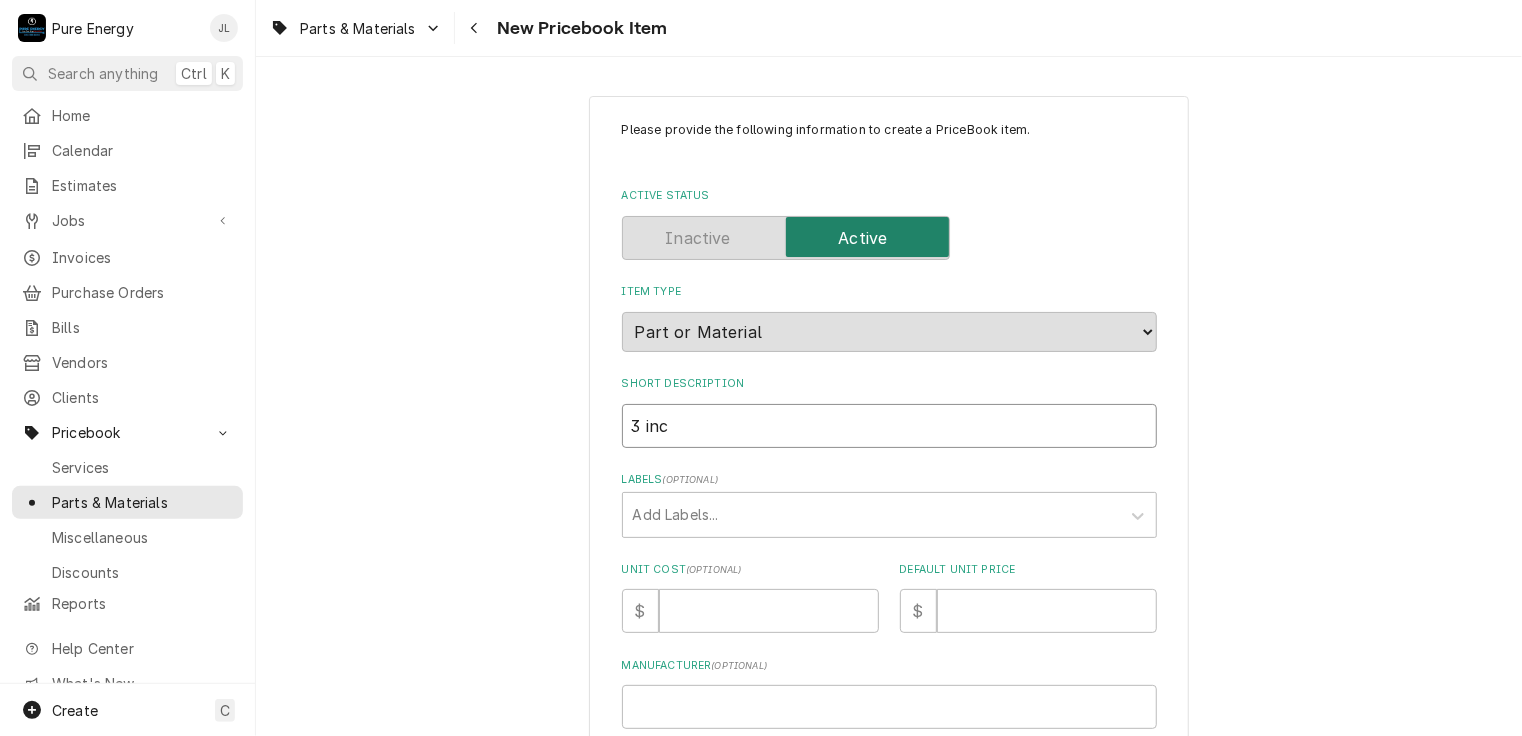 type on "x" 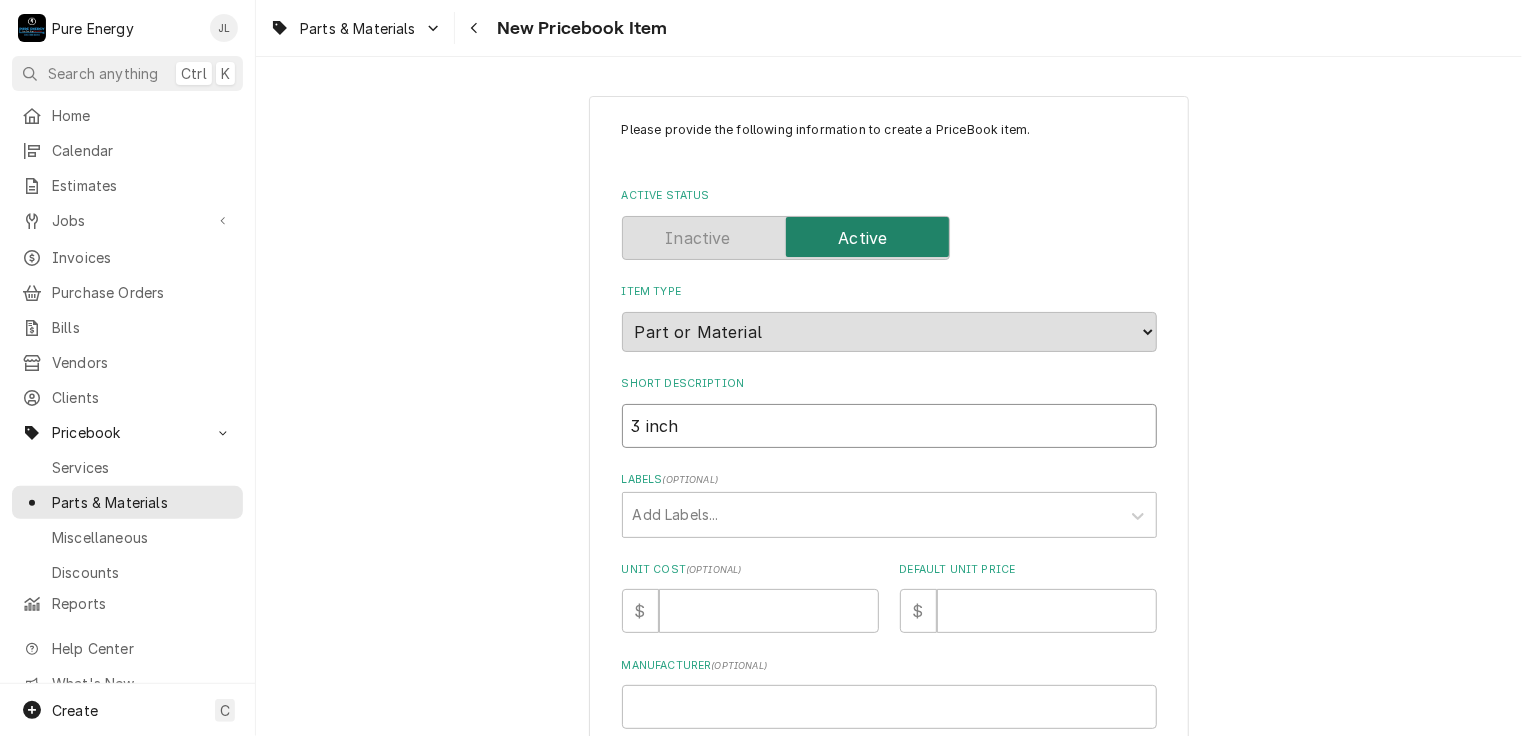 type on "3 inch" 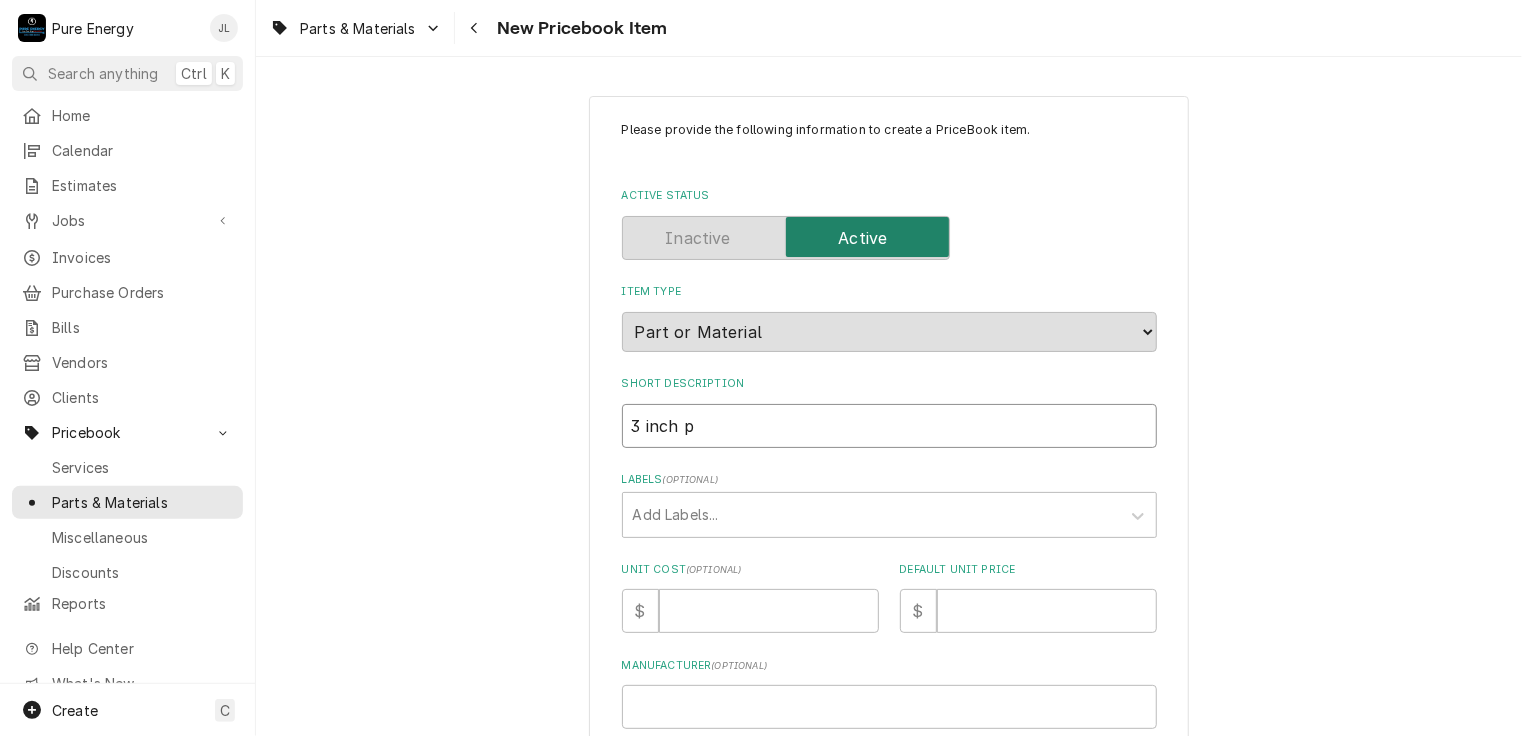 type on "x" 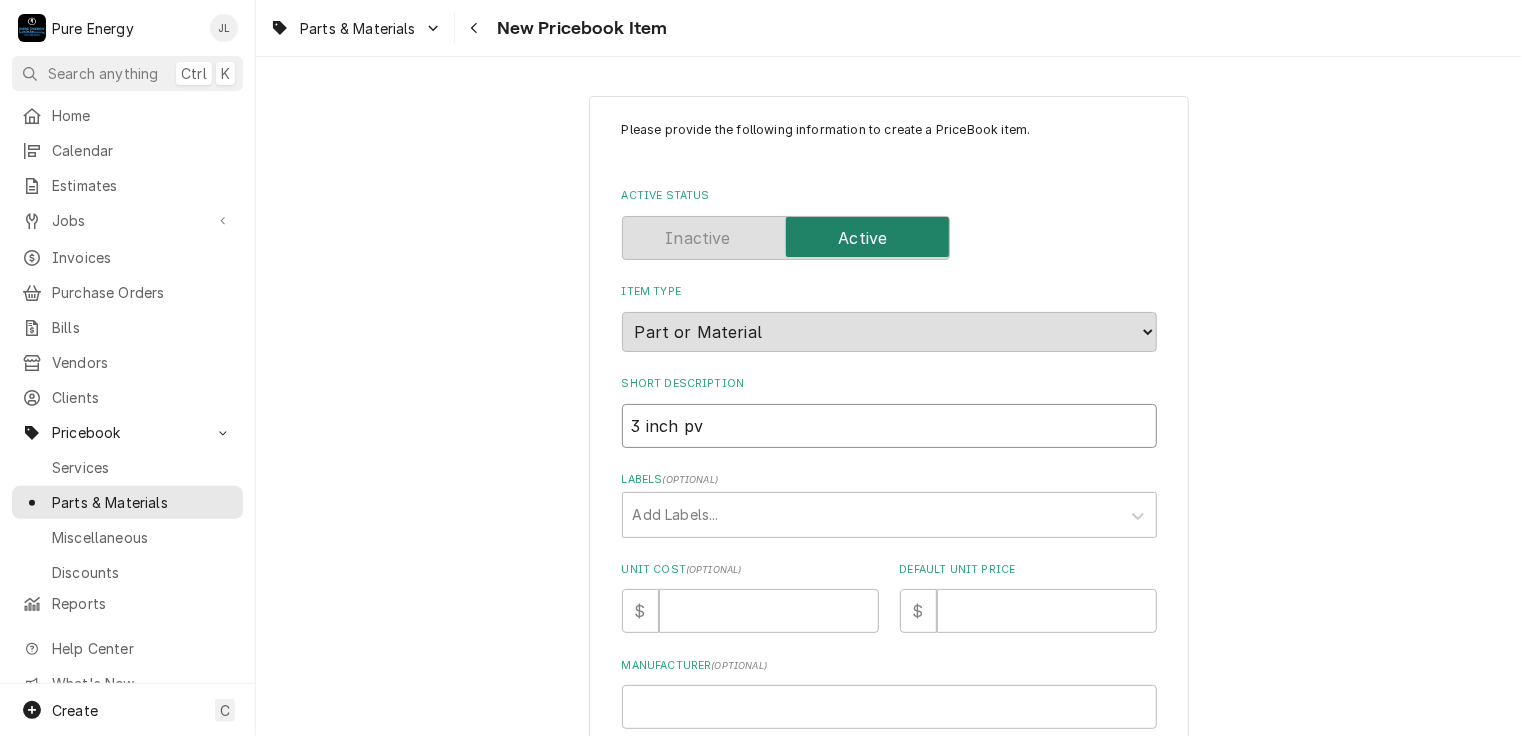 type on "x" 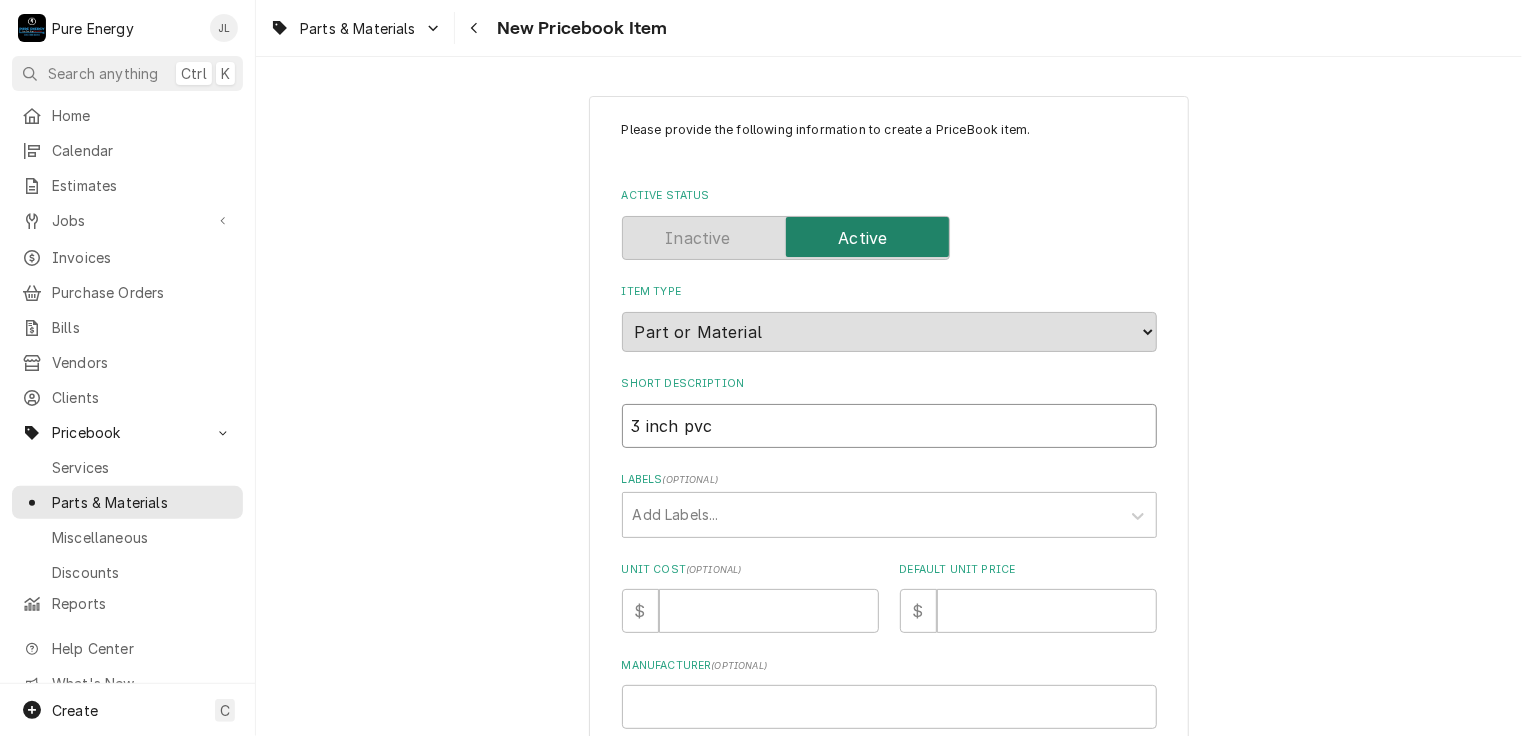 type on "x" 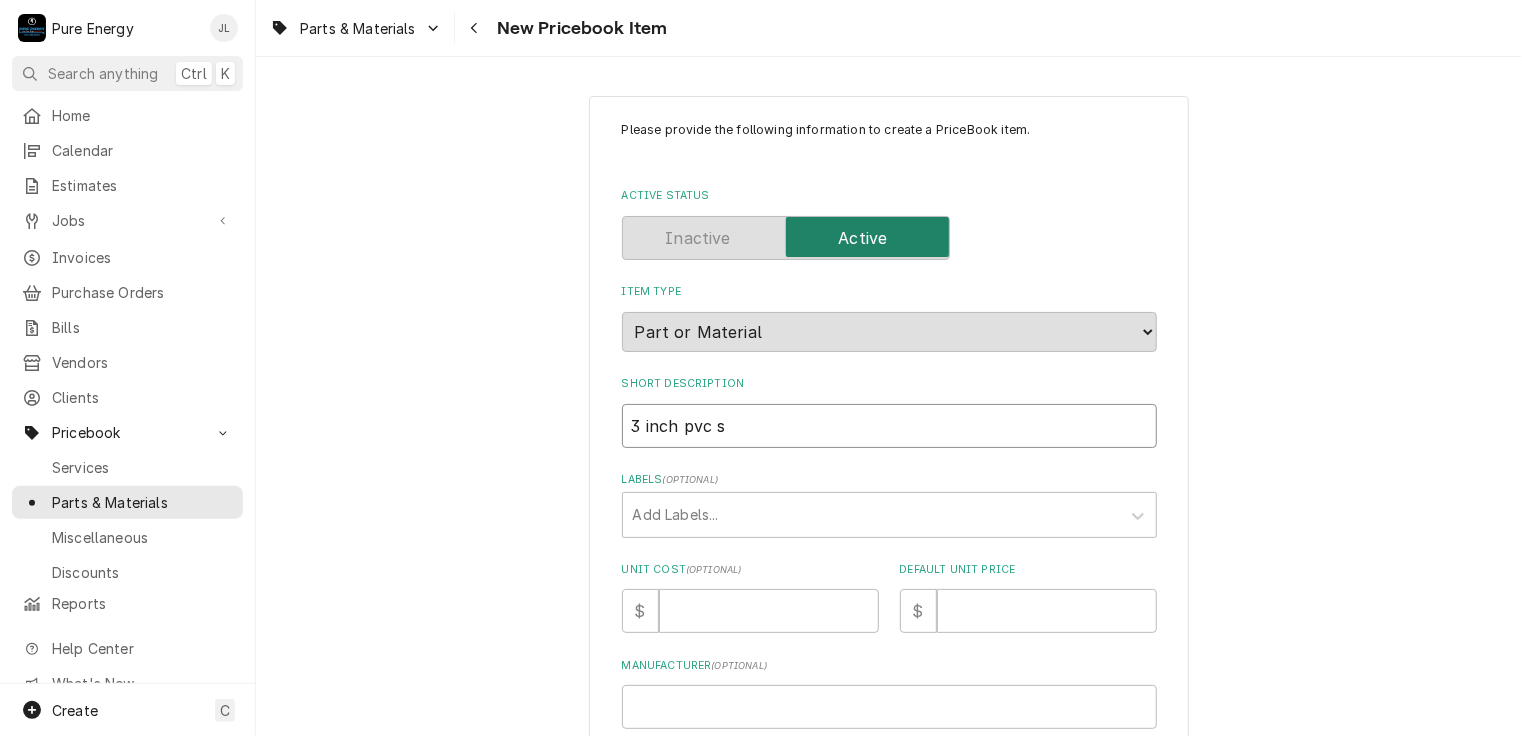 type on "x" 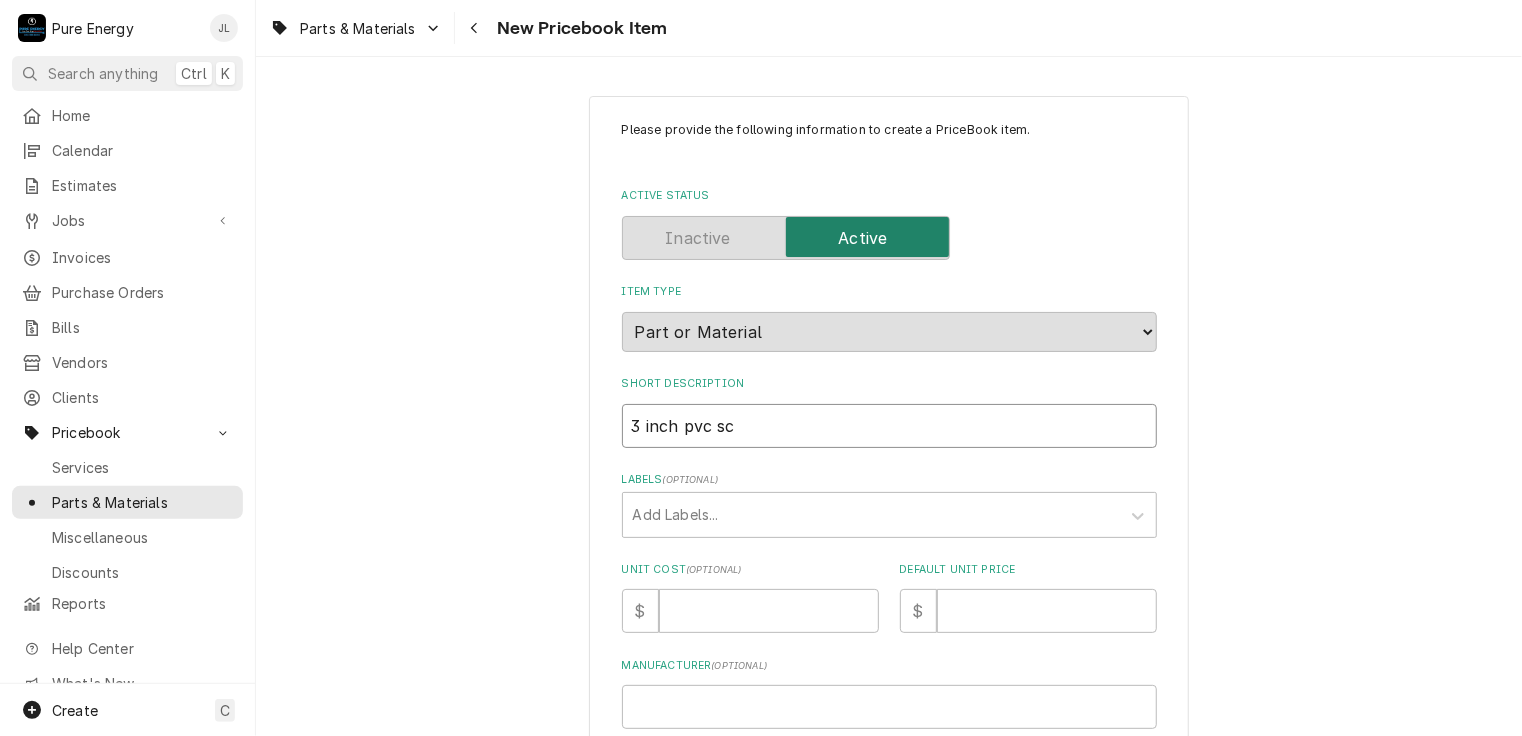 type on "x" 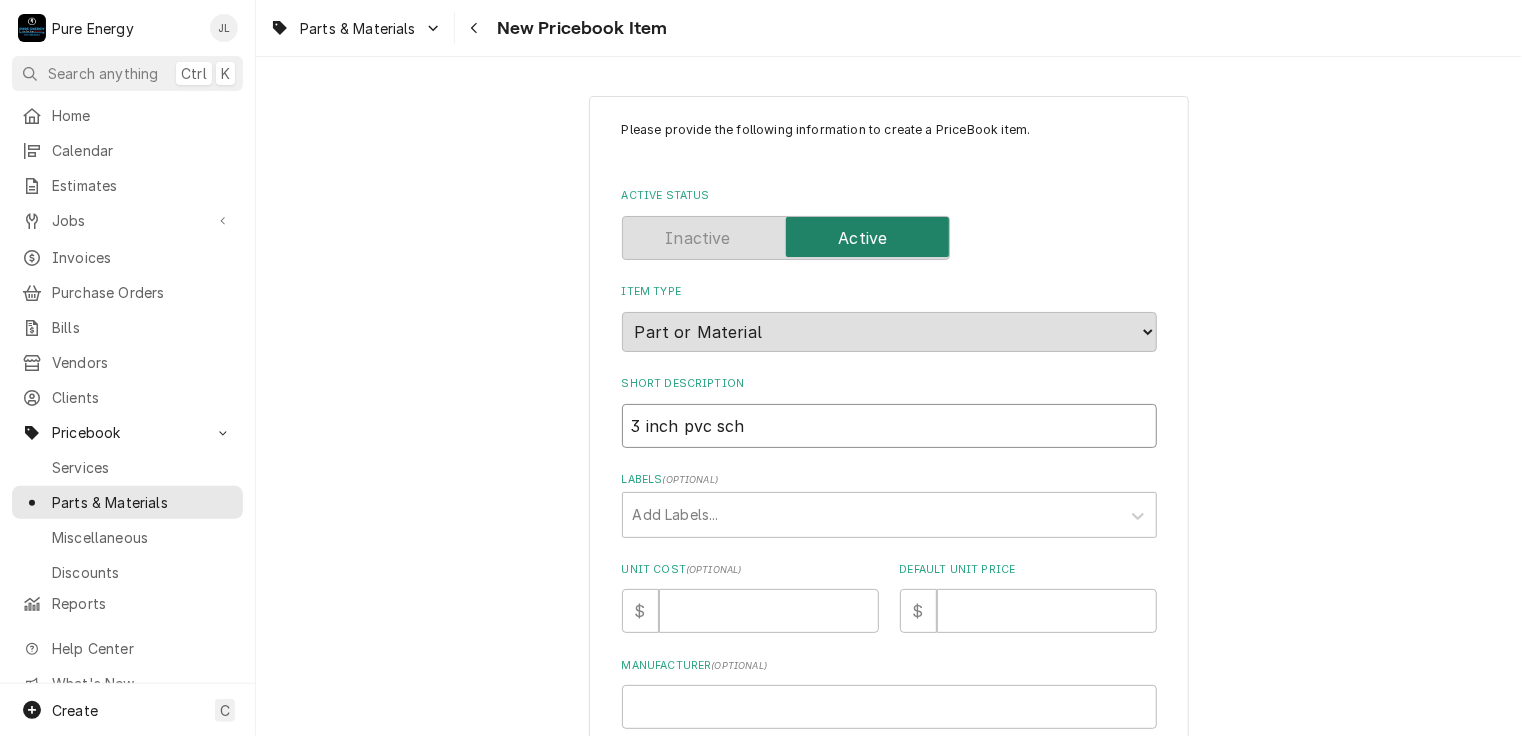 type on "3 inch pvc sch" 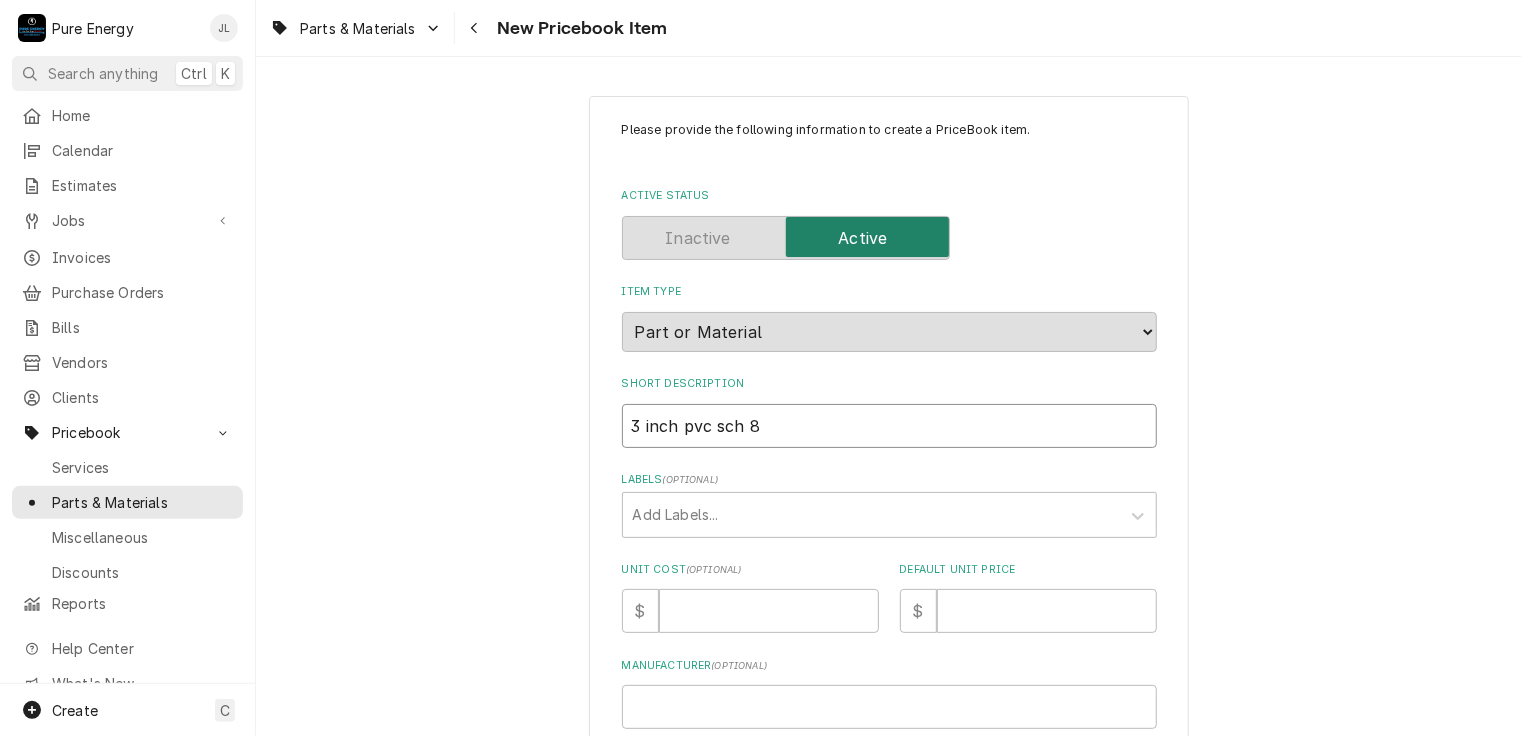 type on "x" 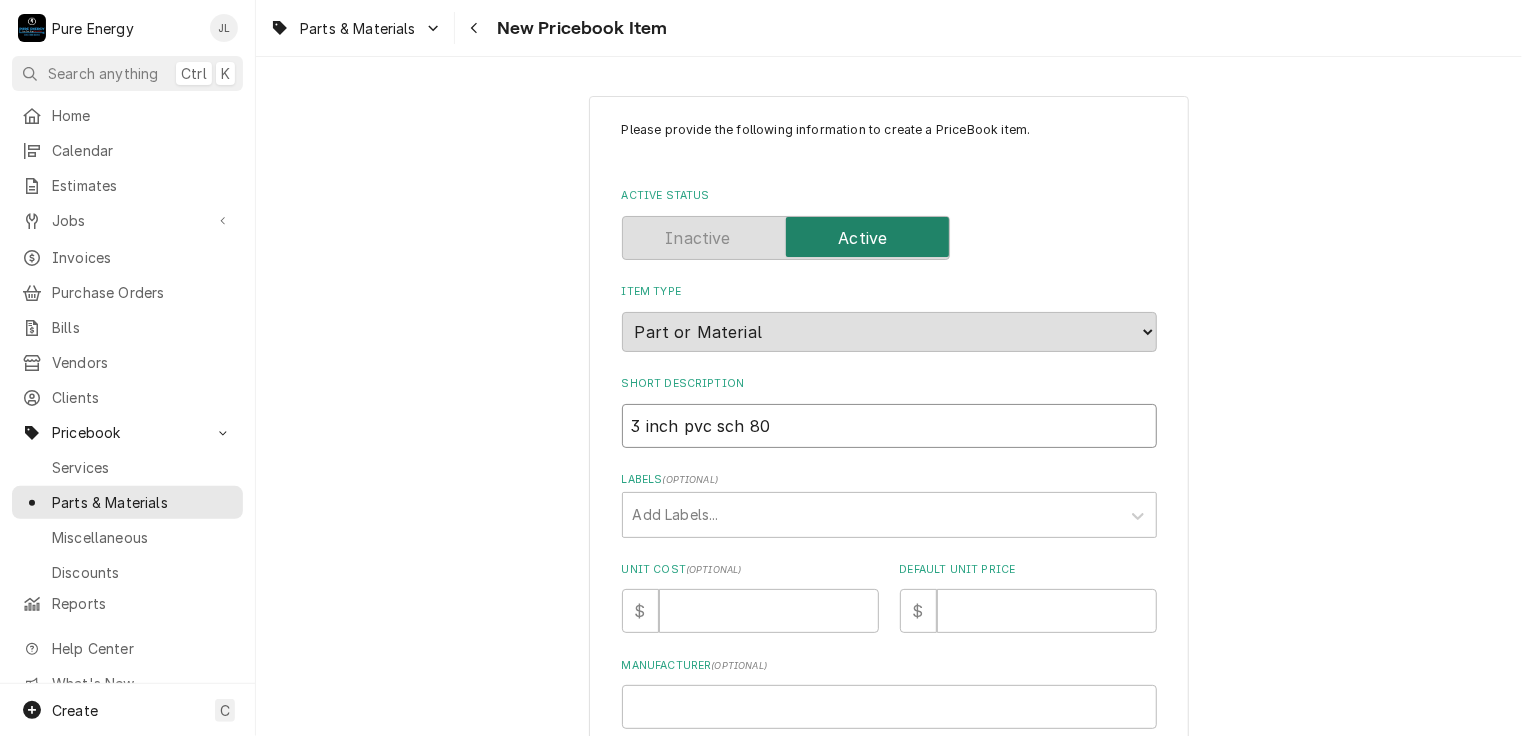 type on "x" 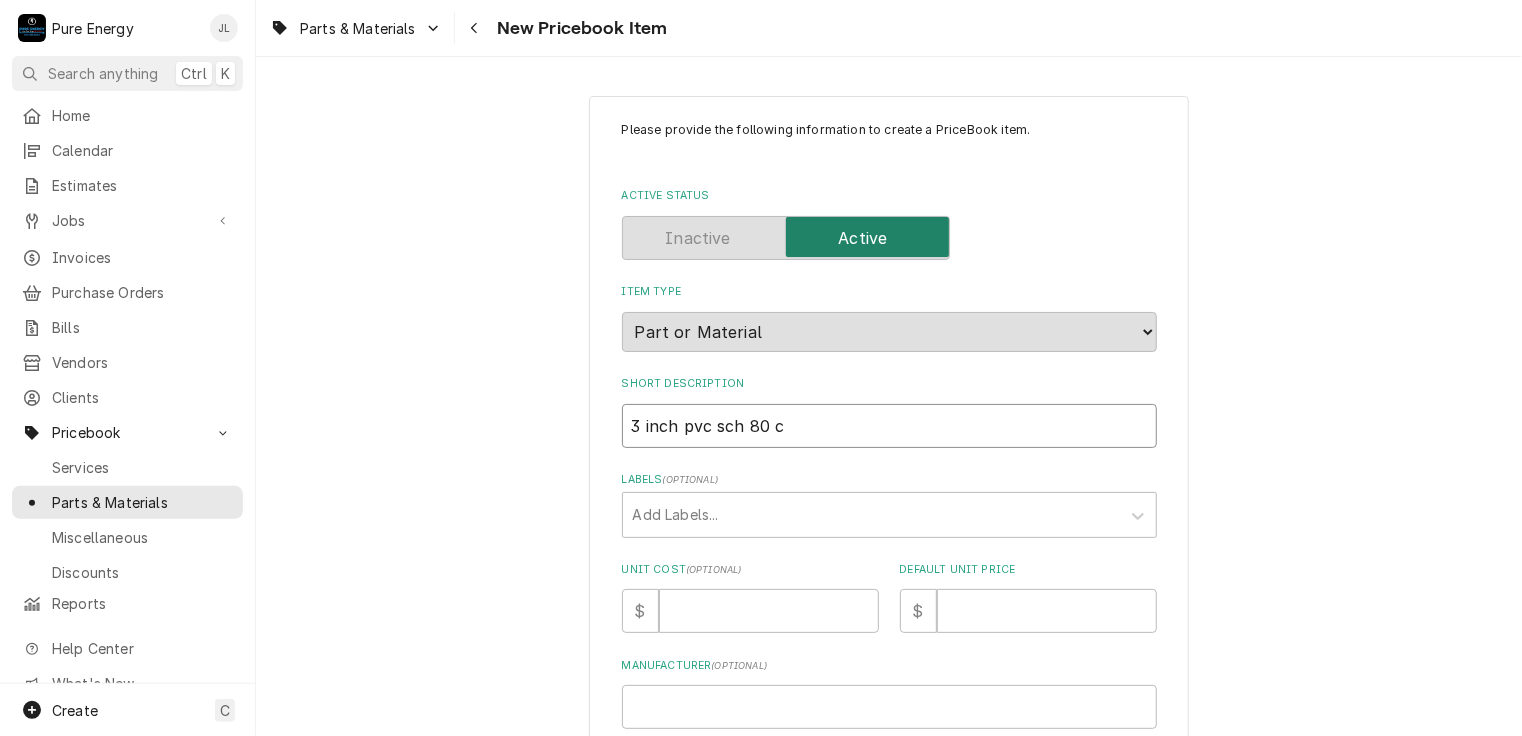 type on "3 inch pvc sch 80 co" 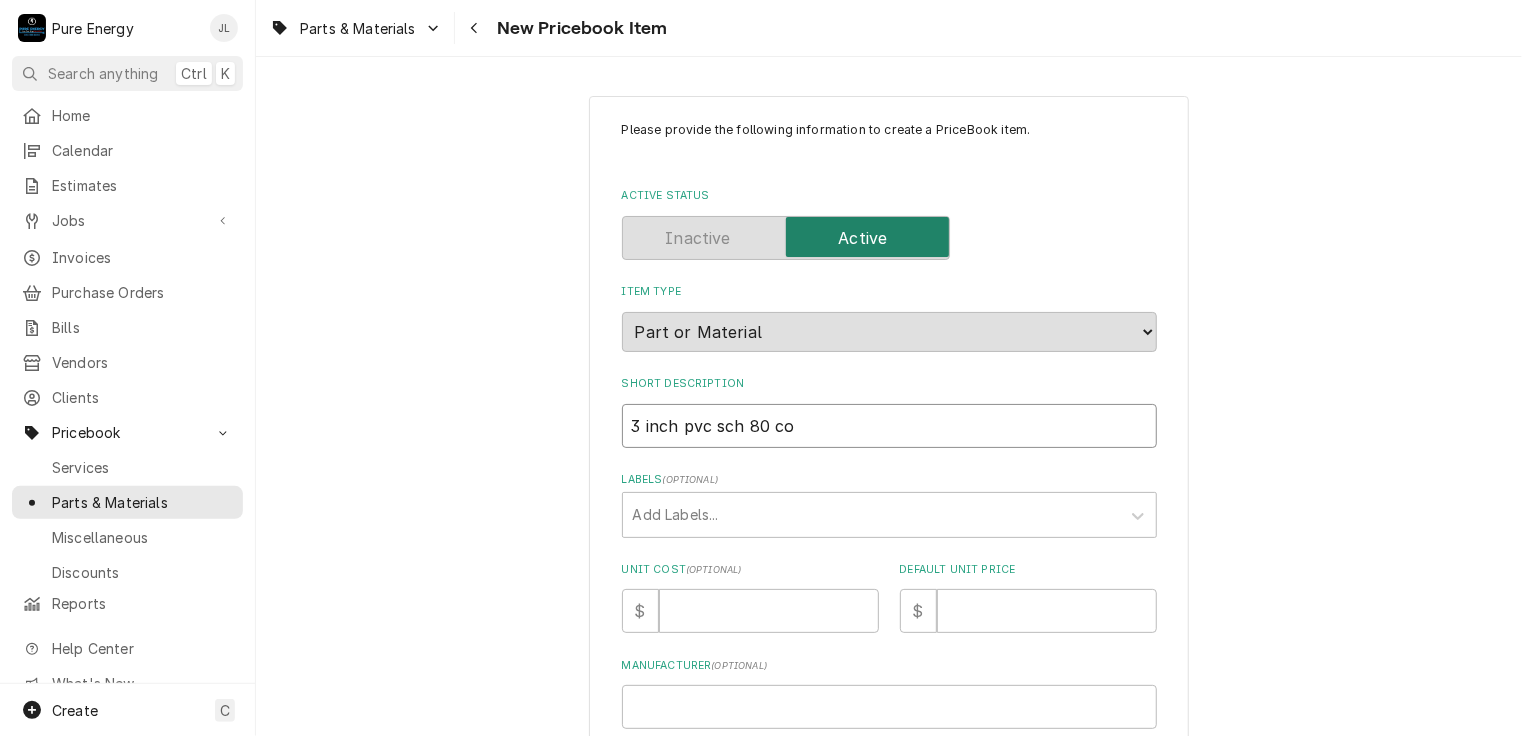 type on "x" 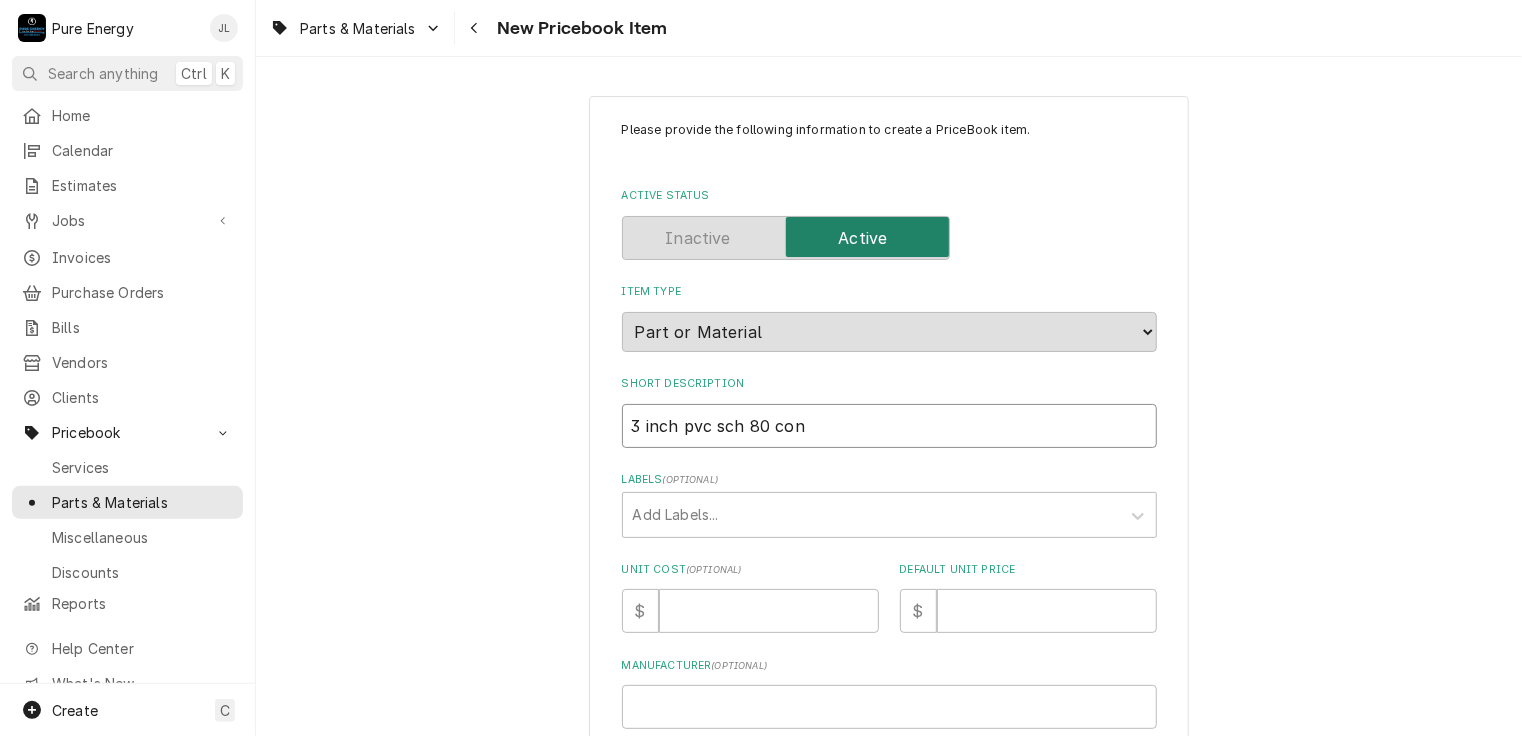 type on "x" 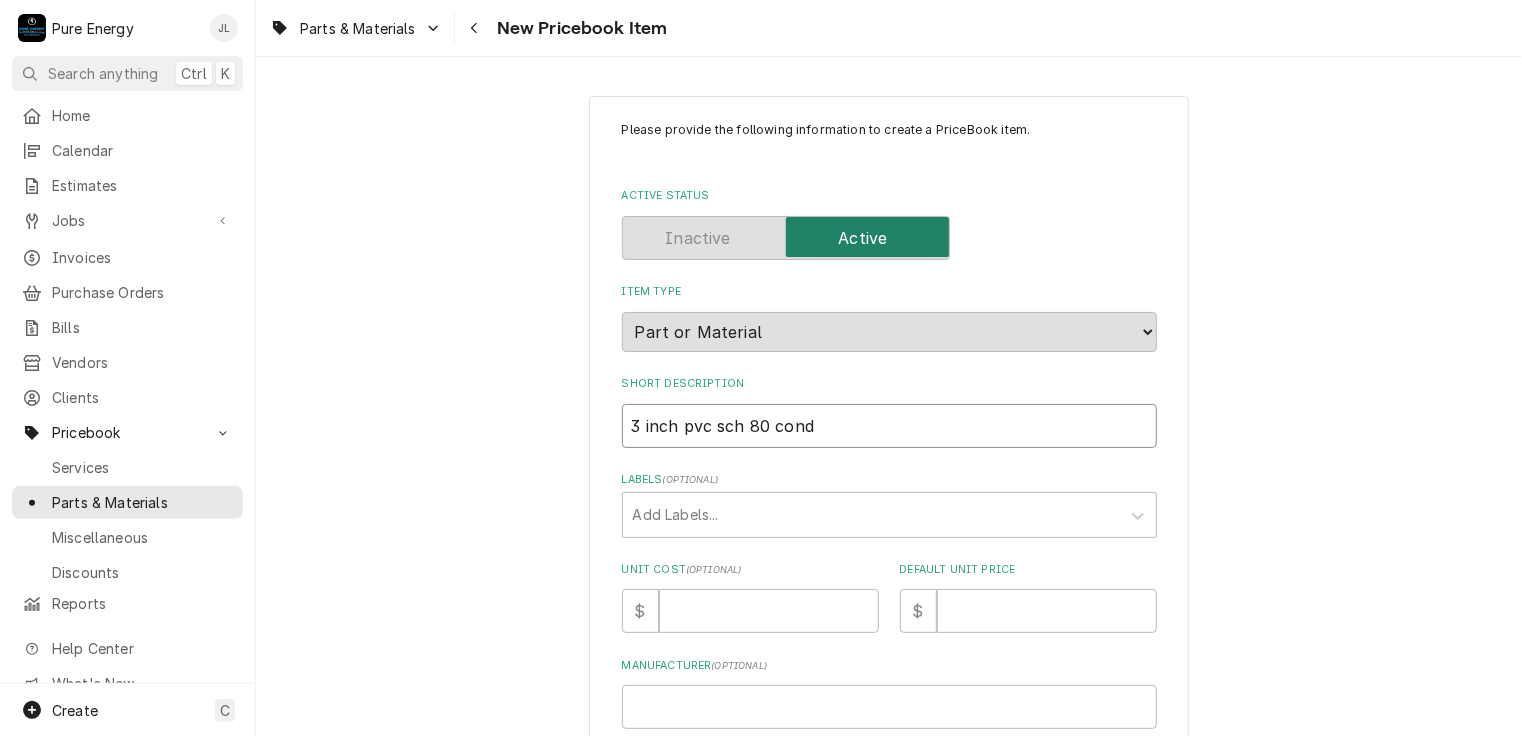 type on "3 inch pvc sch 80 condu" 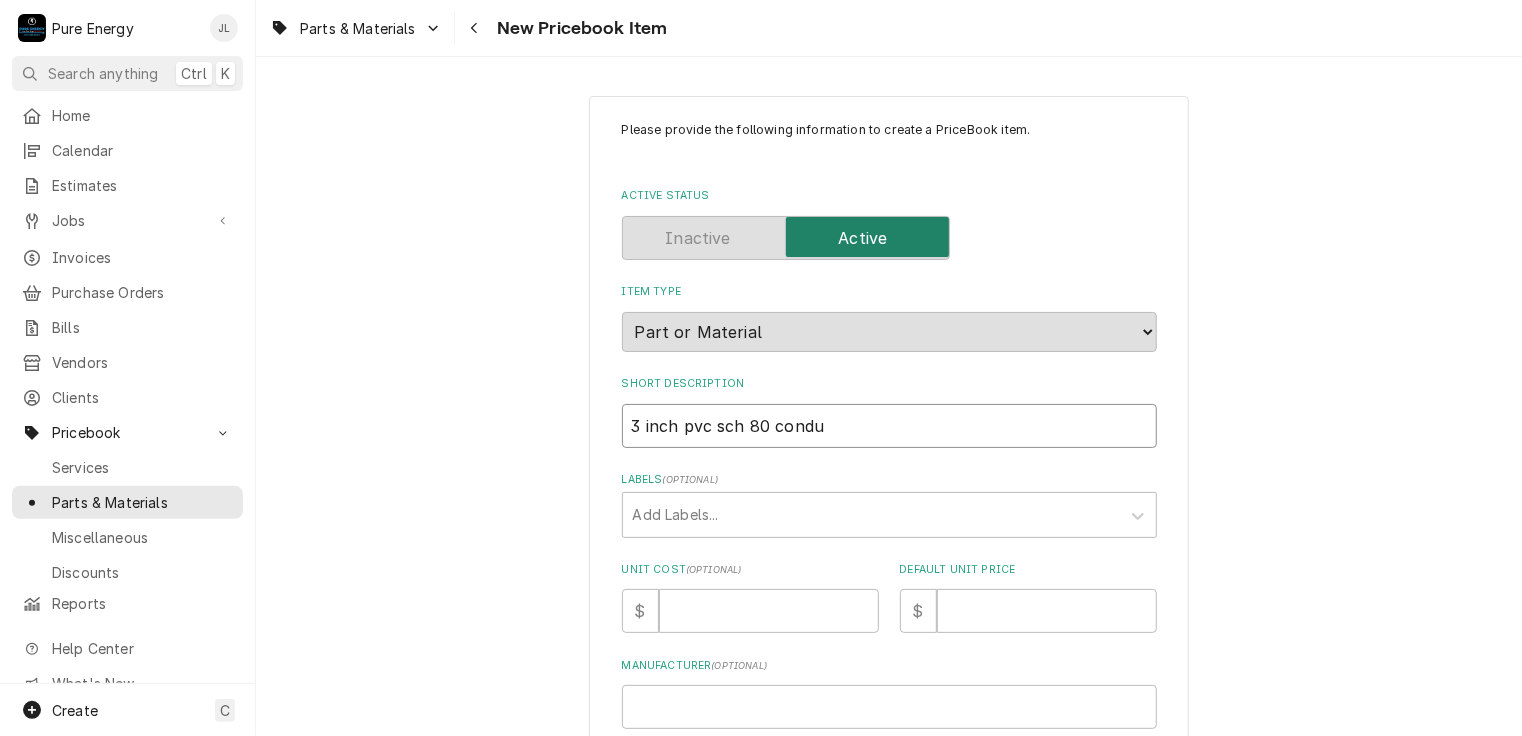 type on "x" 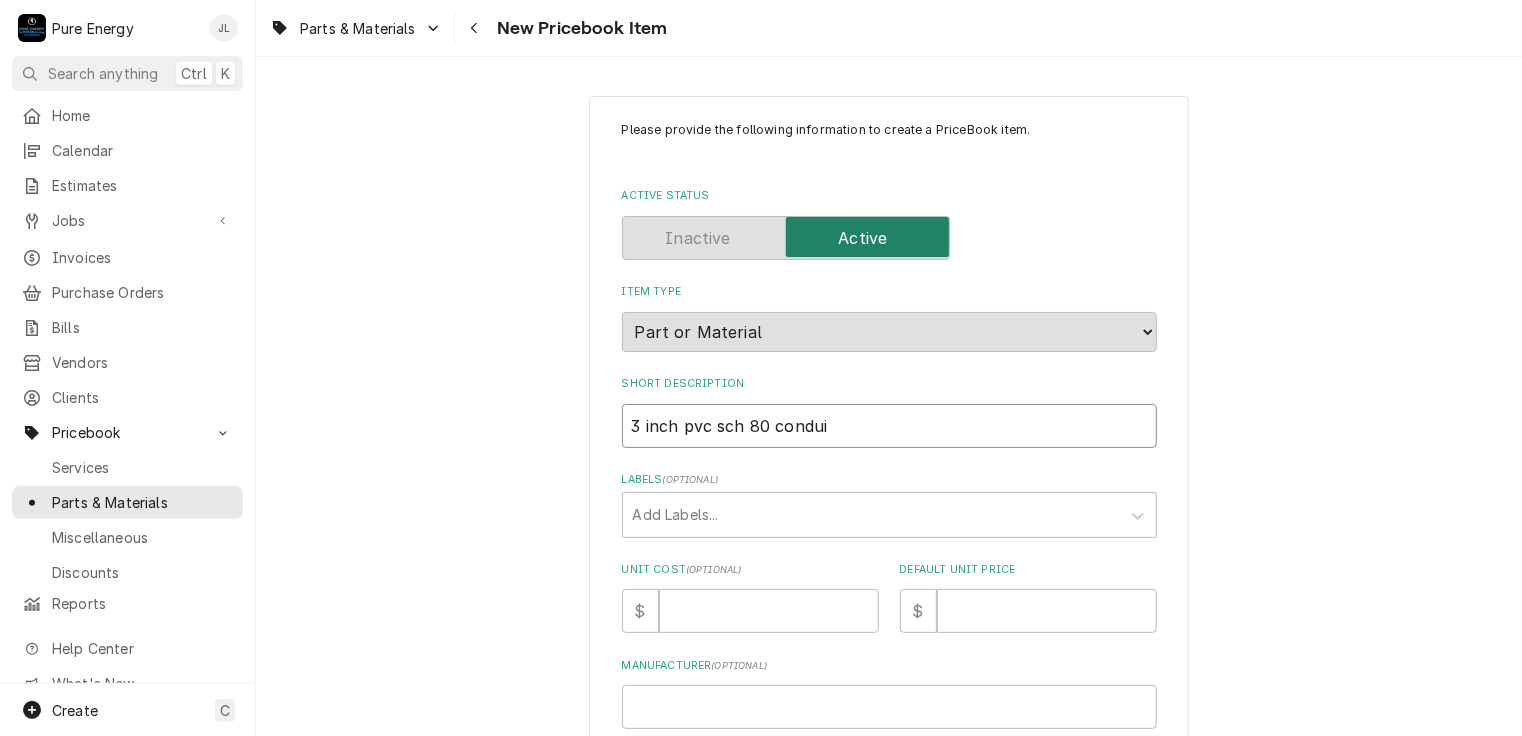 type on "x" 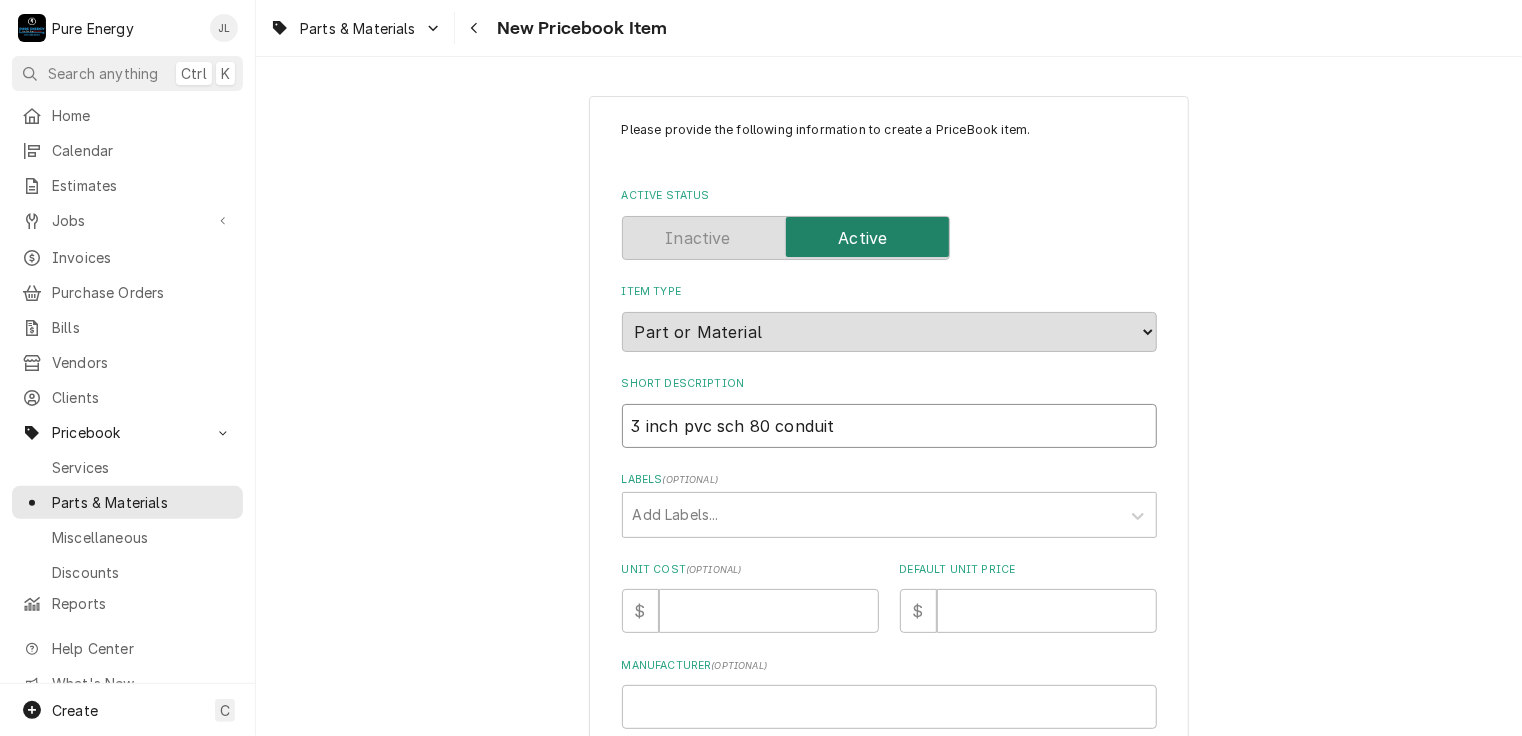 type on "x" 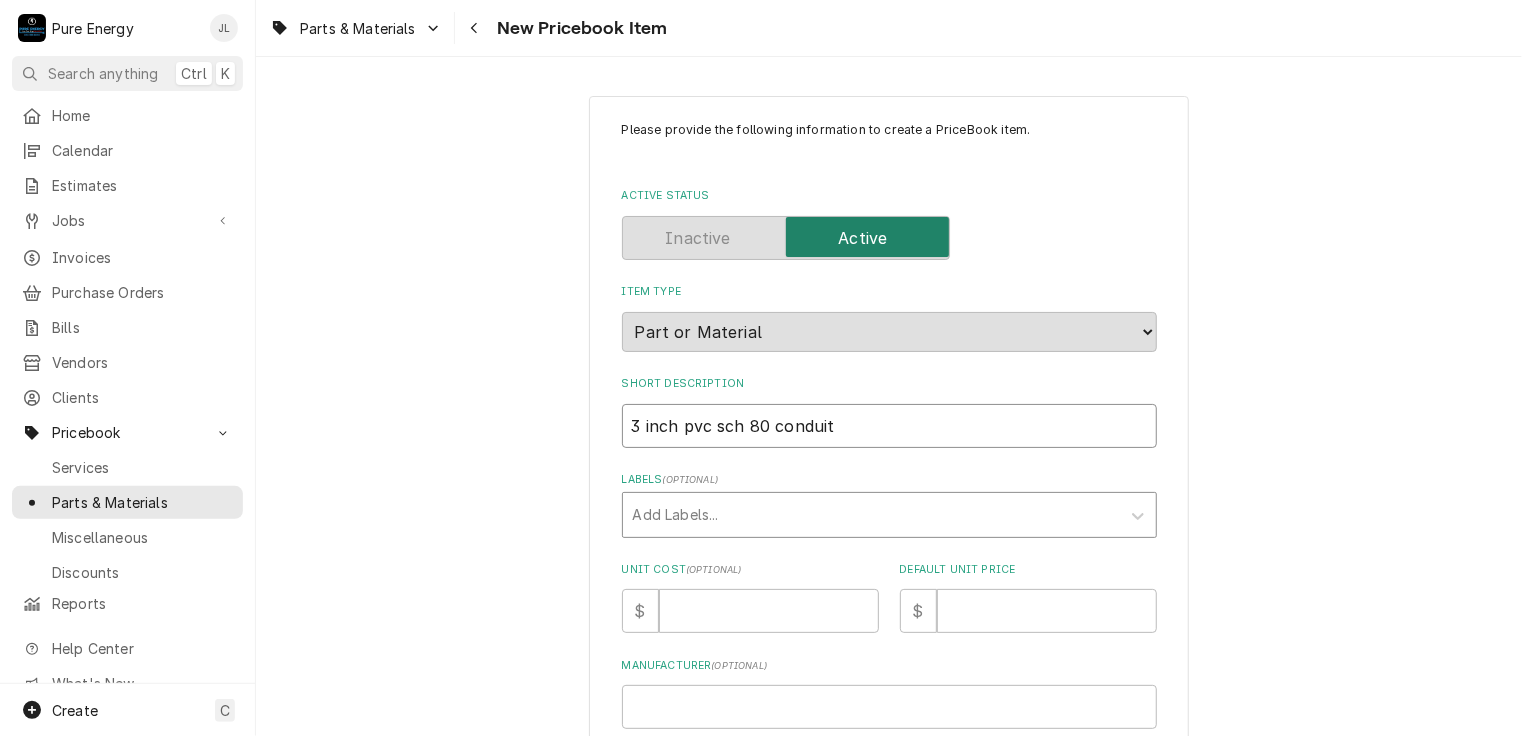 type on "x" 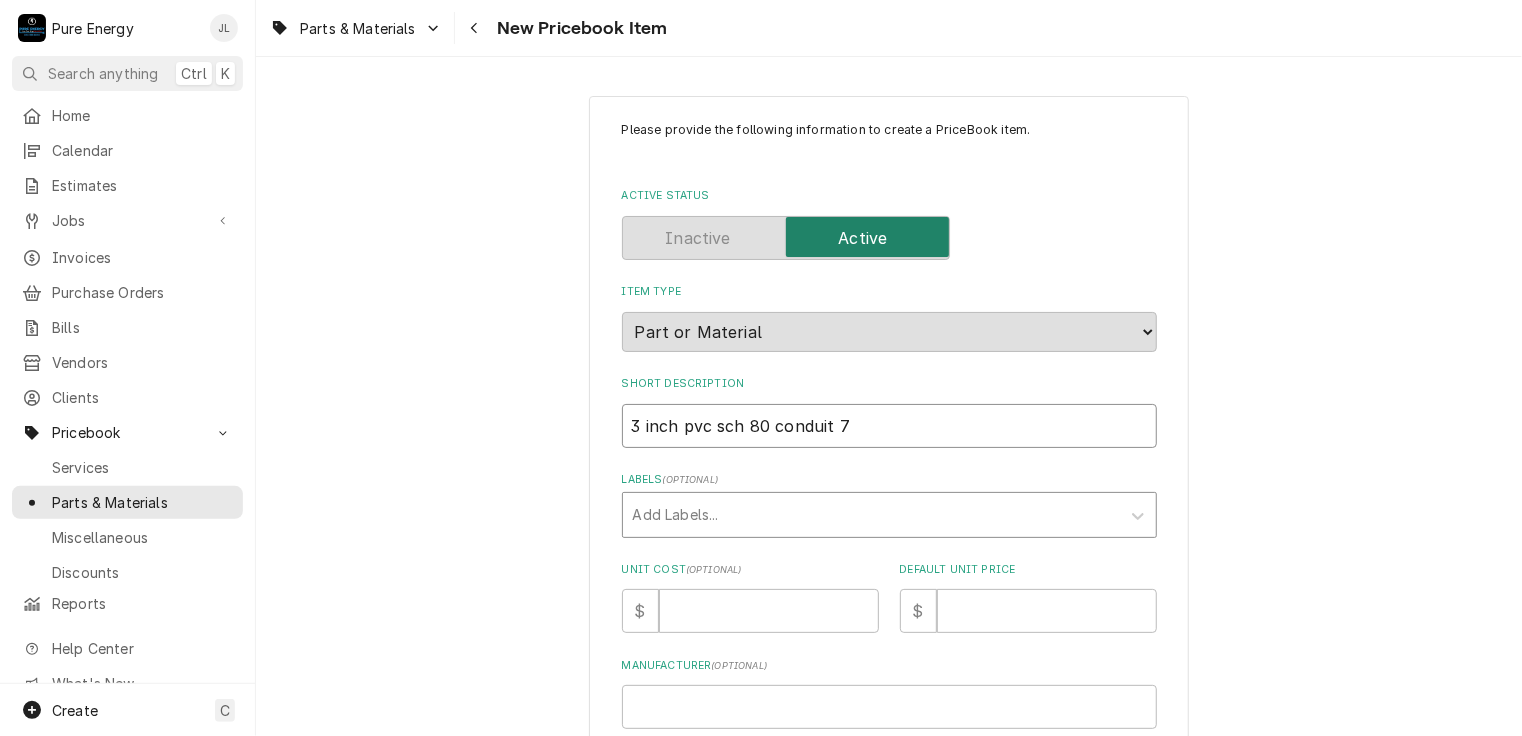 type on "x" 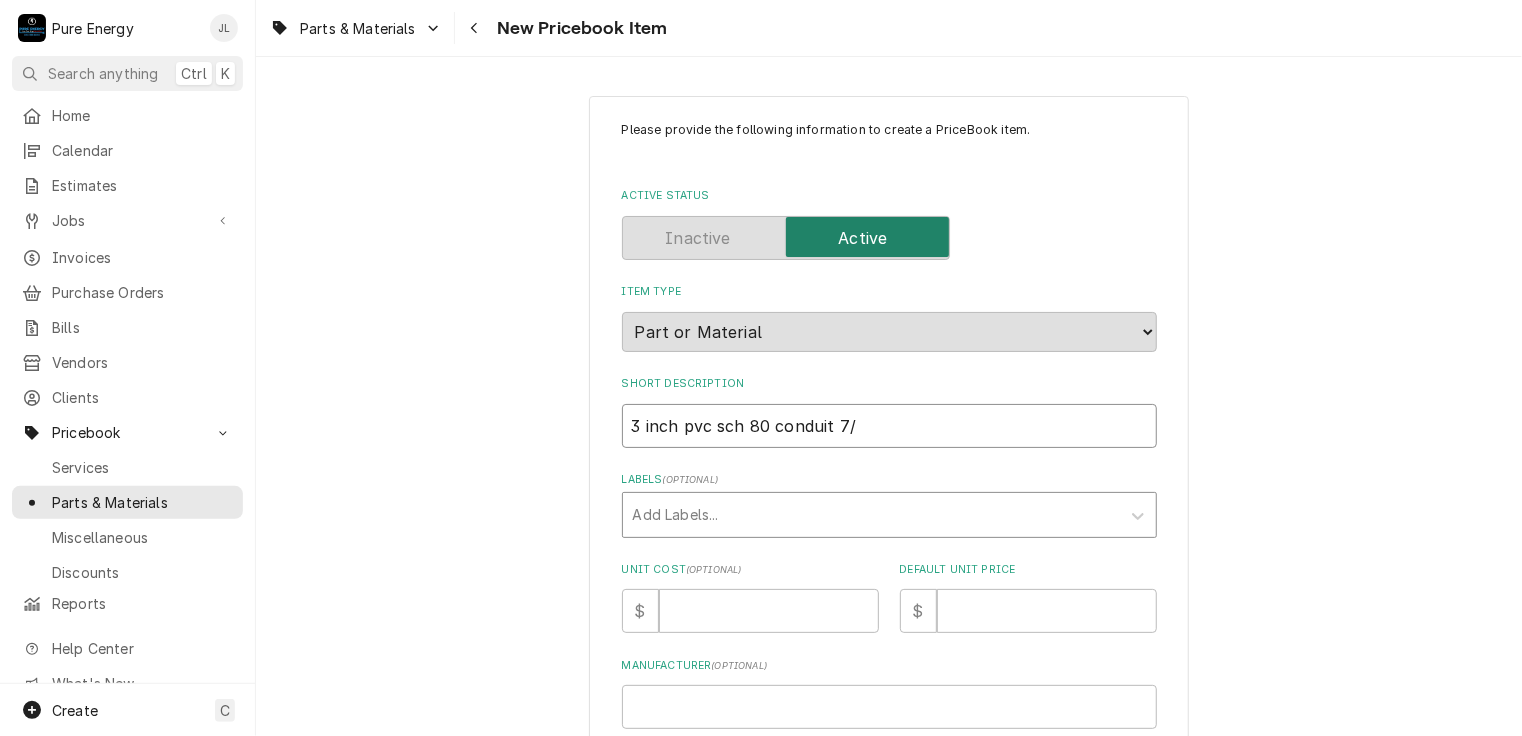 type on "x" 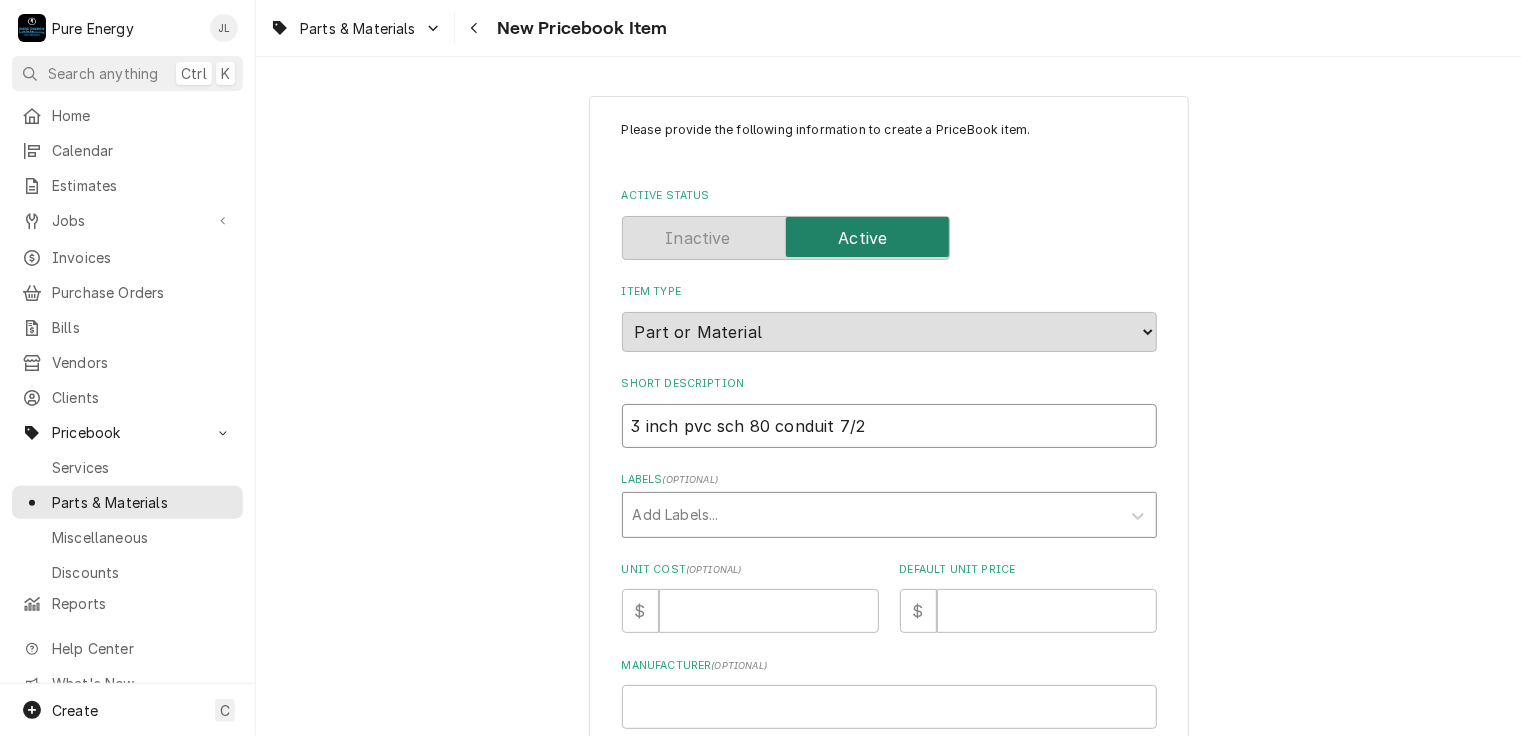 type on "x" 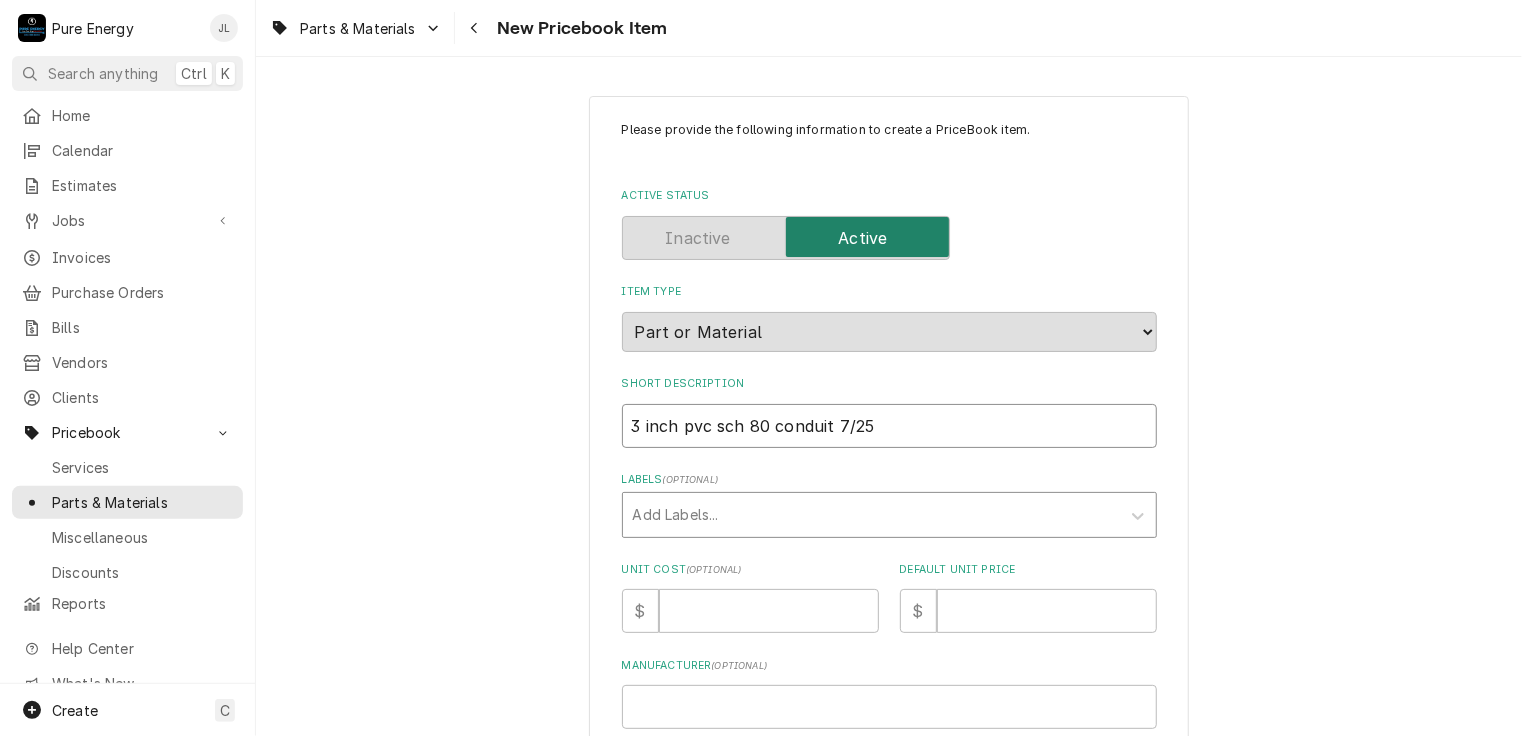 type on "3 inch pvc sch 80 conduit 7/25" 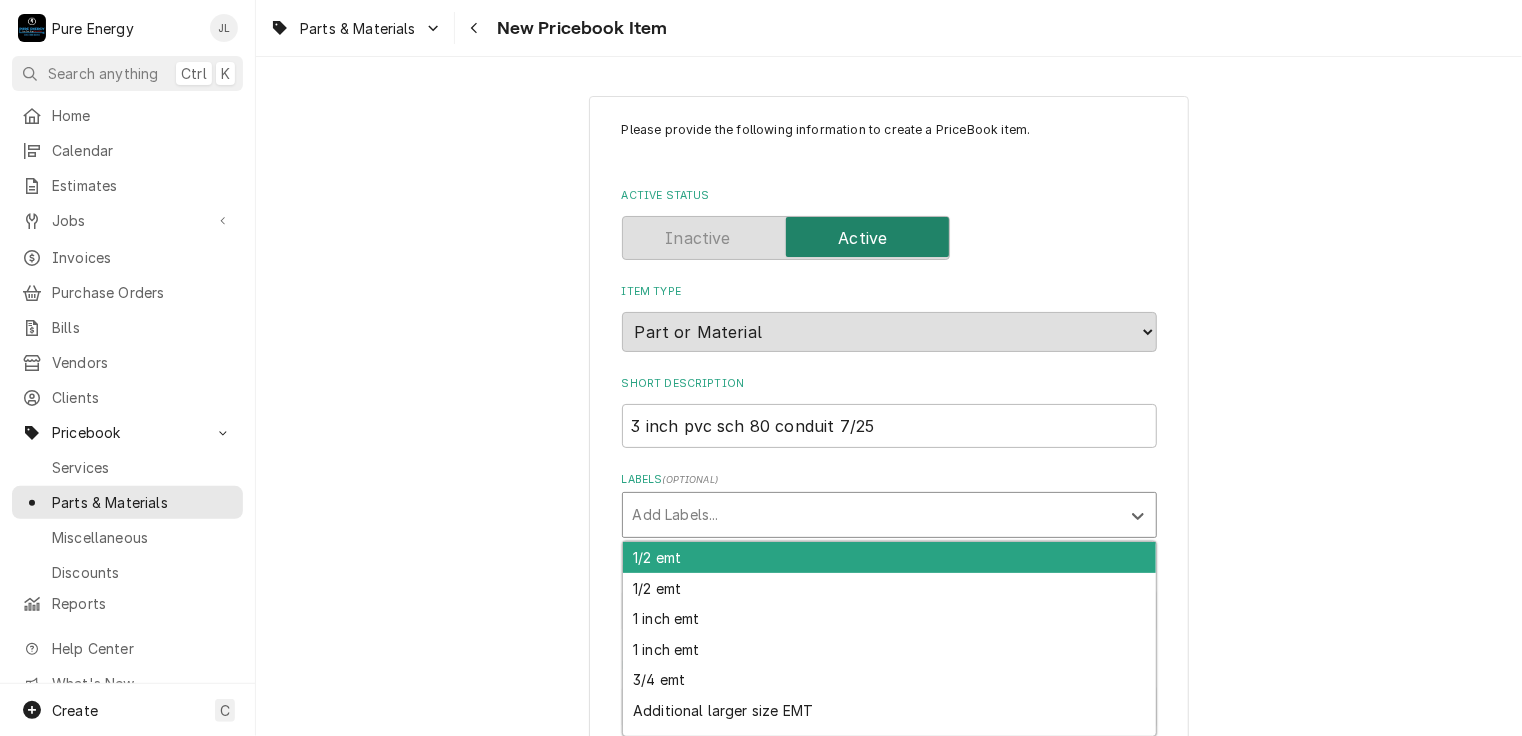 click at bounding box center [871, 515] 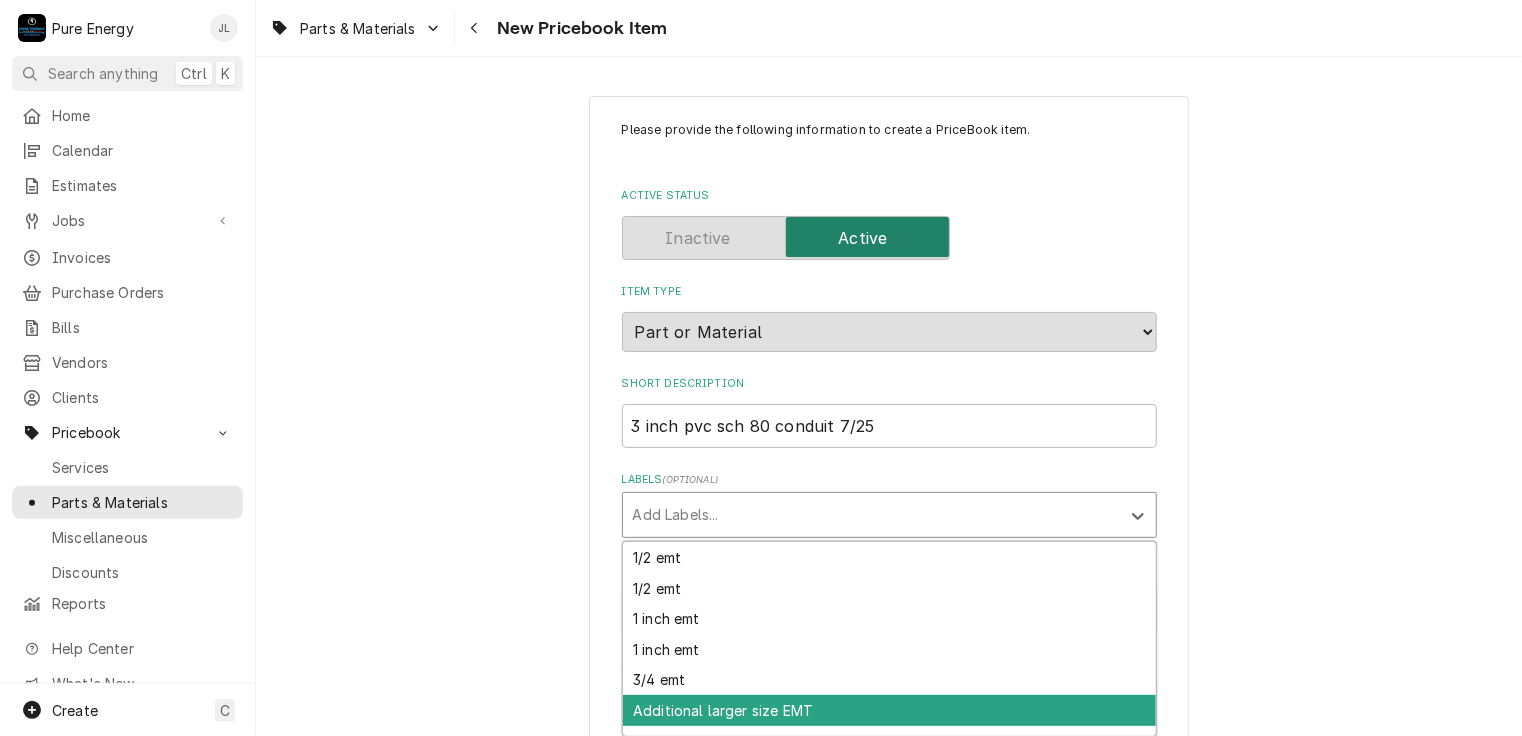 scroll, scrollTop: 100, scrollLeft: 0, axis: vertical 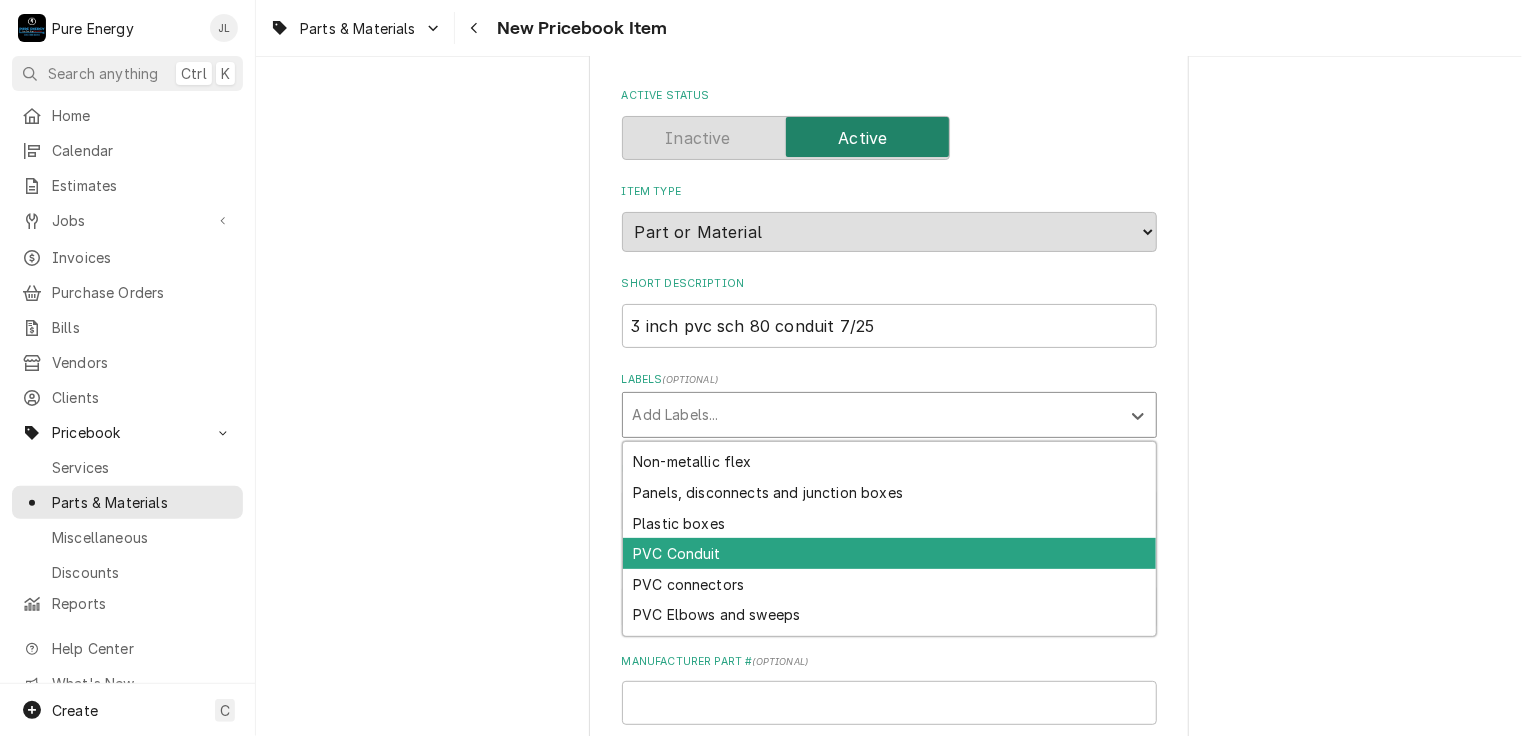 click on "PVC Conduit" at bounding box center [889, 553] 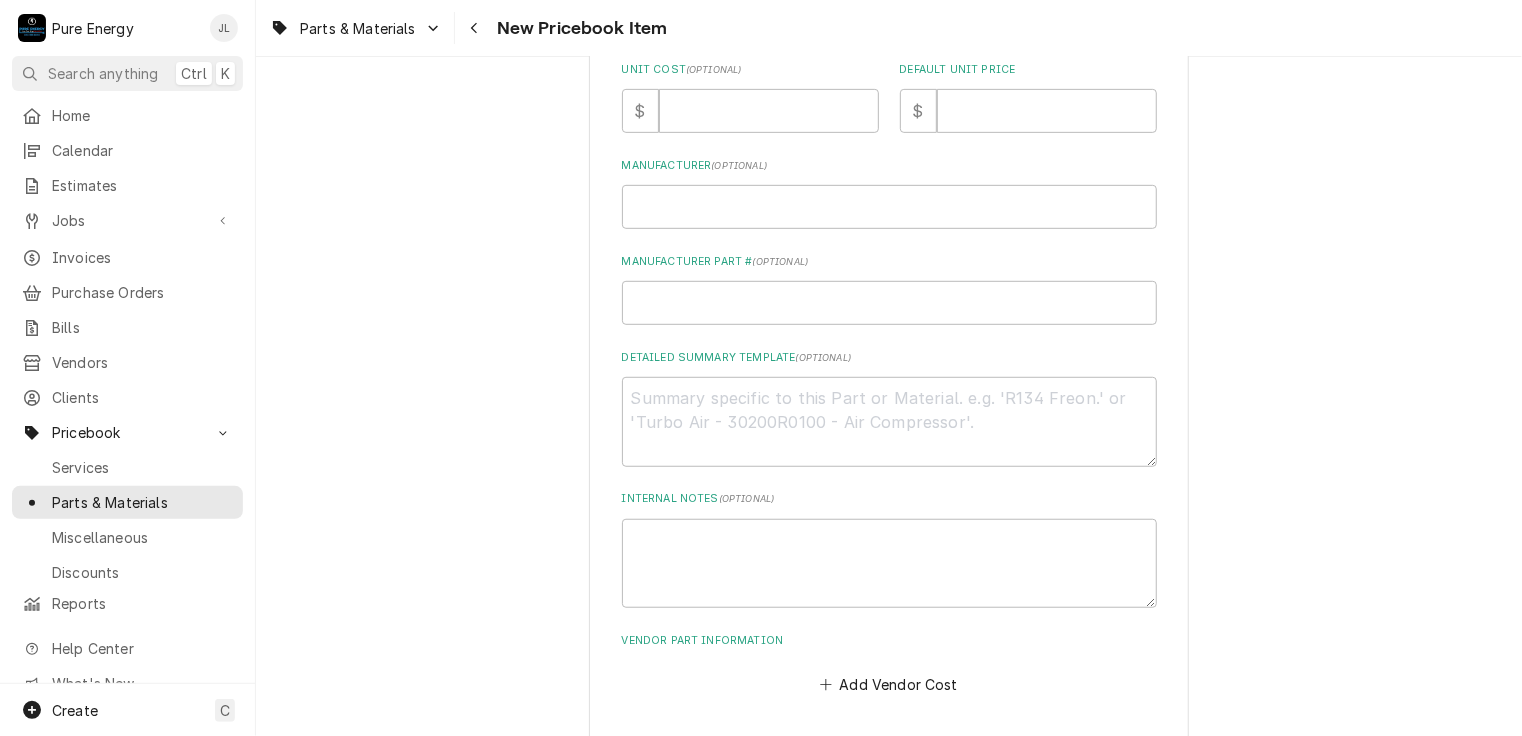 scroll, scrollTop: 400, scrollLeft: 0, axis: vertical 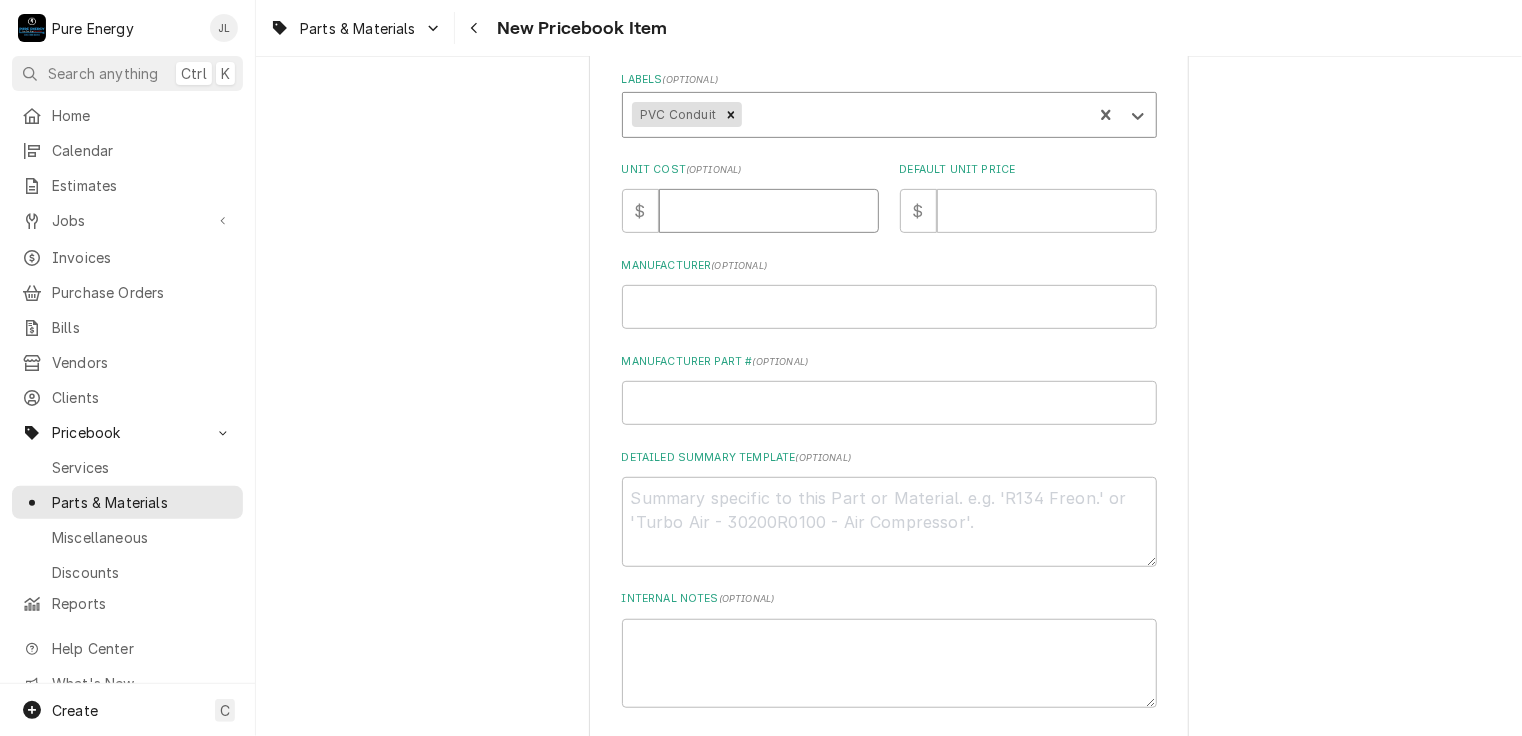 click on "Unit Cost  ( optional )" at bounding box center (769, 211) 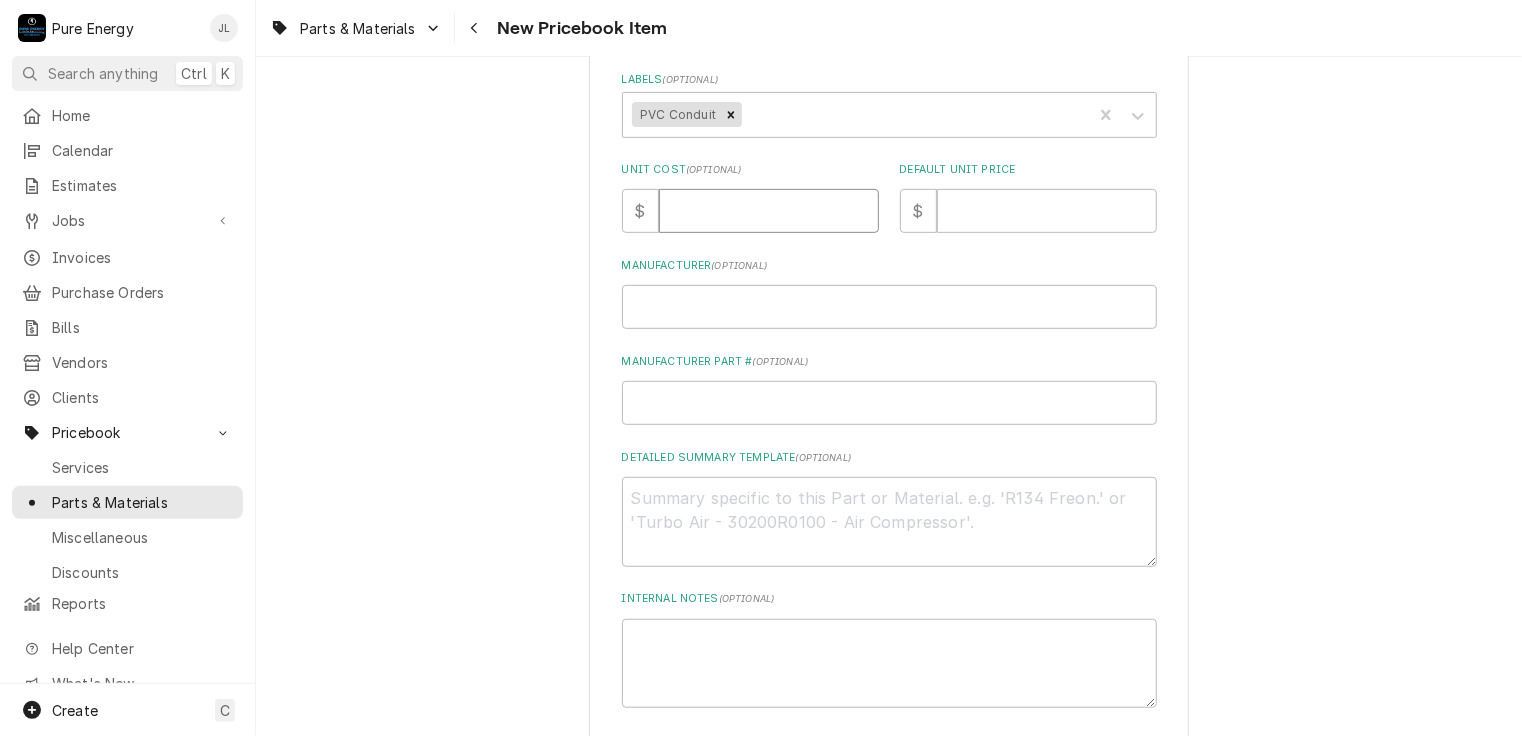 type on "x" 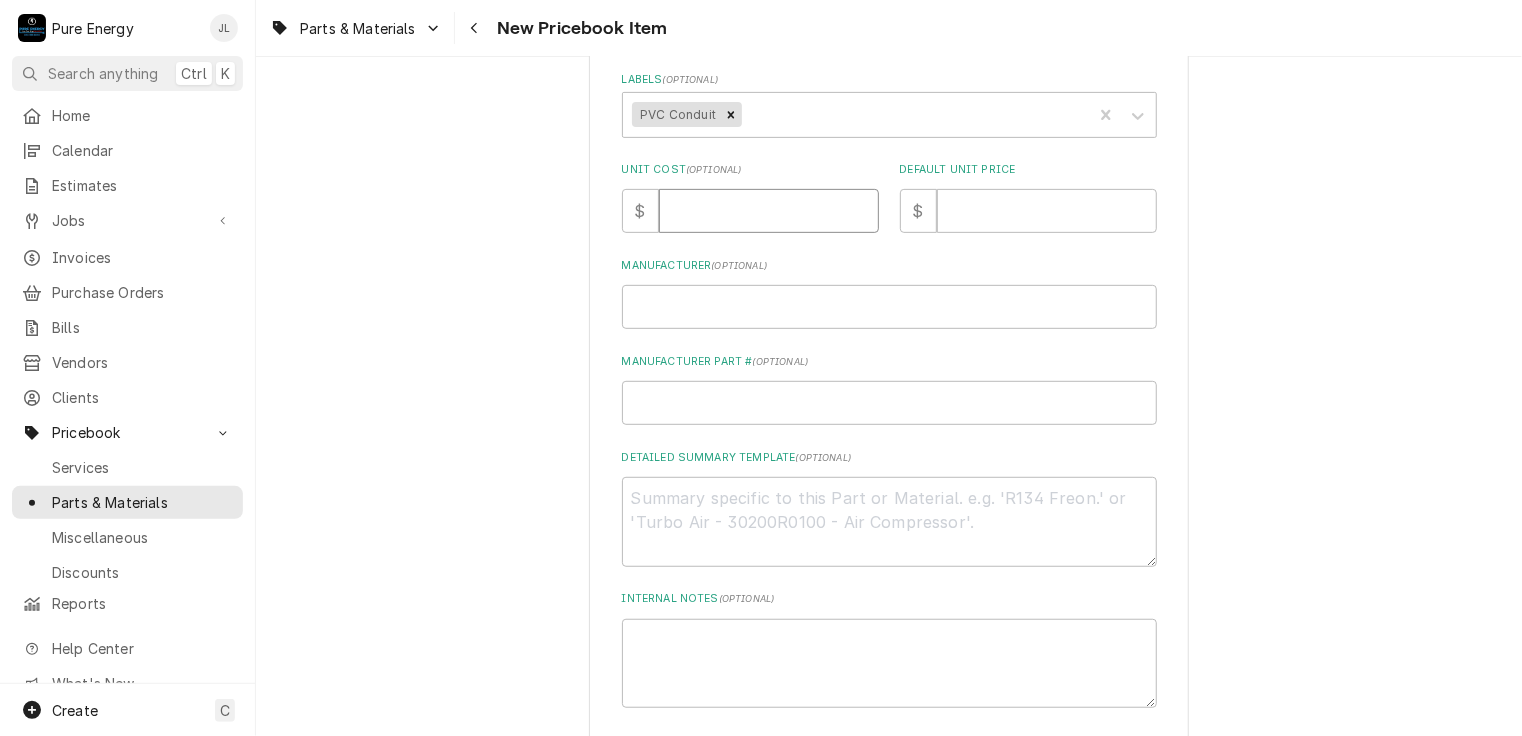 type on "0" 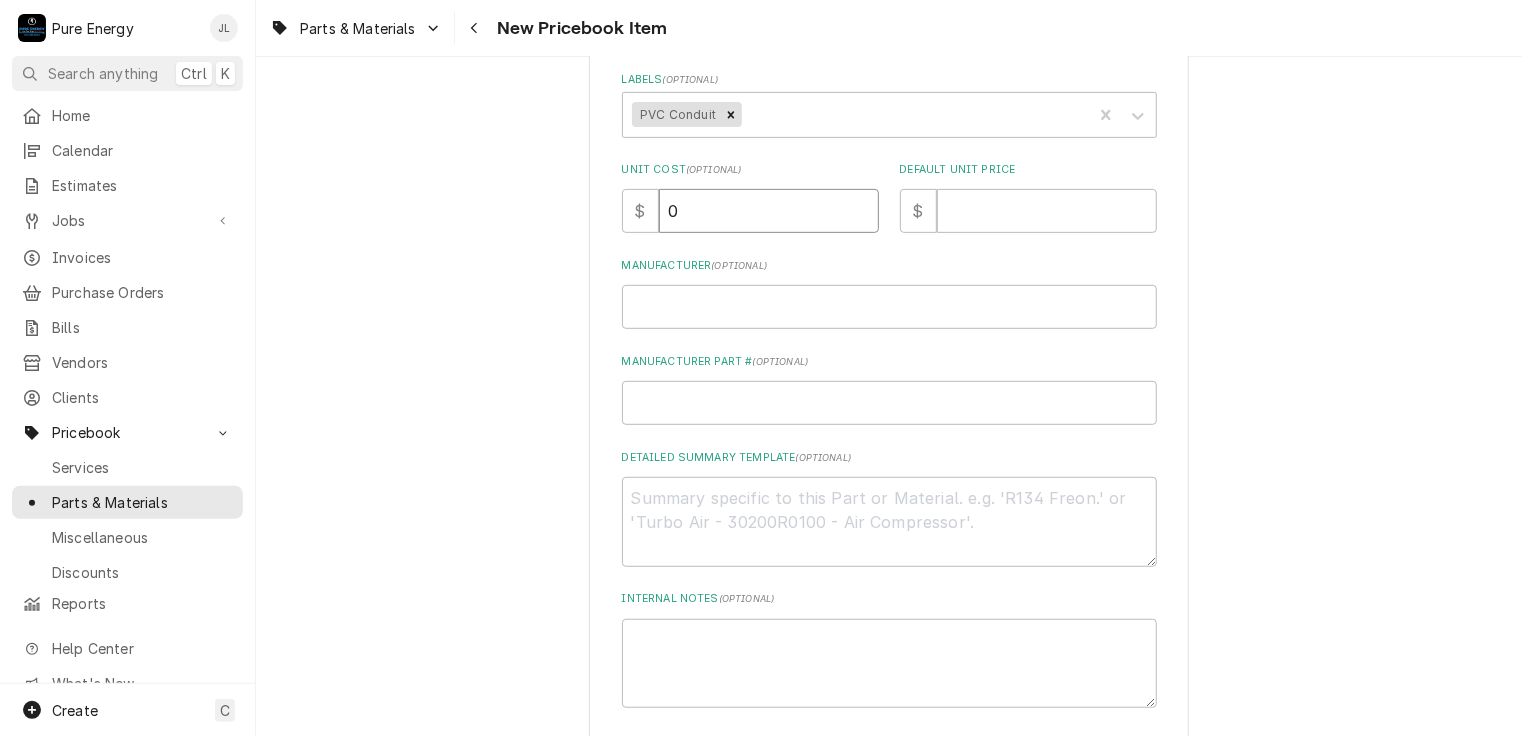 type on "x" 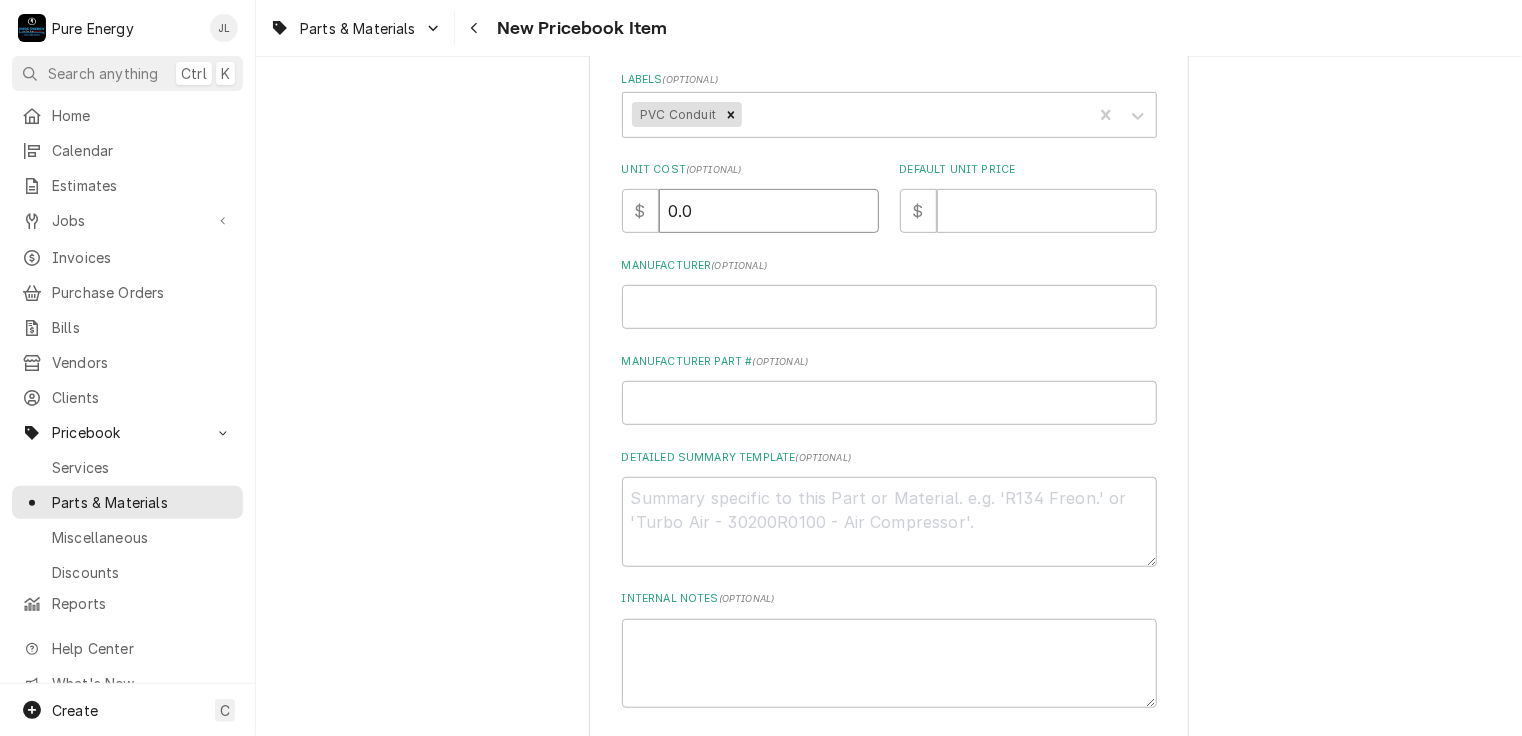 type on "0.0" 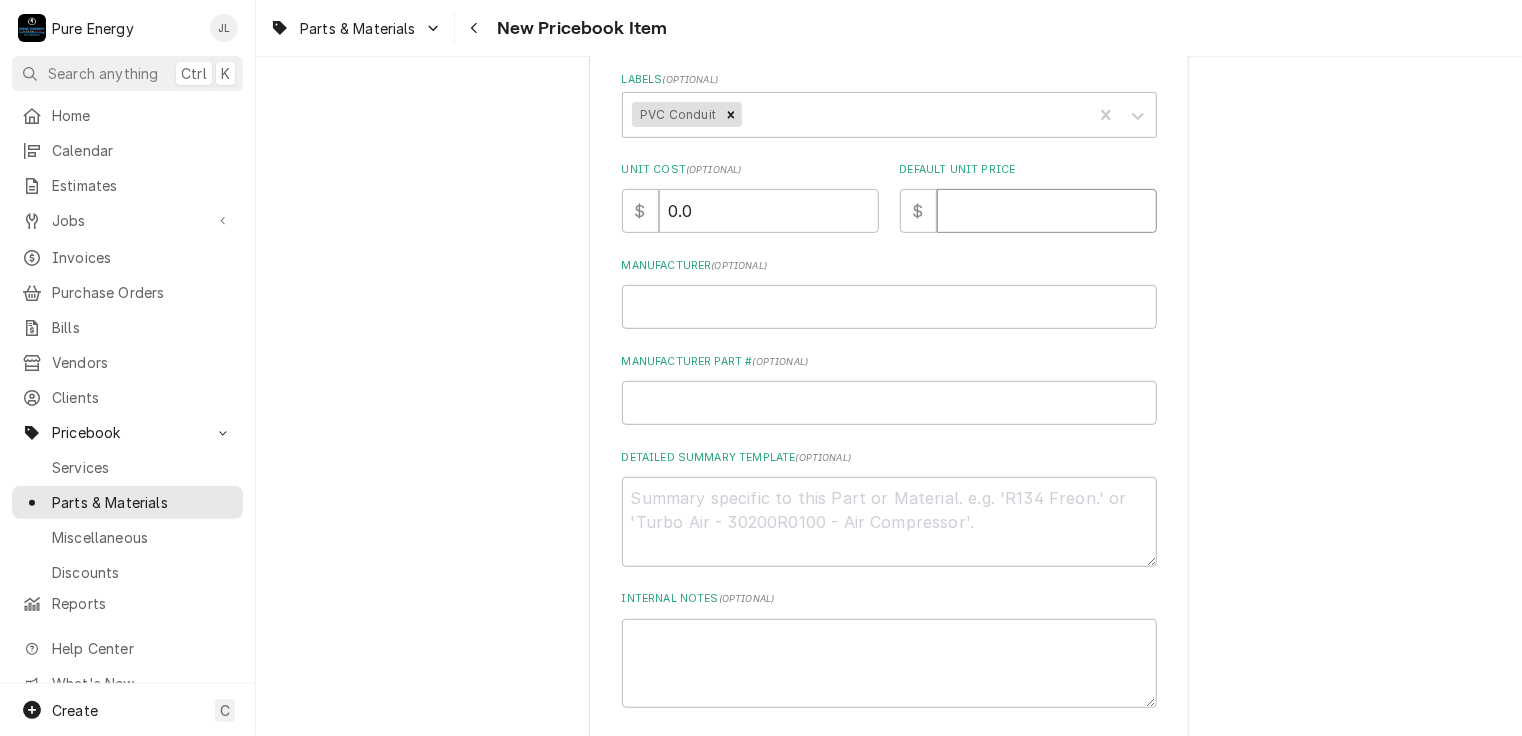 click on "Default Unit Price" at bounding box center [1047, 211] 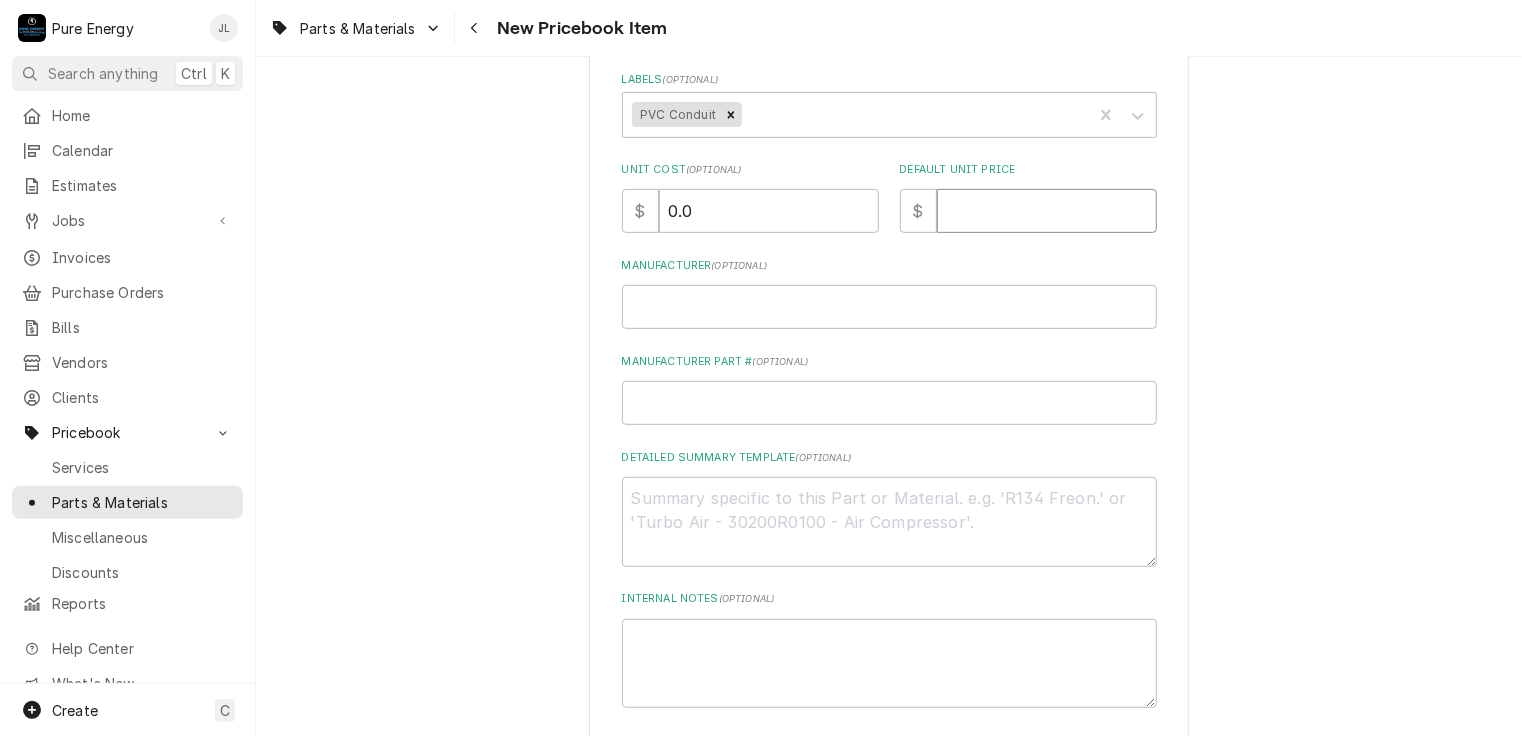 type on "x" 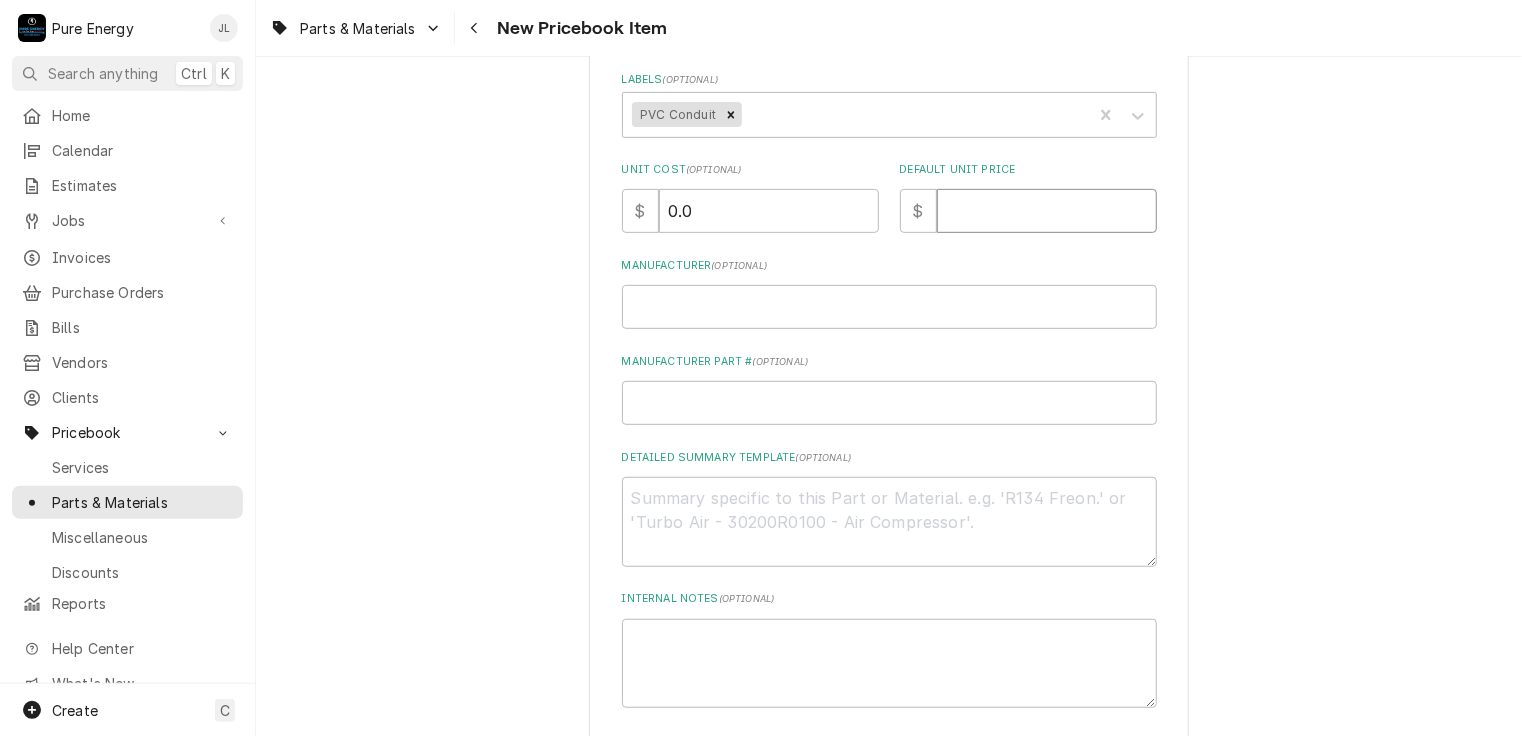 type on "8" 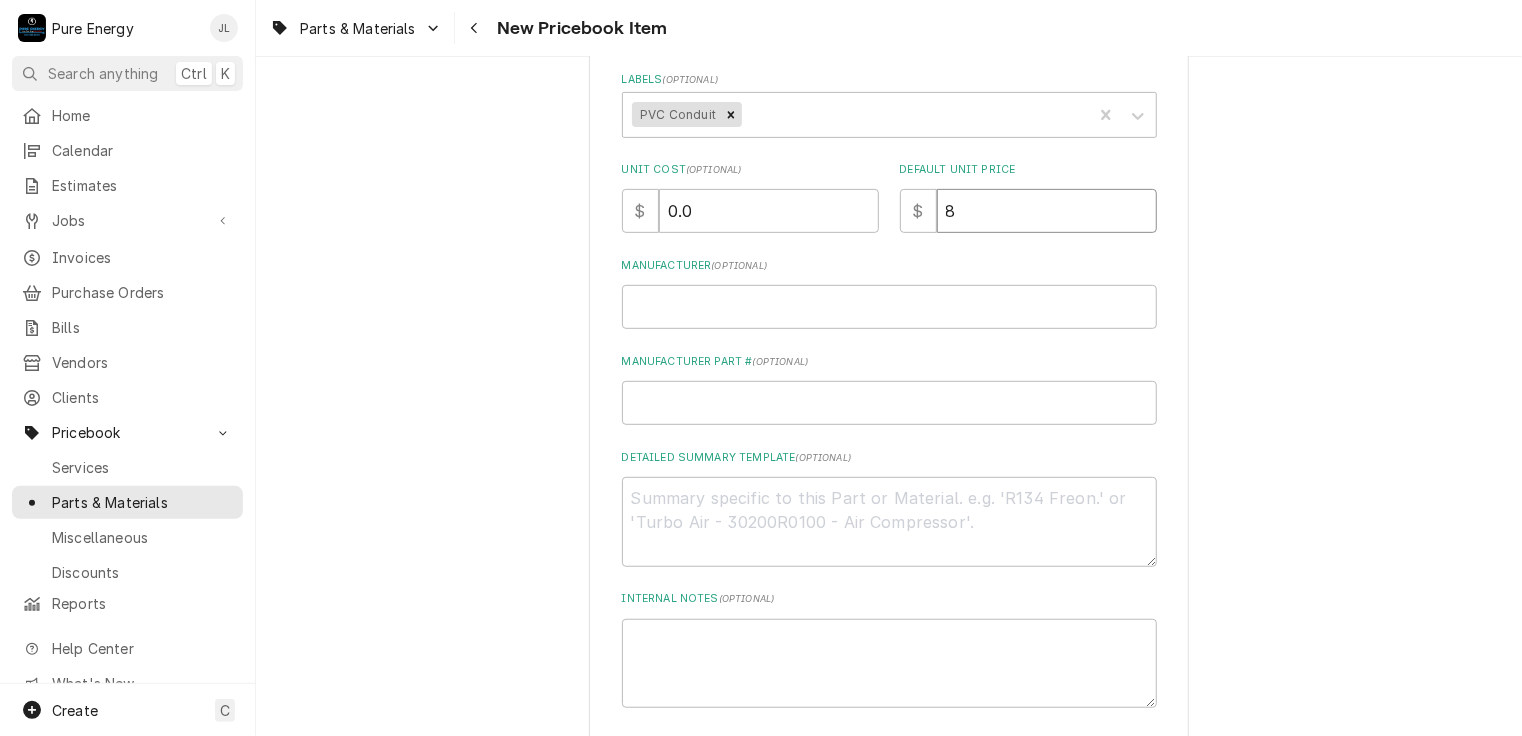 type on "x" 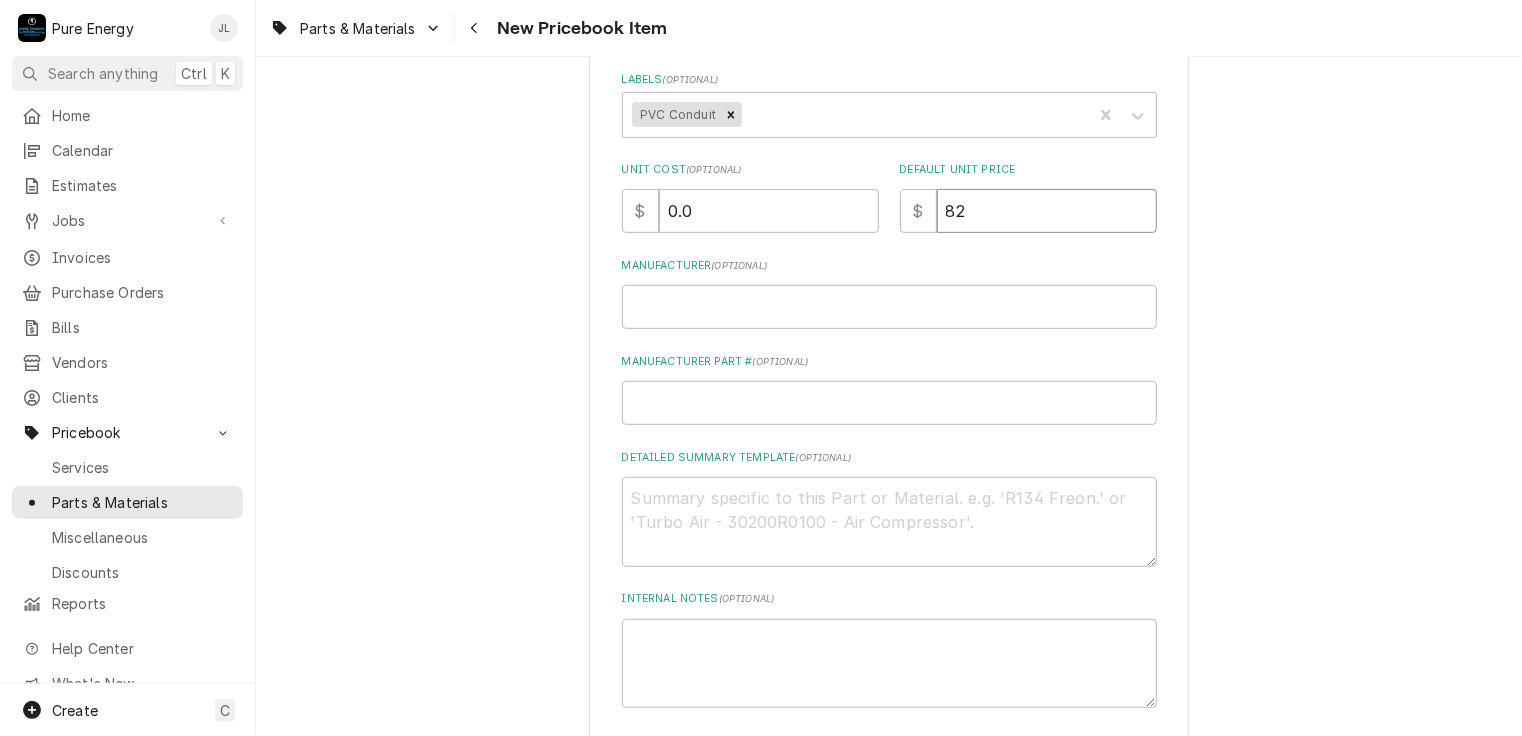 type on "x" 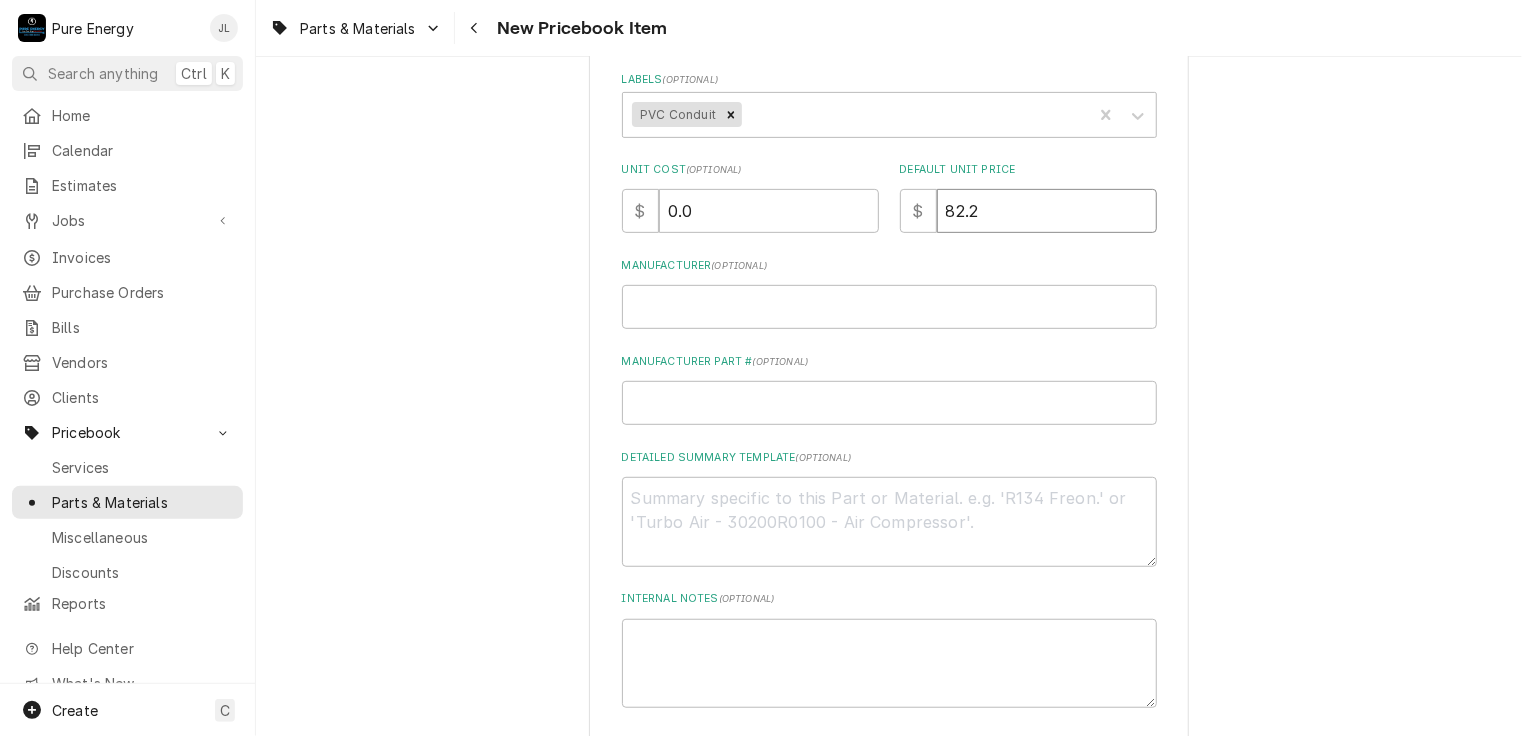 type on "x" 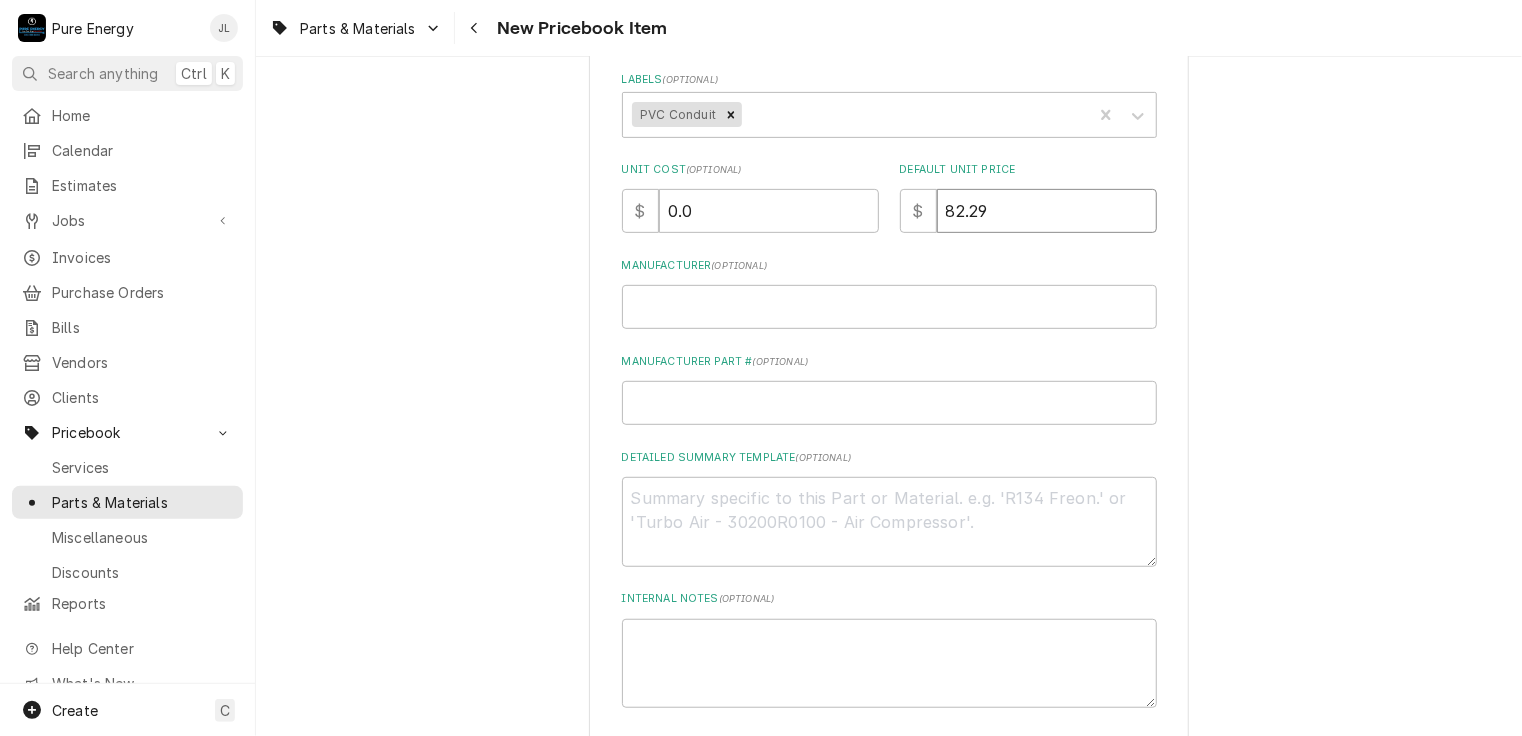 type on "82.29" 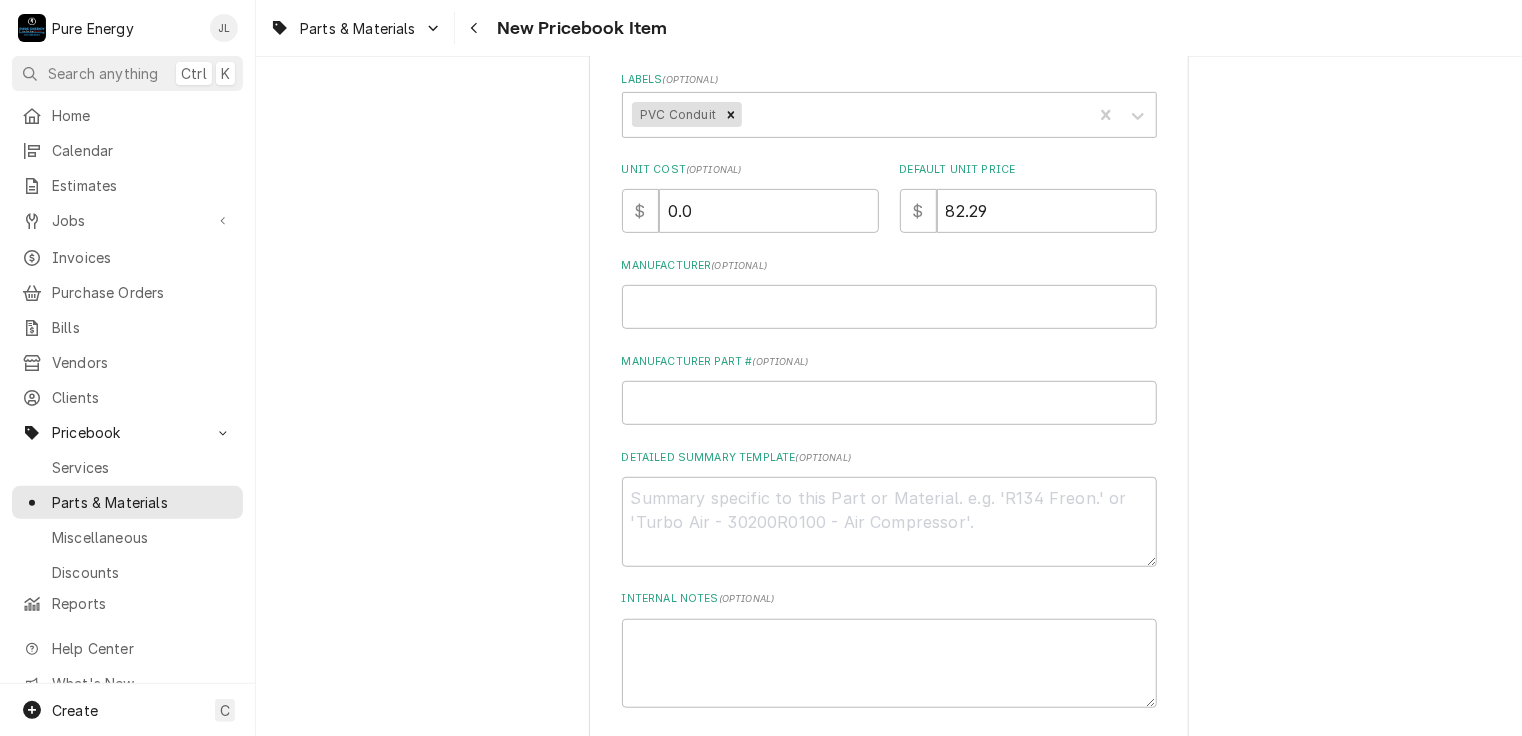 scroll, scrollTop: 581, scrollLeft: 0, axis: vertical 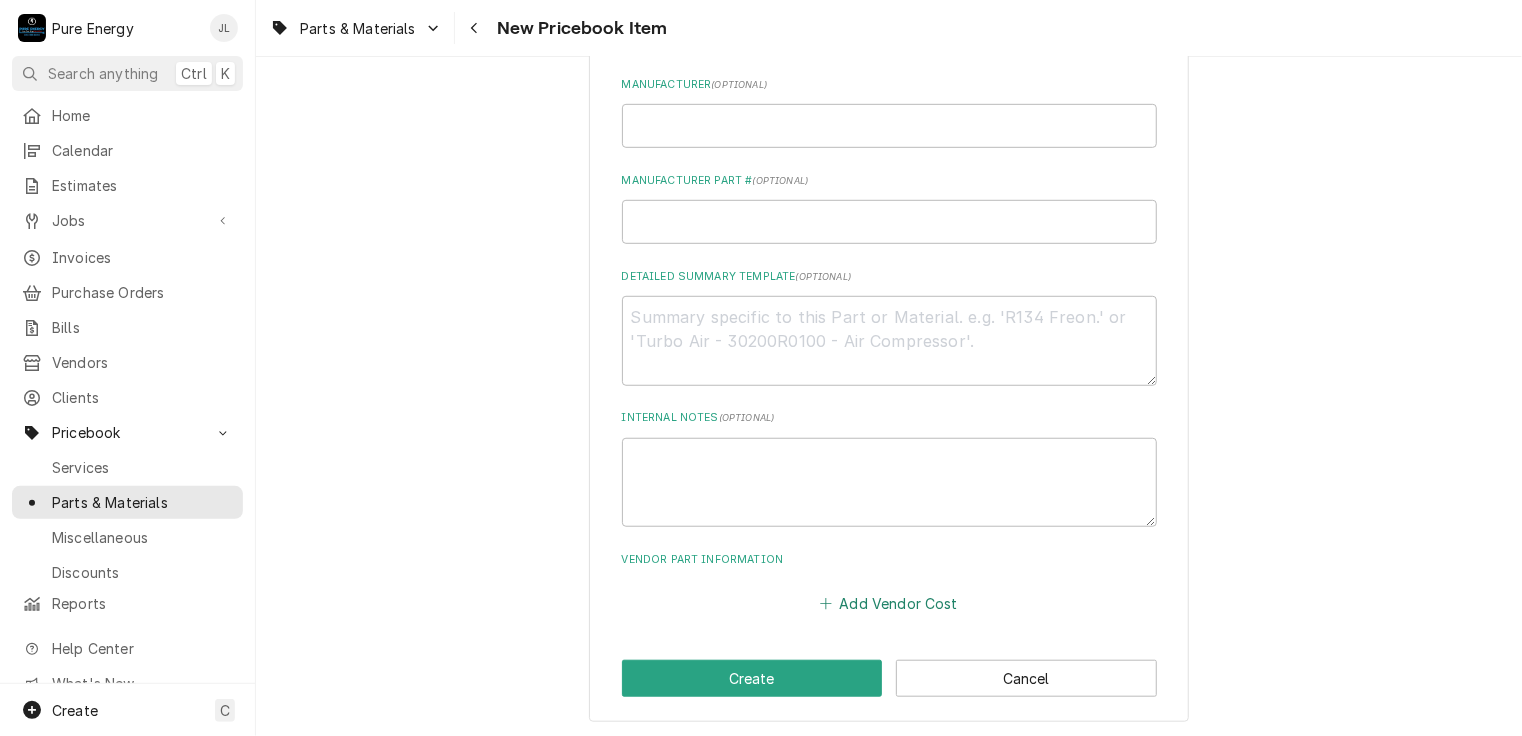 click on "Add Vendor Cost" at bounding box center [889, 604] 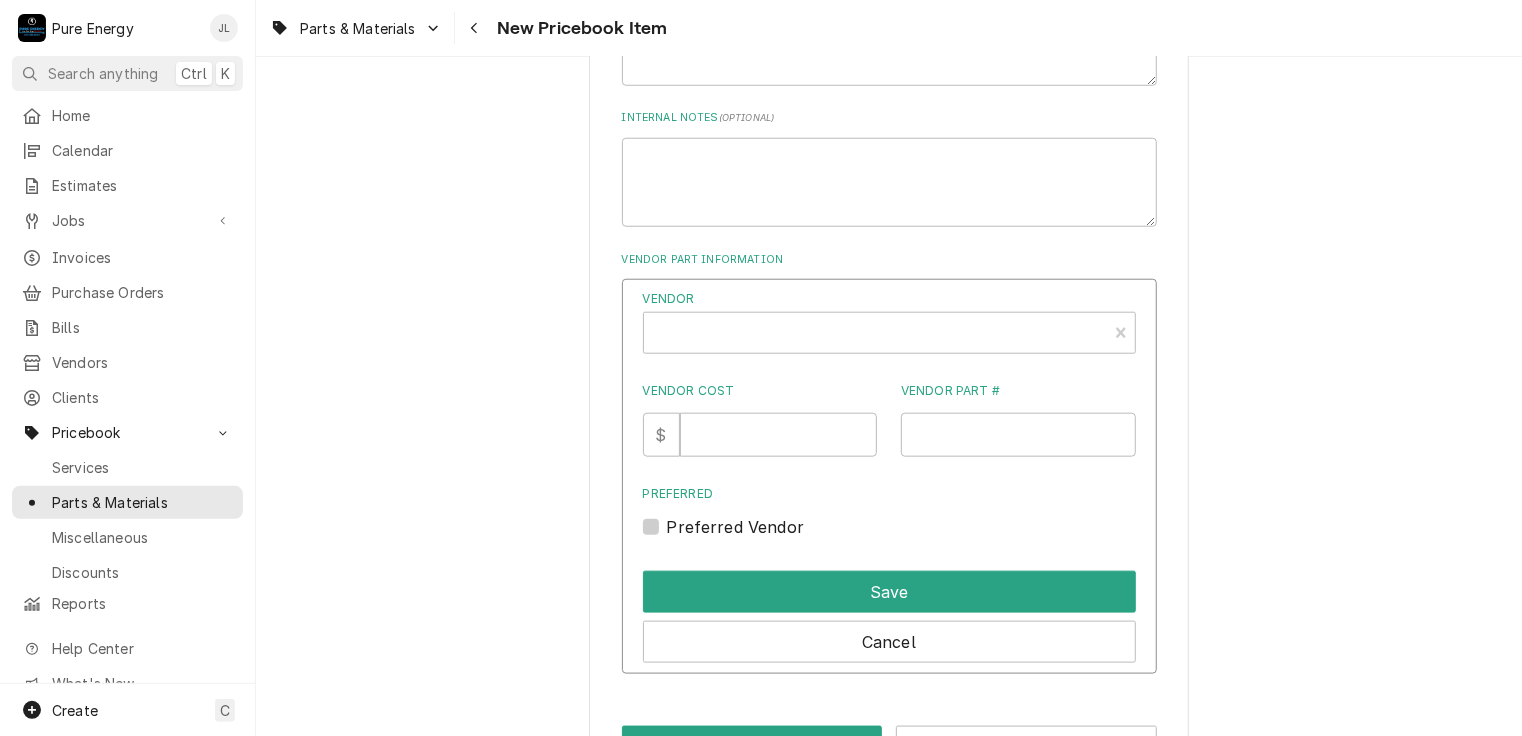 scroll, scrollTop: 946, scrollLeft: 0, axis: vertical 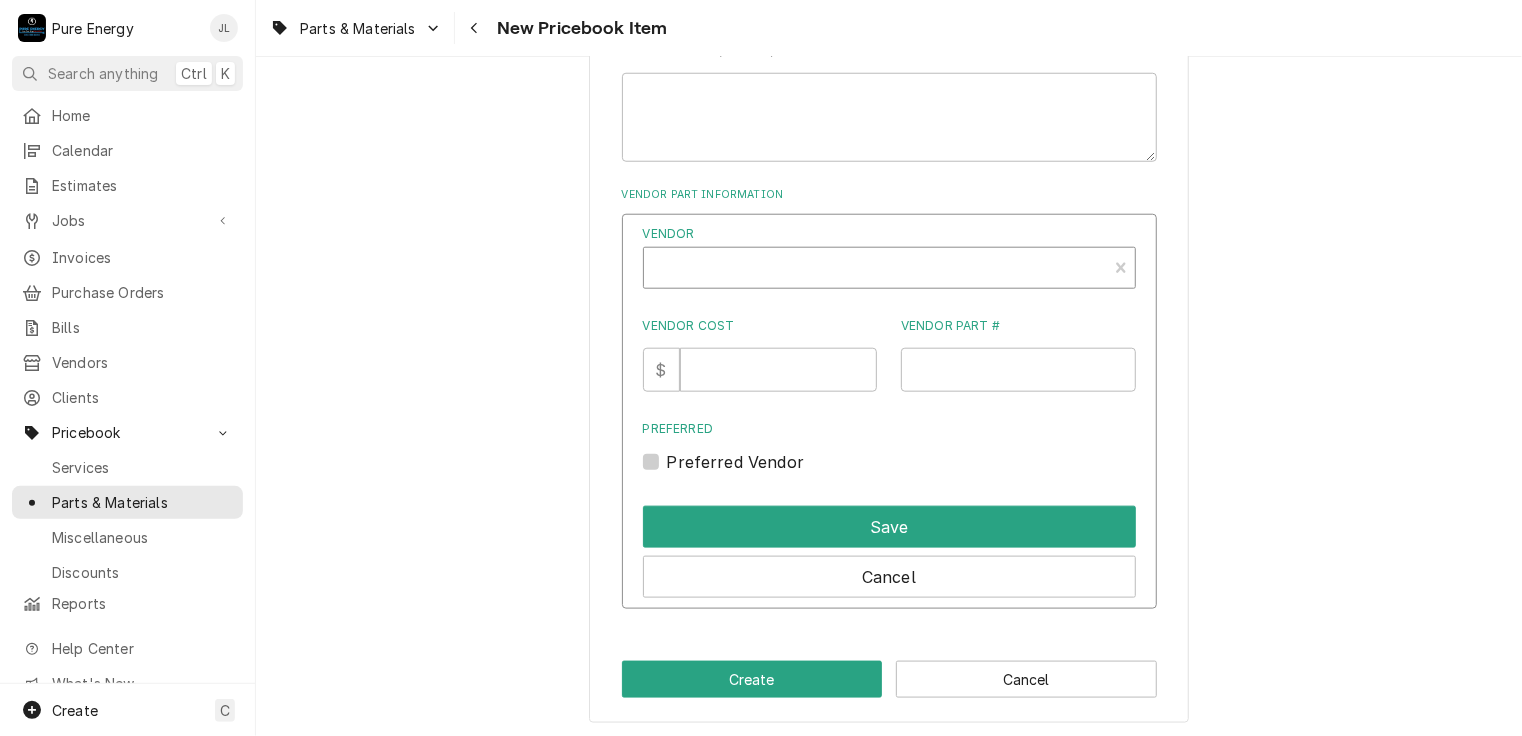type on "x" 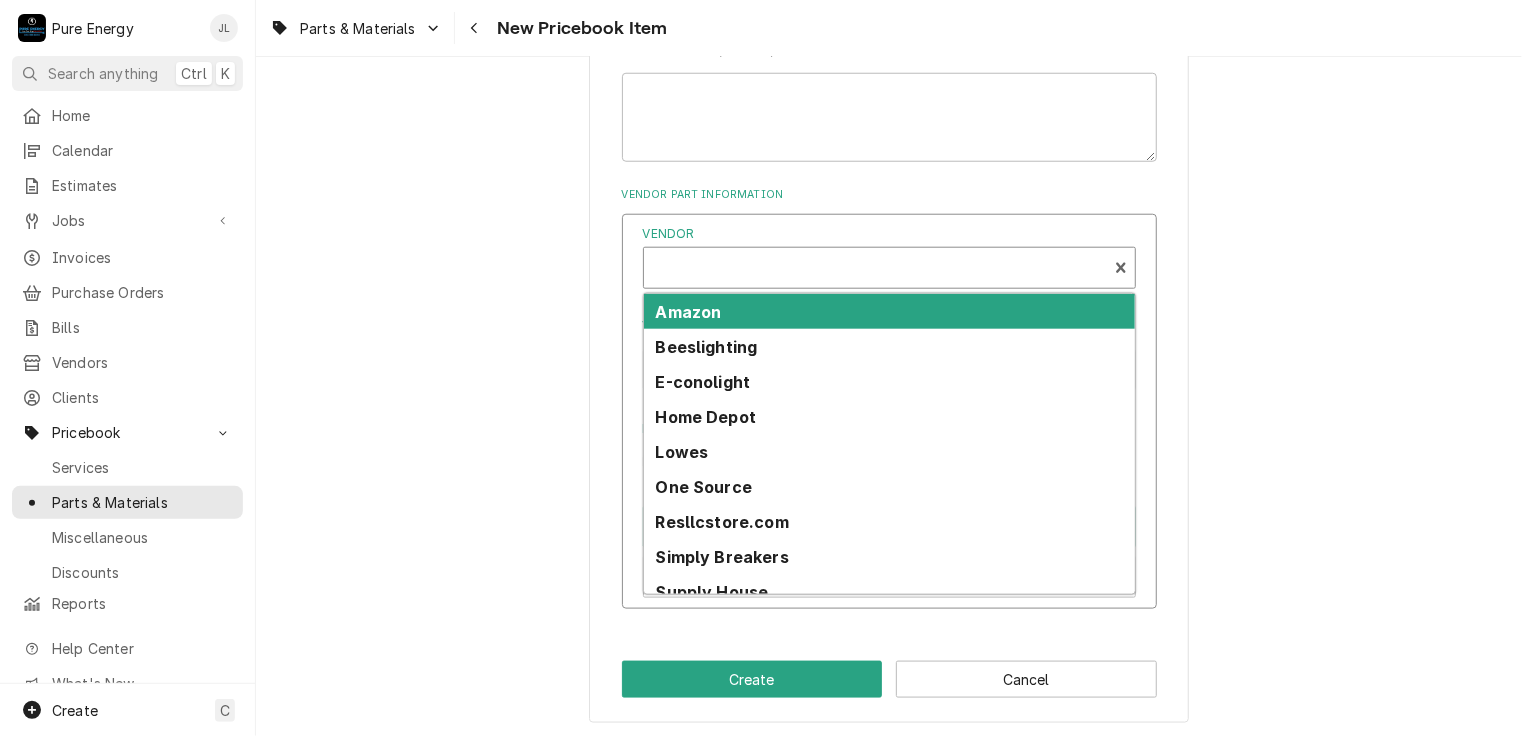click at bounding box center [875, 270] 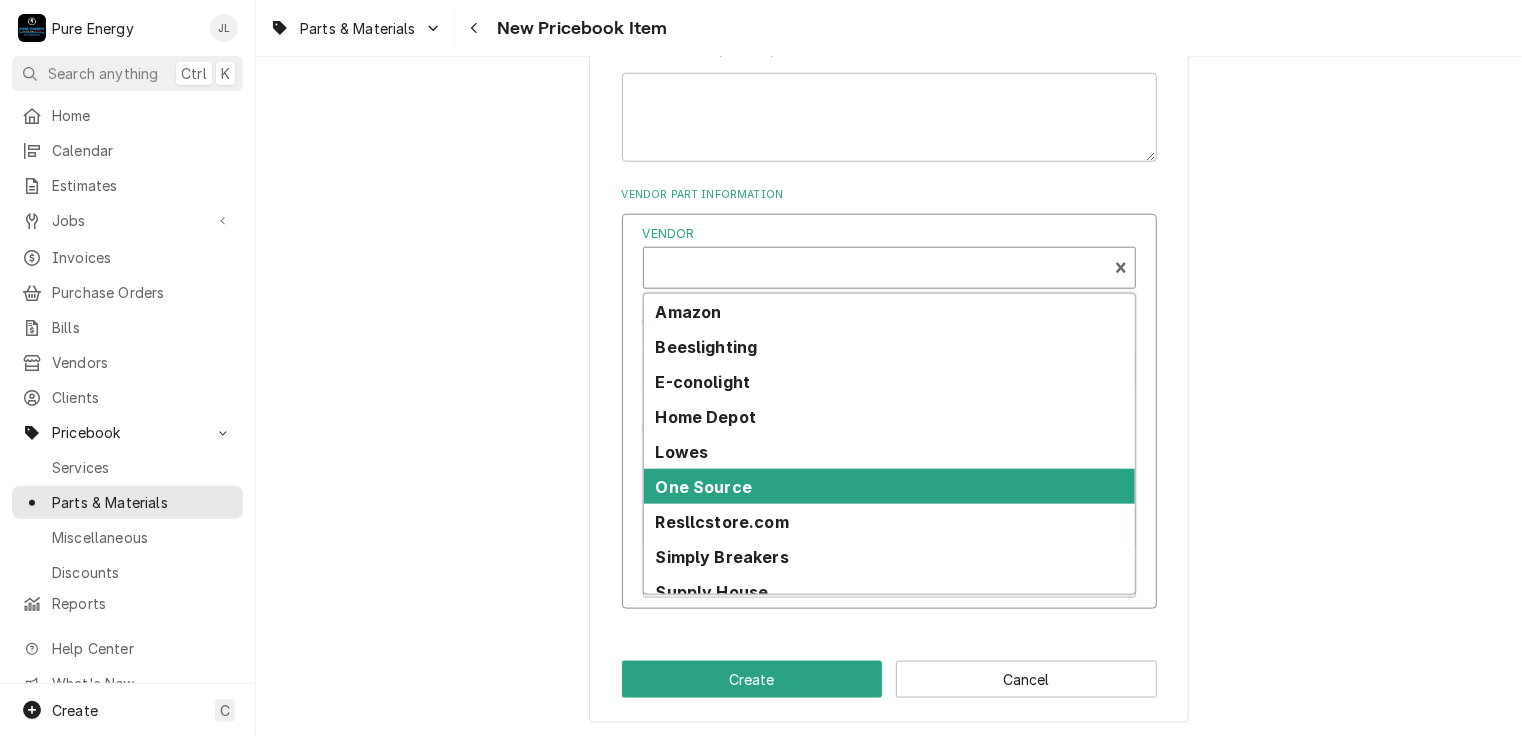 click on "One Source" at bounding box center [704, 487] 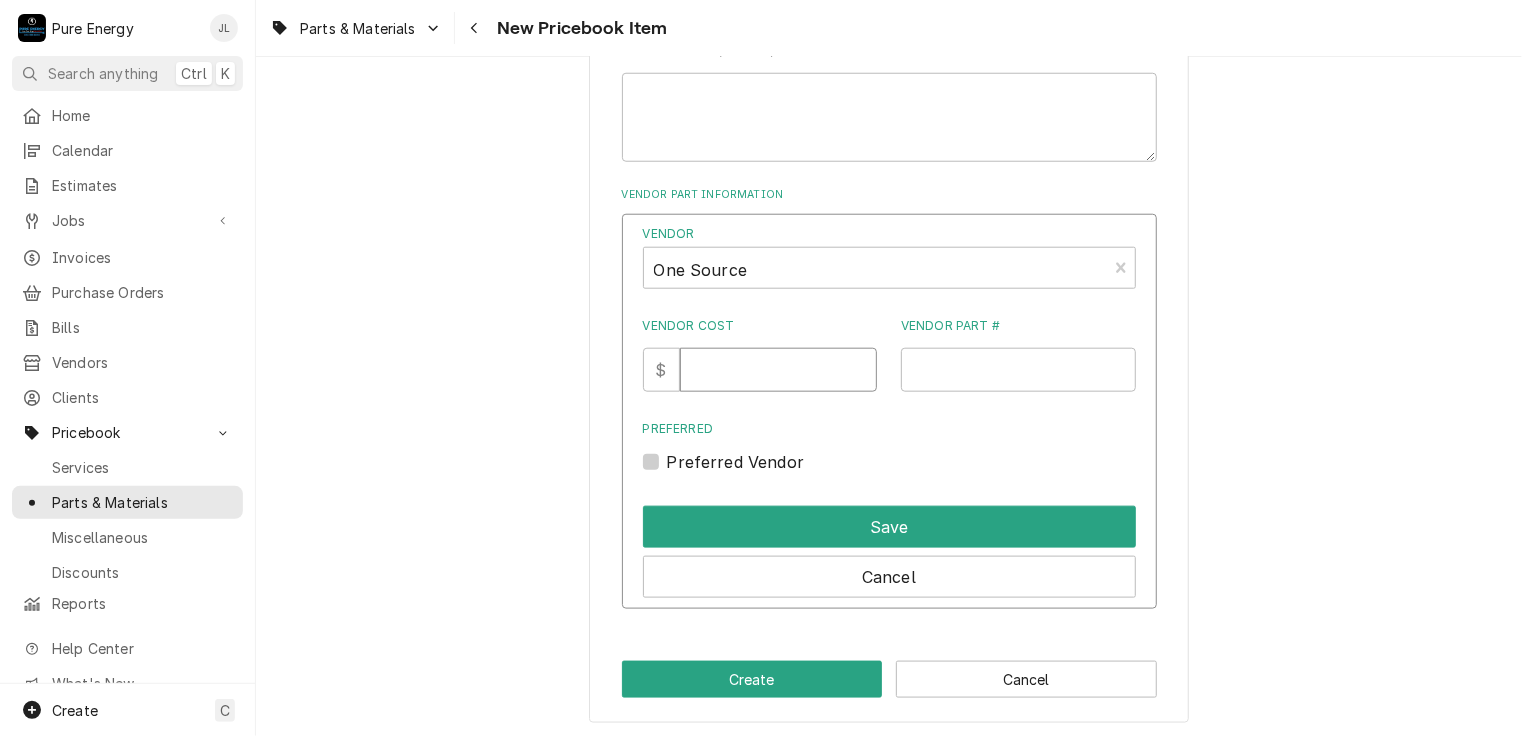 click on "Vendor Cost" at bounding box center [778, 370] 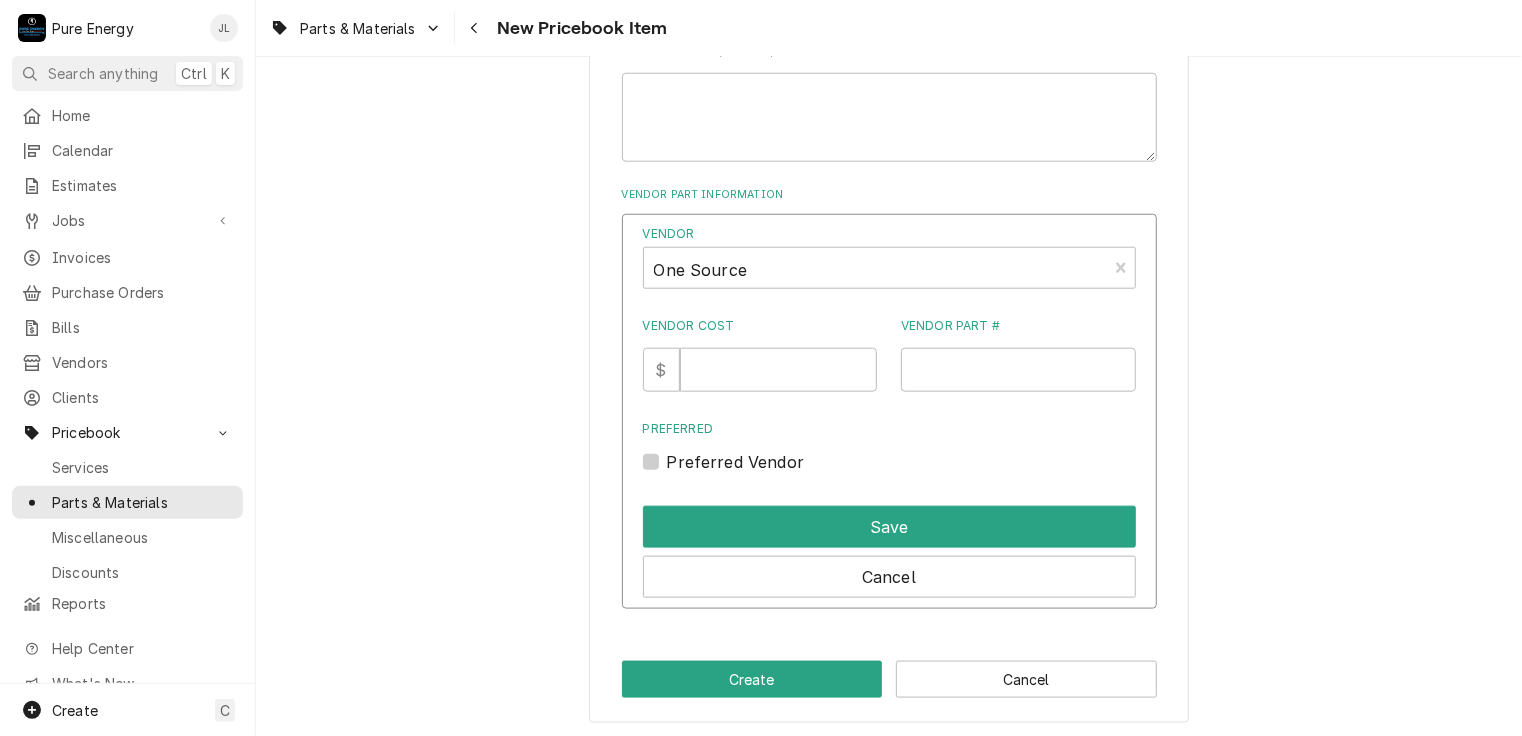 click on "Preferred Vendor" at bounding box center [736, 462] 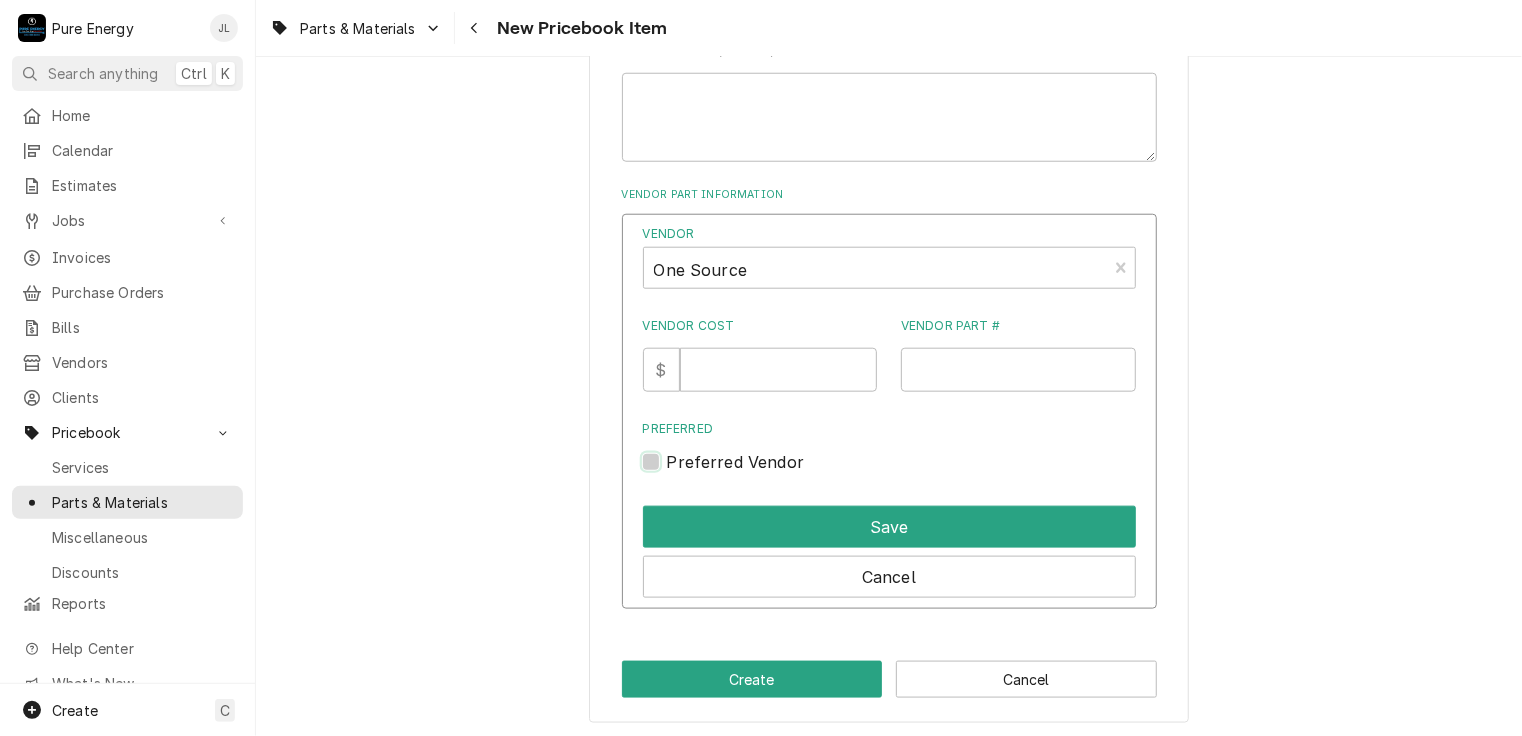 click on "Preferred" at bounding box center (913, 472) 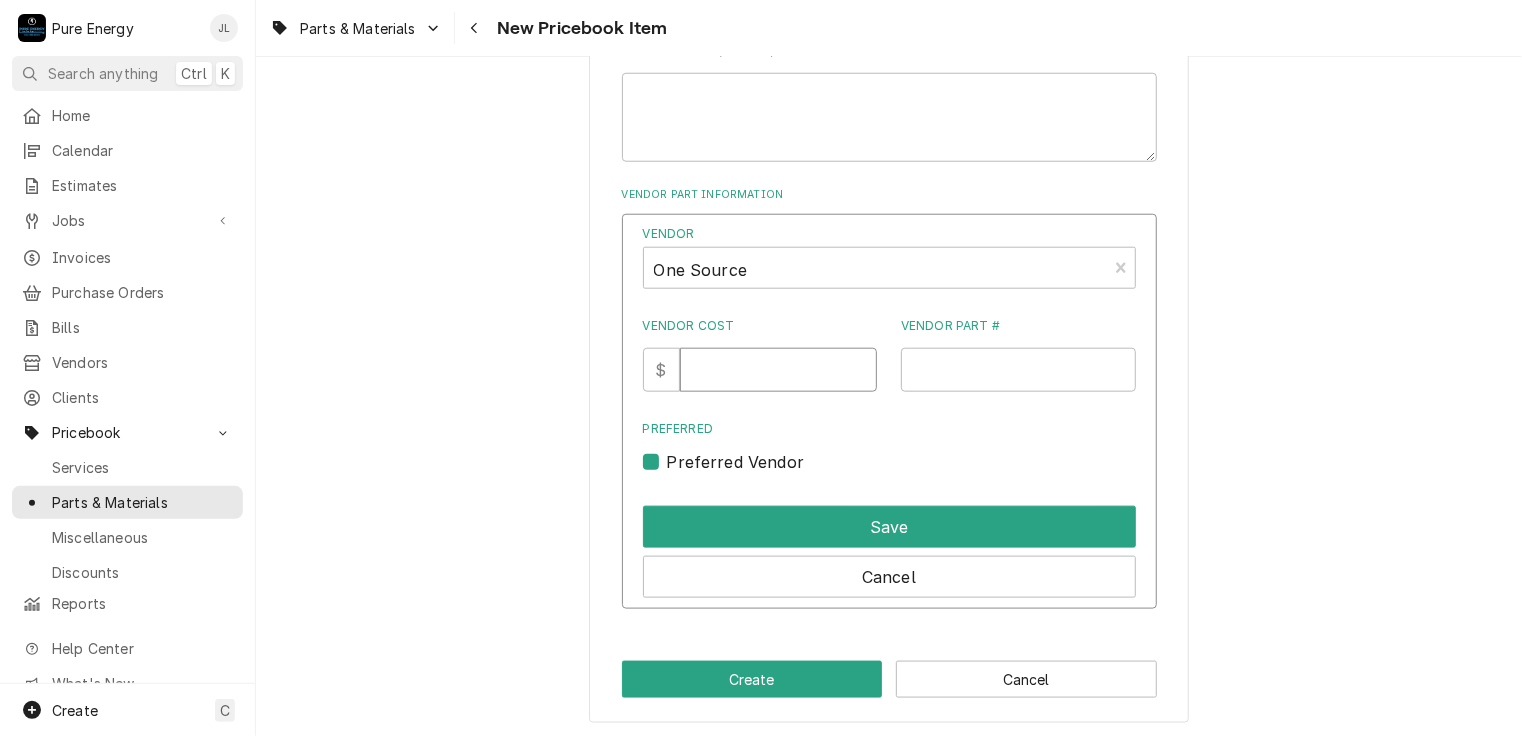 click on "Vendor Cost" at bounding box center (778, 370) 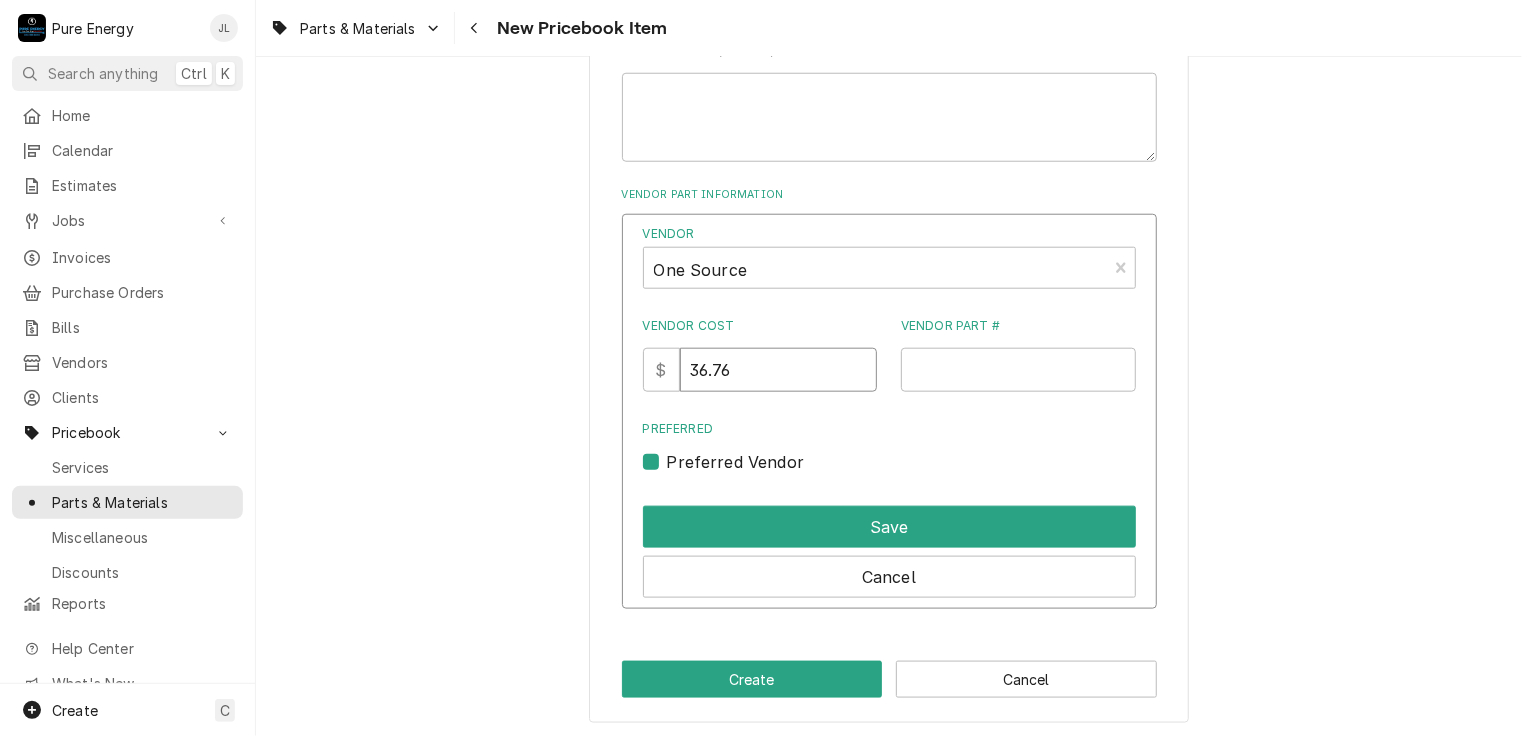 type on "36.76" 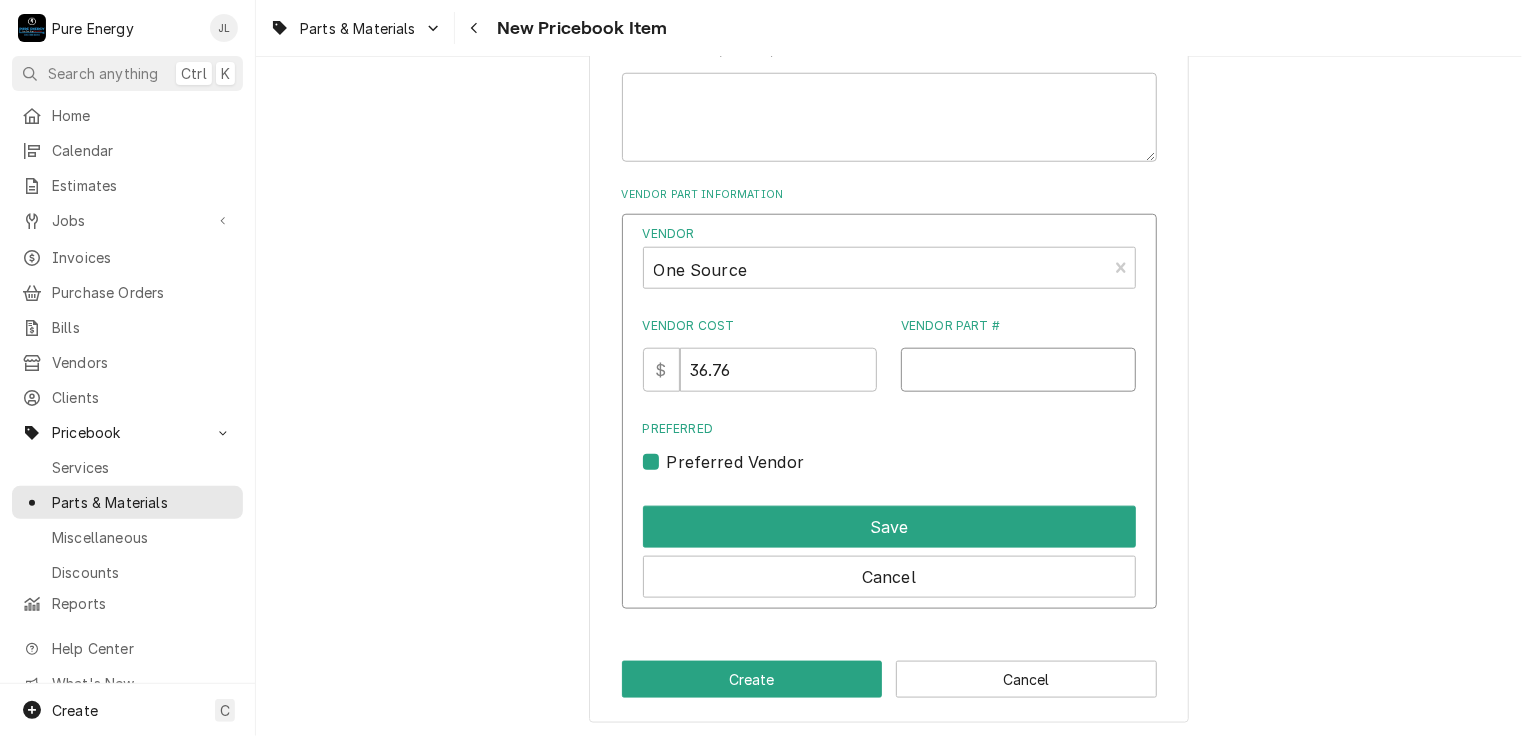 click on "Vendor Part #" at bounding box center (1018, 370) 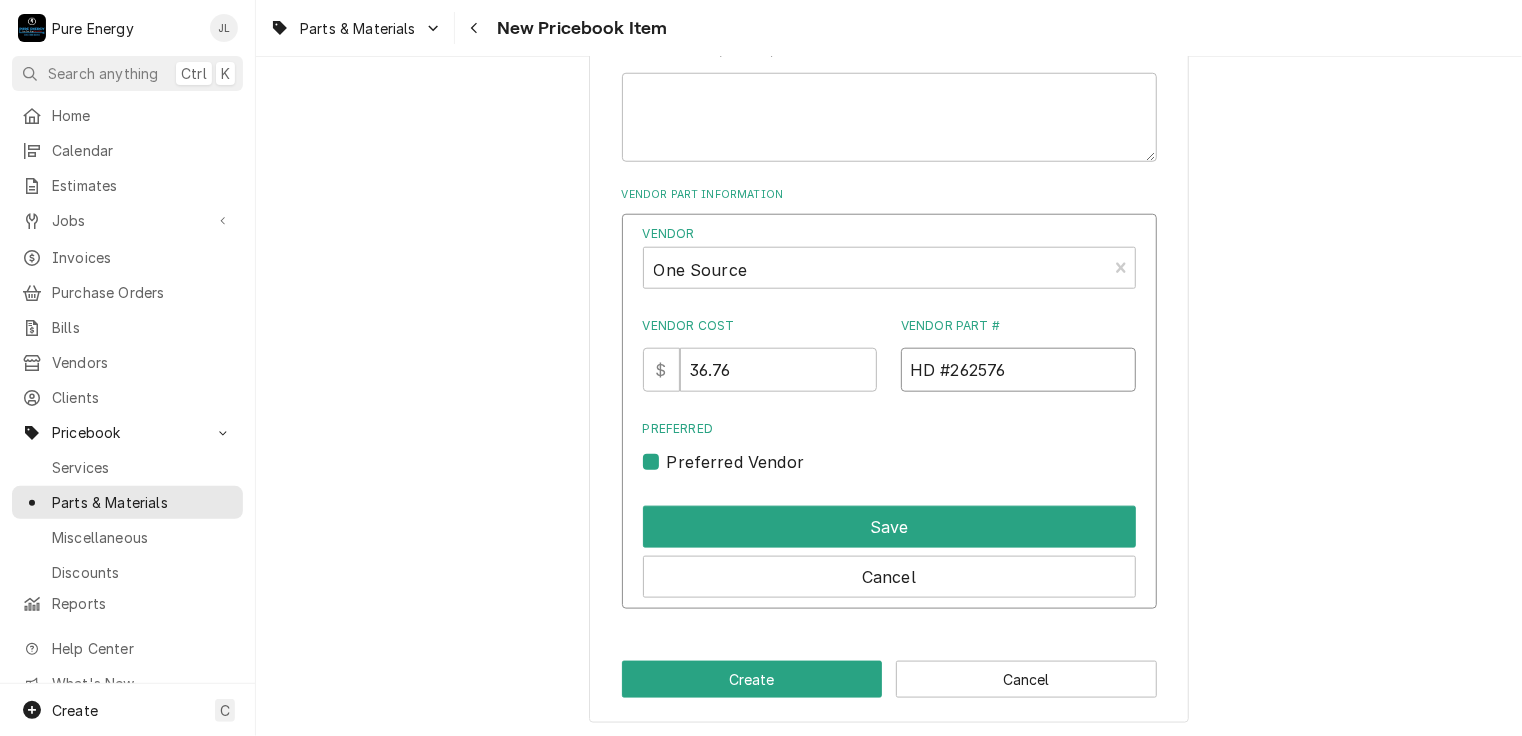 click on "HD #262576" at bounding box center [1018, 370] 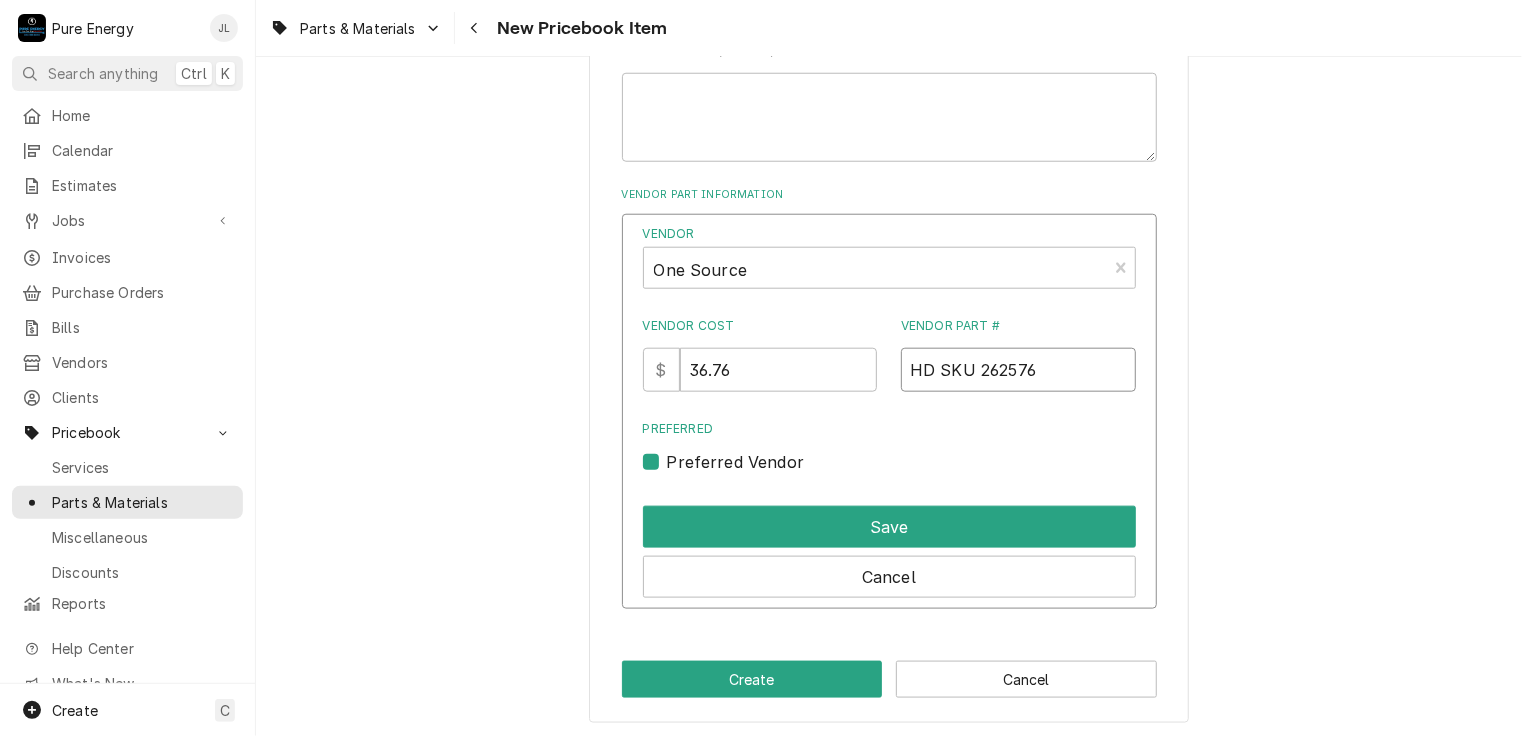 type on "HD SKU 262576" 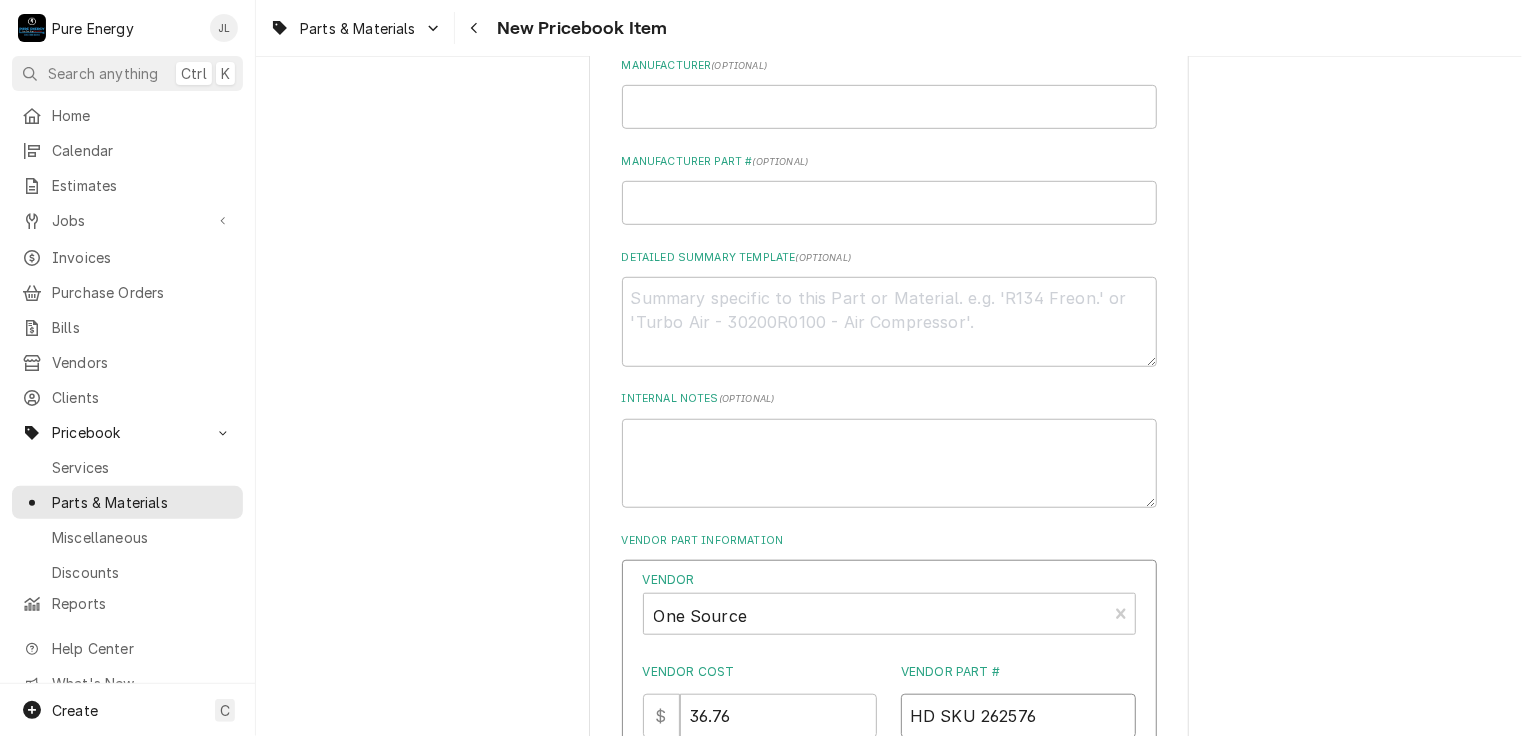 scroll, scrollTop: 946, scrollLeft: 0, axis: vertical 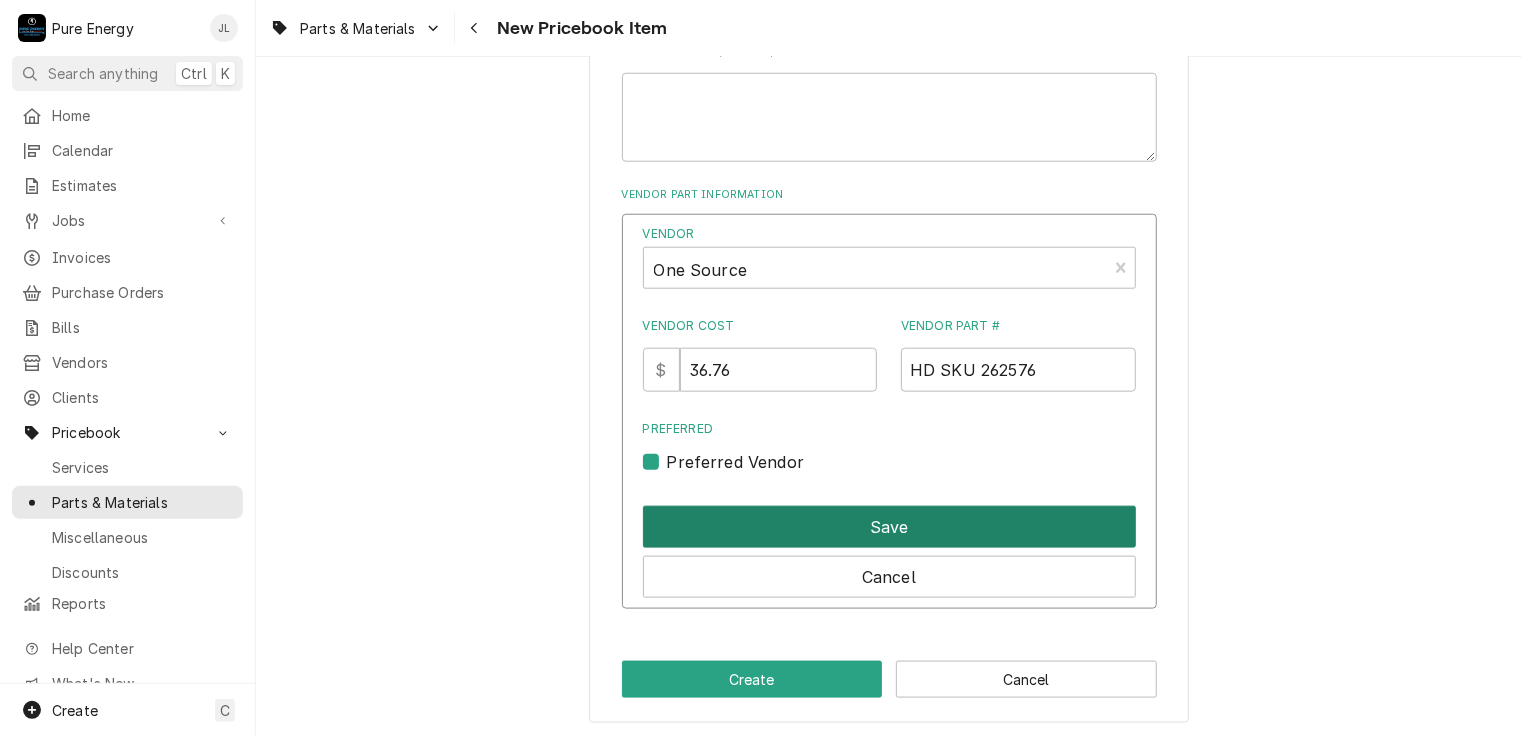 click on "Save" at bounding box center (889, 527) 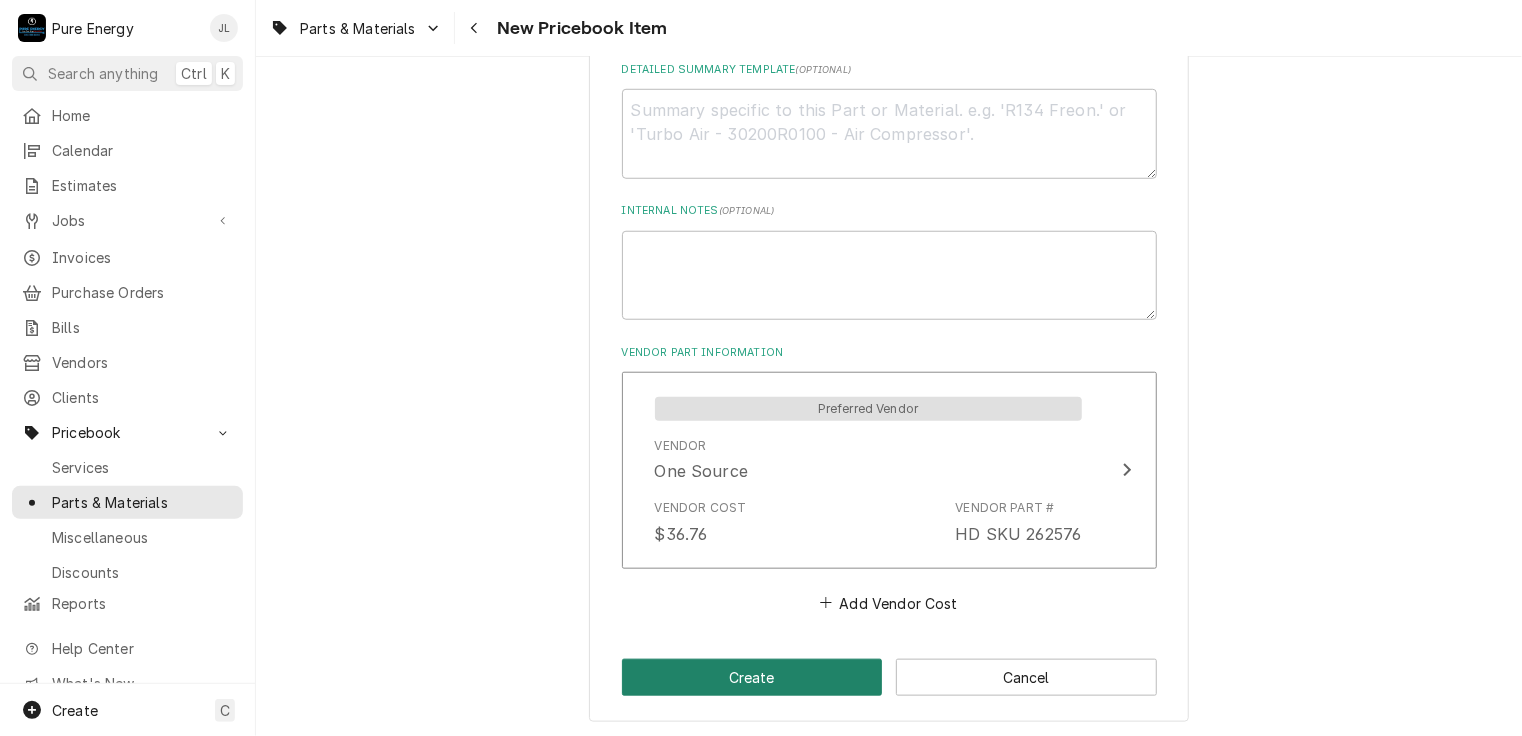 click on "Create" at bounding box center [752, 677] 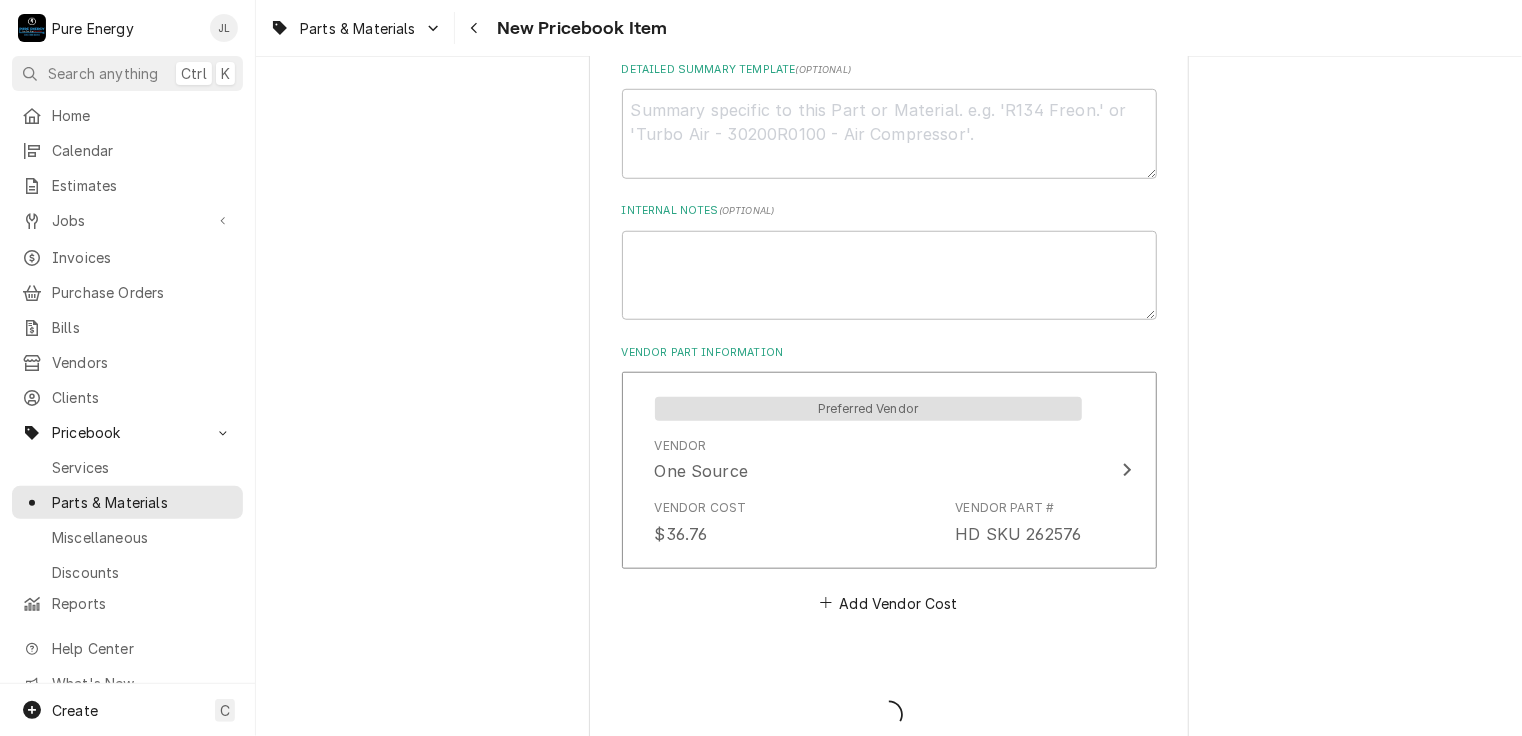 type on "x" 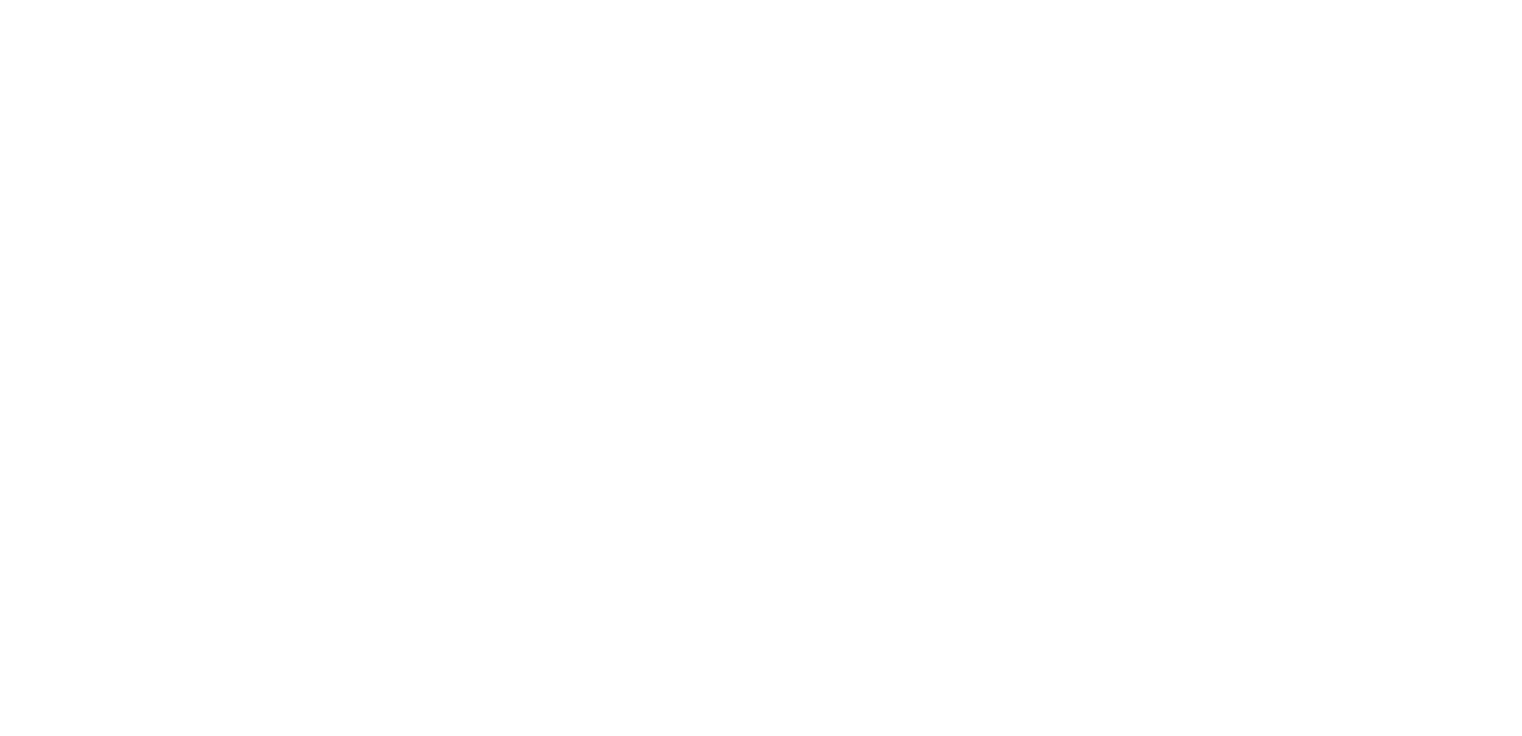 scroll, scrollTop: 0, scrollLeft: 0, axis: both 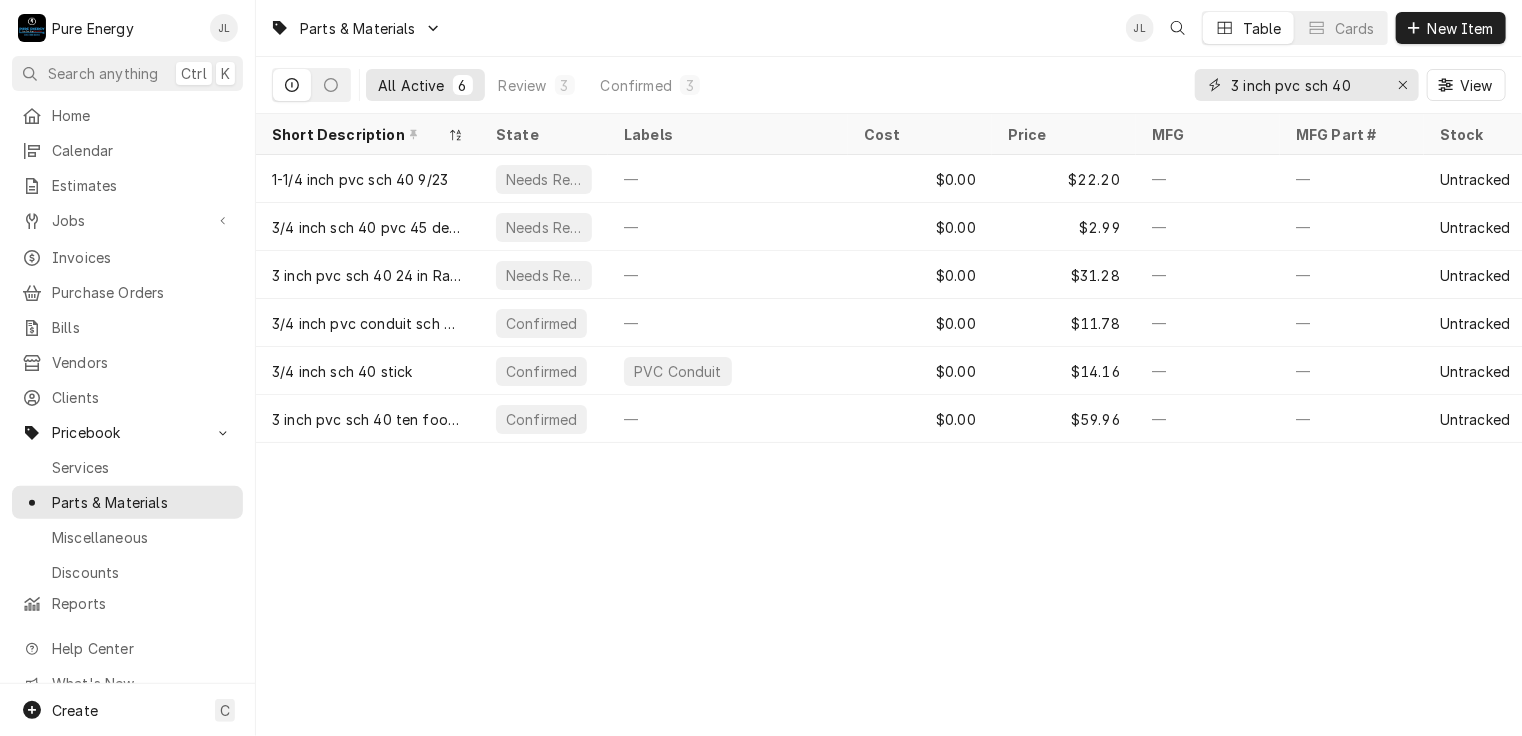 click on "3 inch pvc sch 40" at bounding box center [1306, 85] 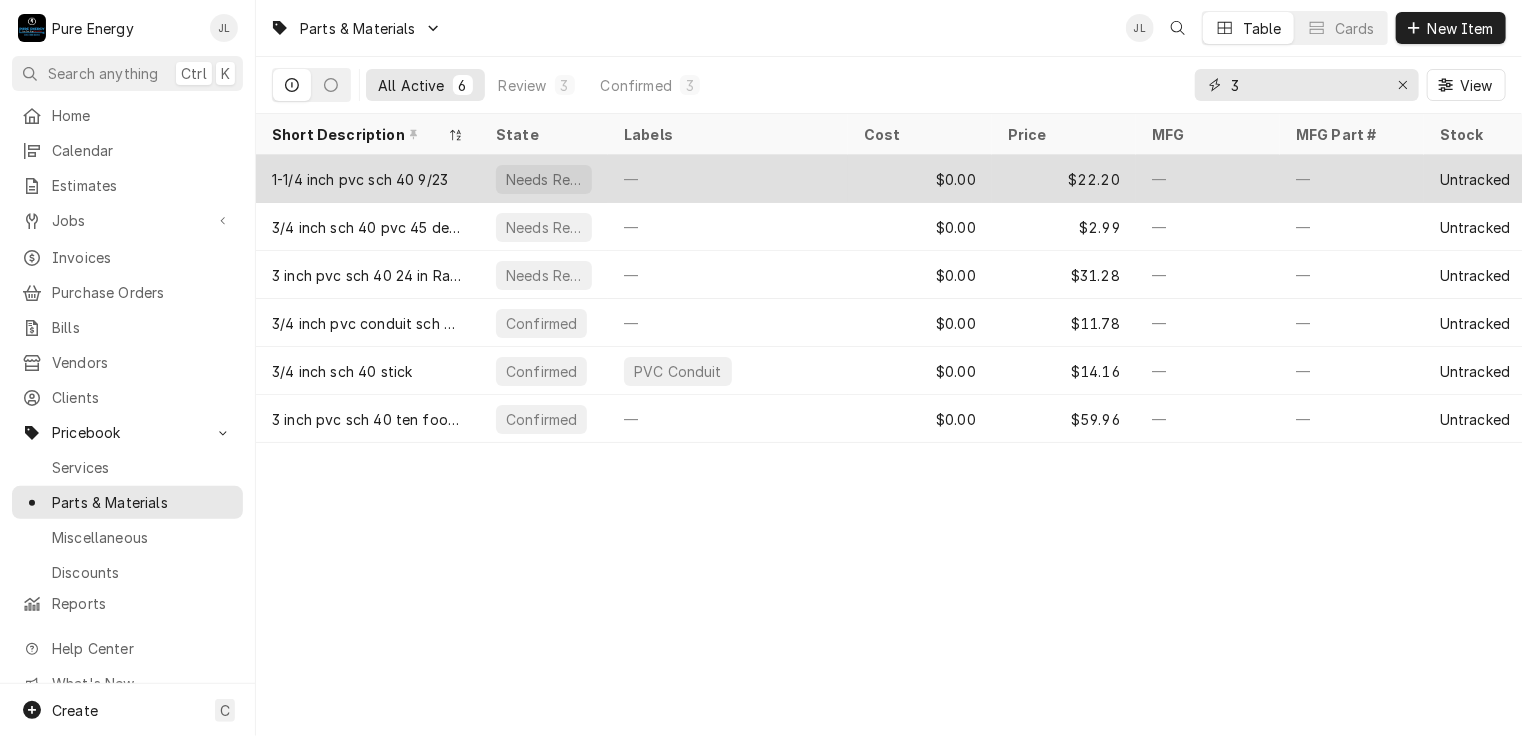 type on "3" 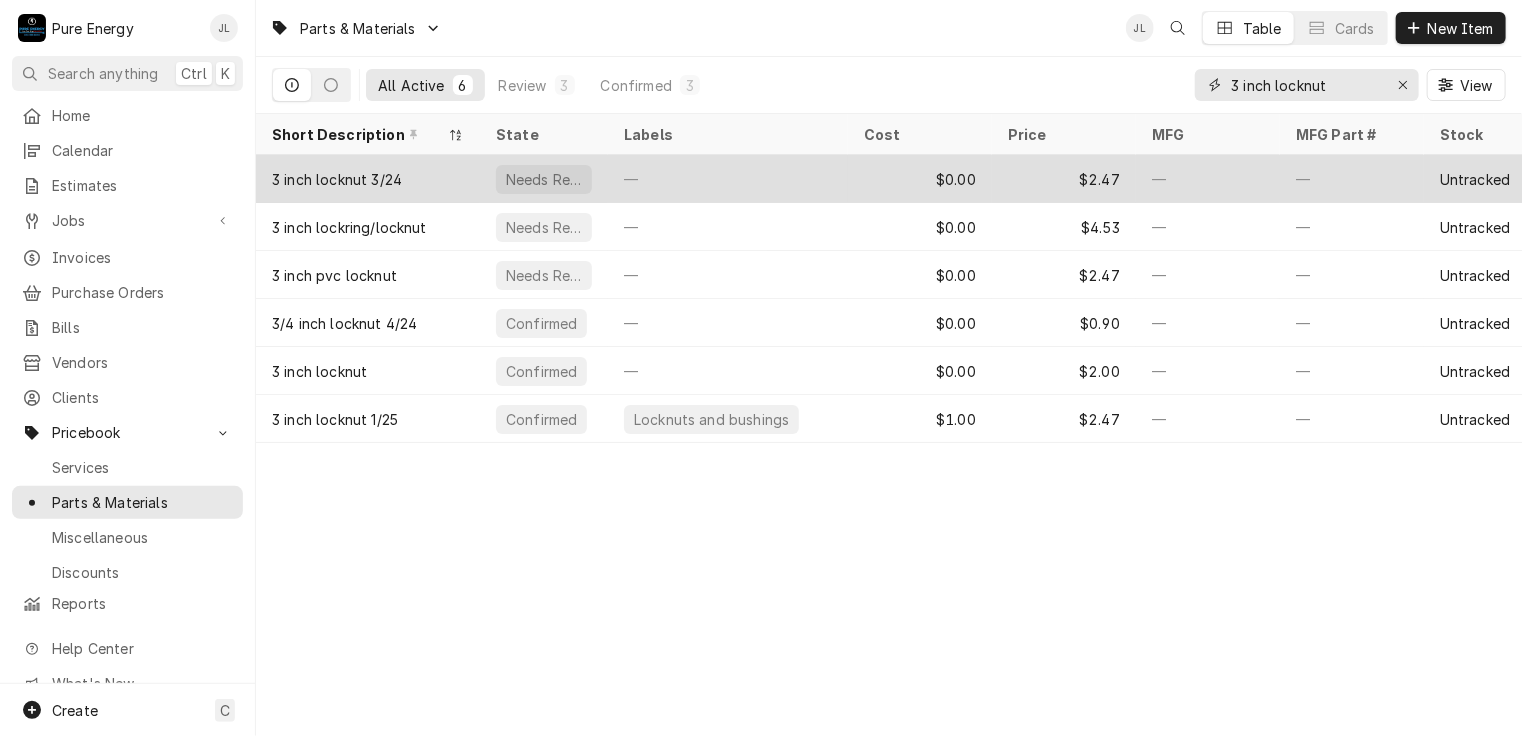 type on "3 inch locknut" 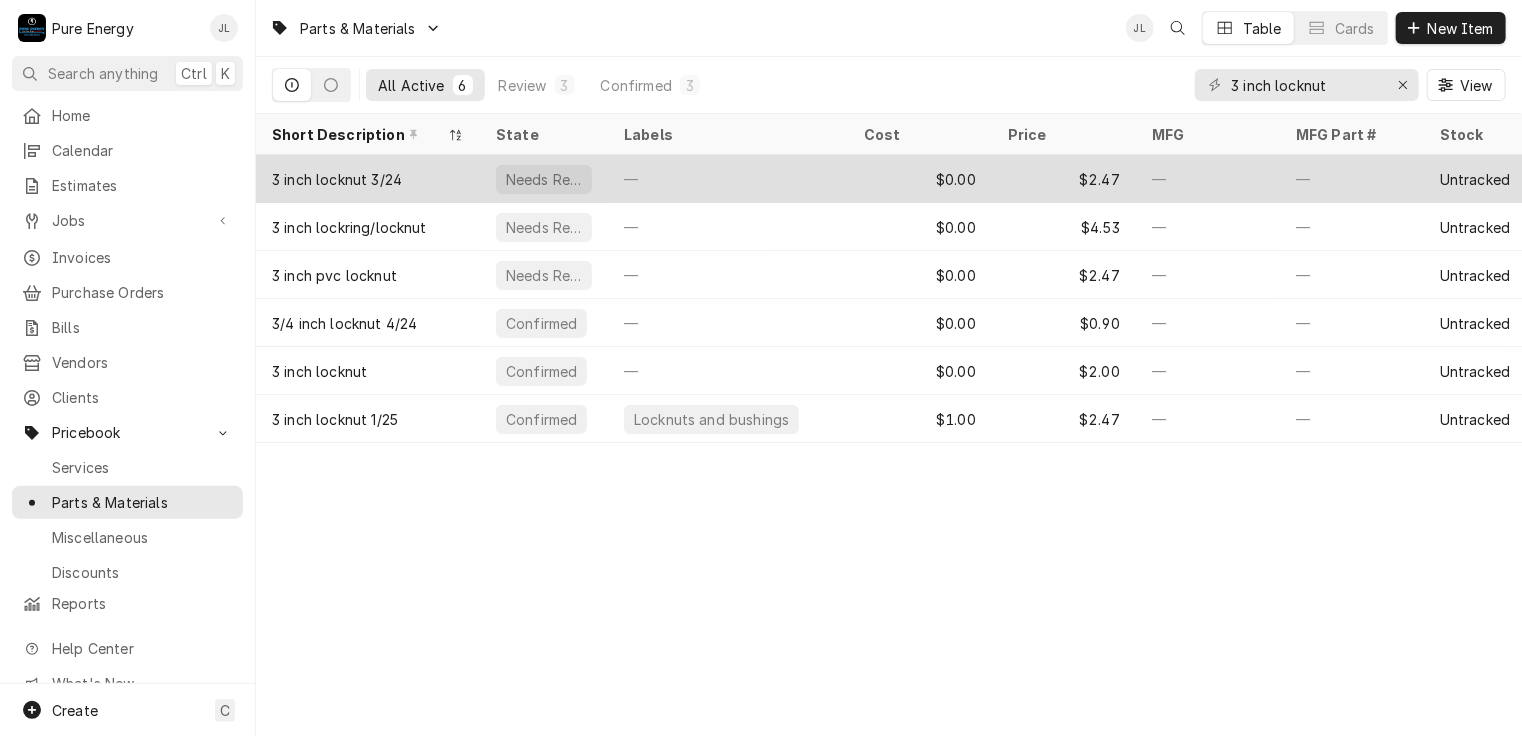 click on "—" at bounding box center [728, 179] 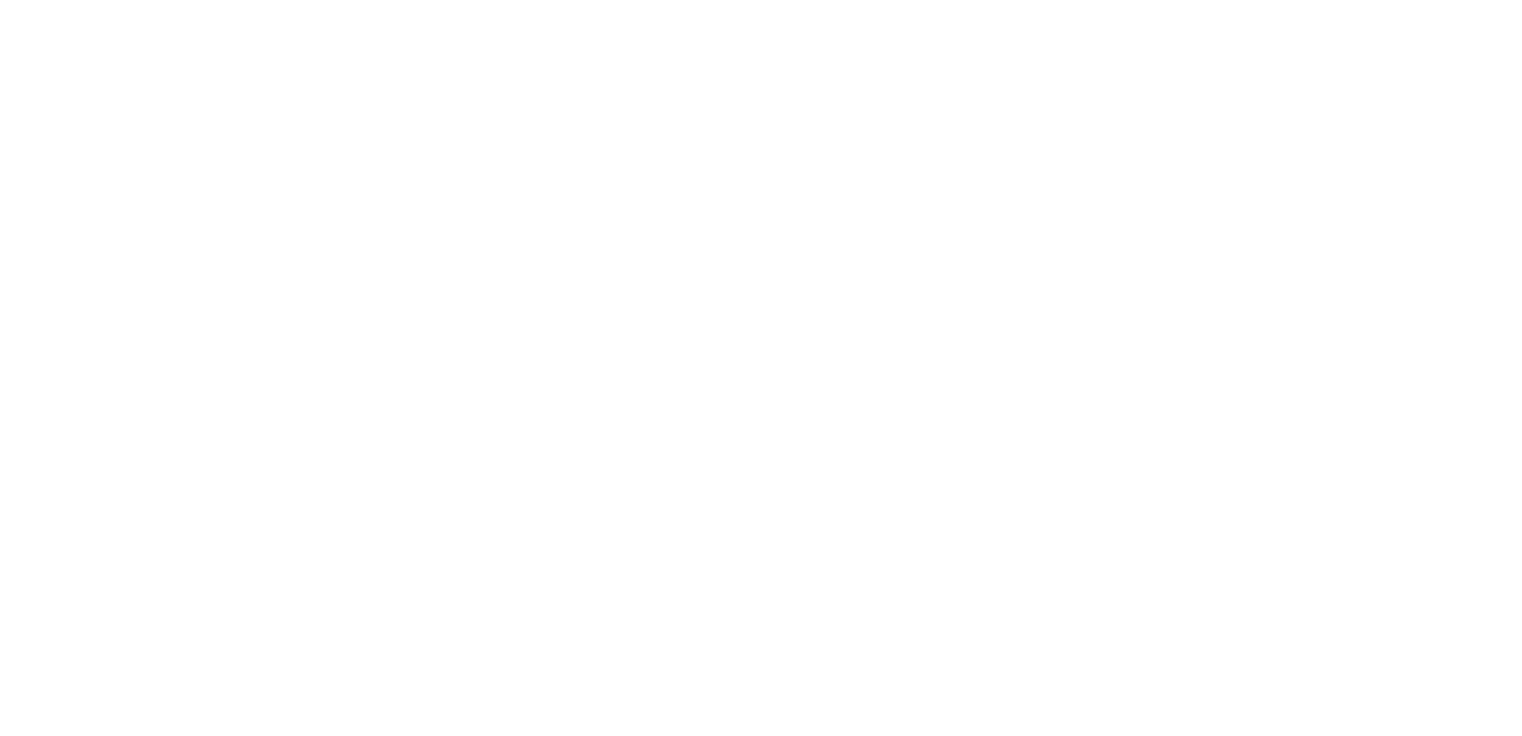 scroll, scrollTop: 0, scrollLeft: 0, axis: both 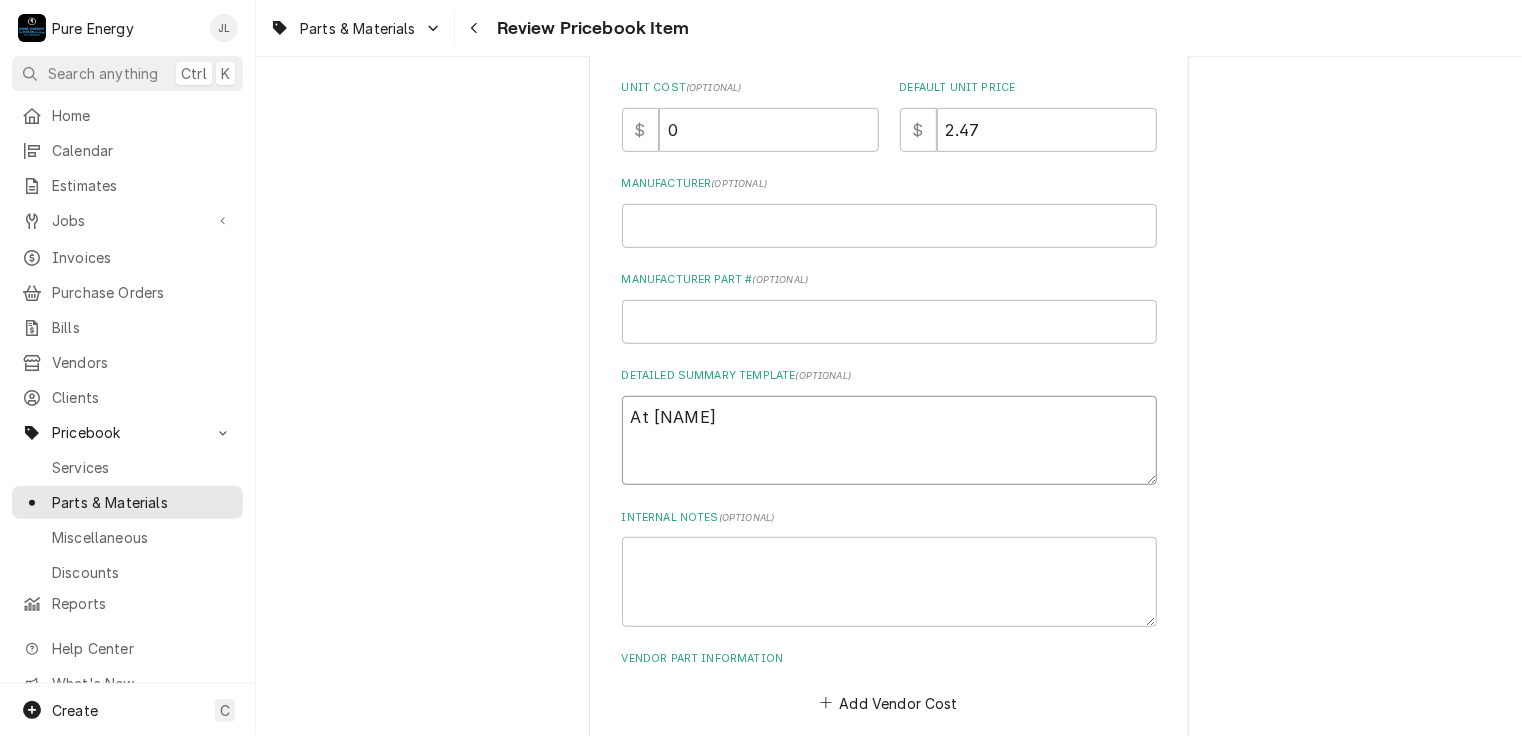 click on "At [NAME]" at bounding box center [889, 441] 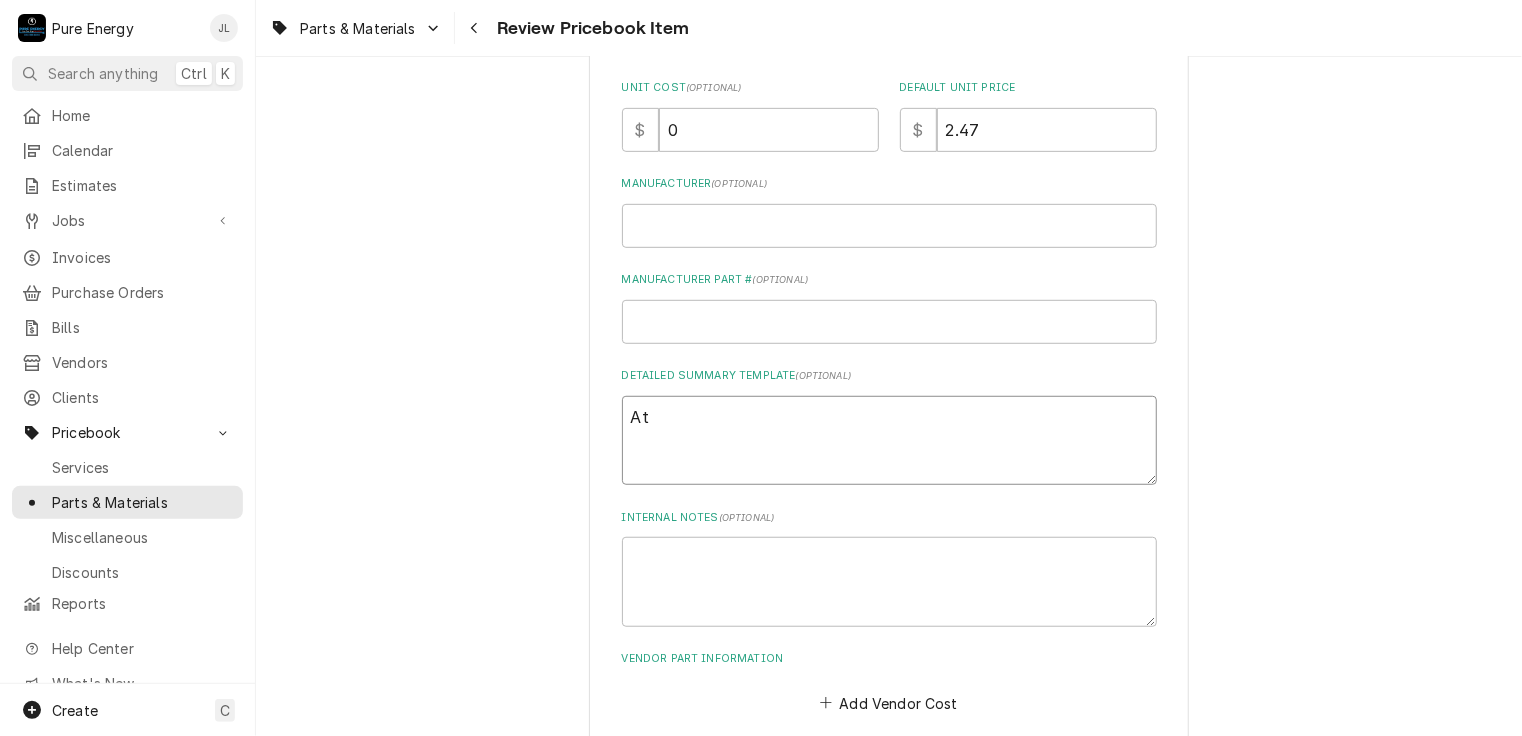 type on "x" 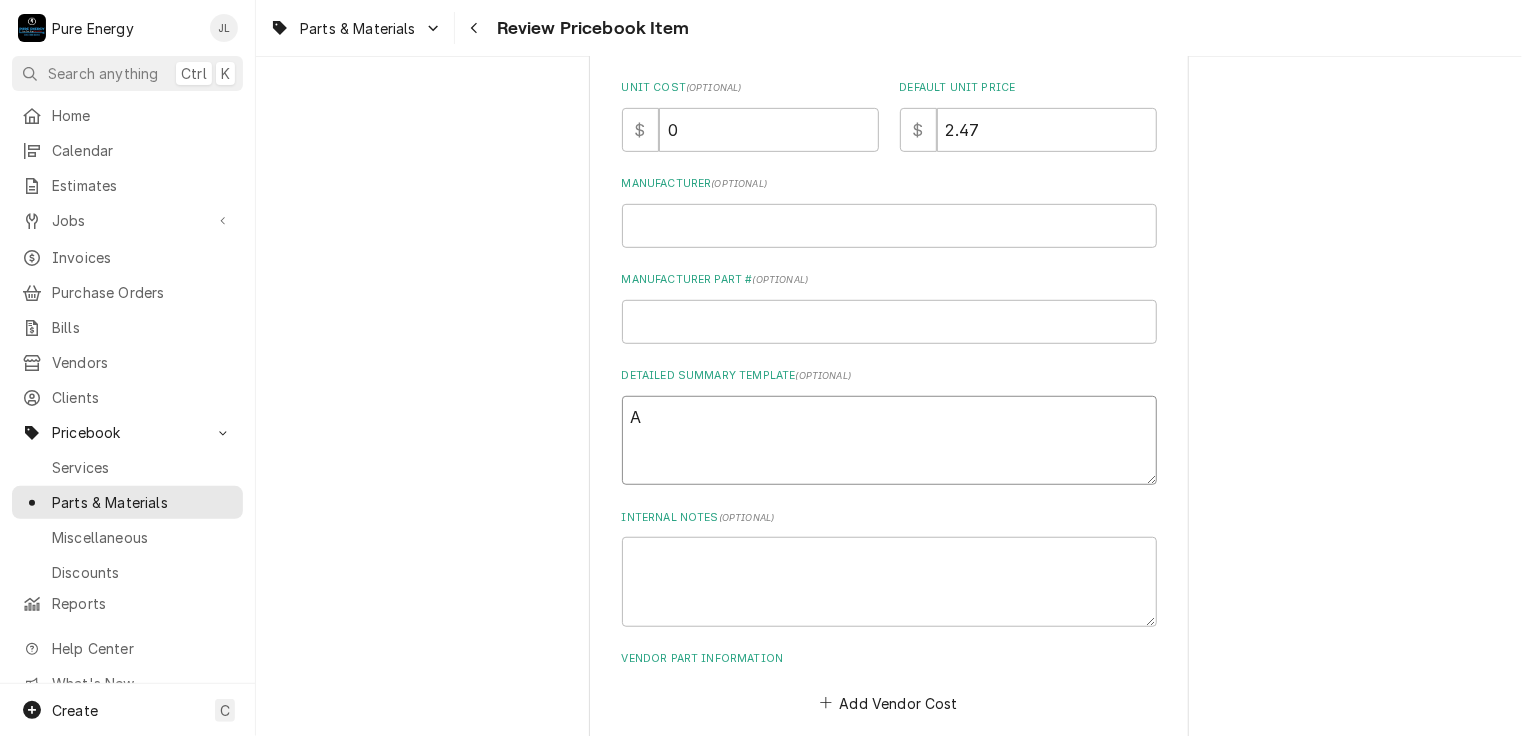 type on "x" 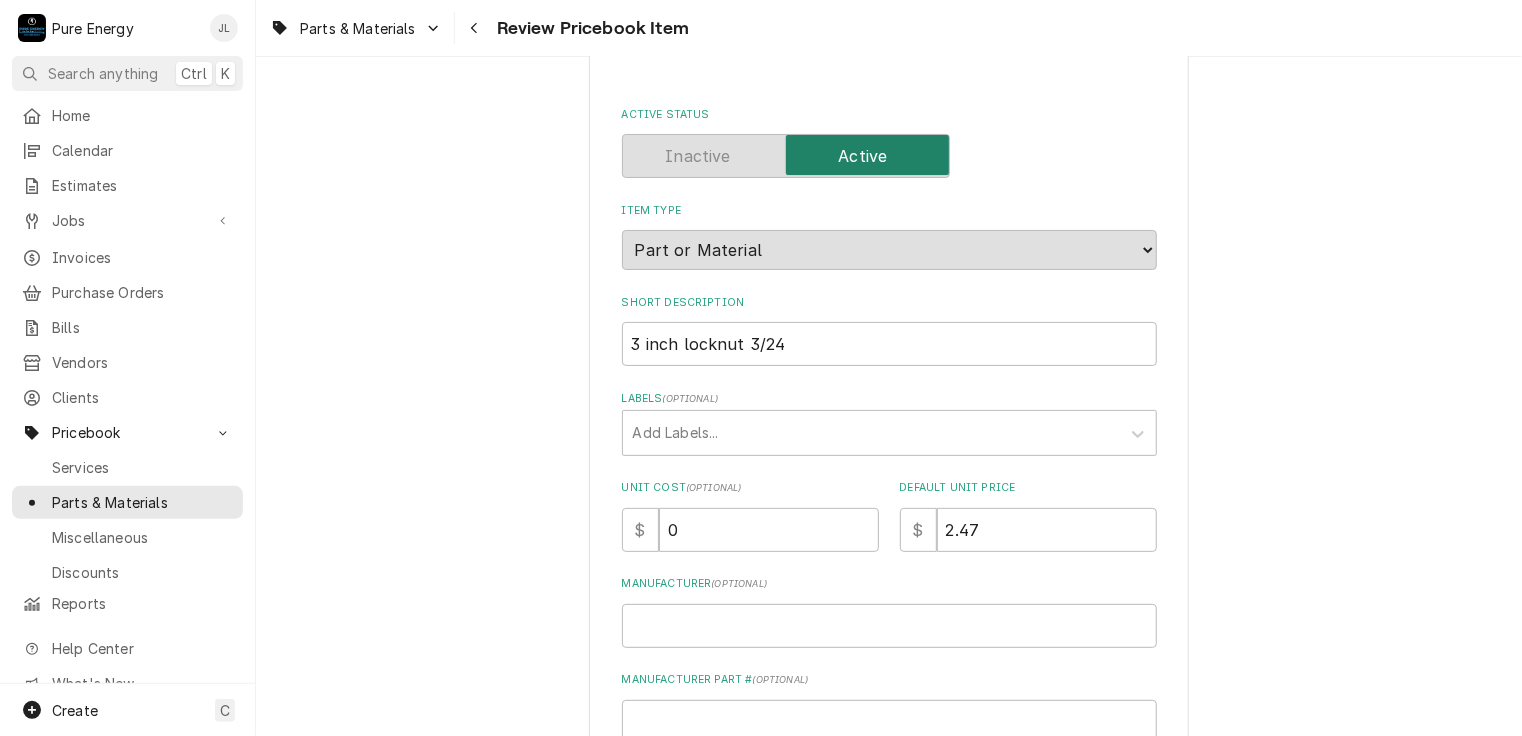 scroll, scrollTop: 0, scrollLeft: 0, axis: both 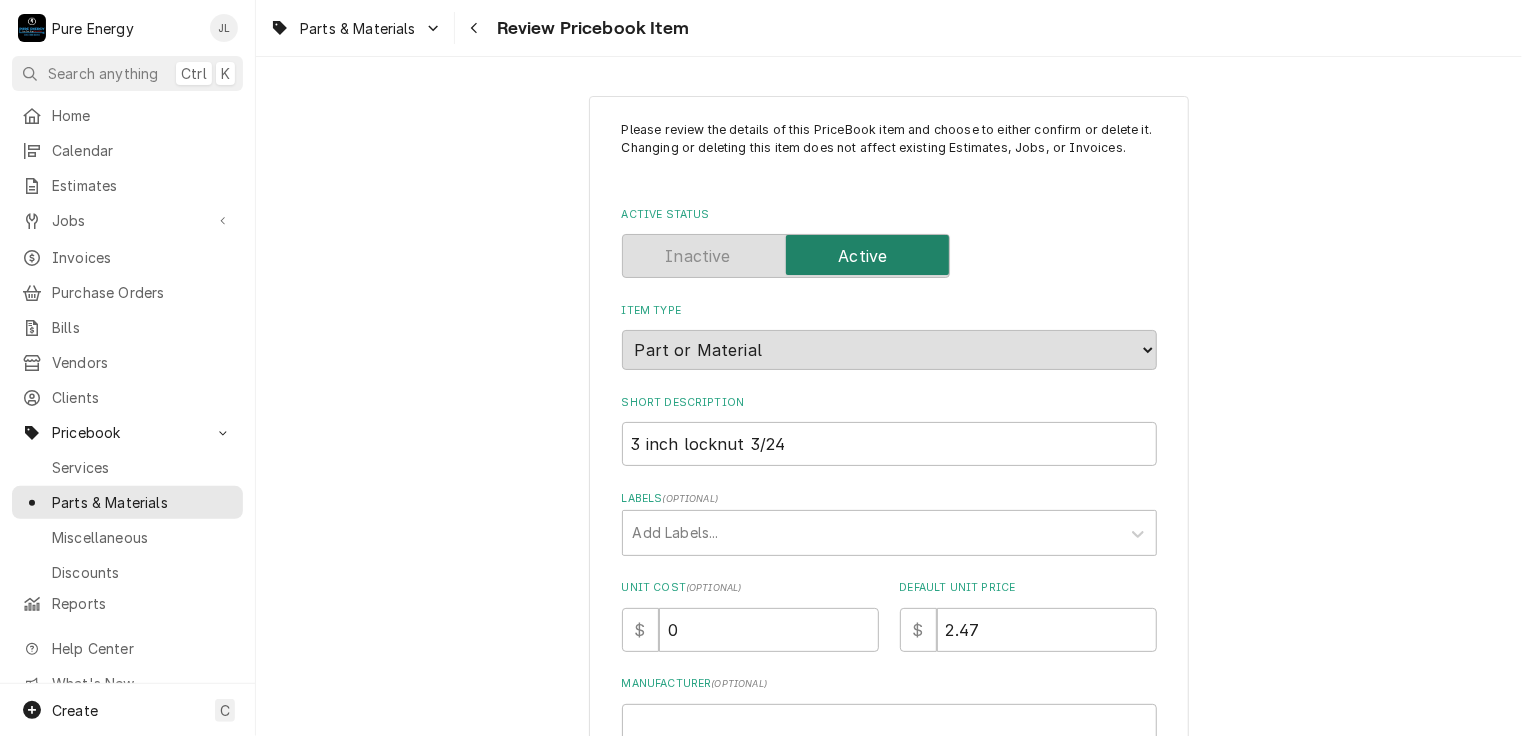 type 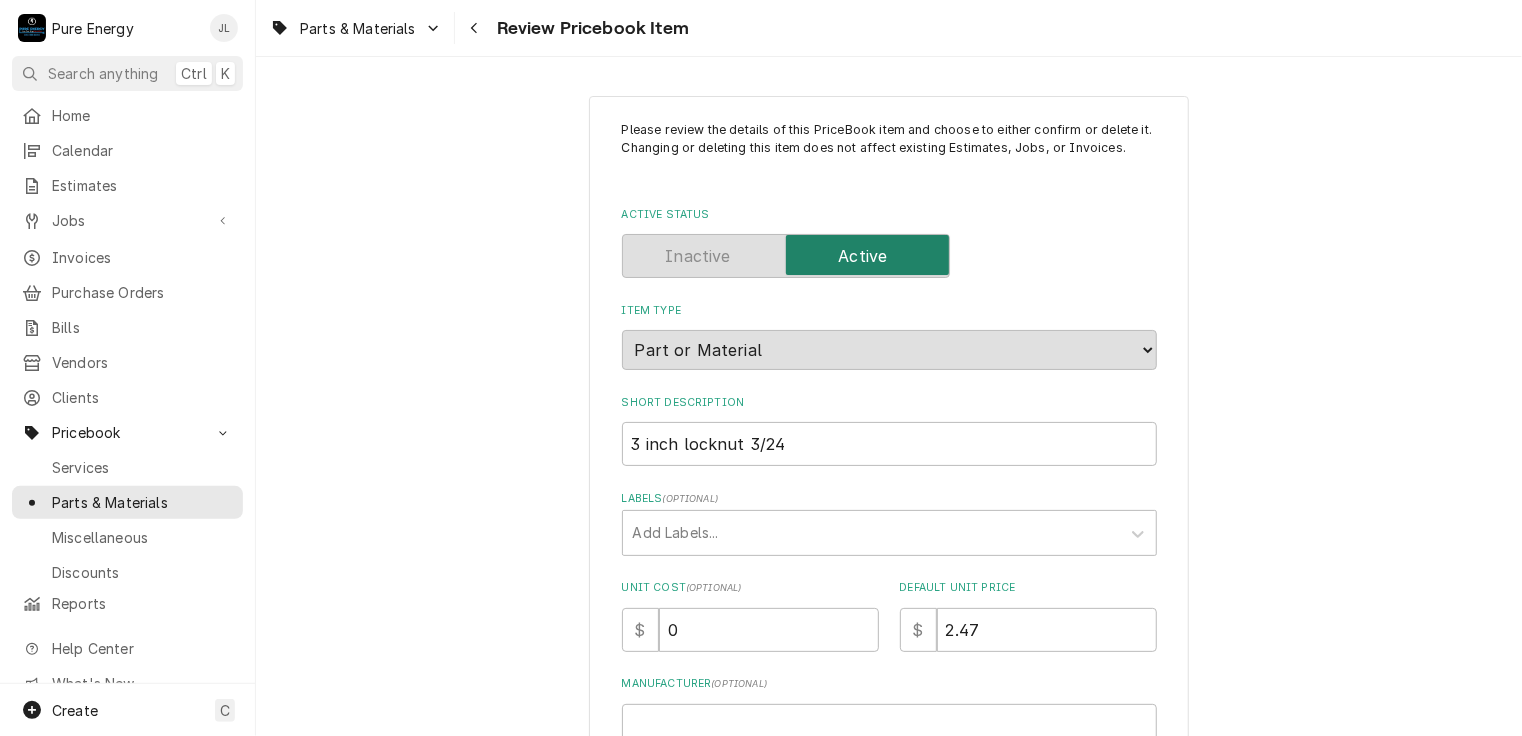 scroll, scrollTop: 300, scrollLeft: 0, axis: vertical 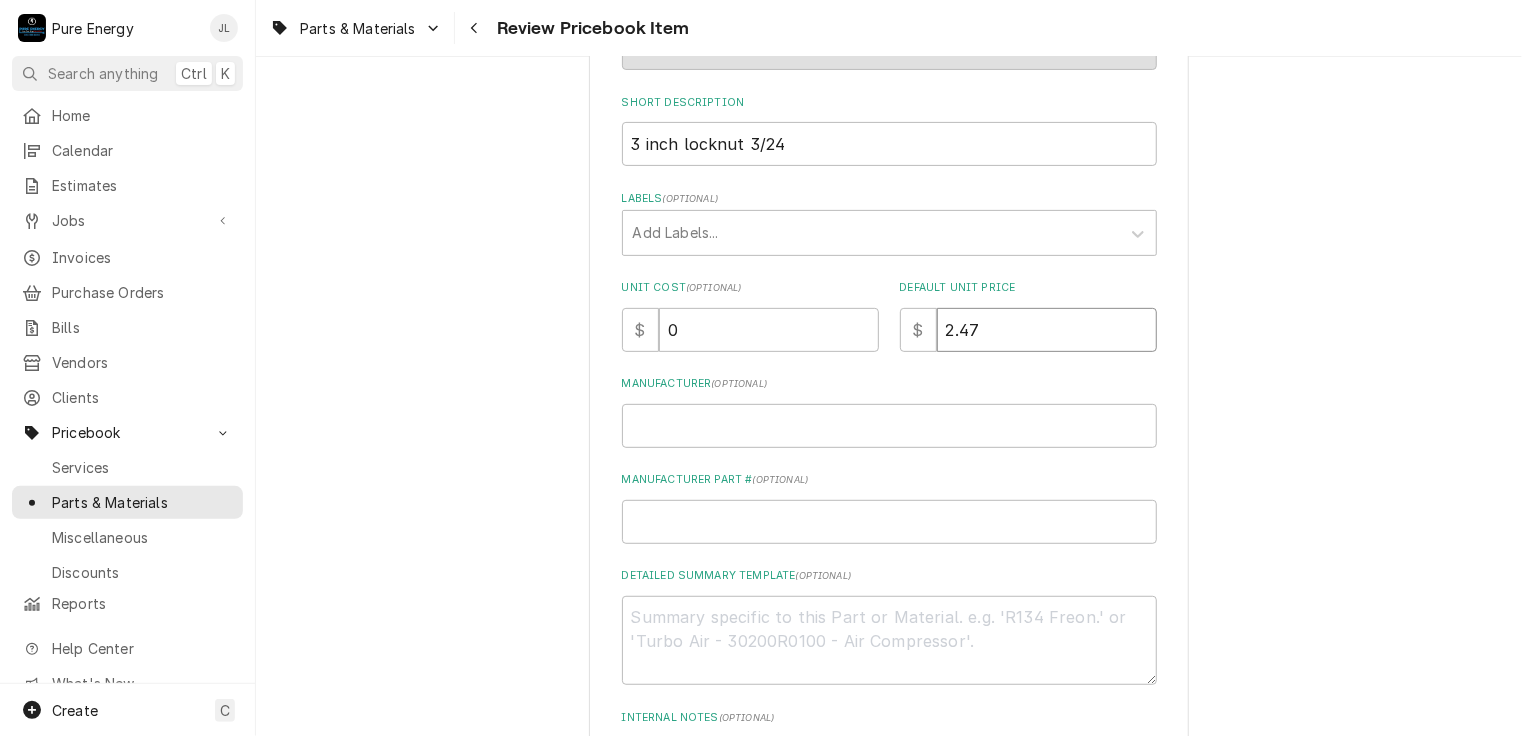 click on "2.47" at bounding box center (1047, 330) 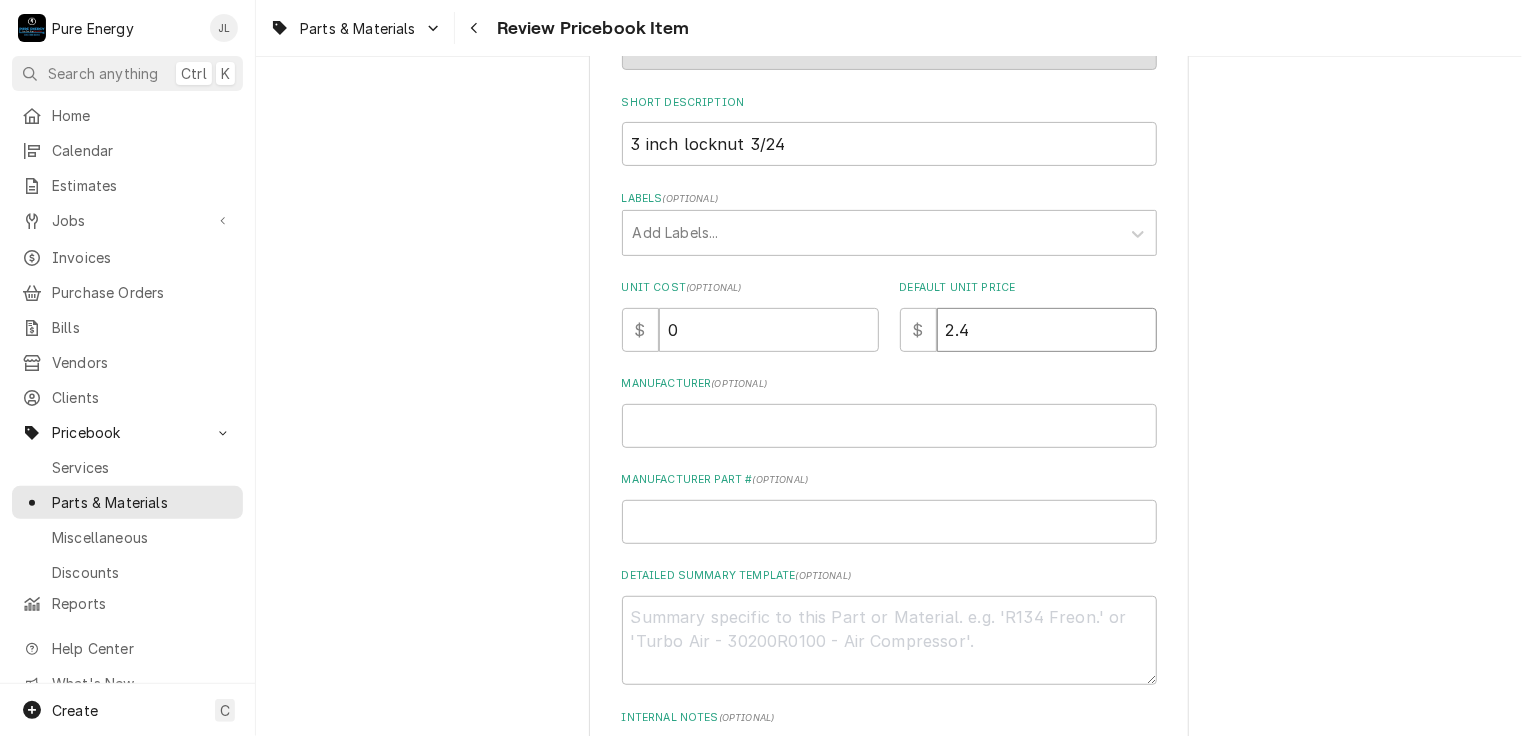 type on "x" 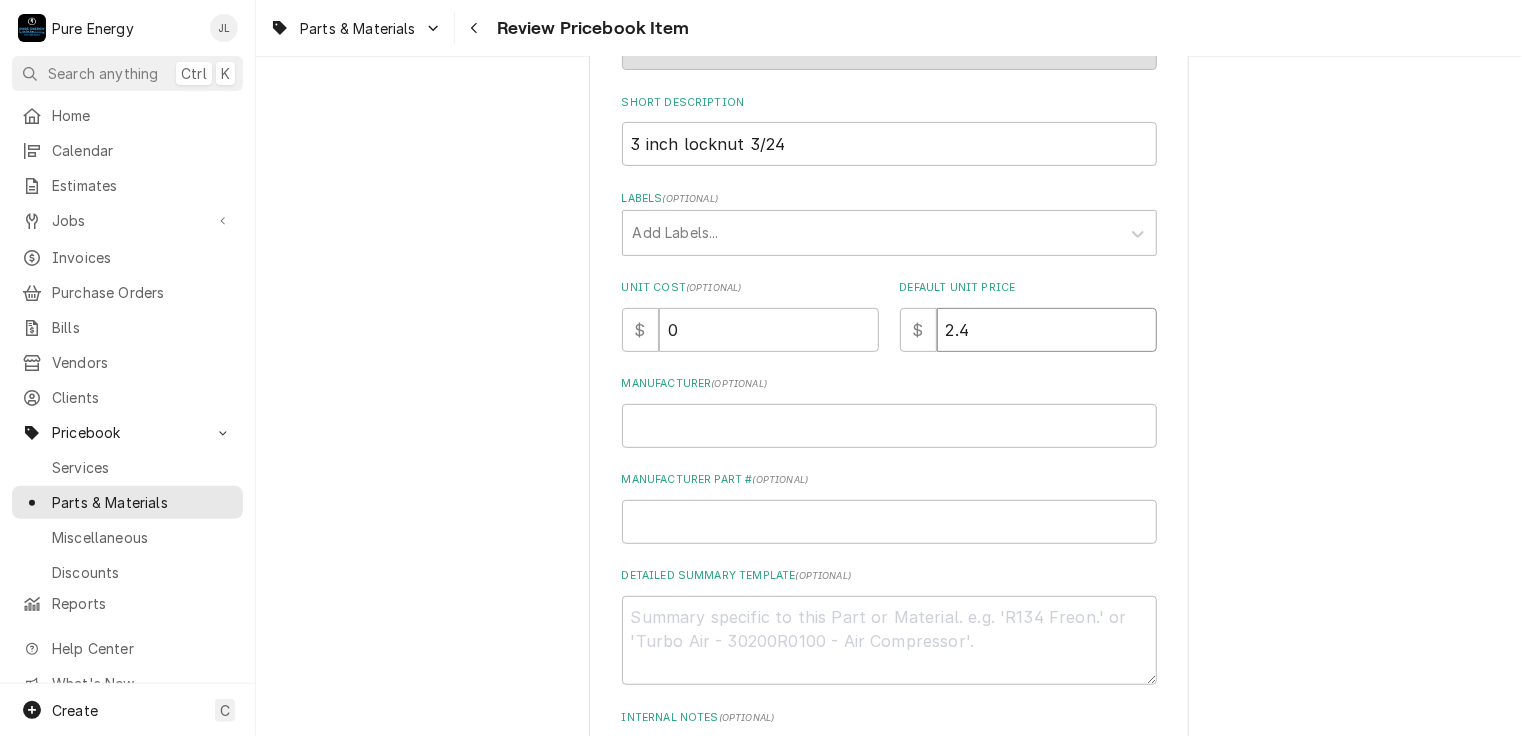 type on "2" 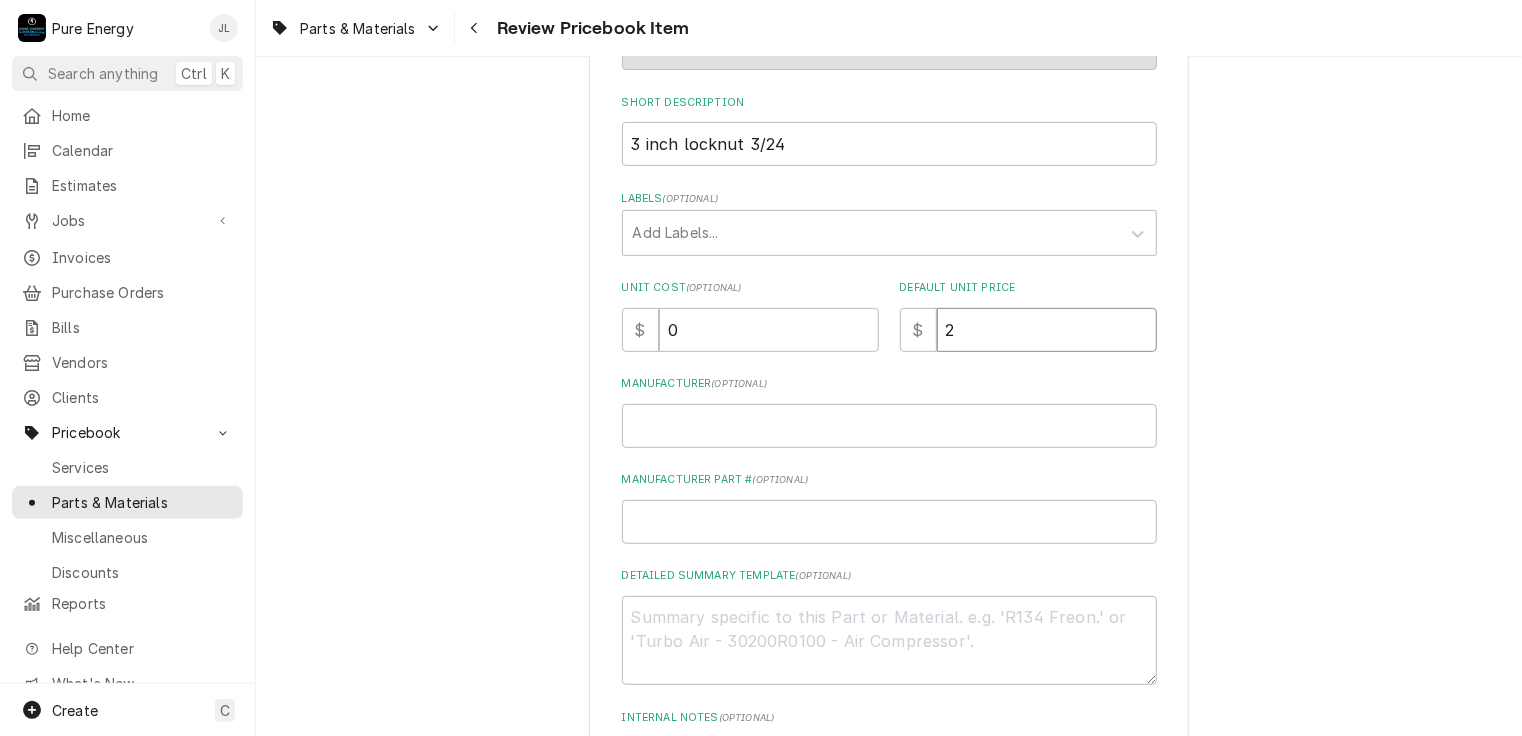 type on "x" 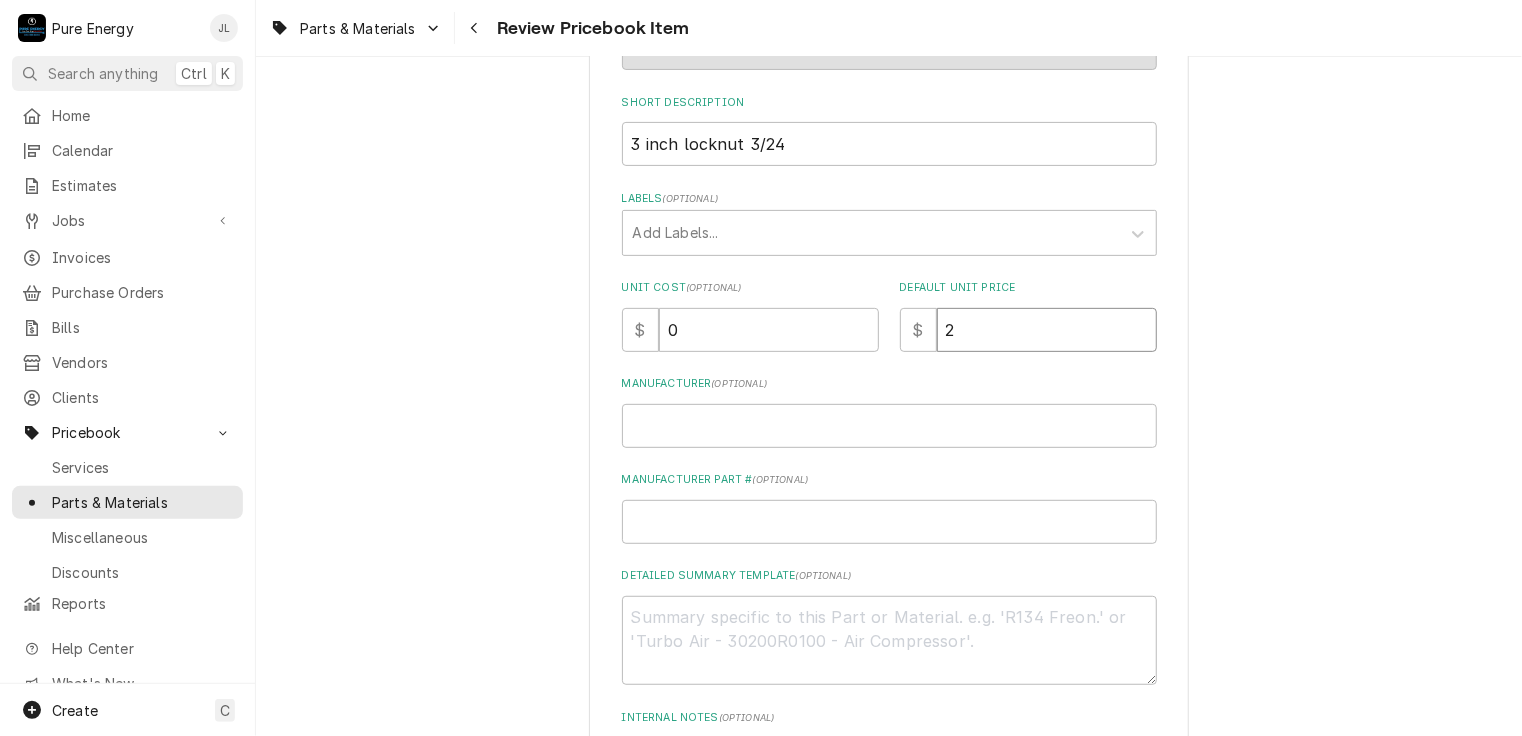 type 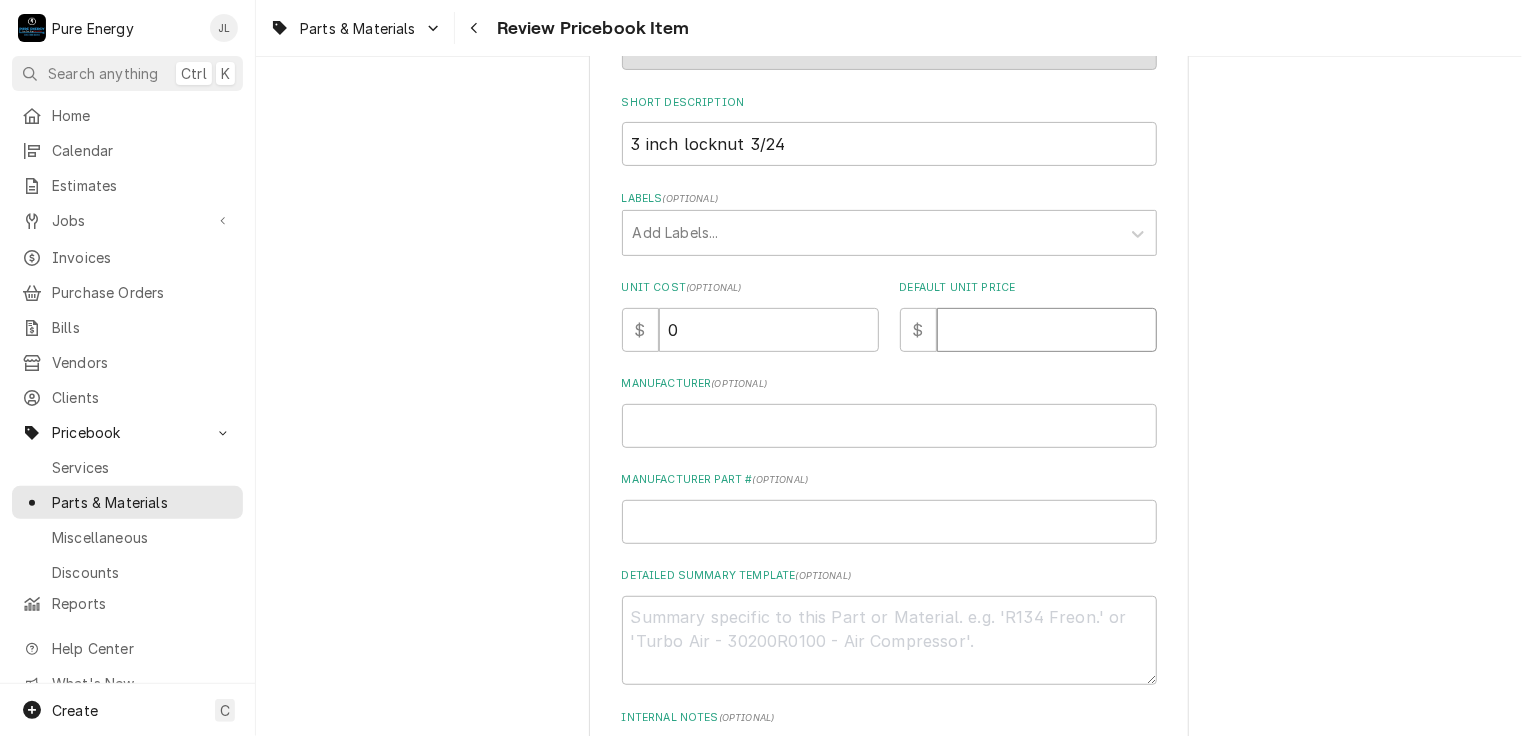 type on "x" 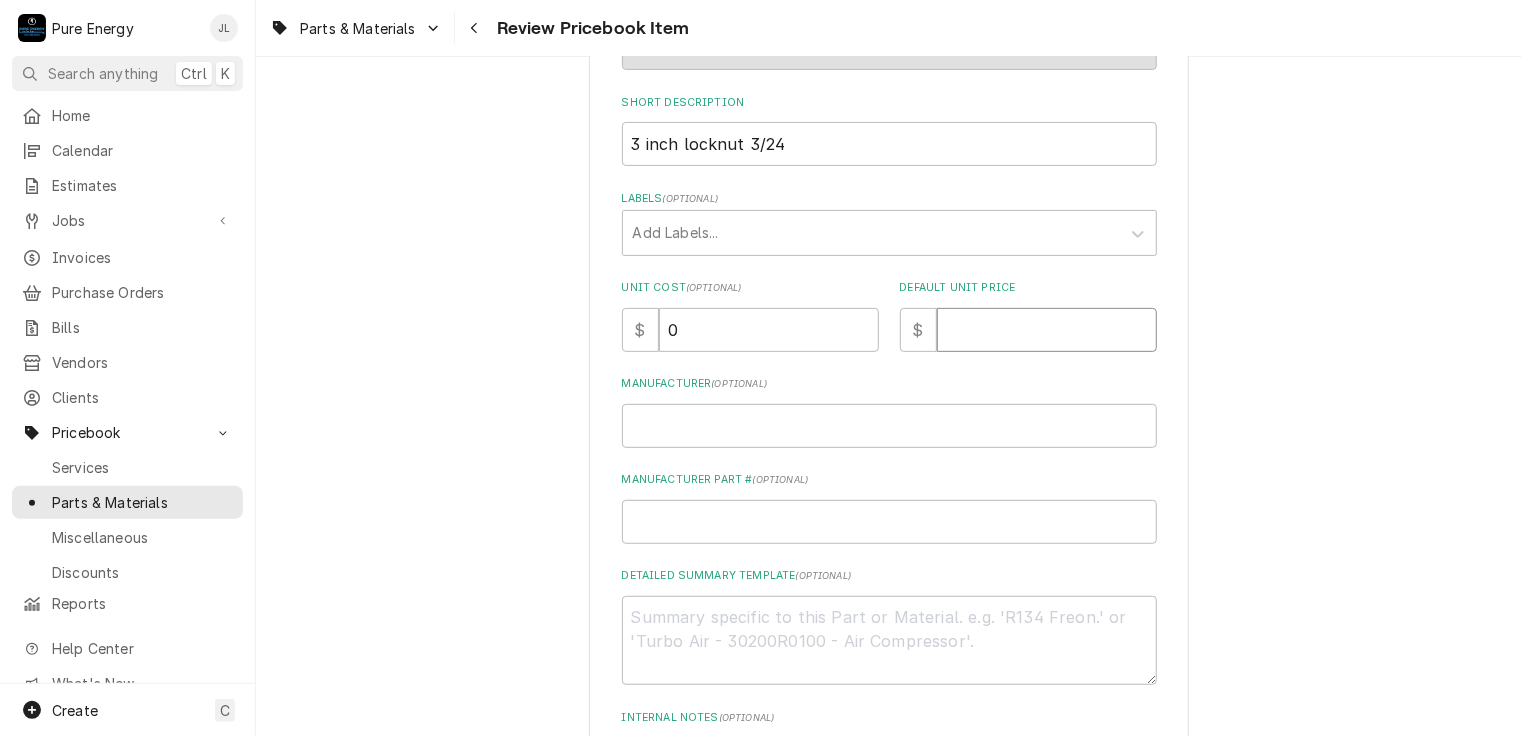type on "3" 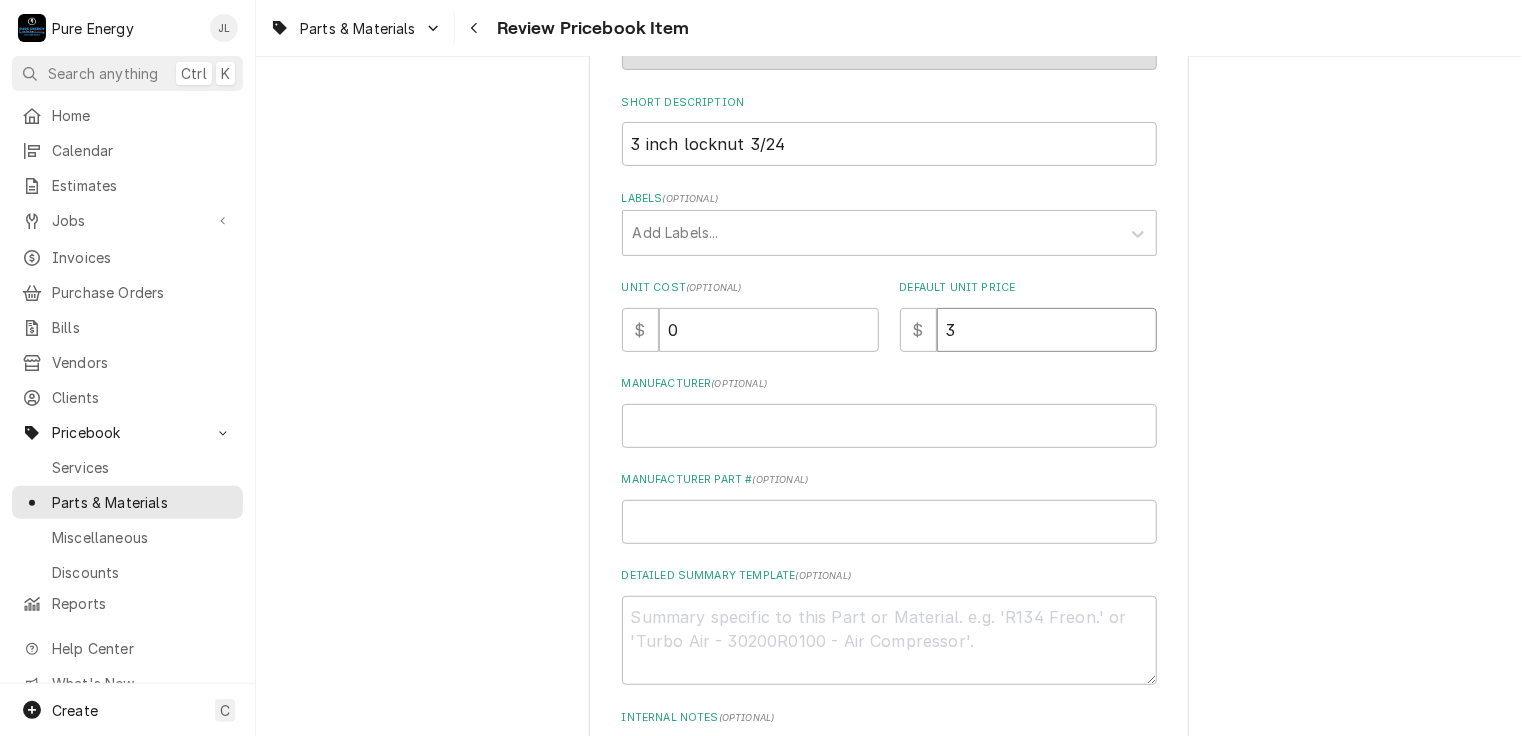 type on "x" 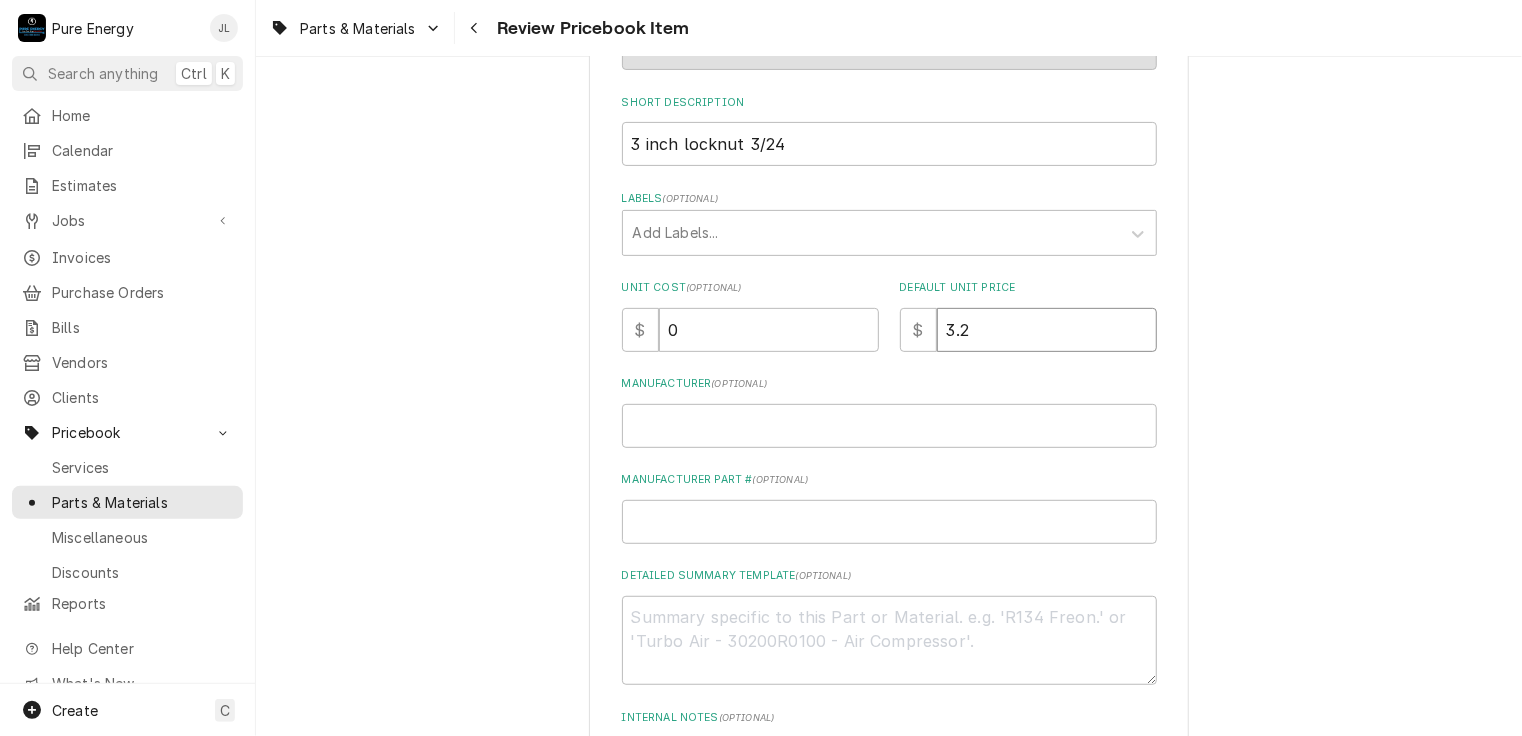 type on "x" 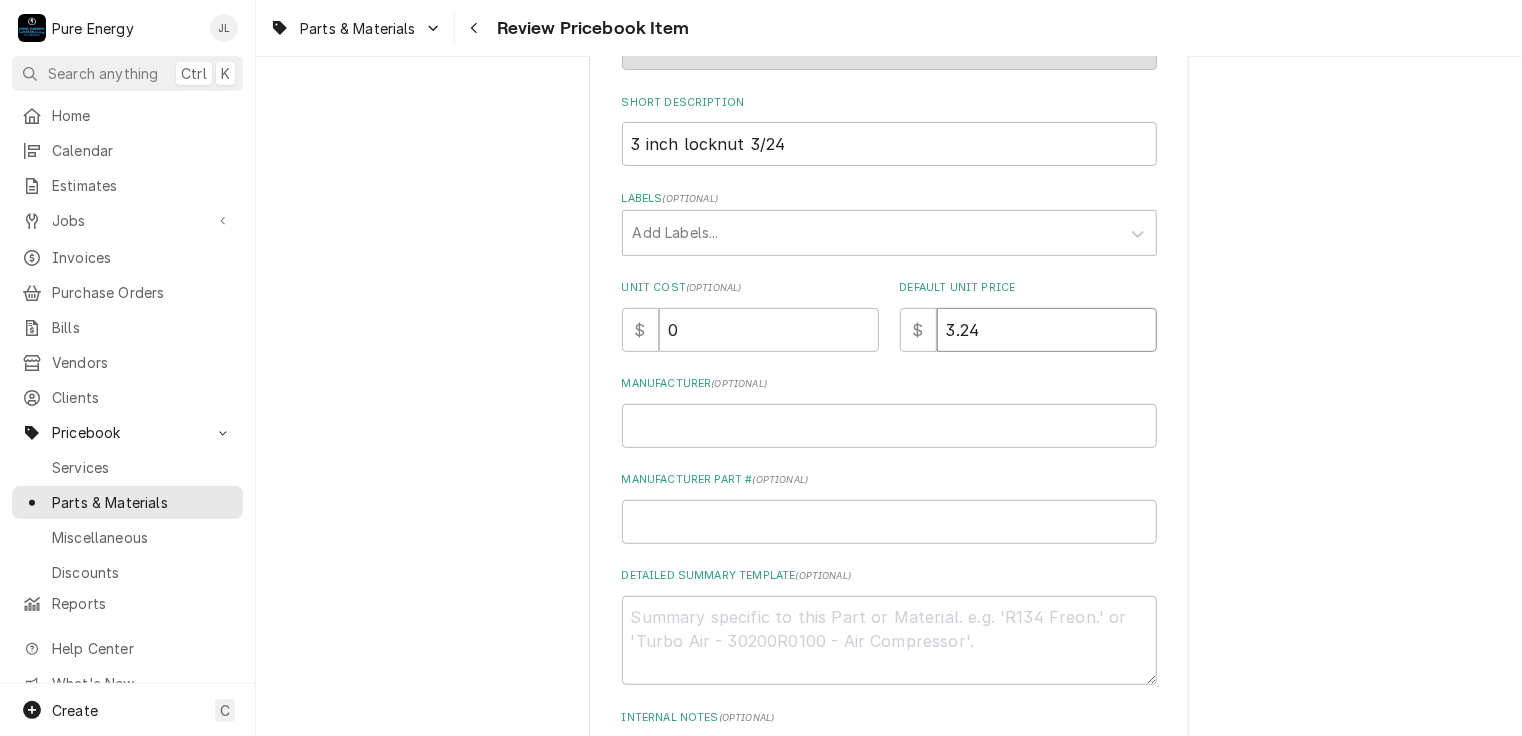 type on "3.24" 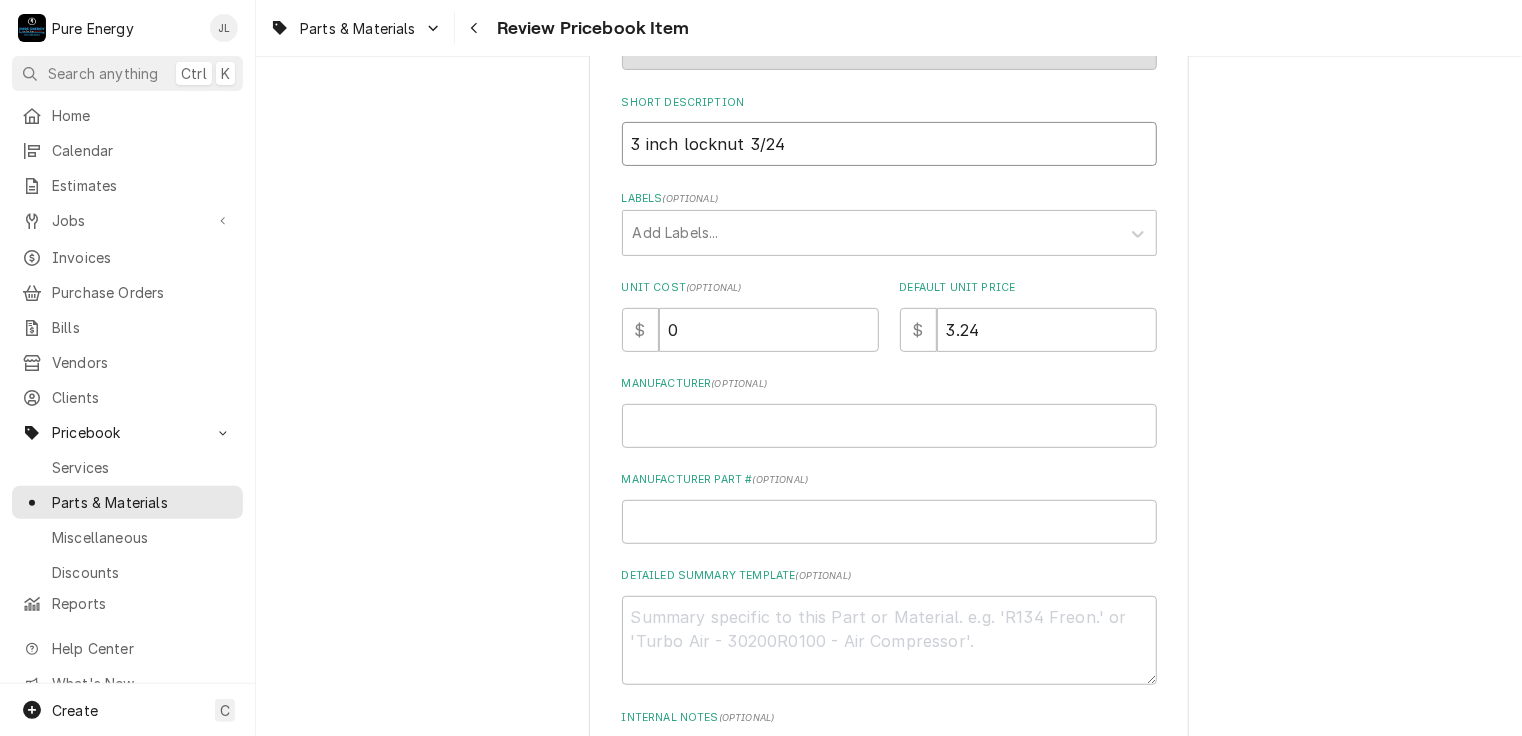 click on "3 inch locknut 3/24" at bounding box center [889, 144] 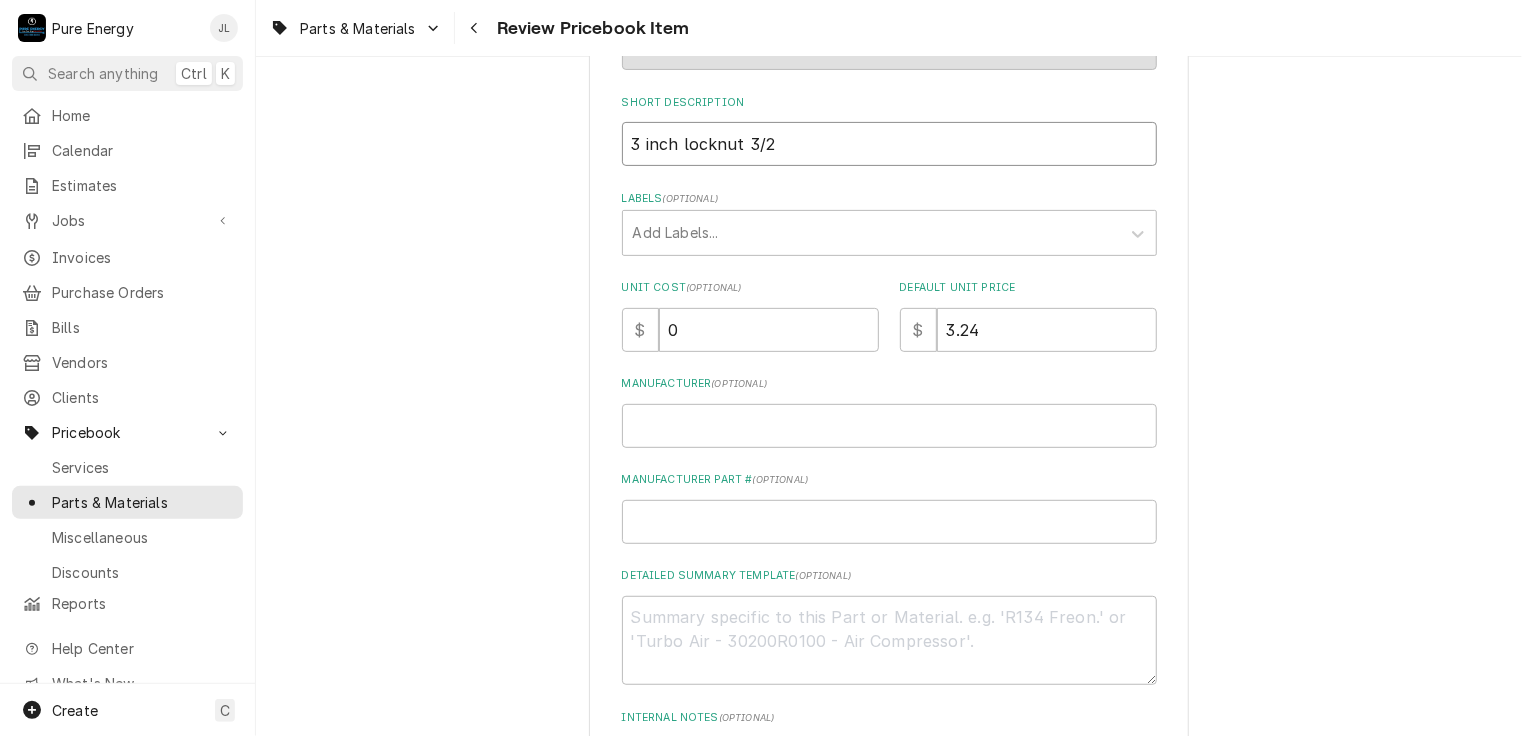 type on "x" 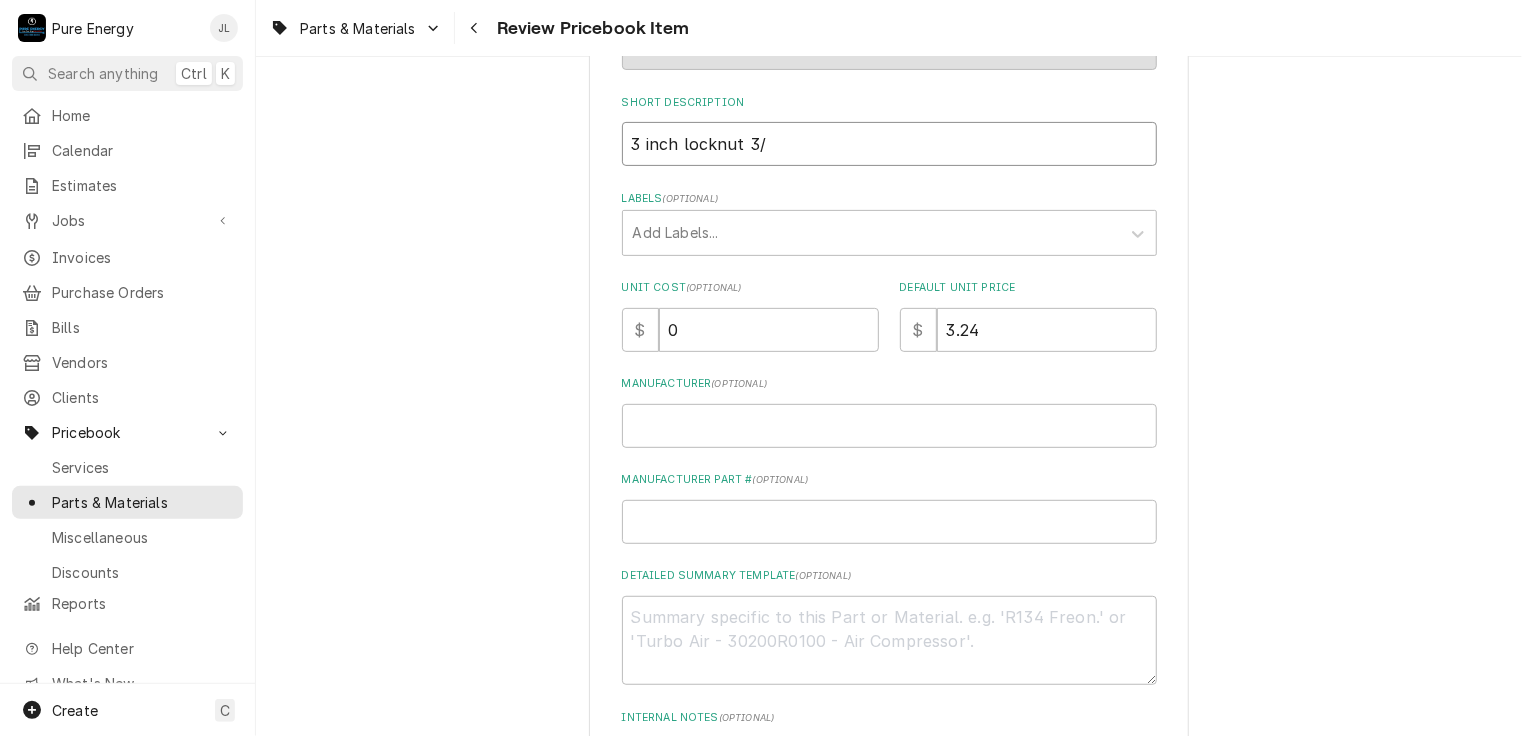 type on "x" 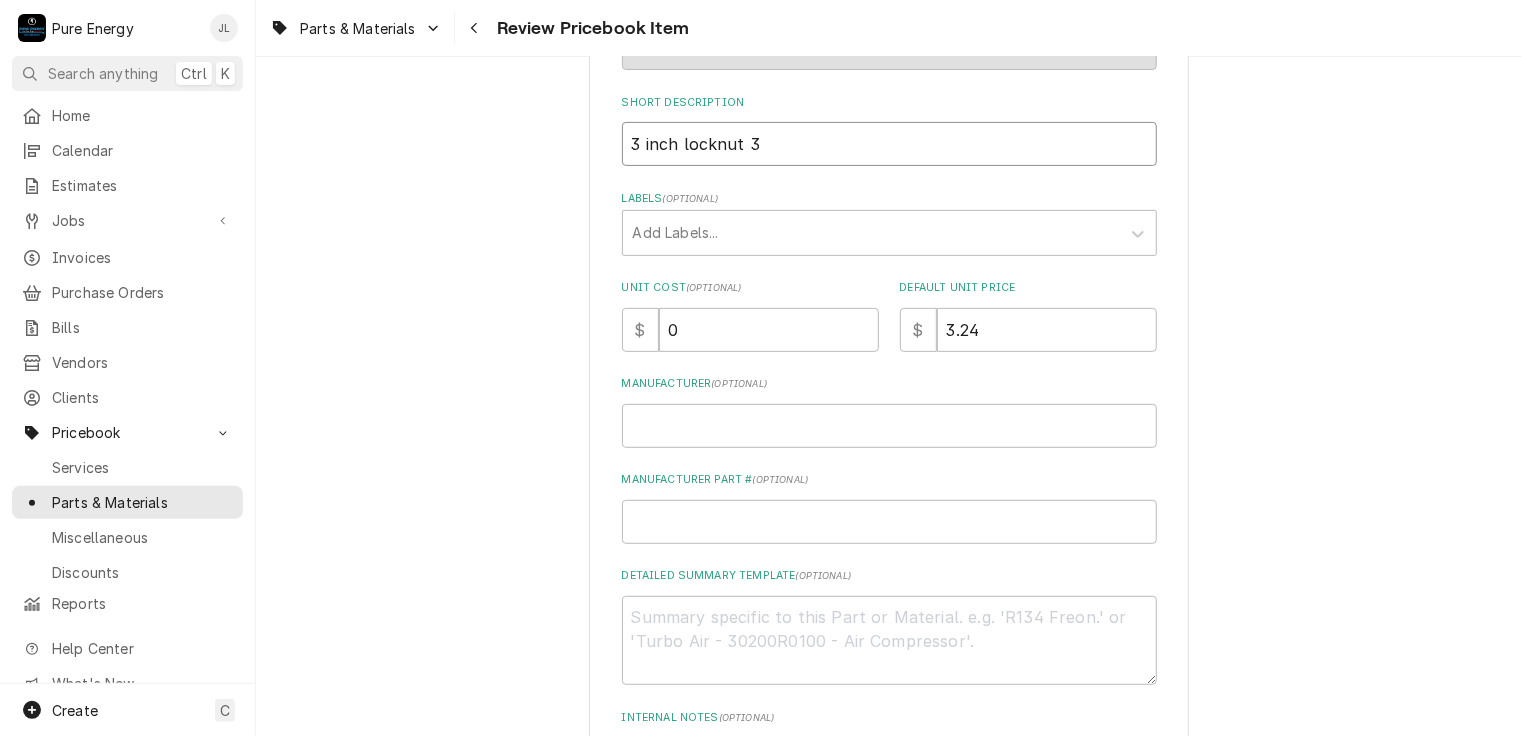 type on "x" 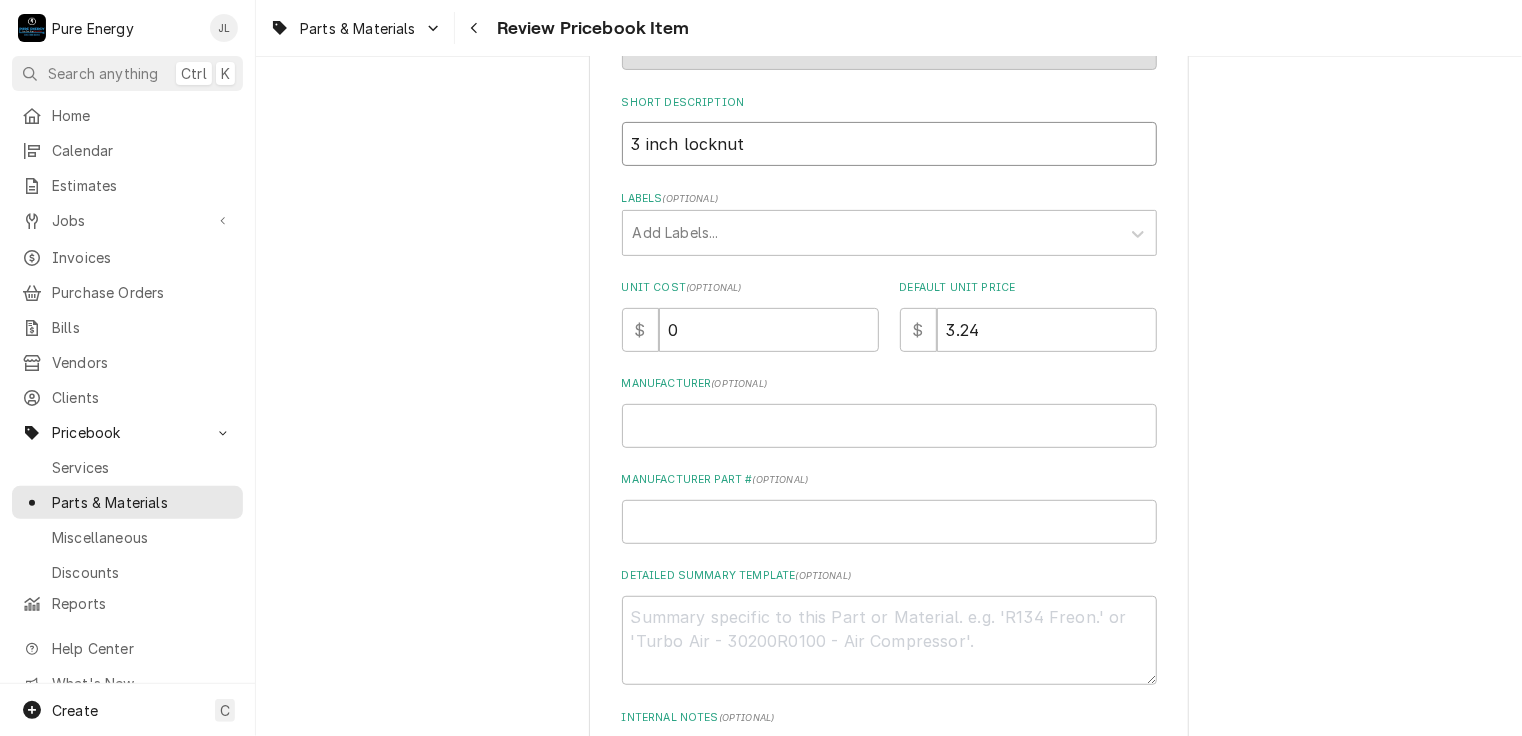 type on "x" 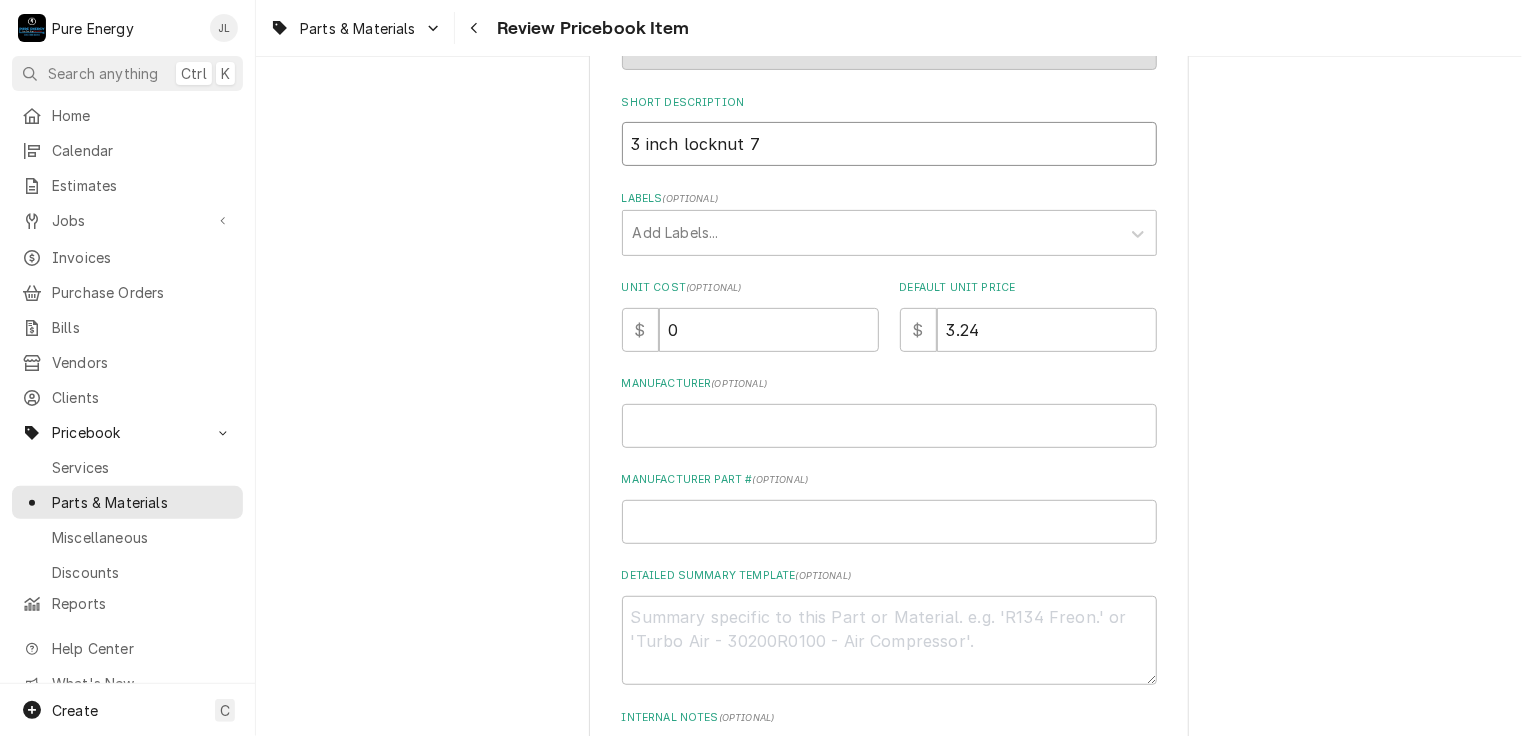 type on "x" 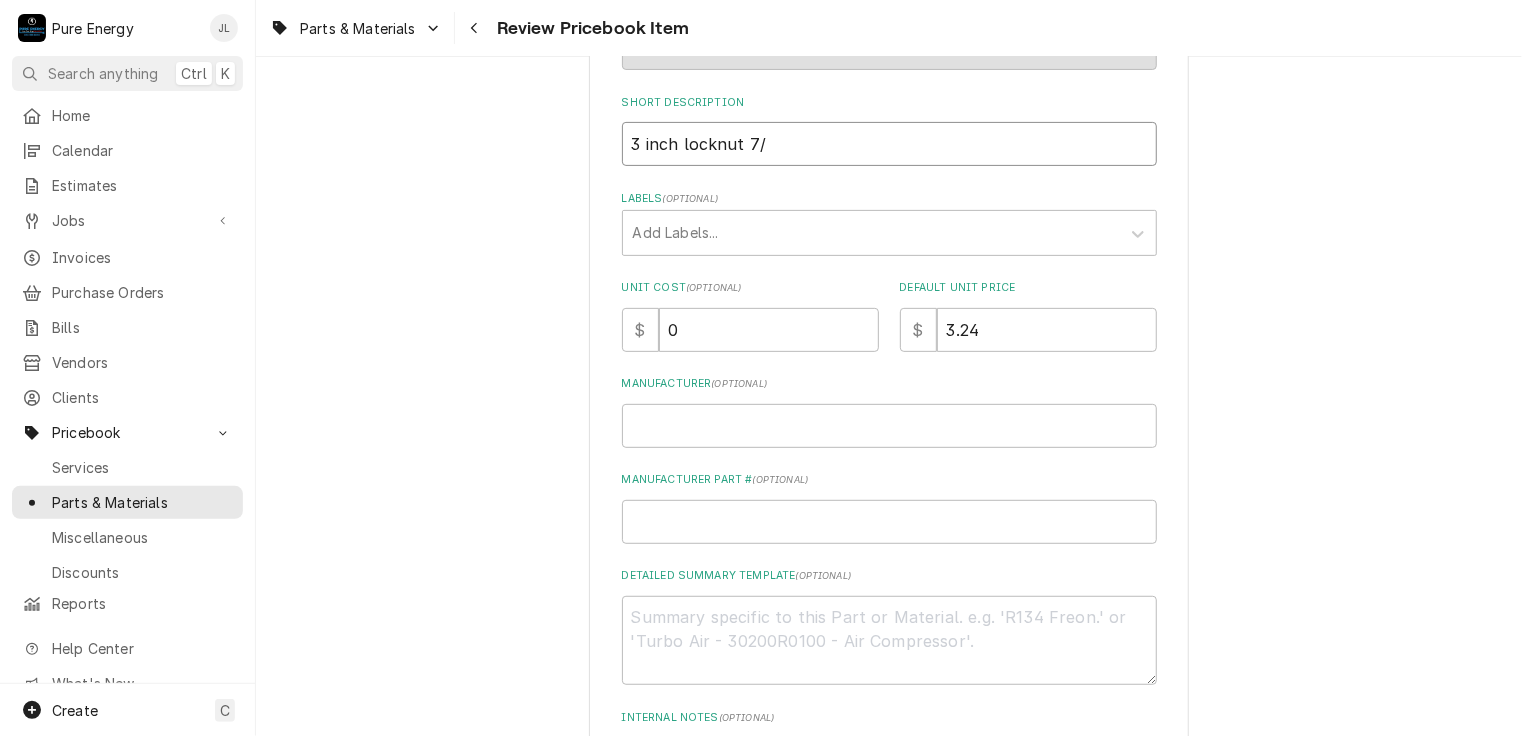 type on "x" 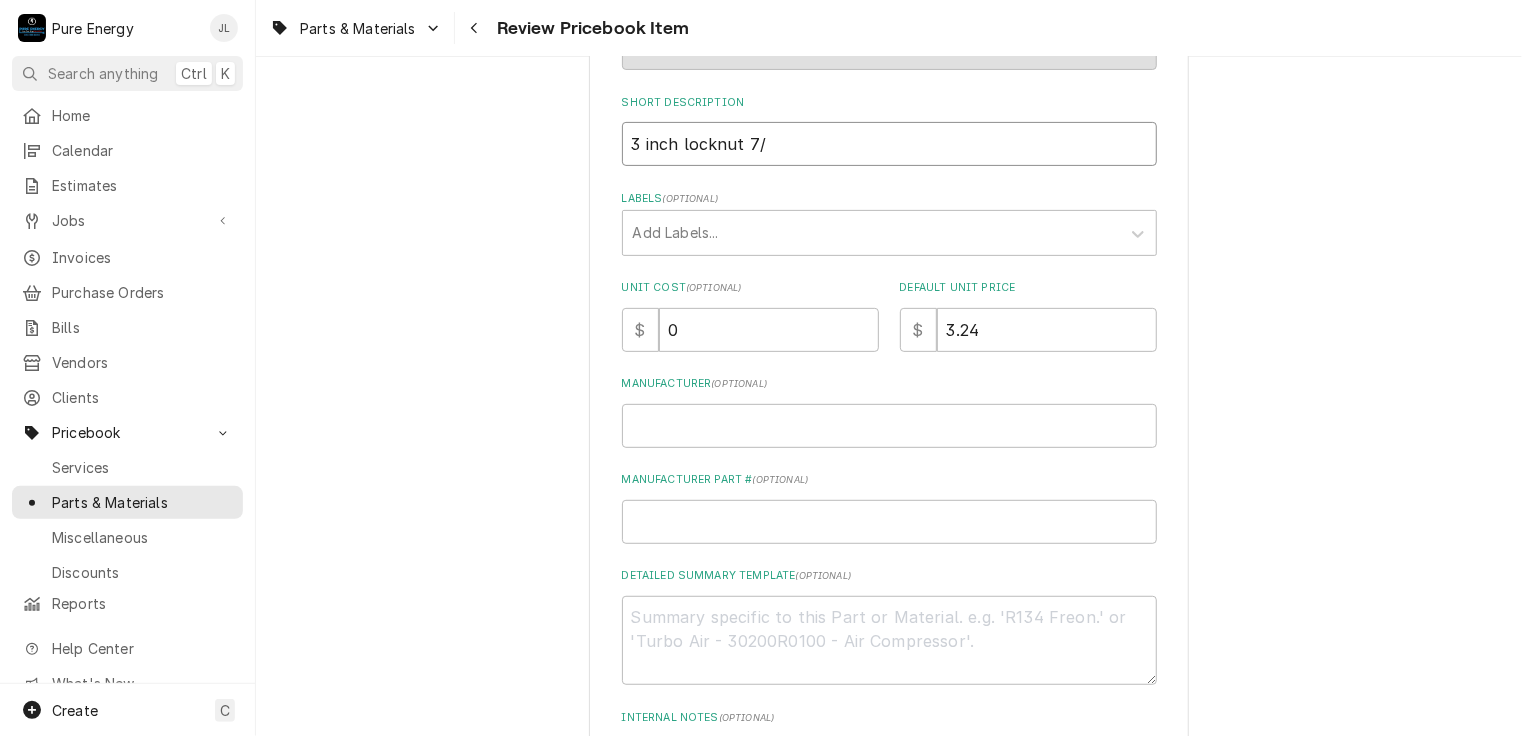 type on "3 inch locknut 7/2" 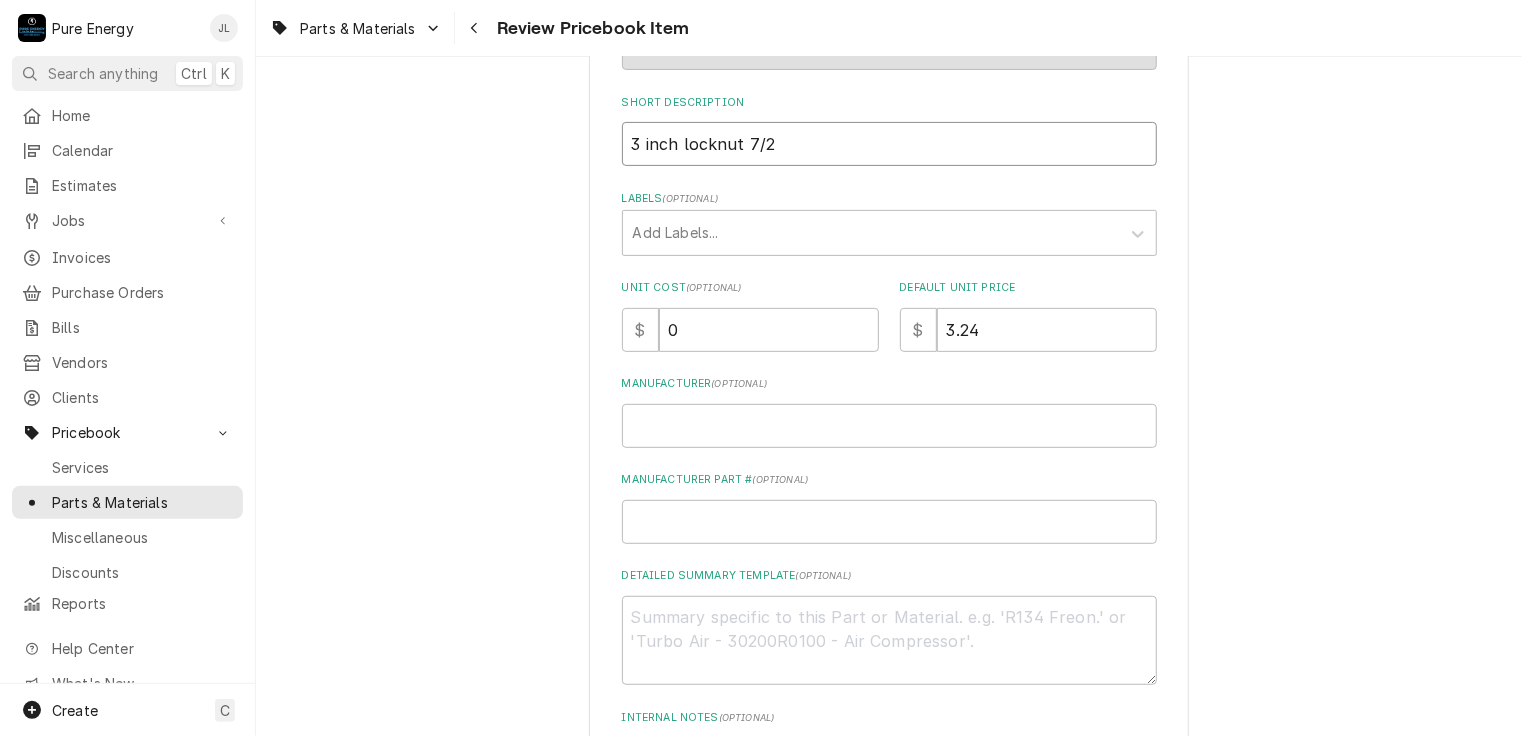 type on "x" 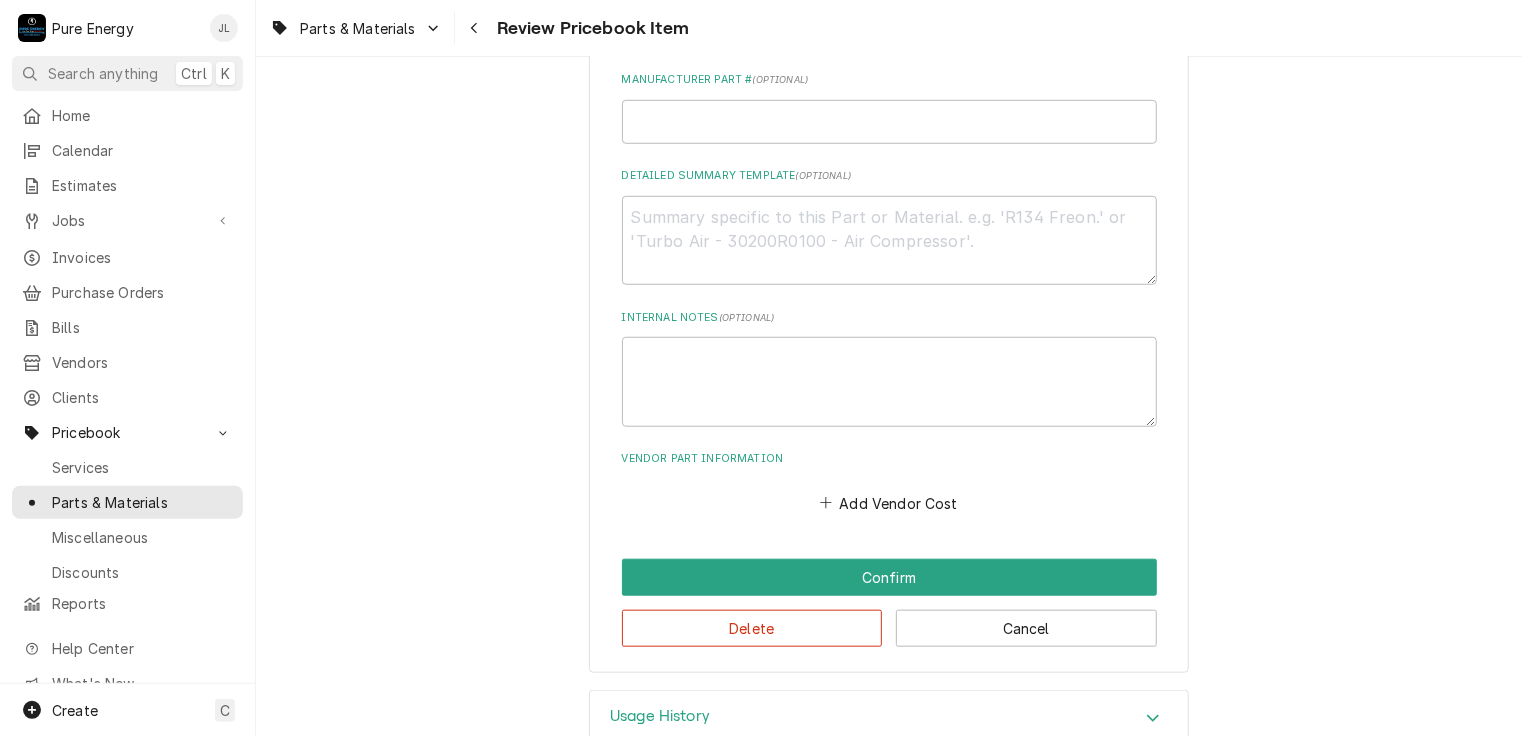 scroll, scrollTop: 744, scrollLeft: 0, axis: vertical 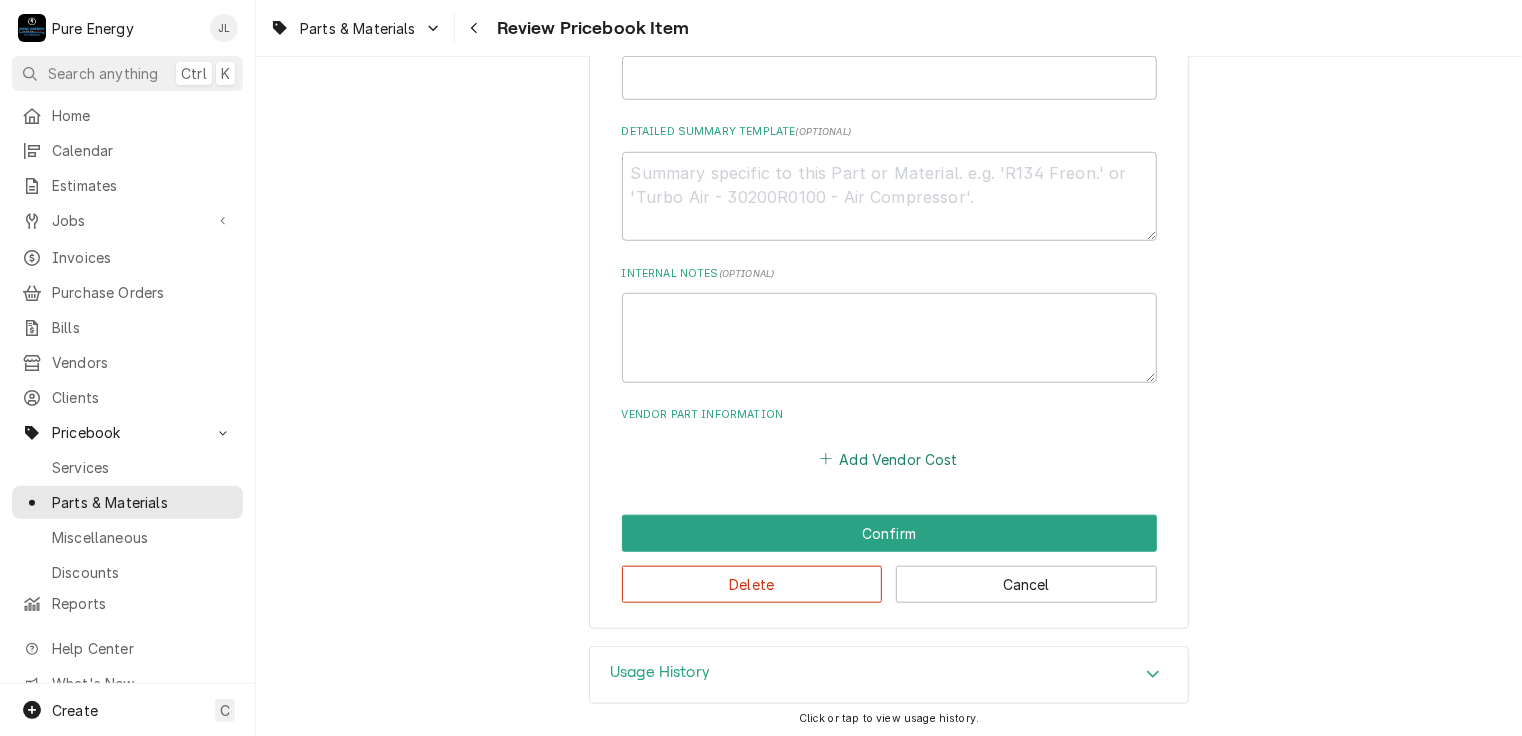 type on "3 inch locknut 7/25" 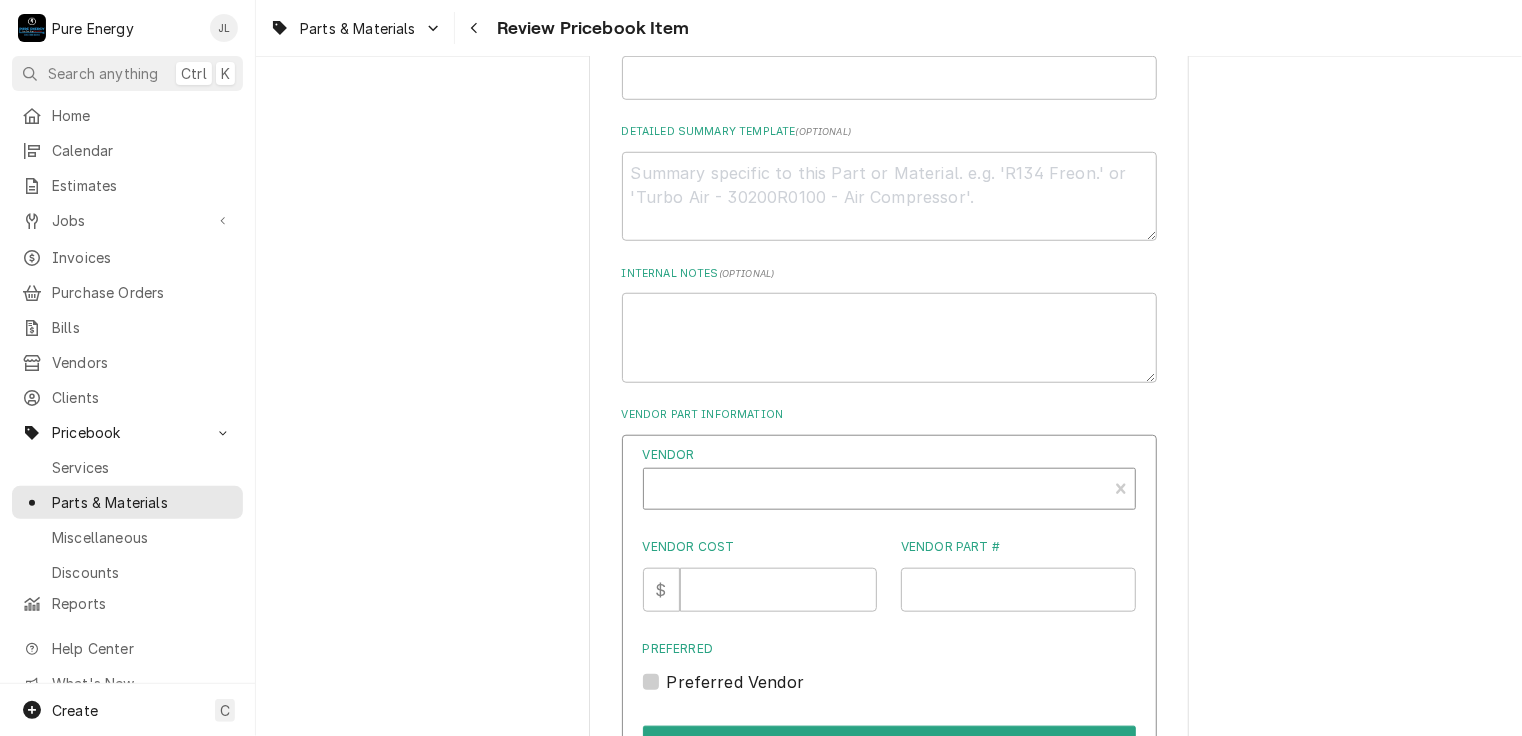 type on "x" 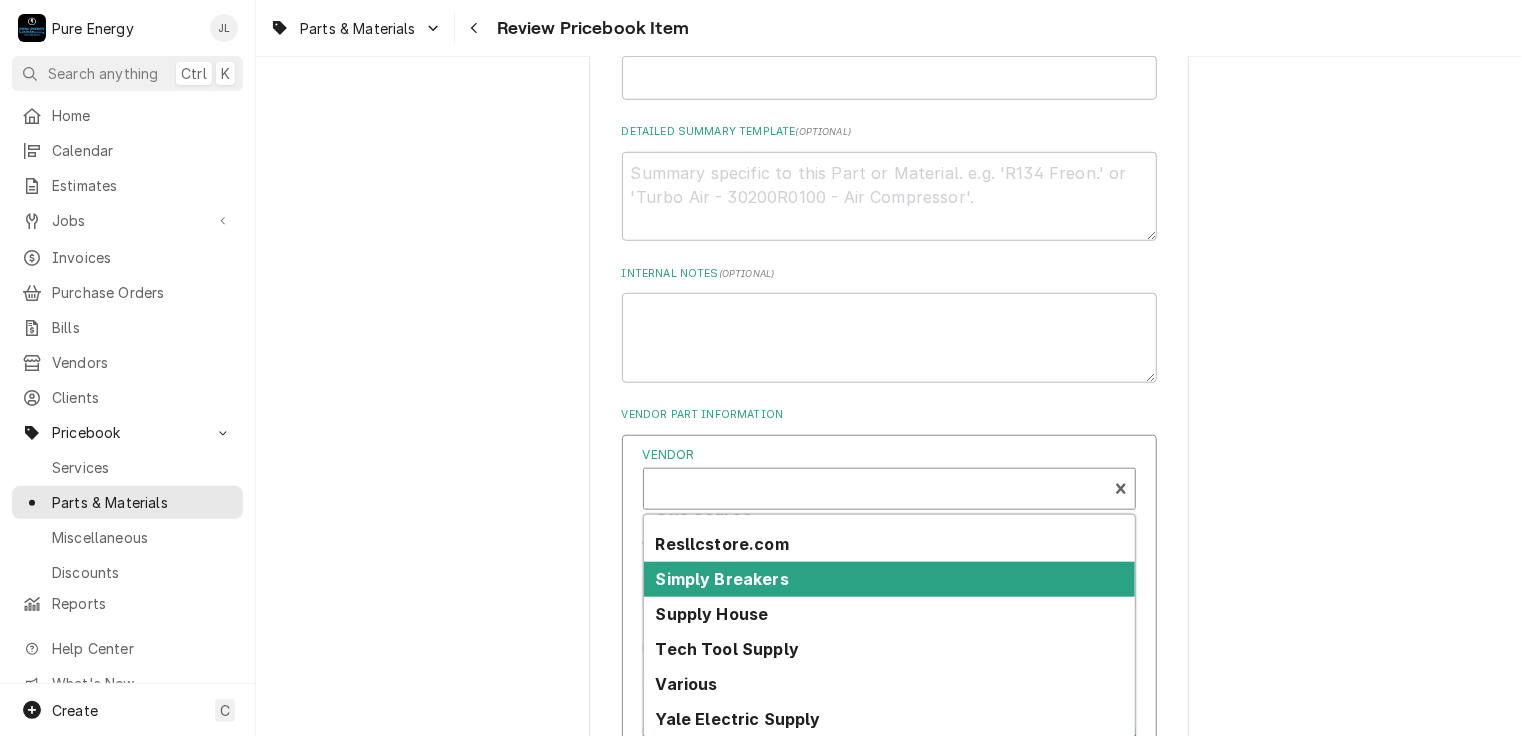 scroll, scrollTop: 98, scrollLeft: 0, axis: vertical 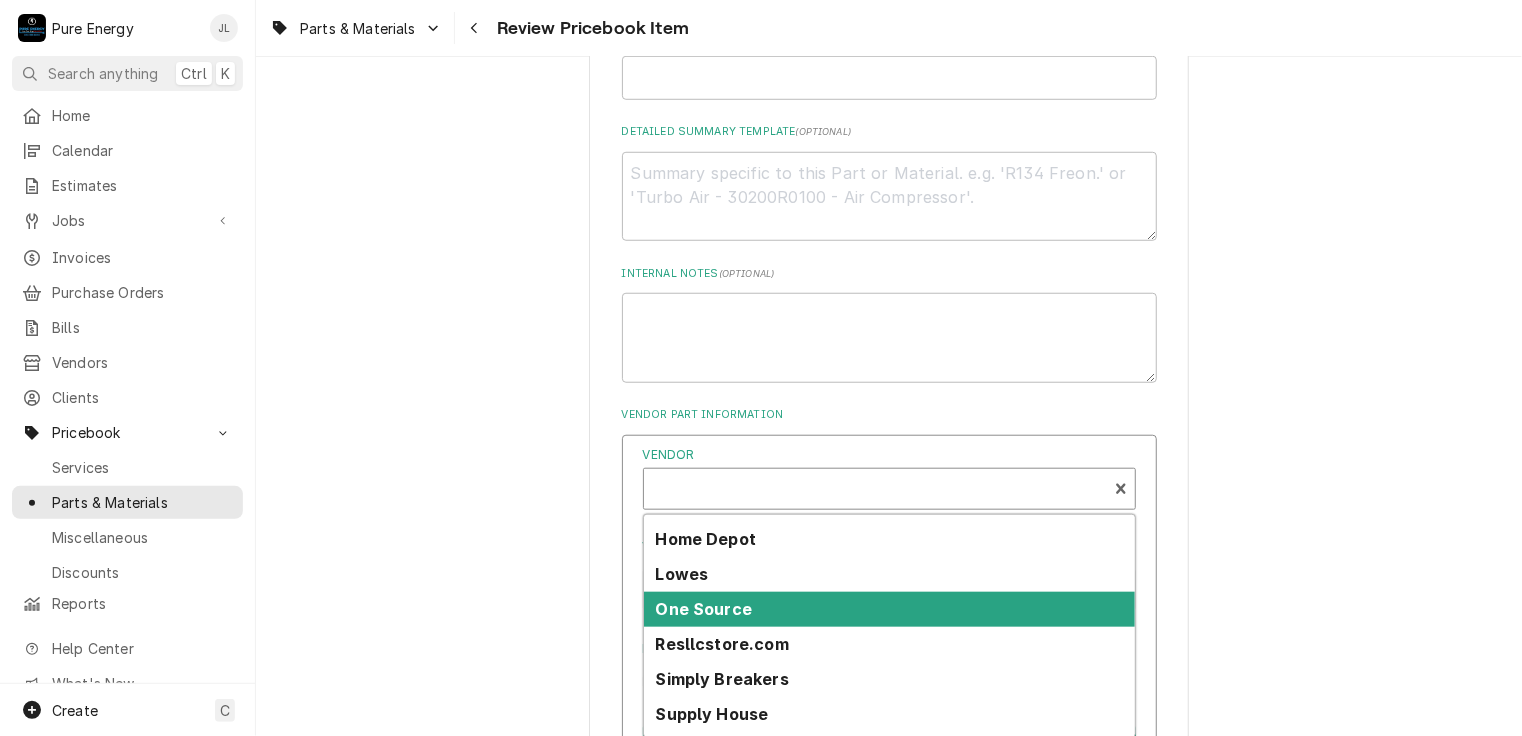 click on "One Source" at bounding box center (889, 609) 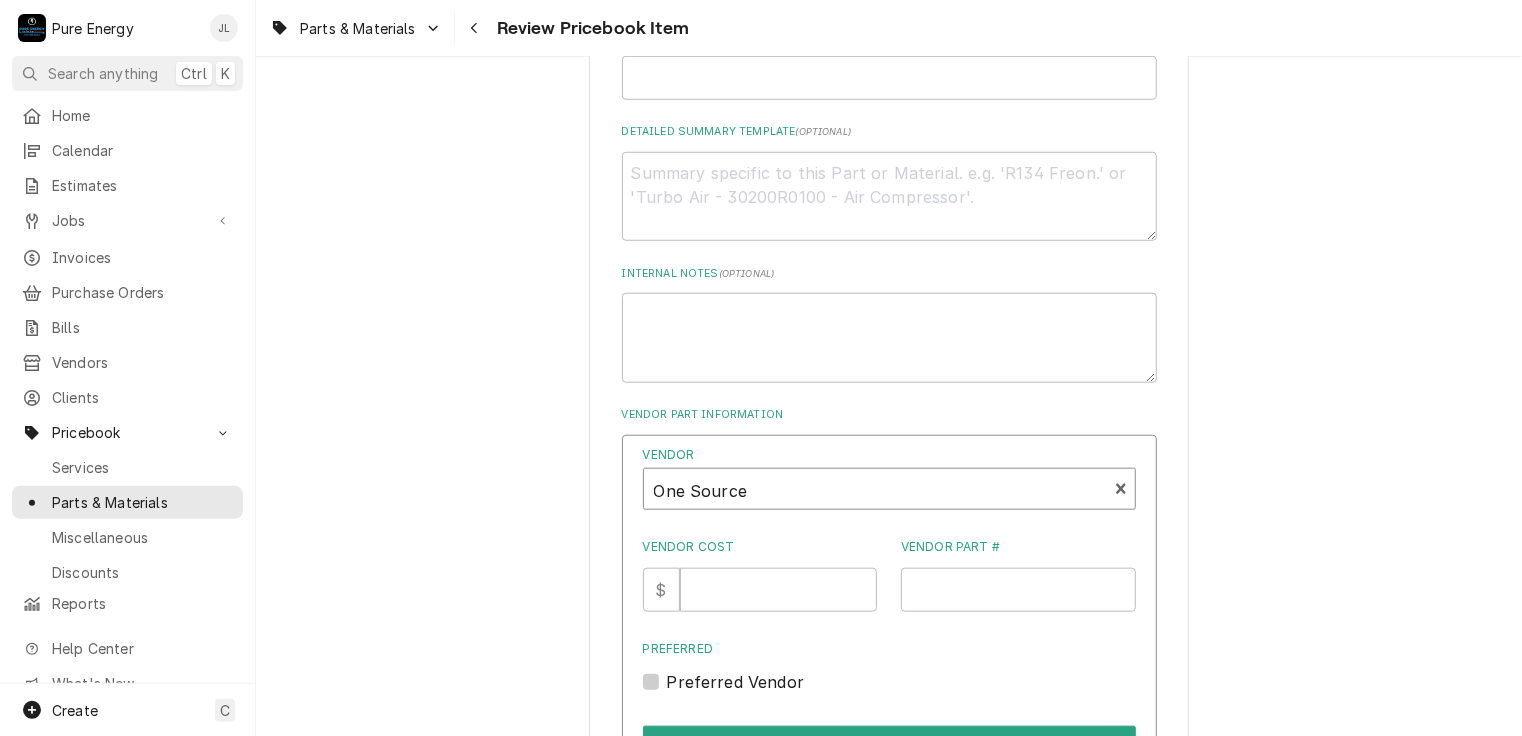 scroll, scrollTop: 844, scrollLeft: 0, axis: vertical 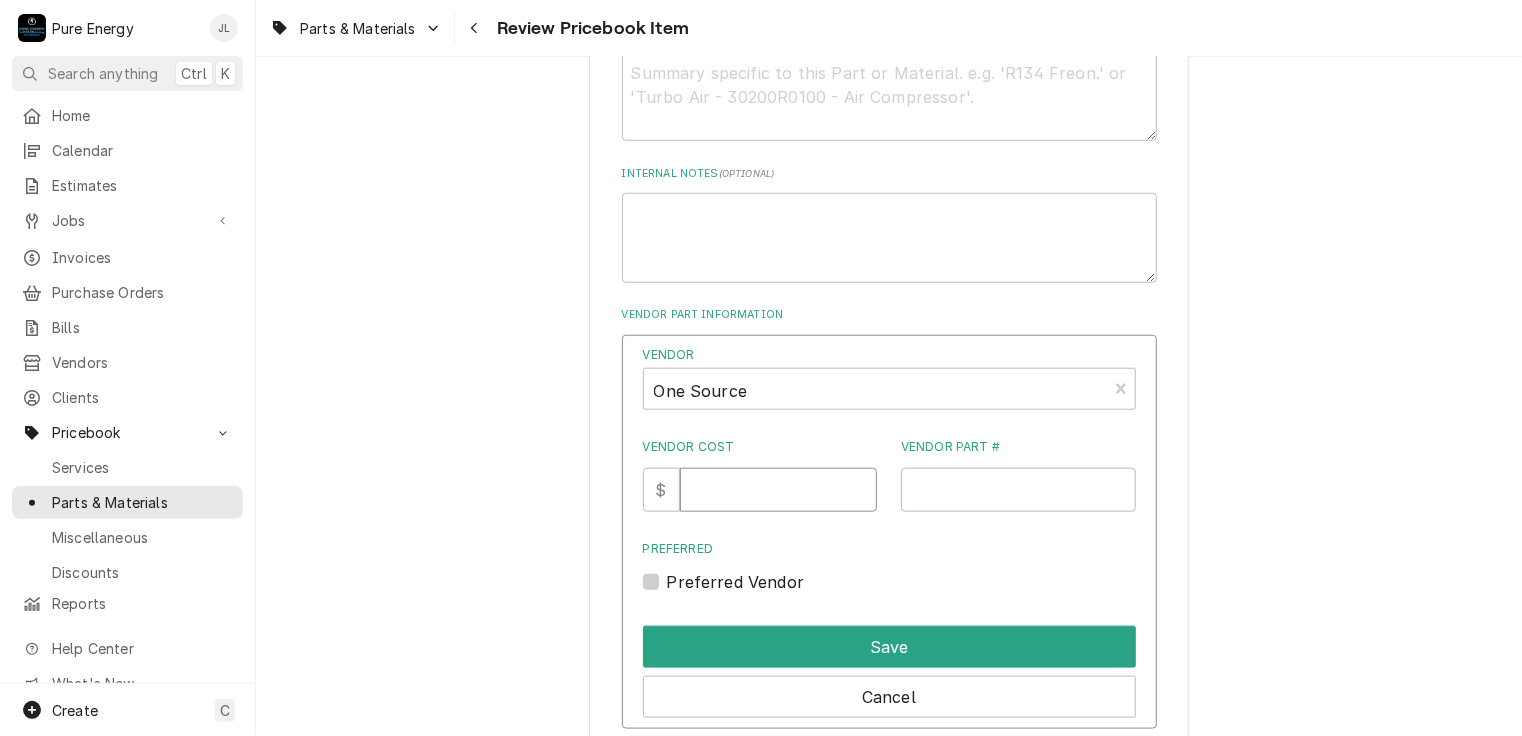 click on "Vendor Cost" at bounding box center [778, 490] 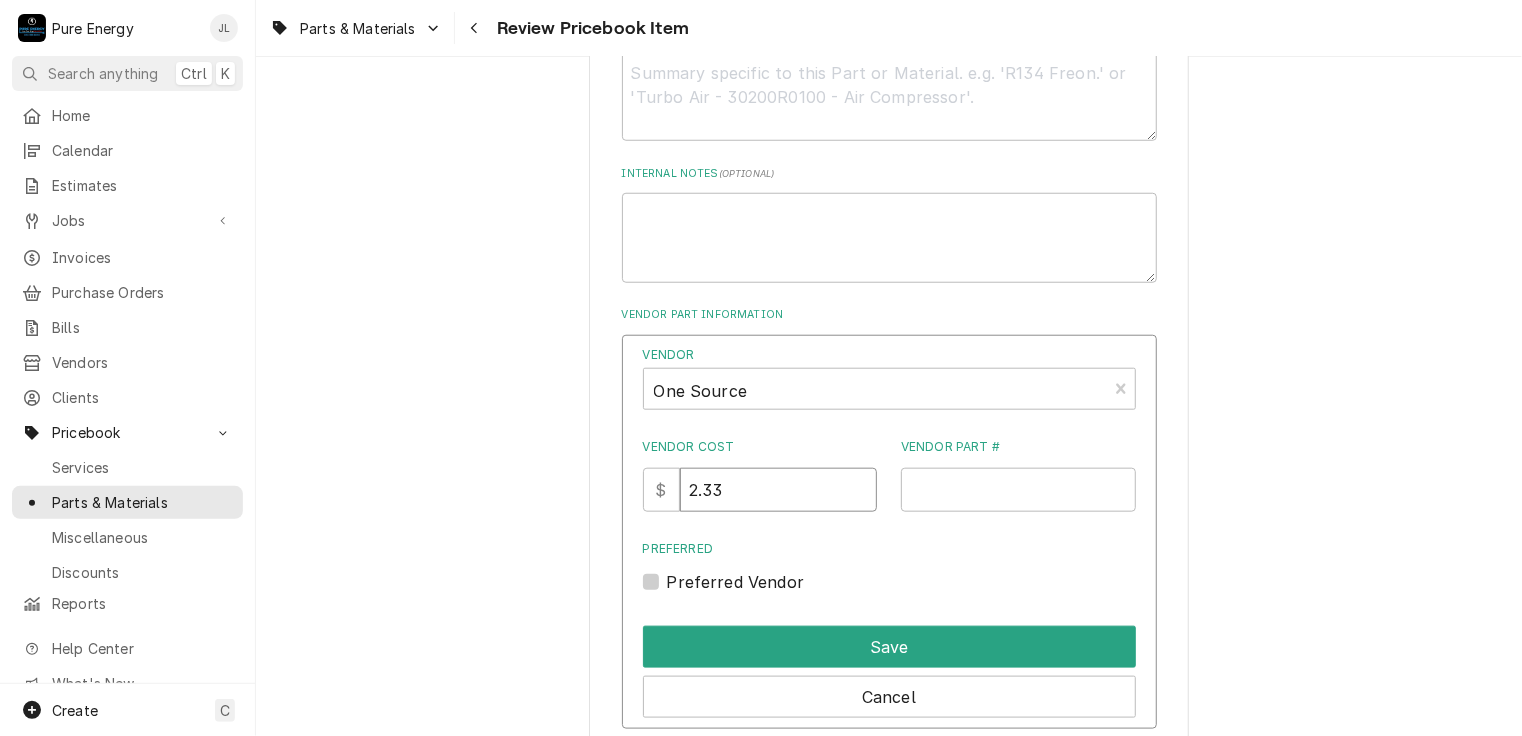 type on "2.33" 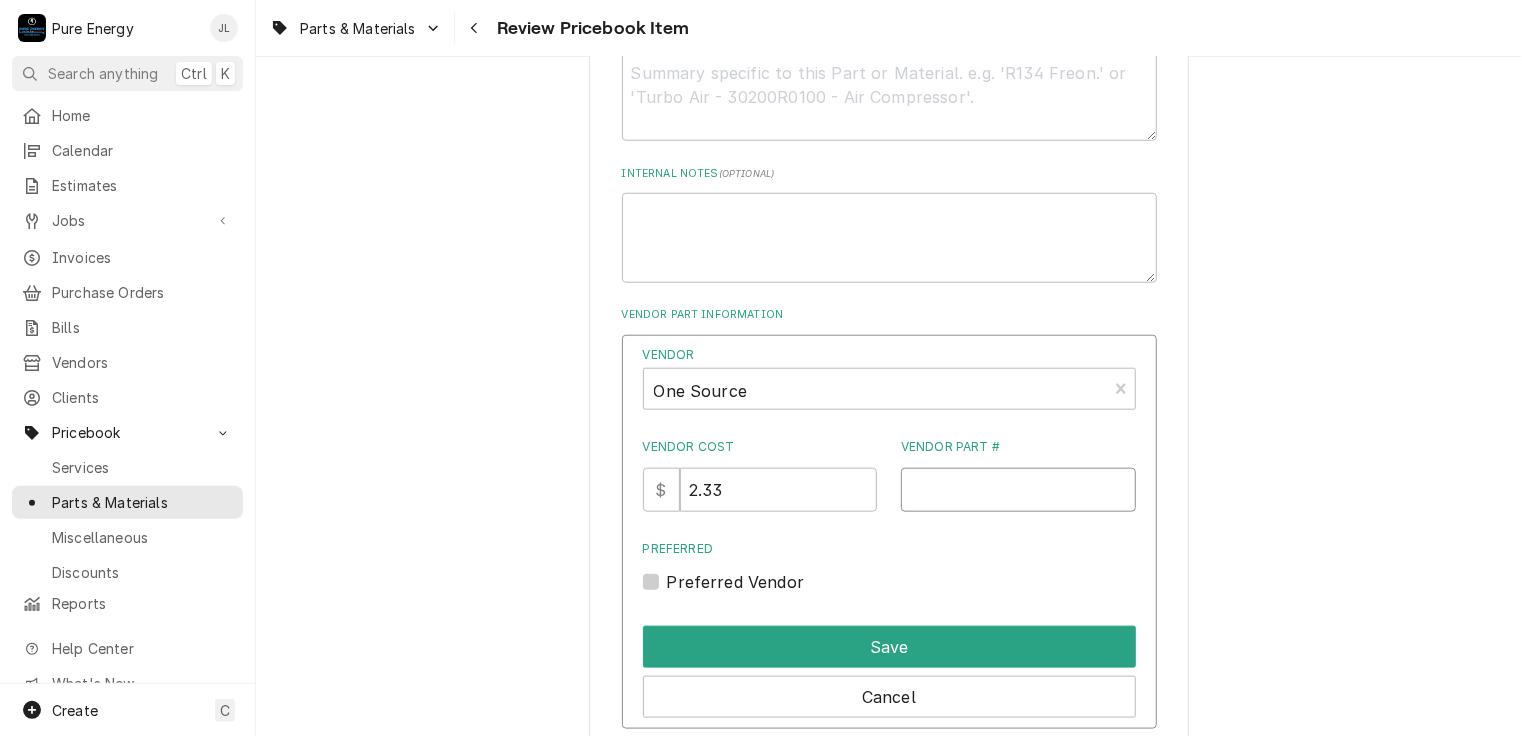 click on "Vendor Part #" at bounding box center [1018, 490] 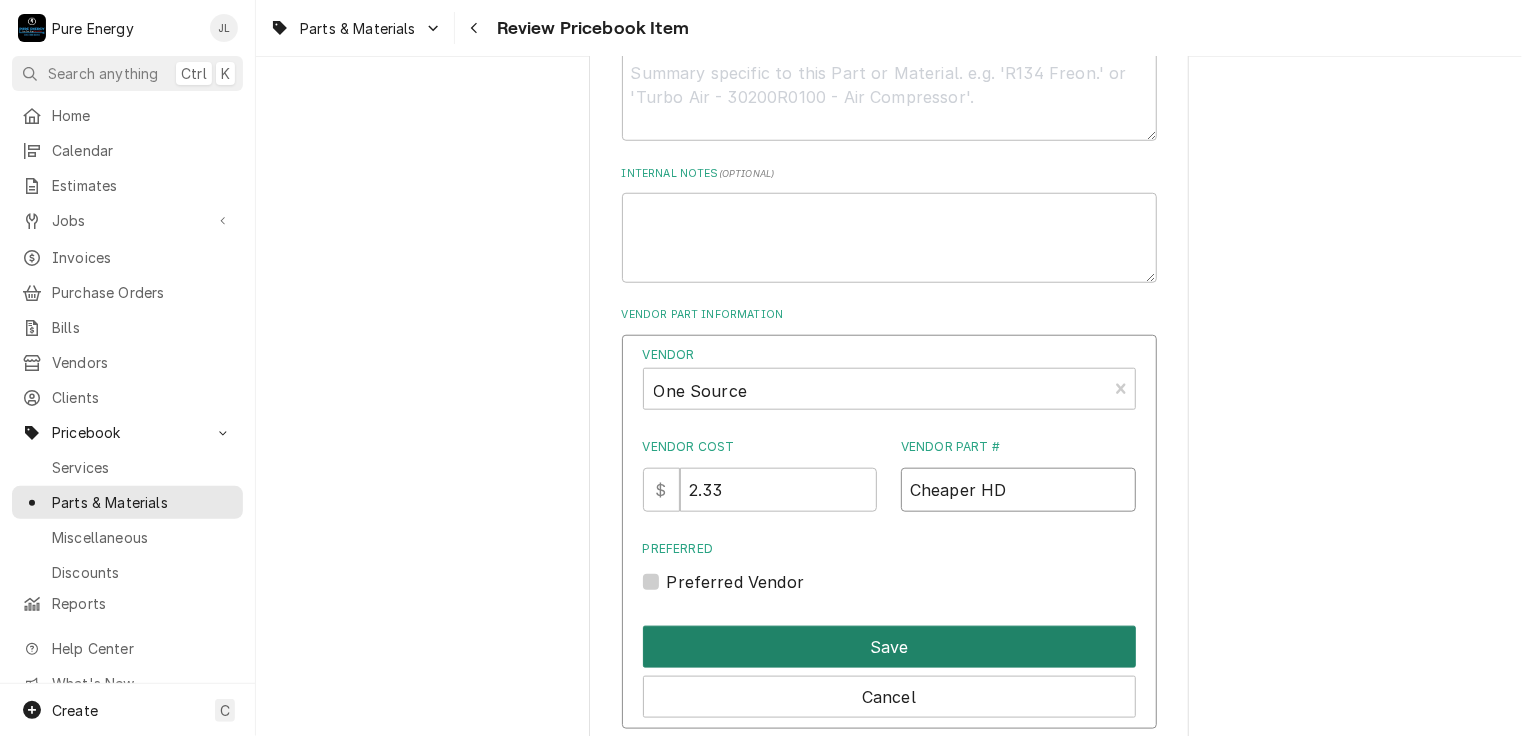 type on "Cheaper HD" 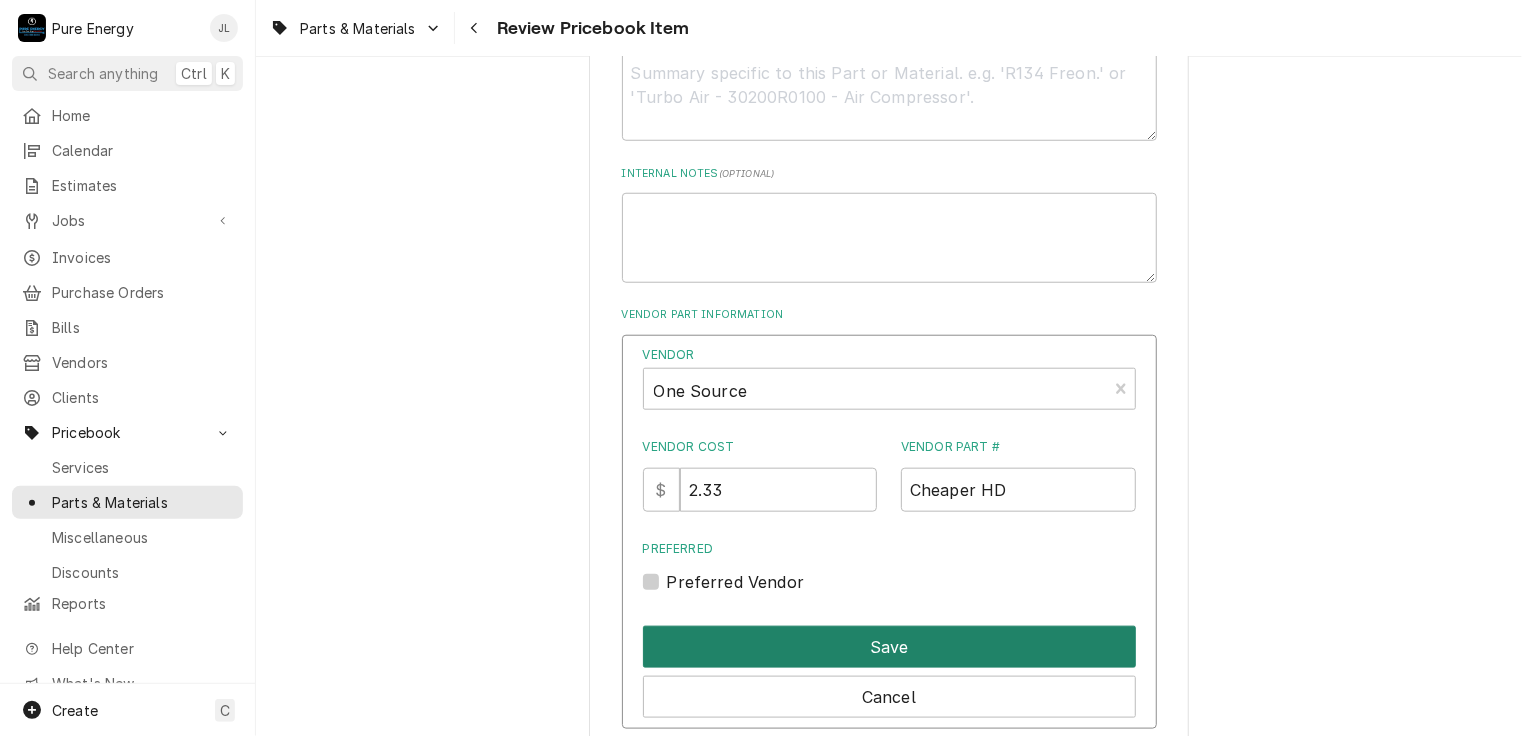 click on "Save" at bounding box center [889, 647] 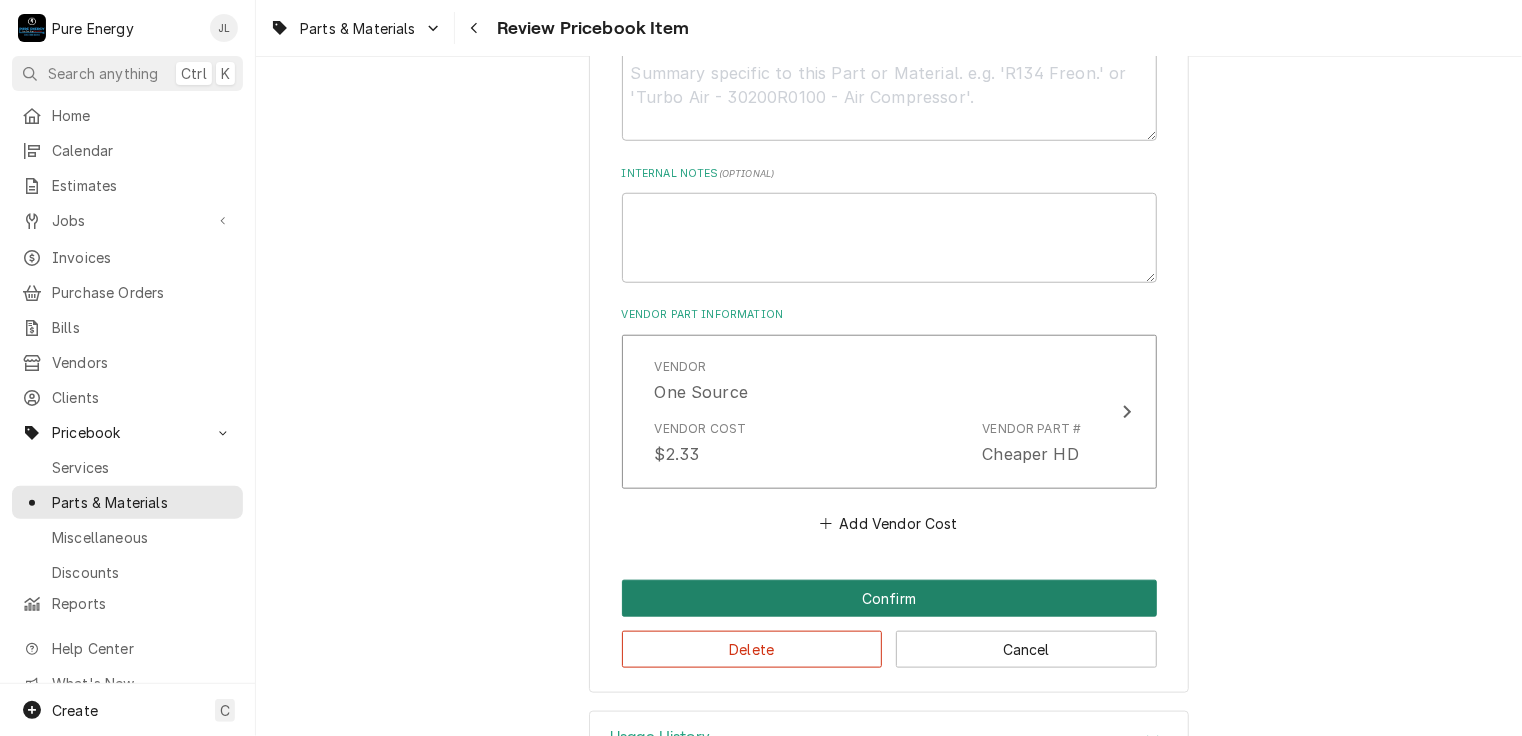 click on "Confirm" at bounding box center [889, 598] 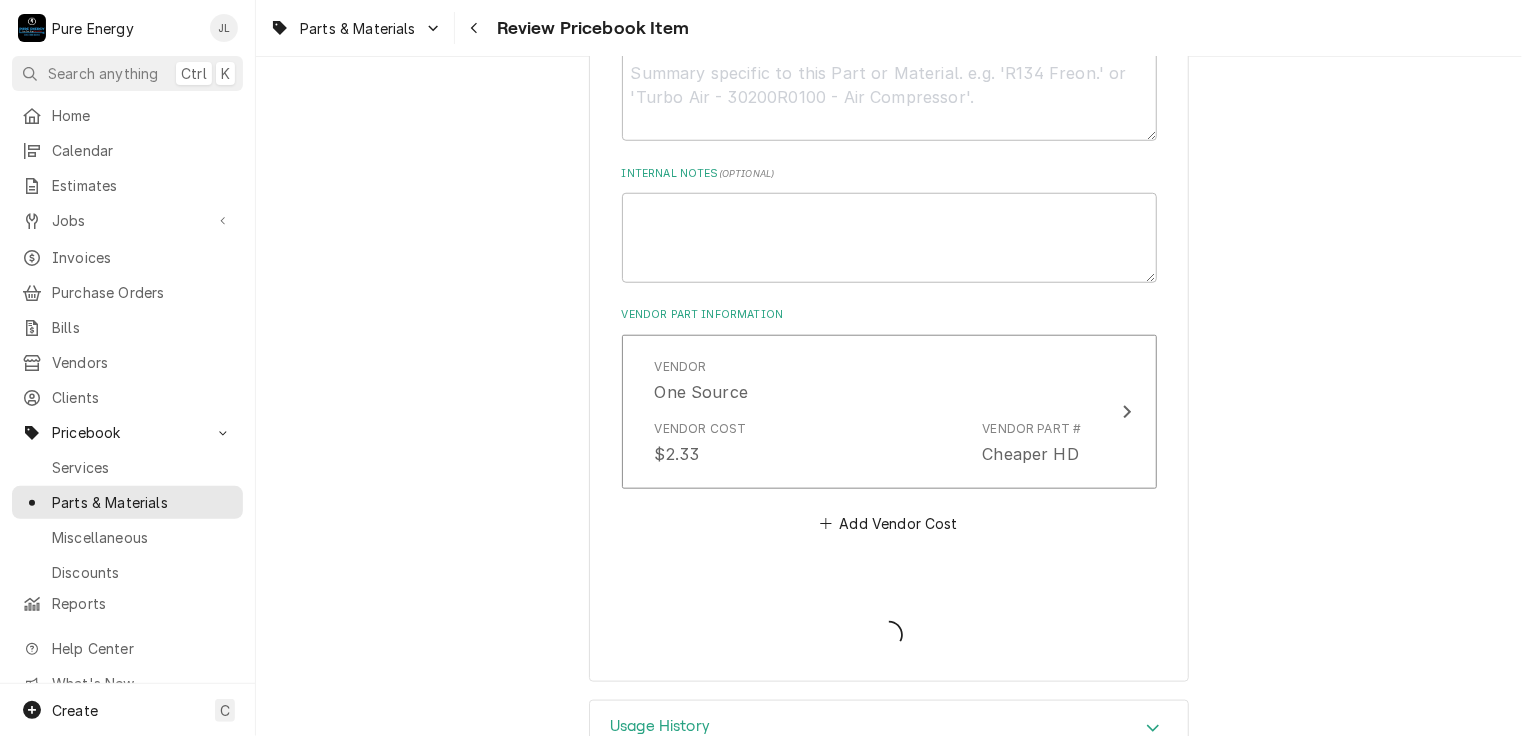 type on "x" 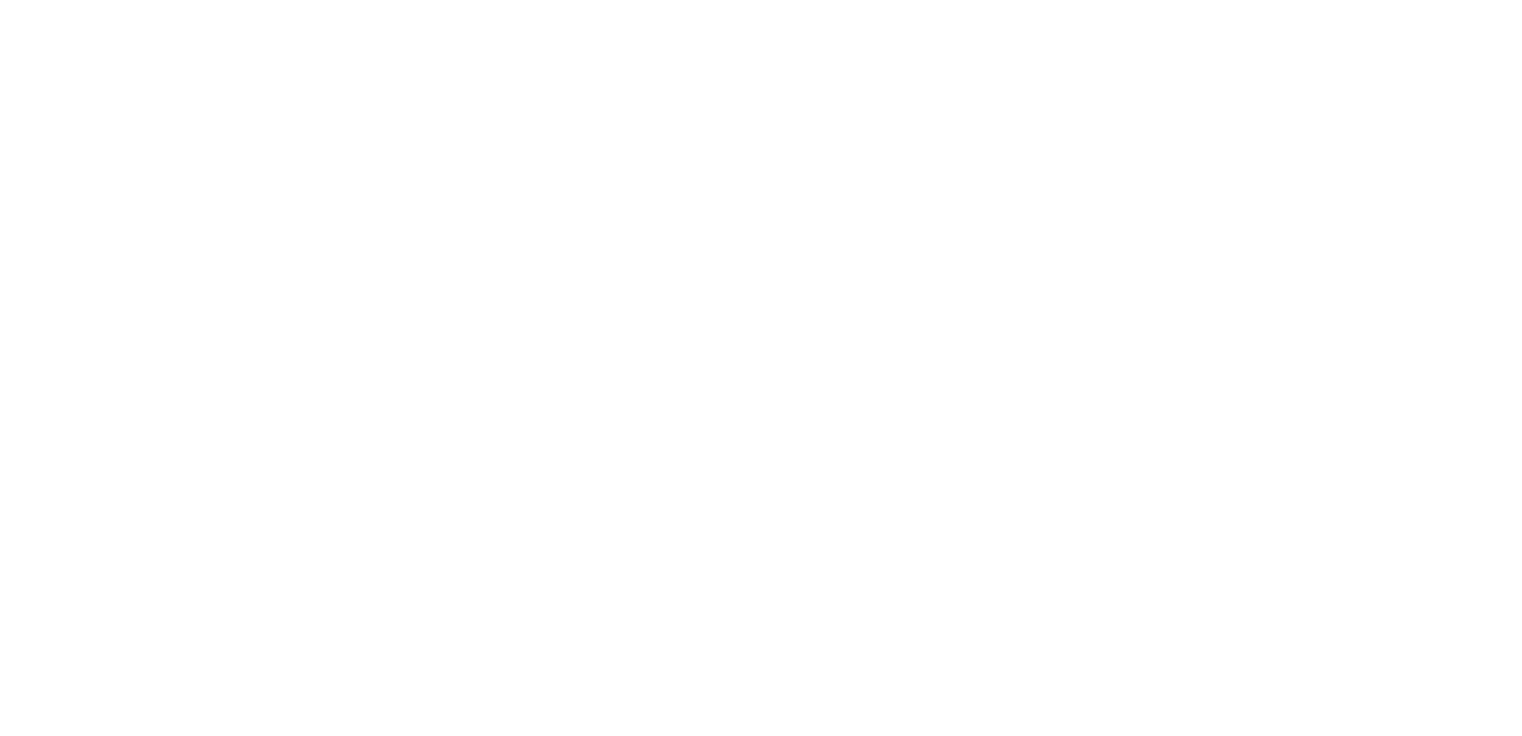 scroll, scrollTop: 0, scrollLeft: 0, axis: both 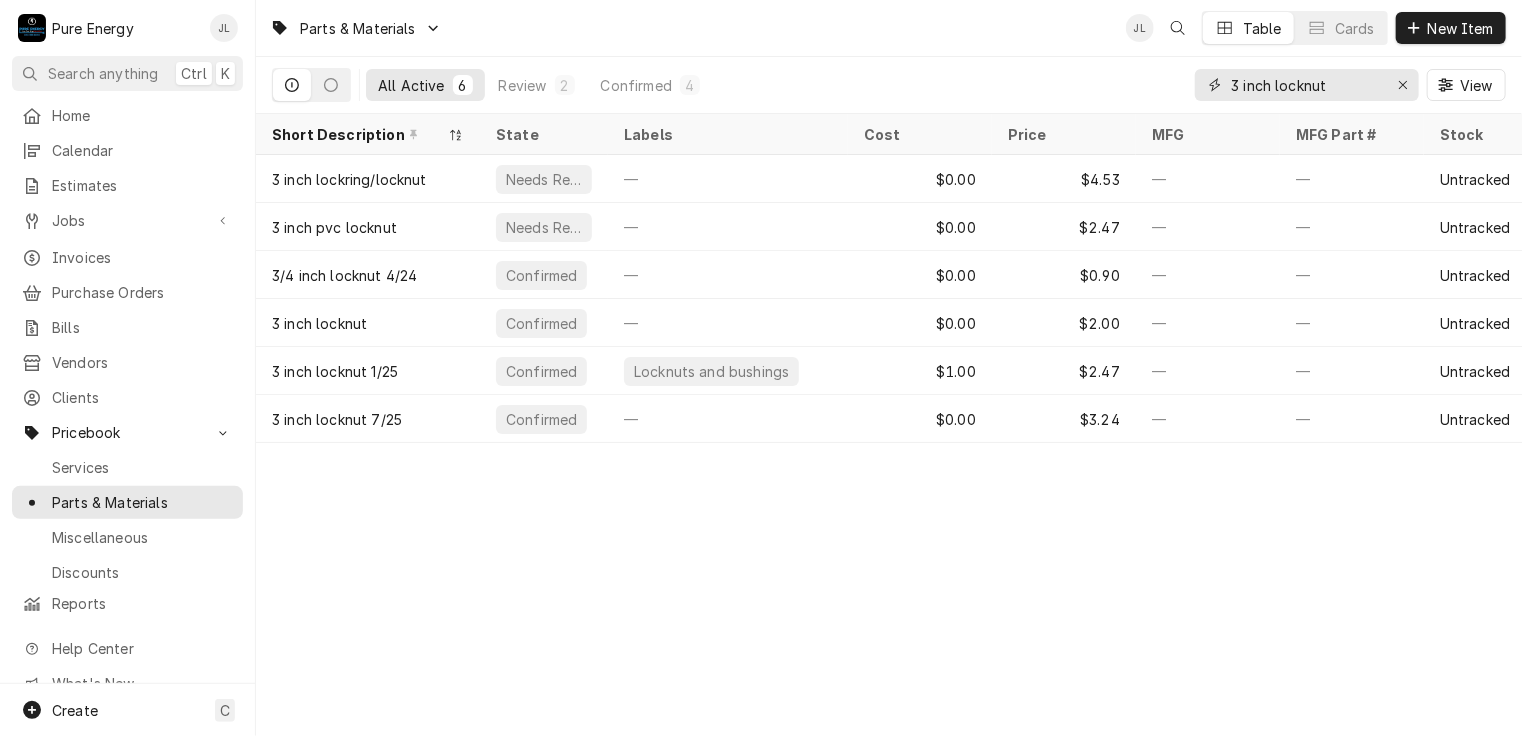 click on "3 inch locknut" at bounding box center [1306, 85] 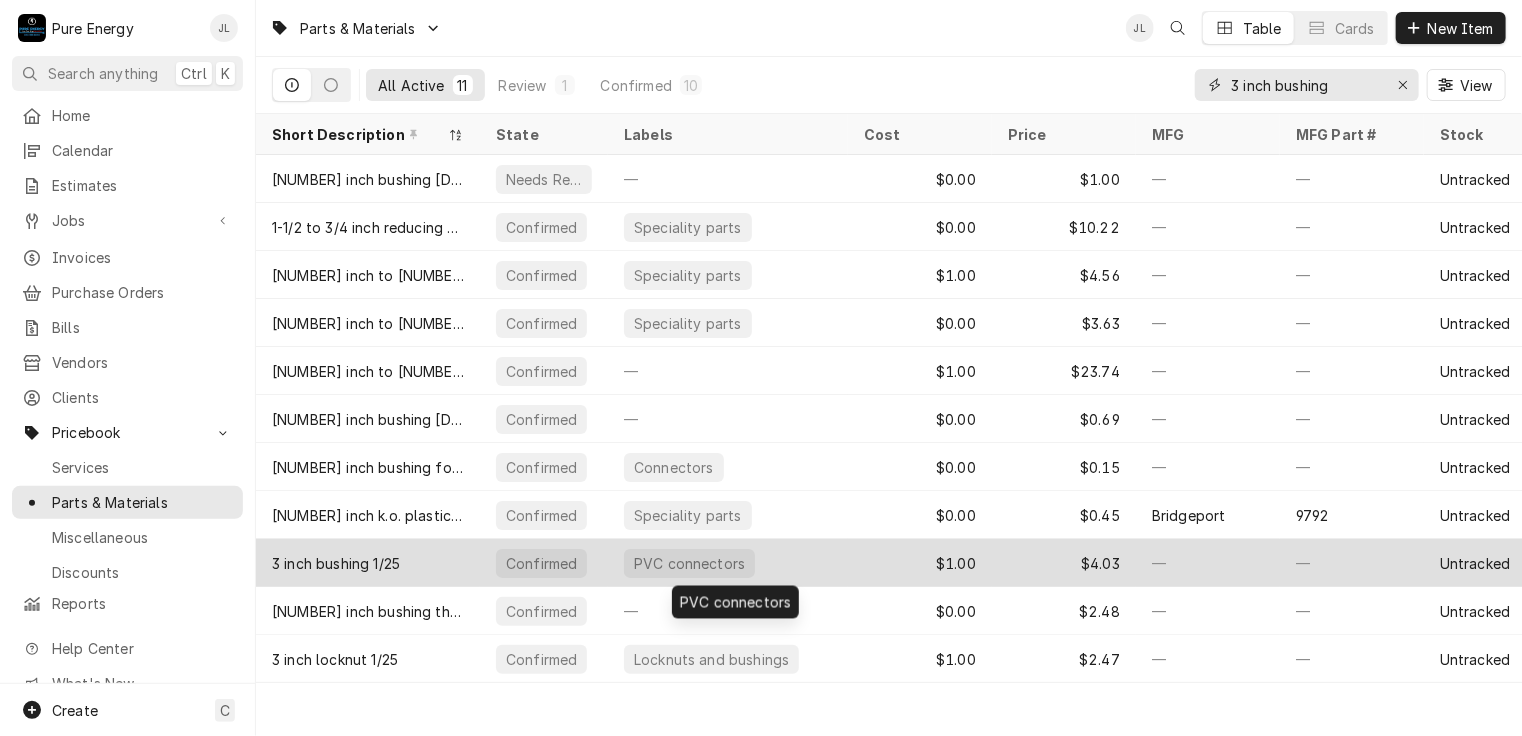 type on "3 inch bushing" 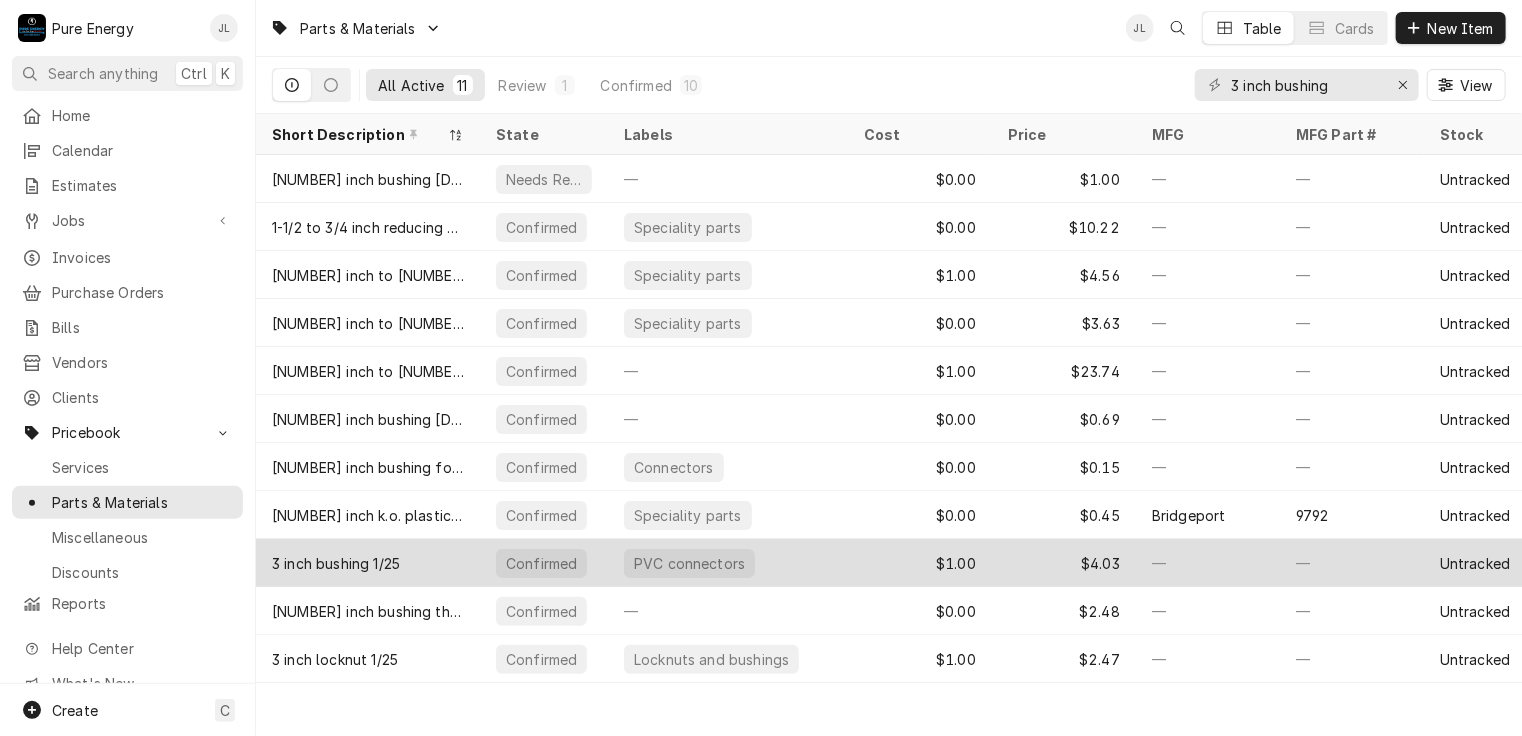 click on "PVC connectors" at bounding box center [728, 563] 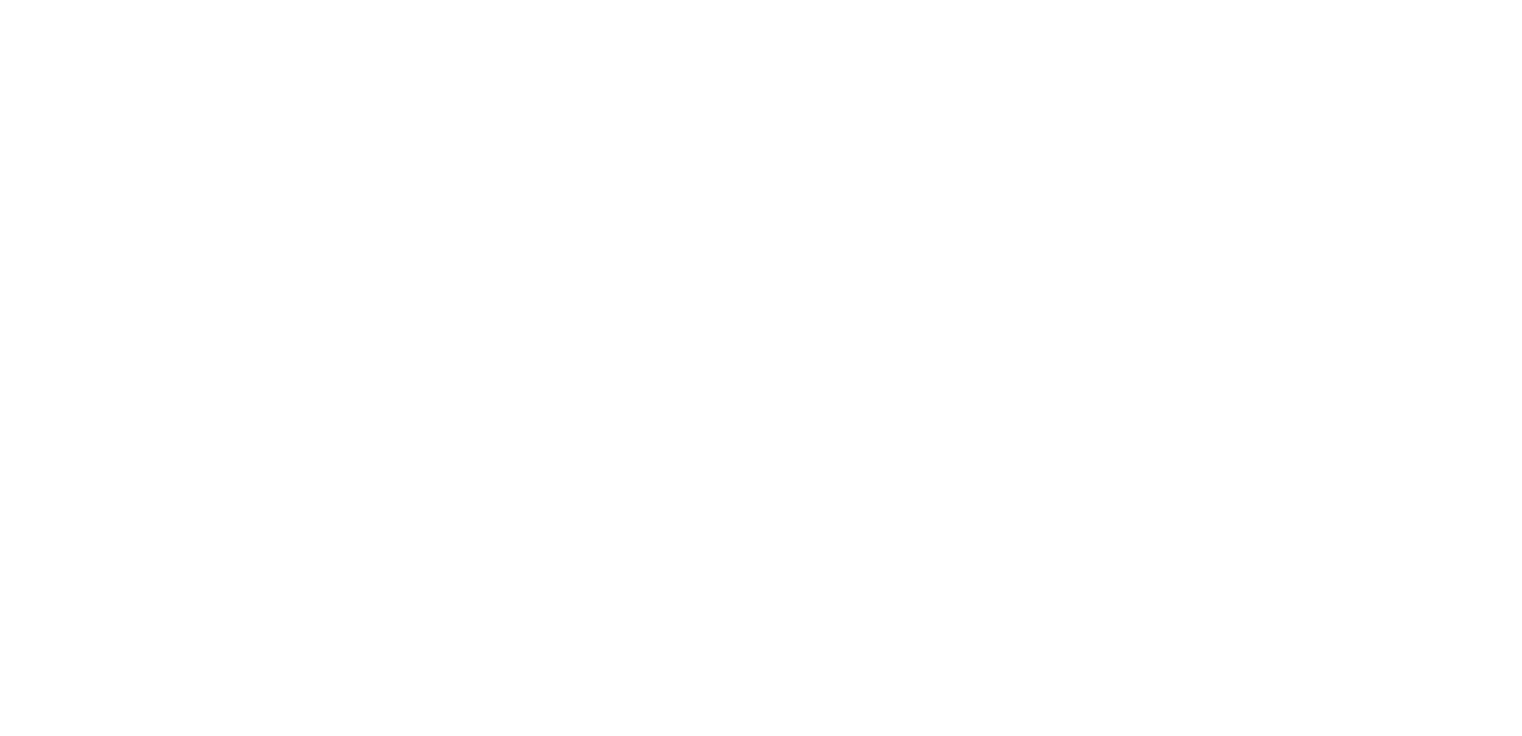 scroll, scrollTop: 0, scrollLeft: 0, axis: both 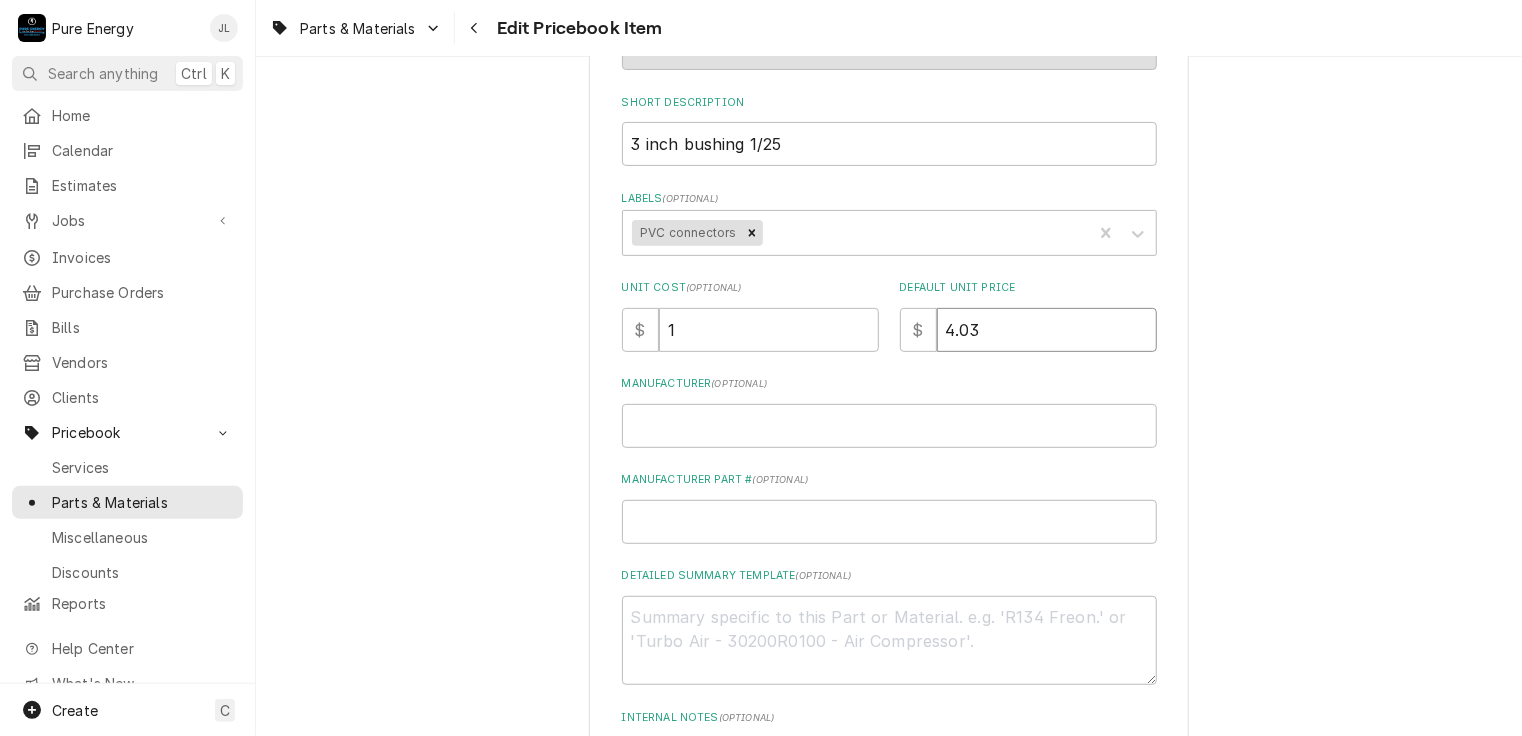 click on "4.03" at bounding box center (1047, 330) 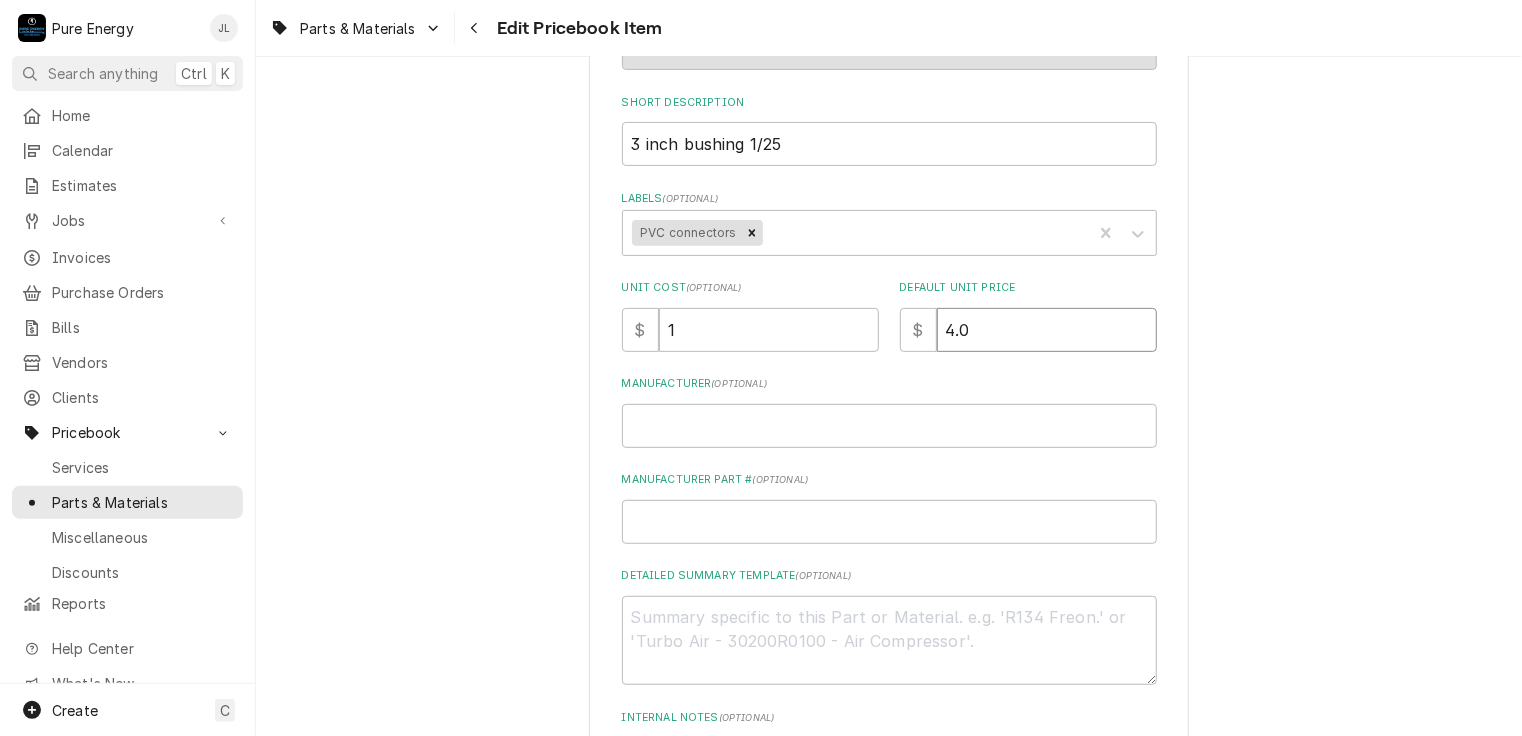 type on "x" 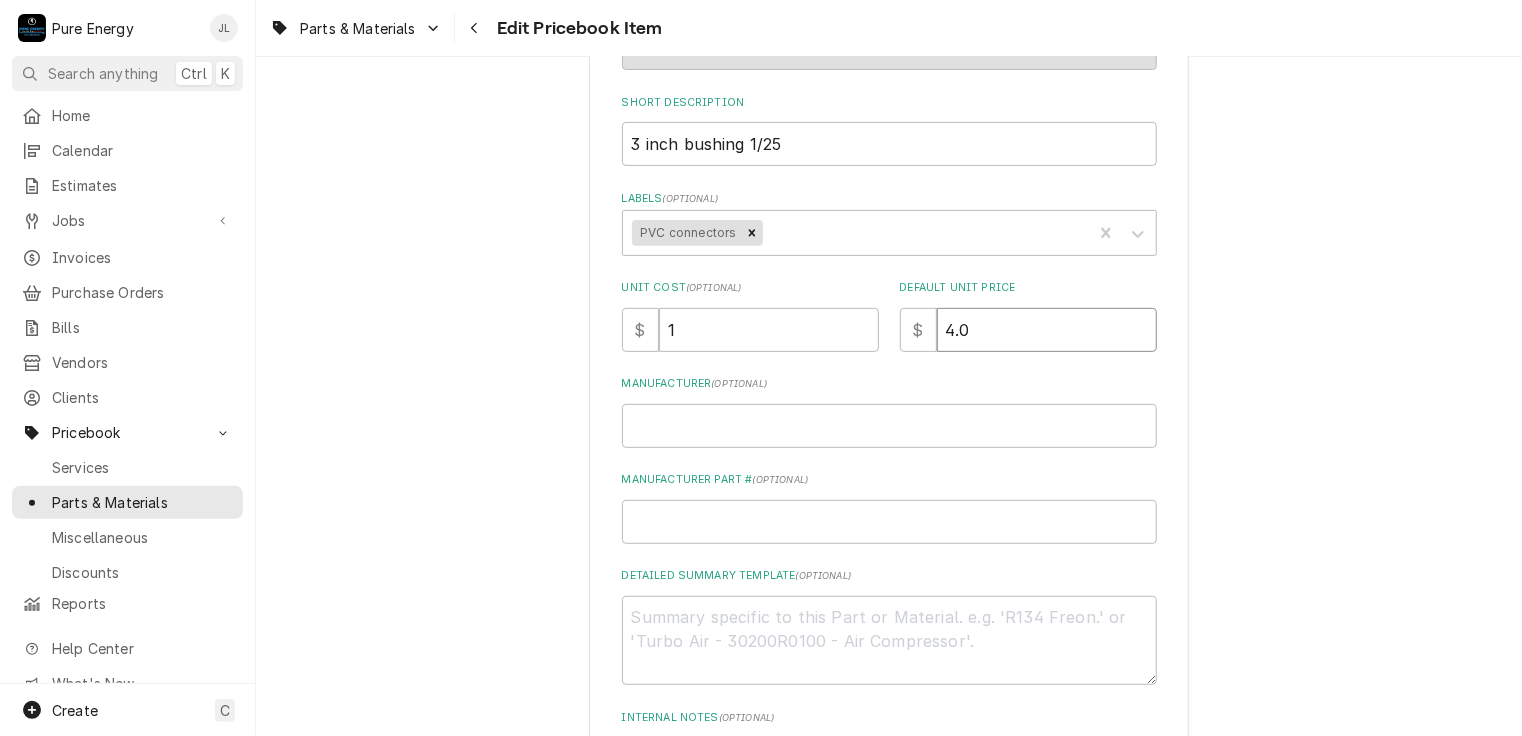 type on "4" 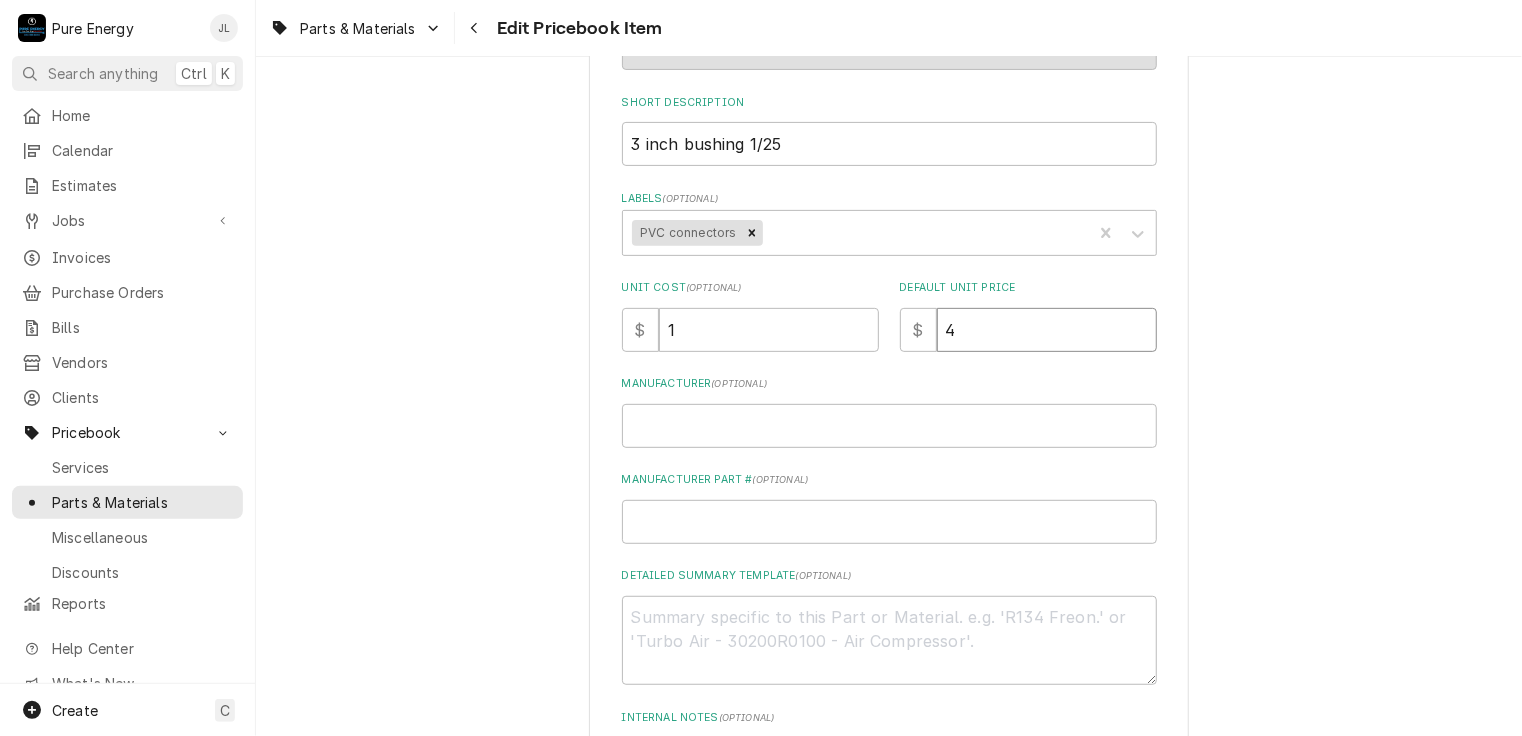 type on "x" 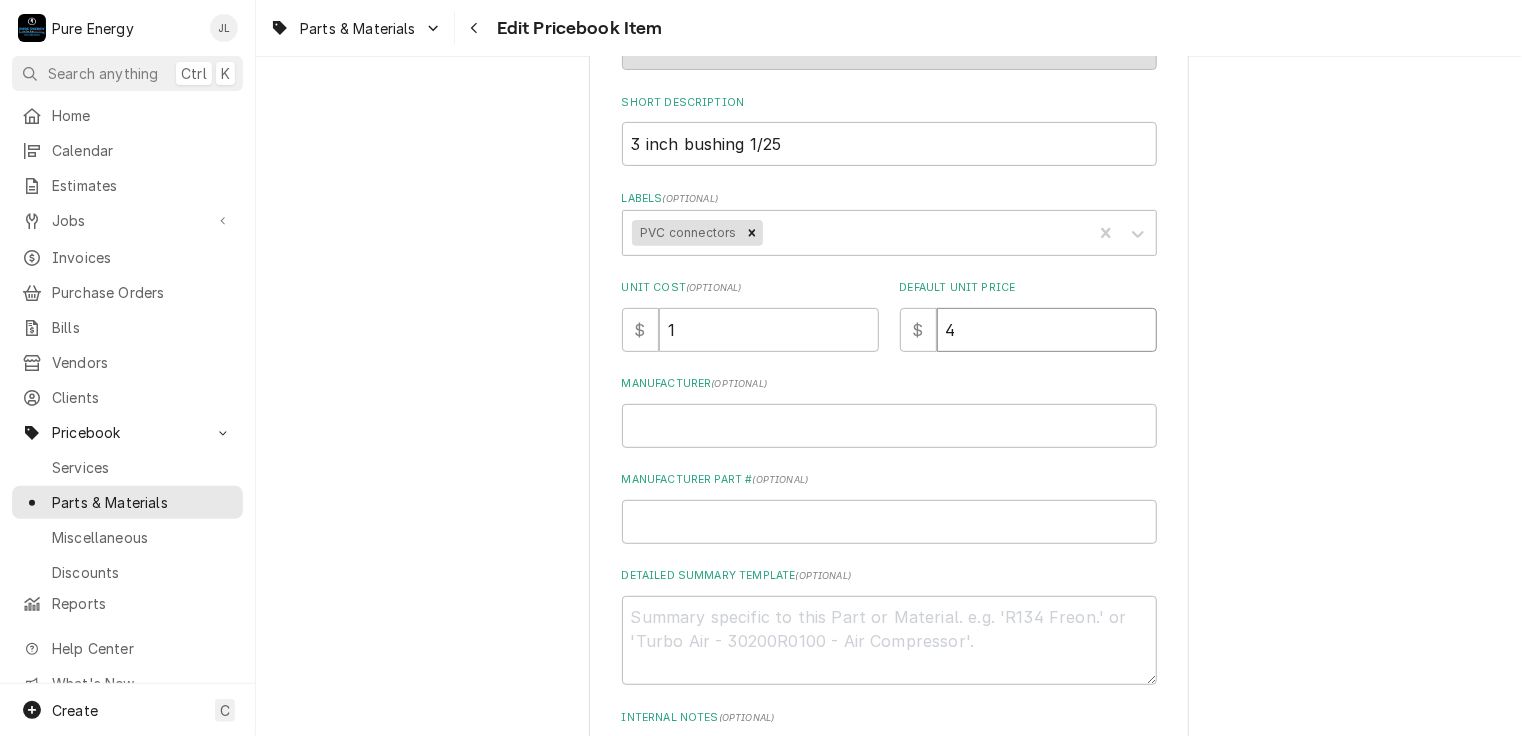 type on "4.6" 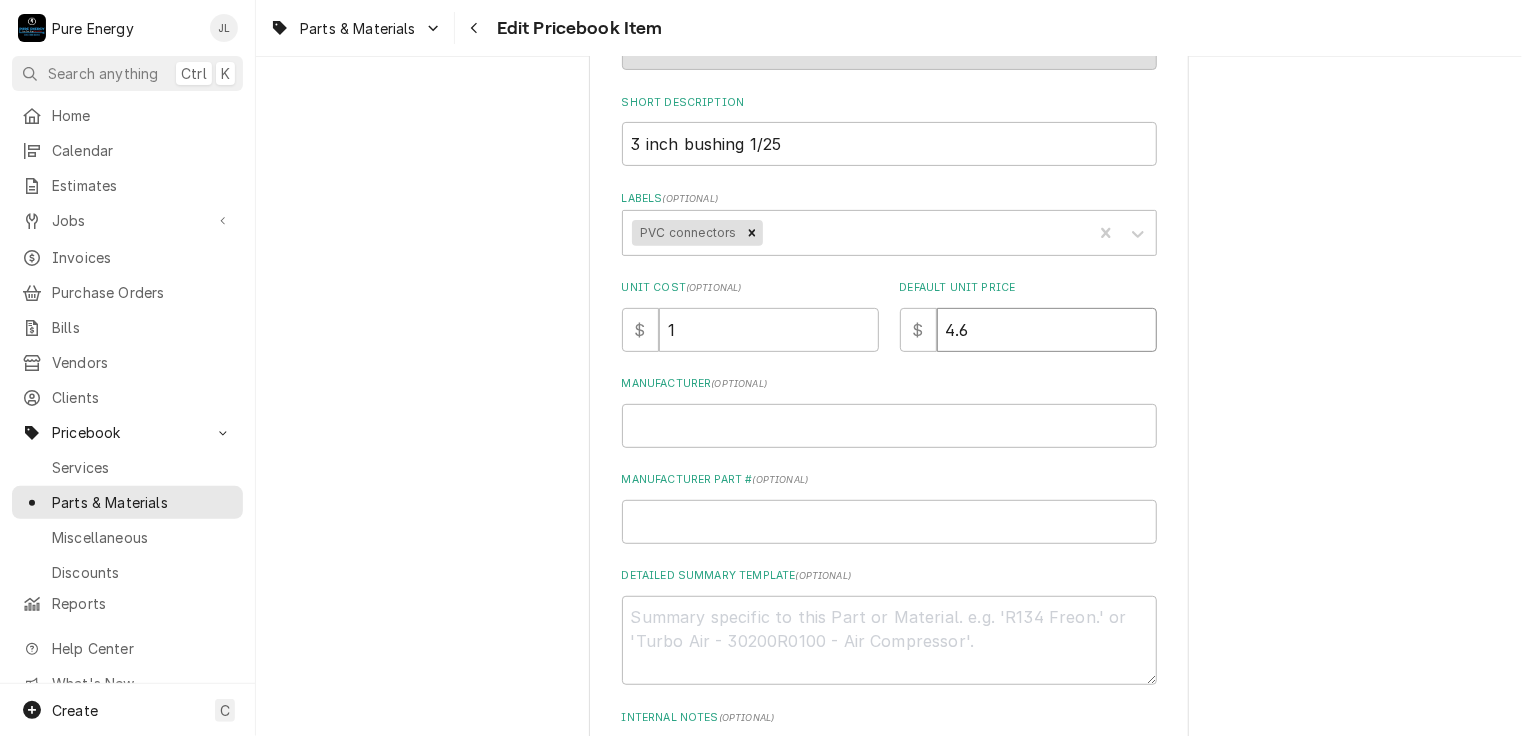 type on "x" 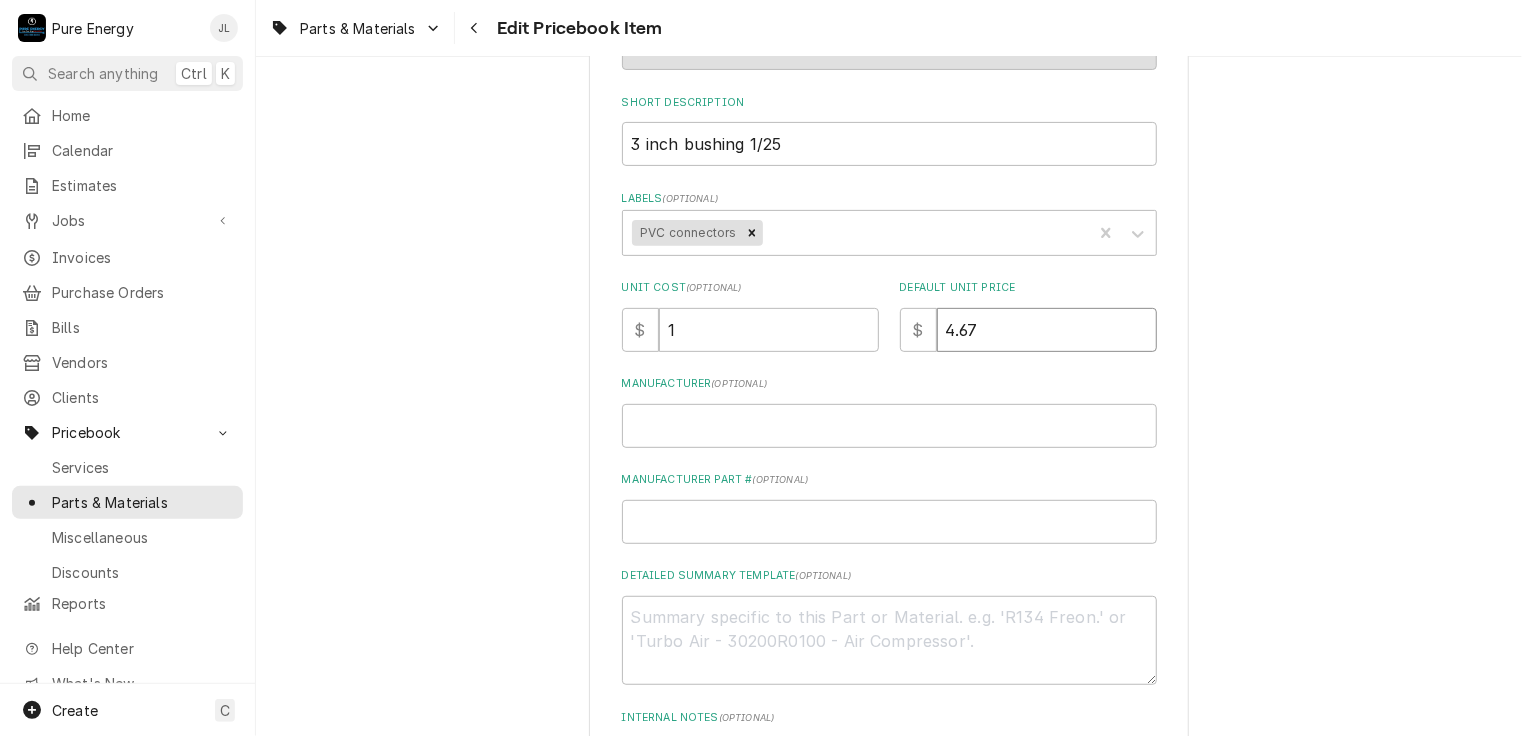 type on "4.67" 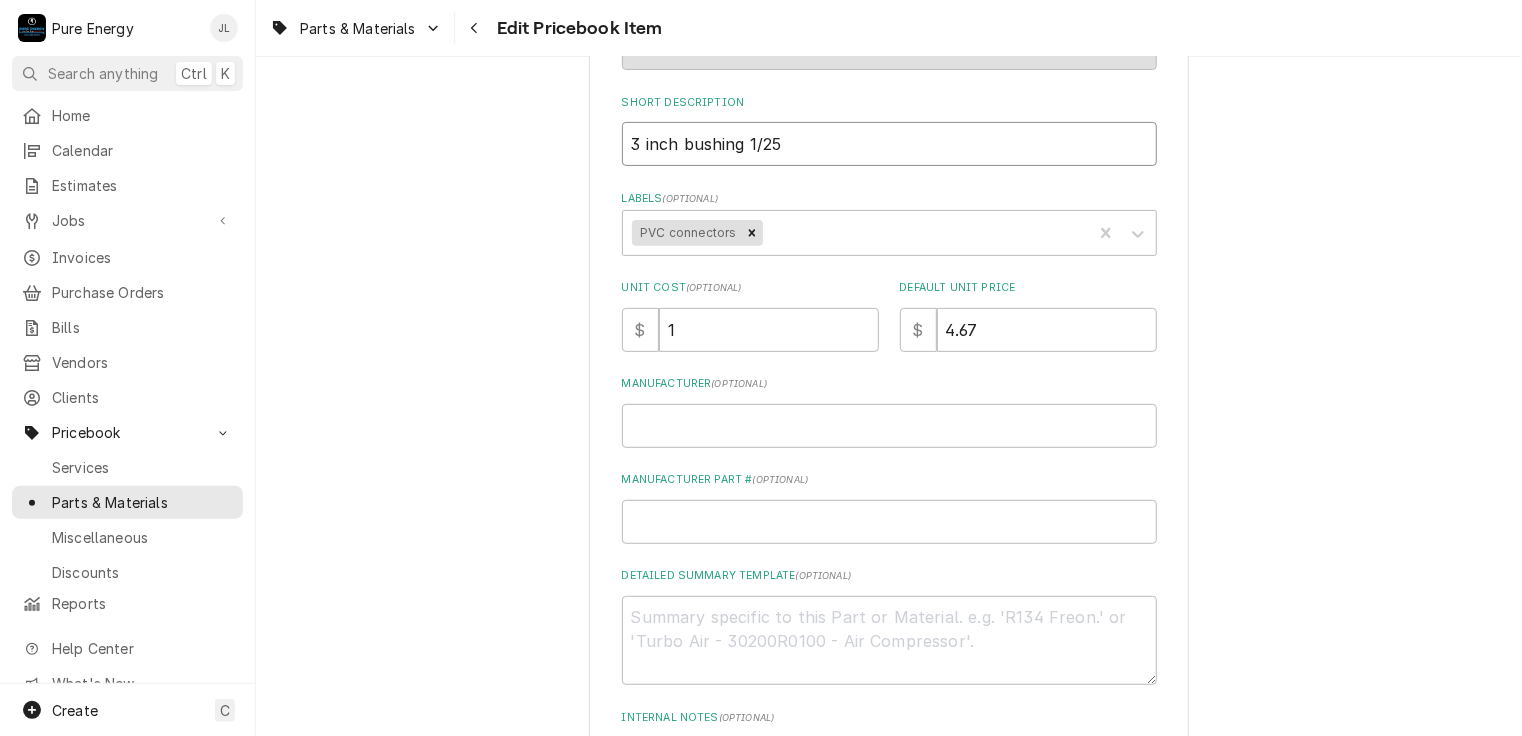 click on "3 inch bushing 1/25" at bounding box center [889, 144] 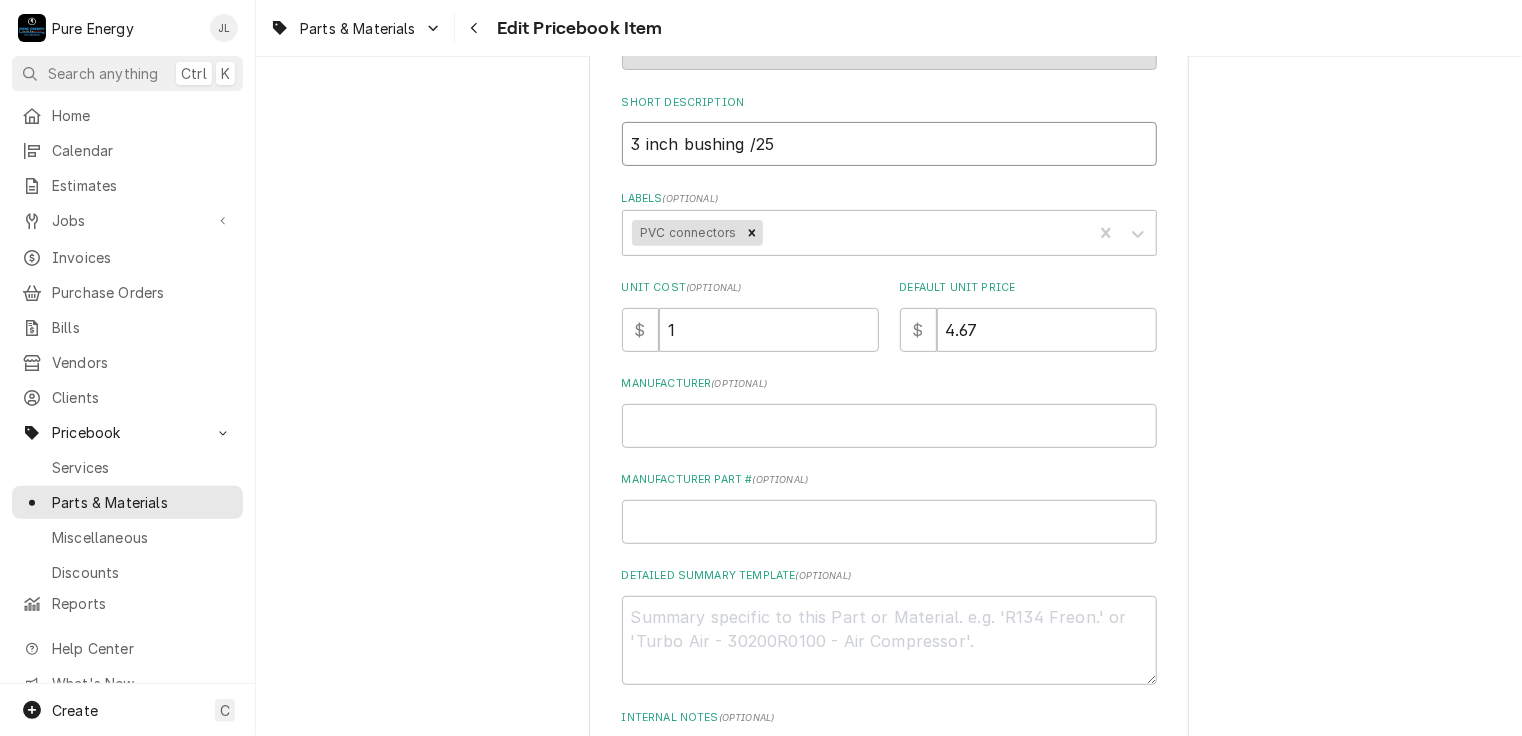 type on "x" 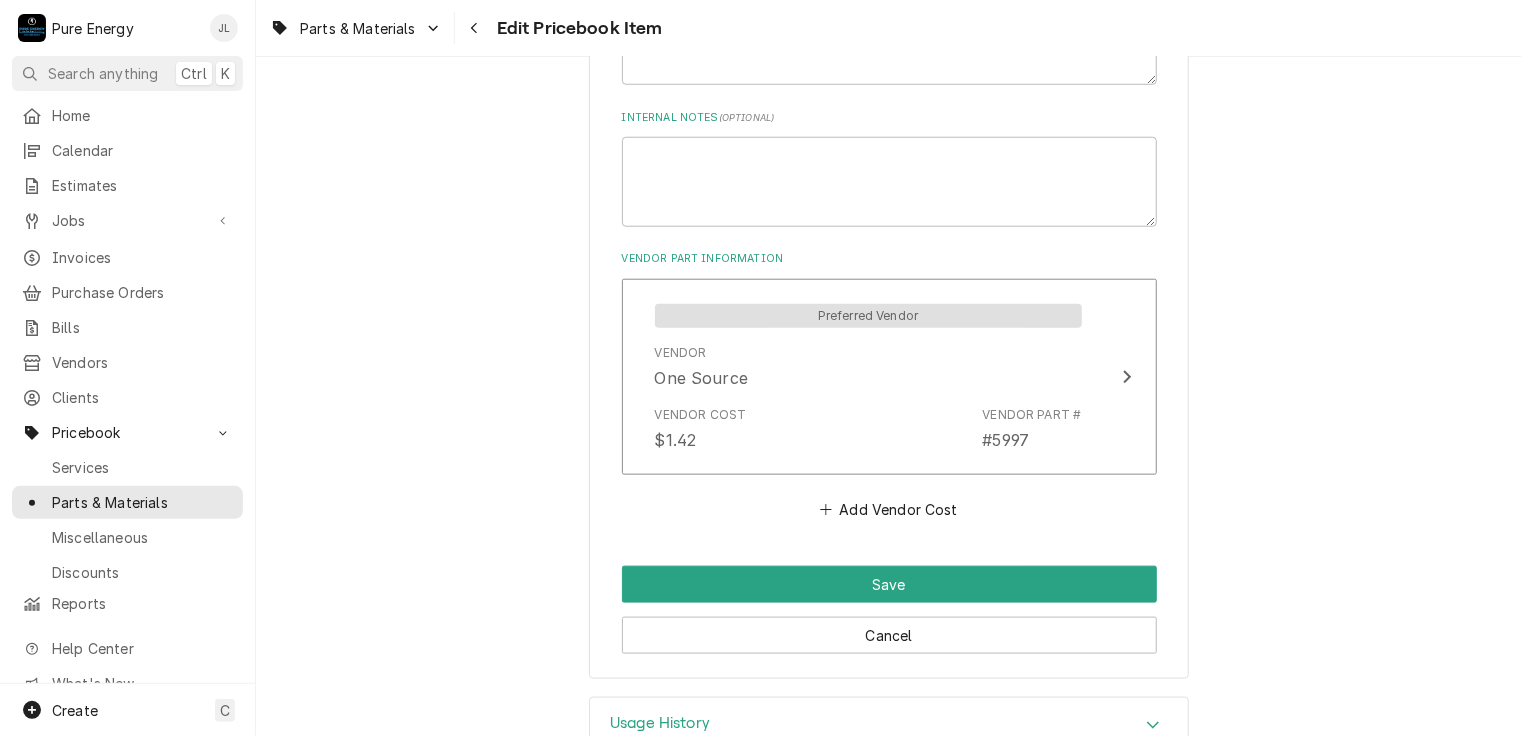 scroll, scrollTop: 950, scrollLeft: 0, axis: vertical 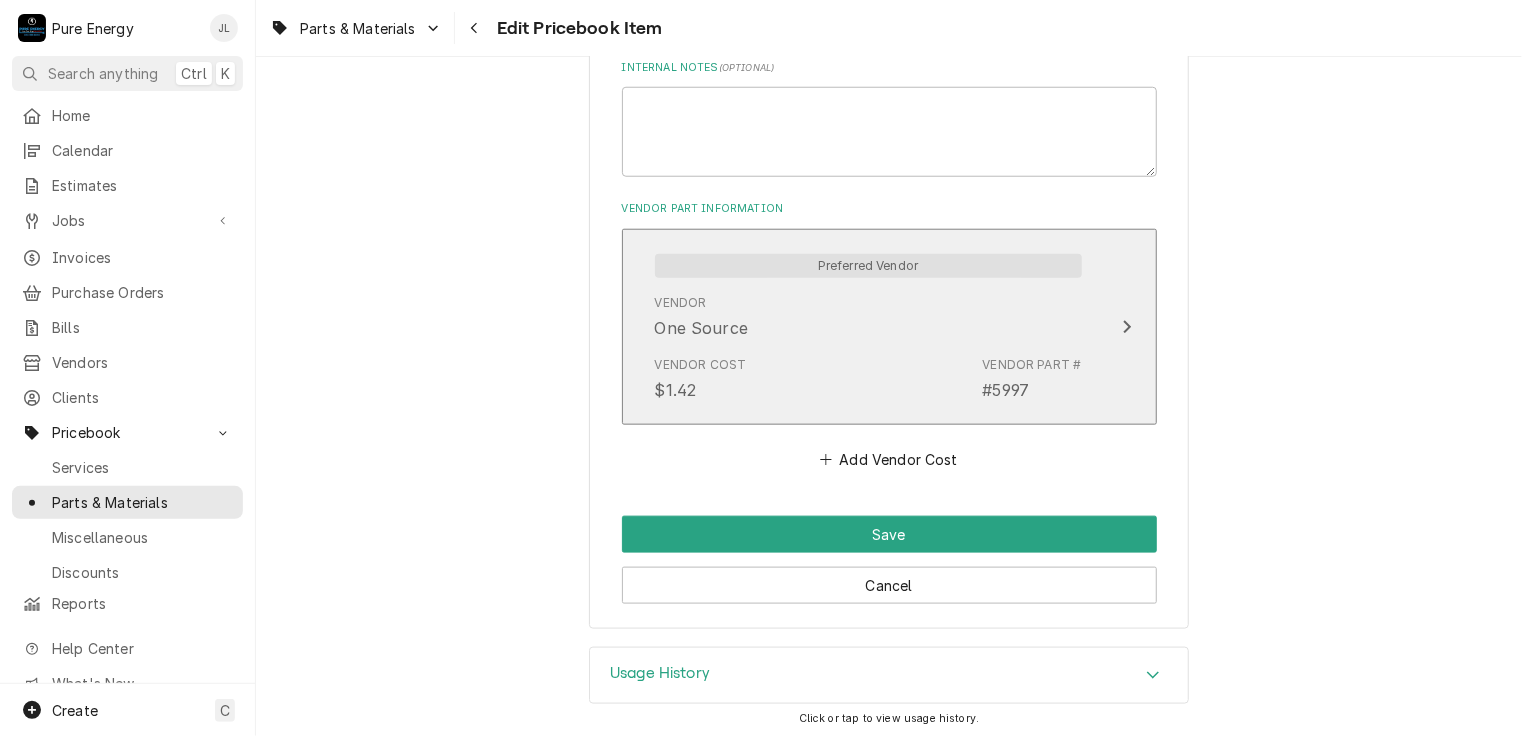 type on "3 inch bushing 7/25" 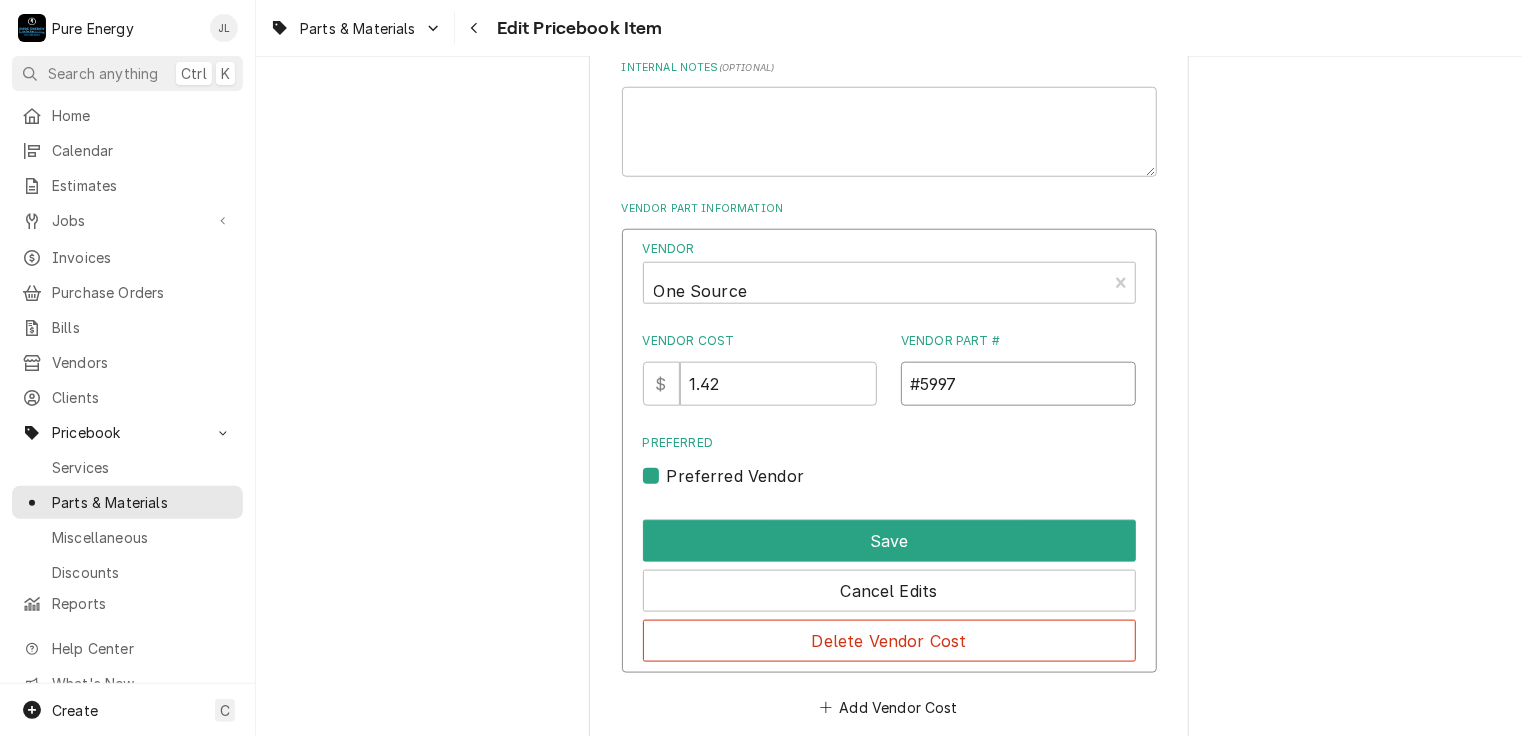 click on "#5997" at bounding box center (1018, 384) 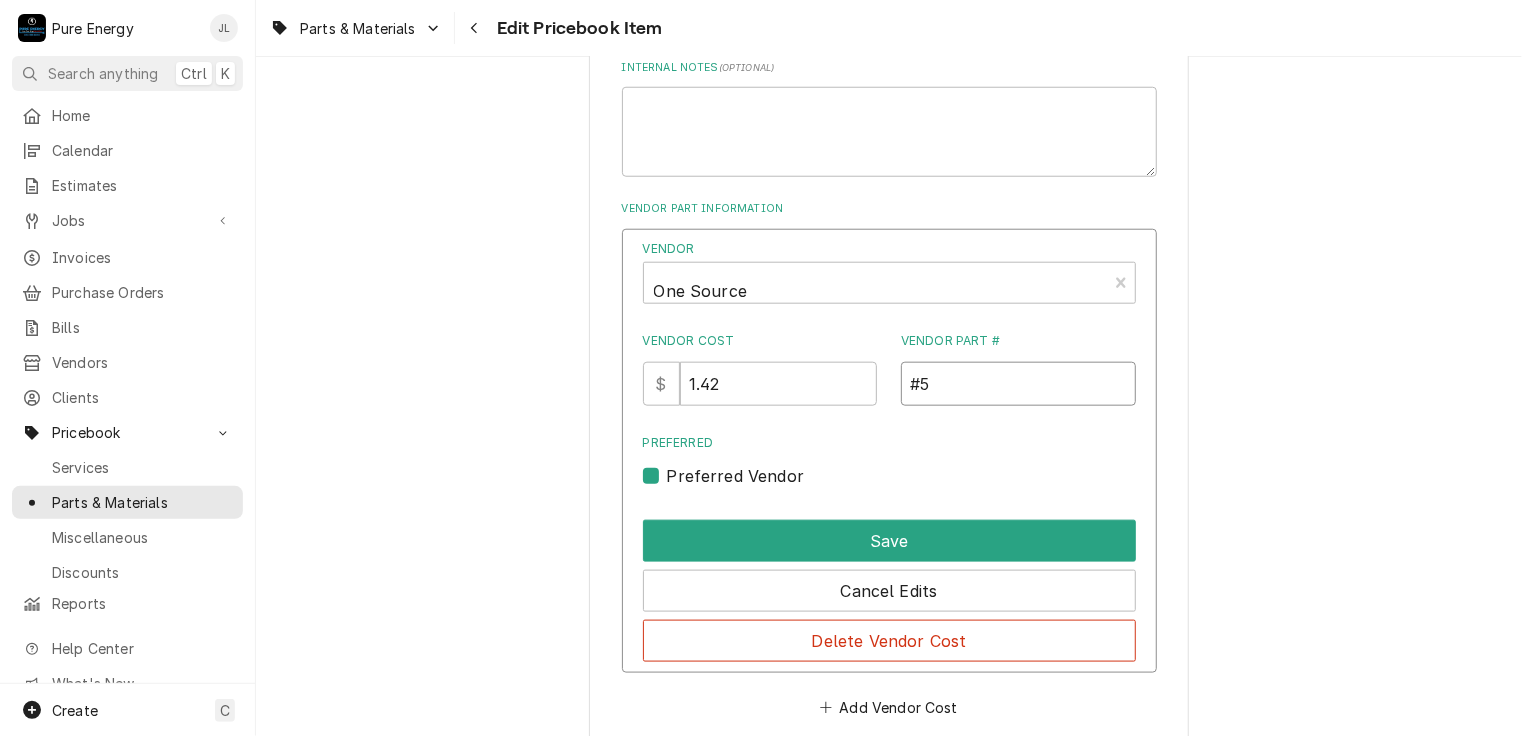 type on "#" 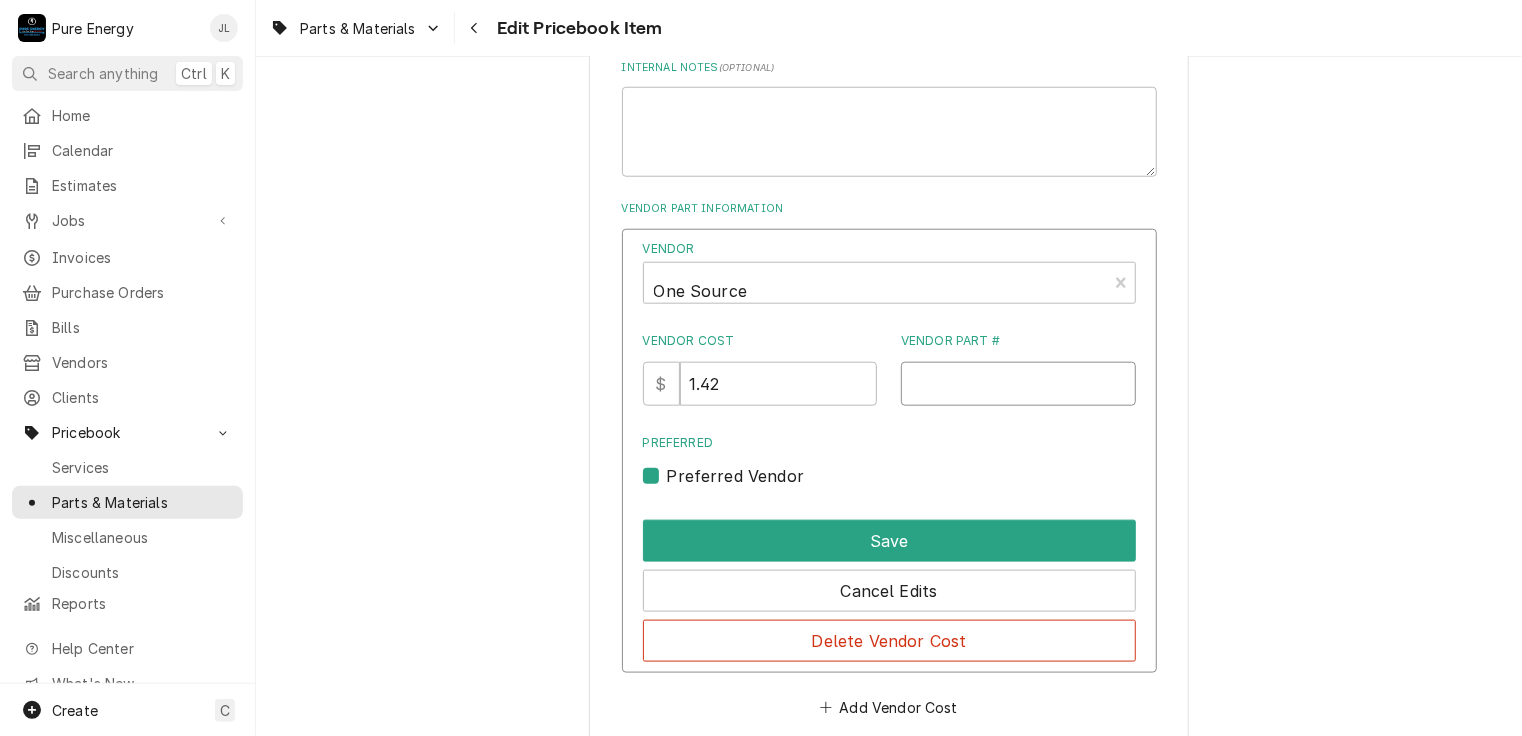 type 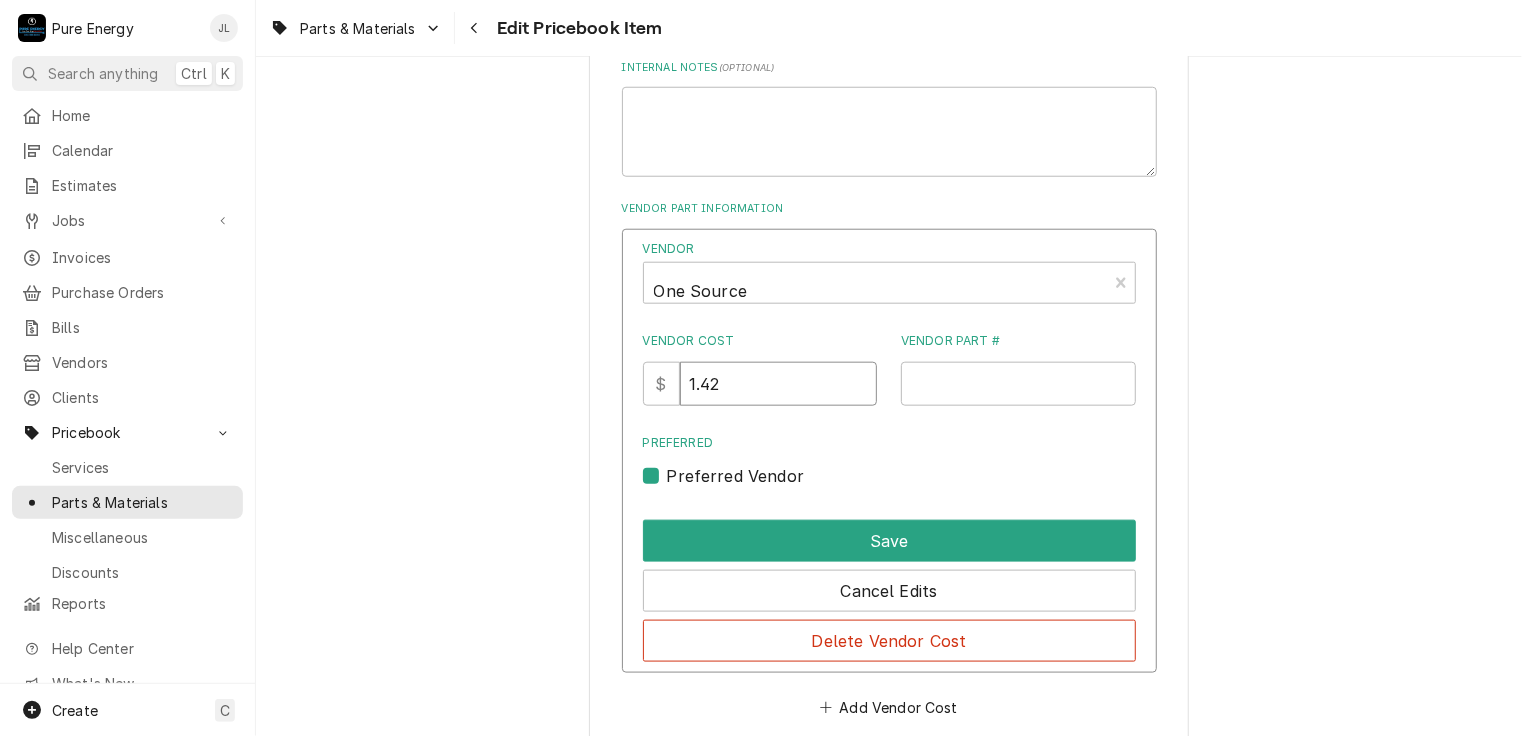 click on "1.42" at bounding box center (778, 384) 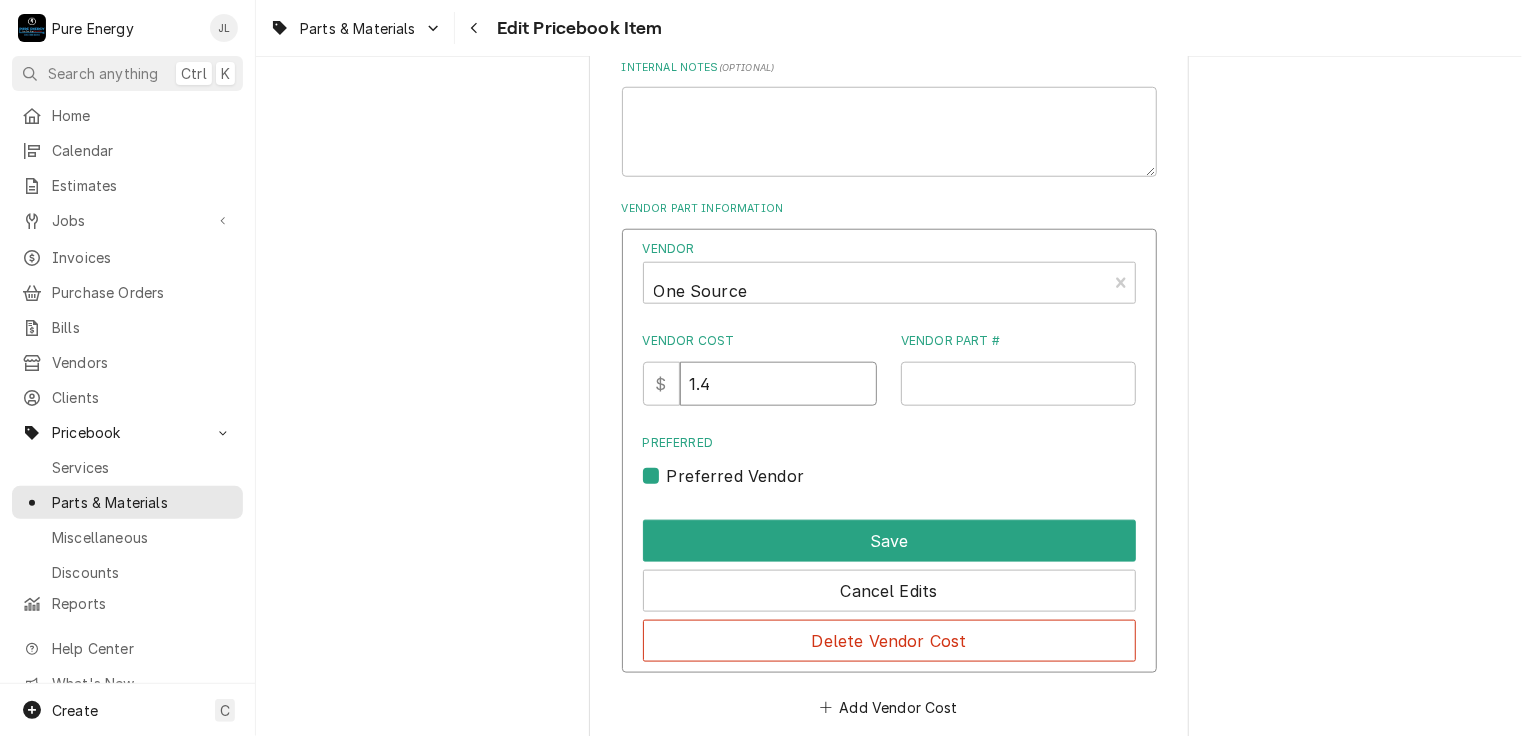 type on "1" 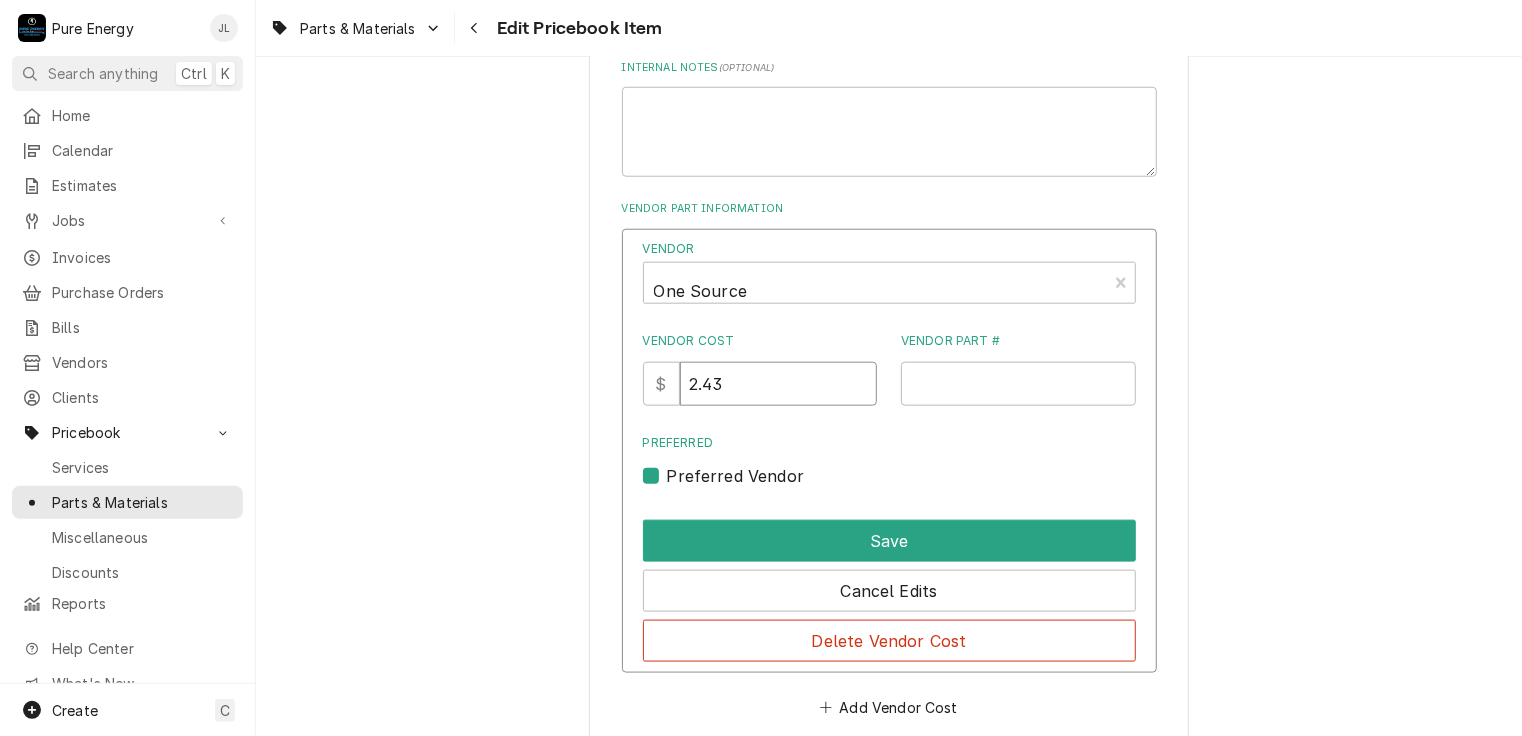 type on "2.43" 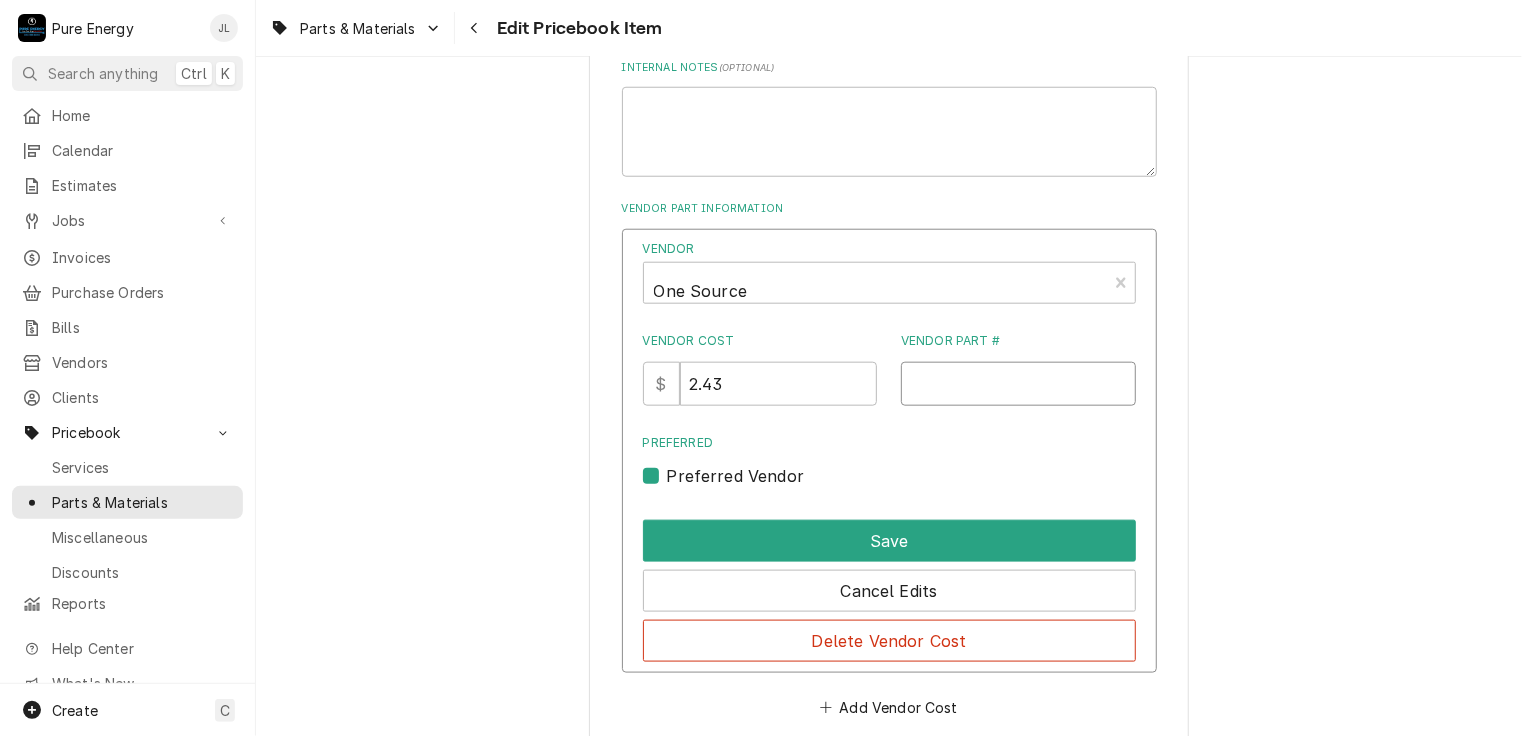 click on "Vendor Part #" at bounding box center (1018, 384) 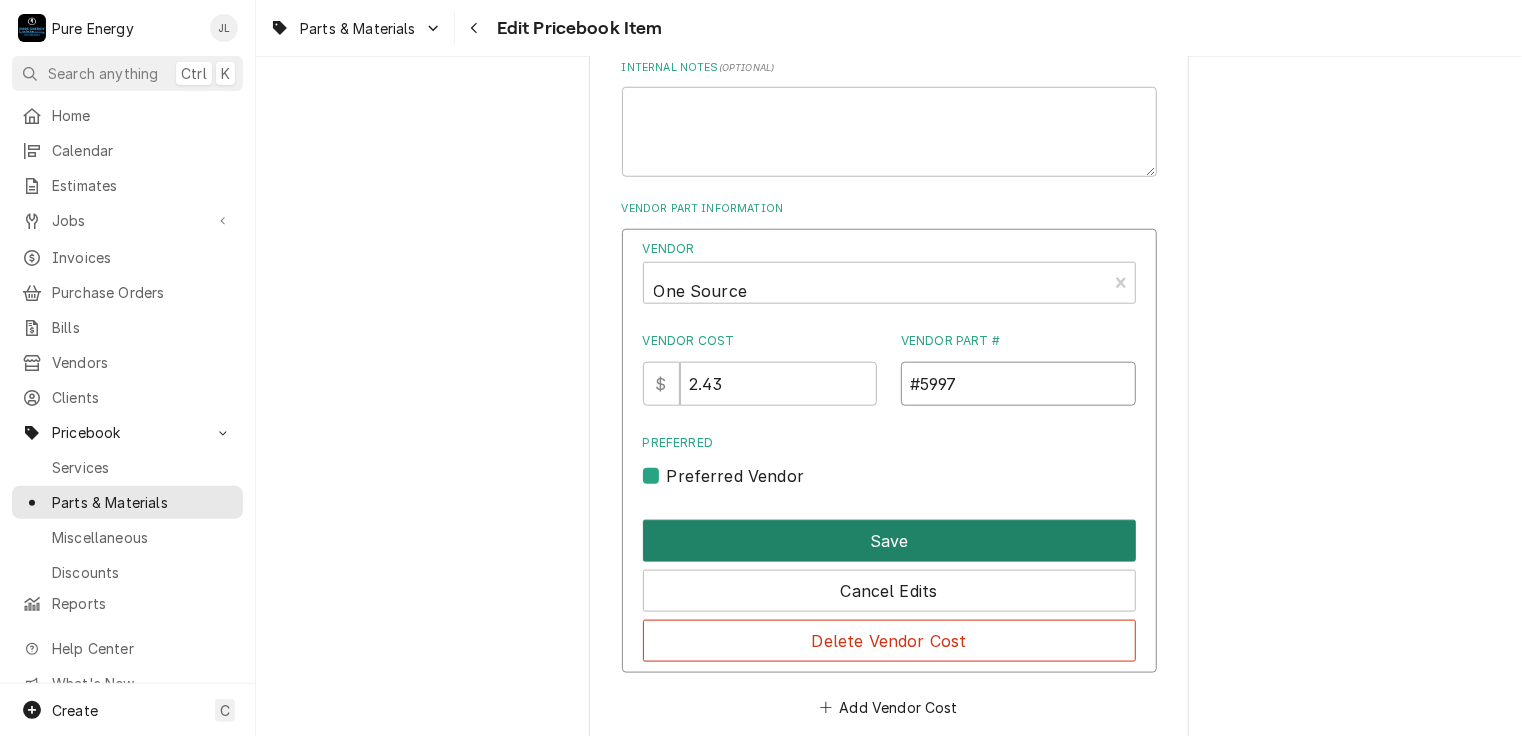 type on "#5997" 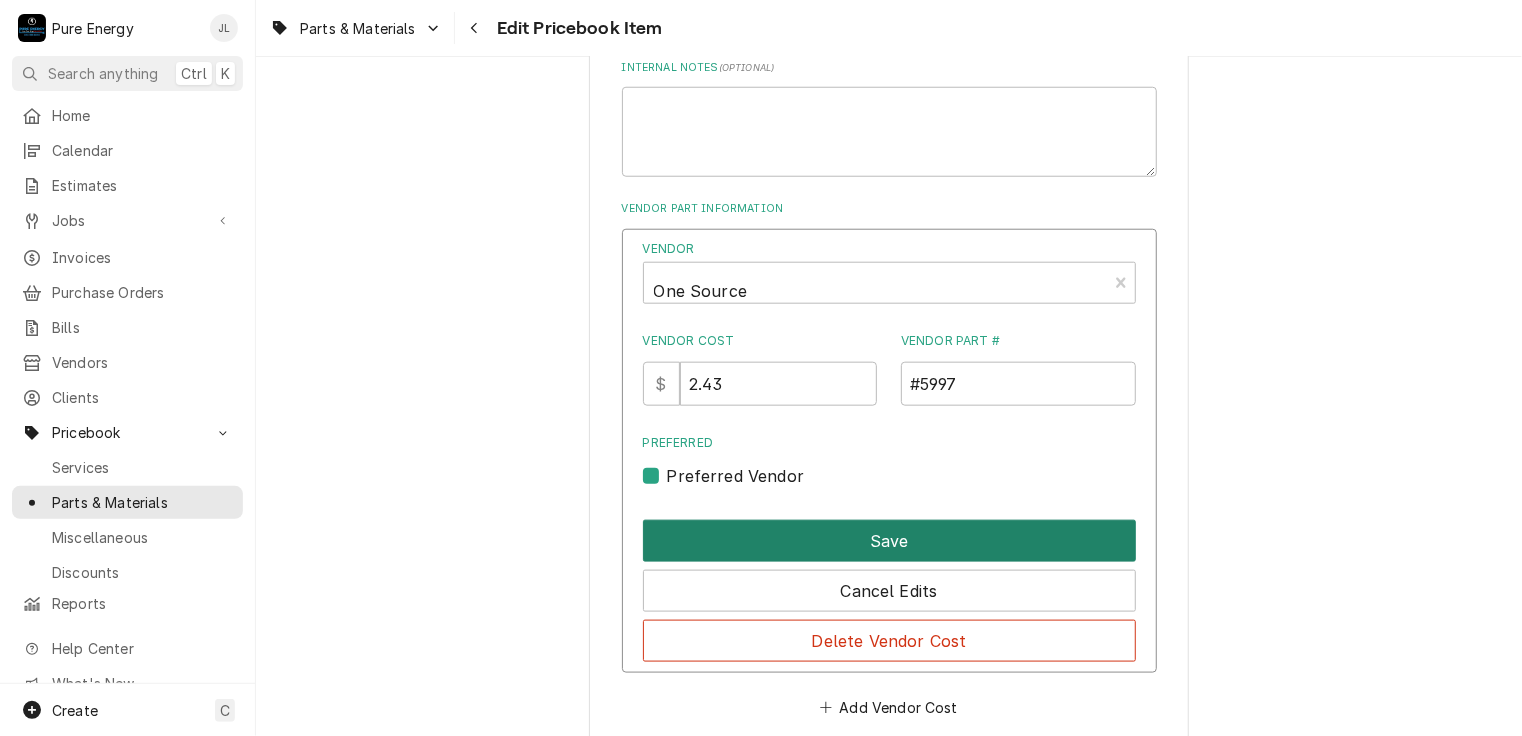 click on "Save" at bounding box center (889, 541) 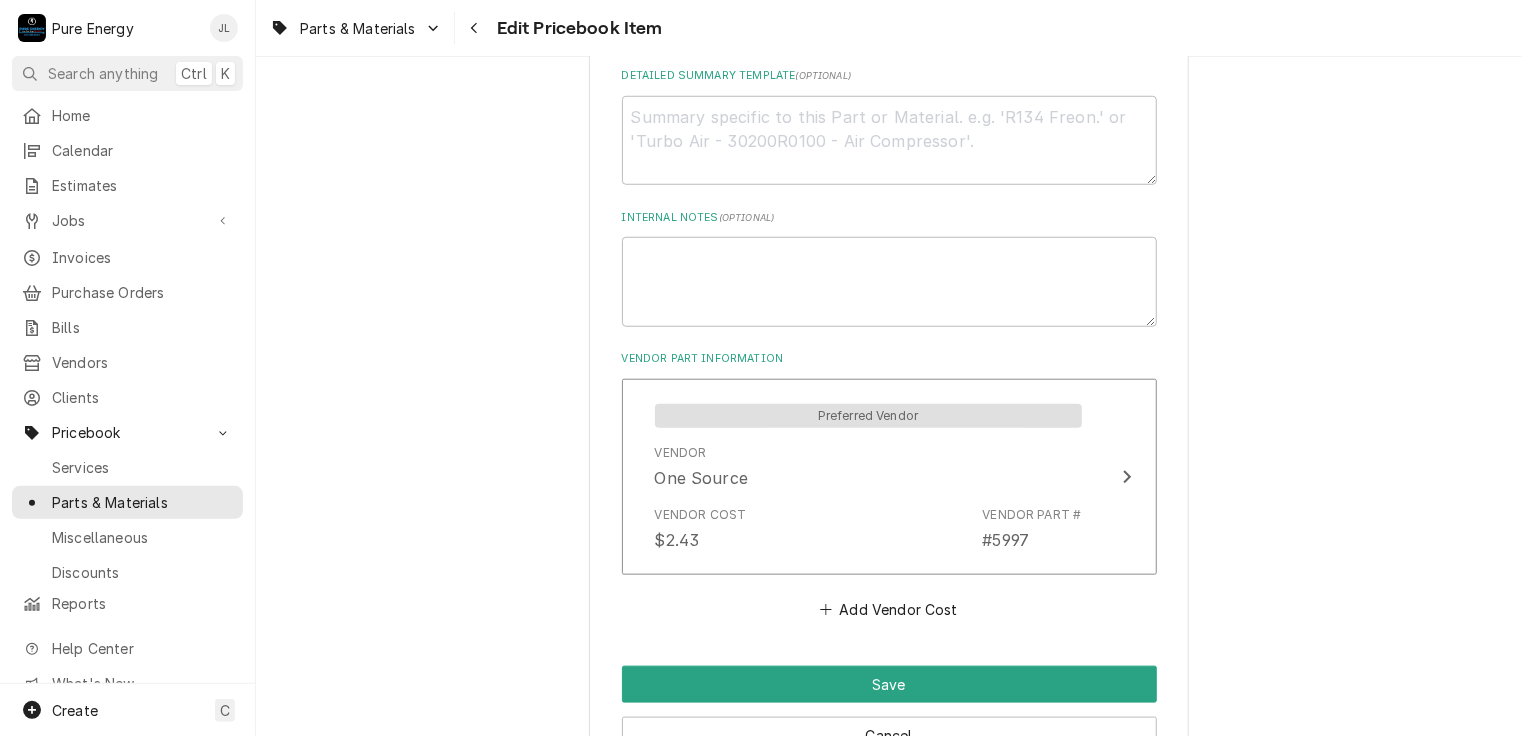 scroll, scrollTop: 950, scrollLeft: 0, axis: vertical 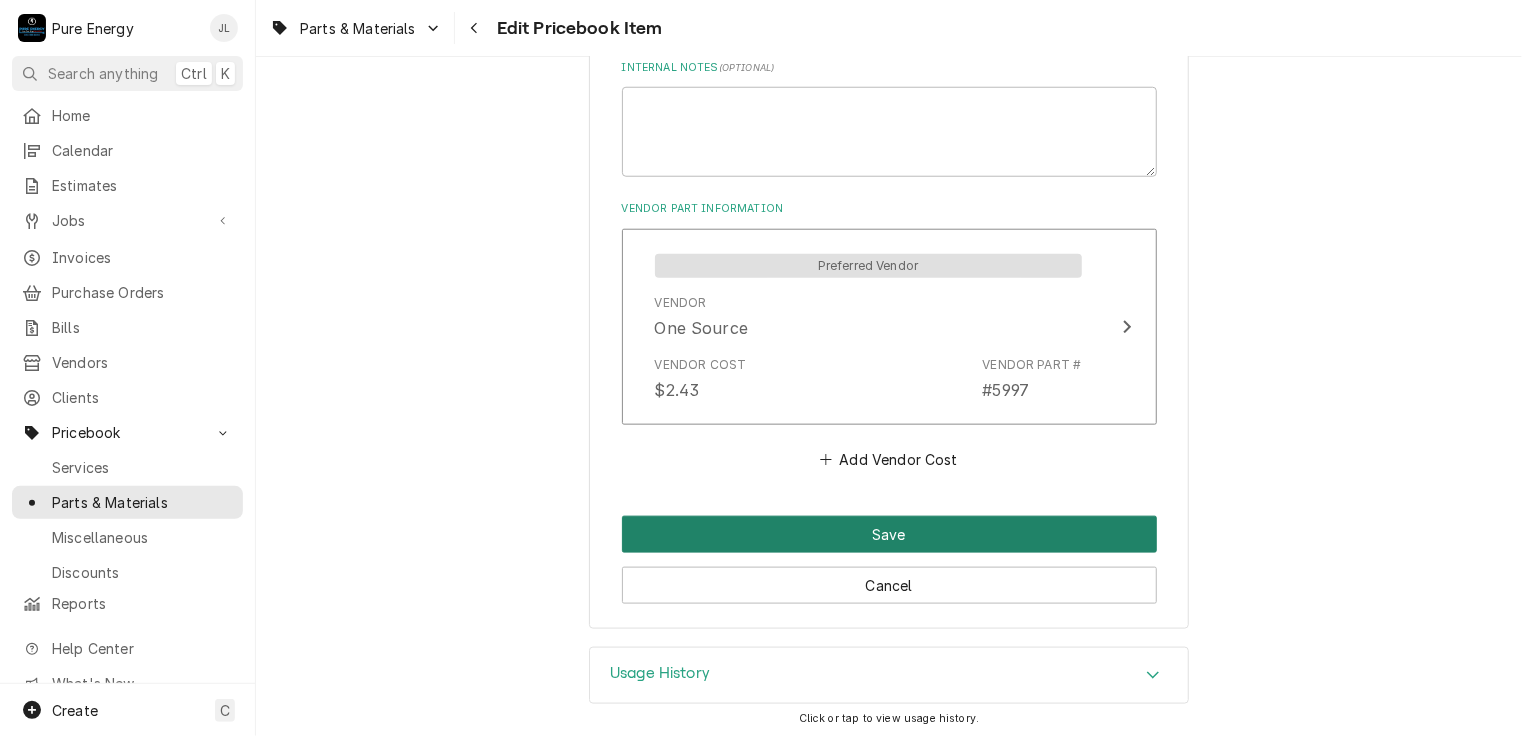 click on "Save" at bounding box center [889, 534] 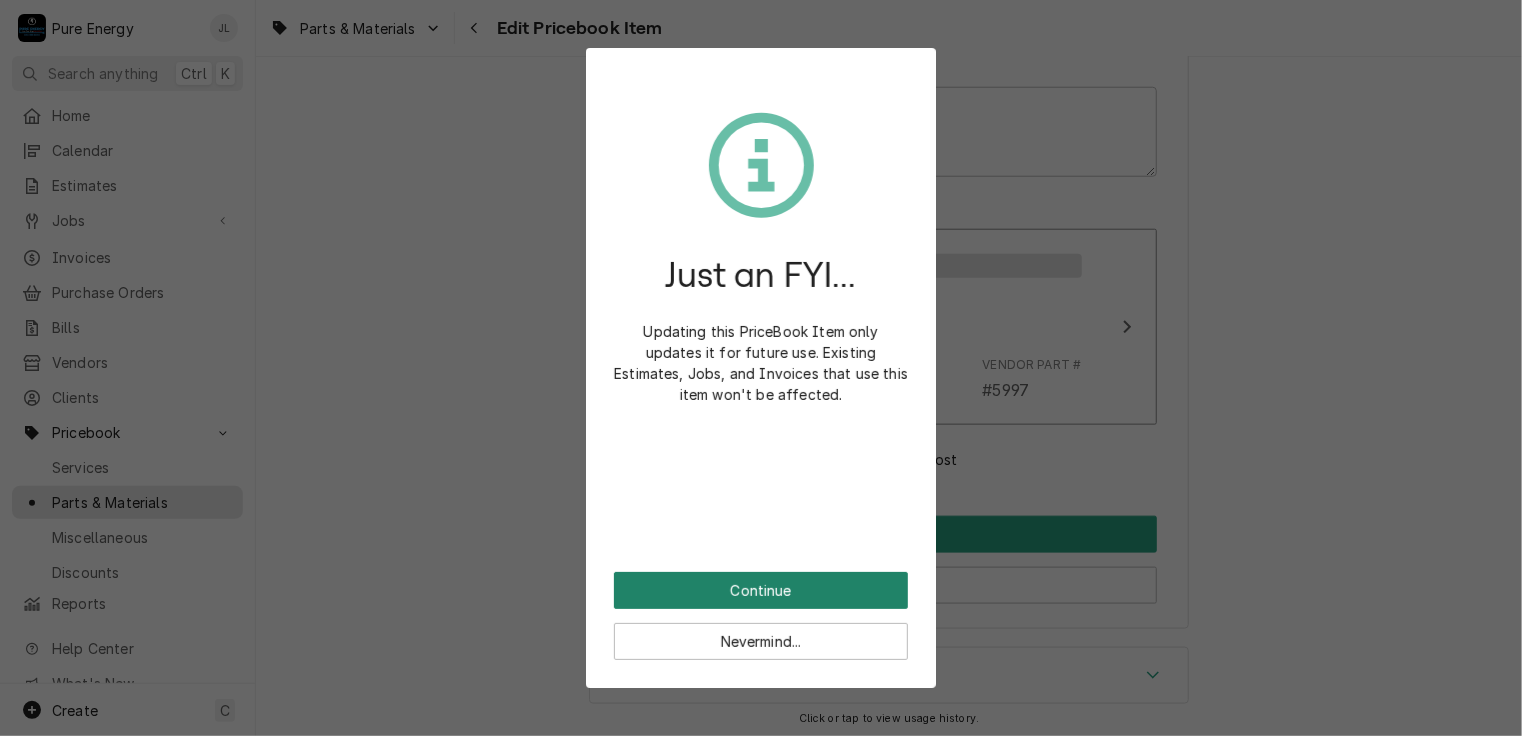 click on "Continue" at bounding box center [761, 590] 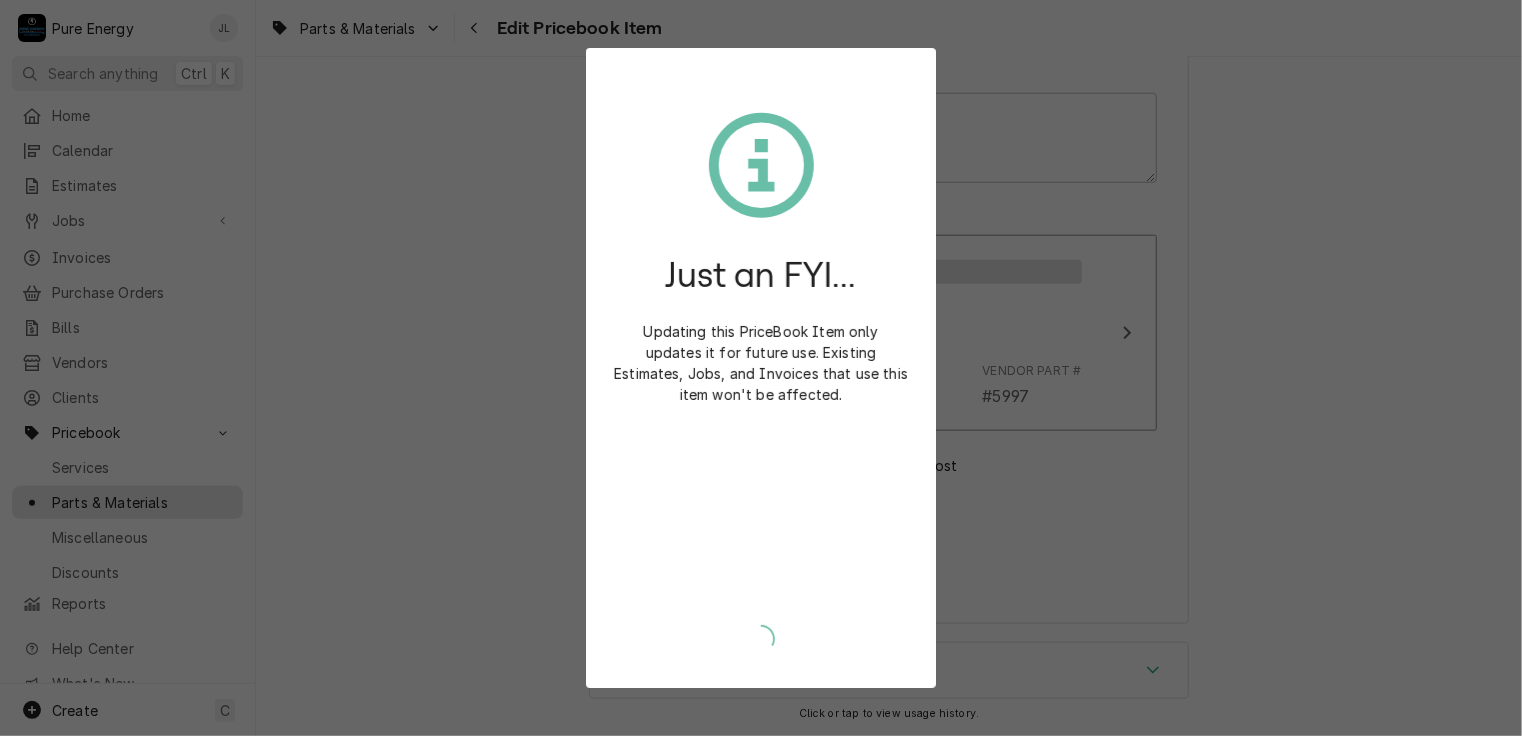 scroll, scrollTop: 940, scrollLeft: 0, axis: vertical 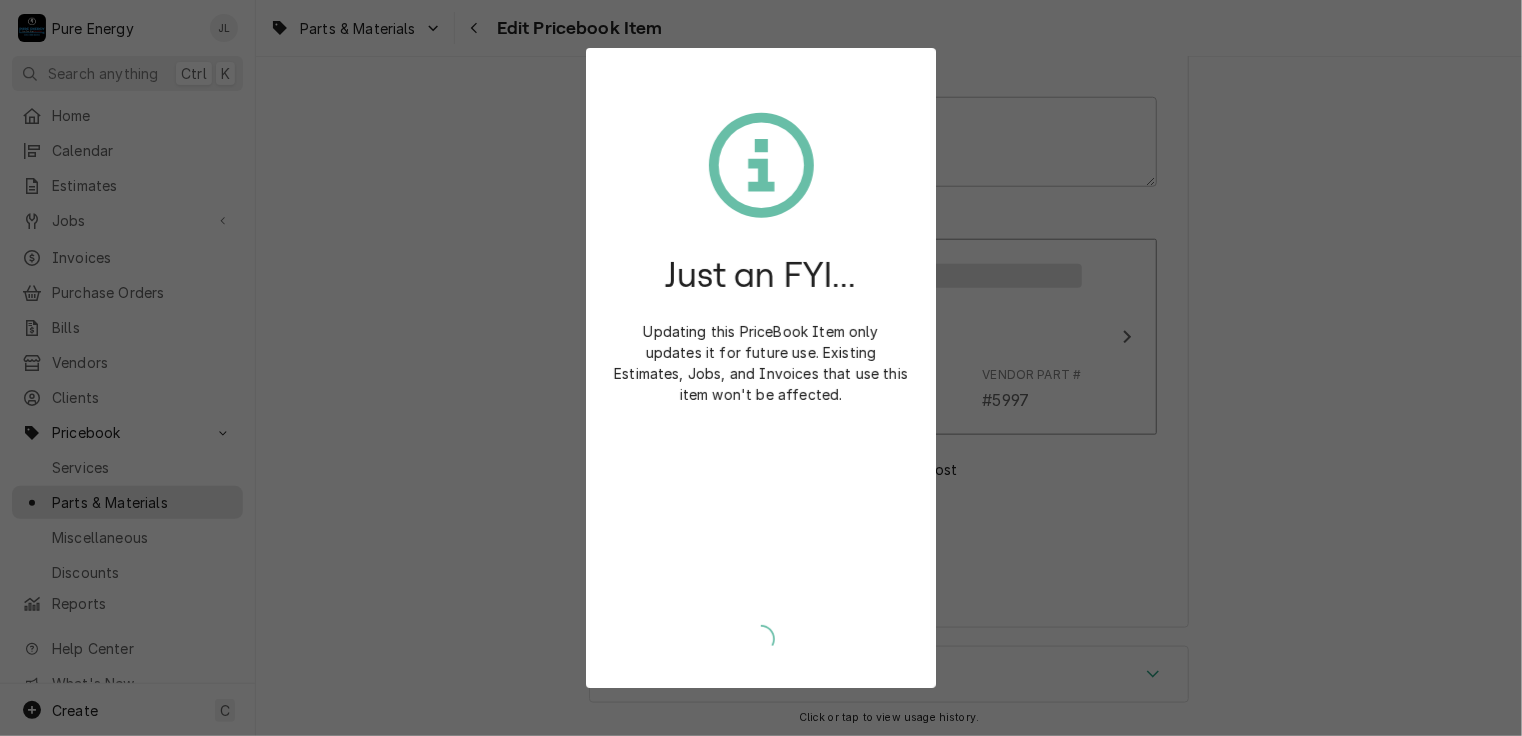 type on "x" 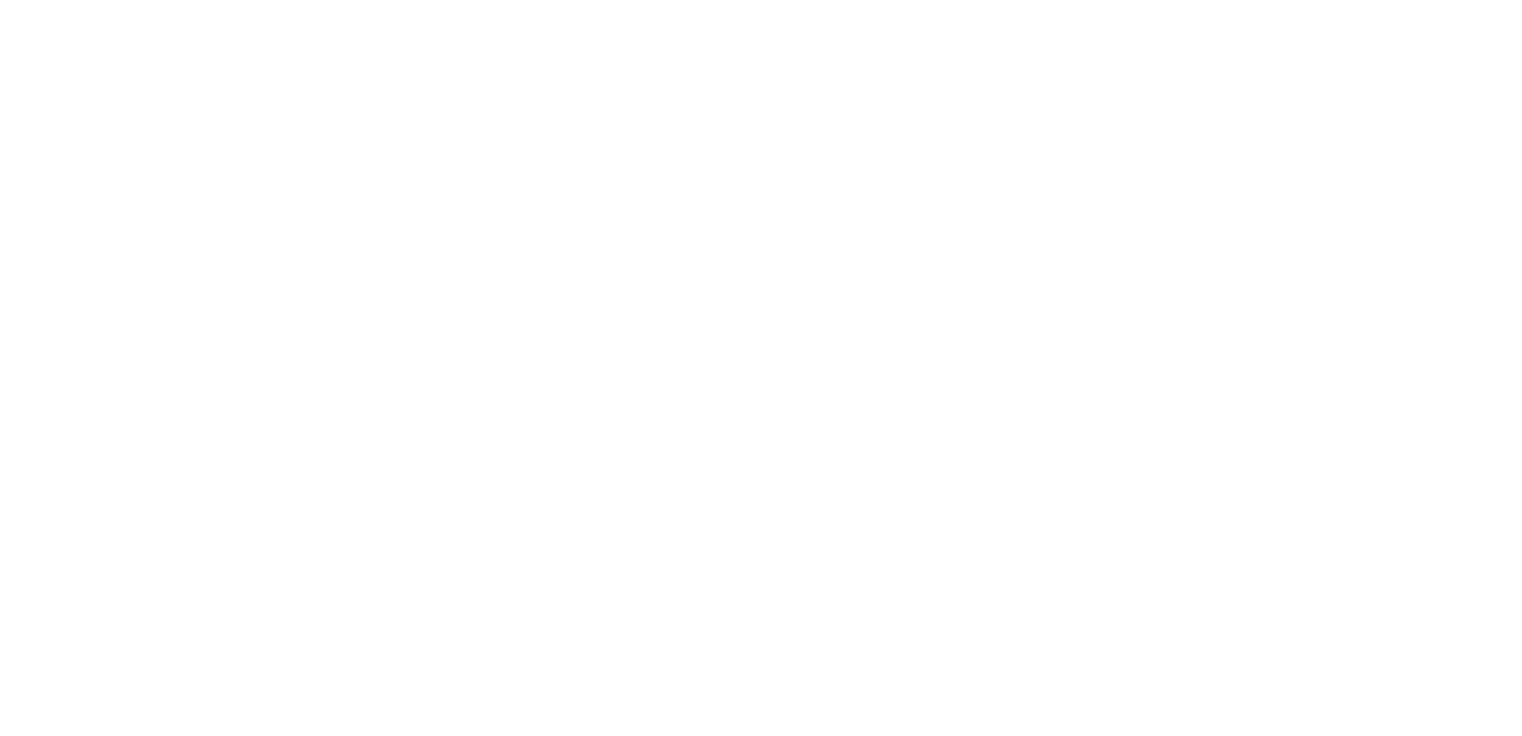 scroll, scrollTop: 0, scrollLeft: 0, axis: both 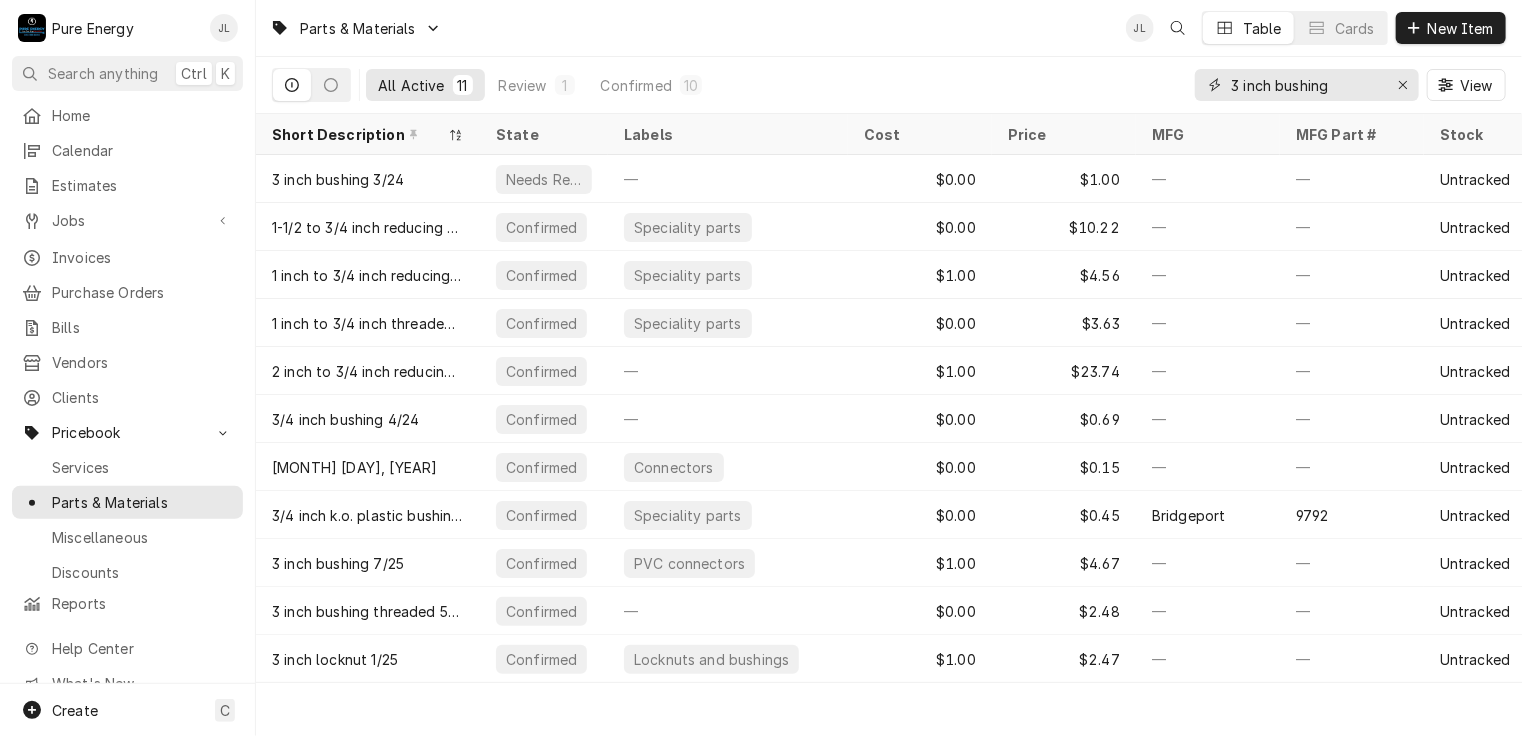 click on "3 inch bushing" at bounding box center [1306, 85] 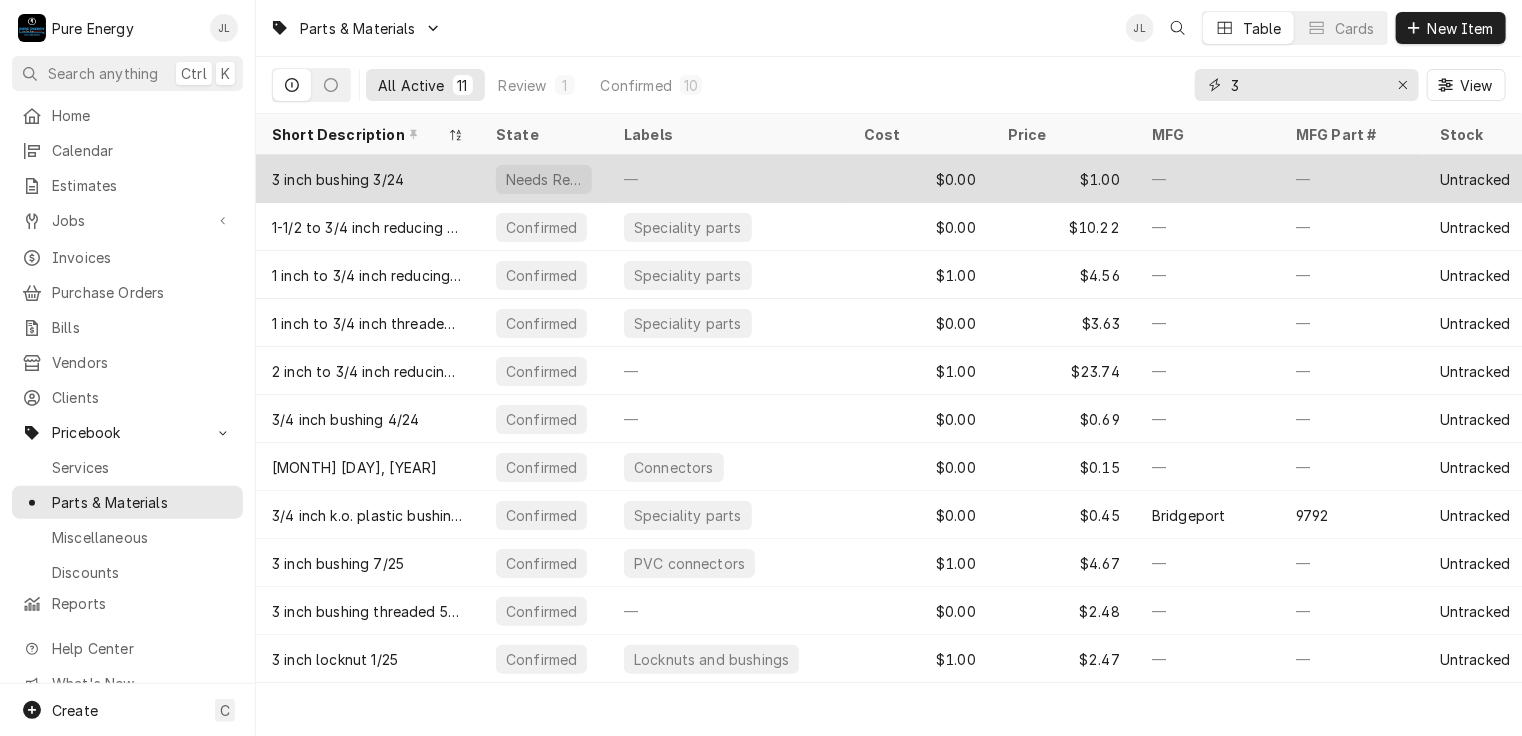 type on "3" 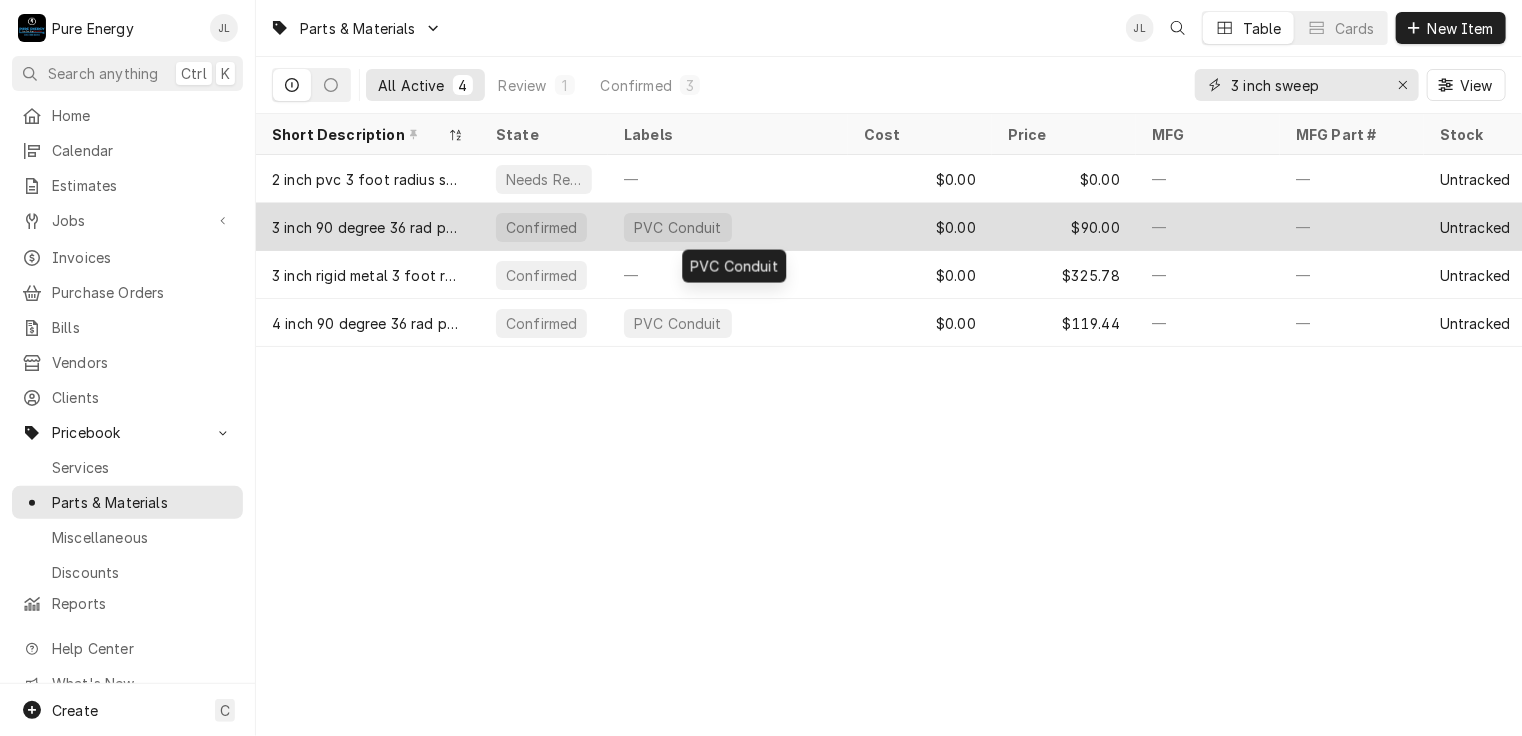 type on "3 inch sweep" 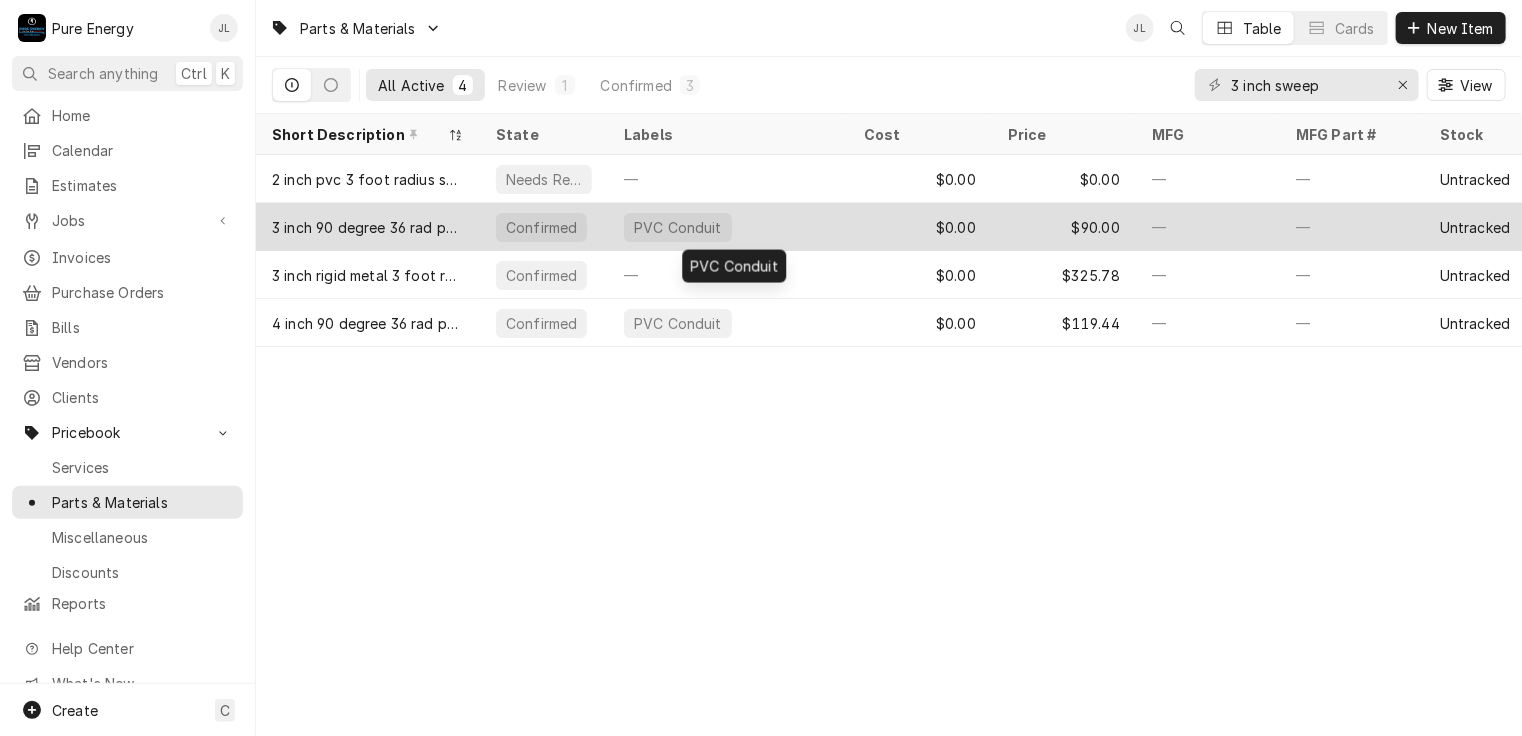 click on "PVC Conduit" at bounding box center [728, 227] 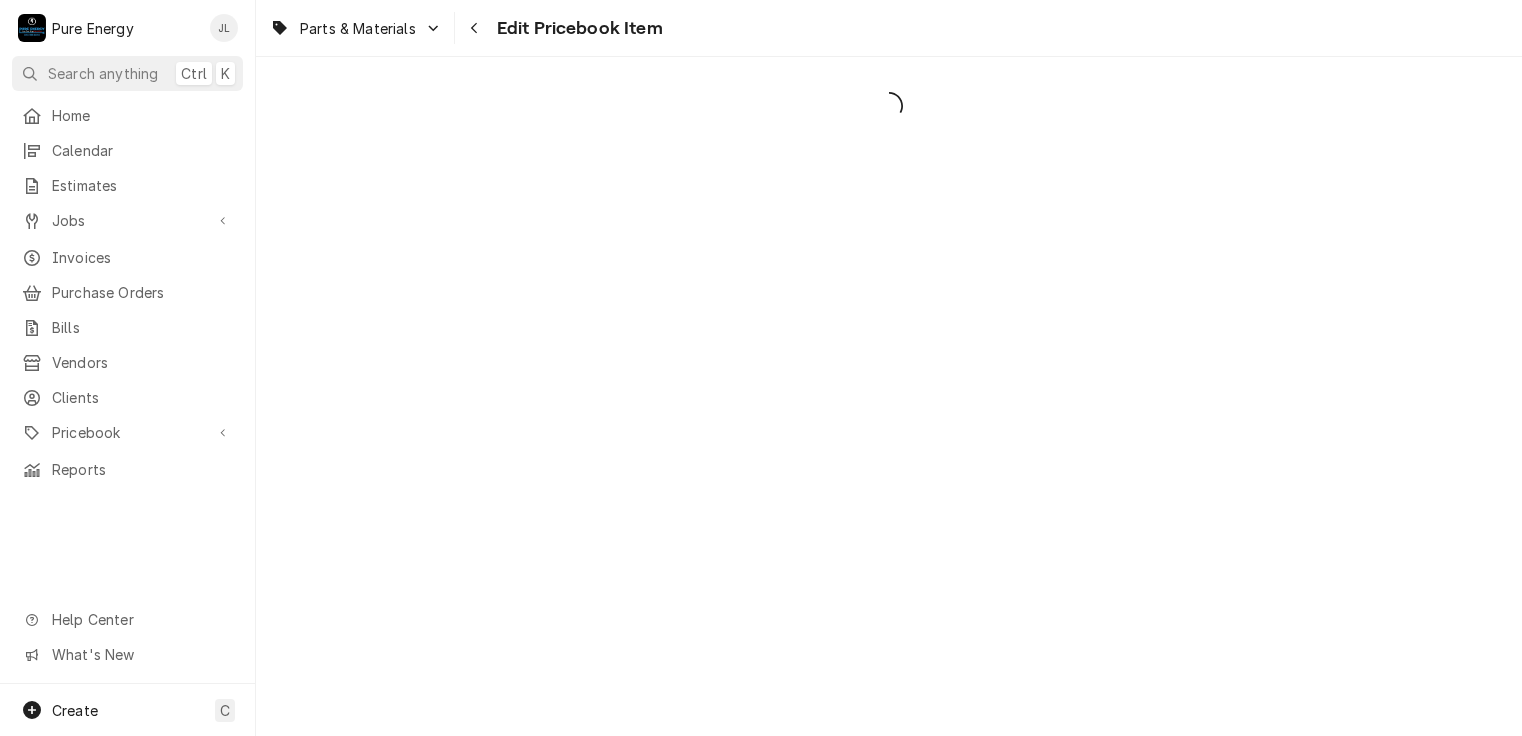 scroll, scrollTop: 0, scrollLeft: 0, axis: both 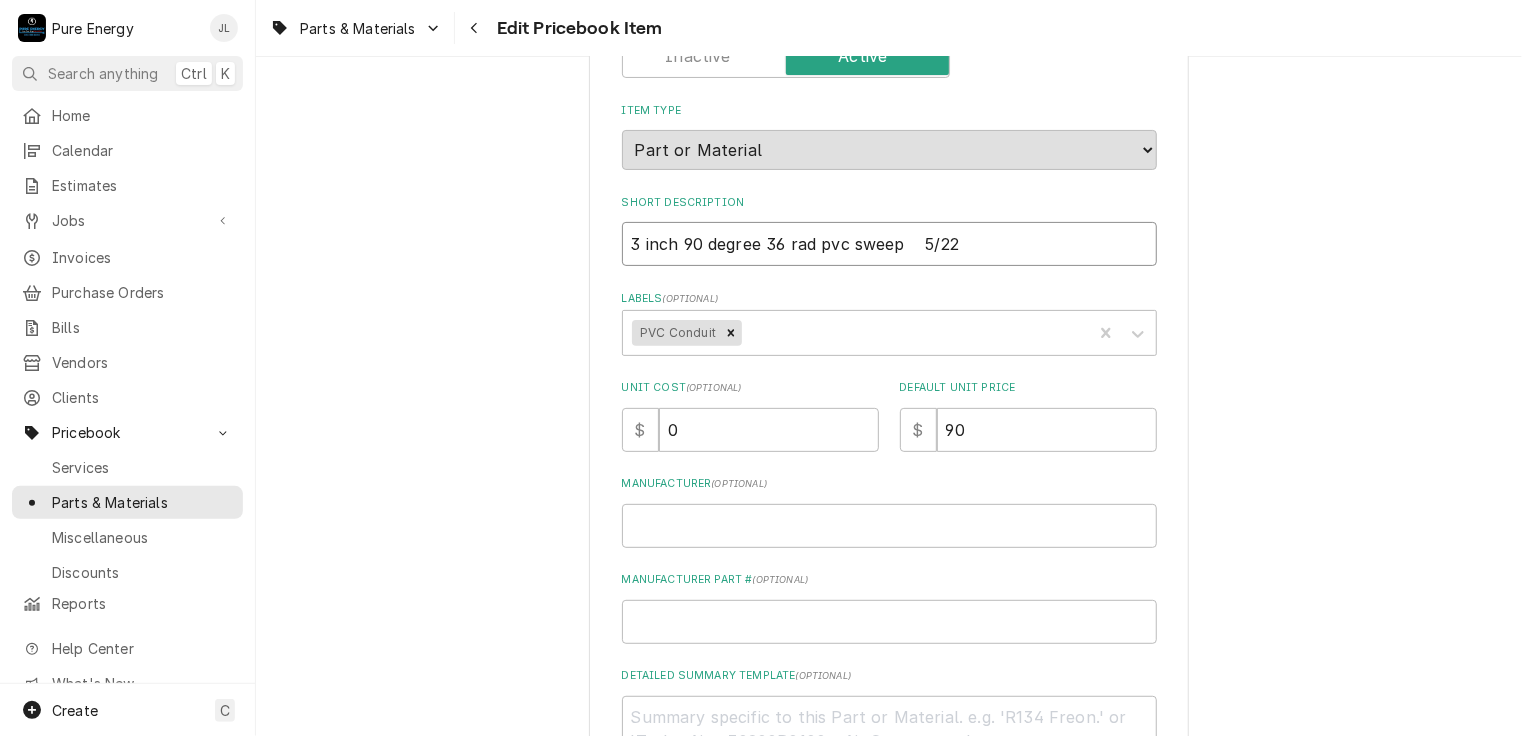 click on "3 inch 90 degree 36 rad pvc sweep    5/22" at bounding box center (889, 244) 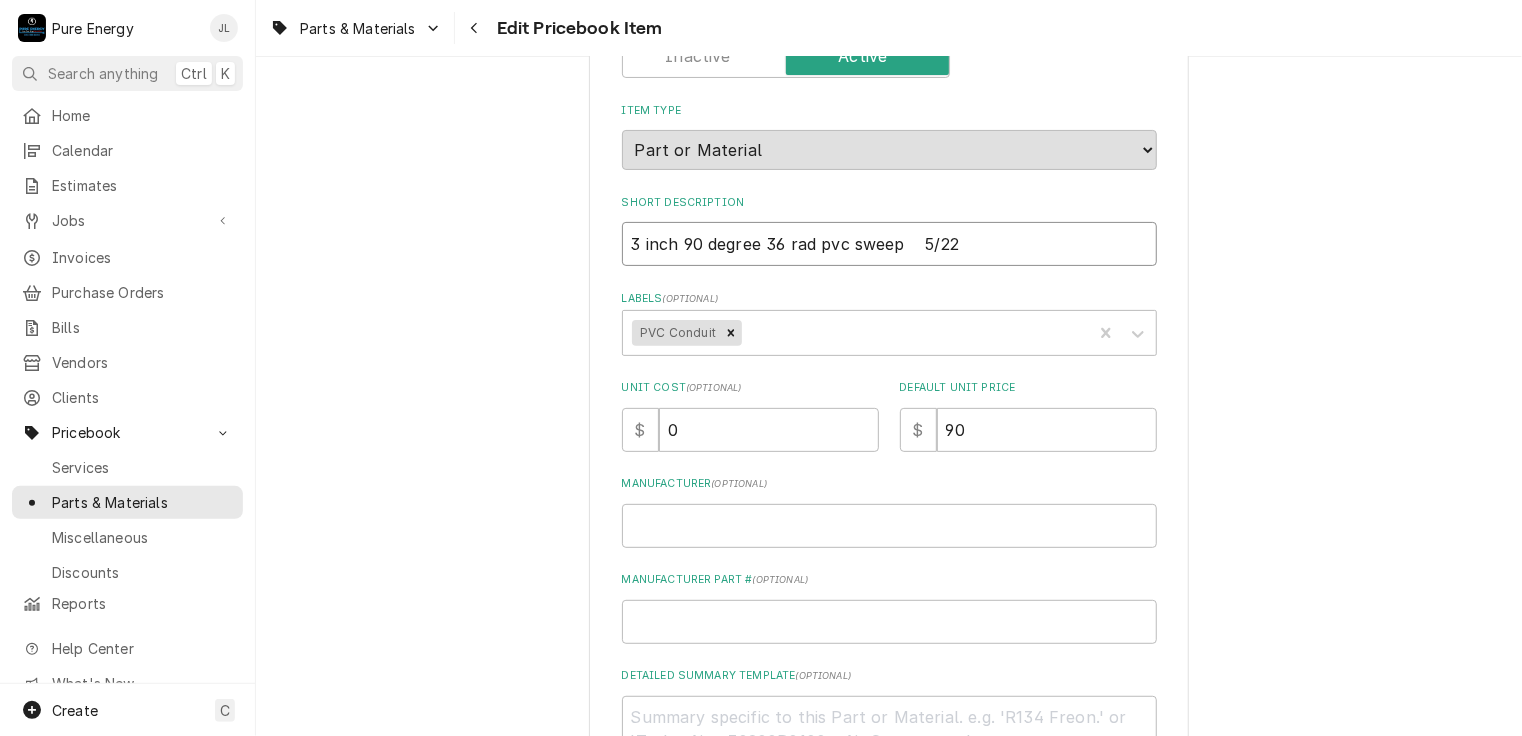 type on "x" 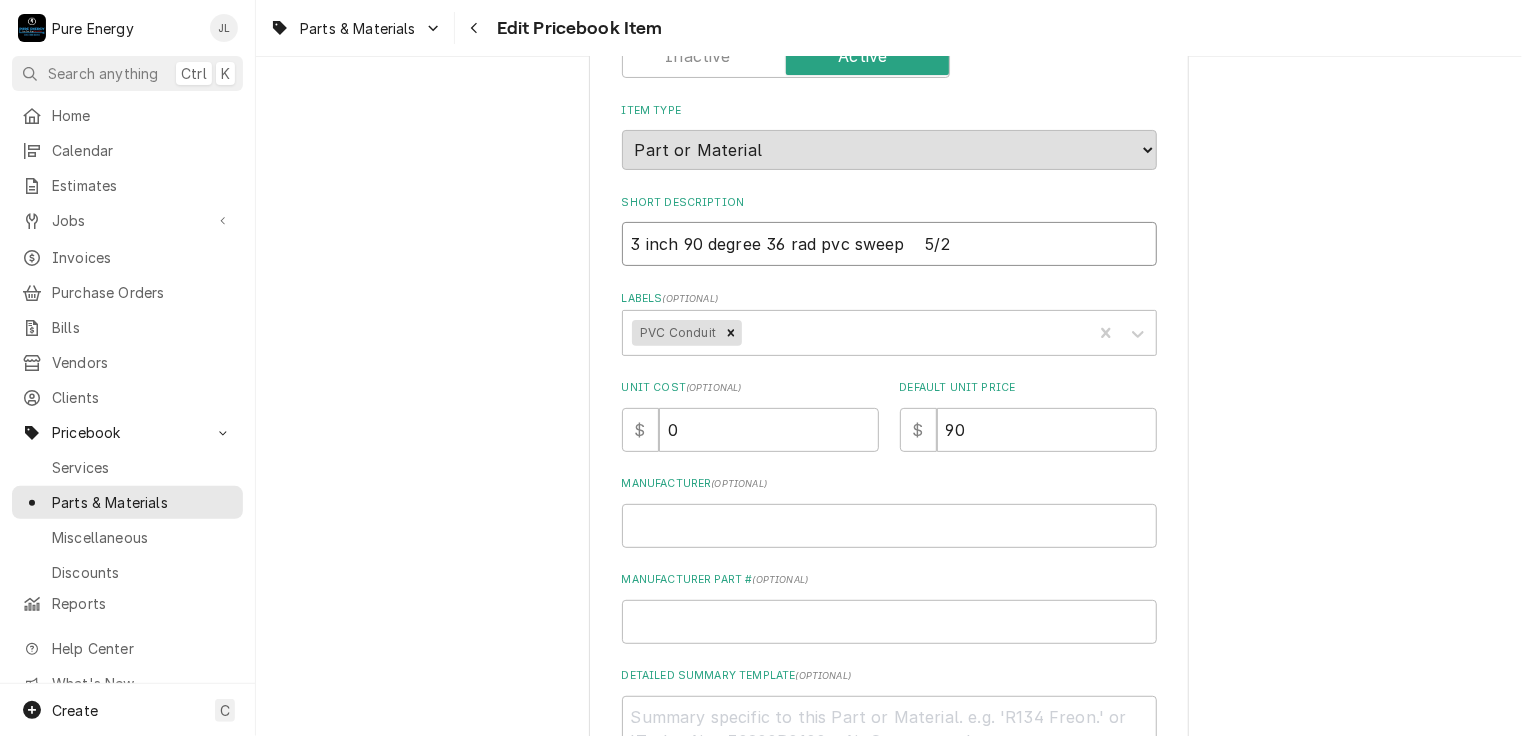 type on "x" 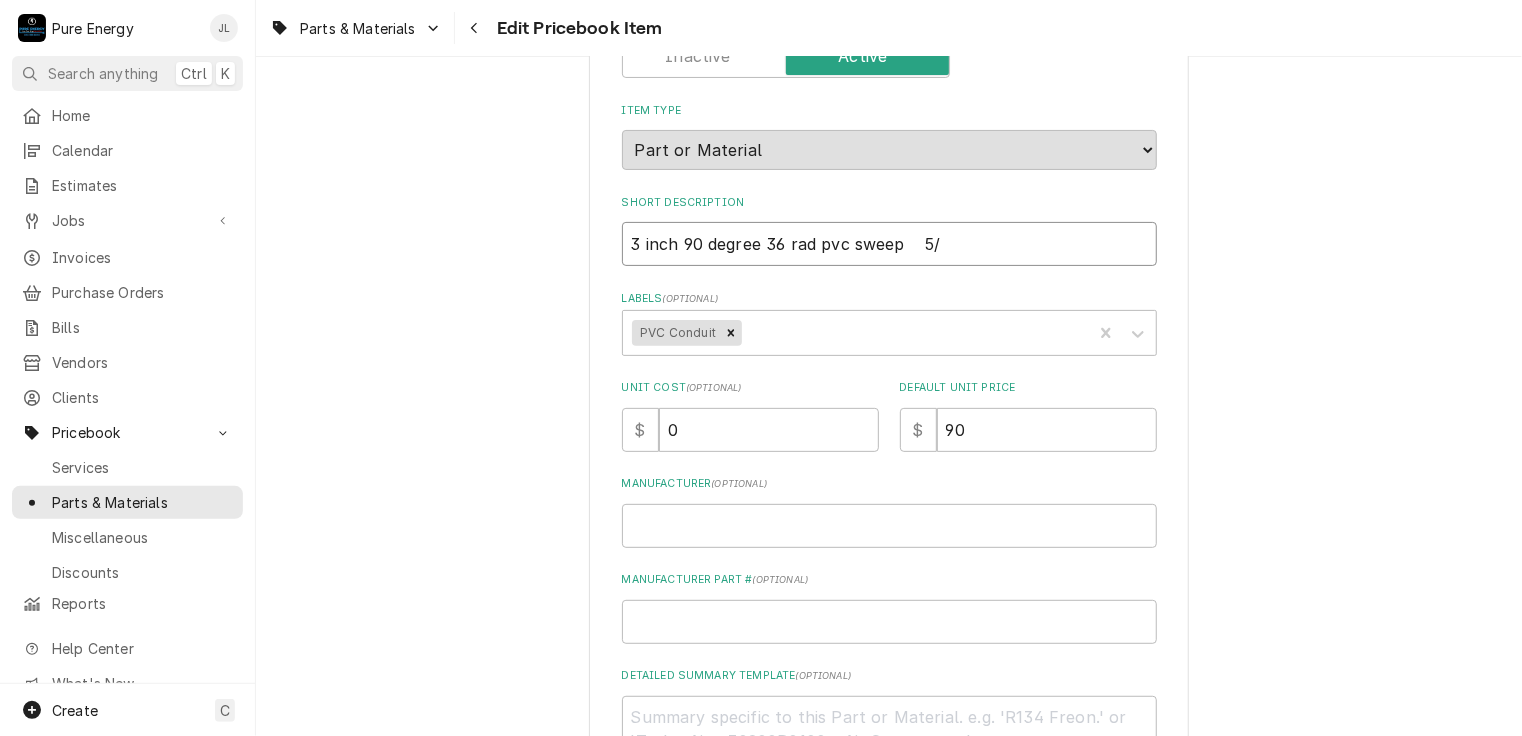 type on "x" 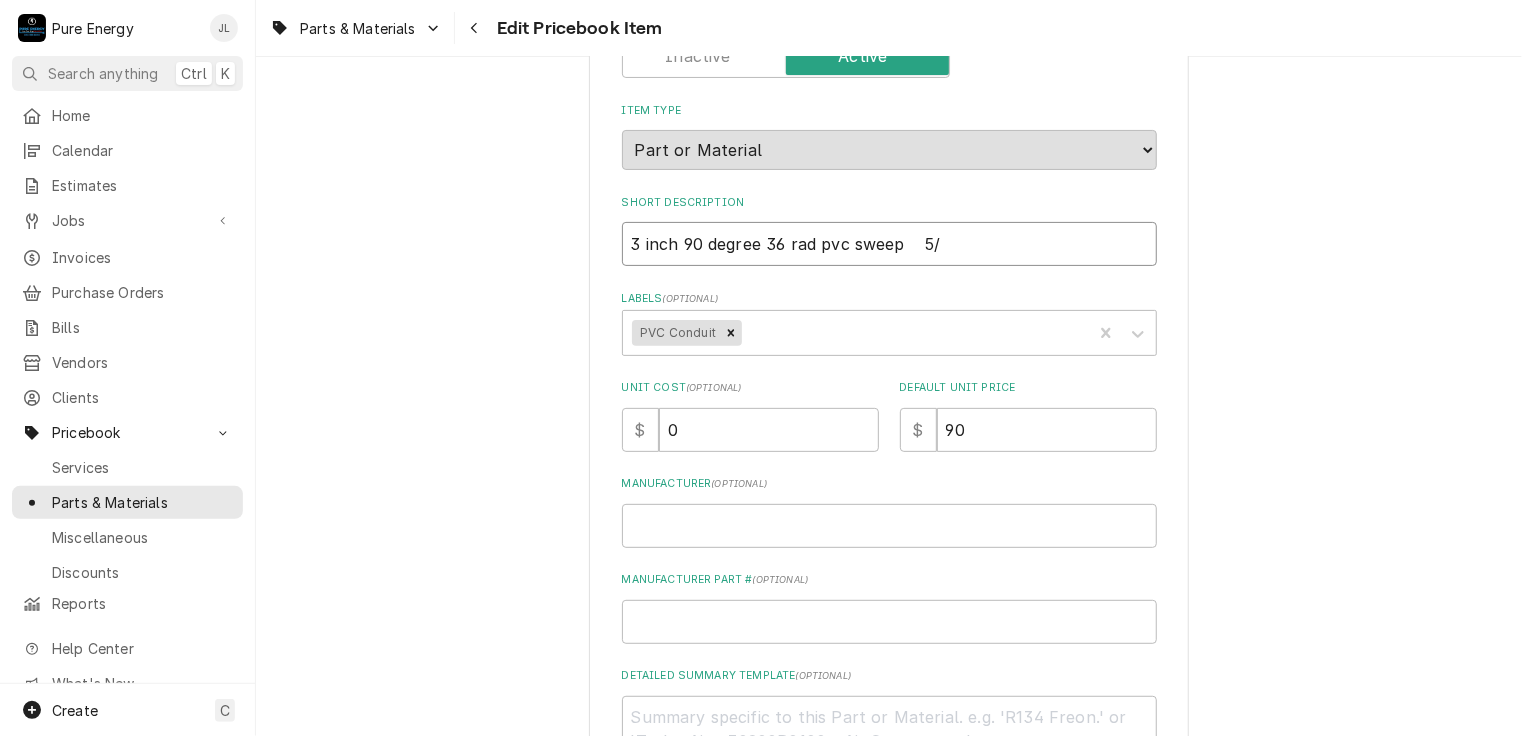 type on "3 inch 90 degree 36 rad pvc sweep    5" 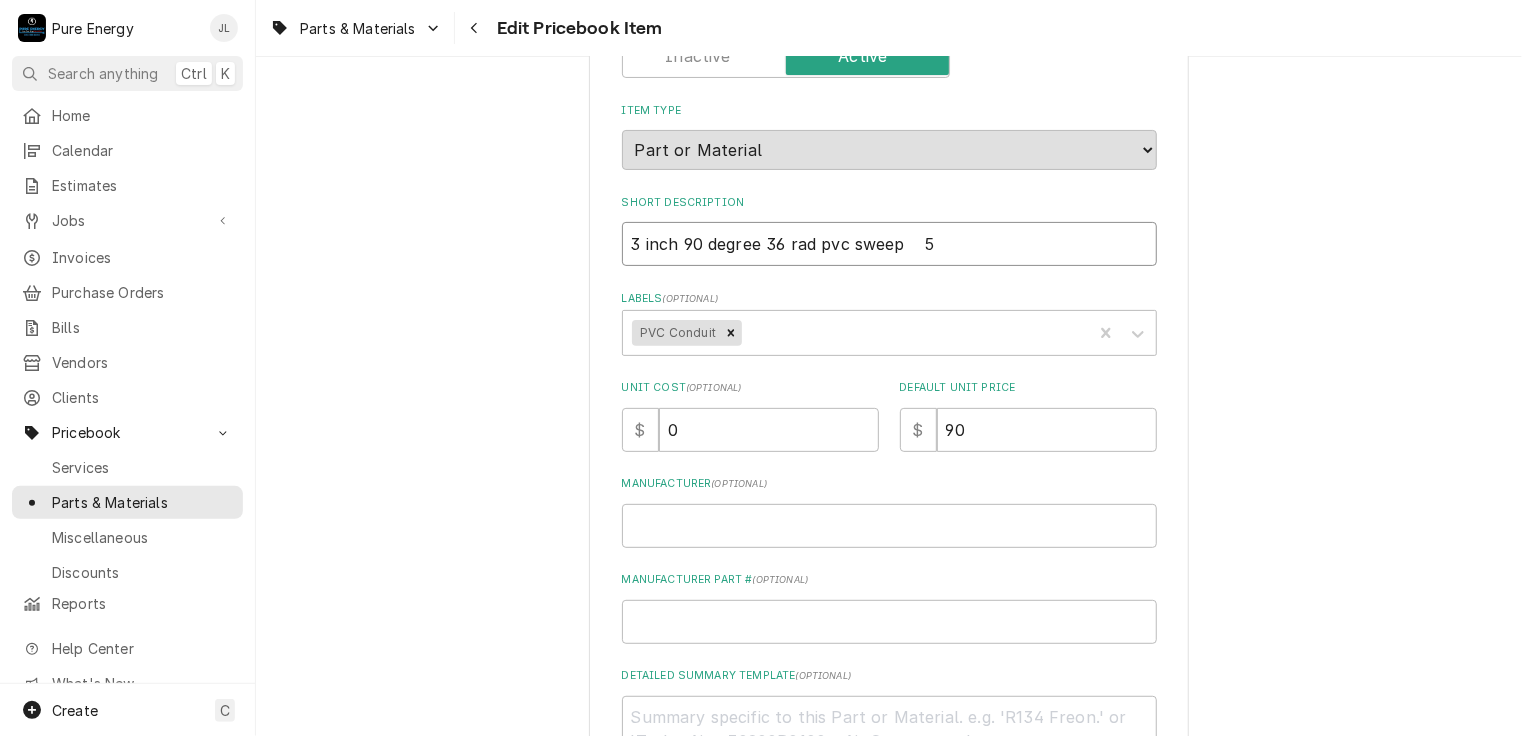type on "x" 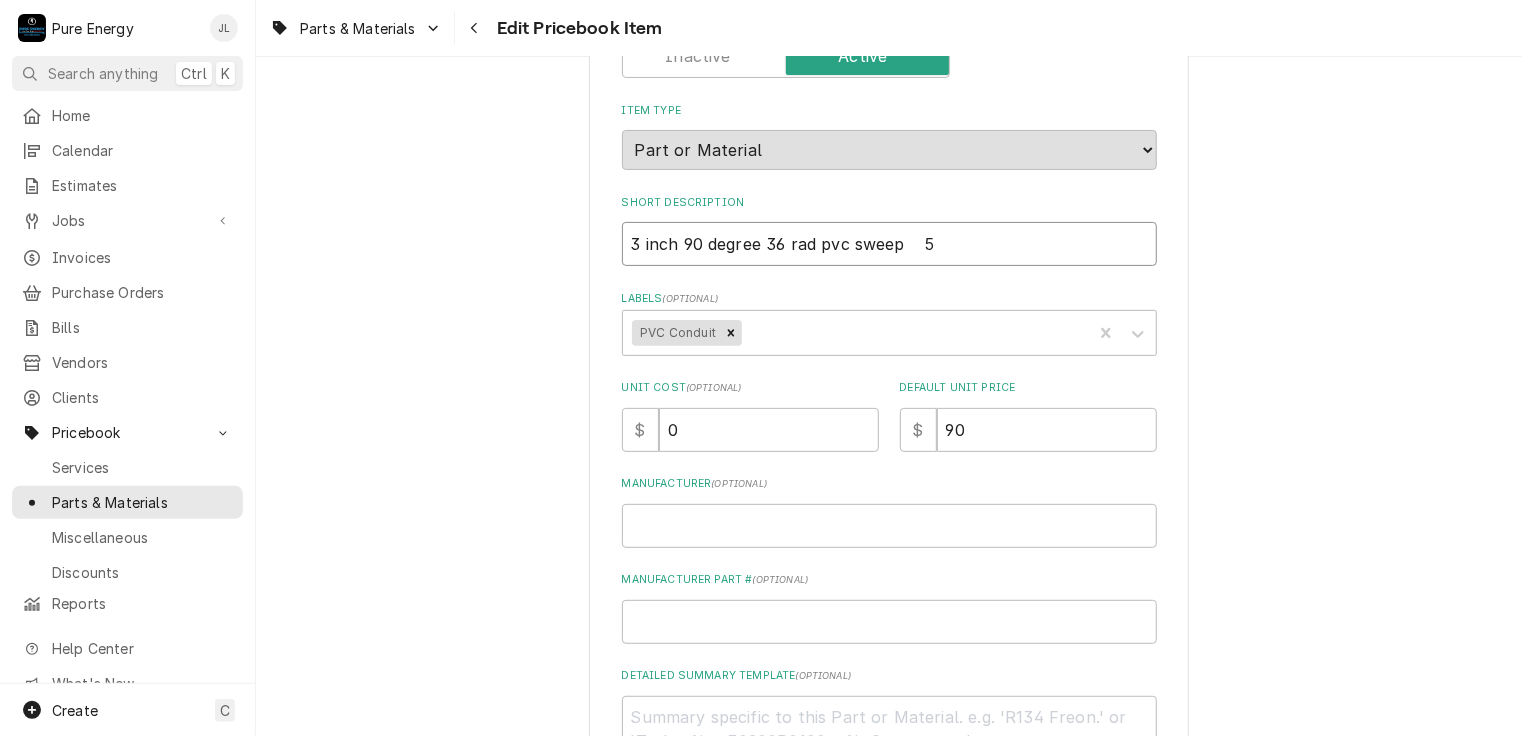 type on "3 inch 90 degree 36 rad pvc sweep" 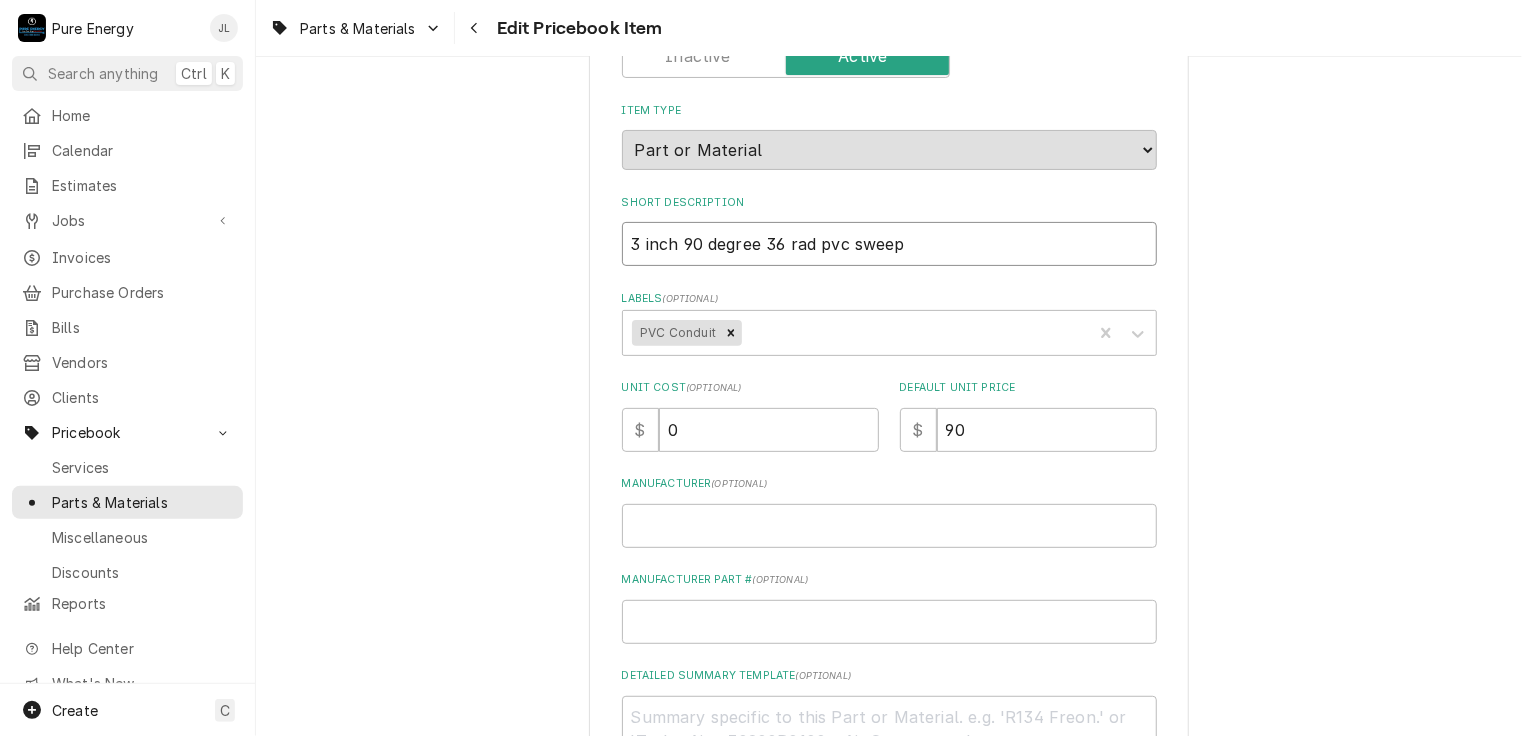 type on "x" 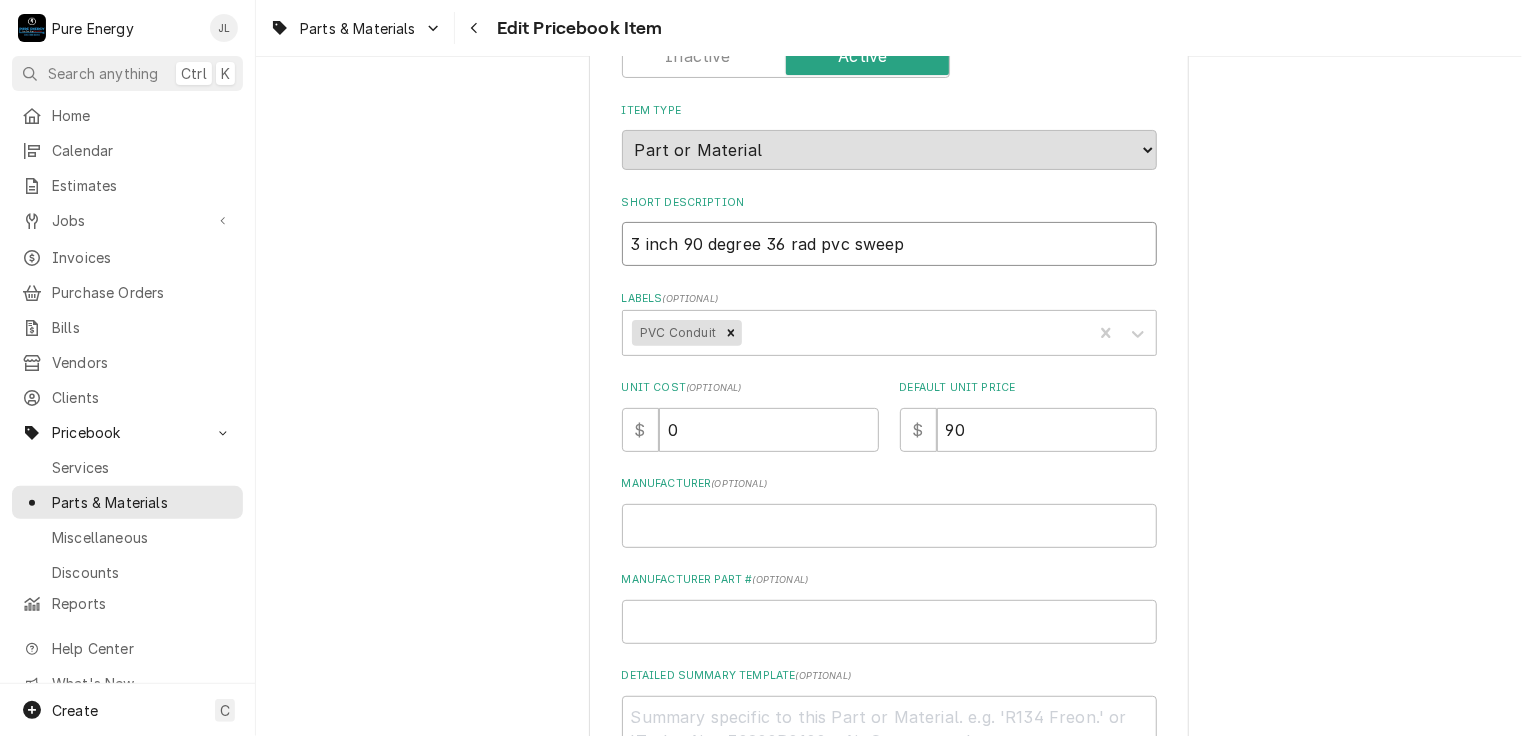 type on "3 inch 90 degree 36 rad pvc sweep  7" 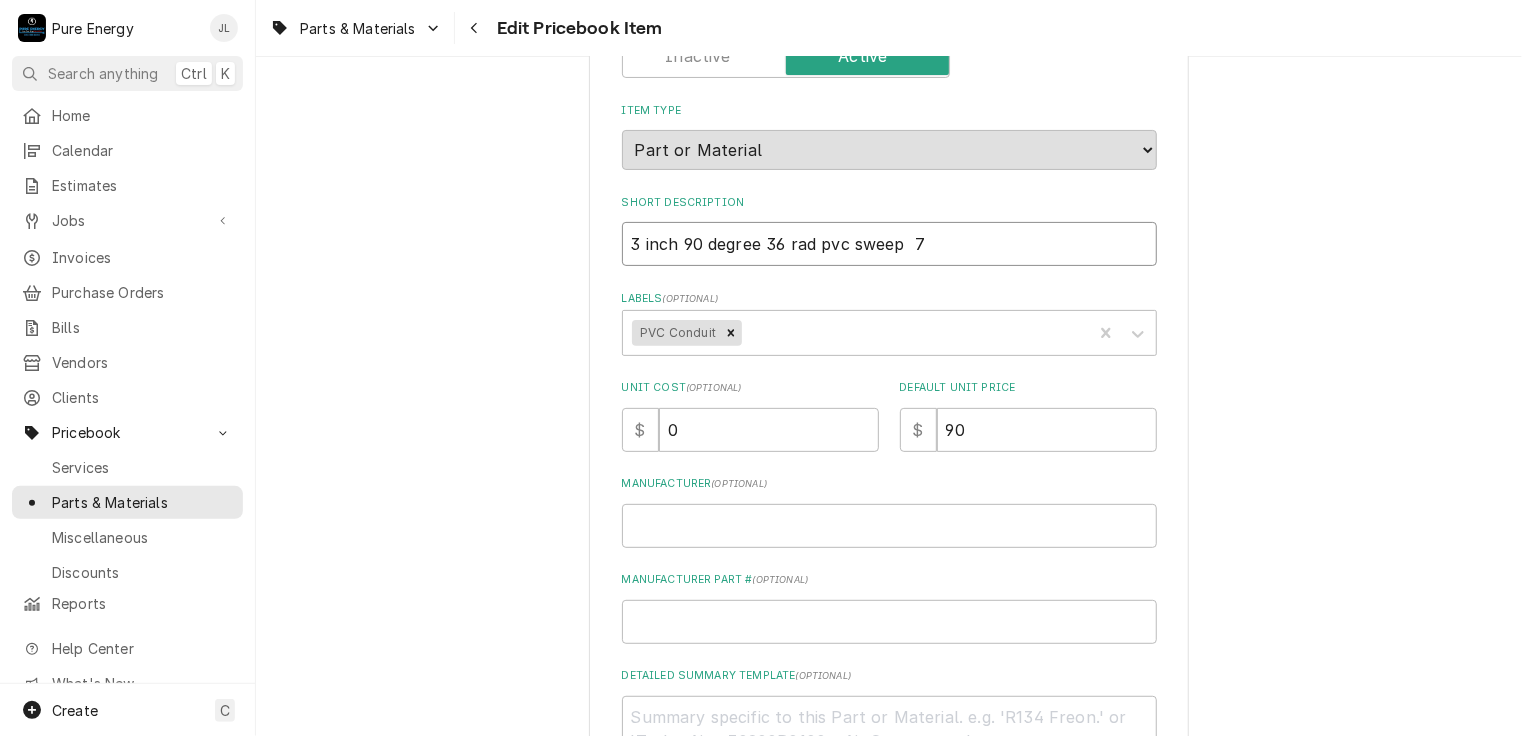 type on "x" 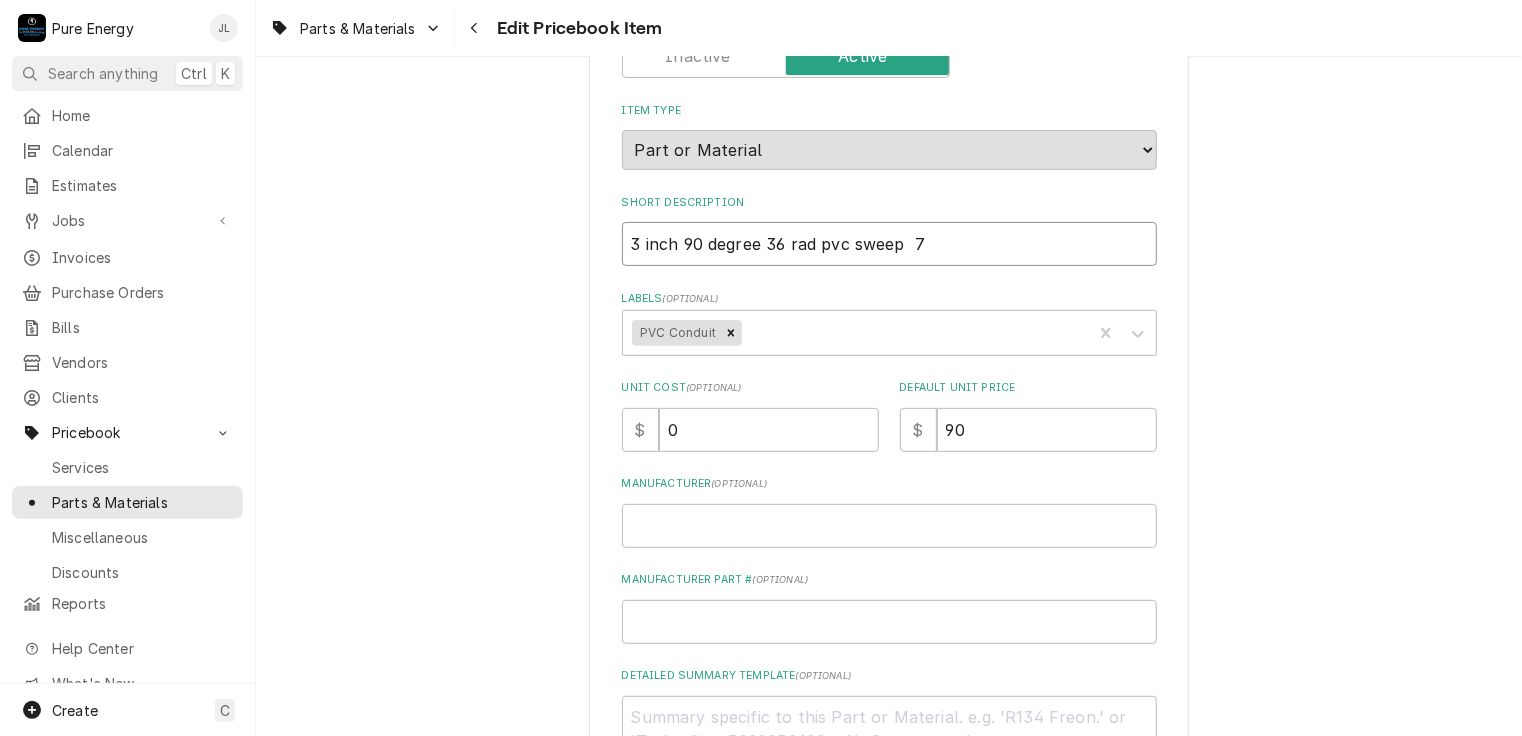 type on "3 inch 90 degree 36 rad pvc sweep  7/" 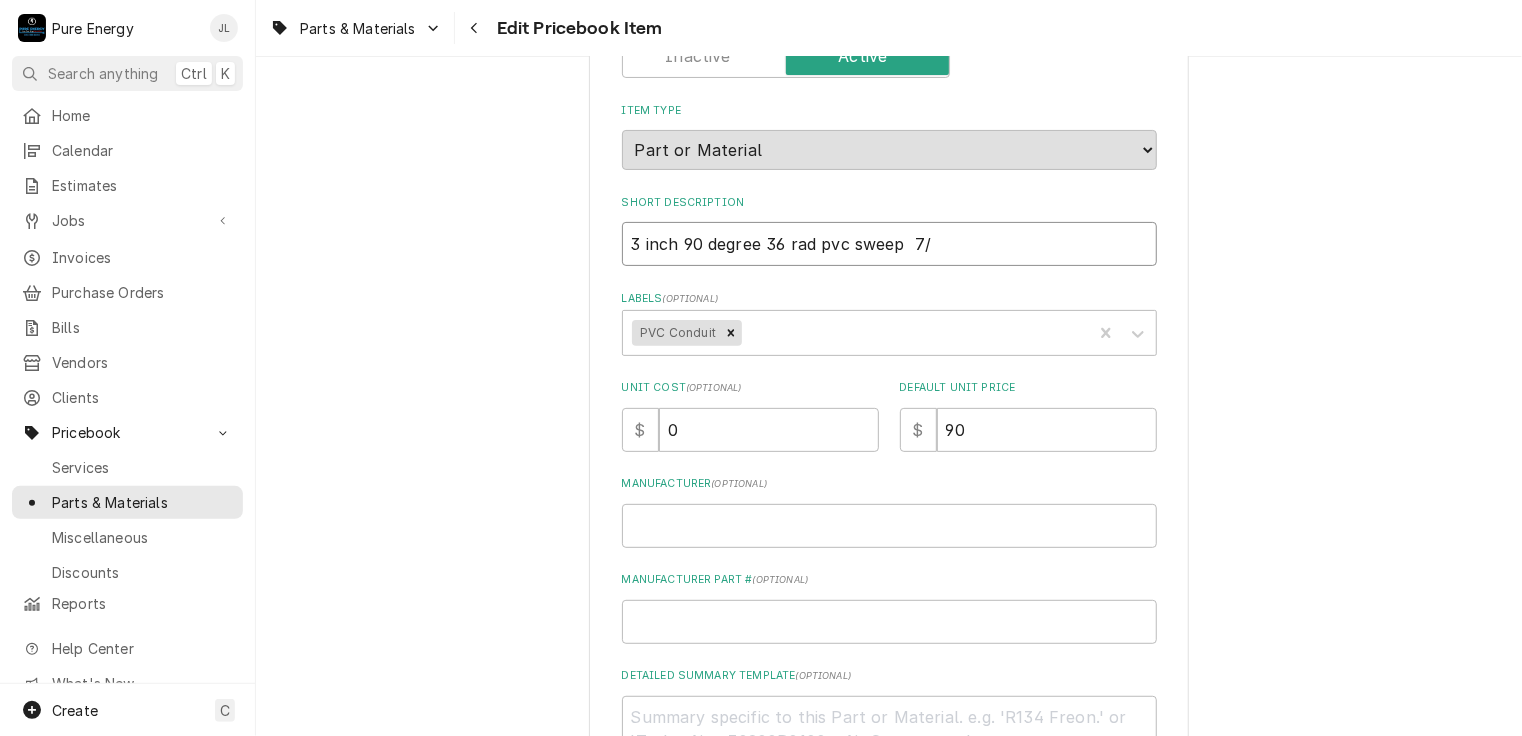 type on "x" 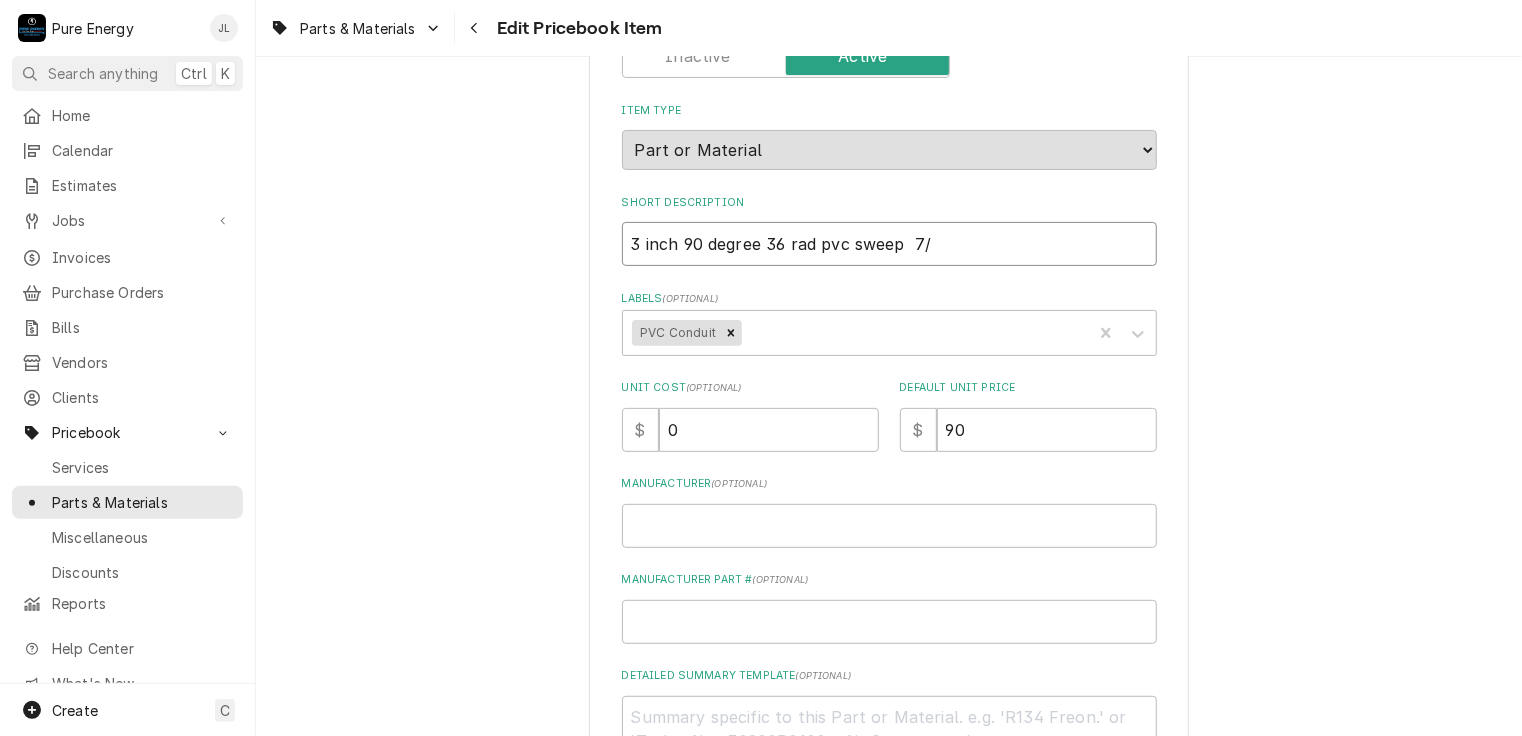 type on "3 inch 90 degree 36 rad pvc sweep  7/2" 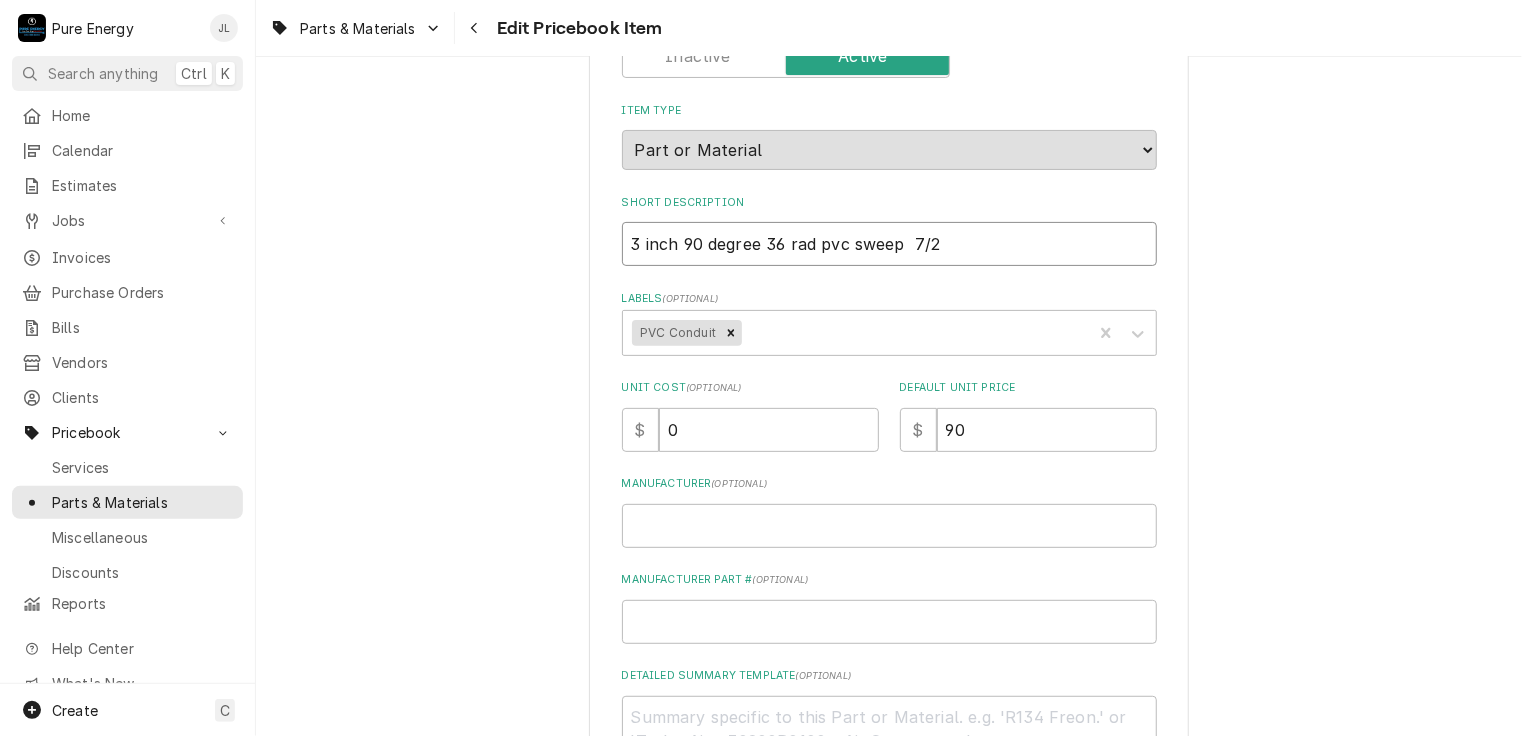 type on "x" 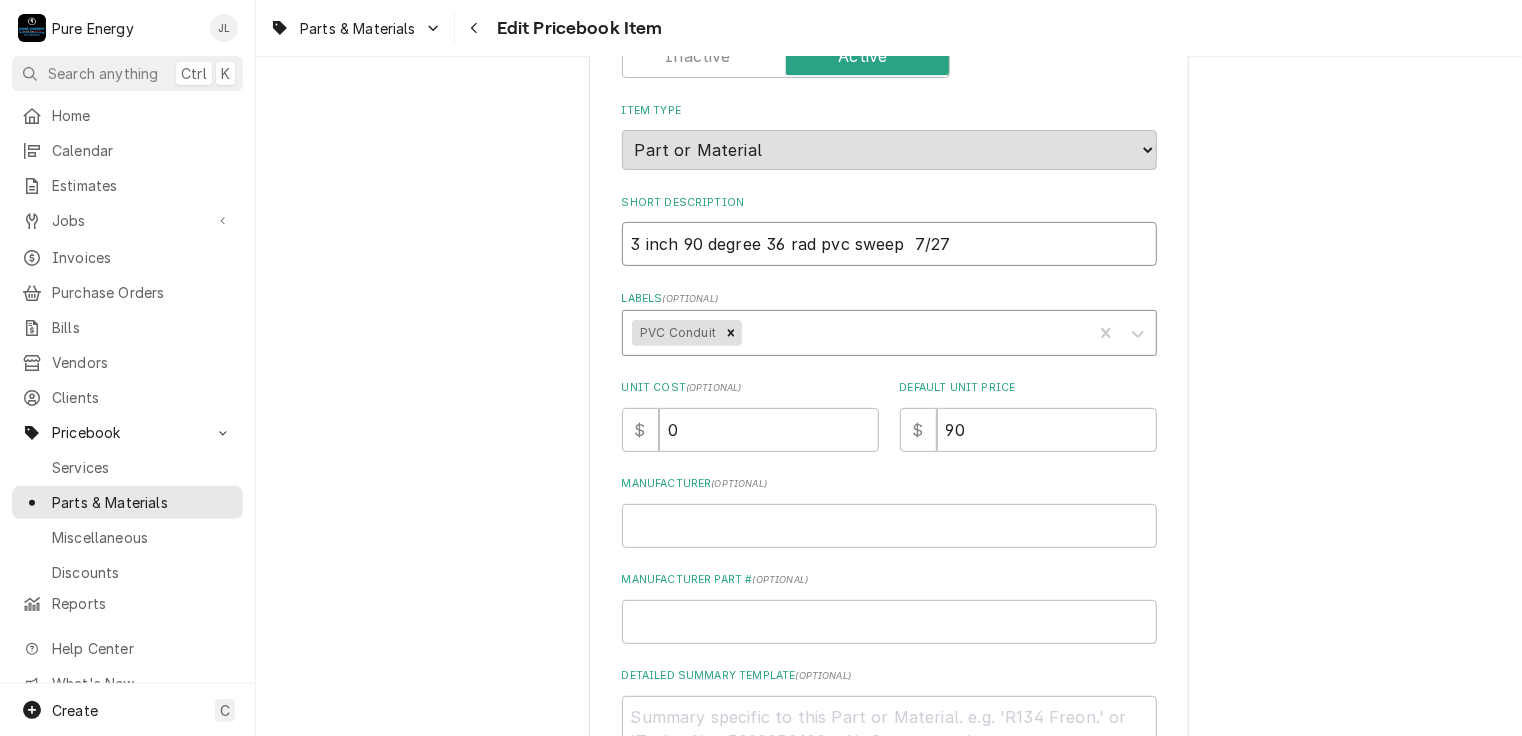 type on "x" 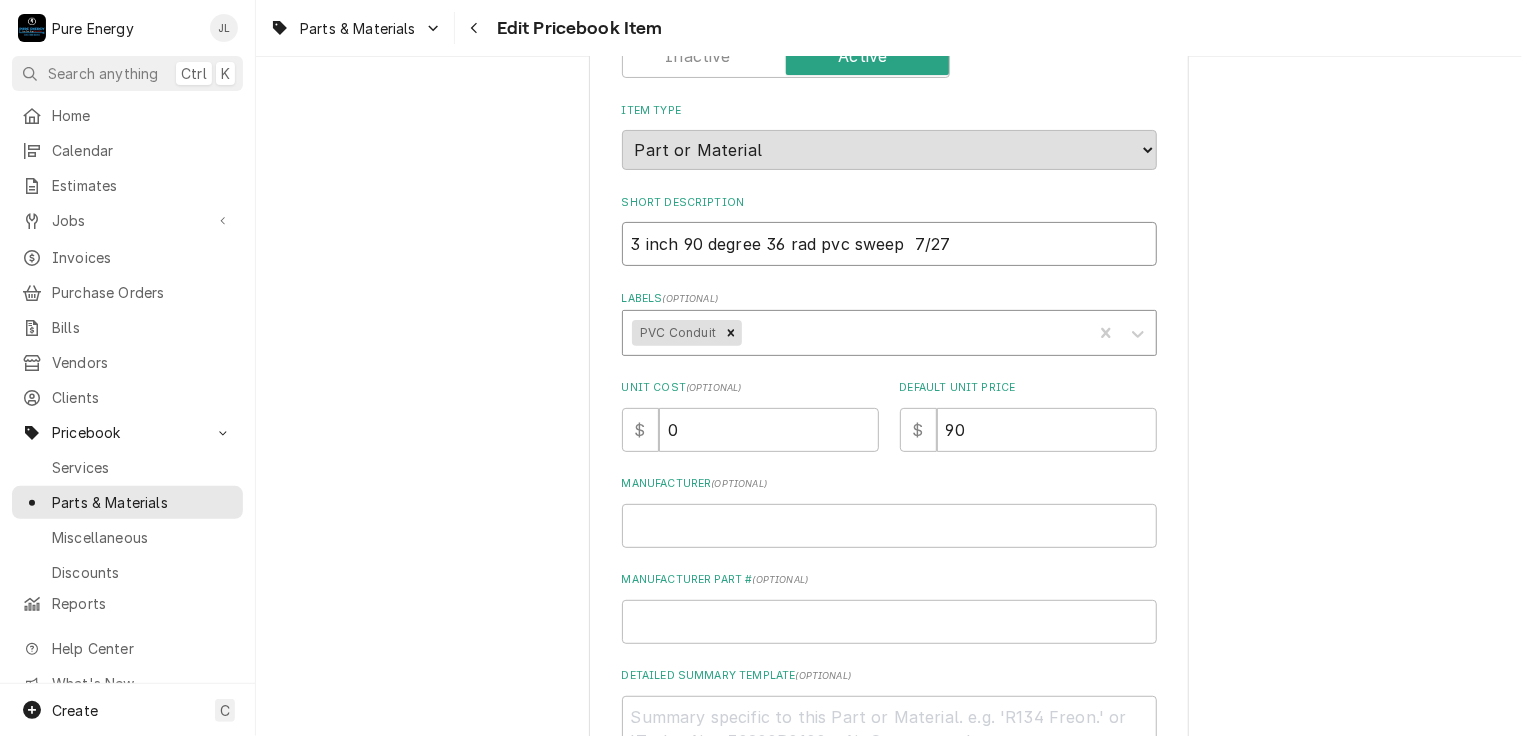 type on "3 inch 90 degree 36 rad pvc sweep  7/2" 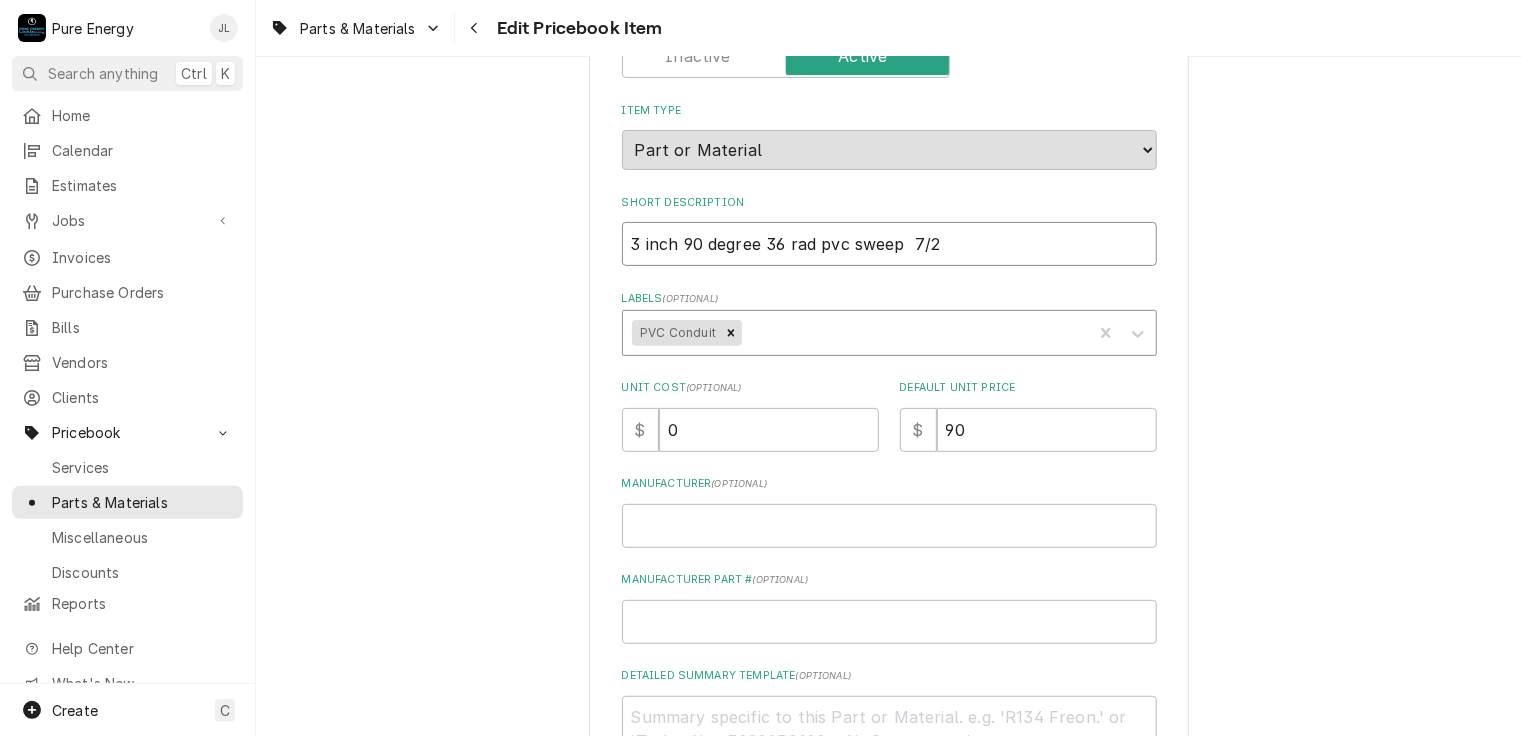 type on "x" 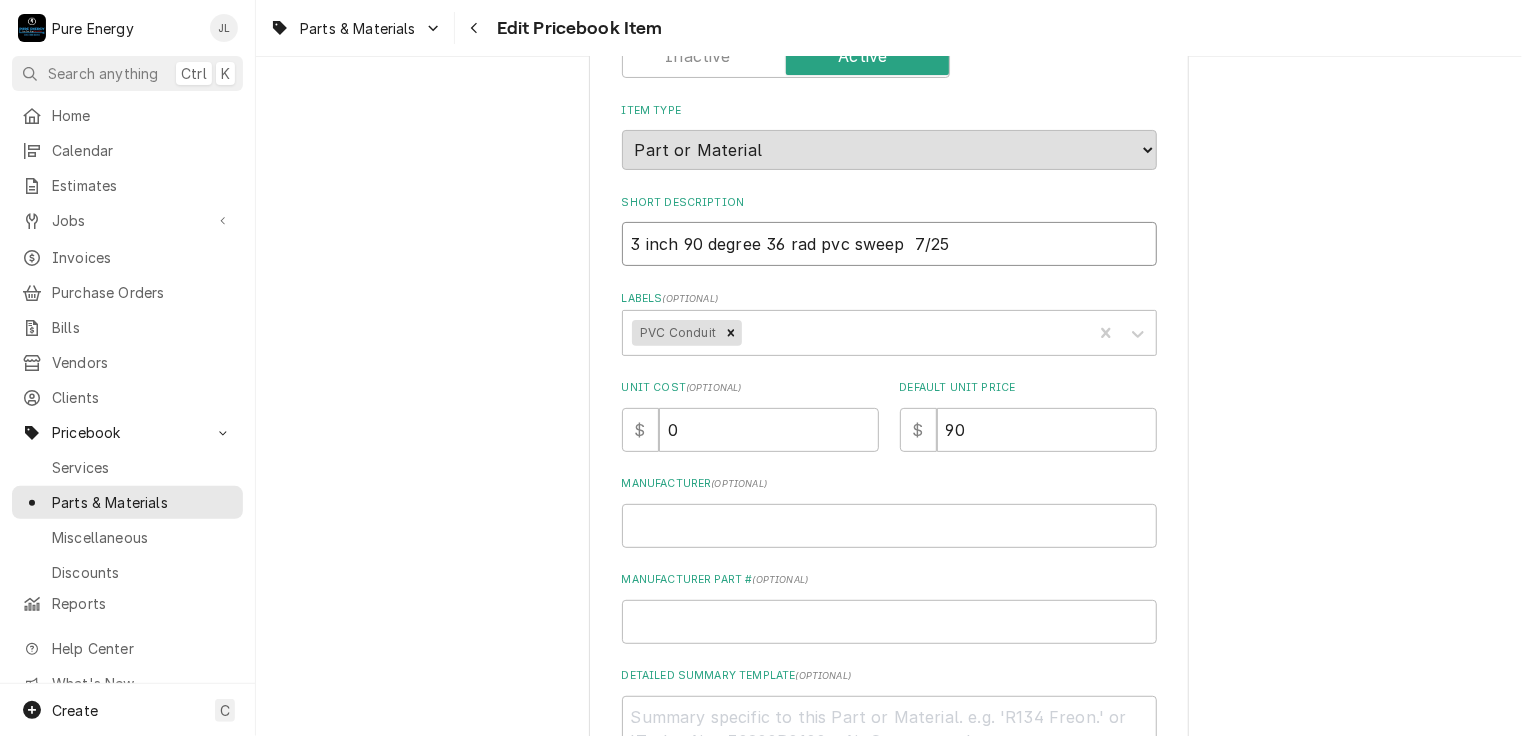 type on "3 inch 90 degree 36 rad pvc sweep  7/25" 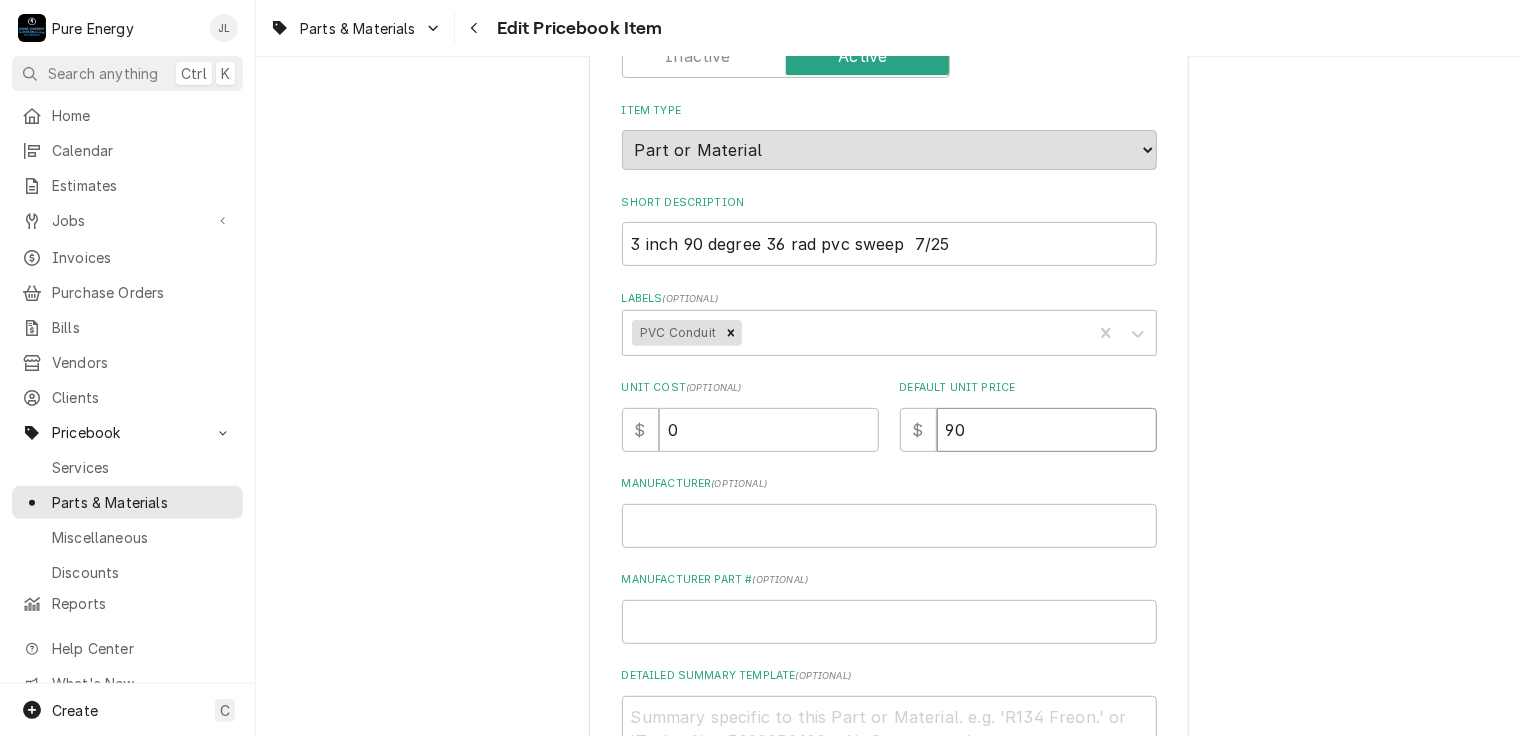 click on "90" at bounding box center [1047, 430] 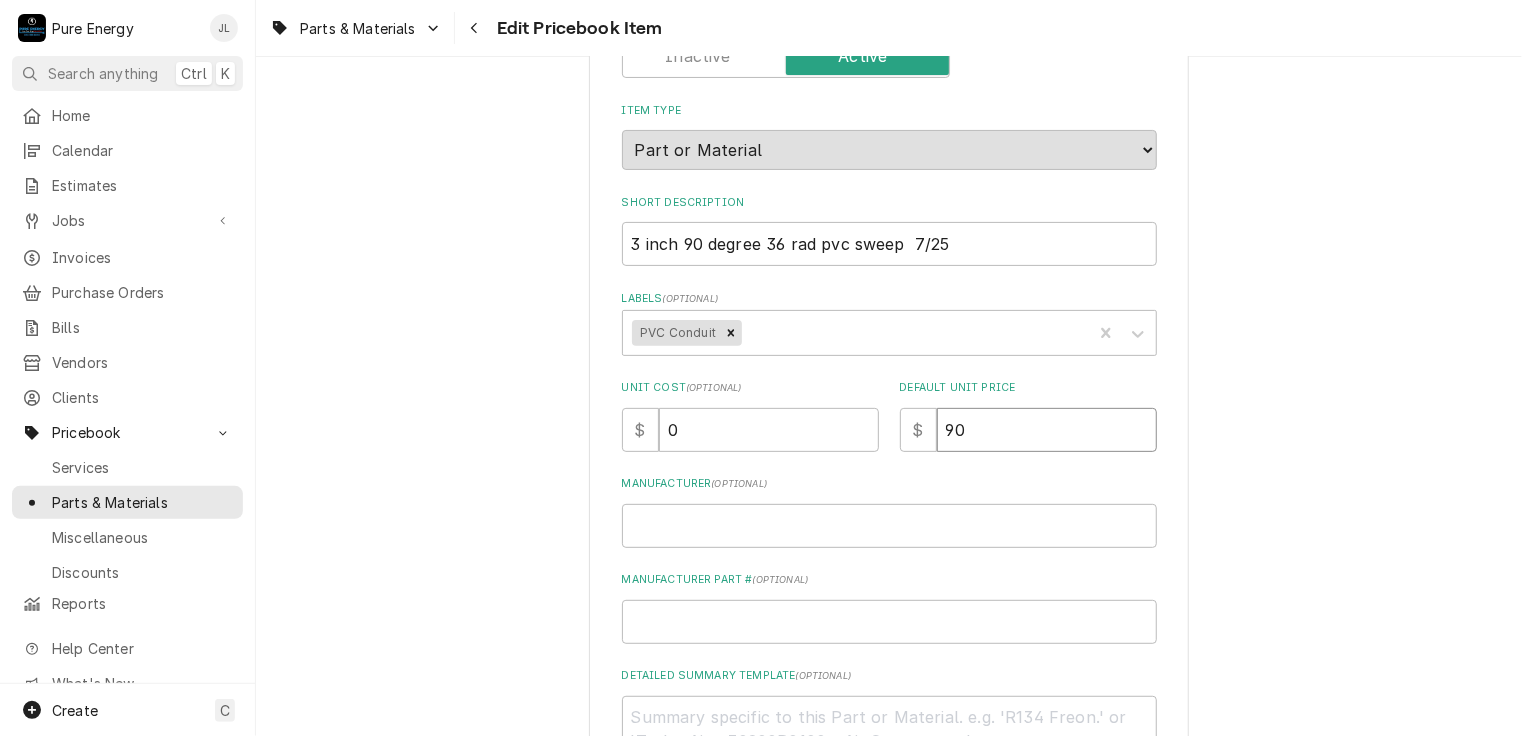 type on "x" 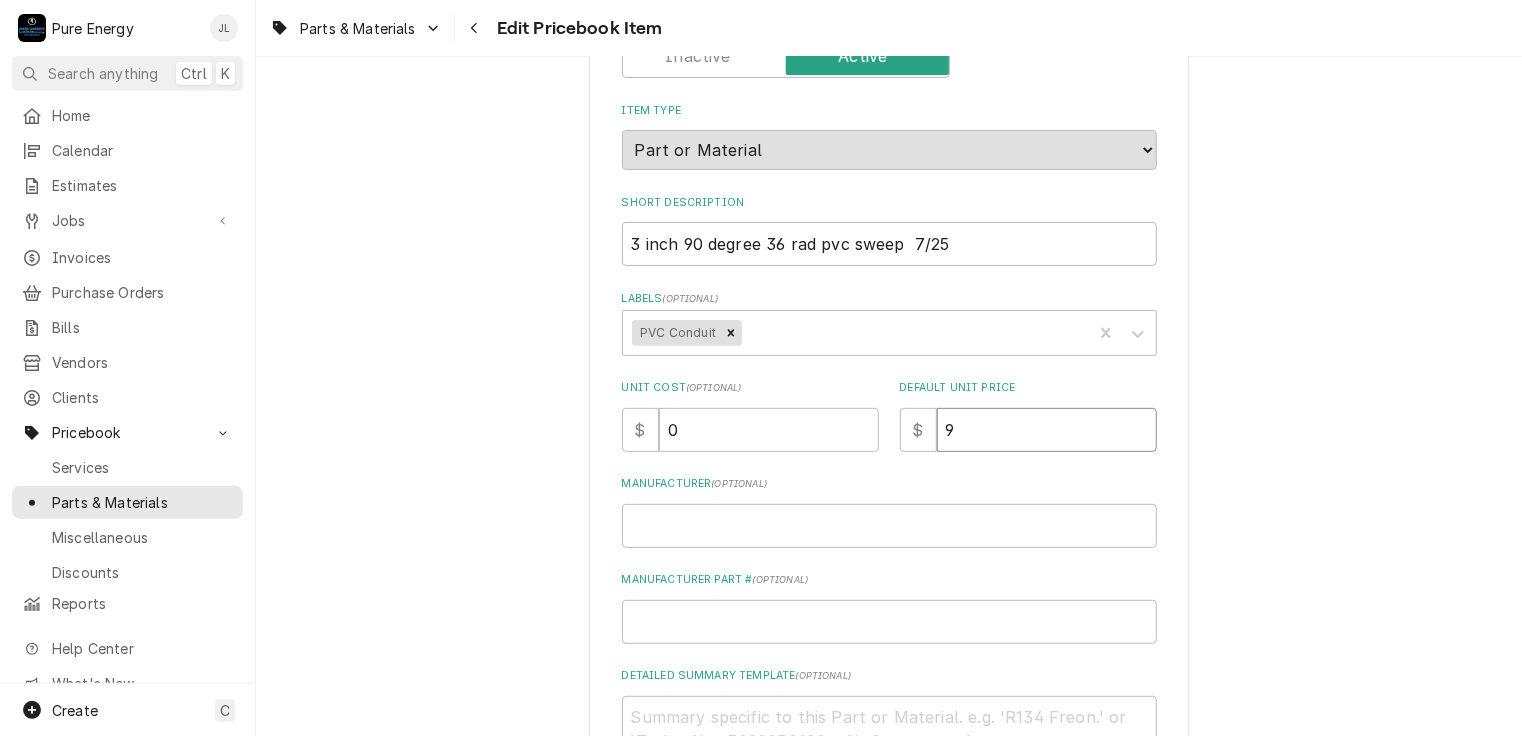 type on "x" 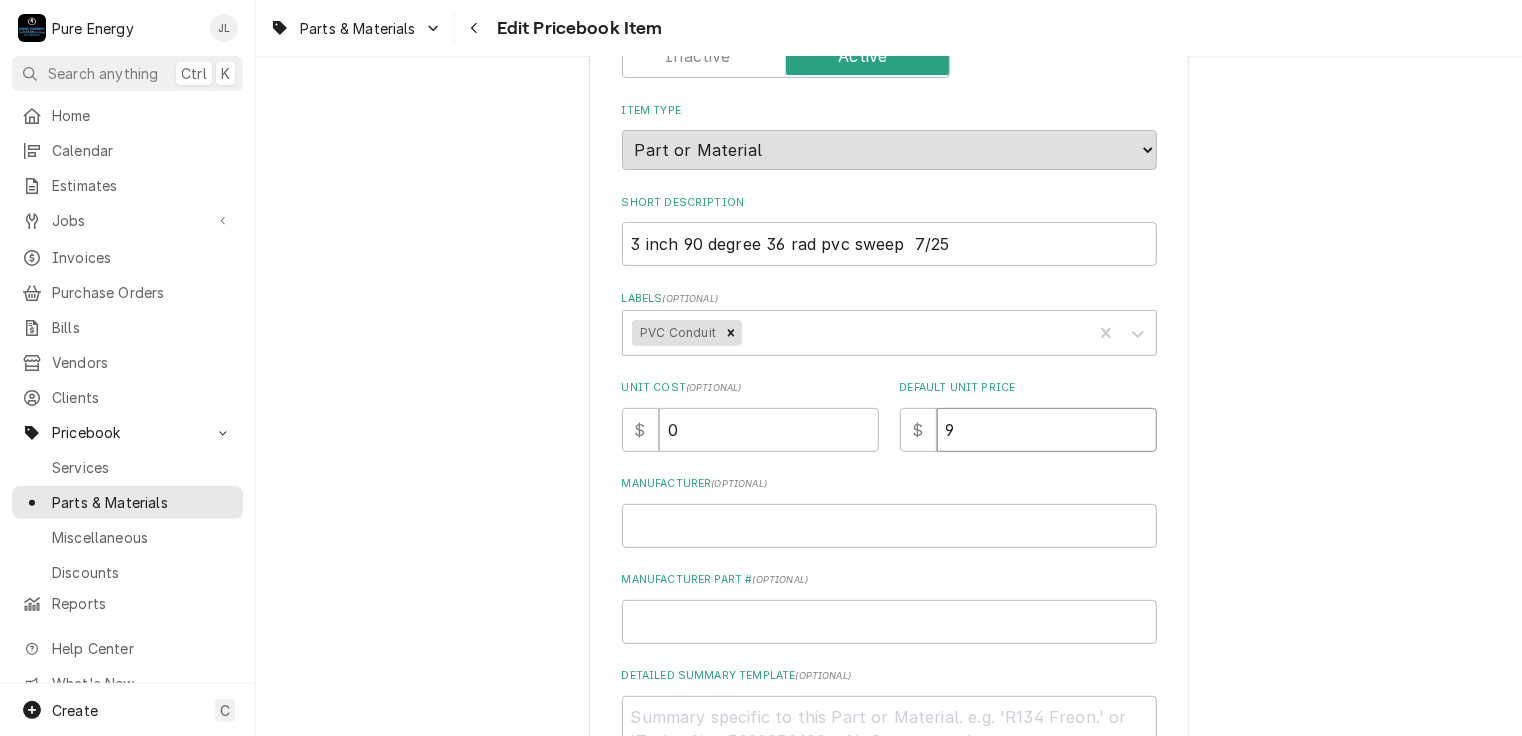 type 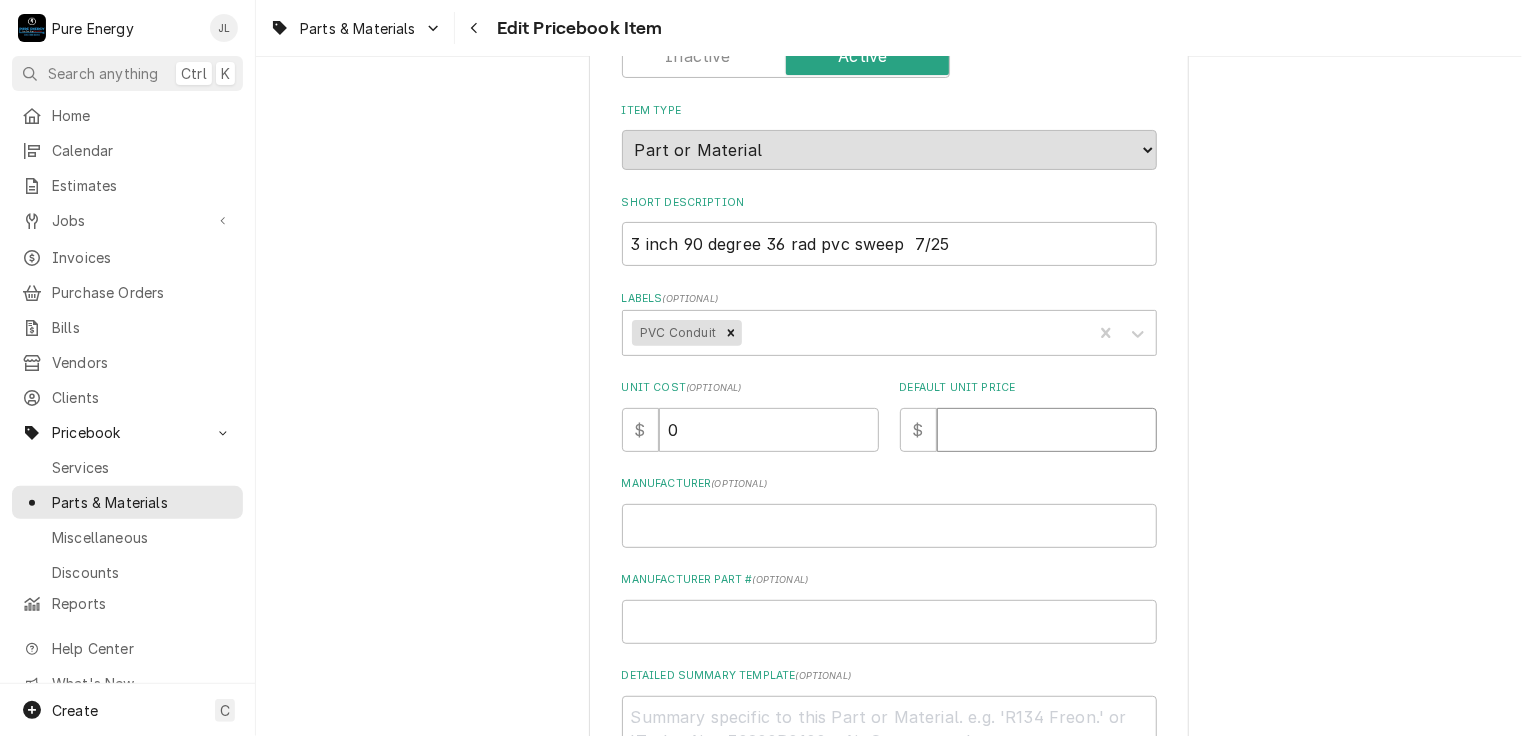 type on "x" 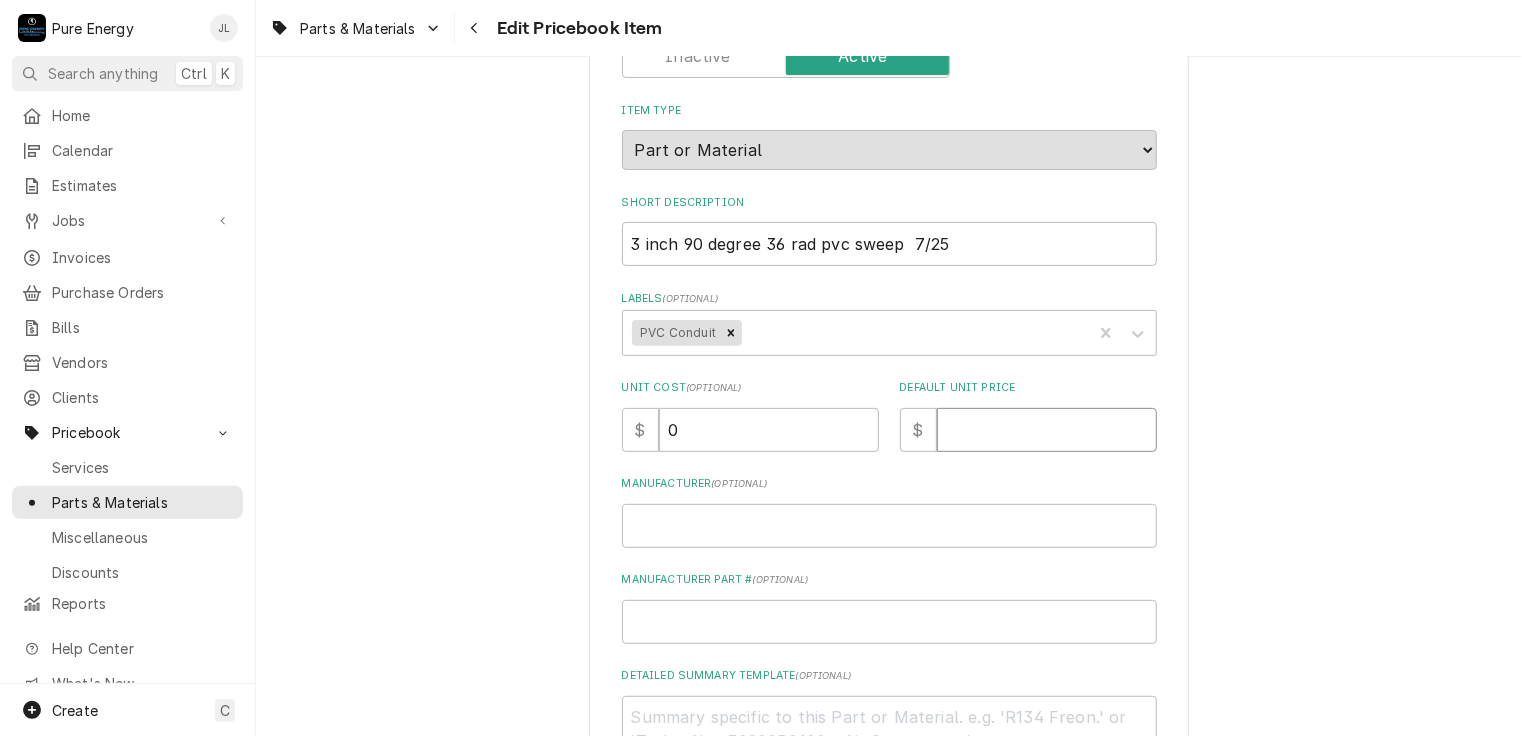 type on "6" 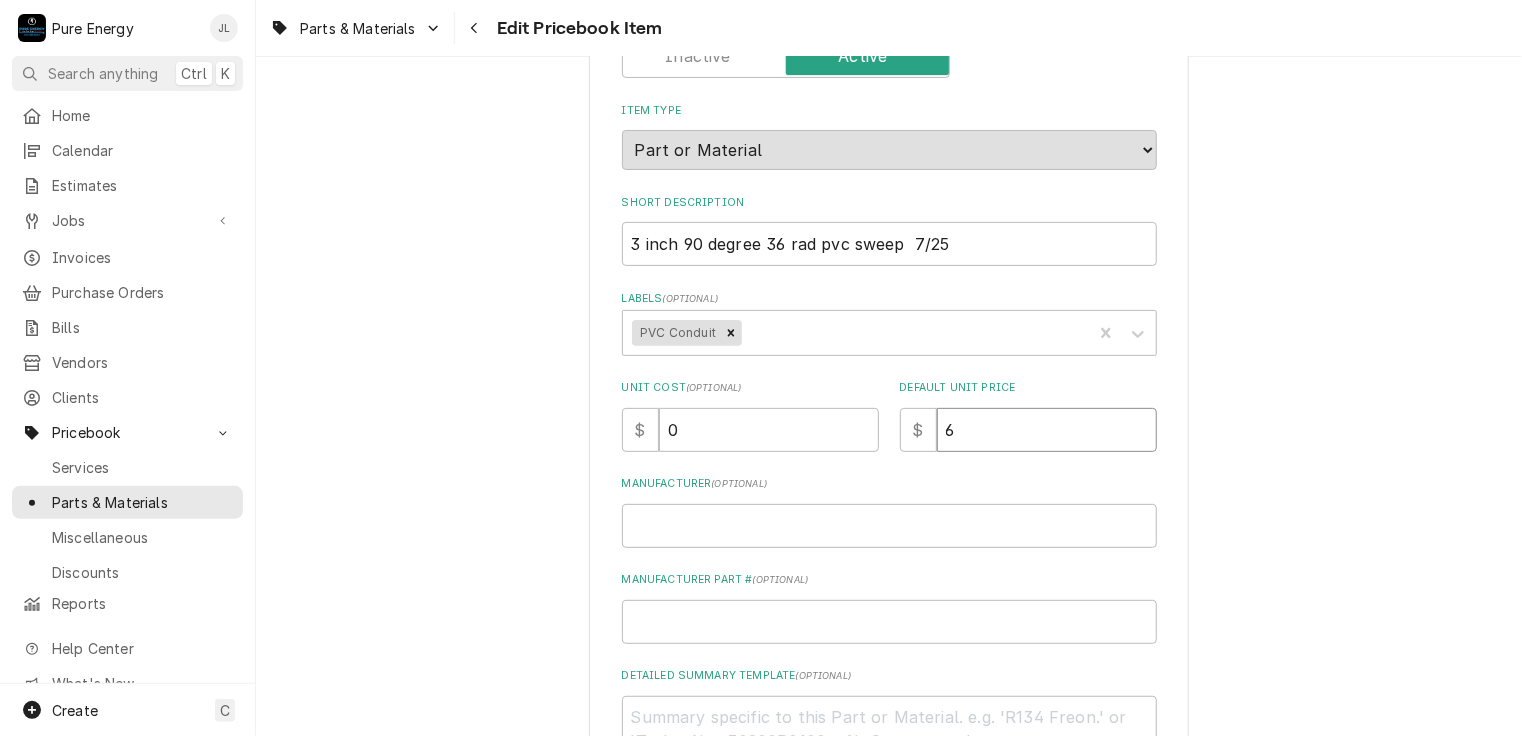 type on "x" 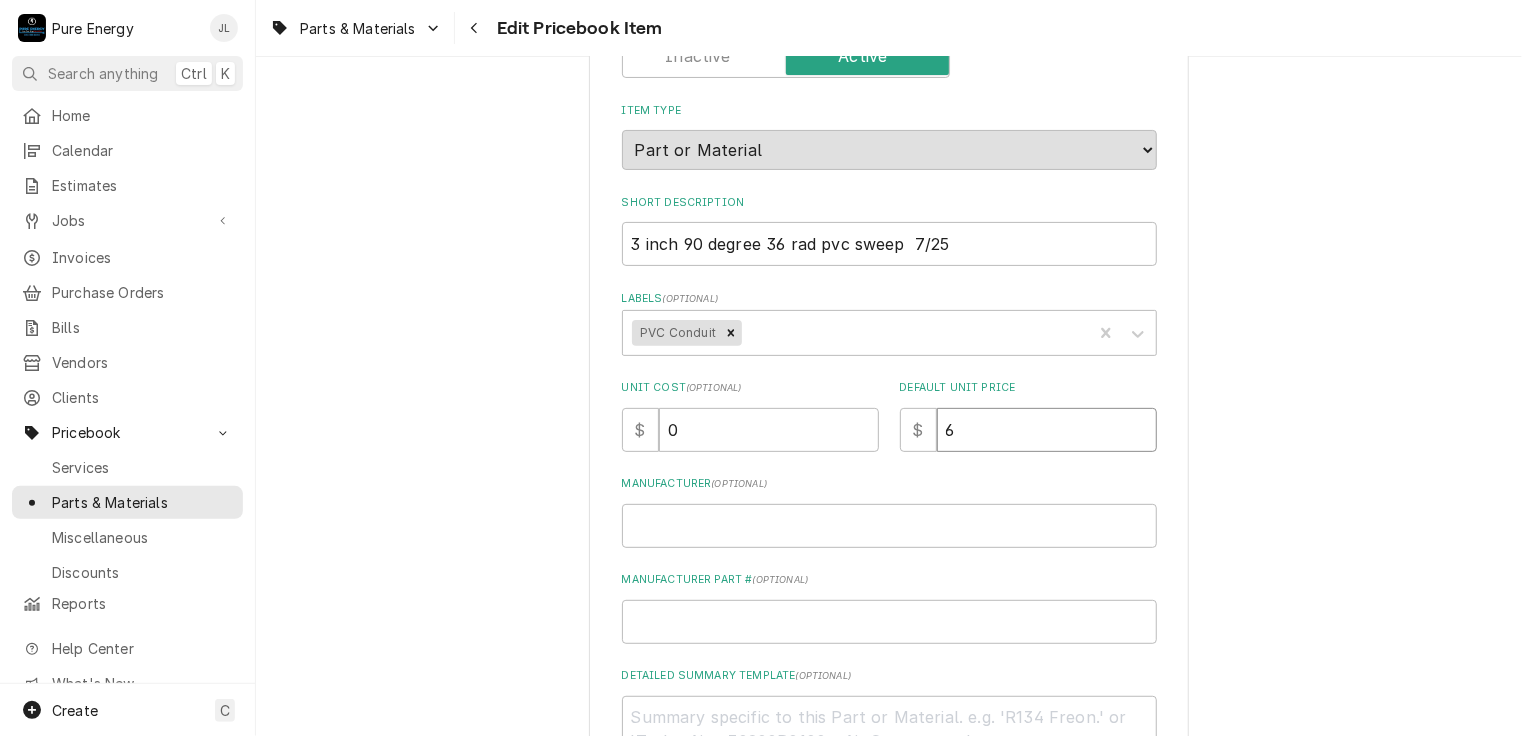 type on "61" 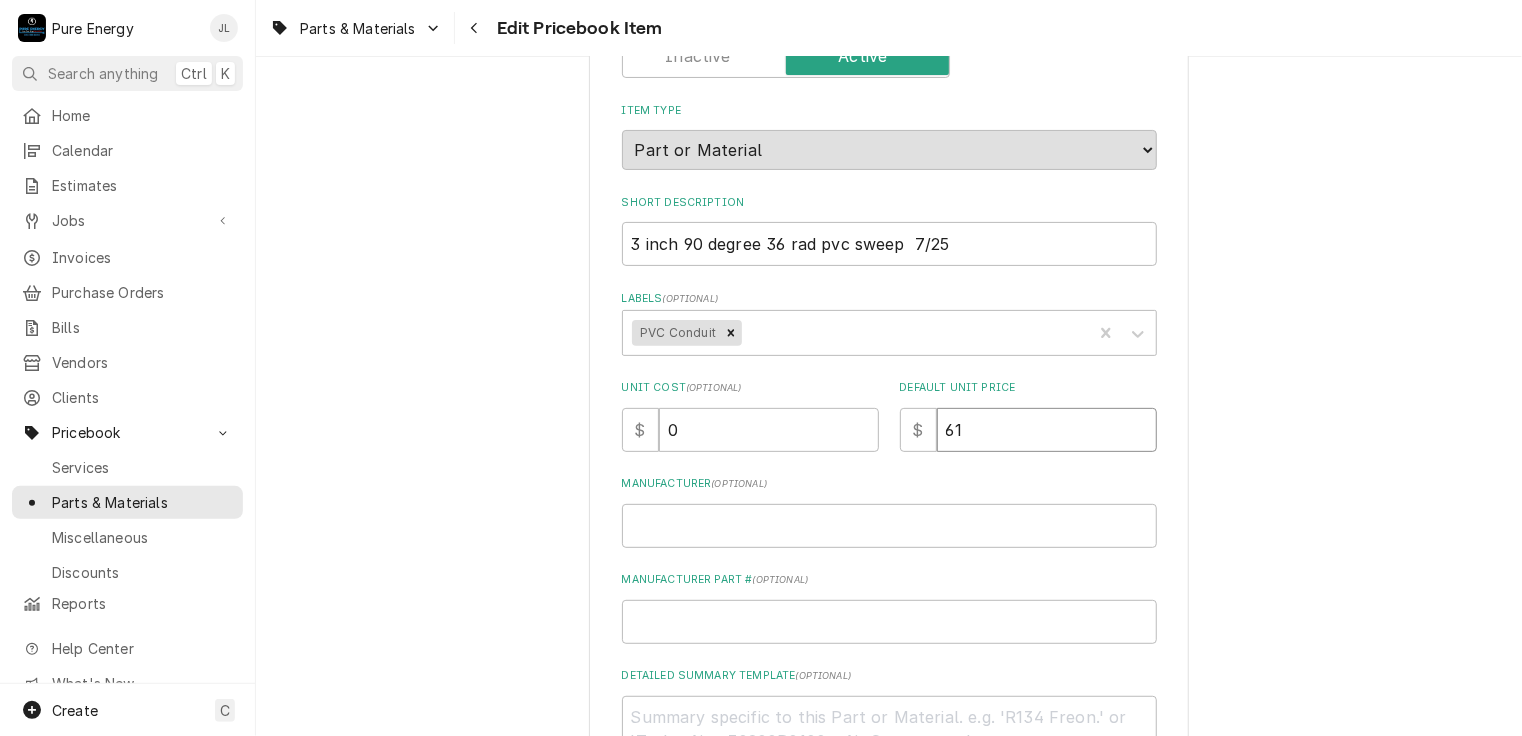 type on "x" 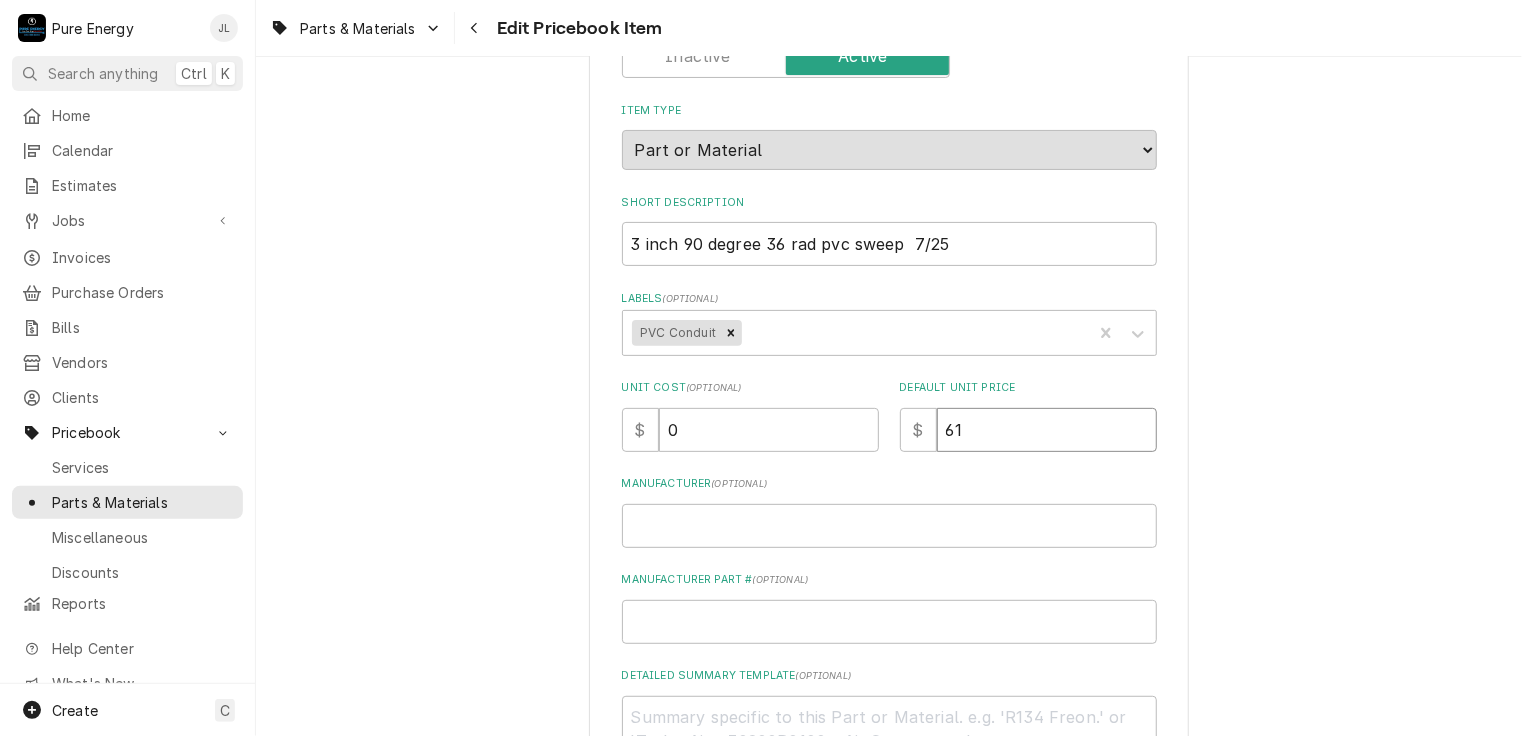 type on "61.0" 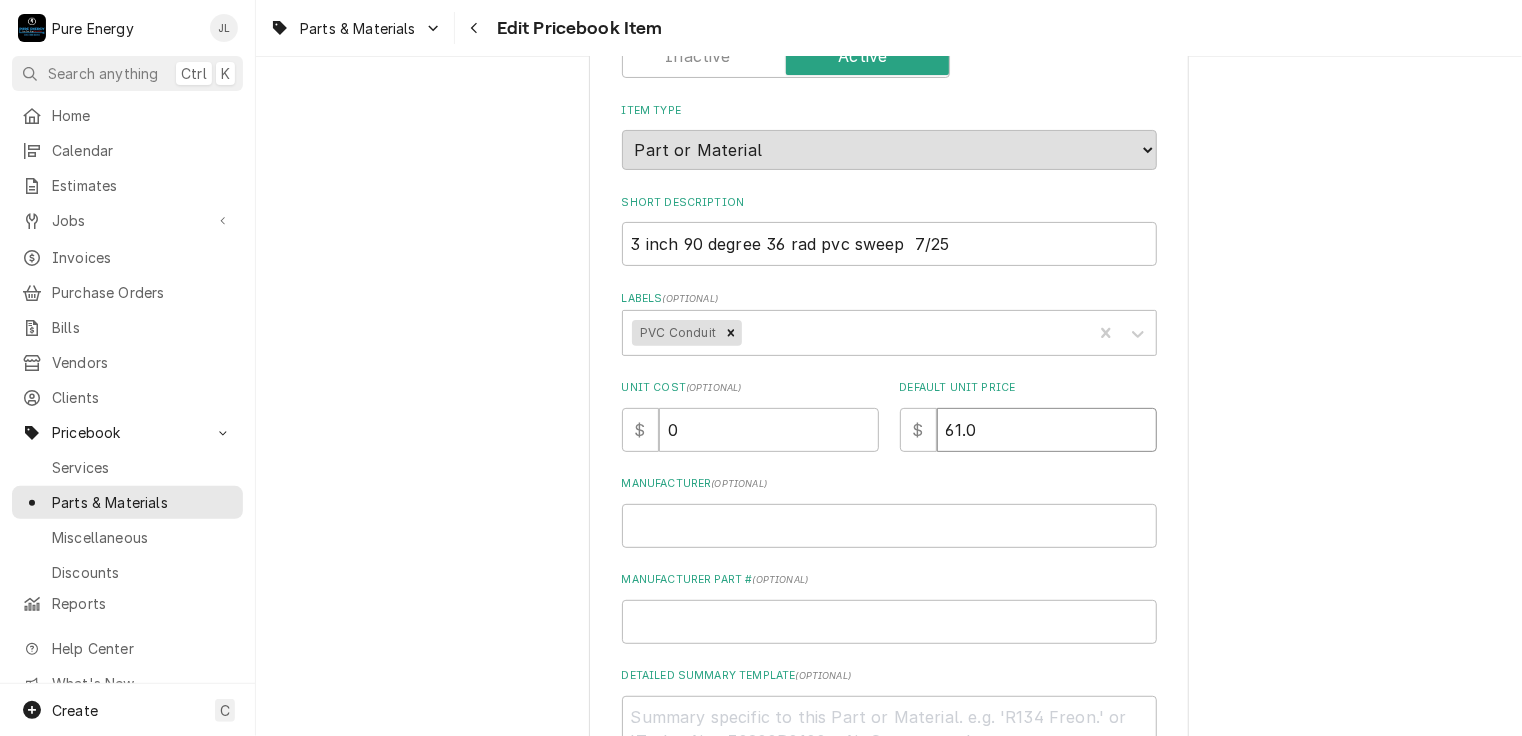 type on "x" 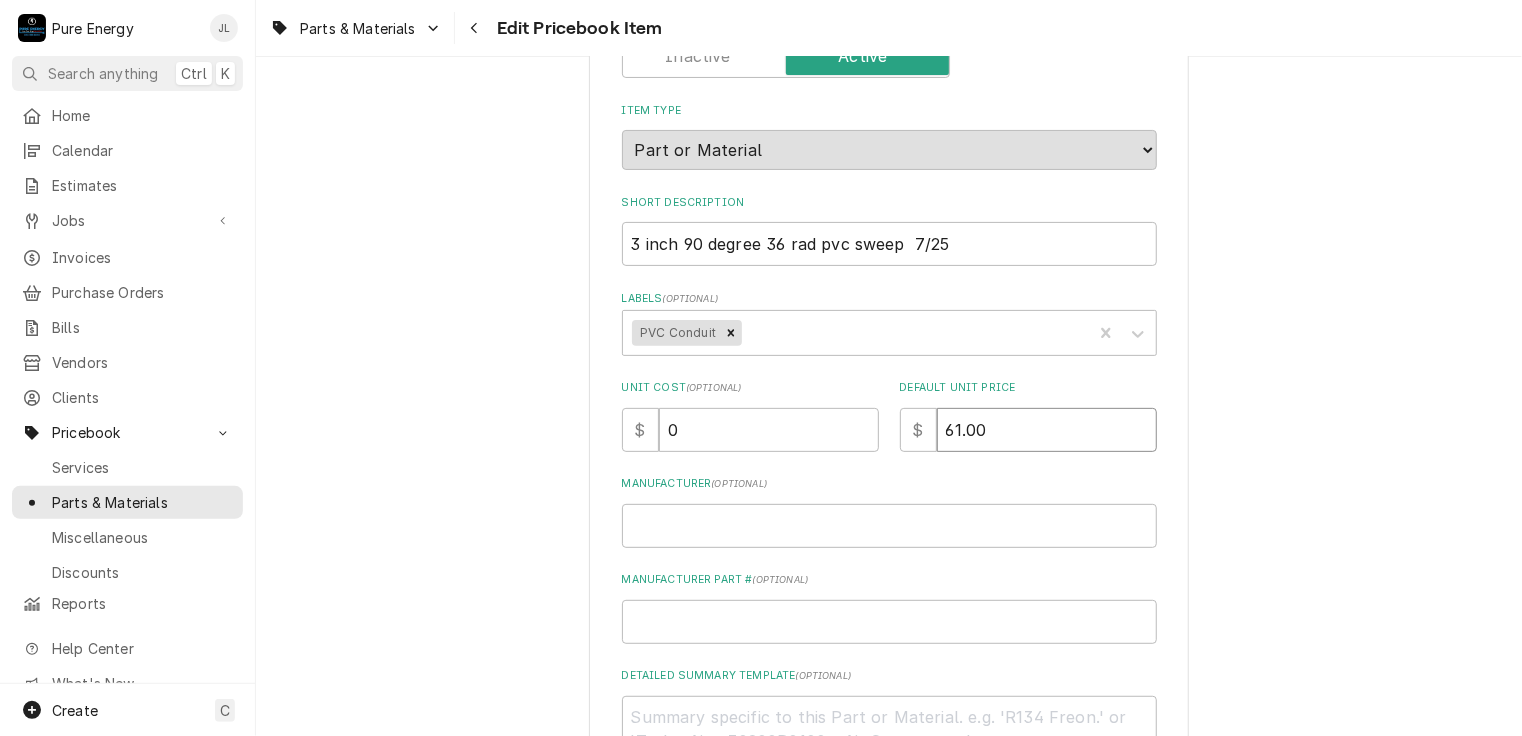 type on "61.00" 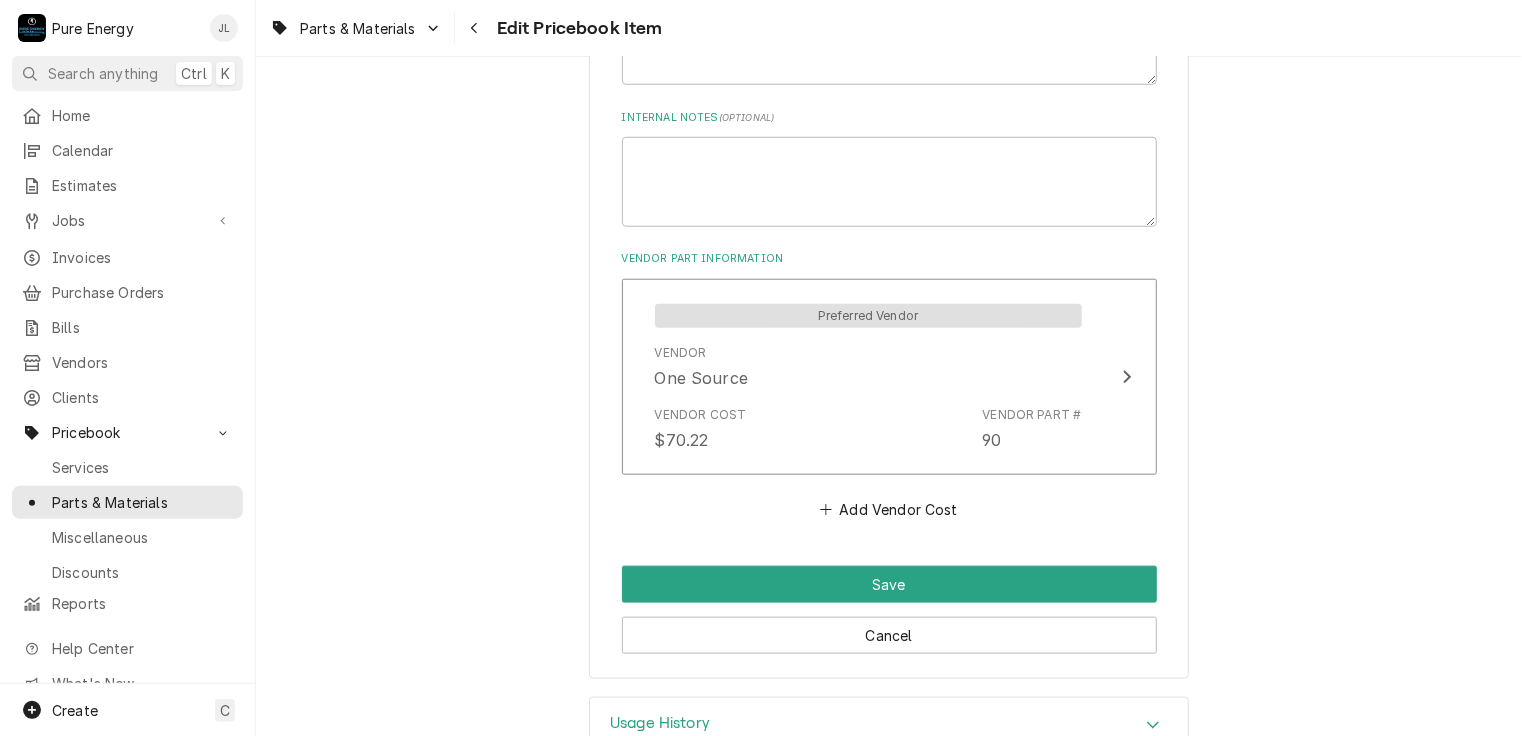 scroll, scrollTop: 950, scrollLeft: 0, axis: vertical 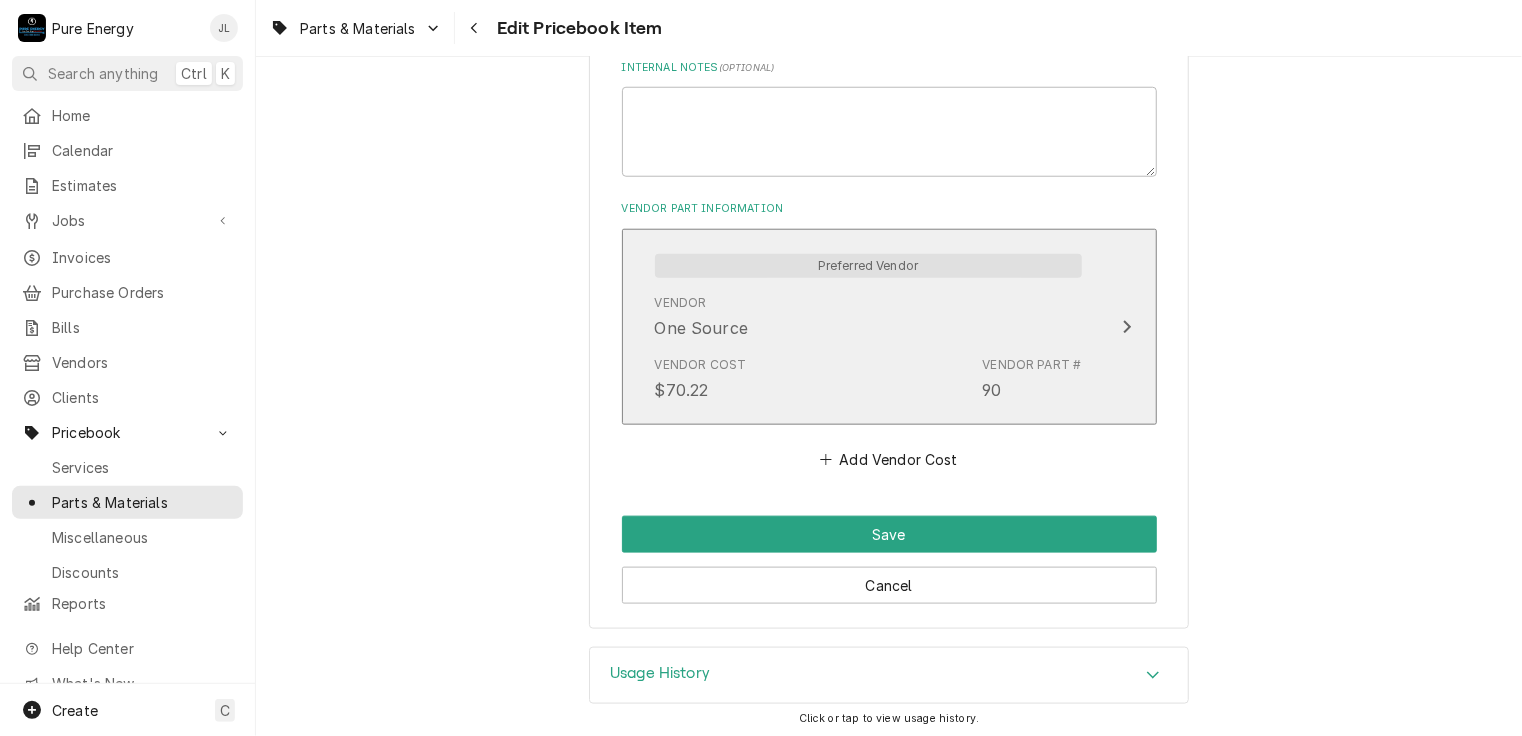 click on "Vendor One Source" at bounding box center [868, 317] 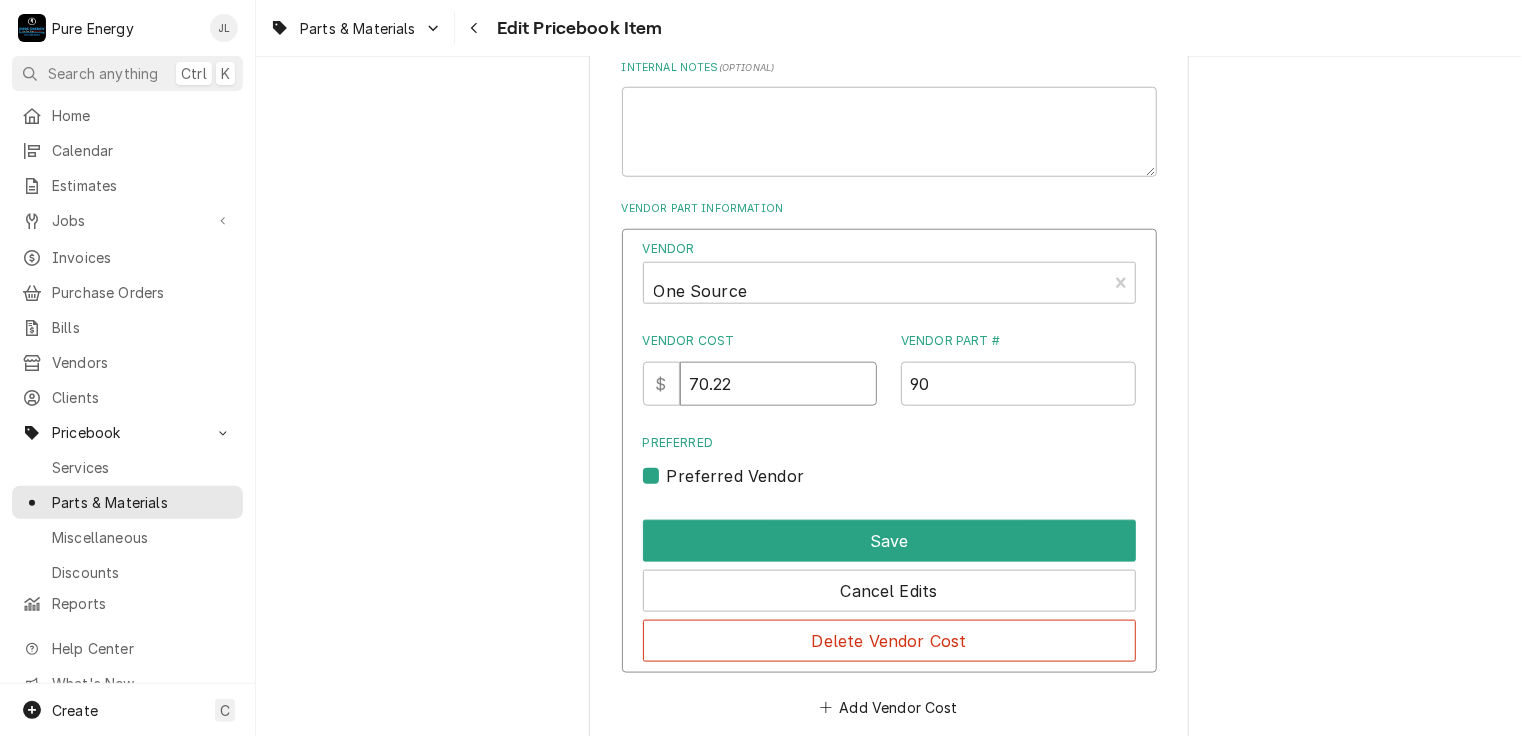 click on "70.22" at bounding box center [778, 384] 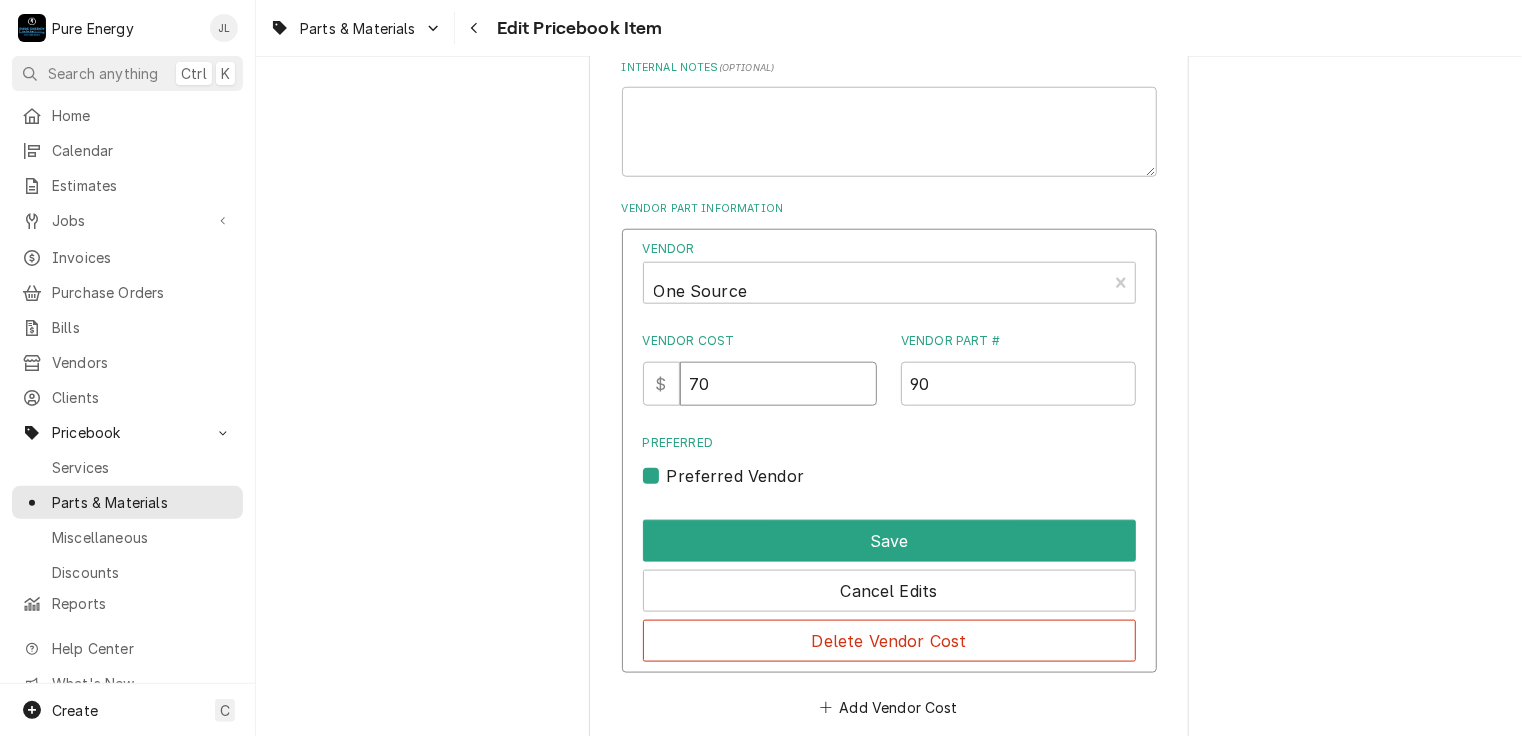 type on "7" 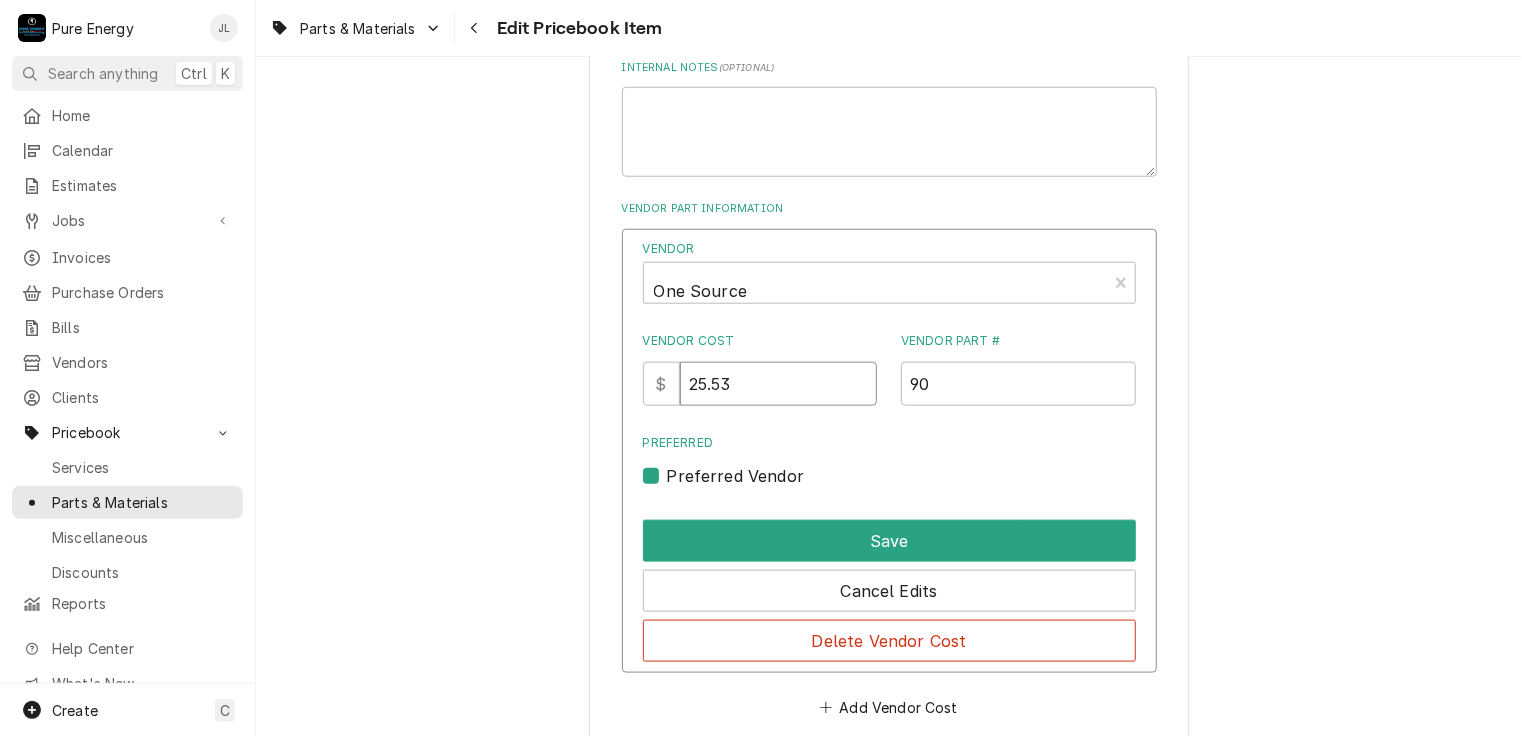 type on "25.53" 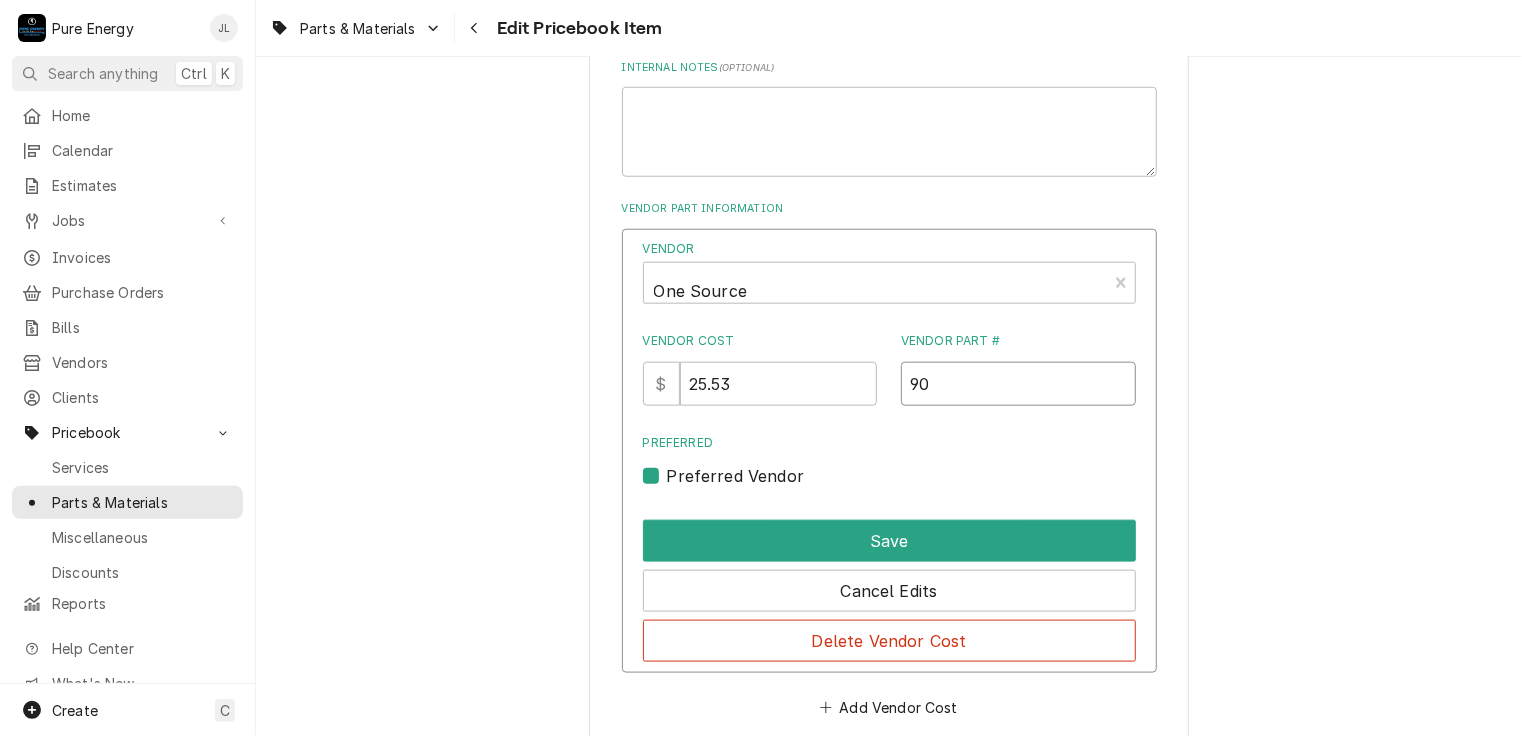 click on "90" at bounding box center (1018, 384) 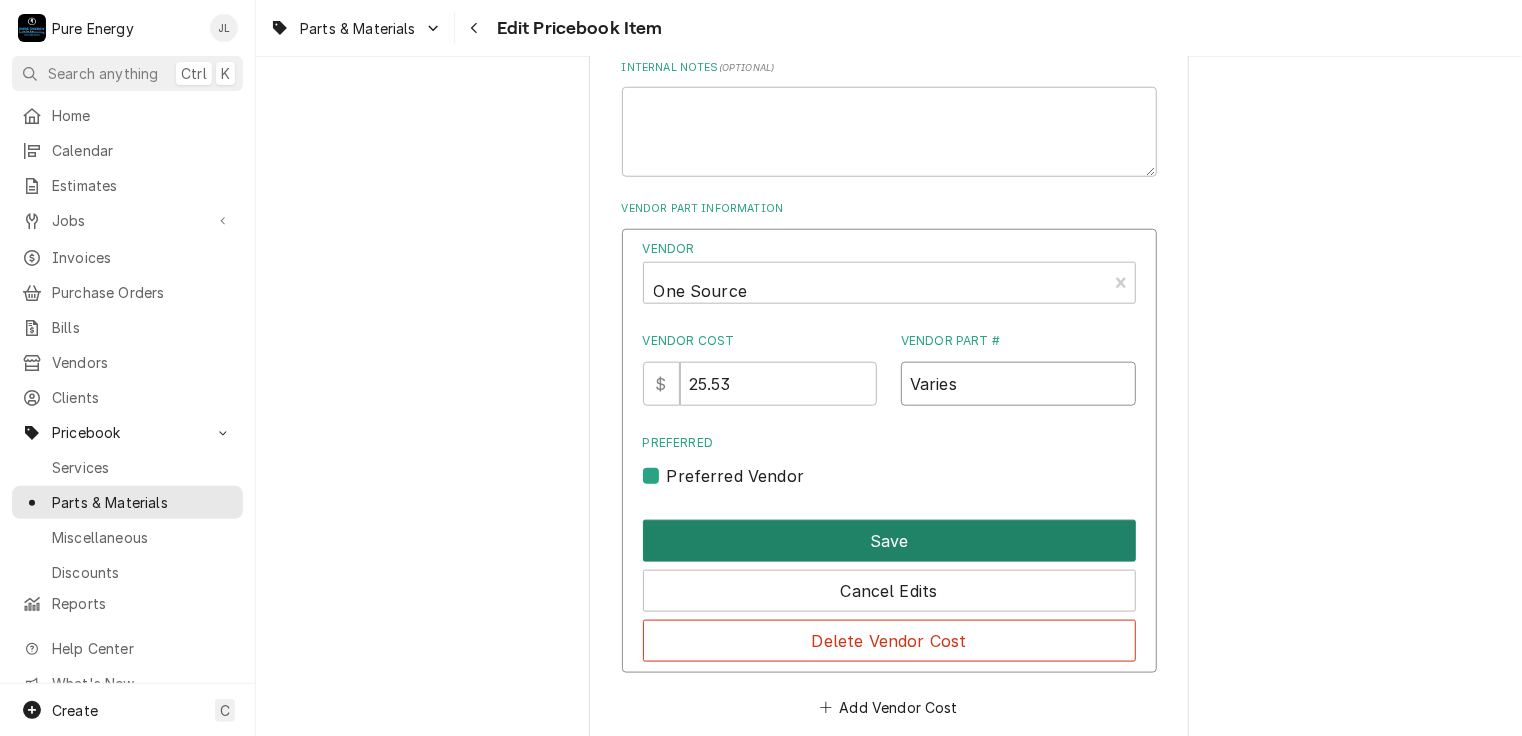 type on "Varies" 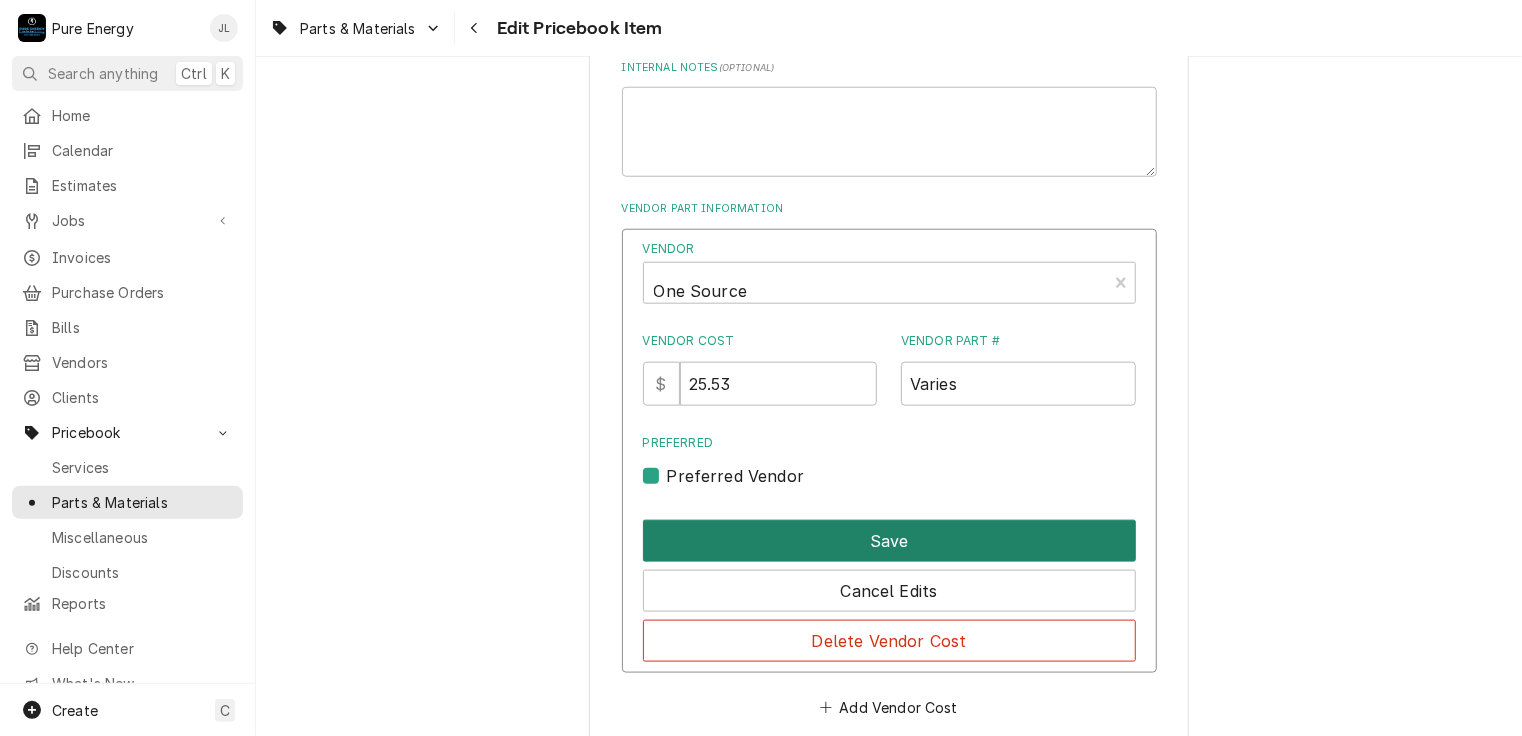 click on "Save" at bounding box center [889, 541] 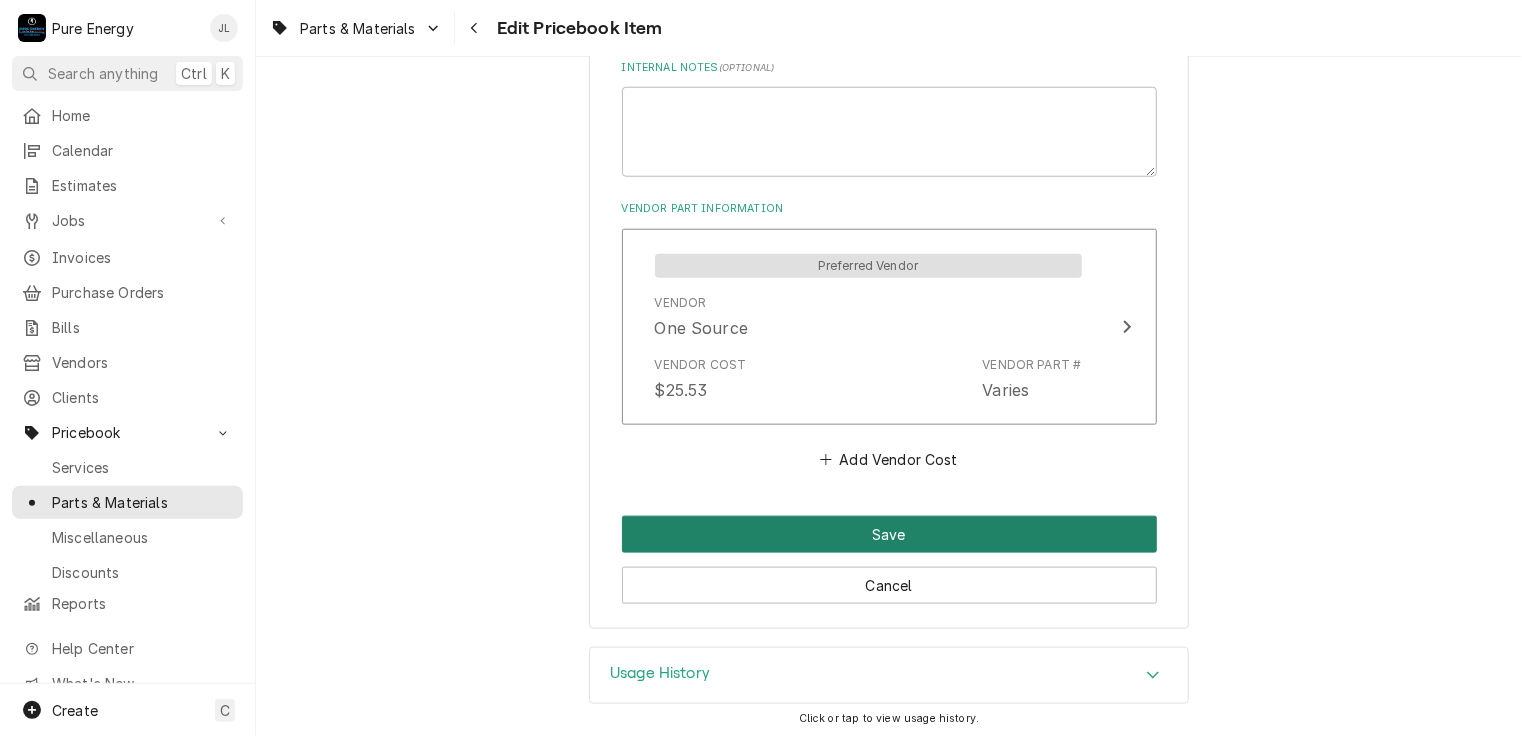 click on "Save" at bounding box center (889, 534) 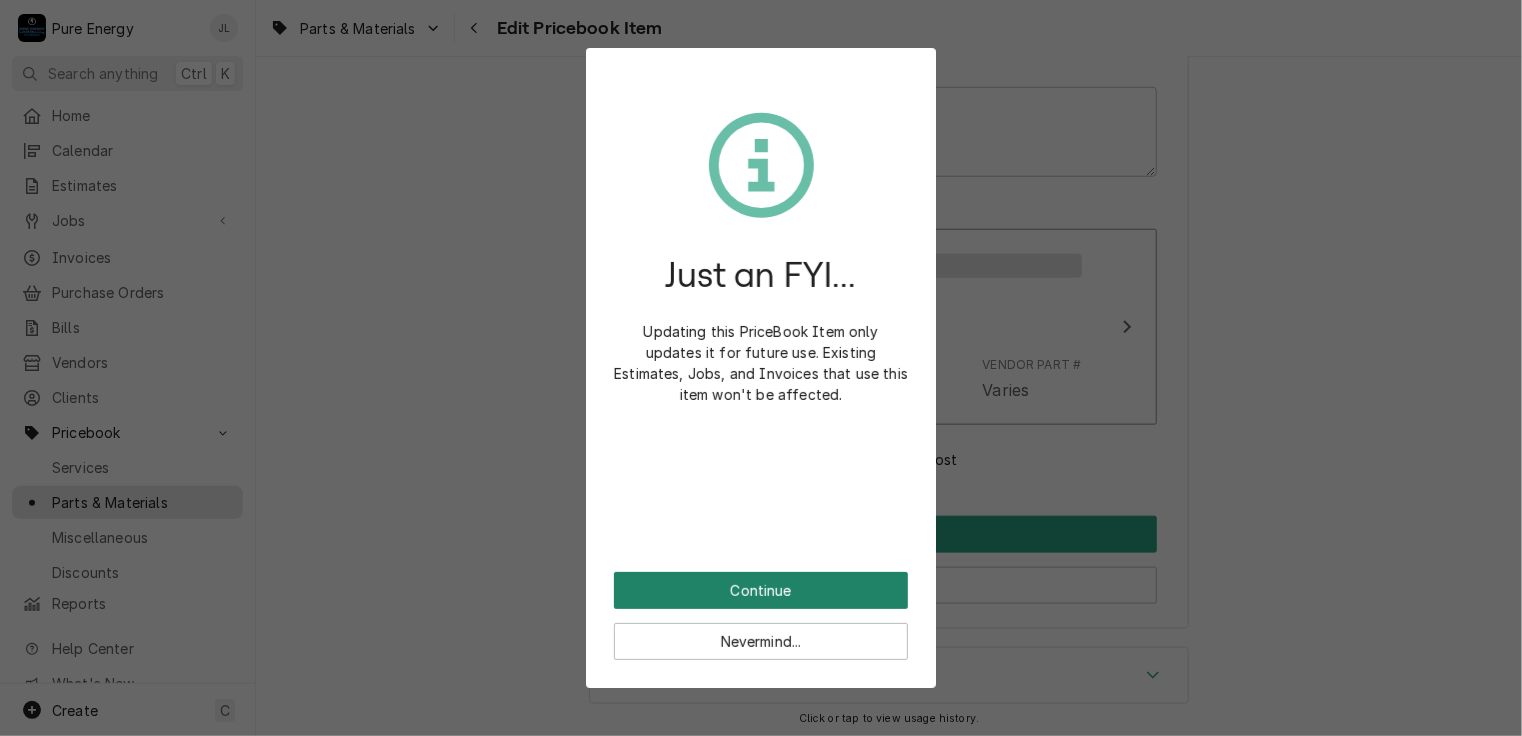 click on "Continue" at bounding box center [761, 590] 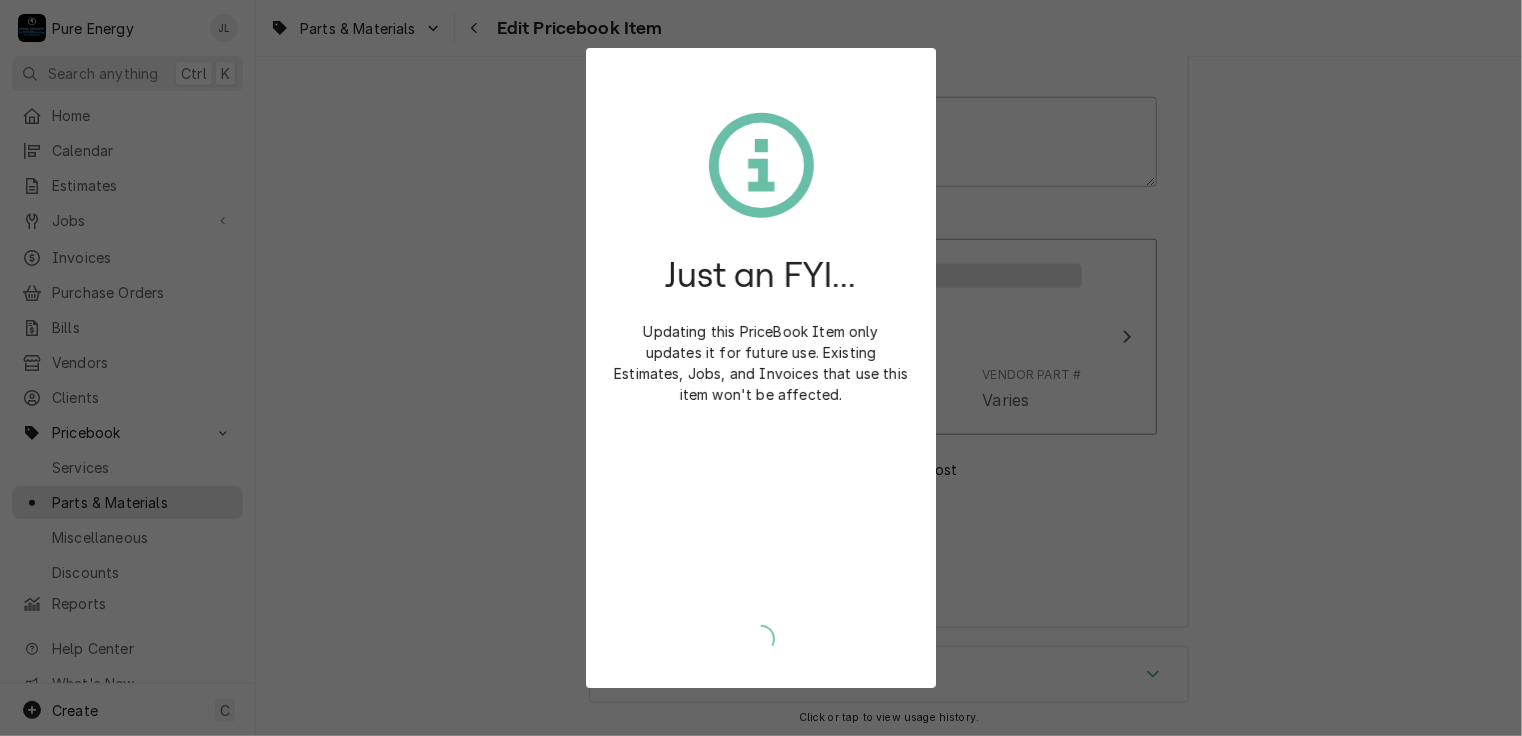 type on "x" 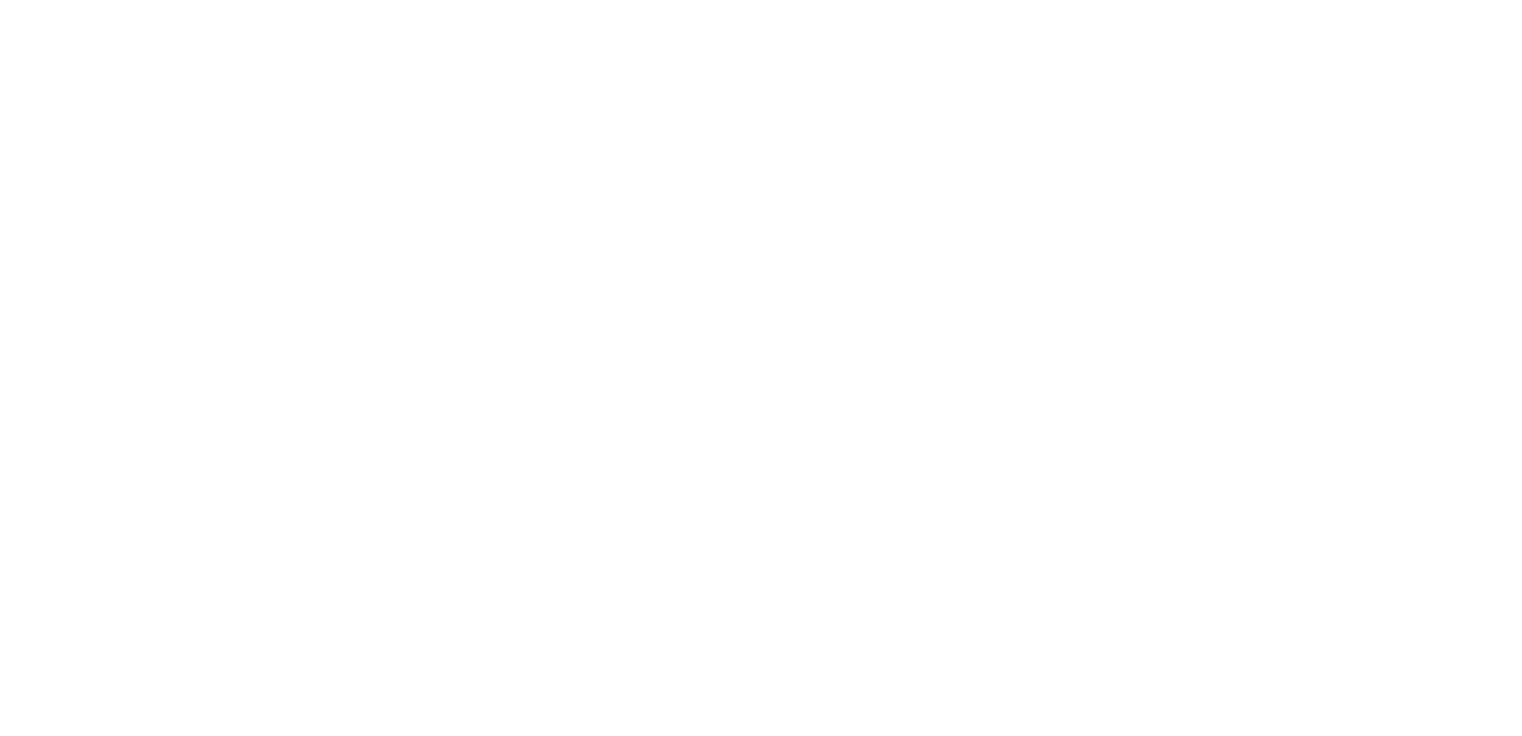 scroll, scrollTop: 0, scrollLeft: 0, axis: both 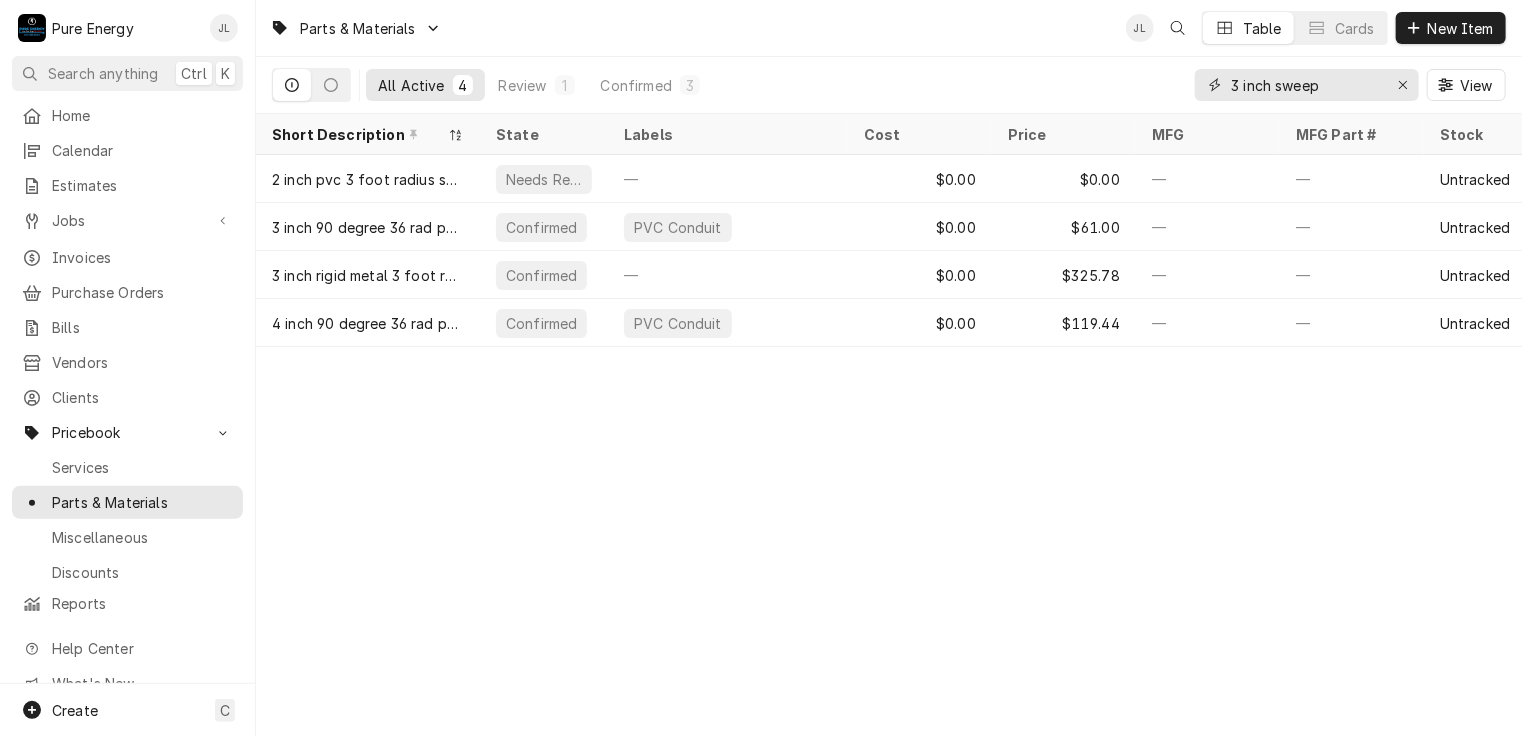 click on "3 inch sweep" at bounding box center [1306, 85] 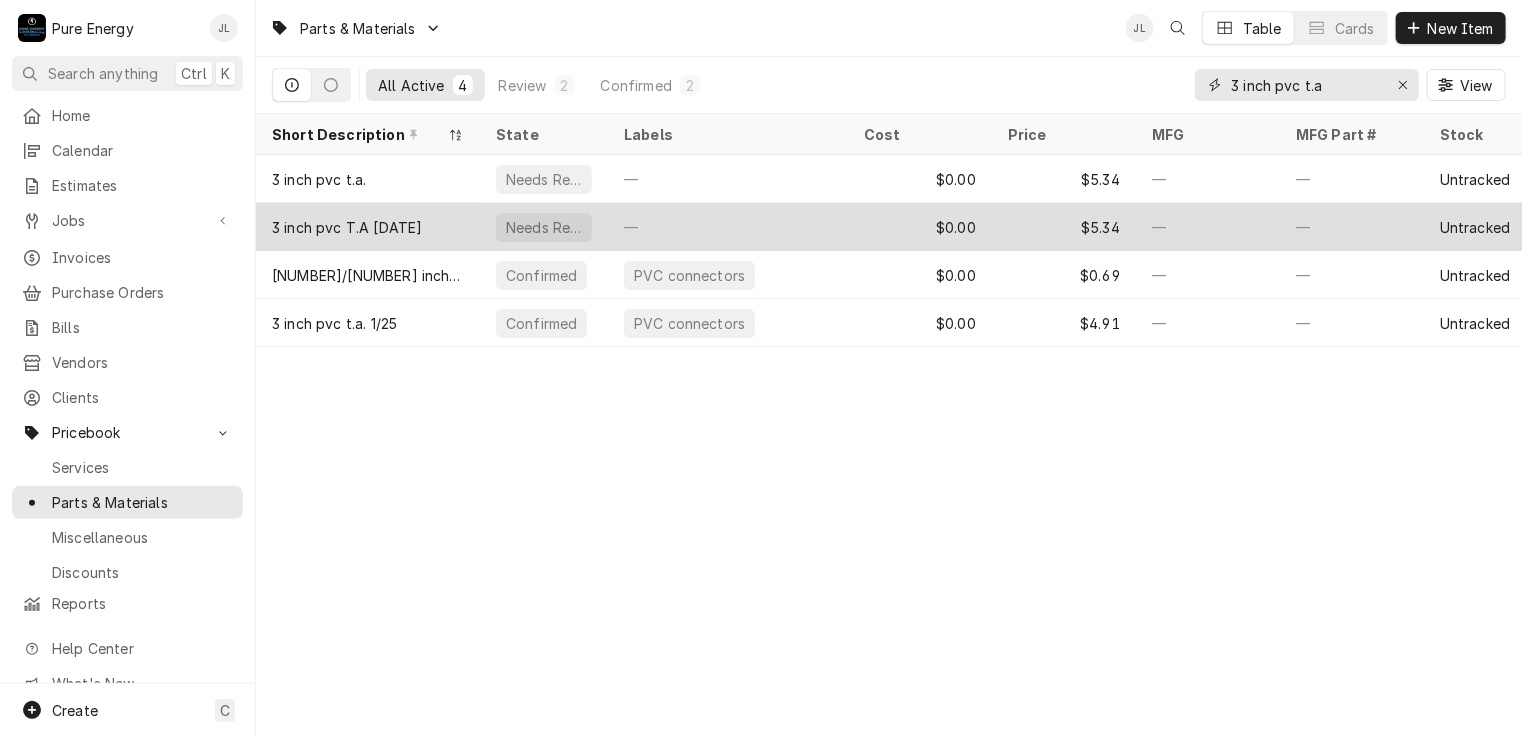 type on "3 inch pvc t.a" 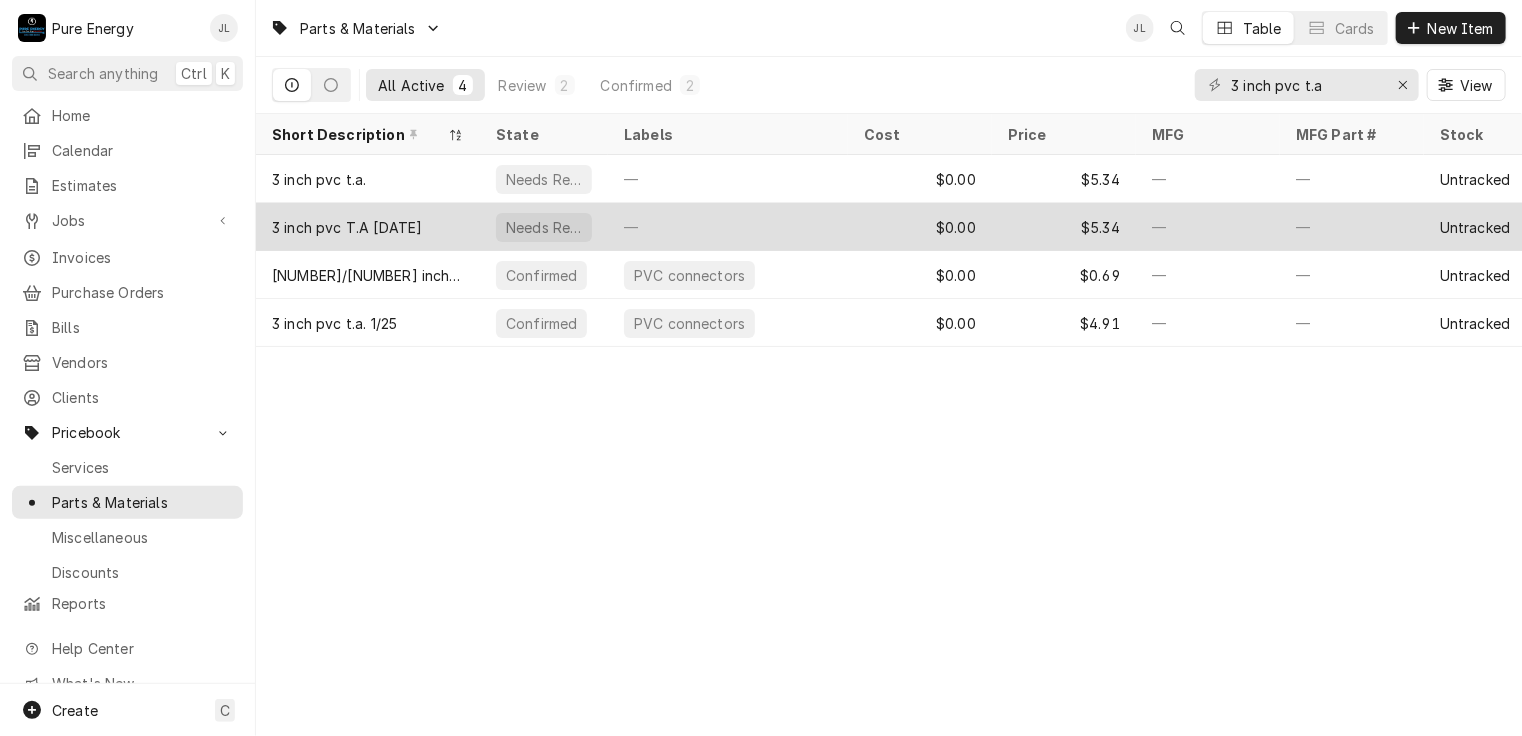 click on "—" at bounding box center (728, 227) 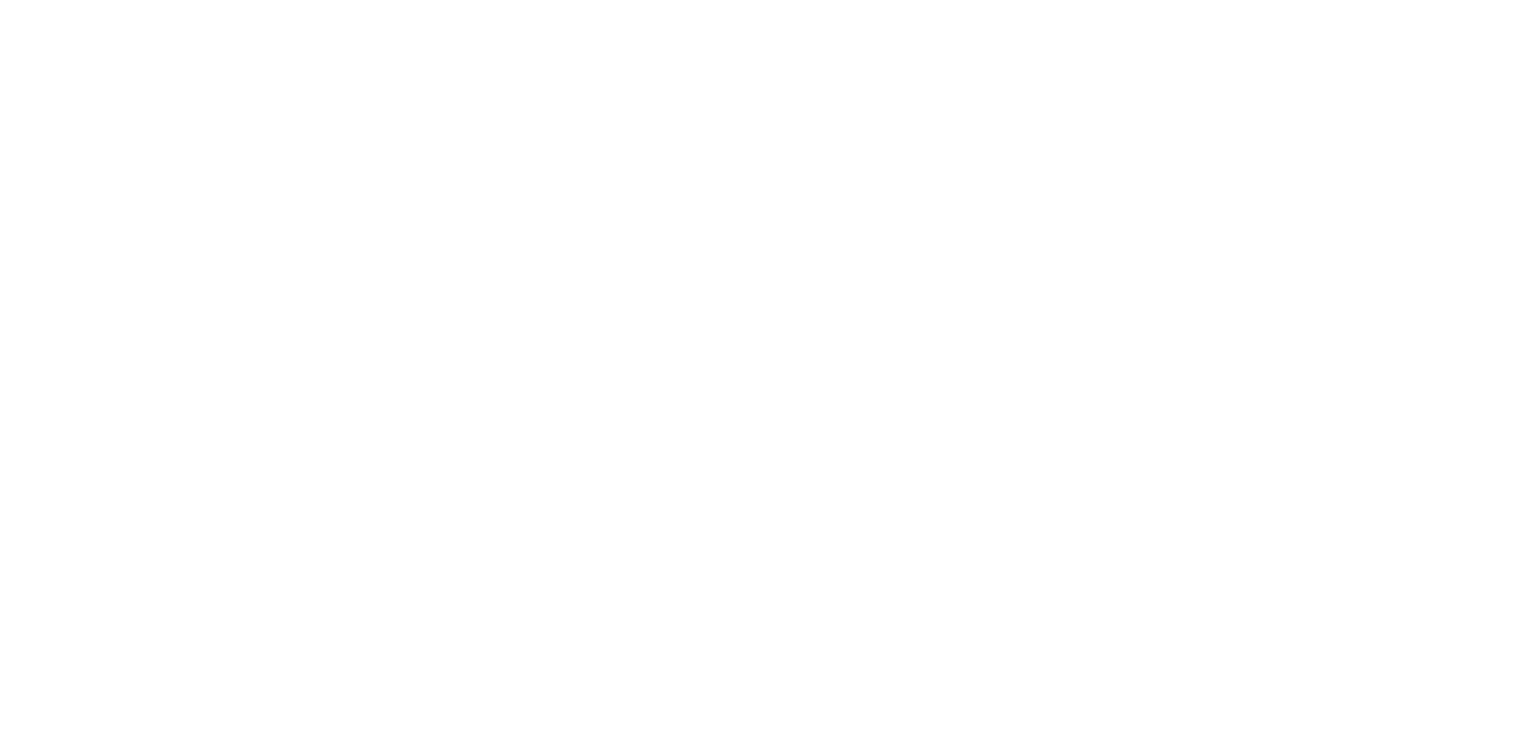 scroll, scrollTop: 0, scrollLeft: 0, axis: both 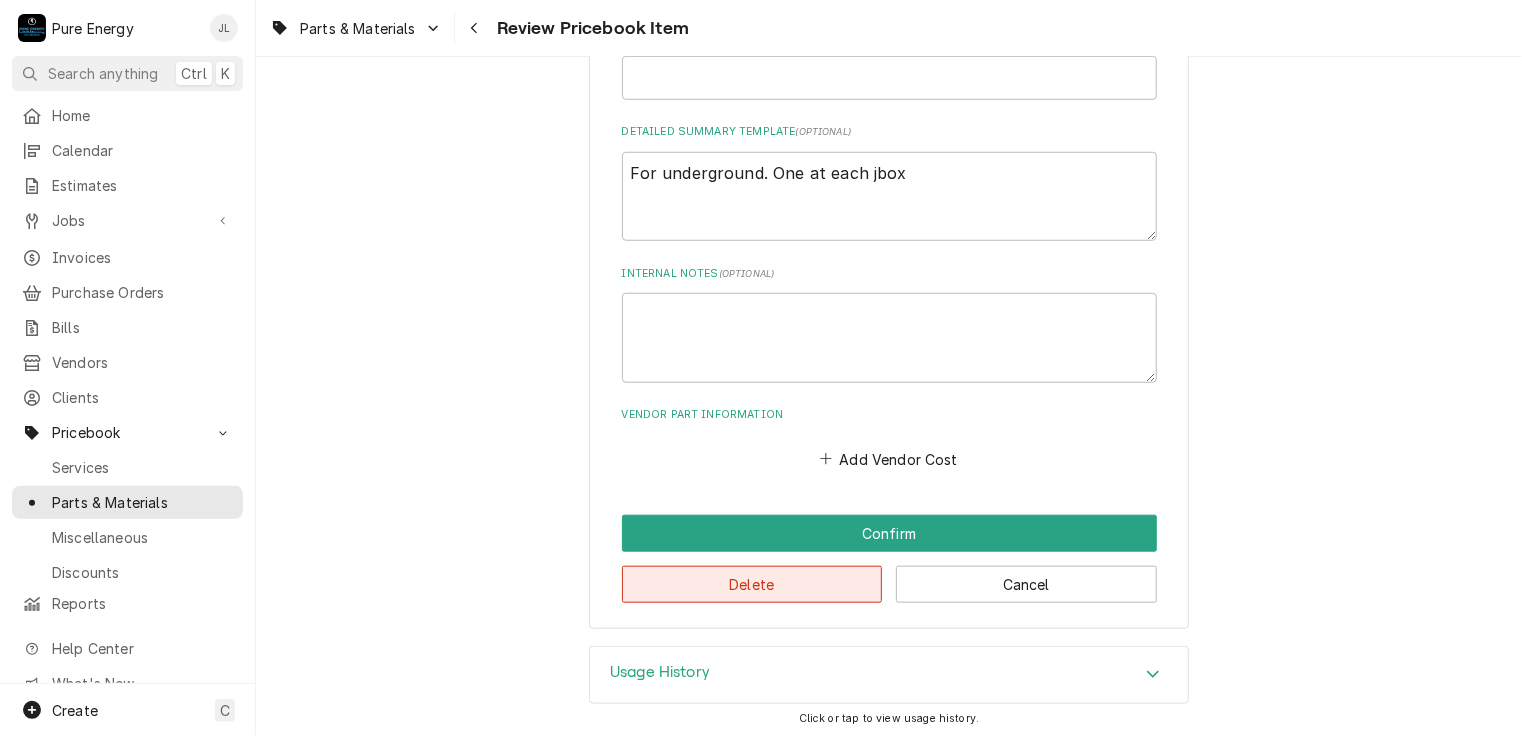 click on "Delete" at bounding box center (752, 584) 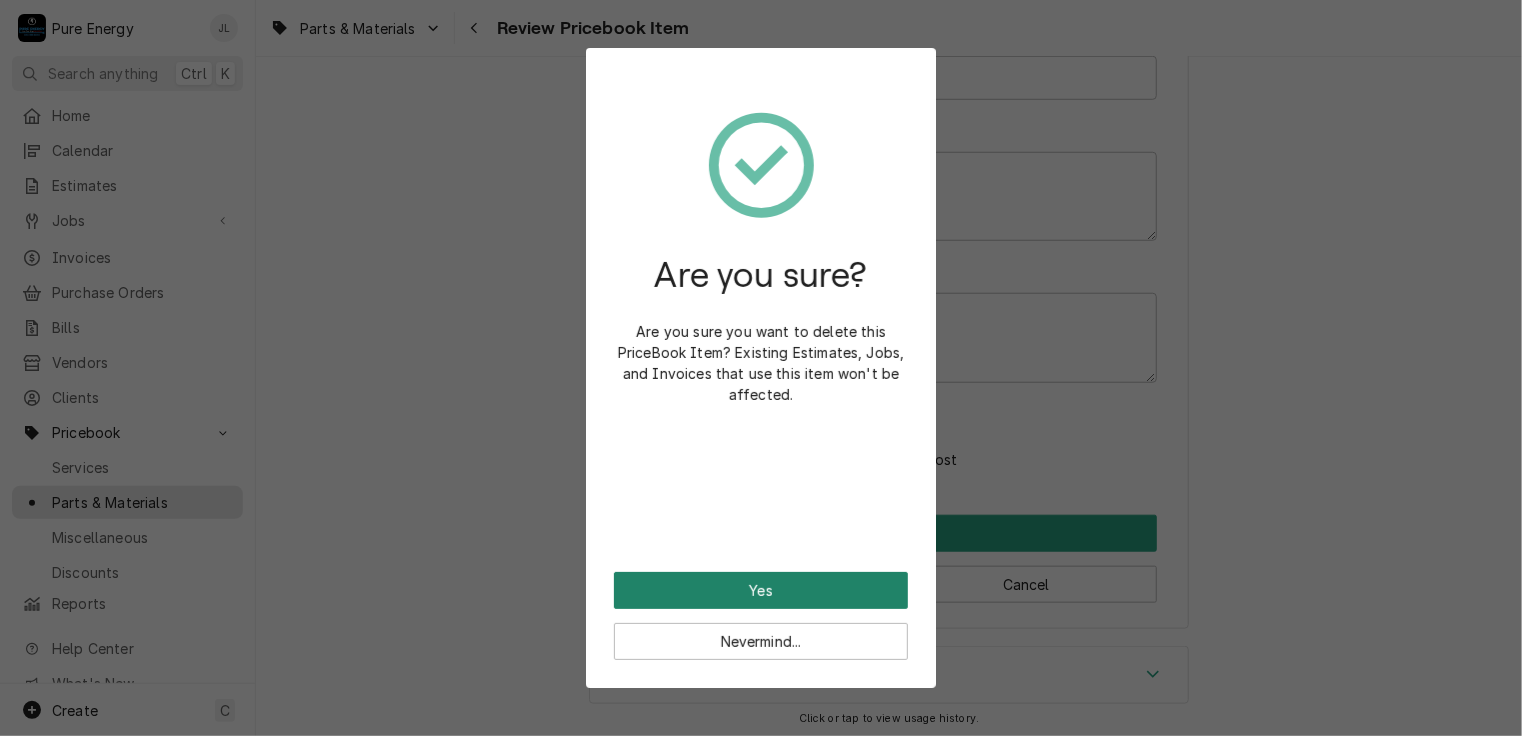 click on "Yes" at bounding box center [761, 590] 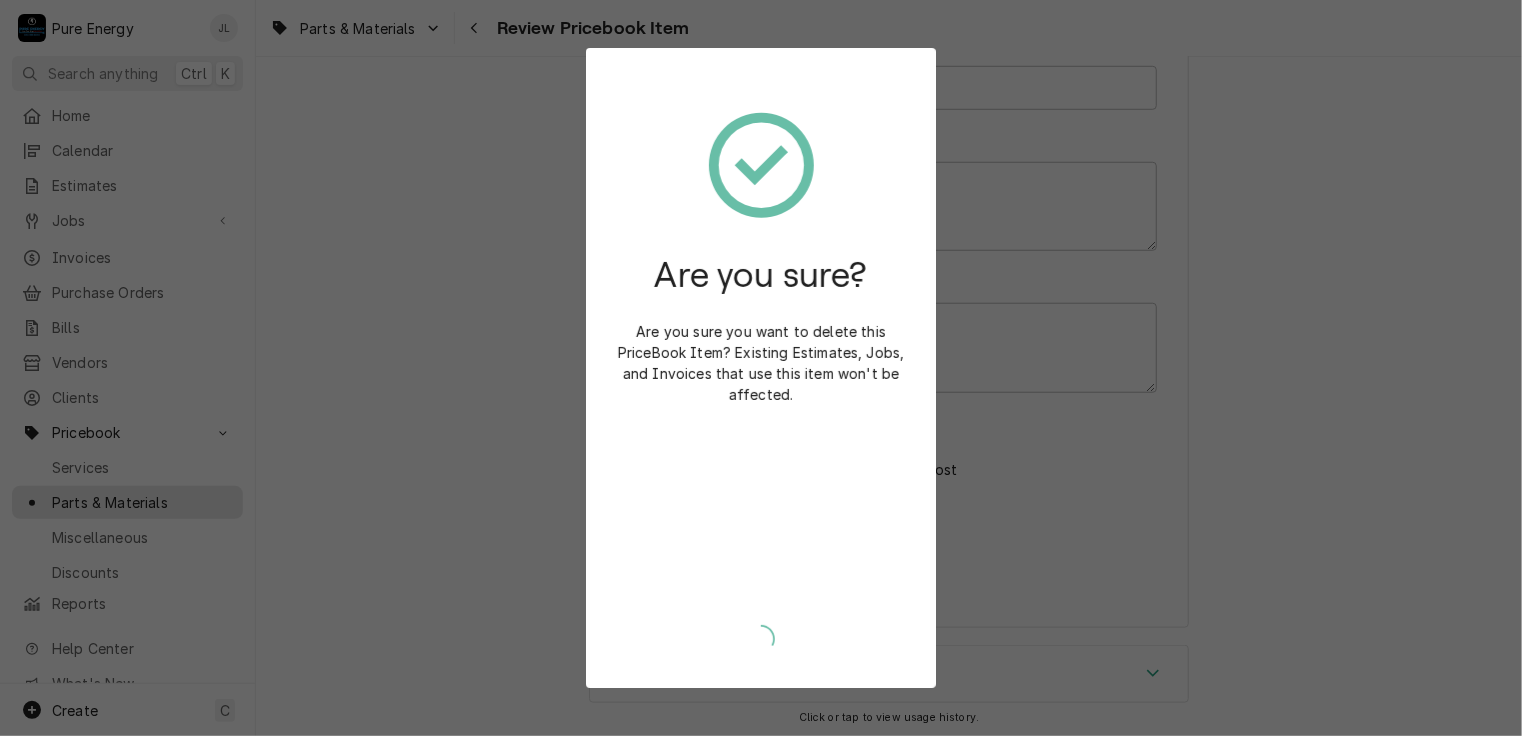 type on "x" 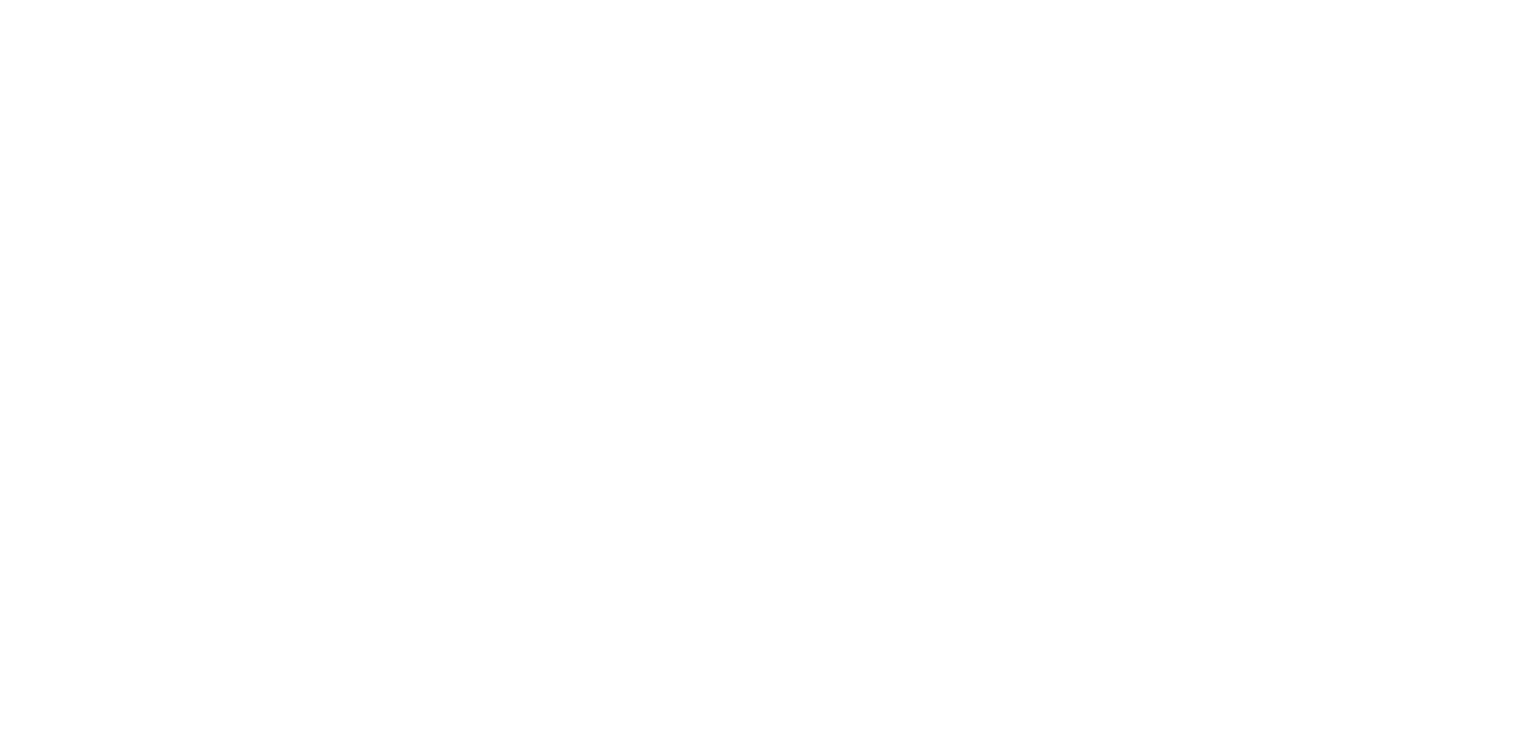 scroll, scrollTop: 0, scrollLeft: 0, axis: both 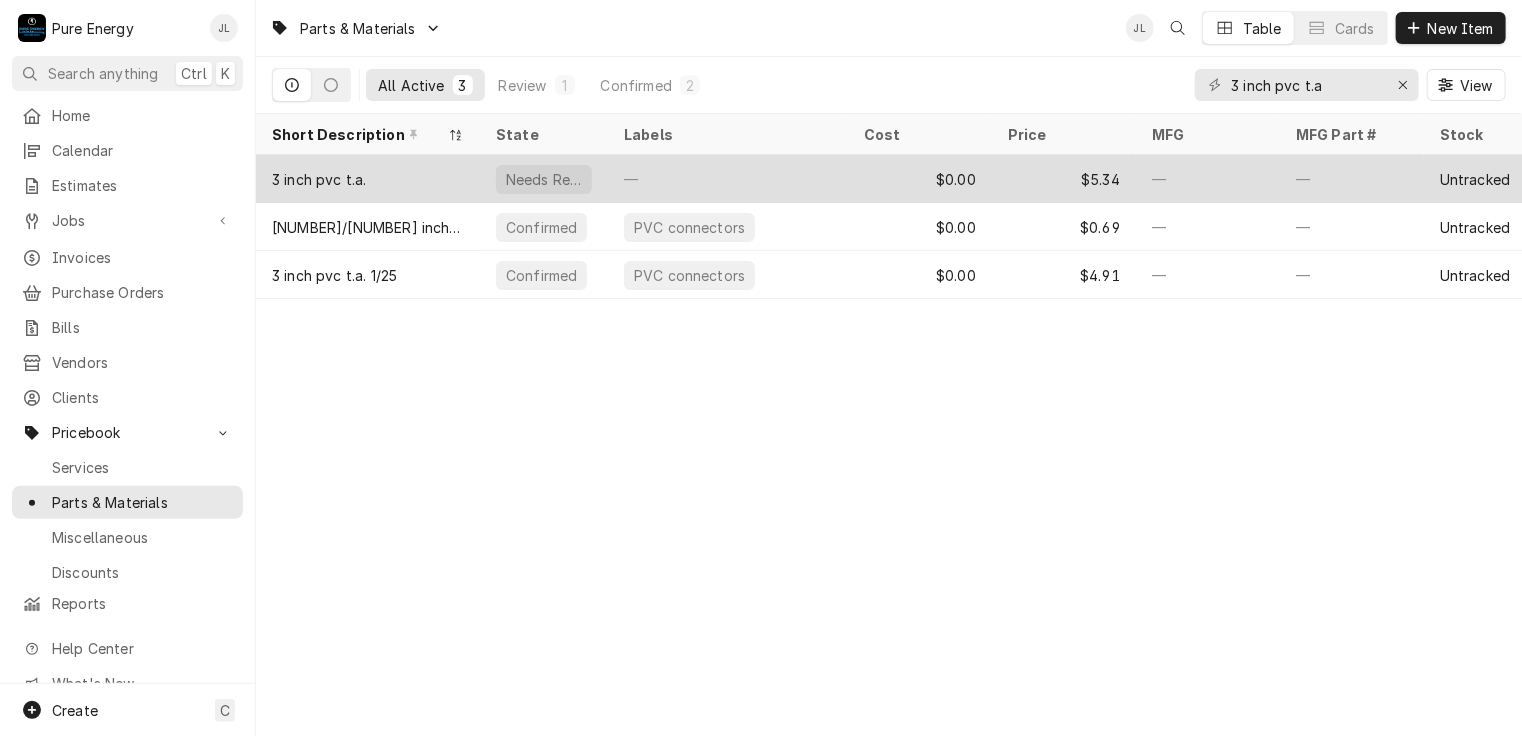 click on "—" at bounding box center [728, 179] 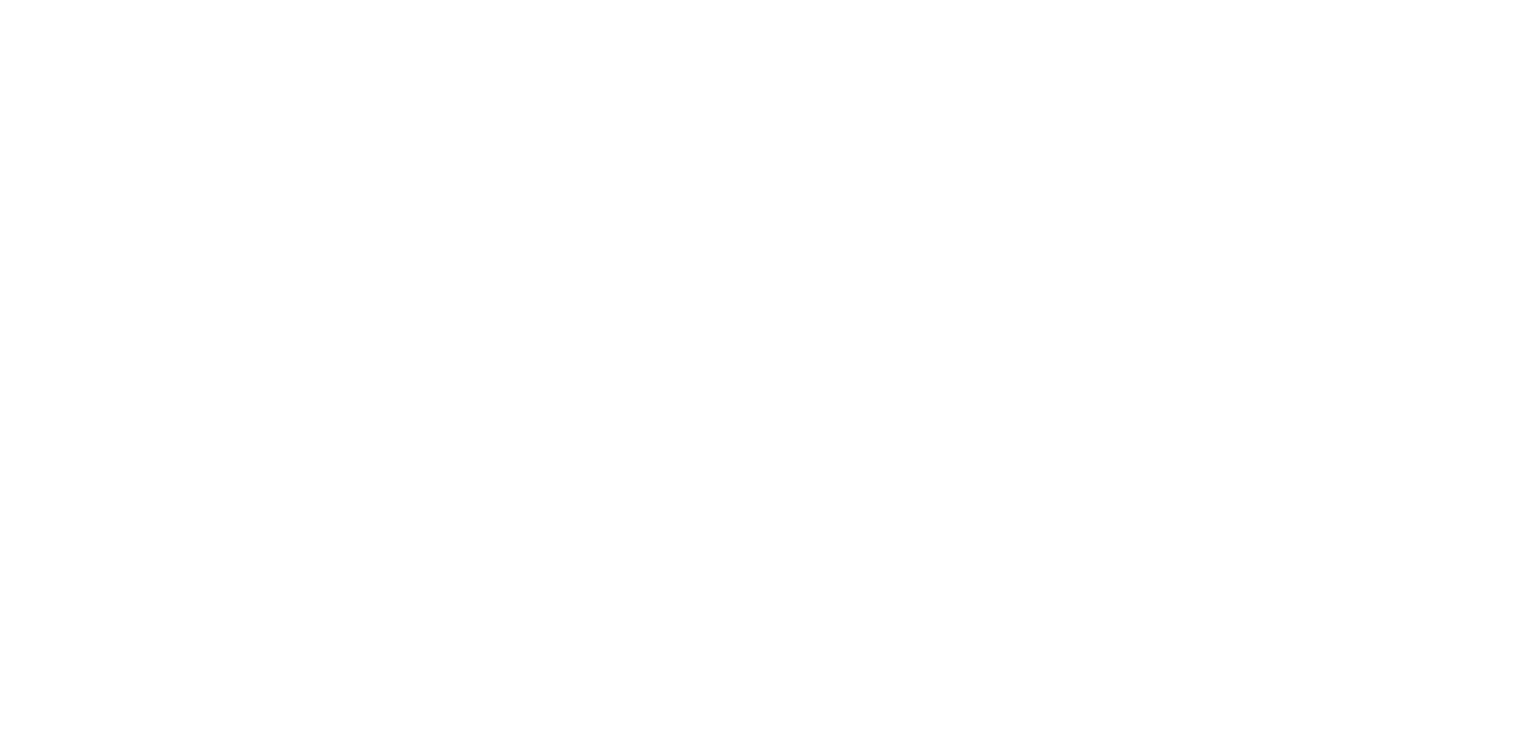 scroll, scrollTop: 0, scrollLeft: 0, axis: both 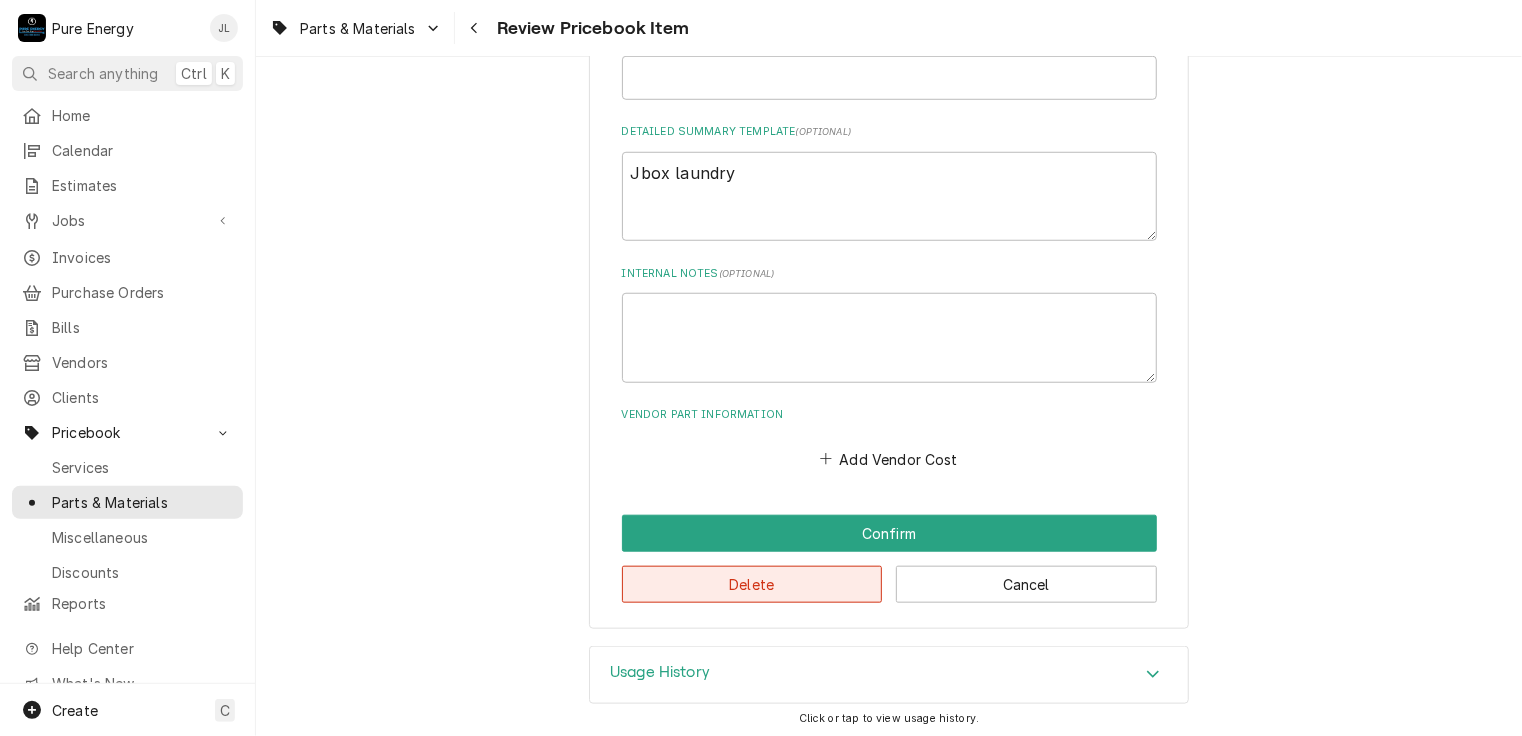 click on "Delete" at bounding box center [752, 584] 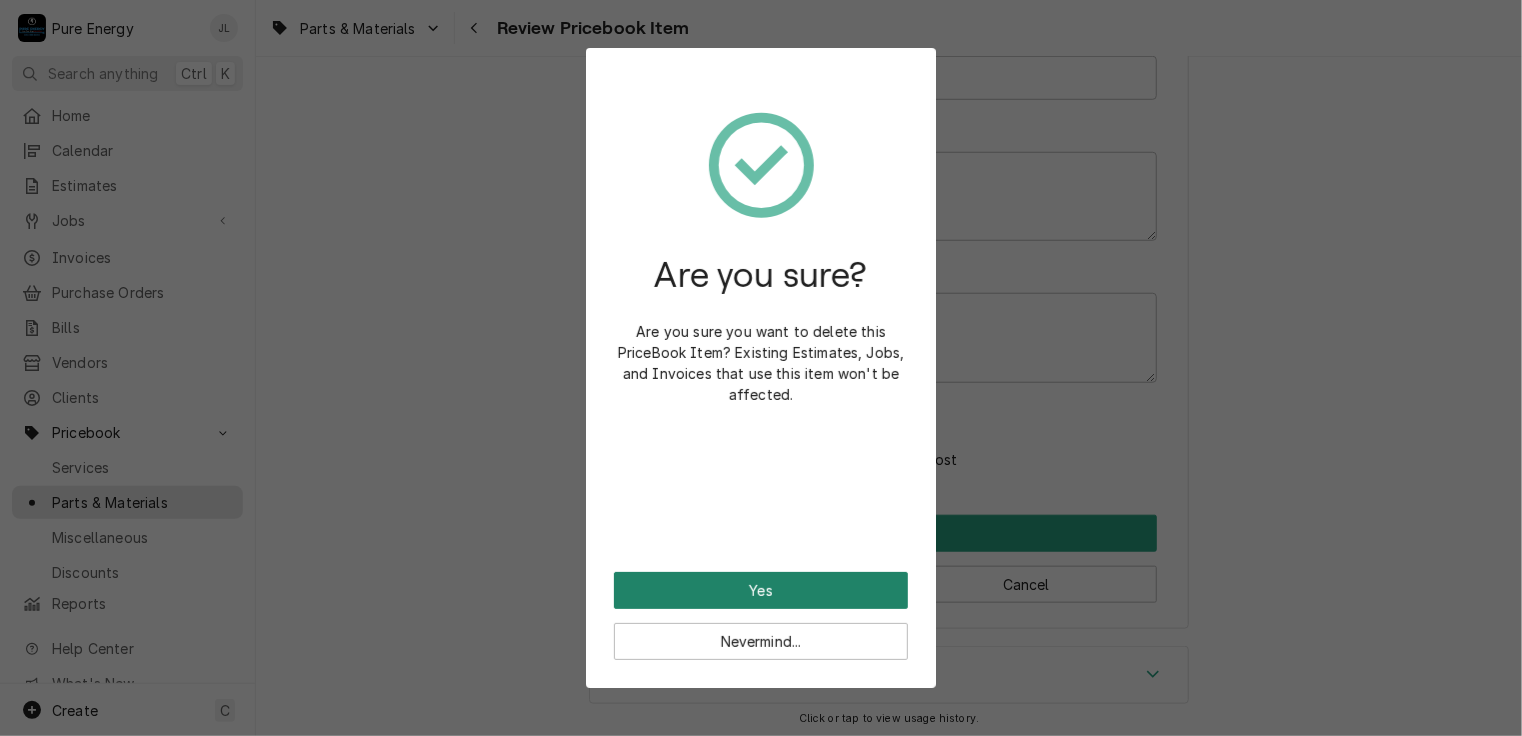 click on "Yes" at bounding box center (761, 590) 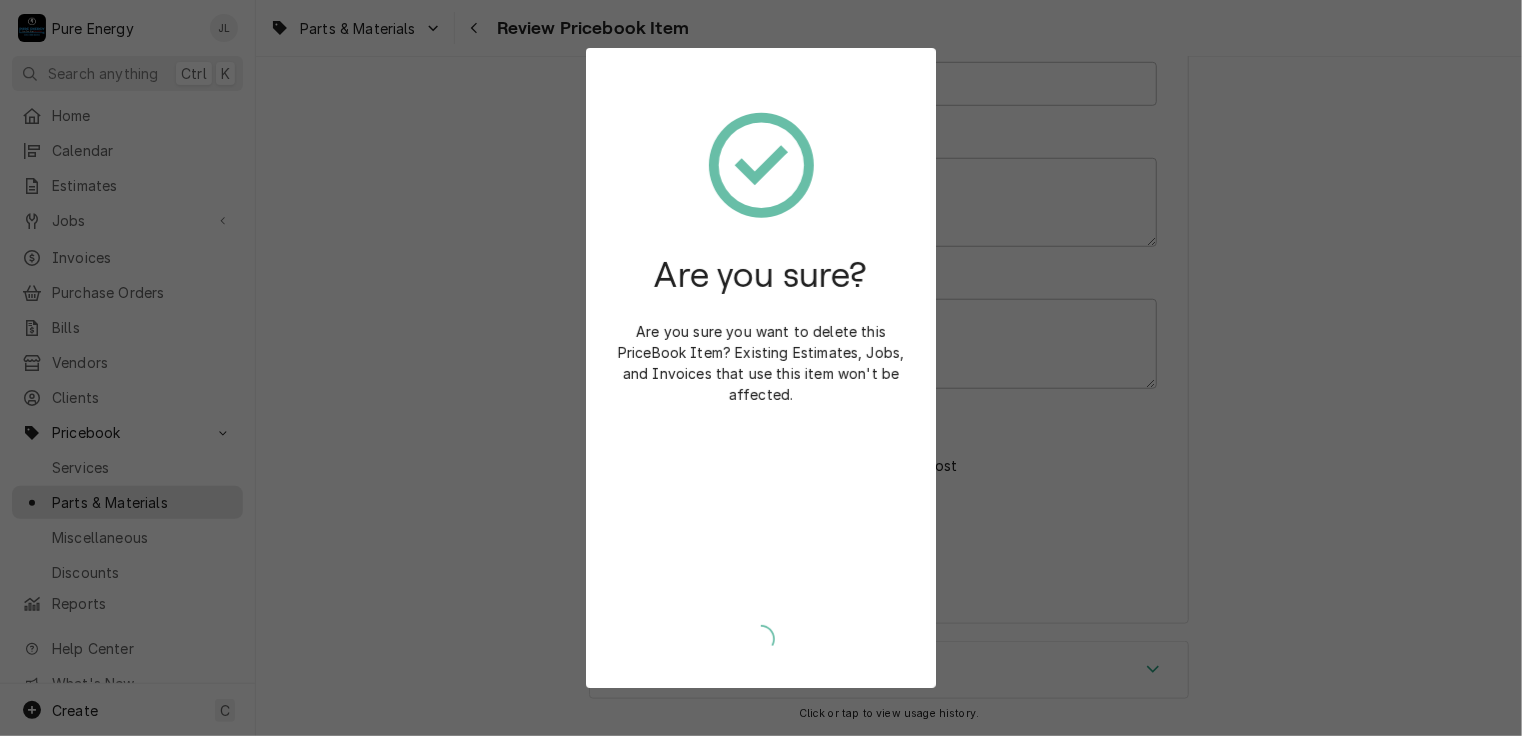 scroll, scrollTop: 734, scrollLeft: 0, axis: vertical 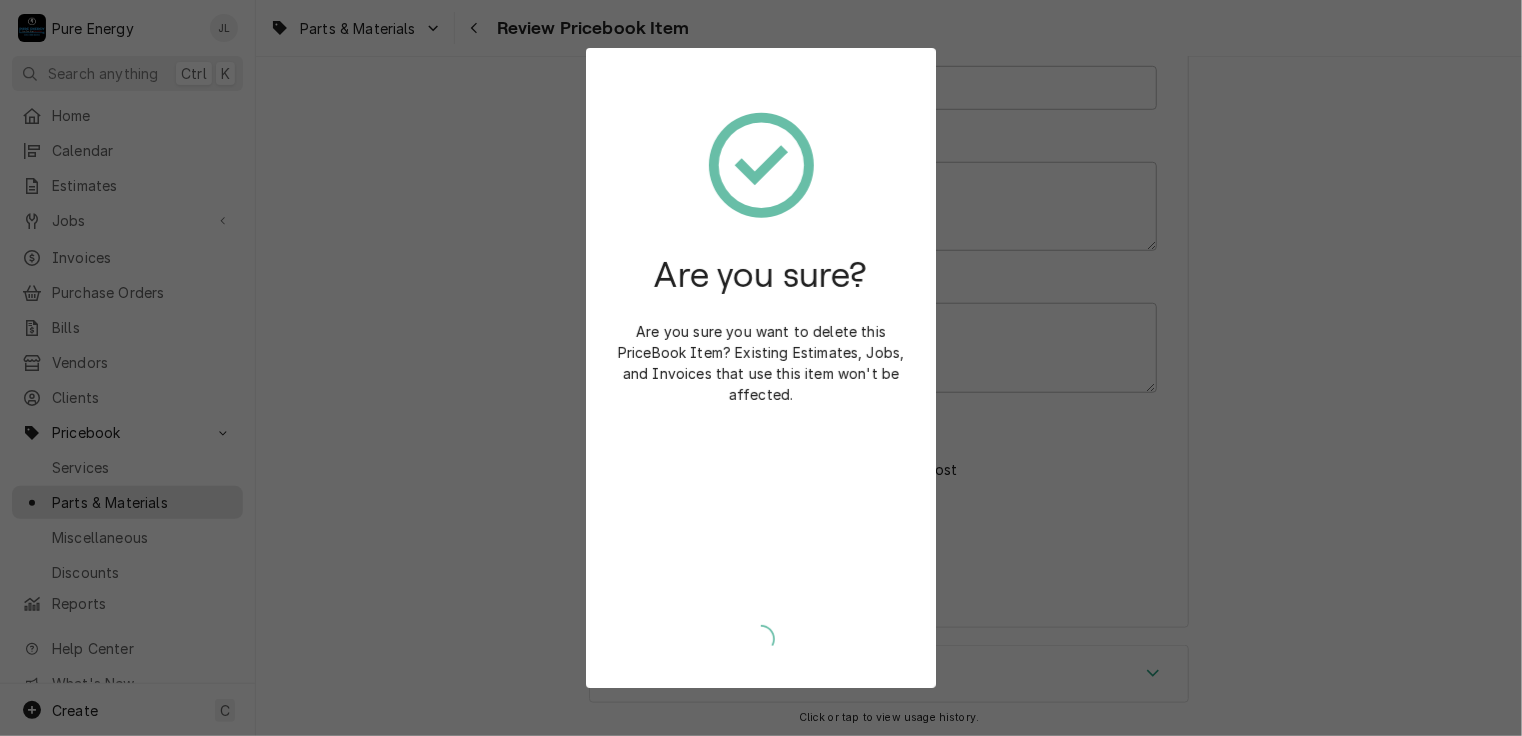 type on "x" 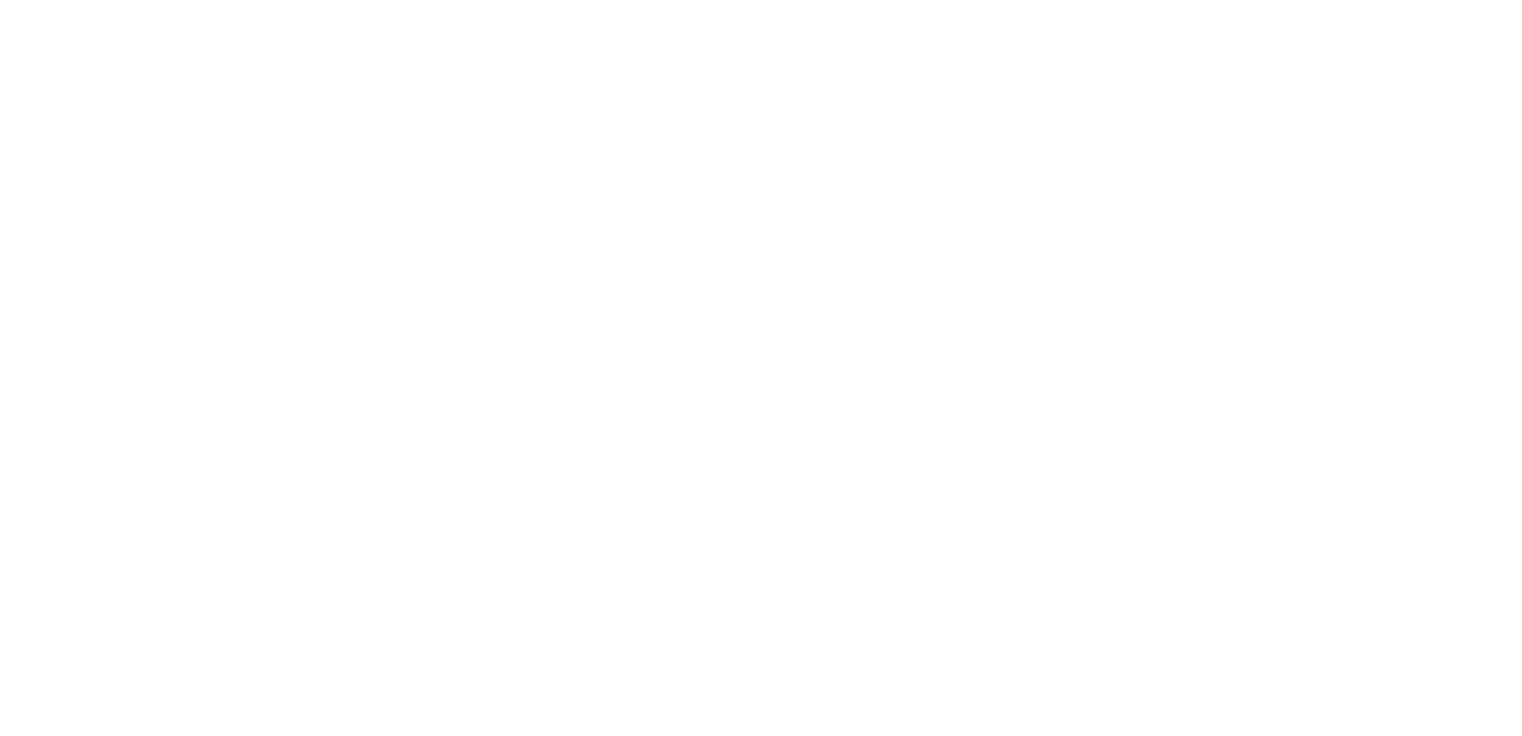 scroll, scrollTop: 0, scrollLeft: 0, axis: both 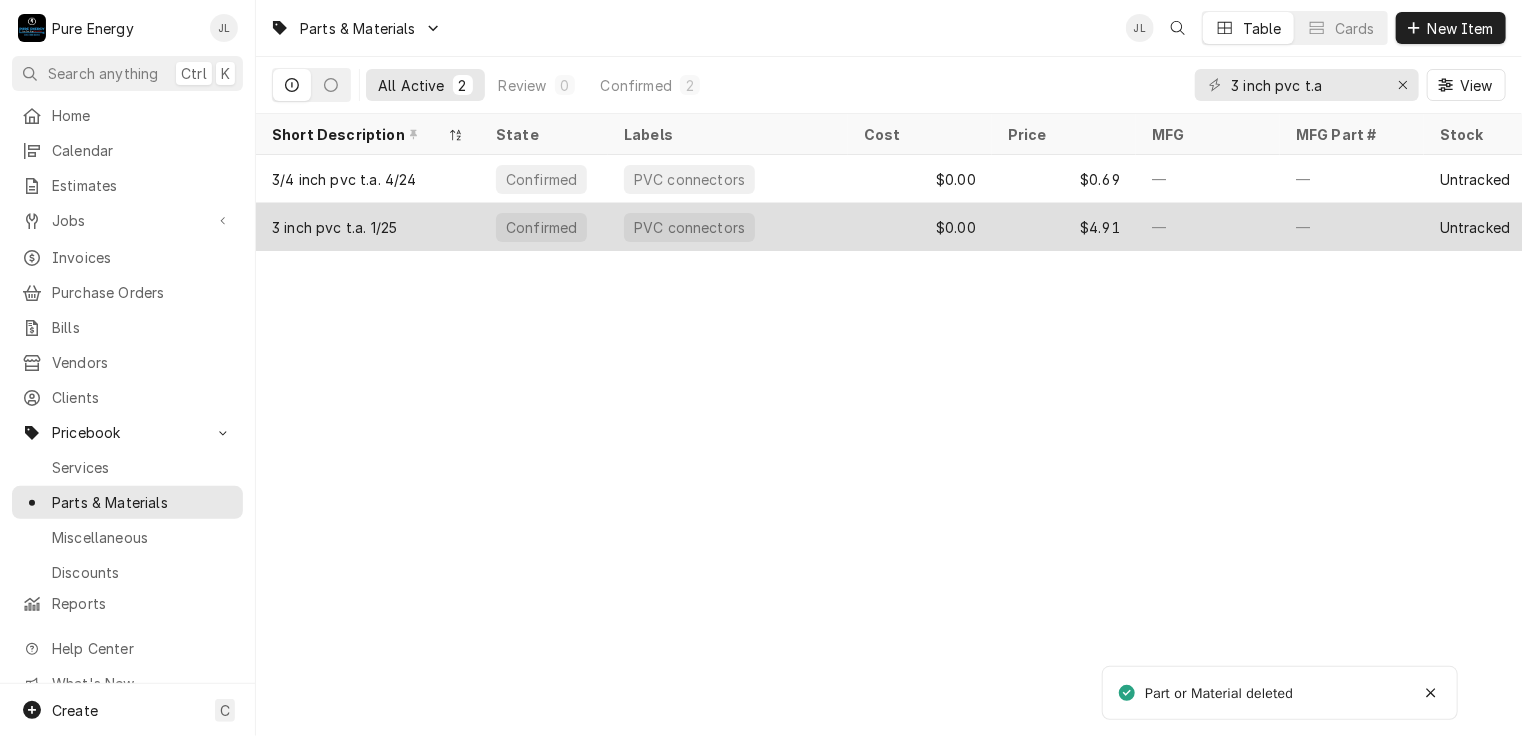 click on "$0.00" at bounding box center [920, 227] 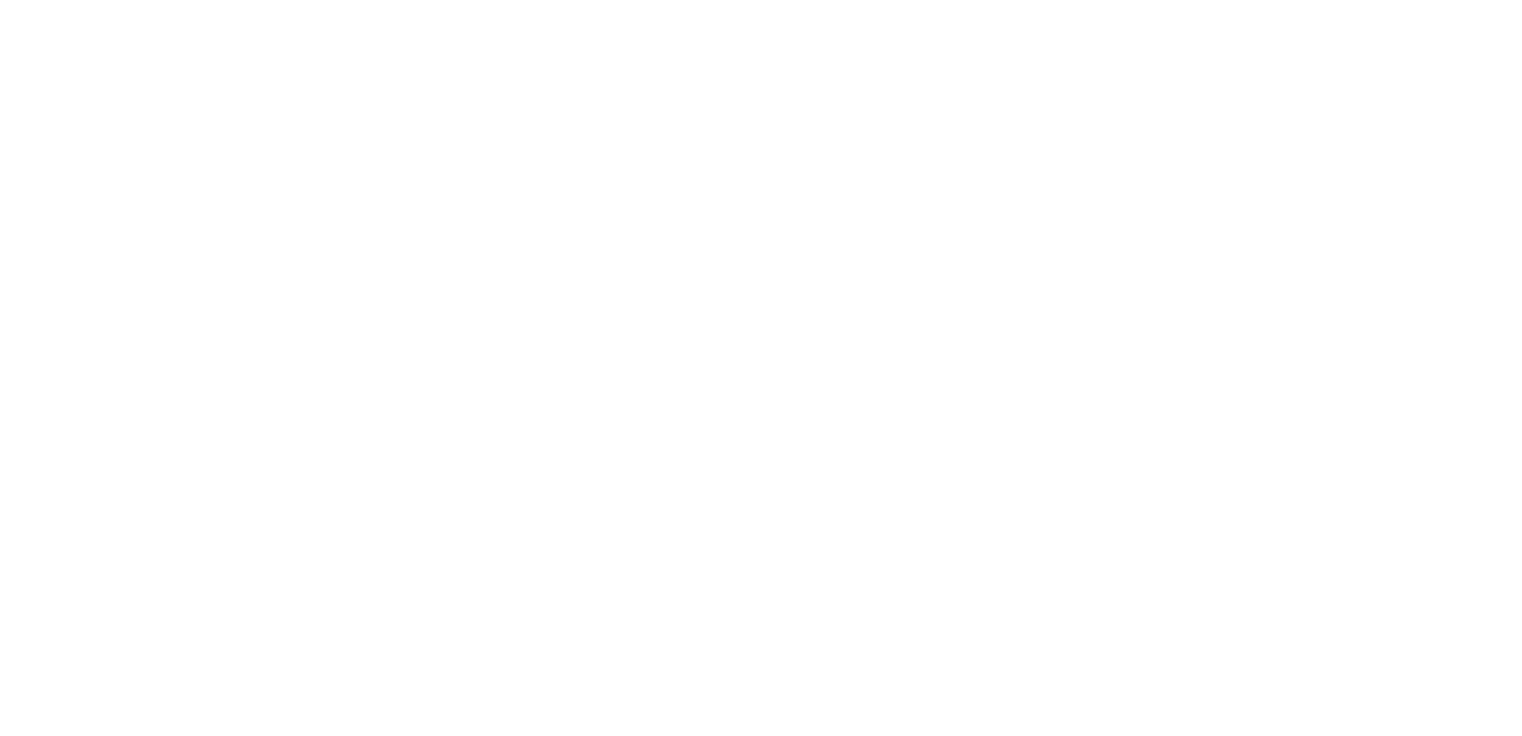 scroll, scrollTop: 0, scrollLeft: 0, axis: both 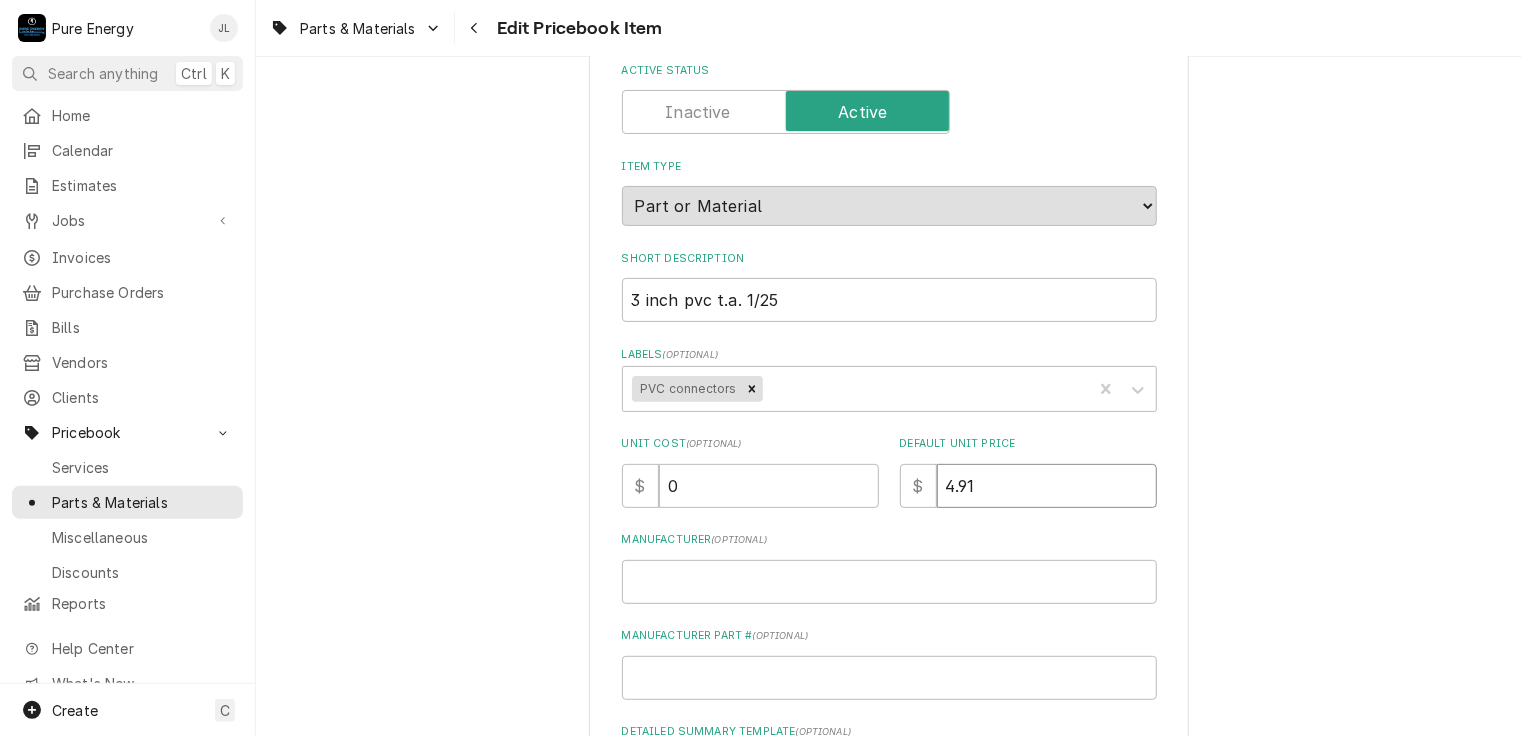 click on "4.91" at bounding box center [1047, 486] 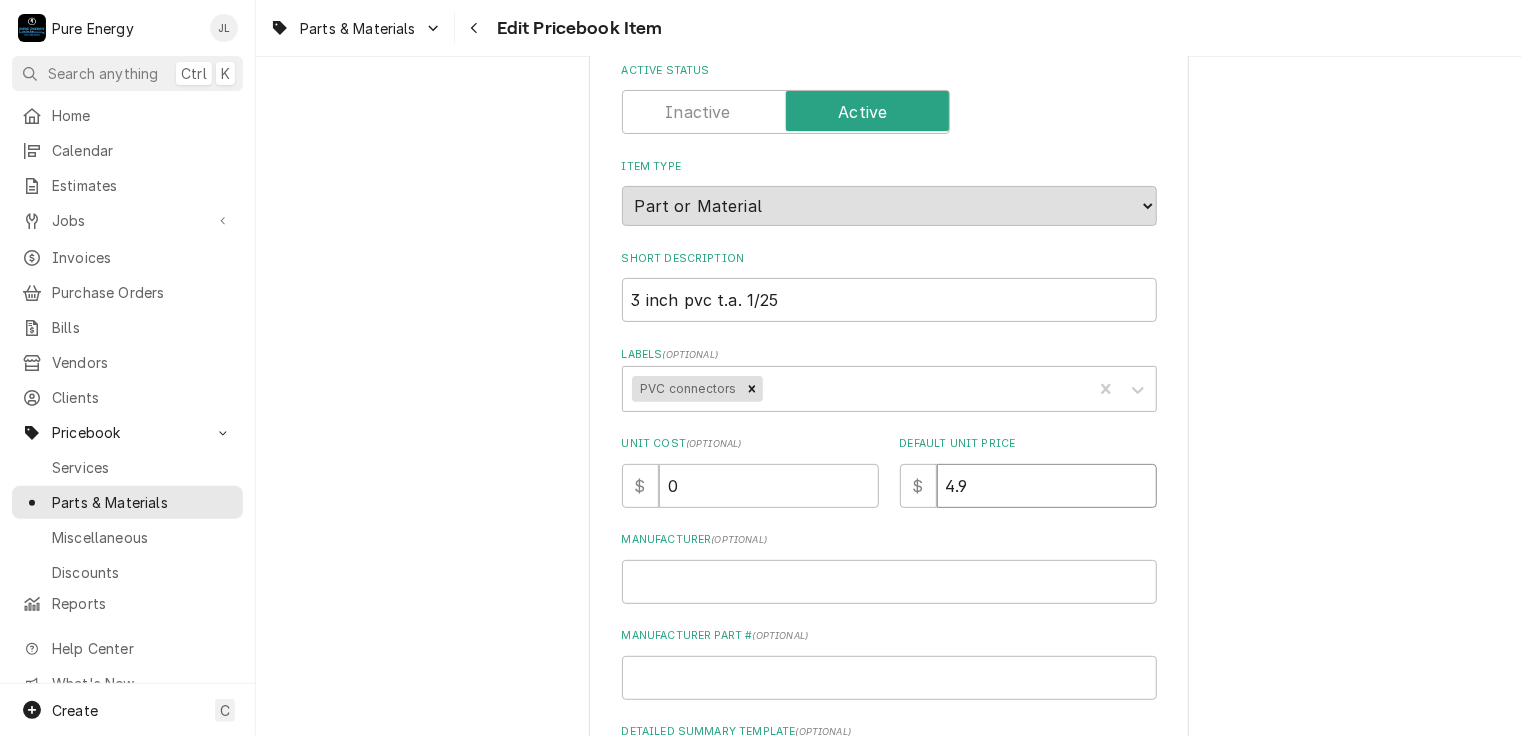 type on "x" 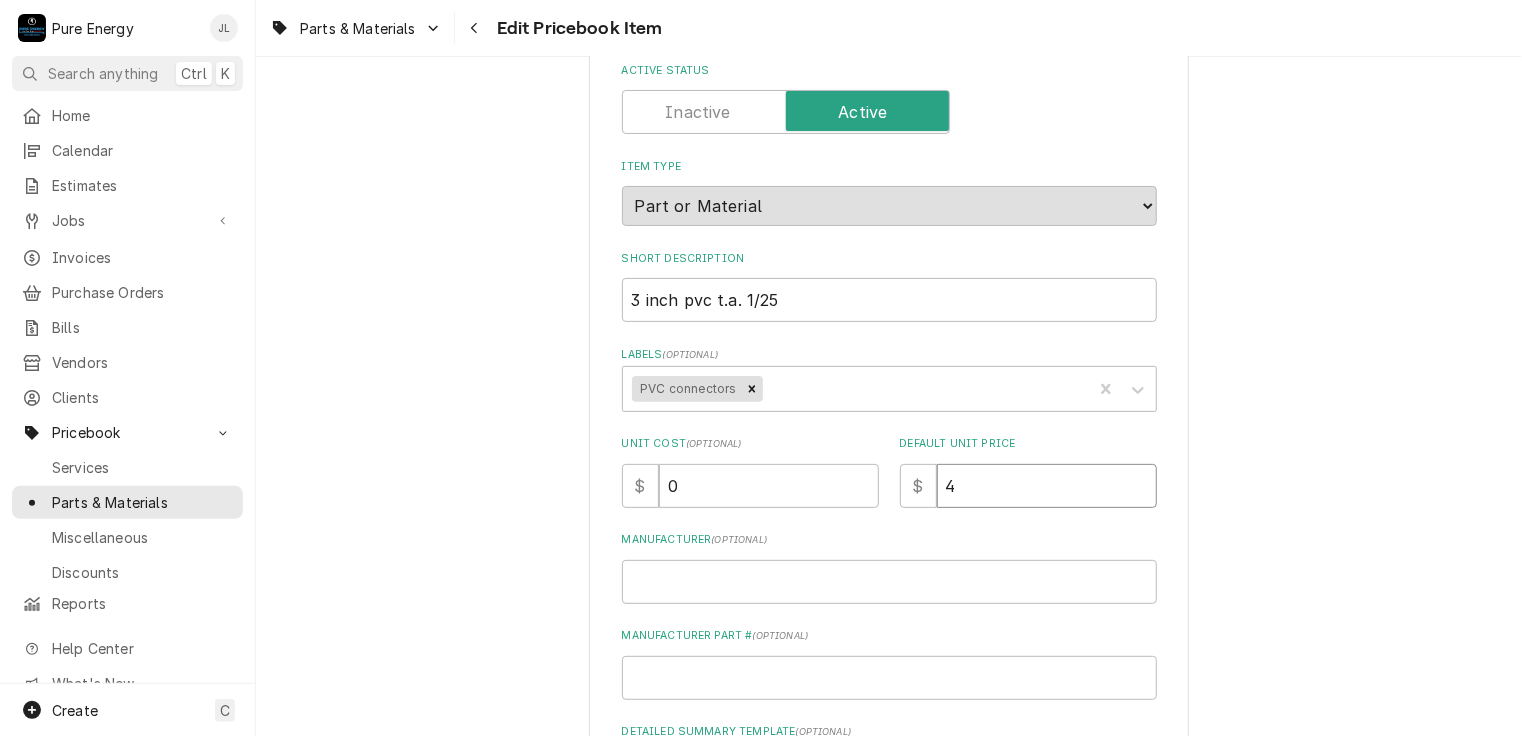 type on "x" 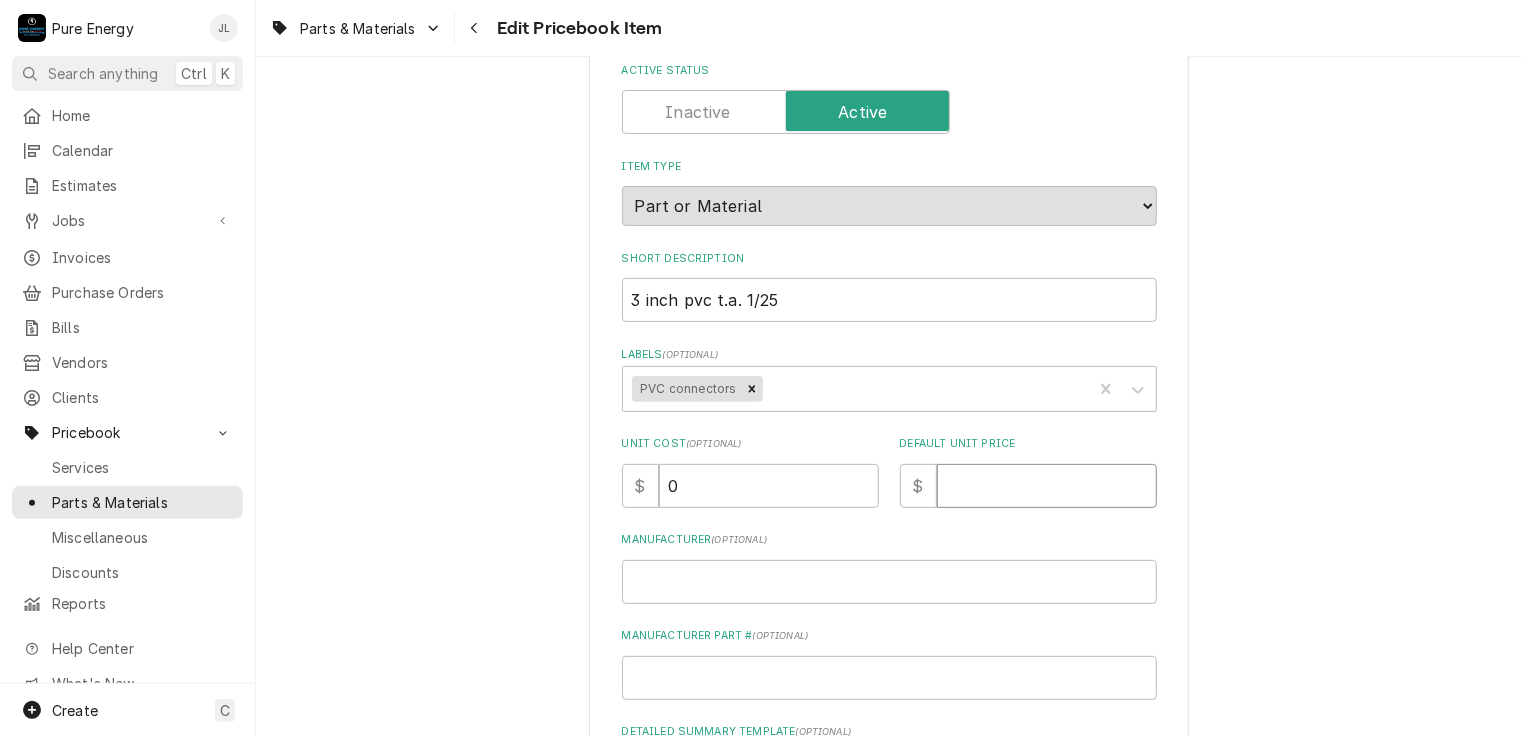 type on "x" 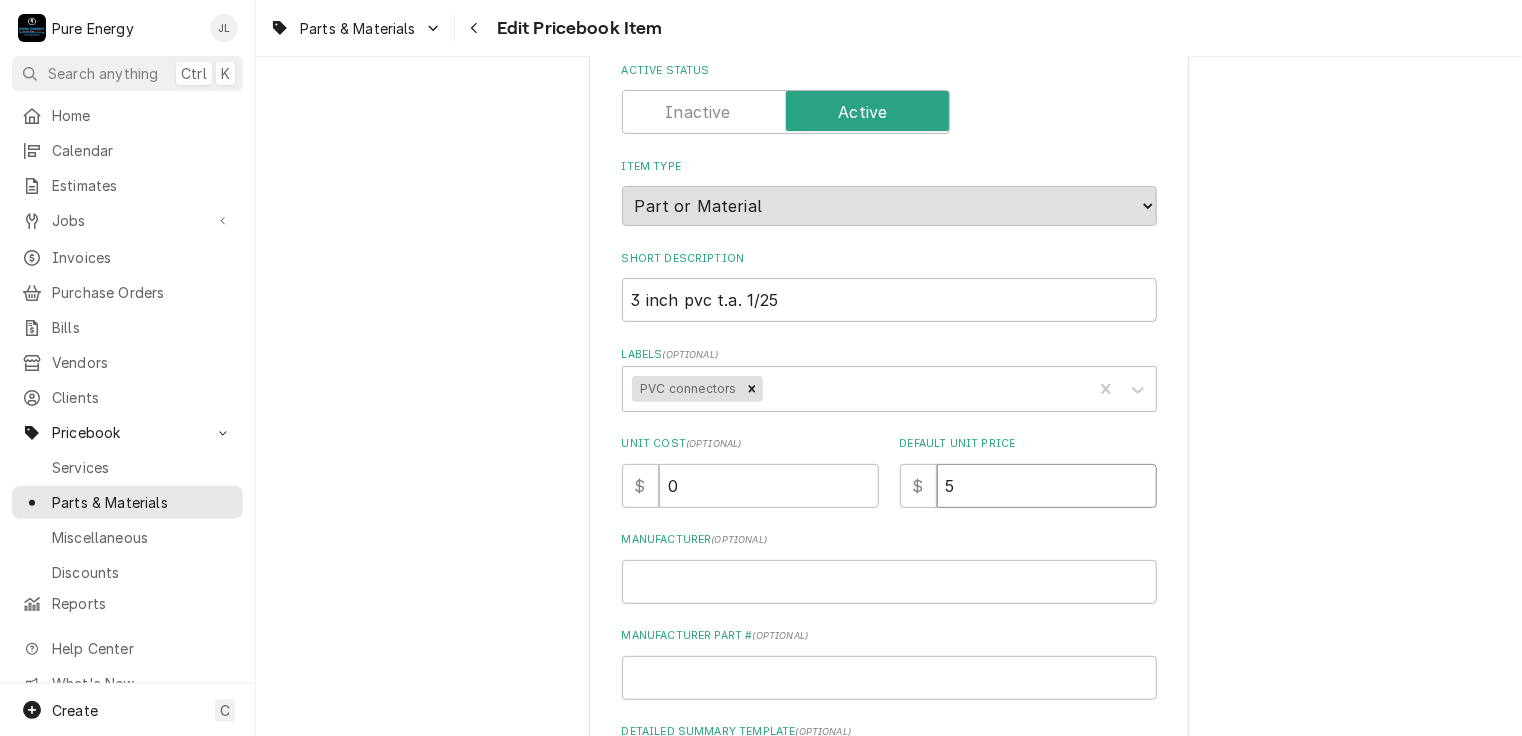 type on "x" 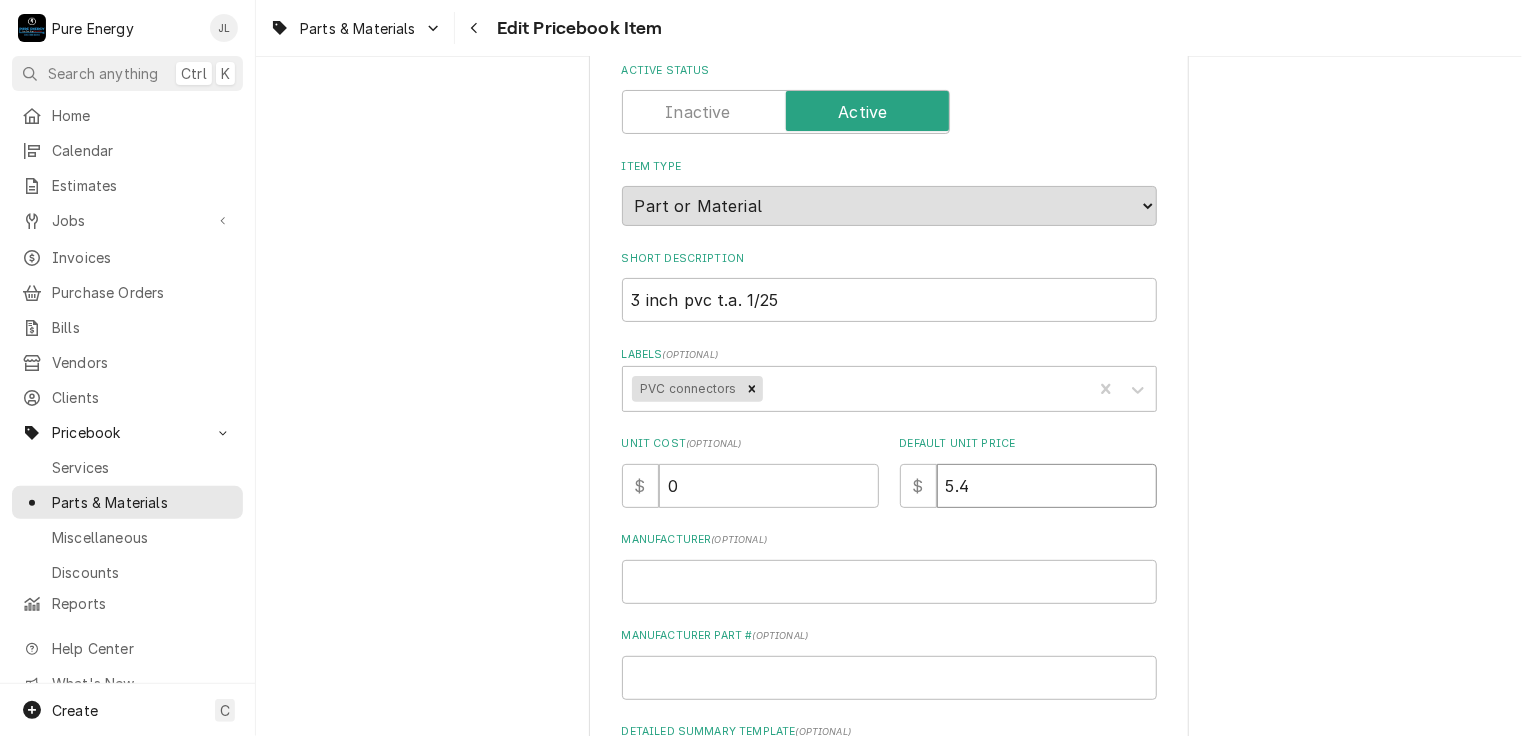 type on "x" 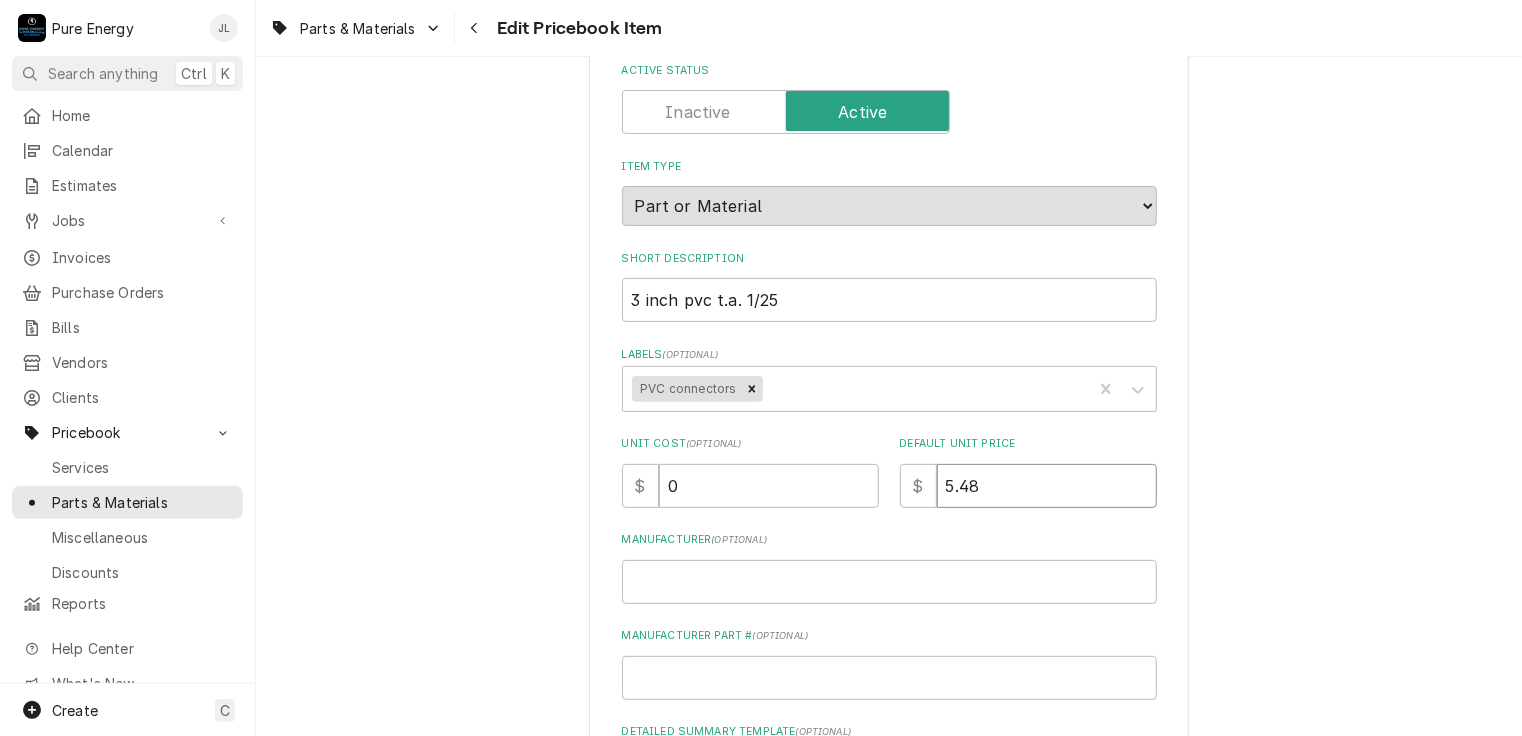 type on "5.48" 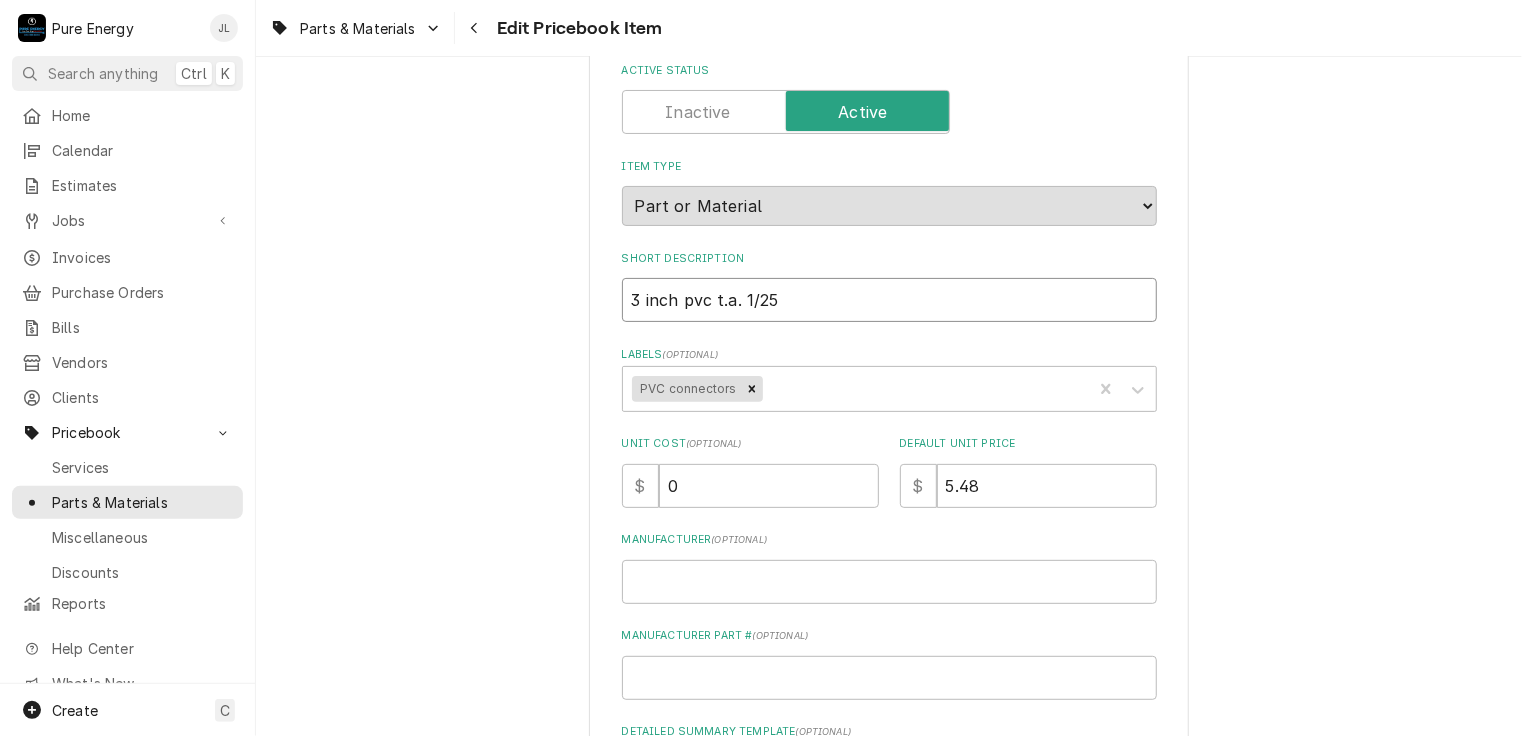 click on "3 inch pvc t.a. 1/25" at bounding box center (889, 300) 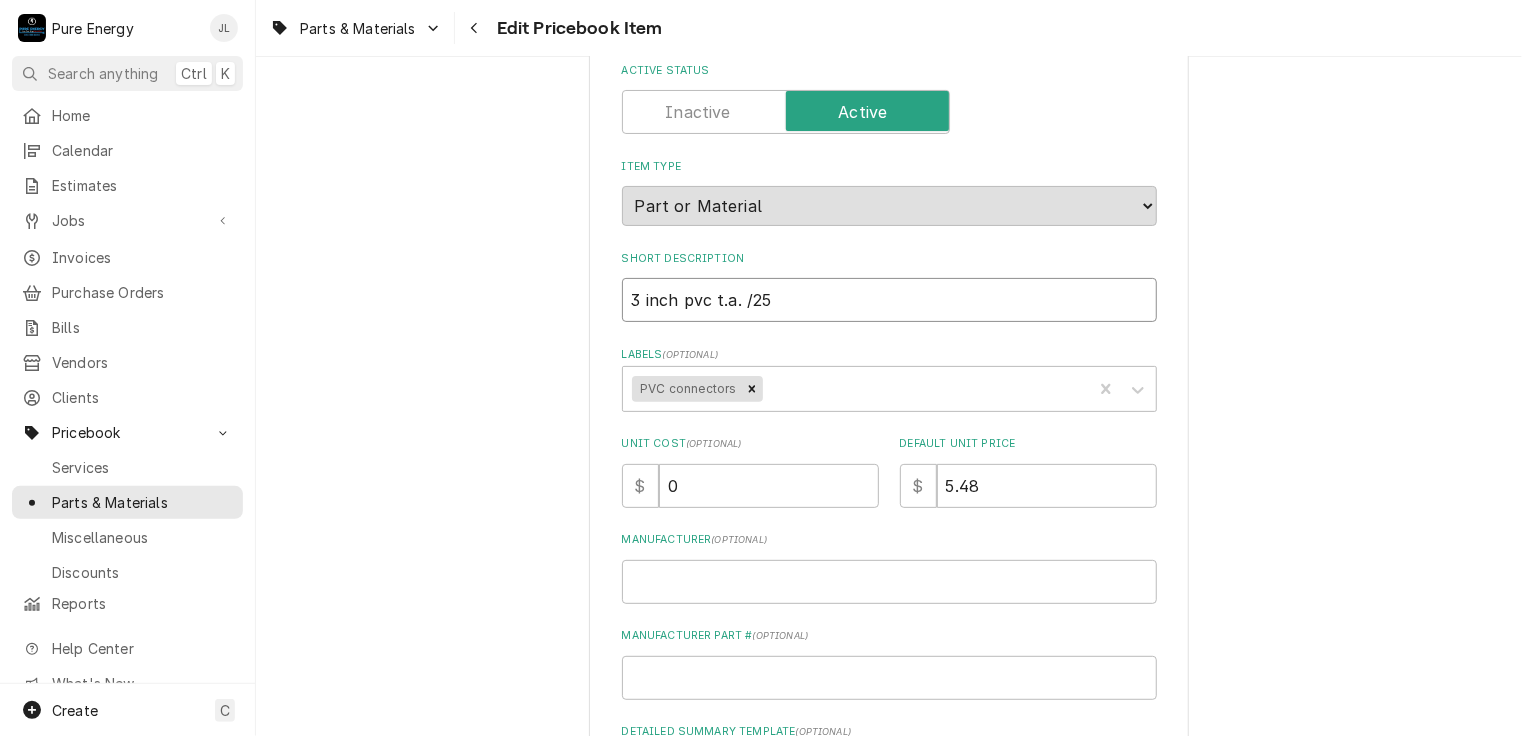 type on "x" 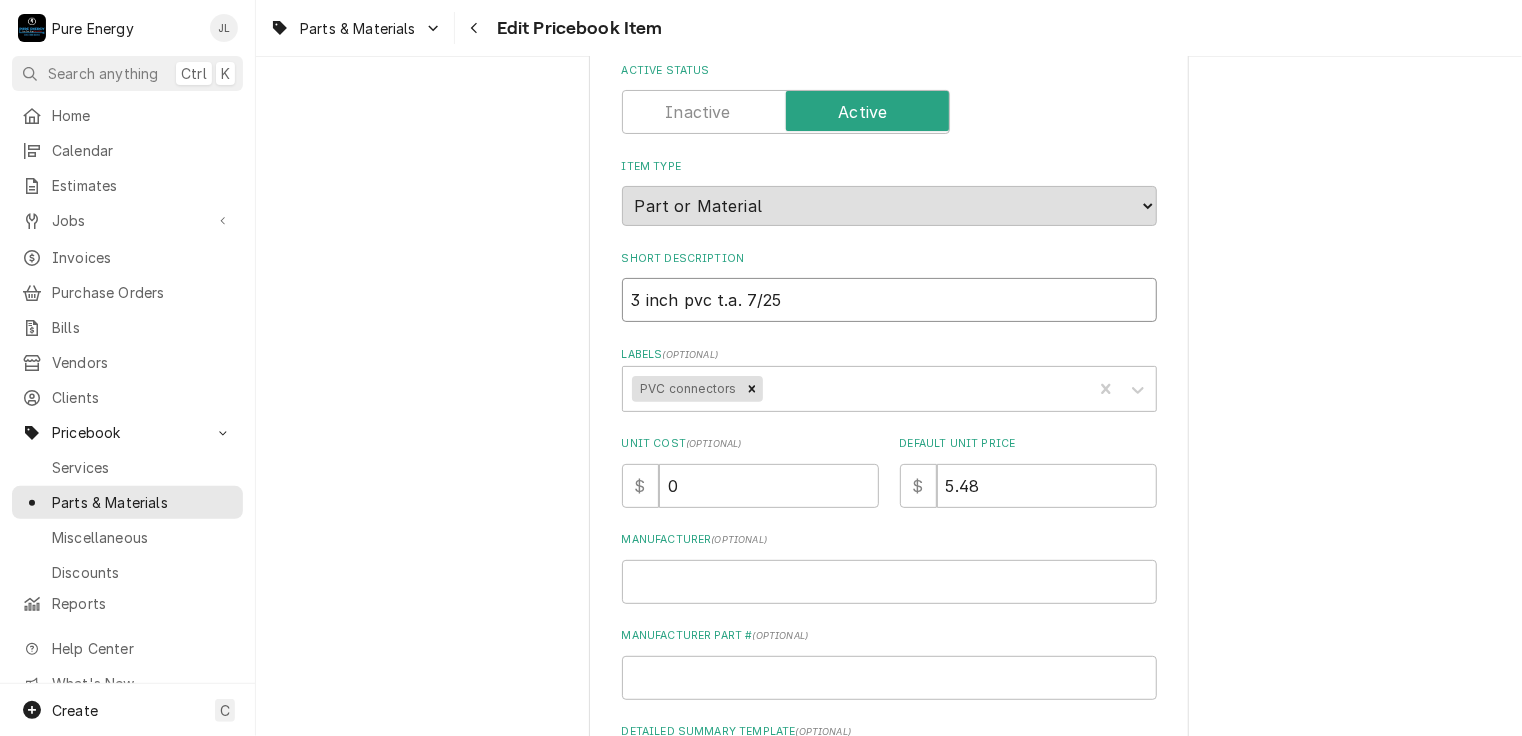 scroll, scrollTop: 644, scrollLeft: 0, axis: vertical 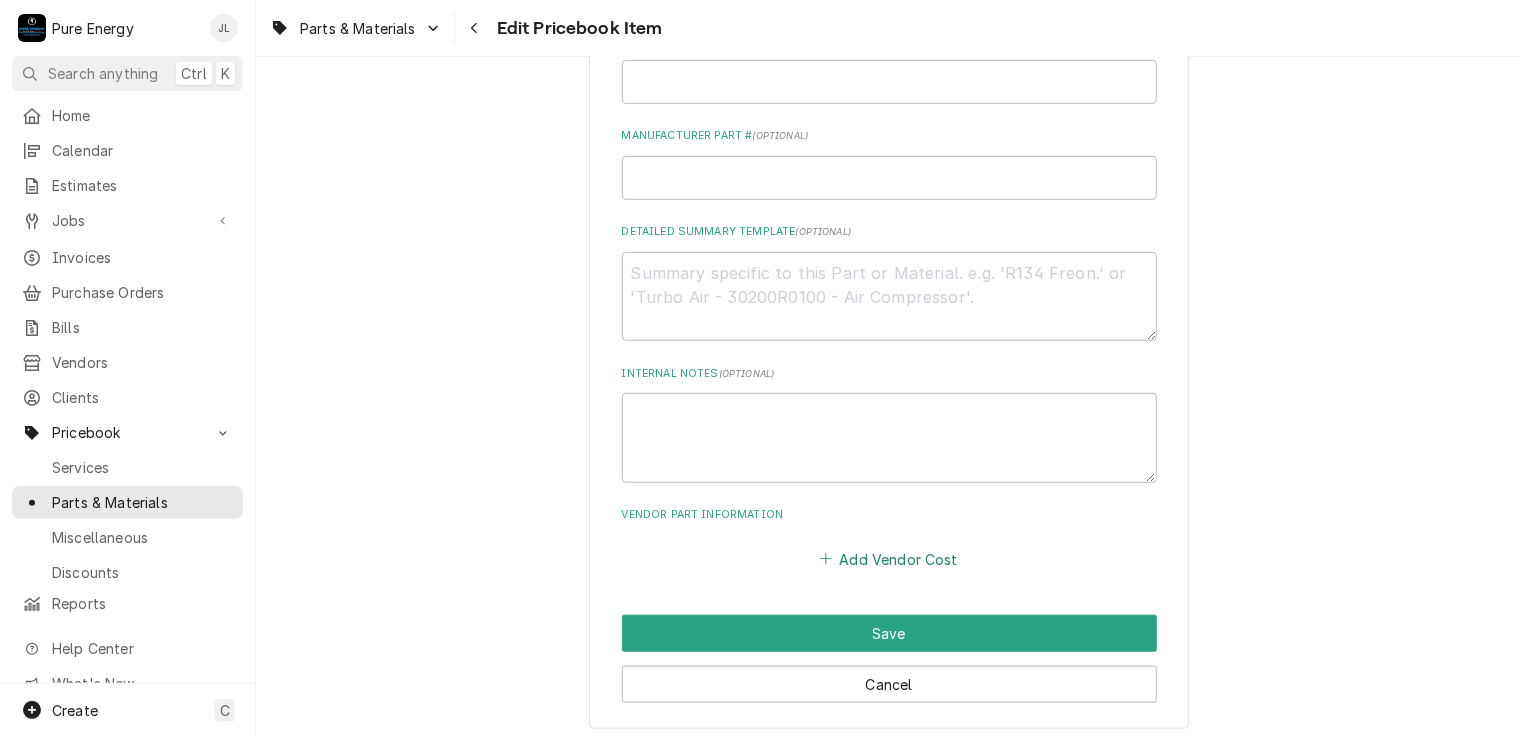 type on "3 inch pvc t.a. 7/25" 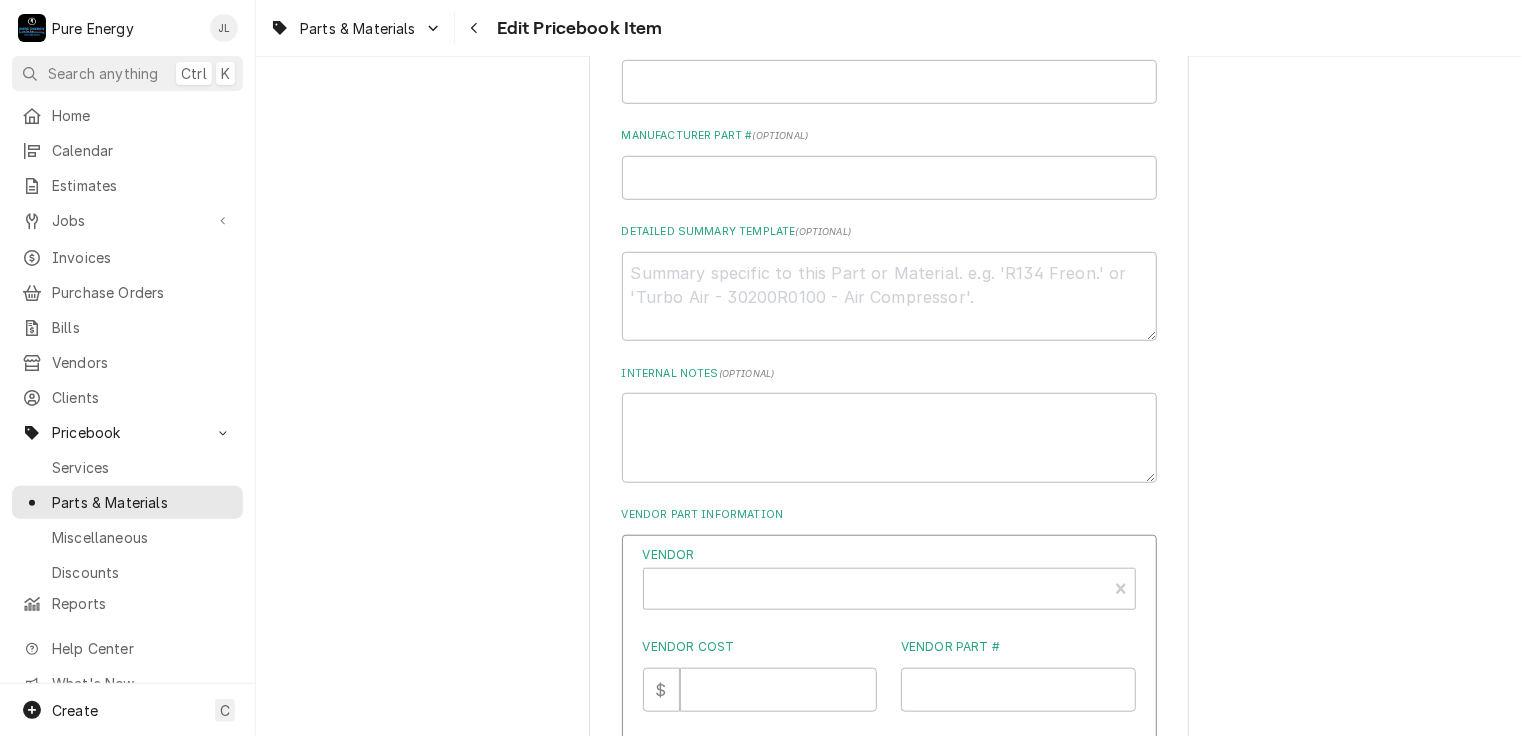 scroll, scrollTop: 1044, scrollLeft: 0, axis: vertical 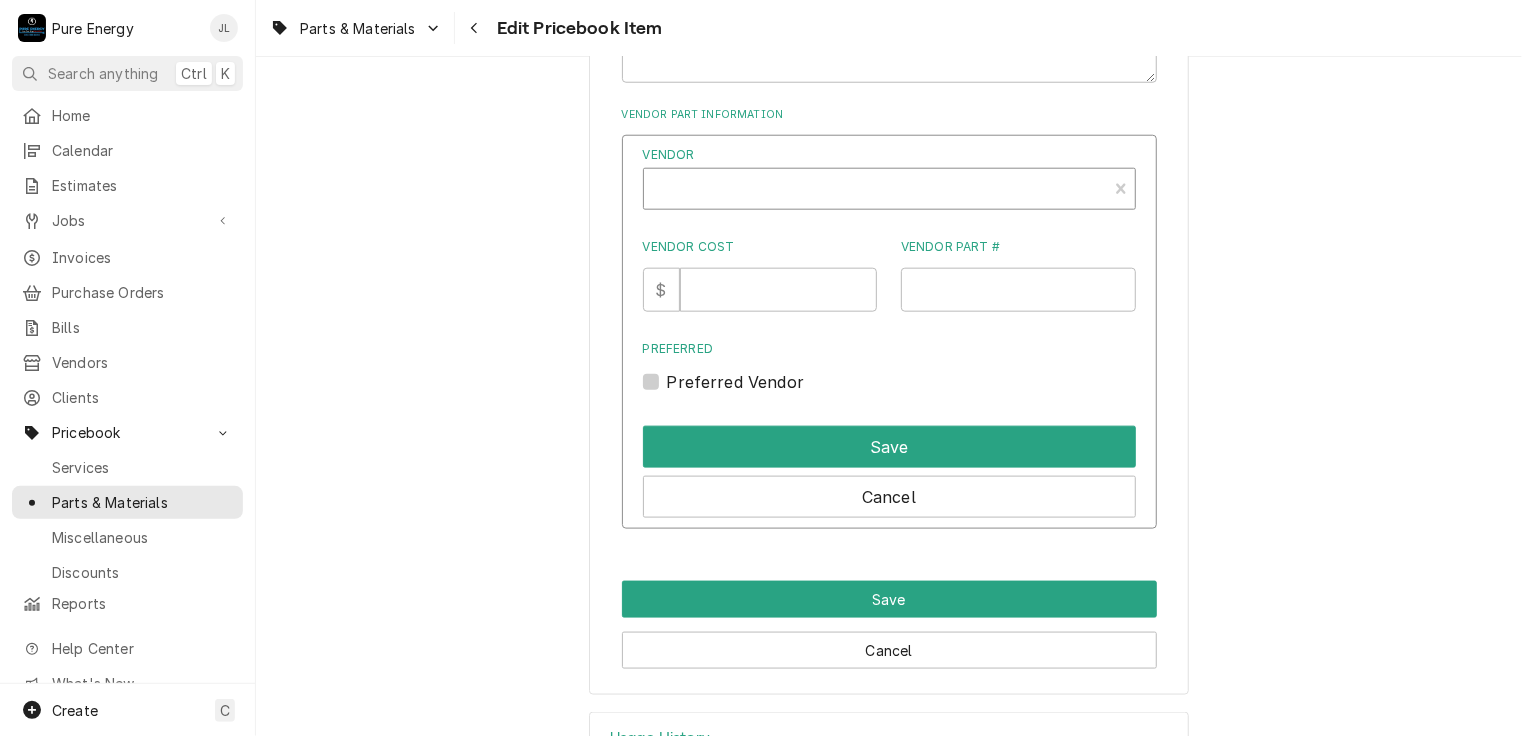 type on "x" 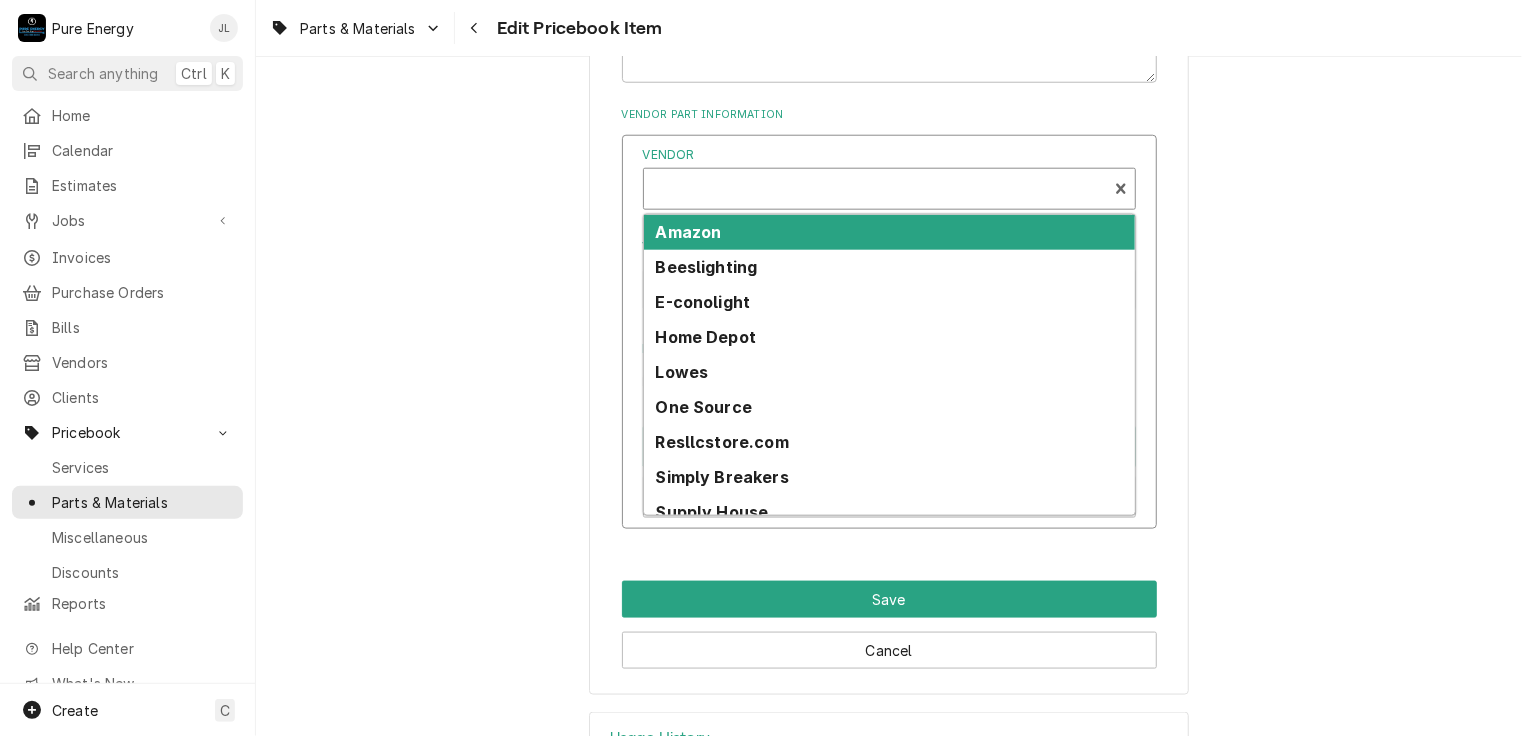 click at bounding box center [875, 197] 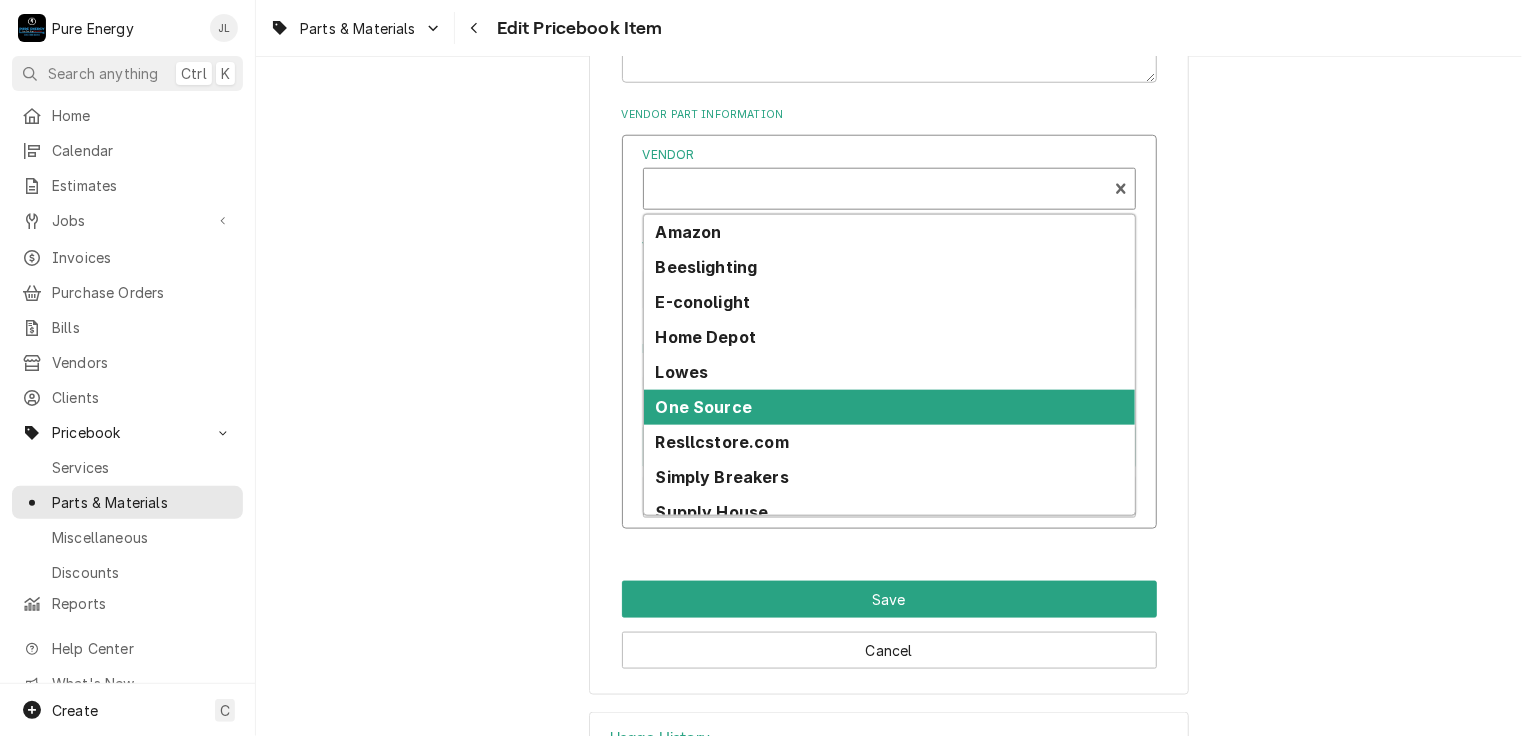 click on "One Source" at bounding box center [889, 407] 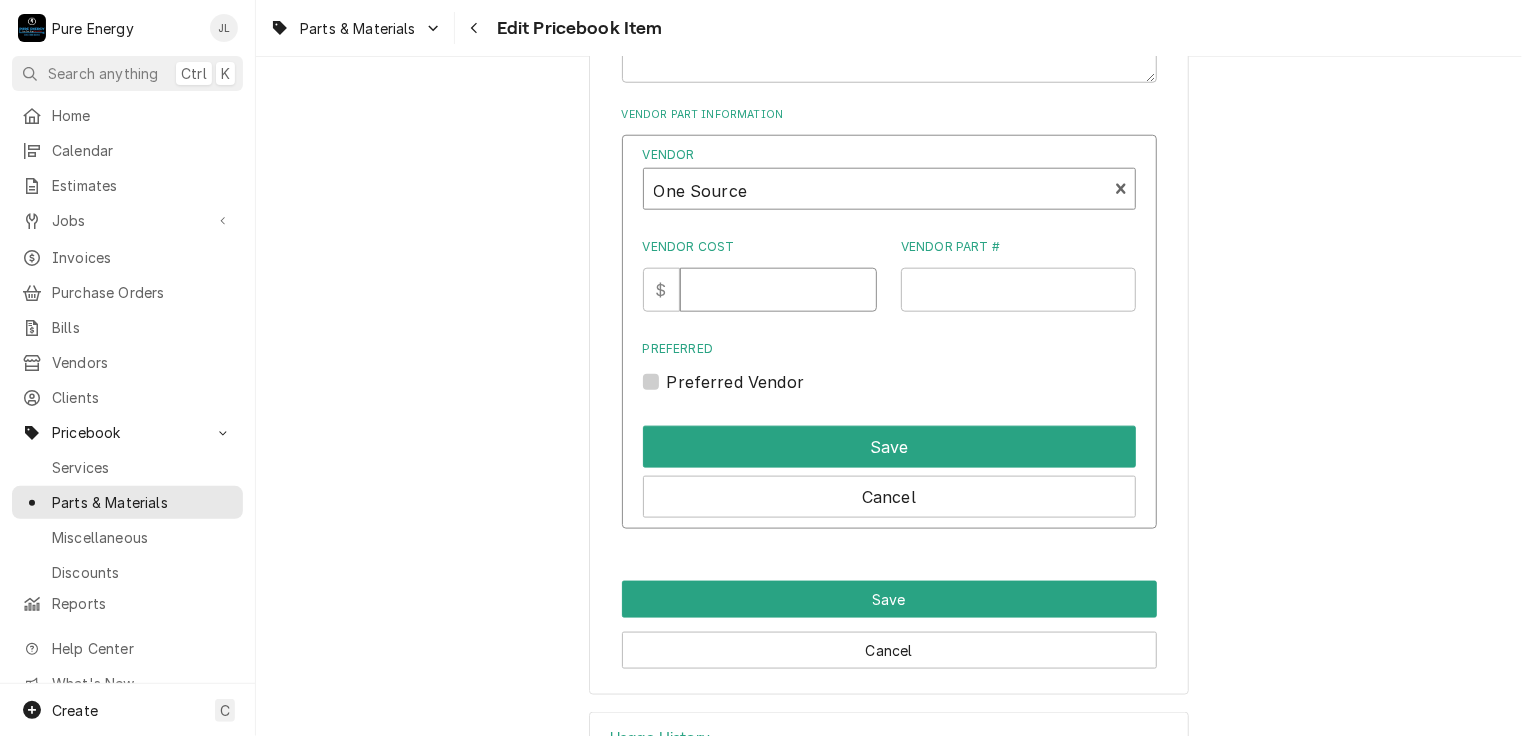 click on "Vendor Cost" at bounding box center [778, 290] 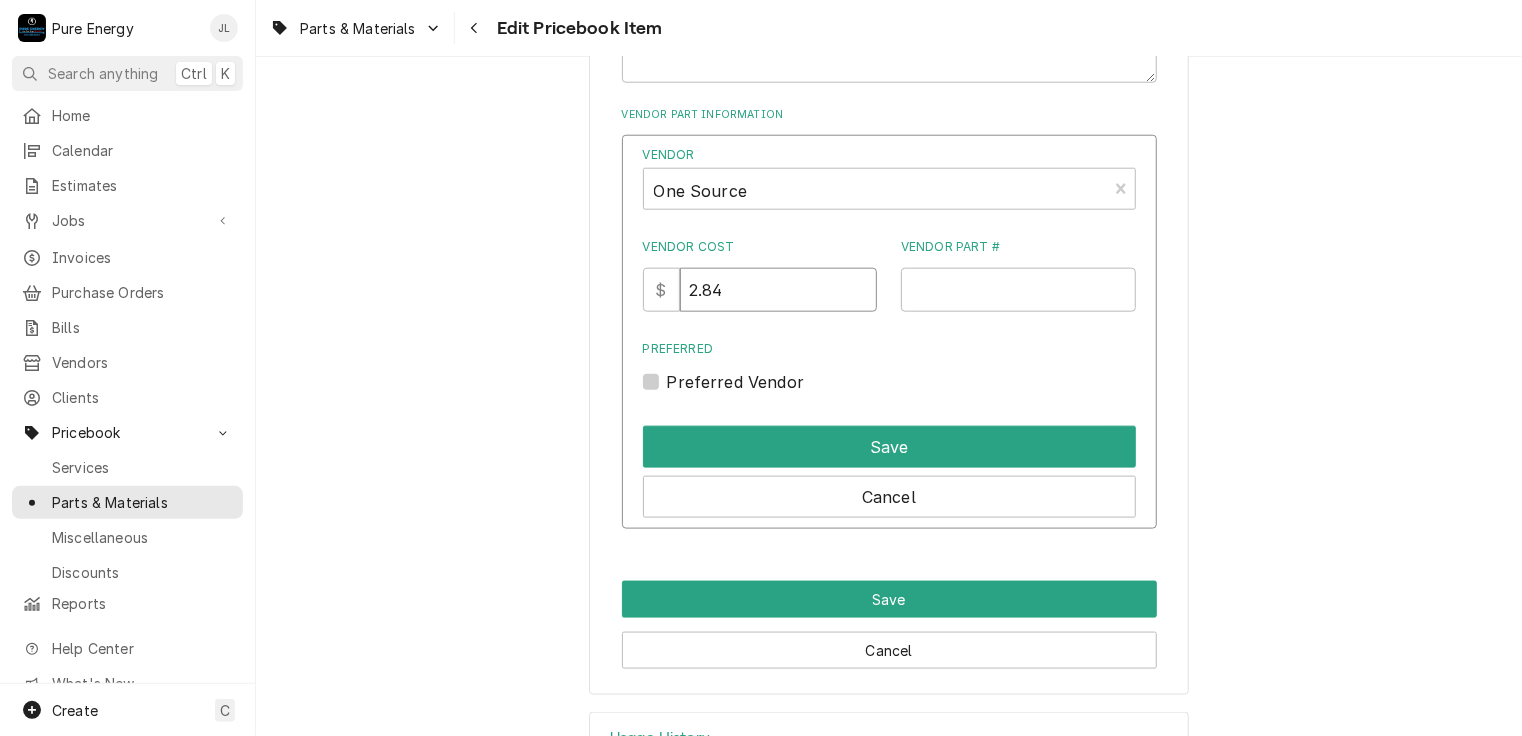 type on "2.84" 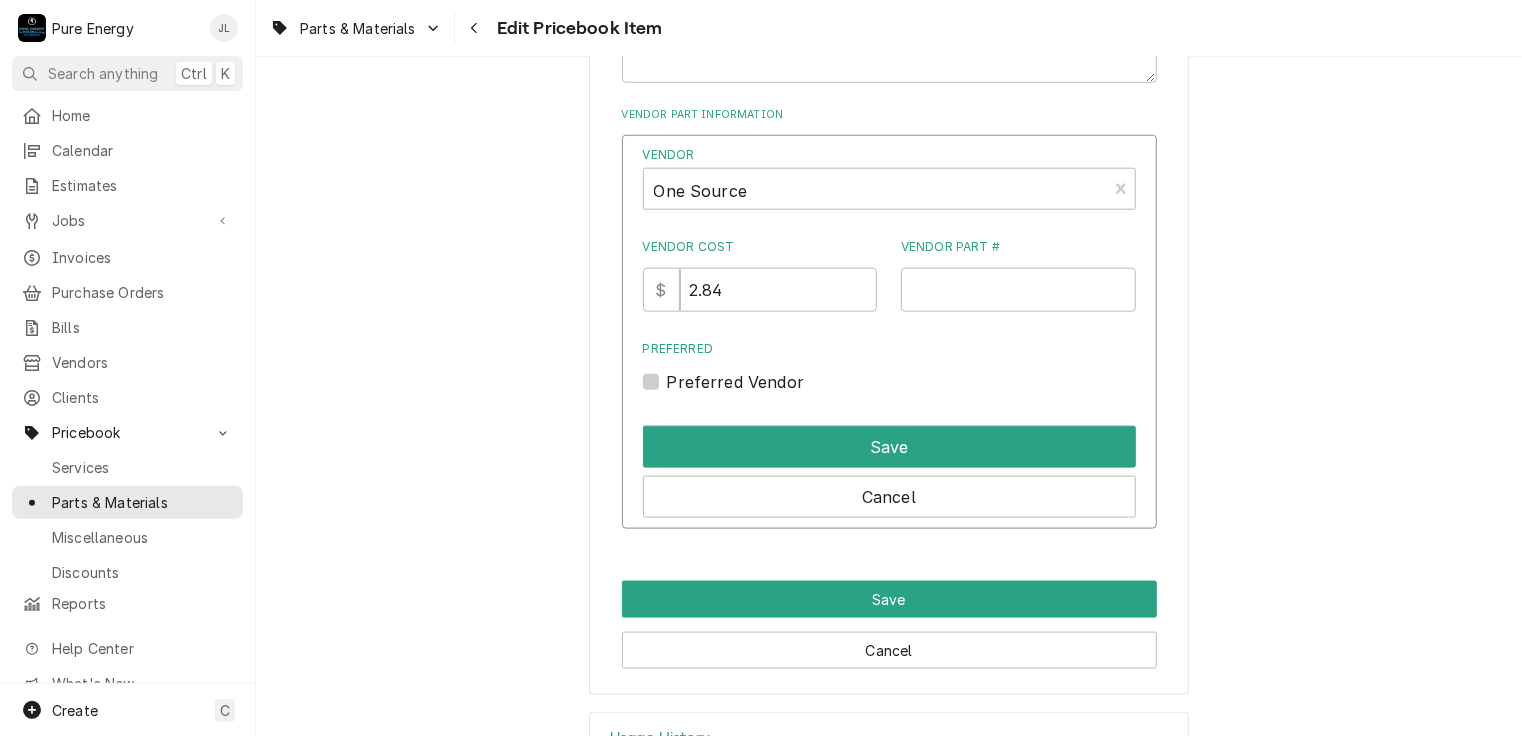 click on "Preferred Vendor" at bounding box center [736, 382] 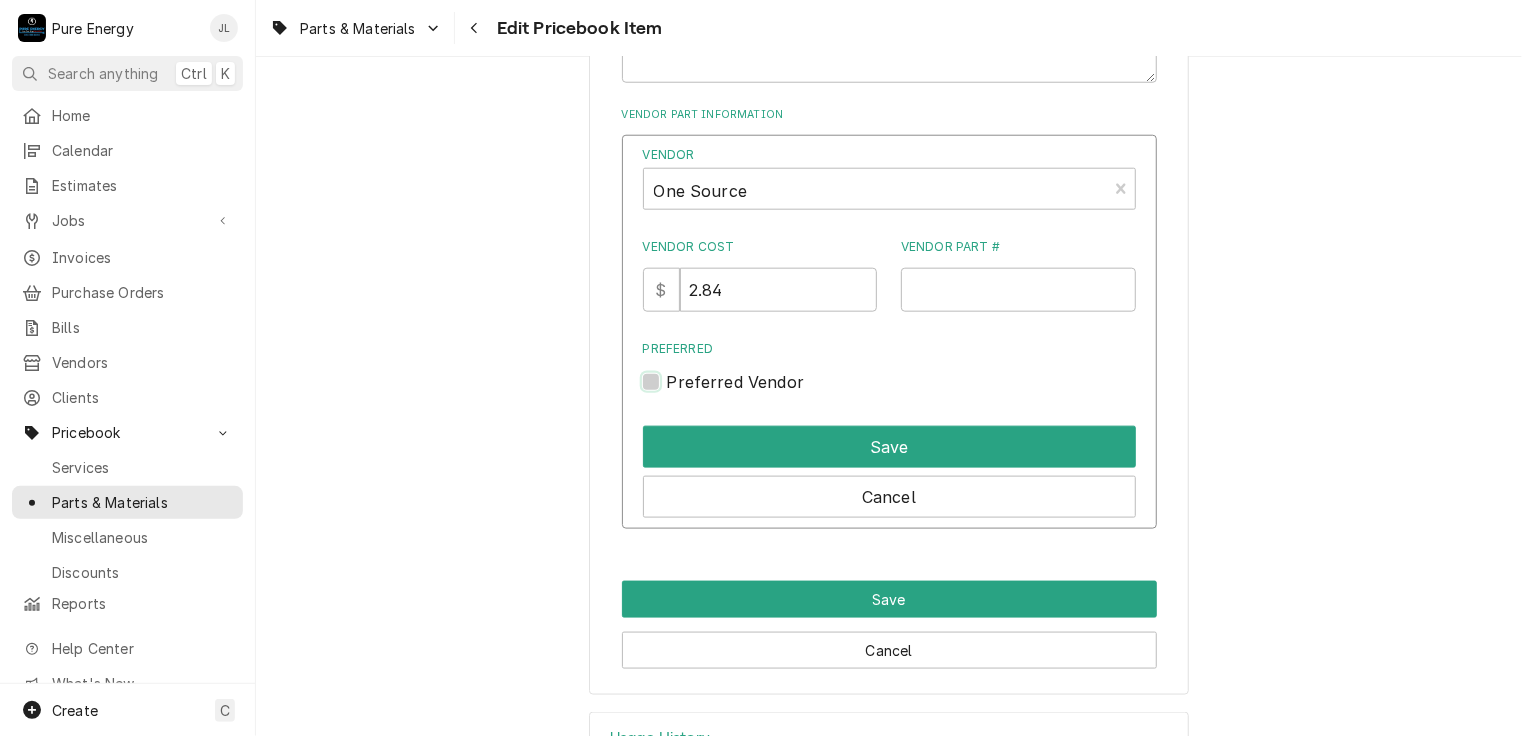 click on "Preferred" at bounding box center (913, 392) 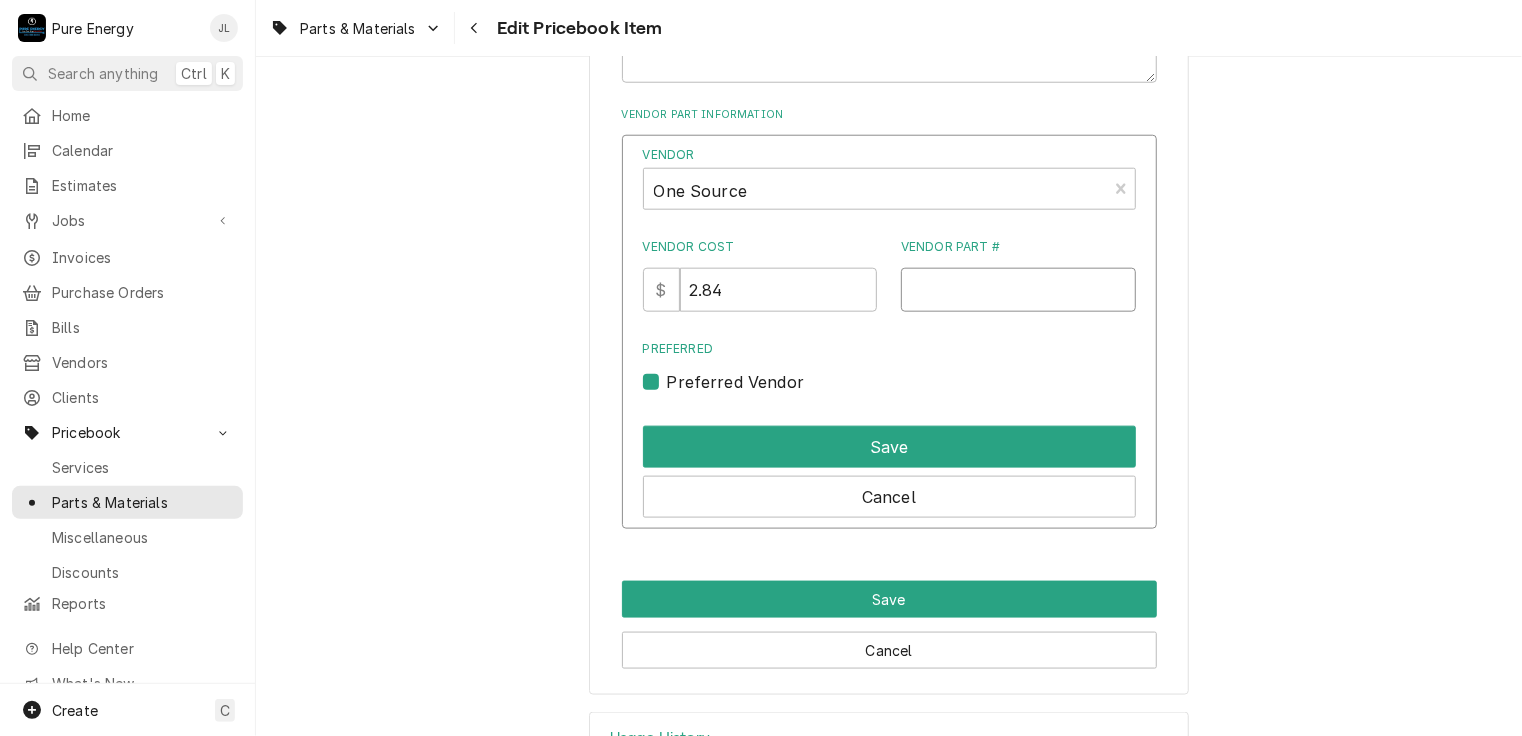 click on "Vendor Part #" at bounding box center [1018, 290] 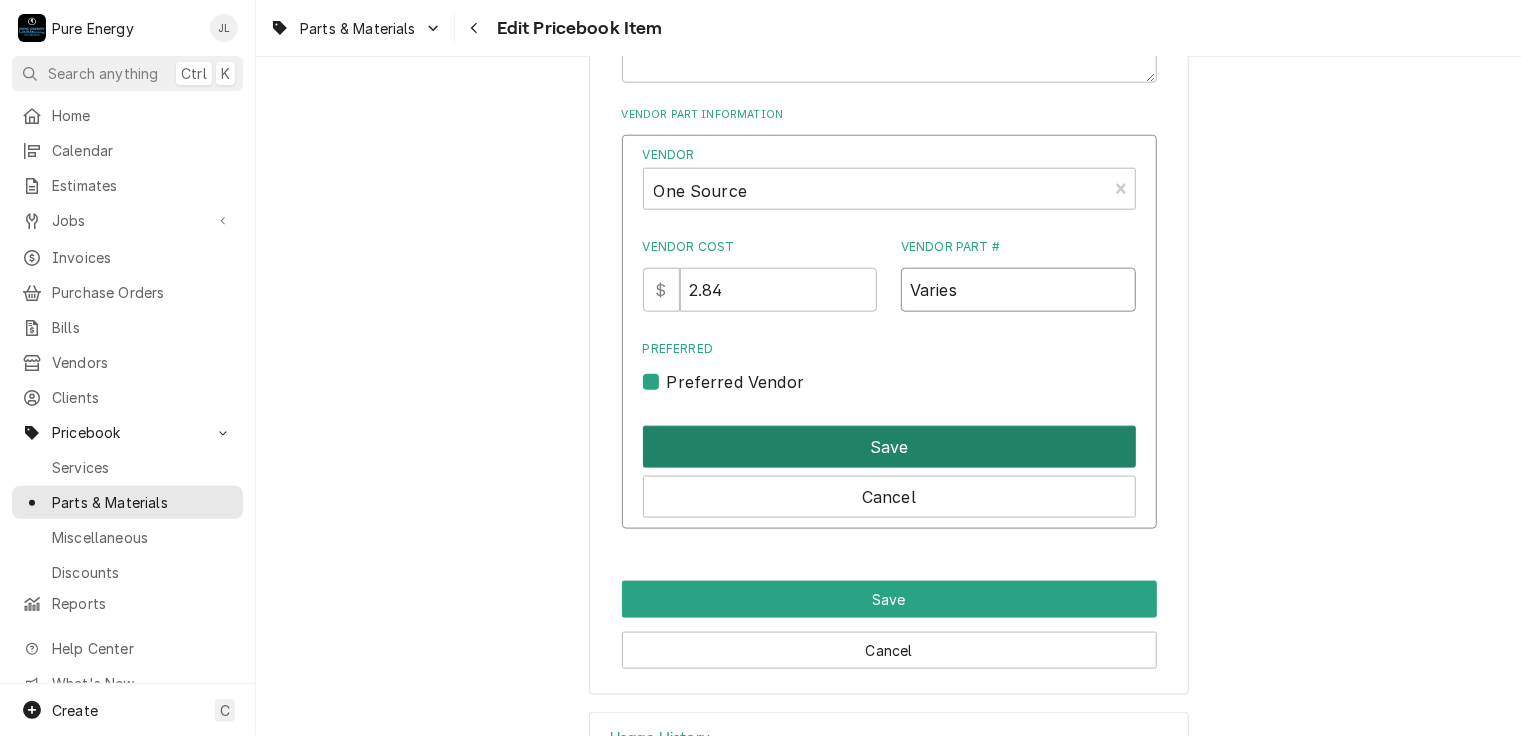 type on "Varies" 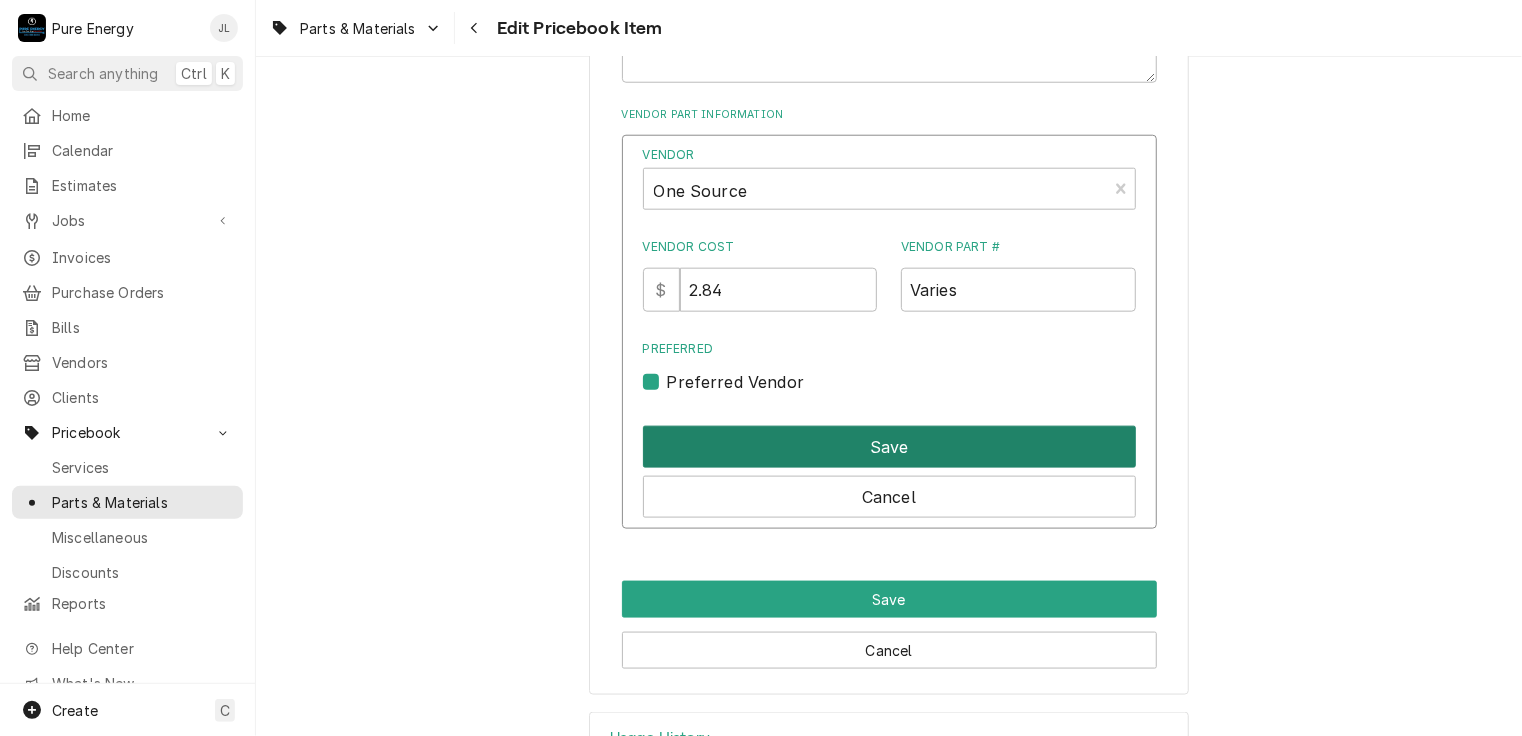 click on "Save" at bounding box center [889, 447] 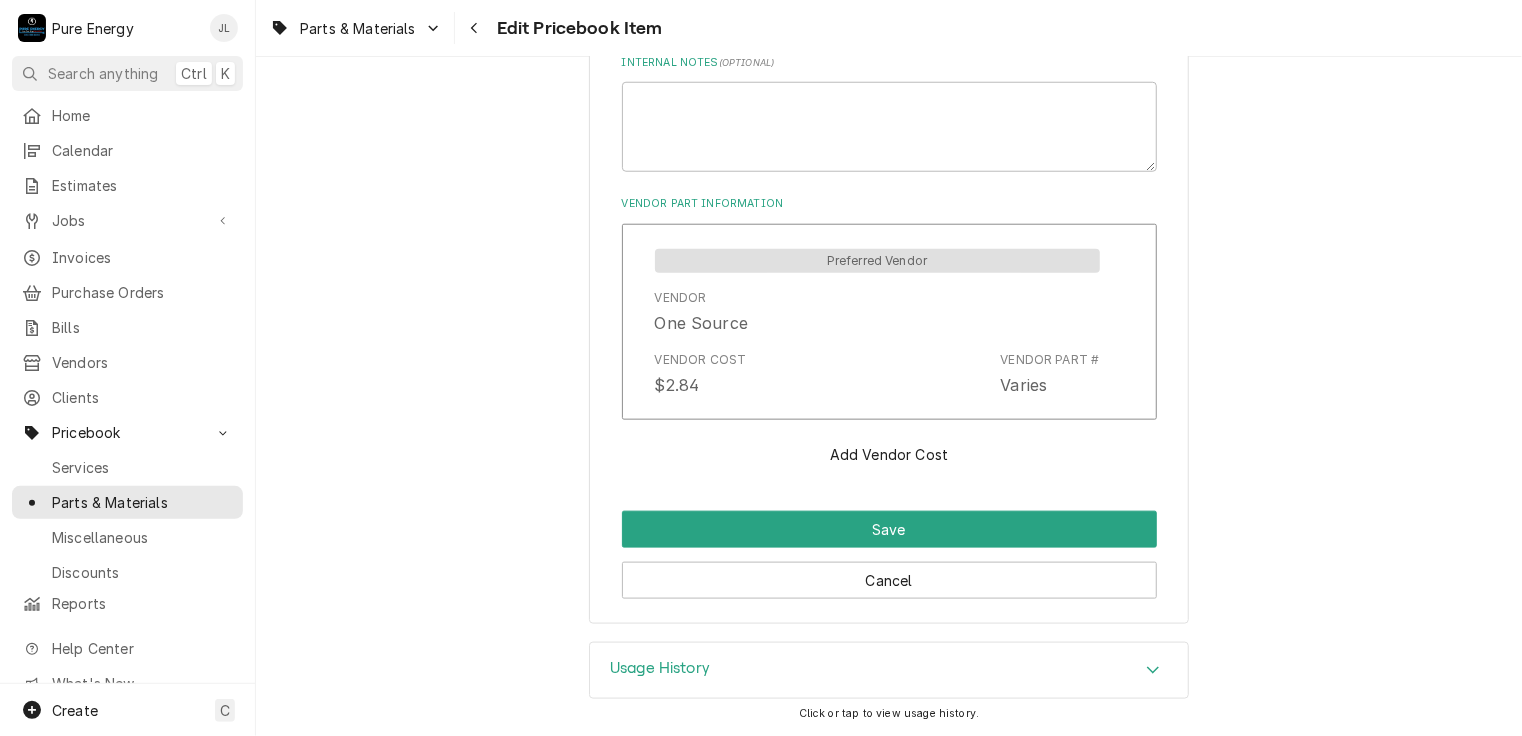 scroll, scrollTop: 950, scrollLeft: 0, axis: vertical 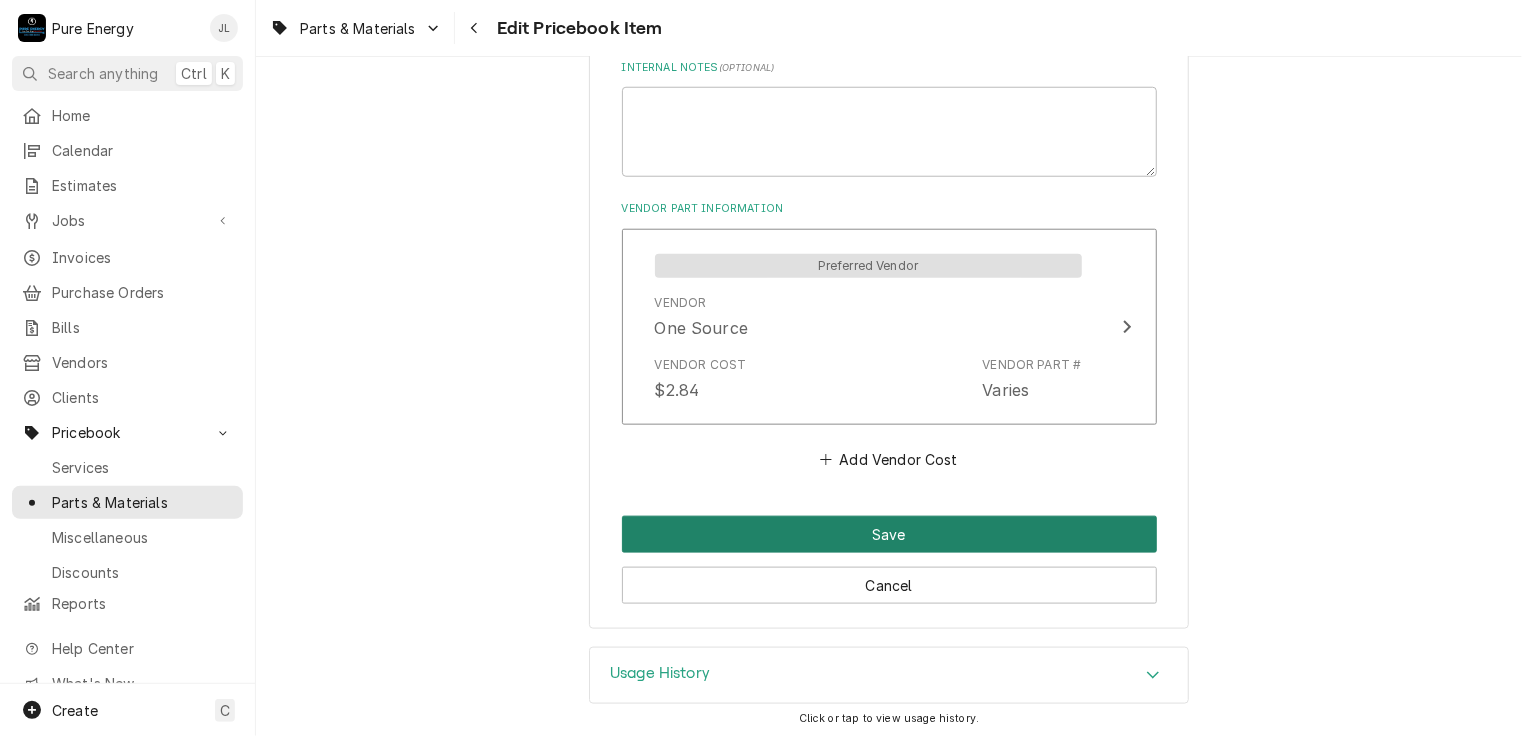 click on "Save" at bounding box center [889, 534] 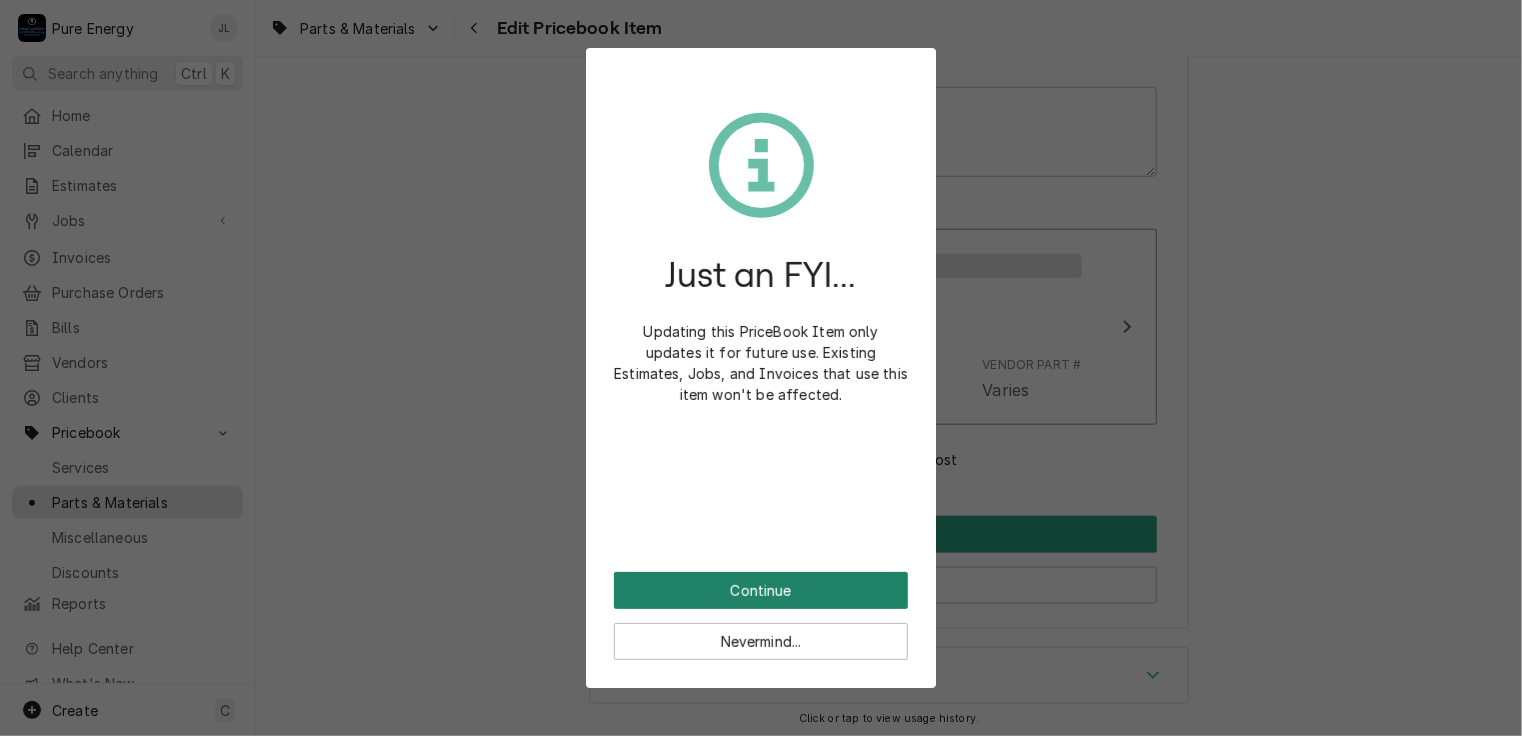 click on "Continue" at bounding box center (761, 590) 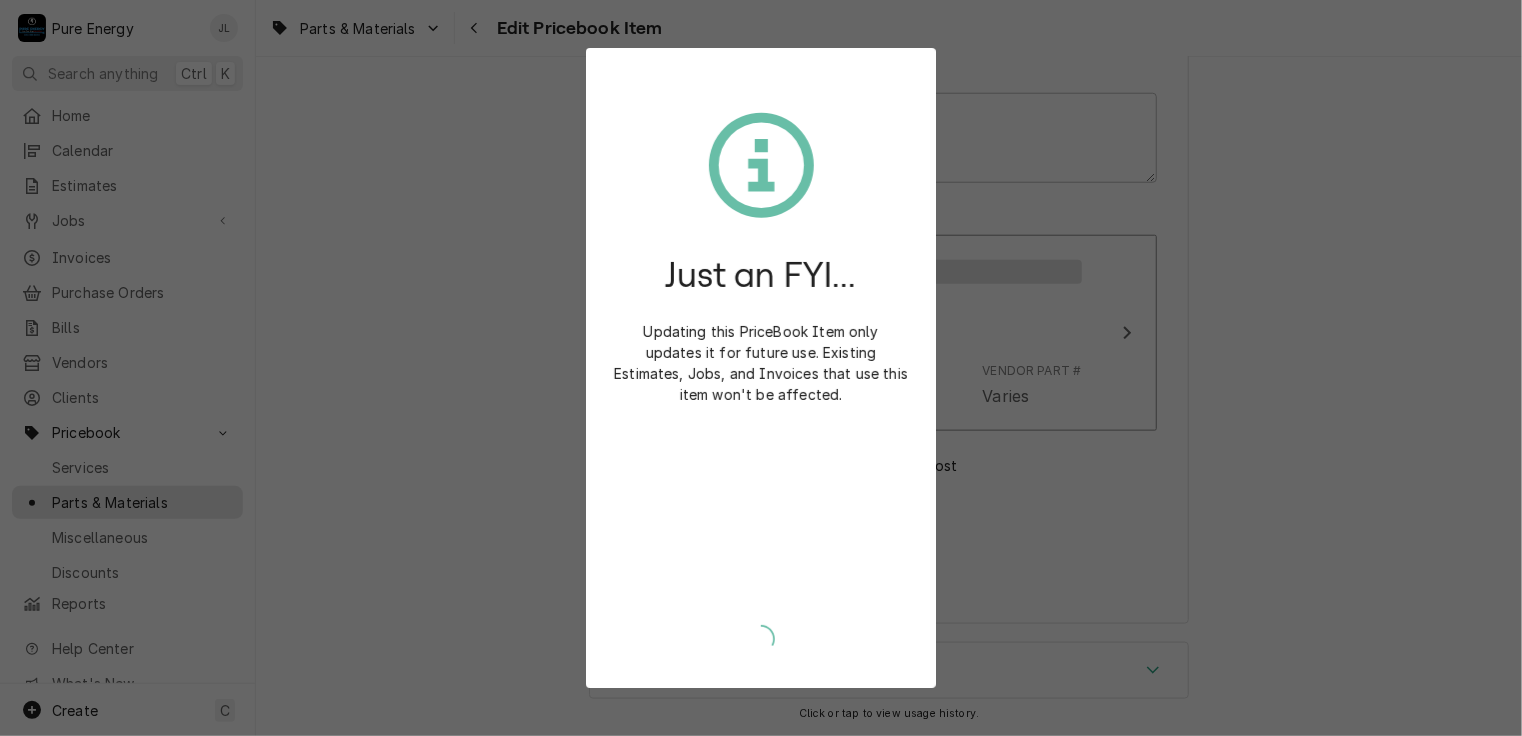 scroll, scrollTop: 940, scrollLeft: 0, axis: vertical 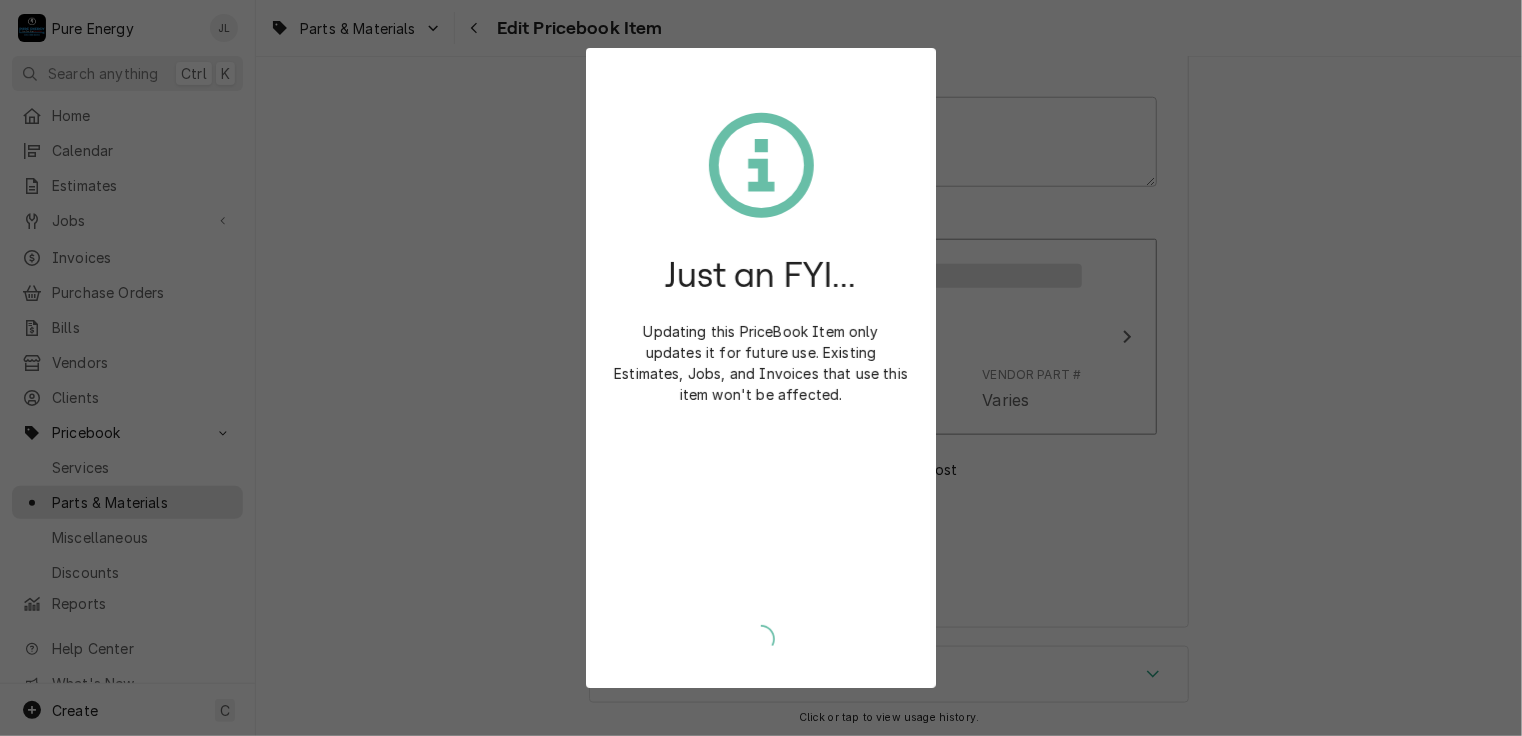 type on "x" 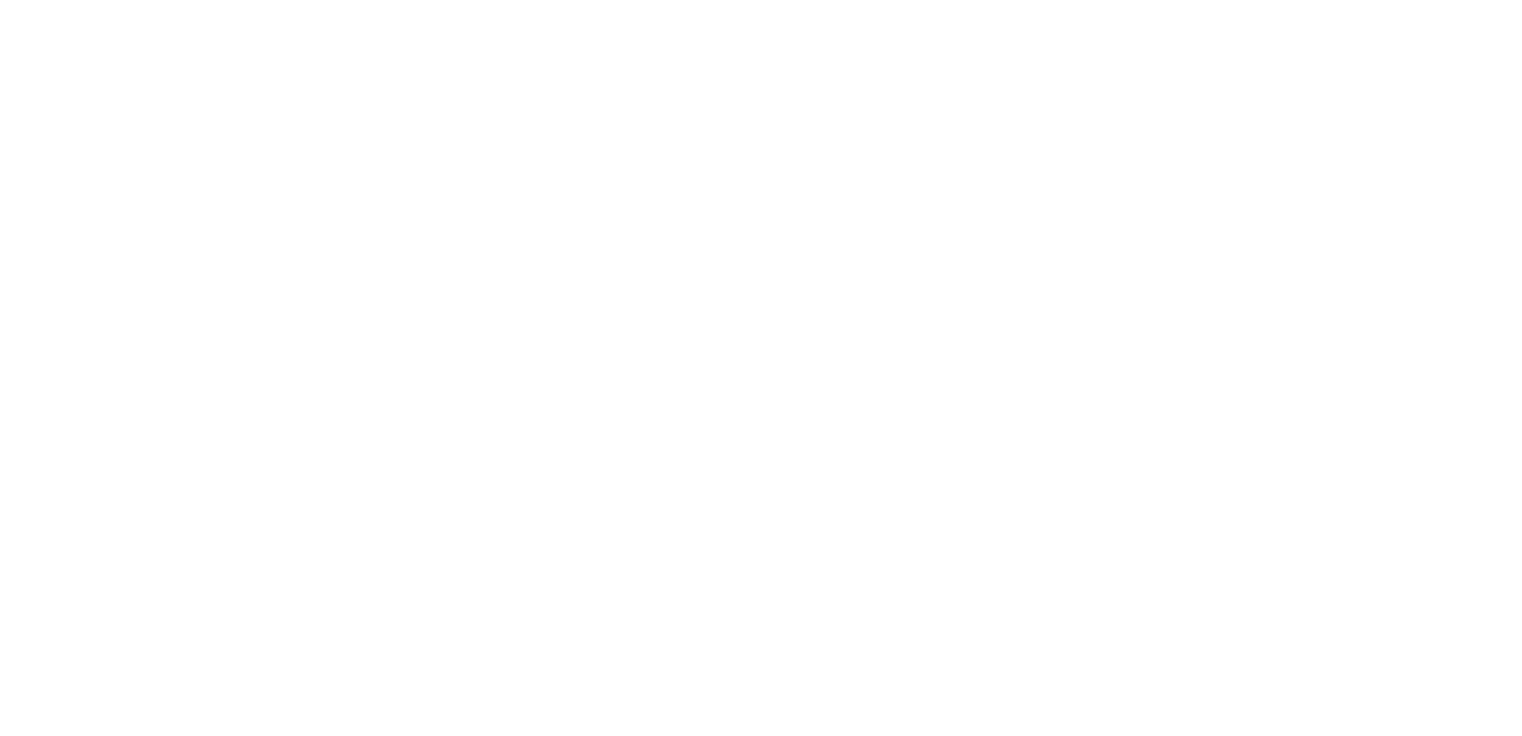 scroll, scrollTop: 0, scrollLeft: 0, axis: both 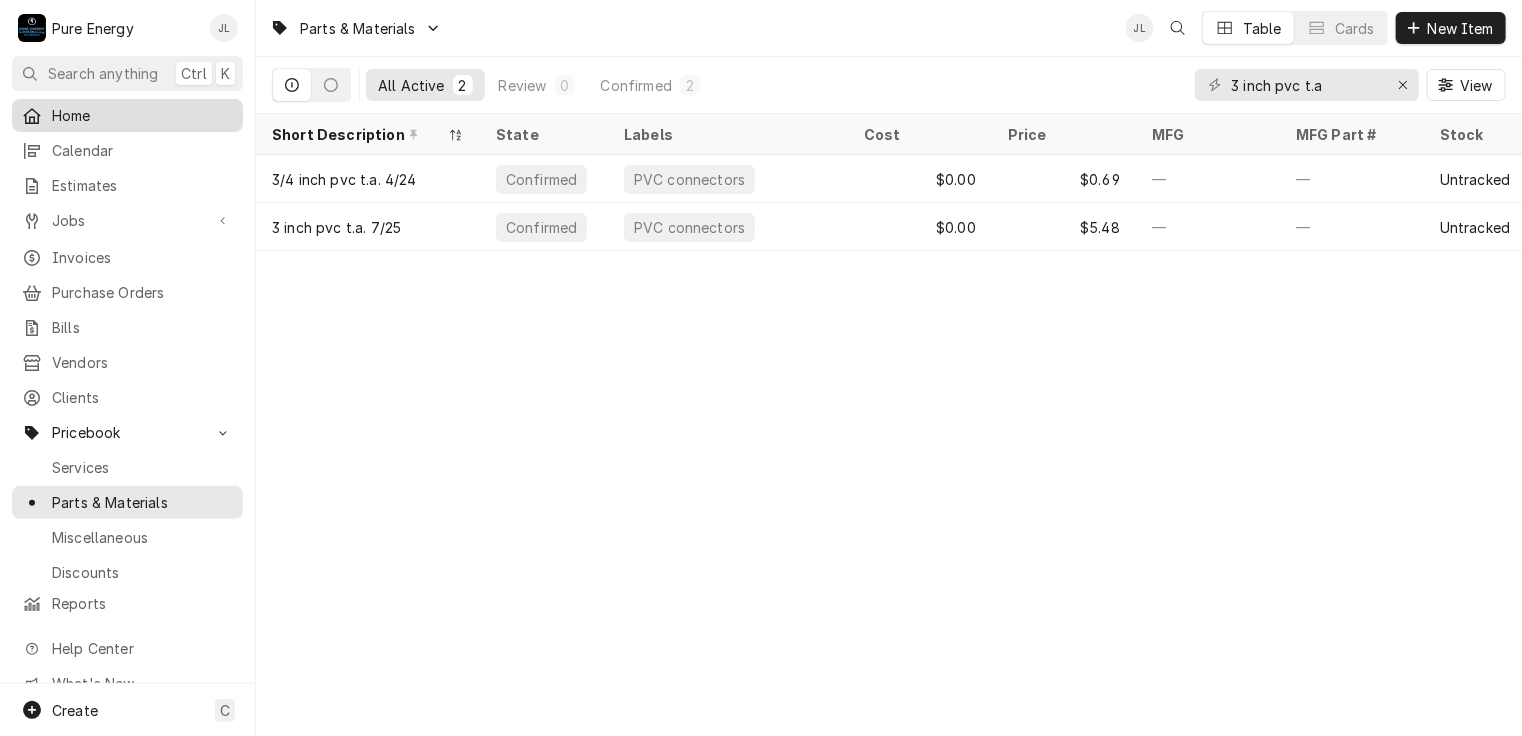 click on "Home" at bounding box center [142, 115] 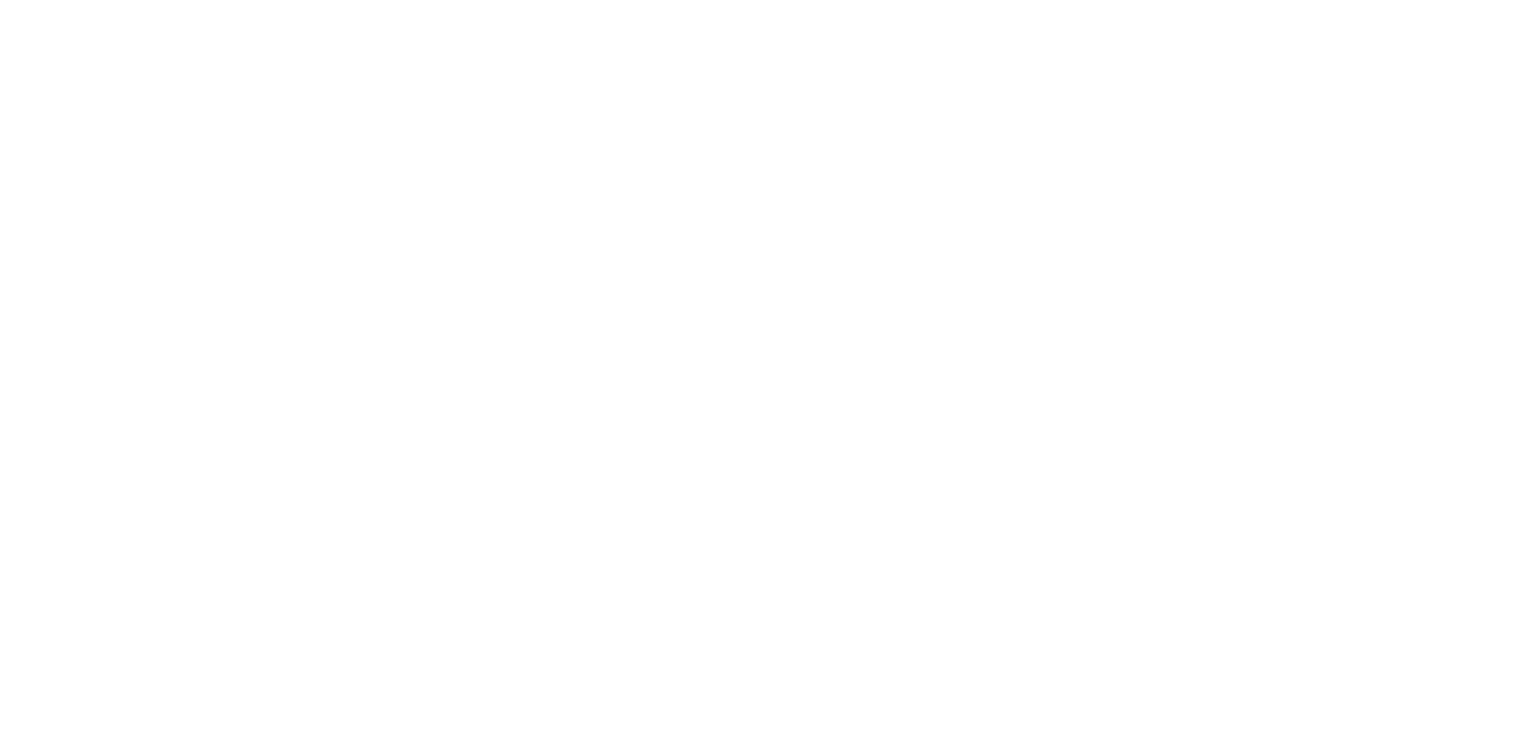 scroll, scrollTop: 0, scrollLeft: 0, axis: both 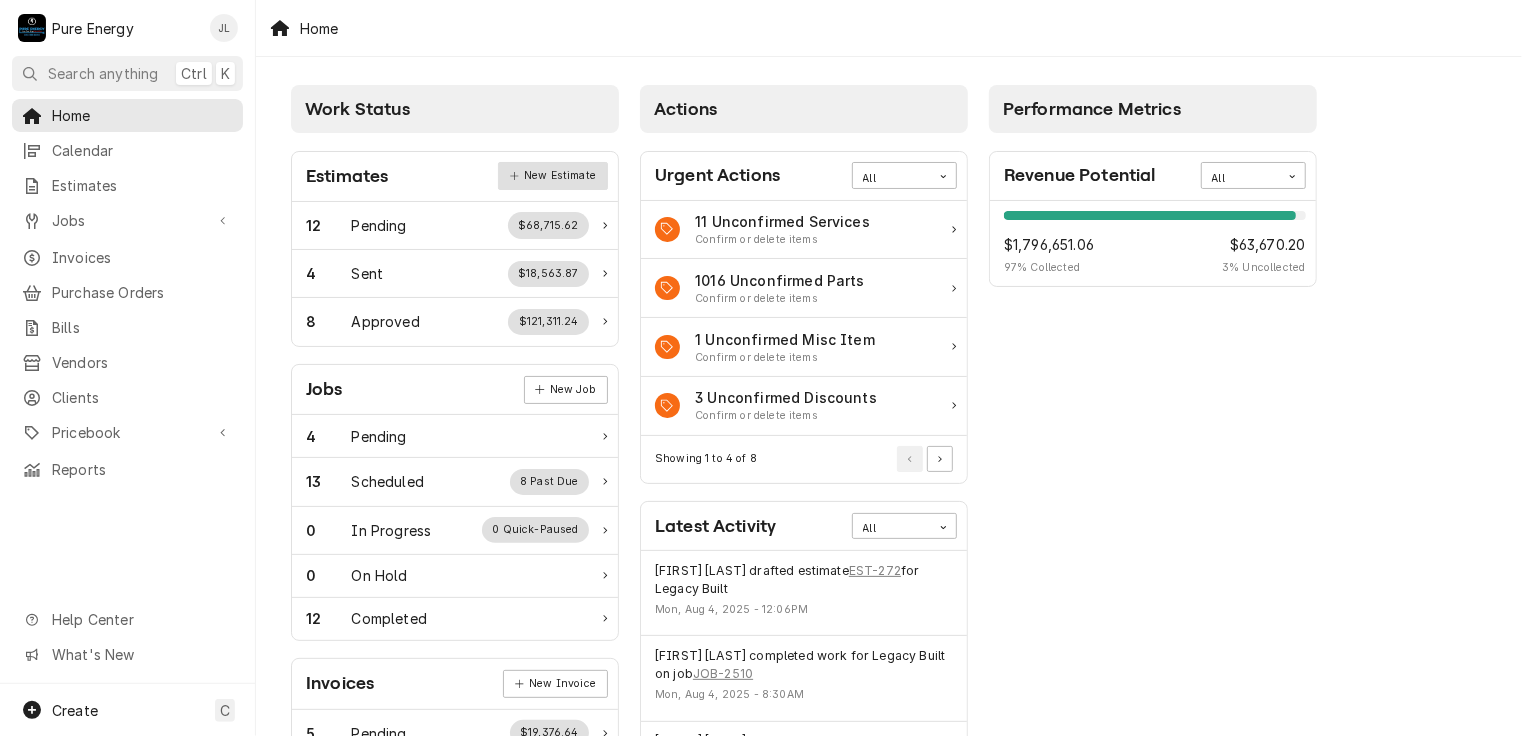 click on "New Estimate" at bounding box center [552, 176] 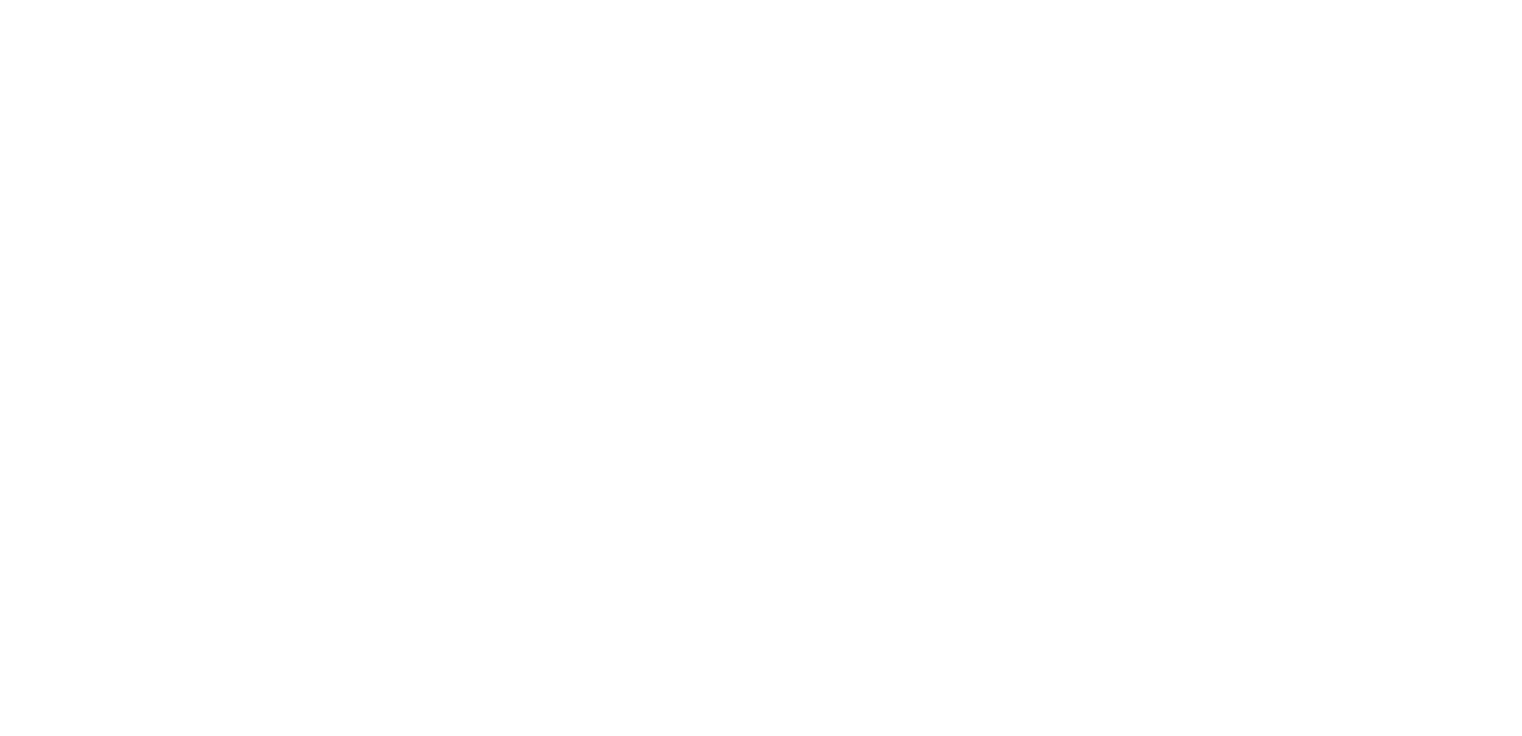 scroll, scrollTop: 0, scrollLeft: 0, axis: both 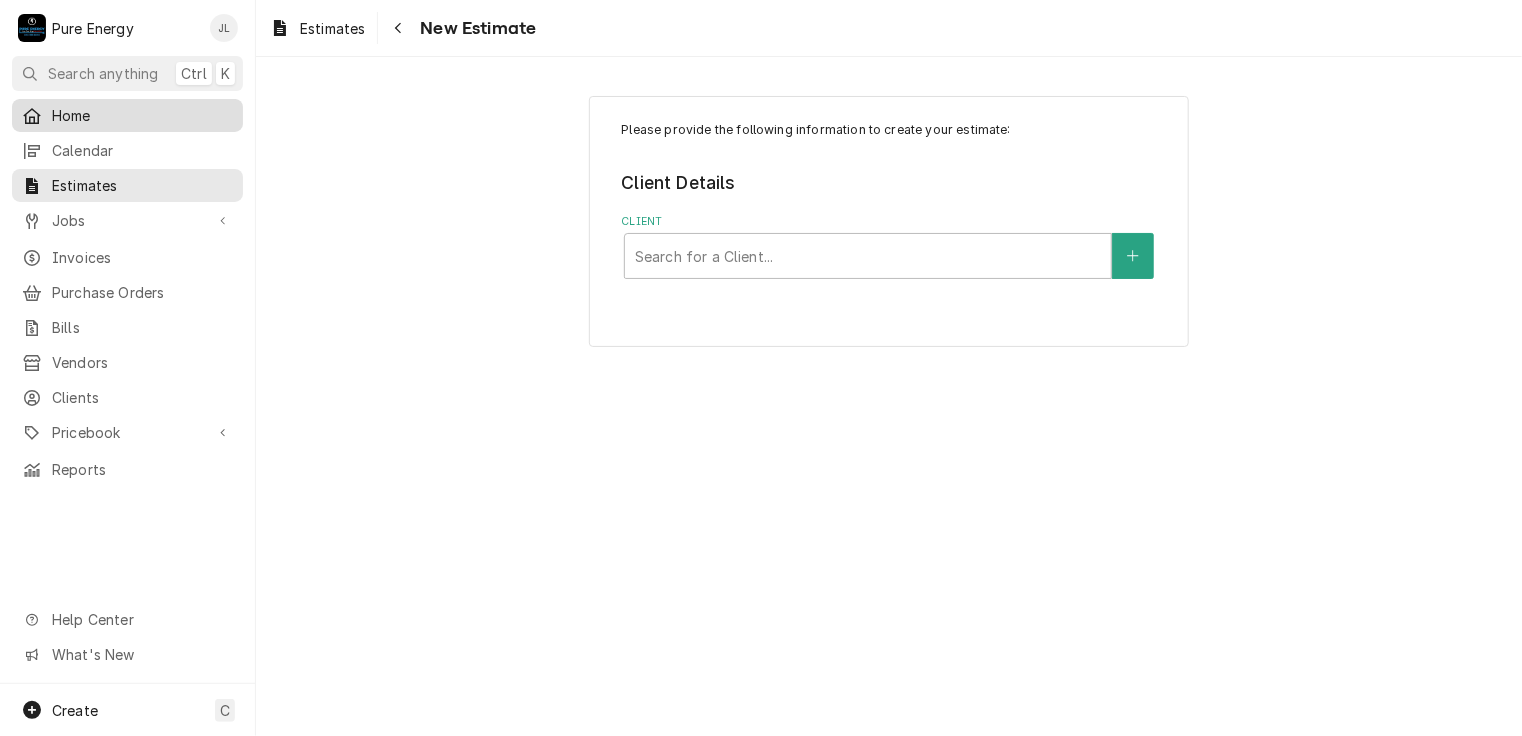 click on "Home" at bounding box center (142, 115) 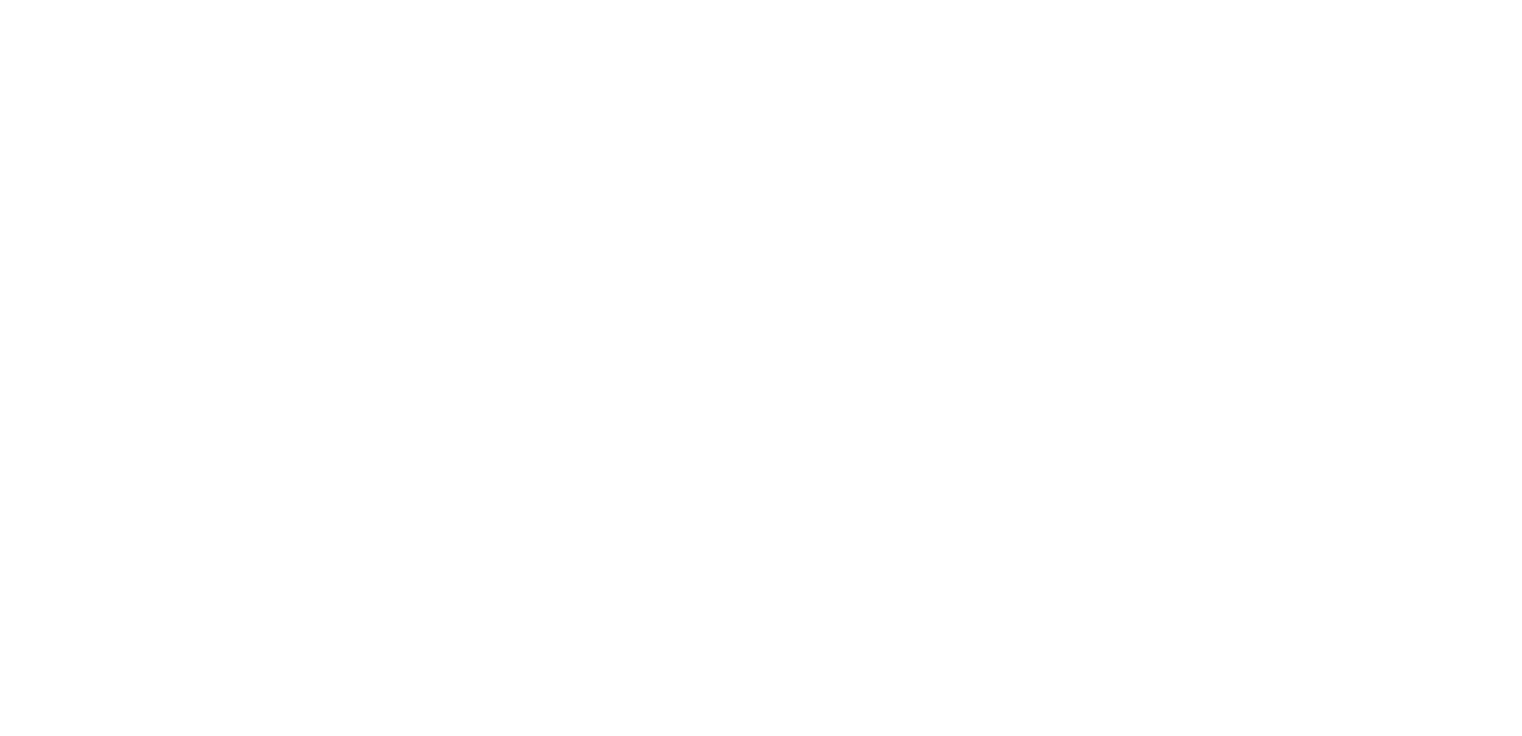 scroll, scrollTop: 0, scrollLeft: 0, axis: both 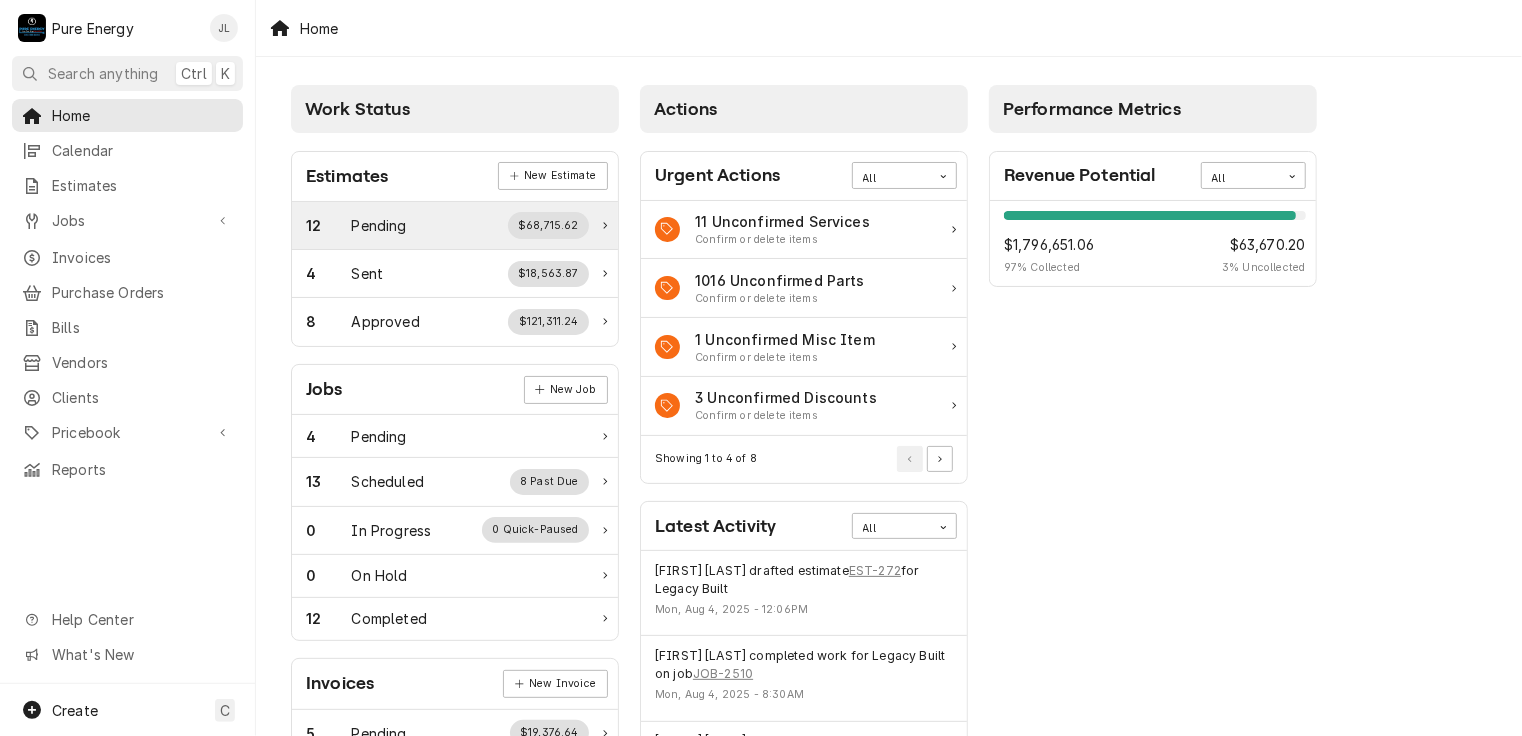 click on "12 Pending $68,715.62" at bounding box center (447, 225) 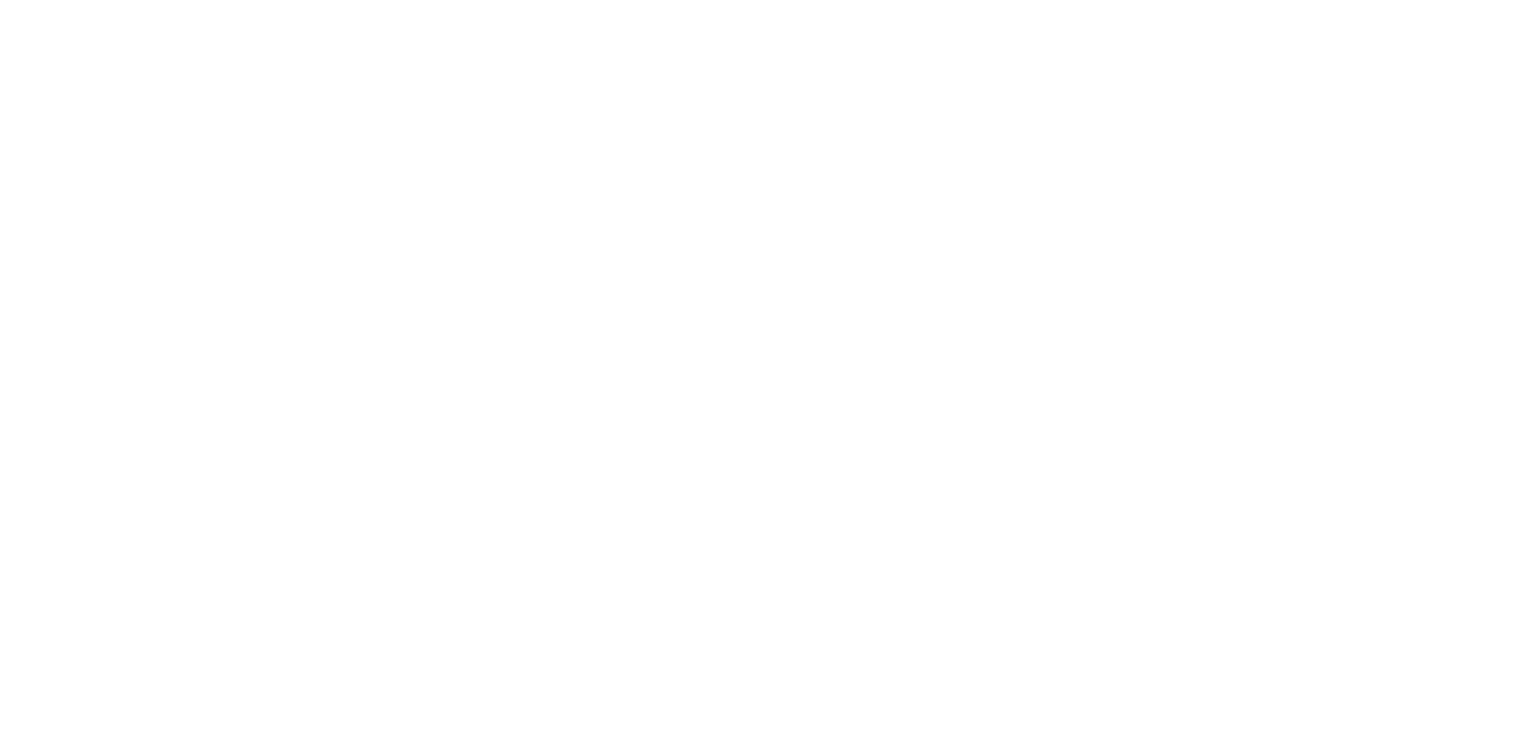 scroll, scrollTop: 0, scrollLeft: 0, axis: both 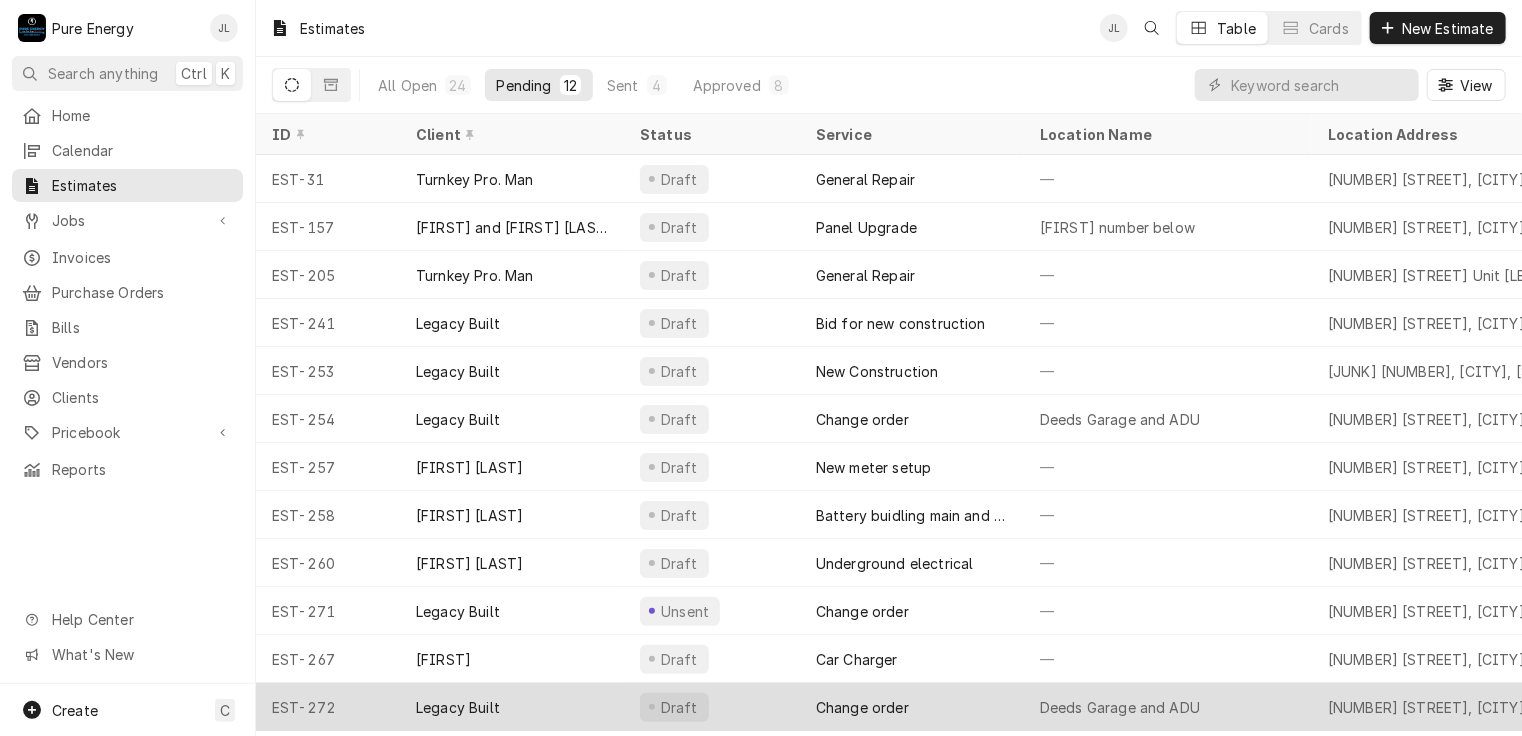 click on "Change order" at bounding box center [912, 707] 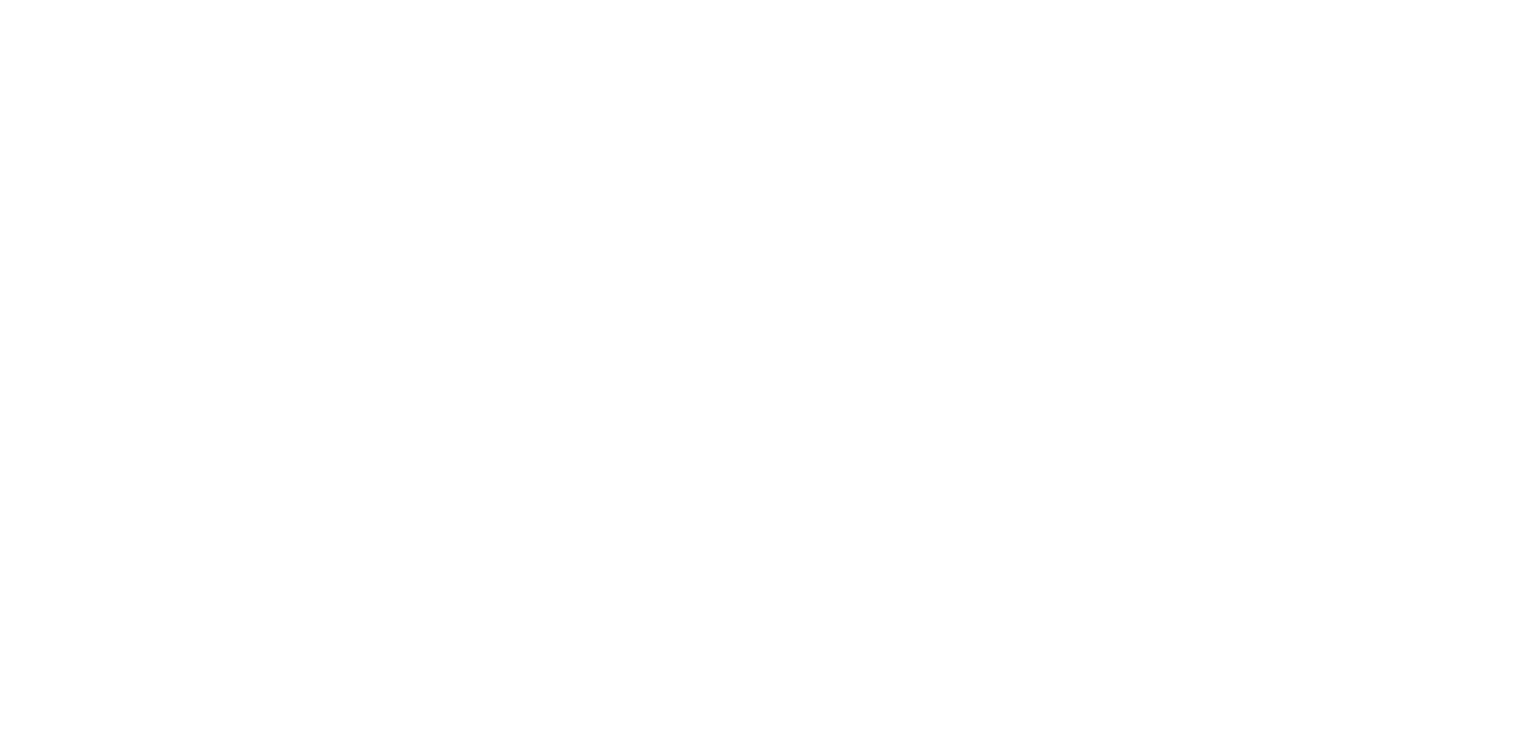 scroll, scrollTop: 0, scrollLeft: 0, axis: both 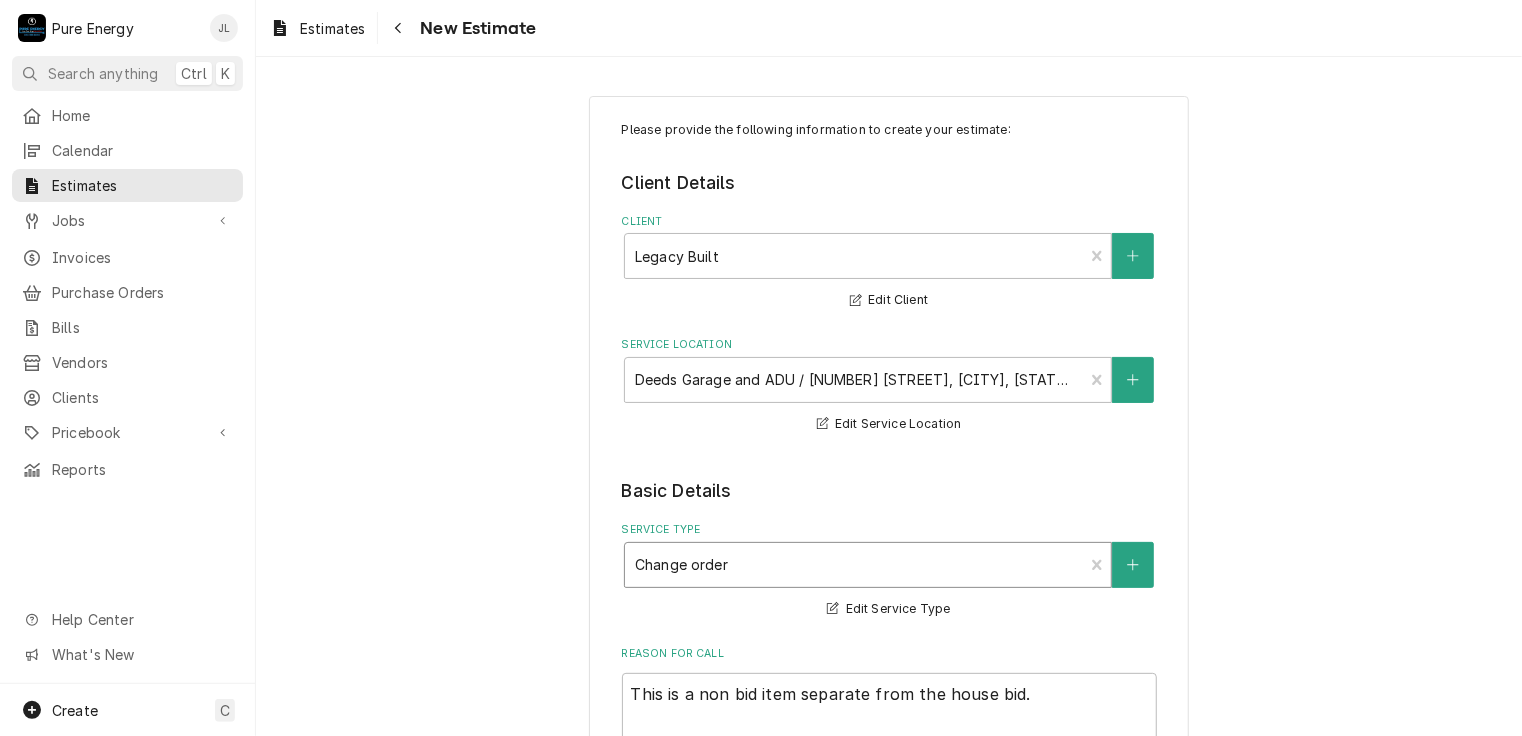 type on "x" 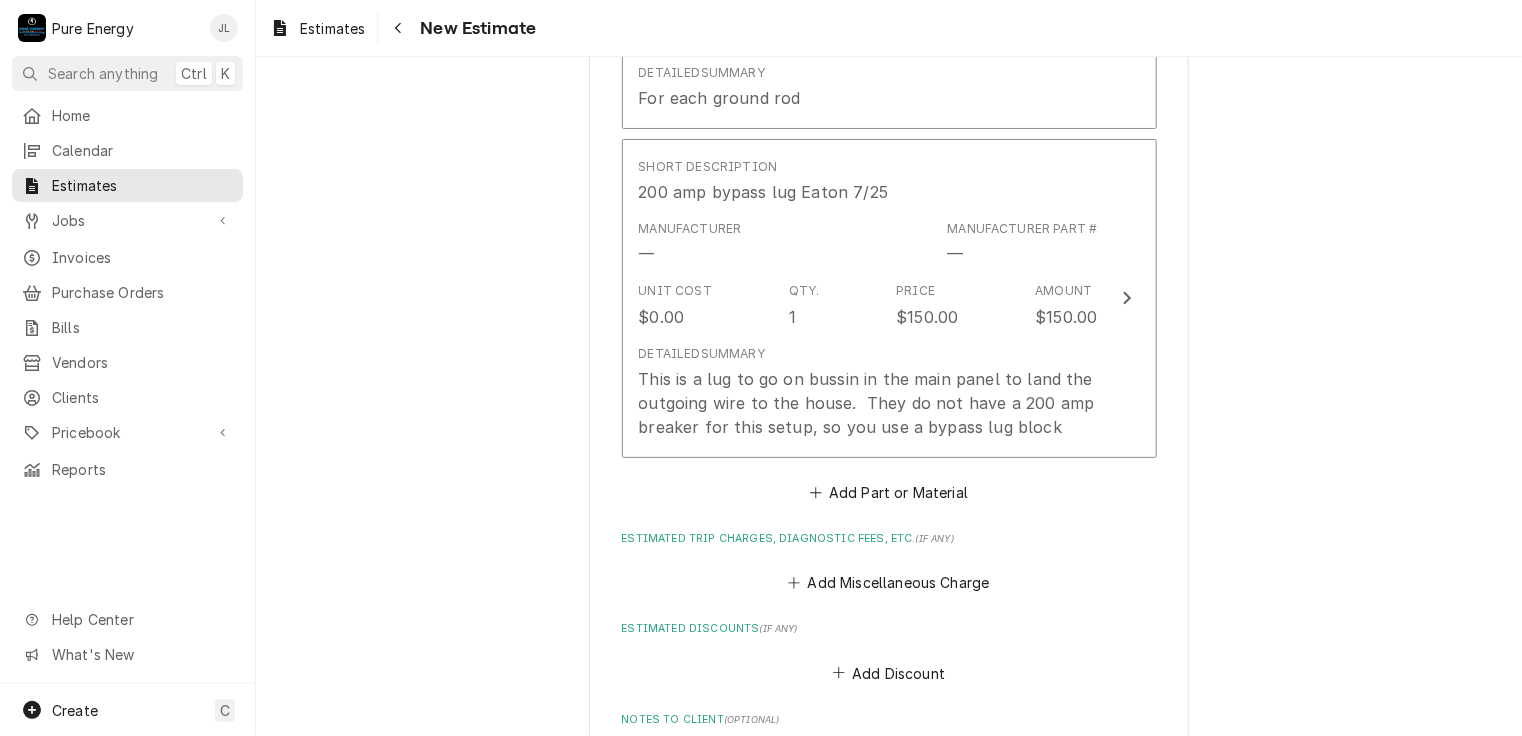 scroll, scrollTop: 4500, scrollLeft: 0, axis: vertical 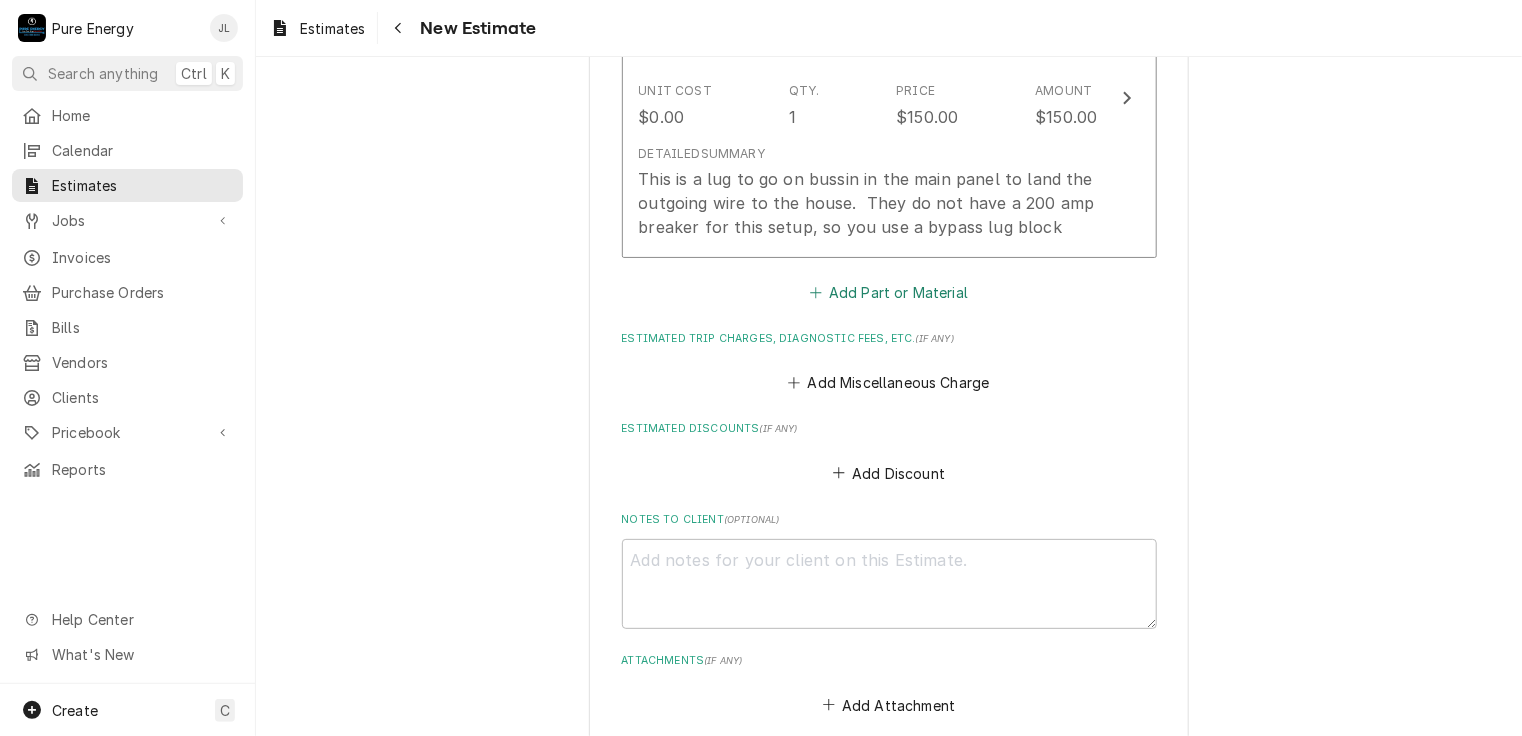 click on "Add Part or Material" at bounding box center [888, 292] 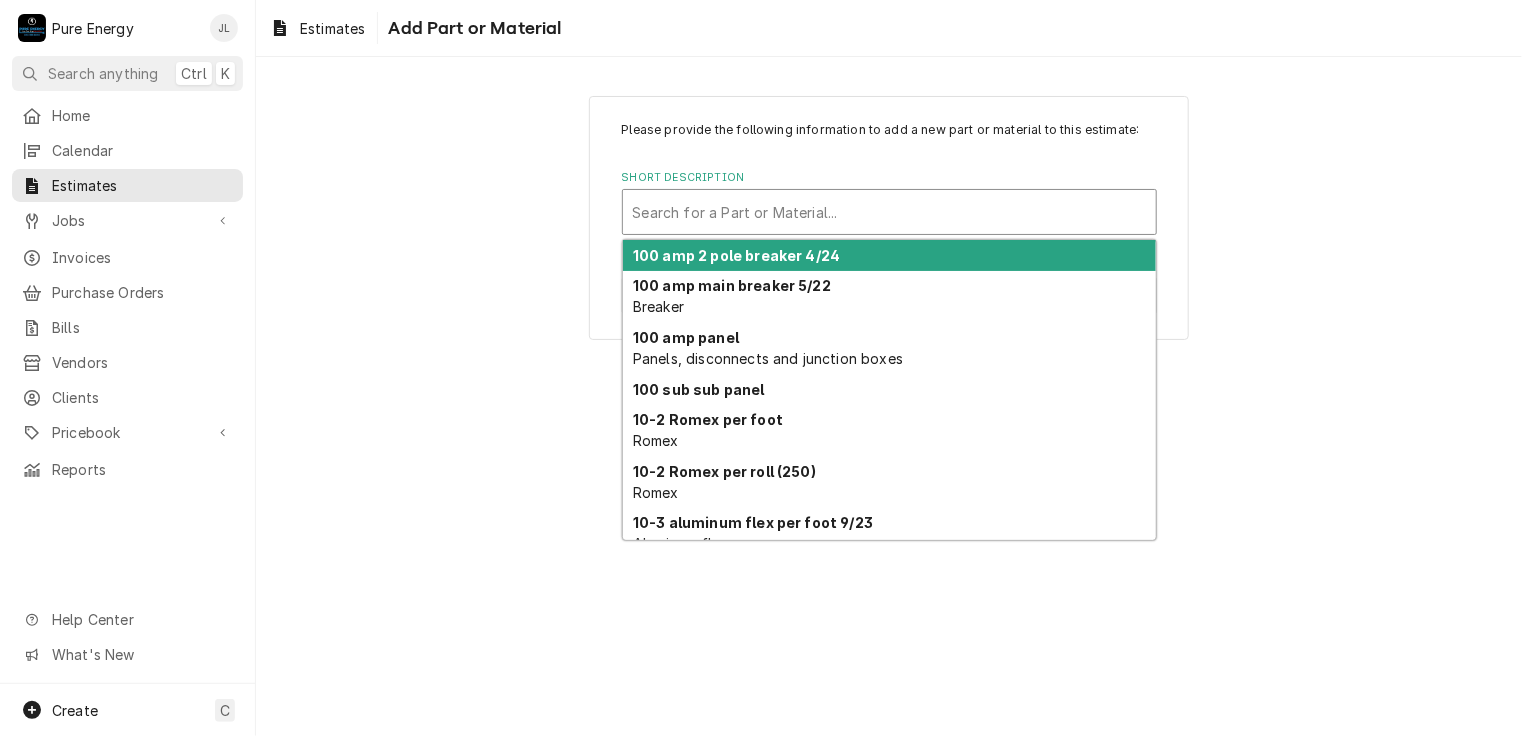 click at bounding box center (889, 212) 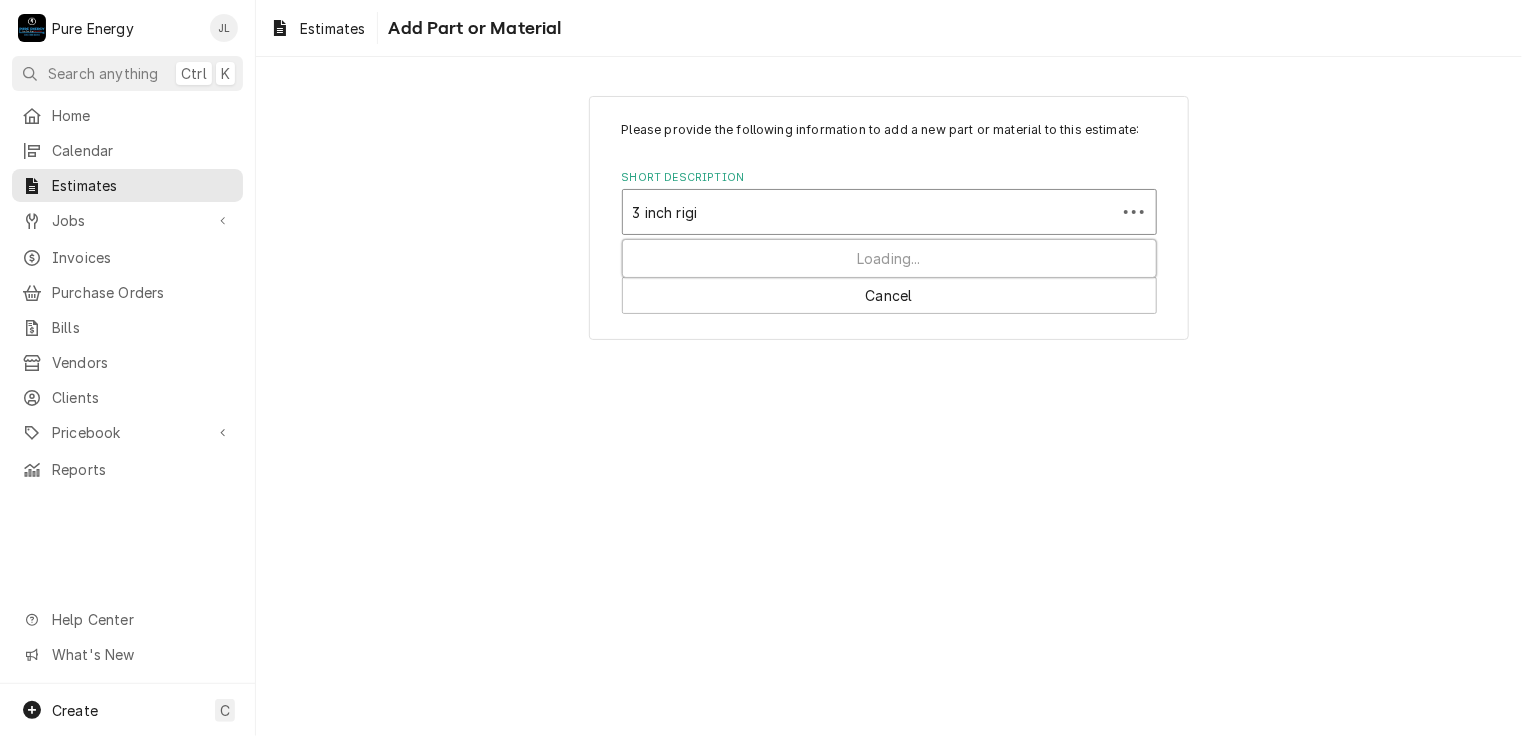 type on "3 inch rigid" 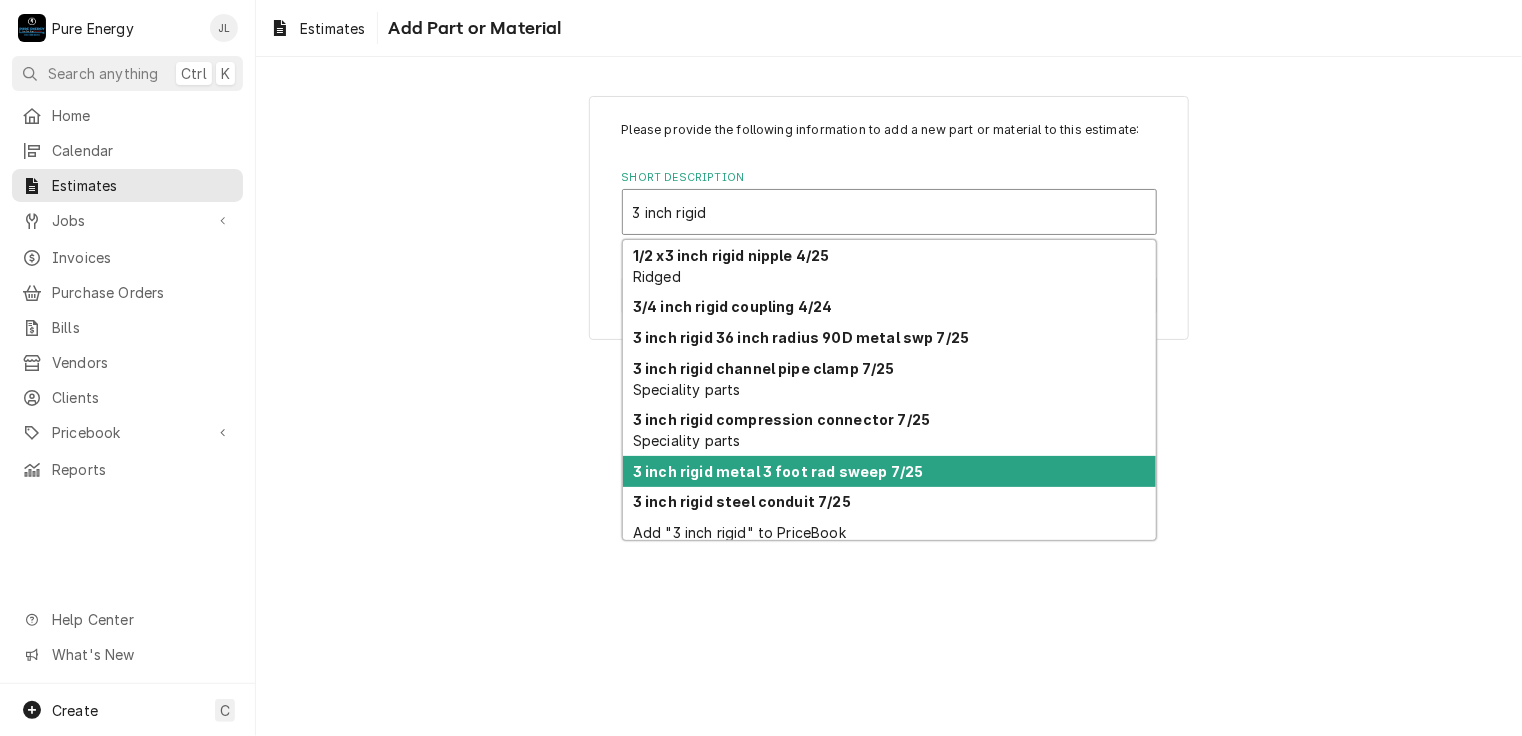 click on "3 inch rigid metal 3 foot rad sweep 7/25" at bounding box center (778, 471) 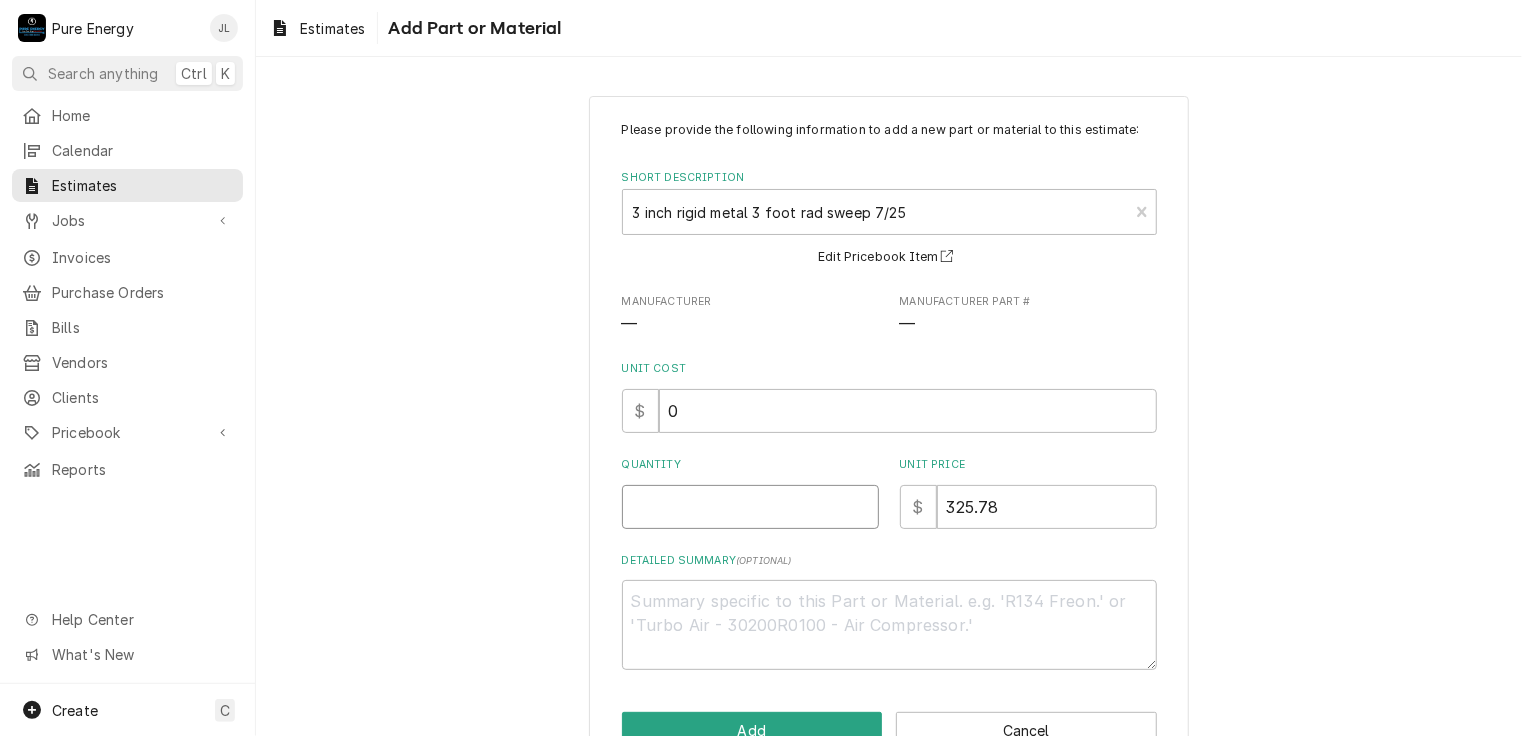click on "Quantity" at bounding box center [750, 507] 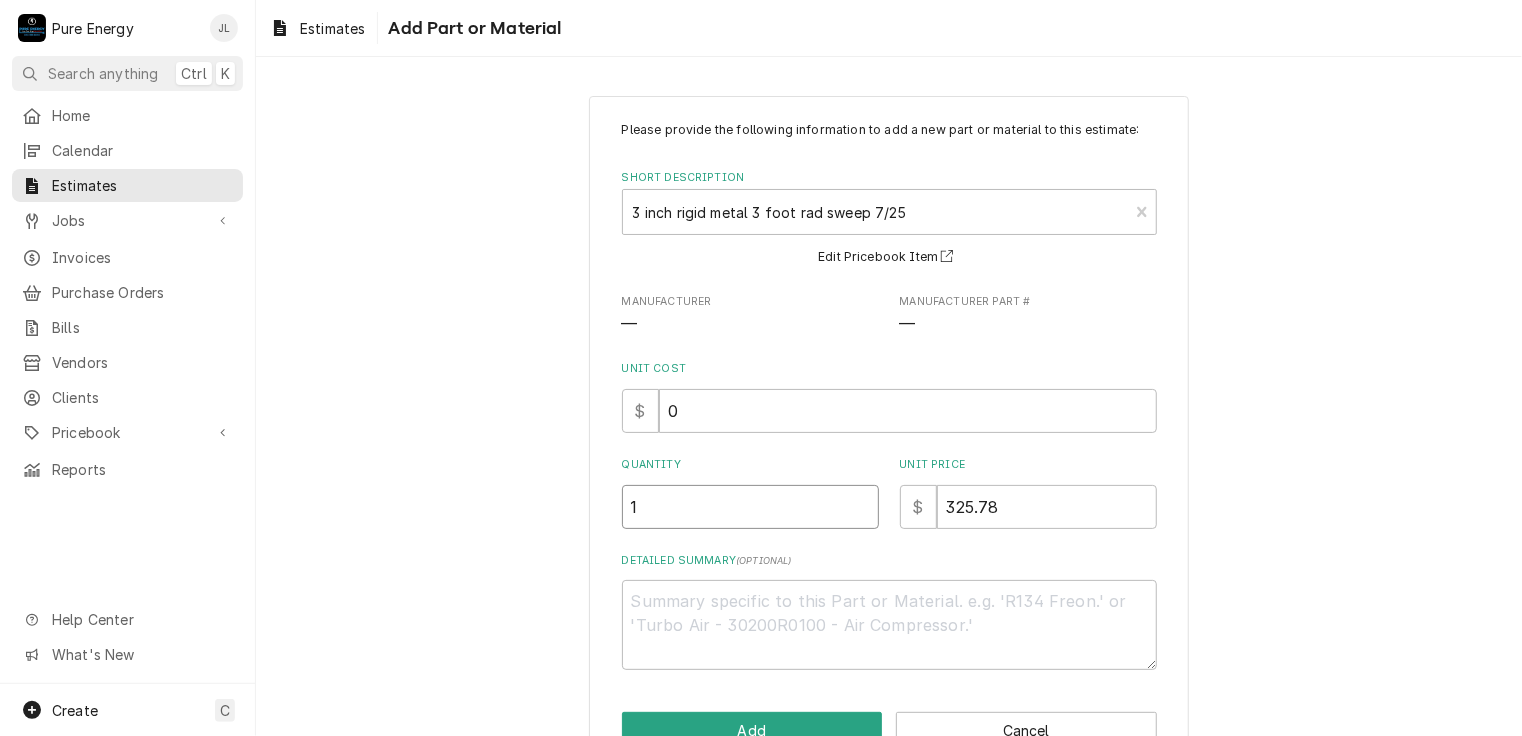 type on "x" 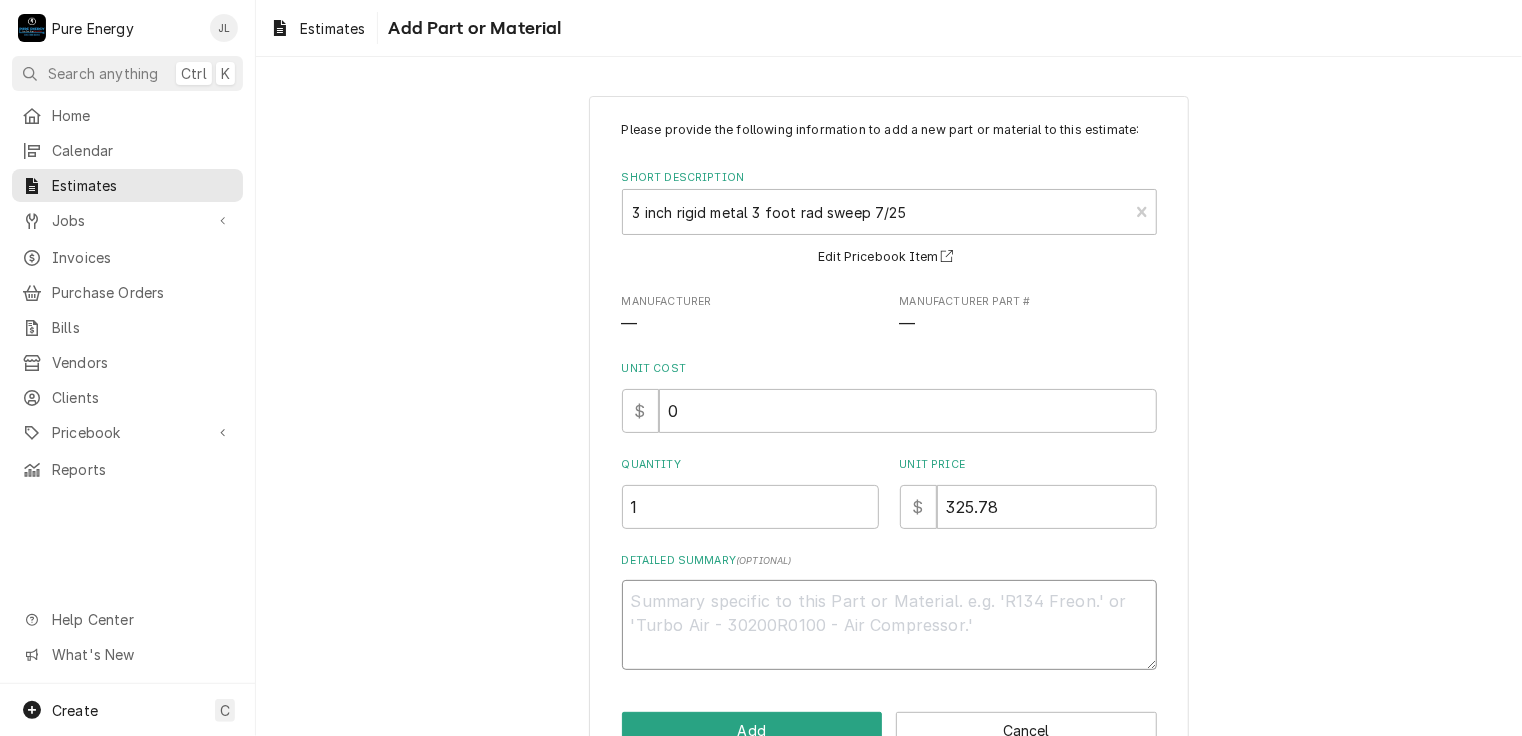 click on "Detailed Summary  ( optional )" at bounding box center [889, 625] 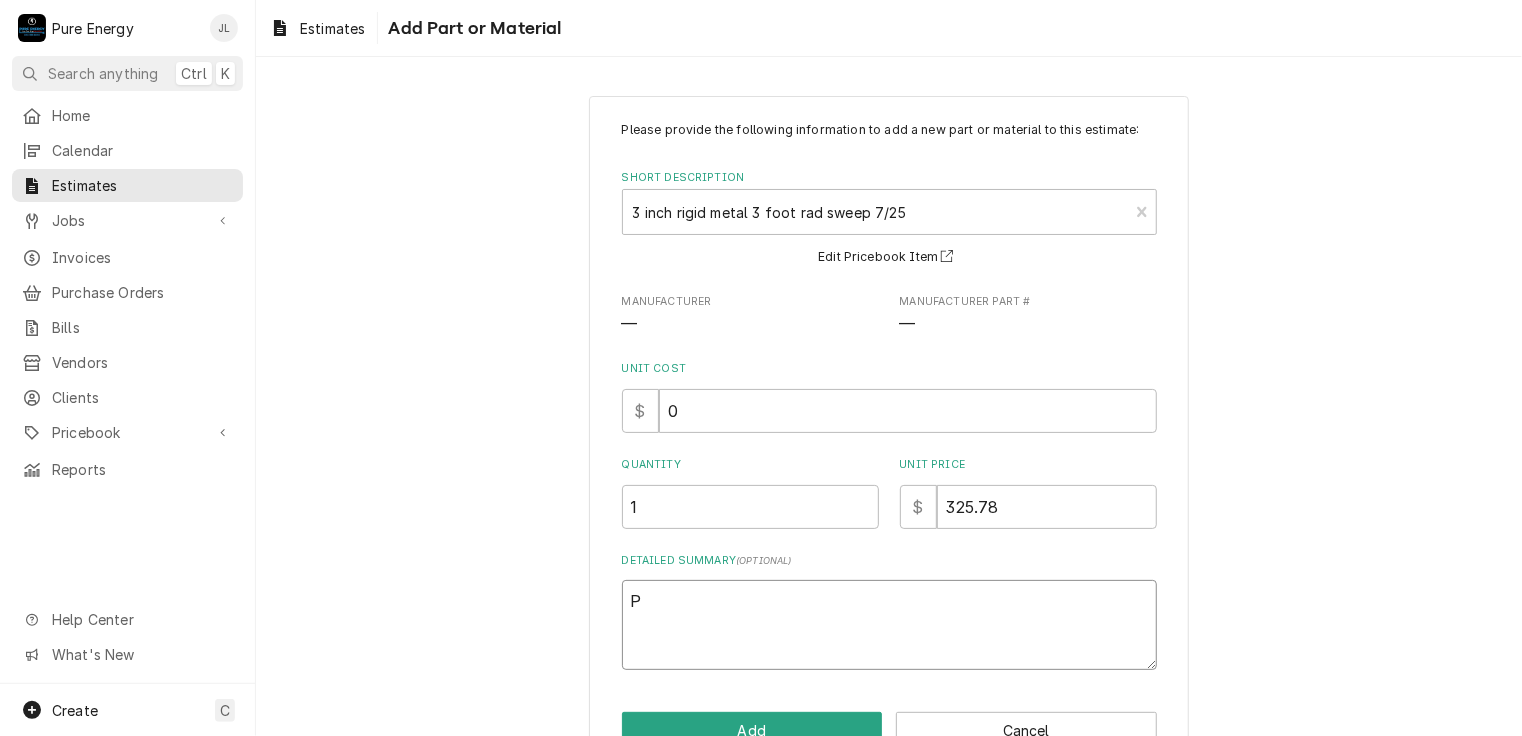 type on "x" 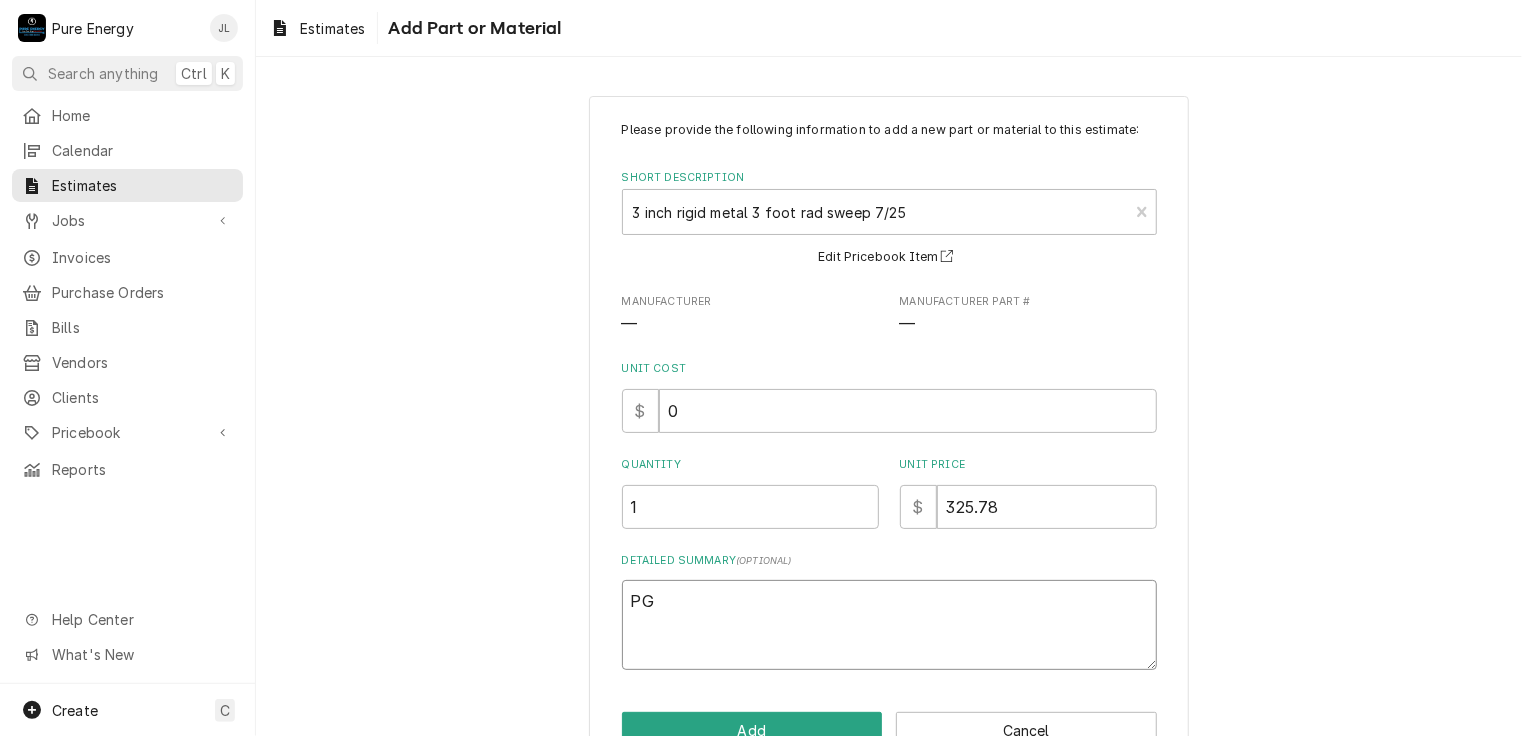 type on "x" 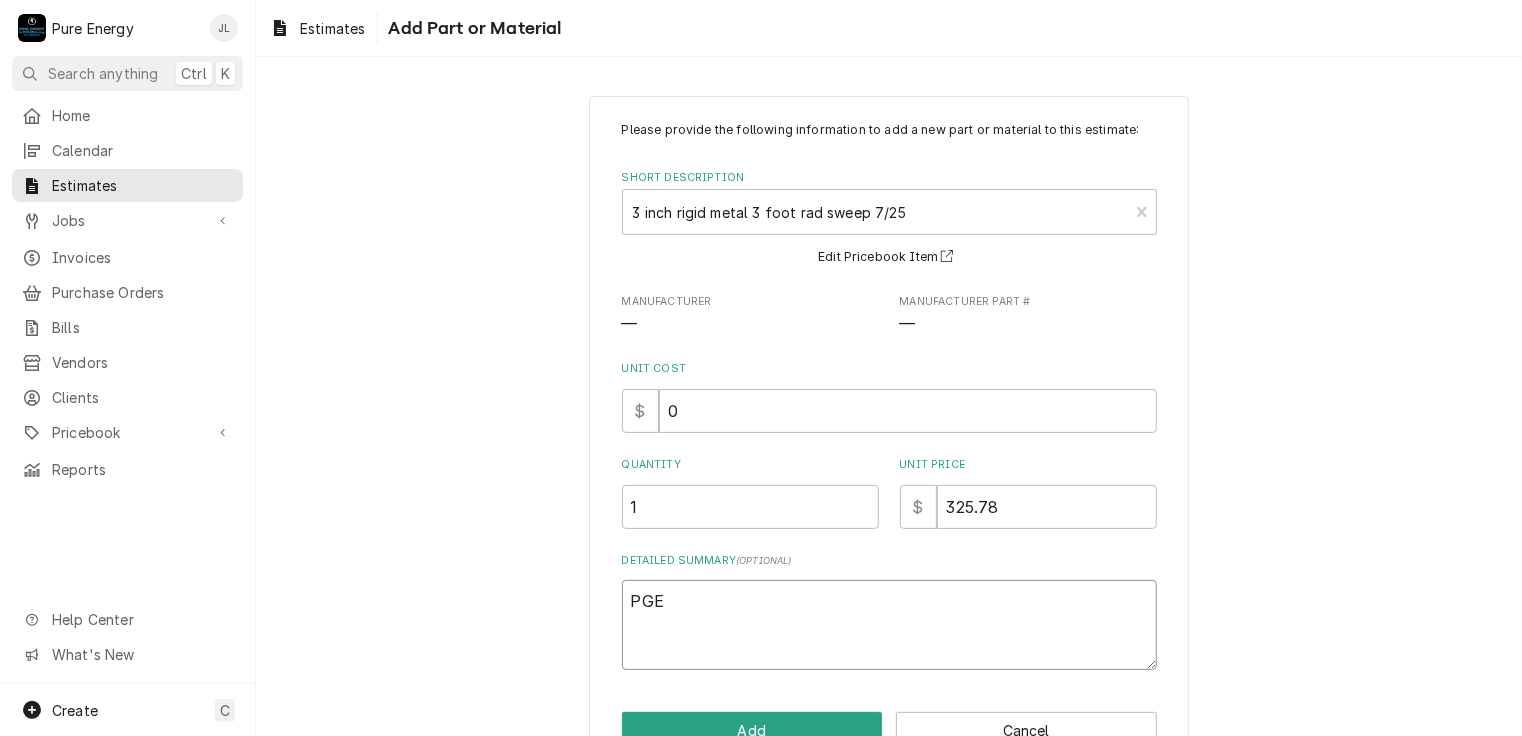 type on "x" 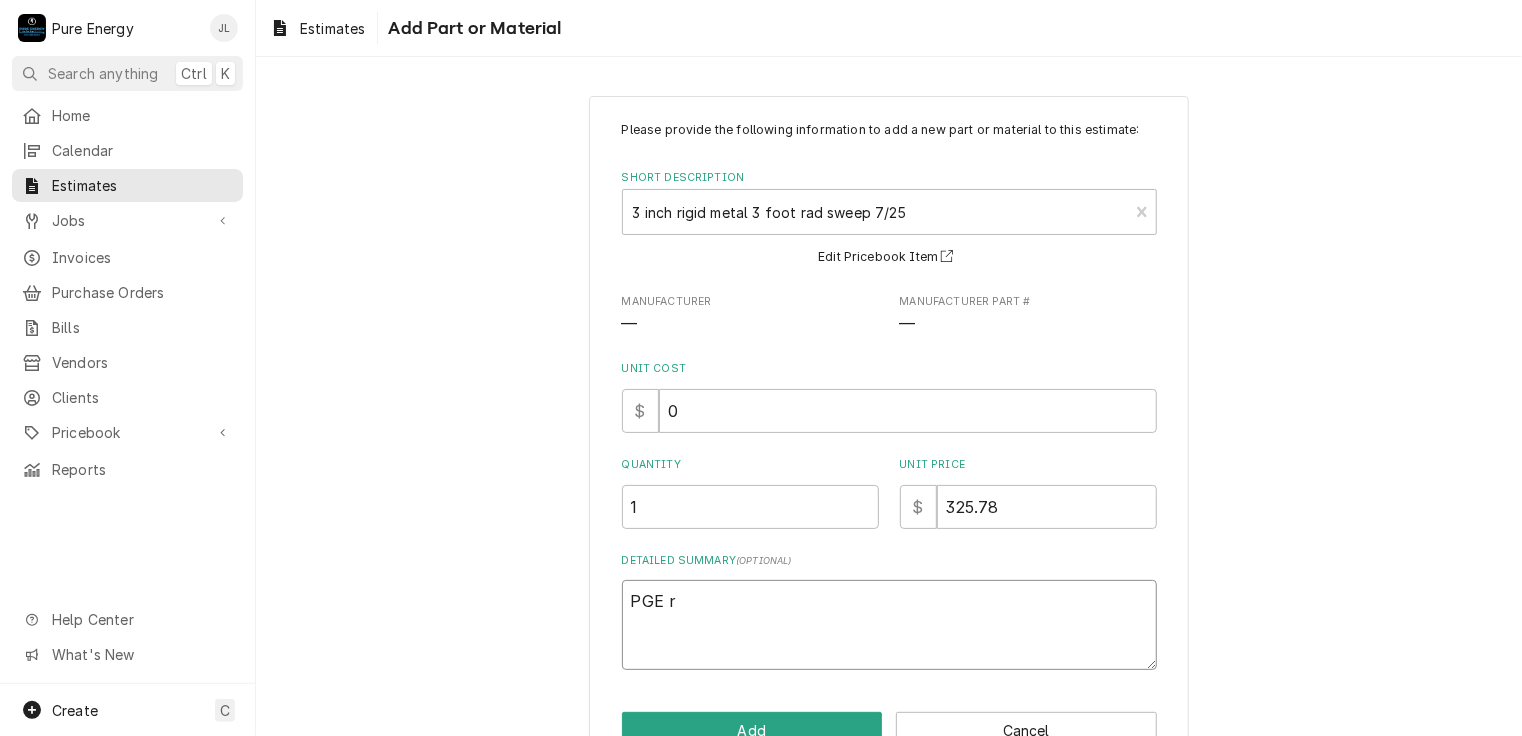 type on "x" 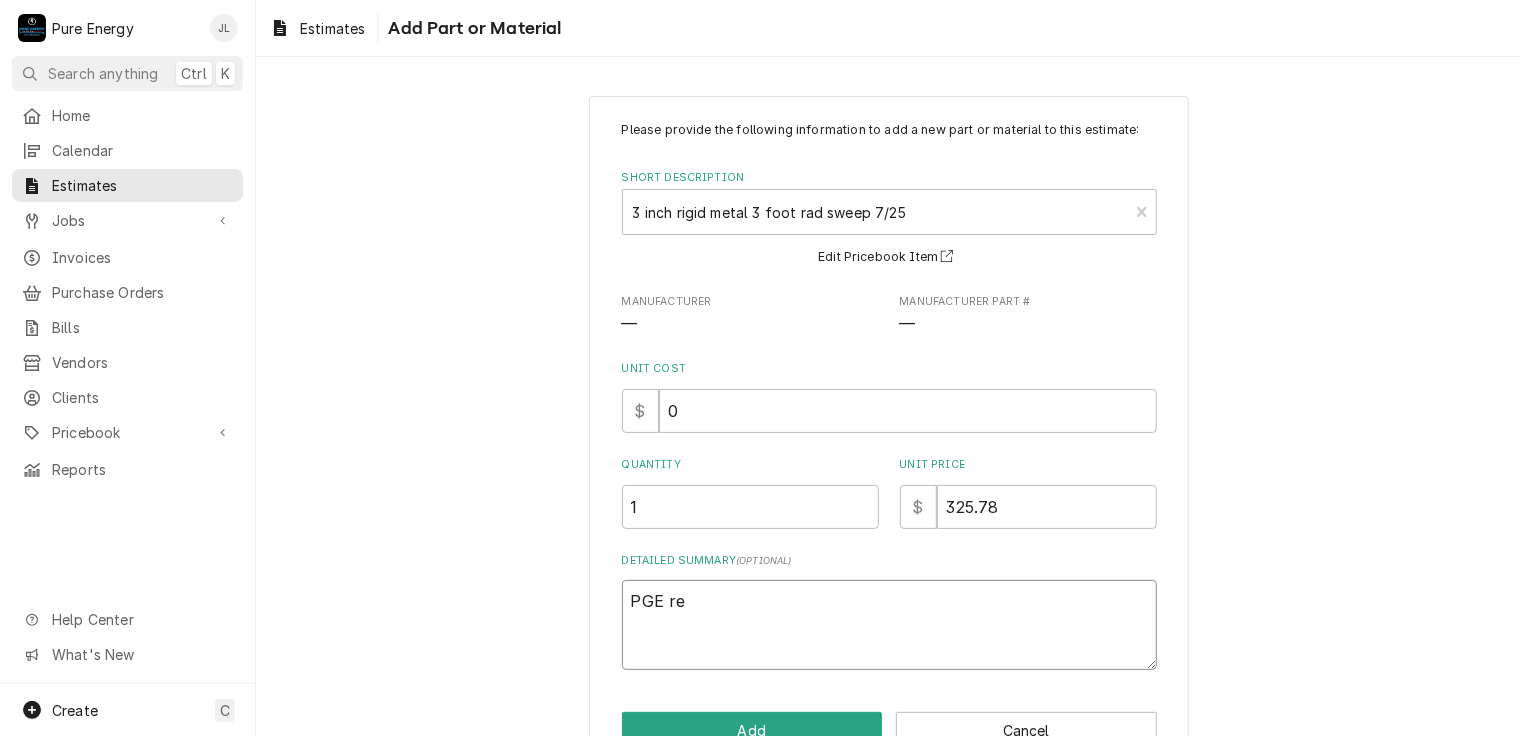 type on "x" 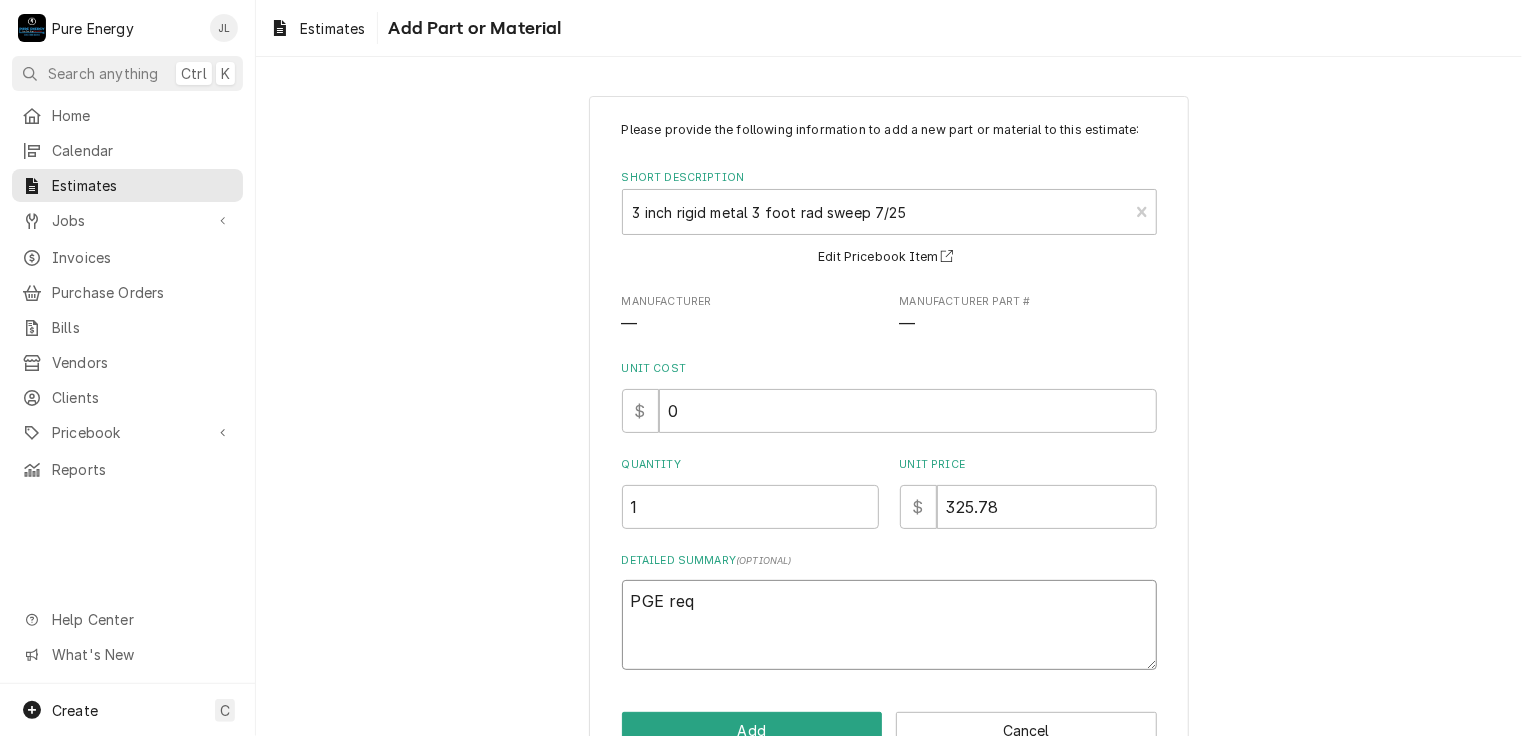 type on "PGE requ" 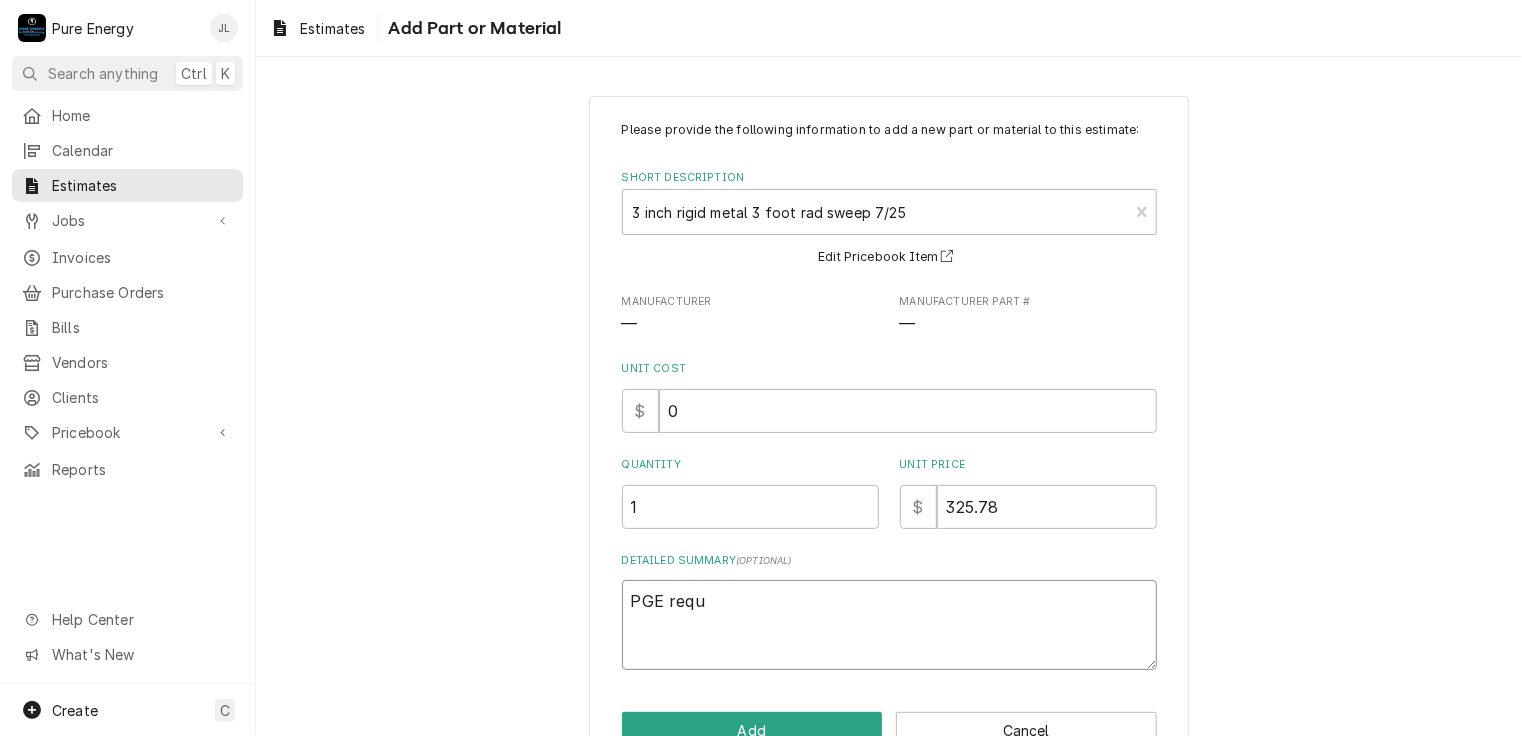 type on "x" 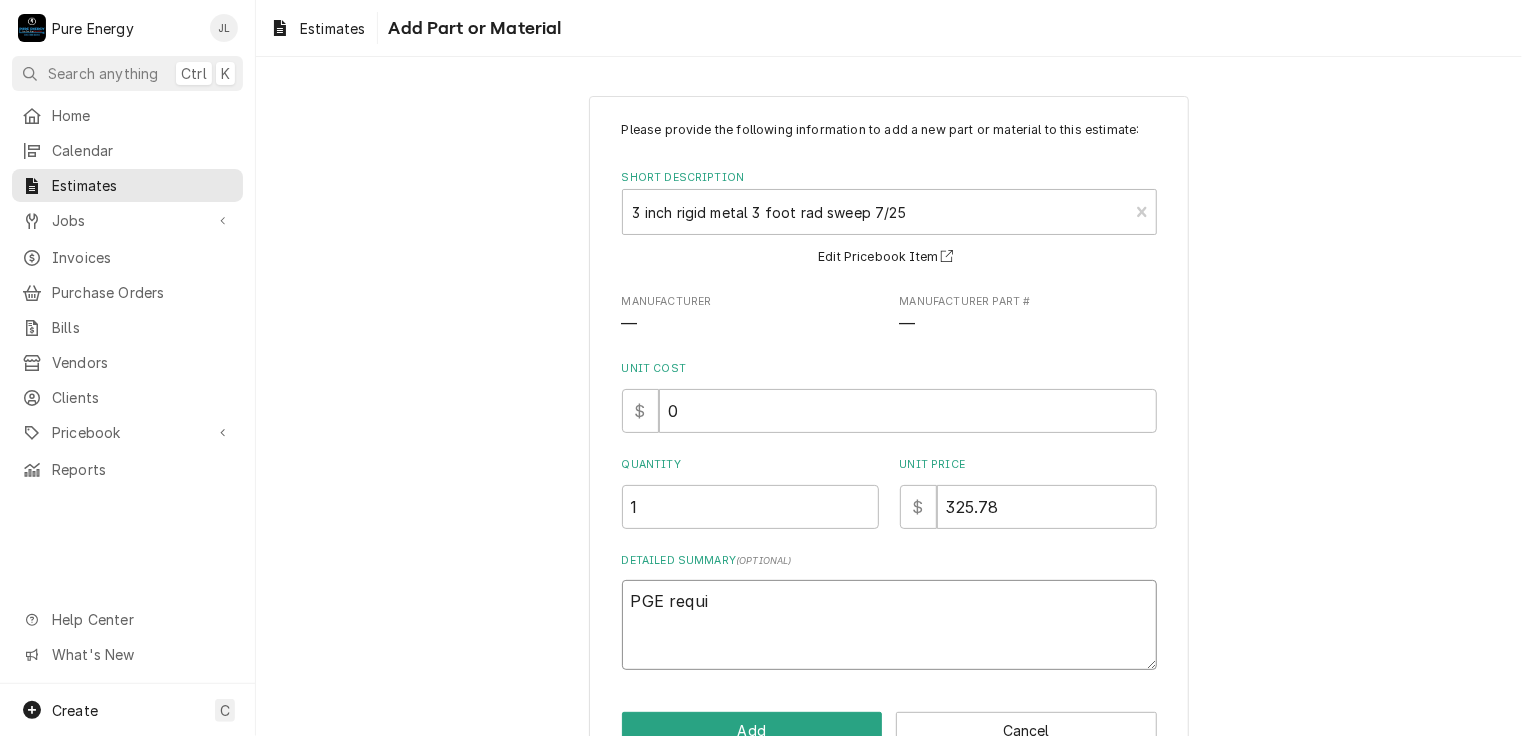 type on "x" 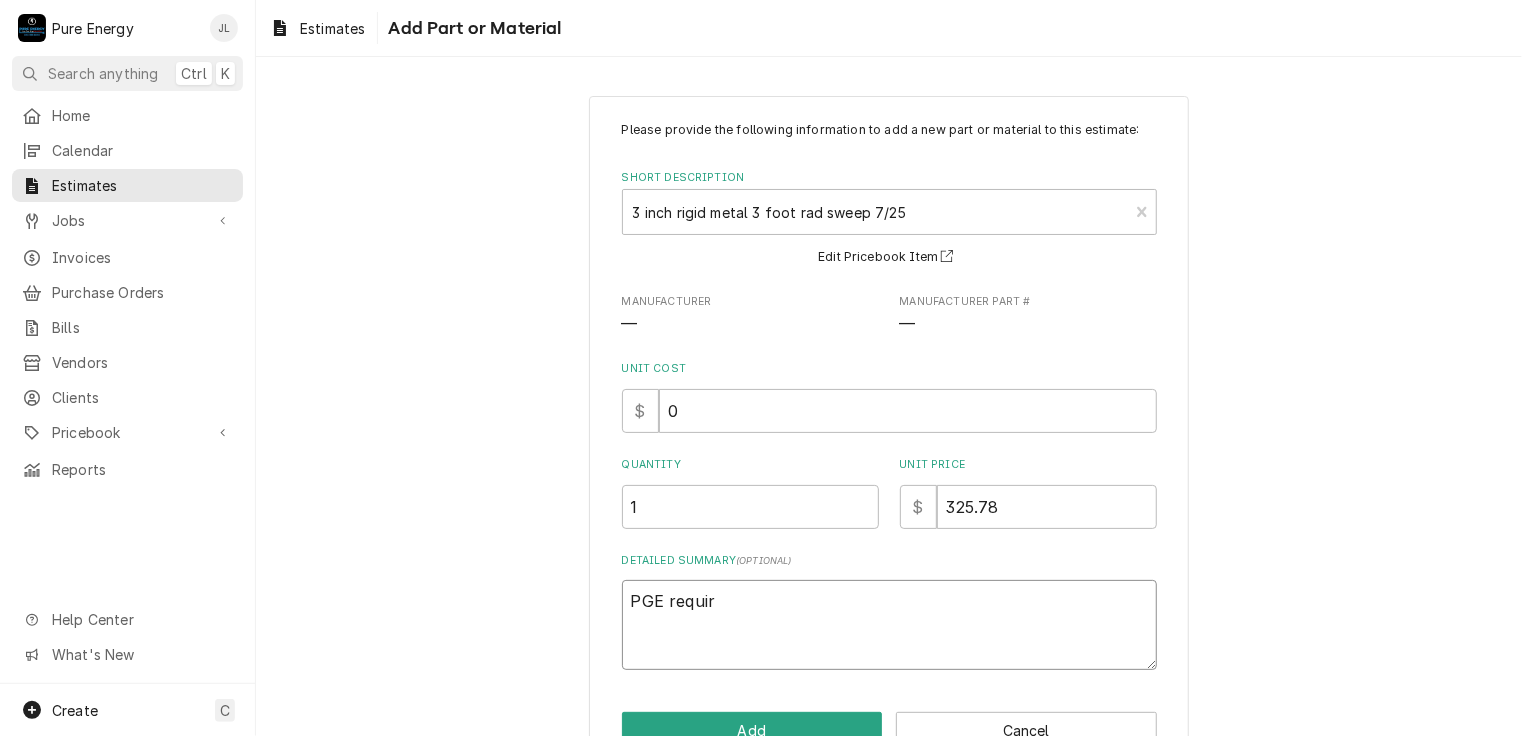 type on "x" 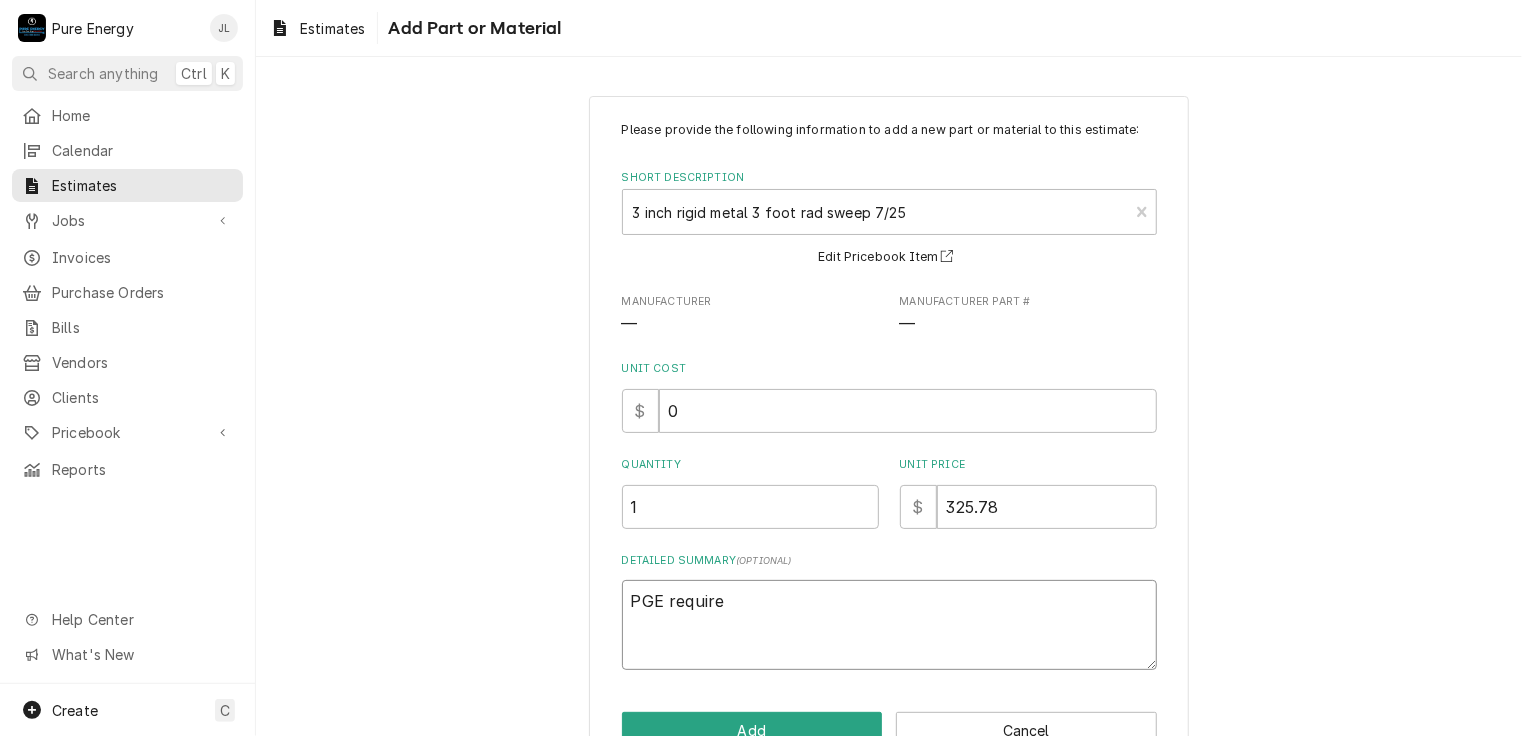 type on "x" 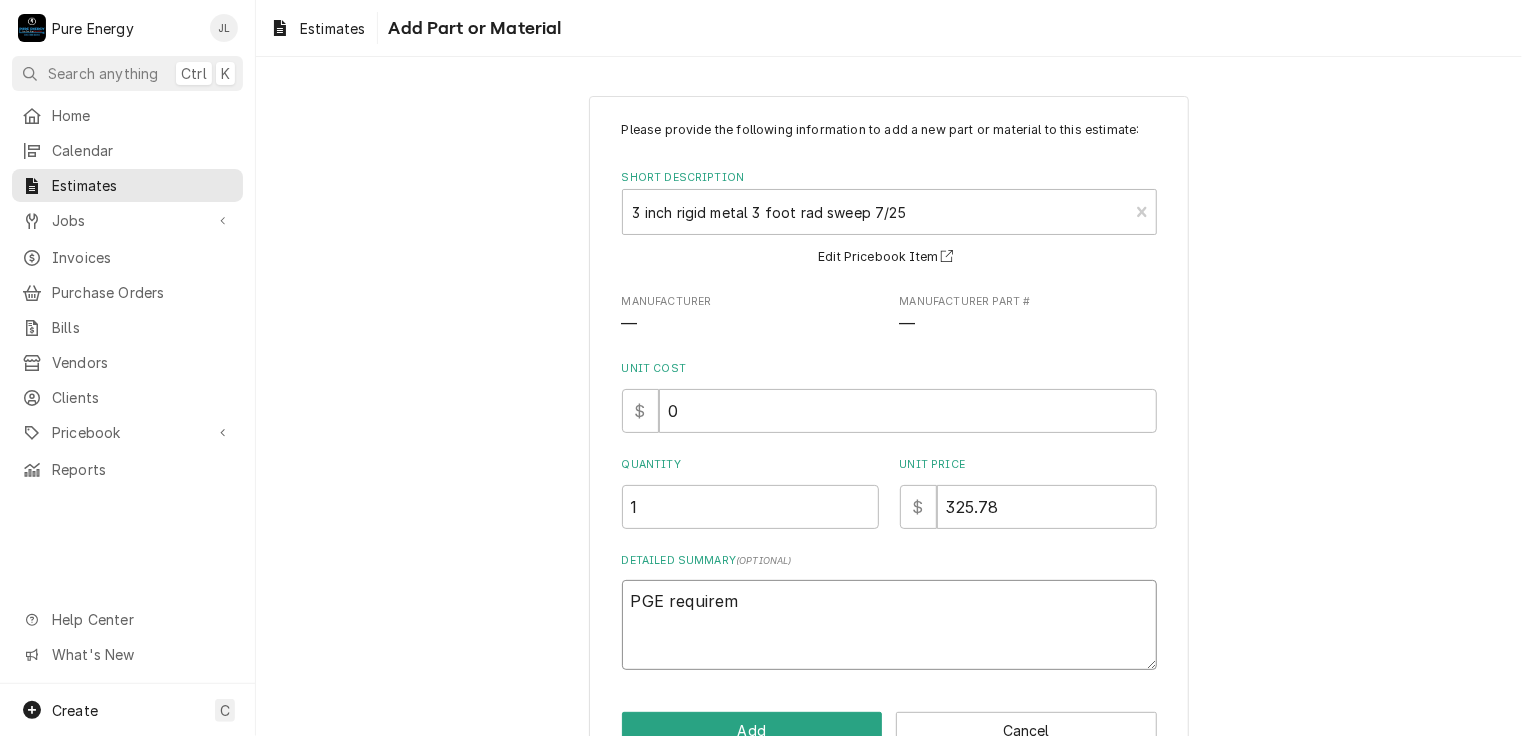 type on "x" 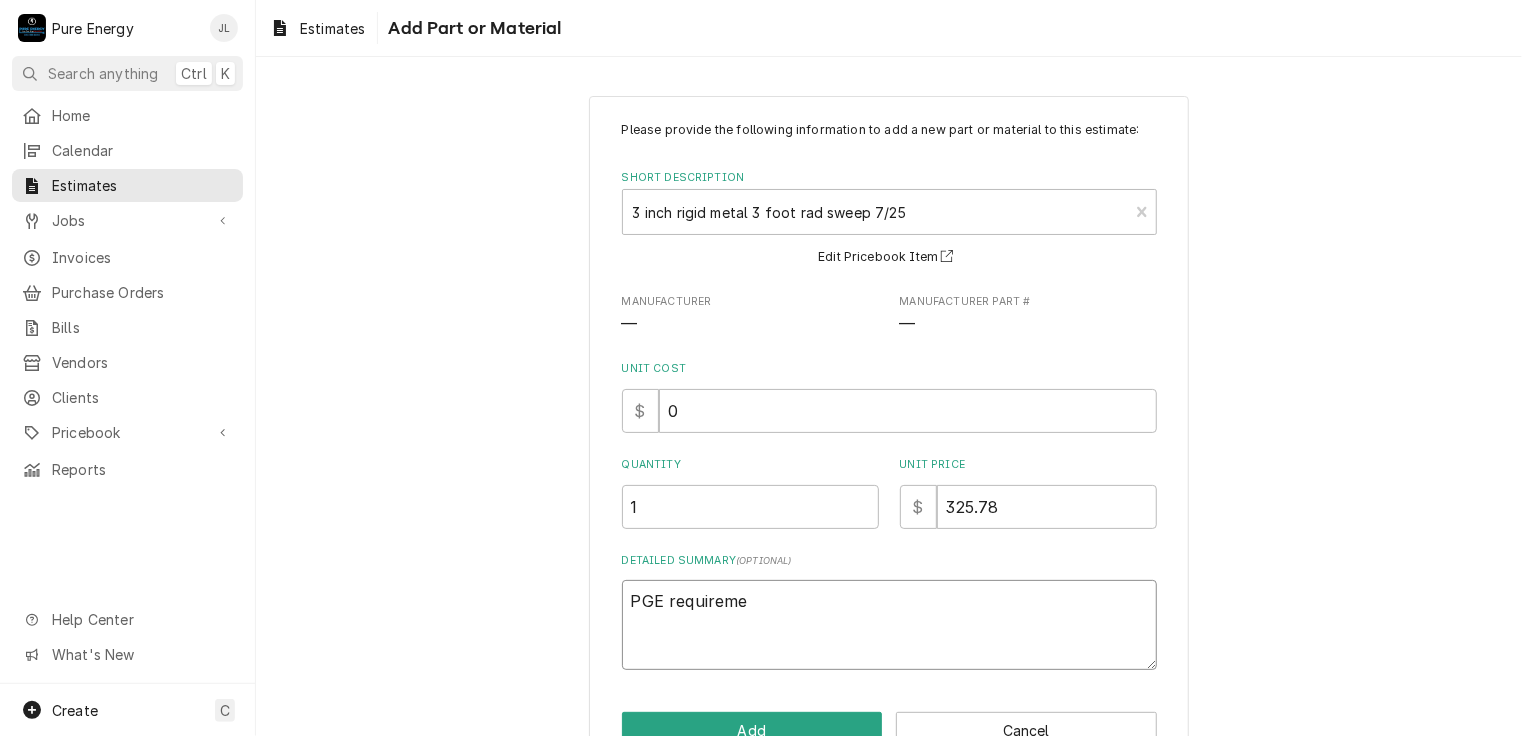 type on "x" 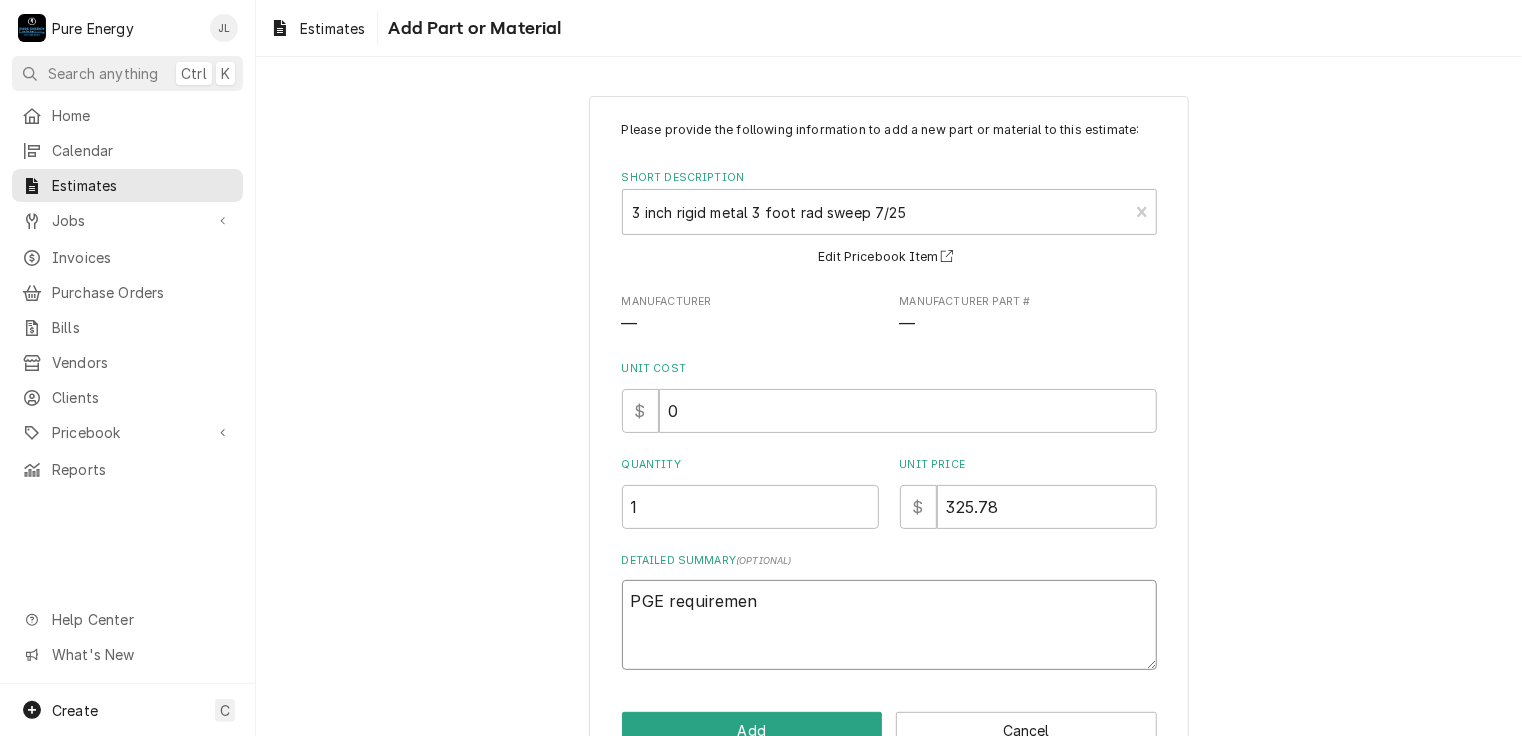 type on "x" 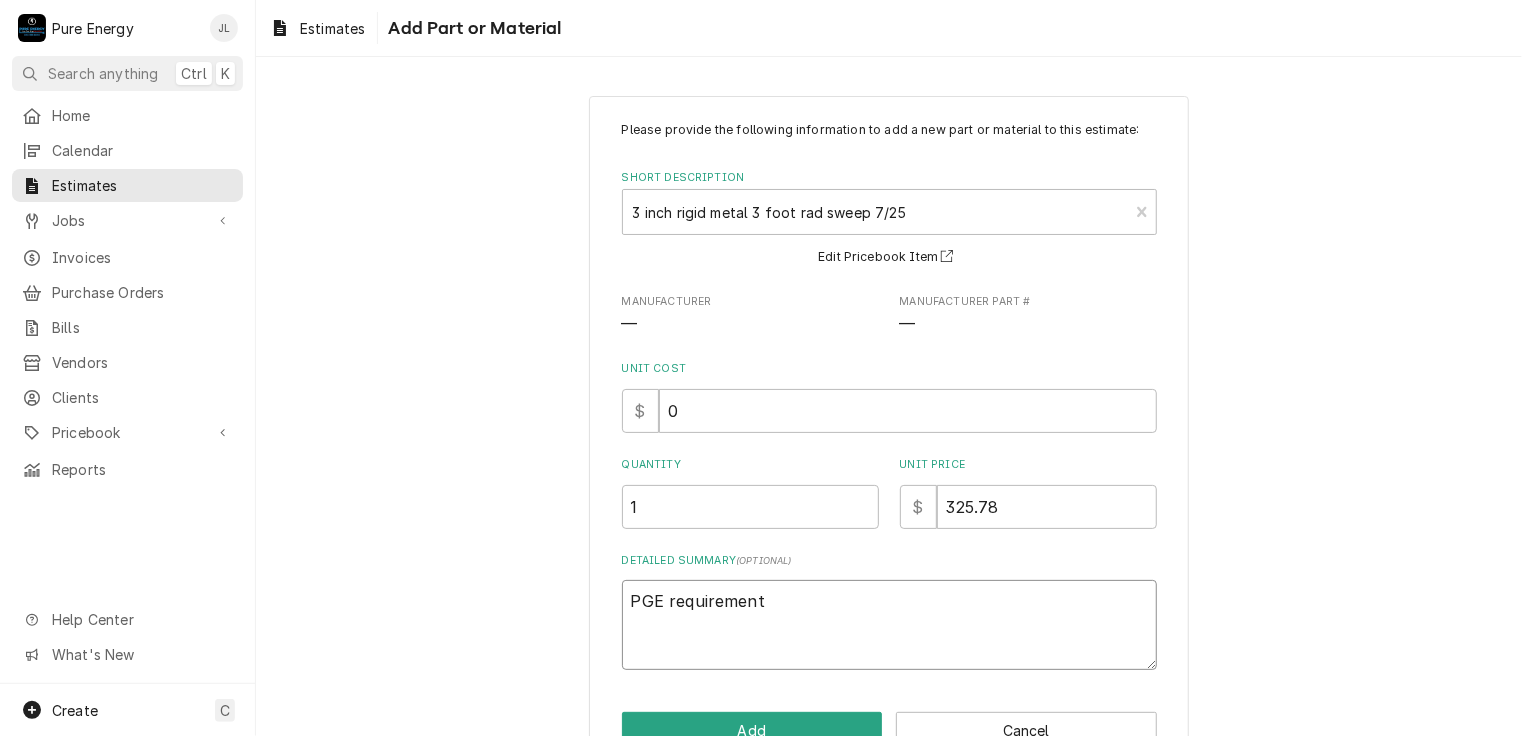 type on "x" 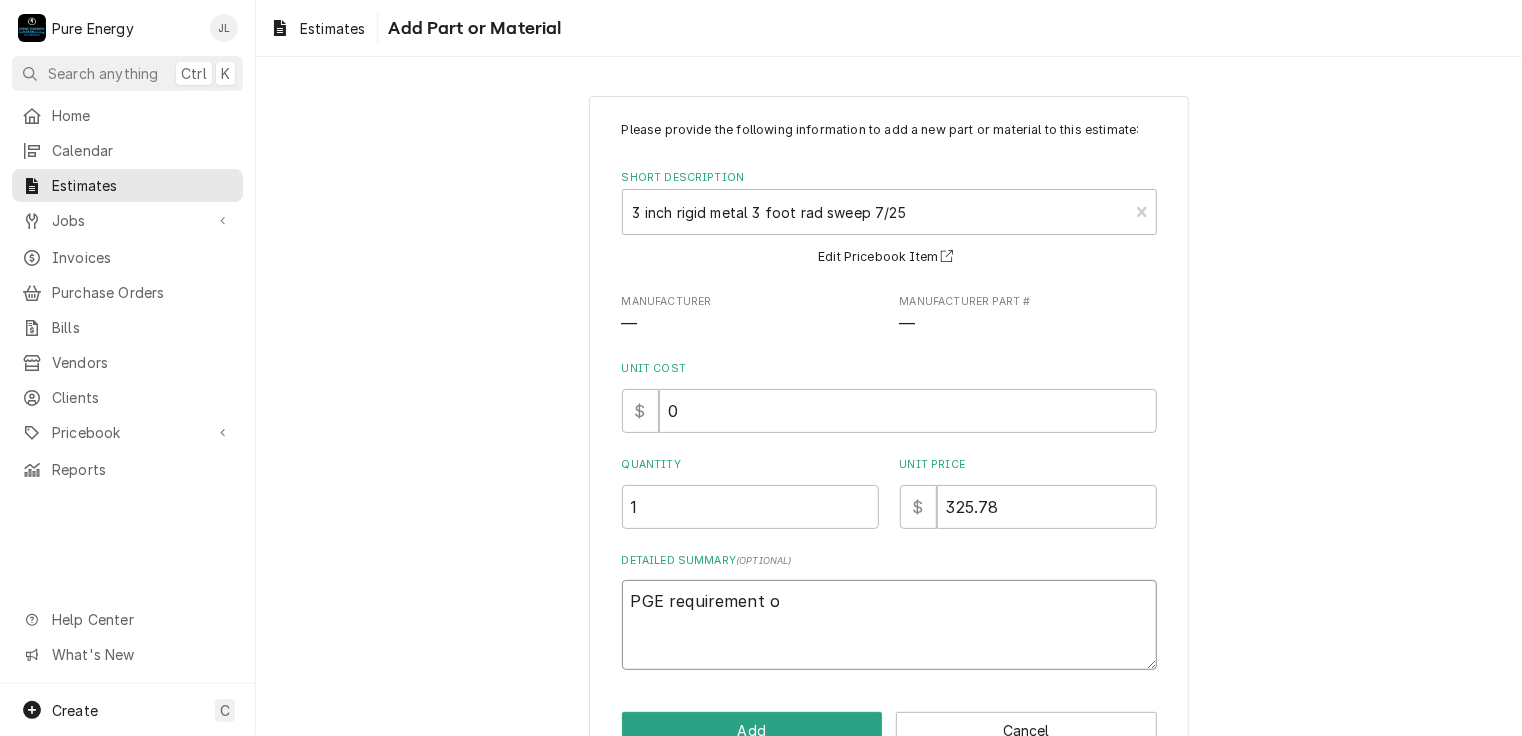 type on "x" 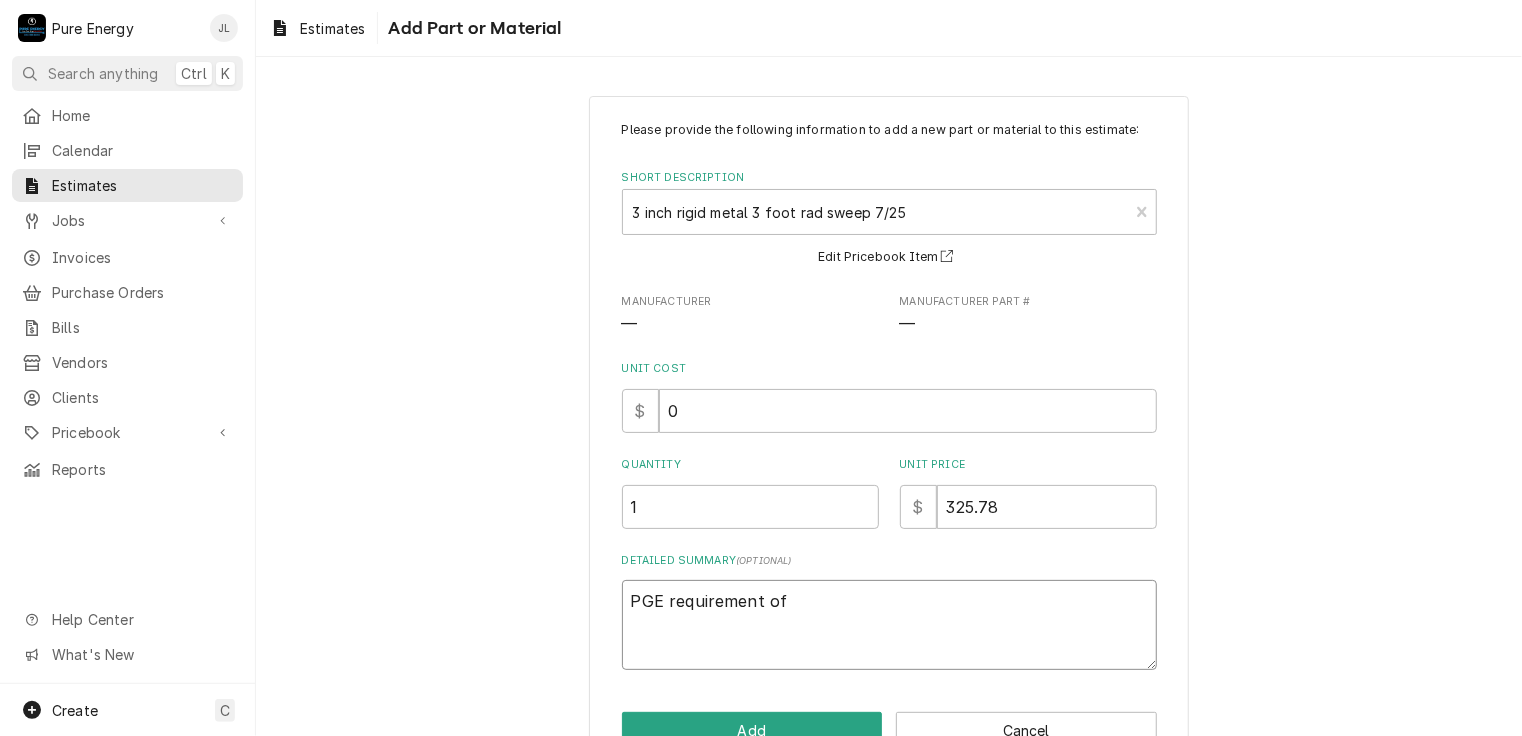 type on "PGE requirement of" 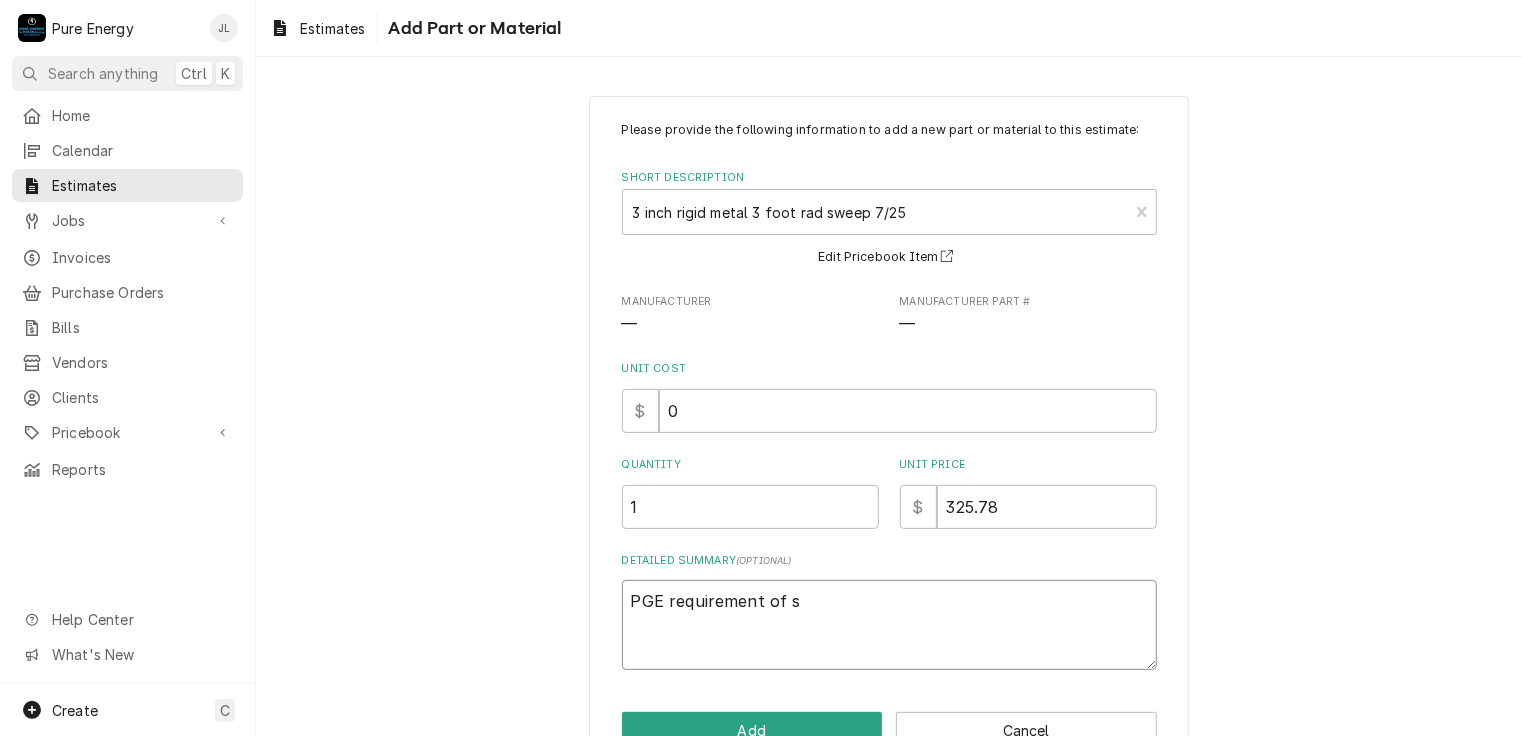 type on "x" 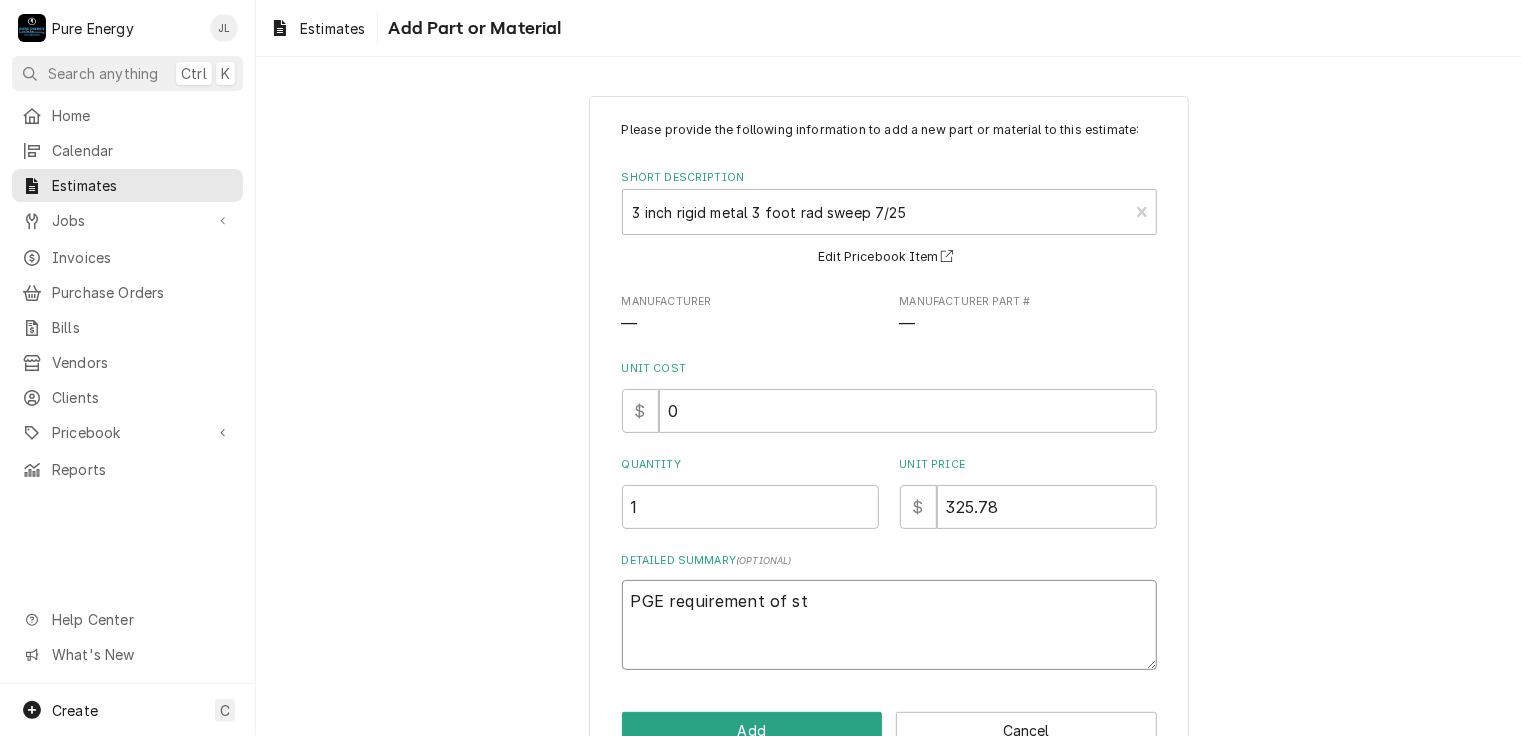 type on "x" 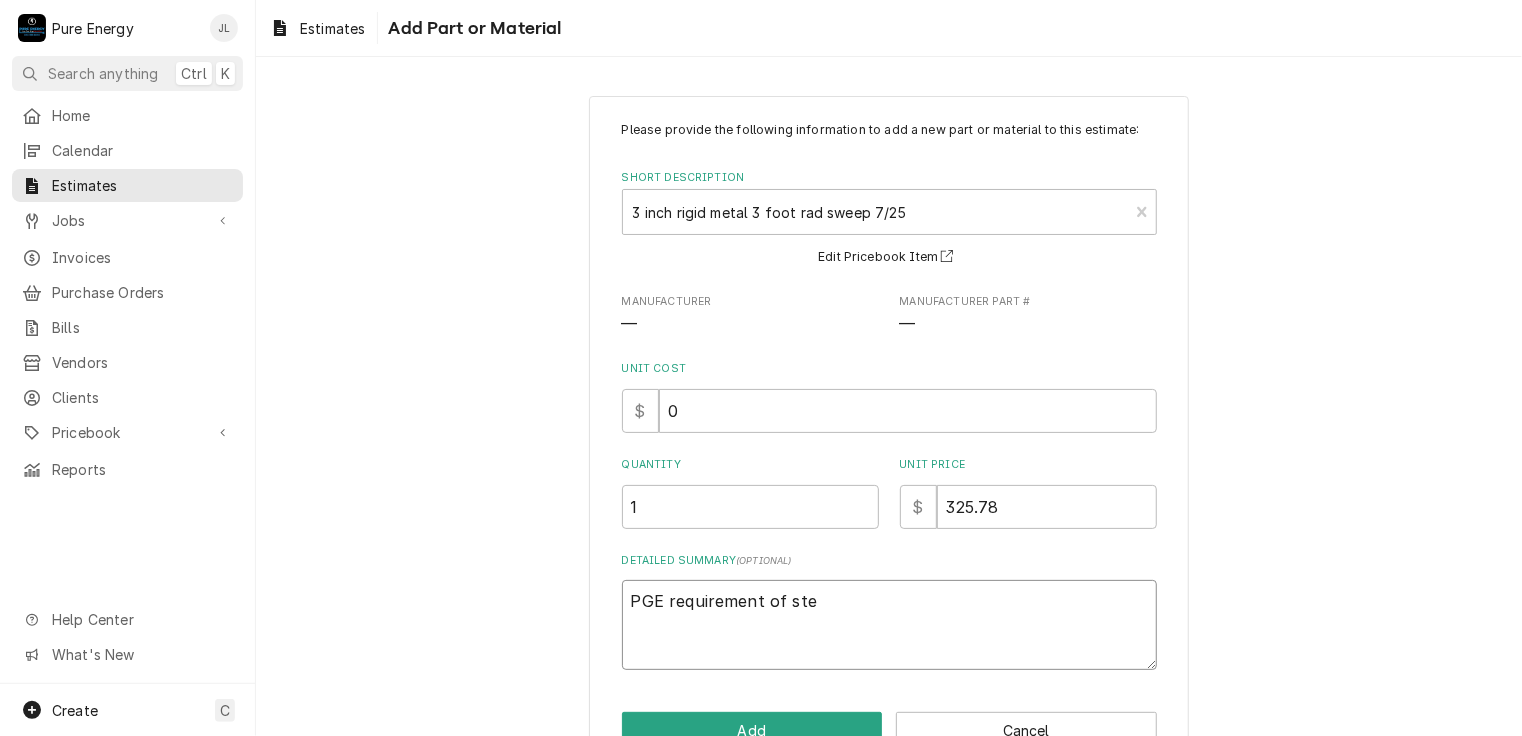 type on "x" 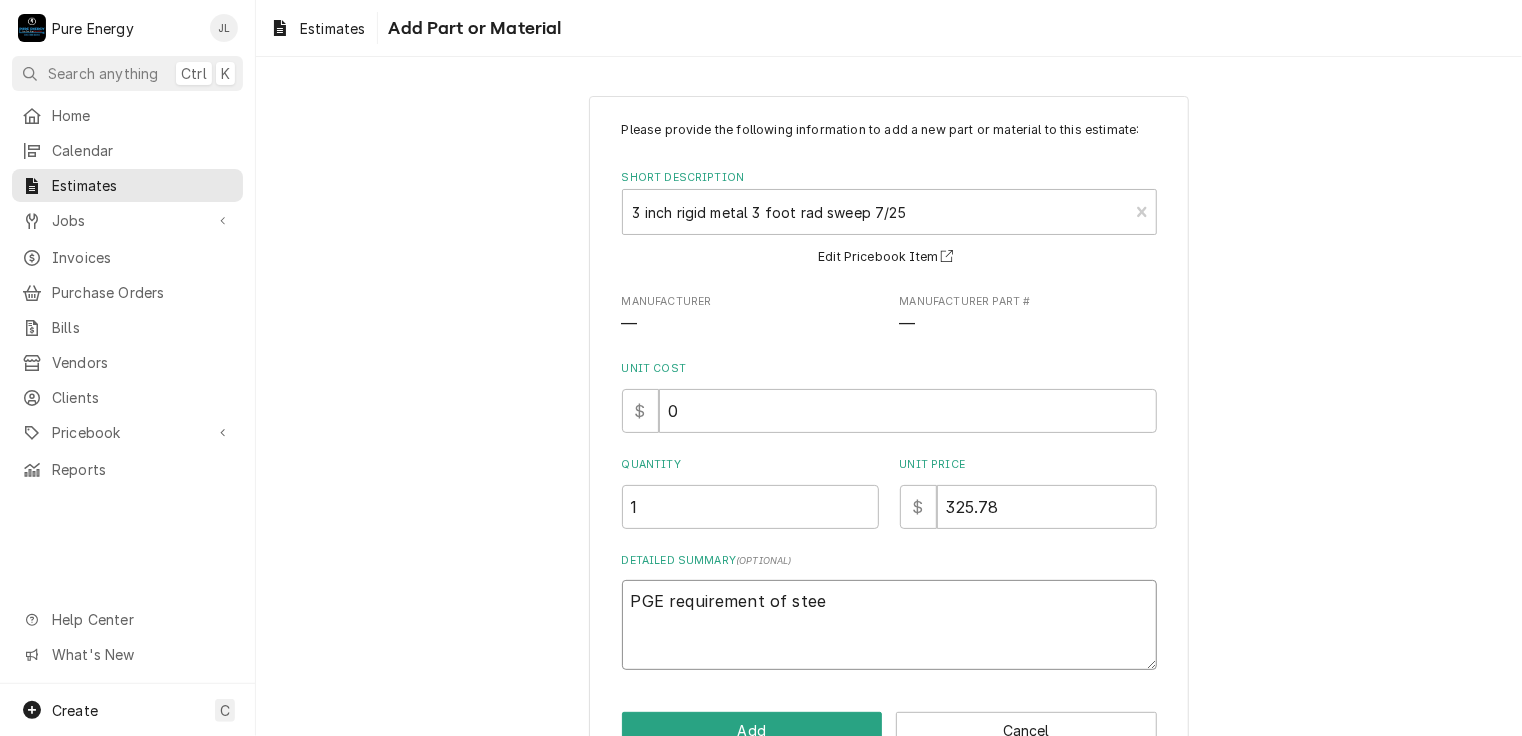 type on "x" 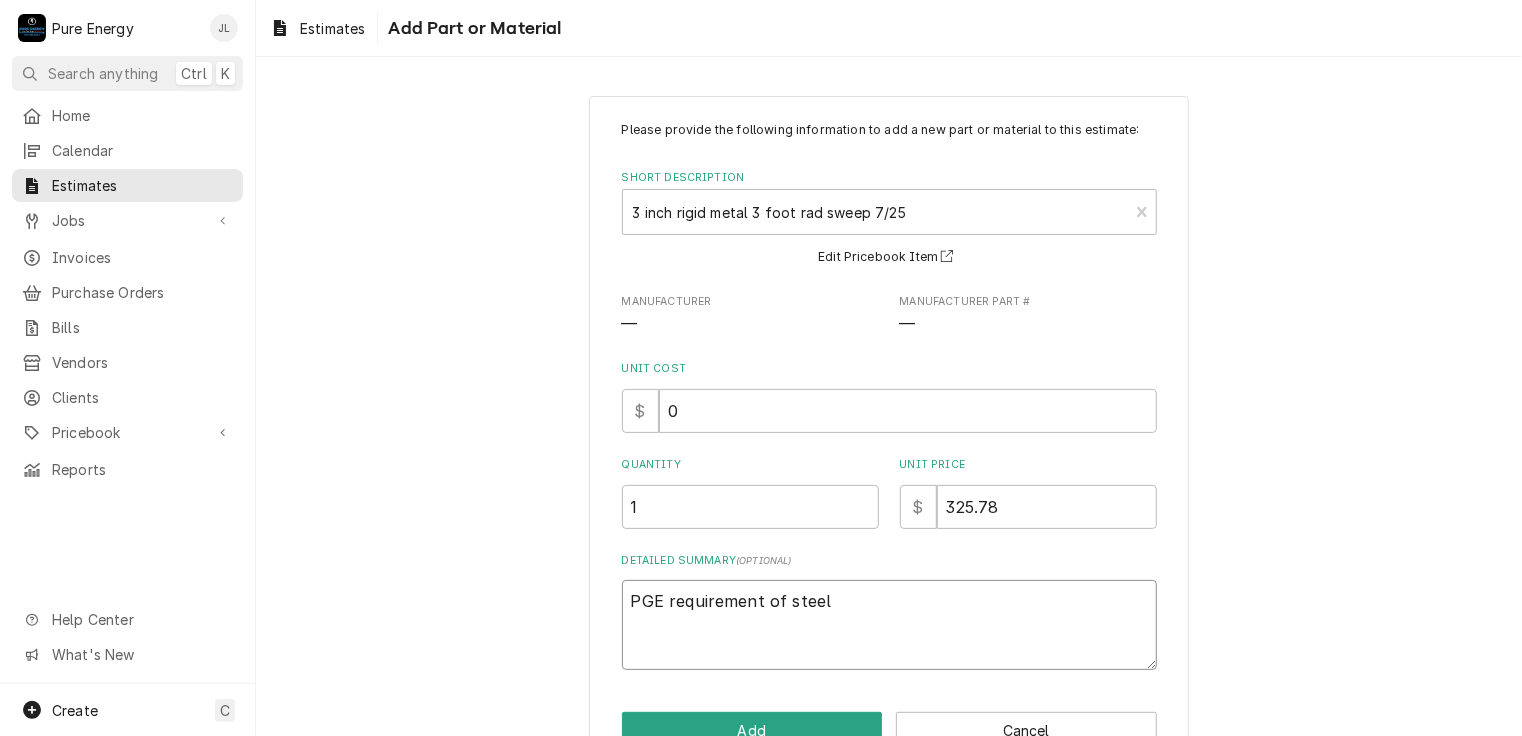 type on "x" 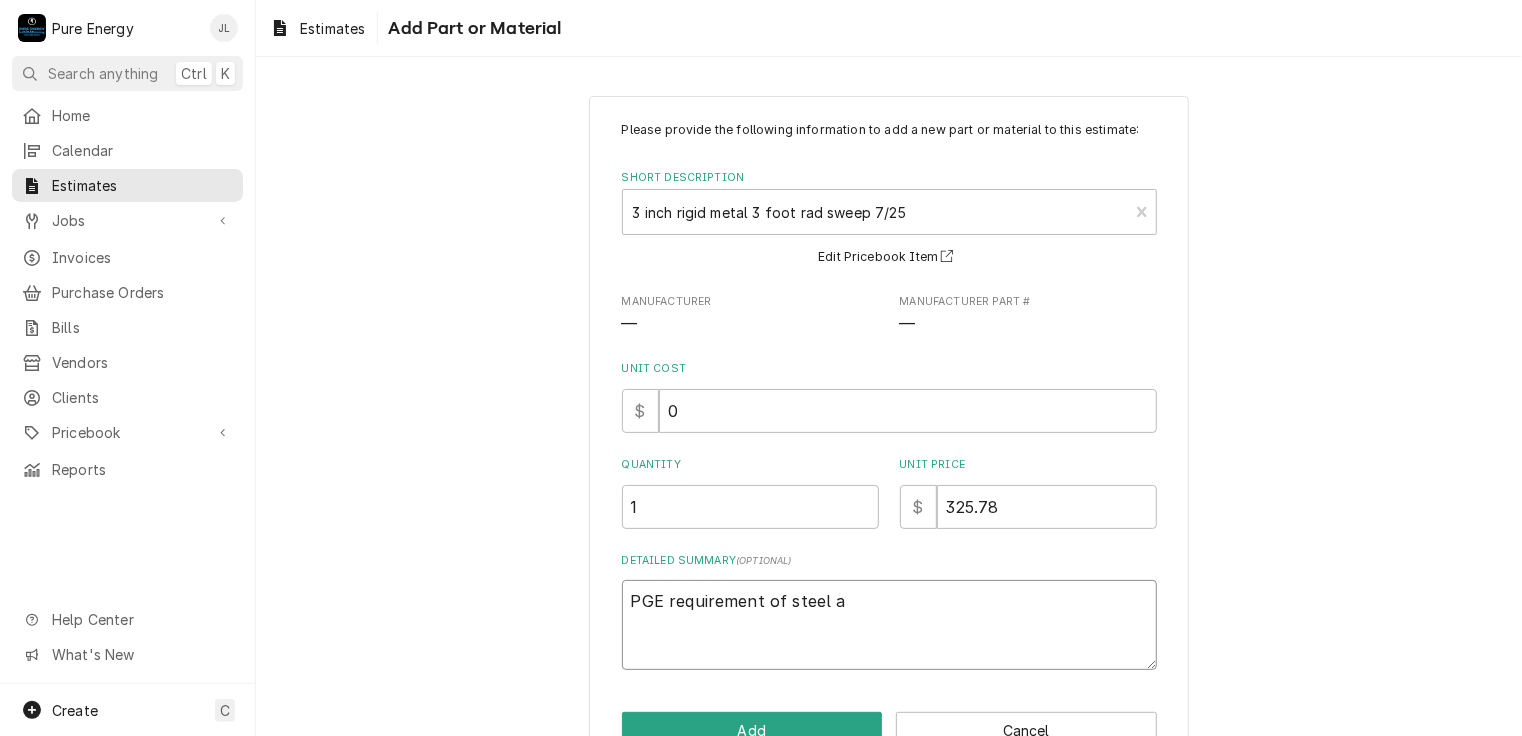 type on "x" 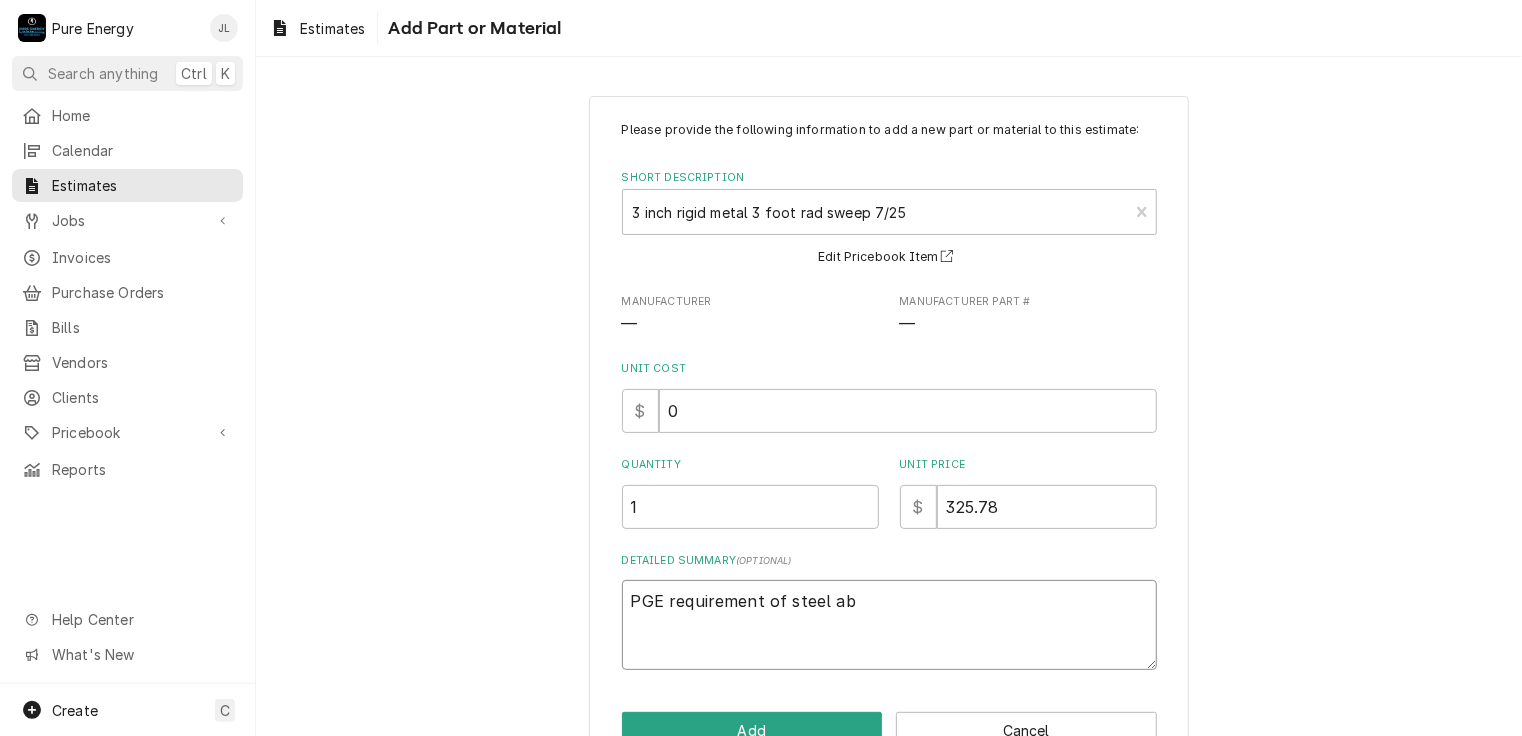 type on "PGE requirement of steel abo" 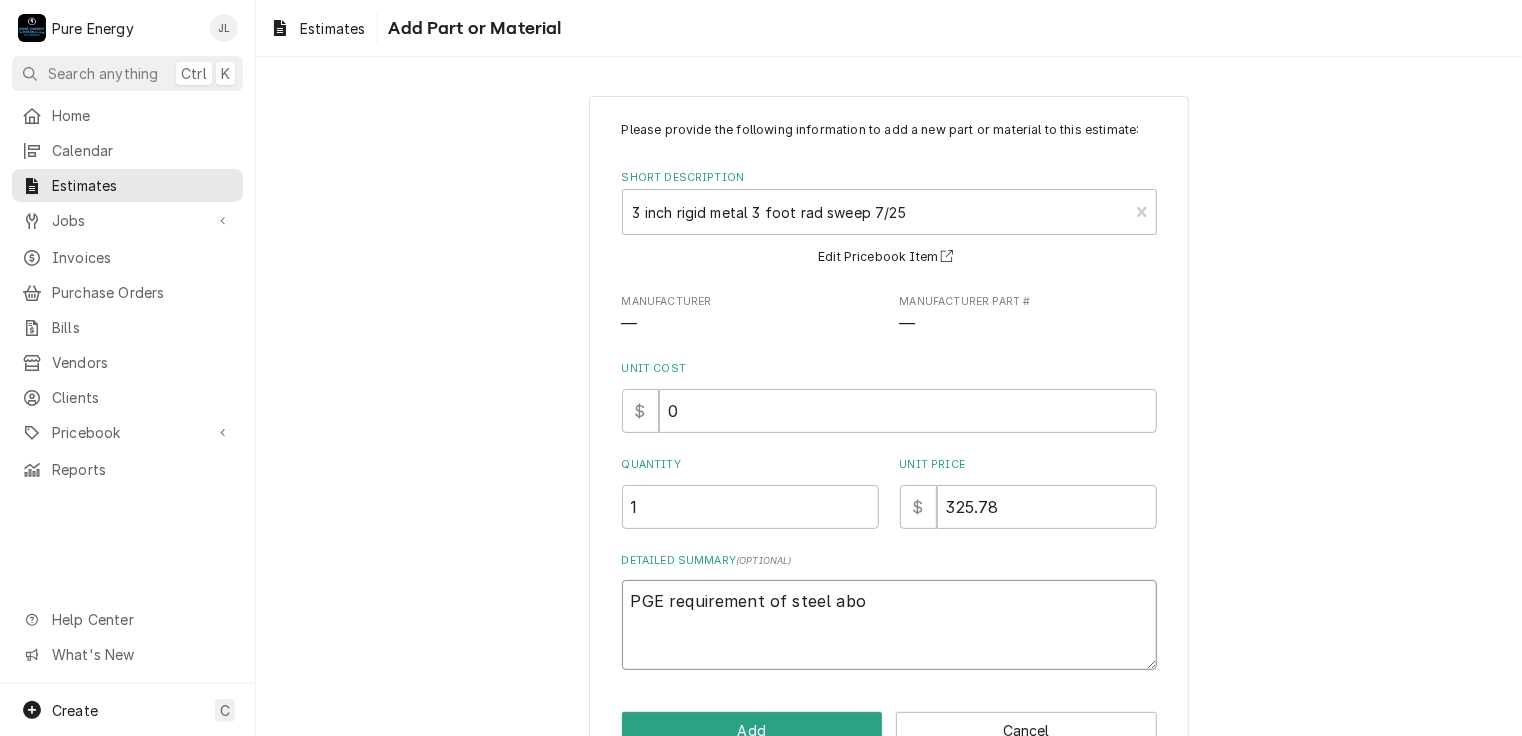 type on "x" 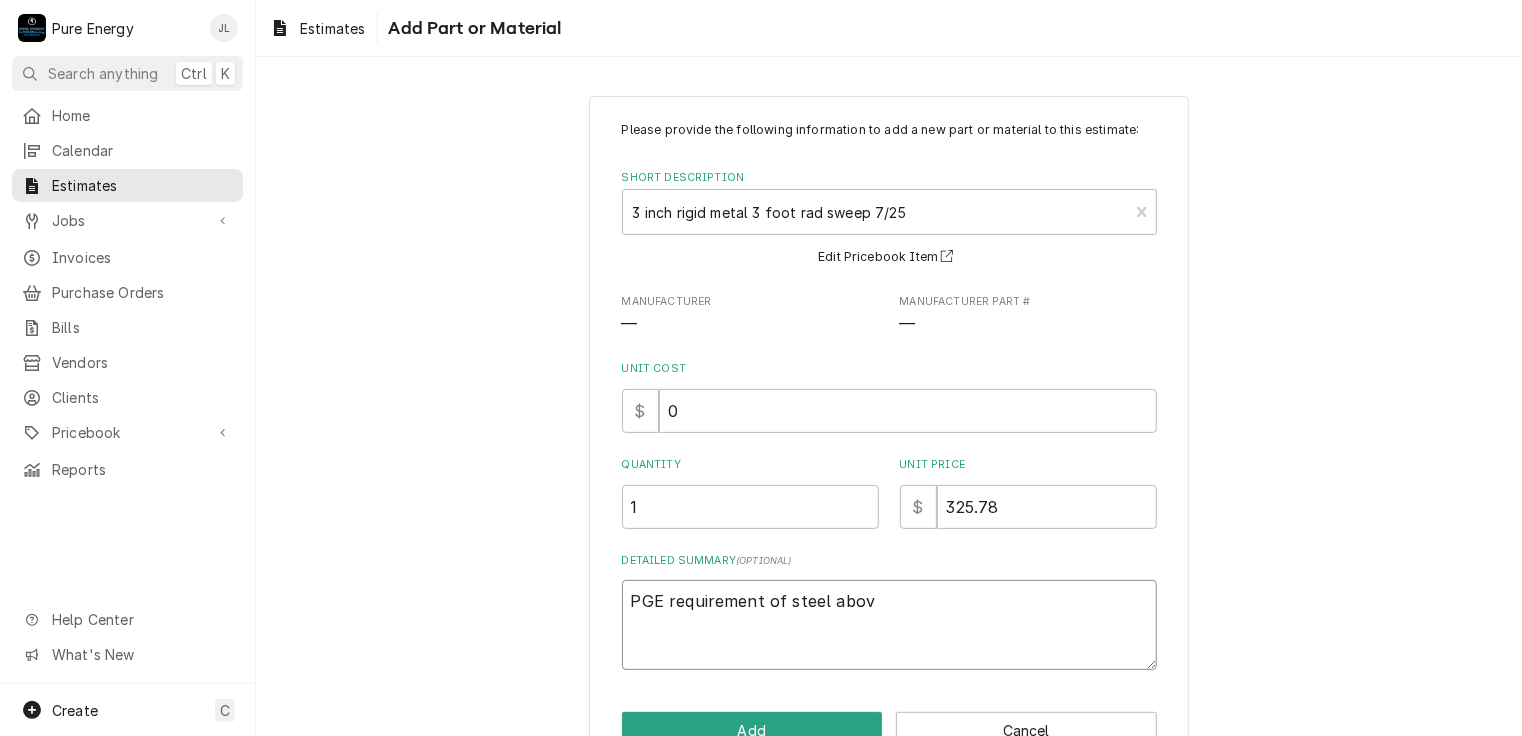 type on "x" 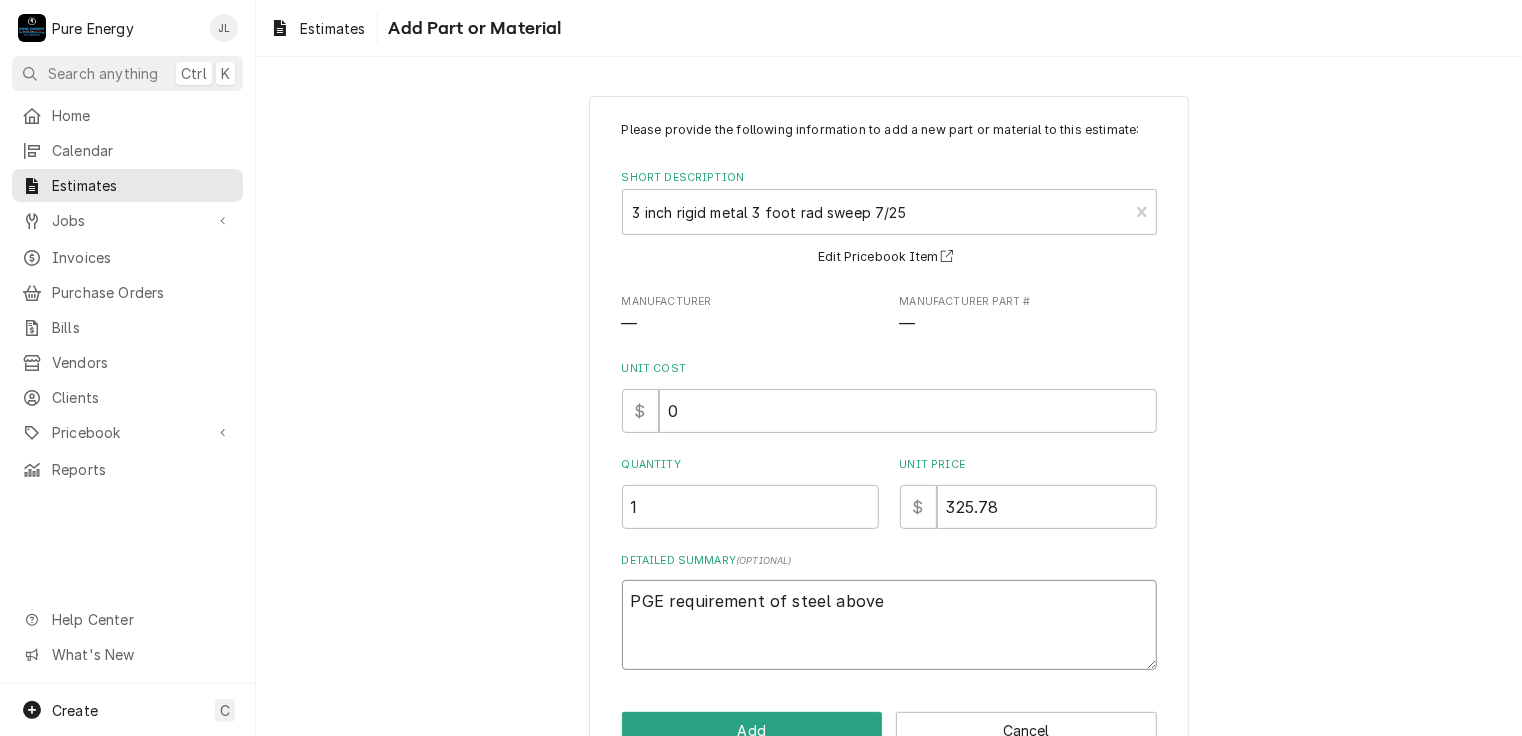 type on "x" 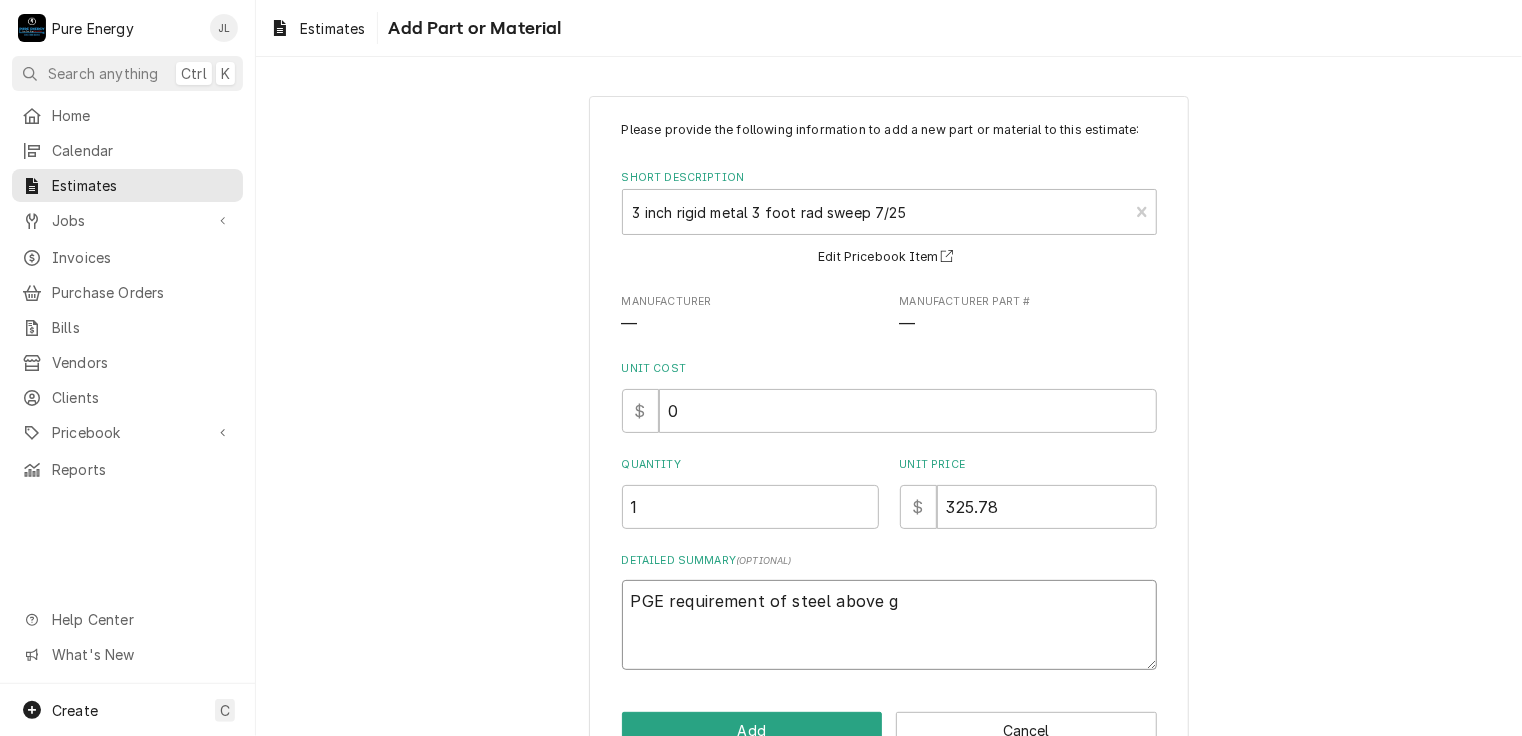 type on "x" 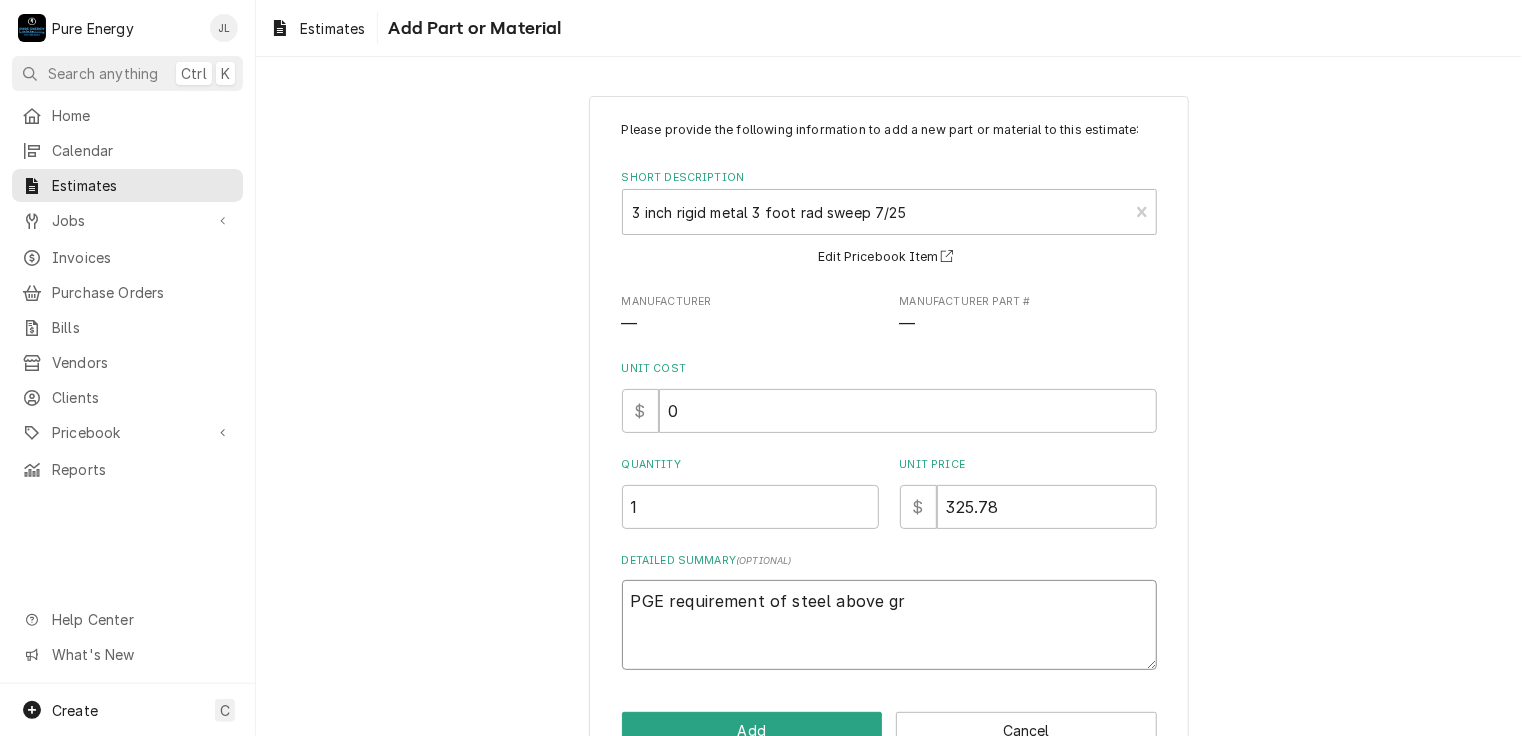 type on "PGE requirement of steel above gro" 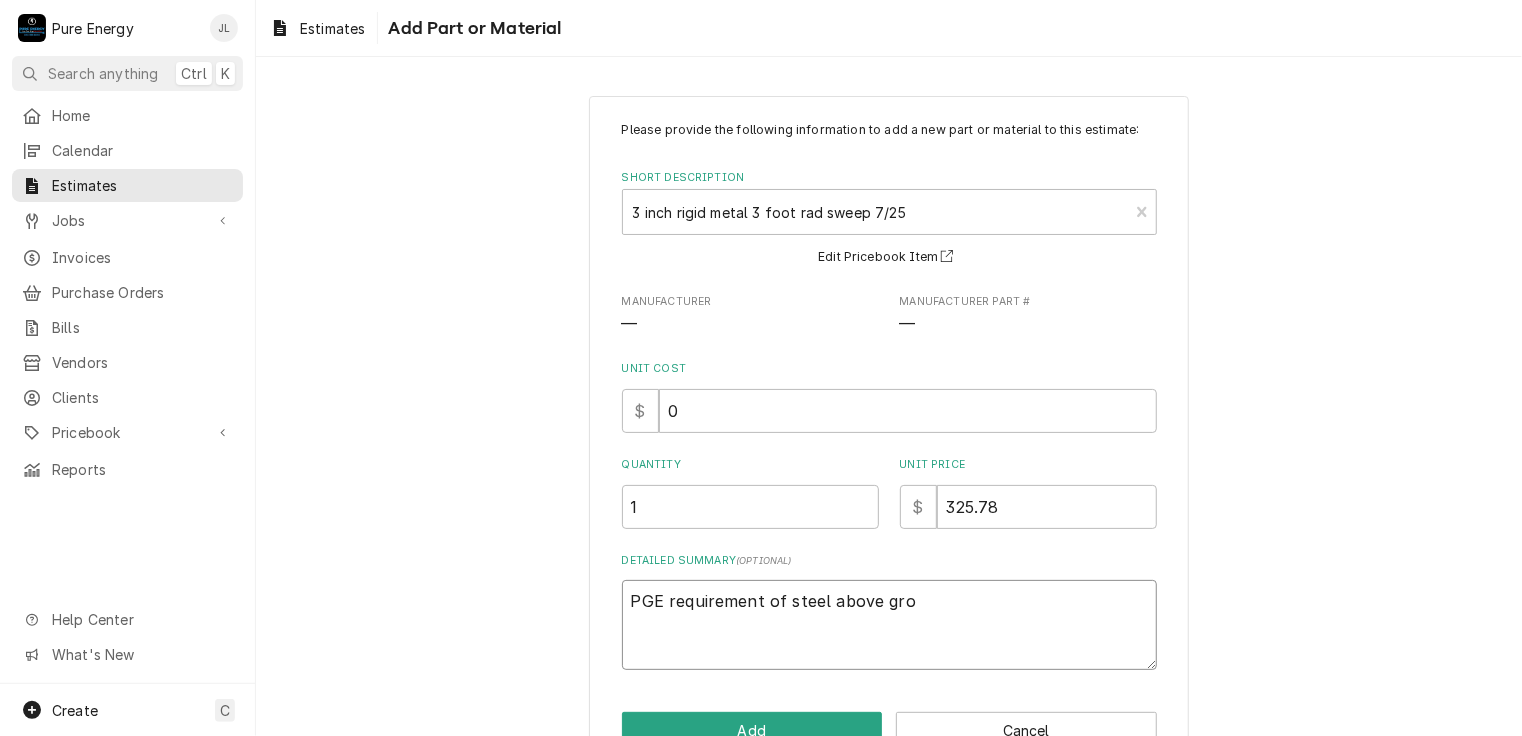 type on "x" 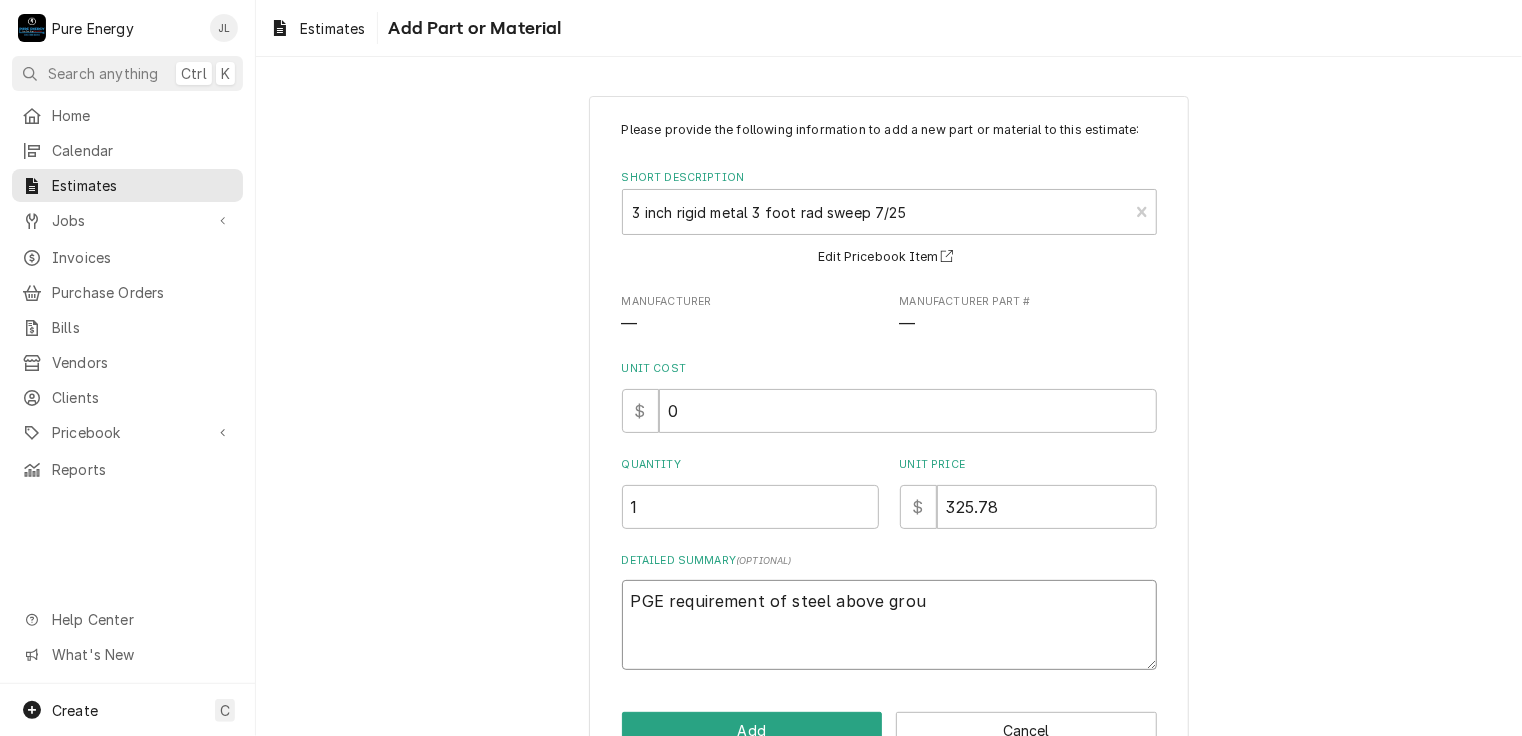 type on "x" 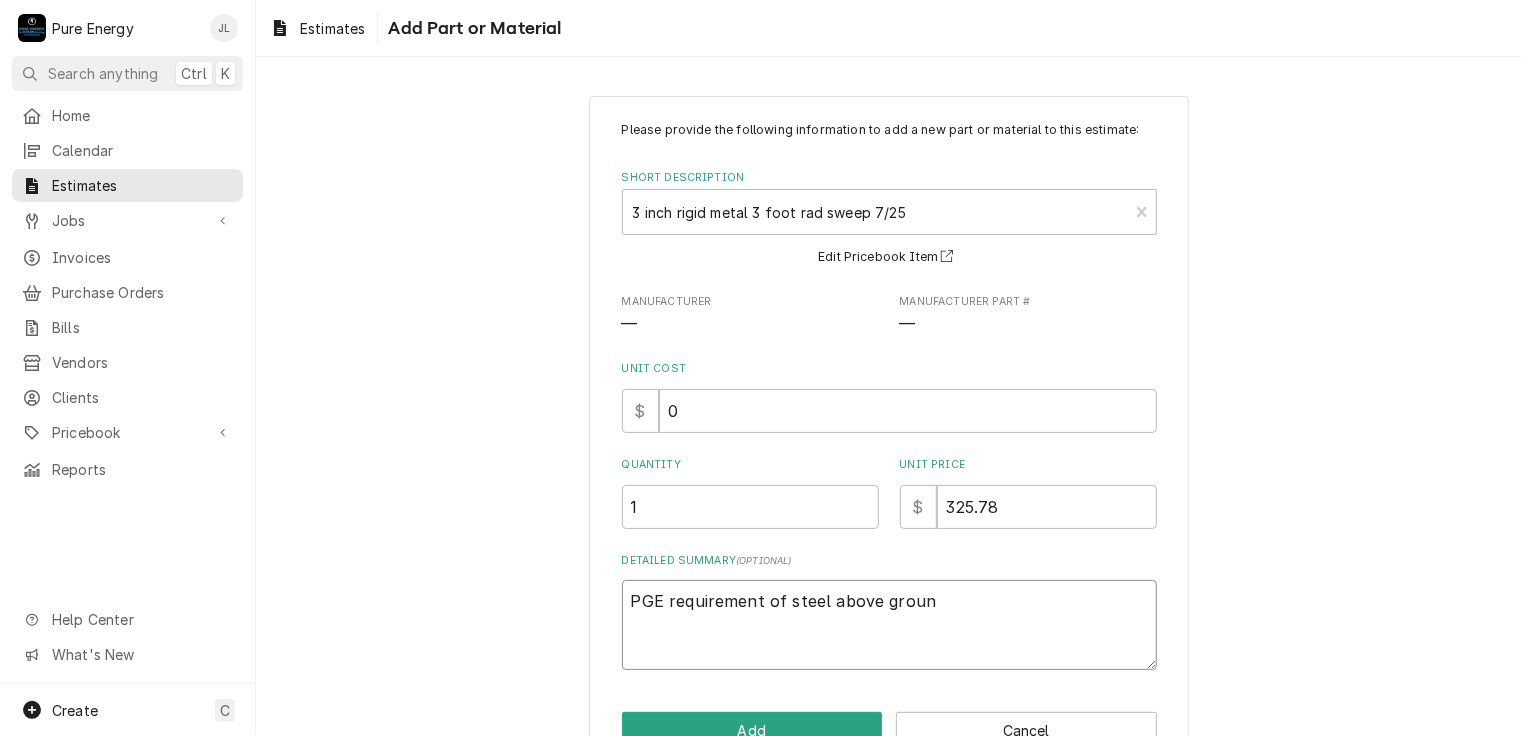 type on "x" 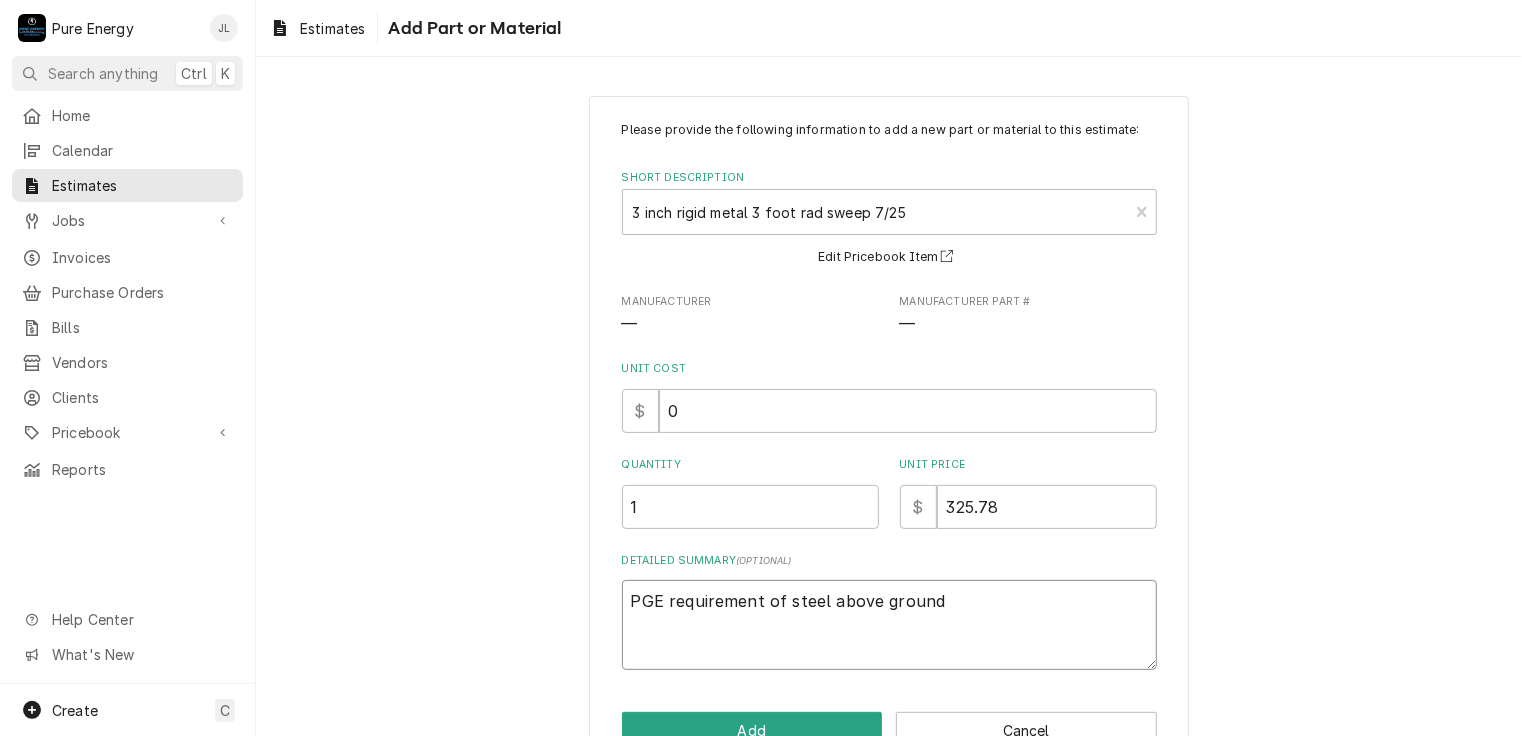 type on "x" 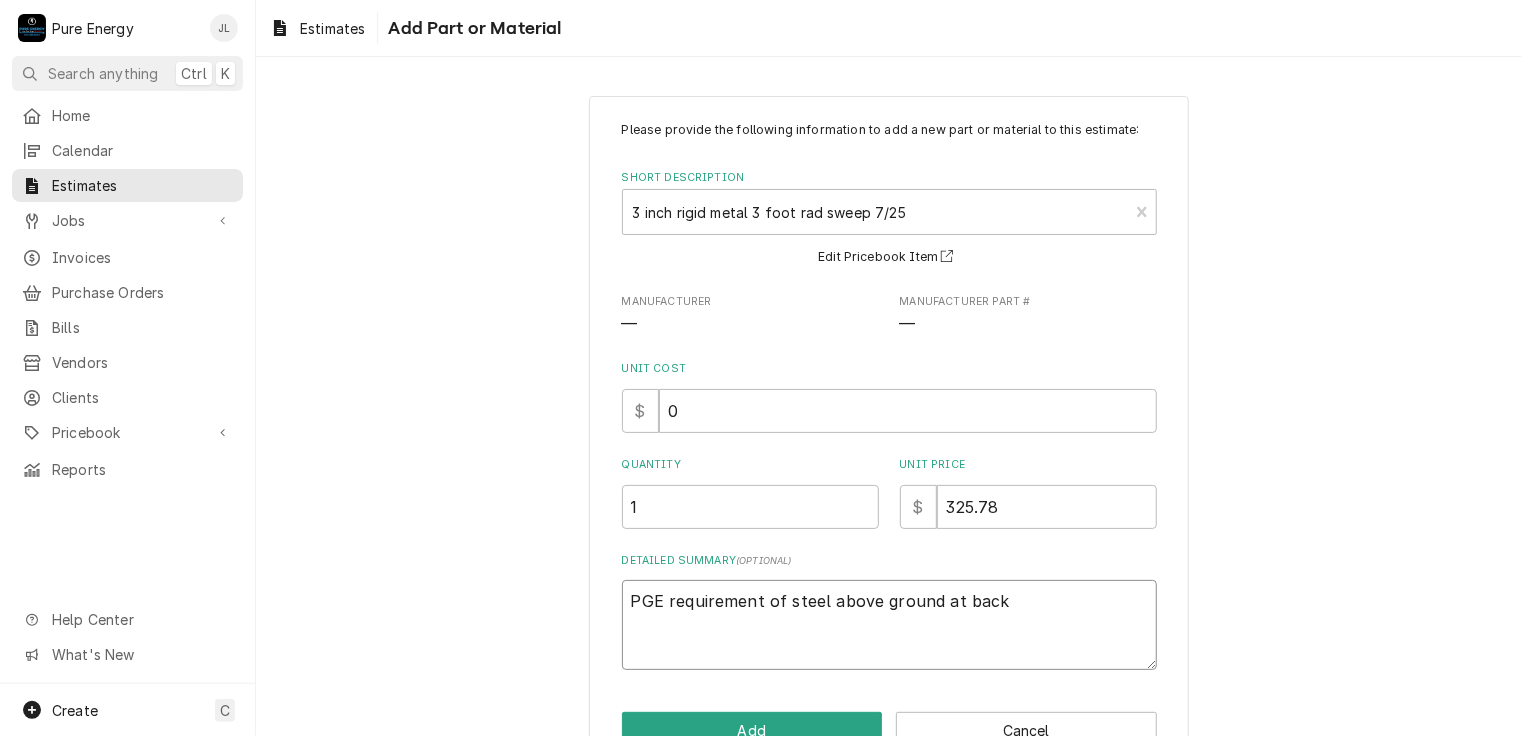 type on "x" 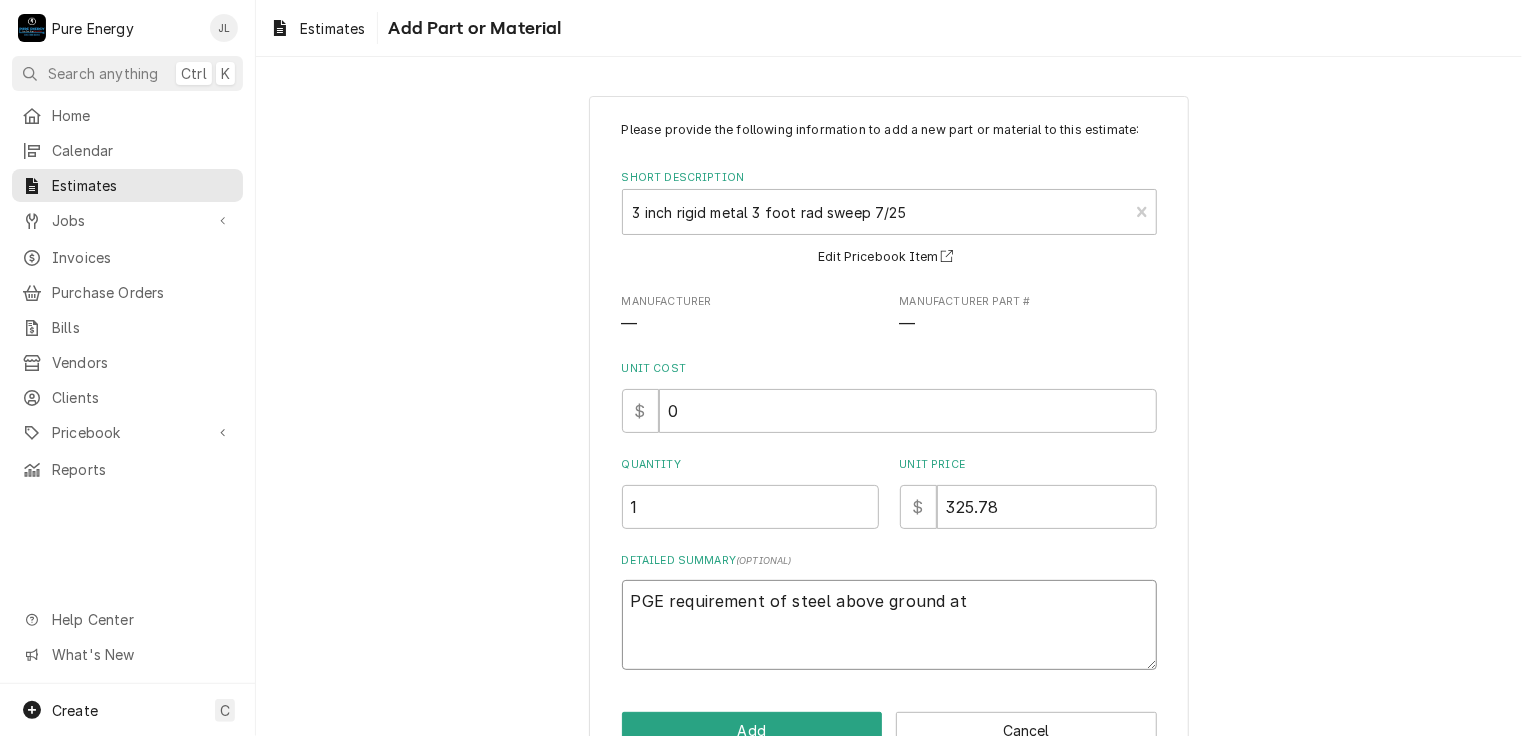 type on "x" 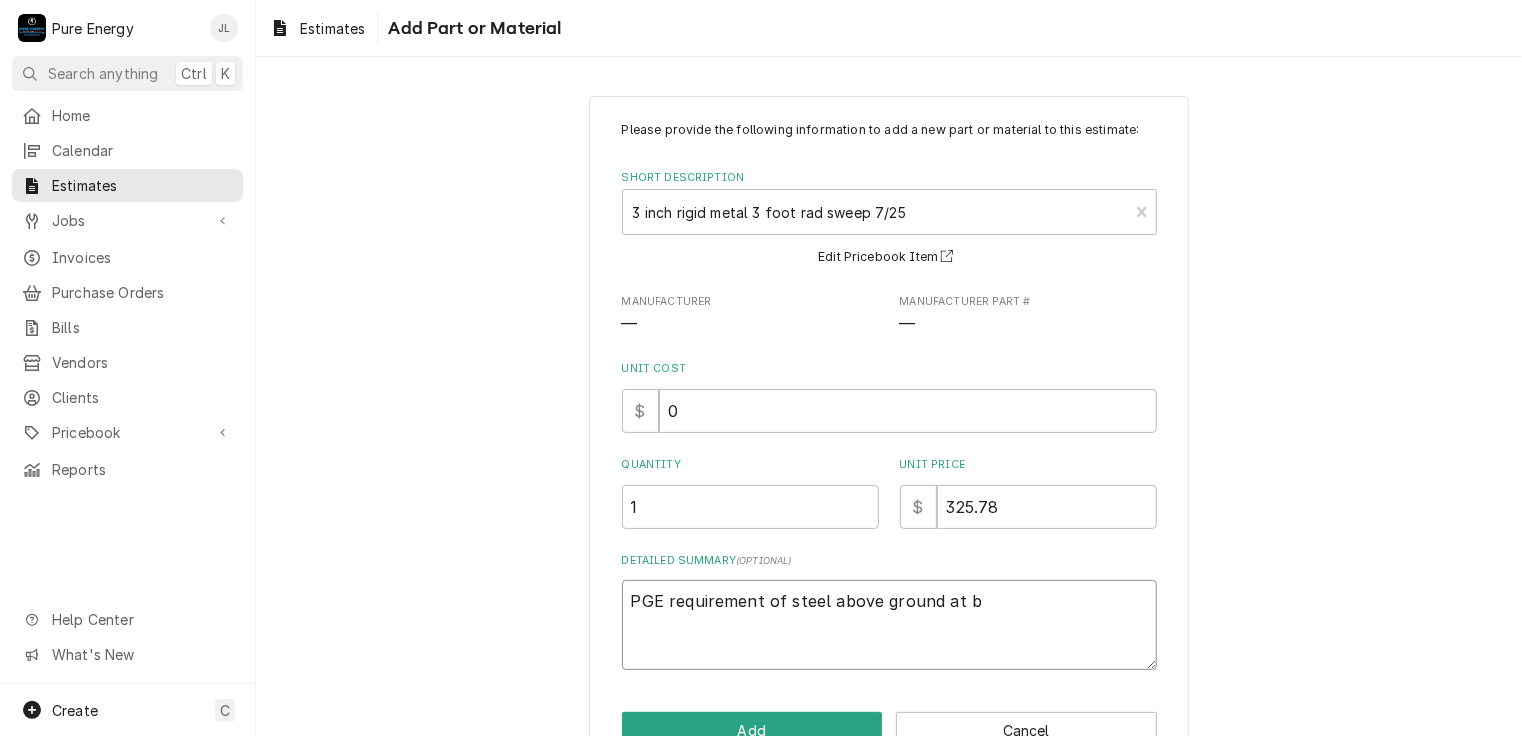 type on "x" 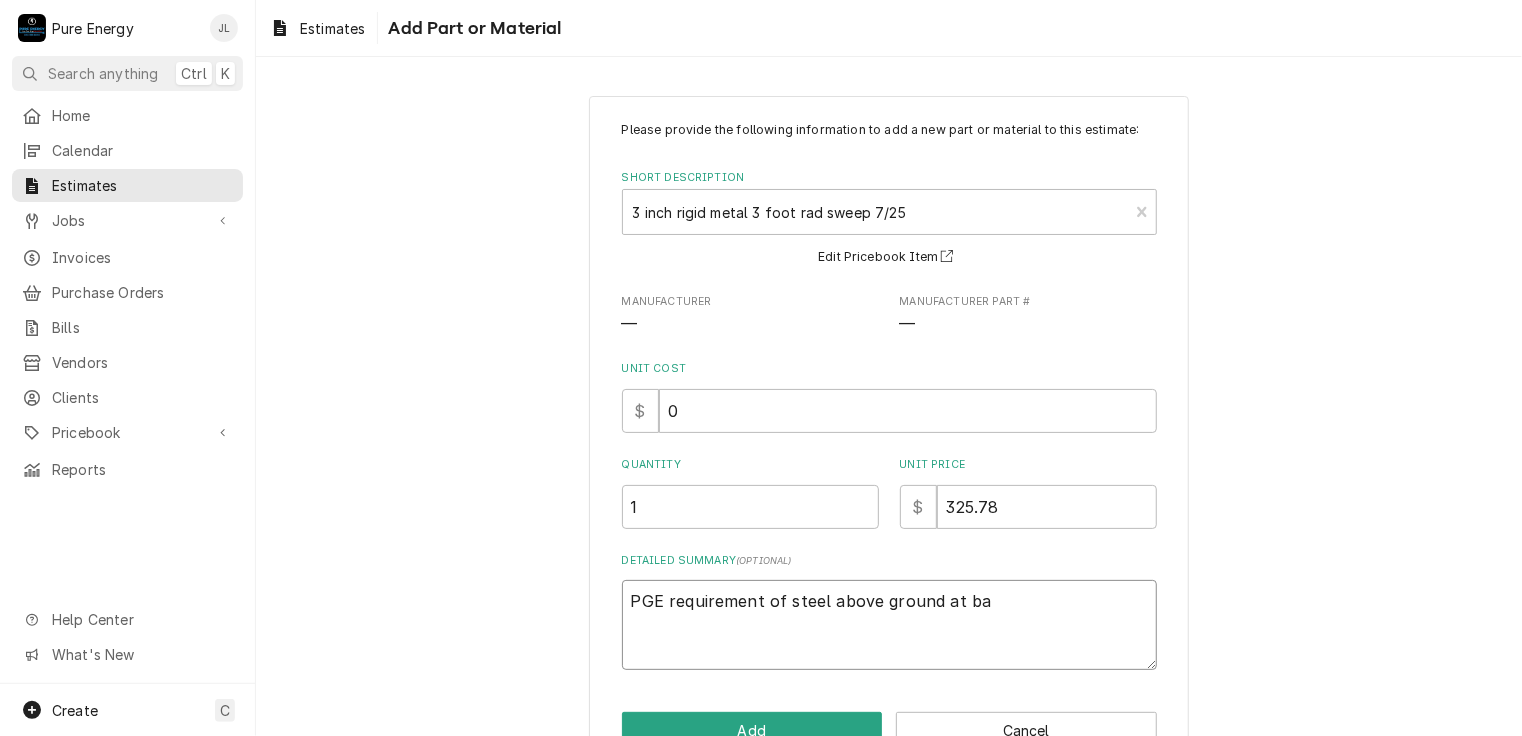 type on "x" 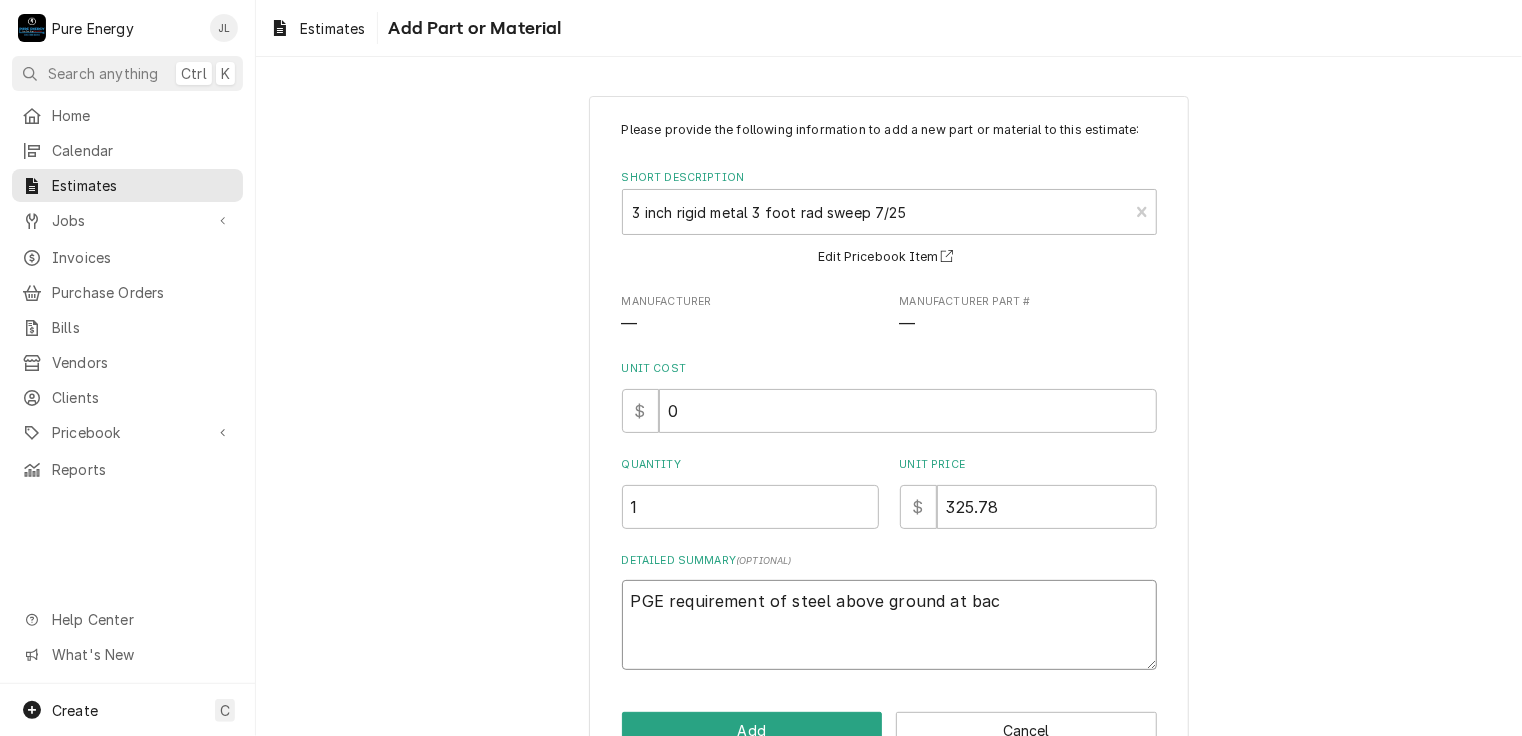 type on "x" 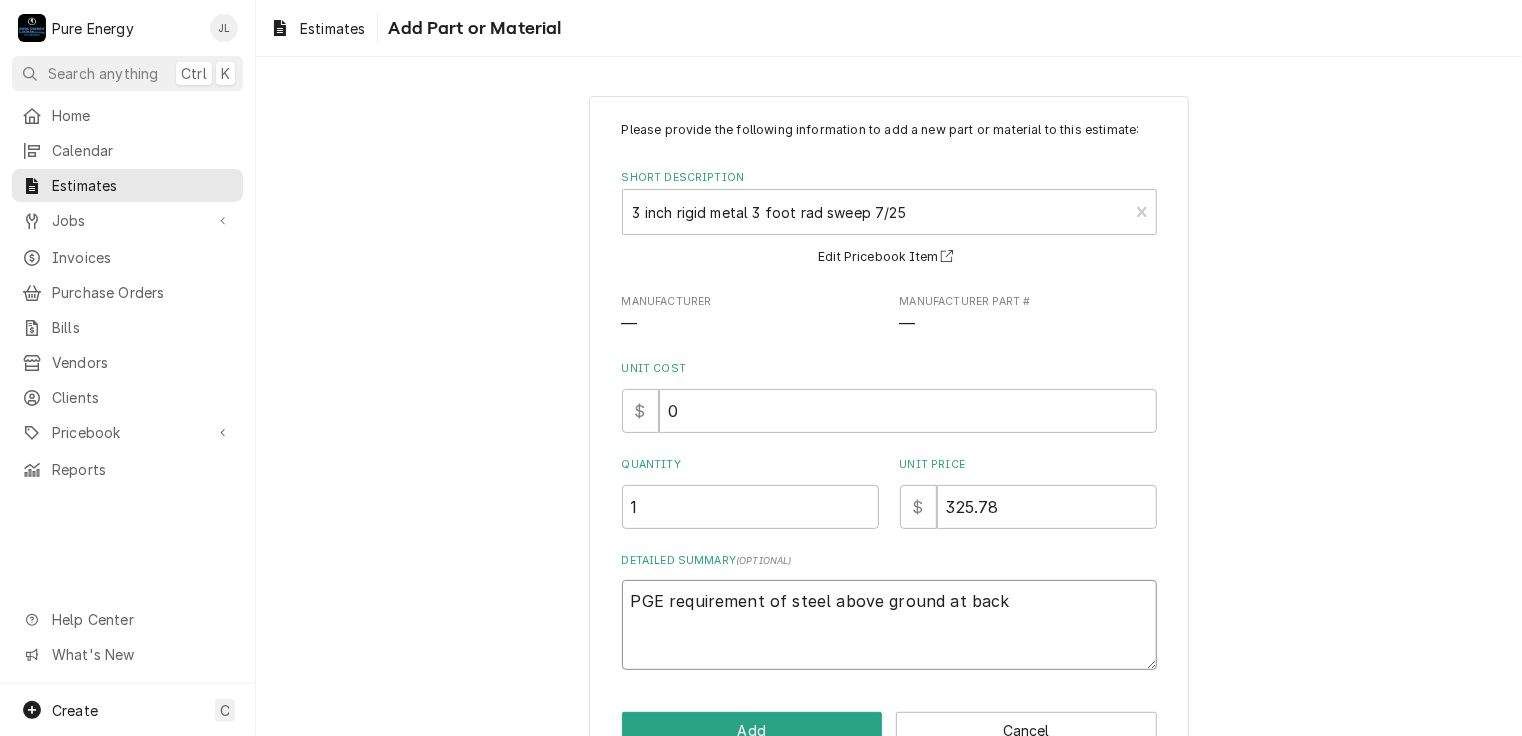 type on "PGE requirement of steel above ground at back" 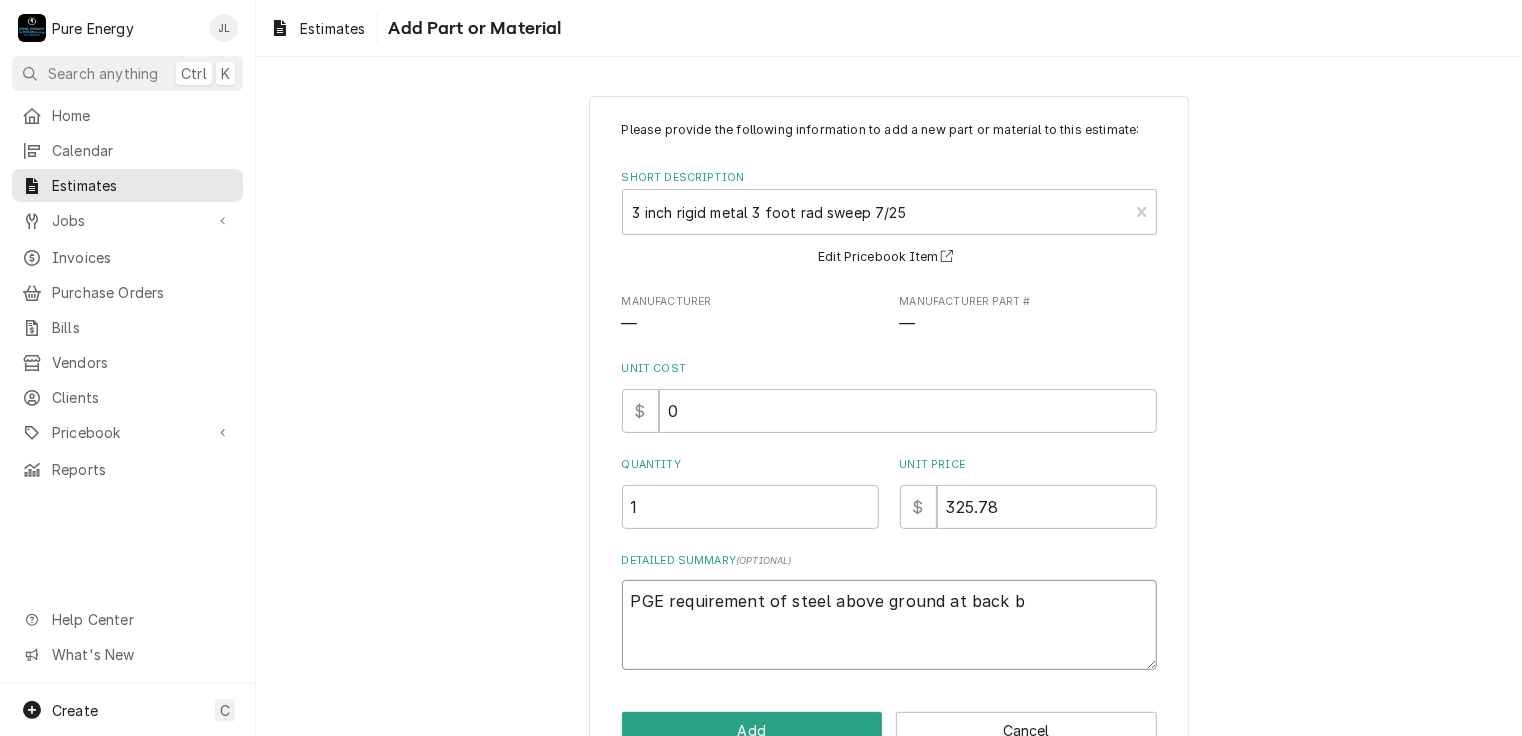 type on "x" 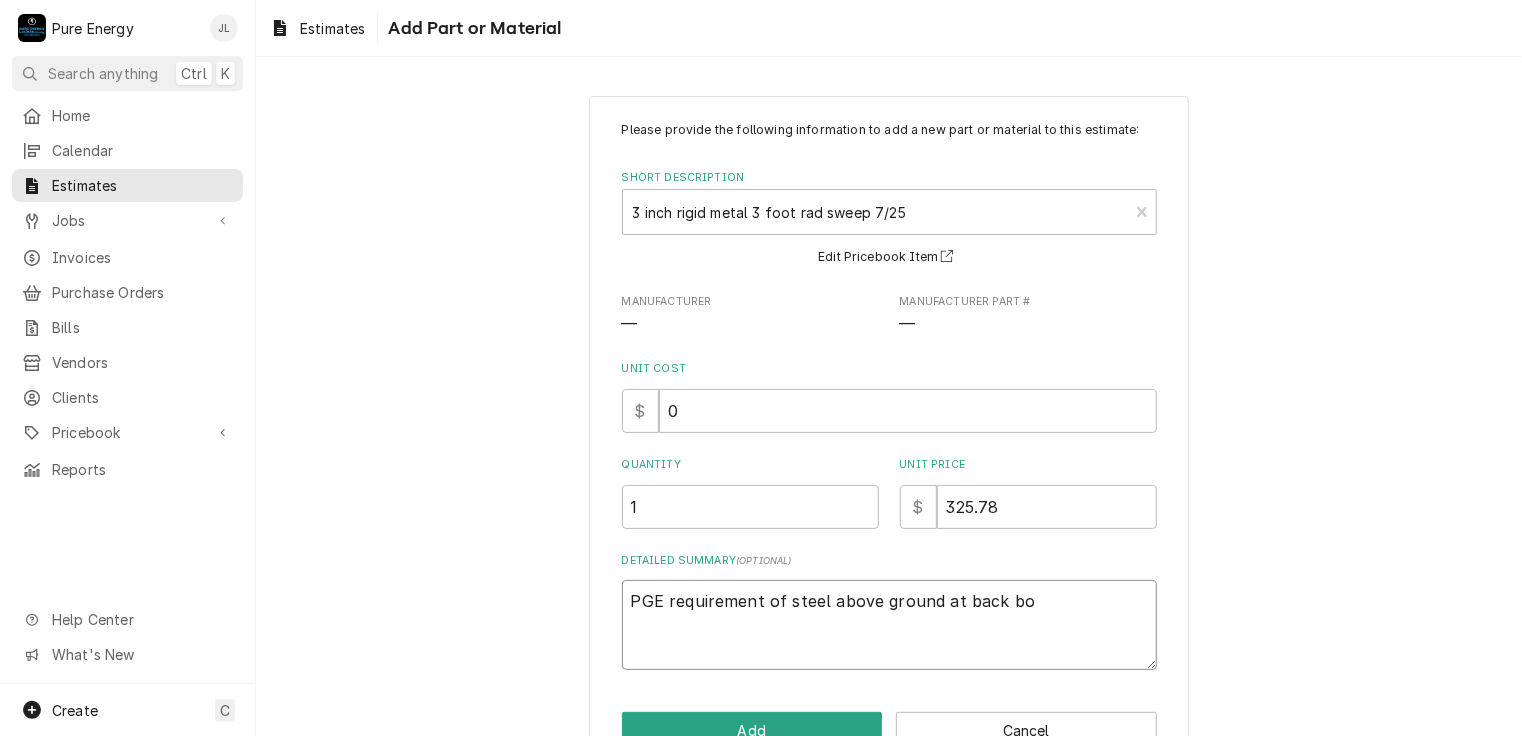 type on "x" 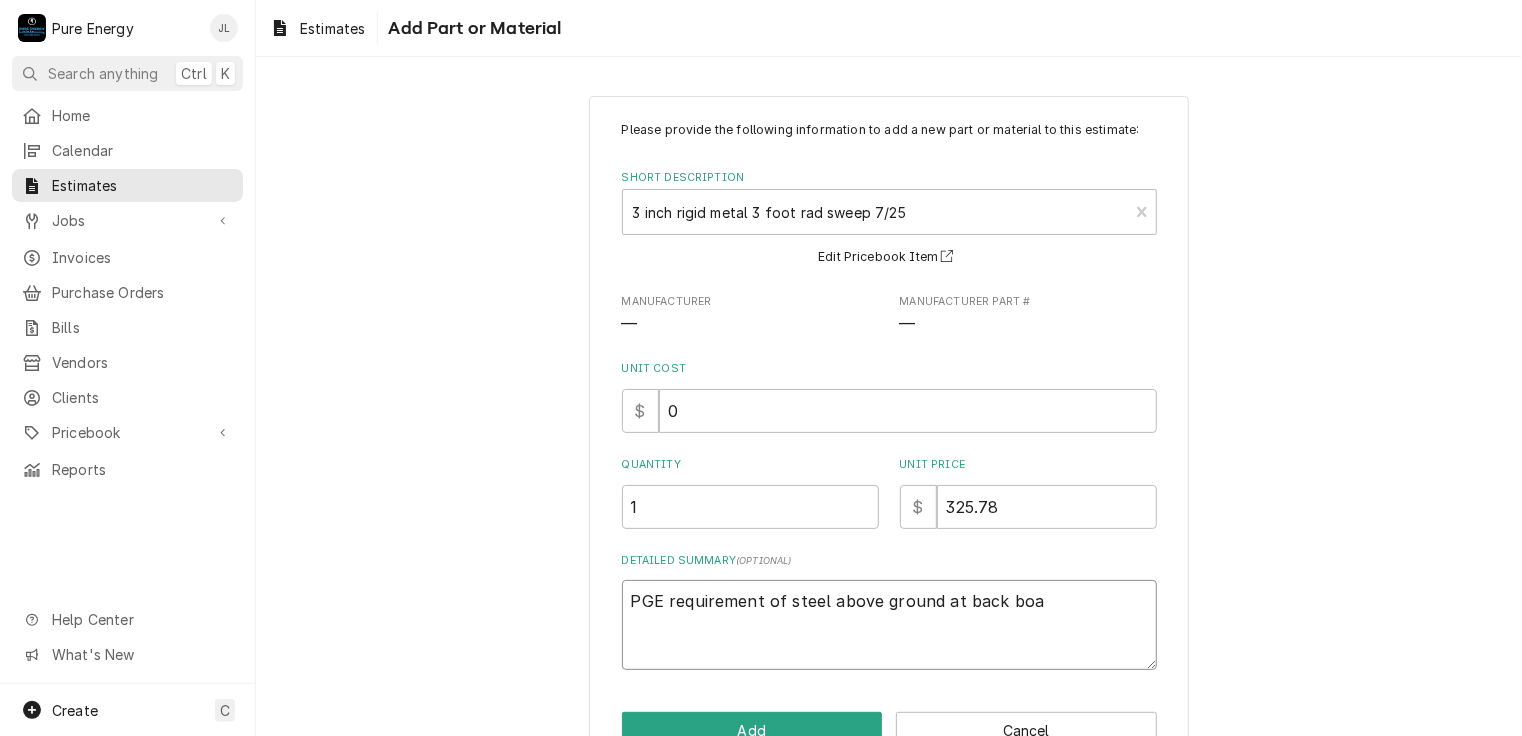 type on "PGE requirement of steel above ground at back boar" 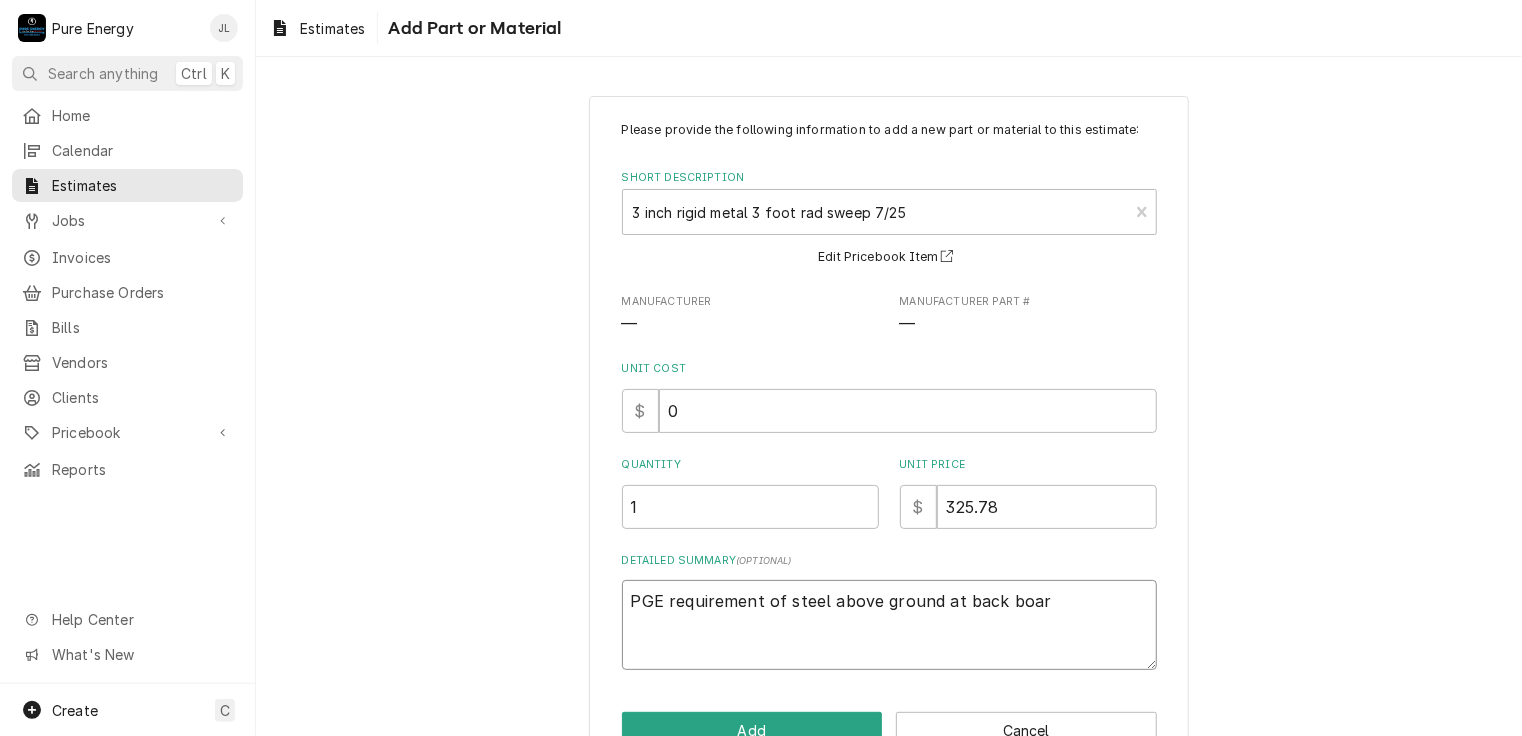 type on "x" 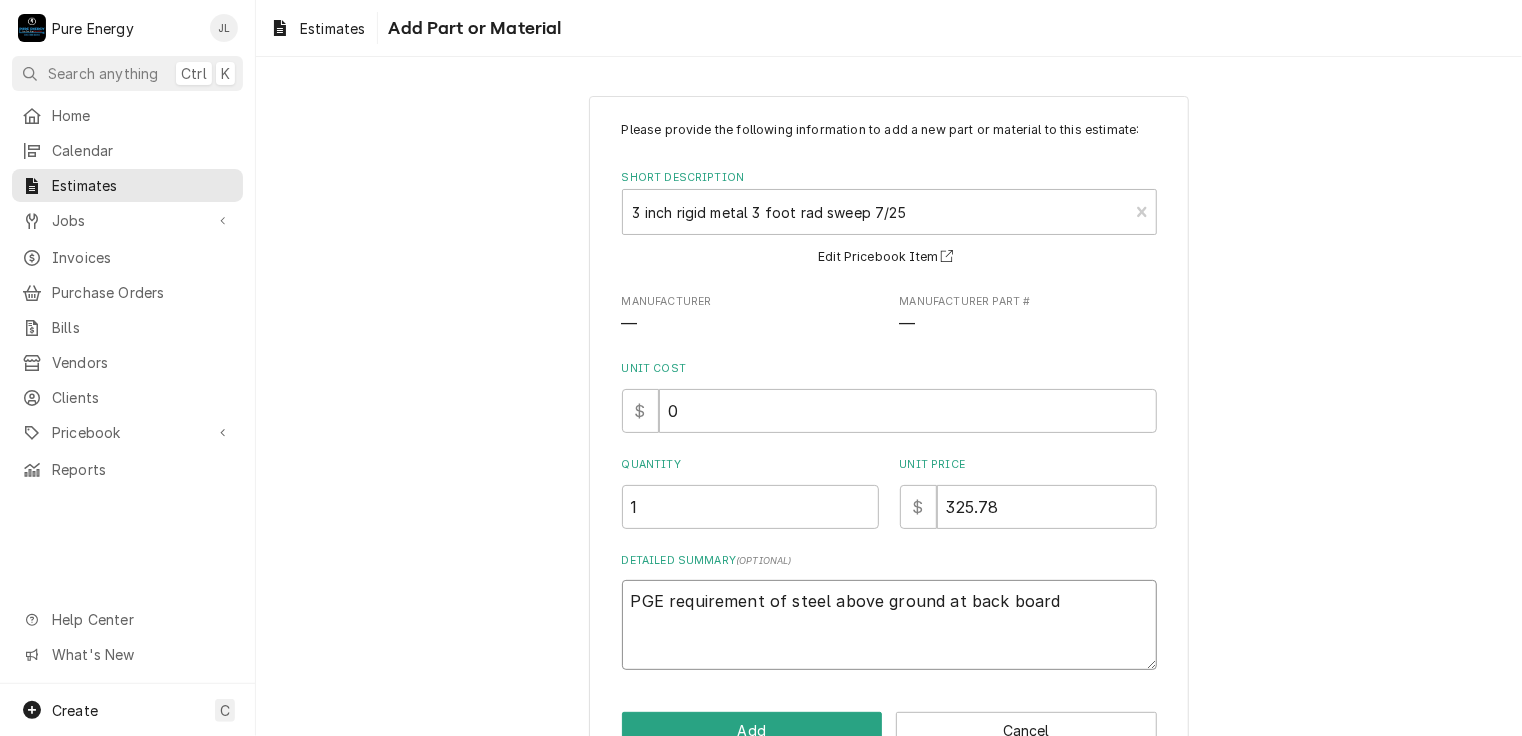 type on "x" 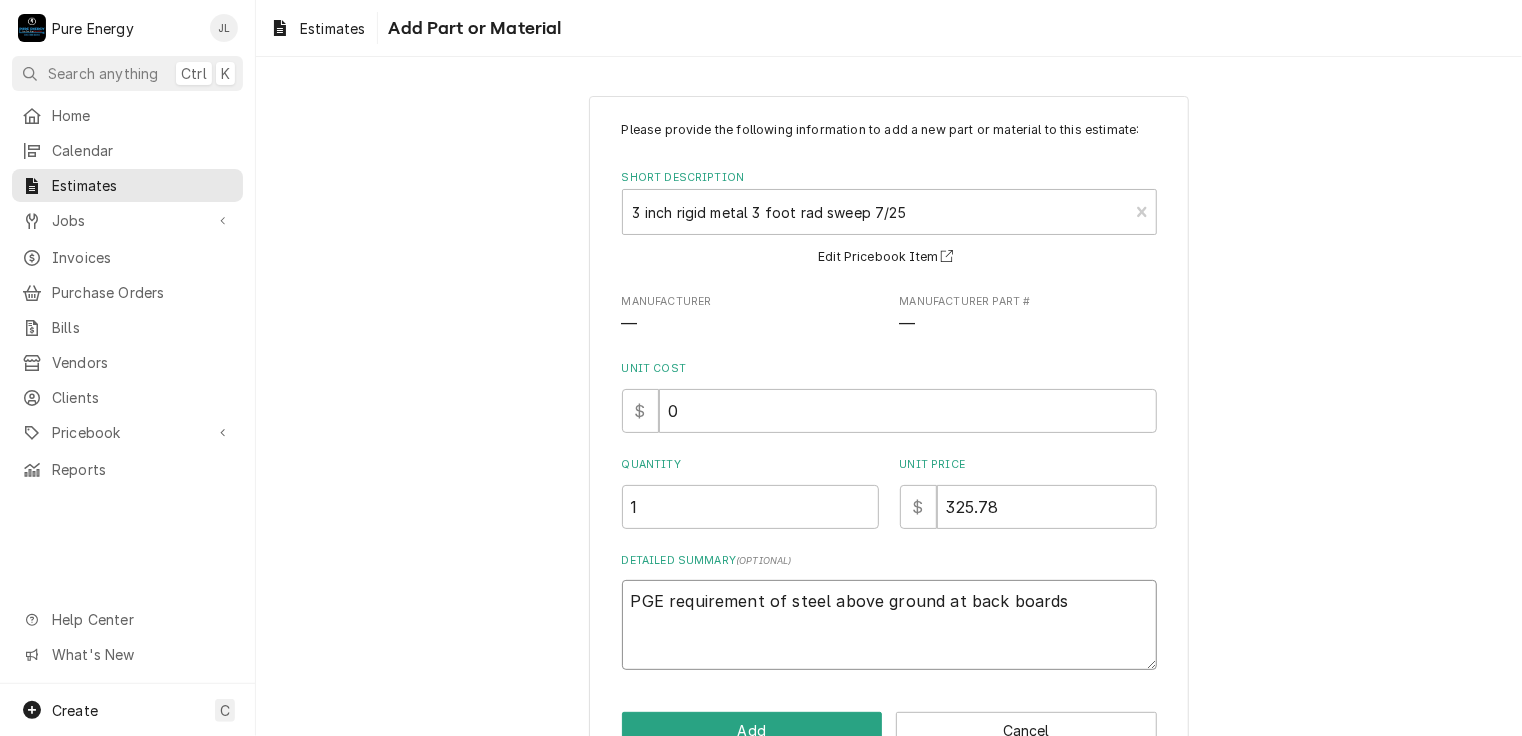 type on "x" 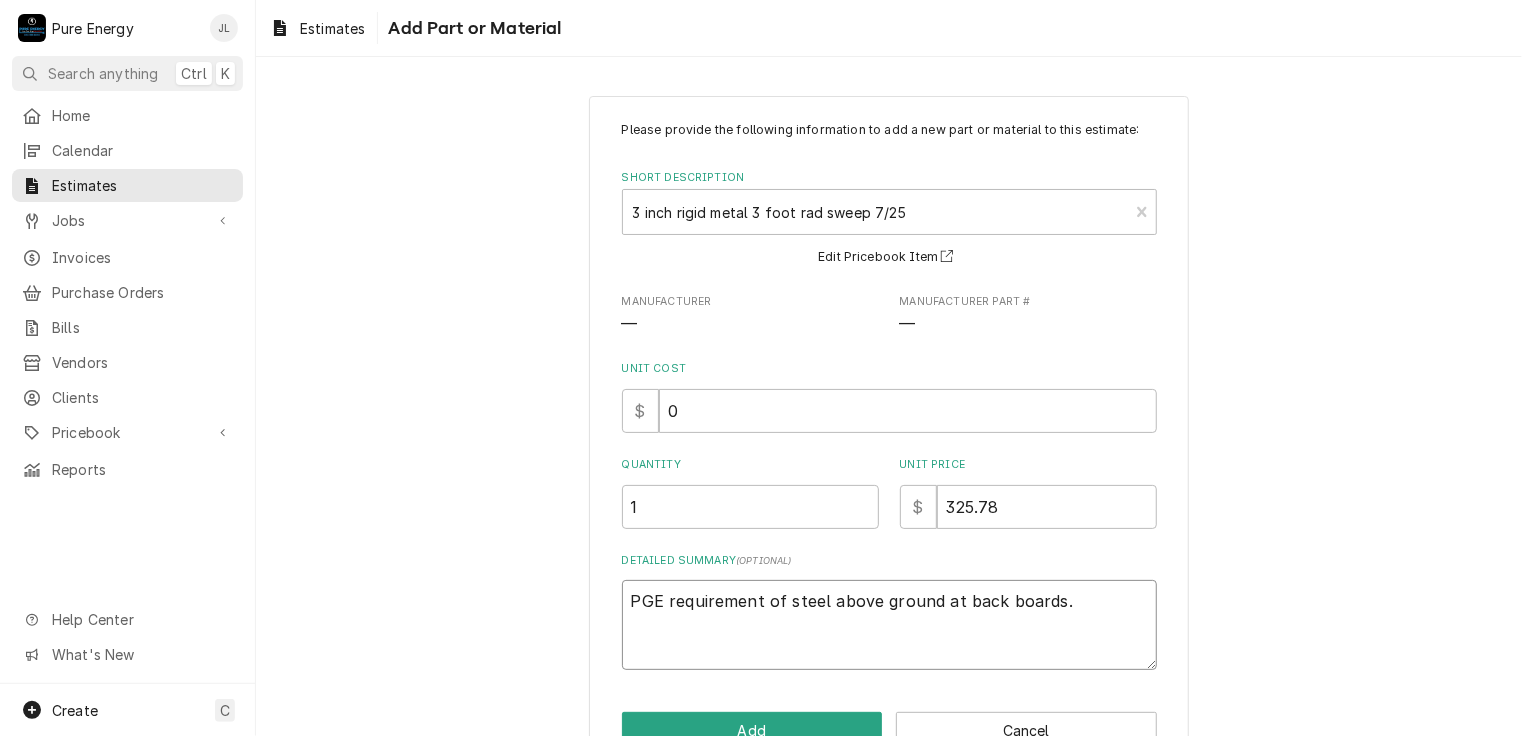 type on "x" 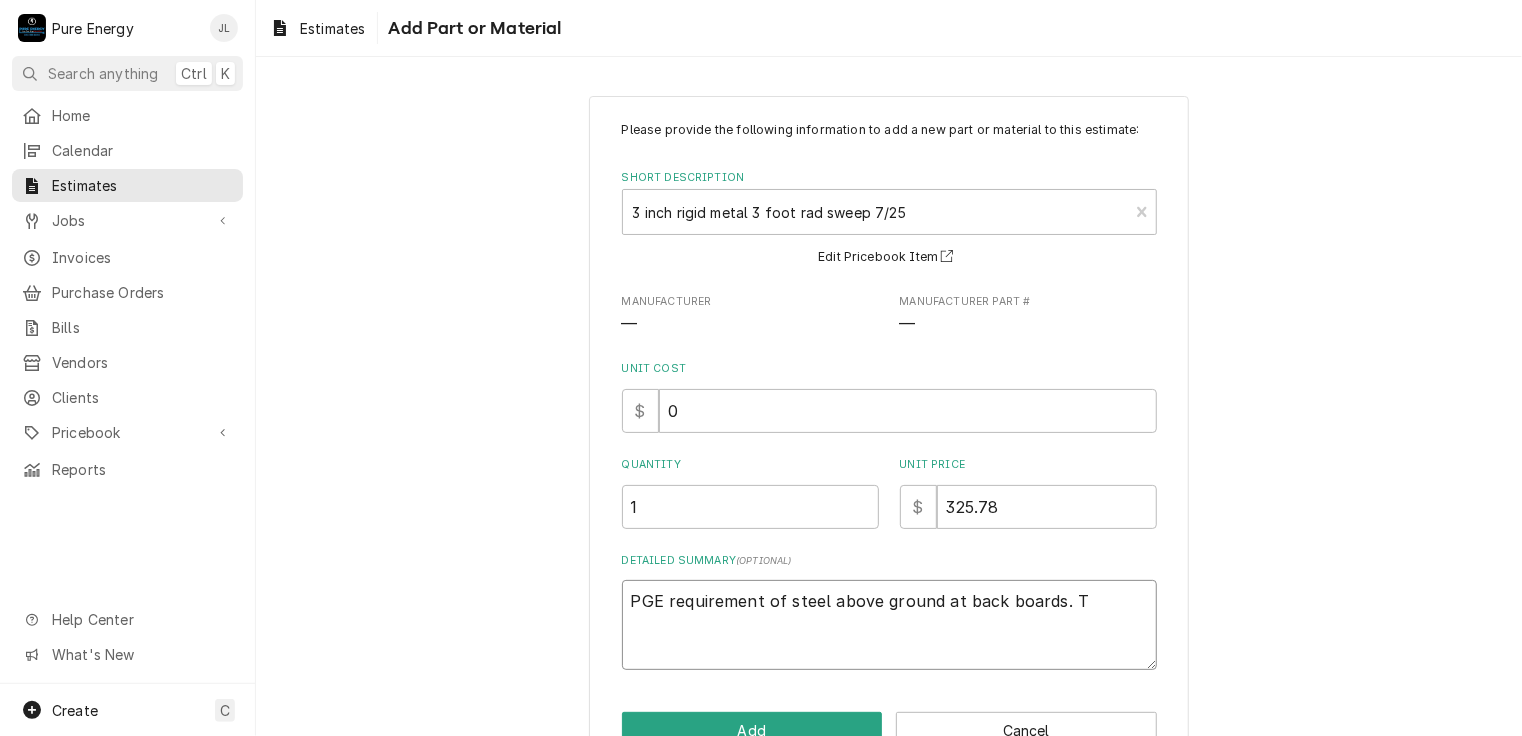 type on "PGE requirement of steel above ground at back boards.  Th" 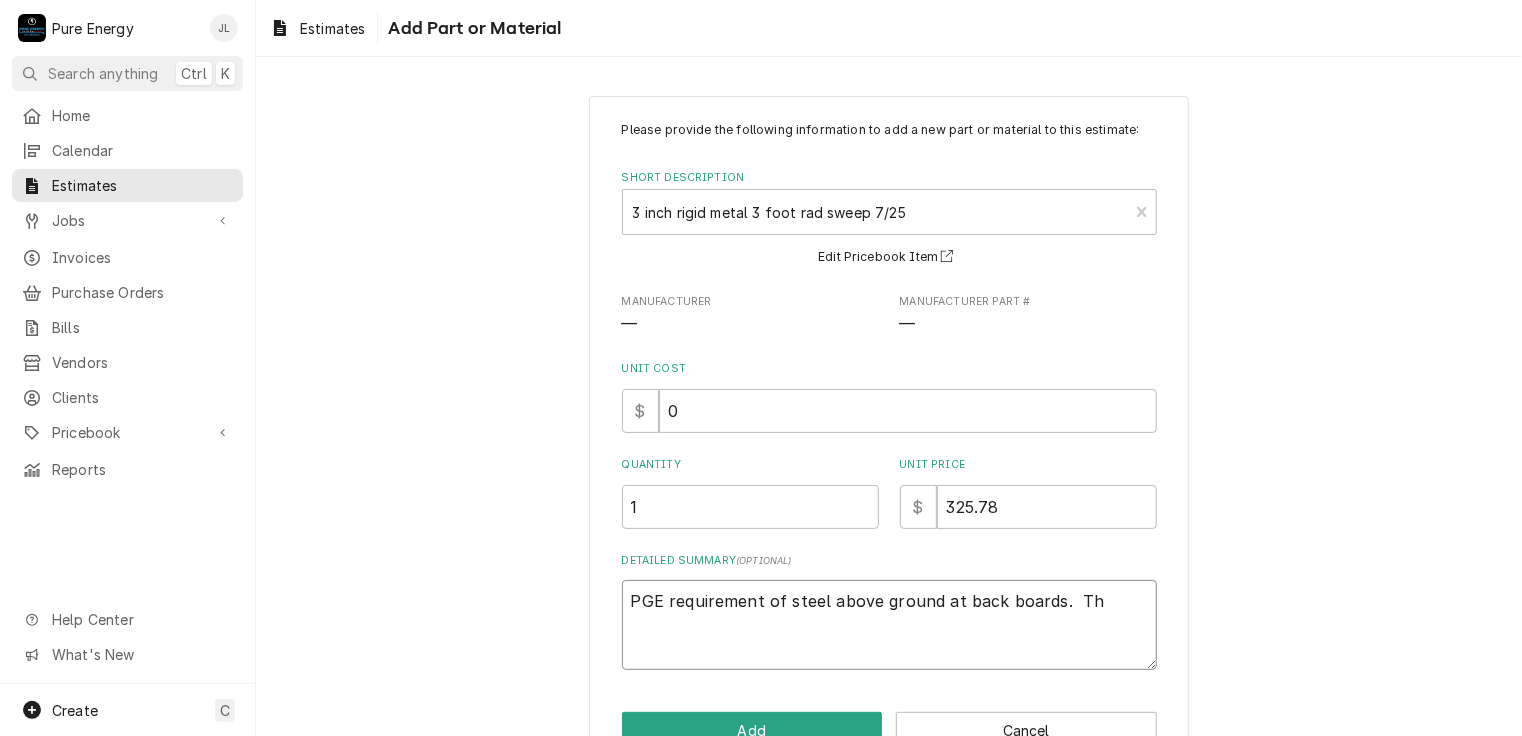 type on "x" 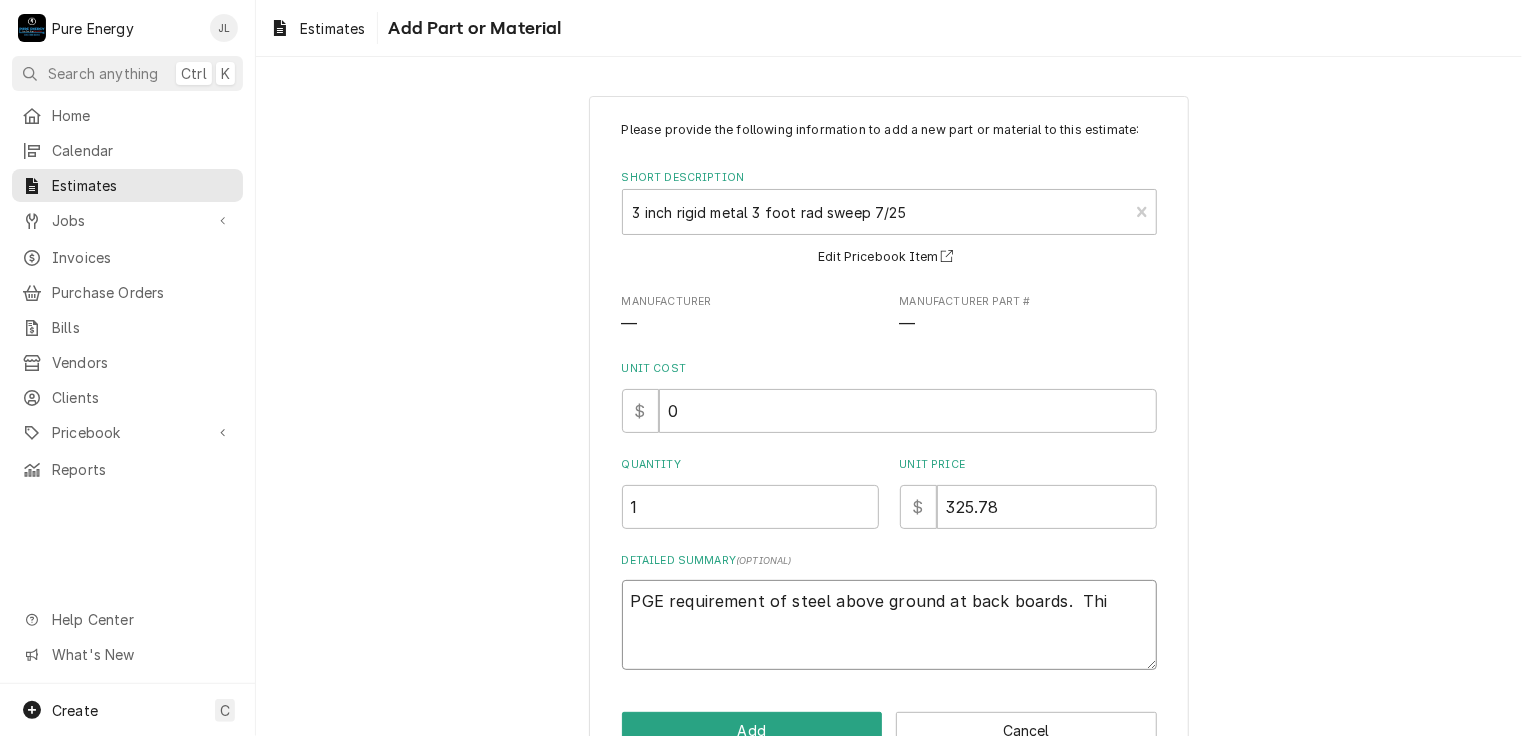 type on "x" 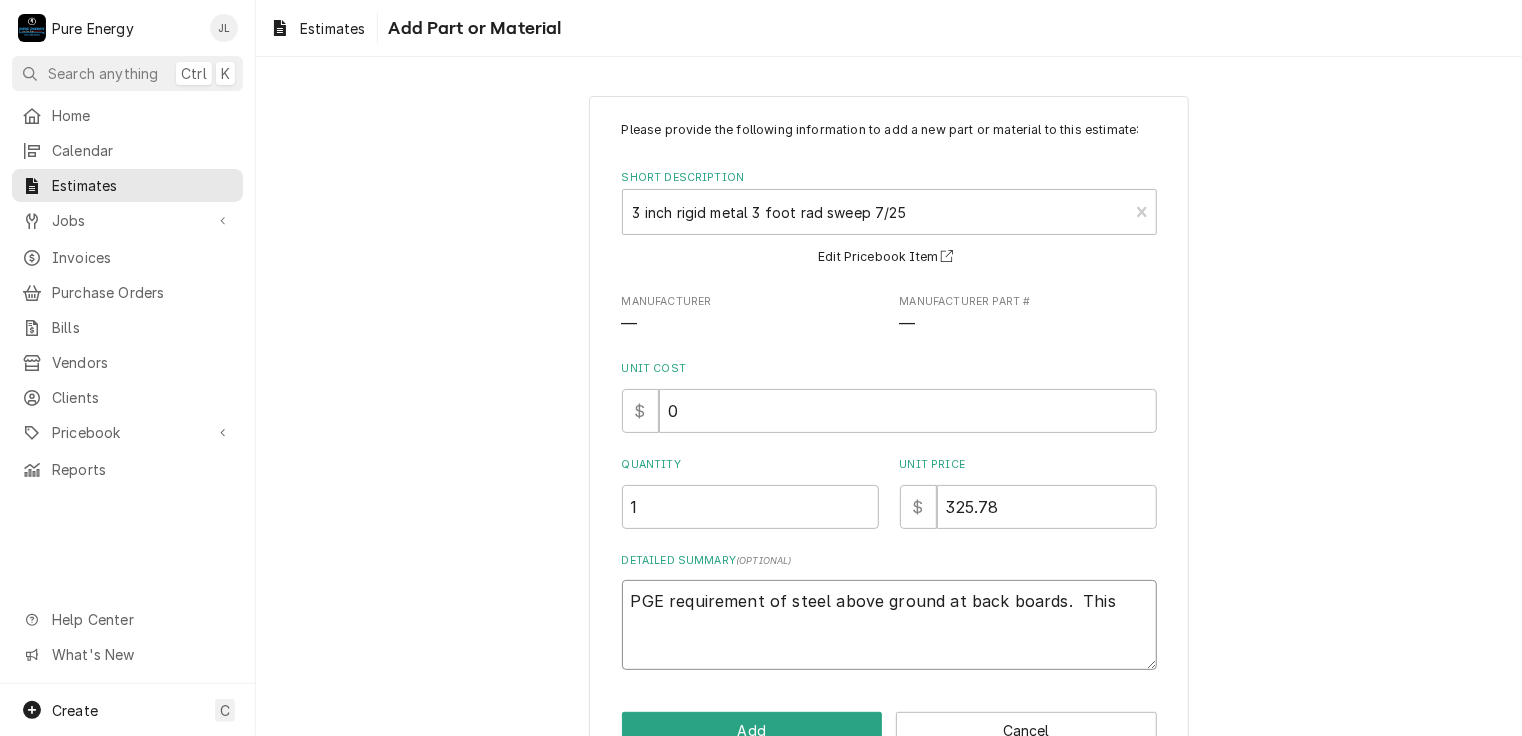 type on "PGE requirement of steel above ground at back boards.  This" 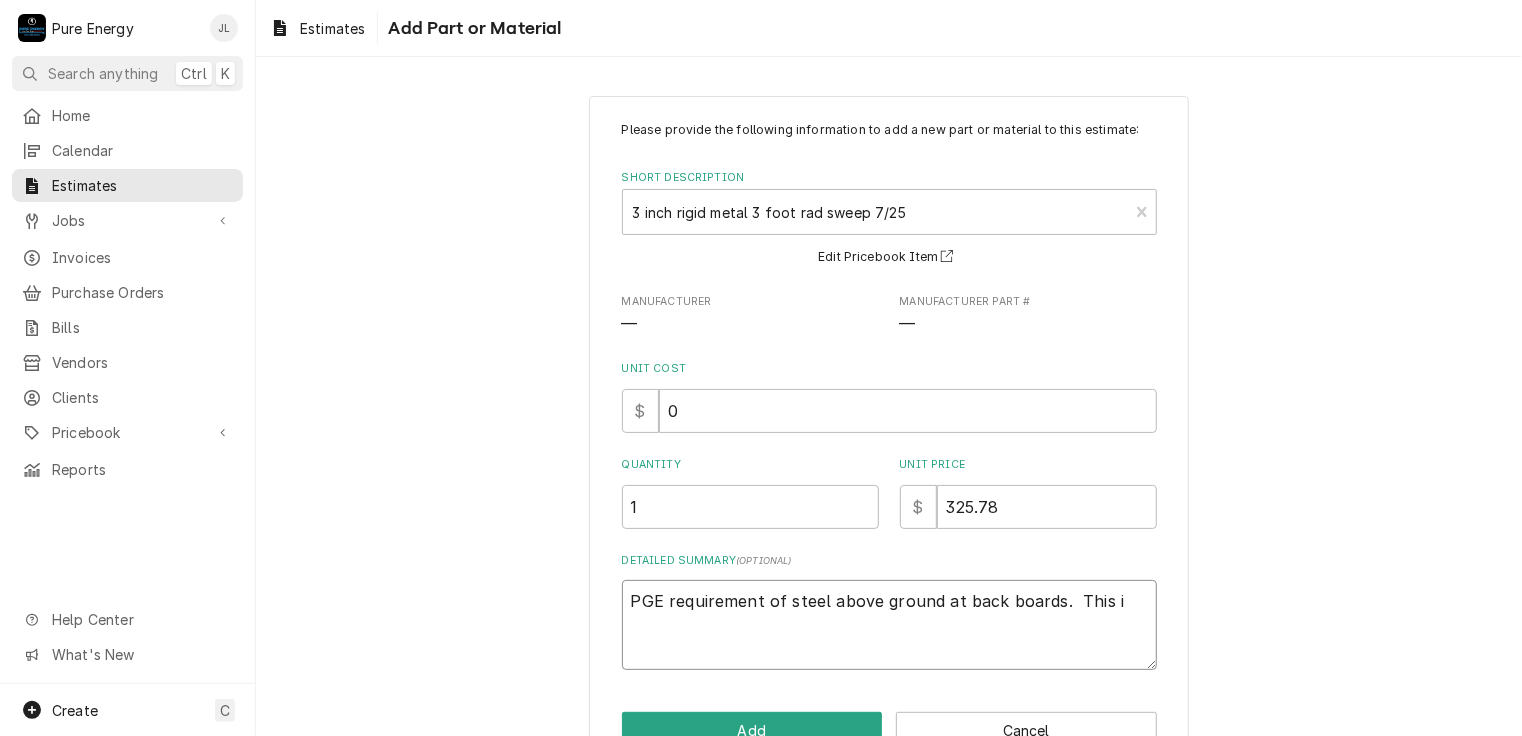 type on "x" 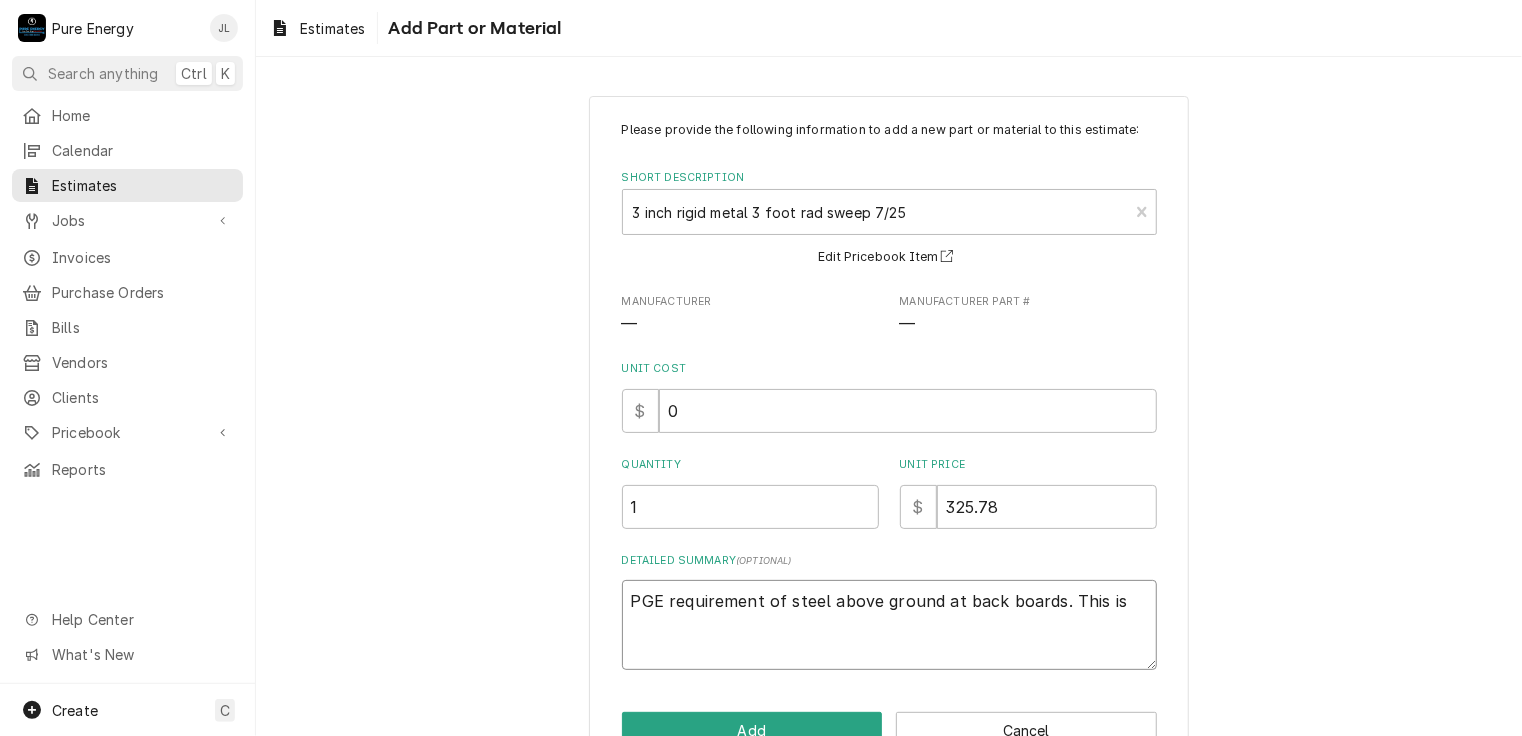 type on "x" 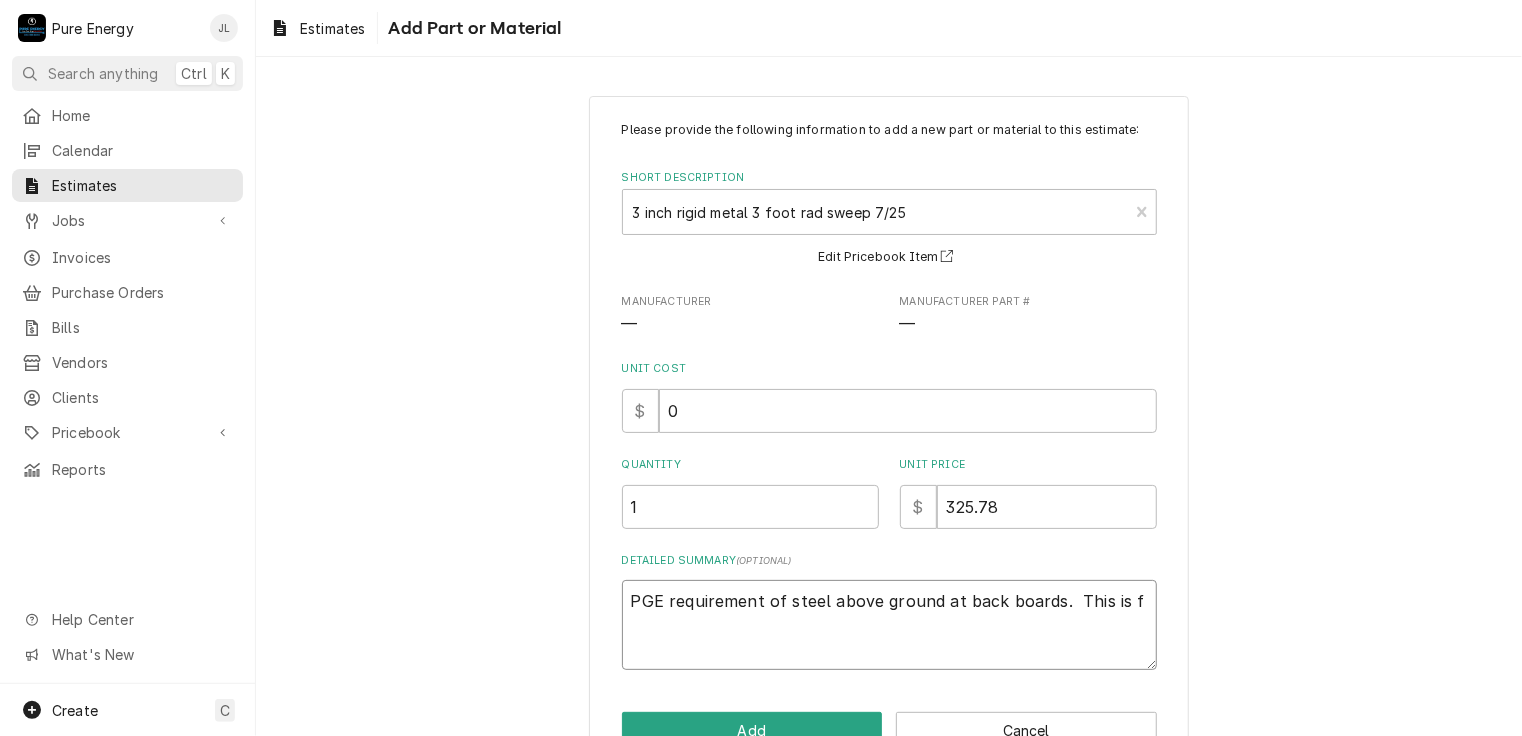 type on "x" 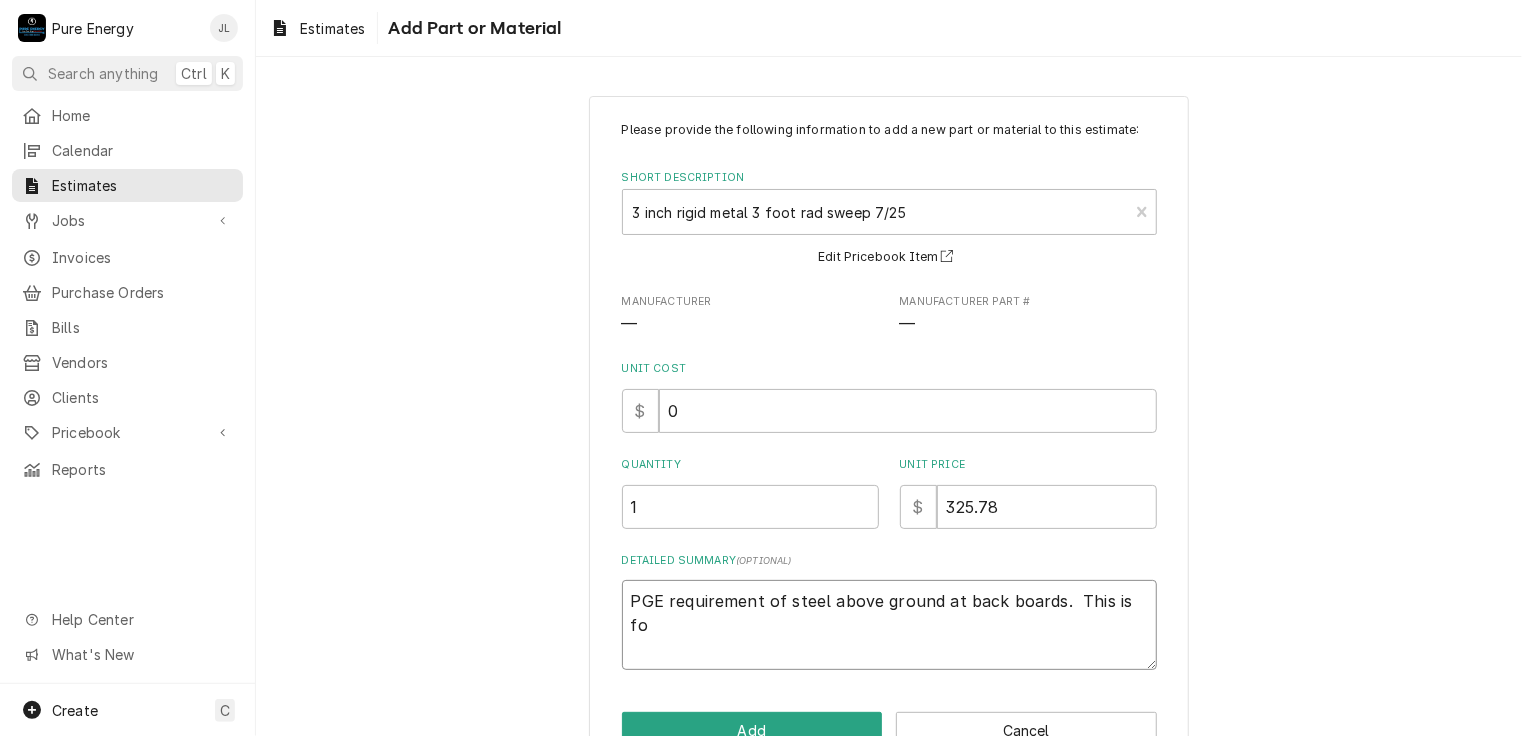 type on "x" 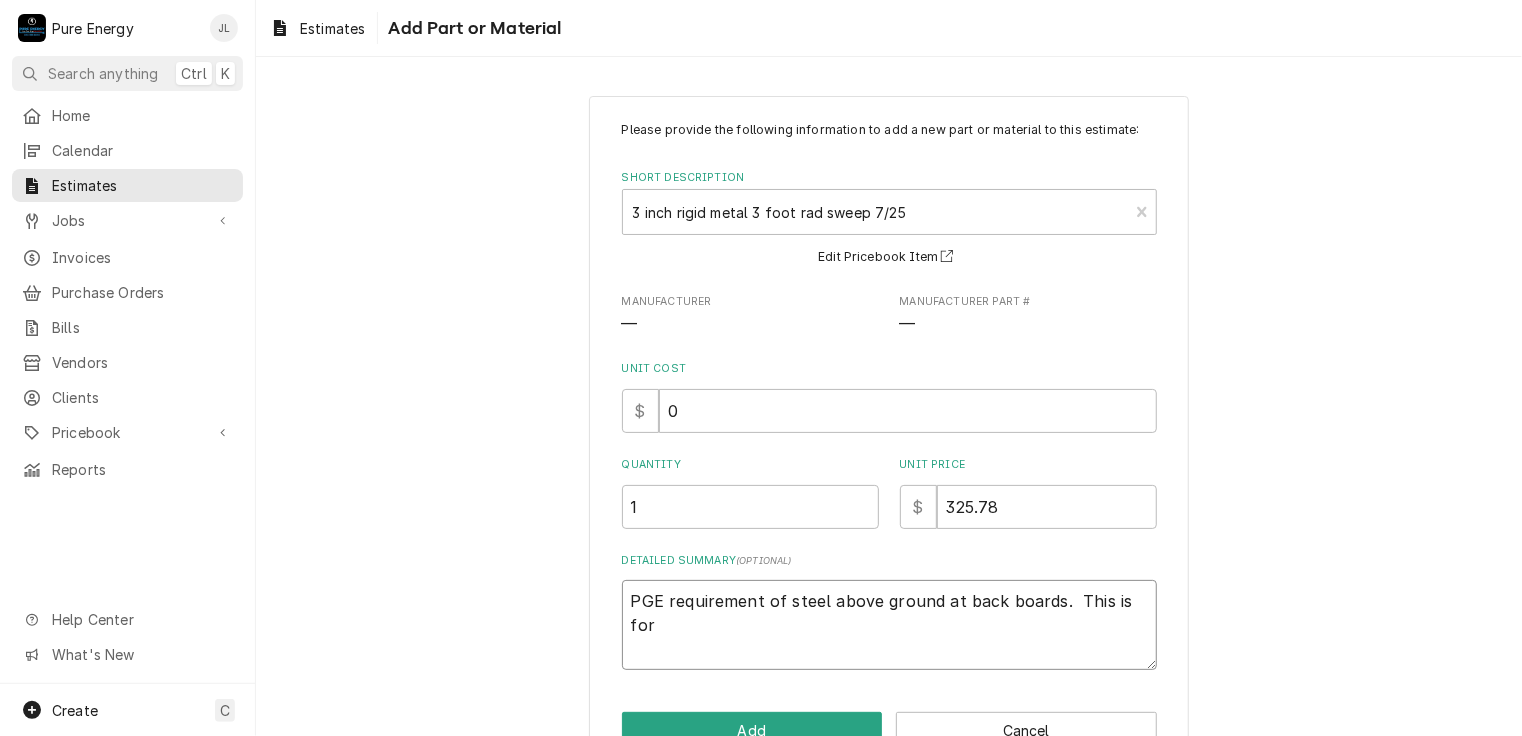 type on "PGE requirement of steel above ground at back boards.  This is for" 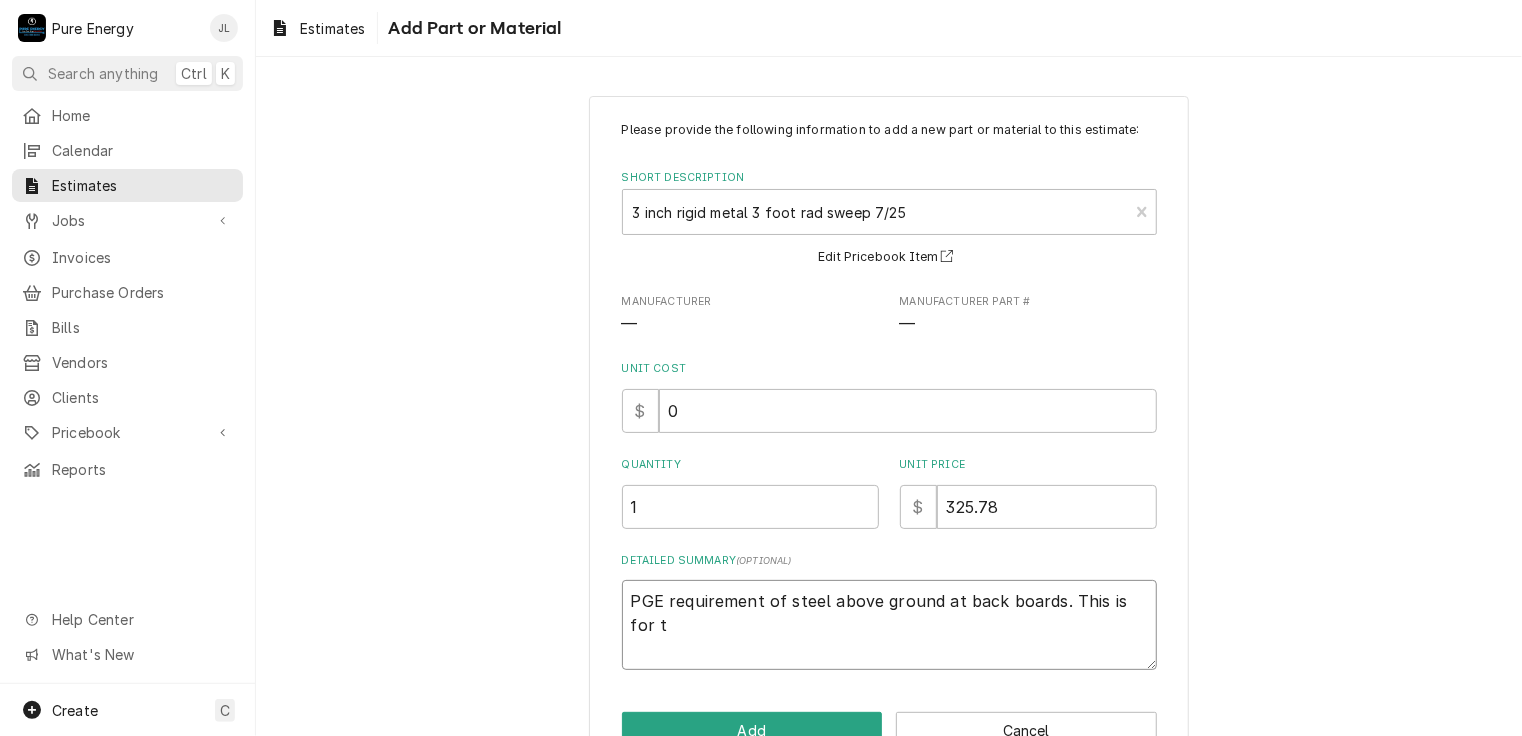 type on "PGE requirement of steel above ground at back boards.  This is for th" 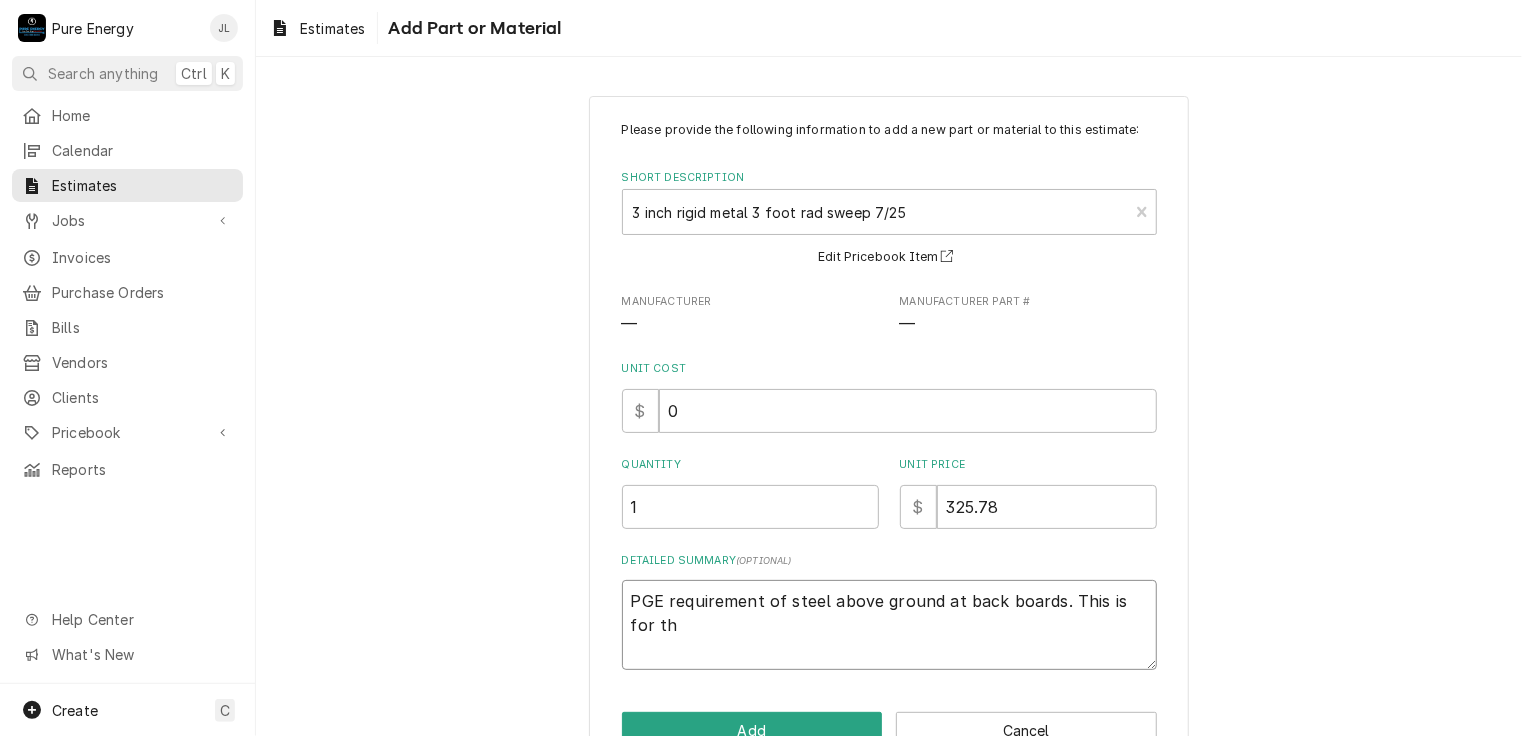 type on "x" 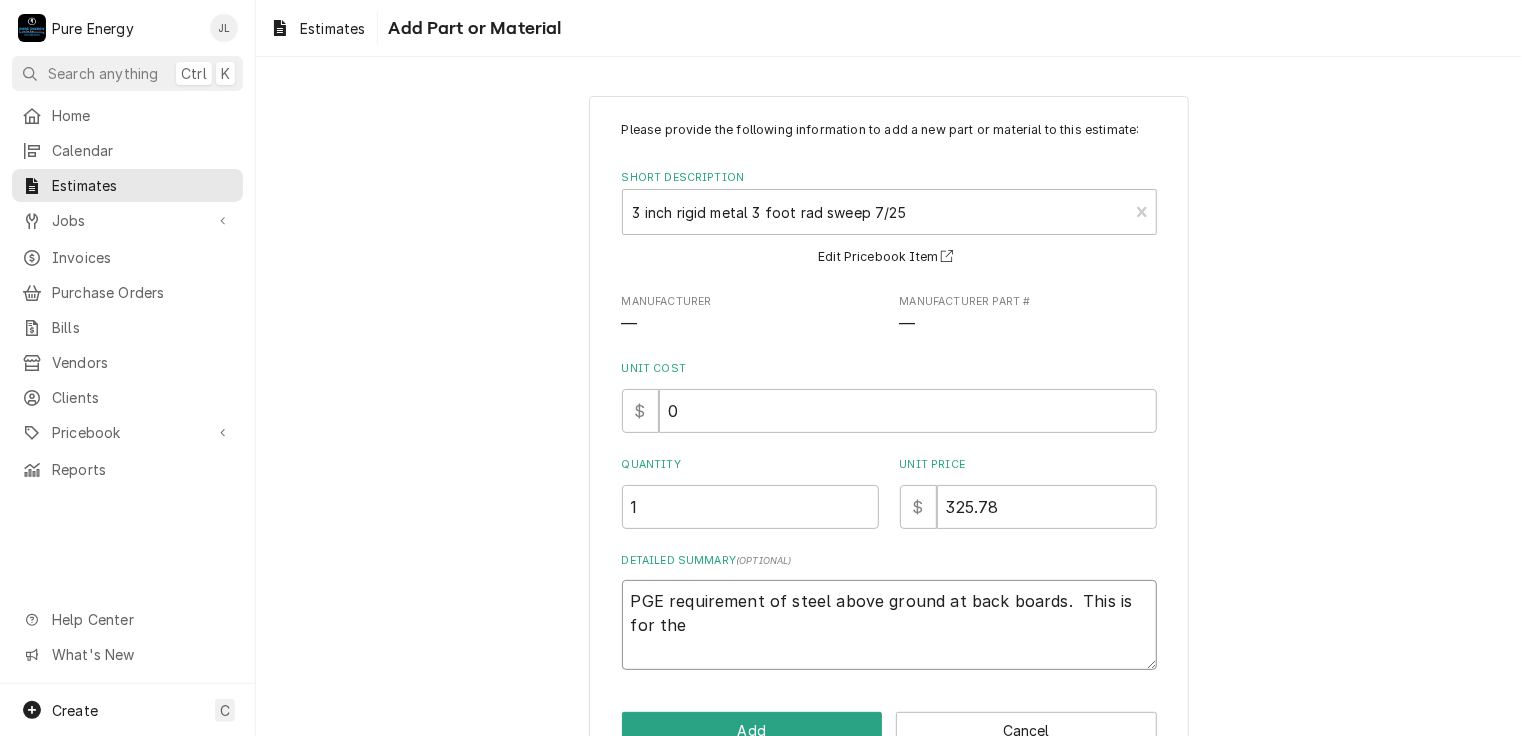 type on "PGE requirement of steel above ground at back boards.  This is for the" 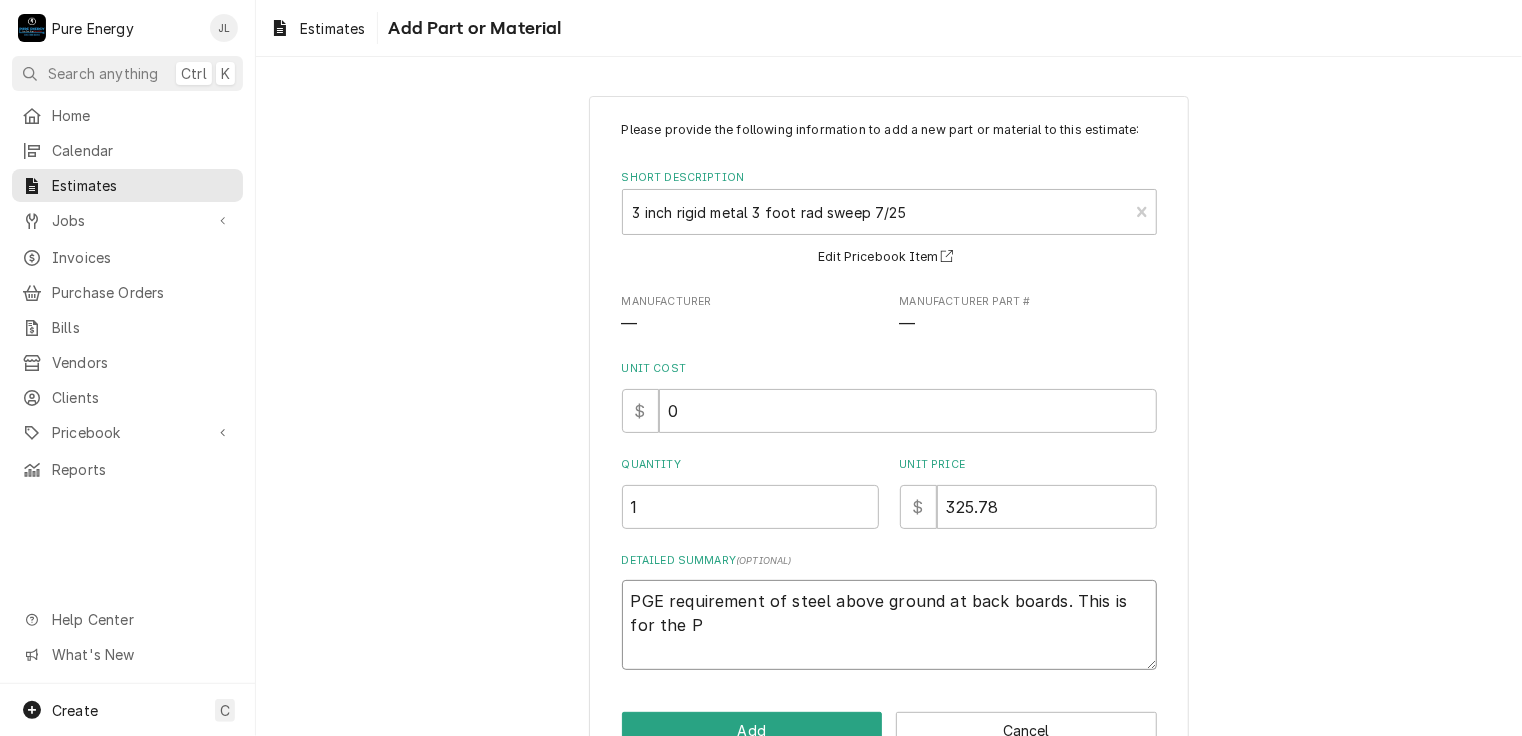 type on "x" 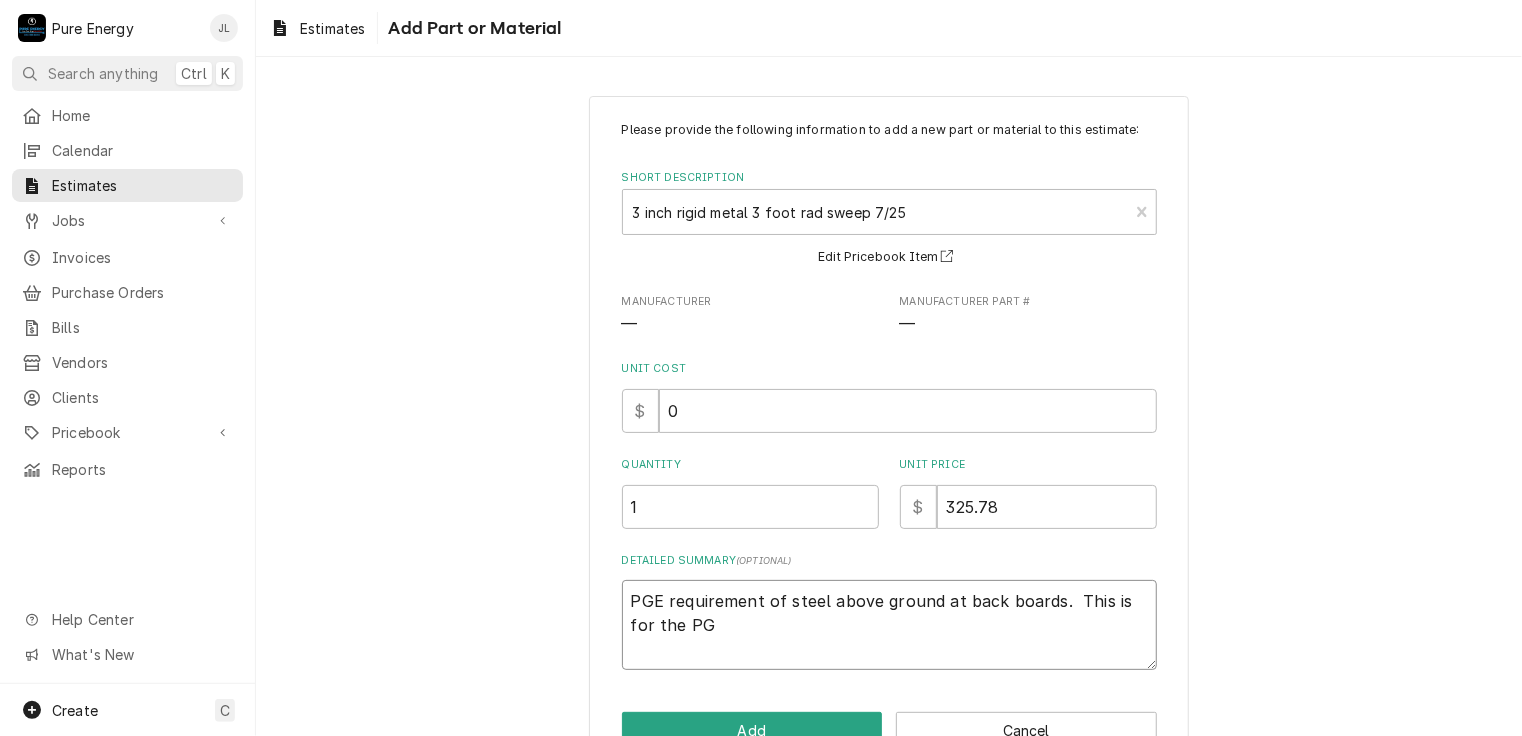 type on "x" 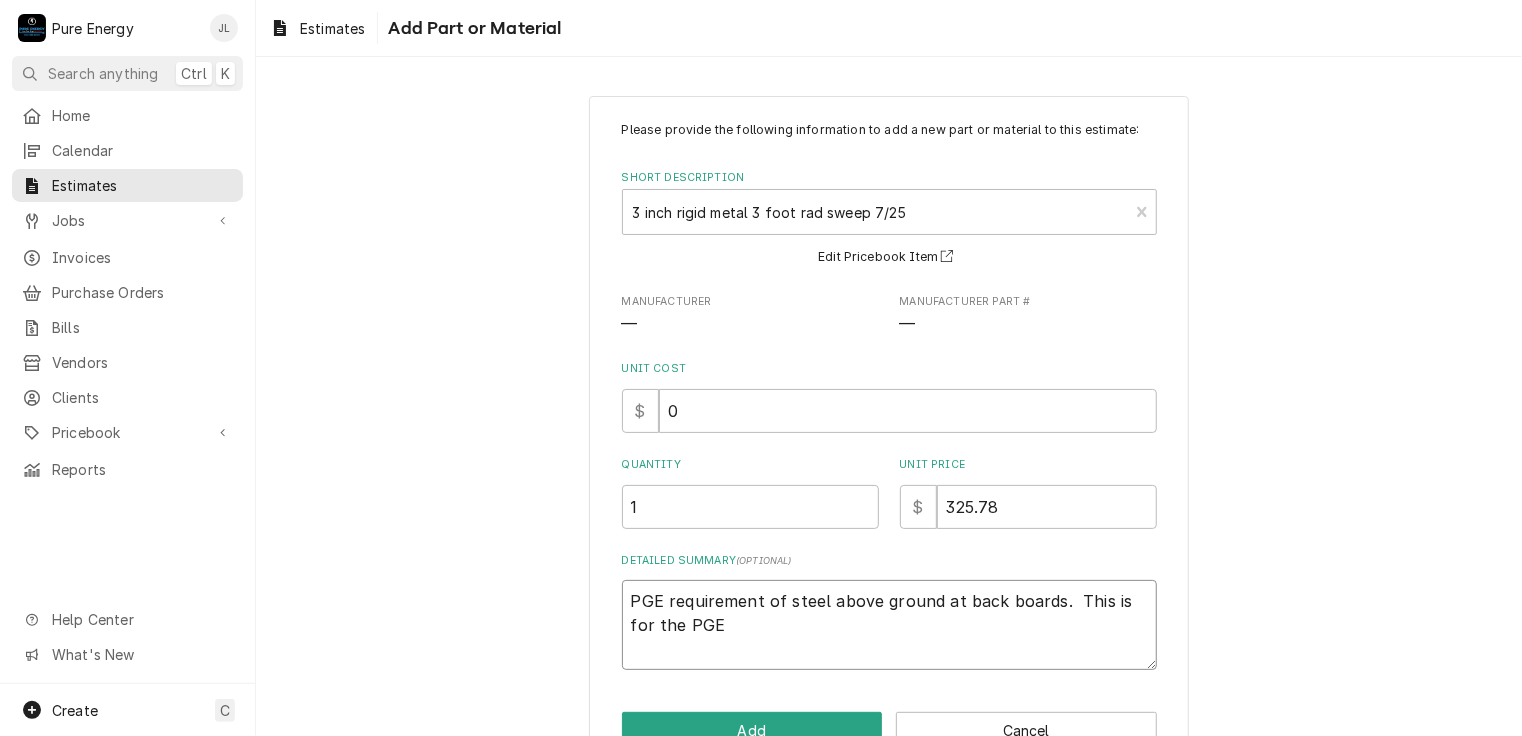 type on "x" 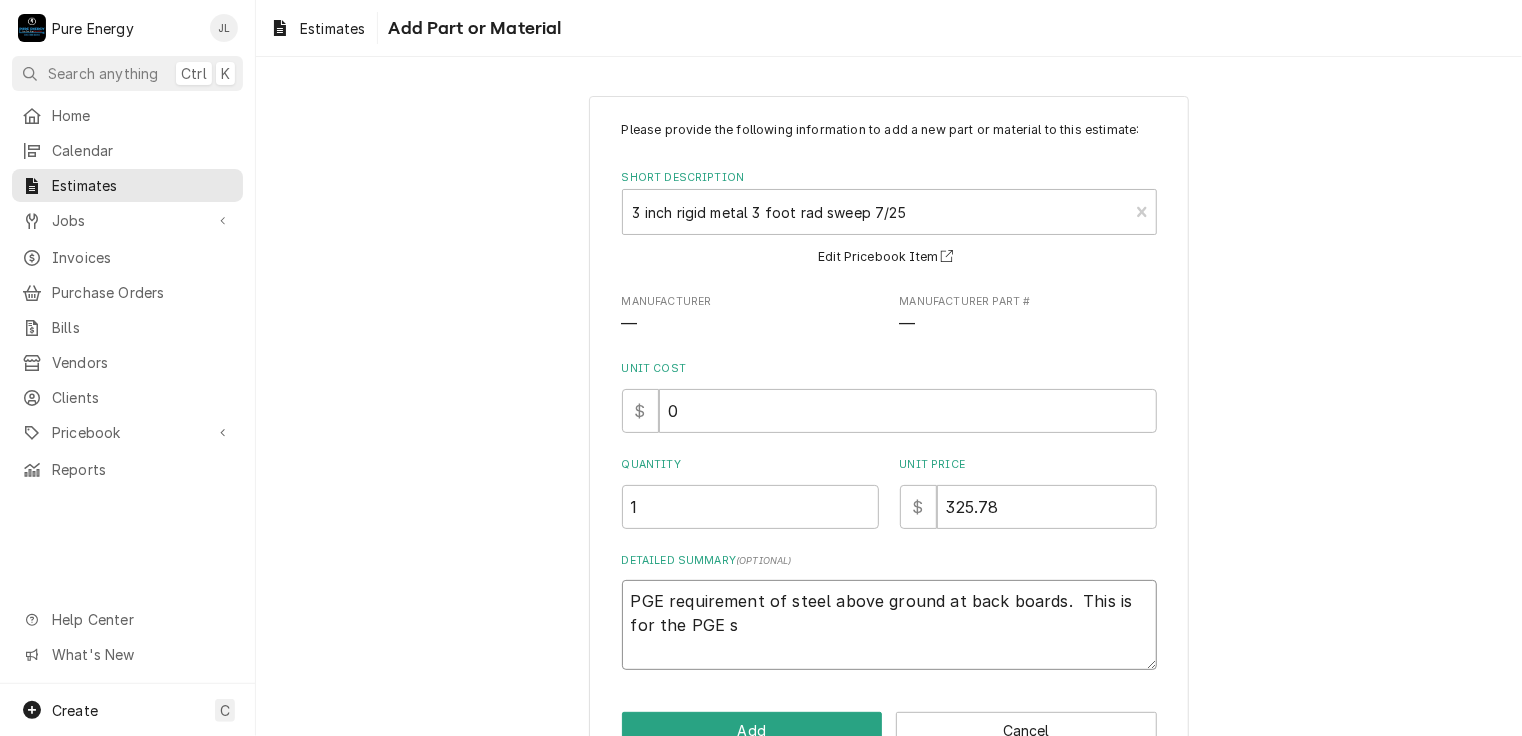 type on "PGE requirement of steel above ground at back boards.  This is for the PGE si" 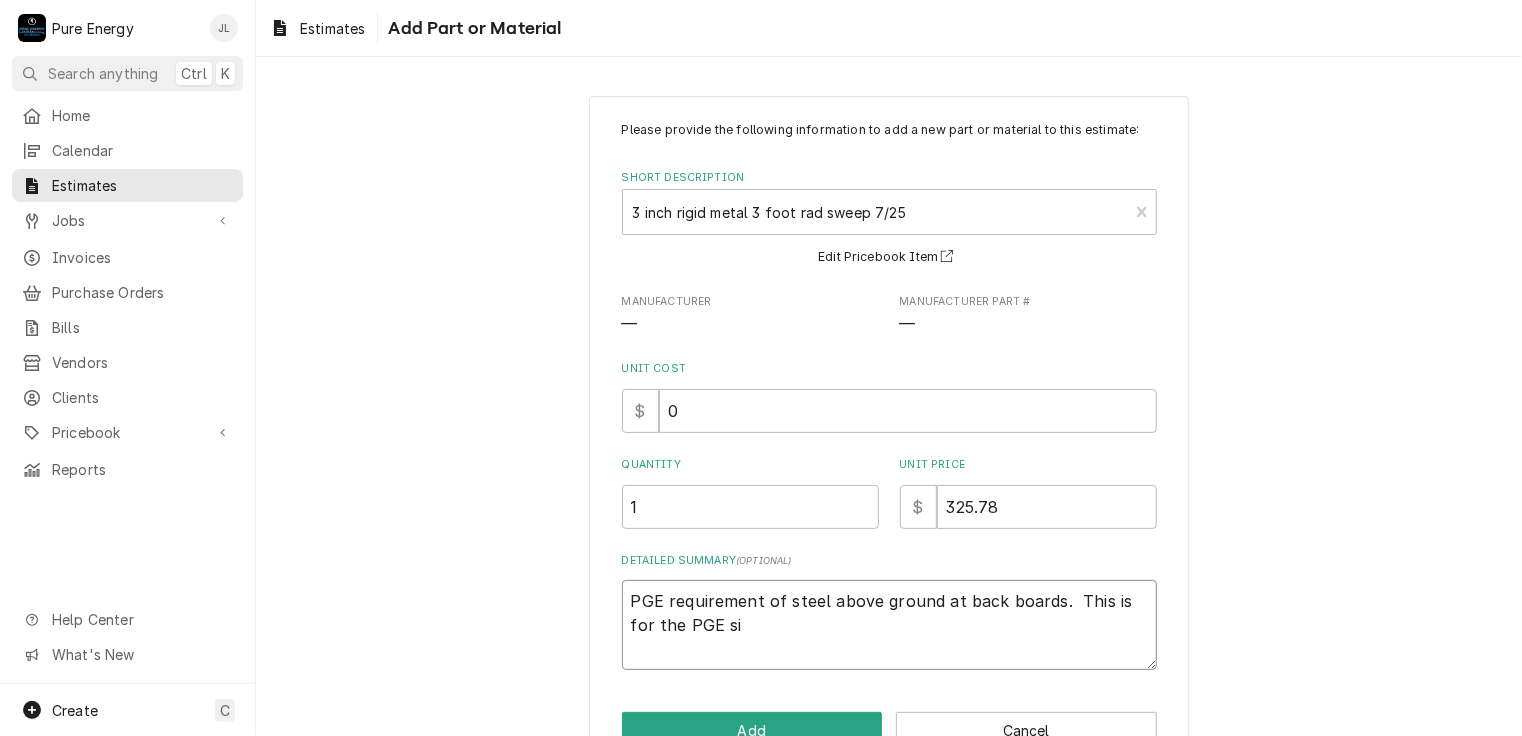 type on "x" 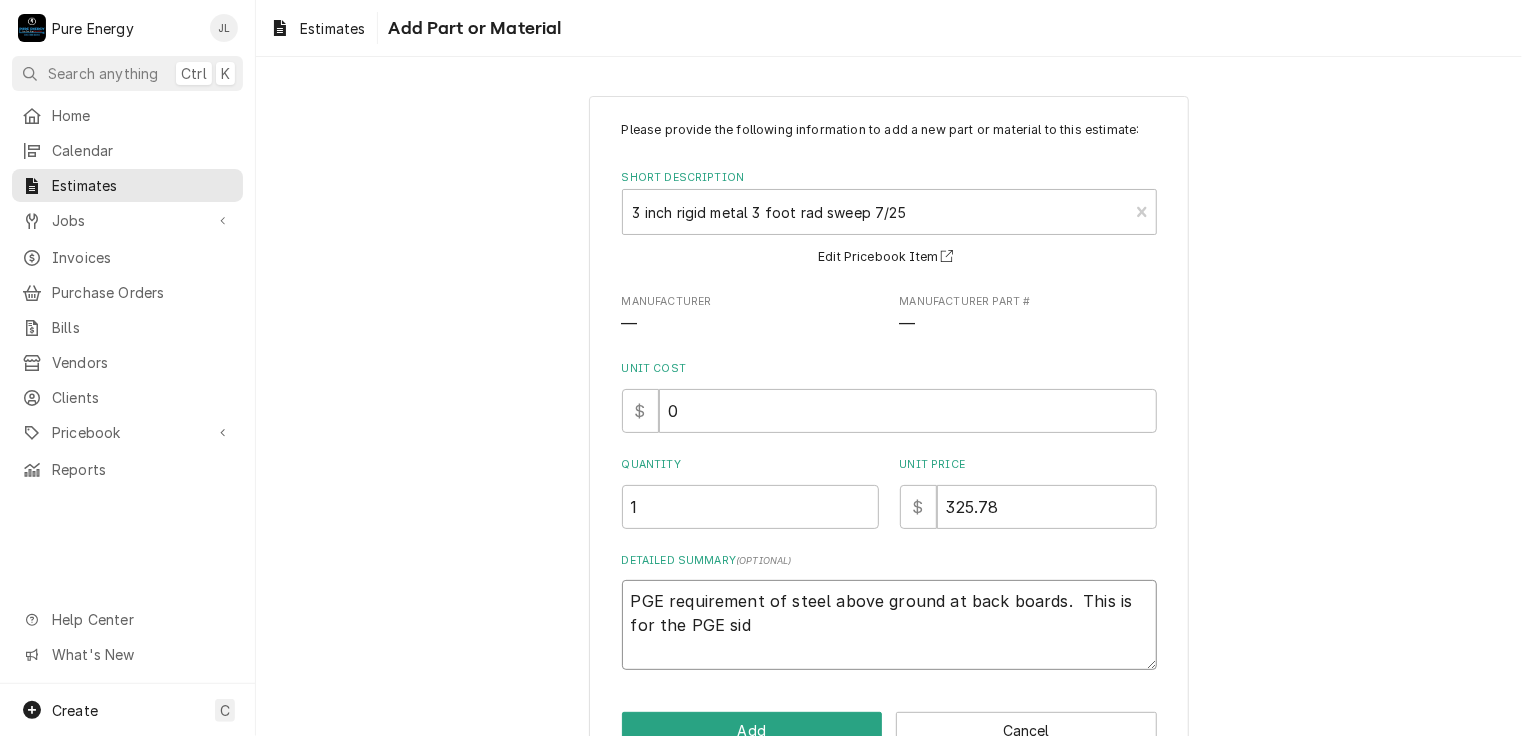 type on "x" 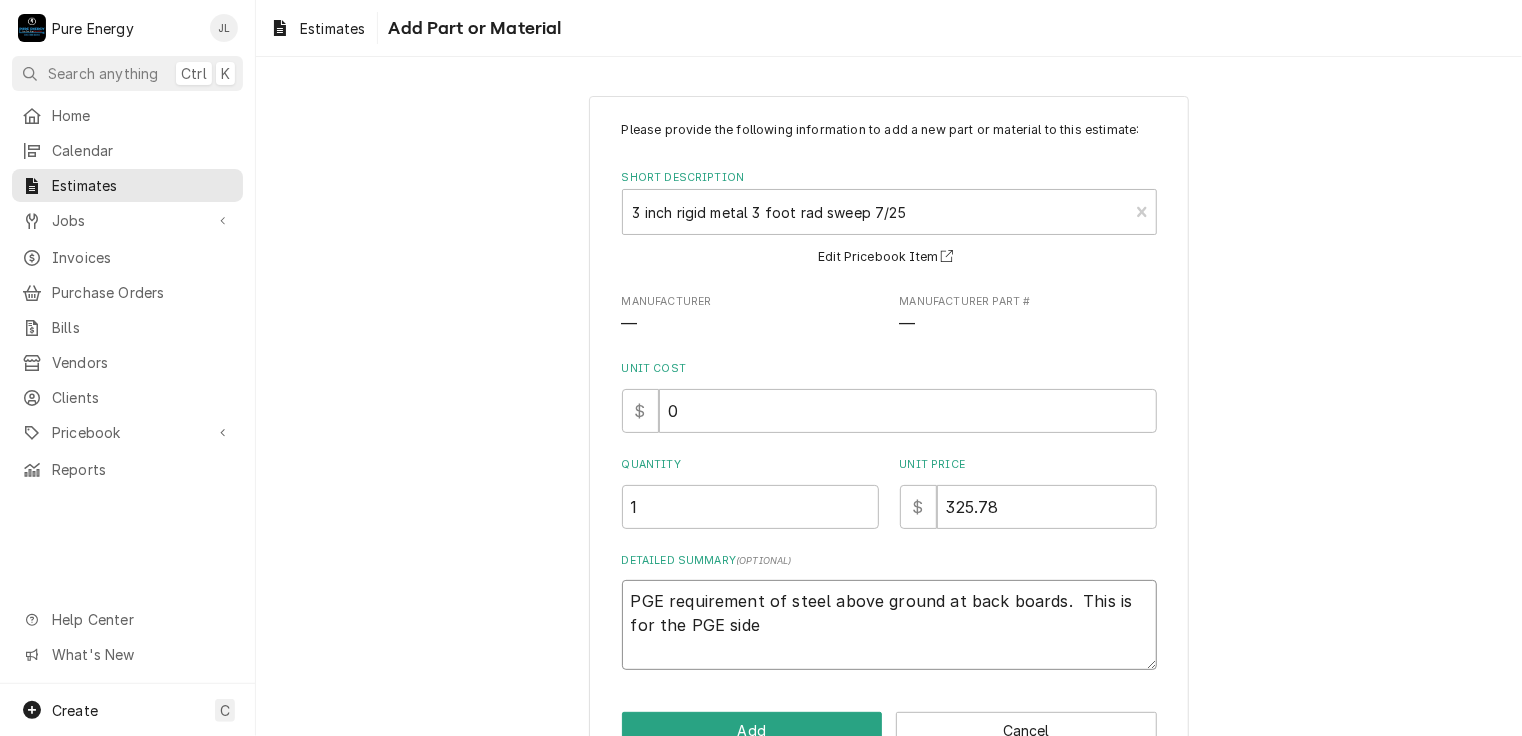 type on "x" 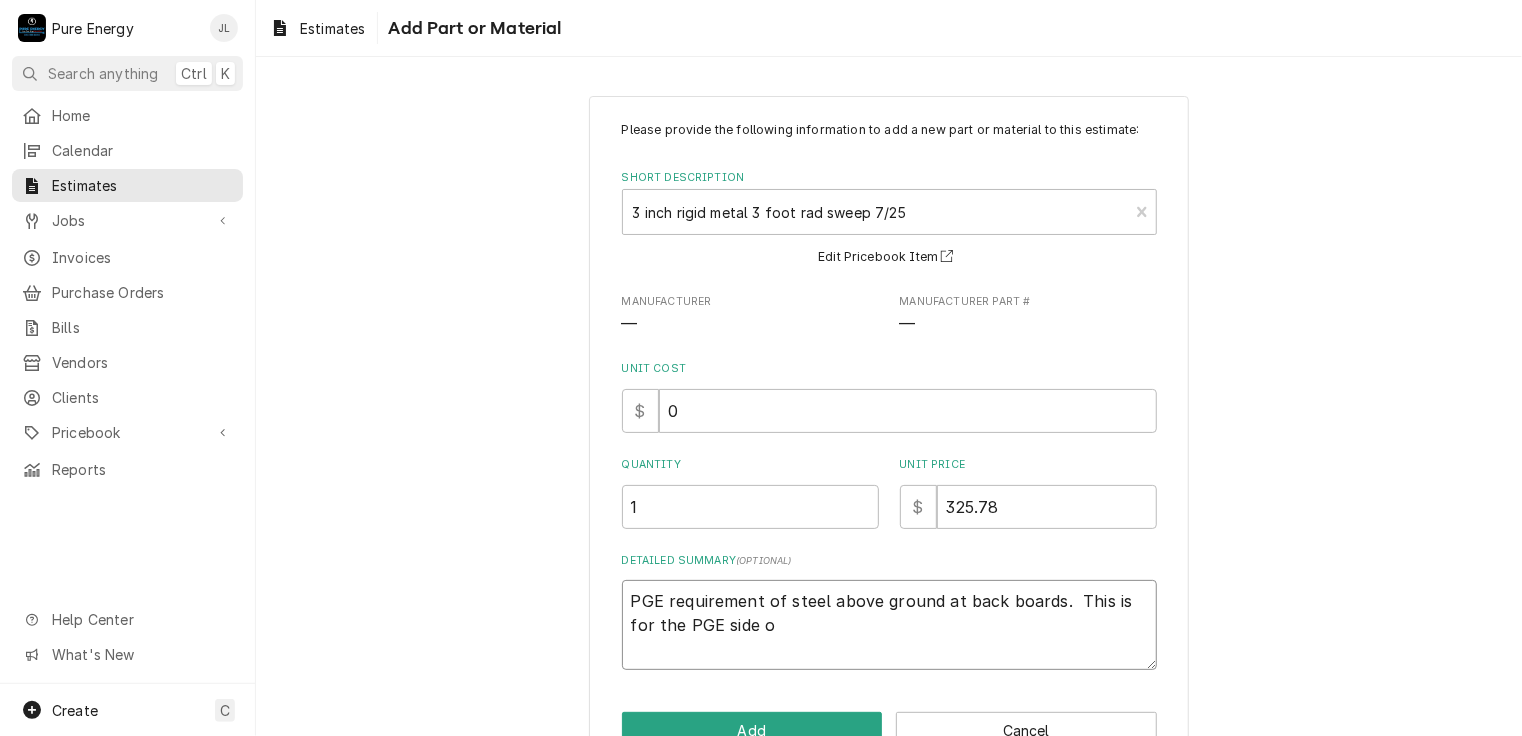 type on "x" 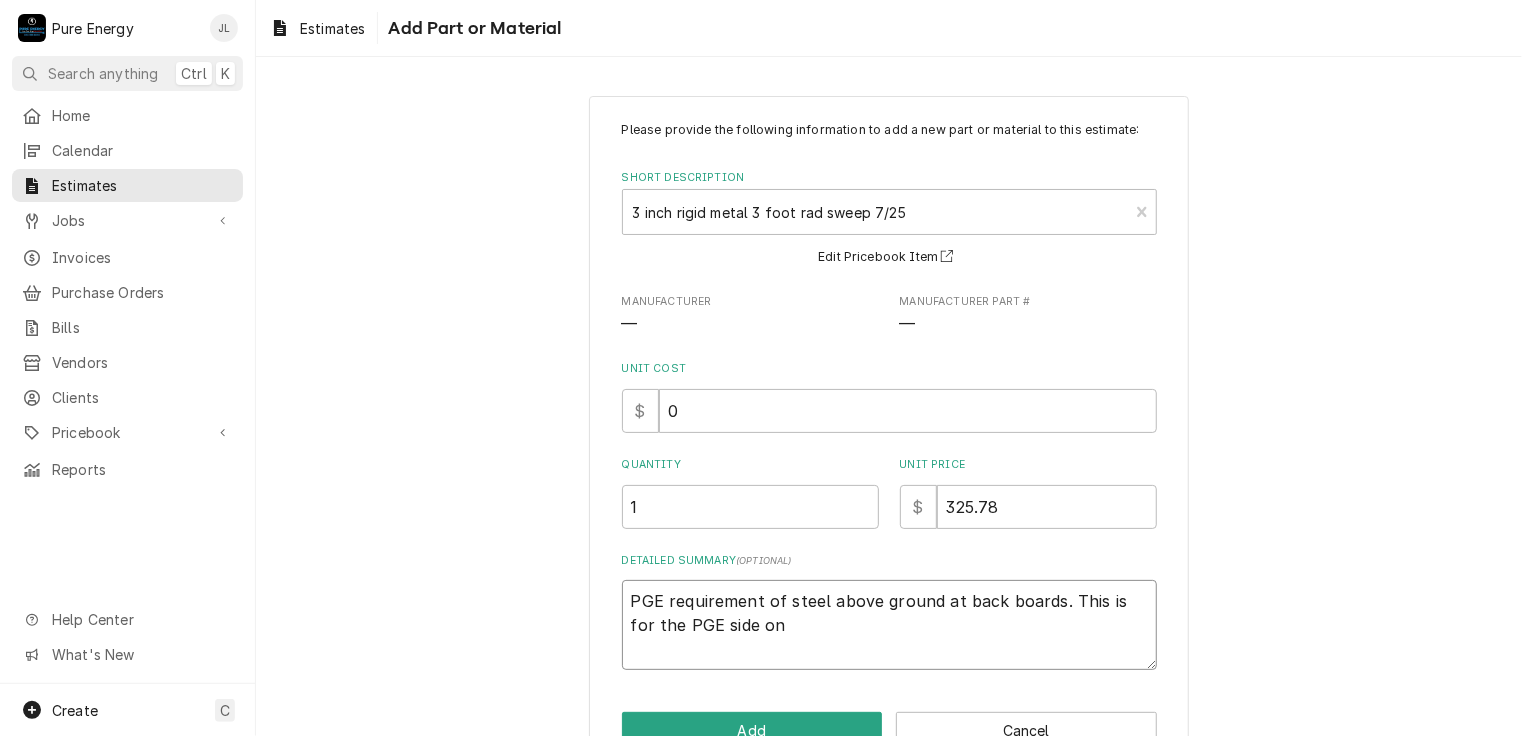 type on "x" 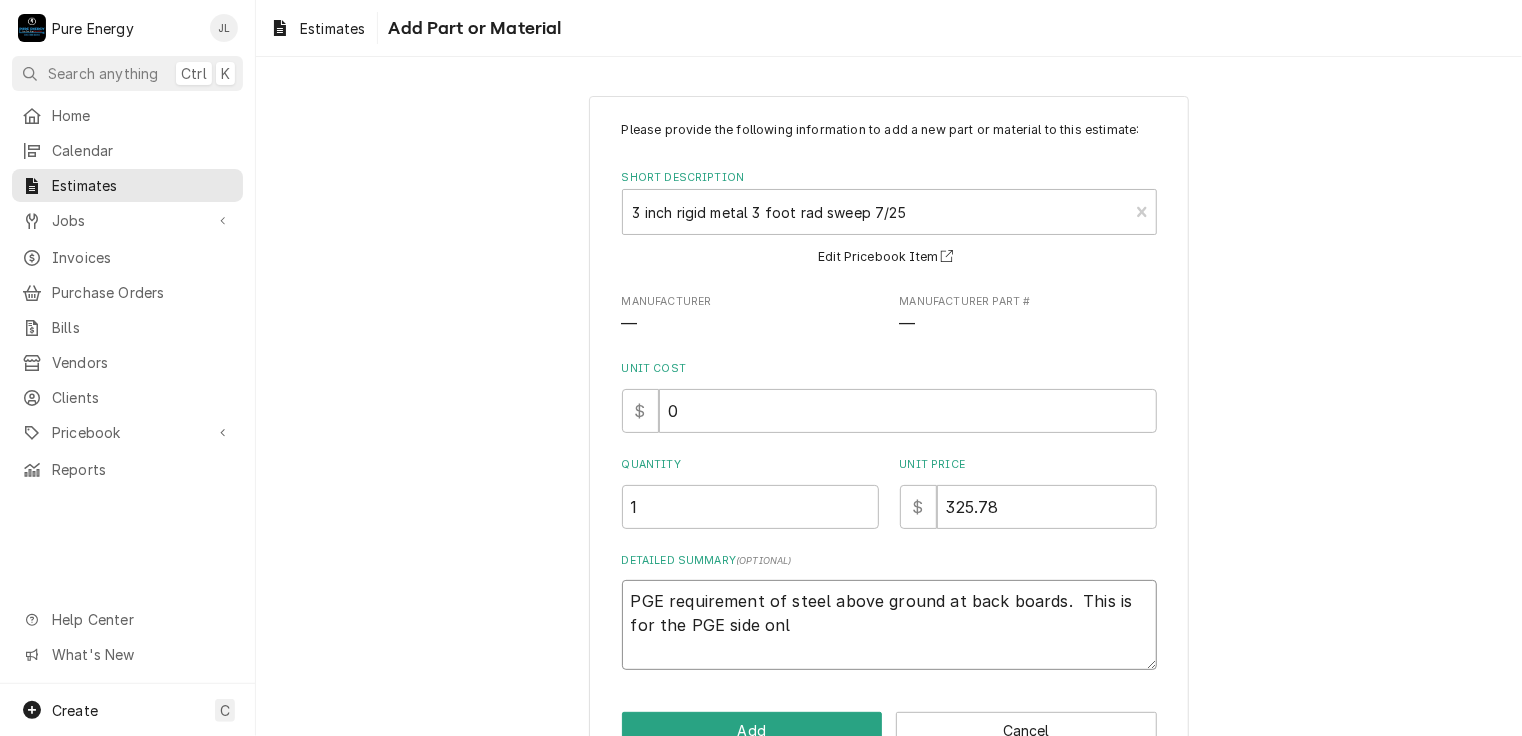type on "x" 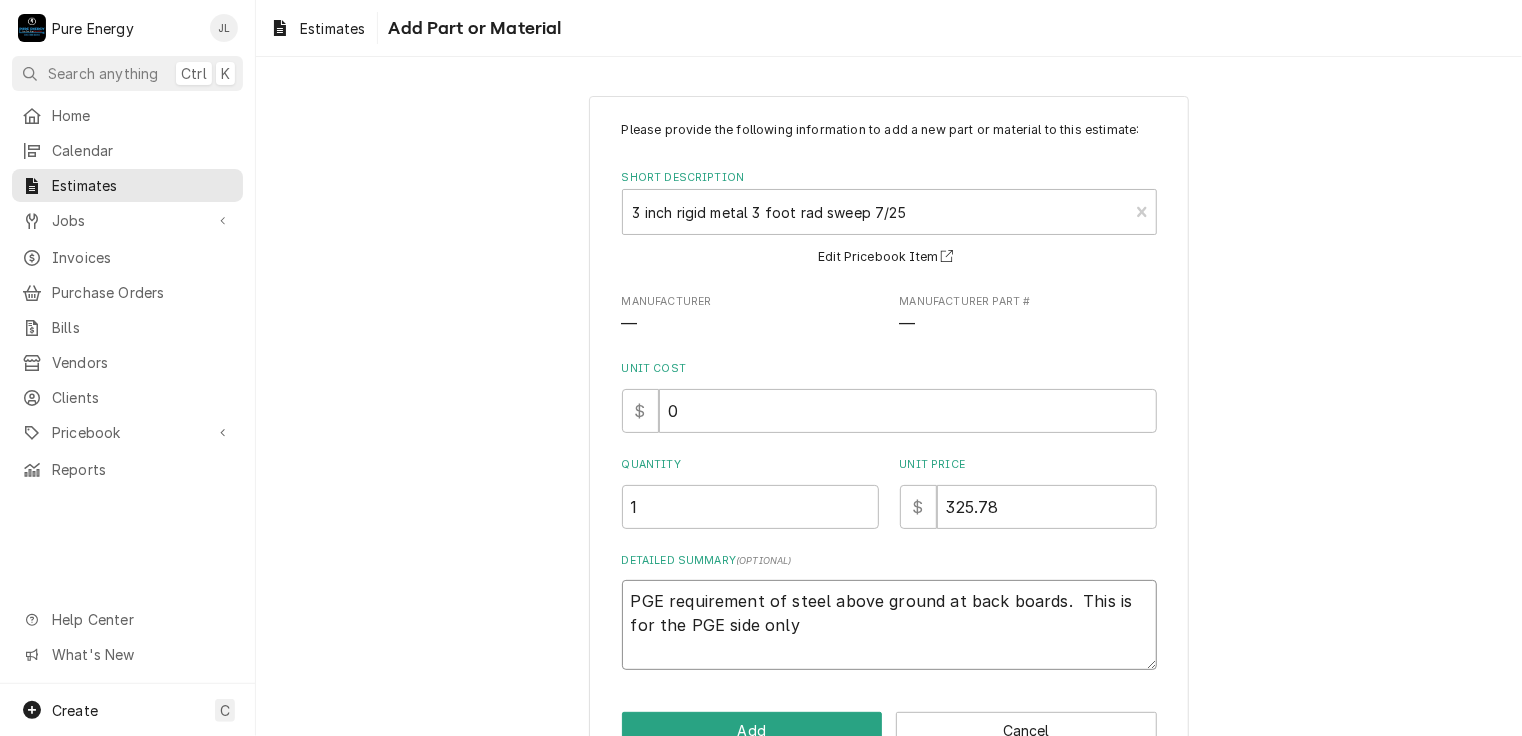 type on "x" 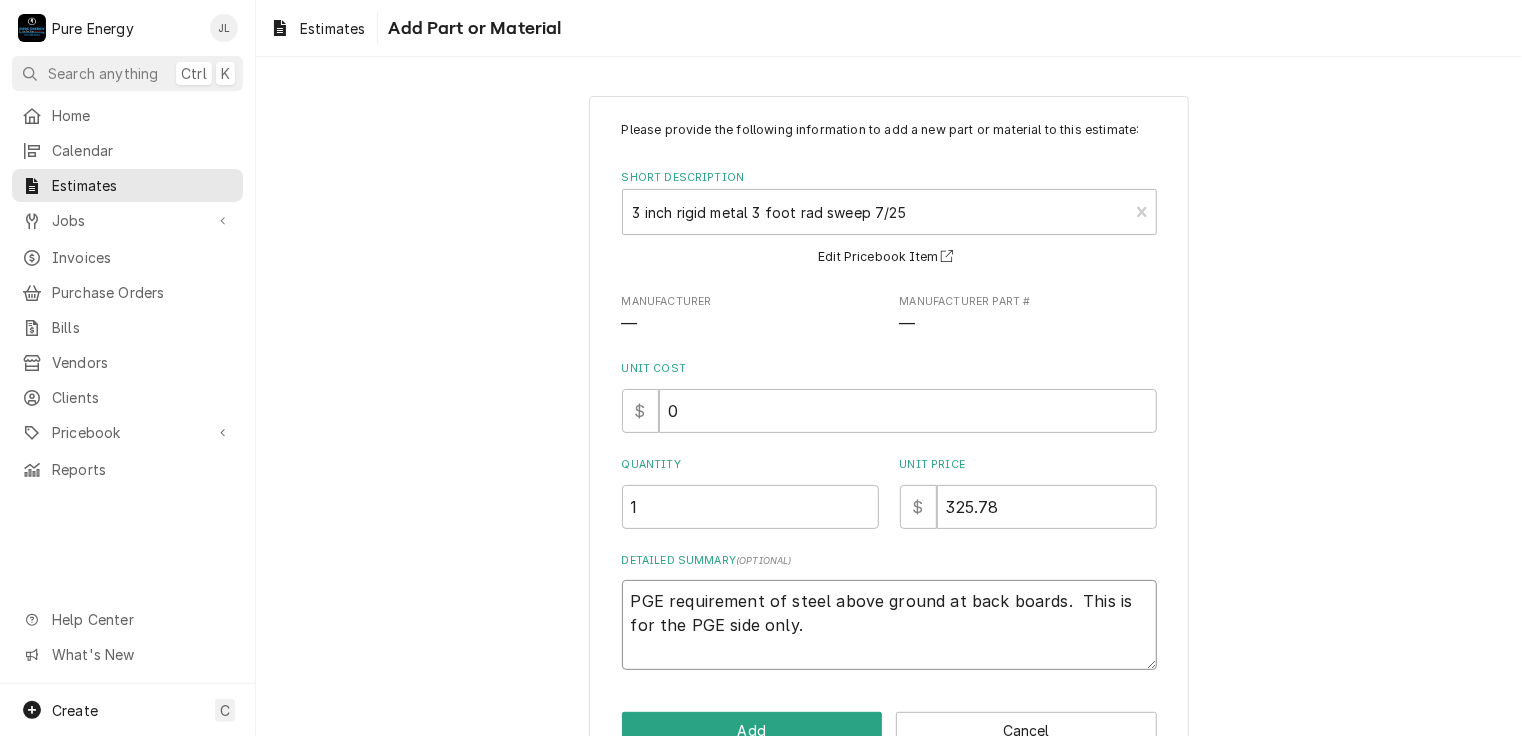 type on "PGE requirement of steel above ground at back boards.  This is for the PGE side only." 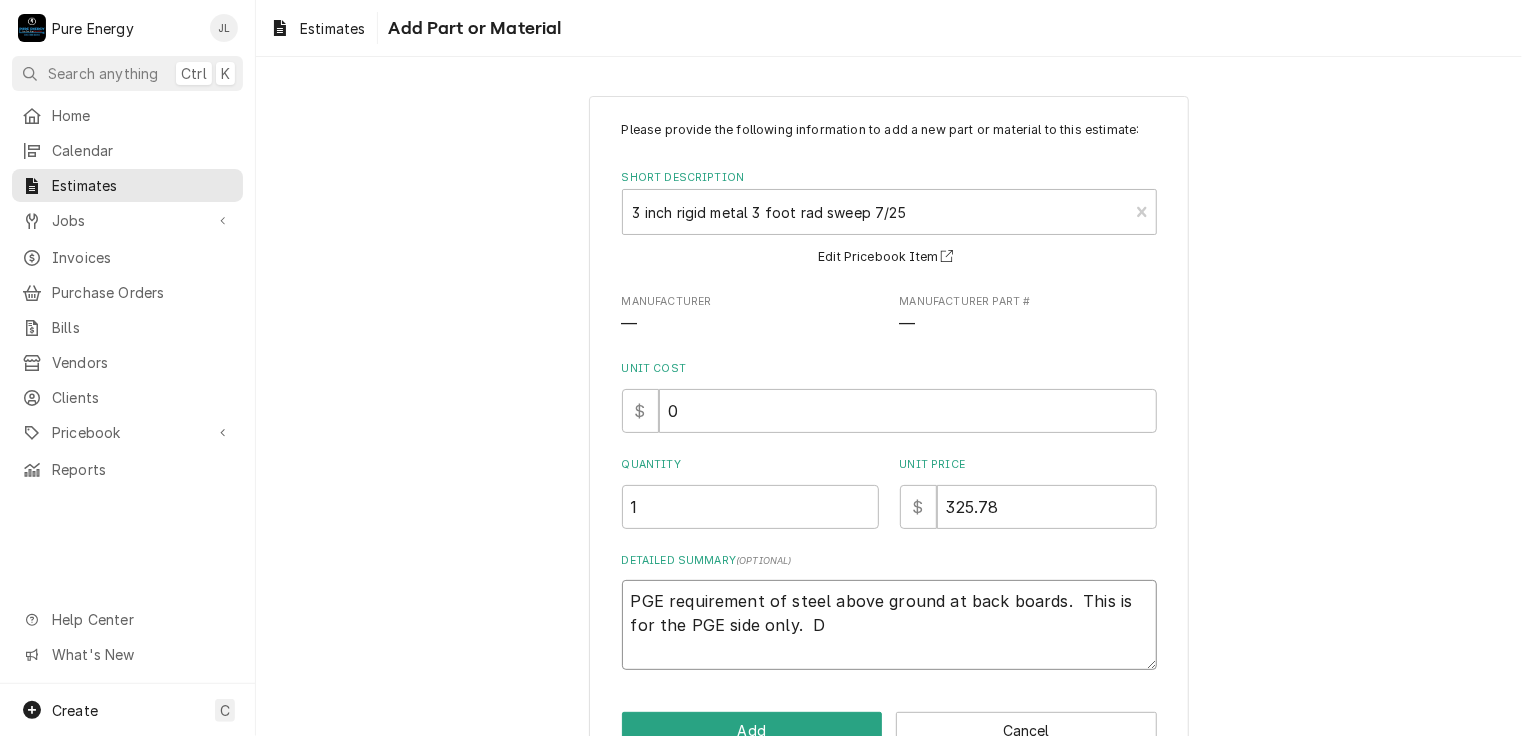 type on "PGE requirement of steel above ground at back boards.  This is for the PGE side only.  Do" 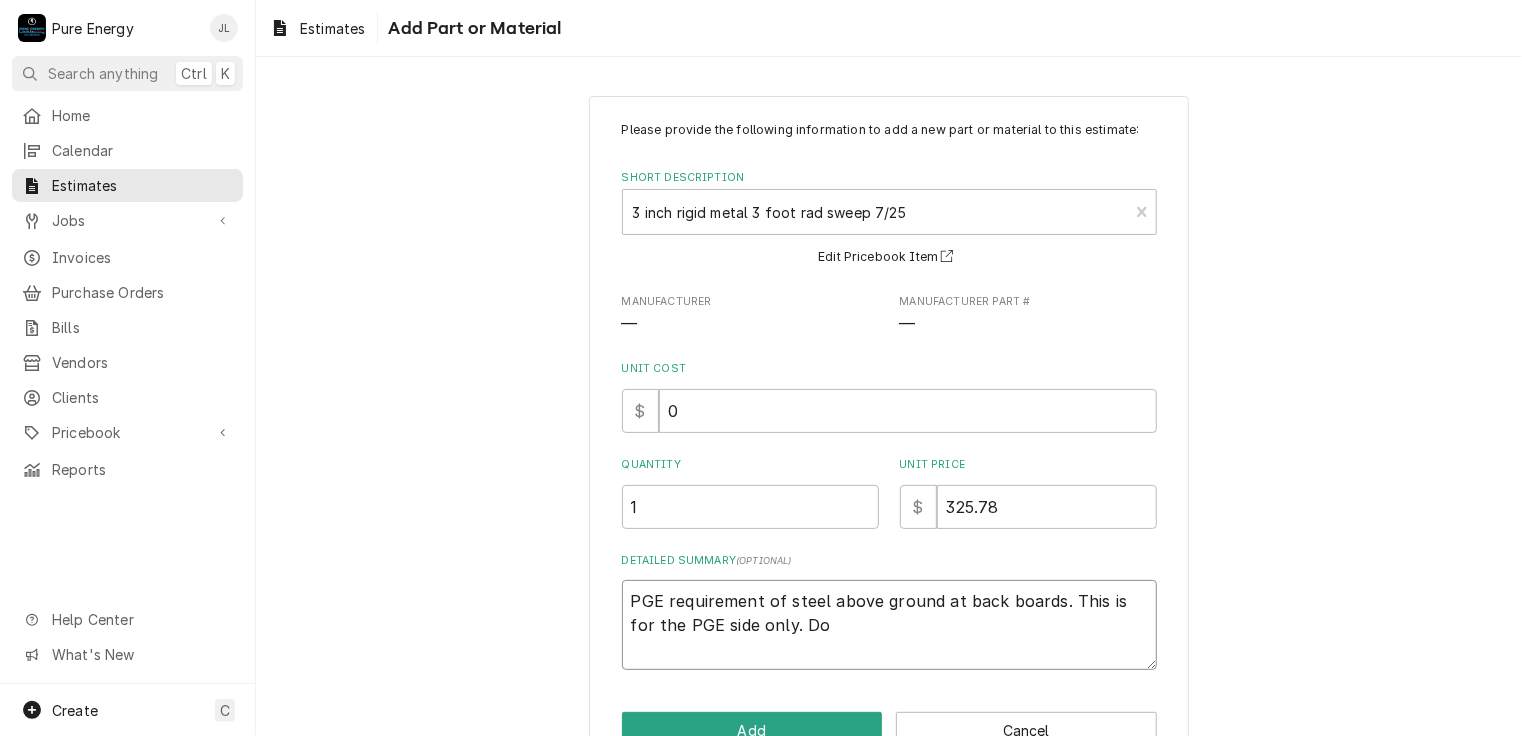 type on "x" 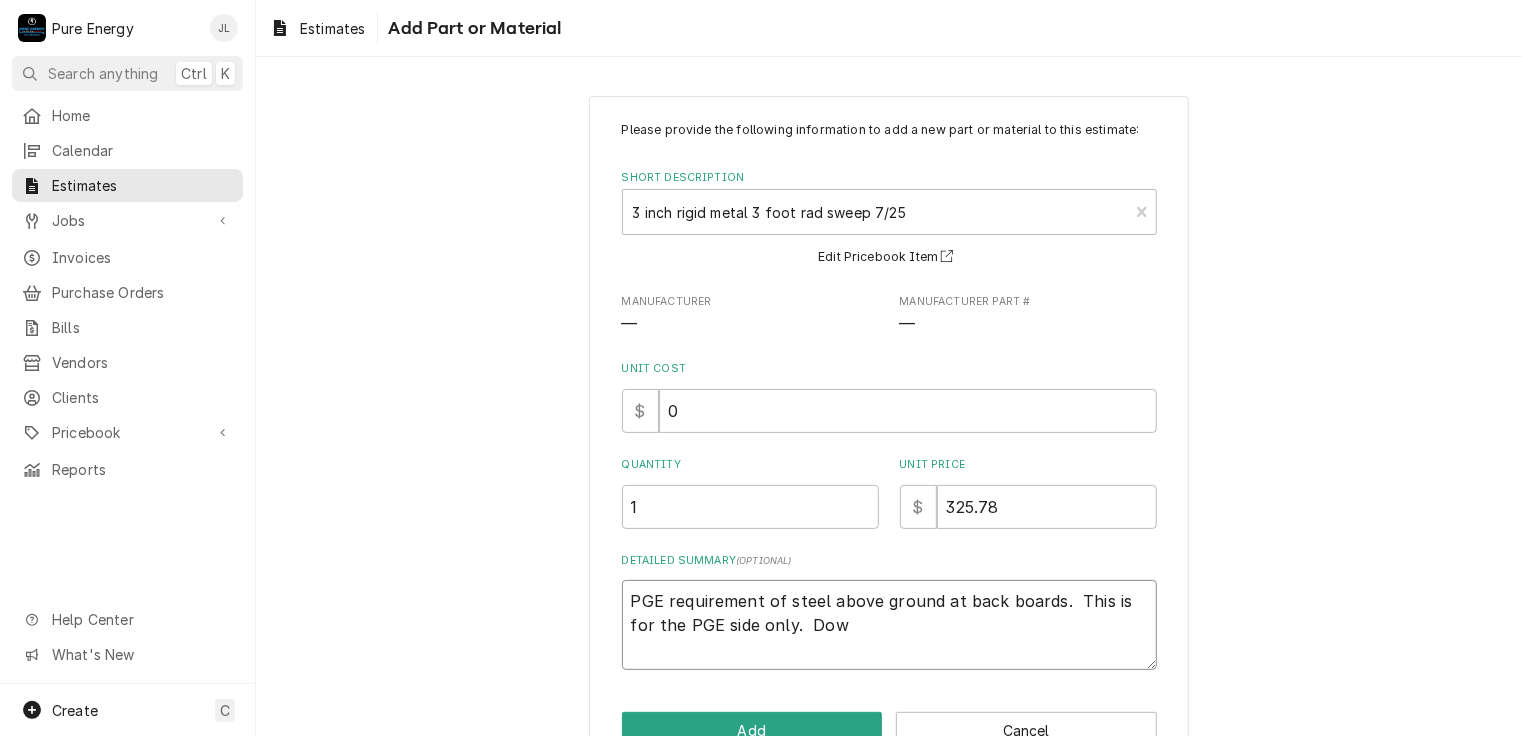 type on "x" 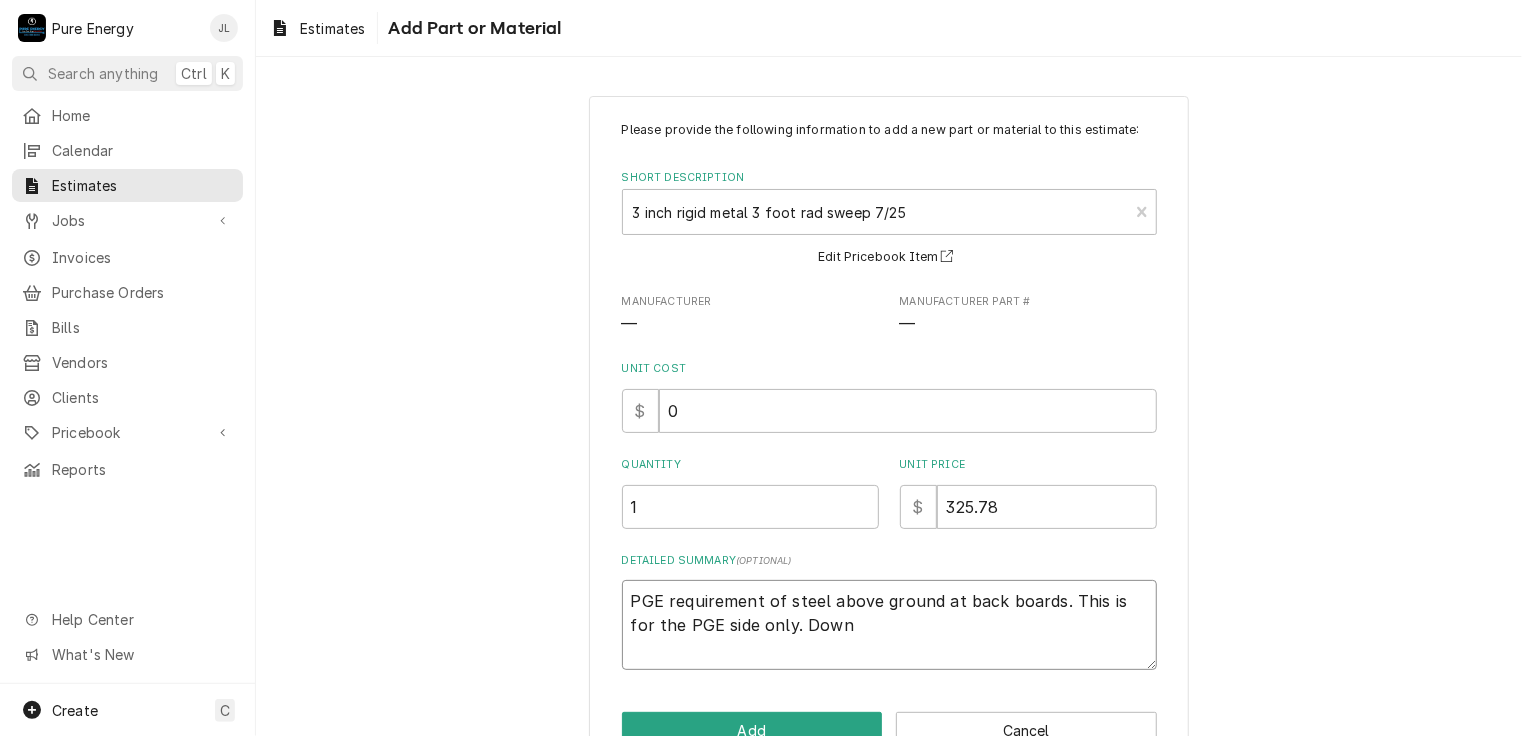 type on "x" 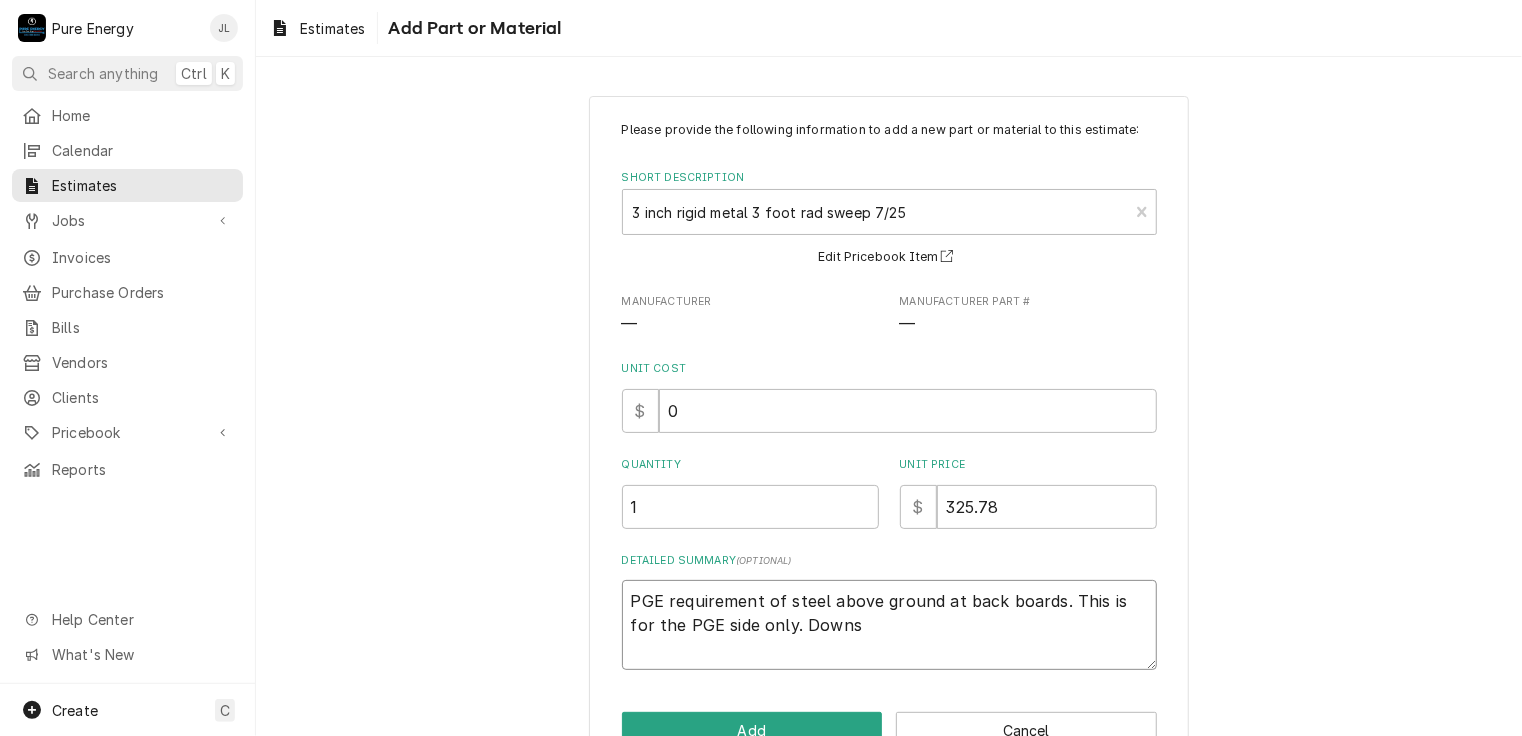 type on "x" 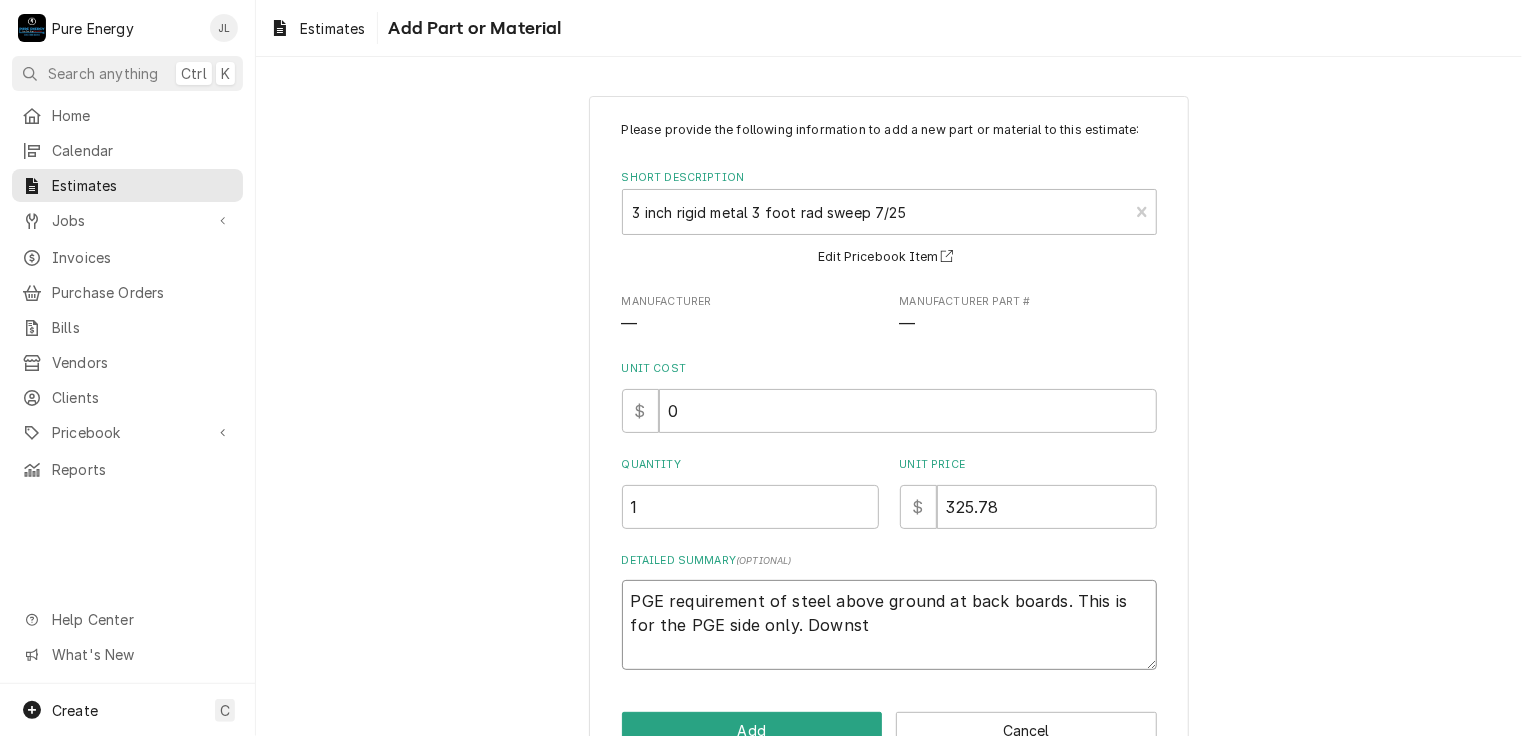 type on "x" 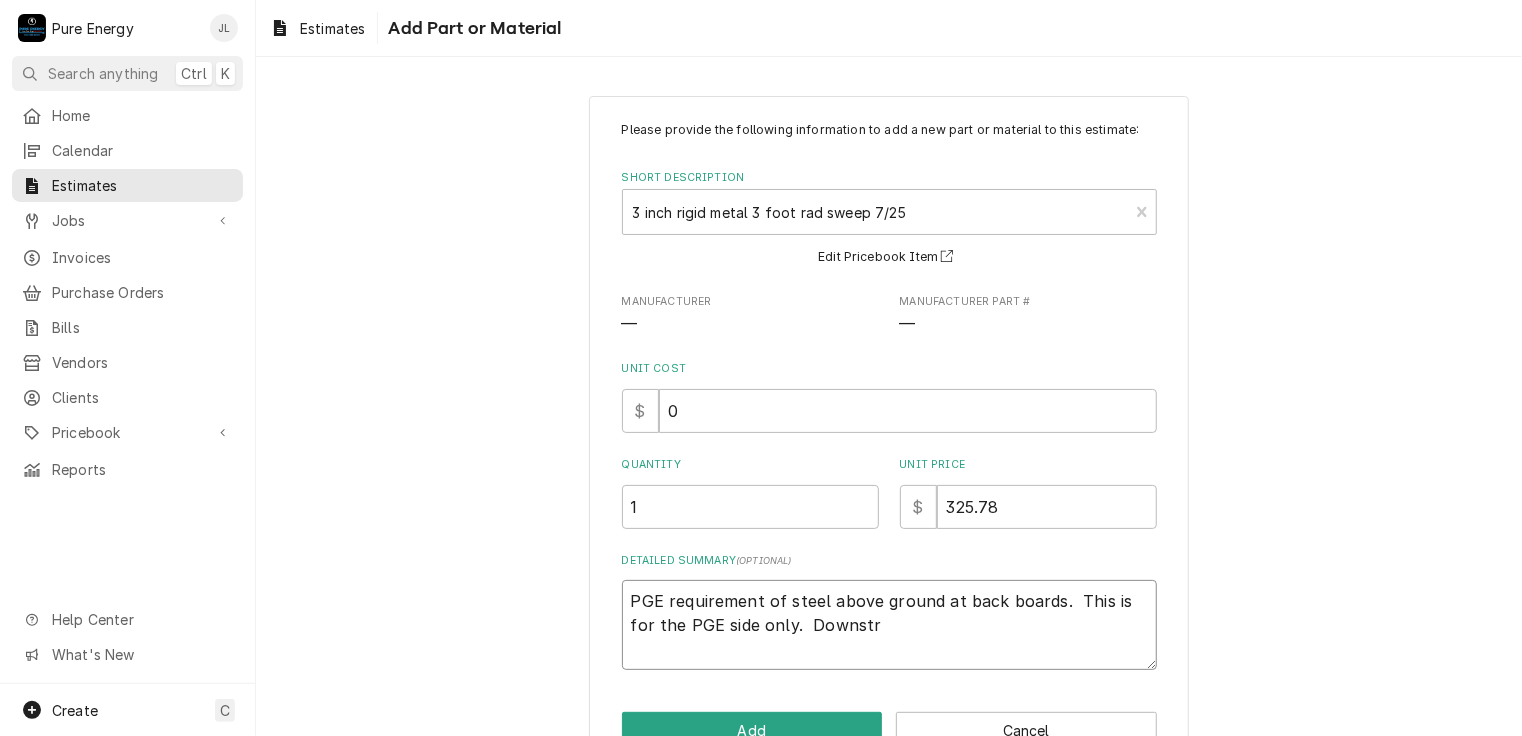 type on "x" 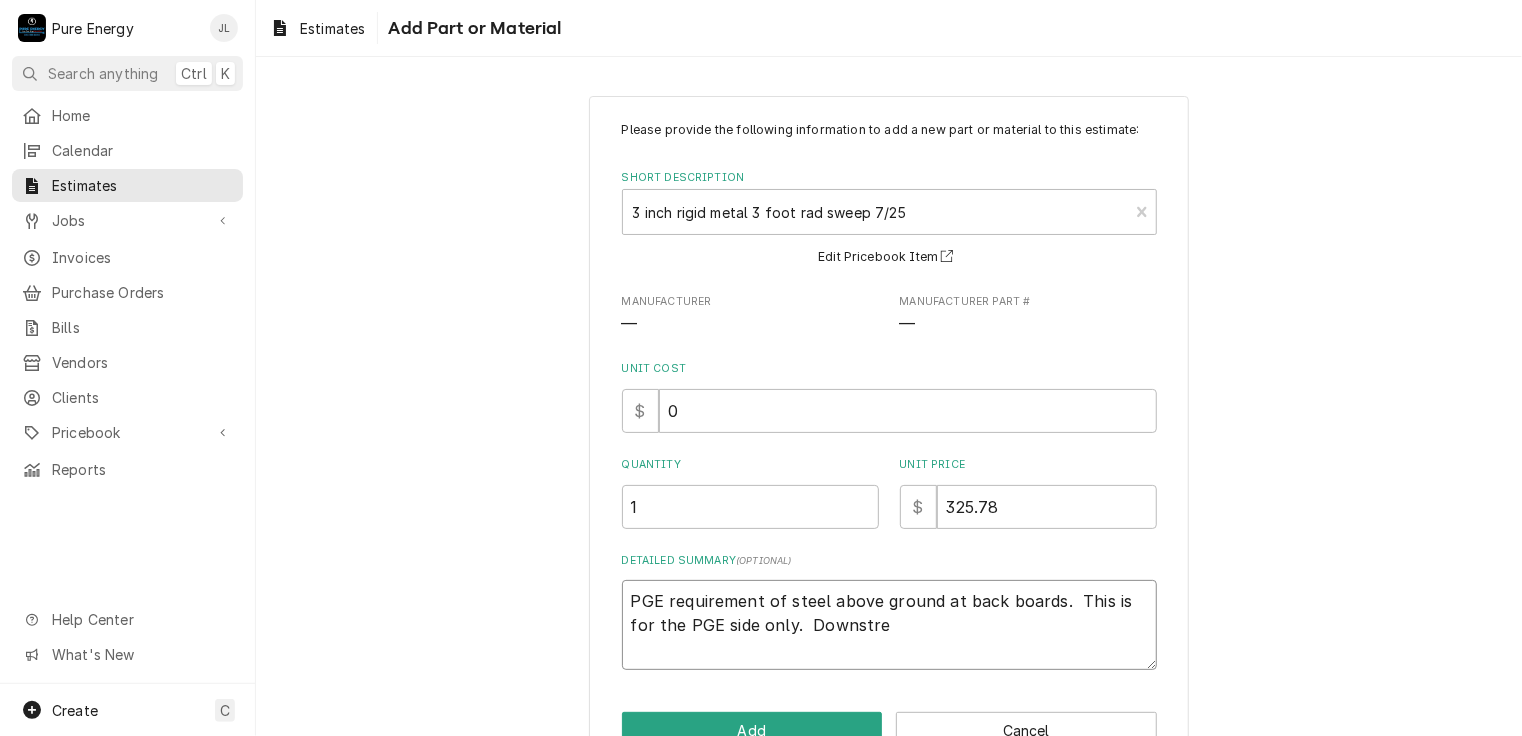 type on "x" 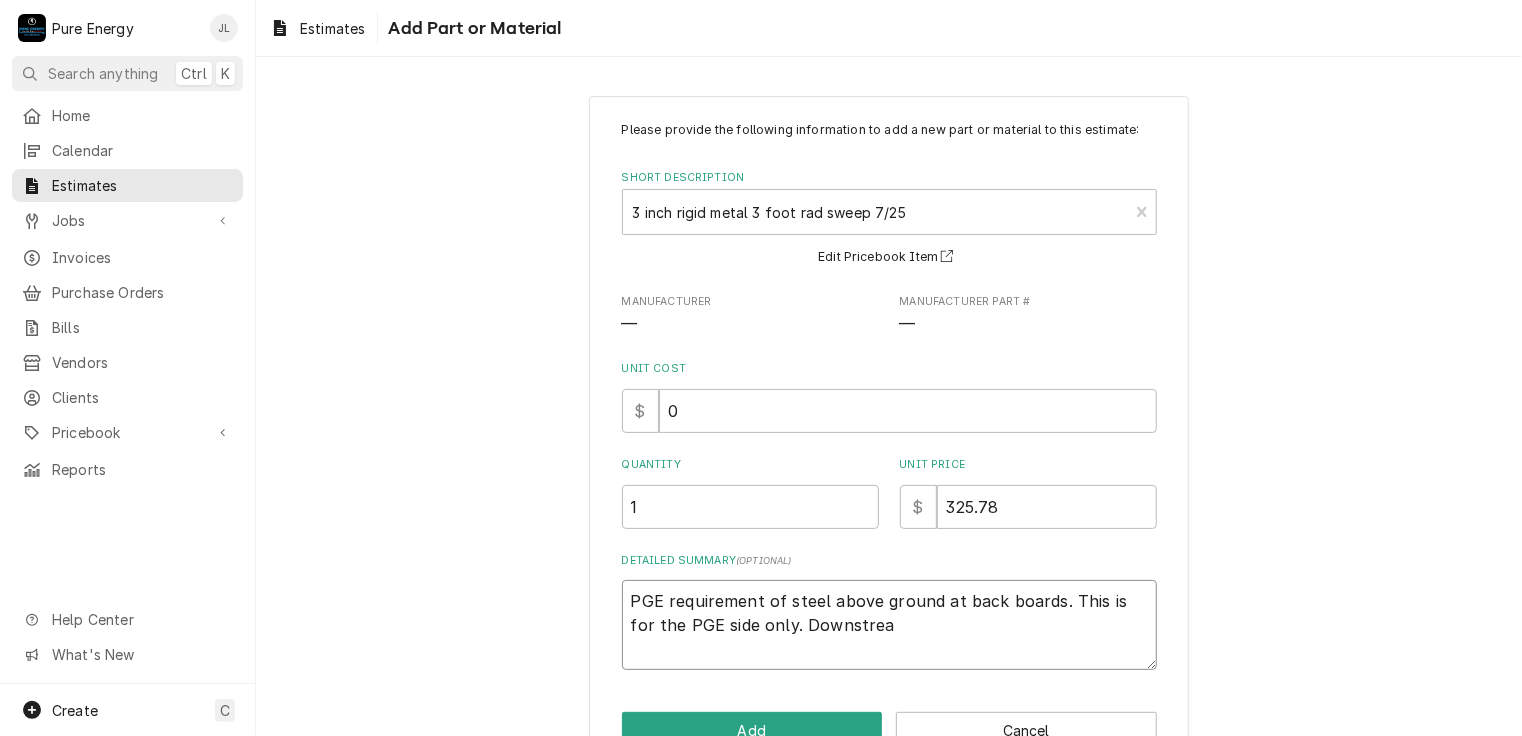 type on "x" 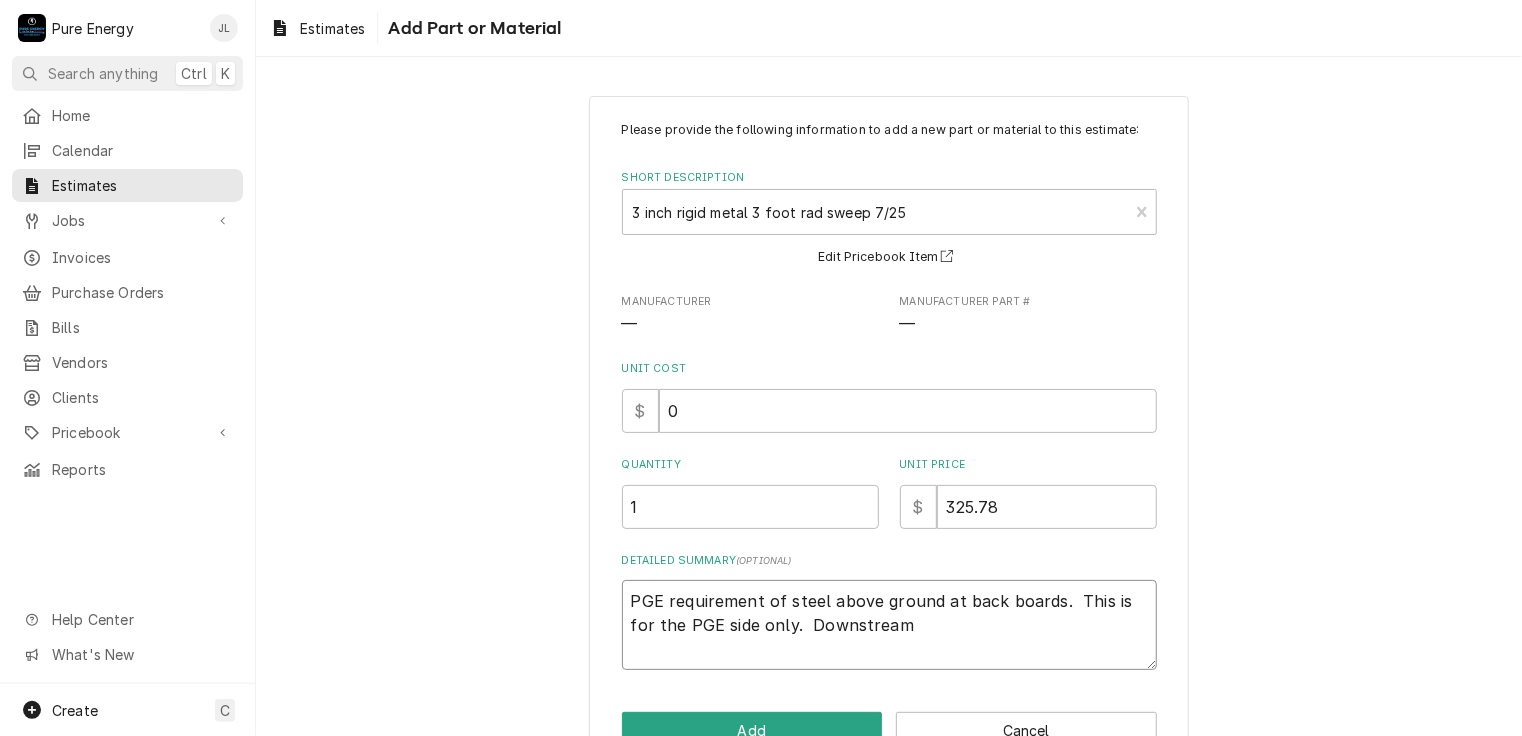type on "PGE requirement of steel above ground at back boards.  This is for the PGE side only.  Downstream" 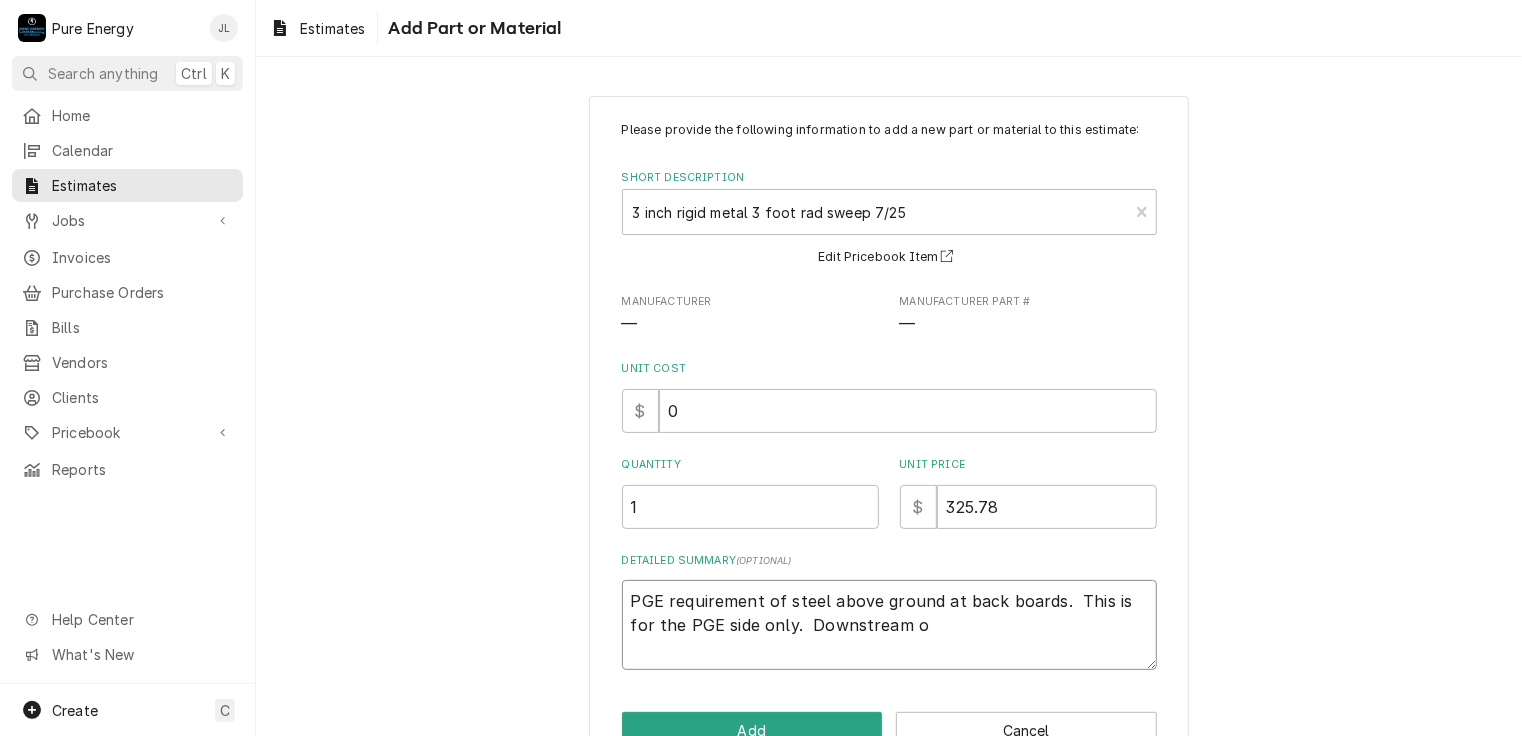 type on "x" 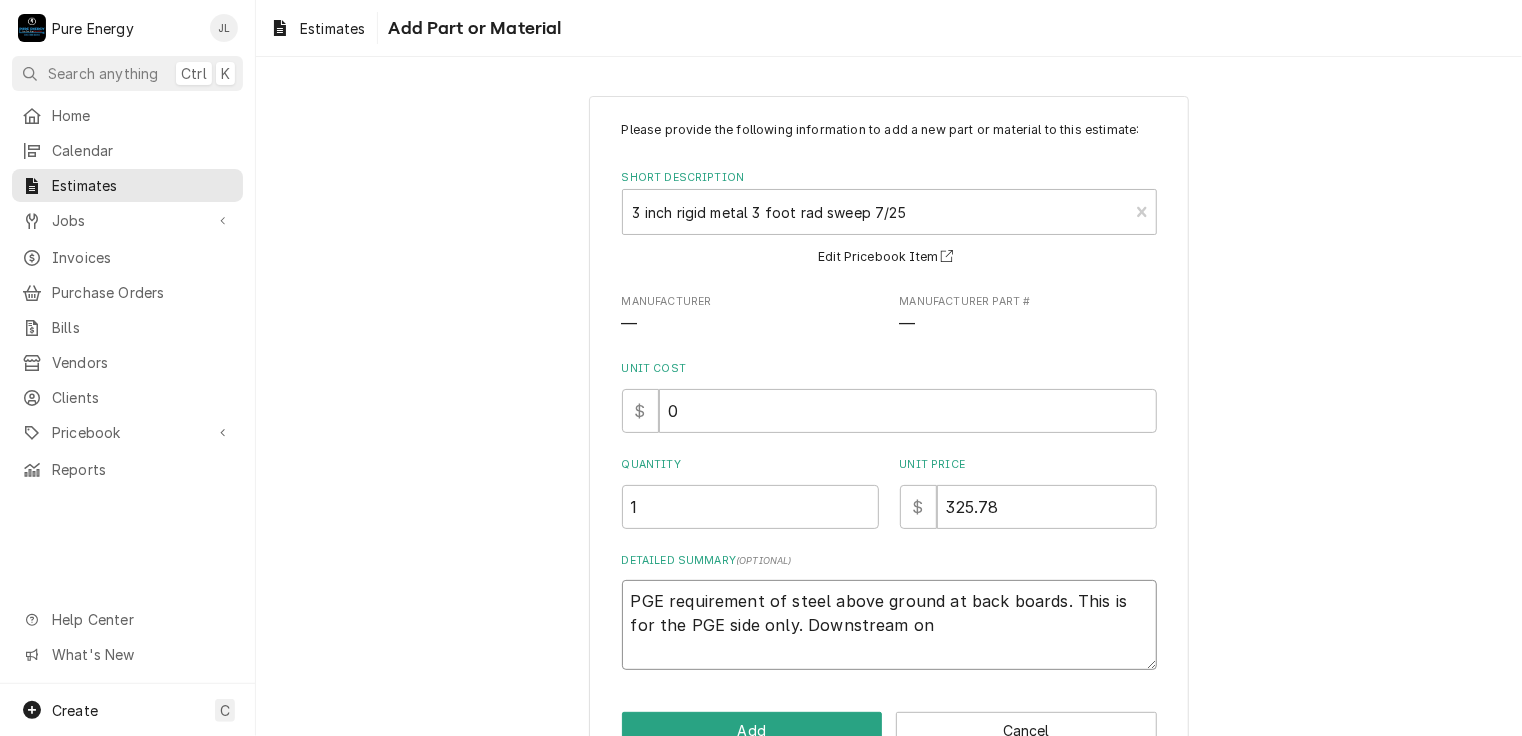 type on "PGE requirement of steel above ground at back boards.  This is for the PGE side only.  Downstream on" 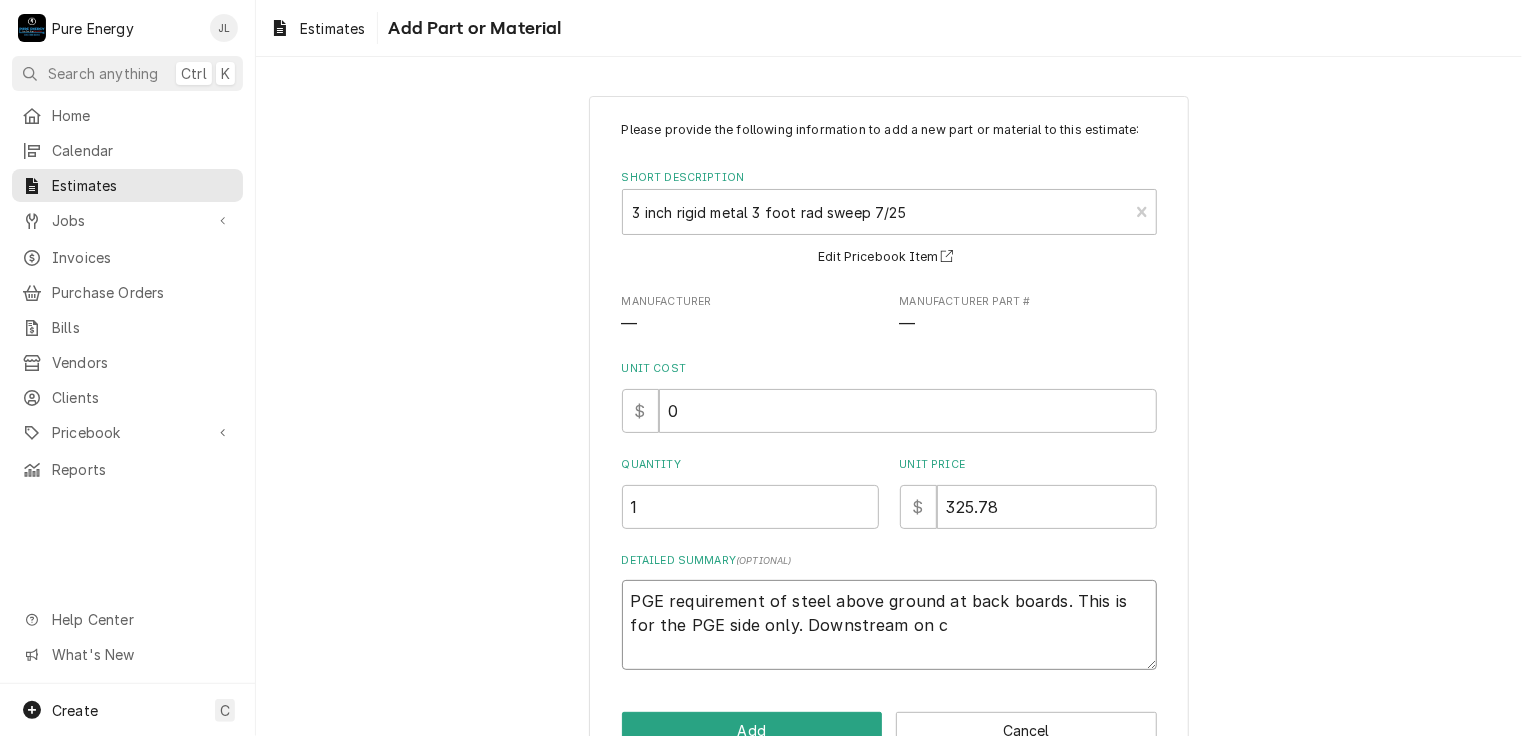type on "x" 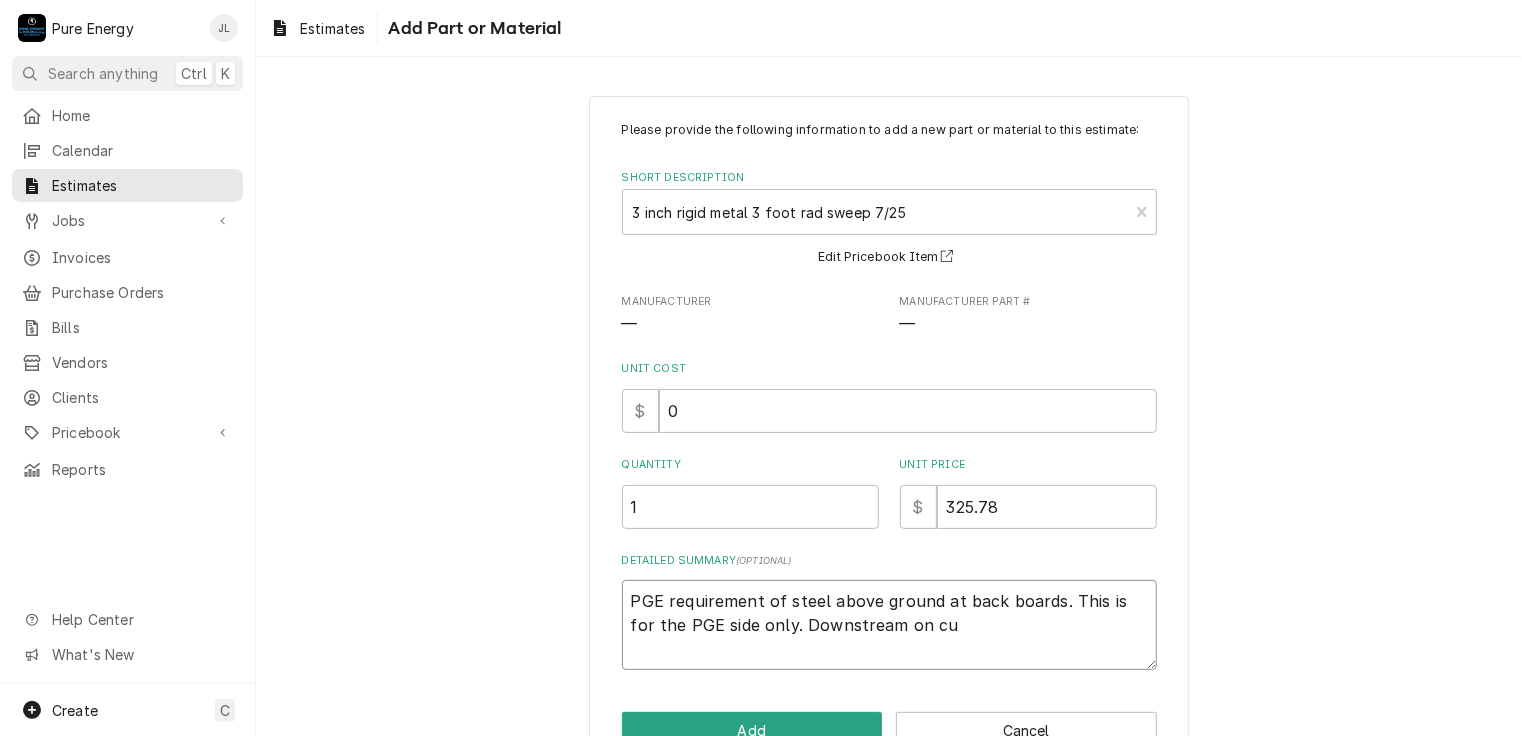 type on "x" 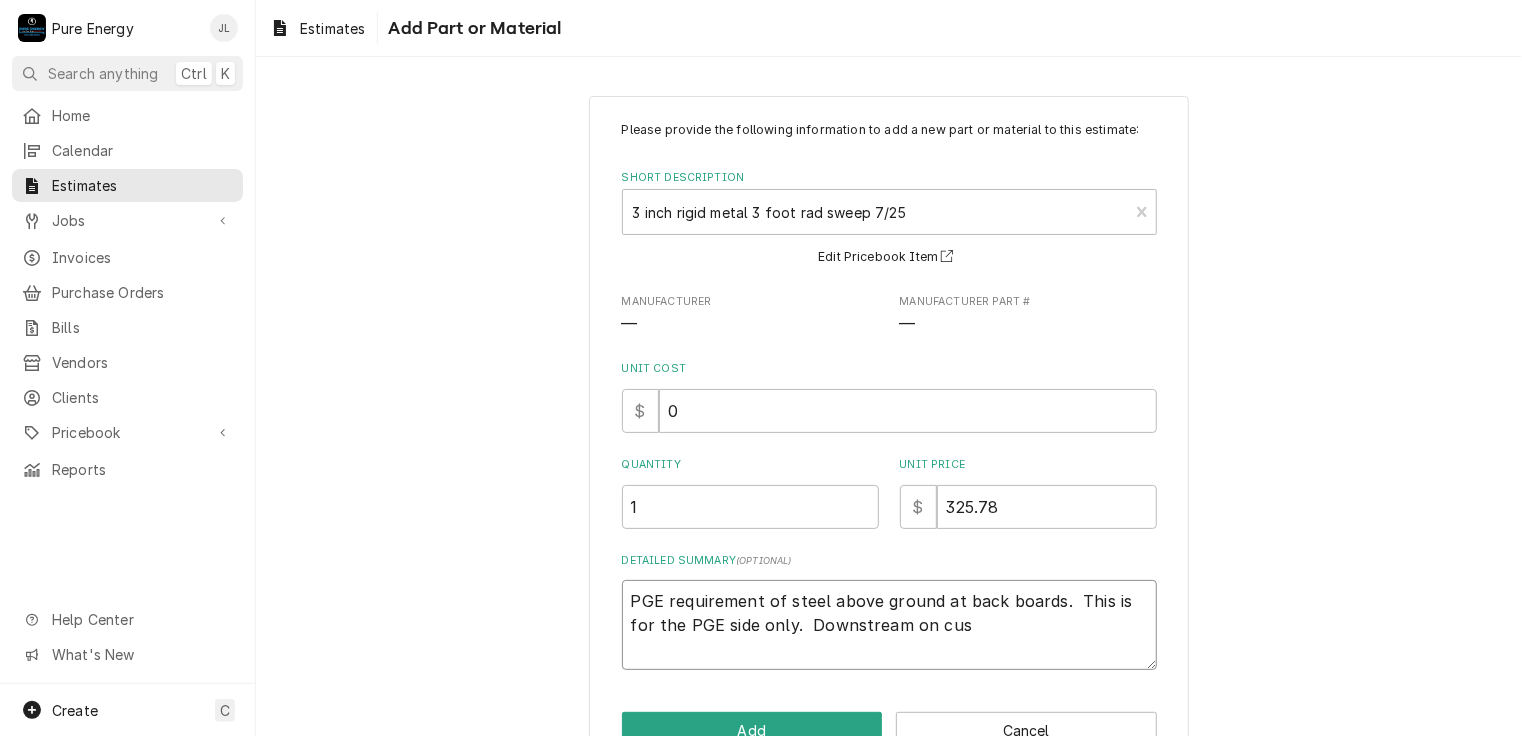 type on "x" 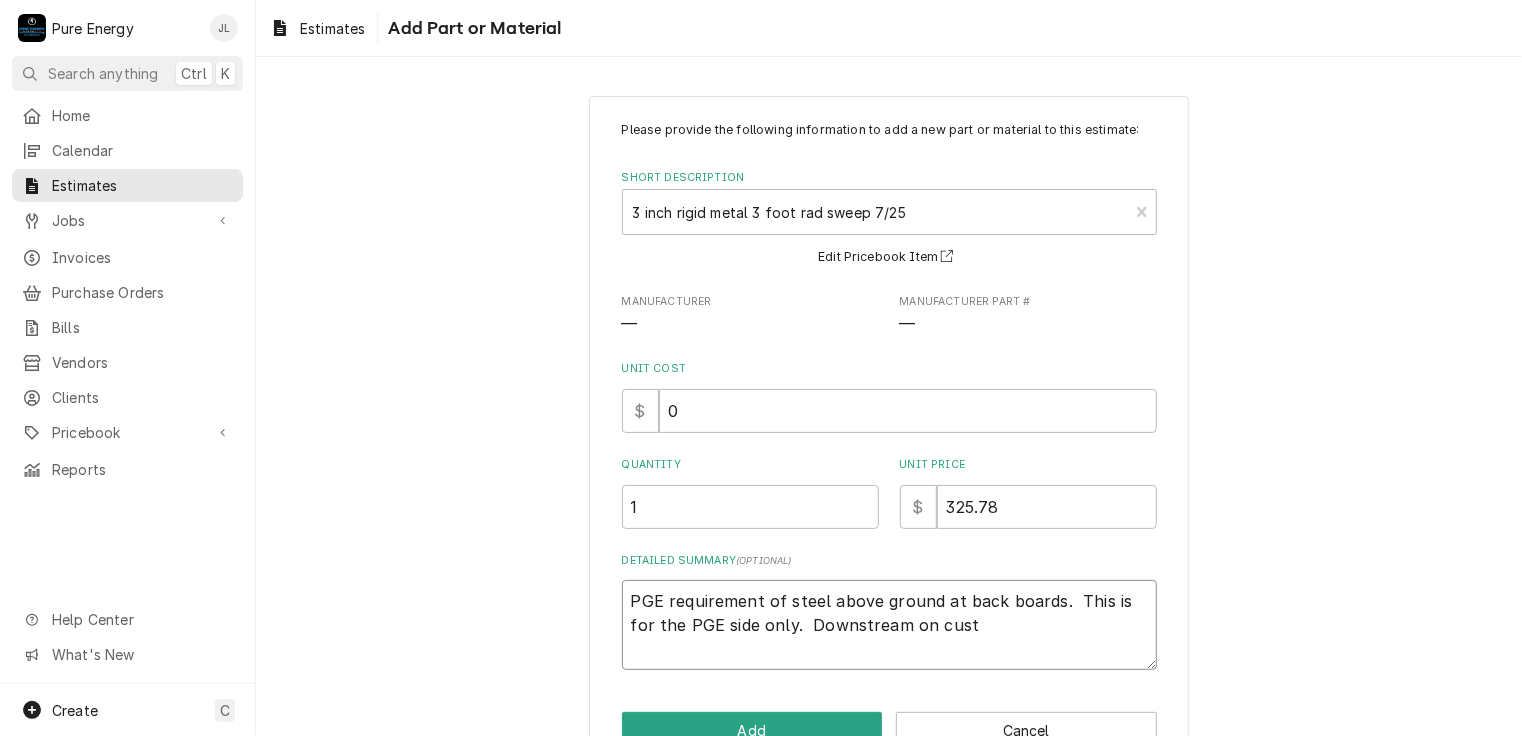 type on "x" 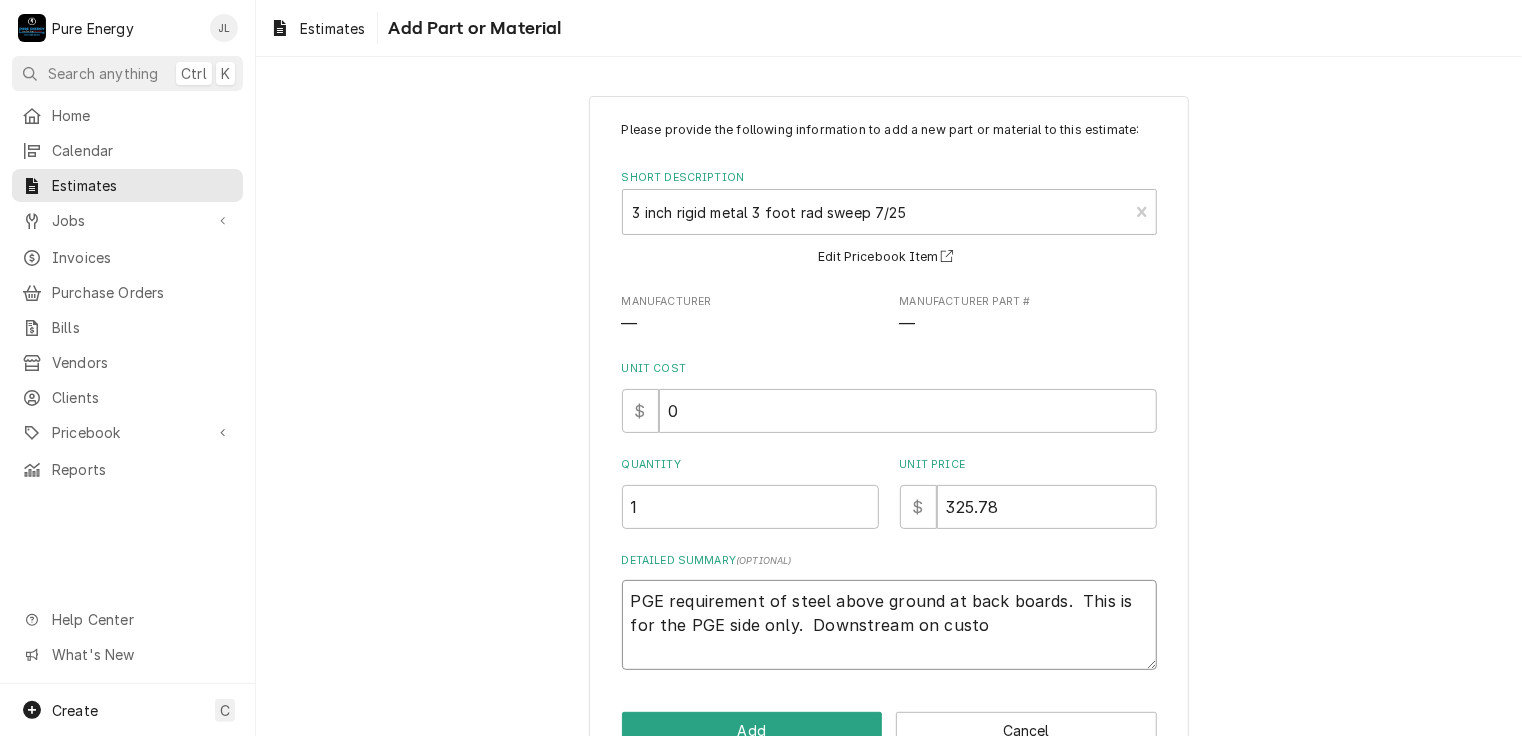 type on "x" 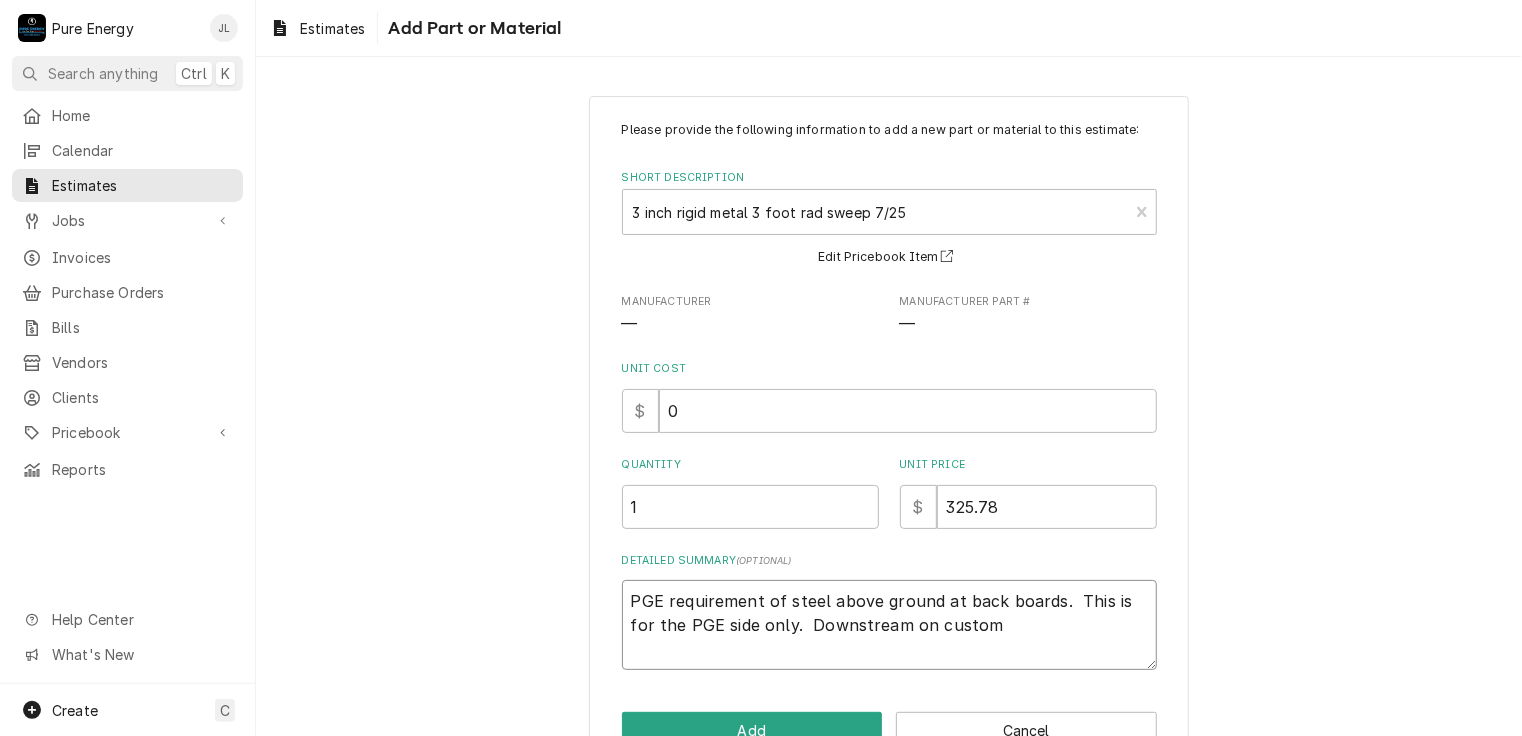 type on "x" 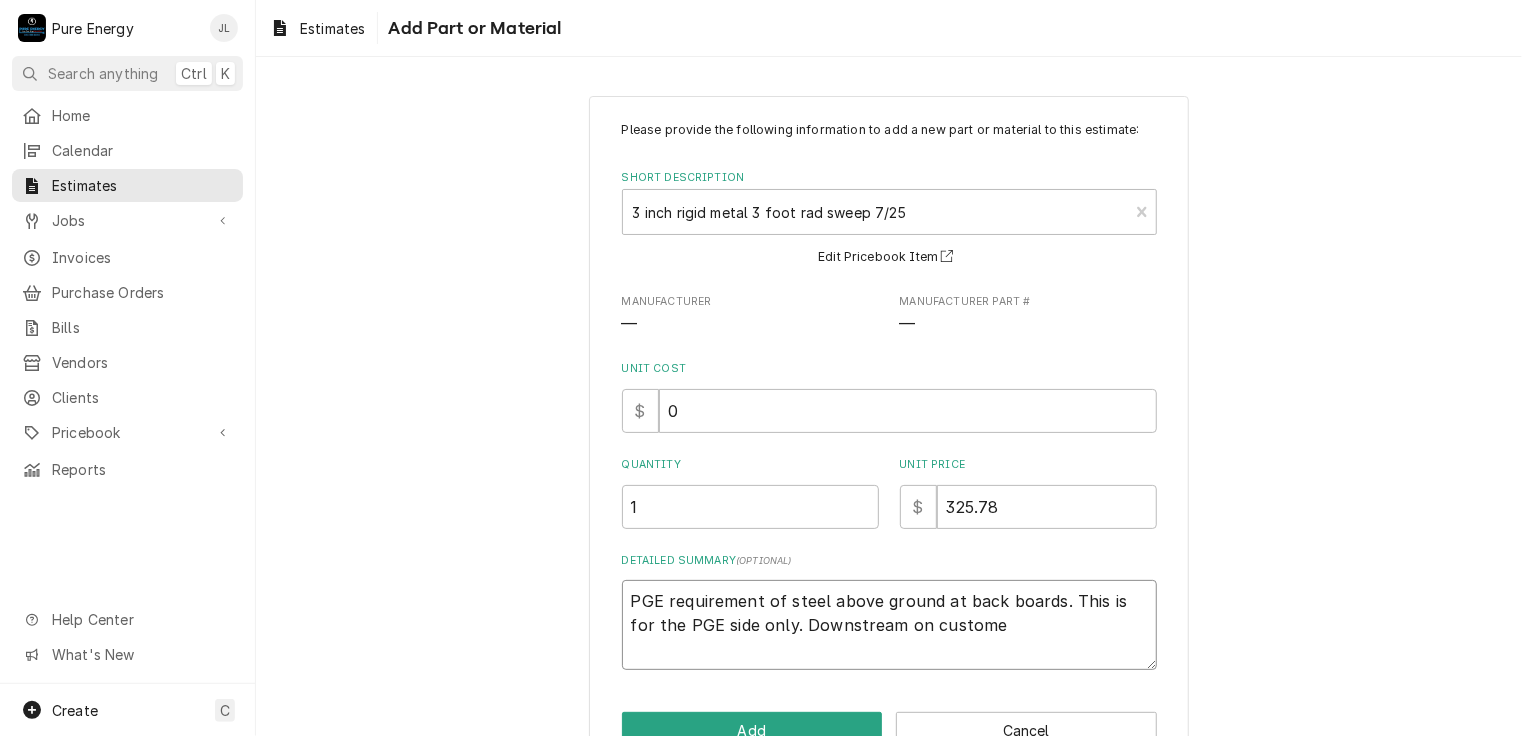 type on "x" 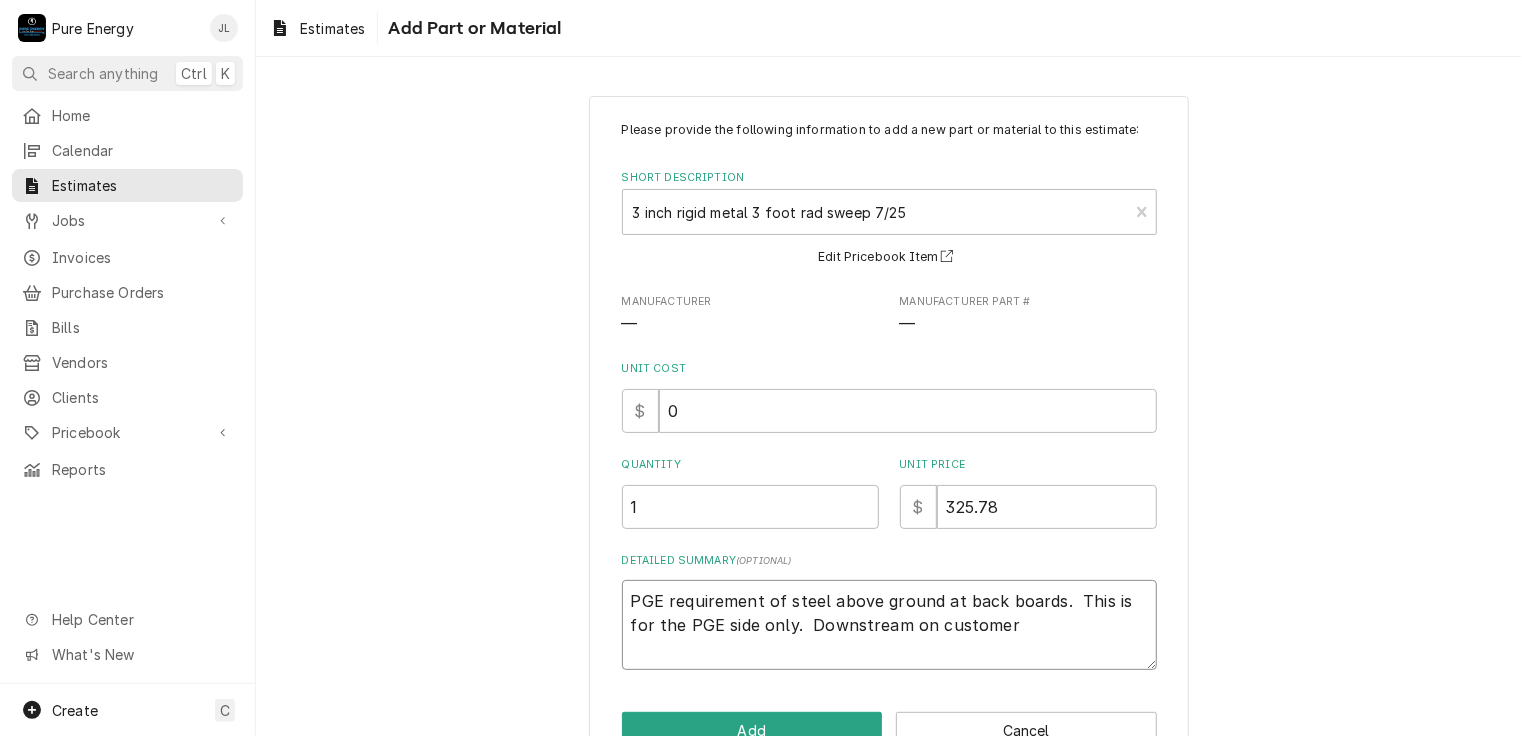 type on "PGE requirement of steel above ground at back boards.  This is for the PGE side only.  Downstream on customer" 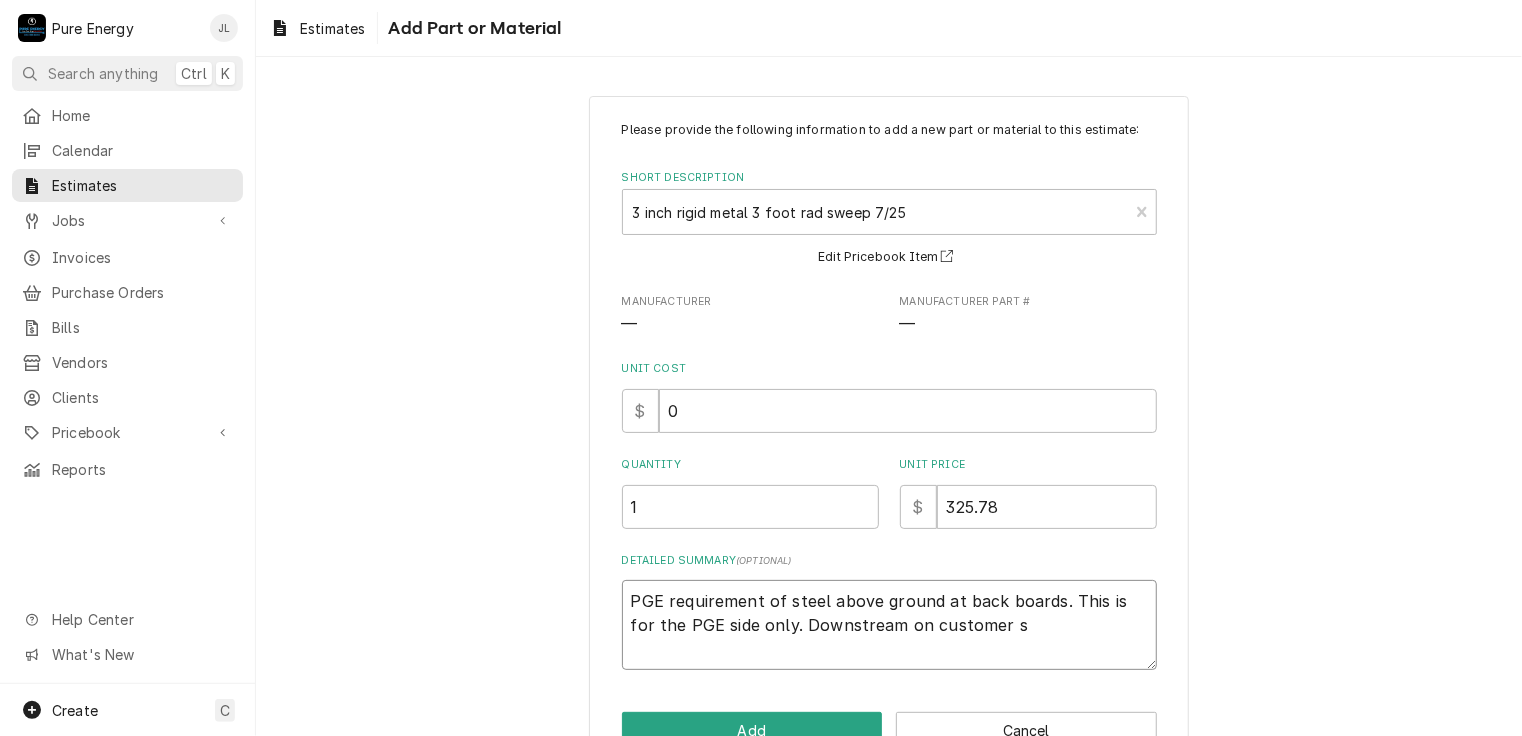 type on "x" 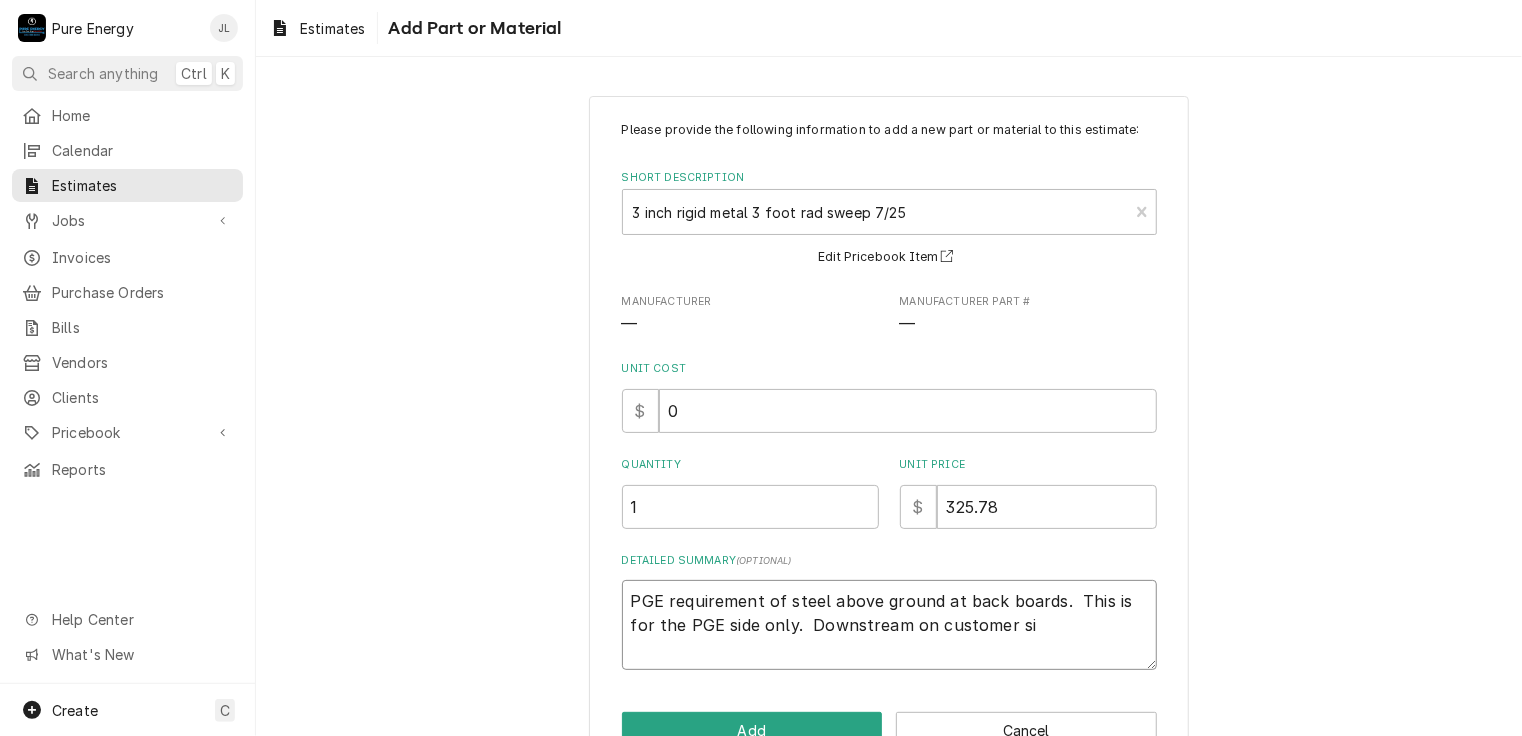 type on "x" 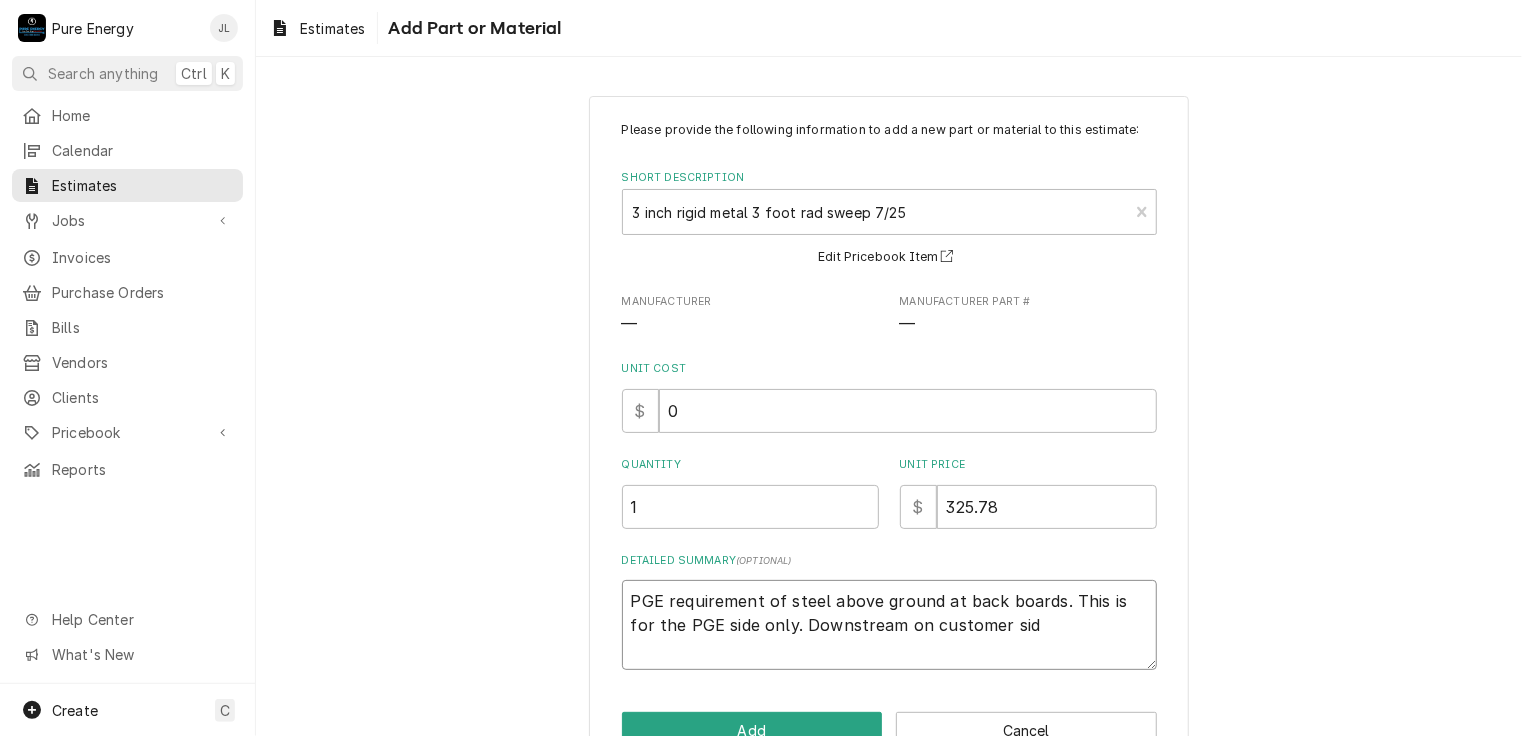 type on "x" 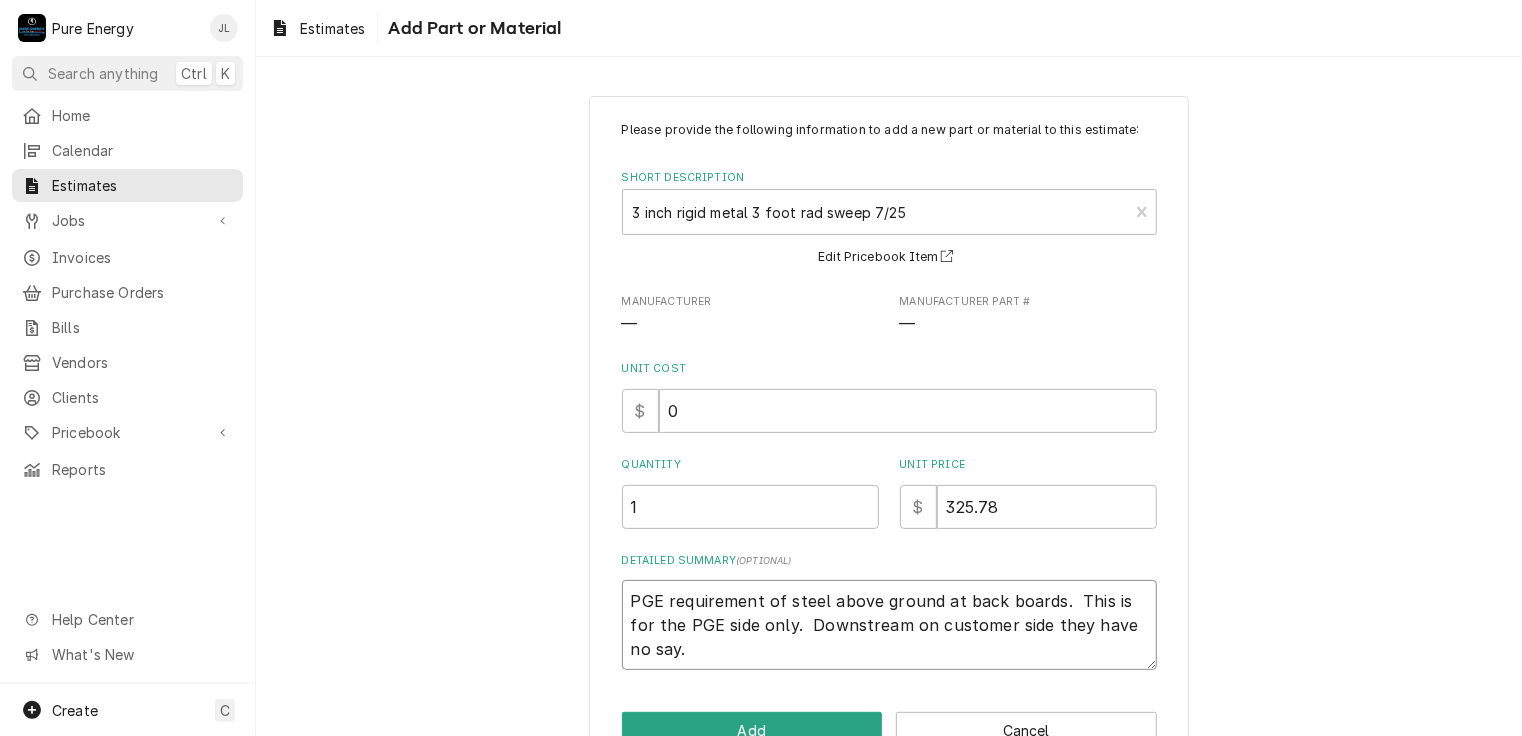 drag, startPoint x: 703, startPoint y: 647, endPoint x: 607, endPoint y: 606, distance: 104.388695 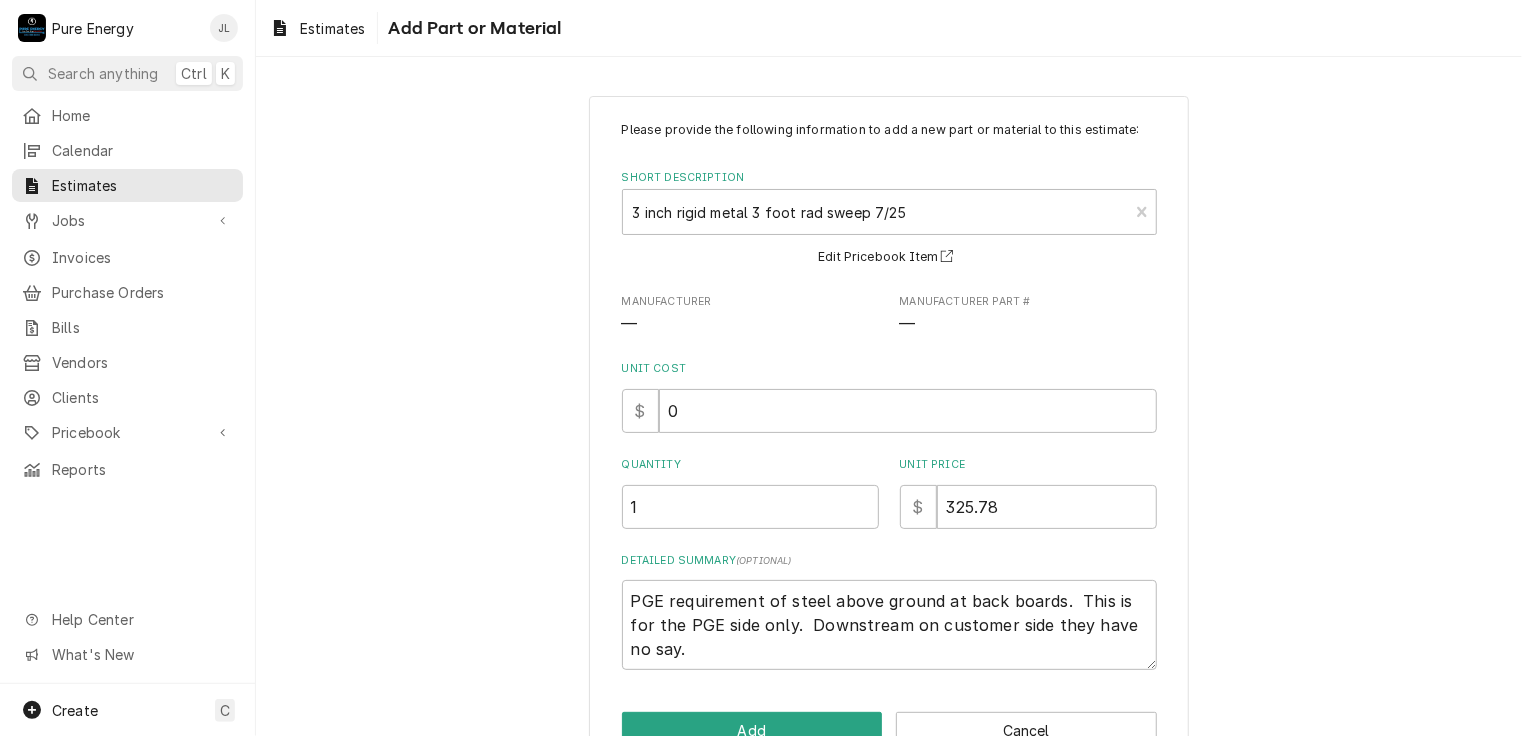 click on "Please provide the following information to add a new part or material to this estimate: Short Description 3 inch rigid metal 3 foot rad sweep 7/25 Edit Pricebook Item    Manufacturer — Manufacturer Part # — Unit Cost $ 0 Quantity 1 Unit Price $ 325.78 Detailed Summary  ( optional ) PGE requirement of steel above ground at back boards.  This is for the PGE side only.  Downstream on customer side they have no say.  Add Cancel" at bounding box center (889, 435) 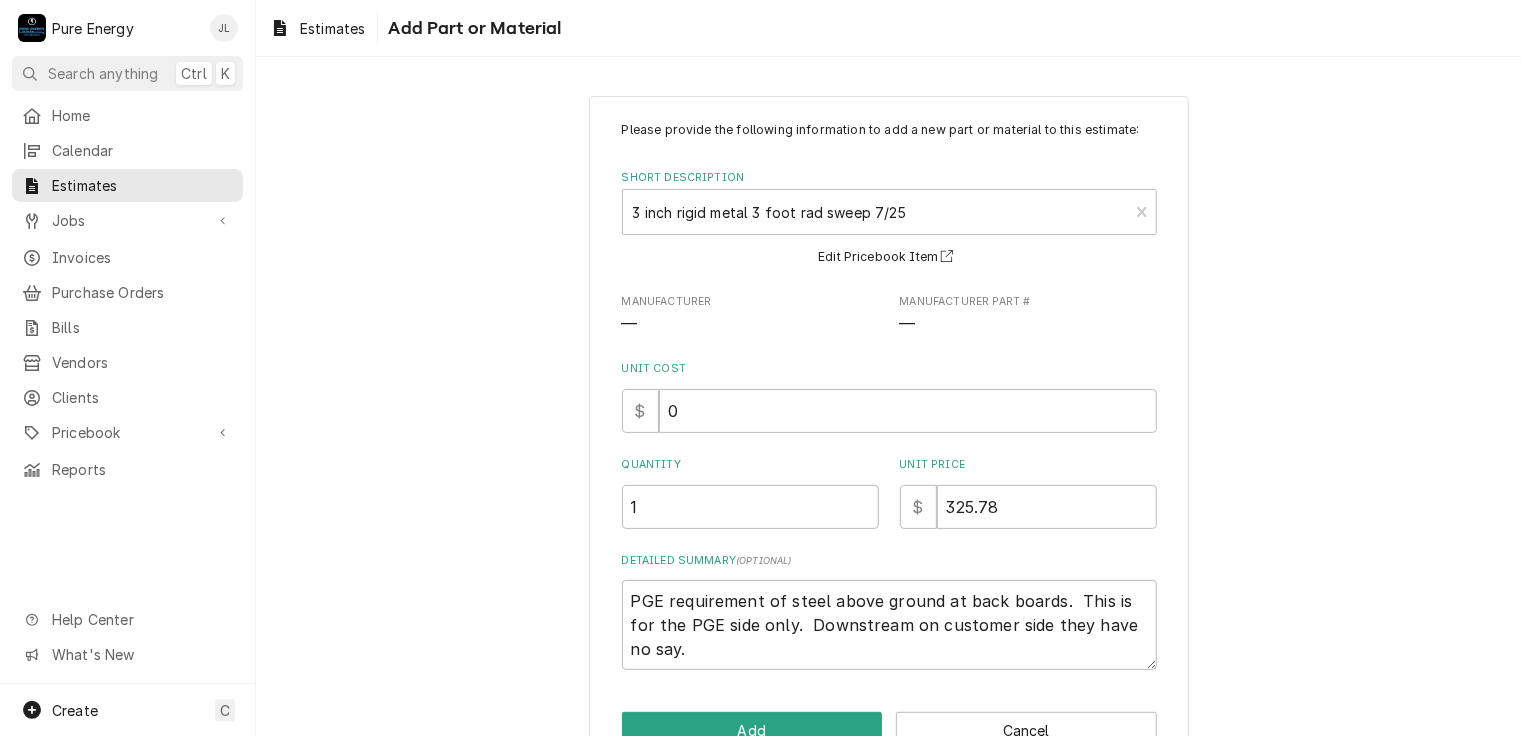 scroll, scrollTop: 54, scrollLeft: 0, axis: vertical 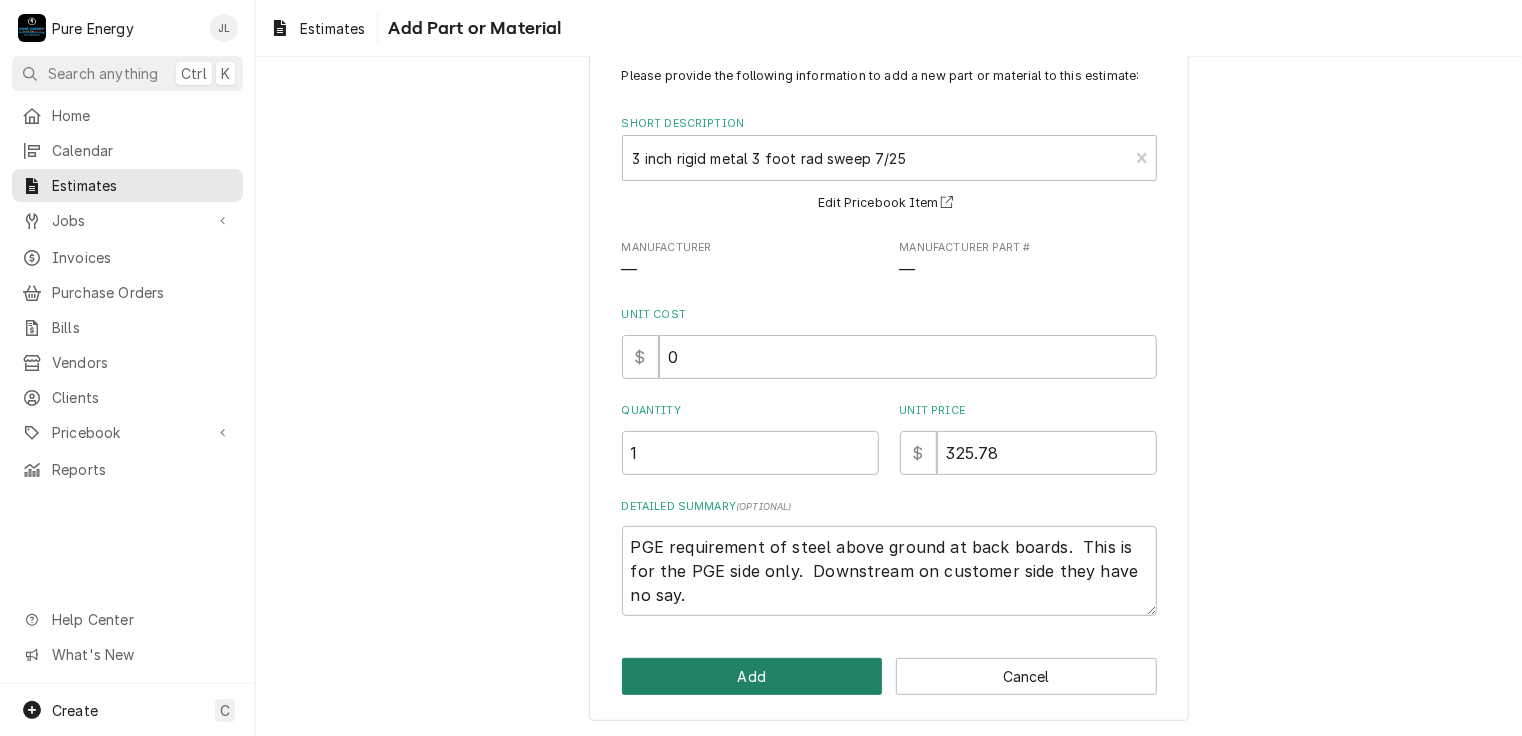 click on "Add" at bounding box center [752, 676] 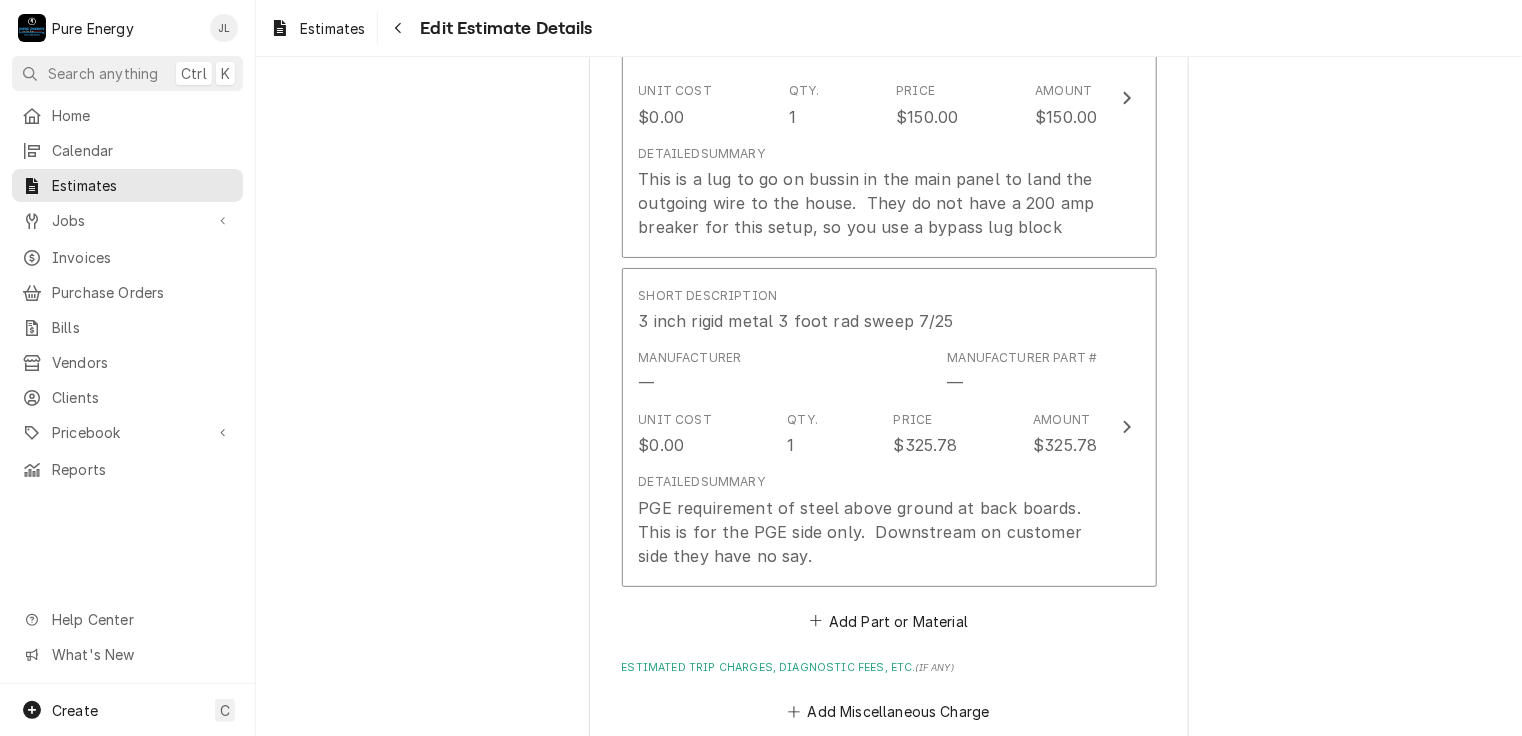 scroll, scrollTop: 4600, scrollLeft: 0, axis: vertical 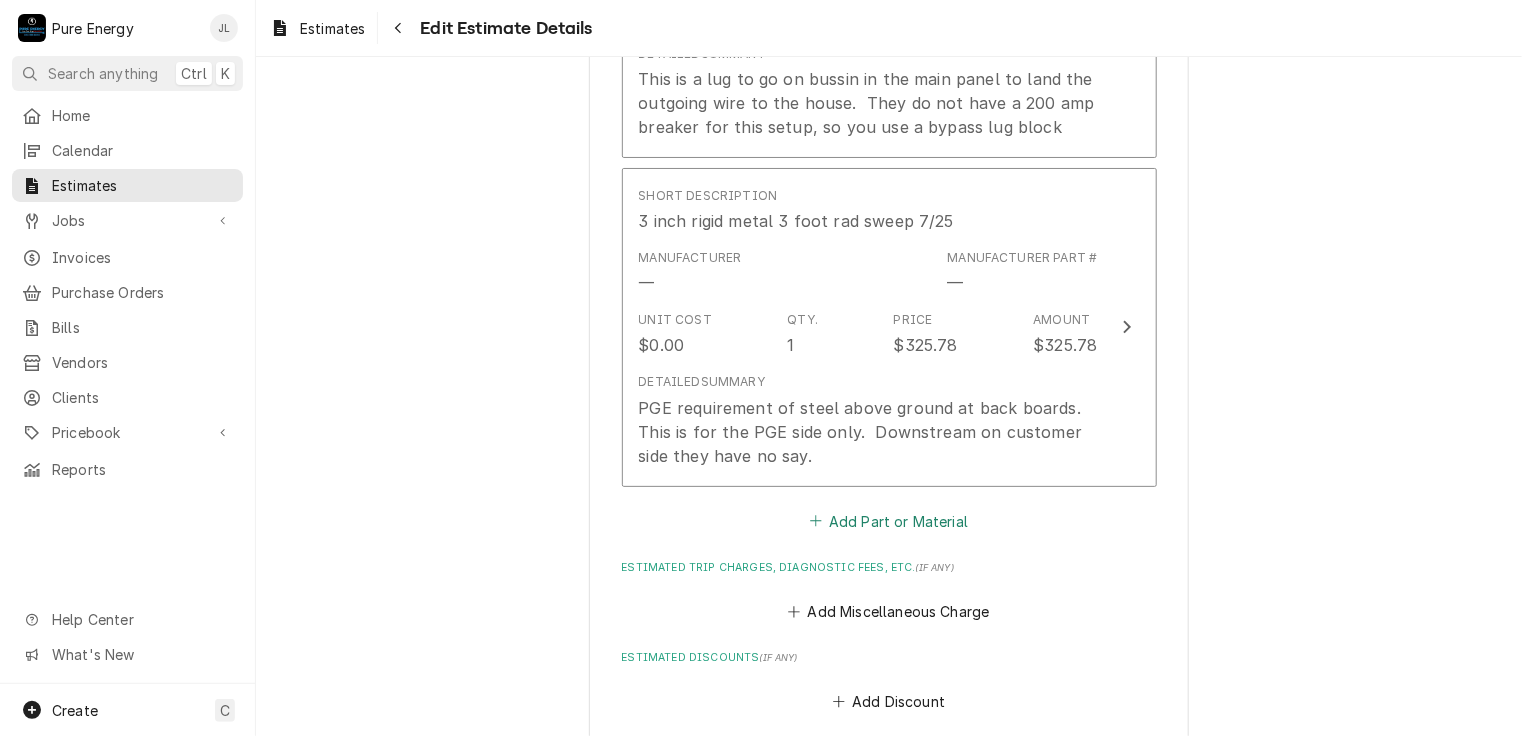 click on "Add Part or Material" at bounding box center (888, 521) 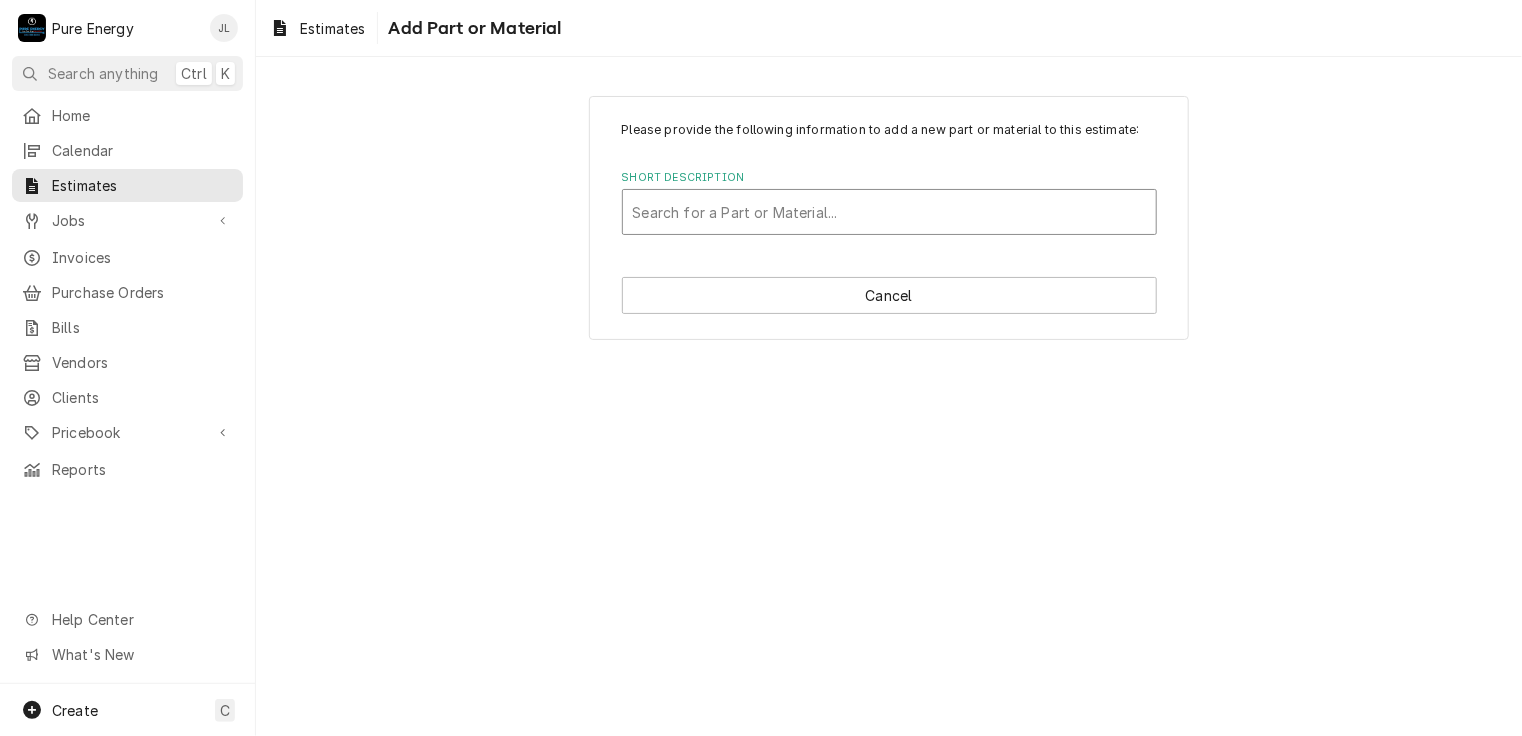 click at bounding box center (889, 212) 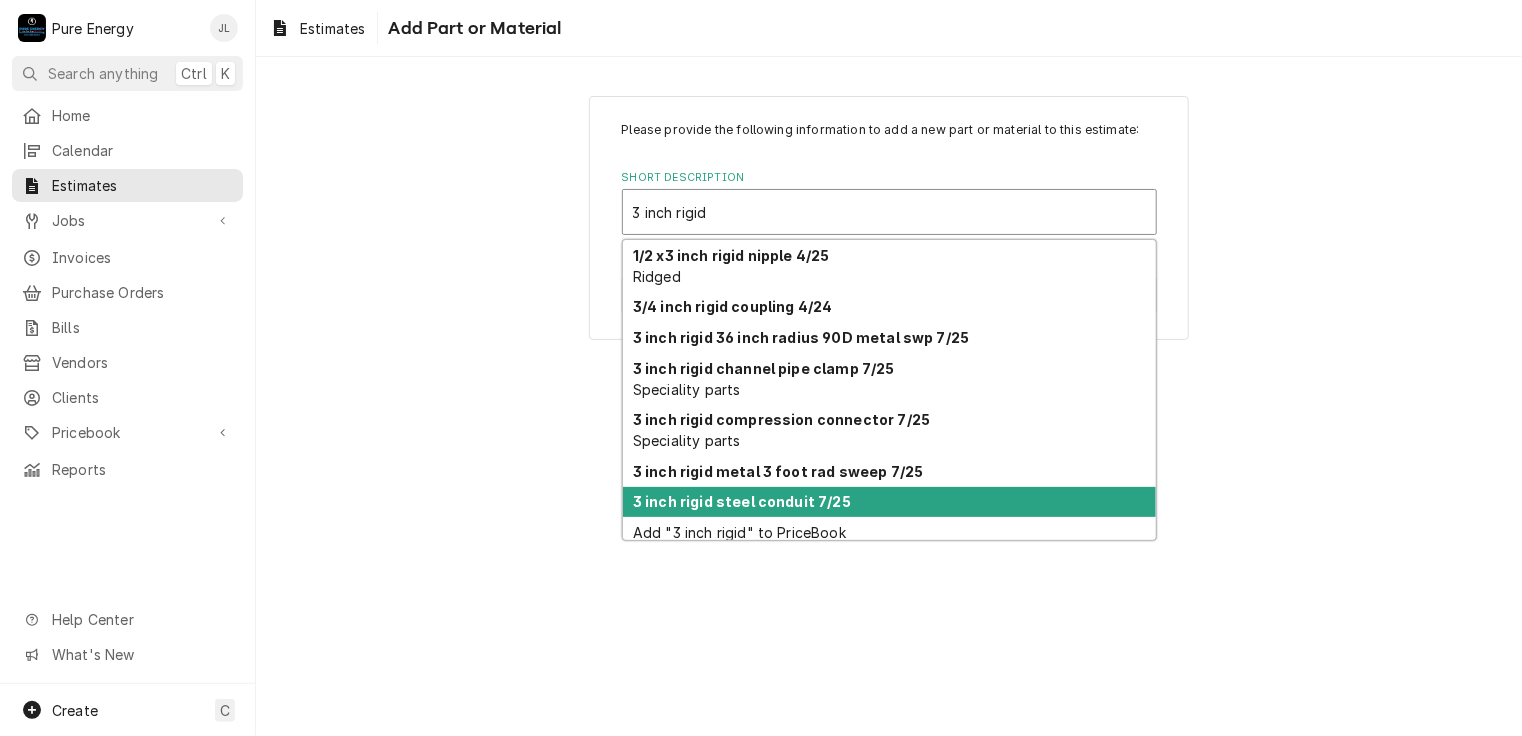 click on "3 inch rigid steel conduit 7/25" at bounding box center (742, 501) 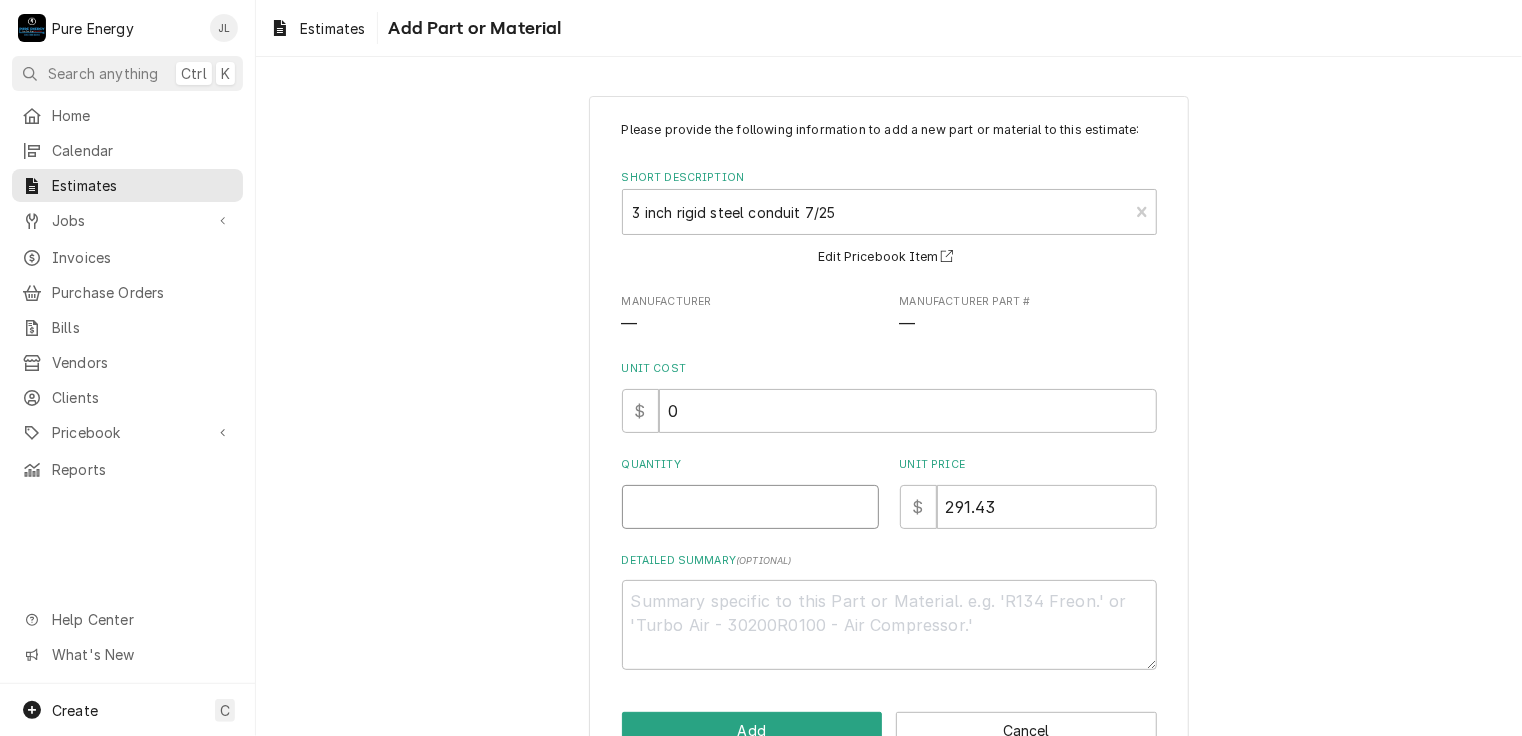 click on "Quantity" at bounding box center (750, 507) 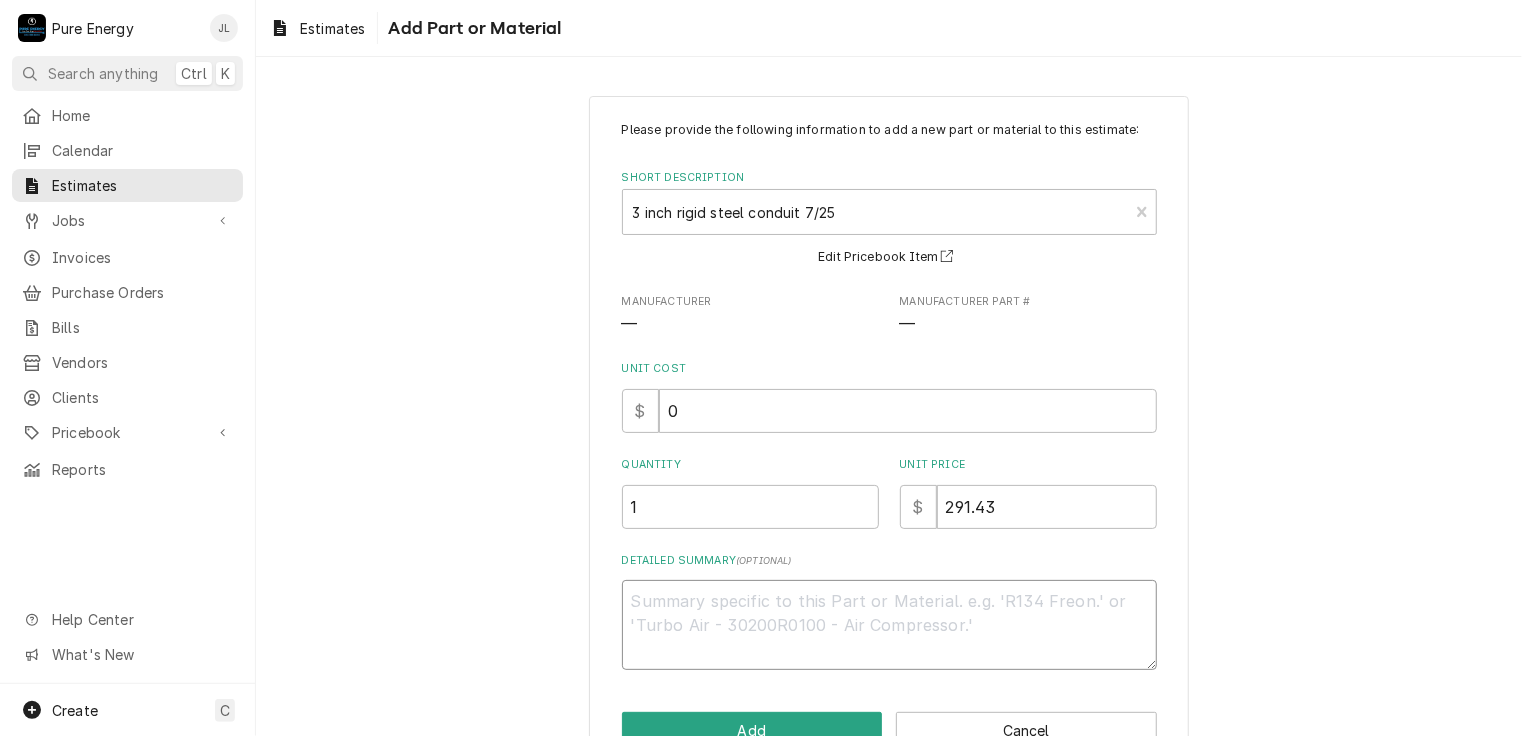 click on "Detailed Summary  ( optional )" at bounding box center (889, 625) 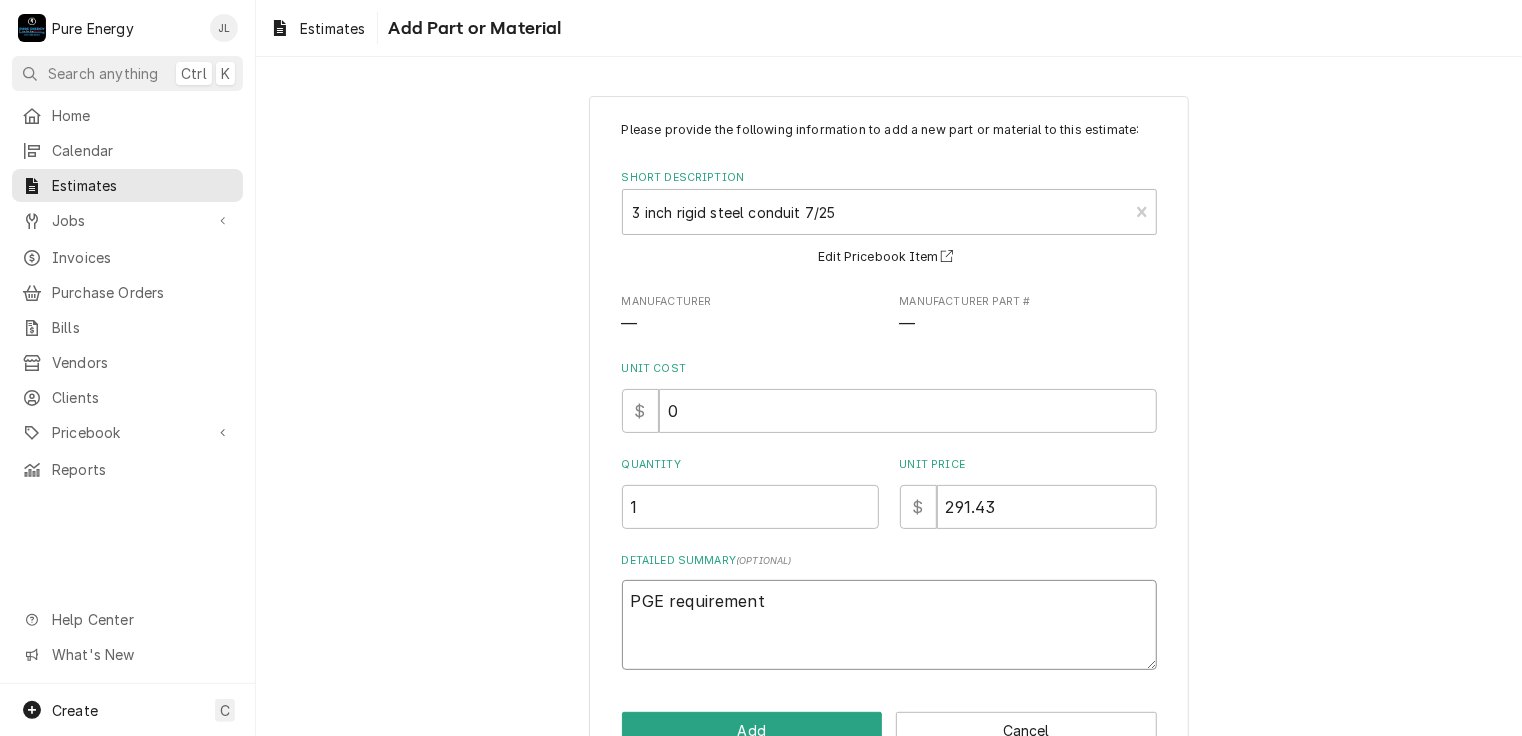 scroll, scrollTop: 54, scrollLeft: 0, axis: vertical 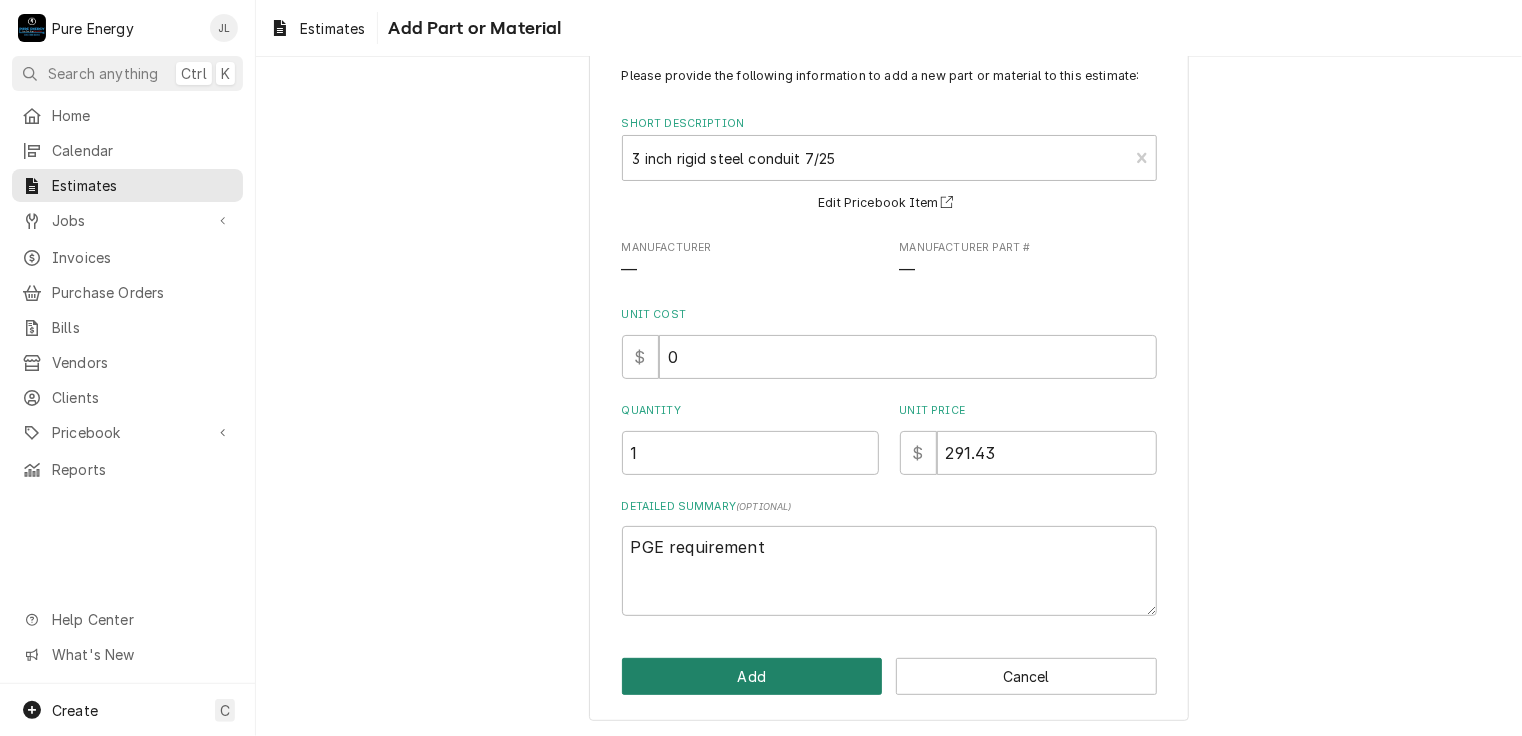 click on "Add" at bounding box center [752, 676] 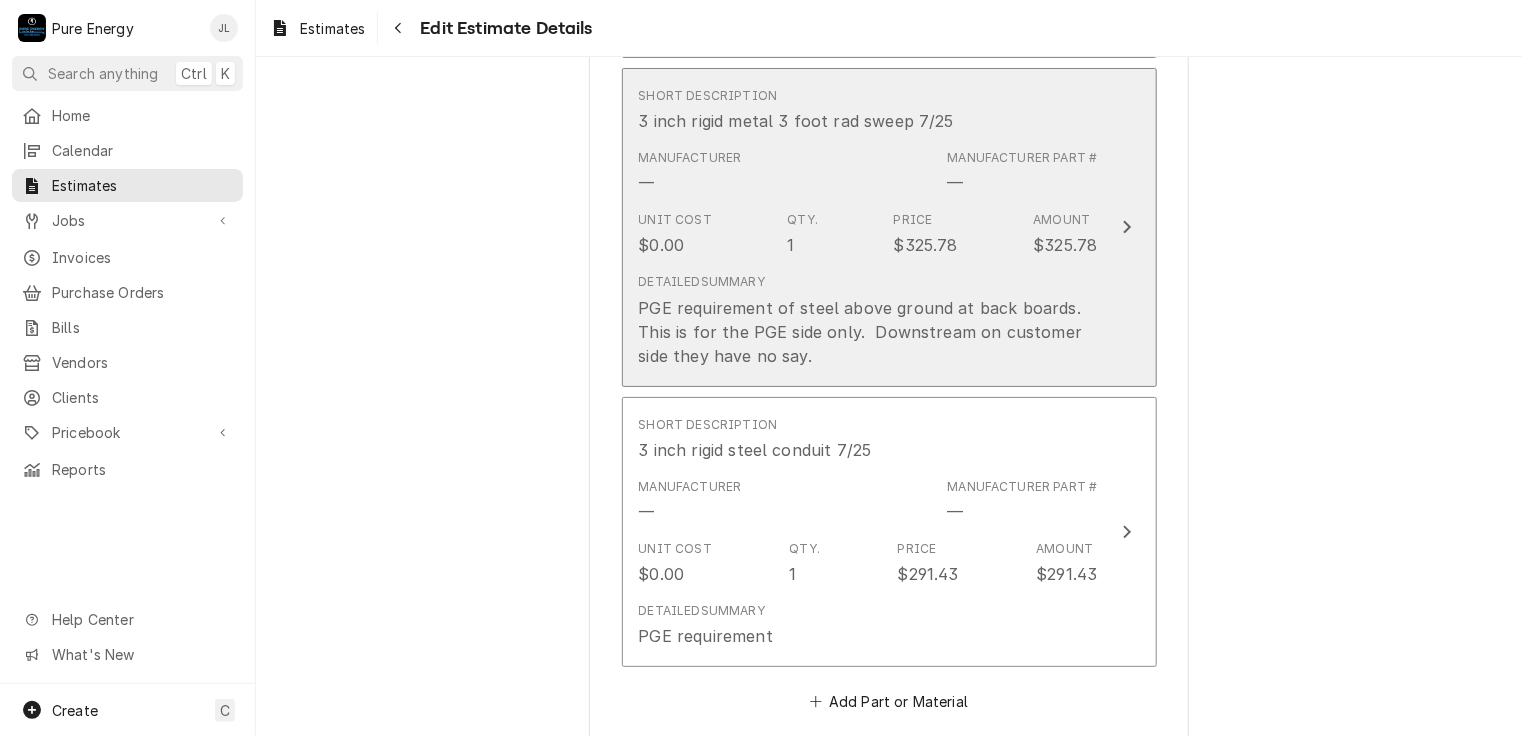 scroll, scrollTop: 4800, scrollLeft: 0, axis: vertical 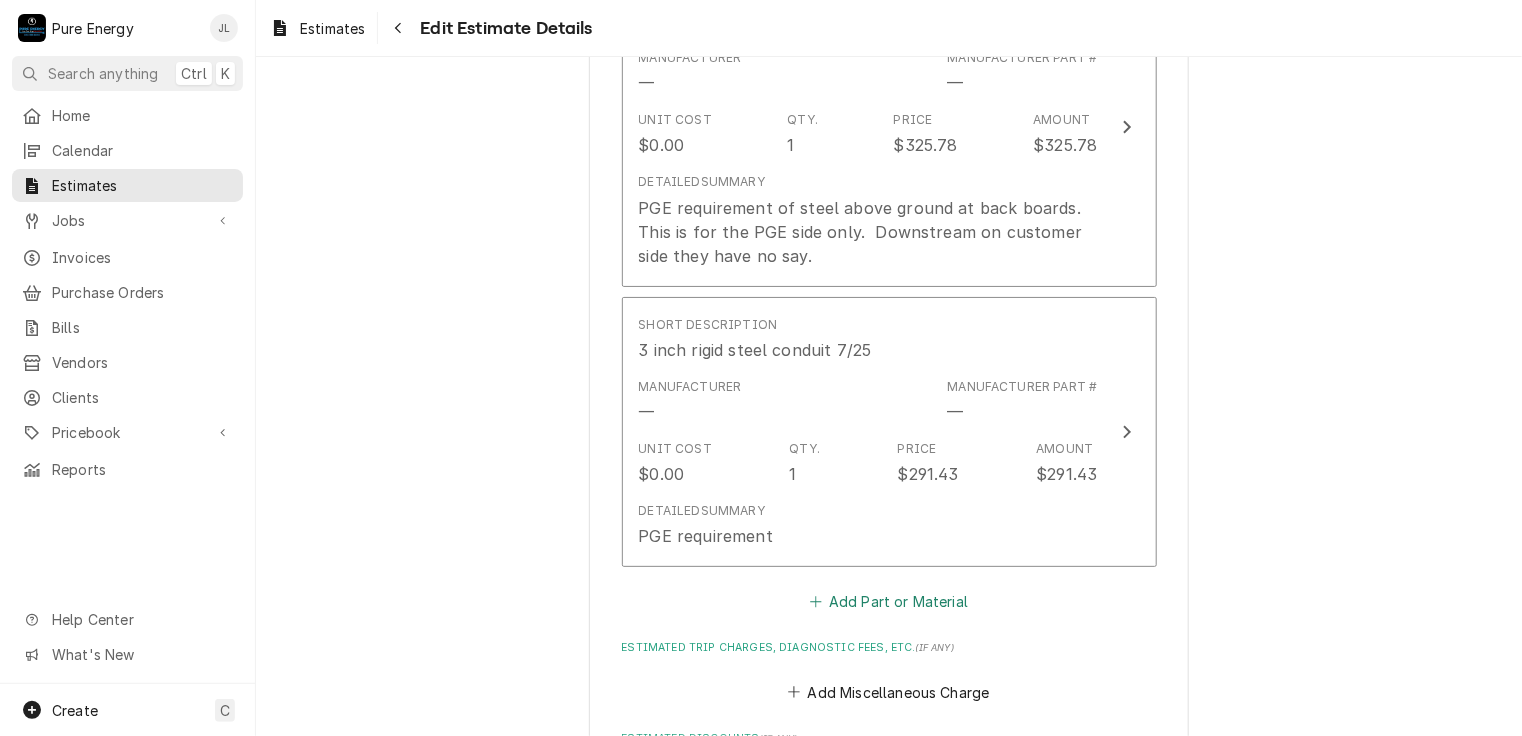 click on "Add Part or Material" at bounding box center (888, 602) 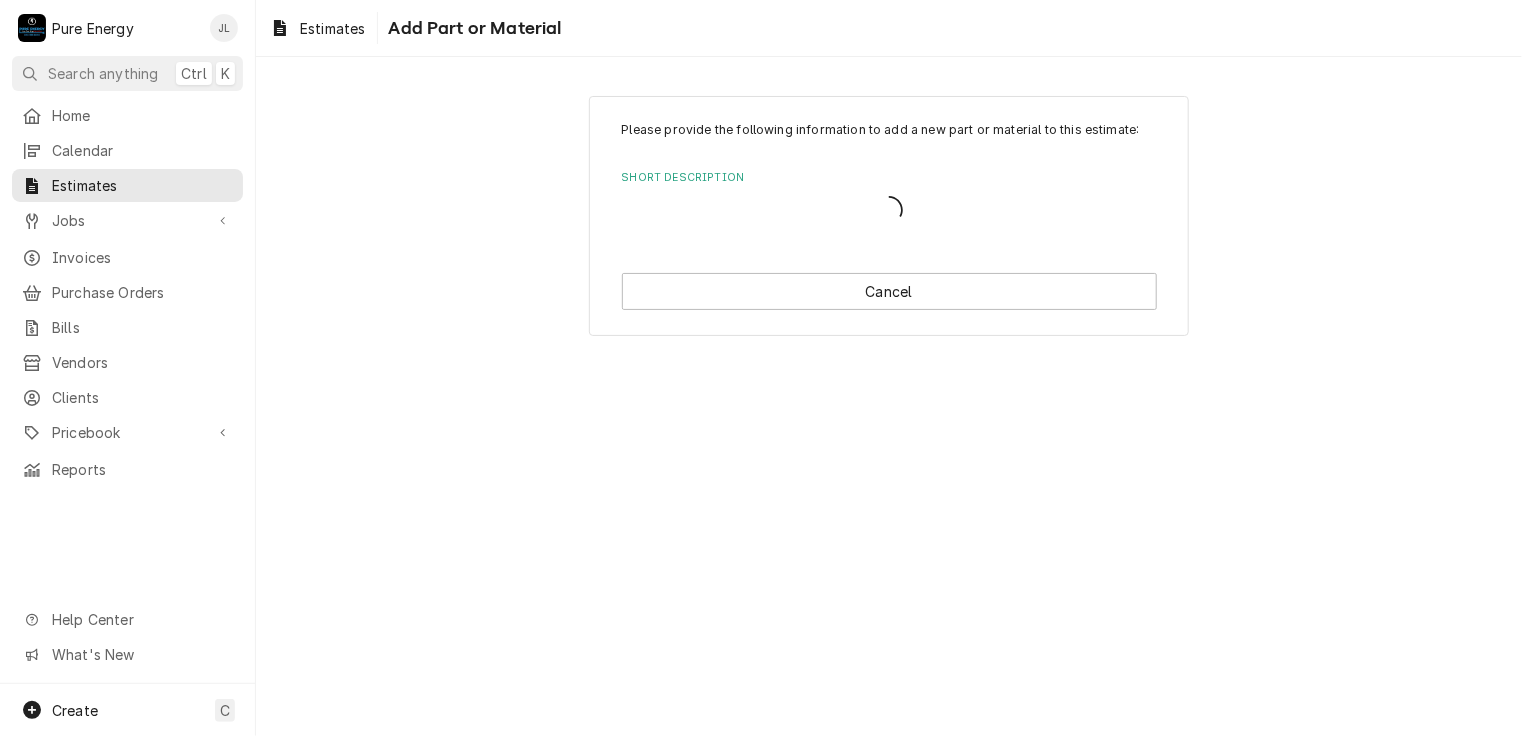 scroll, scrollTop: 0, scrollLeft: 0, axis: both 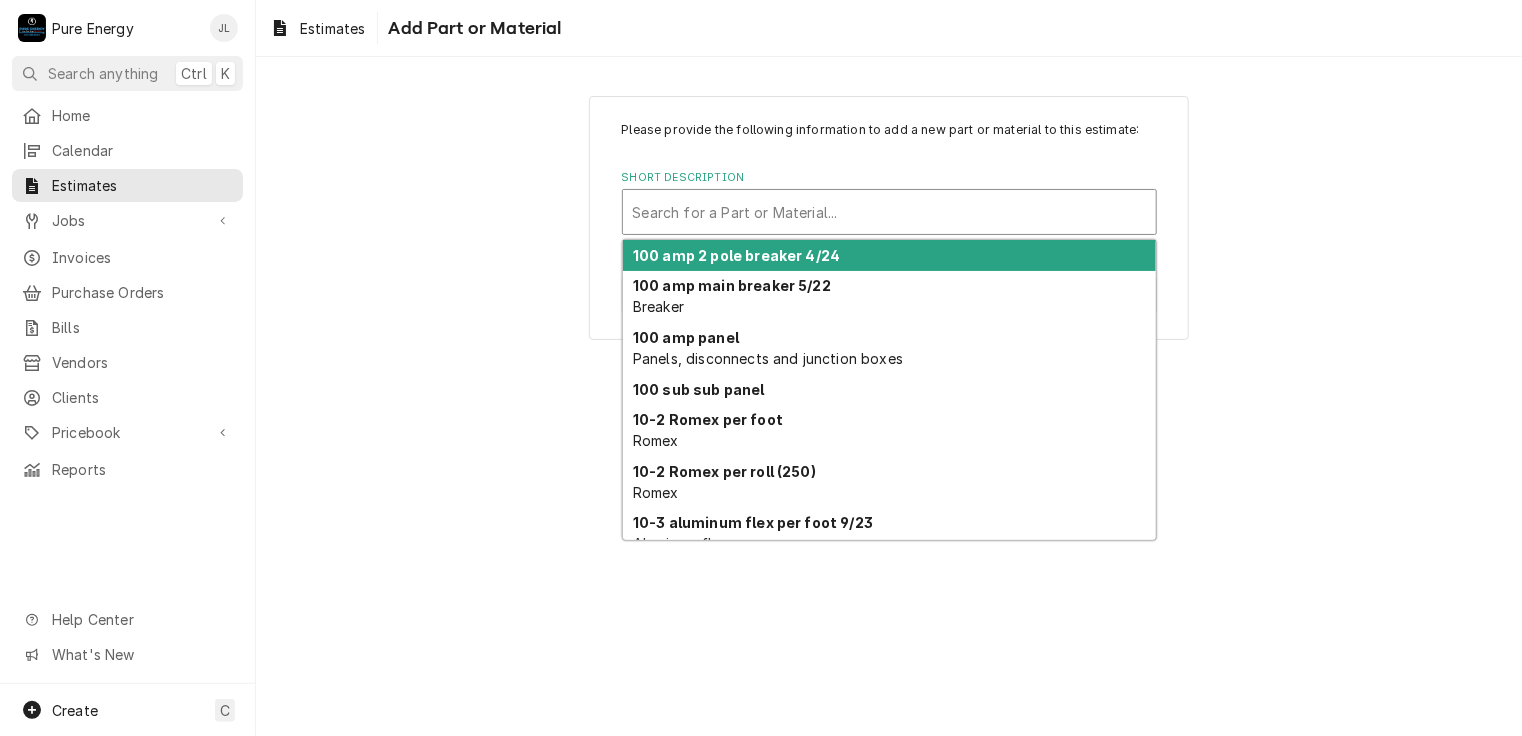 click at bounding box center [889, 212] 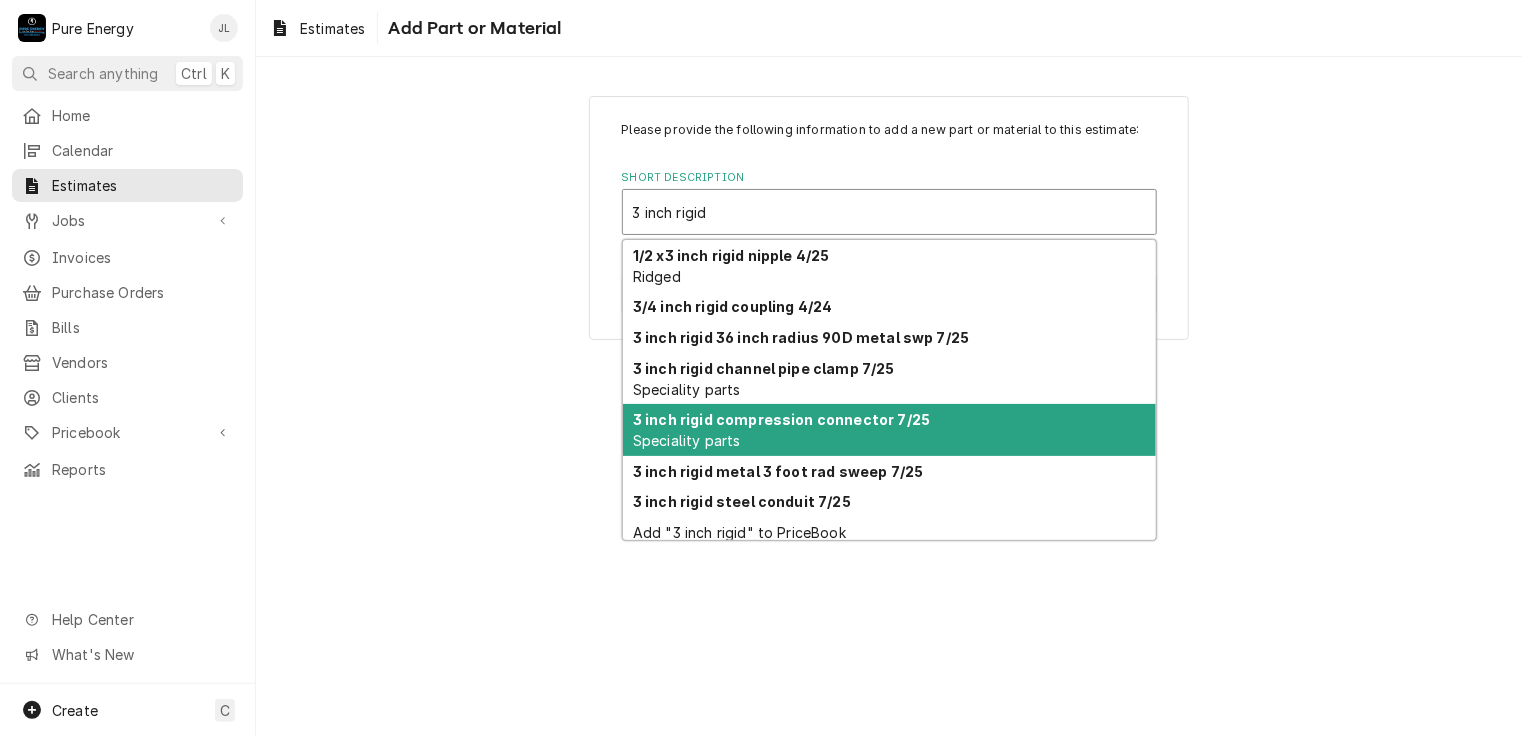 click on "3 inch rigid compression connector 7/25" at bounding box center [781, 419] 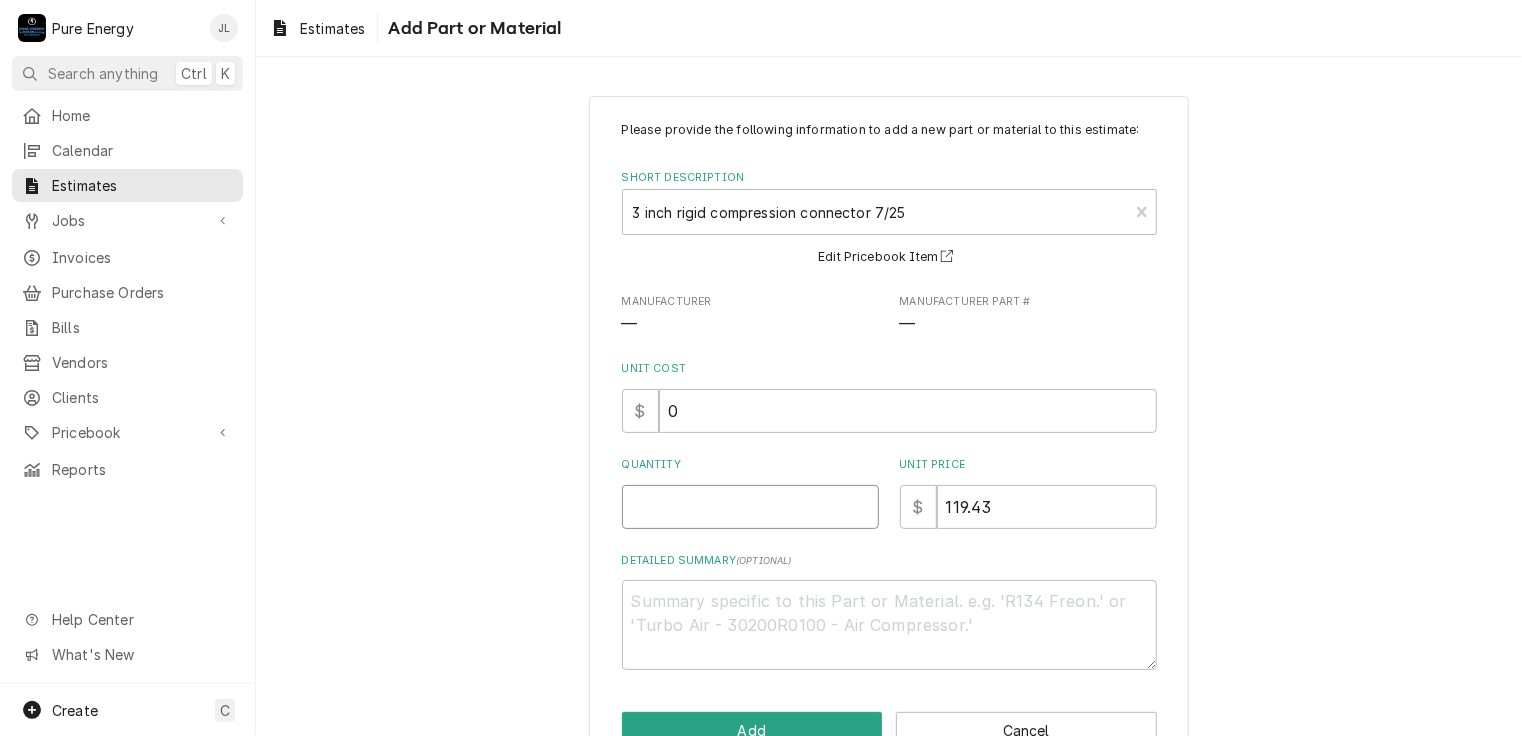 click on "Quantity" at bounding box center [750, 507] 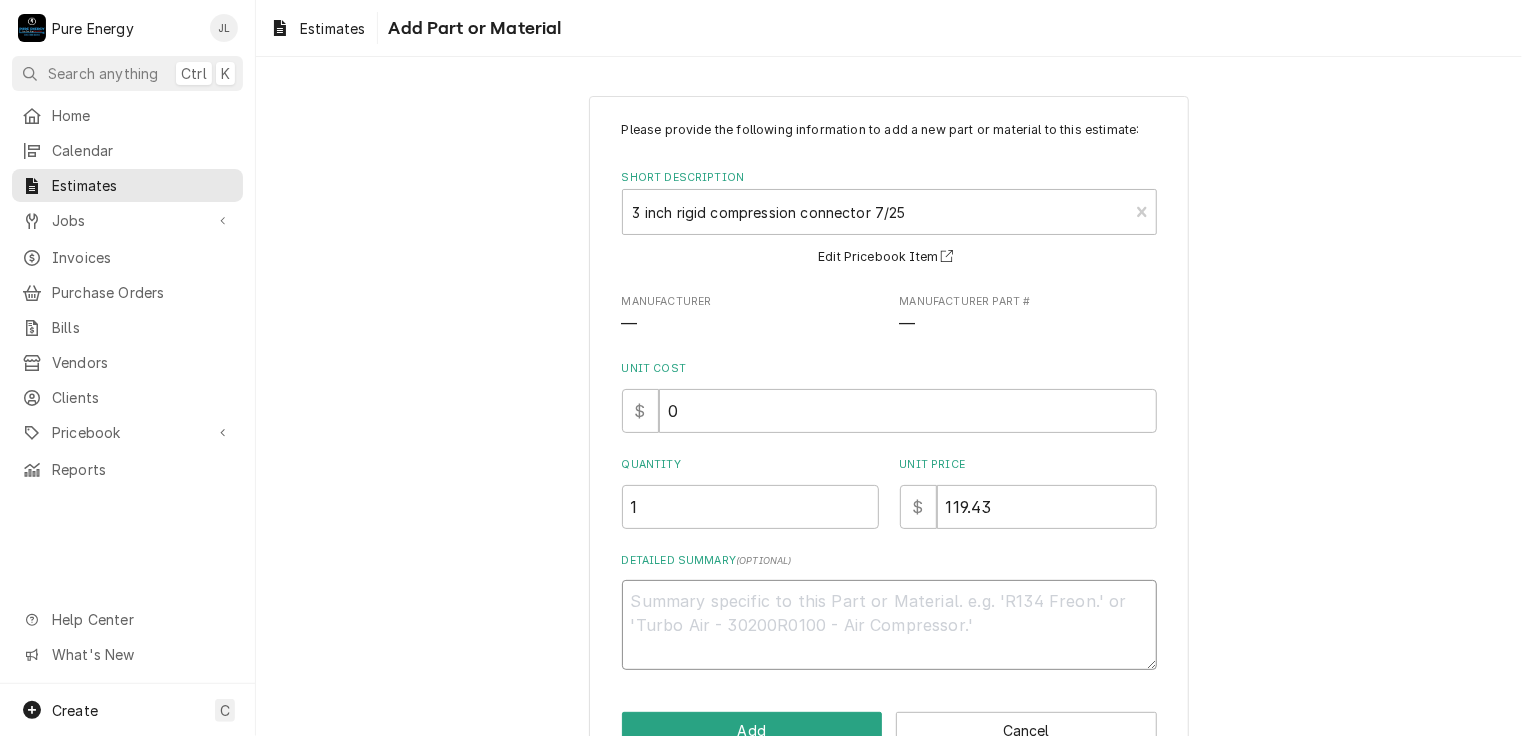click on "Detailed Summary  ( optional )" at bounding box center (889, 625) 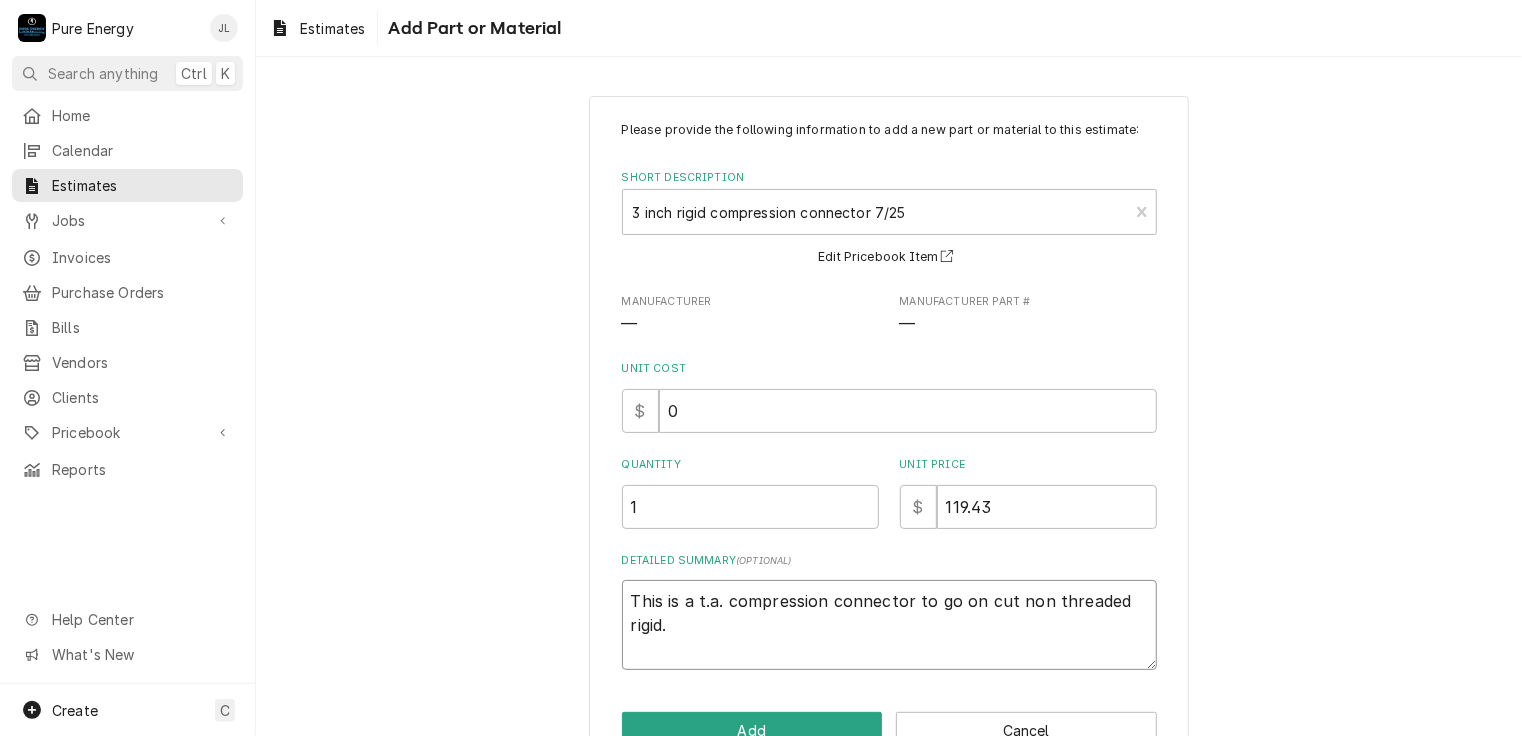 scroll, scrollTop: 54, scrollLeft: 0, axis: vertical 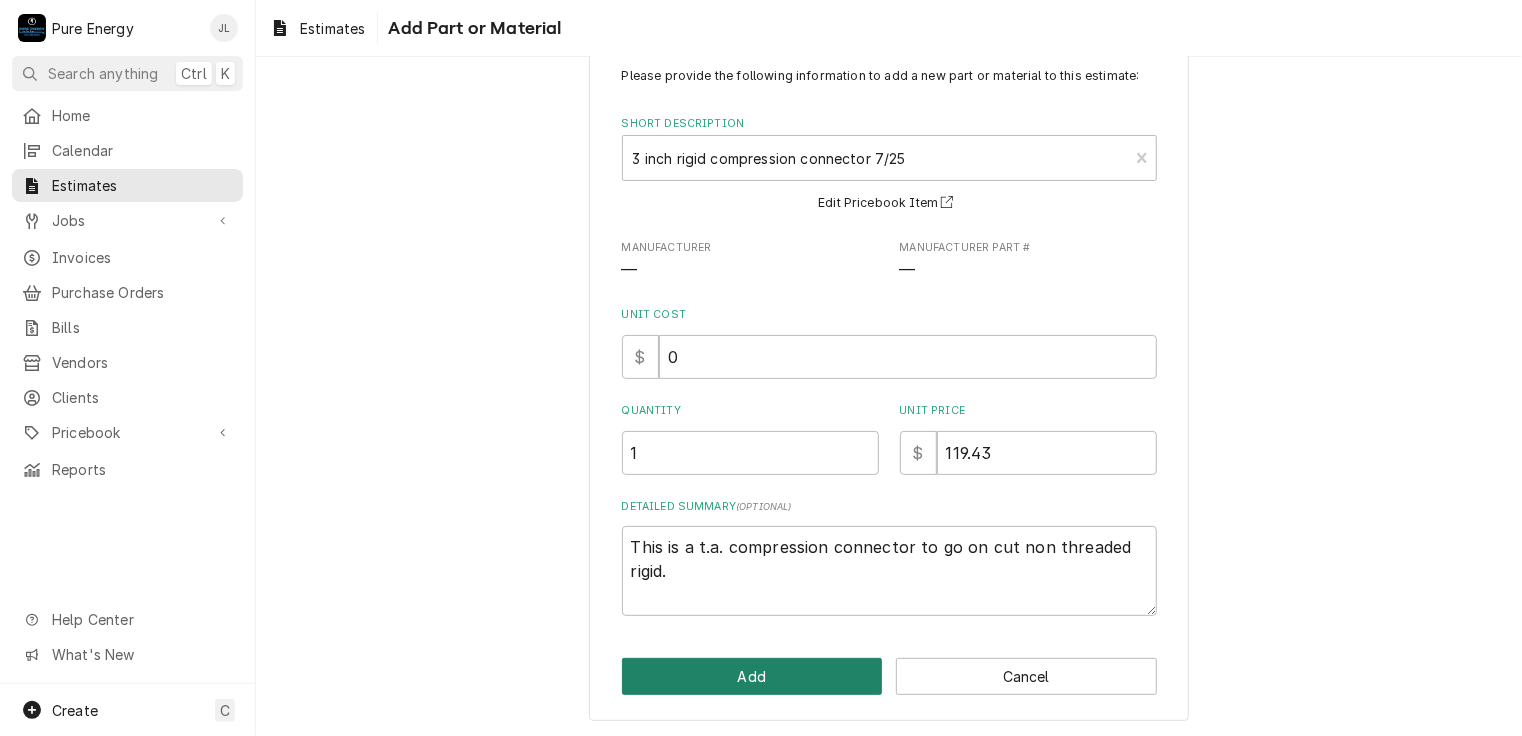 click on "Add" at bounding box center [752, 676] 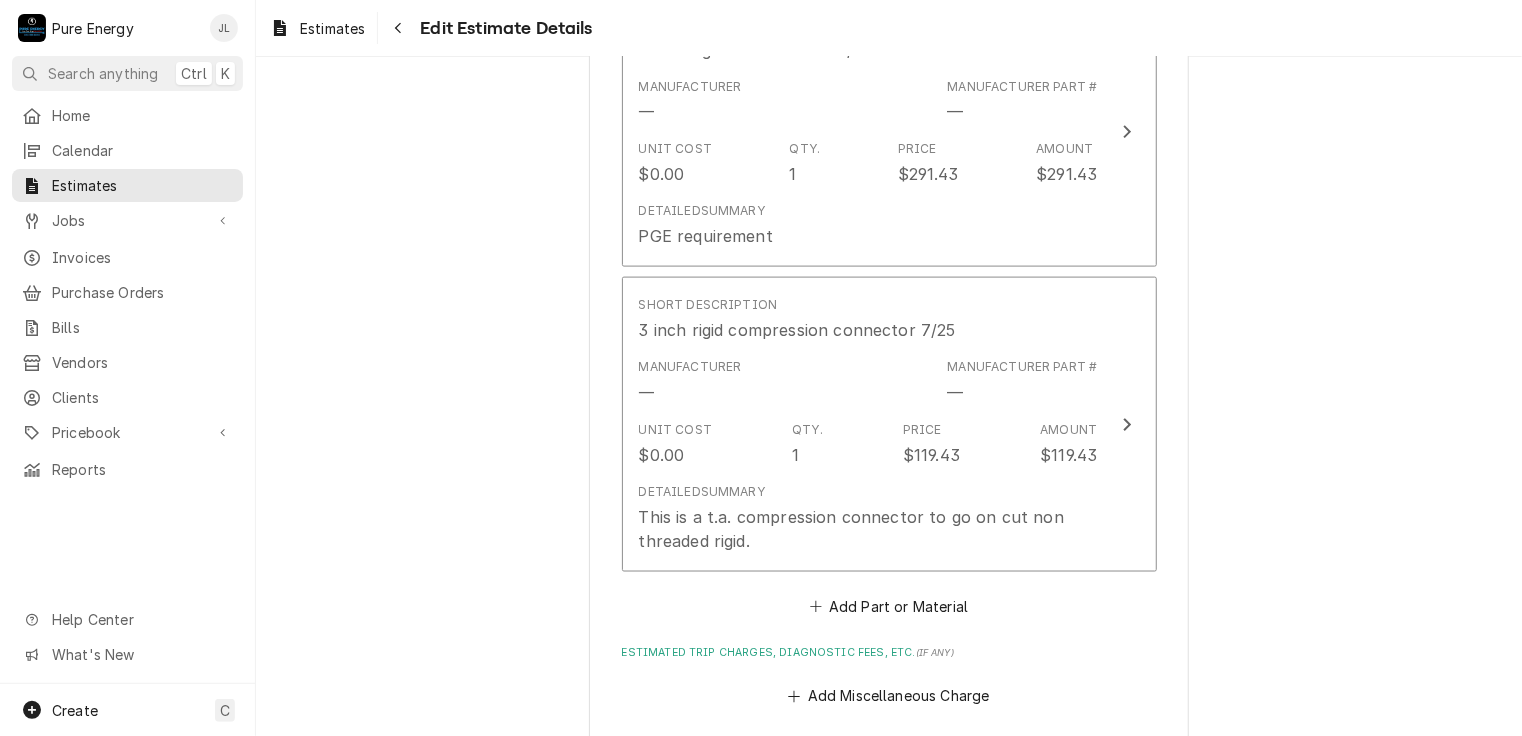 scroll, scrollTop: 5300, scrollLeft: 0, axis: vertical 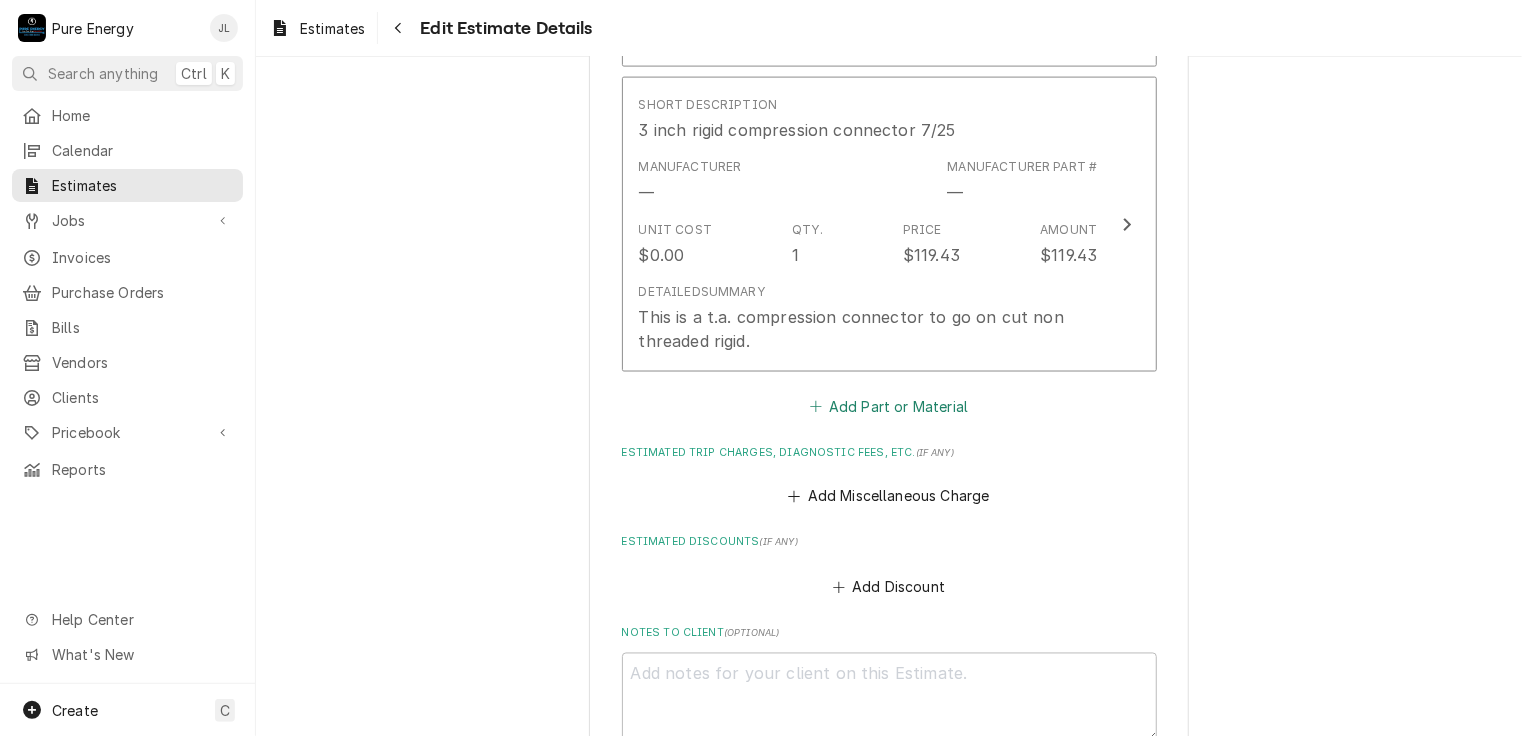 click on "Add Part or Material" at bounding box center (888, 407) 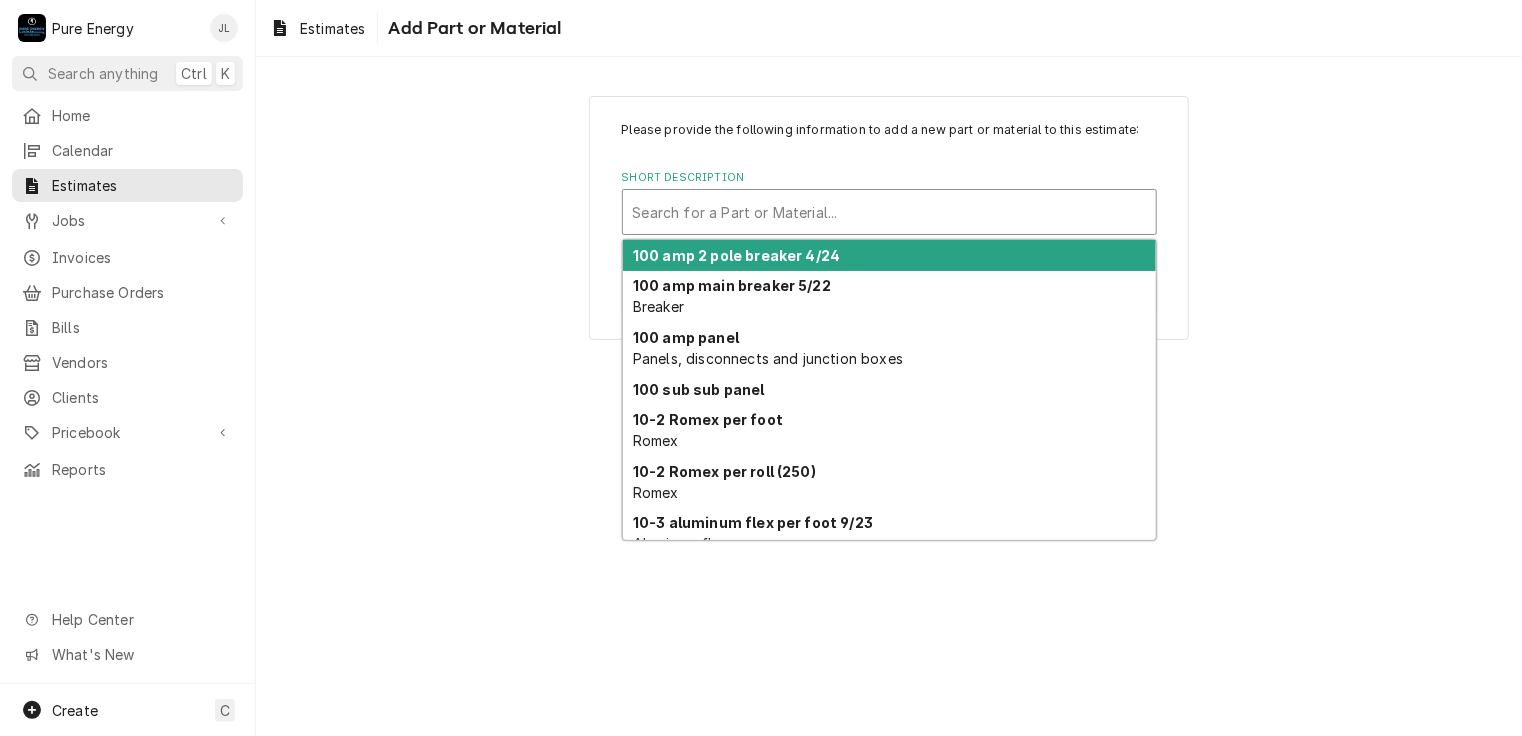 click at bounding box center (889, 212) 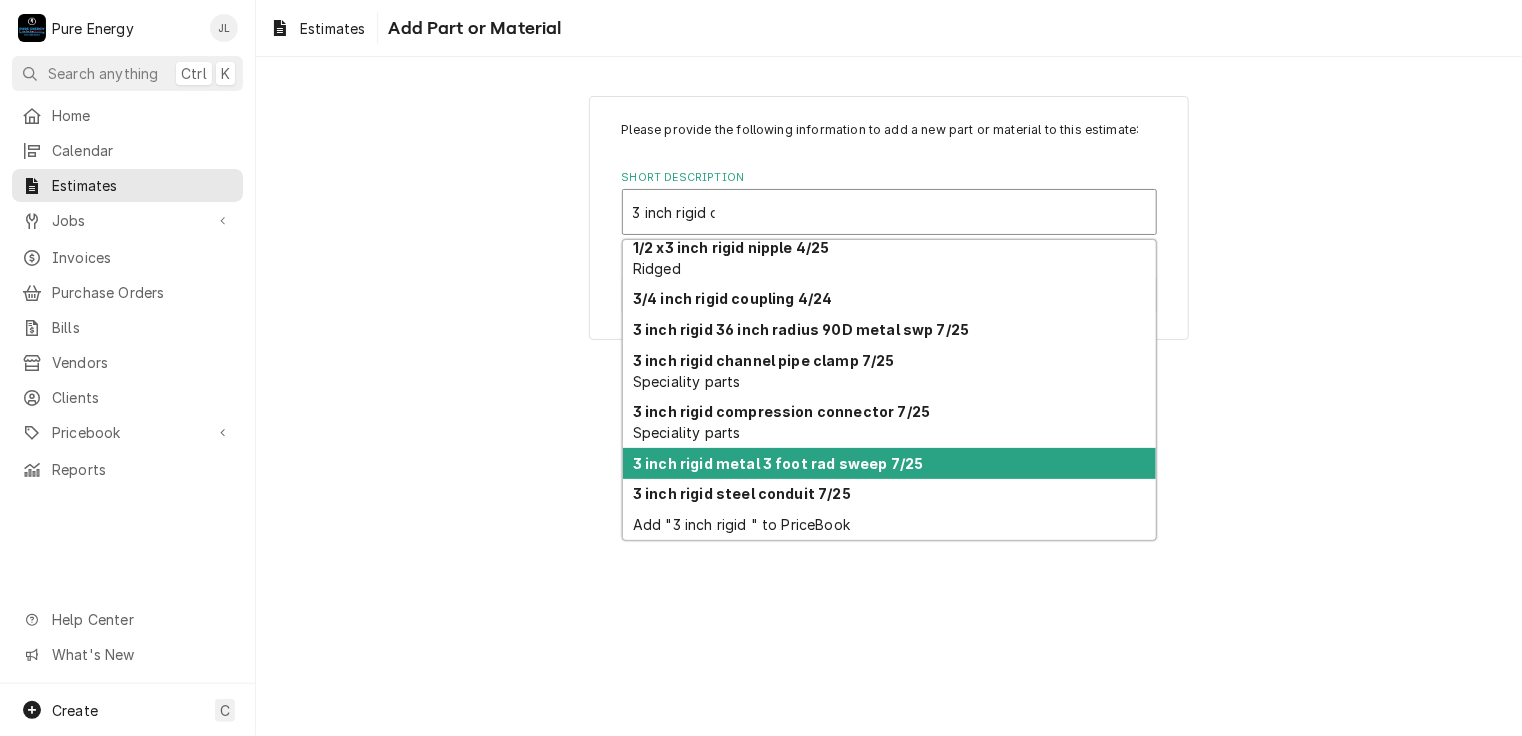 scroll, scrollTop: 0, scrollLeft: 0, axis: both 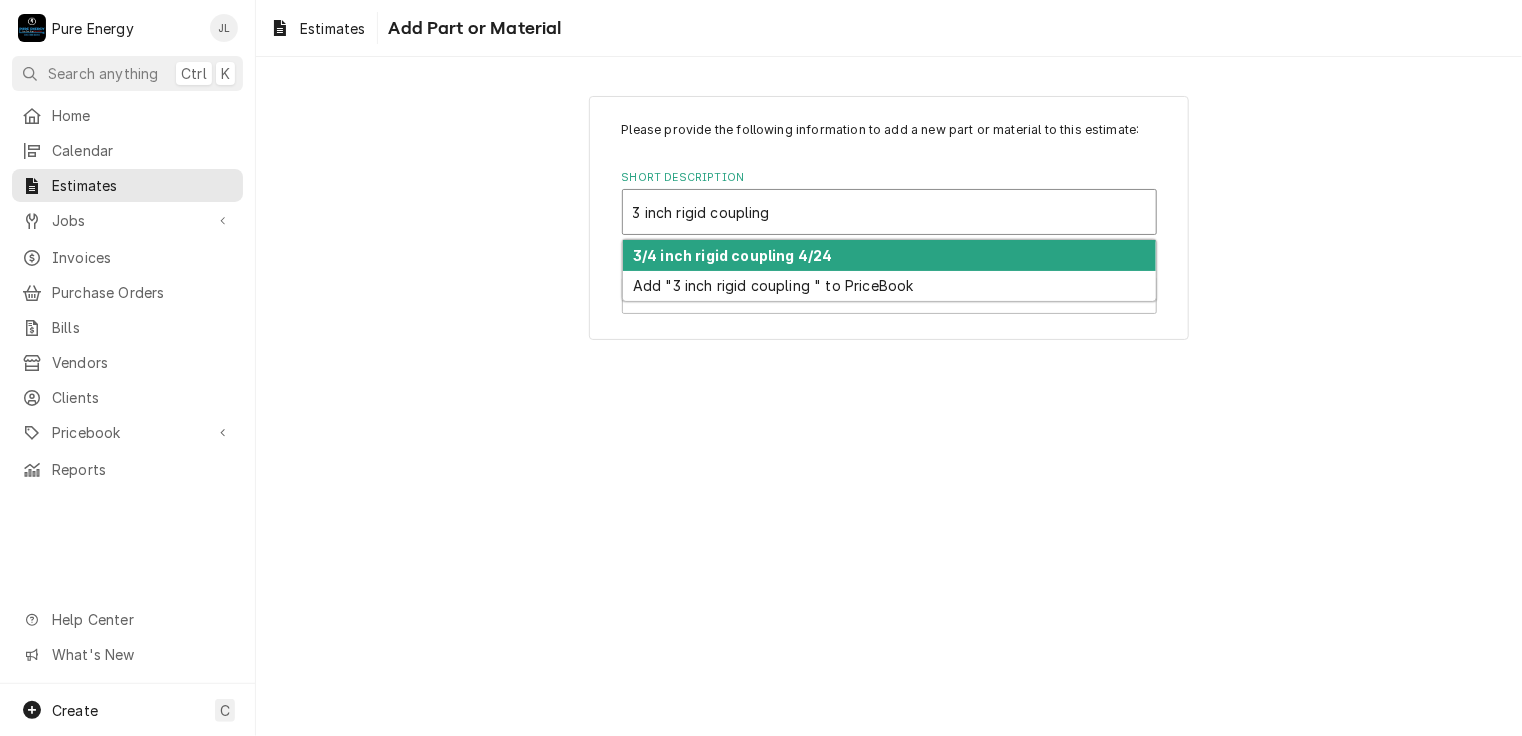 click on "3 inch rigid coupling" at bounding box center [706, 212] 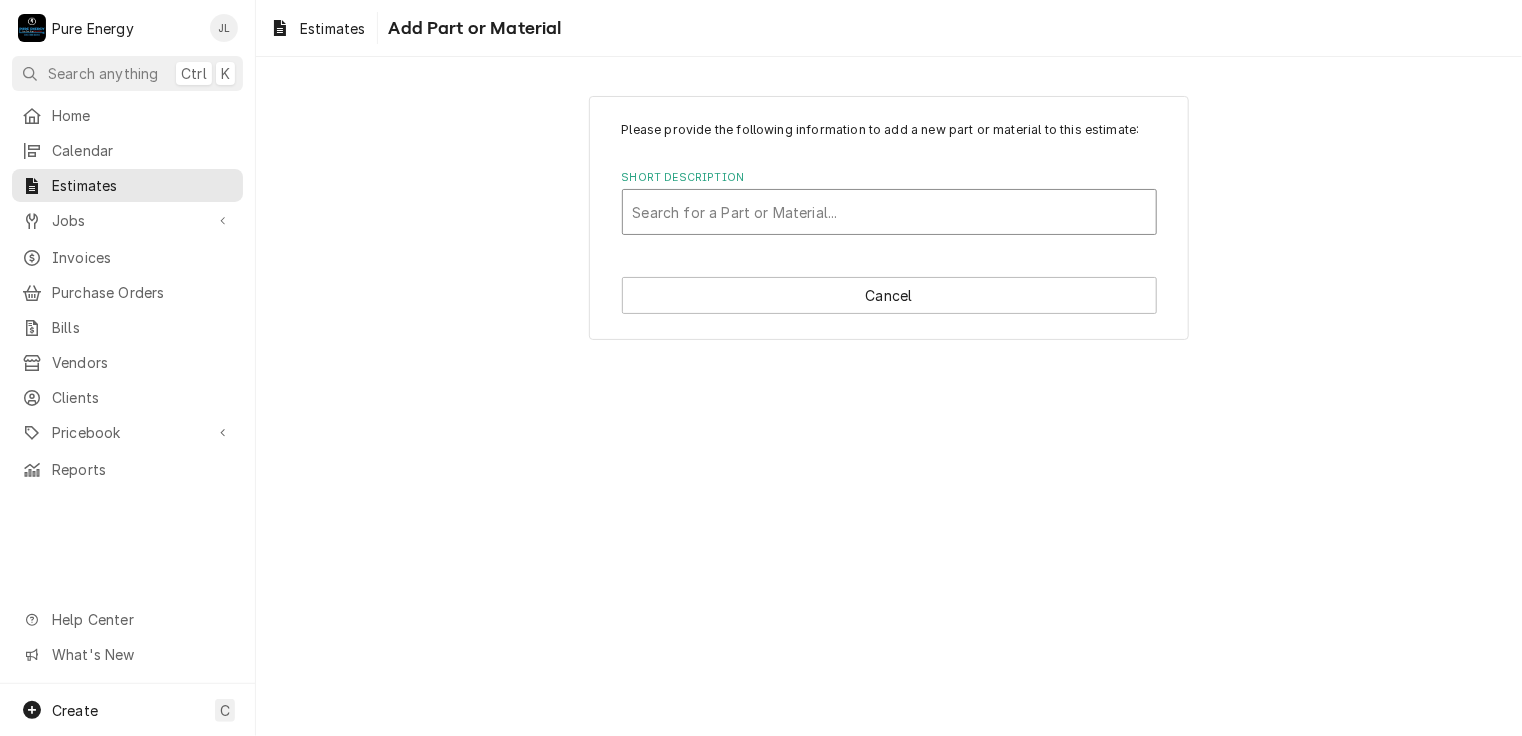 click at bounding box center (889, 212) 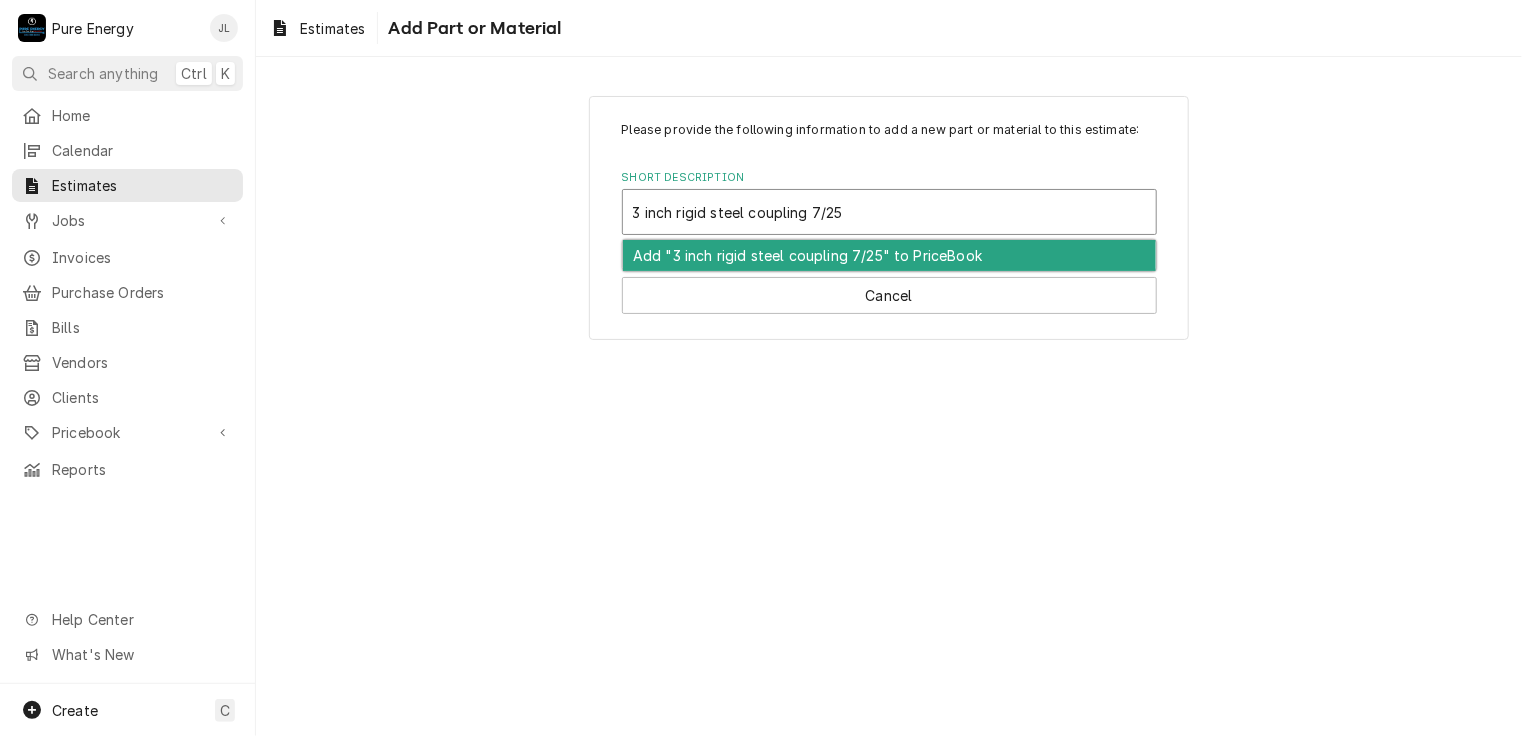 click on "Add "3 inch rigid steel coupling 7/25" to PriceBook" at bounding box center (889, 255) 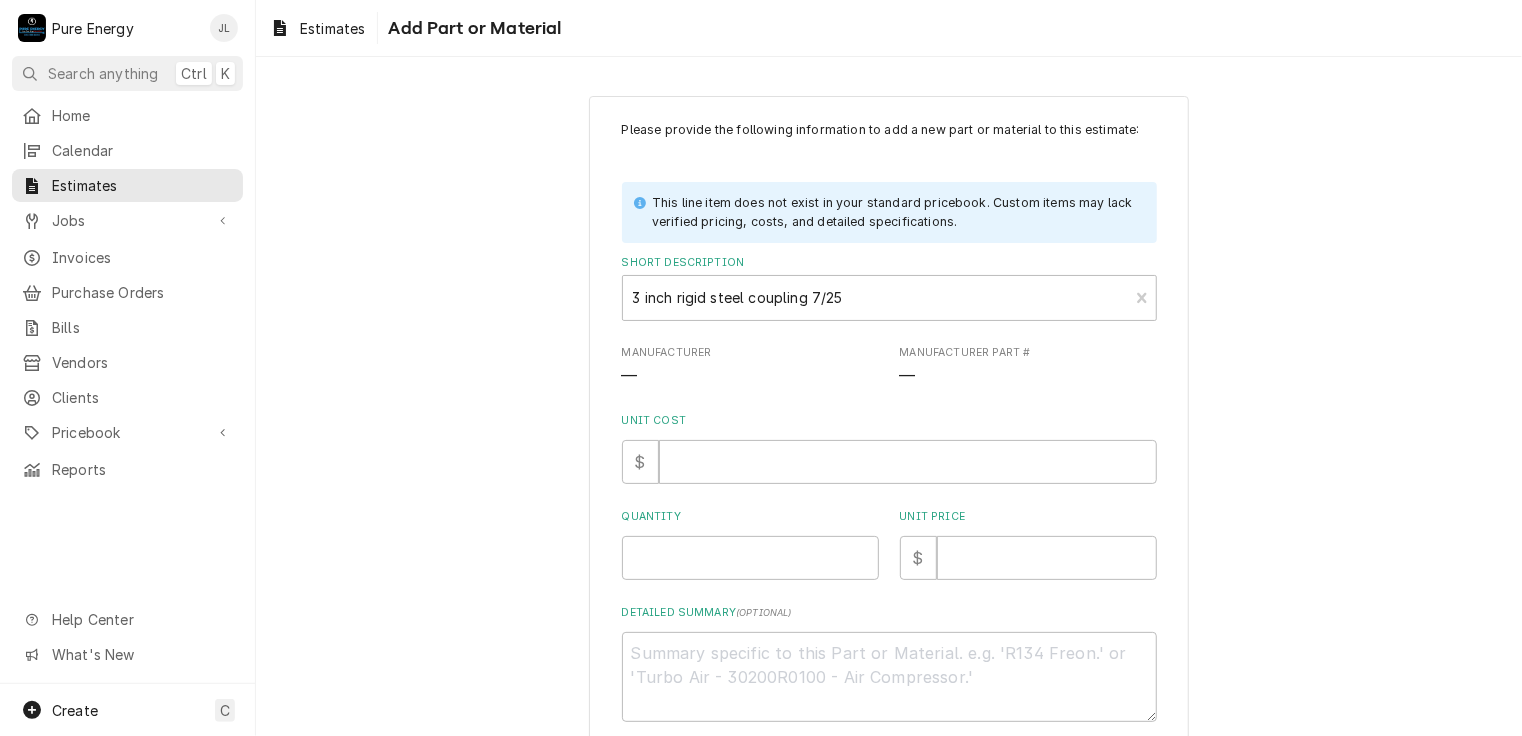 scroll, scrollTop: 106, scrollLeft: 0, axis: vertical 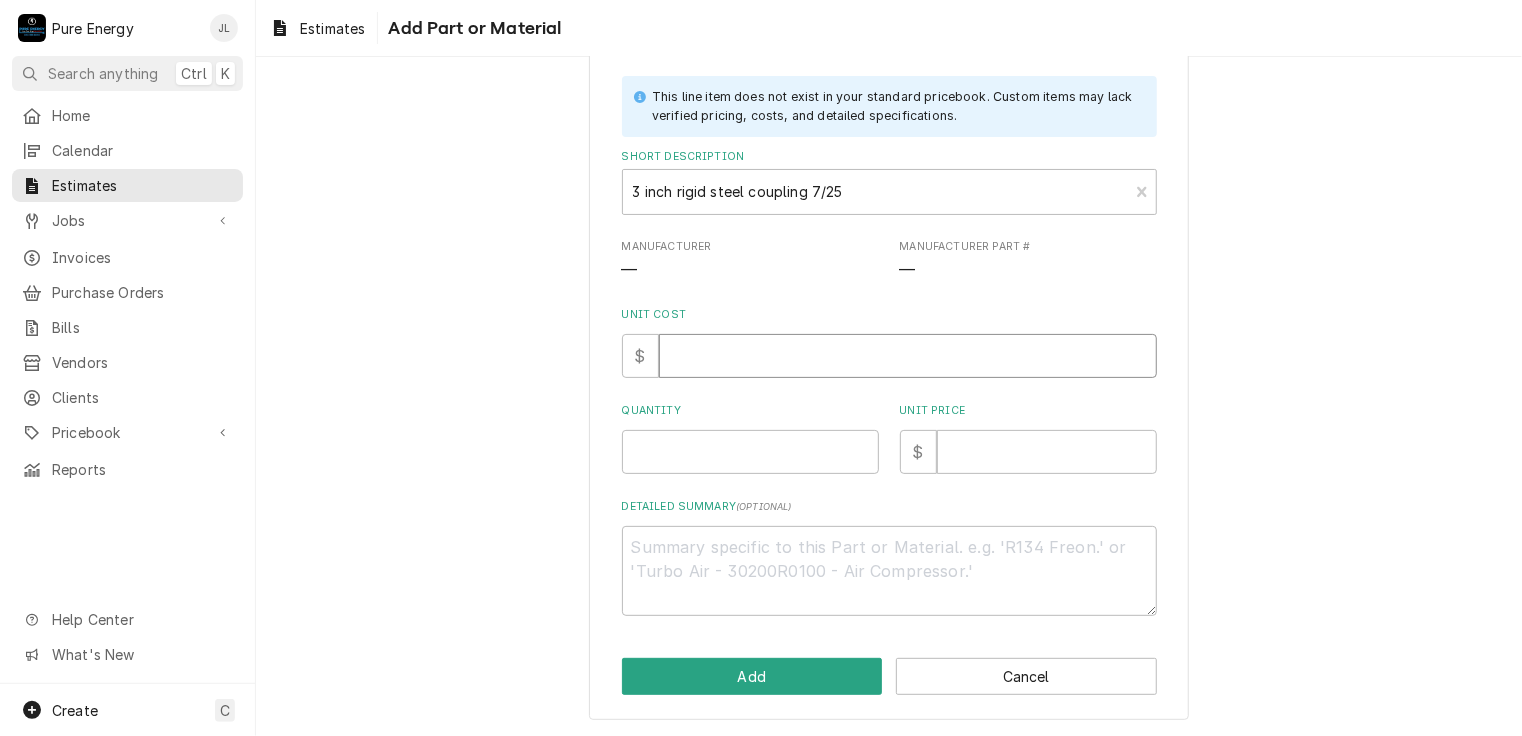 click on "Unit Cost" at bounding box center [908, 356] 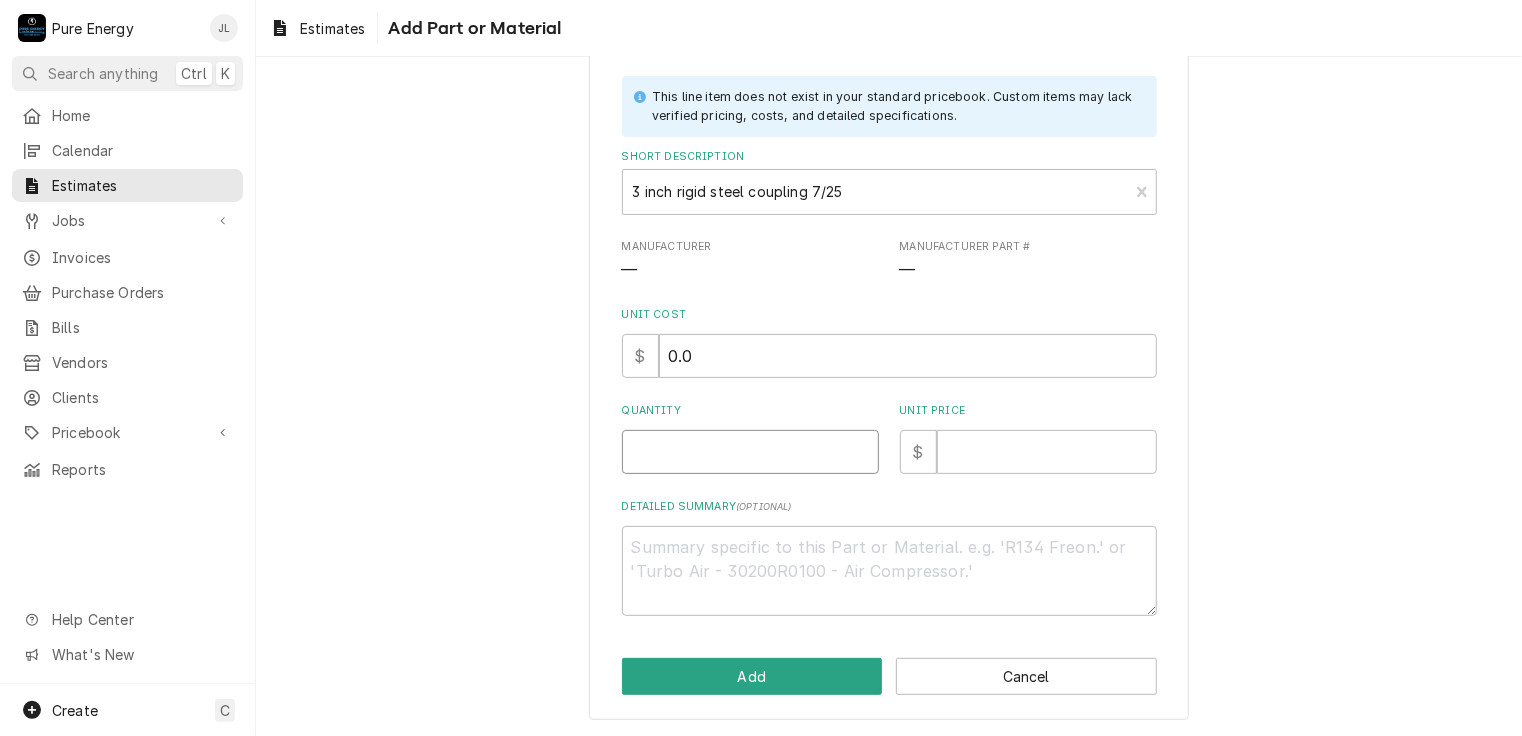 click on "Quantity" at bounding box center [750, 452] 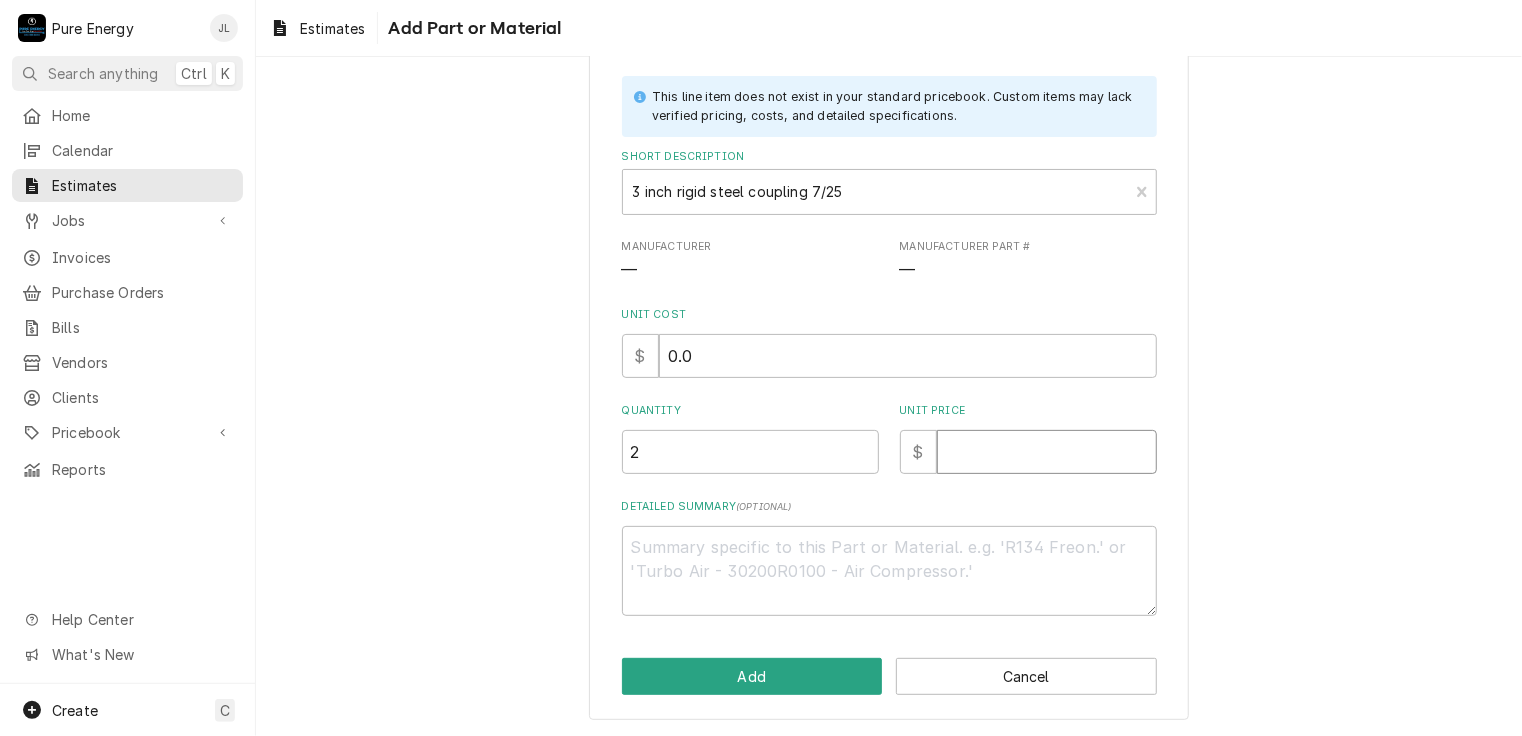 click on "Unit Price" at bounding box center [1047, 452] 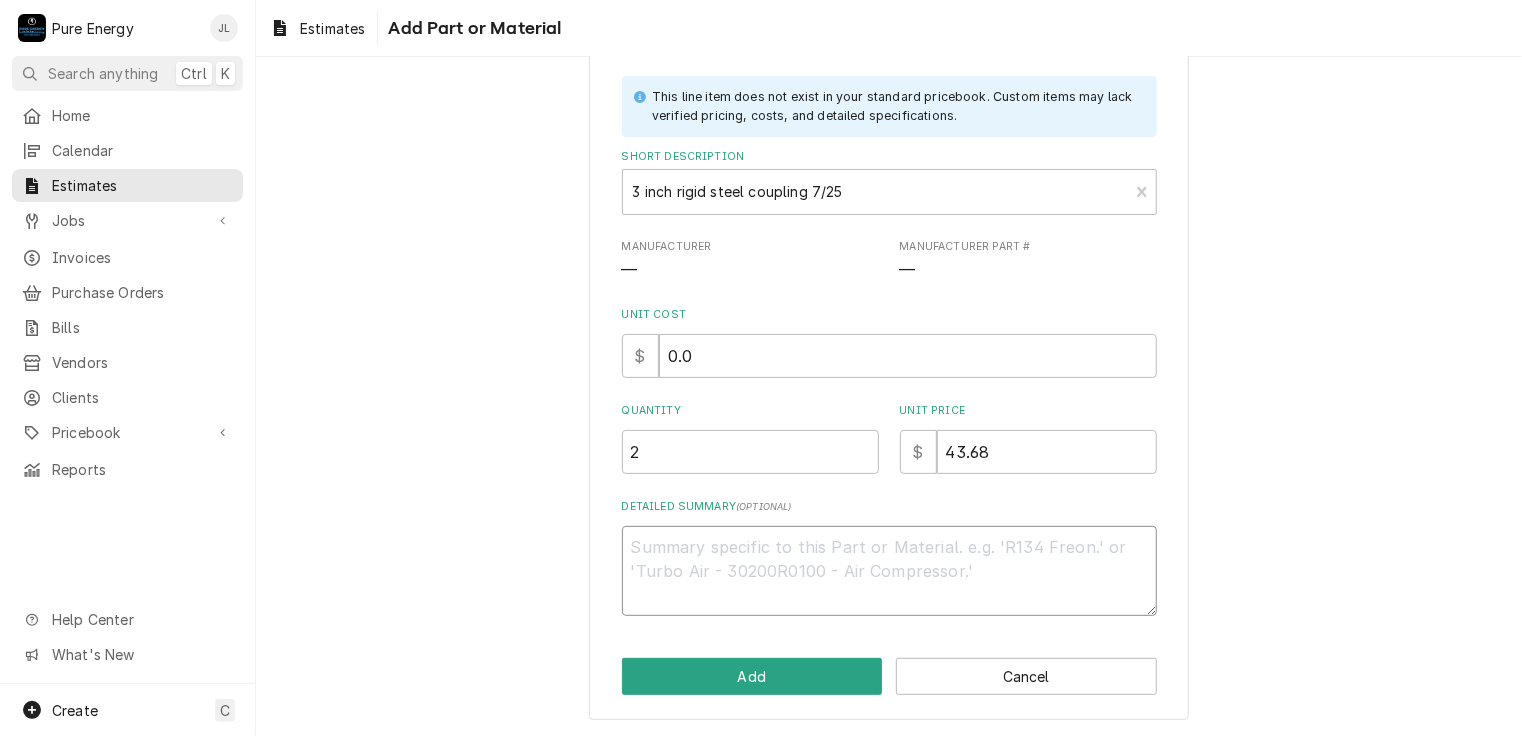 click on "Detailed Summary  ( optional )" at bounding box center [889, 571] 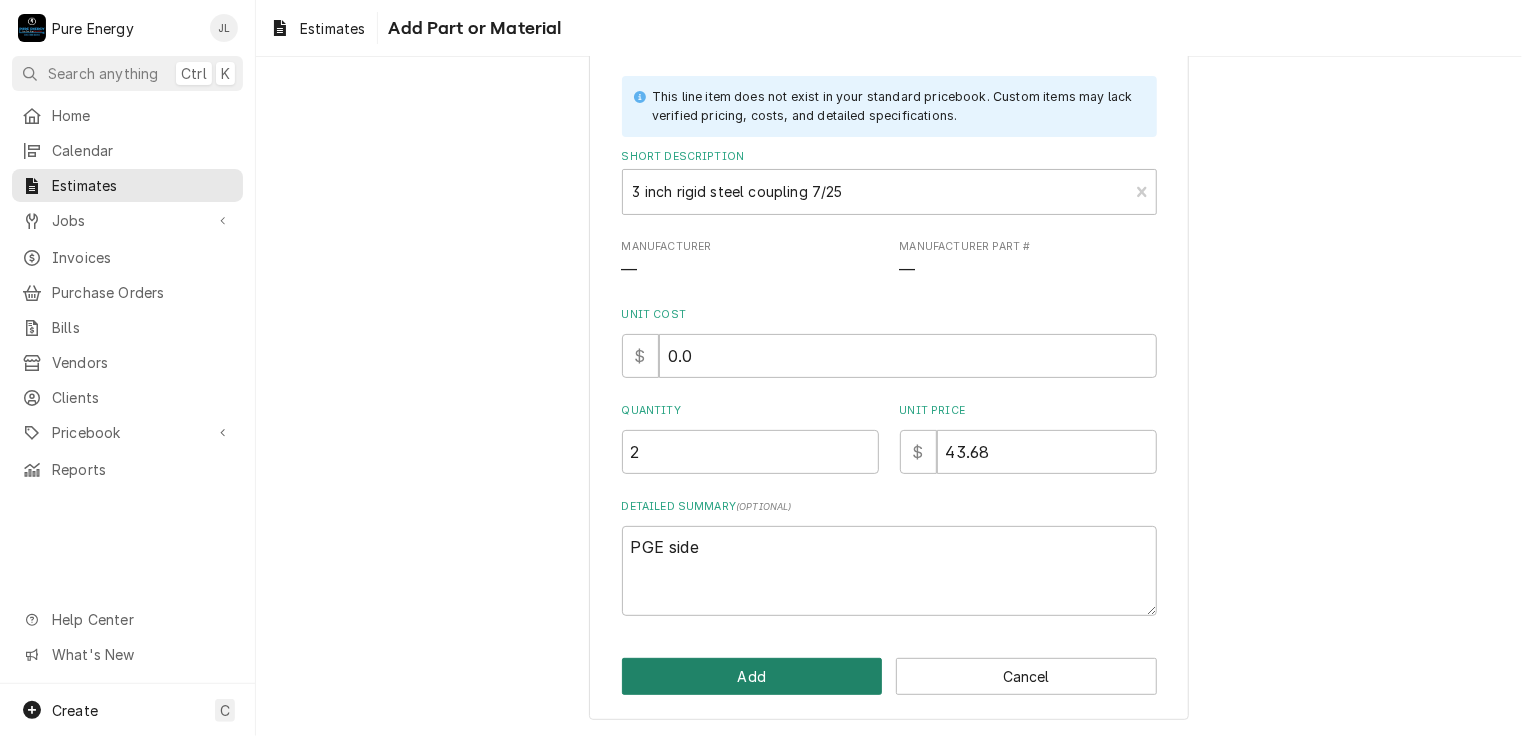 click on "Add" at bounding box center [752, 676] 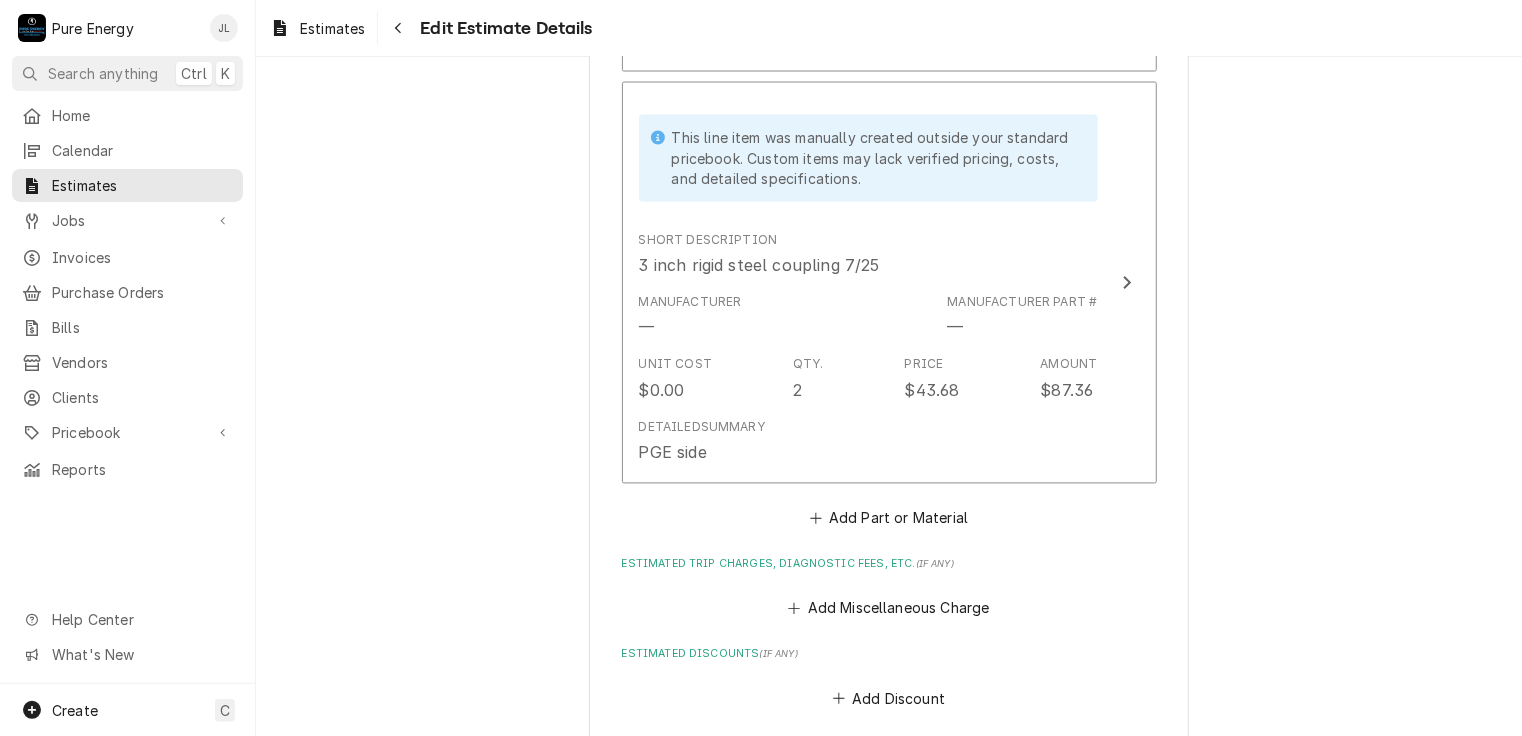 scroll, scrollTop: 5800, scrollLeft: 0, axis: vertical 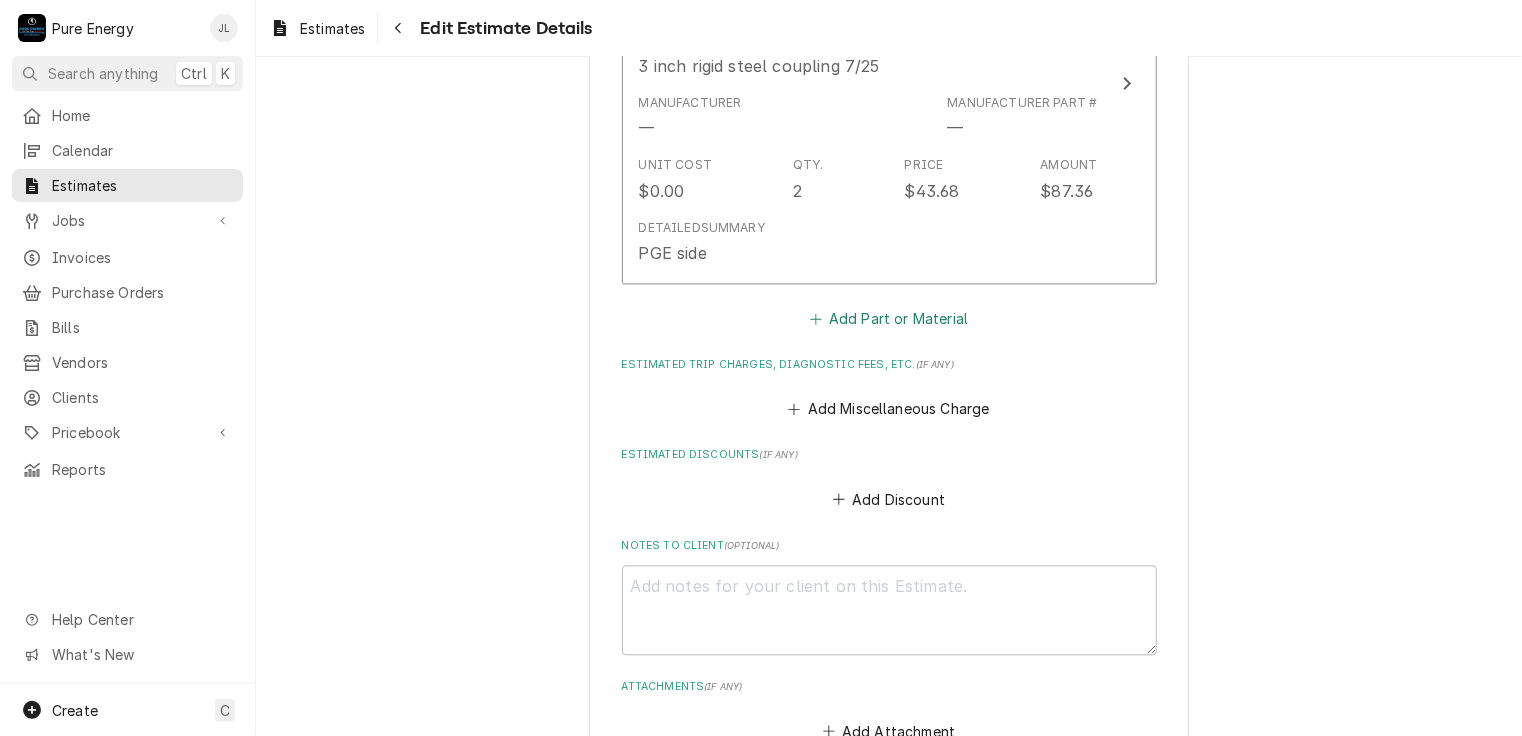 click on "Add Part or Material" at bounding box center [888, 318] 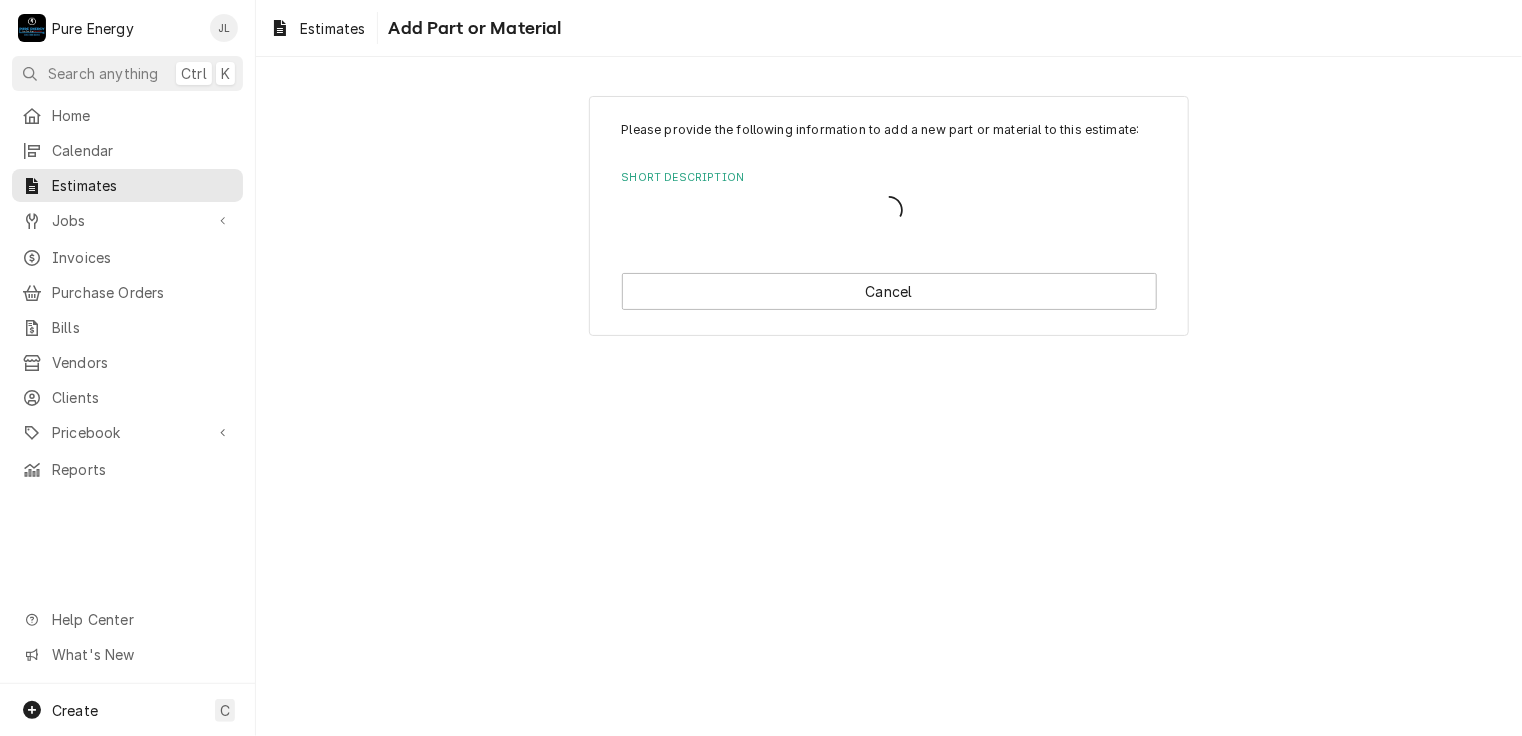 scroll, scrollTop: 0, scrollLeft: 0, axis: both 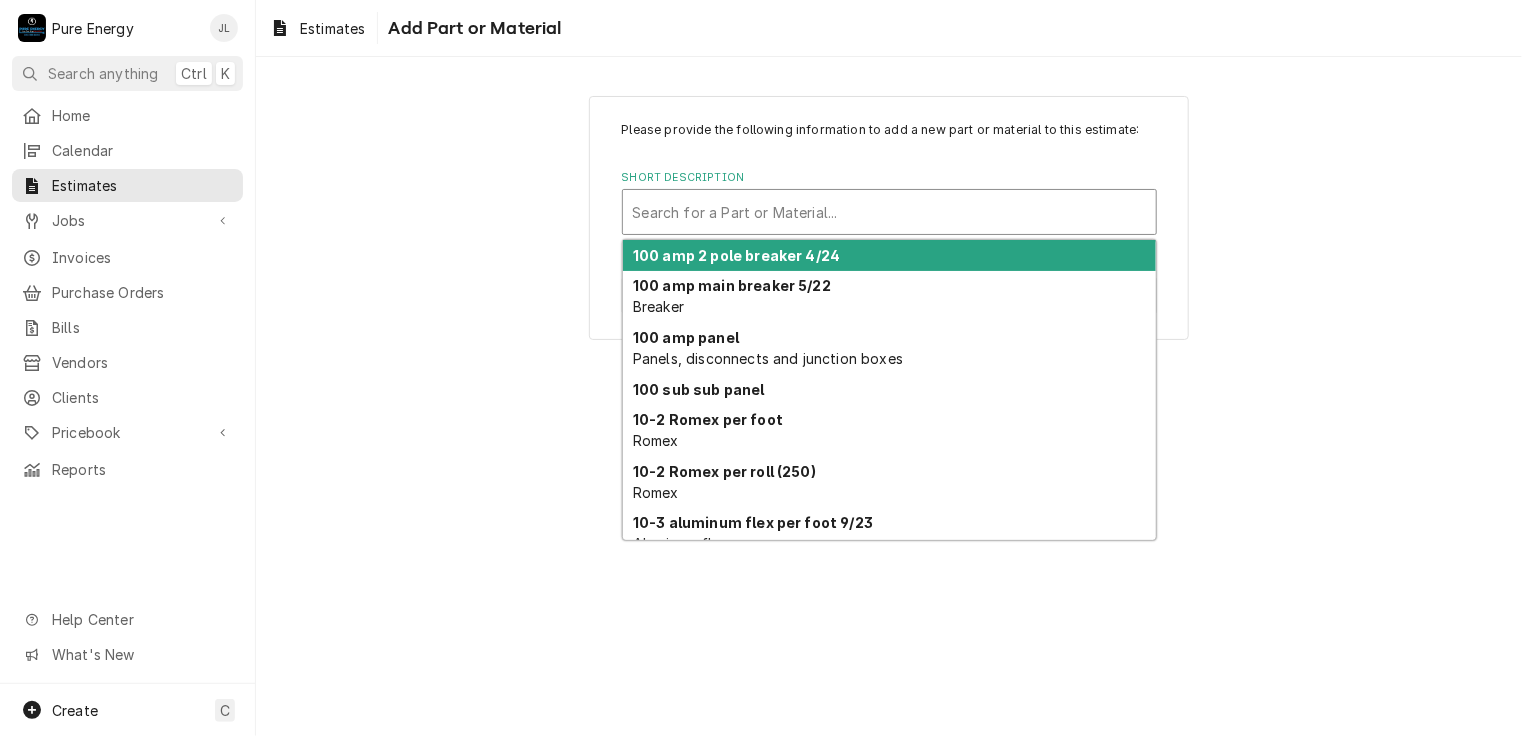 click at bounding box center [889, 212] 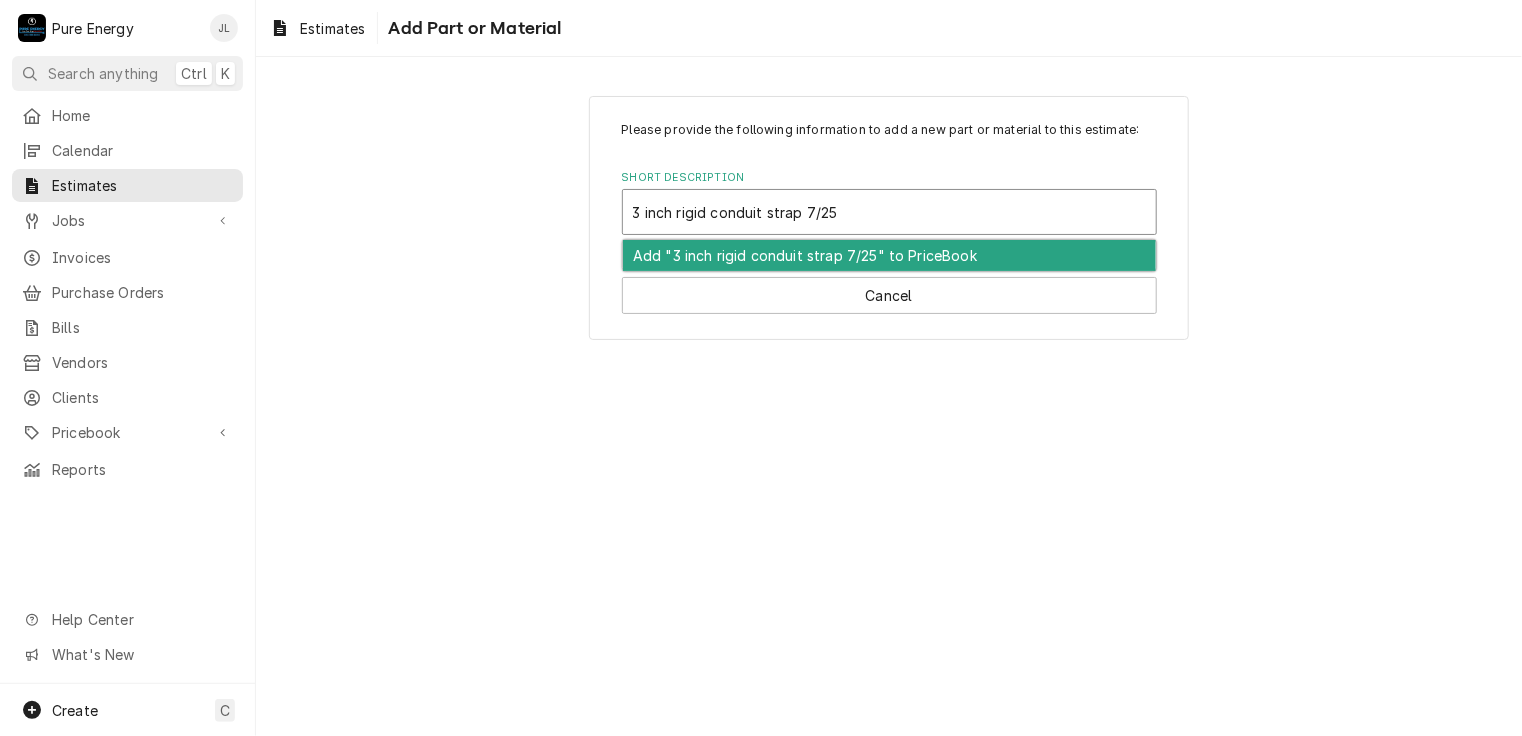 click on "Add "3 inch rigid conduit strap 7/25" to PriceBook" at bounding box center [889, 255] 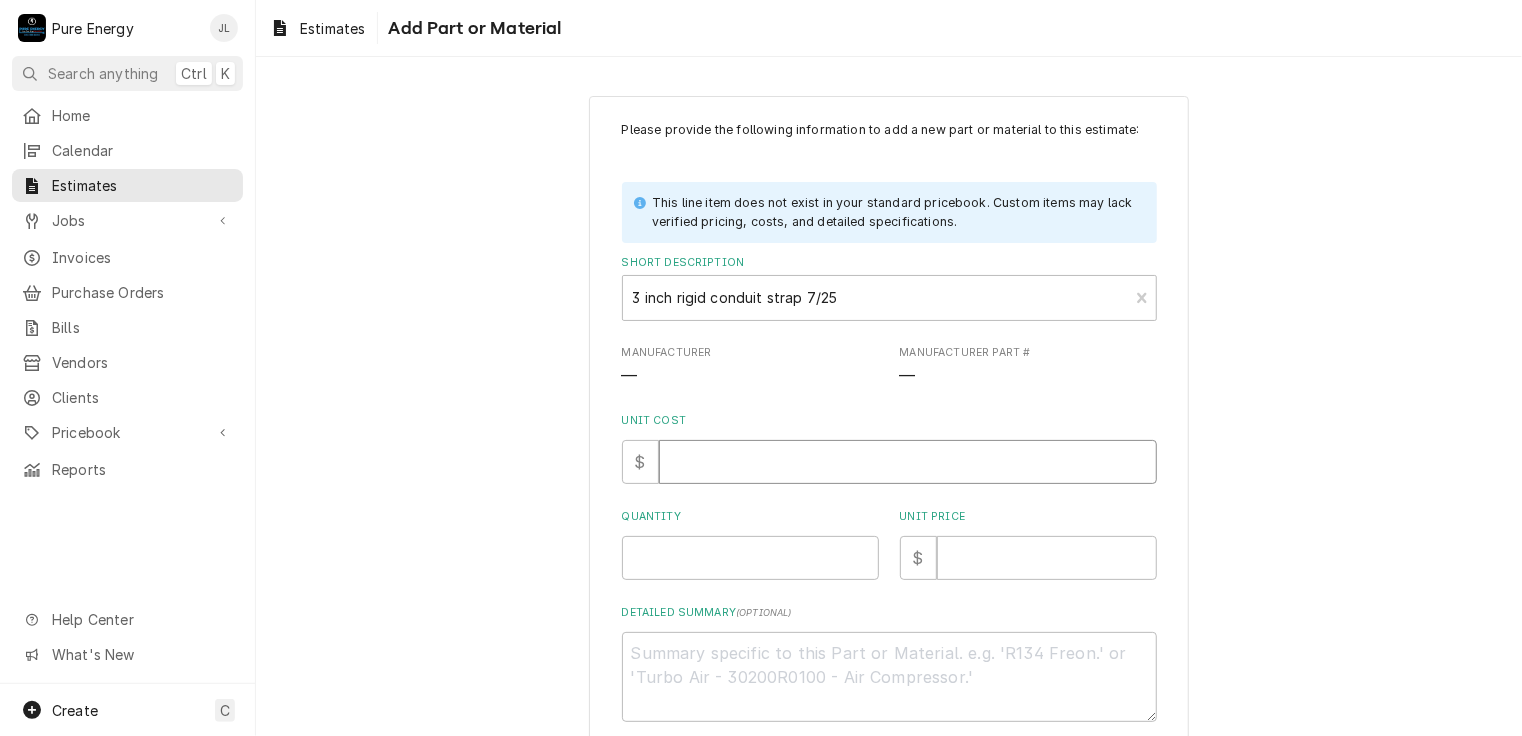 click on "Unit Cost" at bounding box center (908, 462) 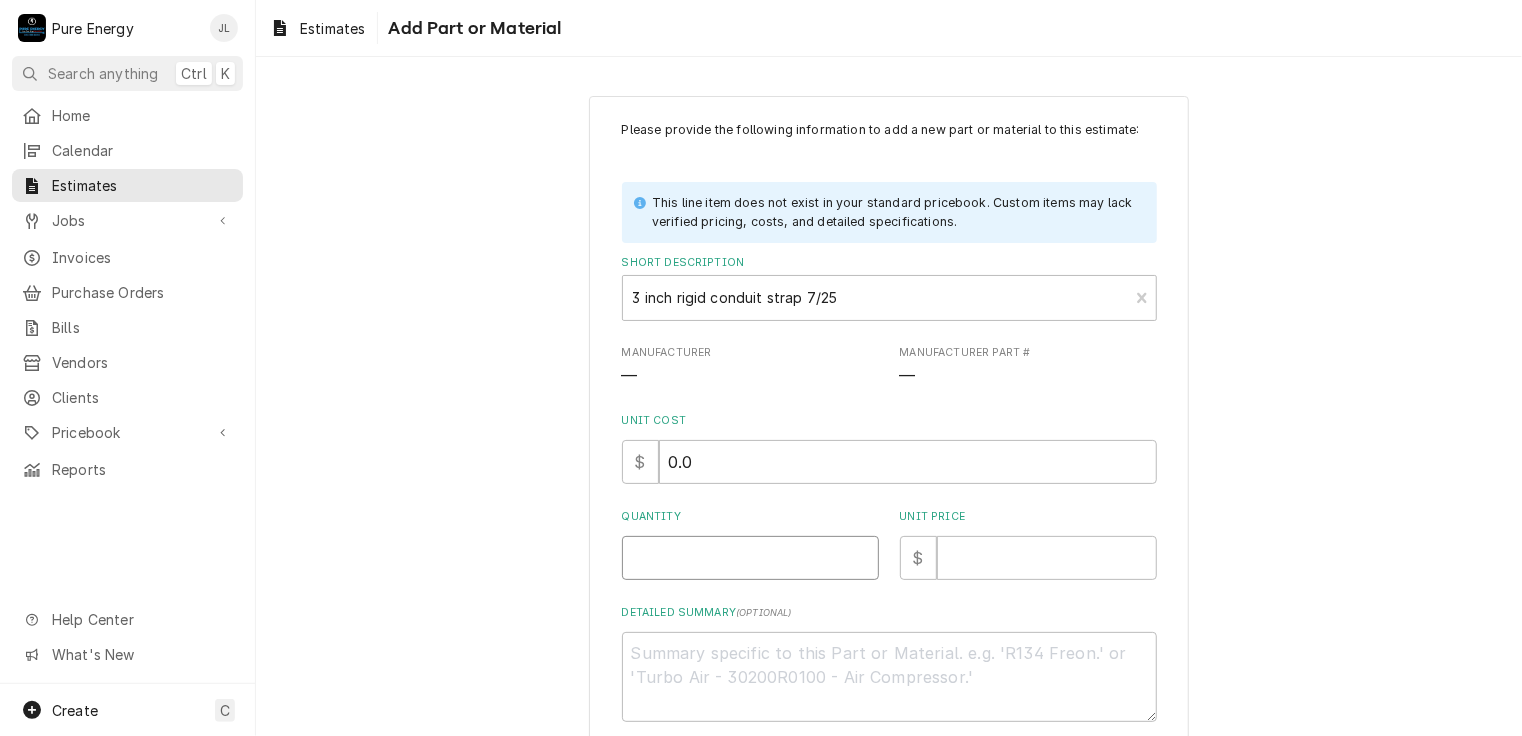 click on "Quantity" at bounding box center (750, 558) 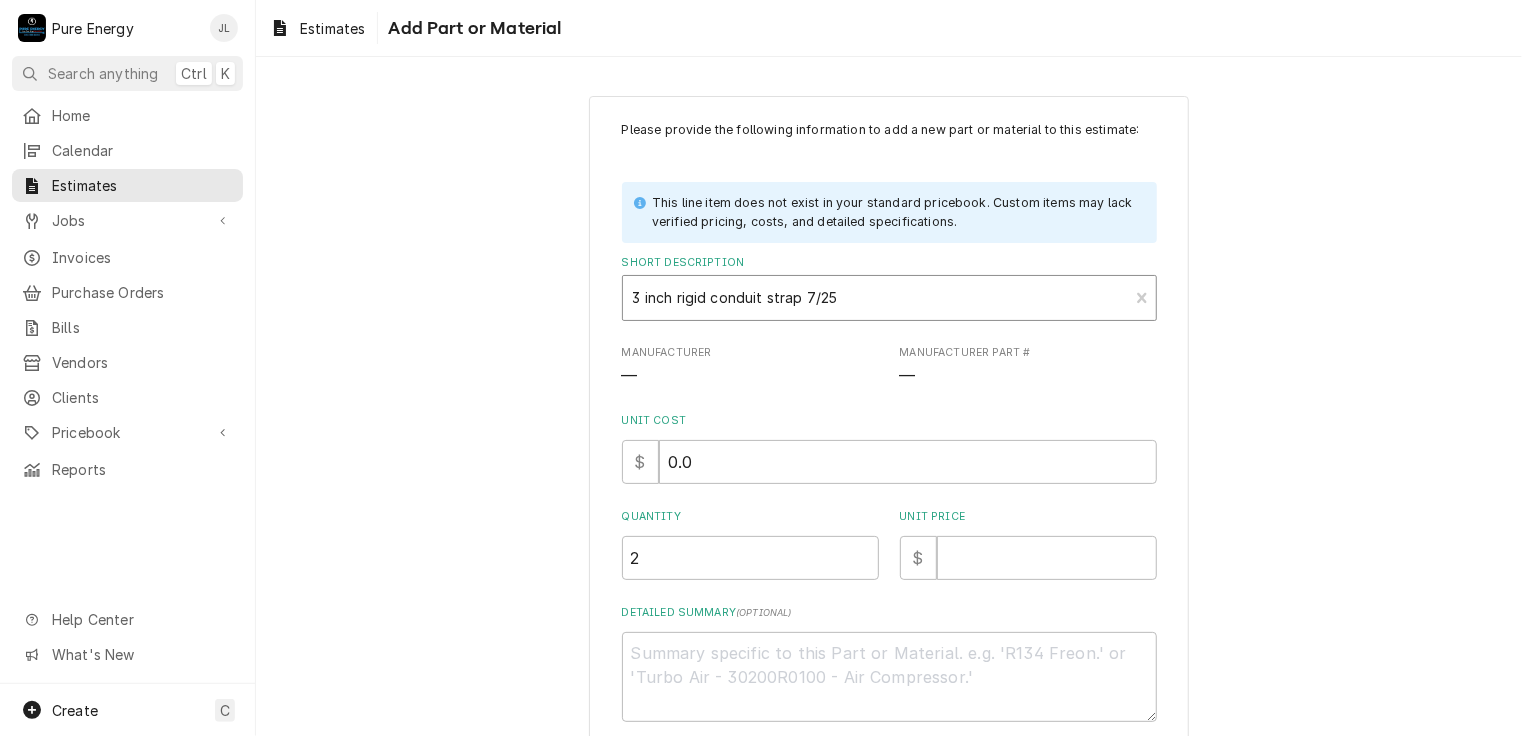 scroll, scrollTop: 106, scrollLeft: 0, axis: vertical 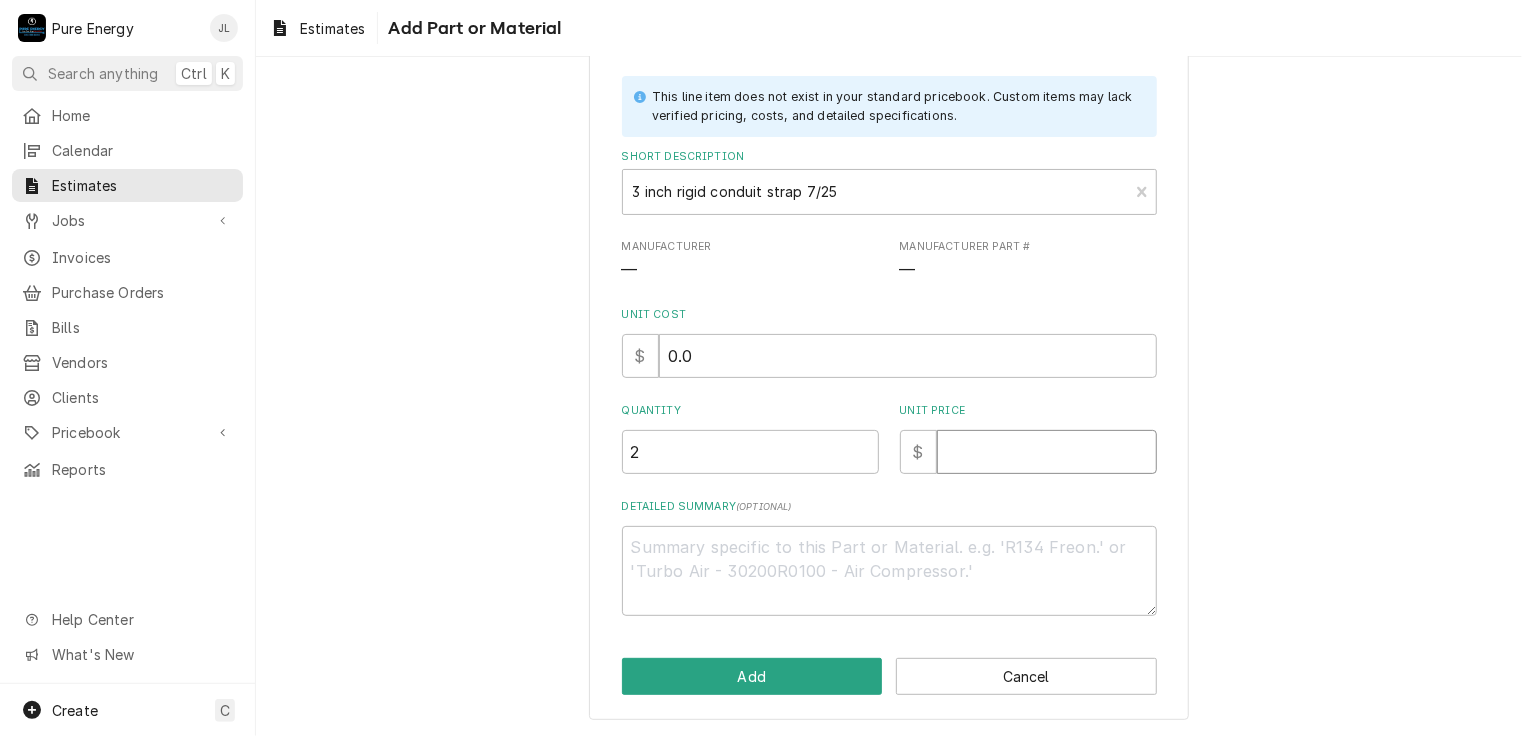click on "Unit Price" at bounding box center [1047, 452] 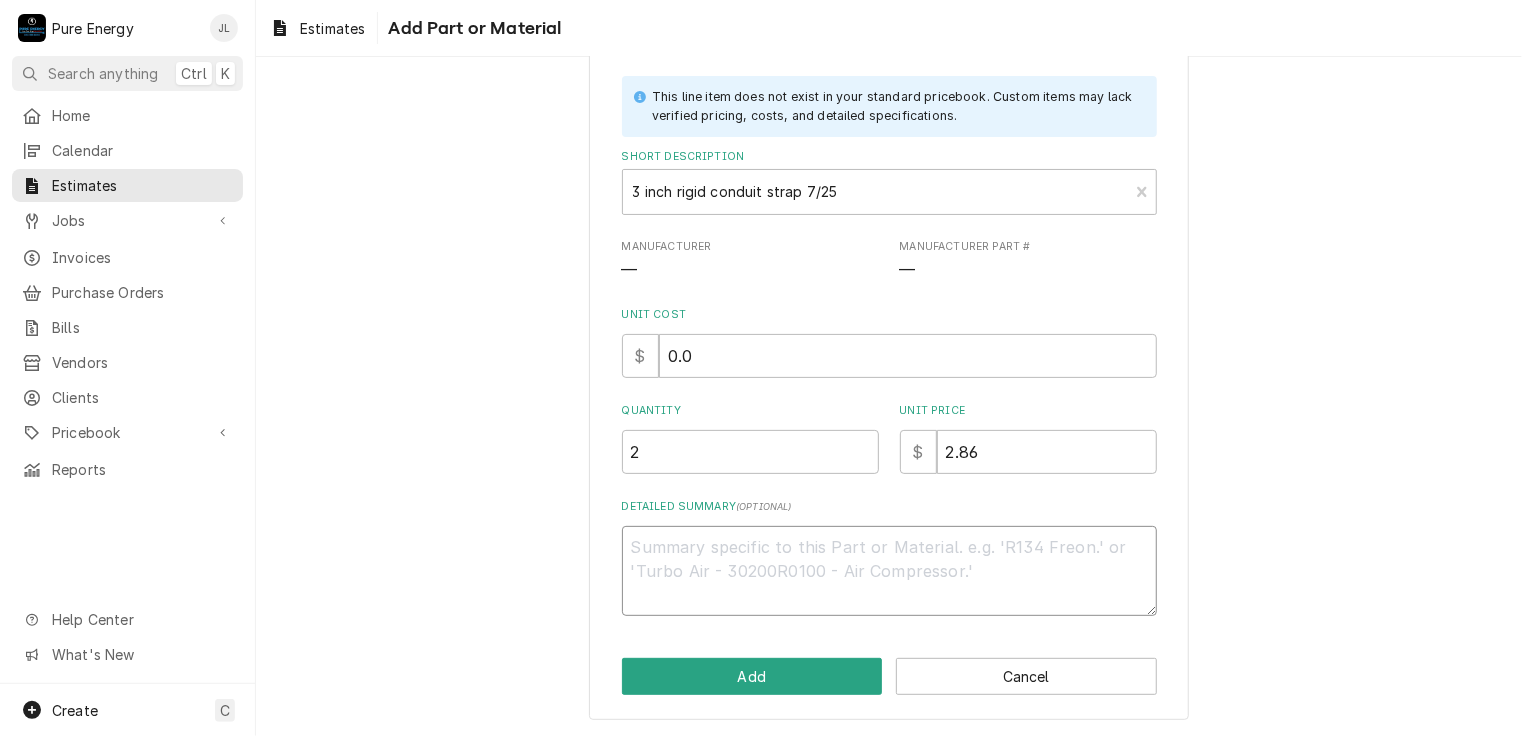 click on "Detailed Summary  ( optional )" at bounding box center [889, 571] 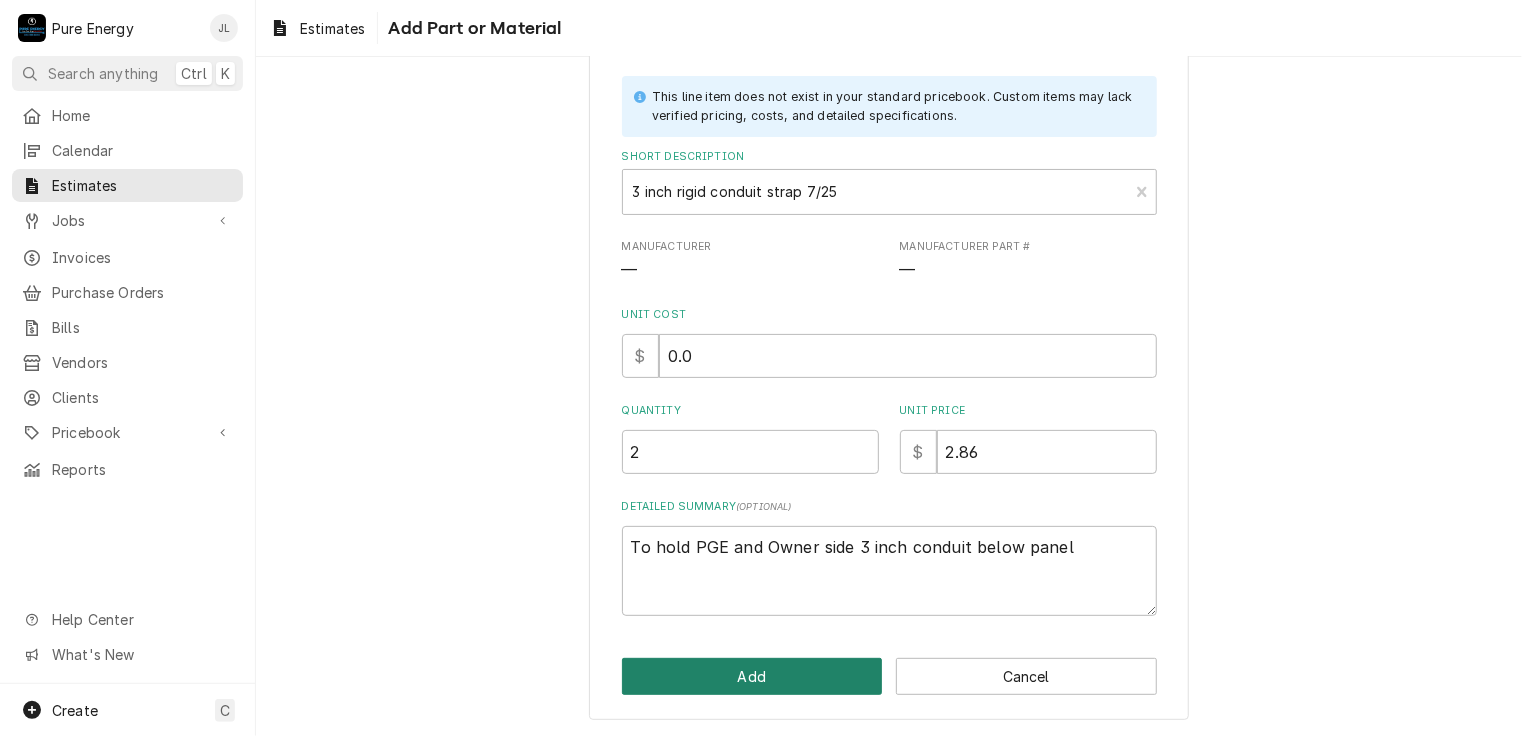 click on "Add" at bounding box center [752, 676] 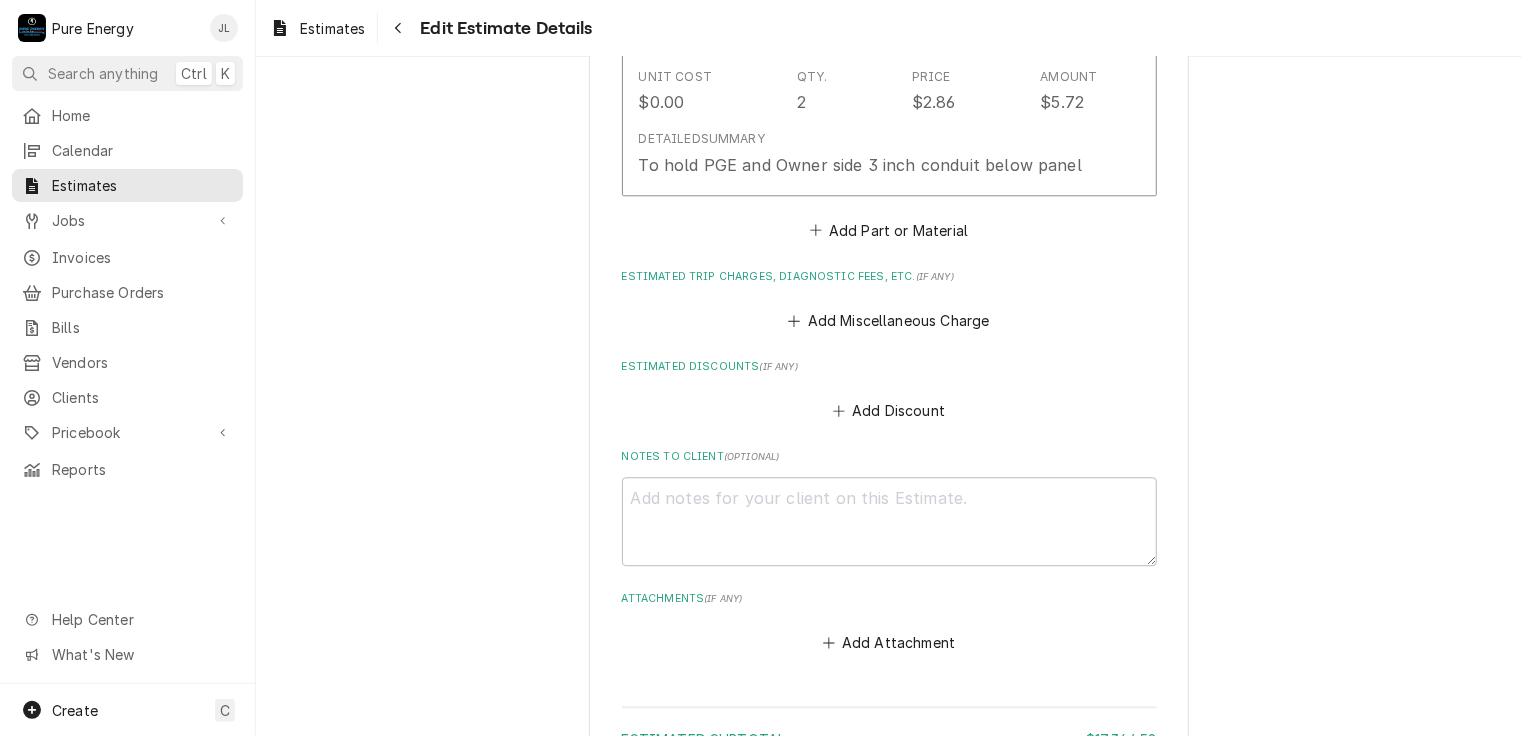 scroll, scrollTop: 6700, scrollLeft: 0, axis: vertical 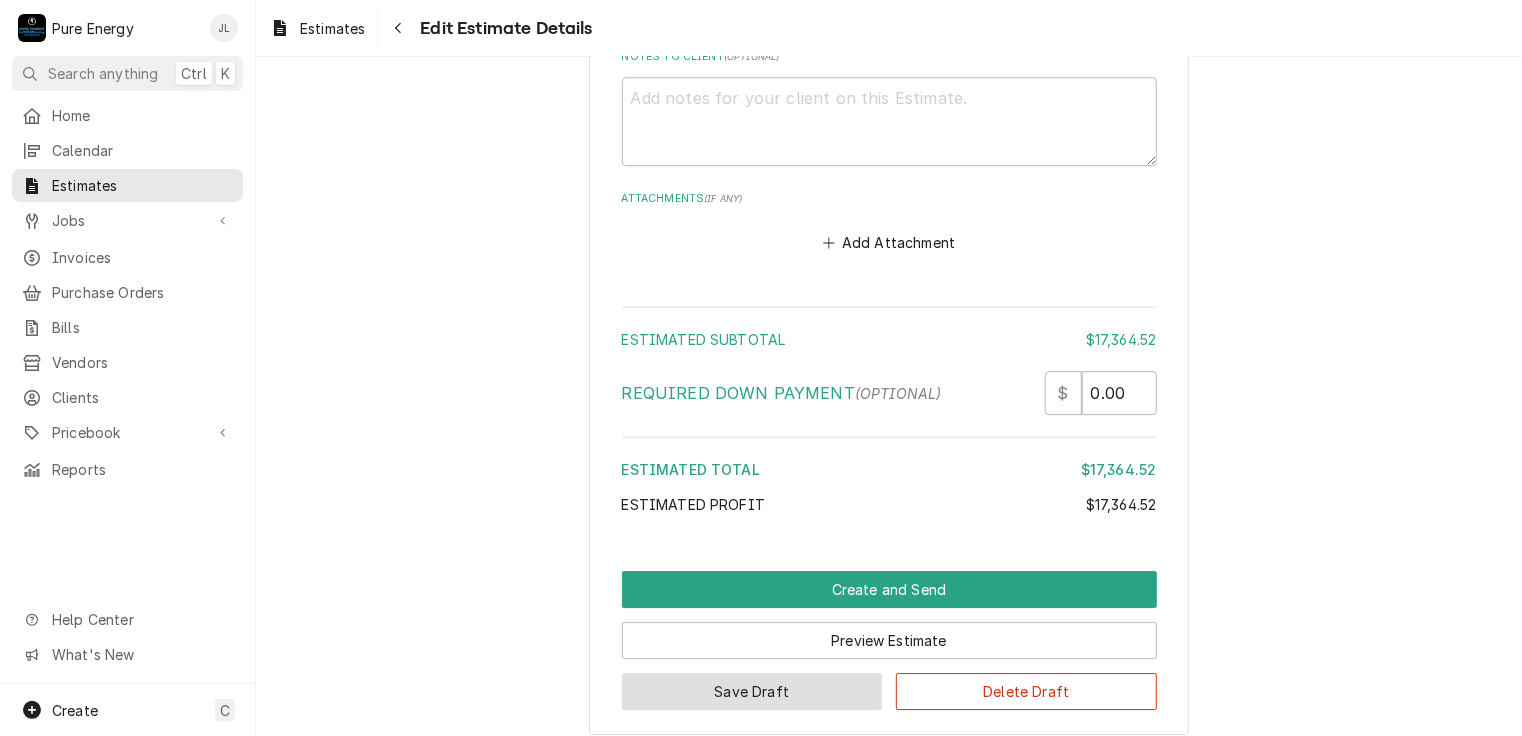 click on "Save Draft" at bounding box center (752, 691) 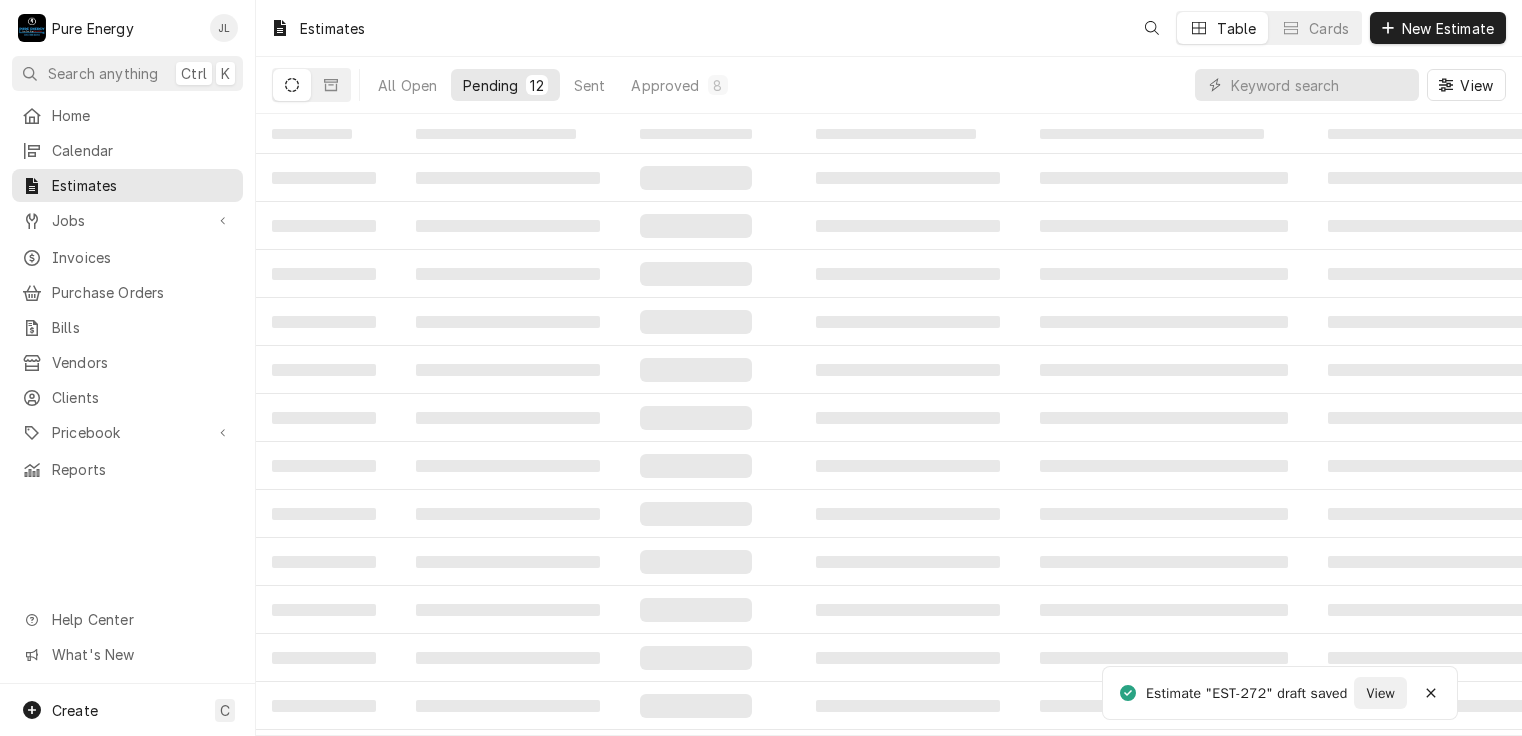 scroll, scrollTop: 0, scrollLeft: 0, axis: both 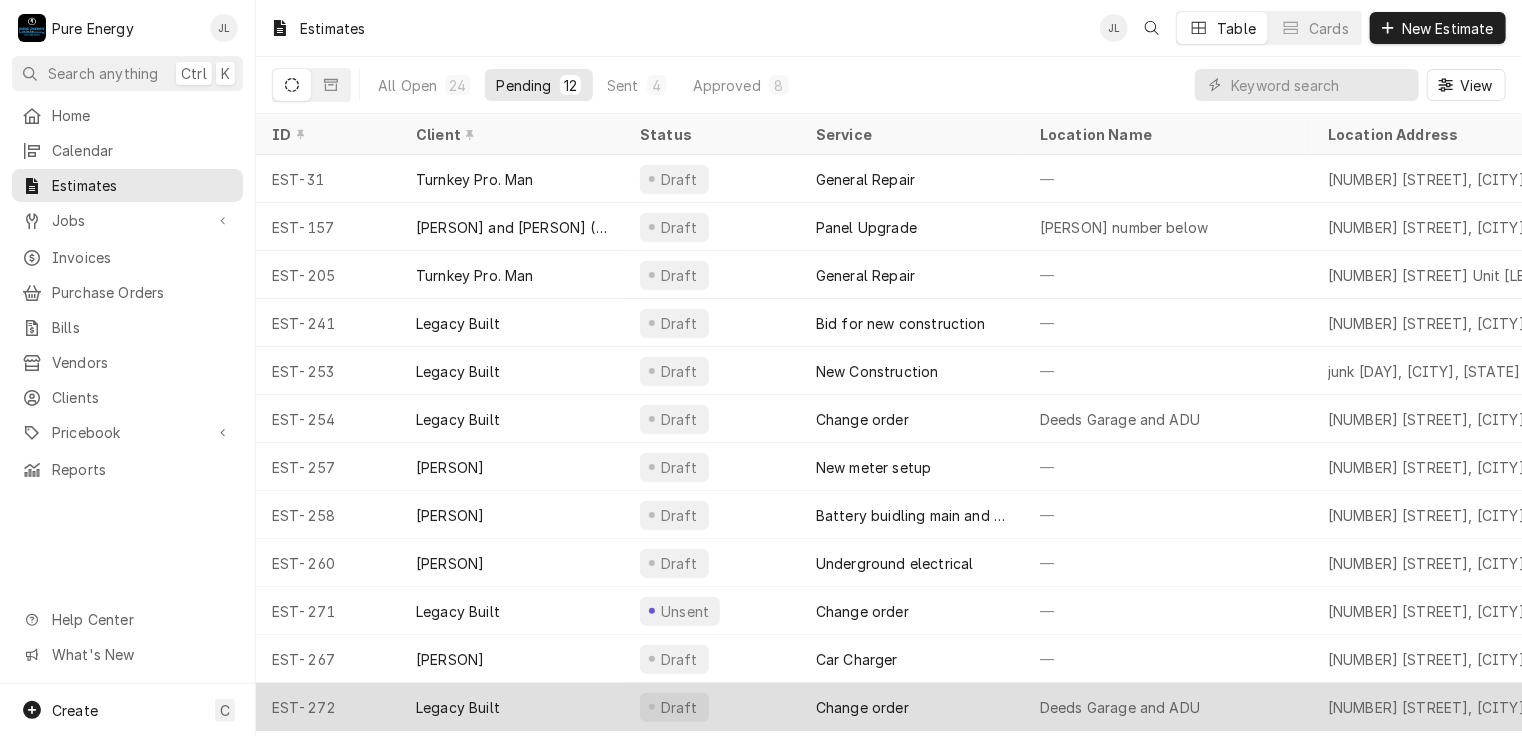 click on "Change order" at bounding box center (912, 707) 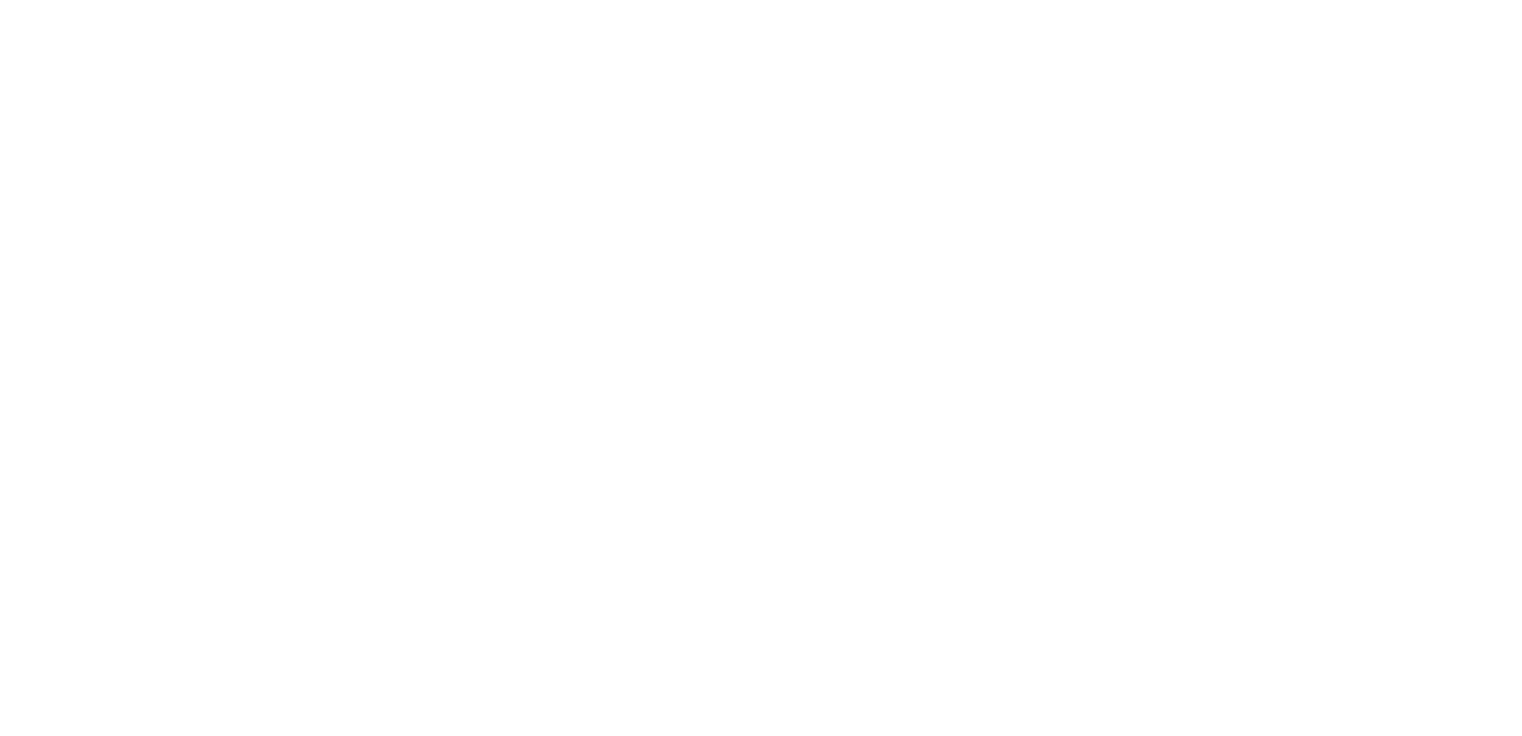 scroll, scrollTop: 0, scrollLeft: 0, axis: both 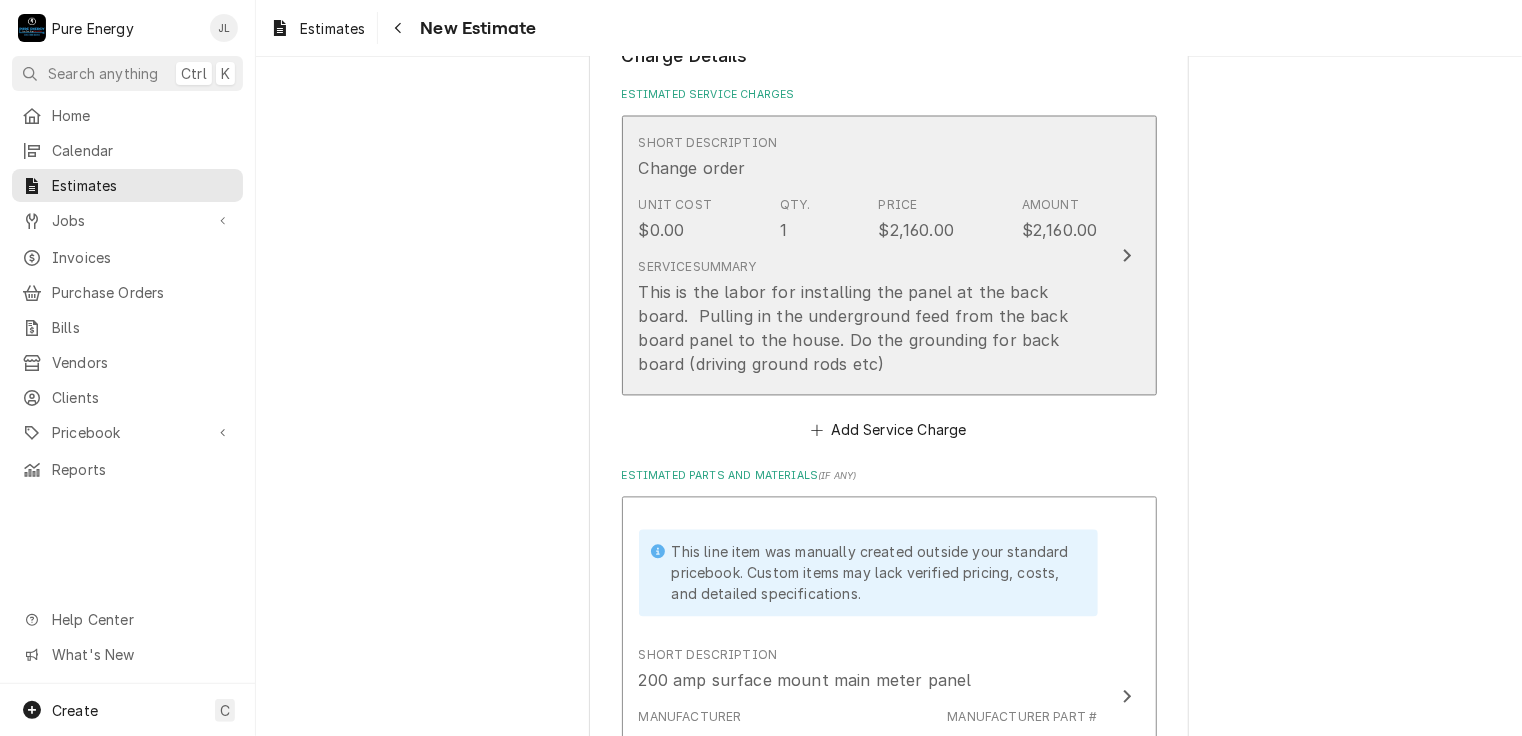click on "This is the labor for installing the panel at the back board.  Pulling in the underground feed from the back board panel to the house. Do the grounding for back board (driving ground rods etc)" at bounding box center (868, 329) 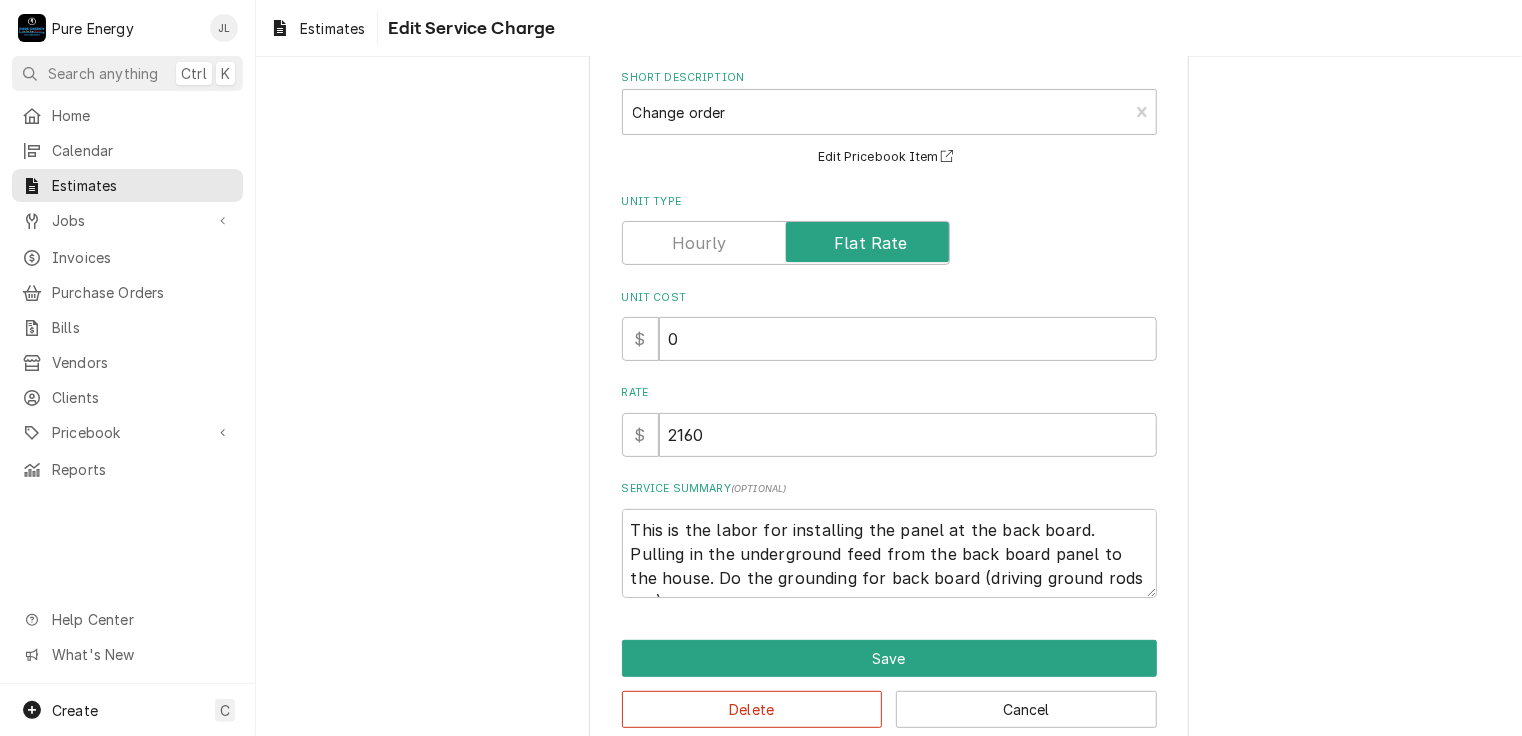 scroll, scrollTop: 133, scrollLeft: 0, axis: vertical 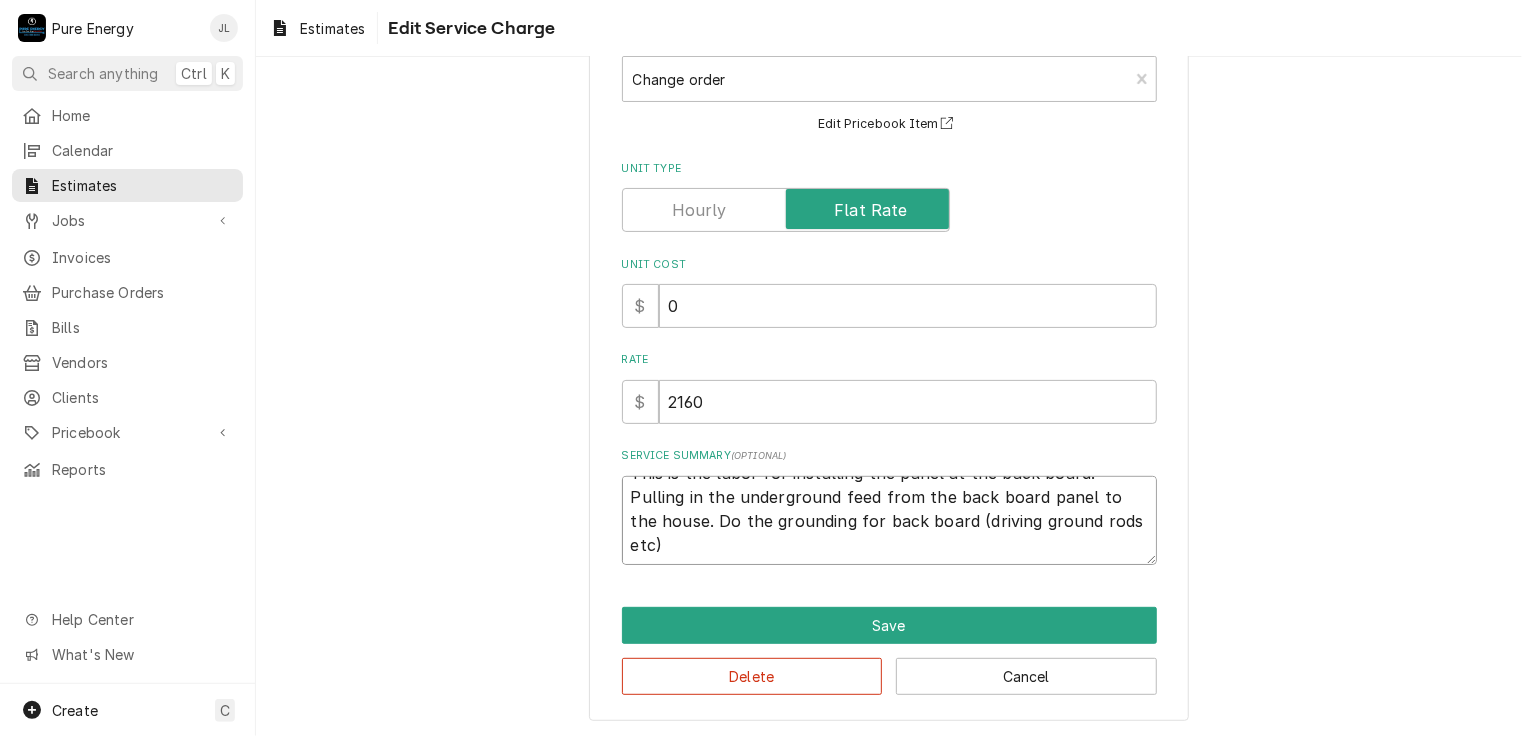 click on "This is the labor for installing the panel at the back board.  Pulling in the underground feed from the back board panel to the house. Do the grounding for back board (driving ground rods etc)" at bounding box center (889, 521) 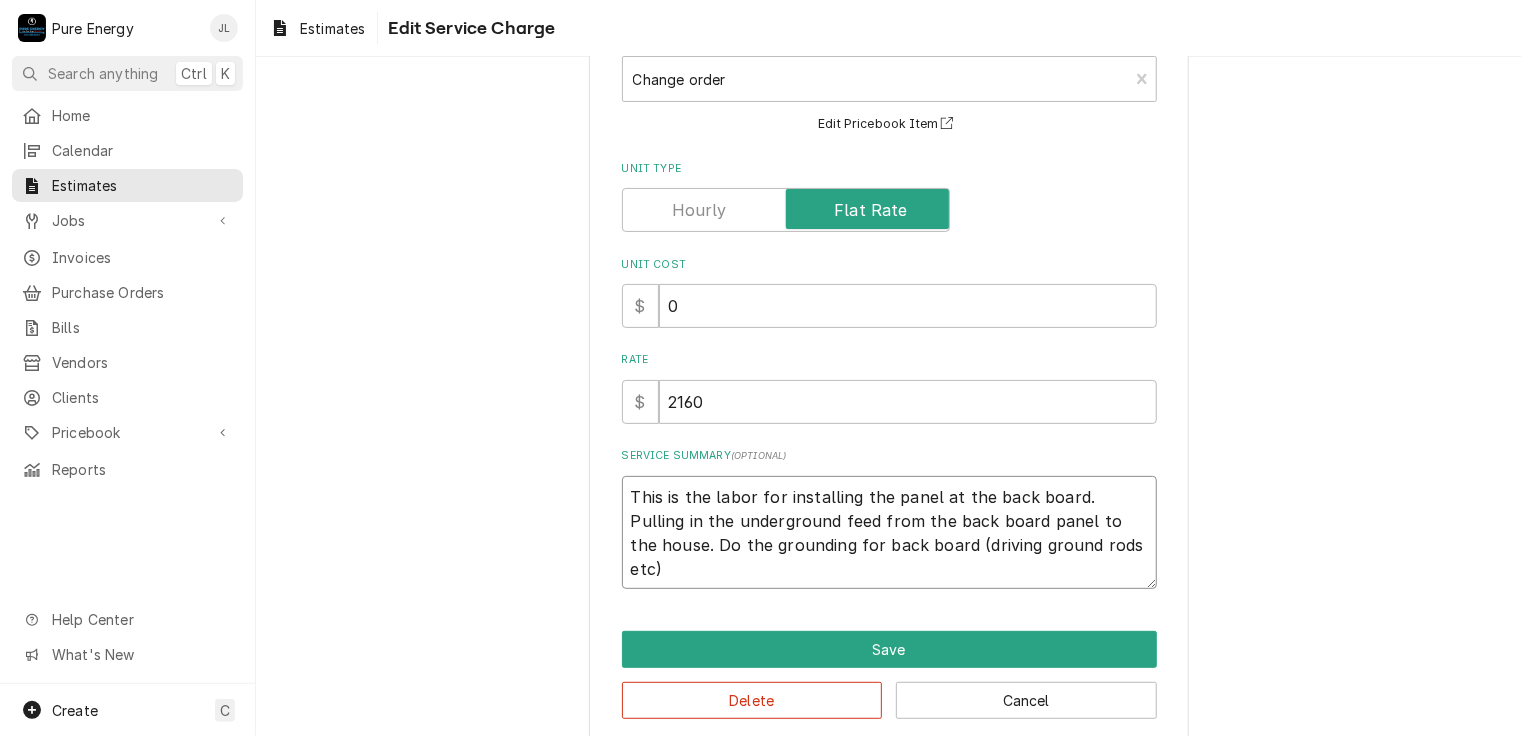 type on "x" 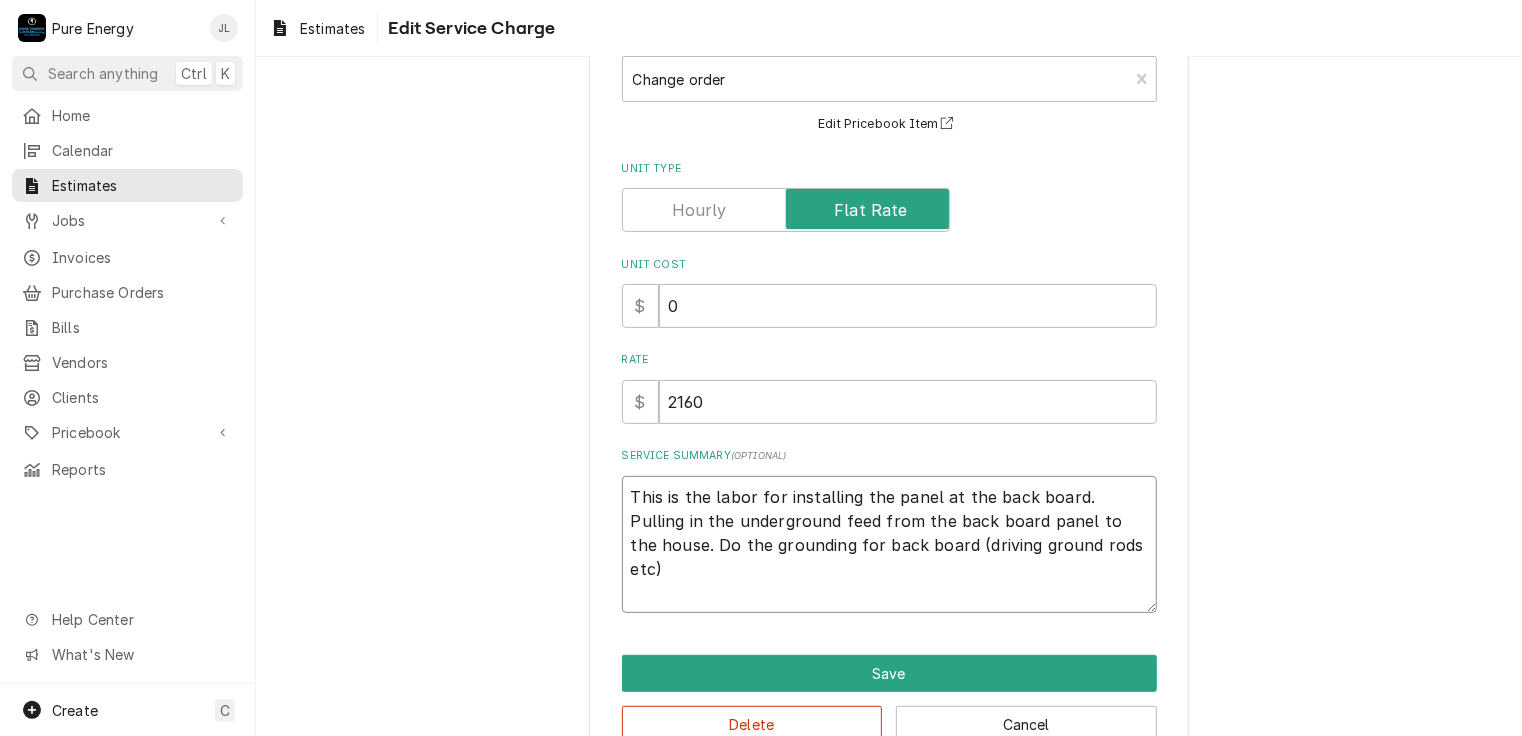 type on "x" 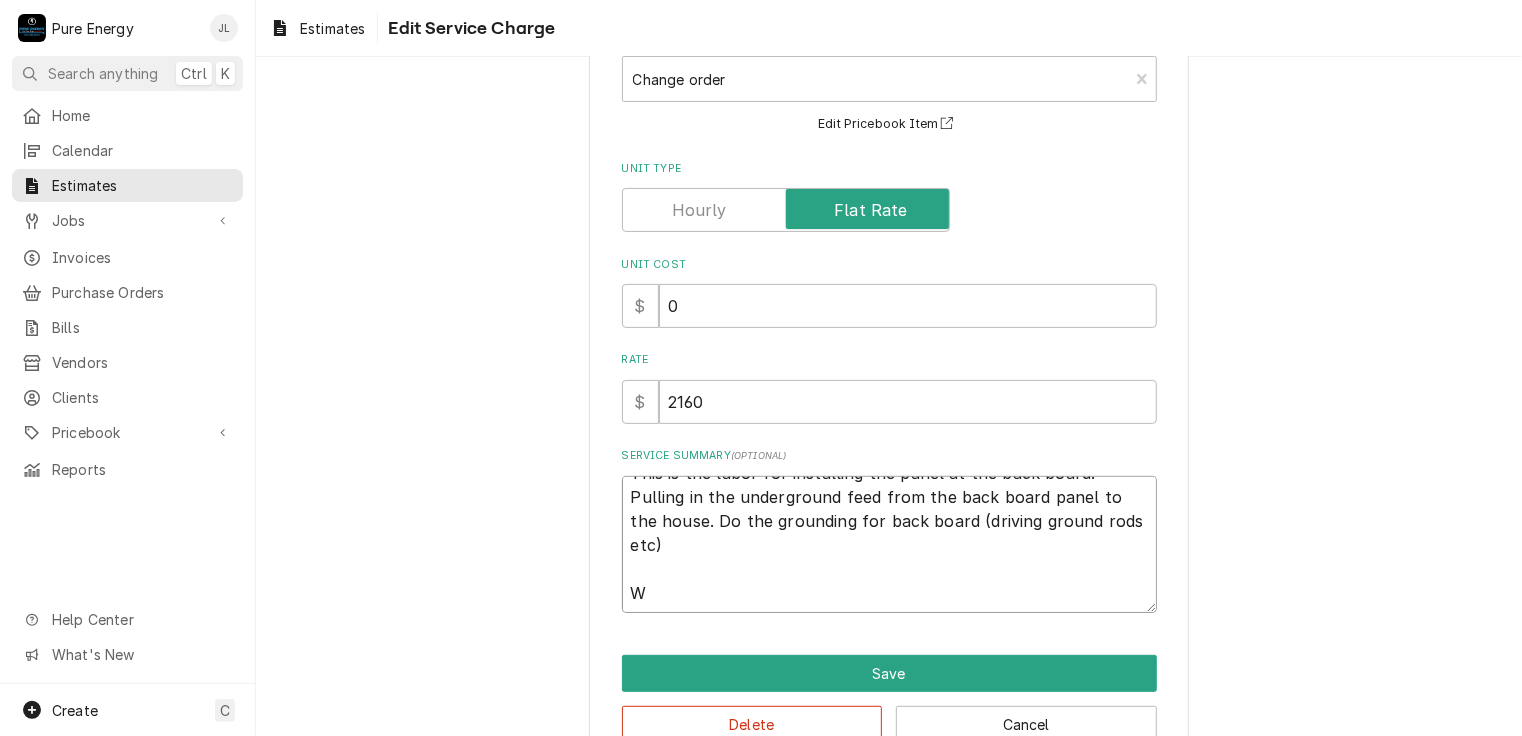 type on "x" 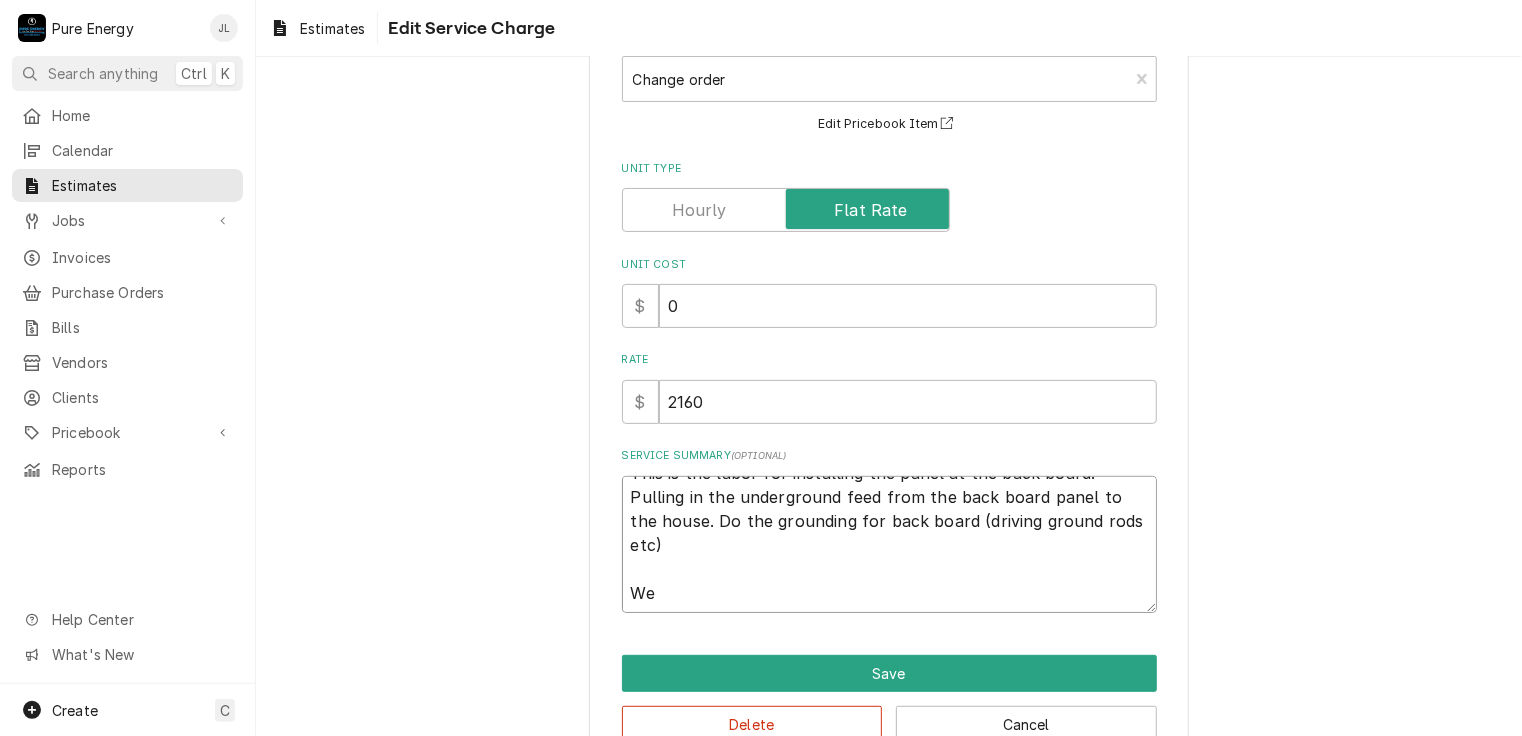 type on "x" 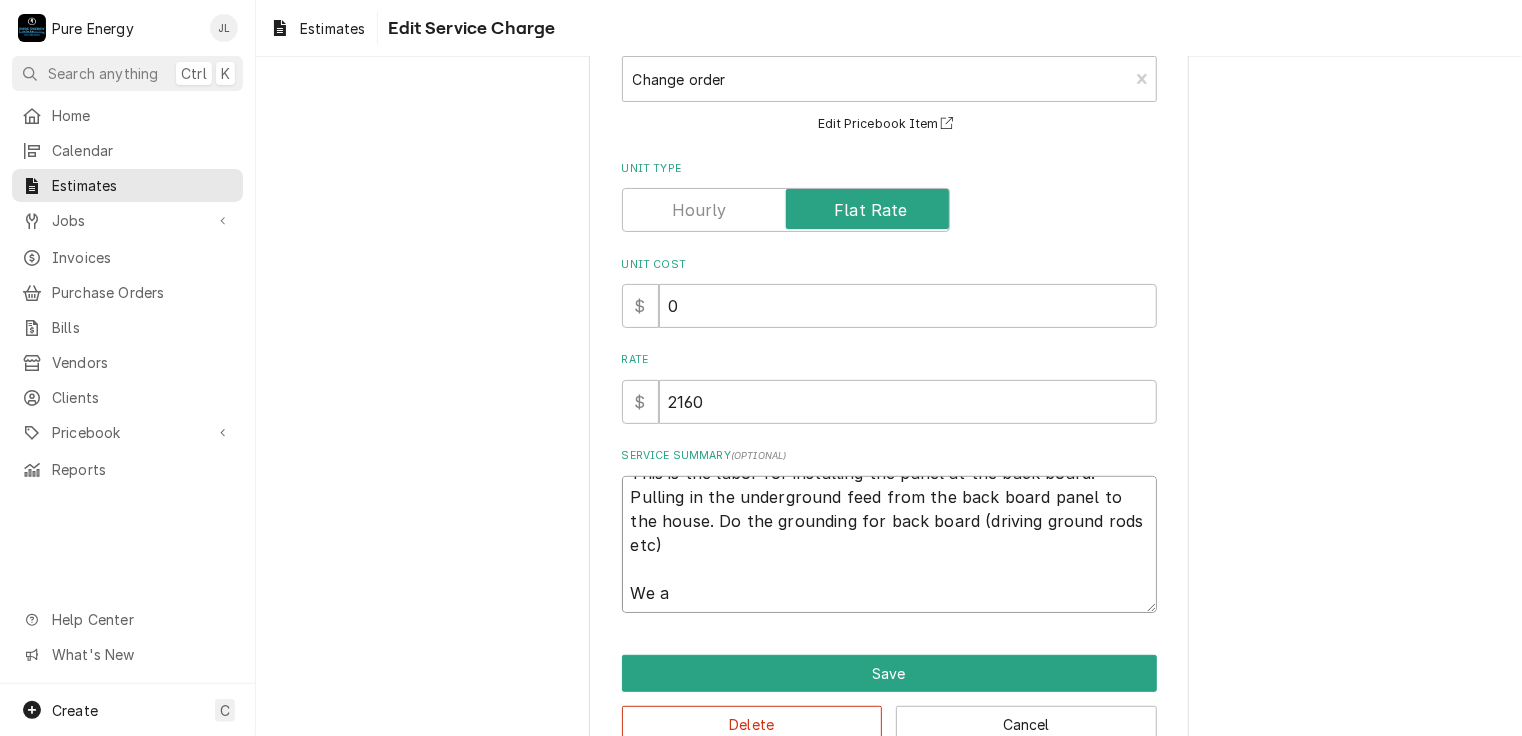 type on "x" 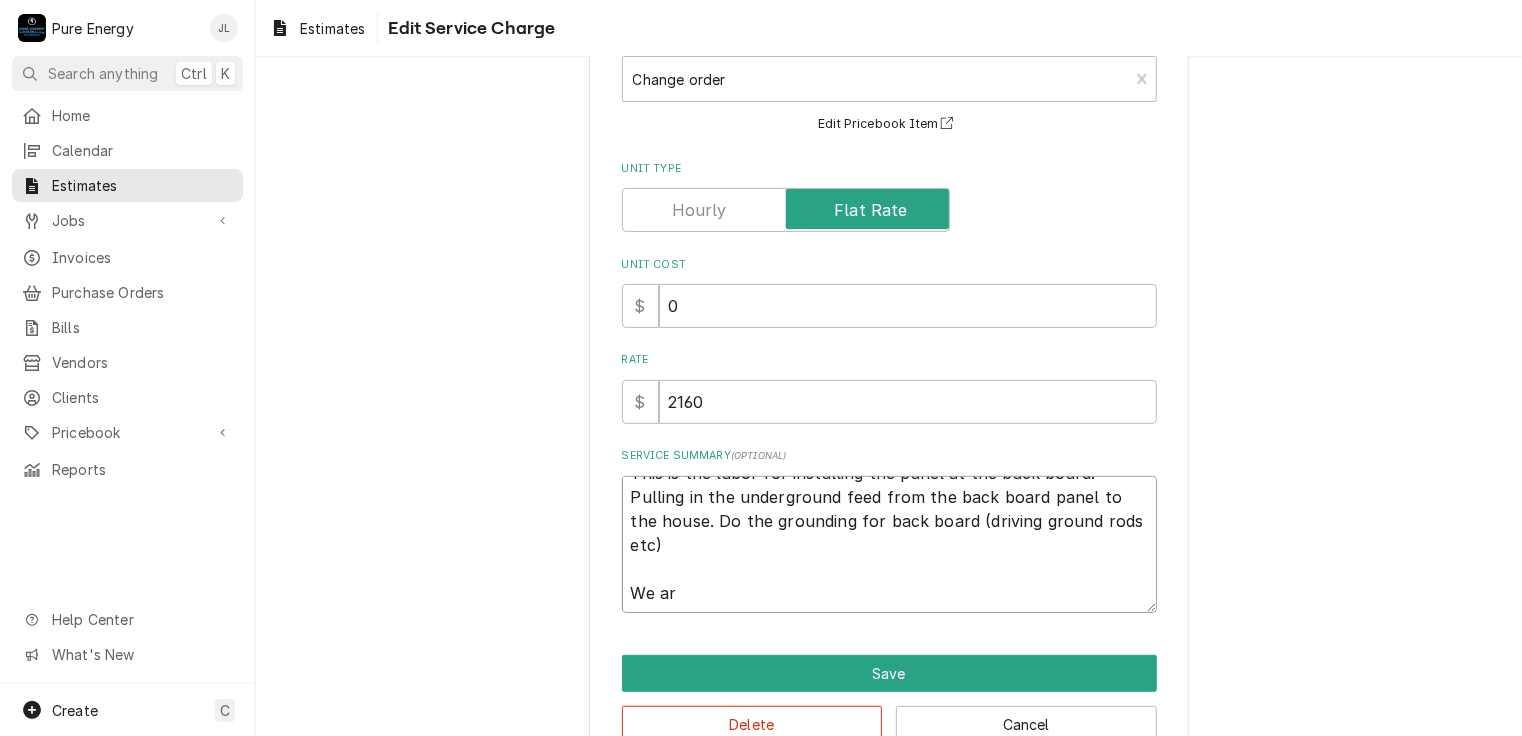 type on "This is the labor for installing the panel at the back board.  Pulling in the underground feed from the back board panel to the house. Do the grounding for back board (driving ground rods etc)
We are" 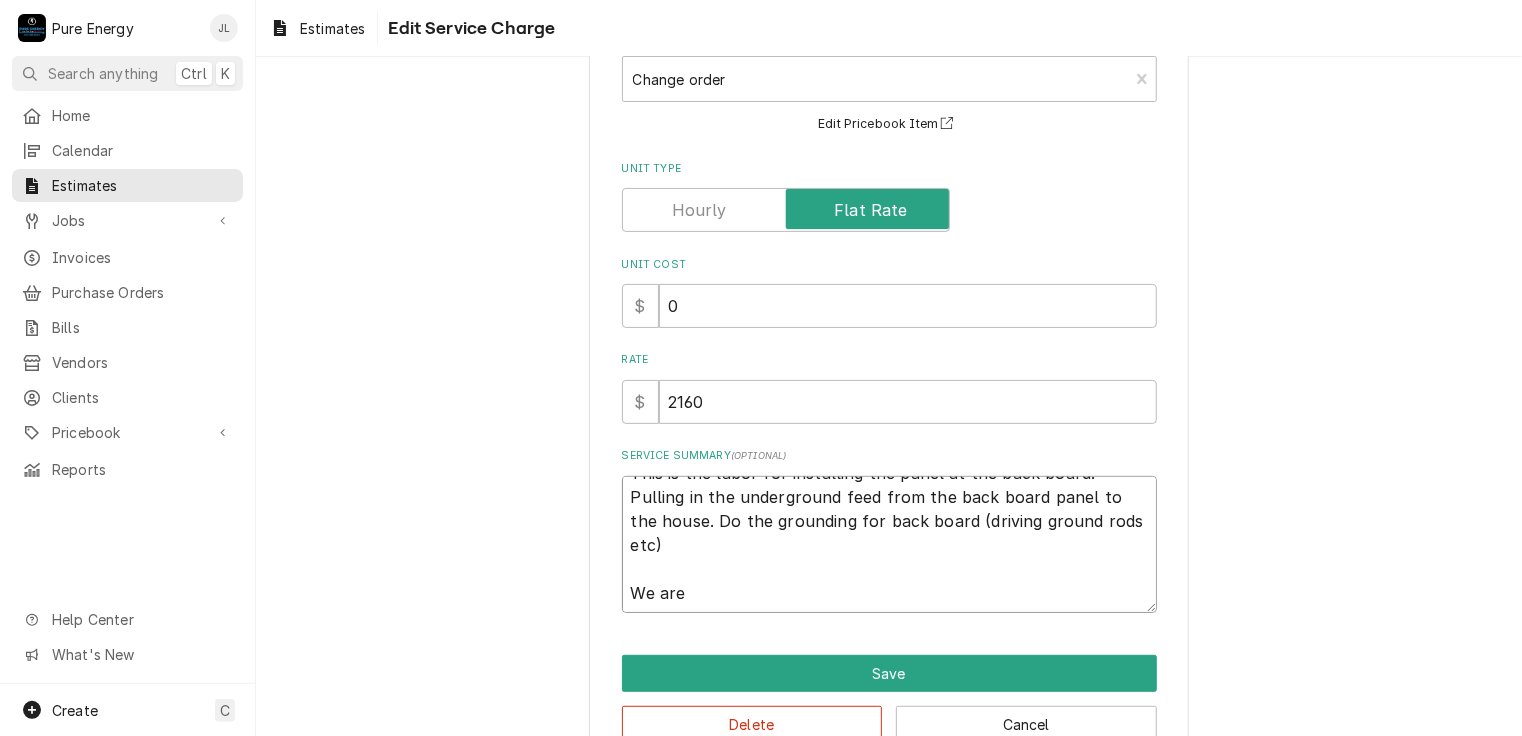 type on "x" 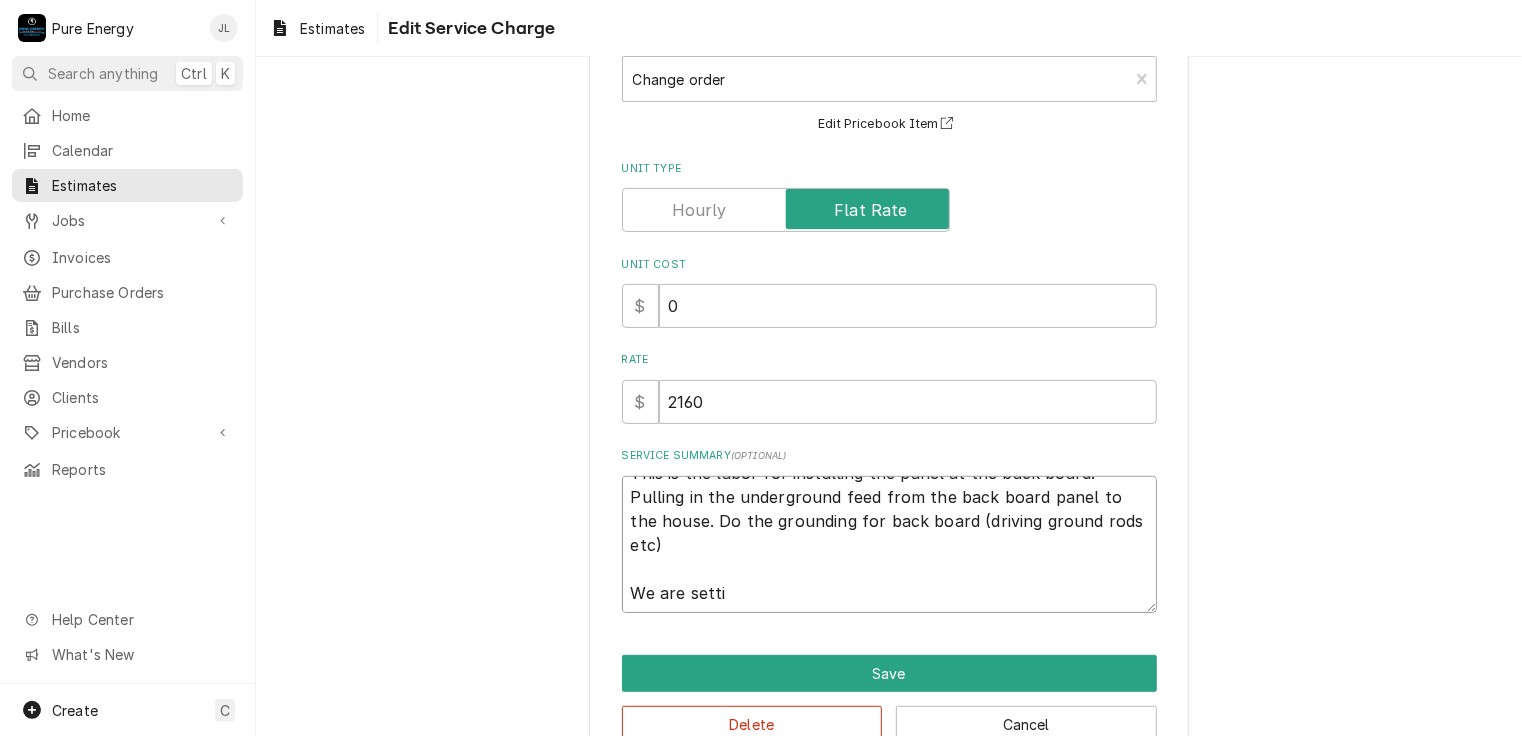 type on "x" 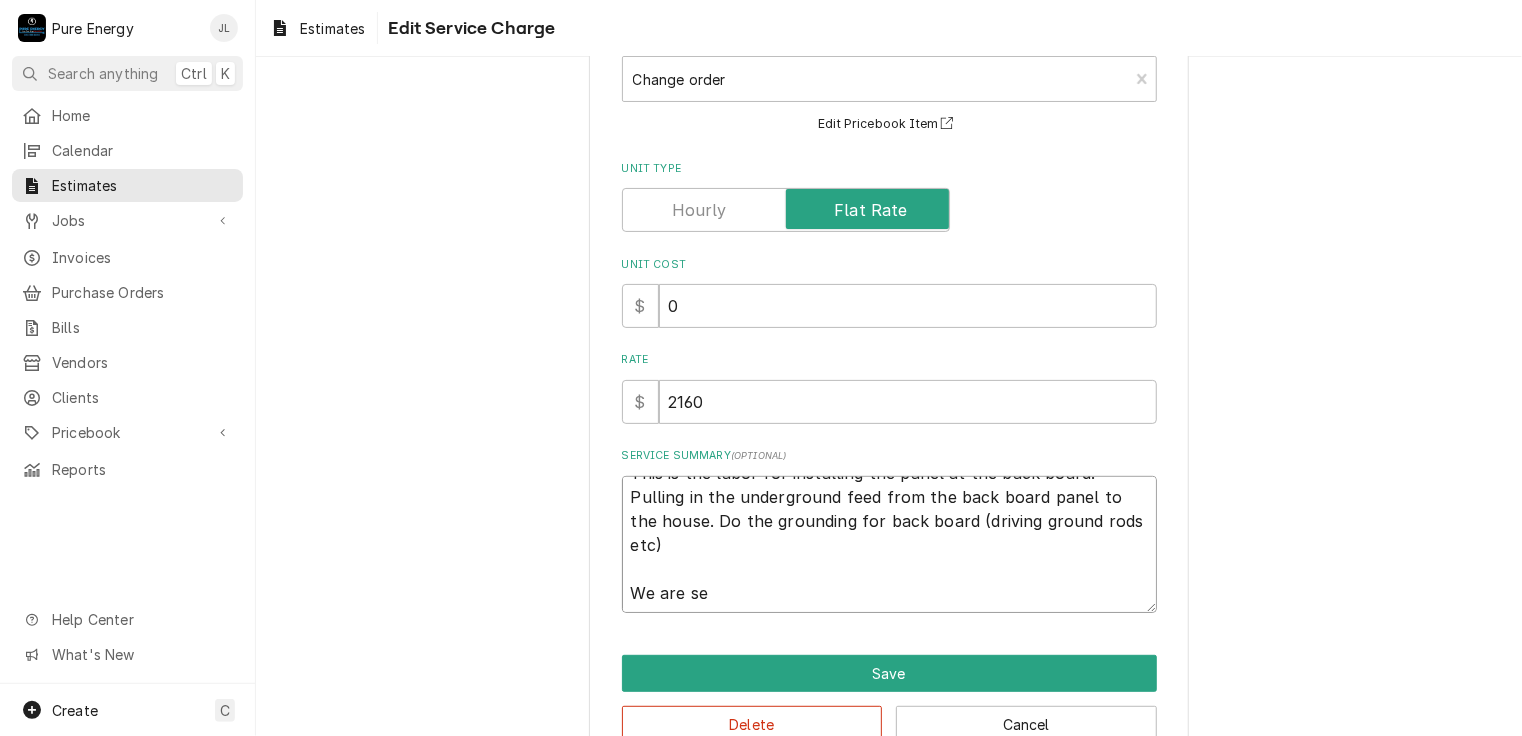 type on "x" 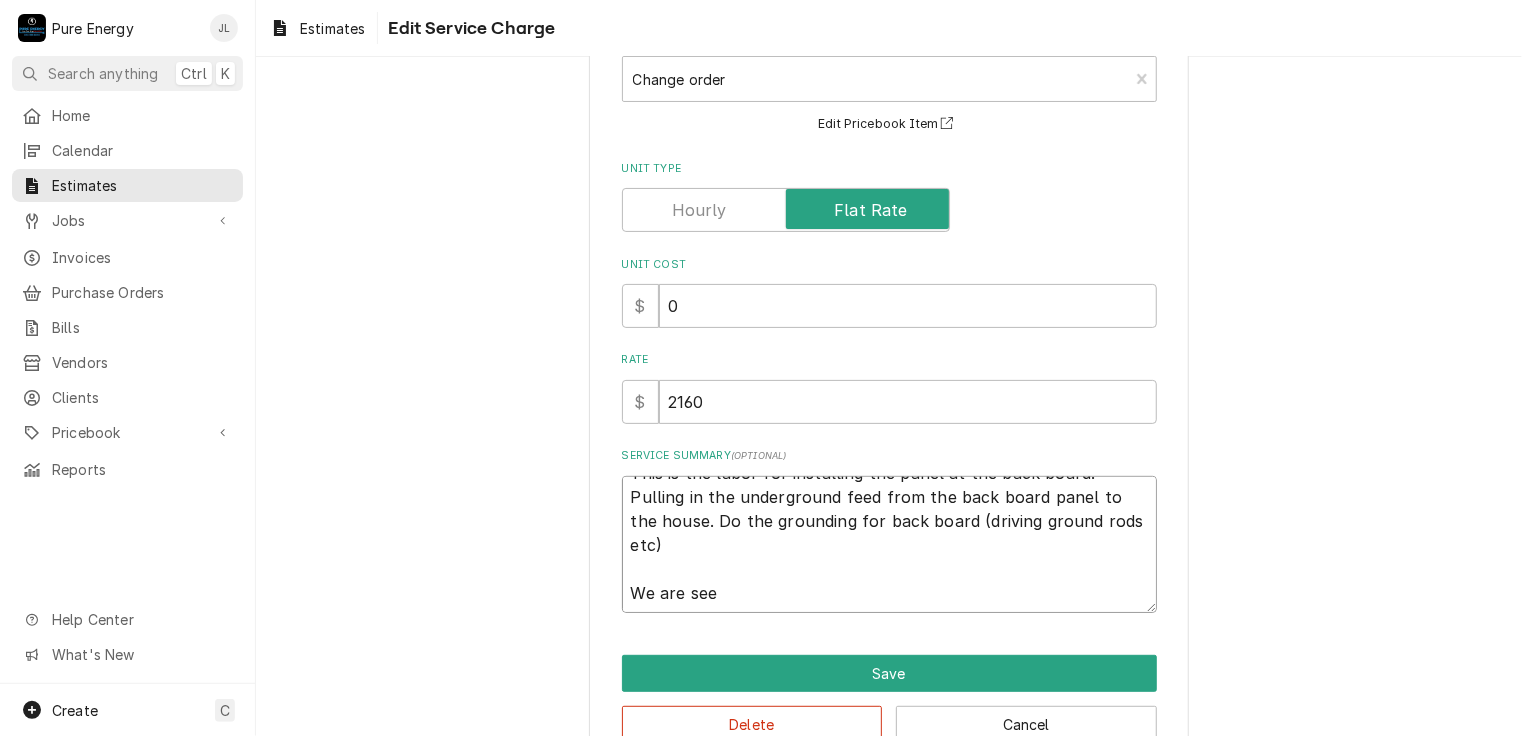 type on "x" 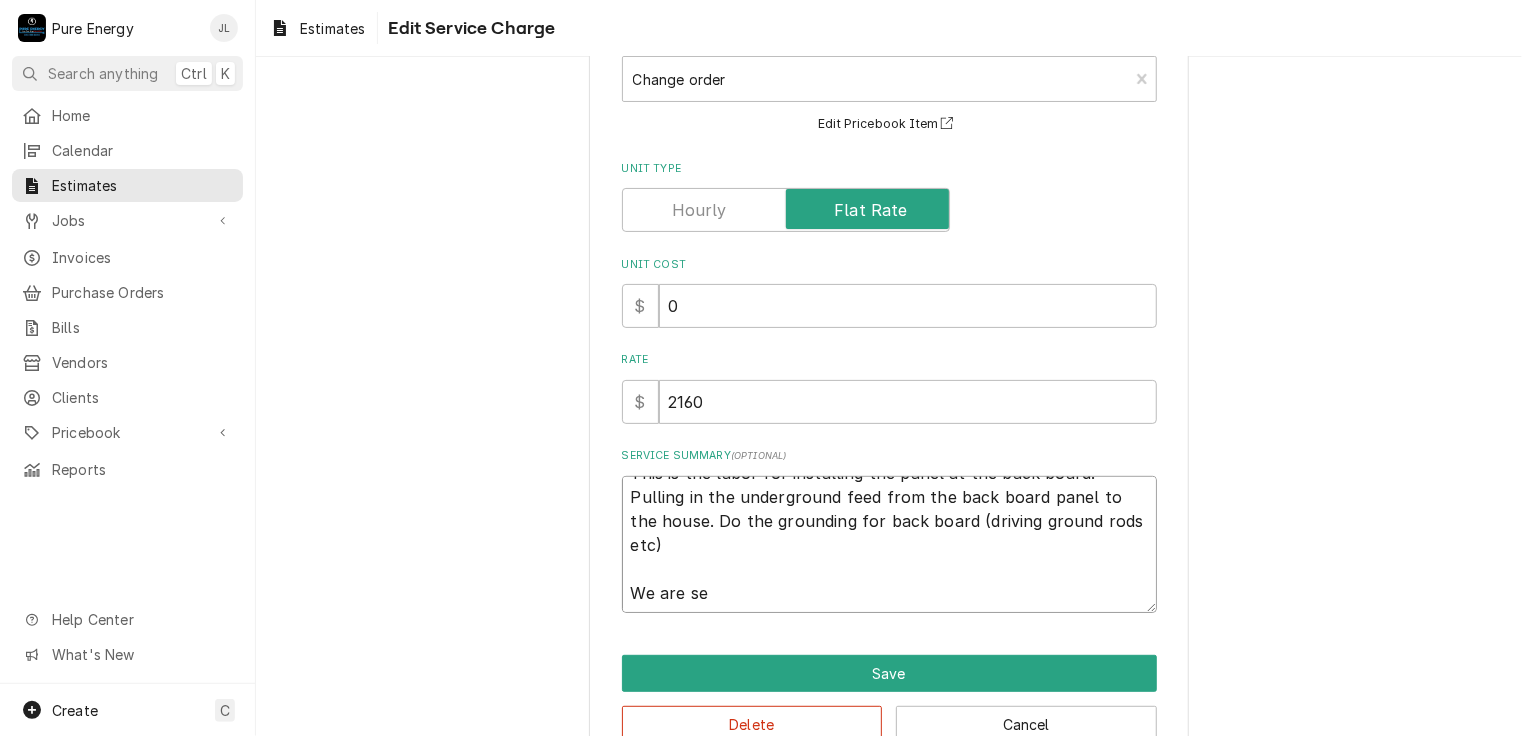 type on "x" 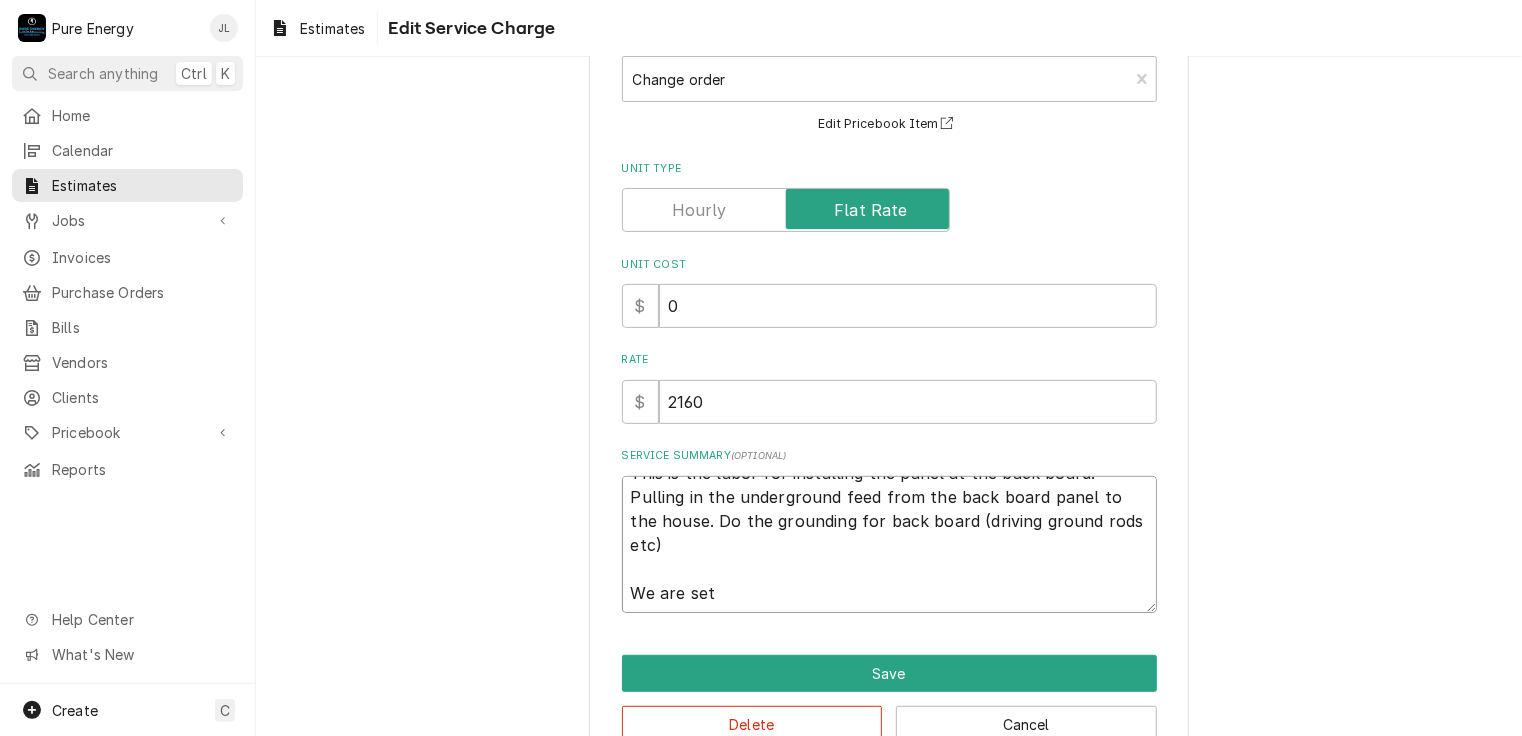 type on "x" 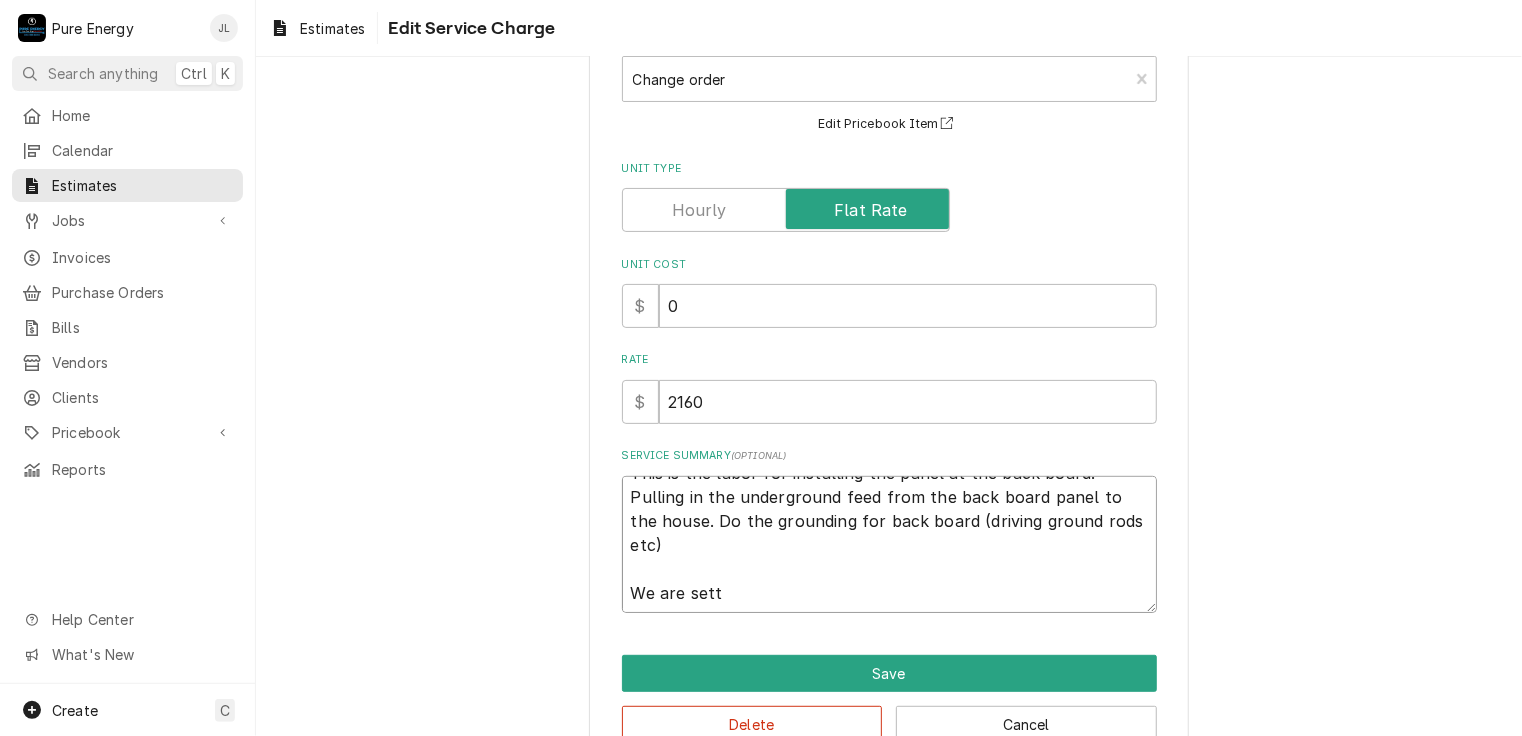 type on "x" 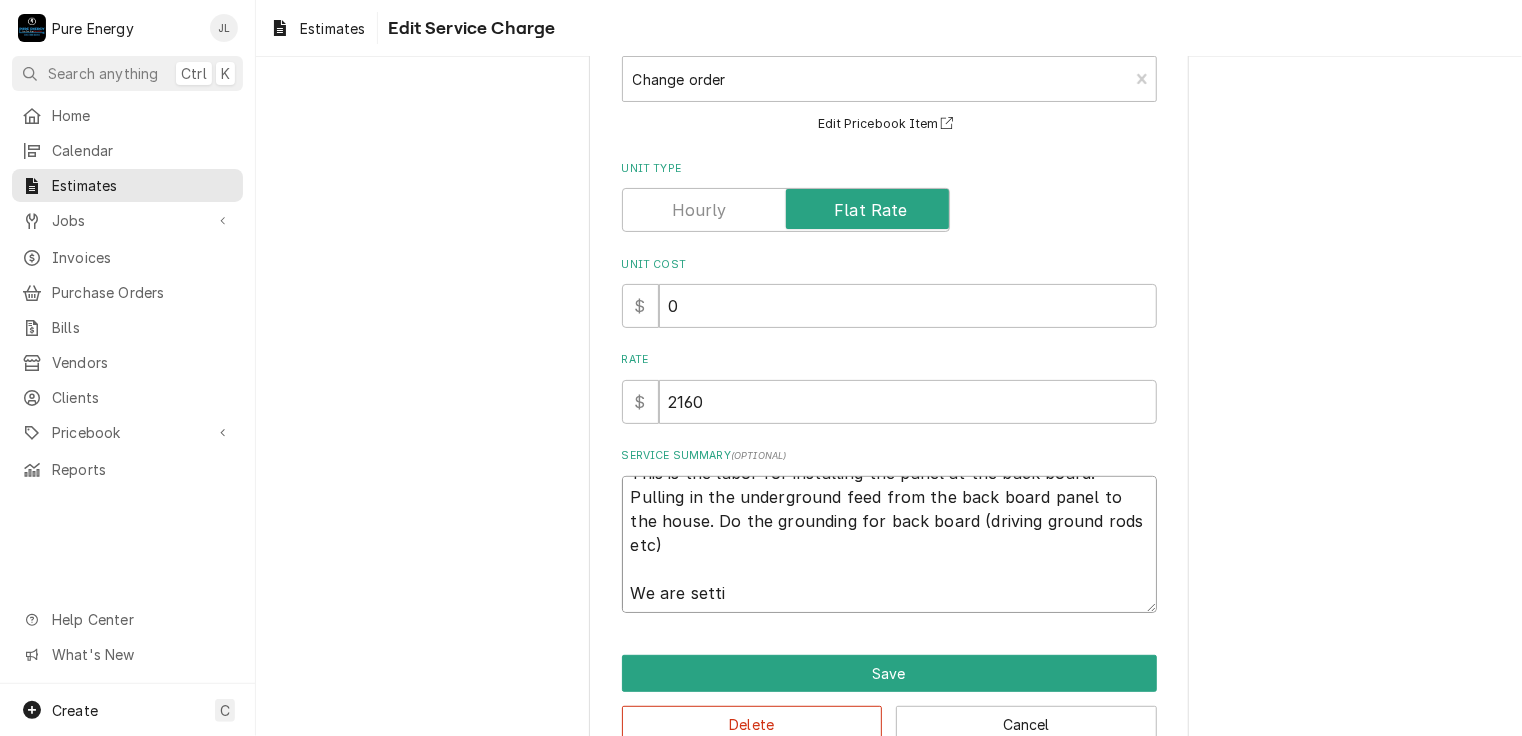 type on "x" 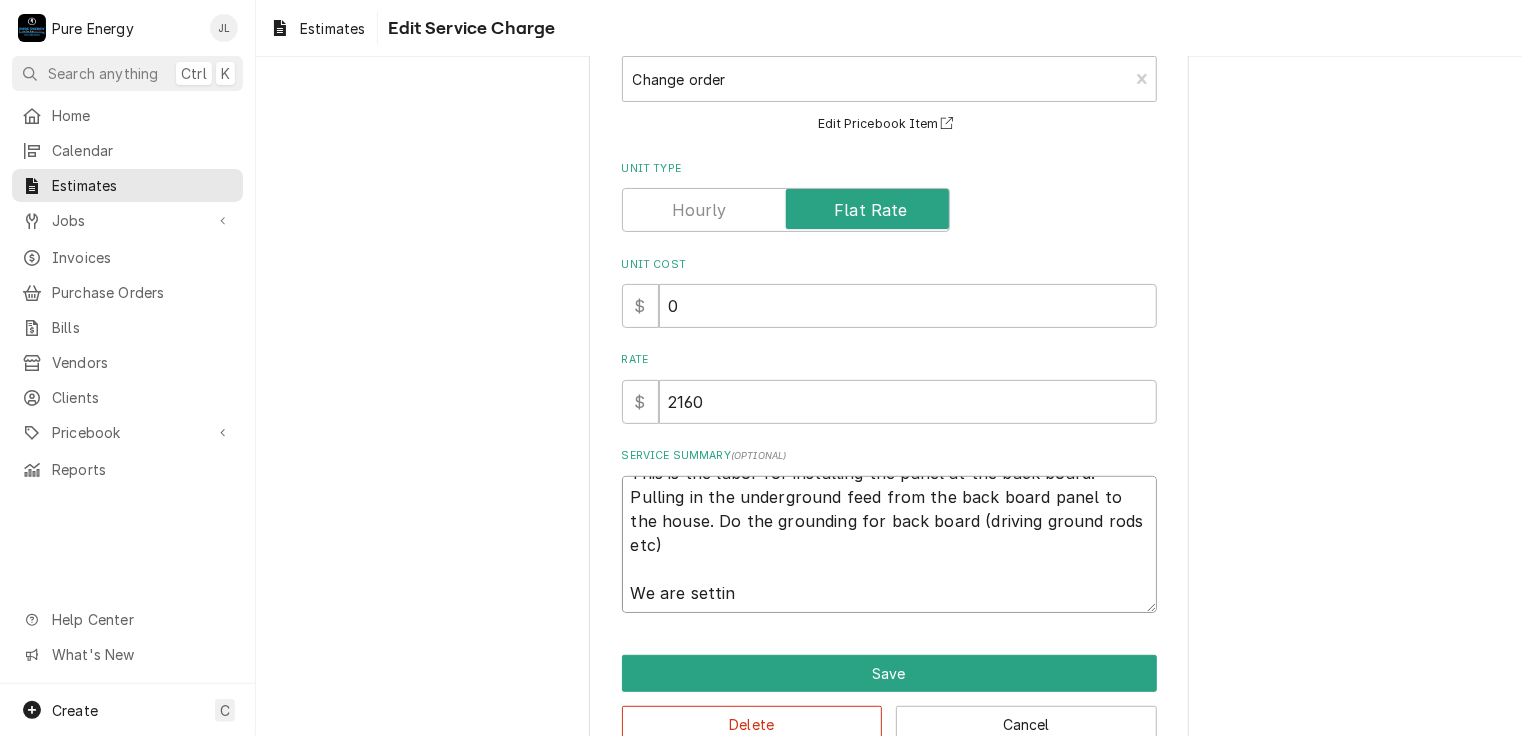 type on "x" 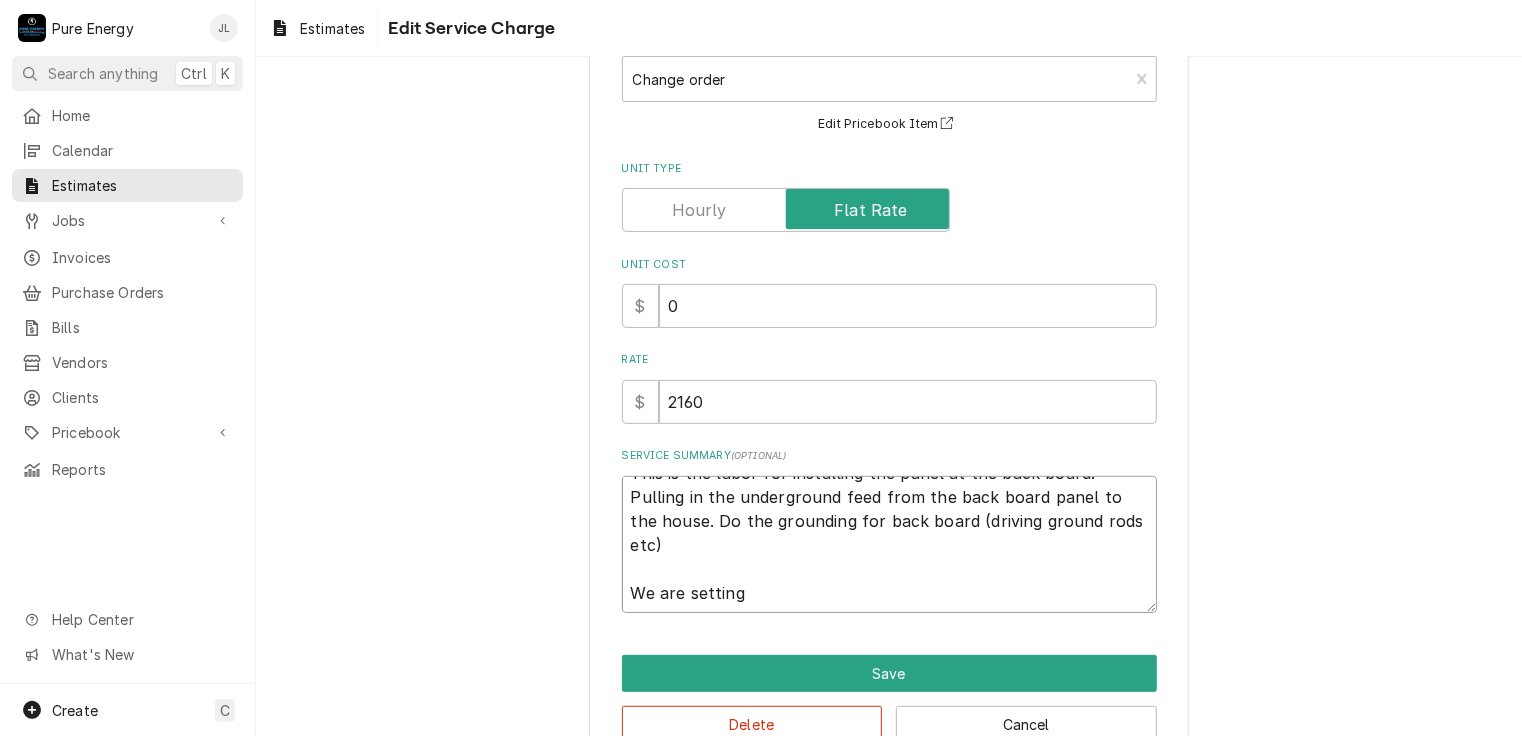 type on "x" 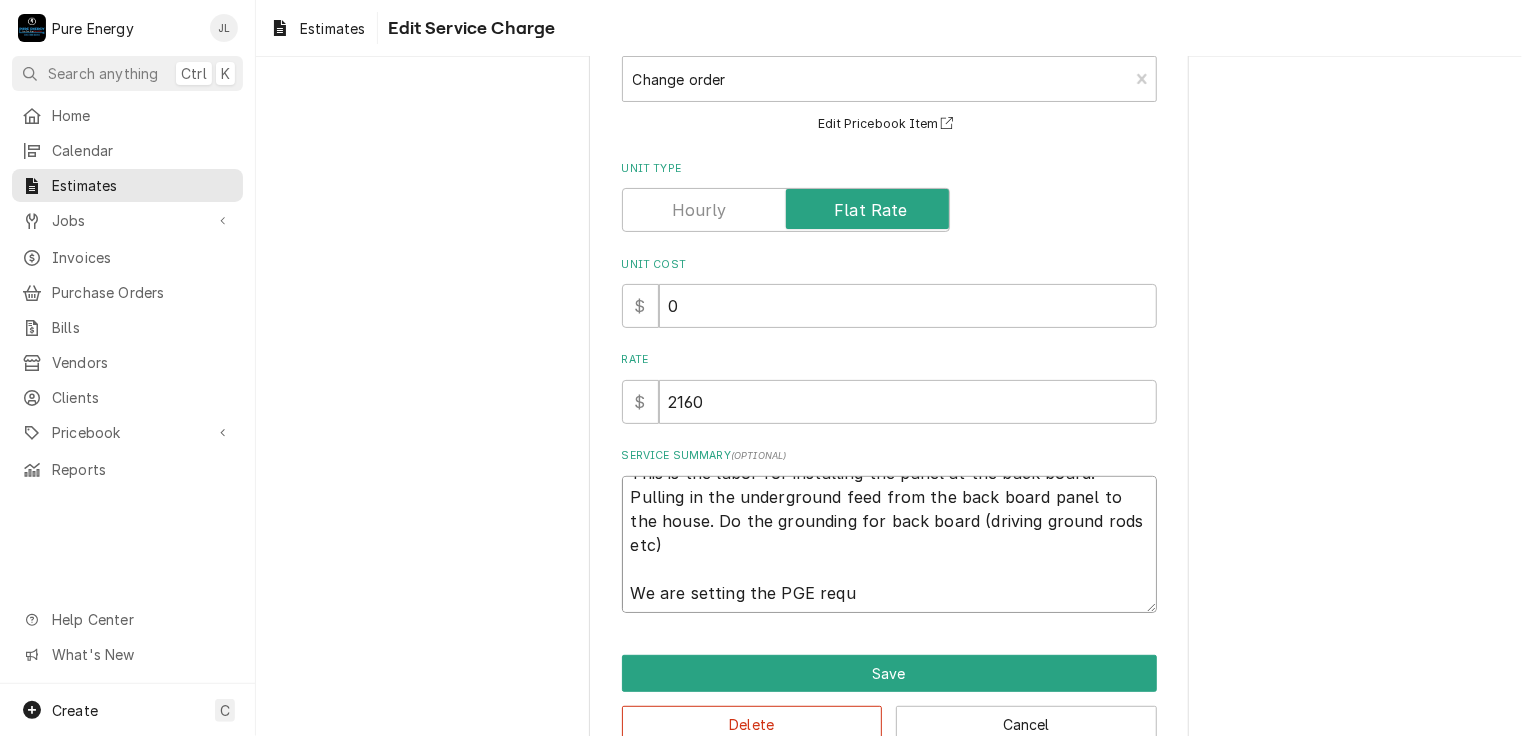 type on "x" 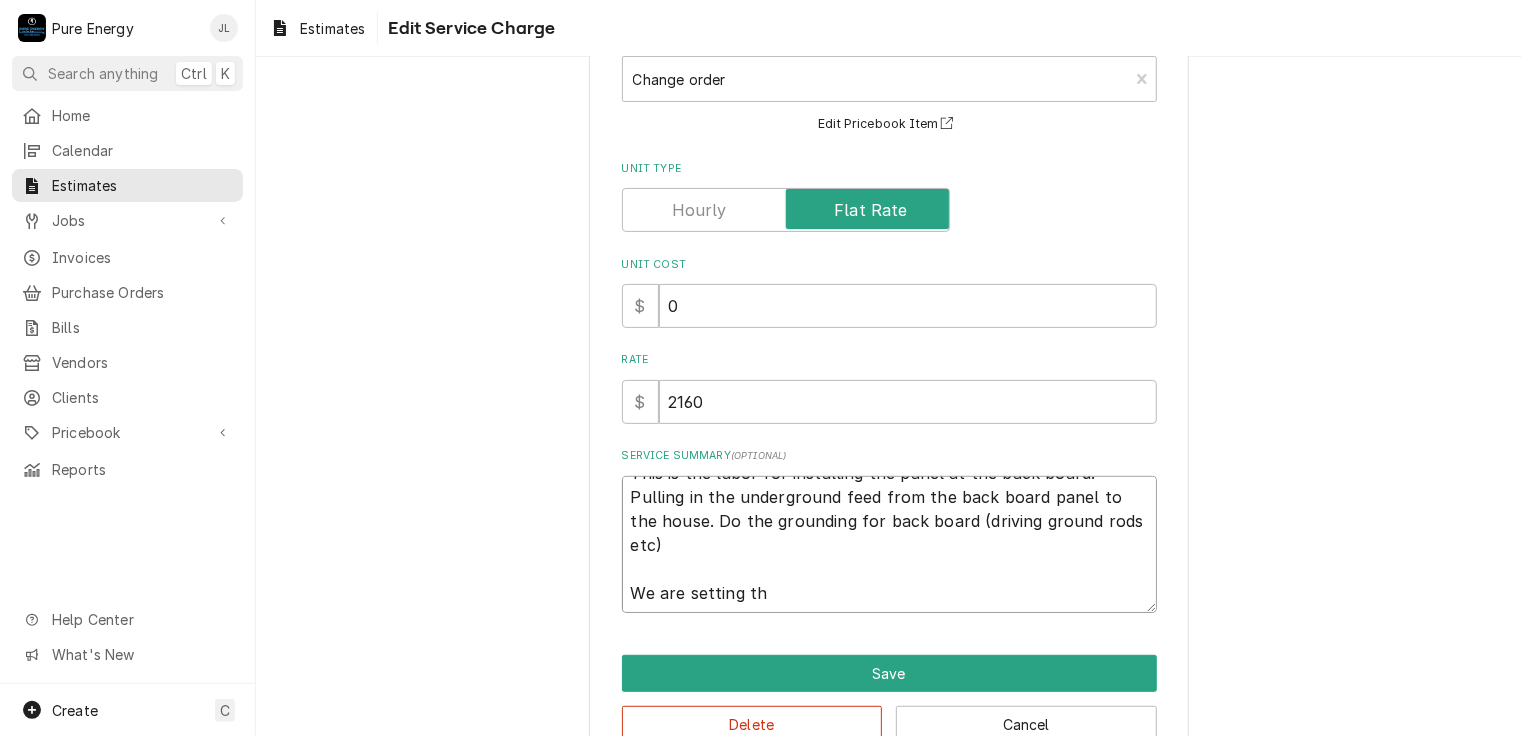 type on "x" 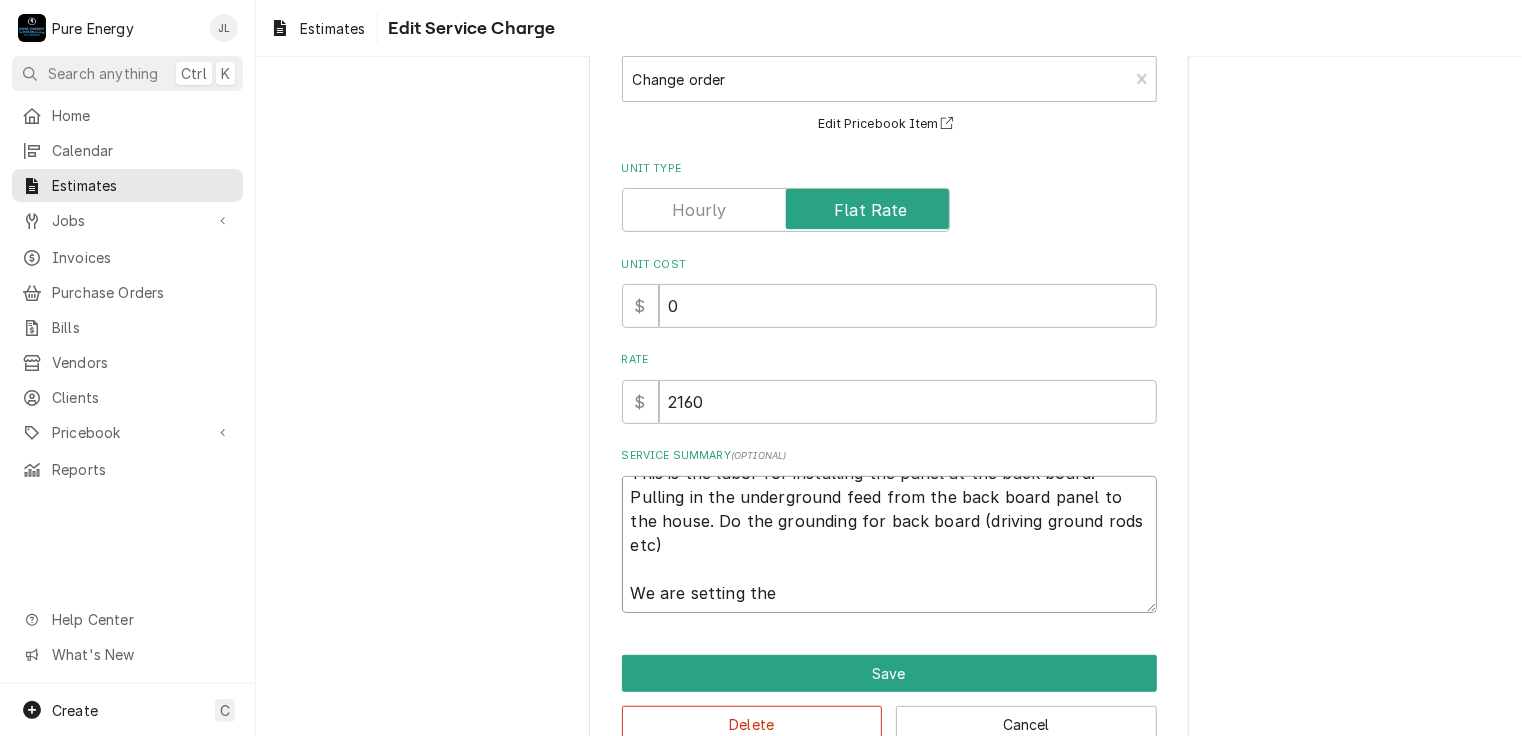 type on "x" 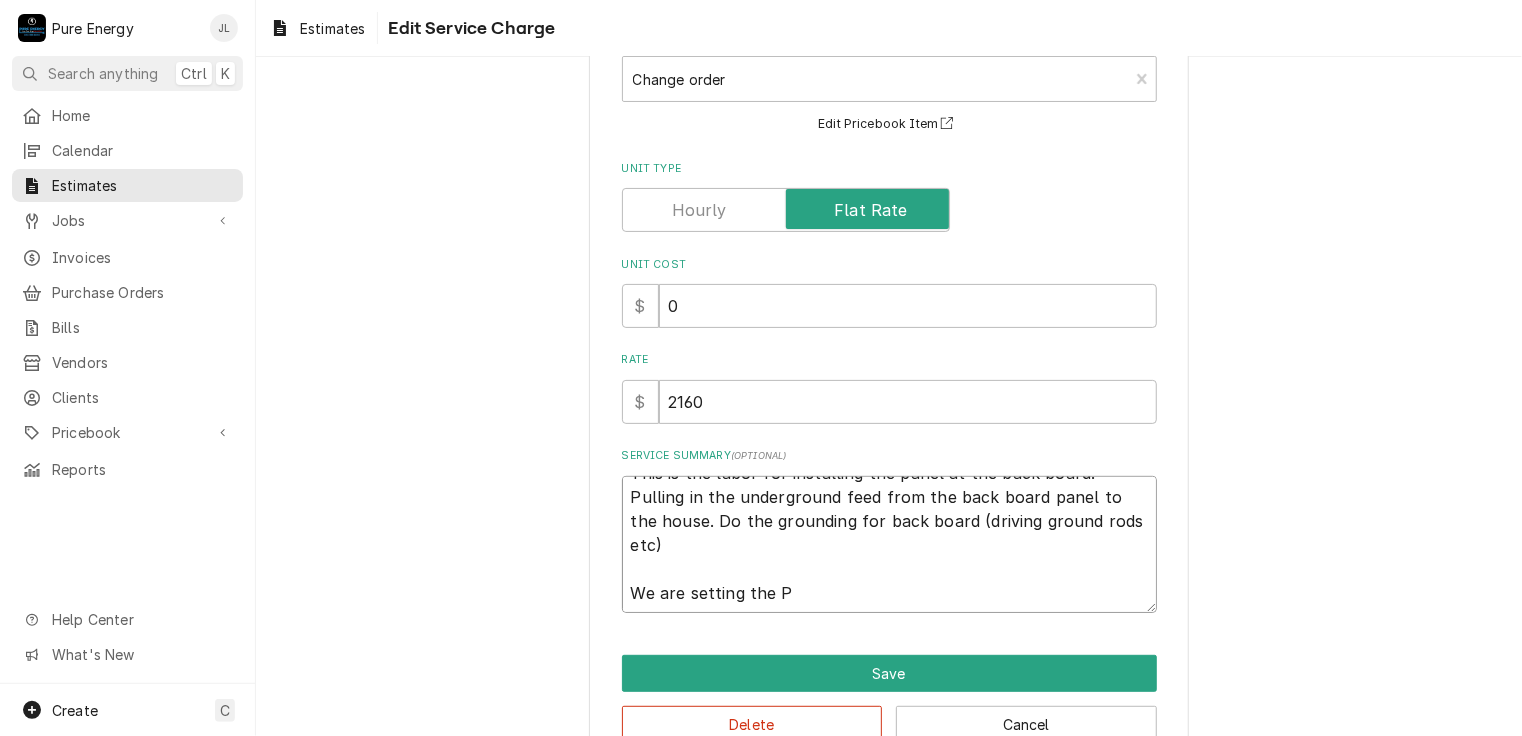 type on "x" 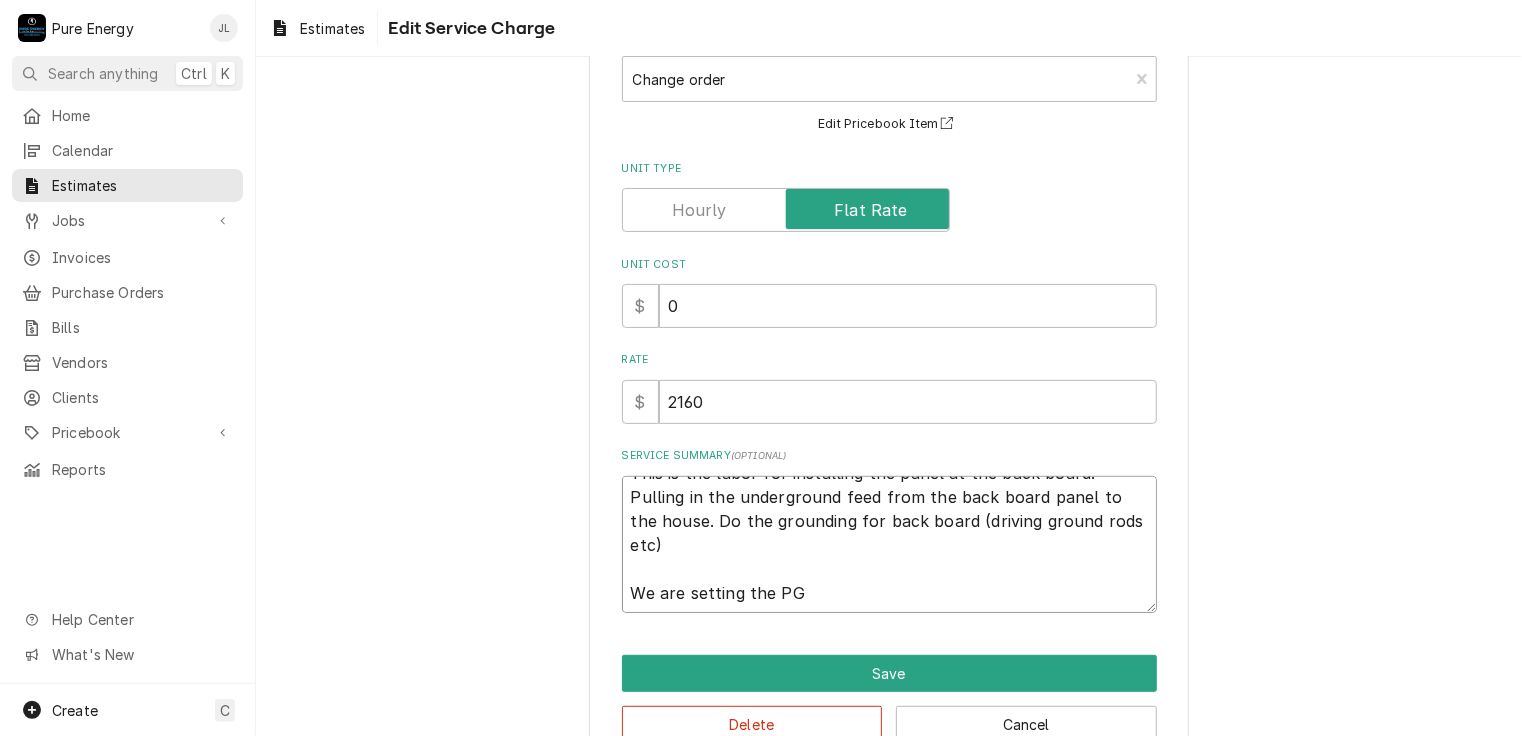 type on "x" 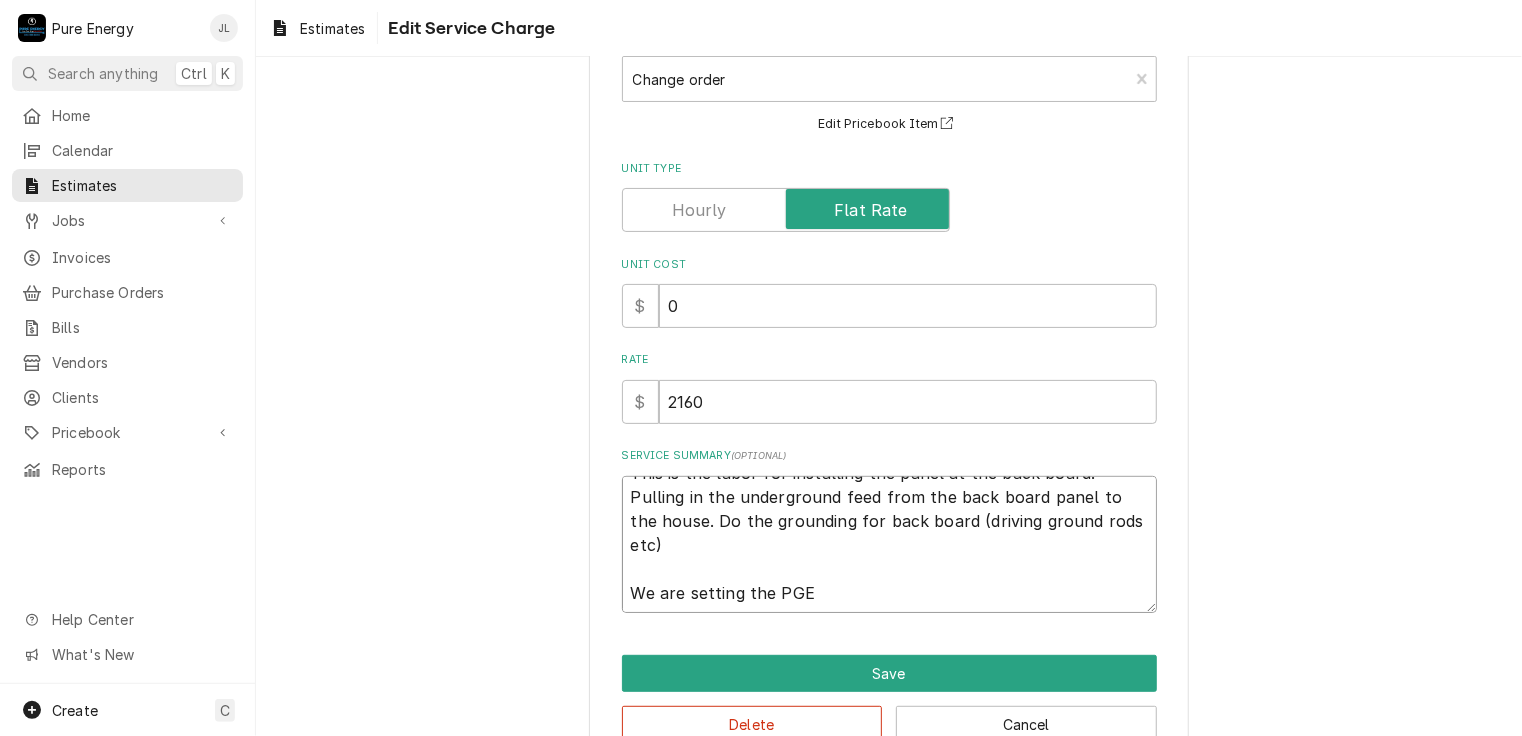type on "x" 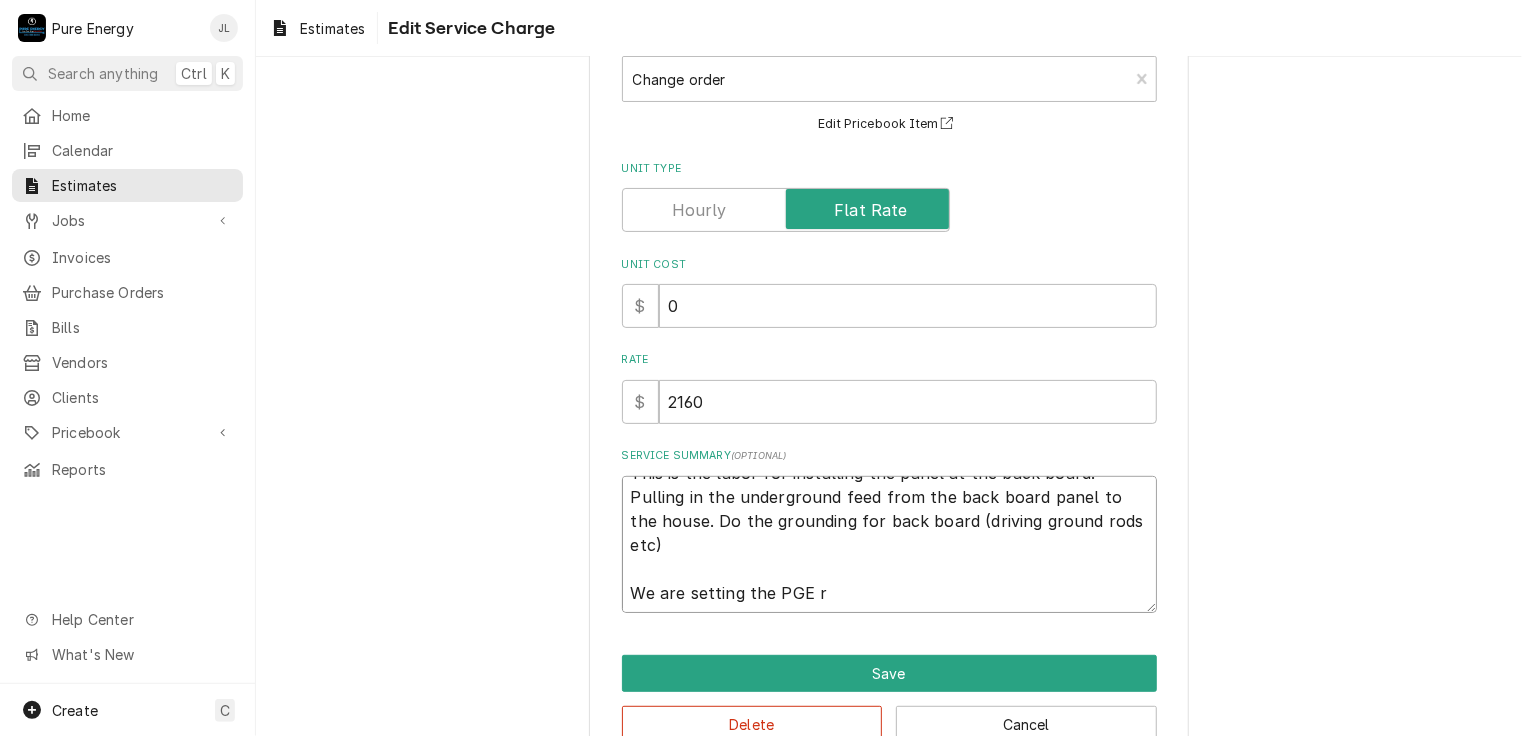 type on "x" 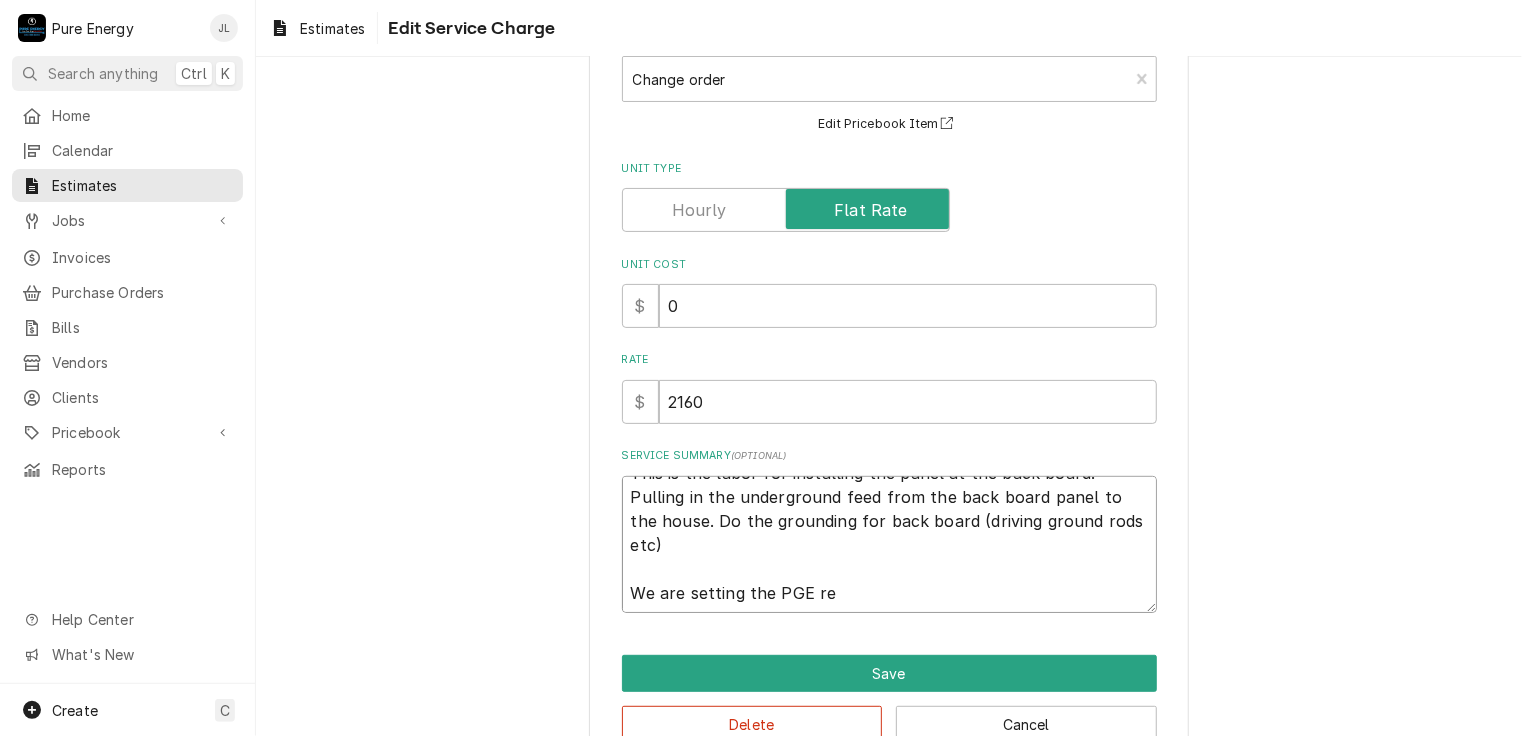 type on "x" 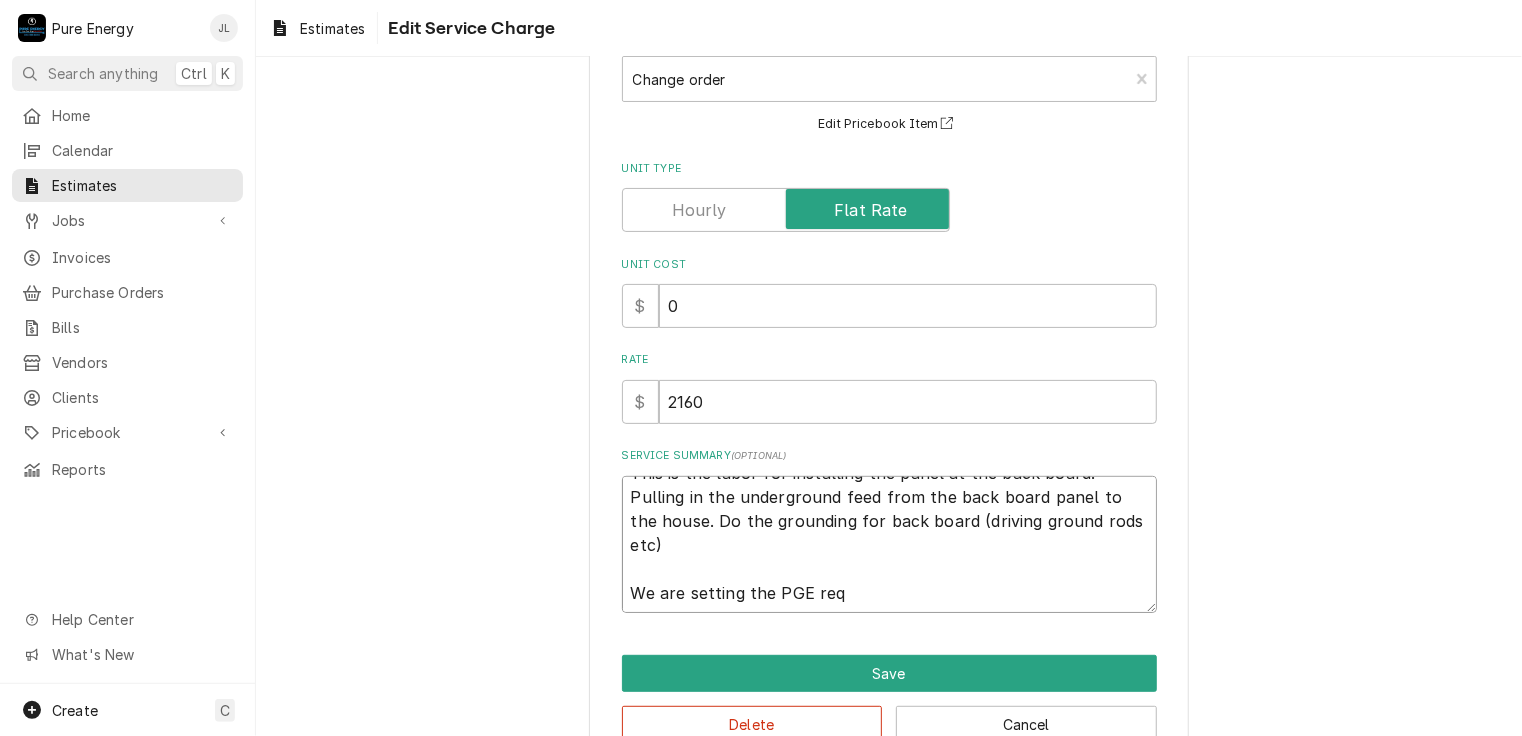 type on "x" 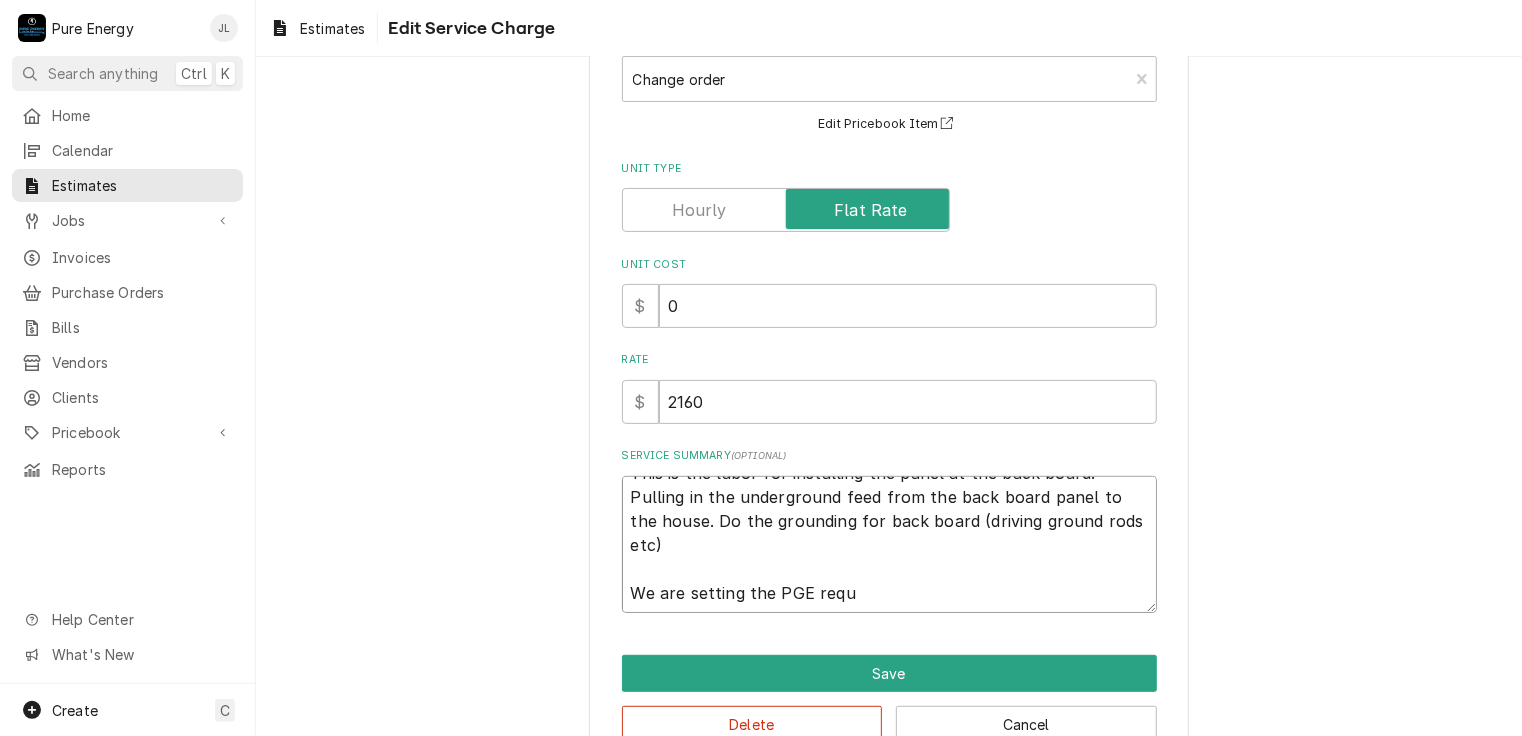 type on "x" 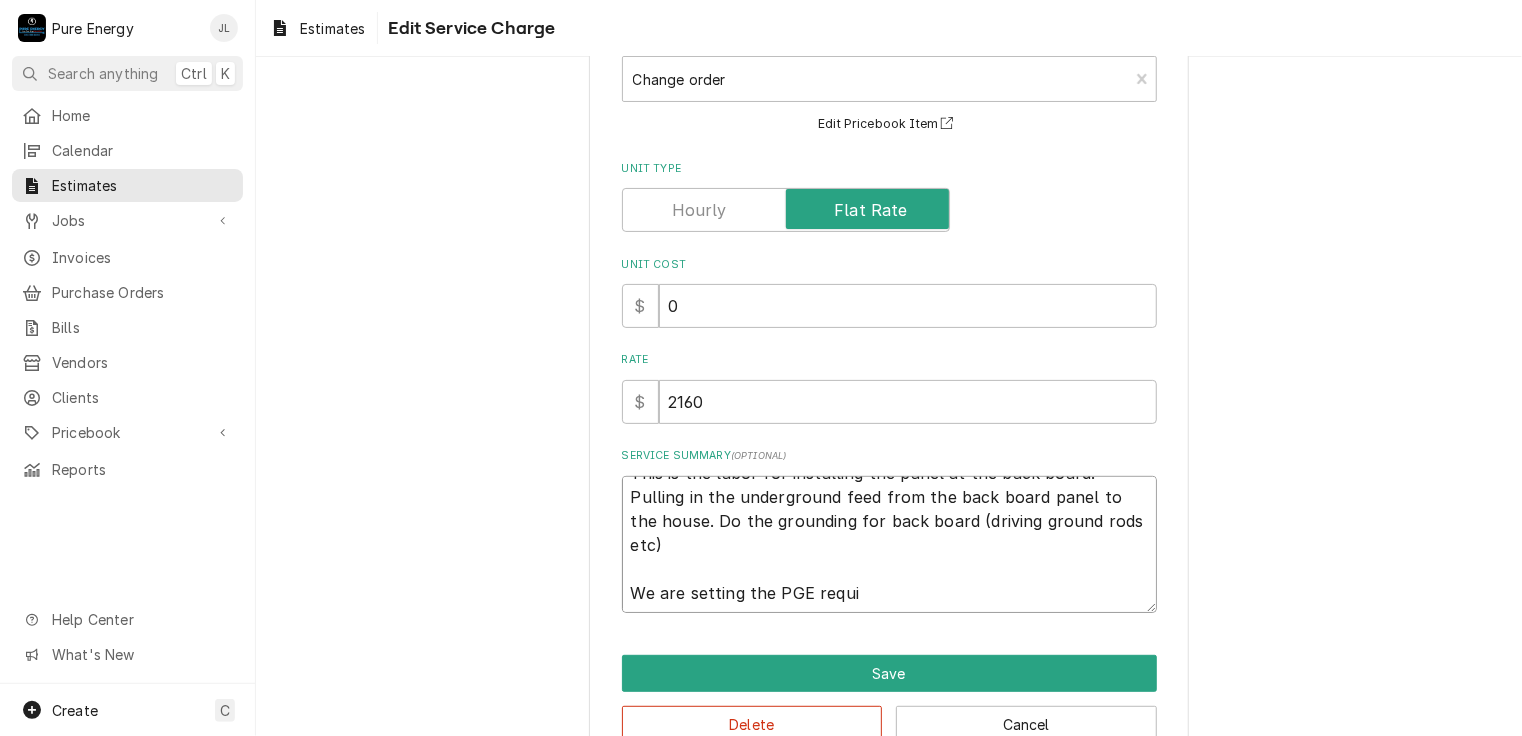 type on "x" 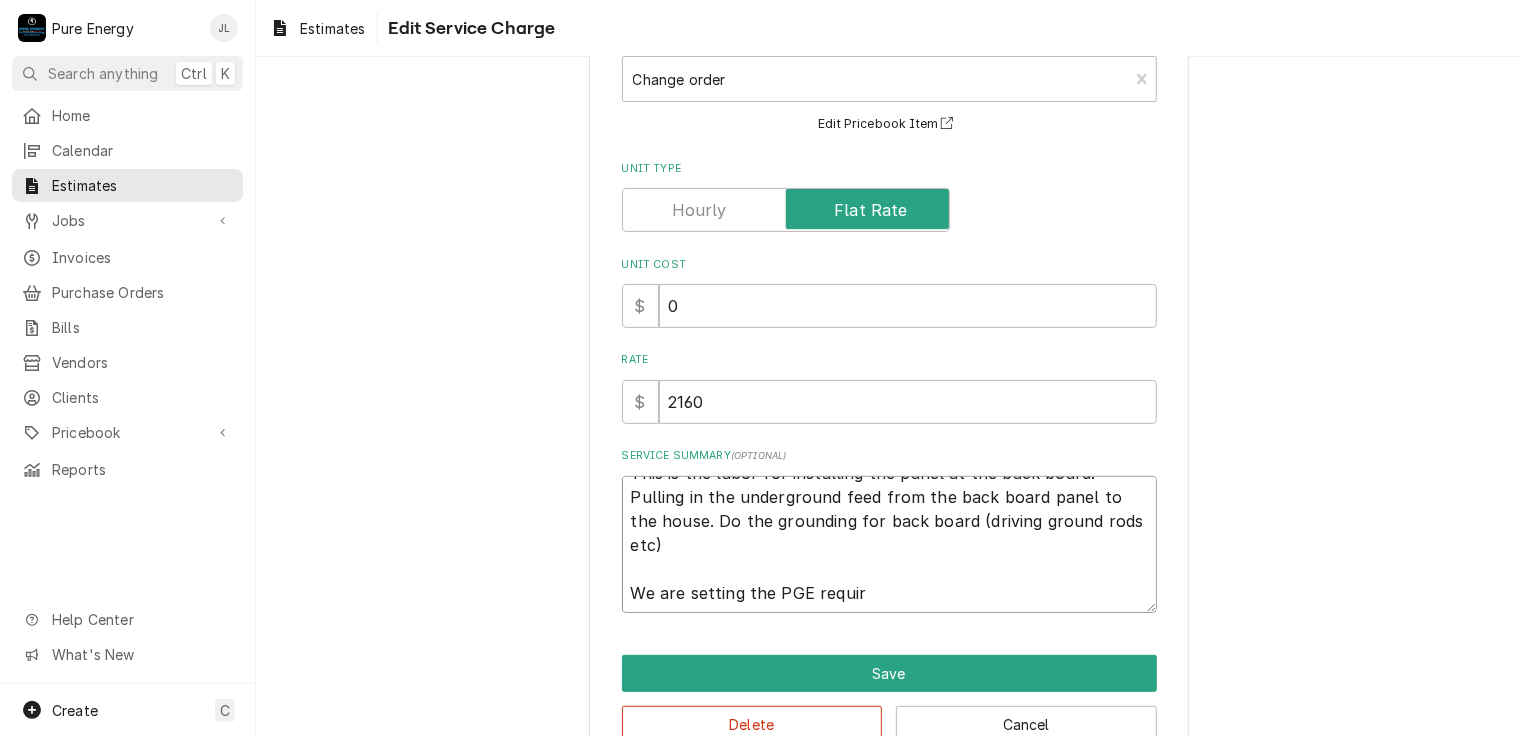 type on "x" 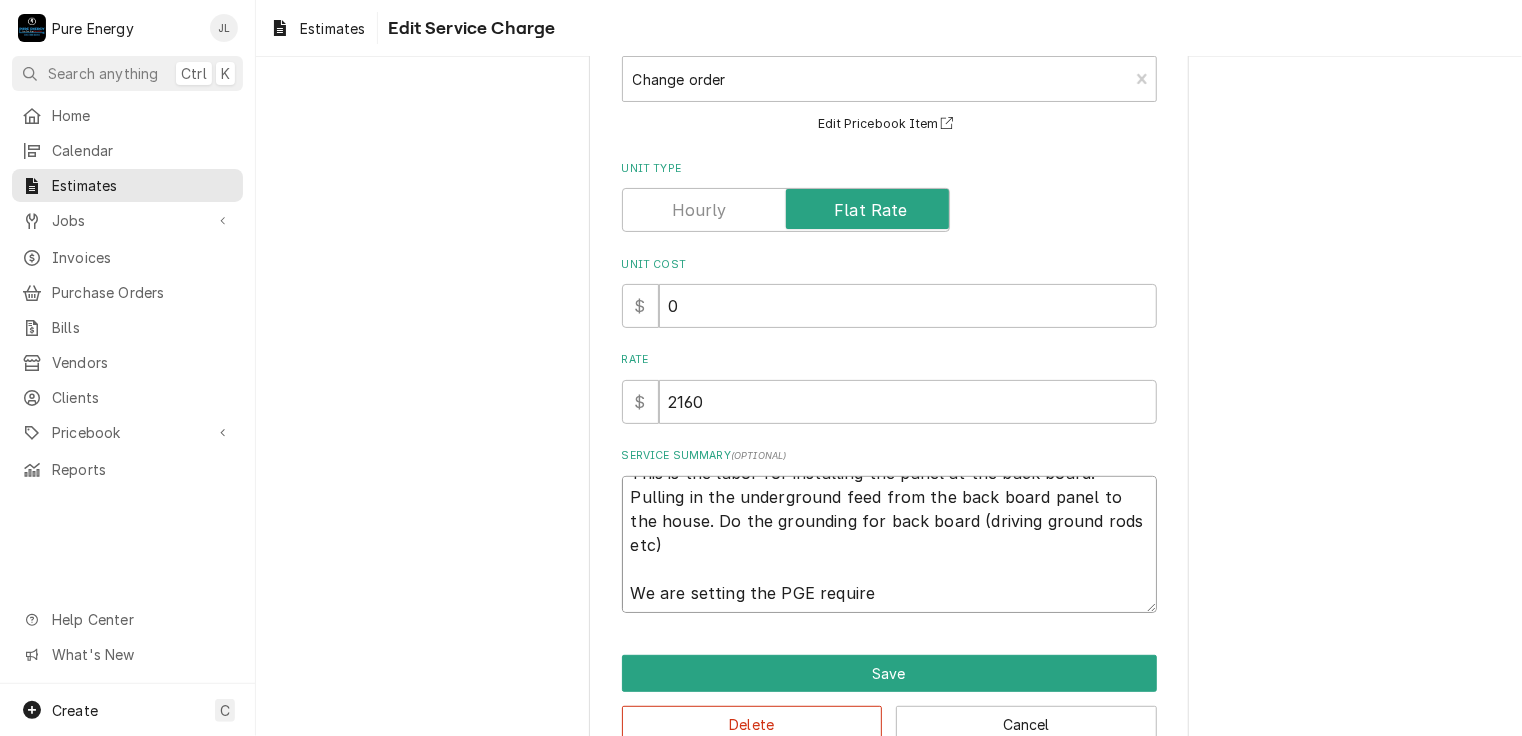 type on "x" 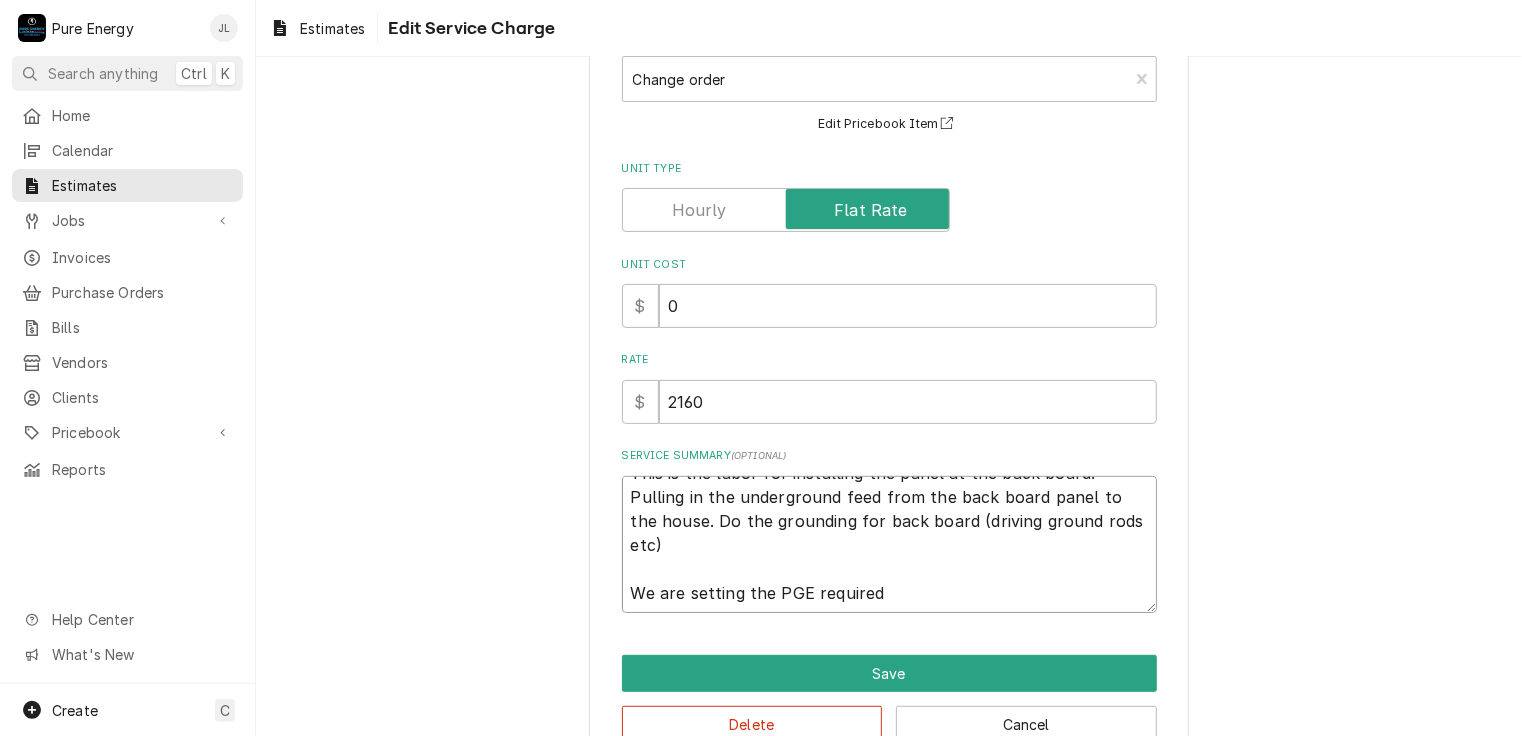 type on "x" 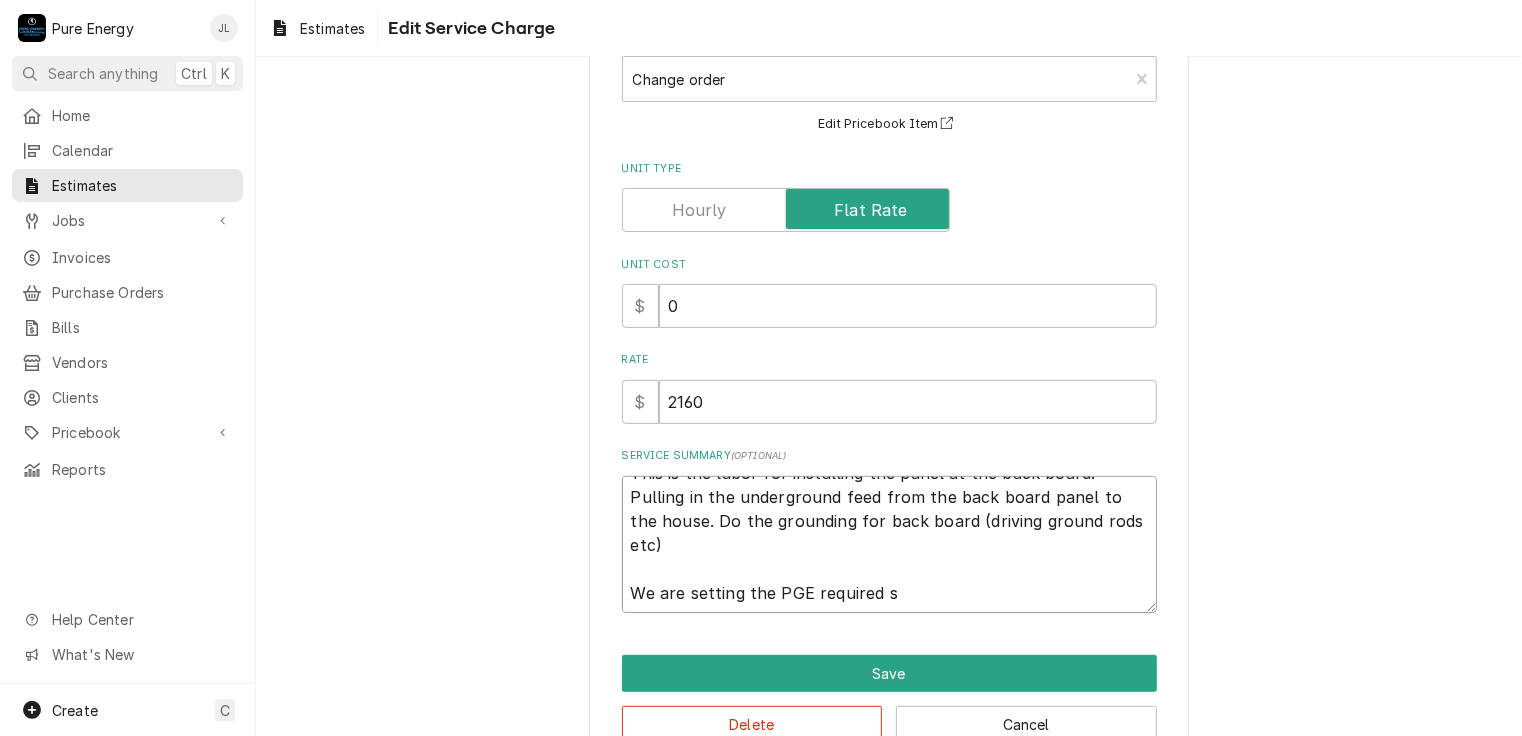 type on "x" 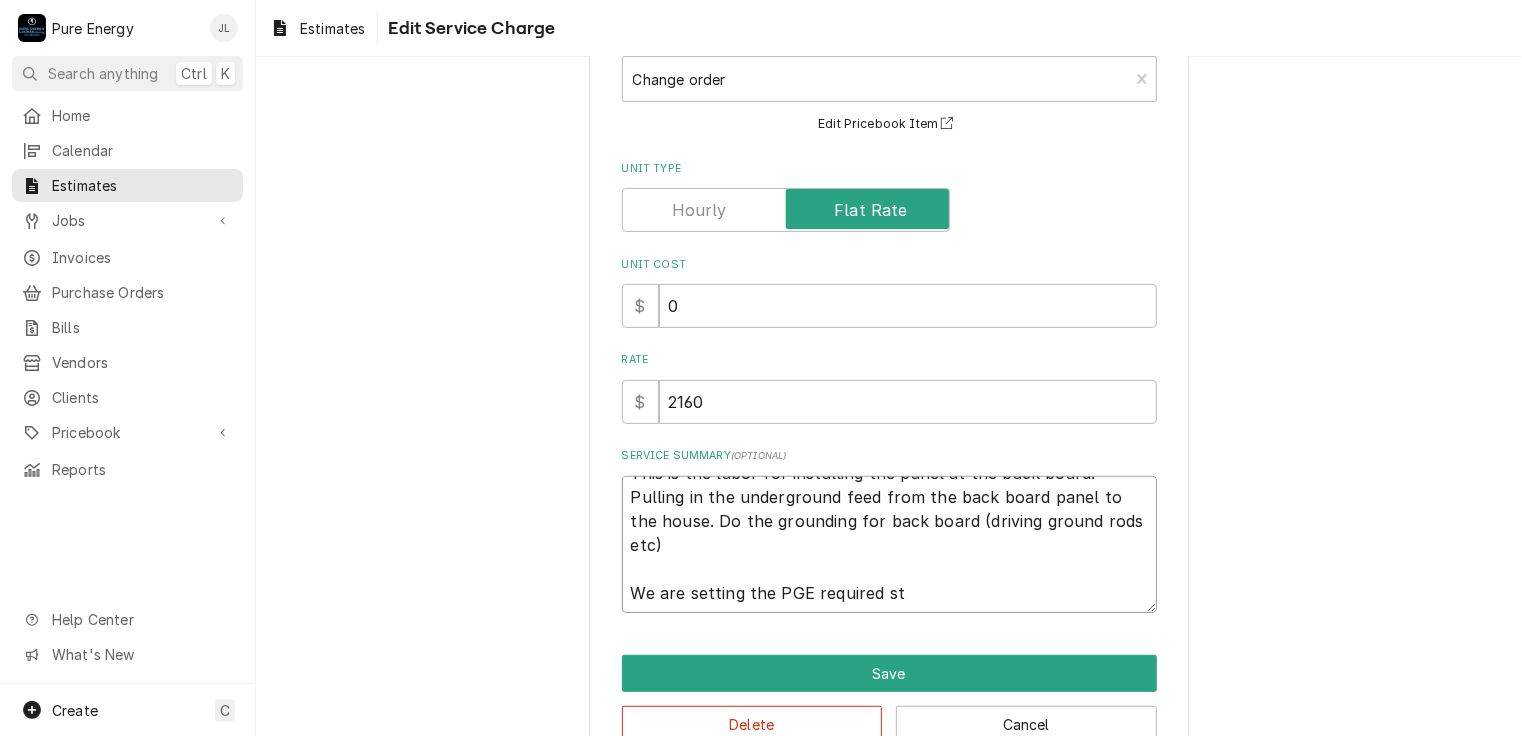 type on "x" 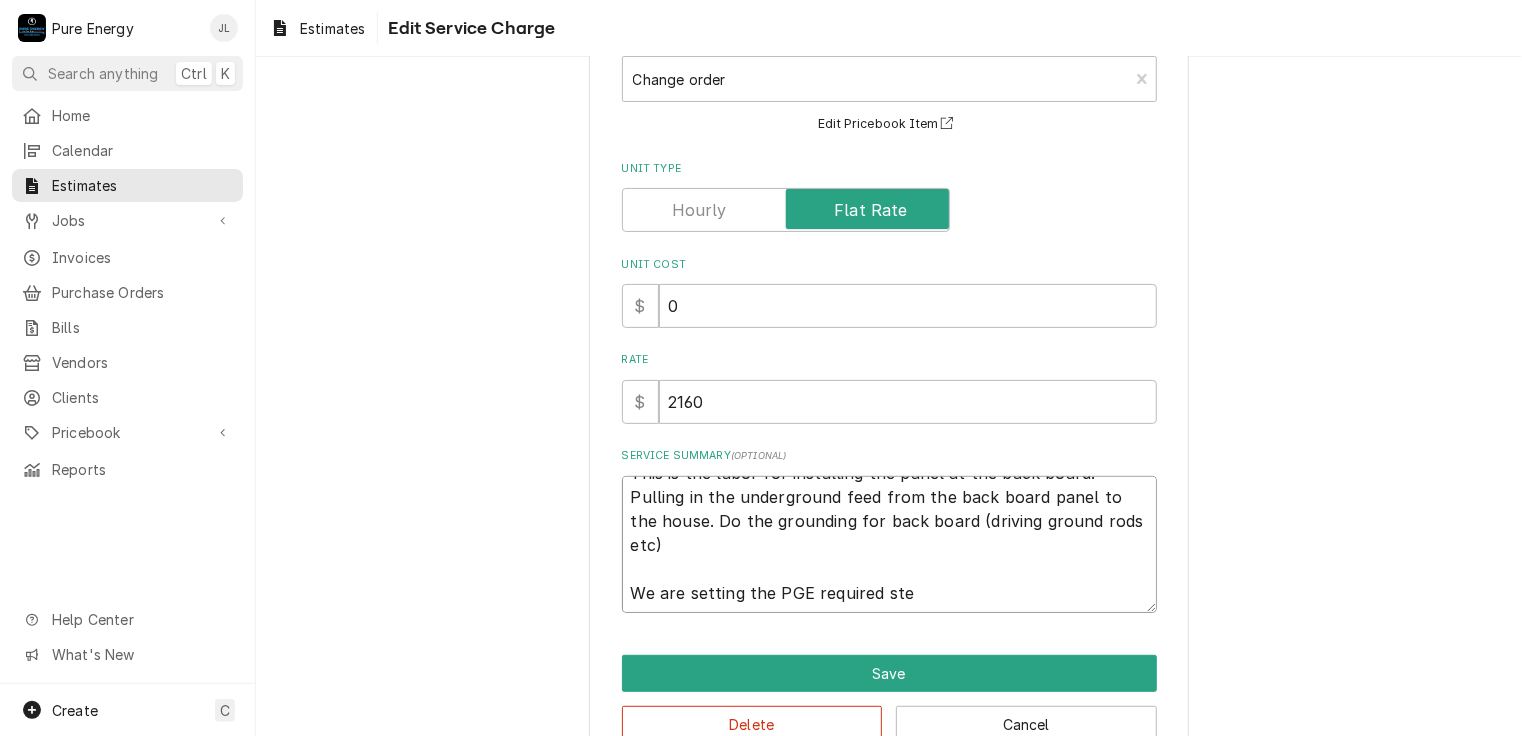 type on "x" 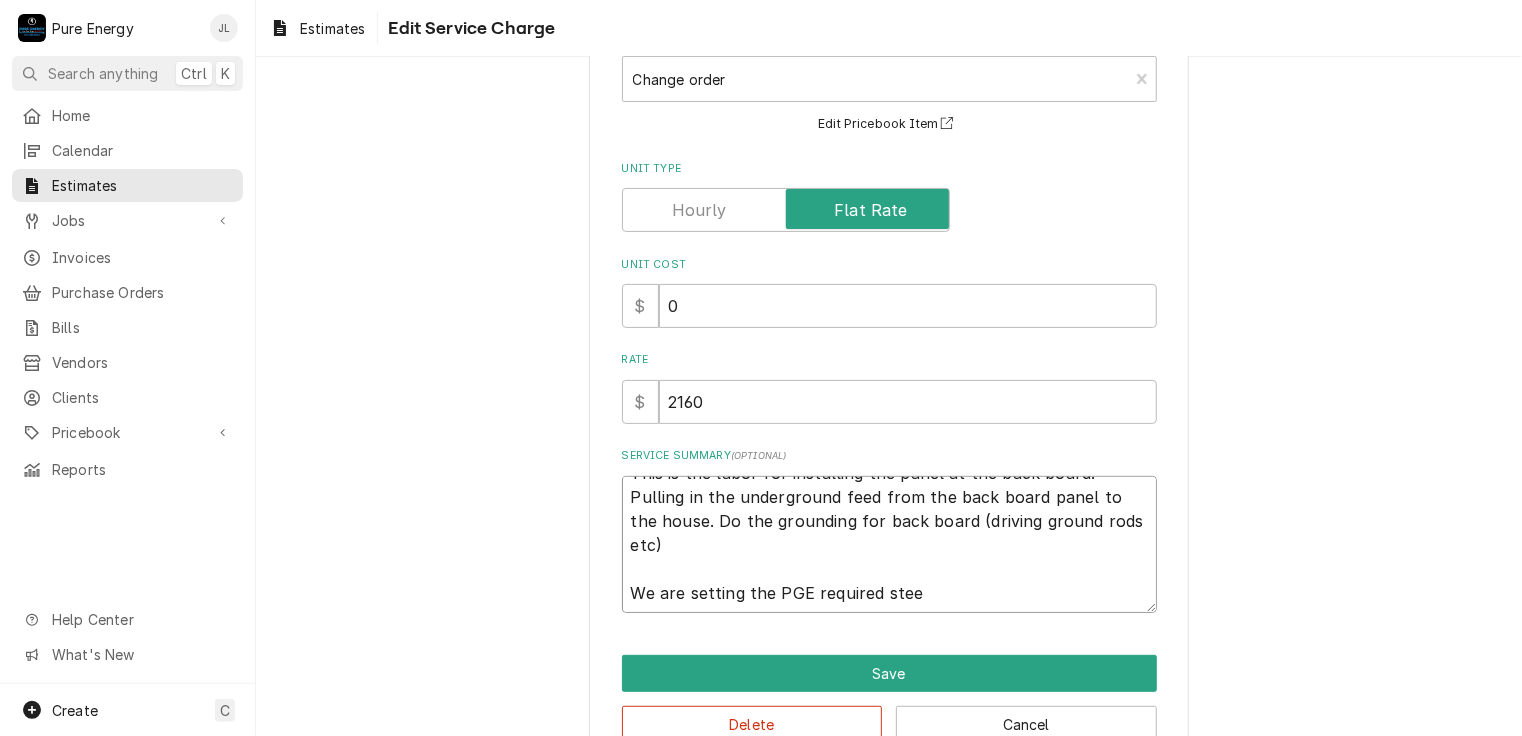 type on "x" 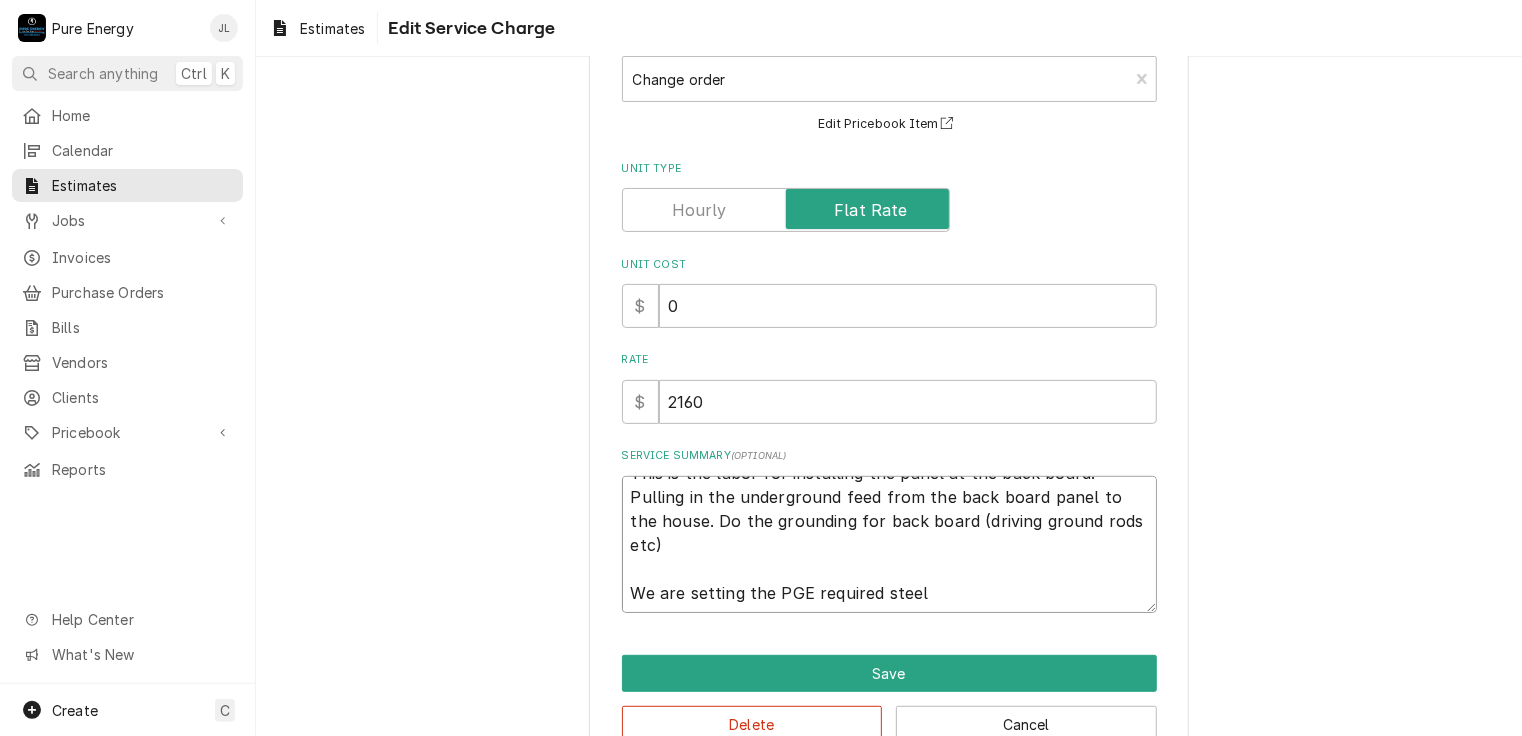 type on "x" 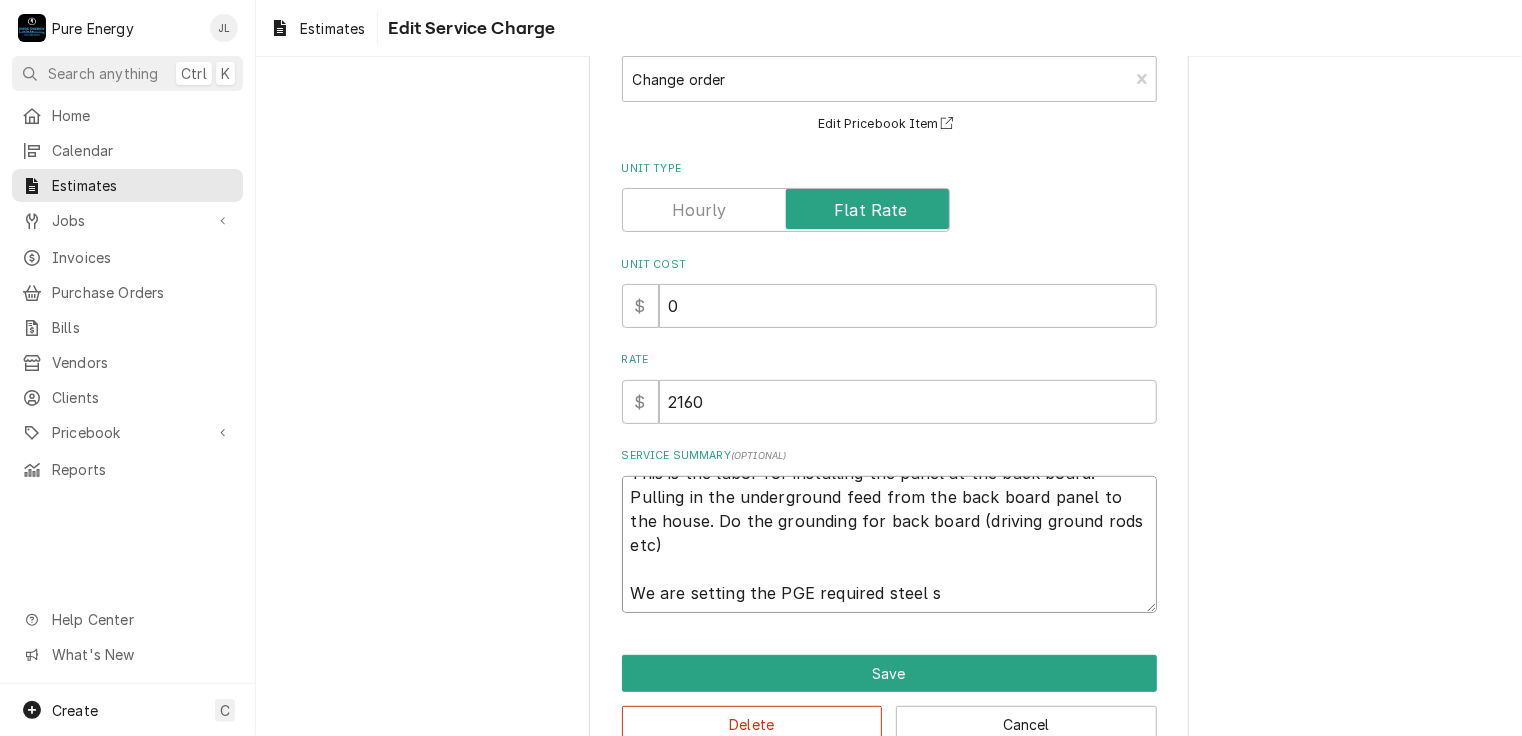 type on "x" 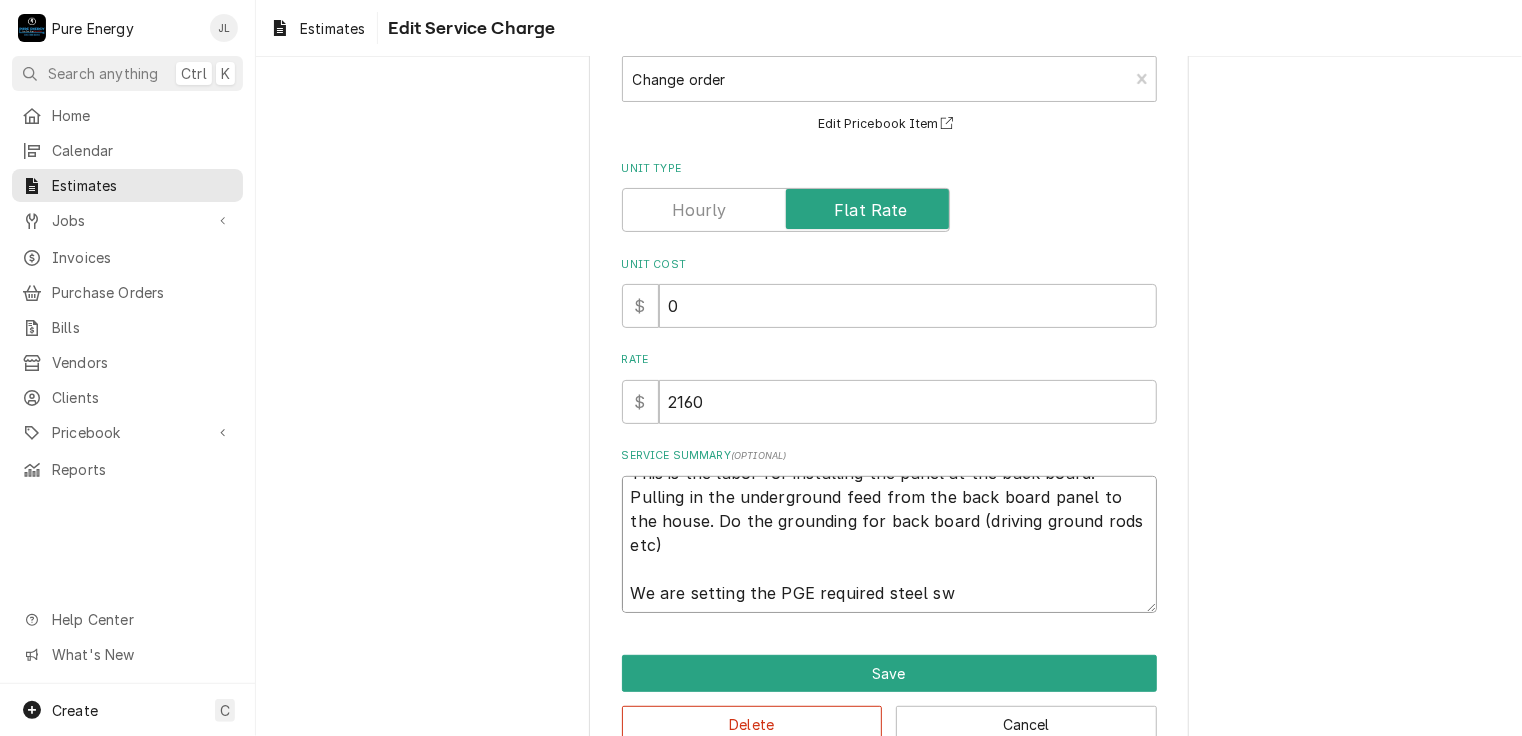 type on "x" 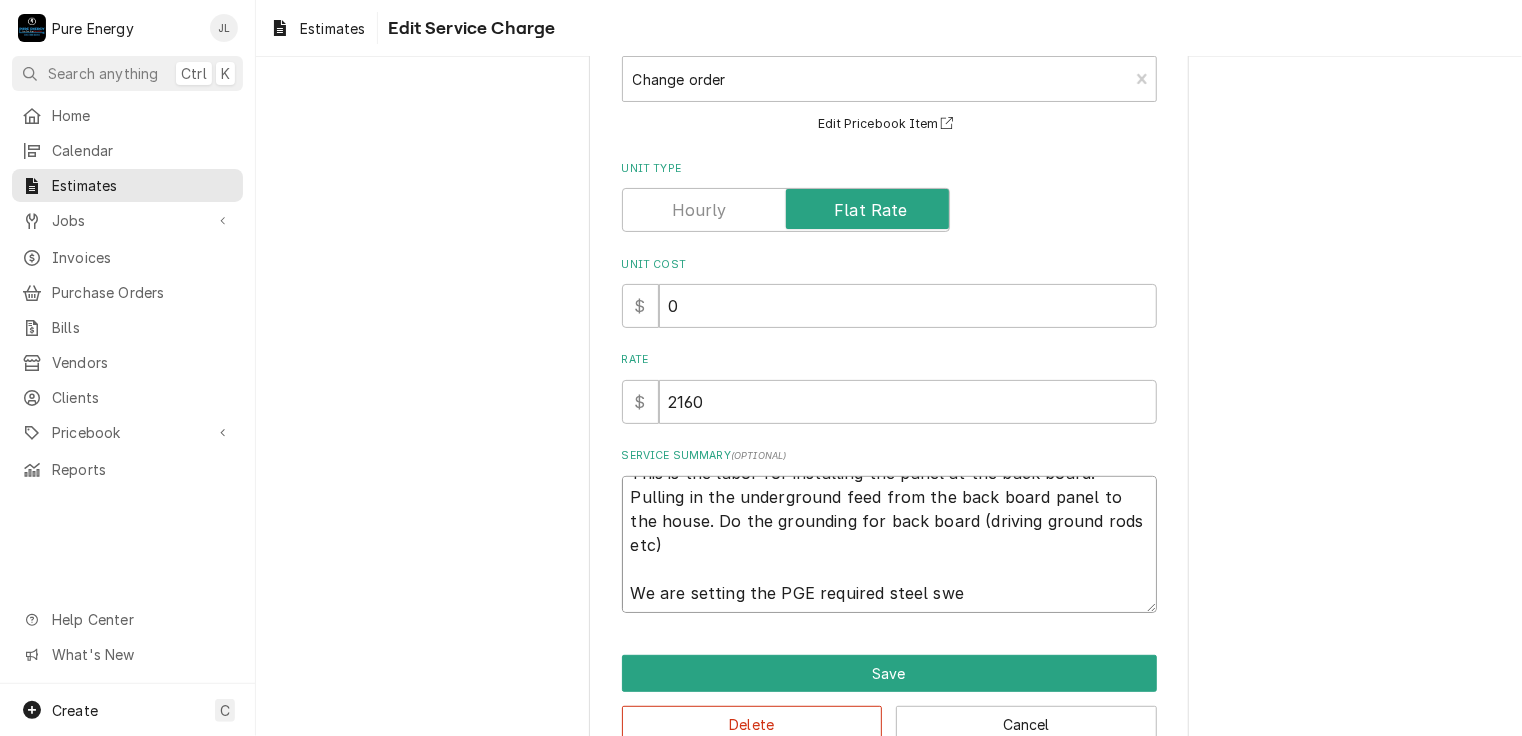 type on "x" 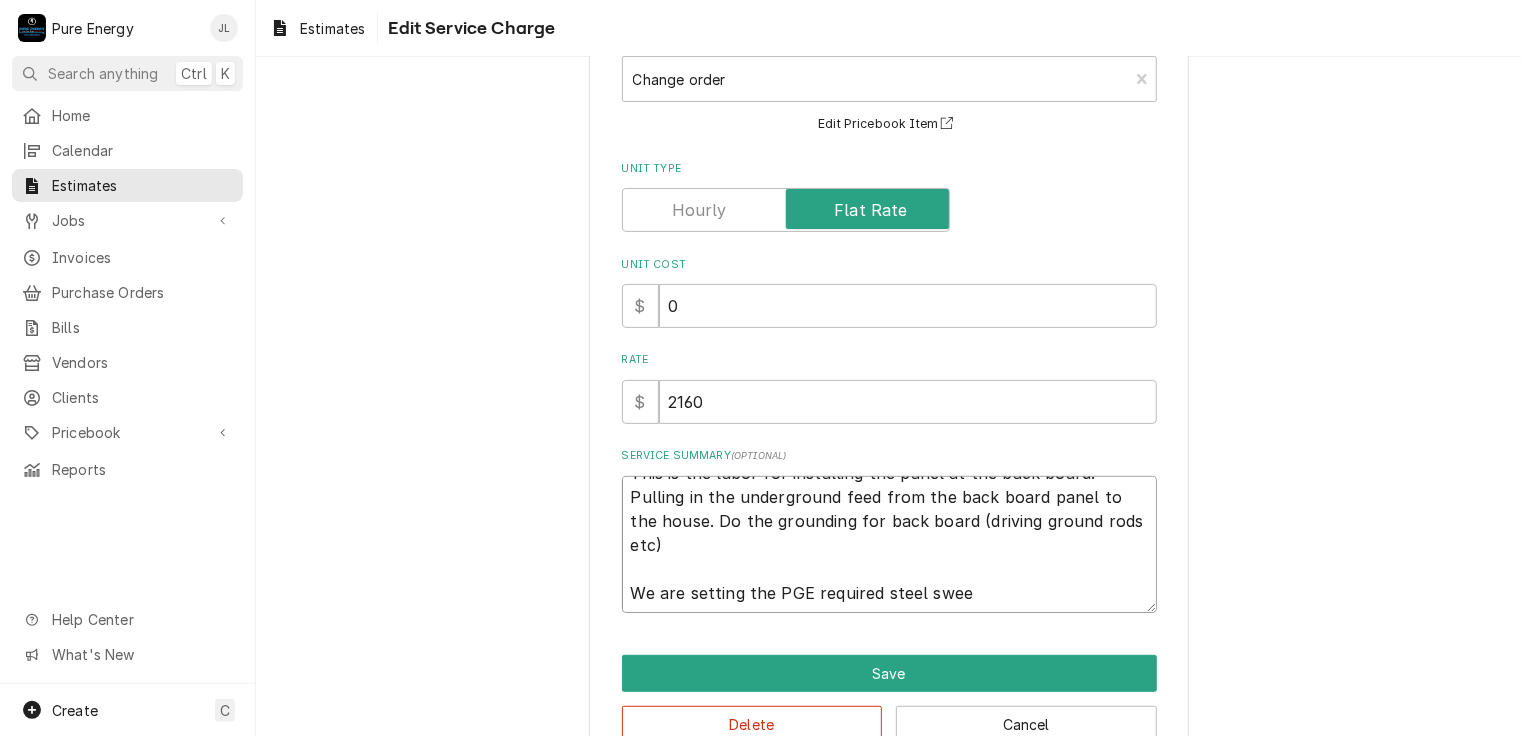 type on "x" 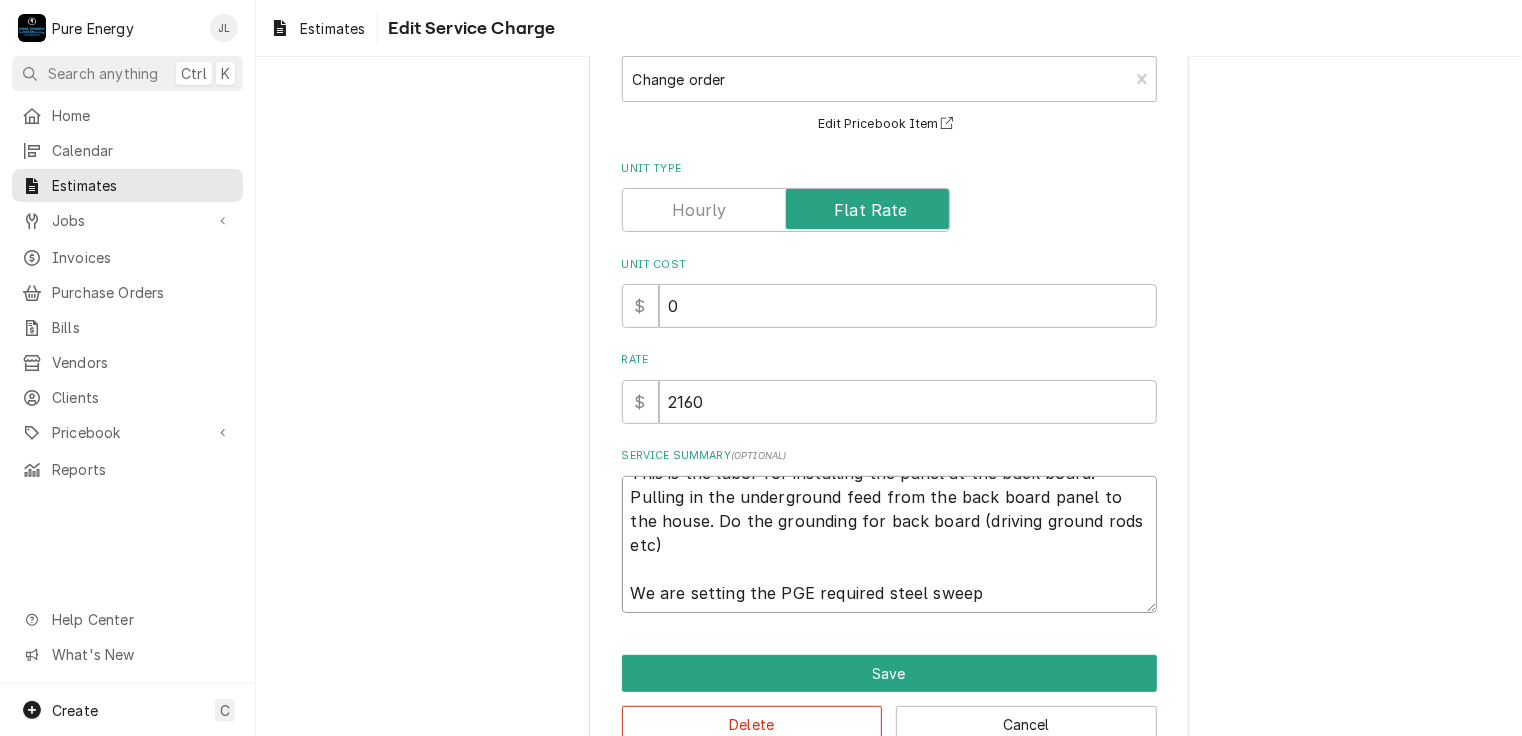 type on "x" 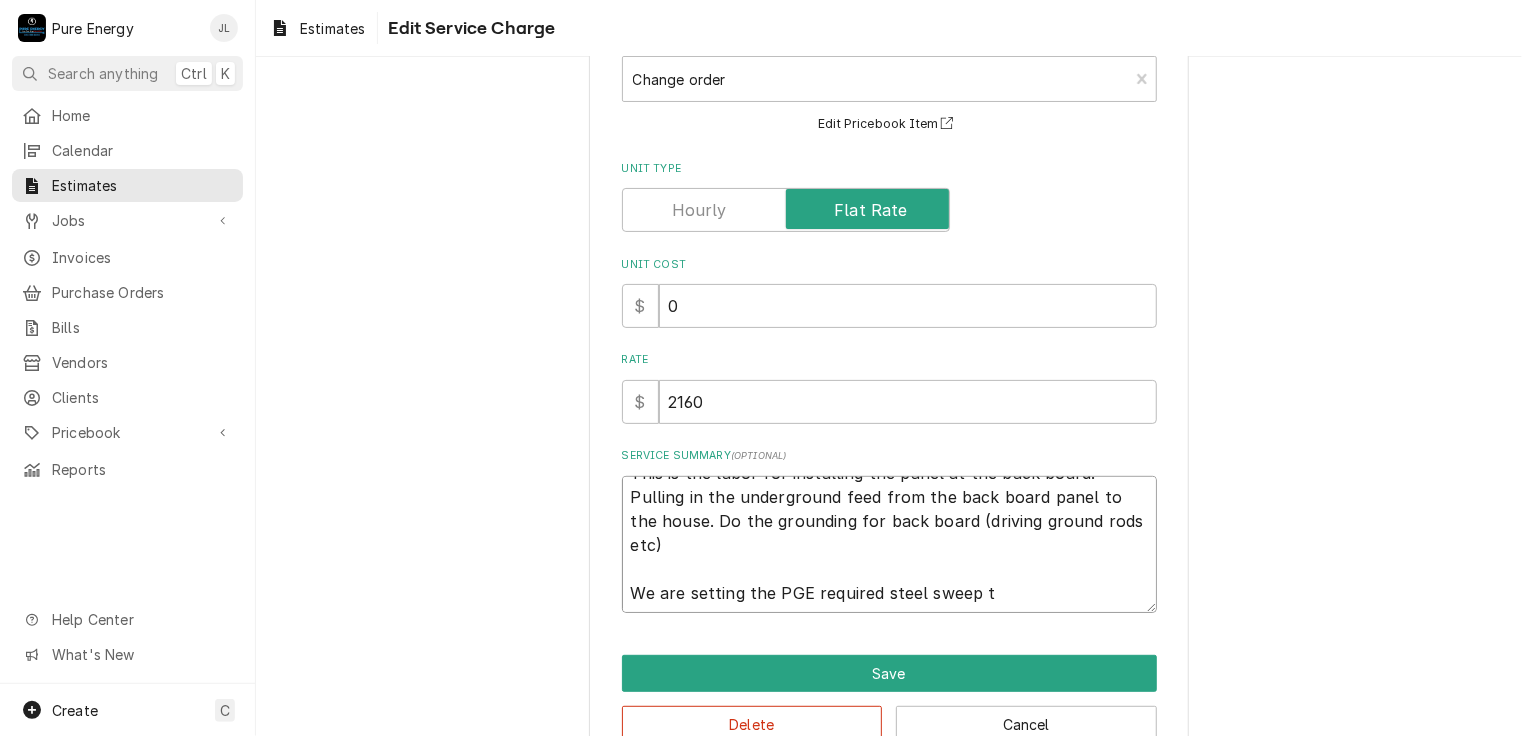 type on "This is the labor for installing the panel at the back board.  Pulling in the underground feed from the back board panel to the house. Do the grounding for back board (driving ground rods etc)
We are setting the PGE required steel sweep to" 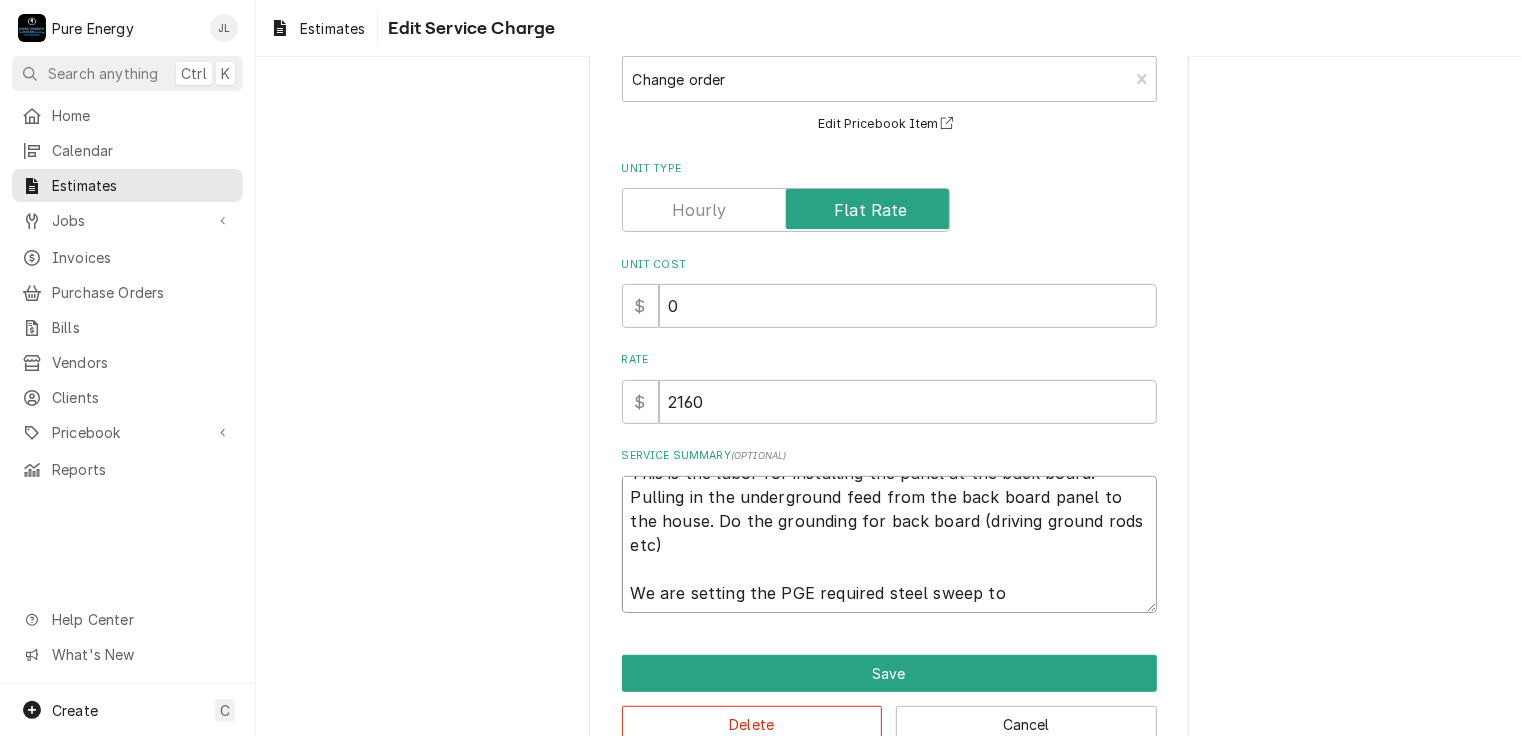 type on "x" 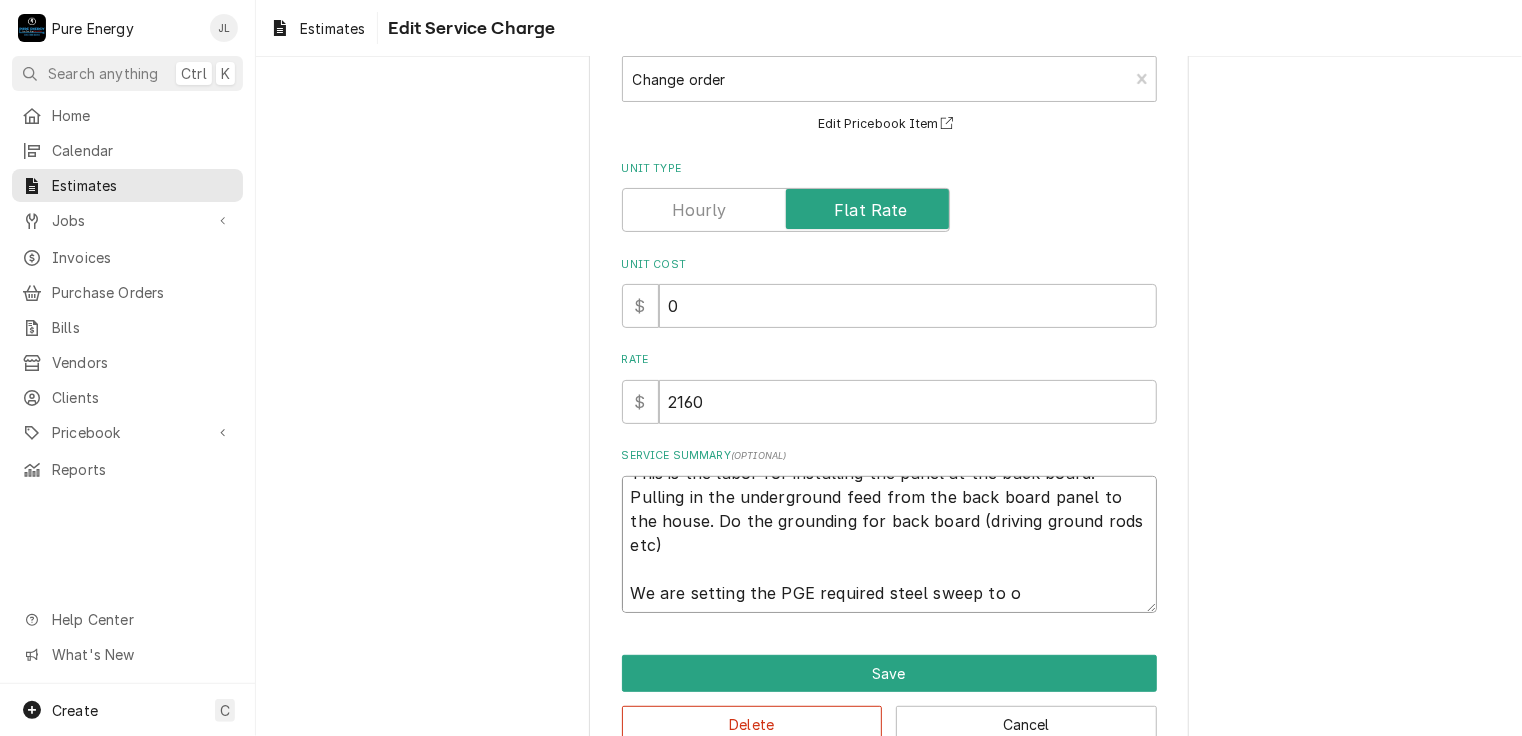 type on "x" 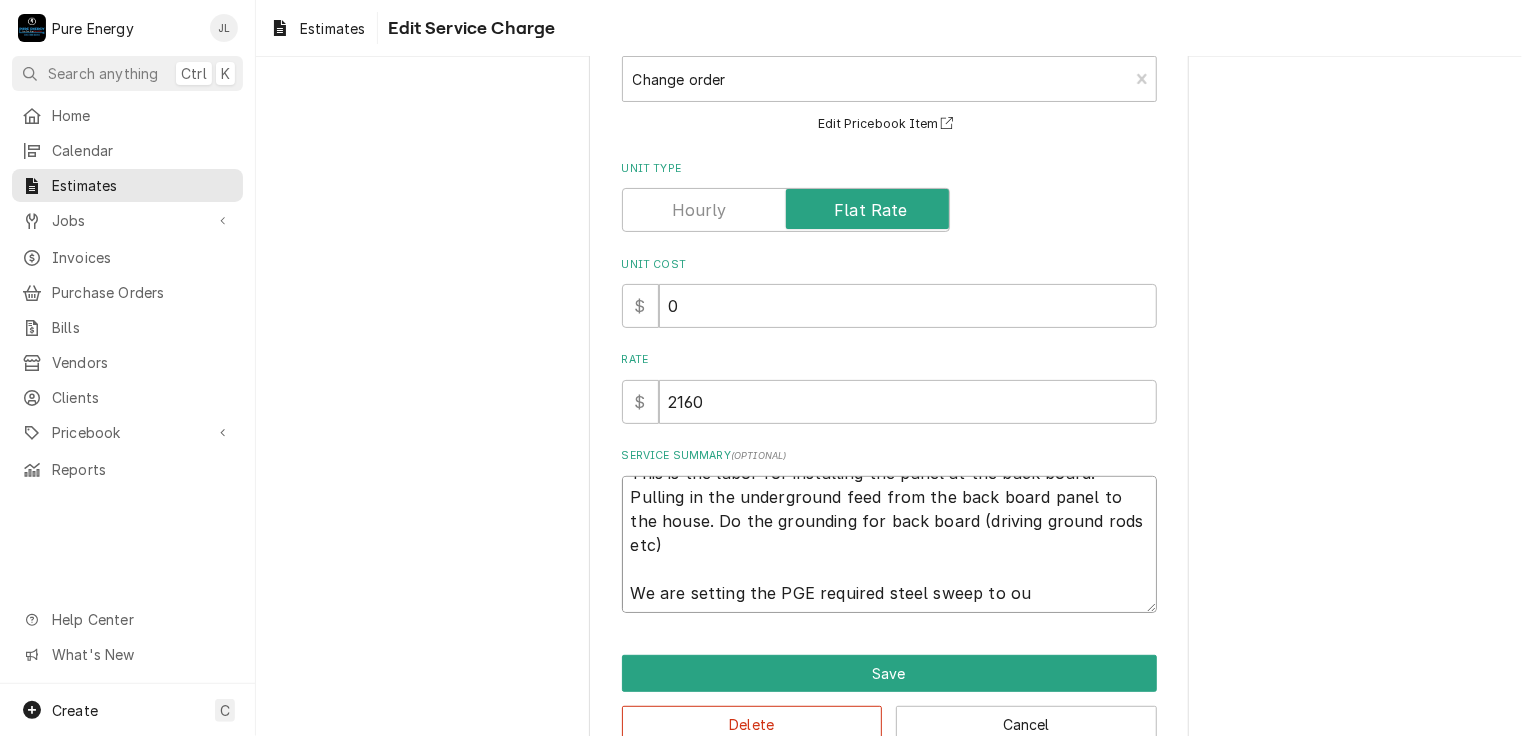 type on "x" 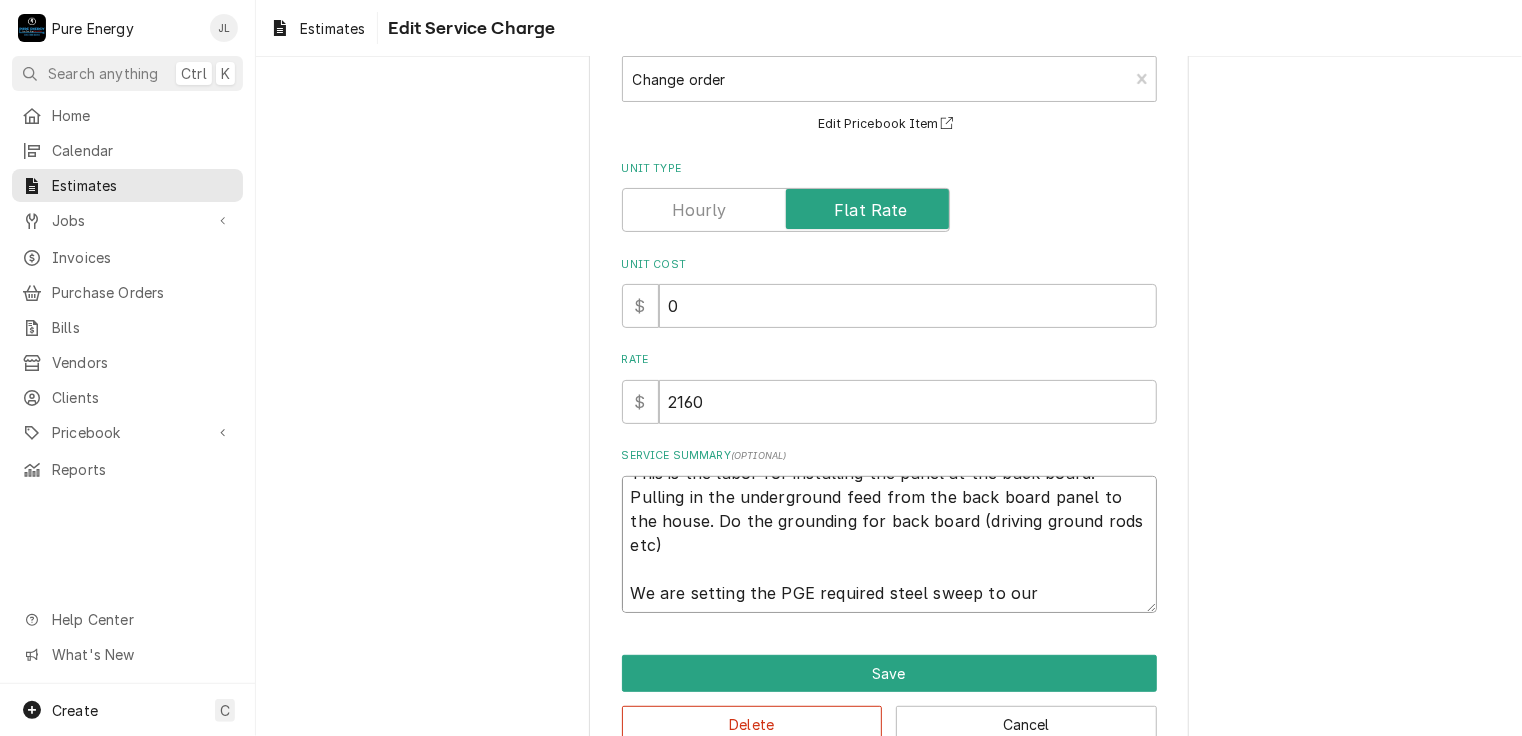 type on "x" 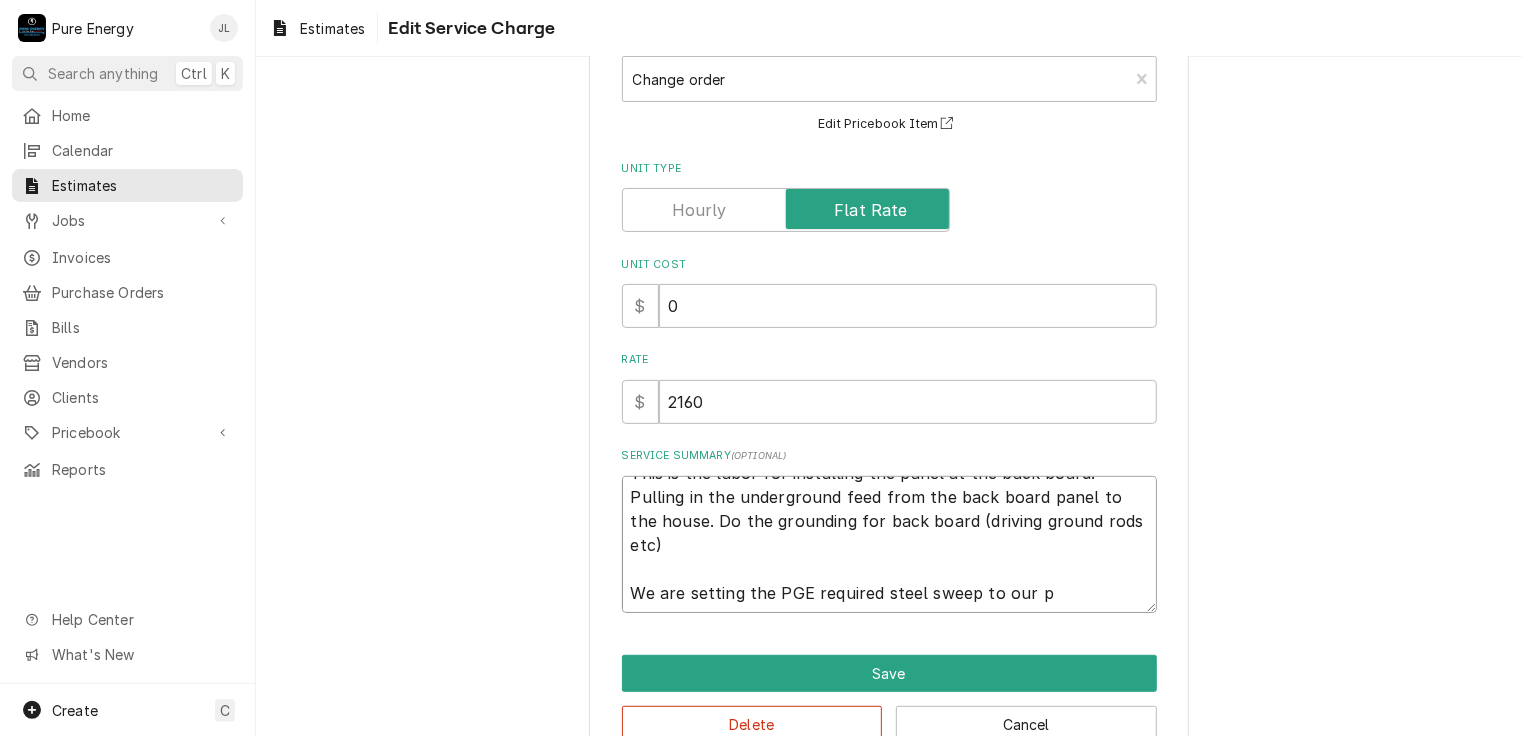 type on "x" 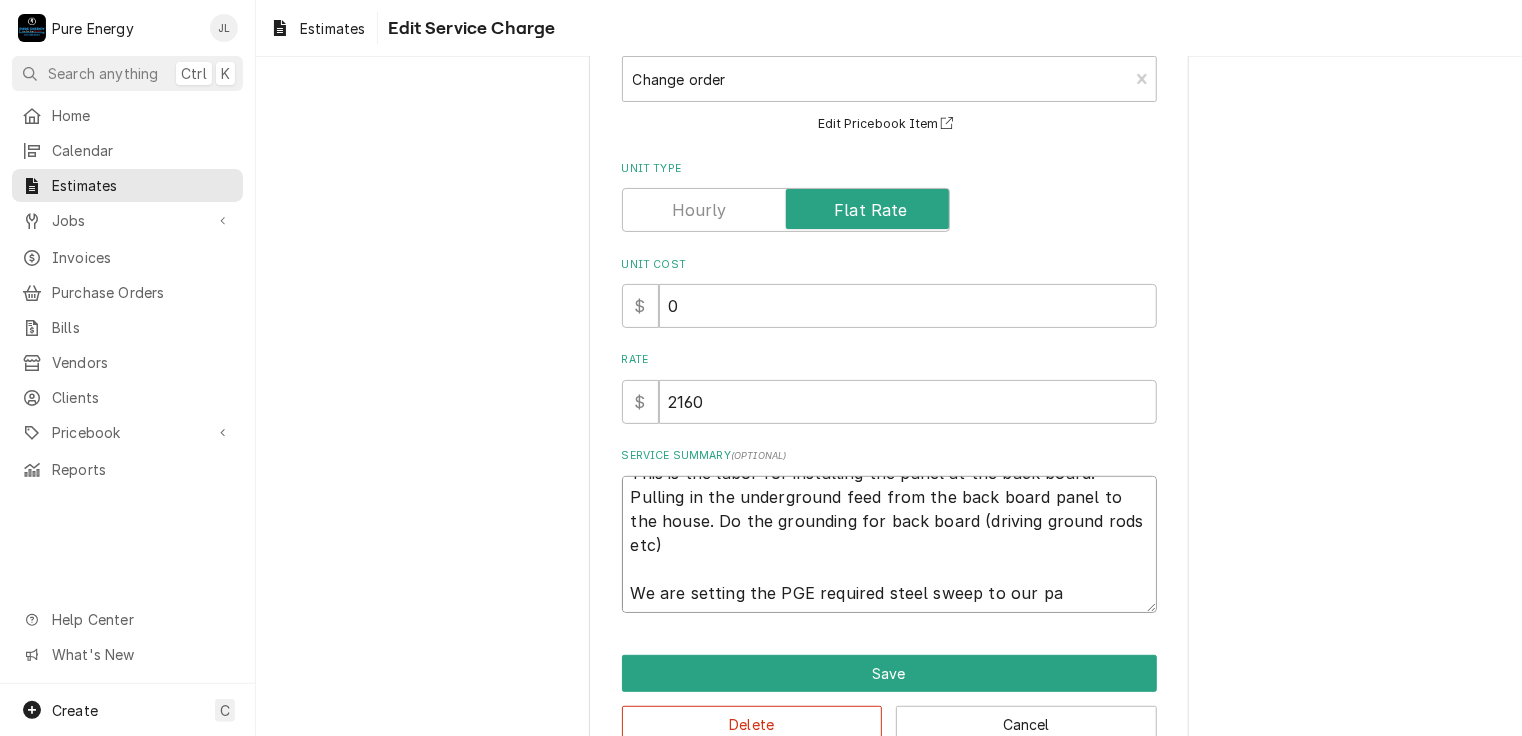 type on "This is the labor for installing the panel at the back board.  Pulling in the underground feed from the back board panel to the house. Do the grounding for back board (driving ground rods etc)
We are setting the PGE required steel sweep to our pan" 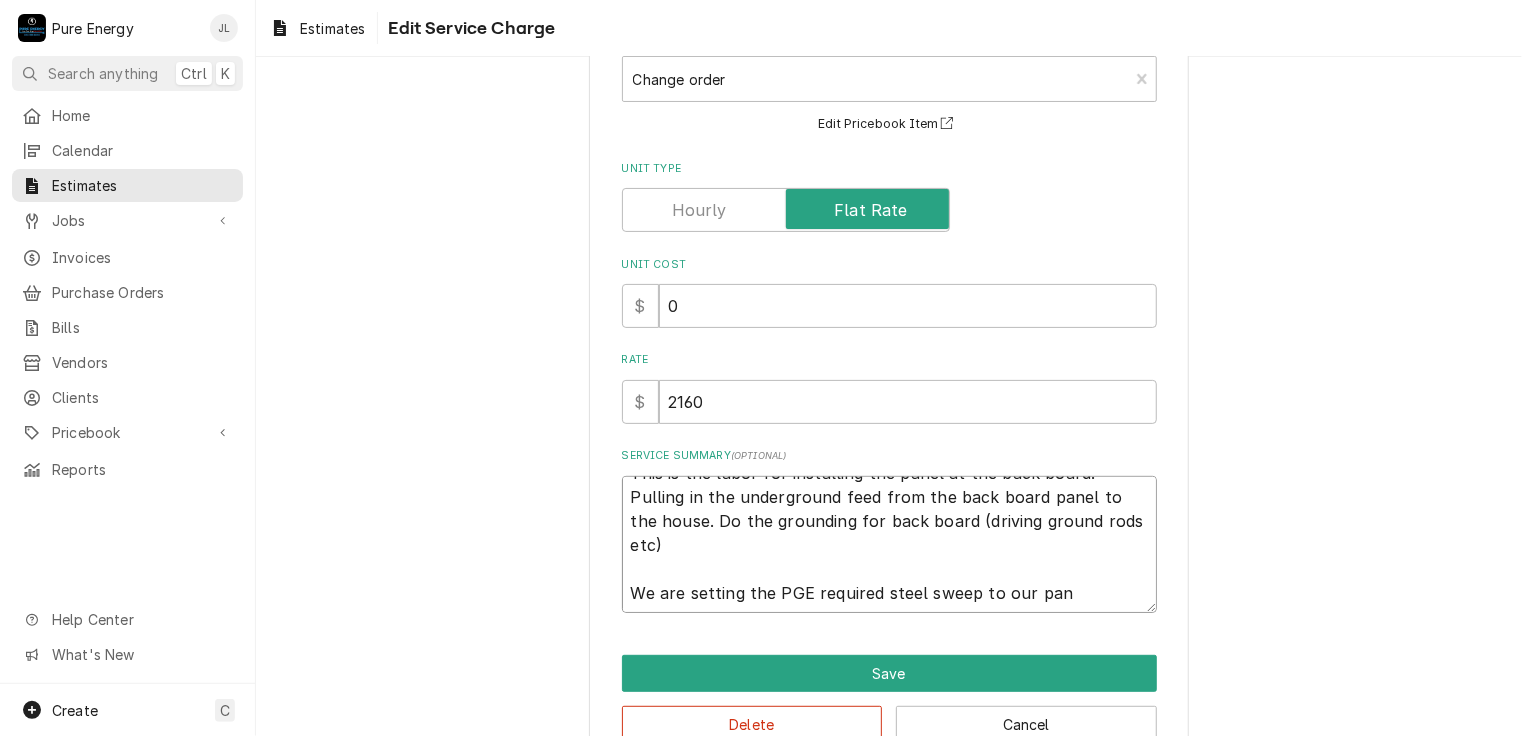 type on "x" 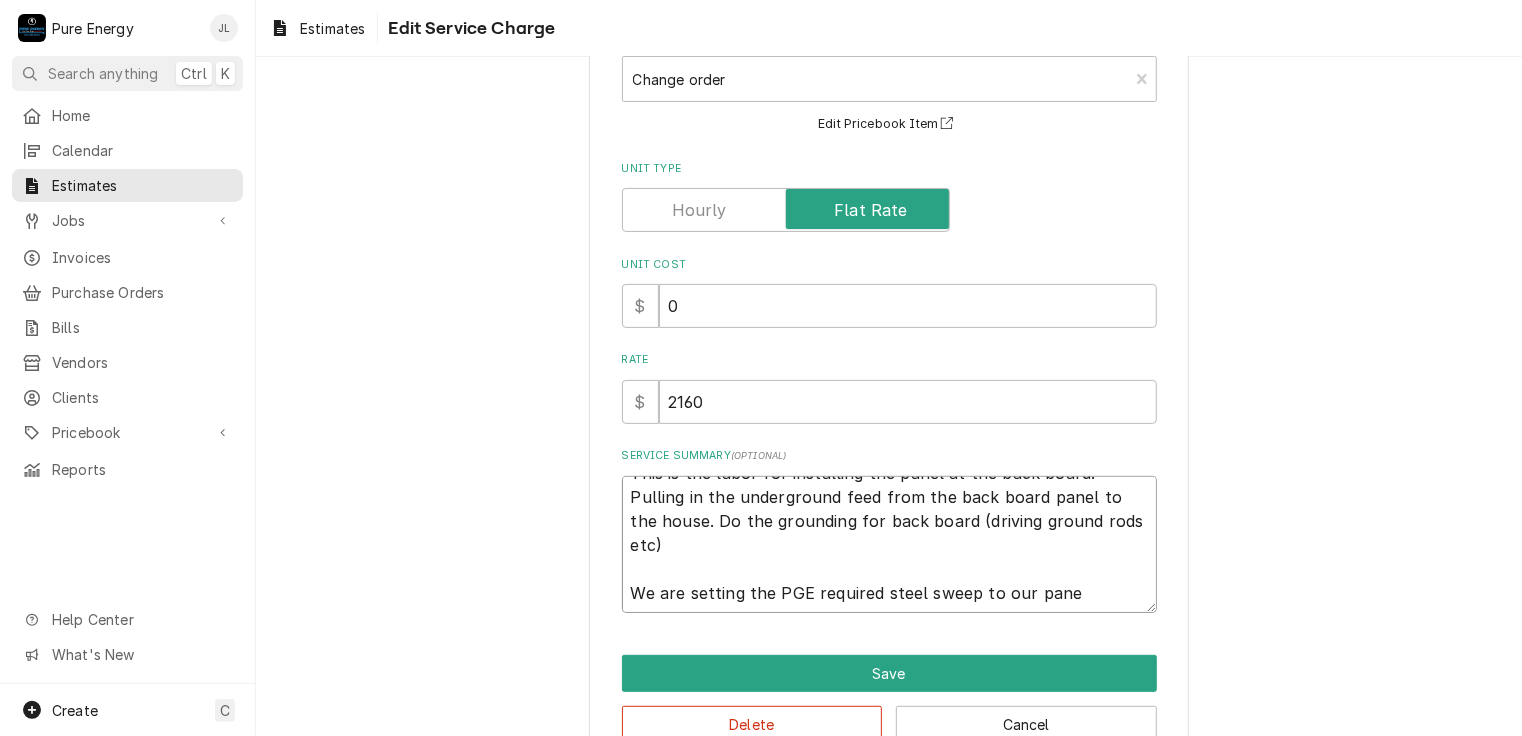 type on "x" 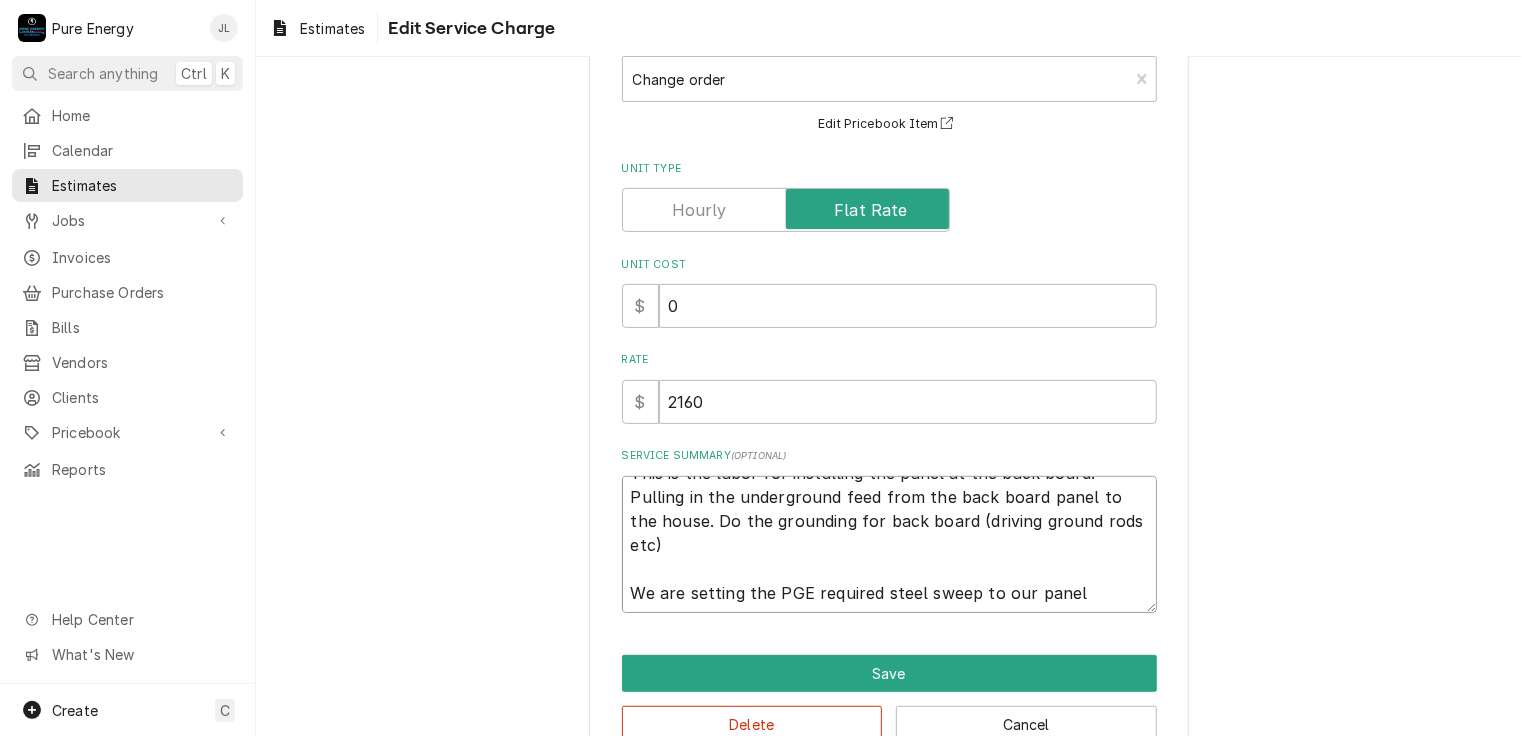 type on "x" 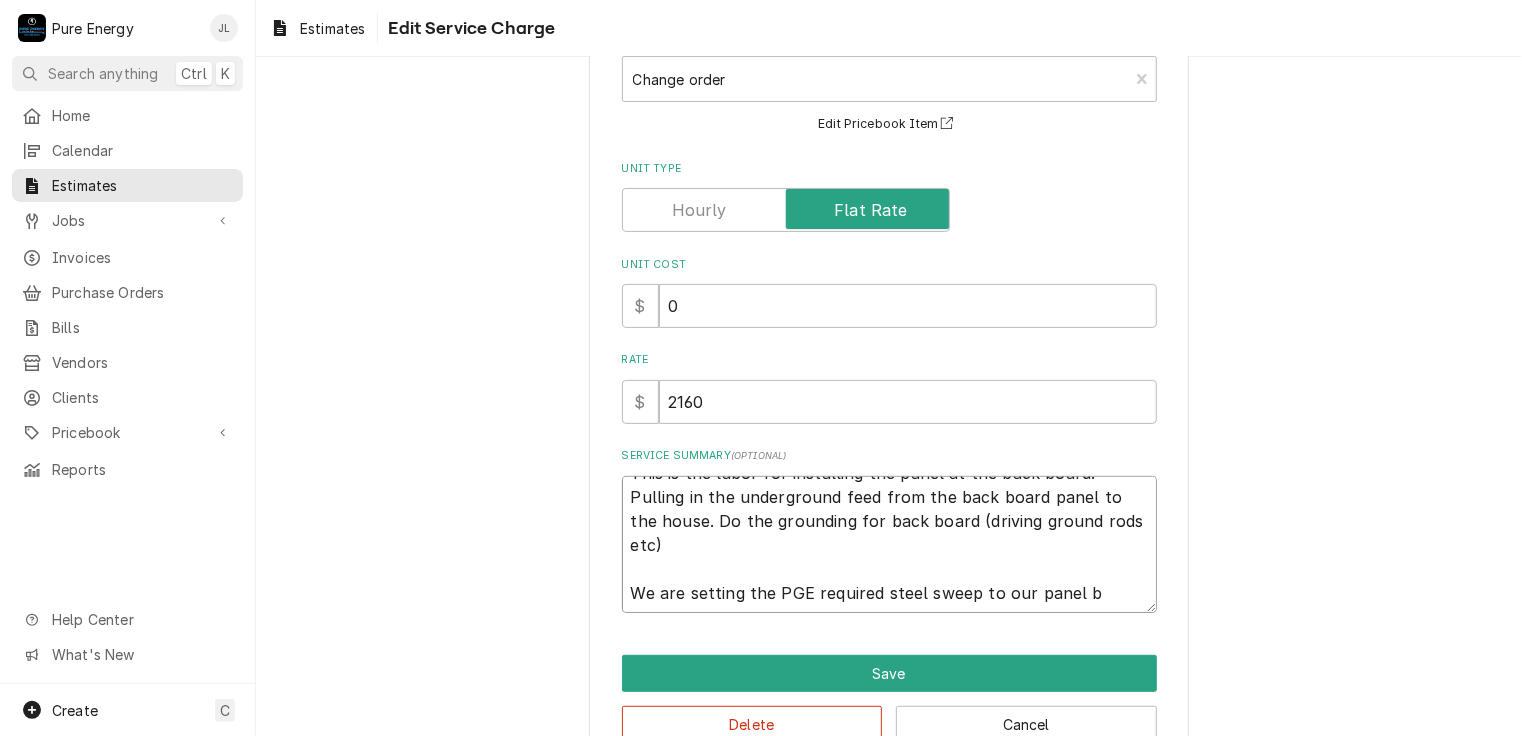 type on "x" 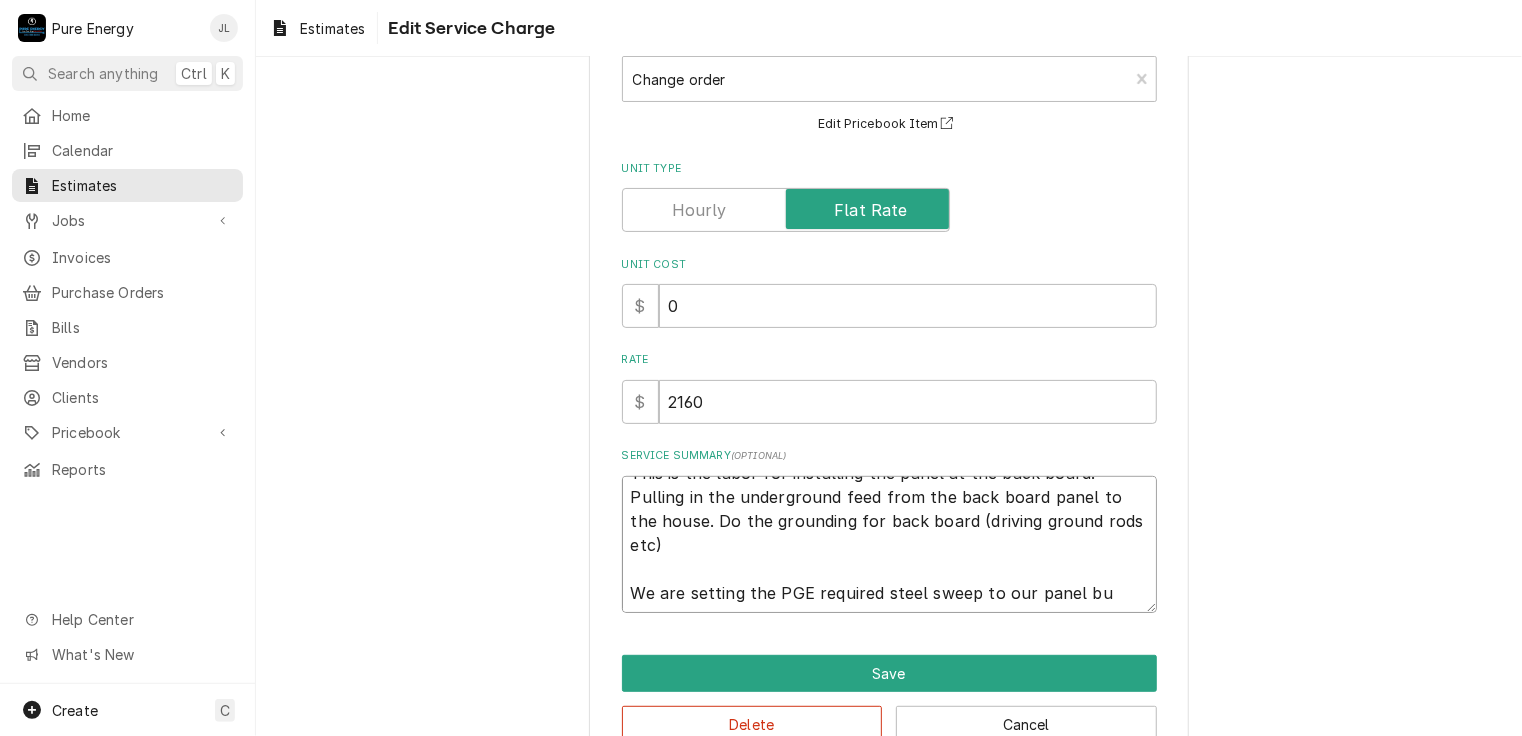type on "x" 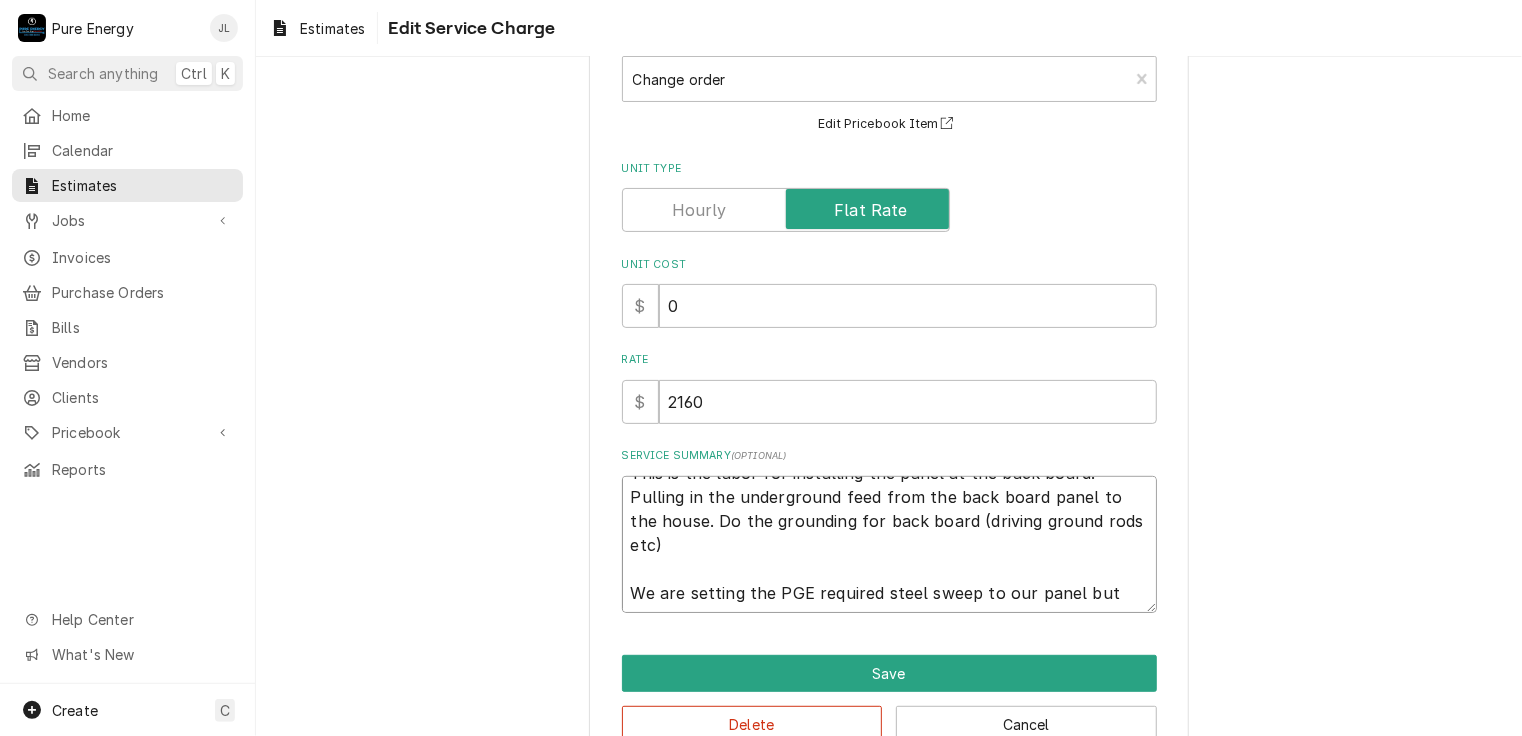 type on "This is the labor for installing the panel at the back board.  Pulling in the underground feed from the back board panel to the house. Do the grounding for back board (driving ground rods etc)
We are setting the PGE required steel sweep to our panel but" 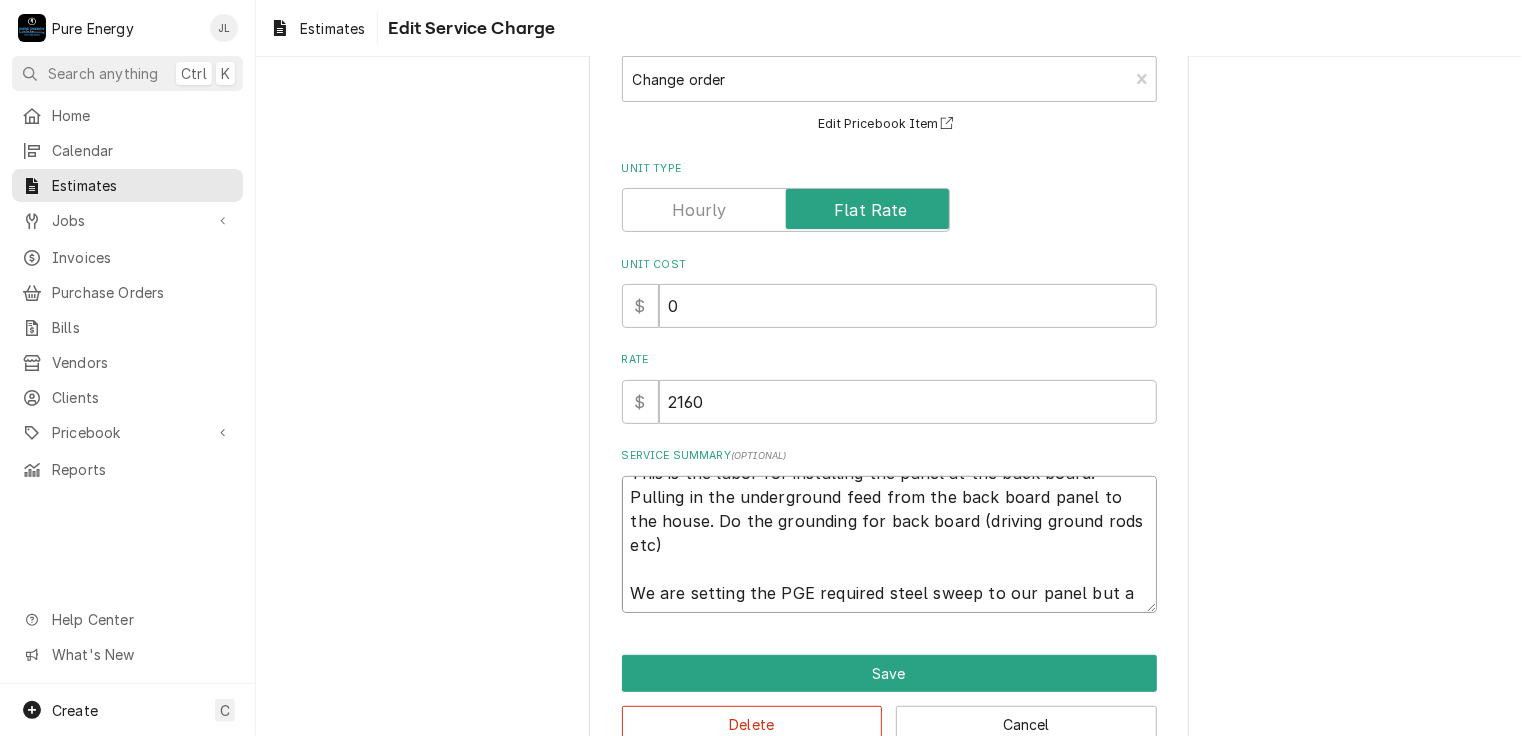 type on "This is the labor for installing the panel at the back board.  Pulling in the underground feed from the back board panel to the house. Do the grounding for back board (driving ground rods etc)
We are setting the PGE required steel sweep to our panel but ar" 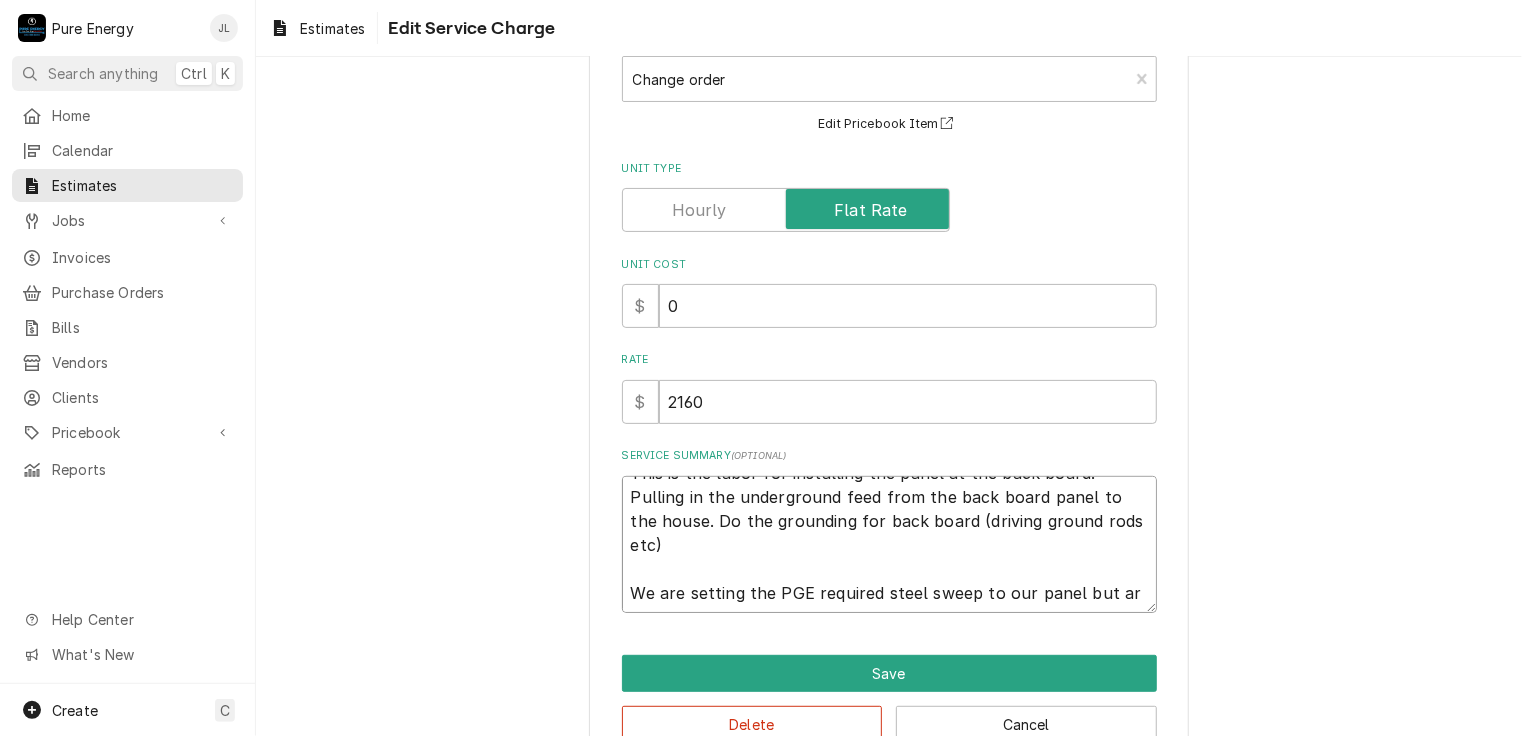 type on "x" 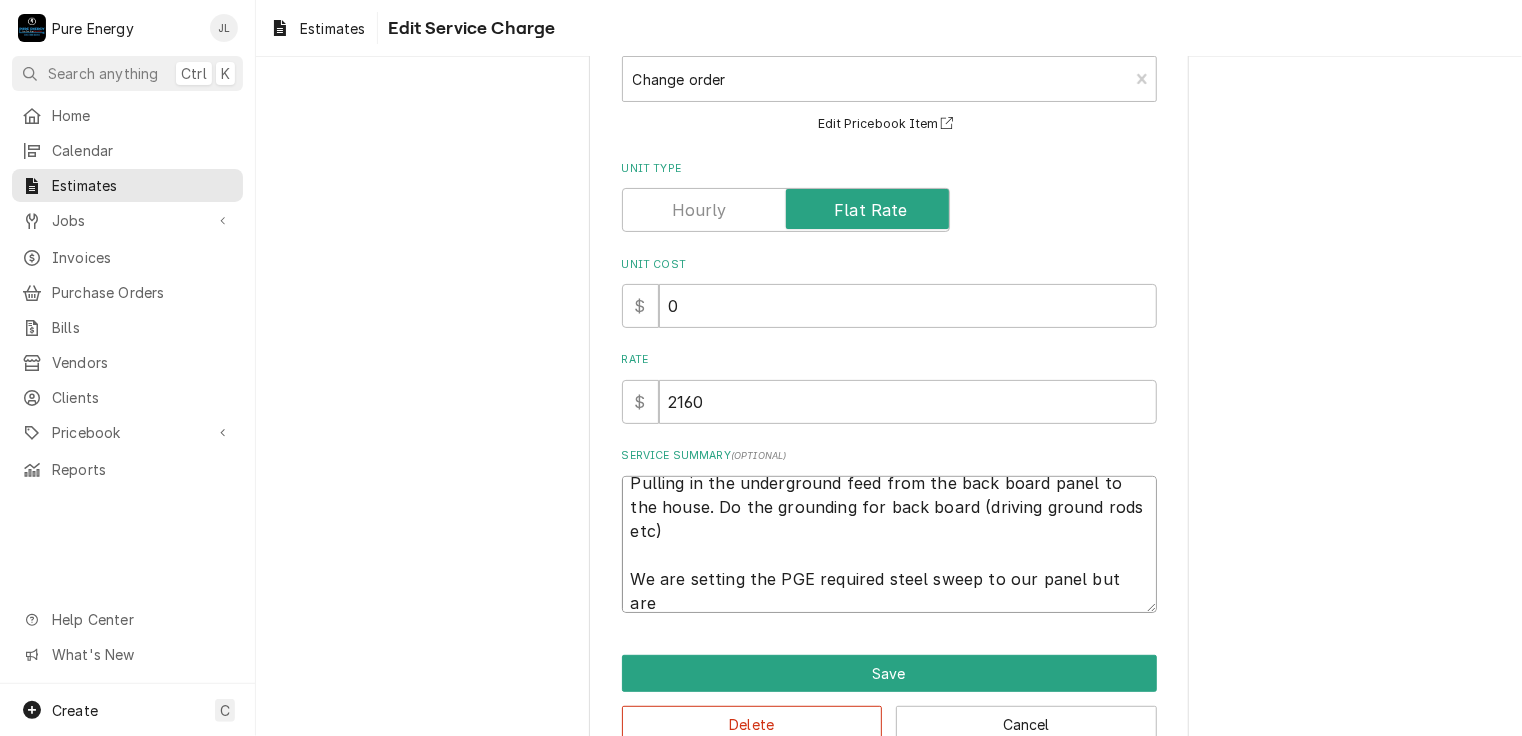 type on "This is the labor for installing the panel at the back board.  Pulling in the underground feed from the back board panel to the house. Do the grounding for back board (driving ground rods etc)
We are setting the PGE required steel sweep to our panel but are" 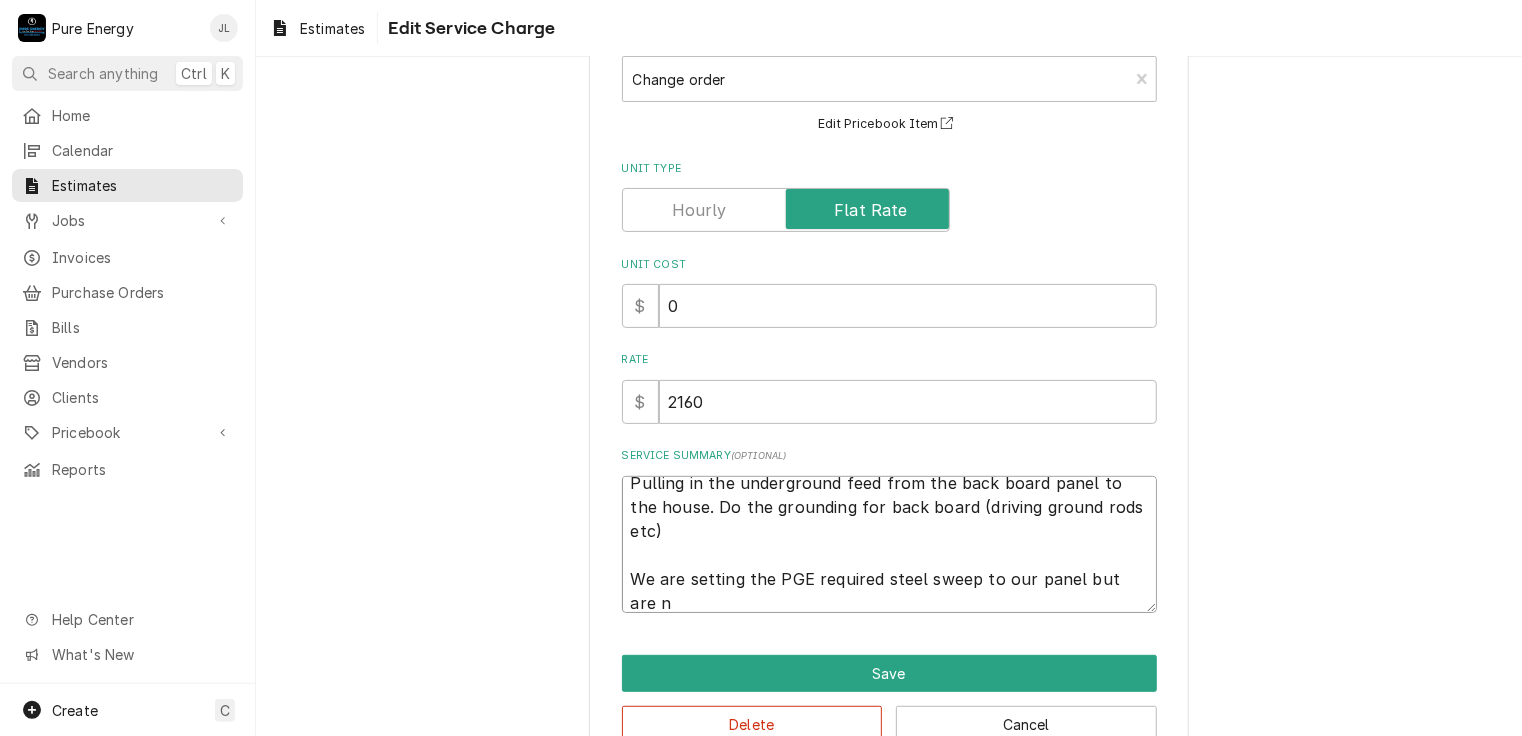 scroll, scrollTop: 24, scrollLeft: 0, axis: vertical 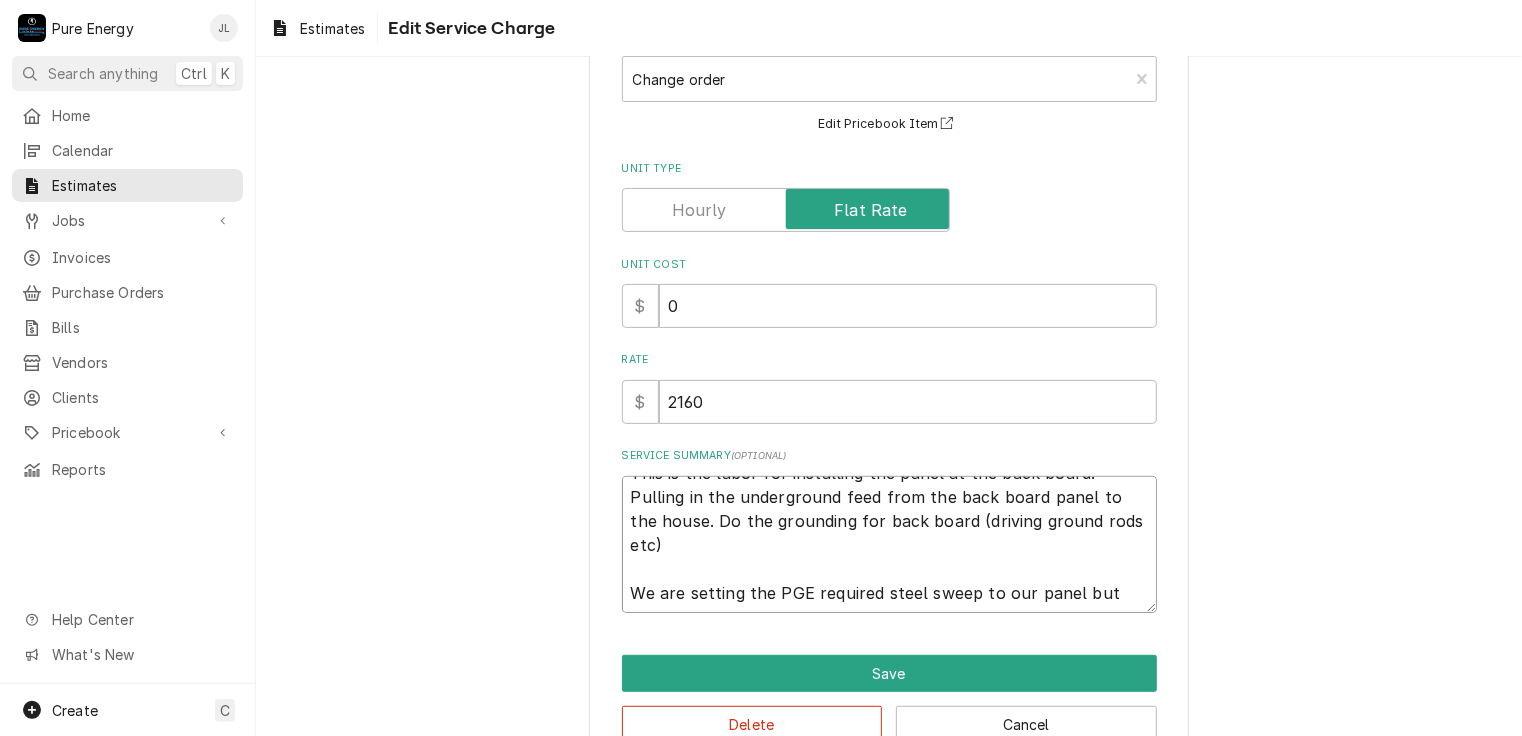 type on "x" 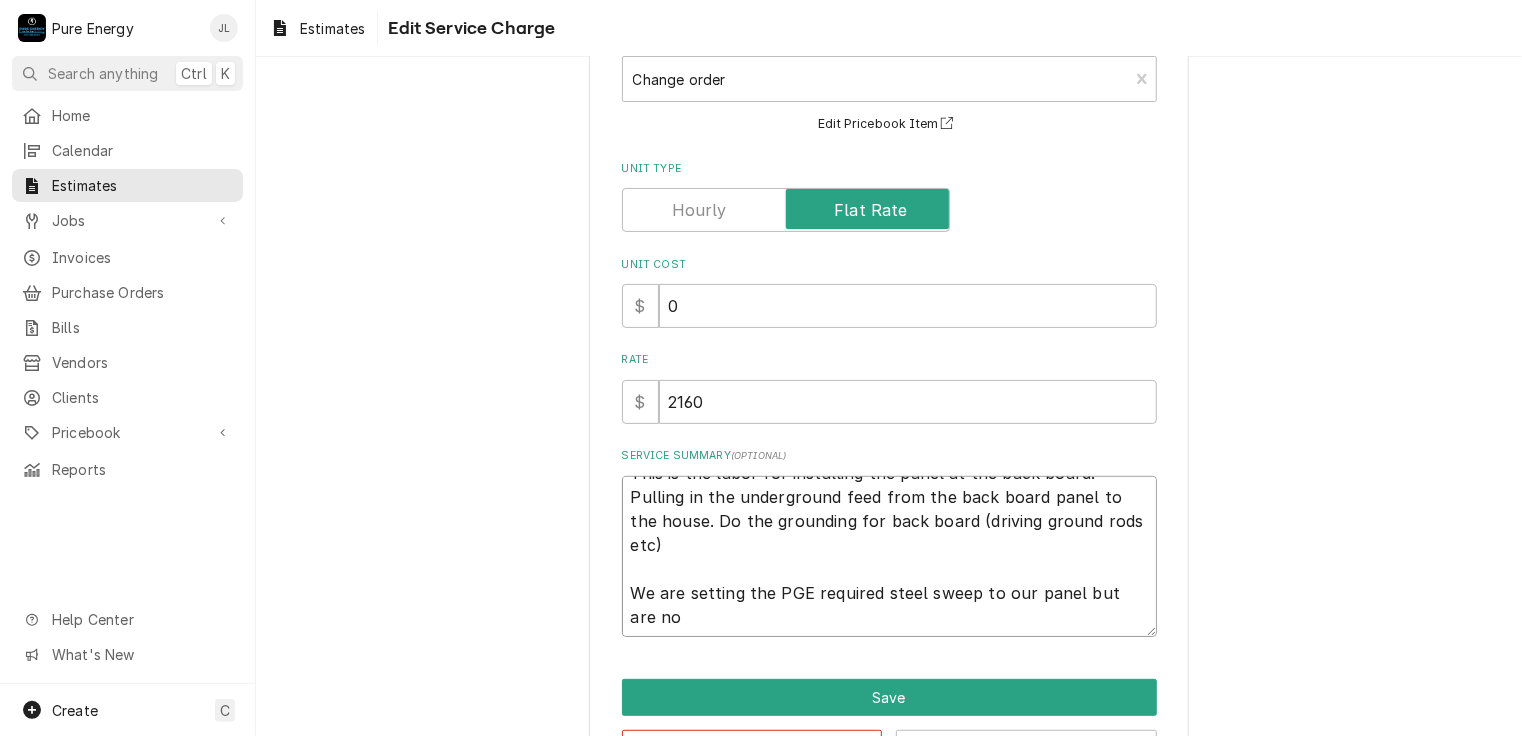 type on "x" 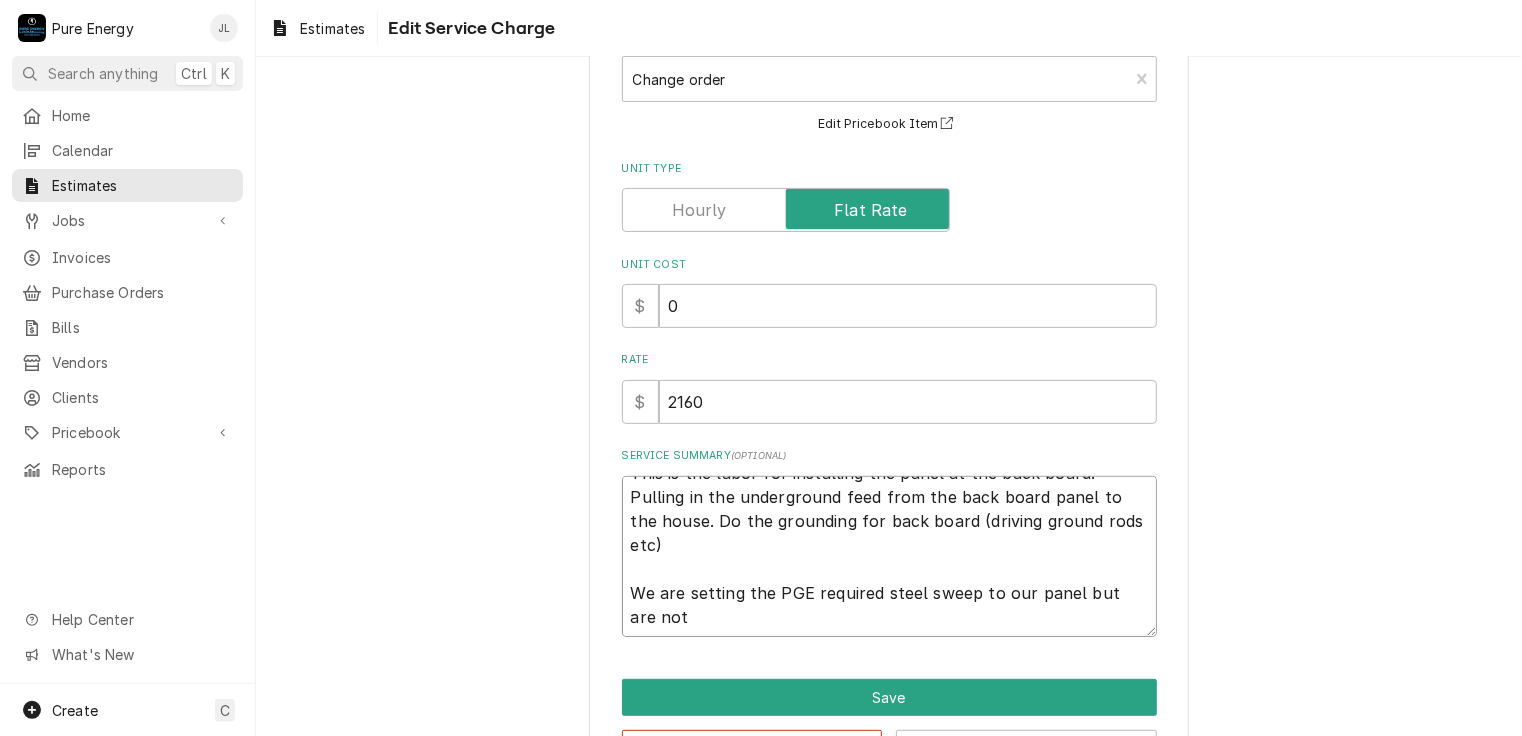 type on "x" 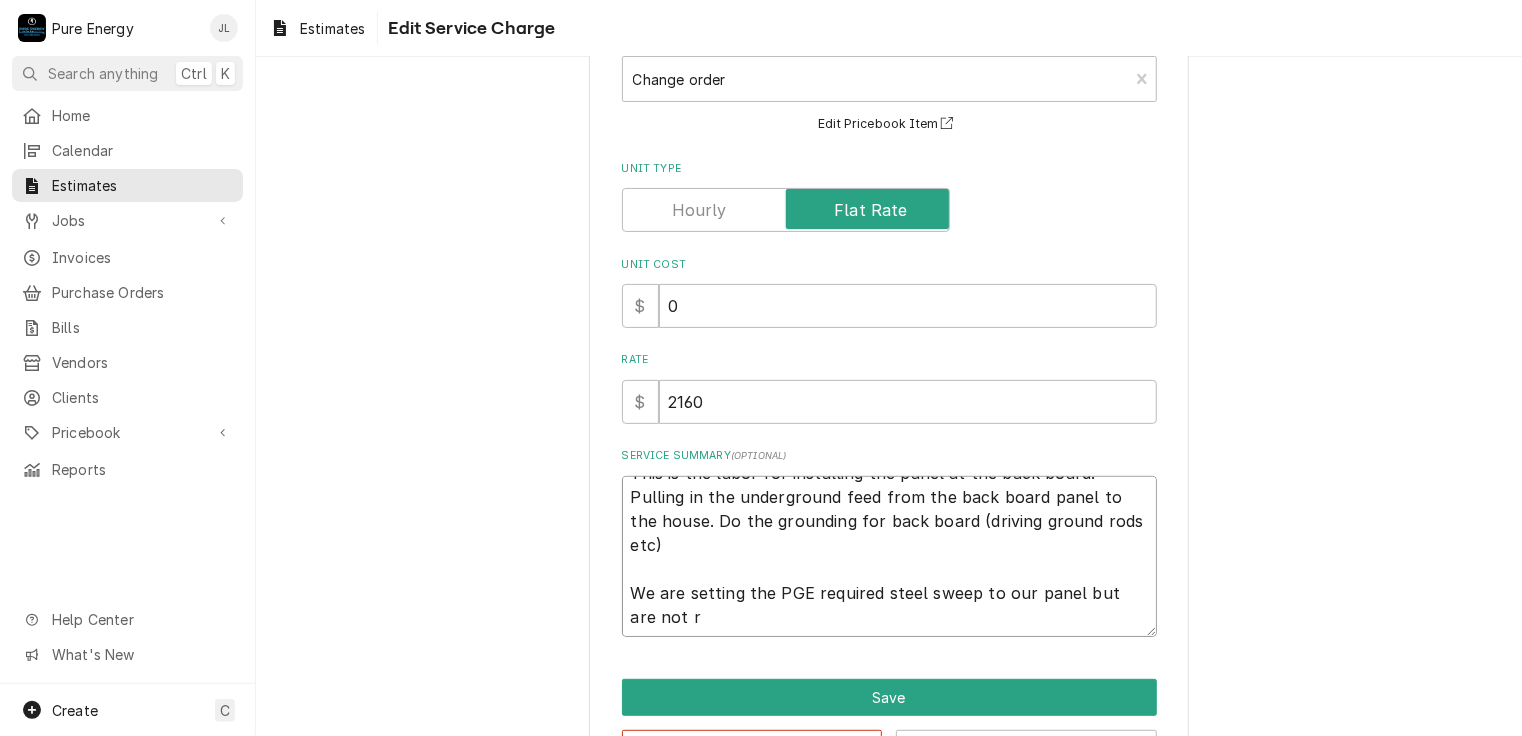 type on "This is the labor for installing the panel at the back board.  Pulling in the underground feed from the back board panel to the house. Do the grounding for back board (driving ground rods etc)
We are setting the PGE required steel sweep to our panel but are not ru" 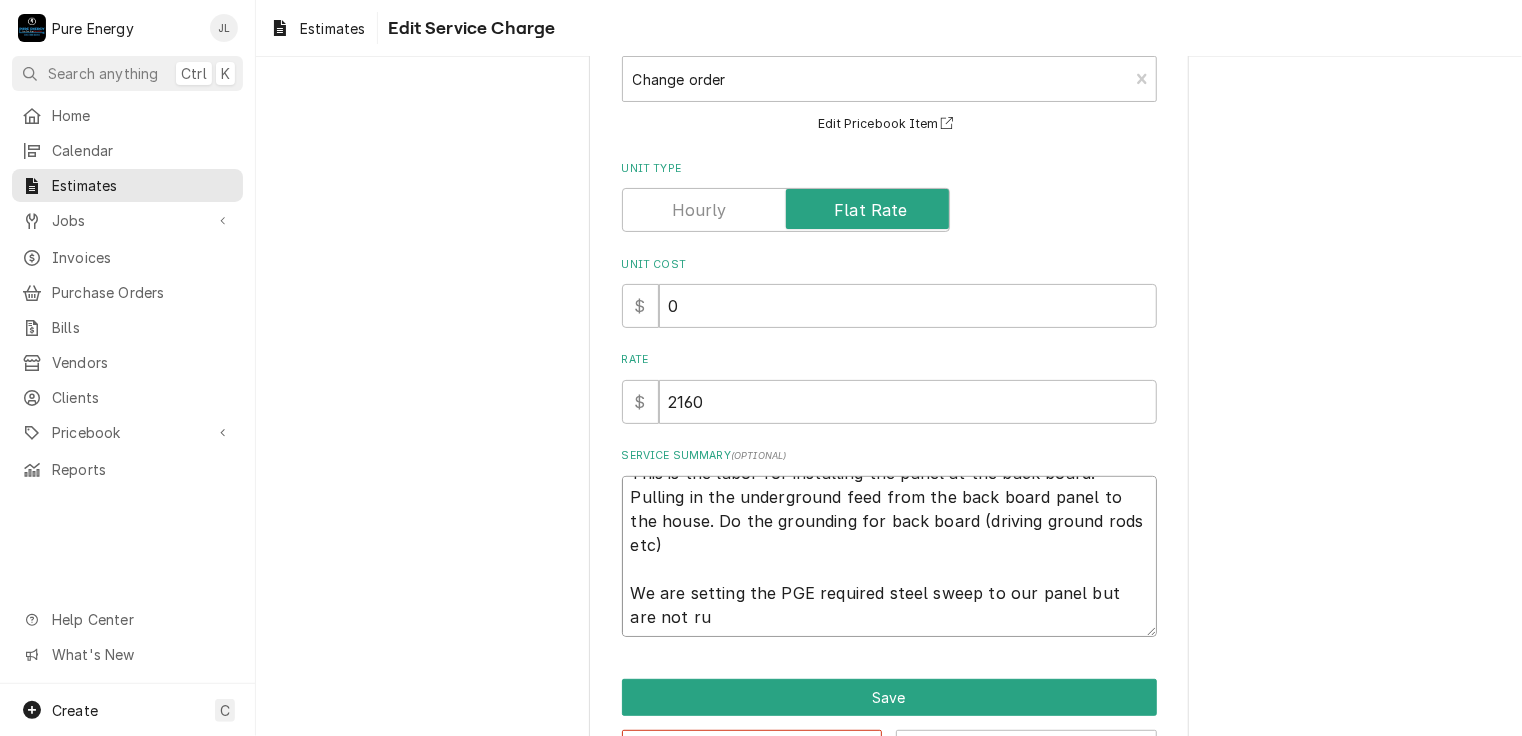 type on "x" 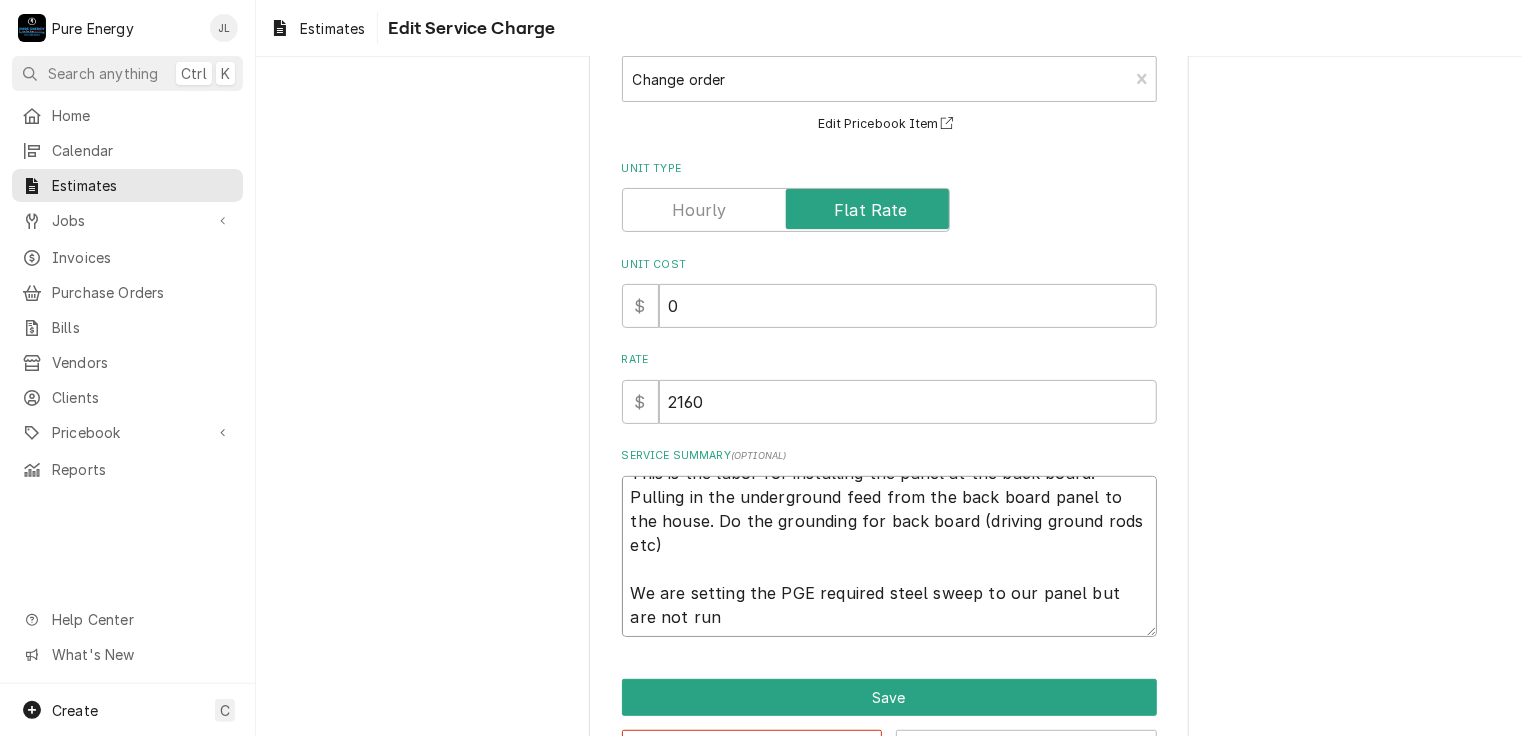 type on "x" 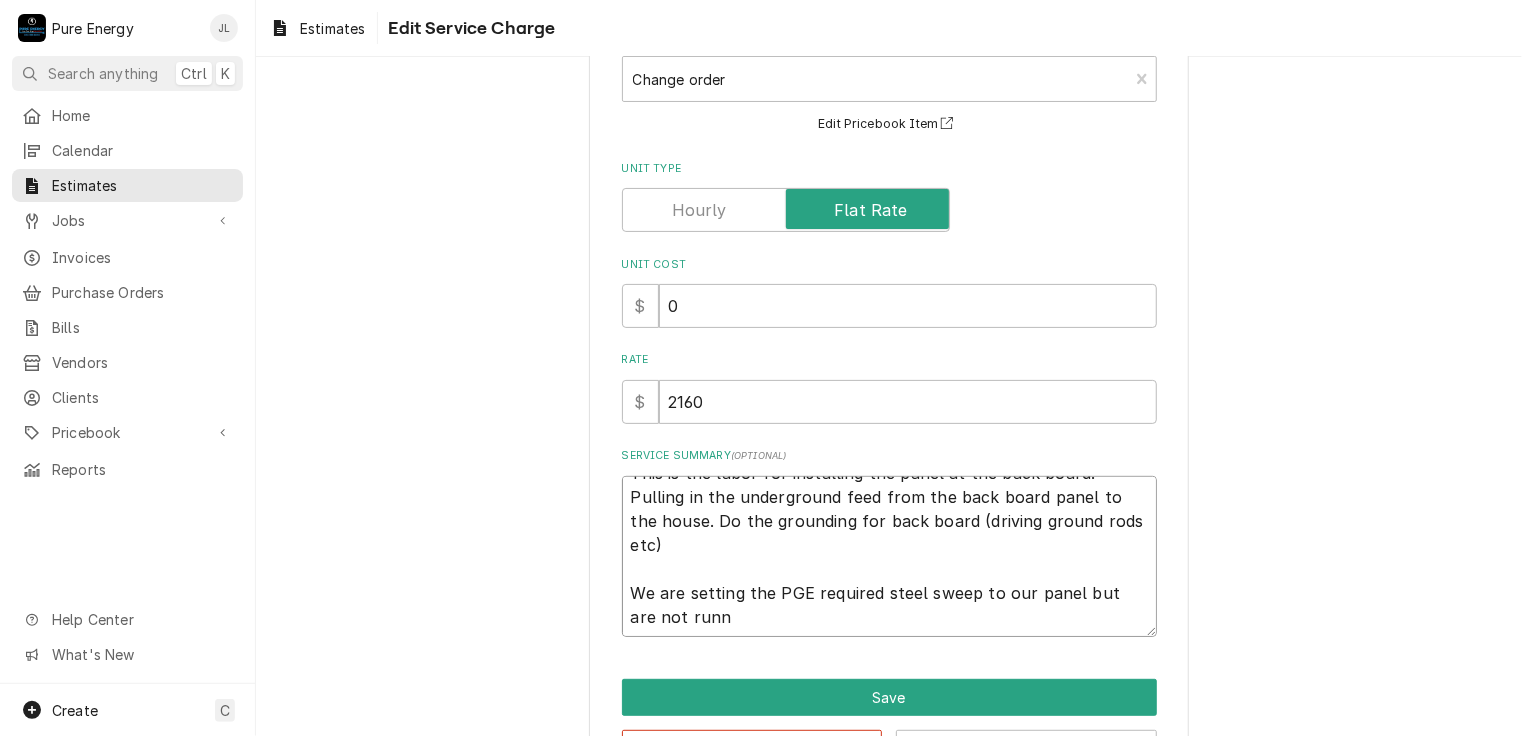 type on "x" 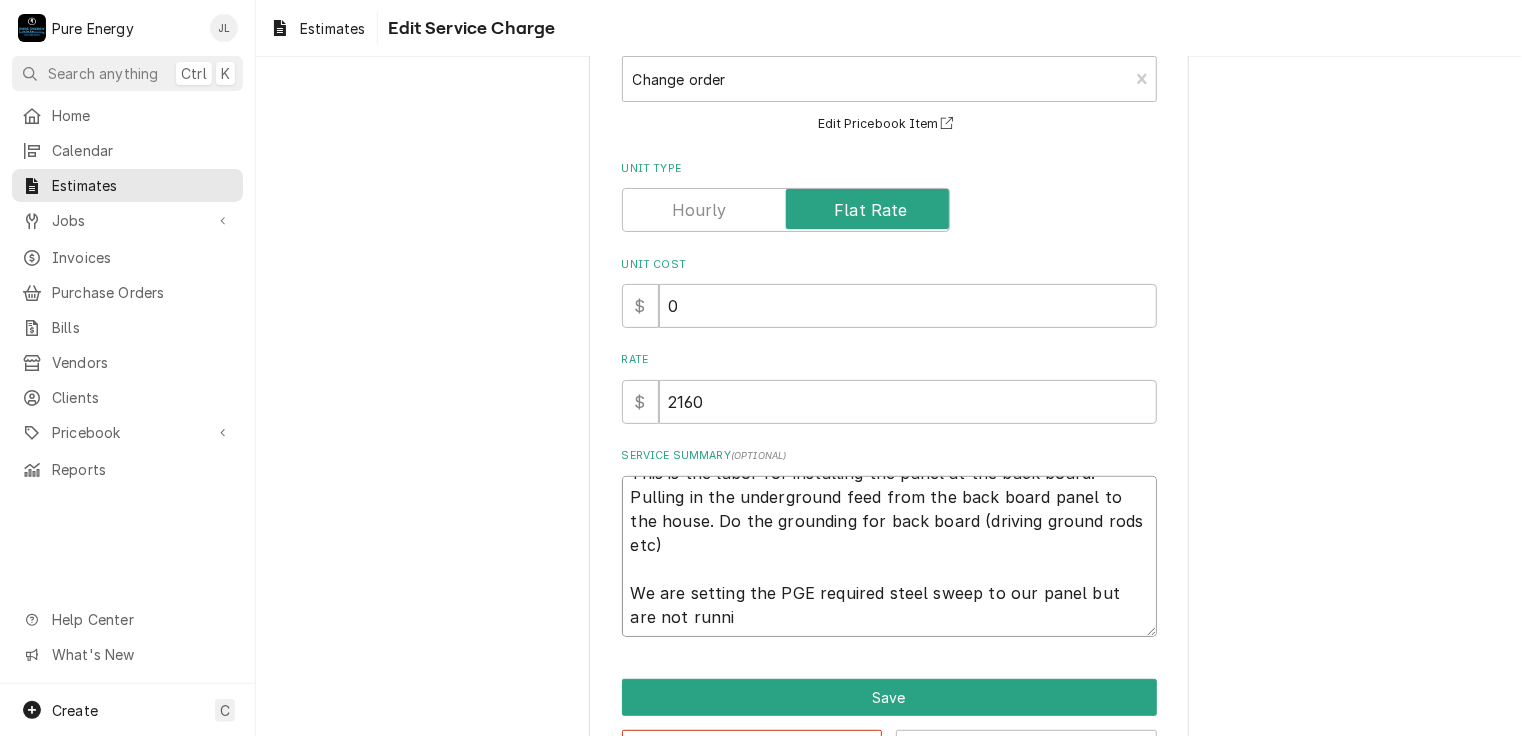 type on "x" 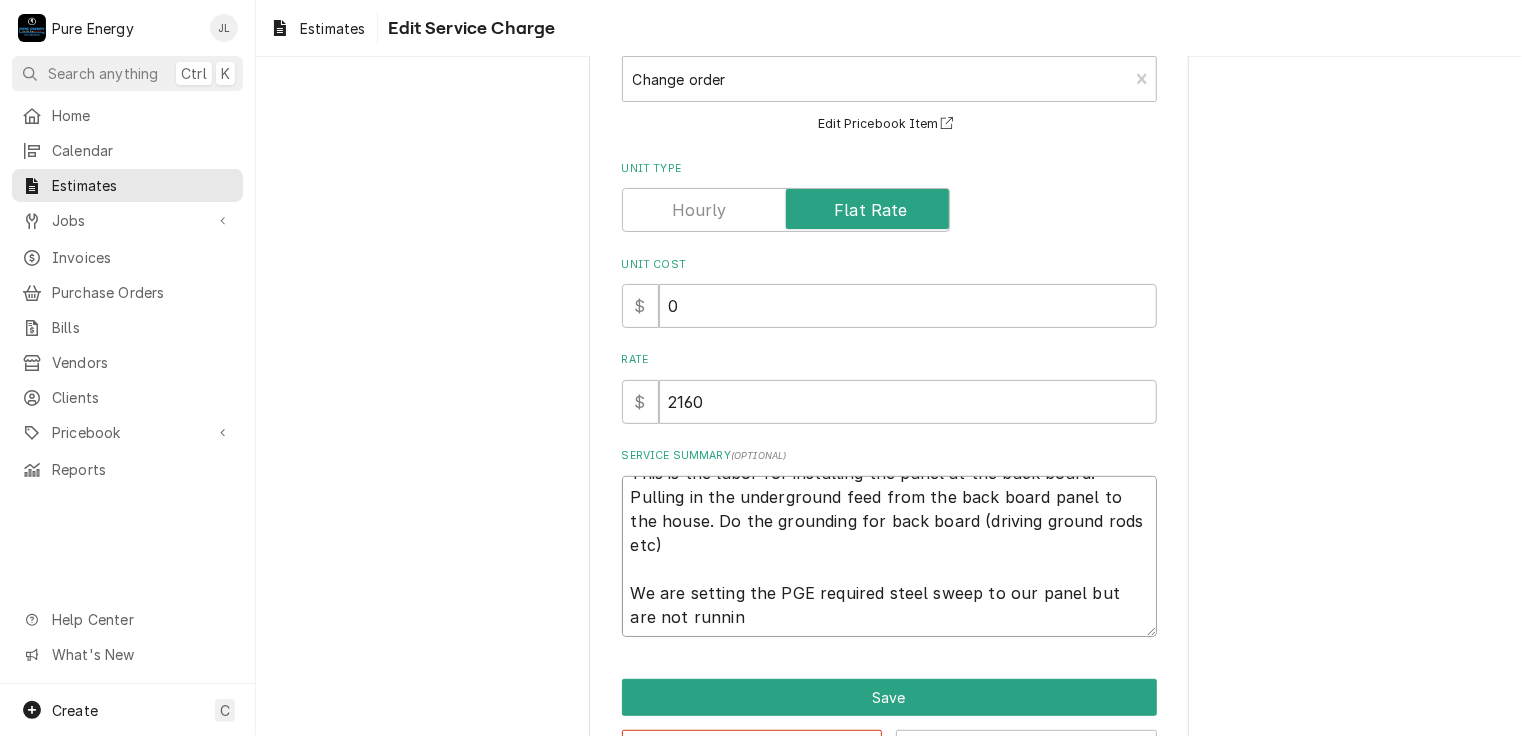 type on "x" 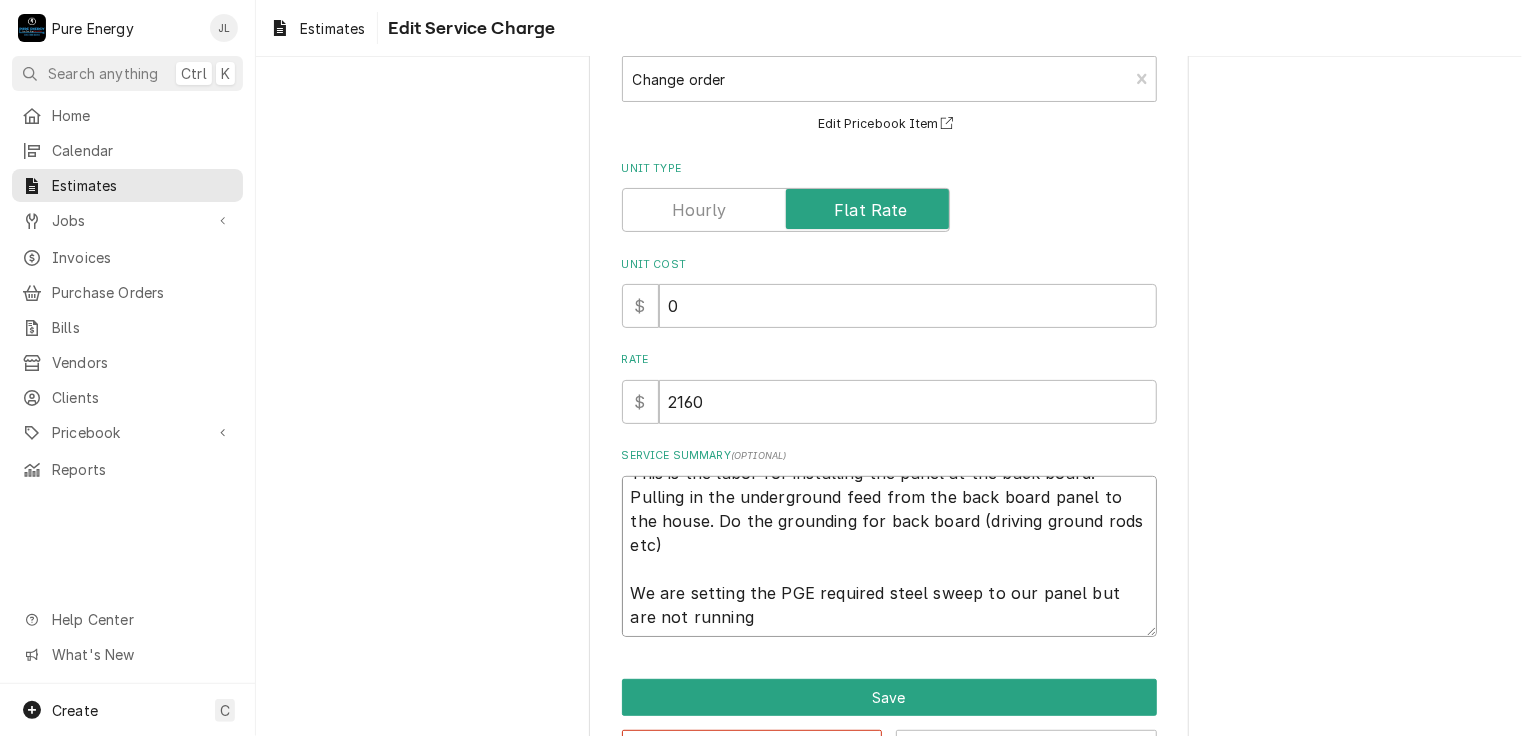 type on "This is the labor for installing the panel at the back board.  Pulling in the underground feed from the back board panel to the house. Do the grounding for back board (driving ground rods etc)
We are setting the PGE required steel sweep to our panel but are not running" 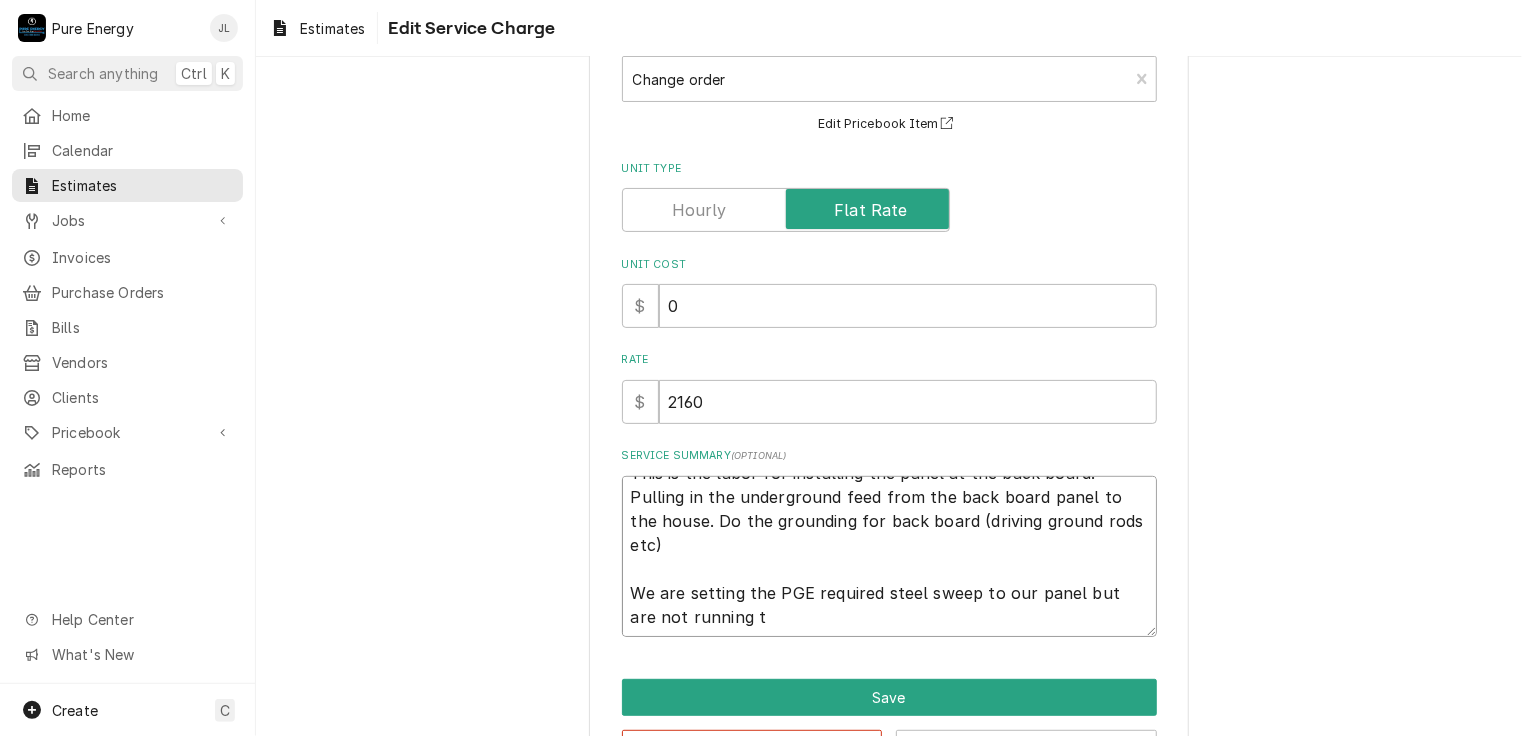 type on "x" 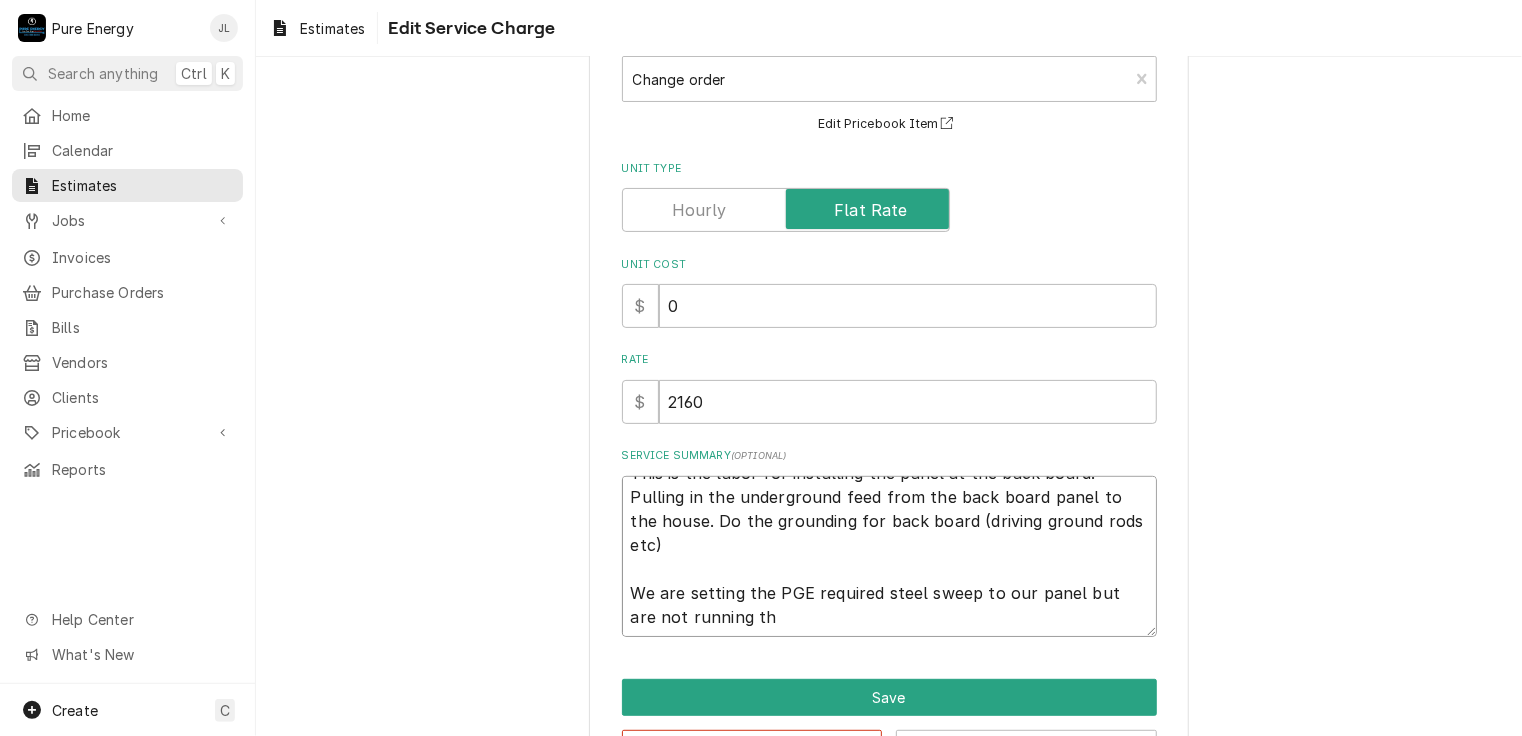 type on "x" 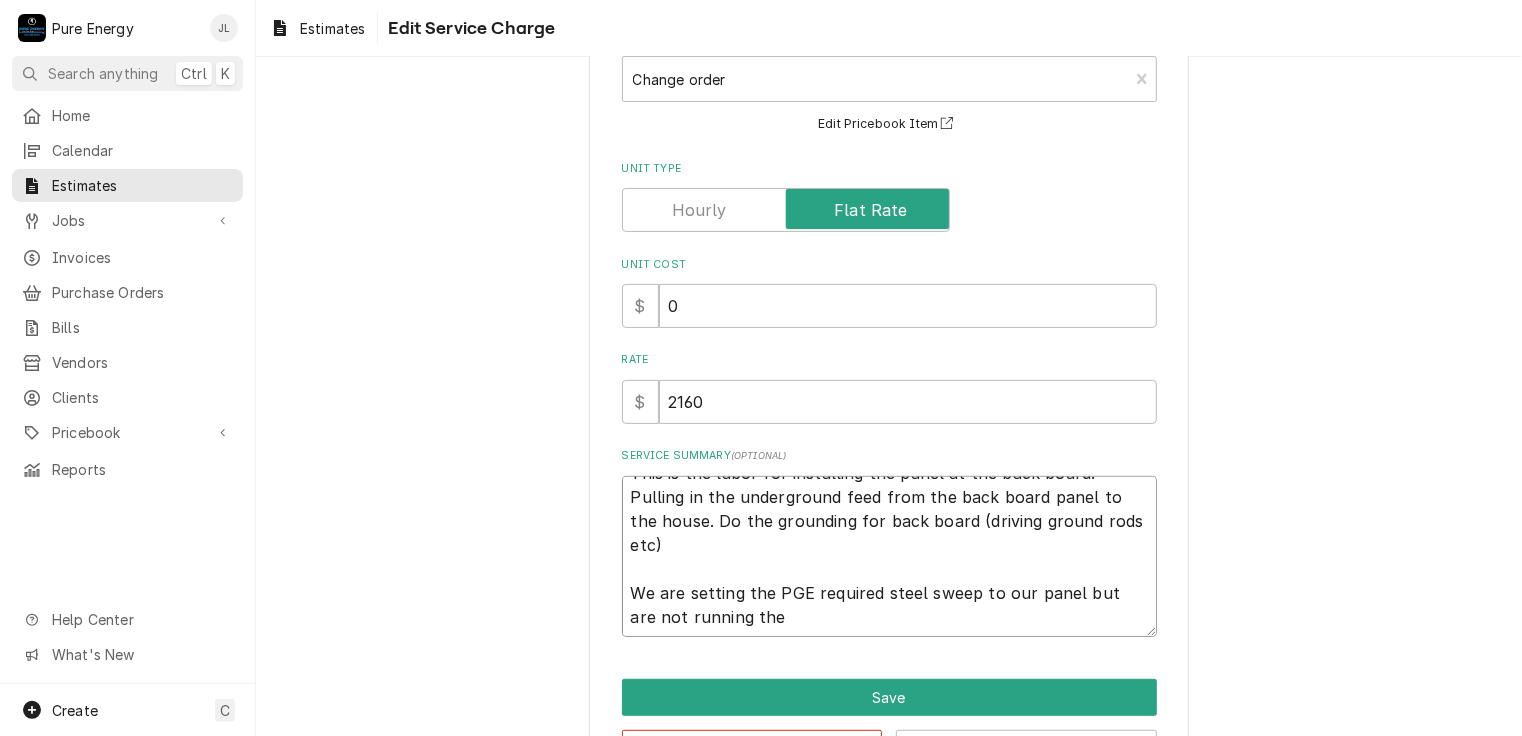 type on "This is the labor for installing the panel at the back board.  Pulling in the underground feed from the back board panel to the house. Do the grounding for back board (driving ground rods etc)
We are setting the PGE required steel sweep to our panel but are not running the" 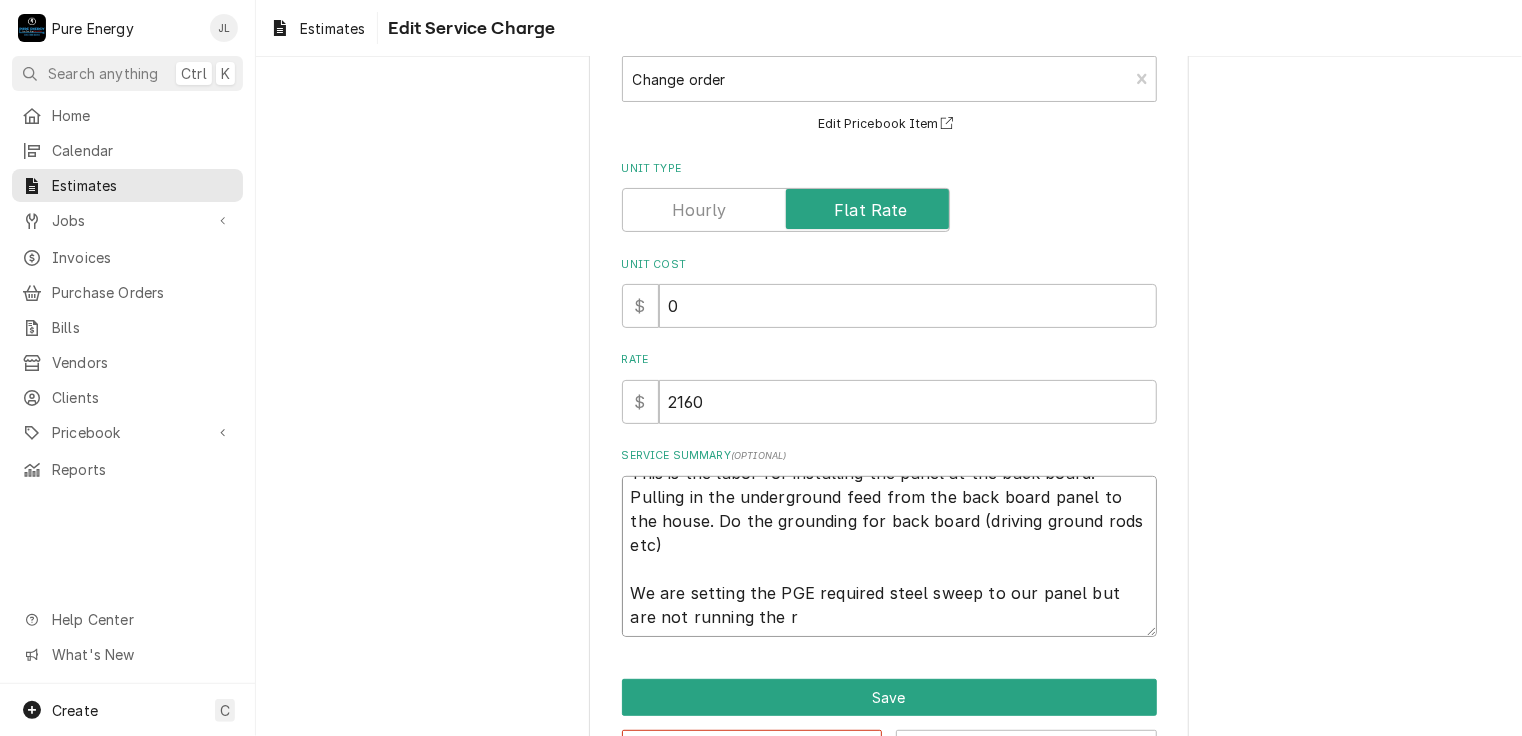 type on "x" 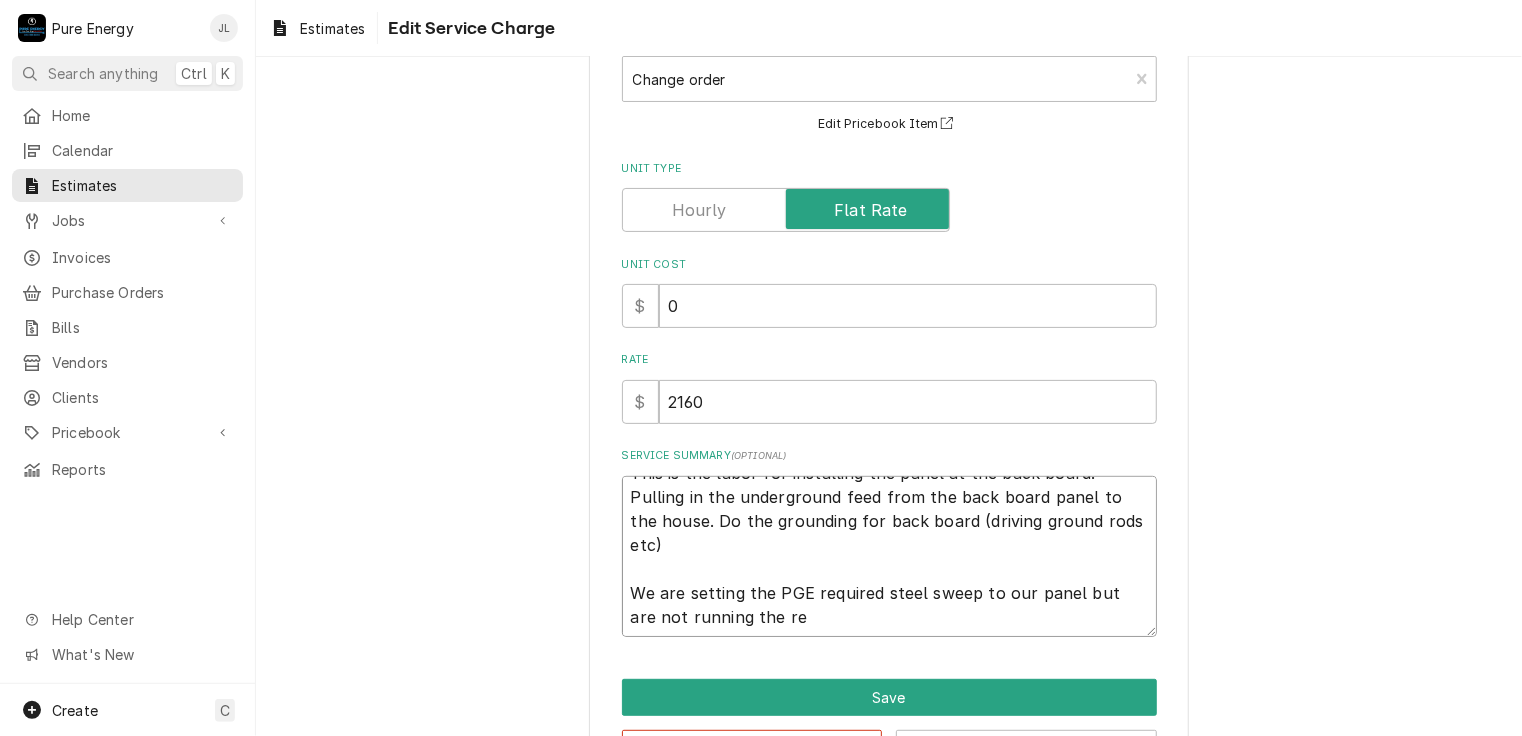 type on "x" 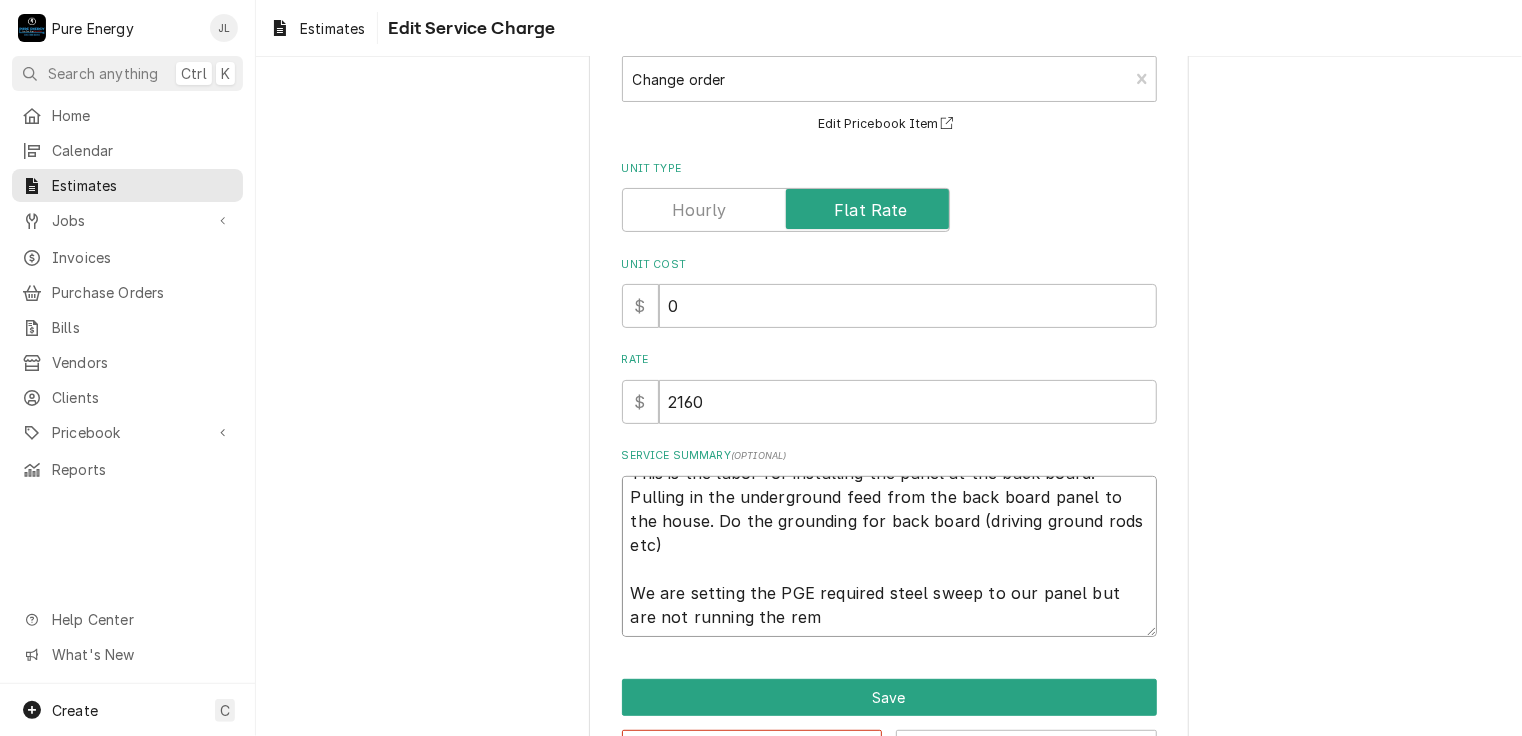 type on "x" 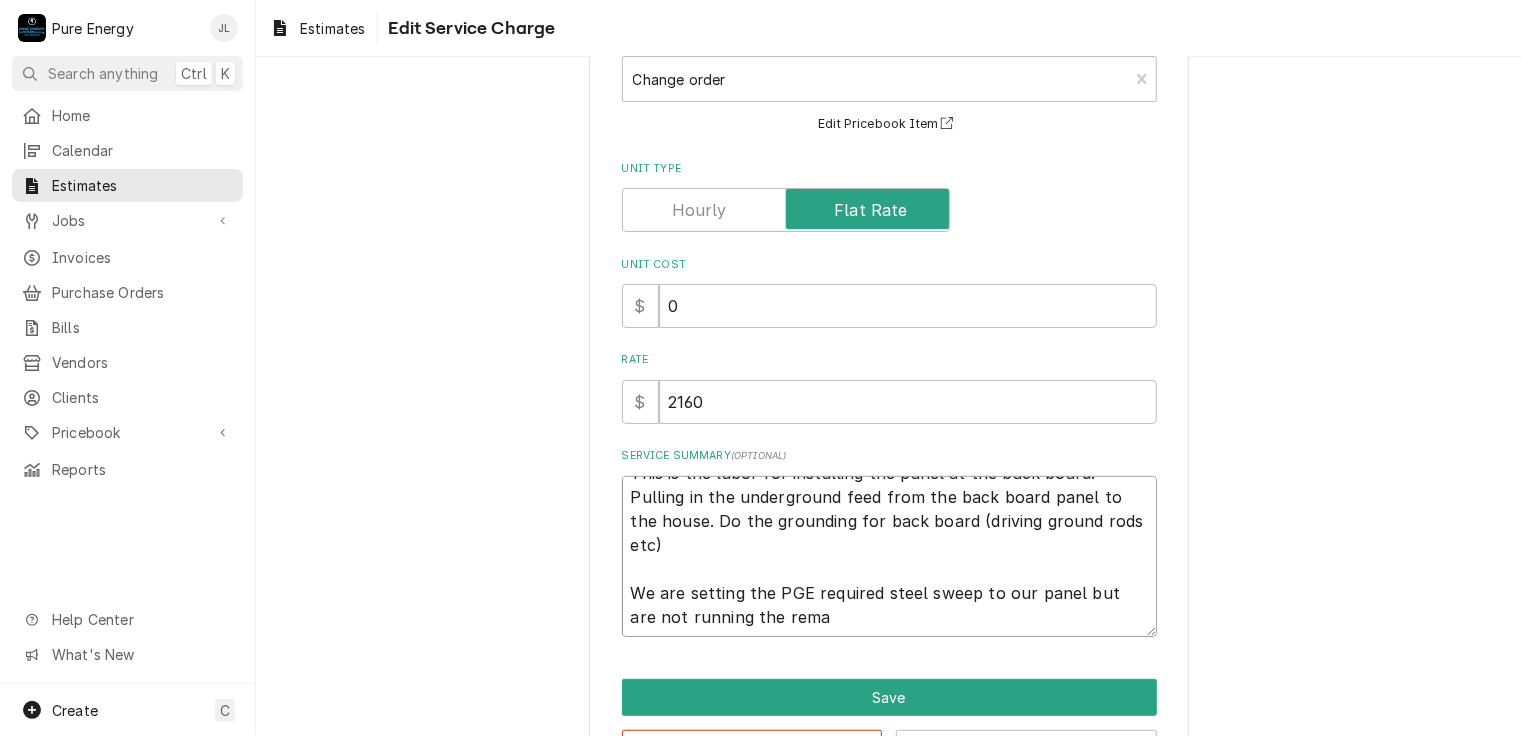 type on "This is the labor for installing the panel at the back board.  Pulling in the underground feed from the back board panel to the house. Do the grounding for back board (driving ground rods etc)
We are setting the PGE required steel sweep to our panel but are not running the remai" 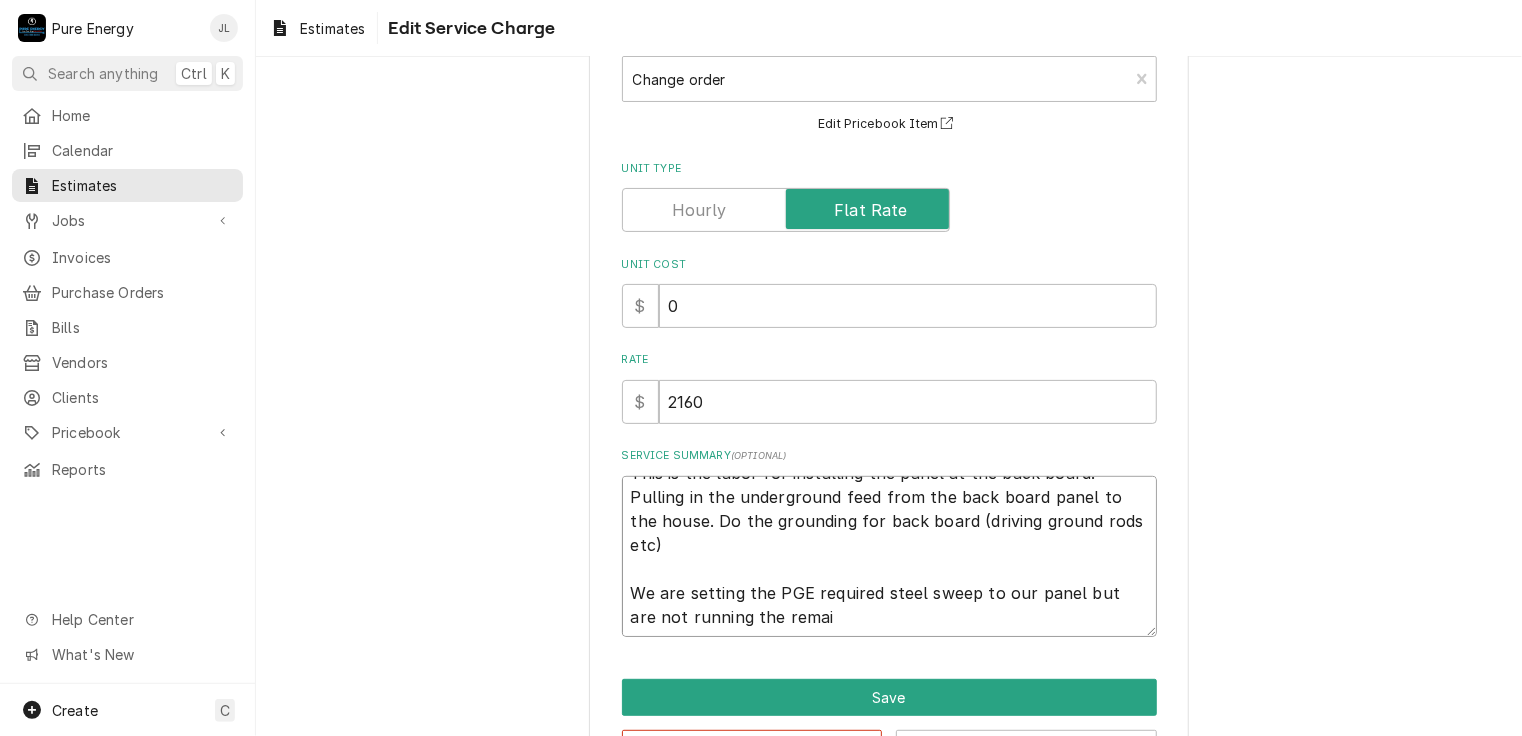 type on "x" 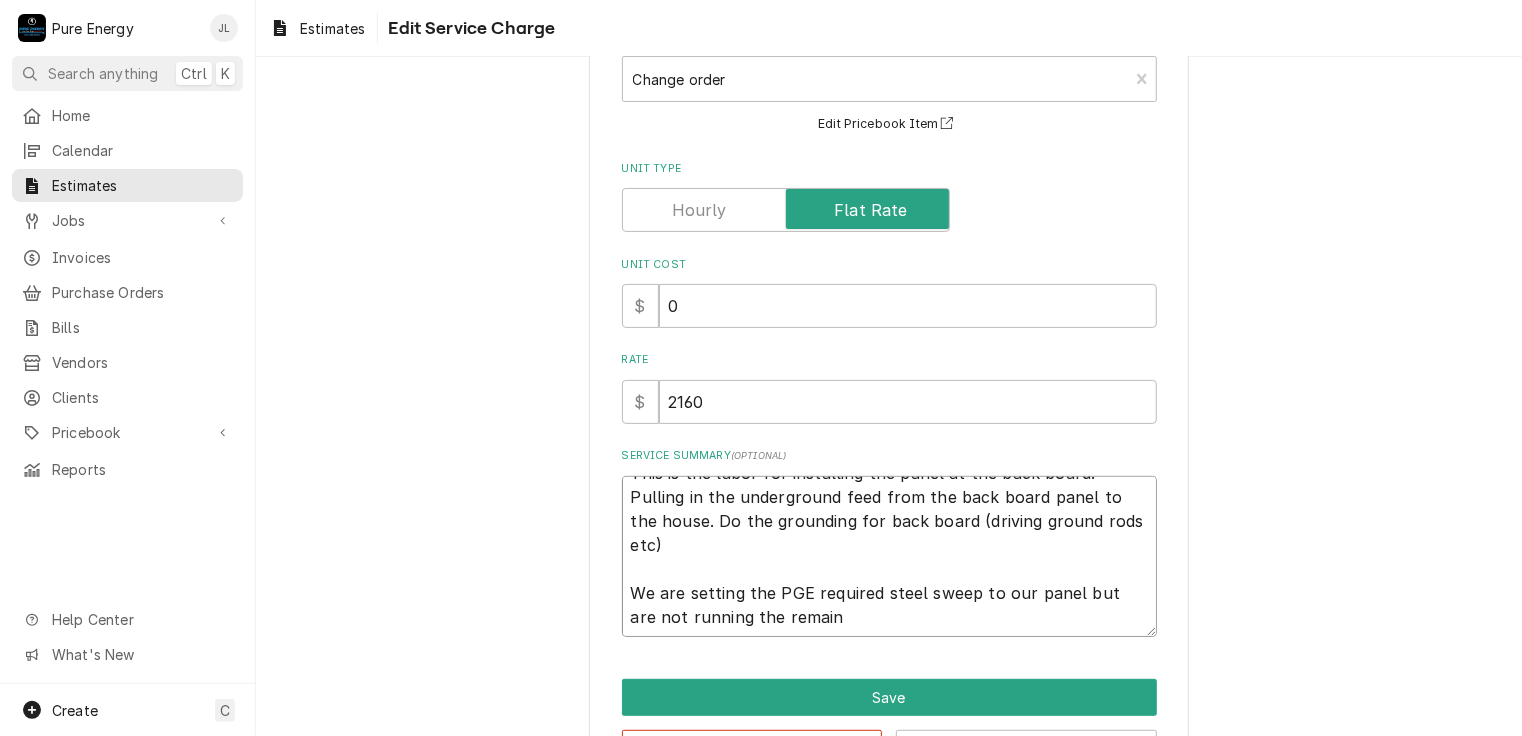 type on "x" 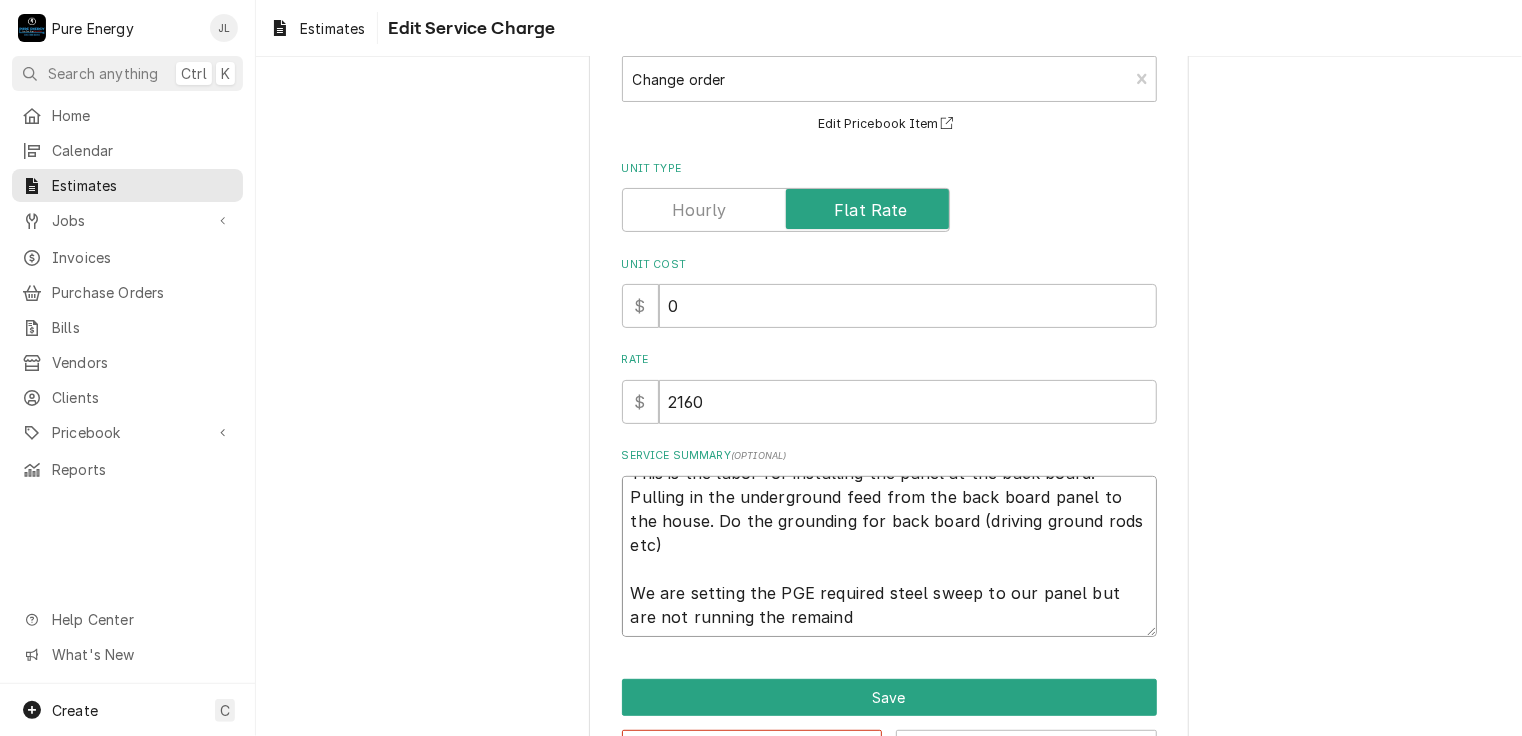 type on "x" 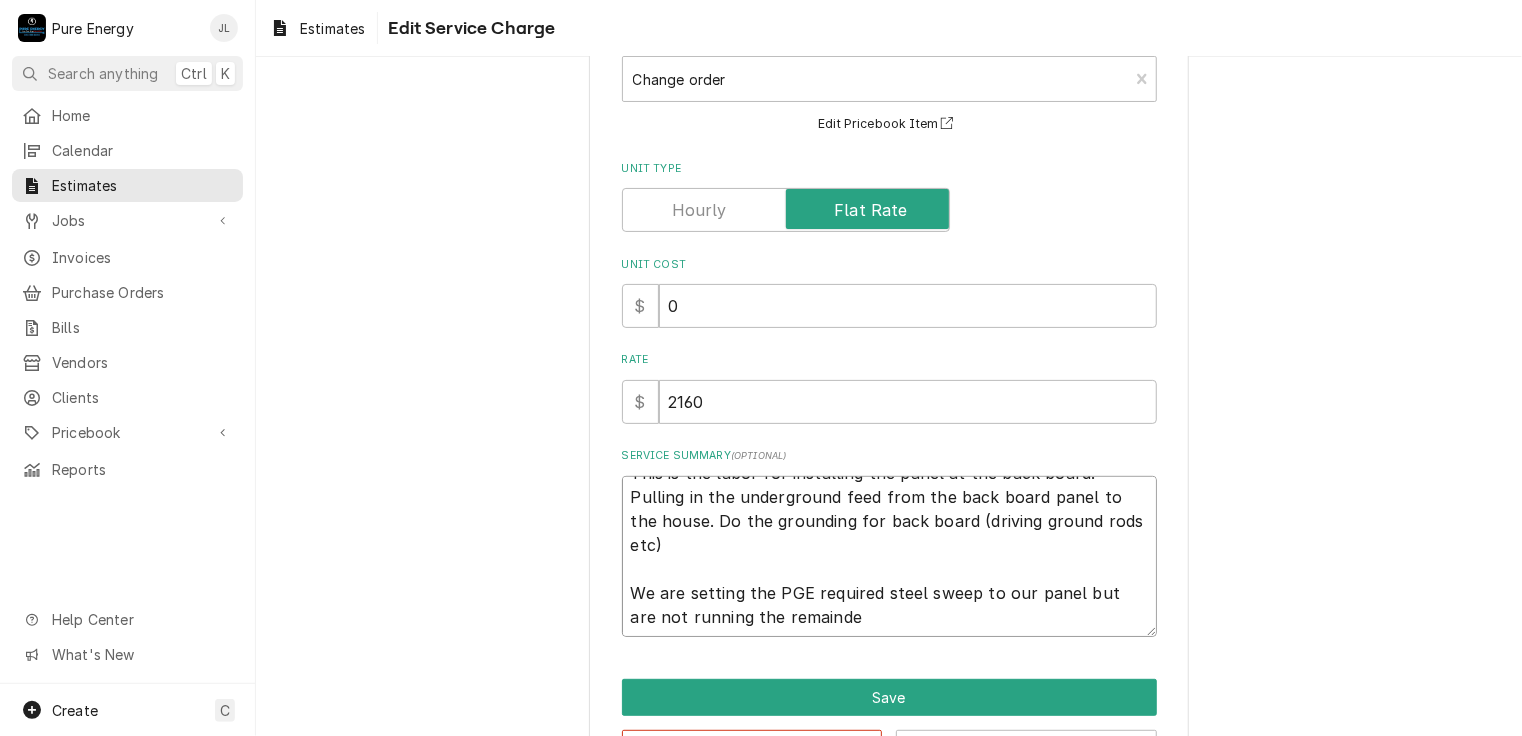 type on "x" 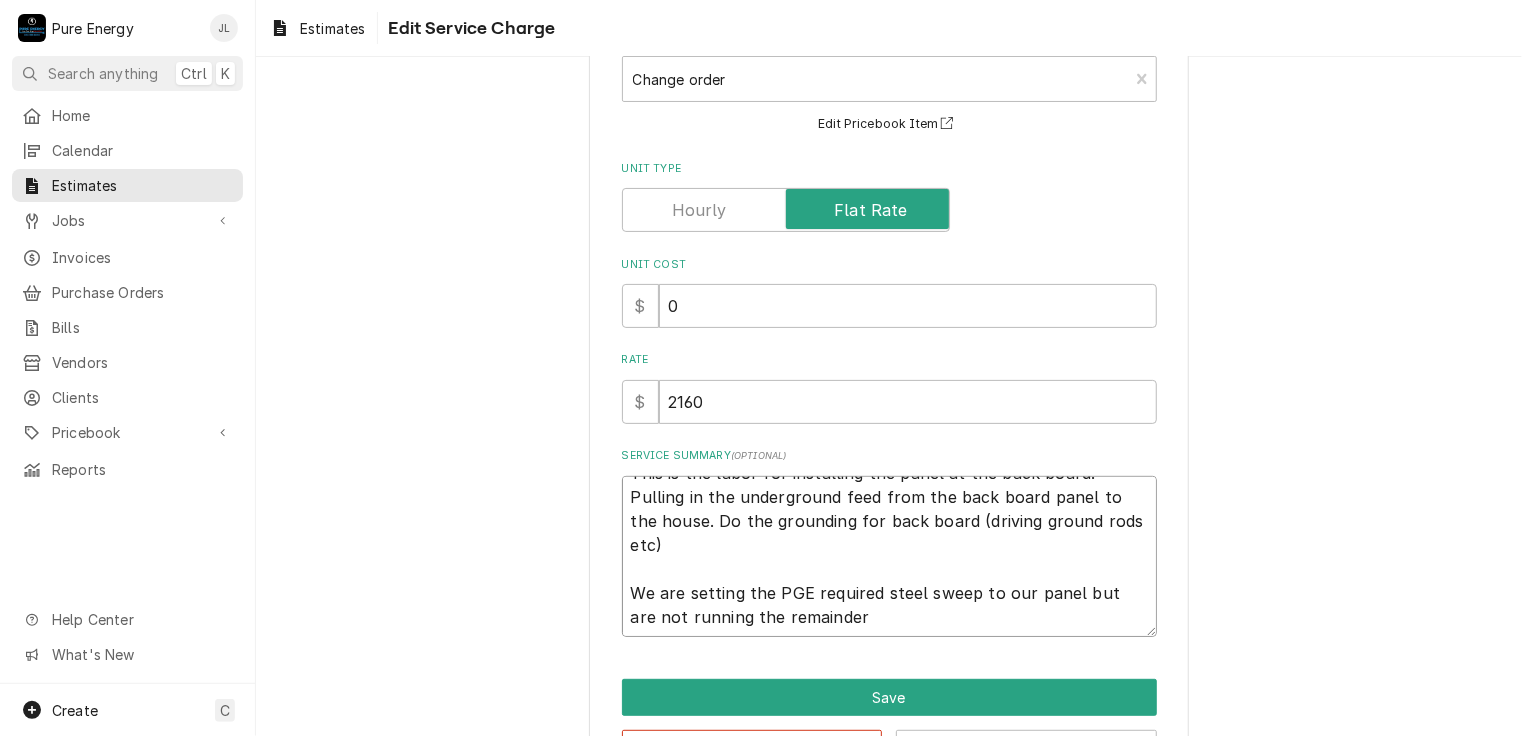 type on "This is the labor for installing the panel at the back board.  Pulling in the underground feed from the back board panel to the house. Do the grounding for back board (driving ground rods etc)
We are setting the PGE required steel sweep to our panel but are not running the remainder" 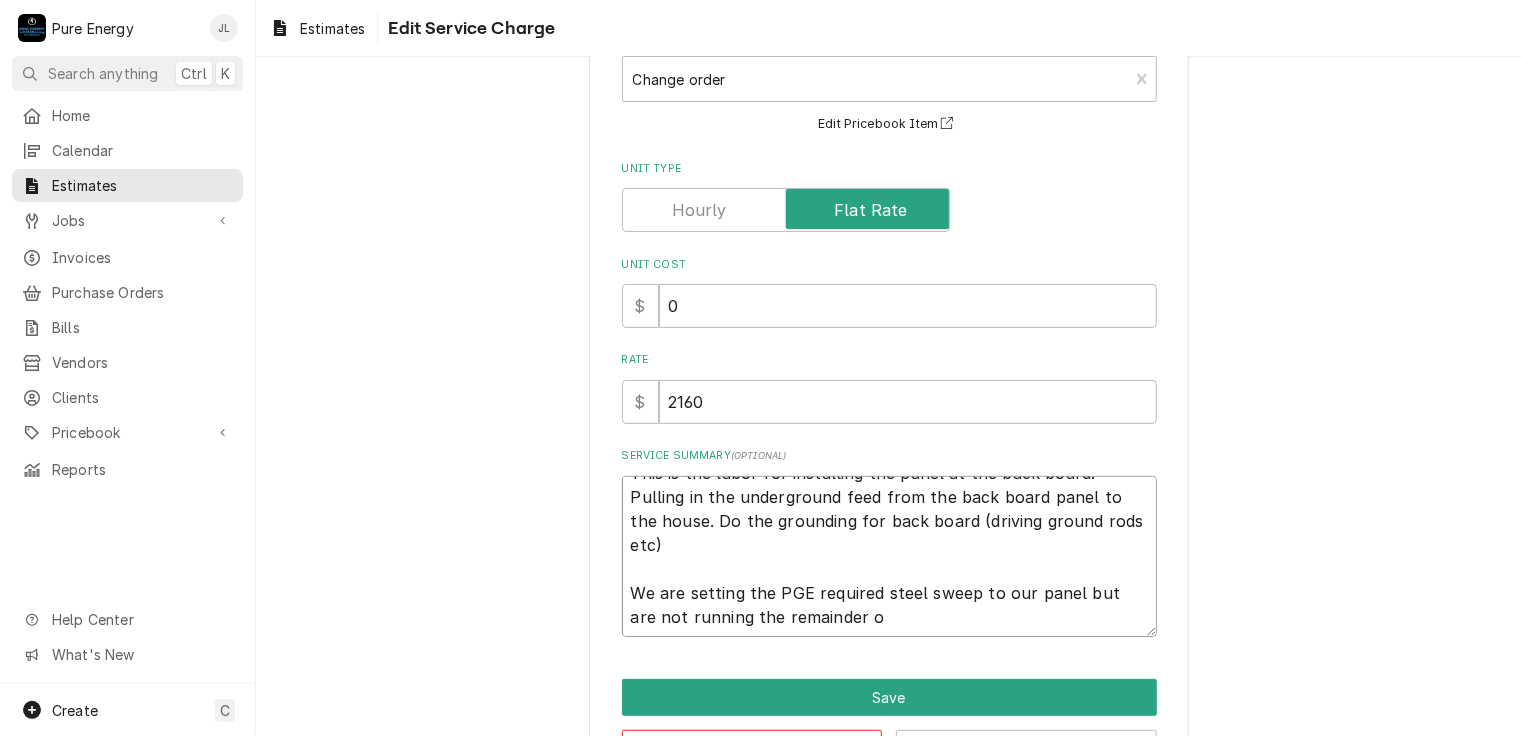 type on "x" 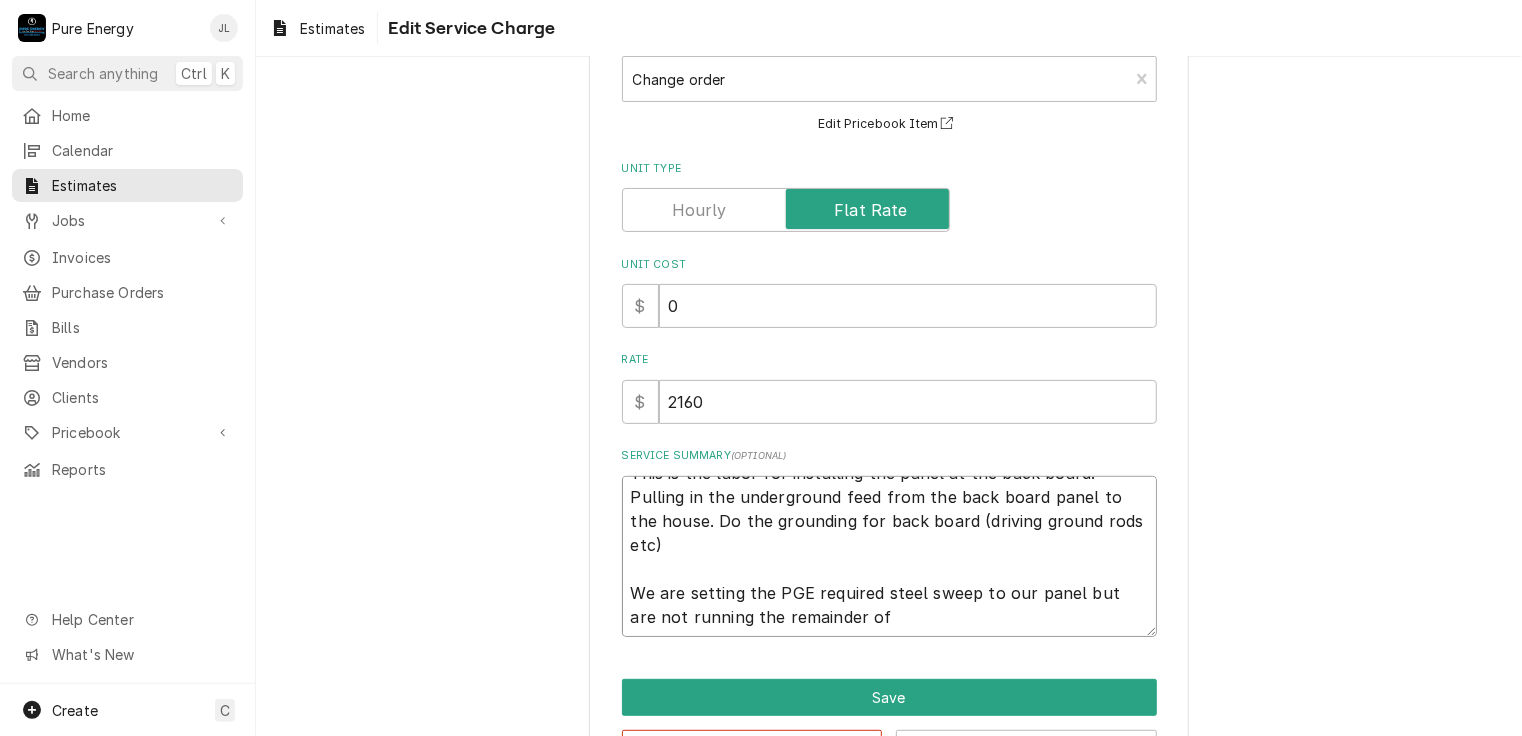 type on "x" 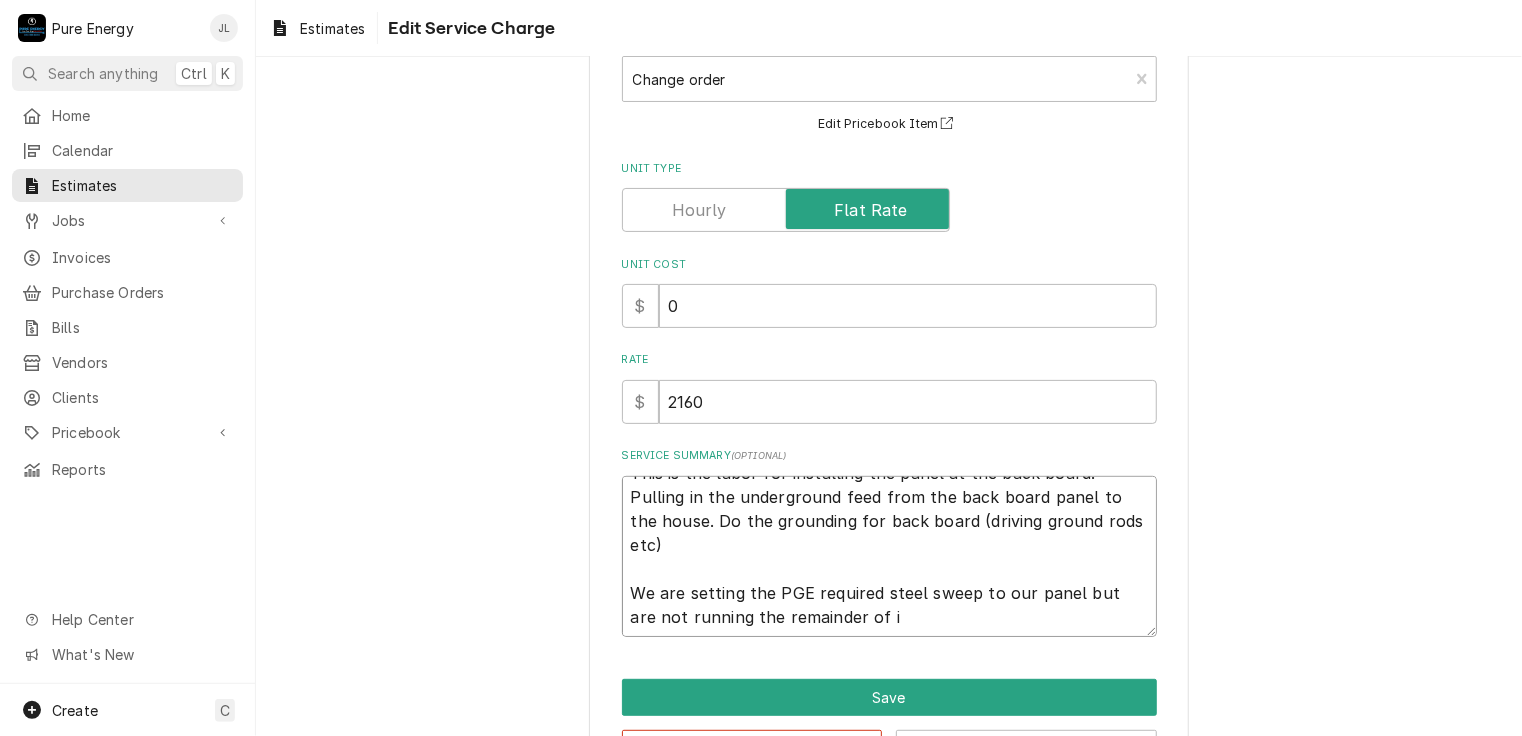 type on "x" 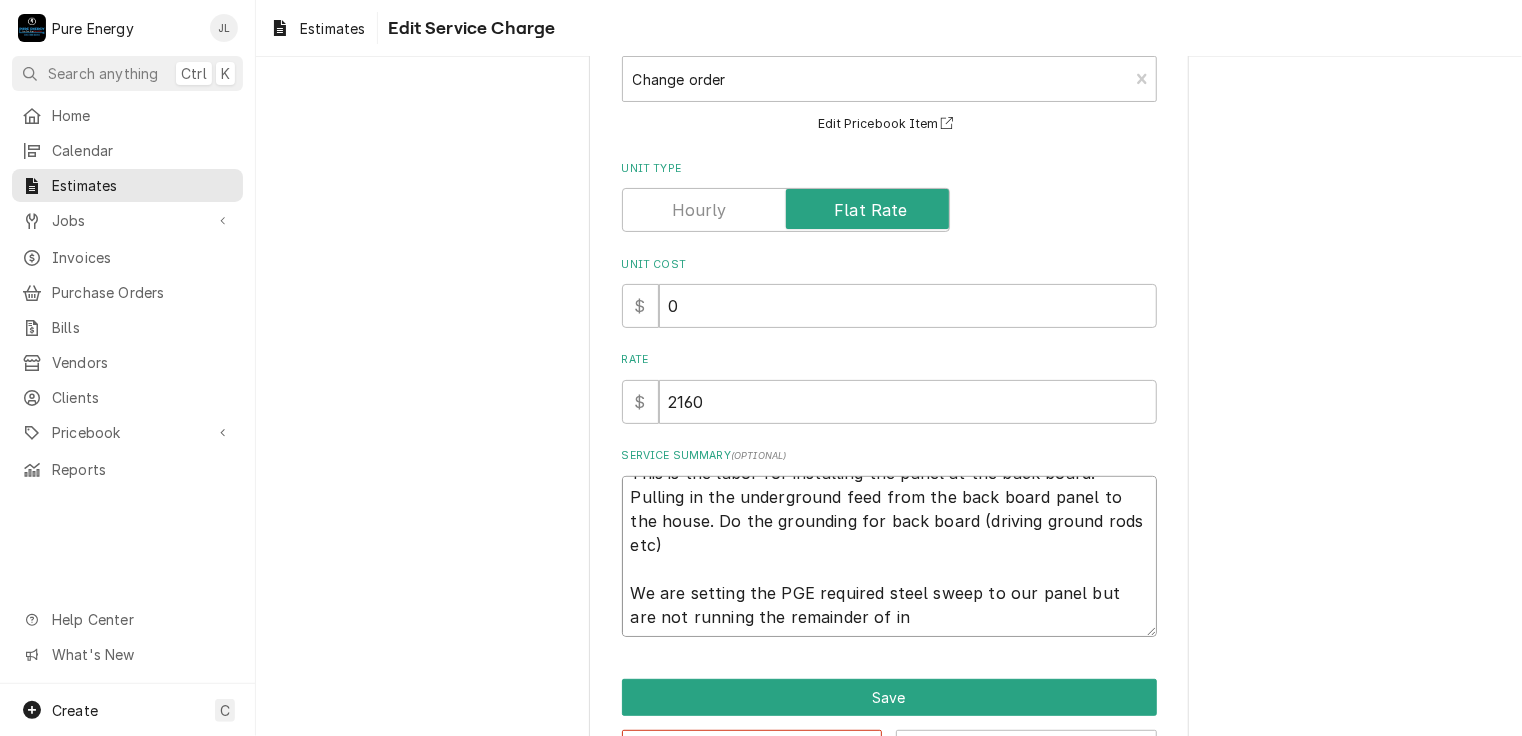type on "x" 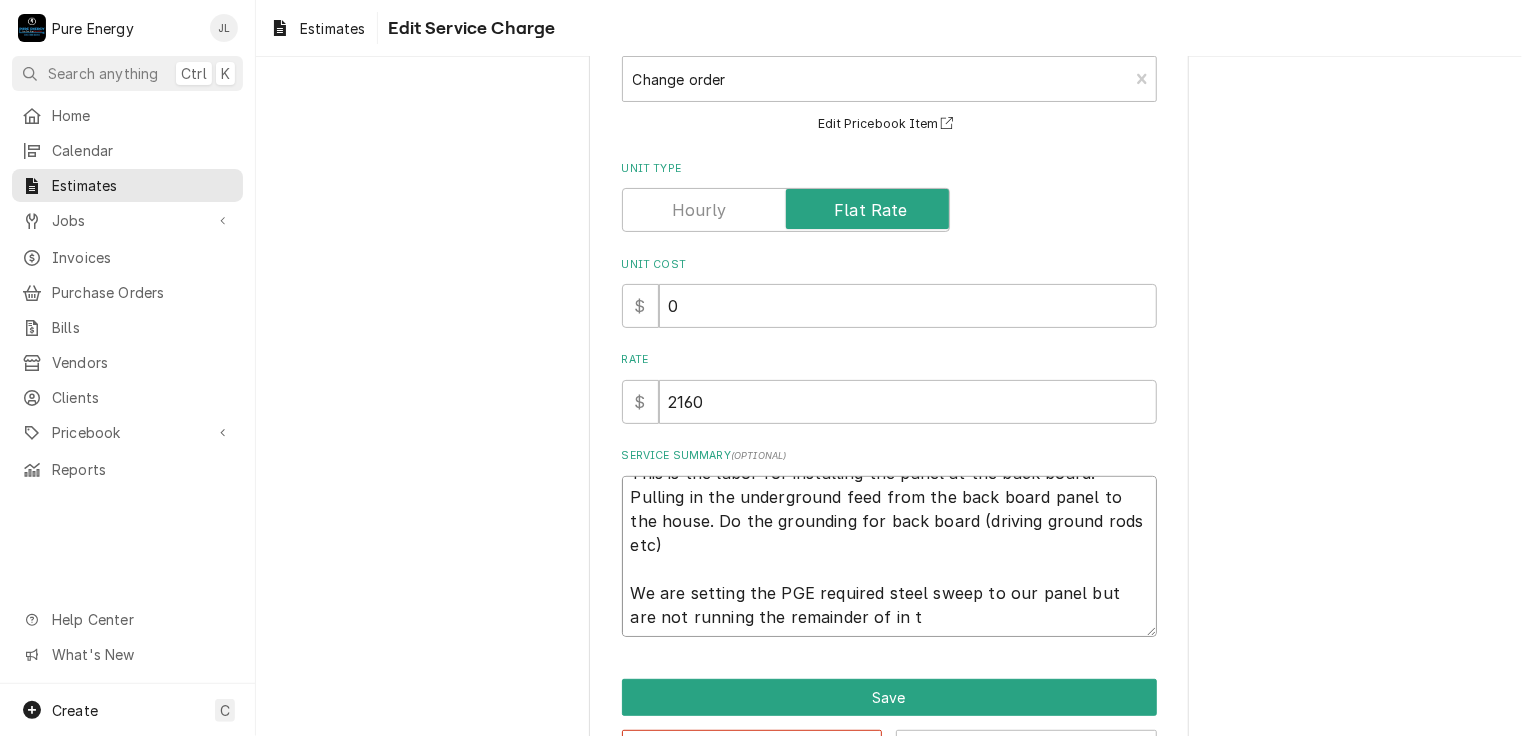 type on "x" 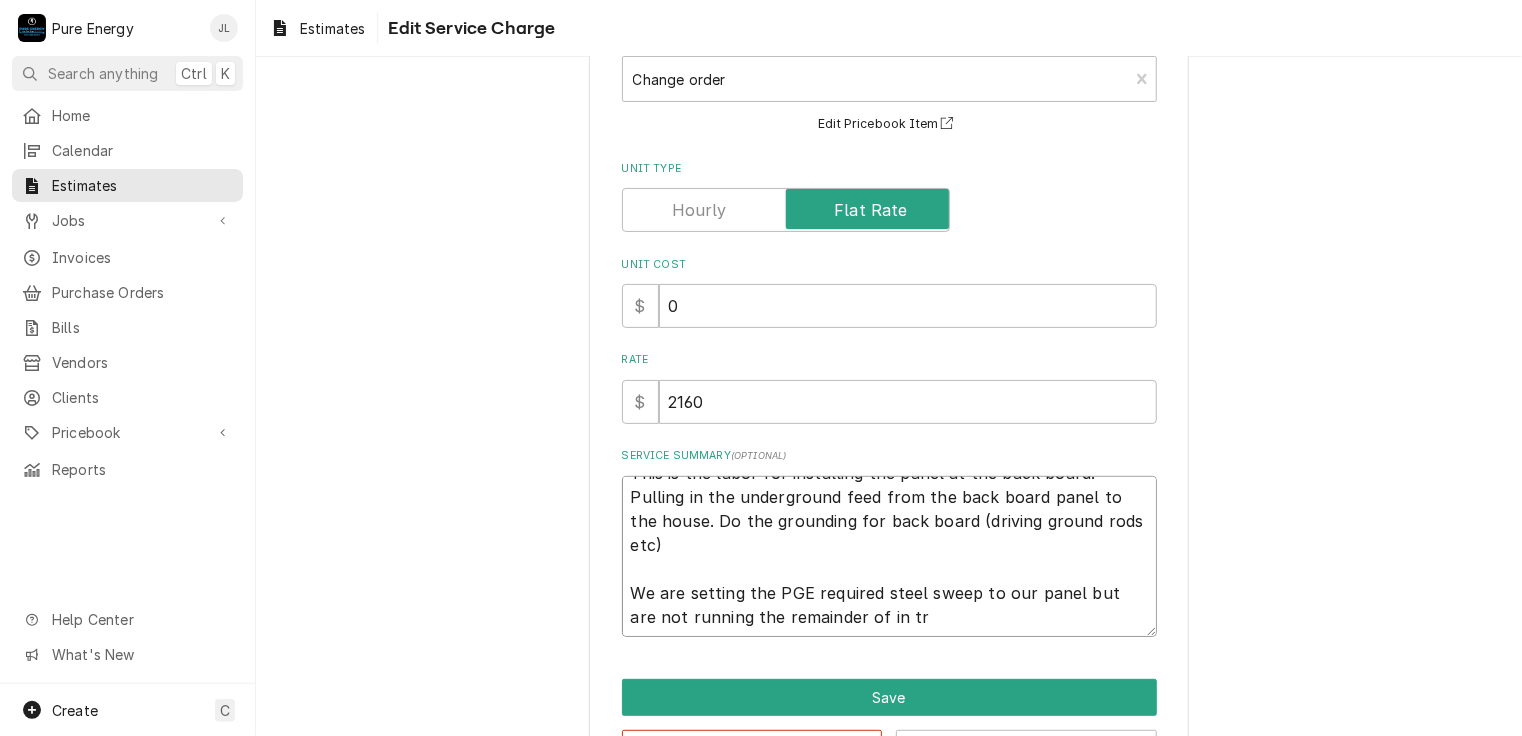 type on "x" 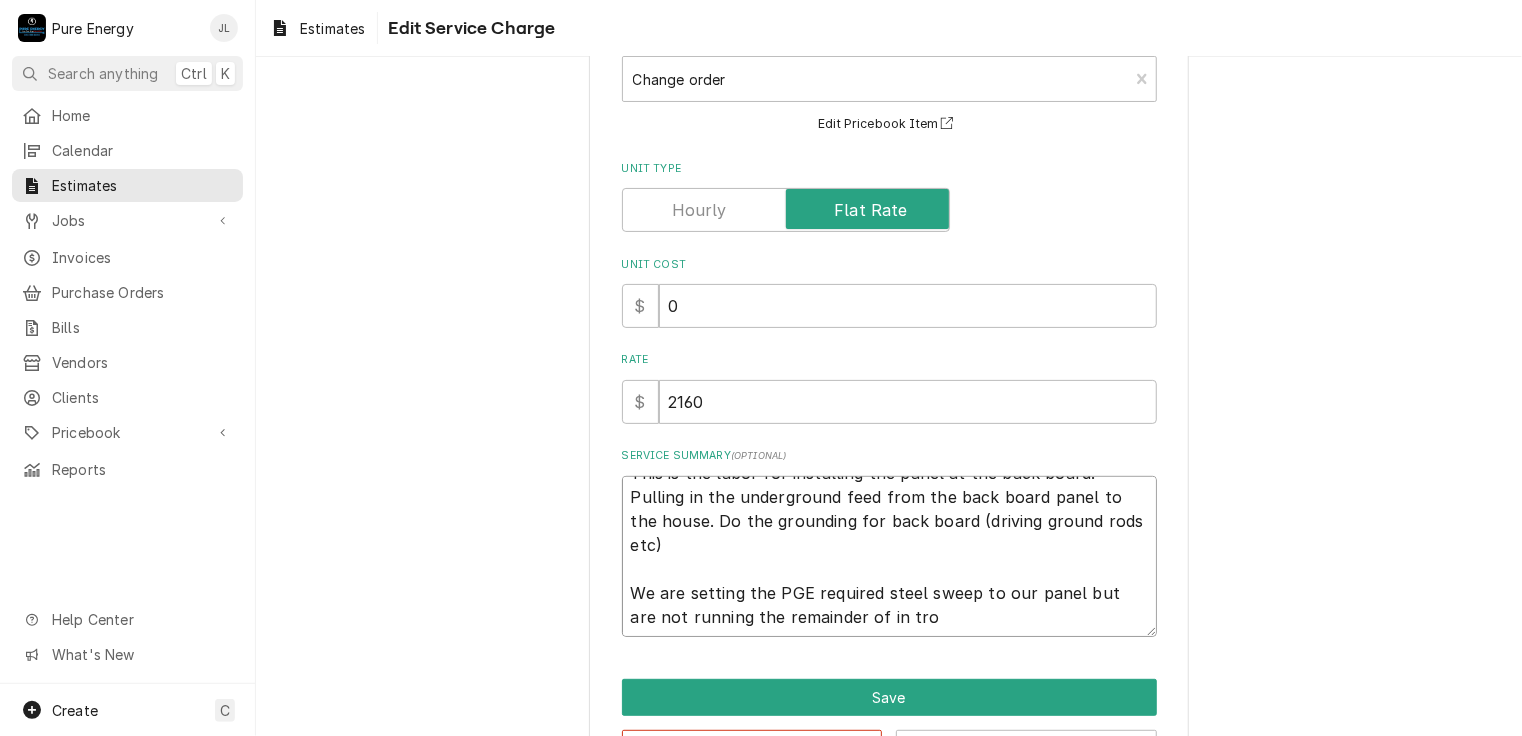 type on "x" 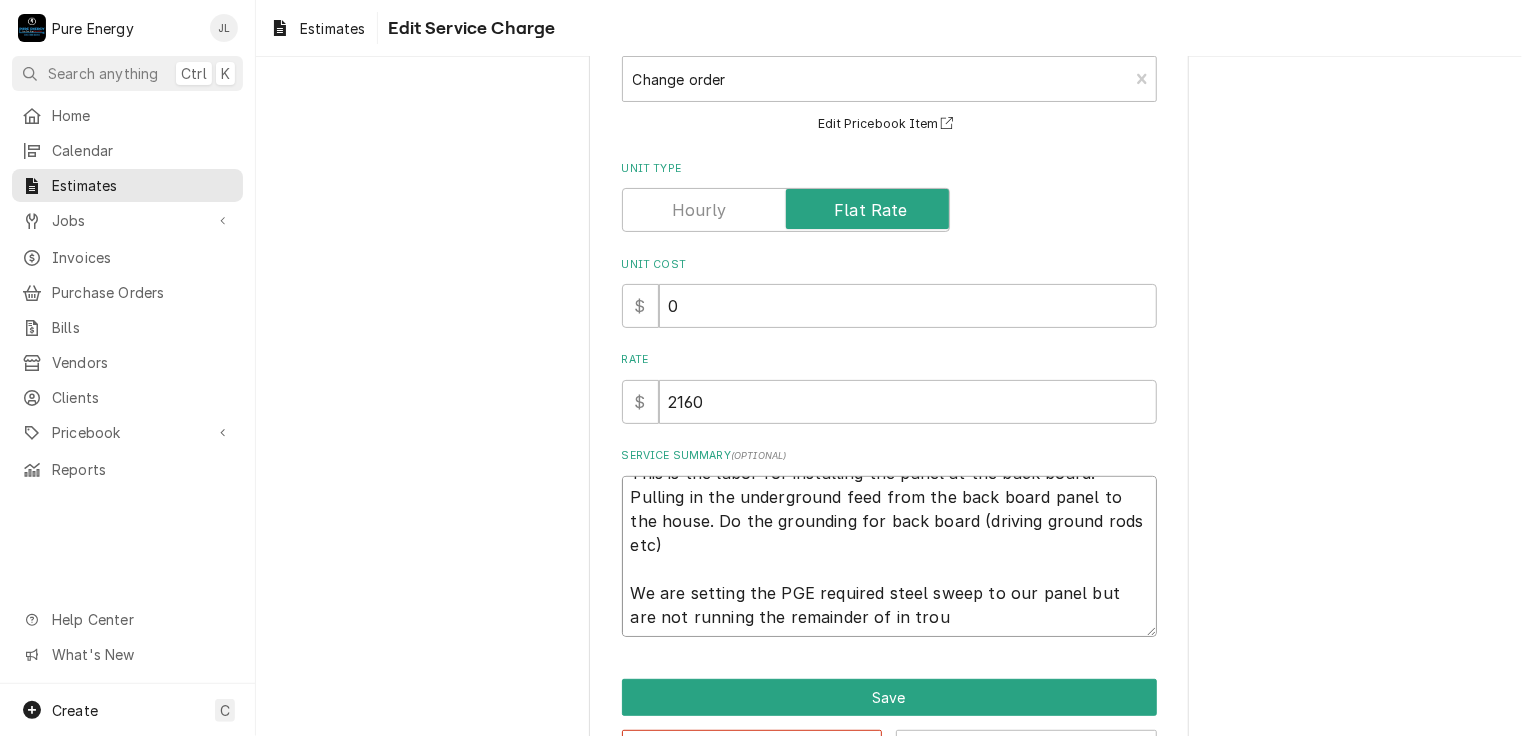 type on "x" 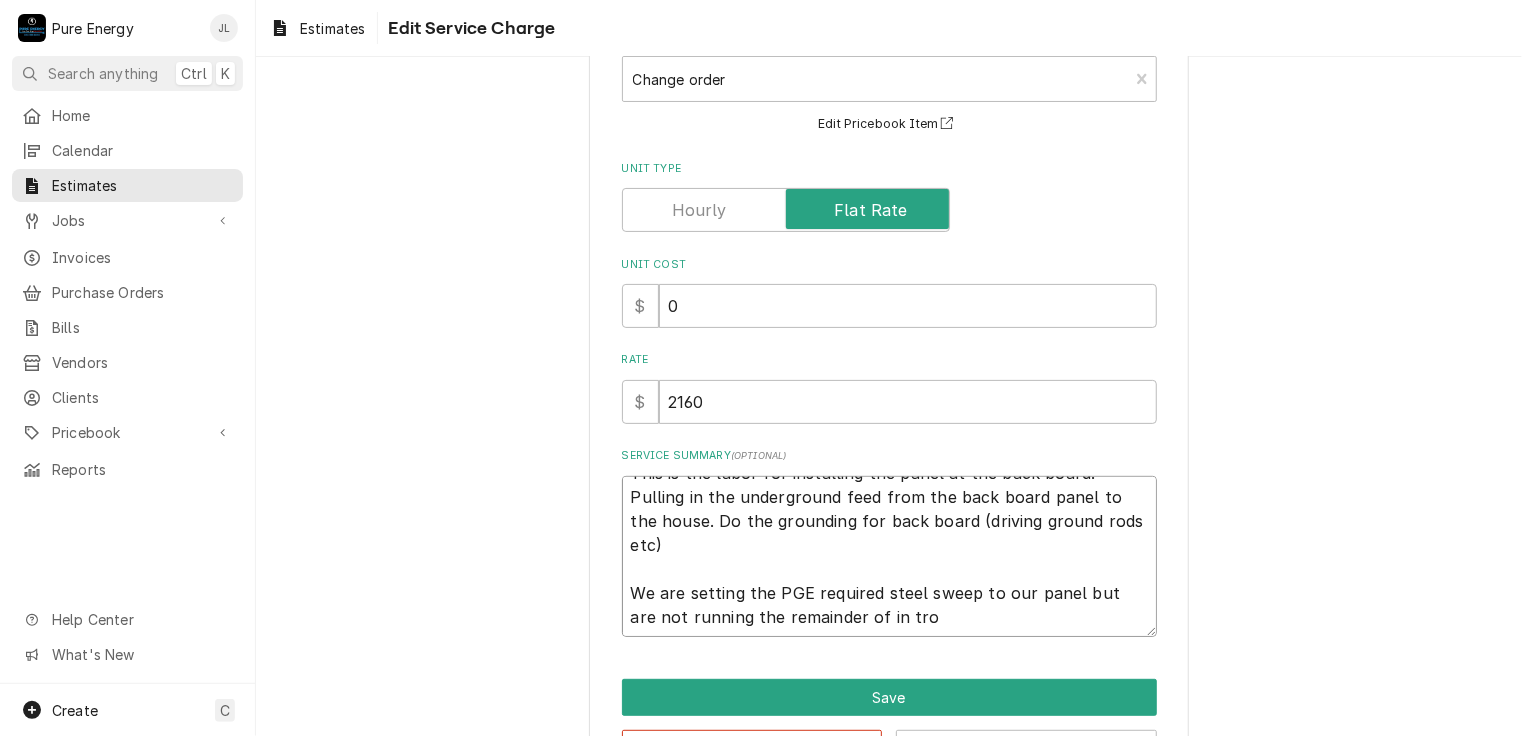 type on "x" 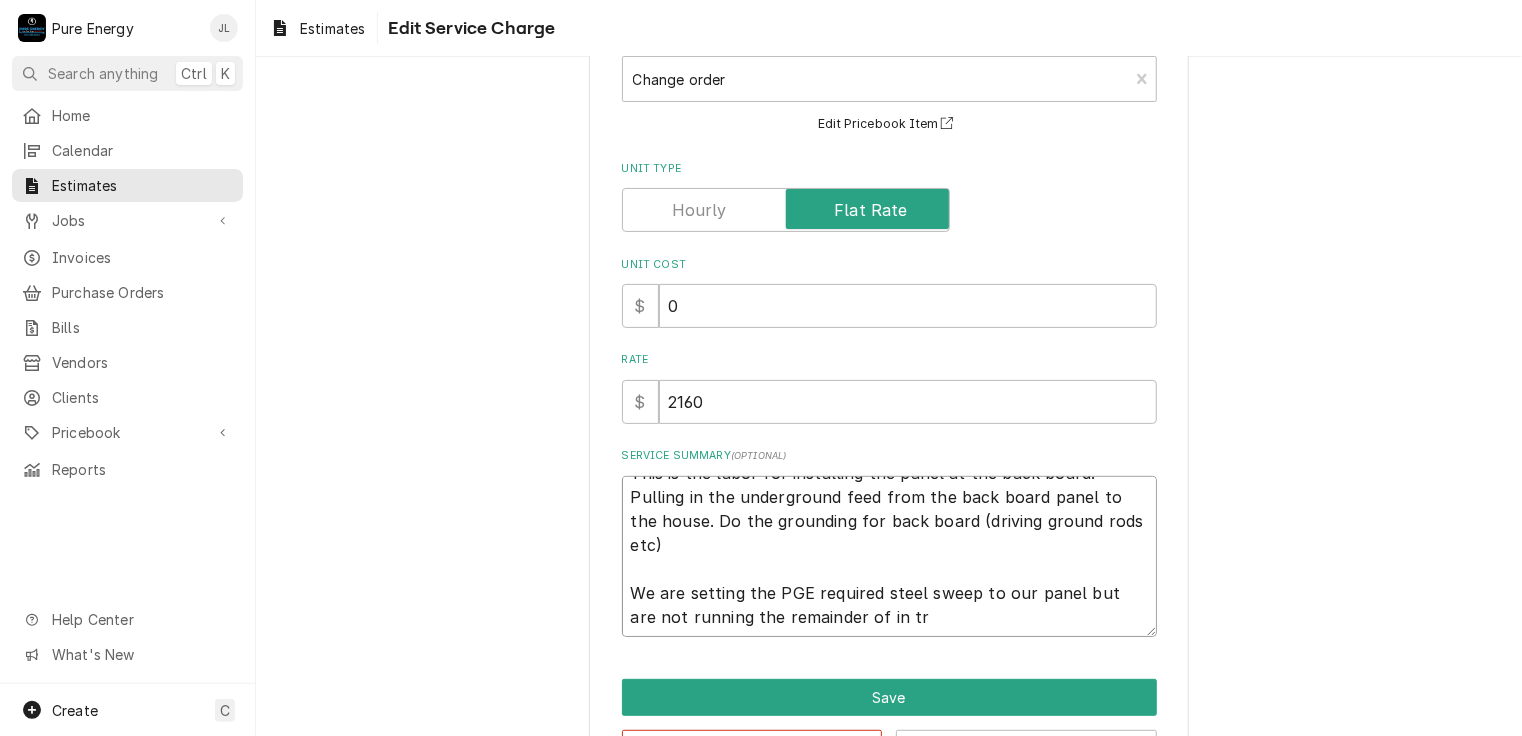 type on "x" 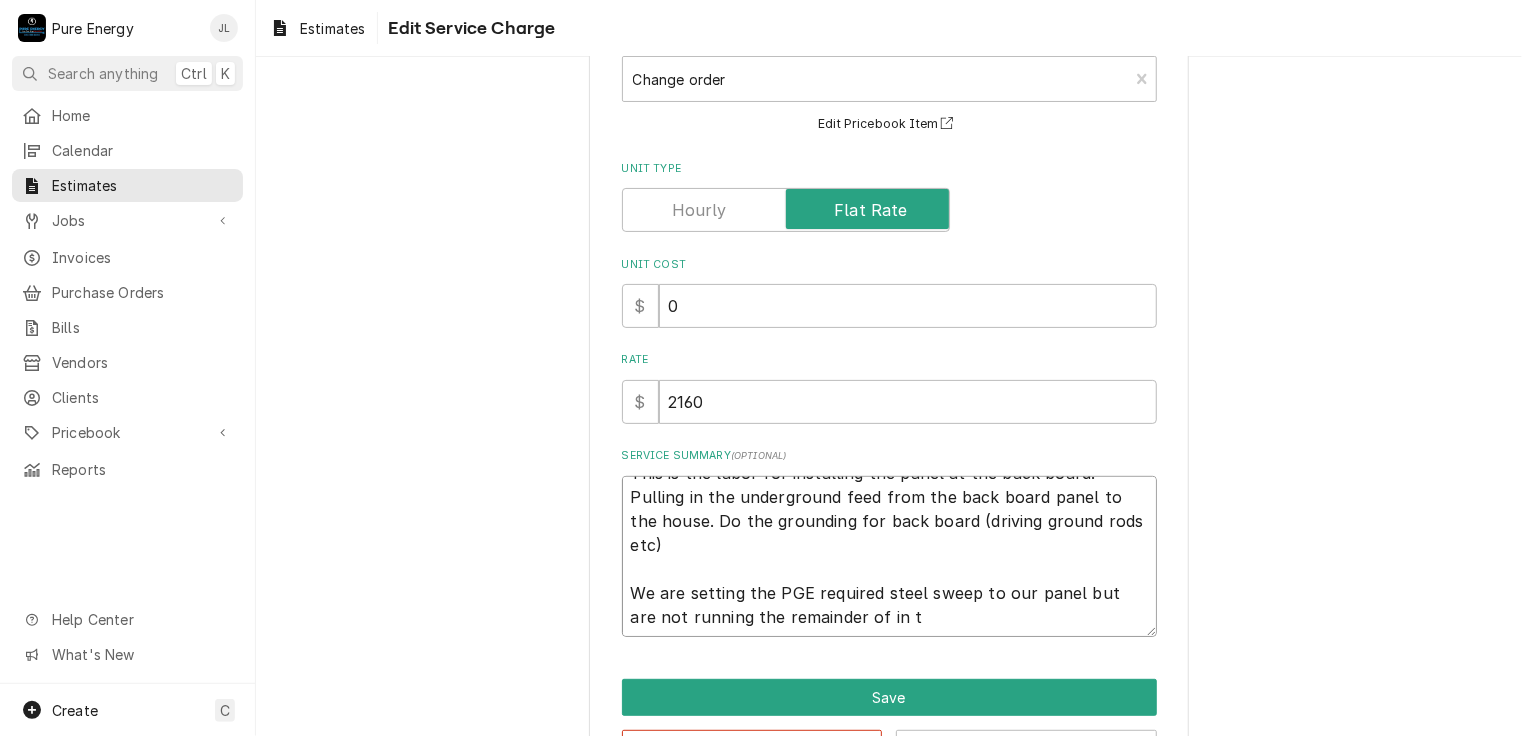type on "x" 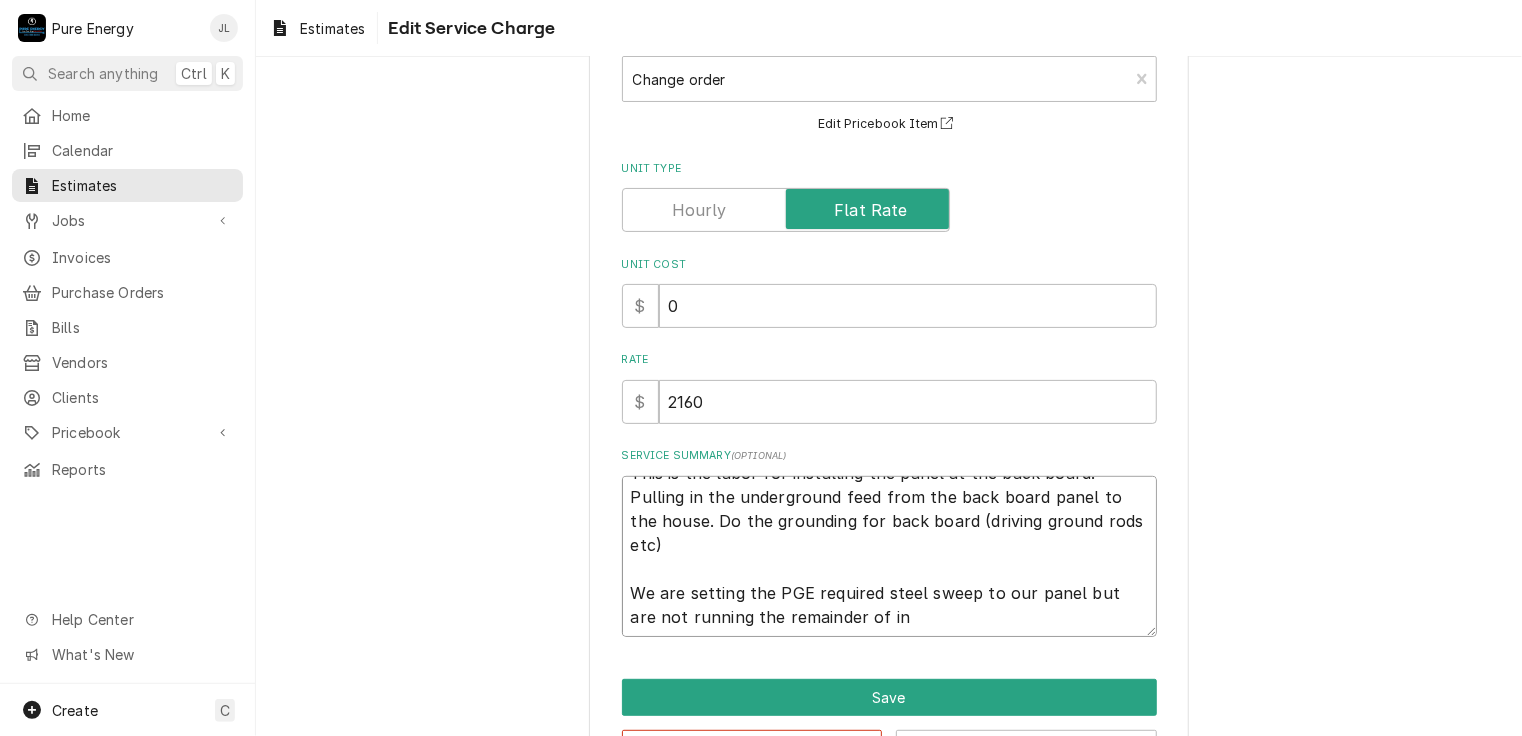 type on "x" 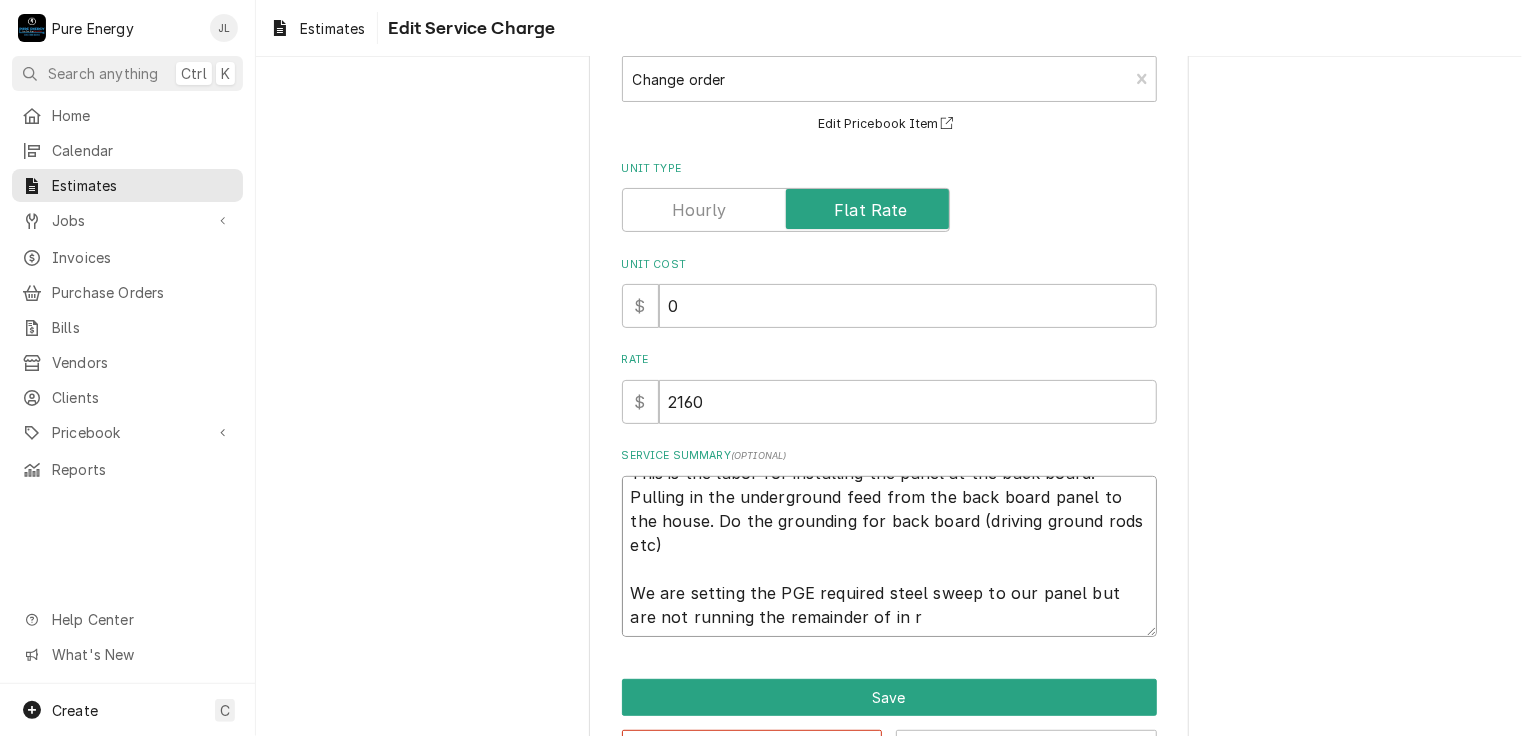 type on "x" 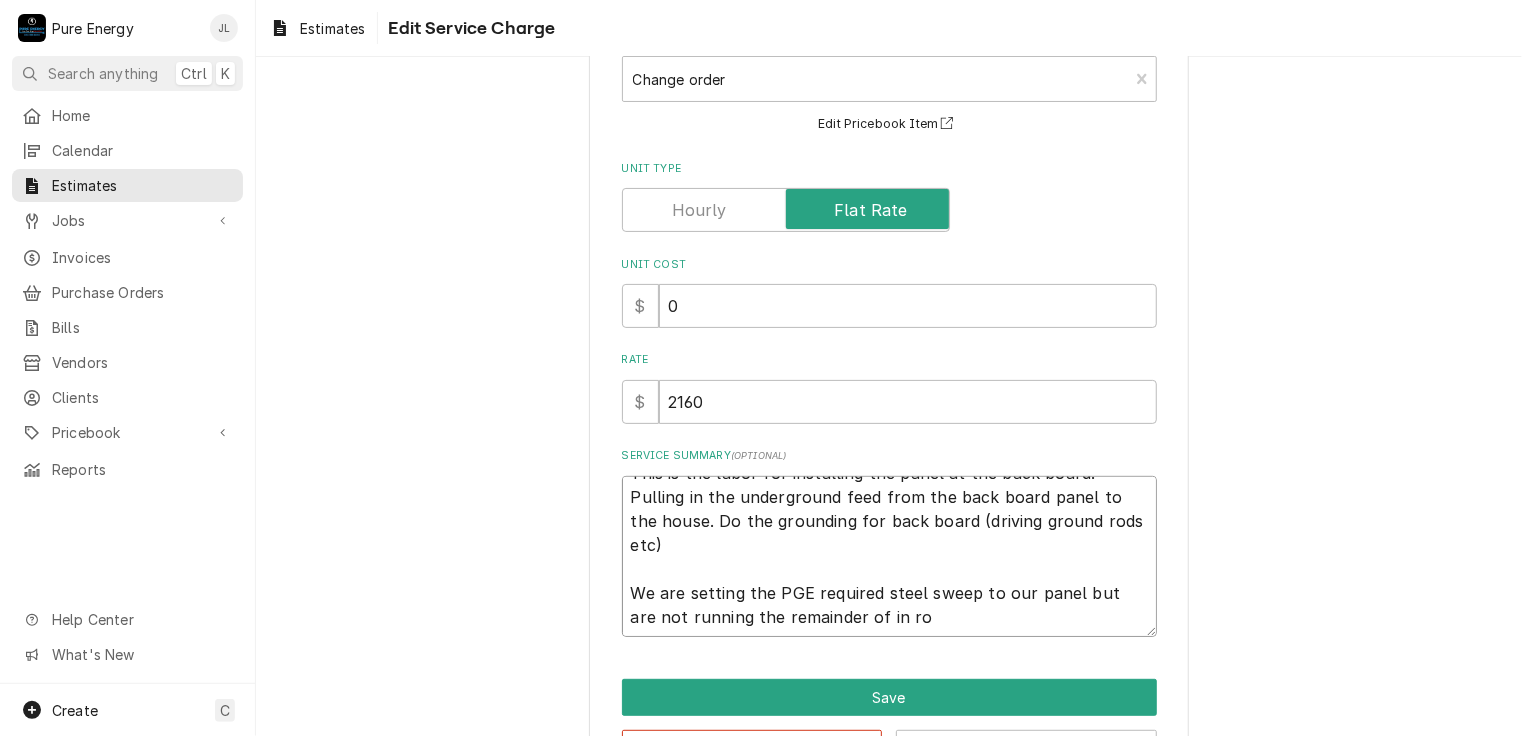 type 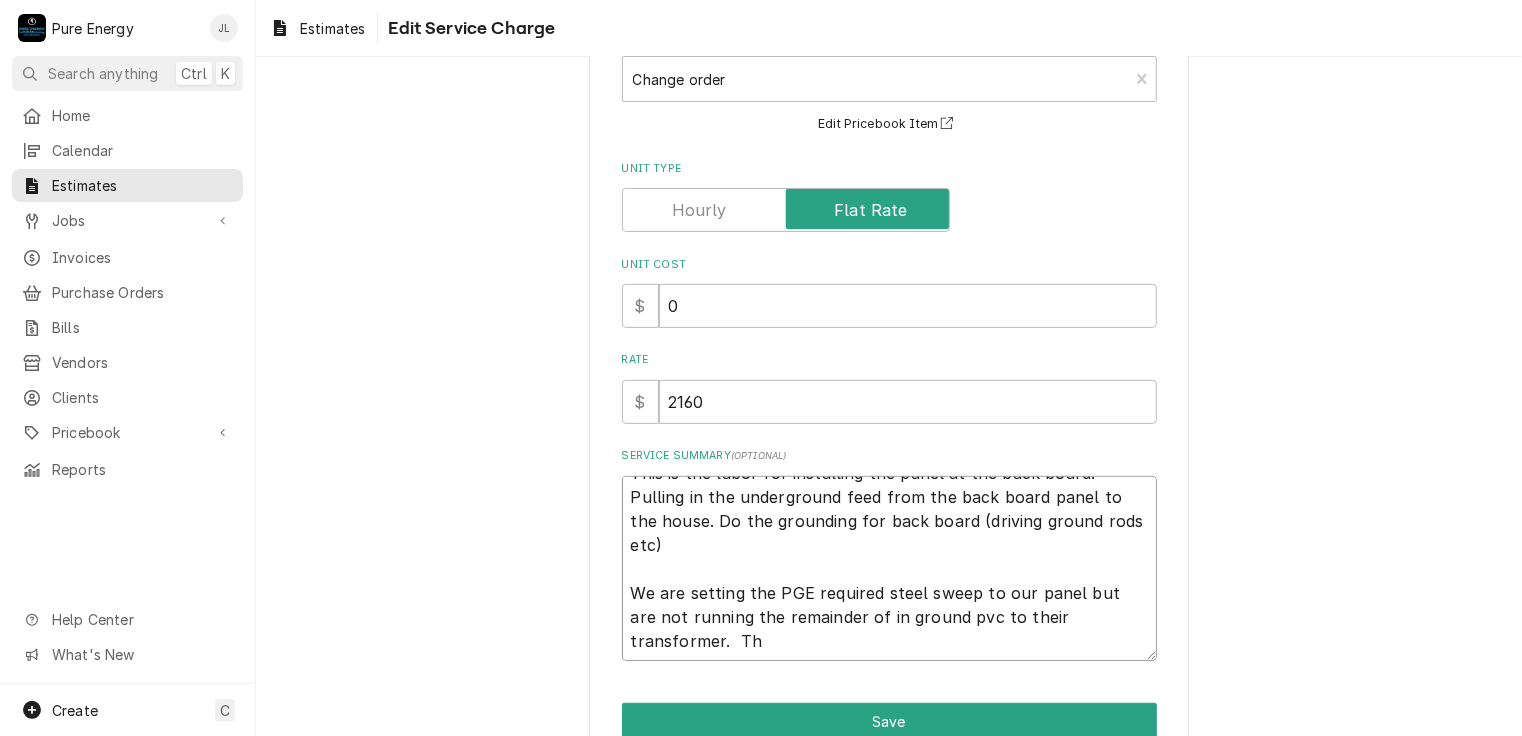 scroll, scrollTop: 24, scrollLeft: 0, axis: vertical 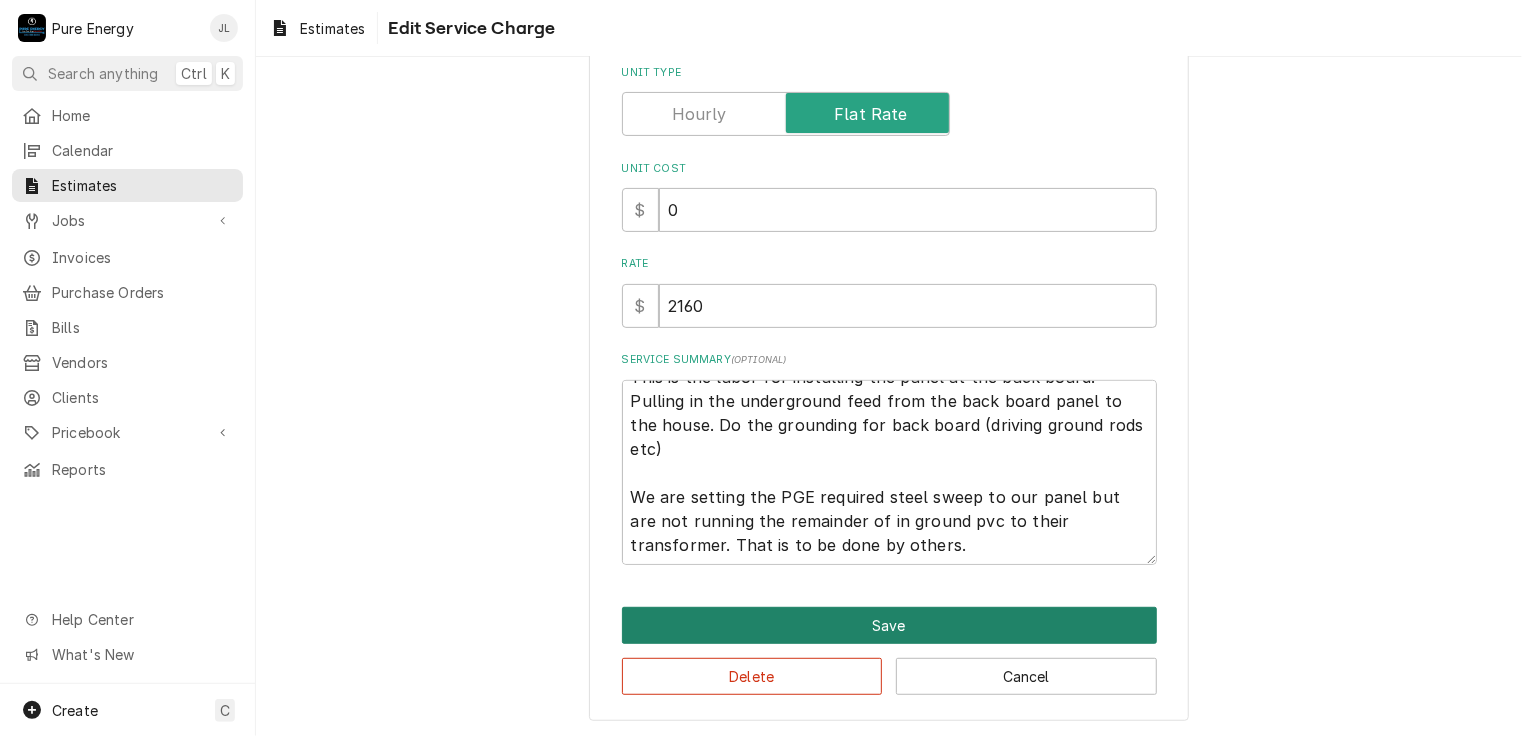 click on "Save" at bounding box center [889, 625] 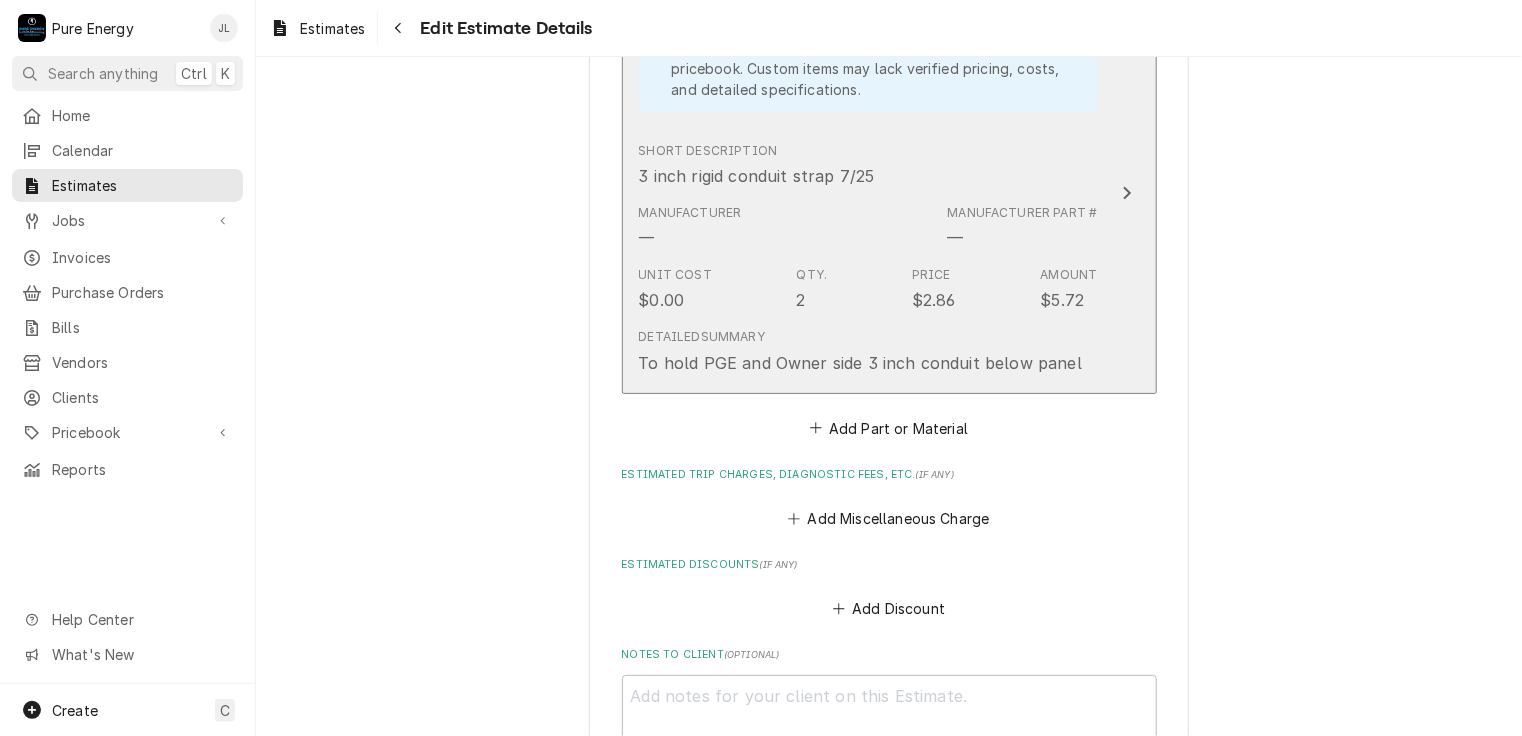 scroll, scrollTop: 6298, scrollLeft: 0, axis: vertical 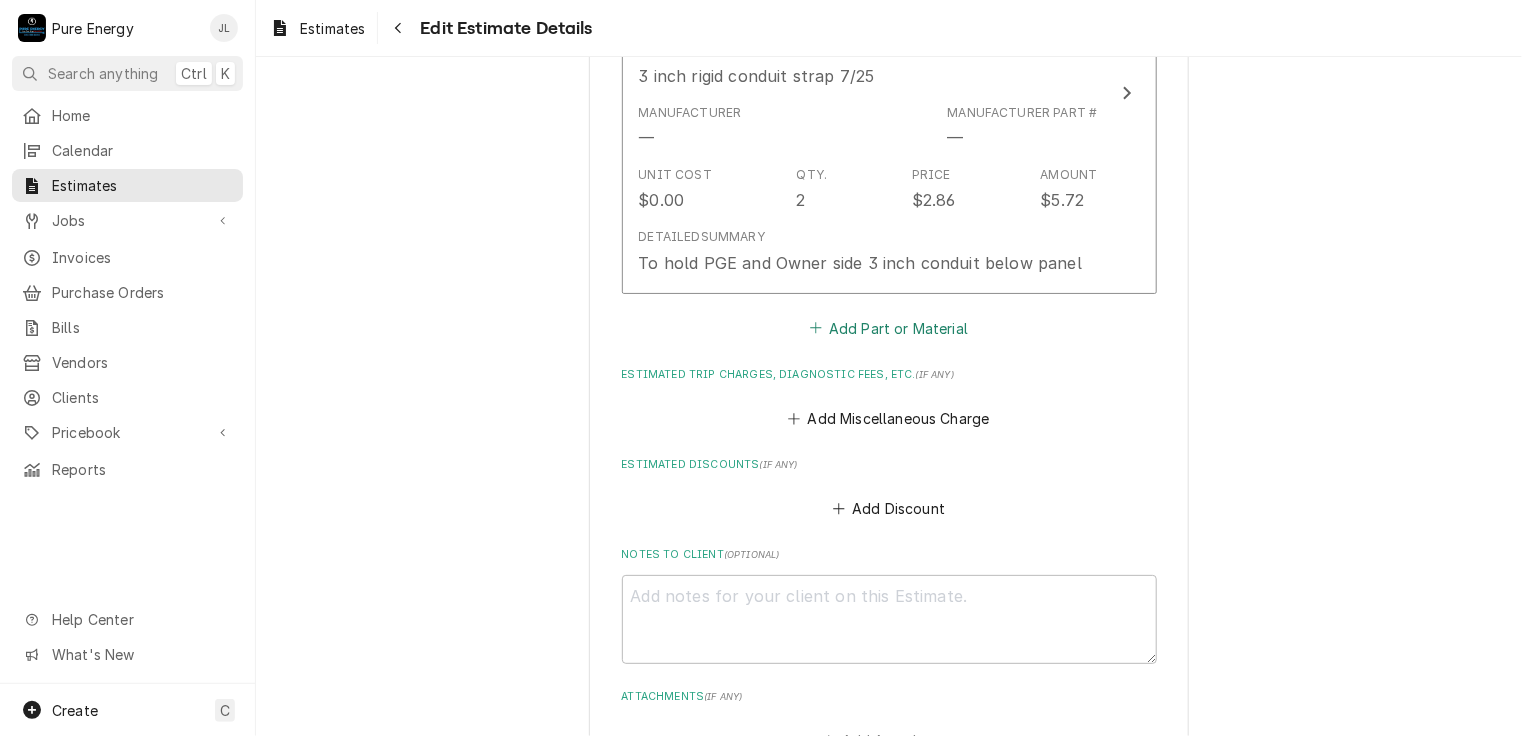 click on "Add Part or Material" at bounding box center (888, 328) 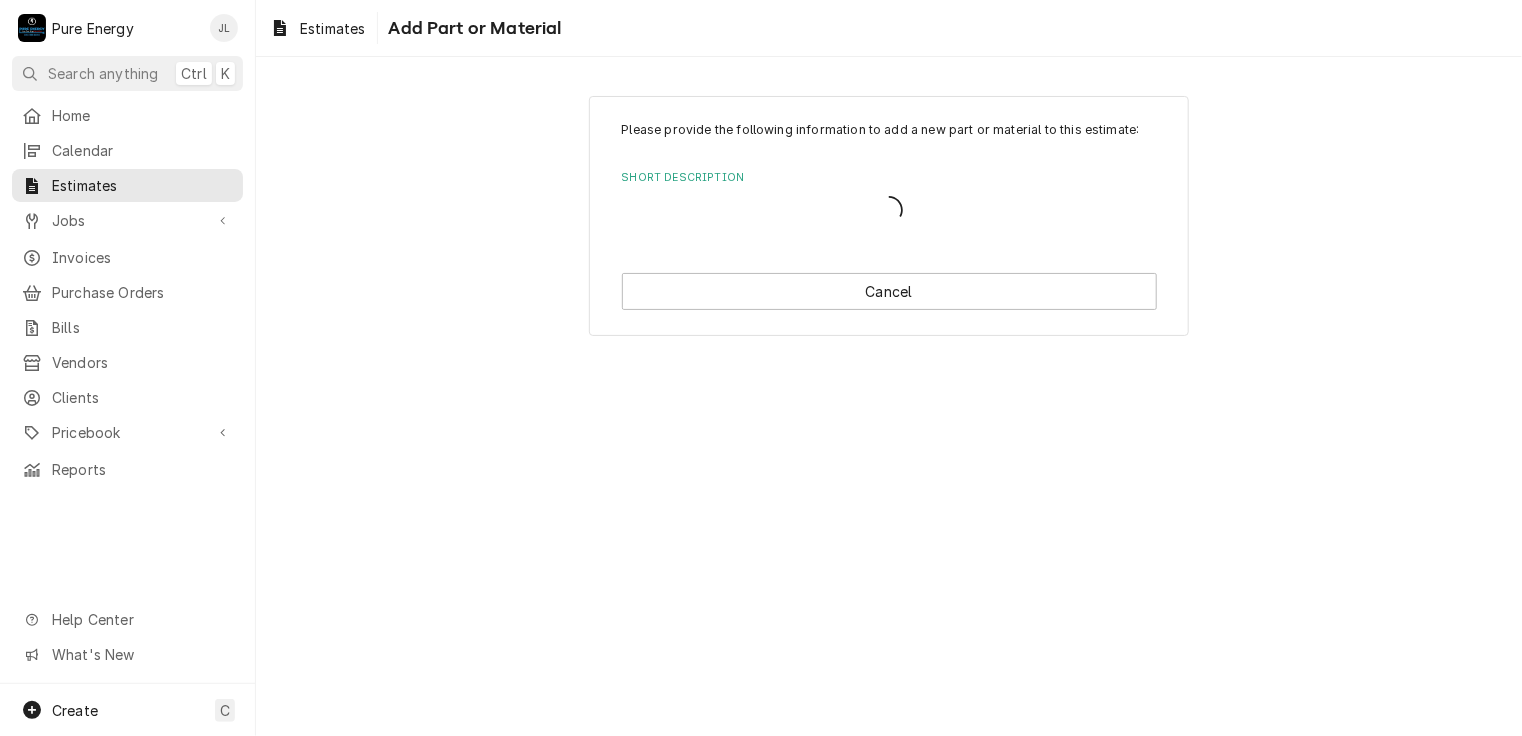 scroll, scrollTop: 0, scrollLeft: 0, axis: both 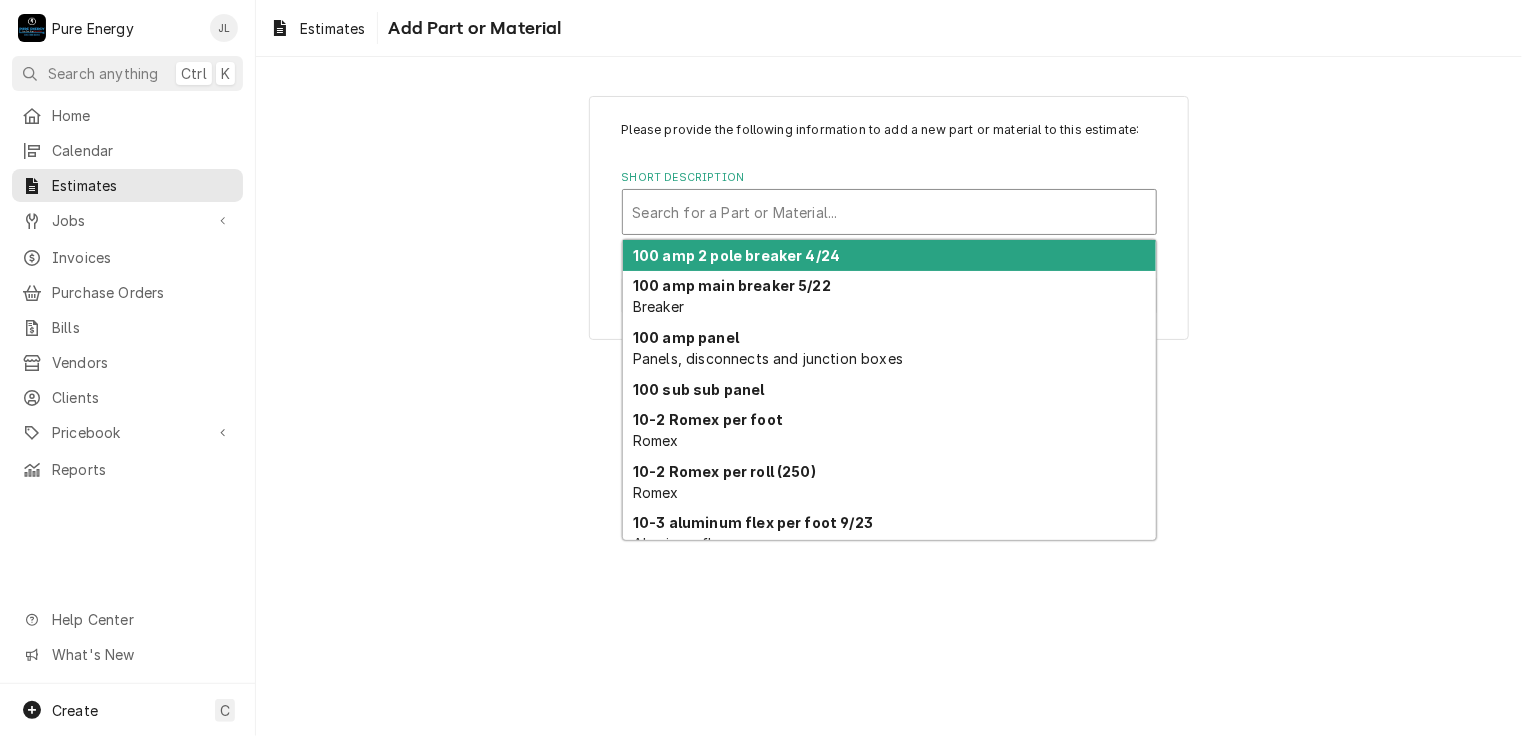 click at bounding box center [889, 212] 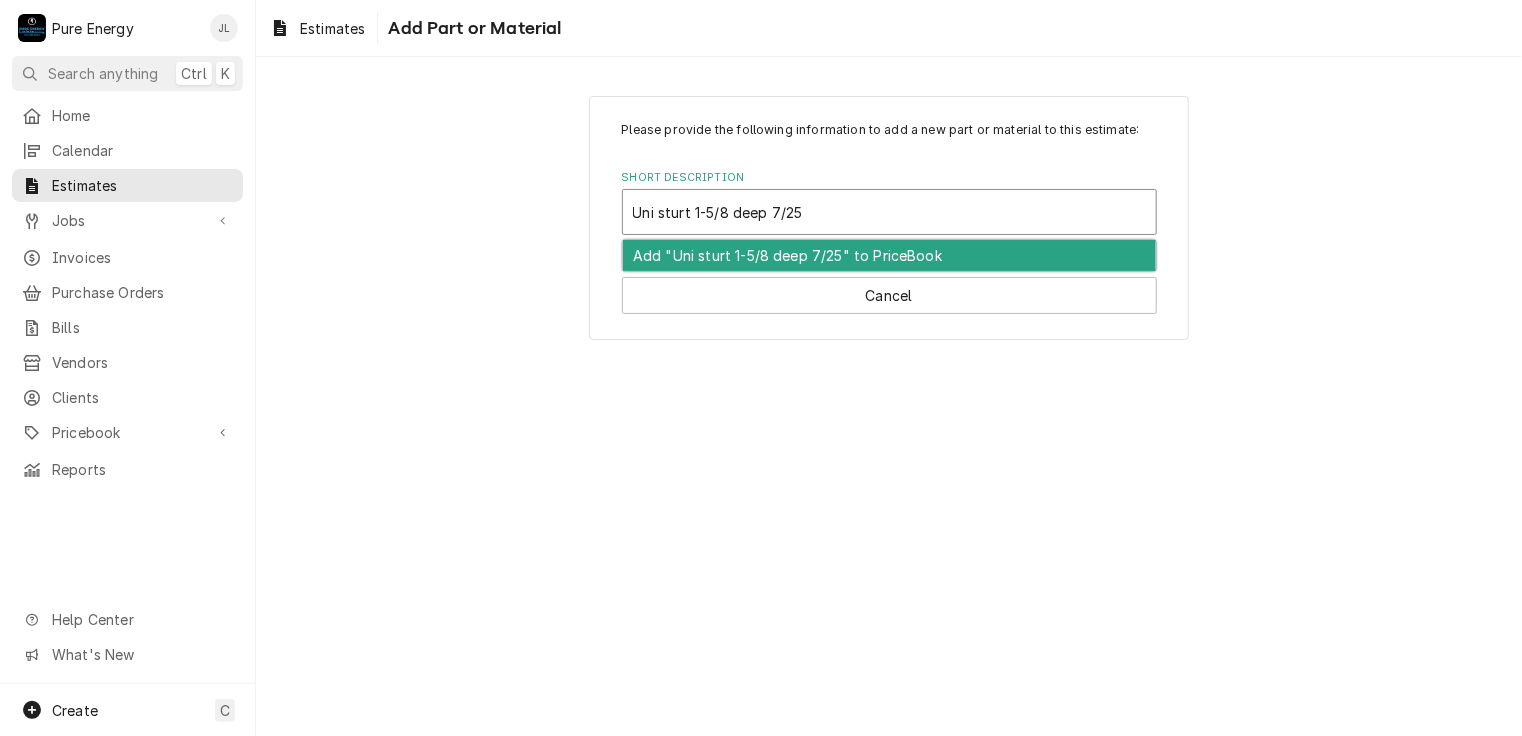 click on "Add "Uni sturt 1-5/8 deep 7/25" to PriceBook" at bounding box center [889, 255] 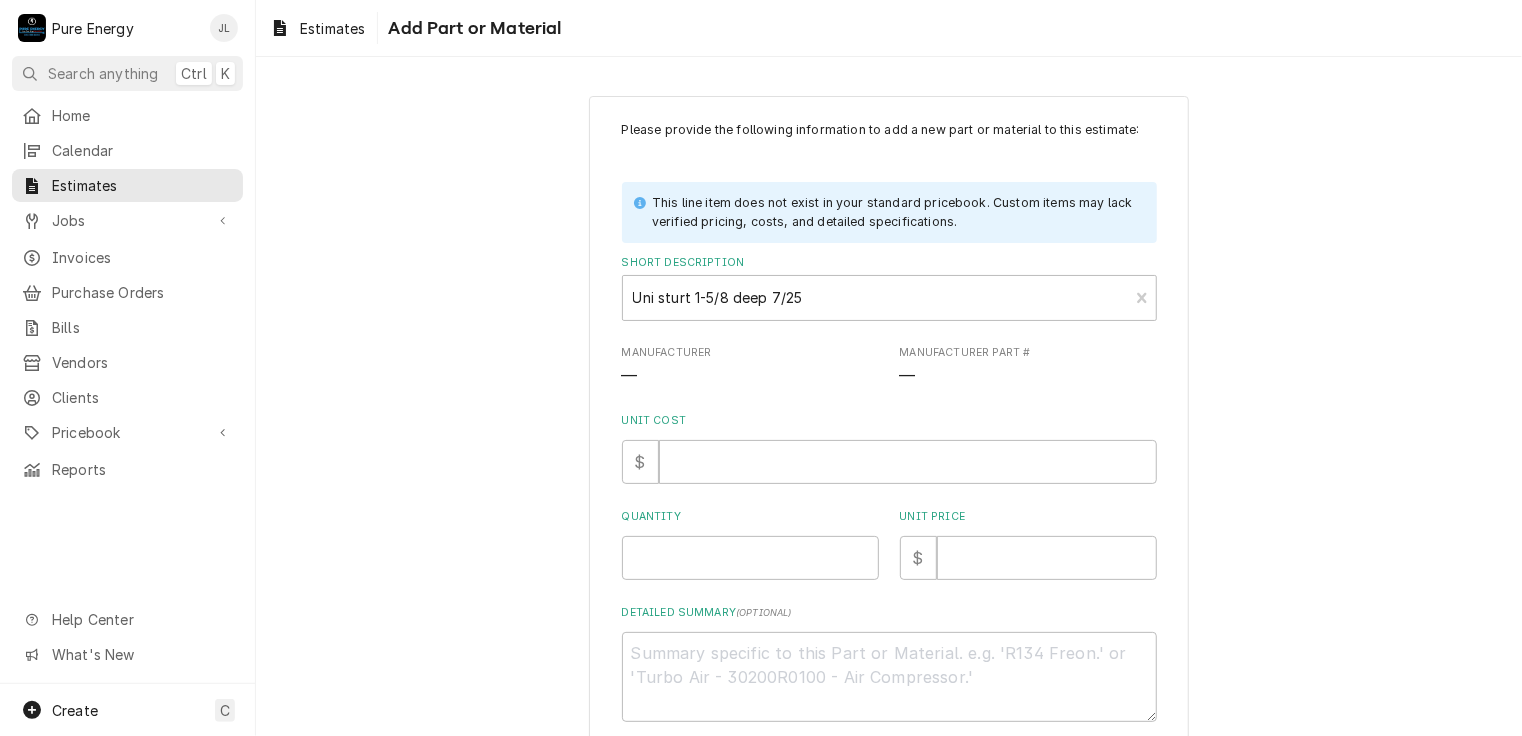 scroll, scrollTop: 106, scrollLeft: 0, axis: vertical 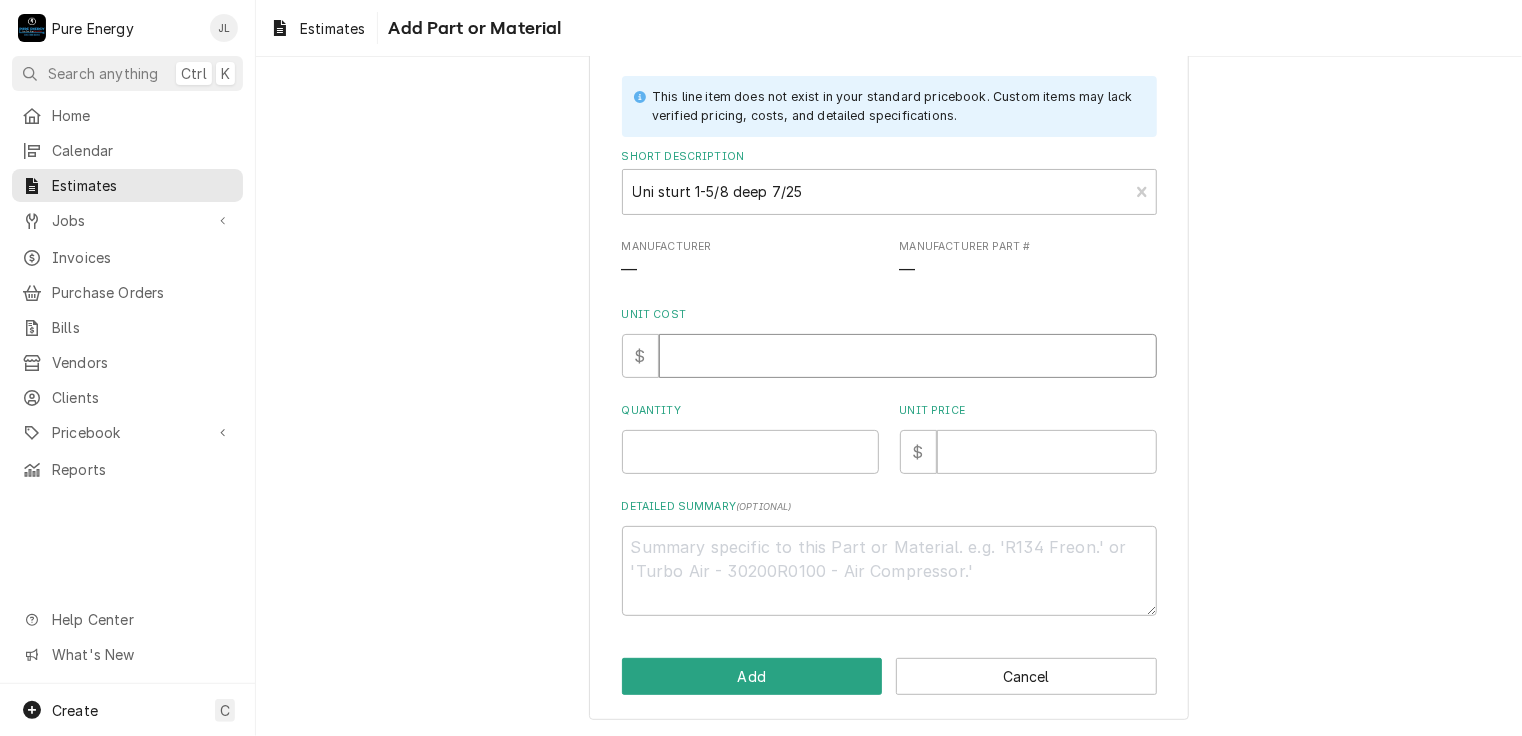click on "Unit Cost" at bounding box center [908, 356] 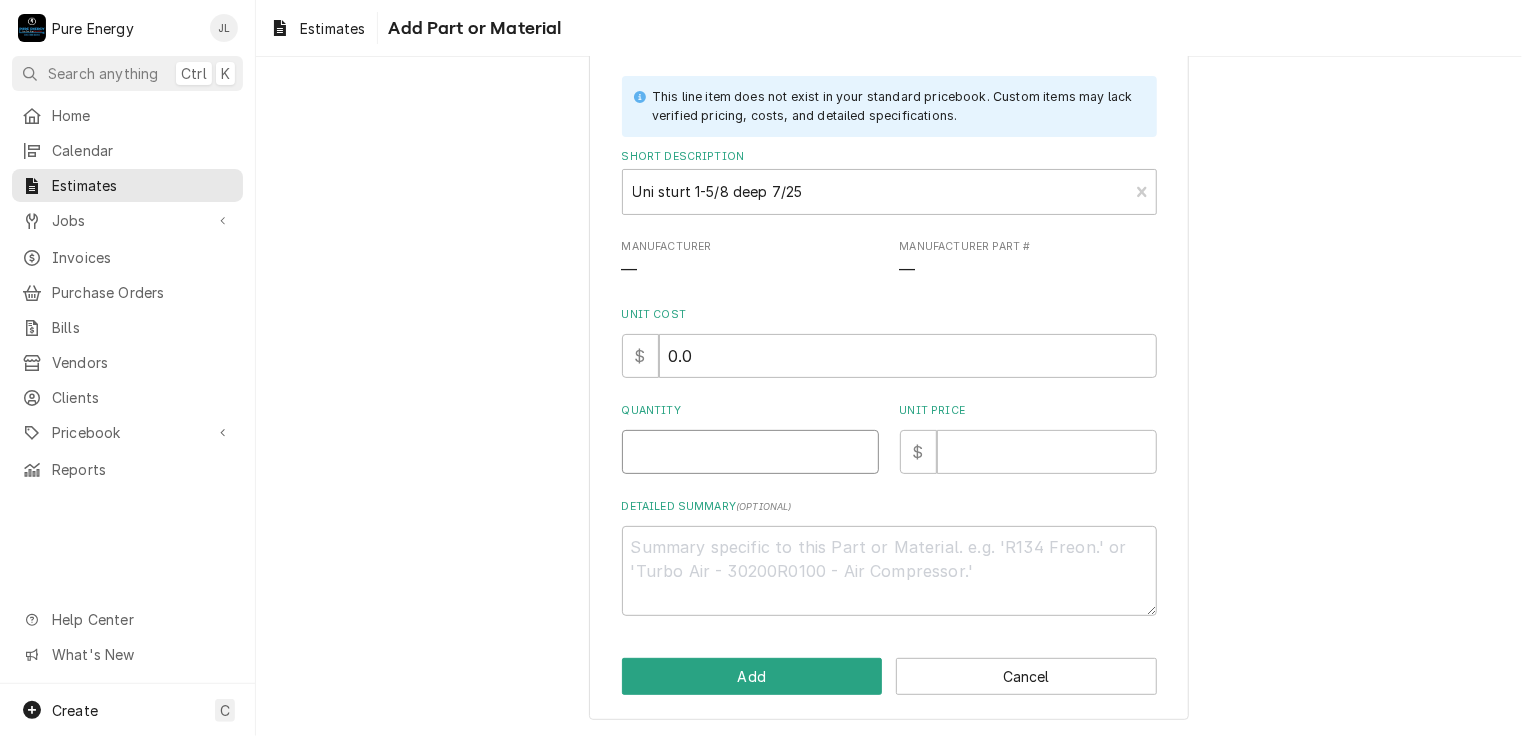 click on "Quantity" at bounding box center [750, 452] 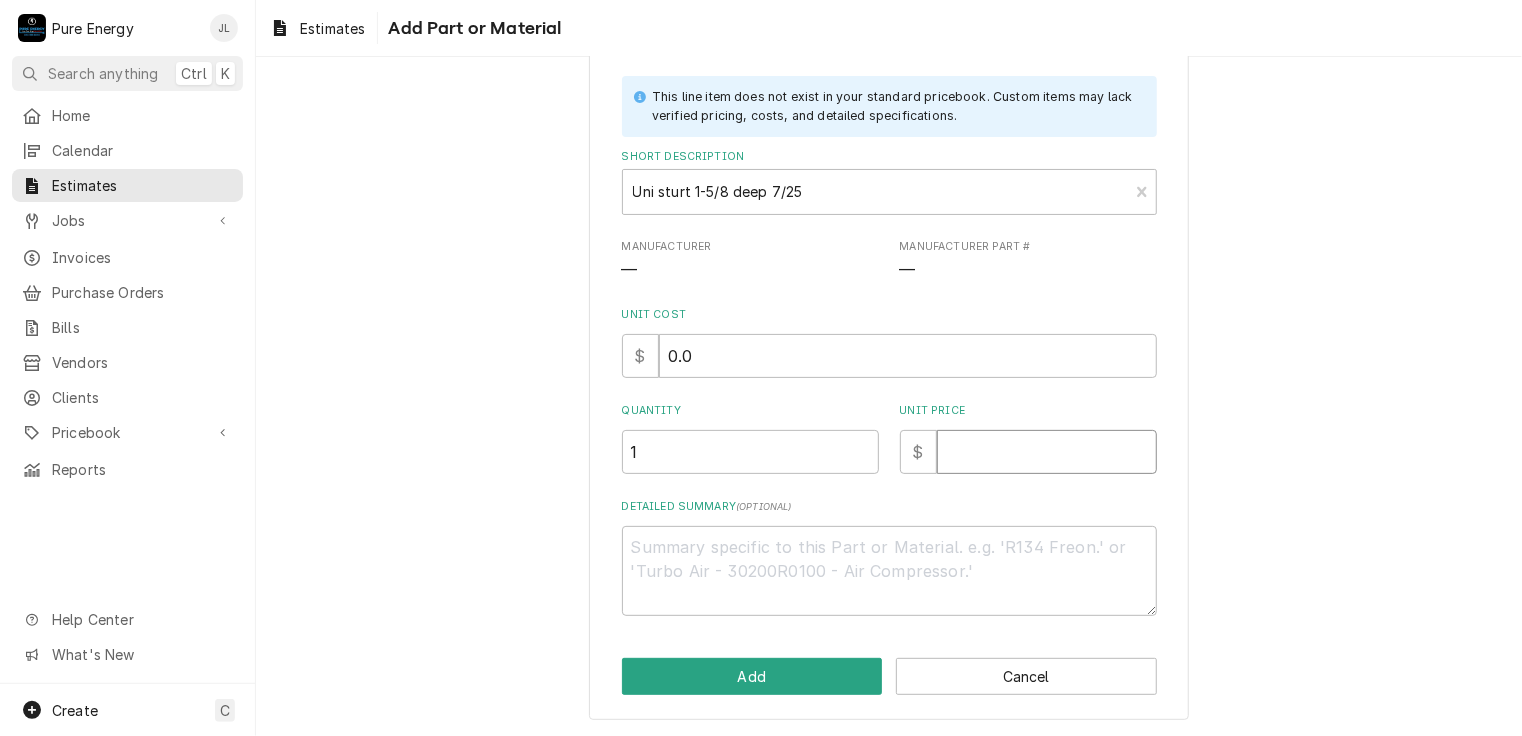 click on "Unit Price" at bounding box center (1047, 452) 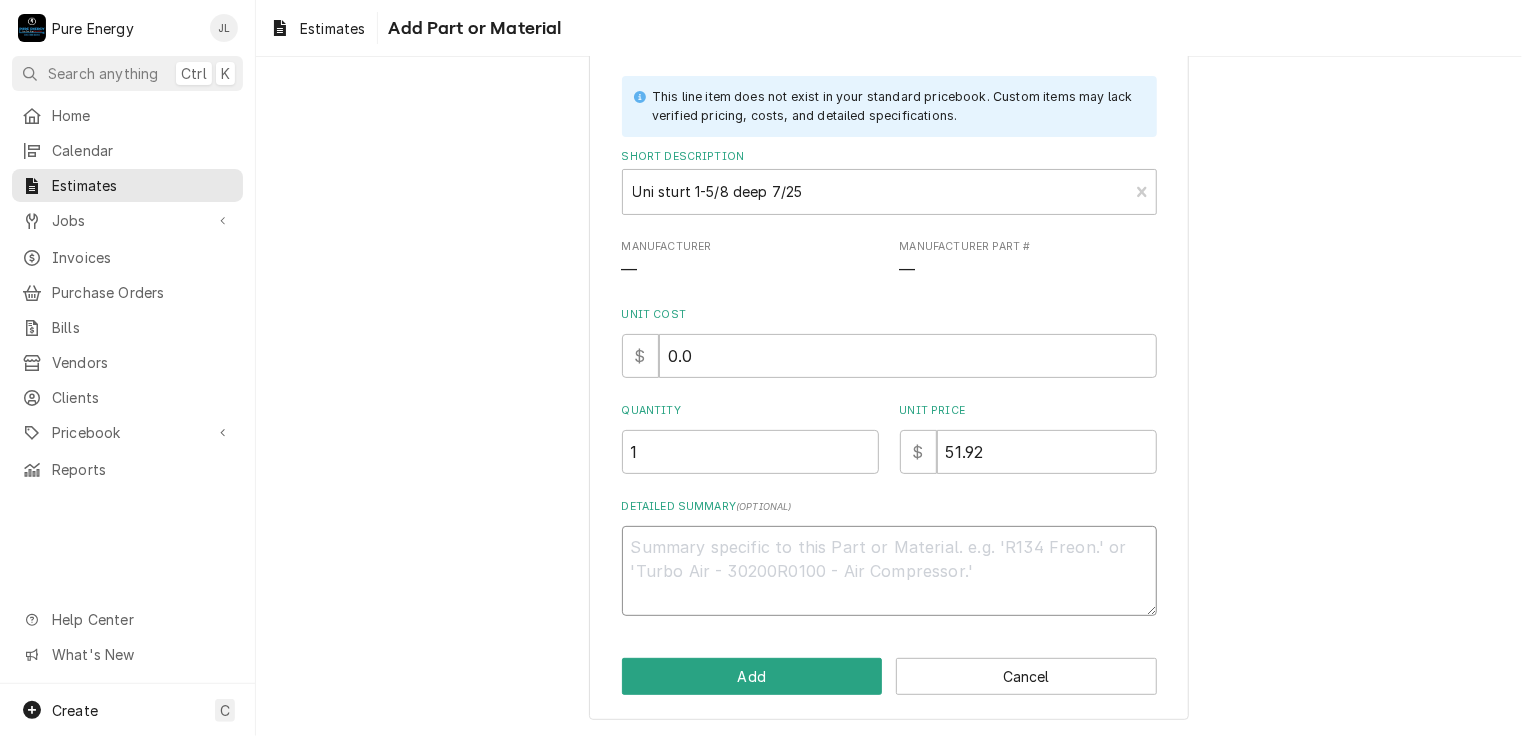 click on "Detailed Summary  ( optional )" at bounding box center (889, 571) 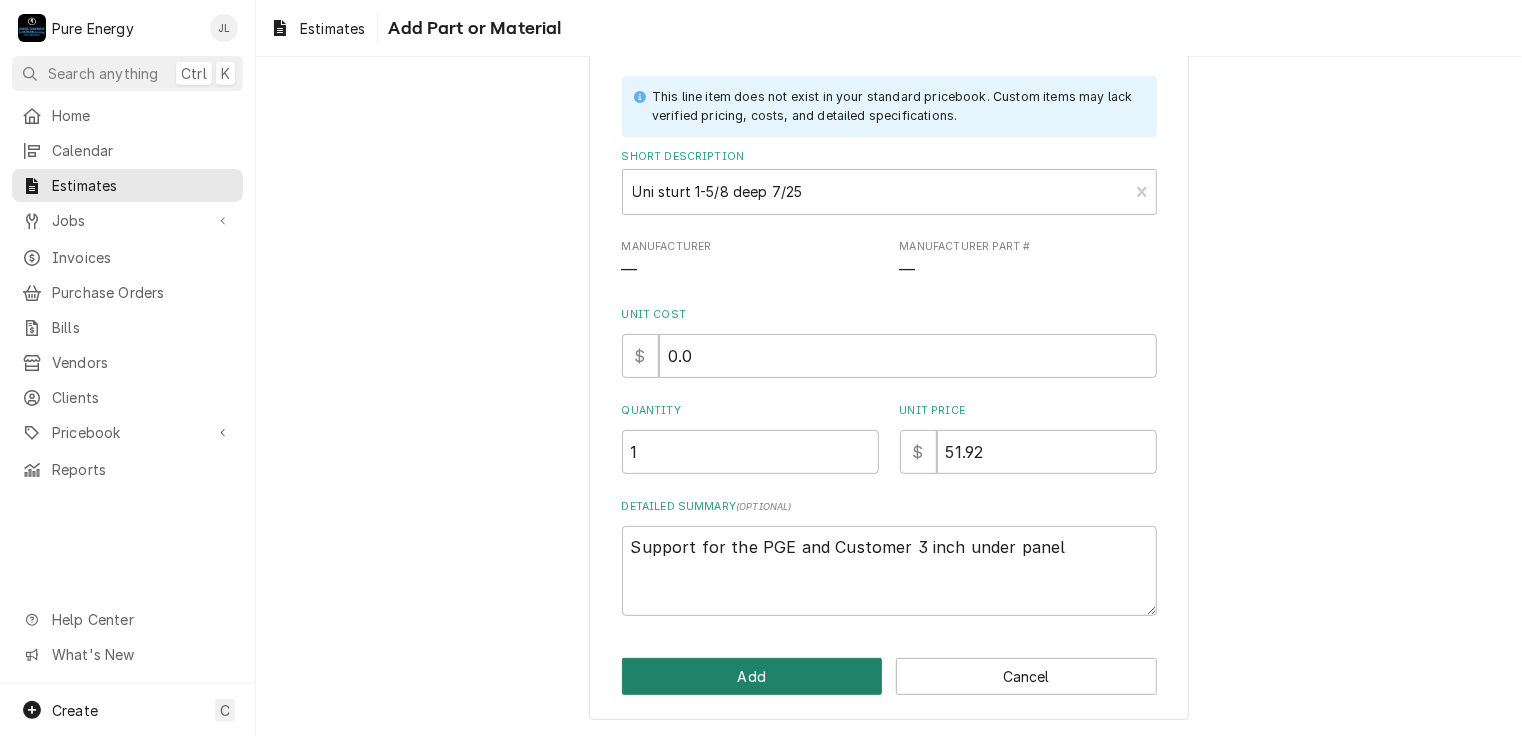 click on "Add" at bounding box center (752, 676) 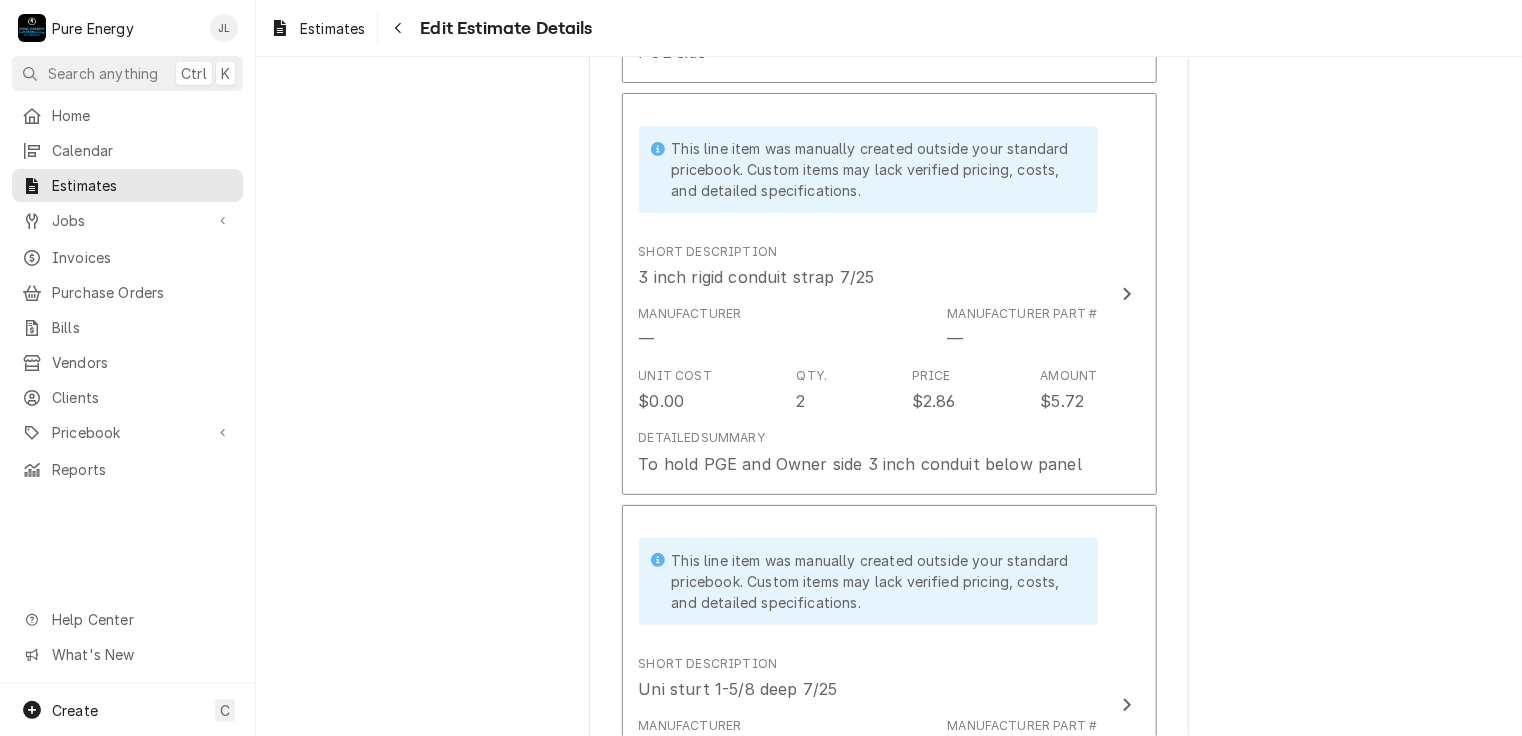scroll, scrollTop: 6597, scrollLeft: 0, axis: vertical 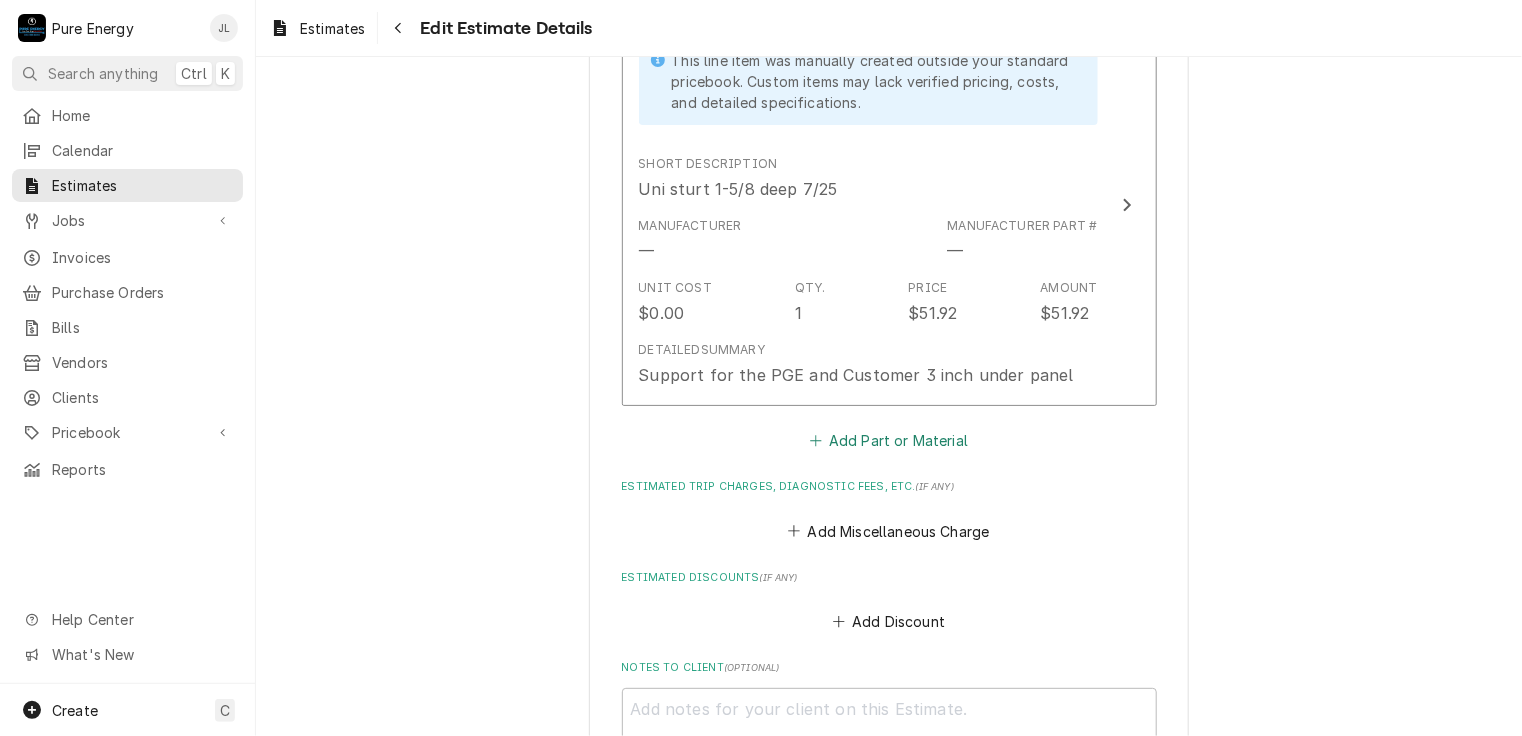 click on "Add Part or Material" at bounding box center (888, 441) 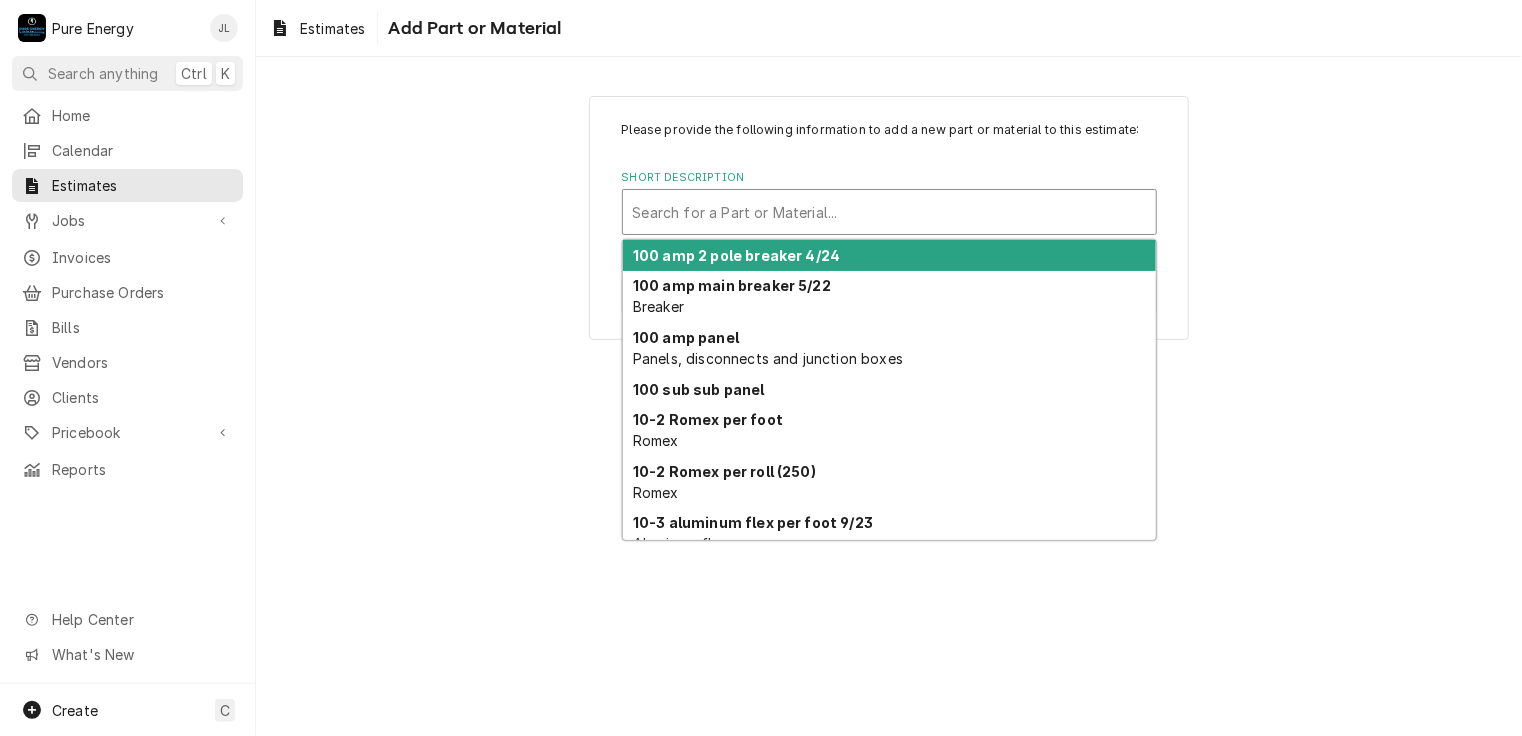 click at bounding box center (889, 212) 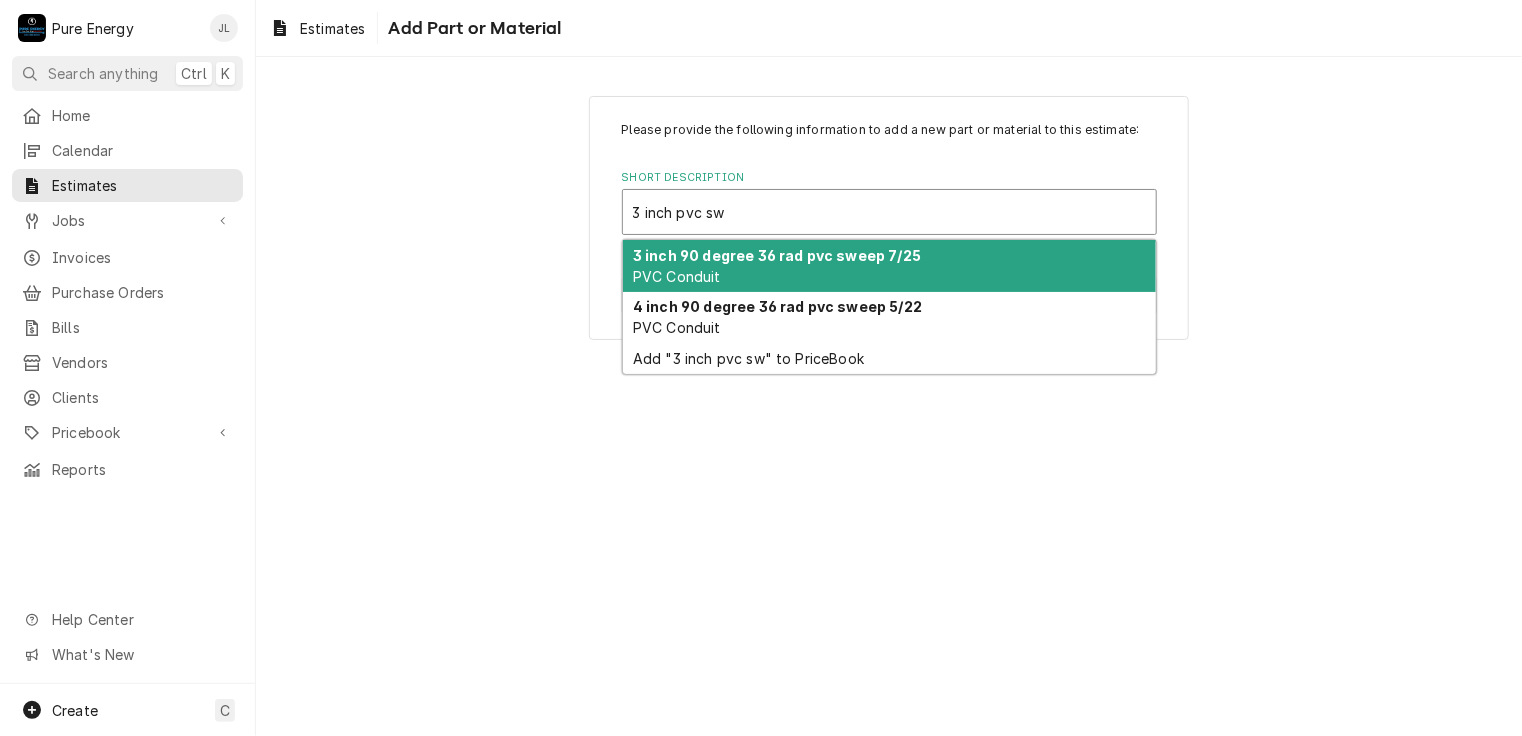click on "3 inch 90 degree 36 rad pvc sweep  7/25 PVC Conduit" at bounding box center (889, 266) 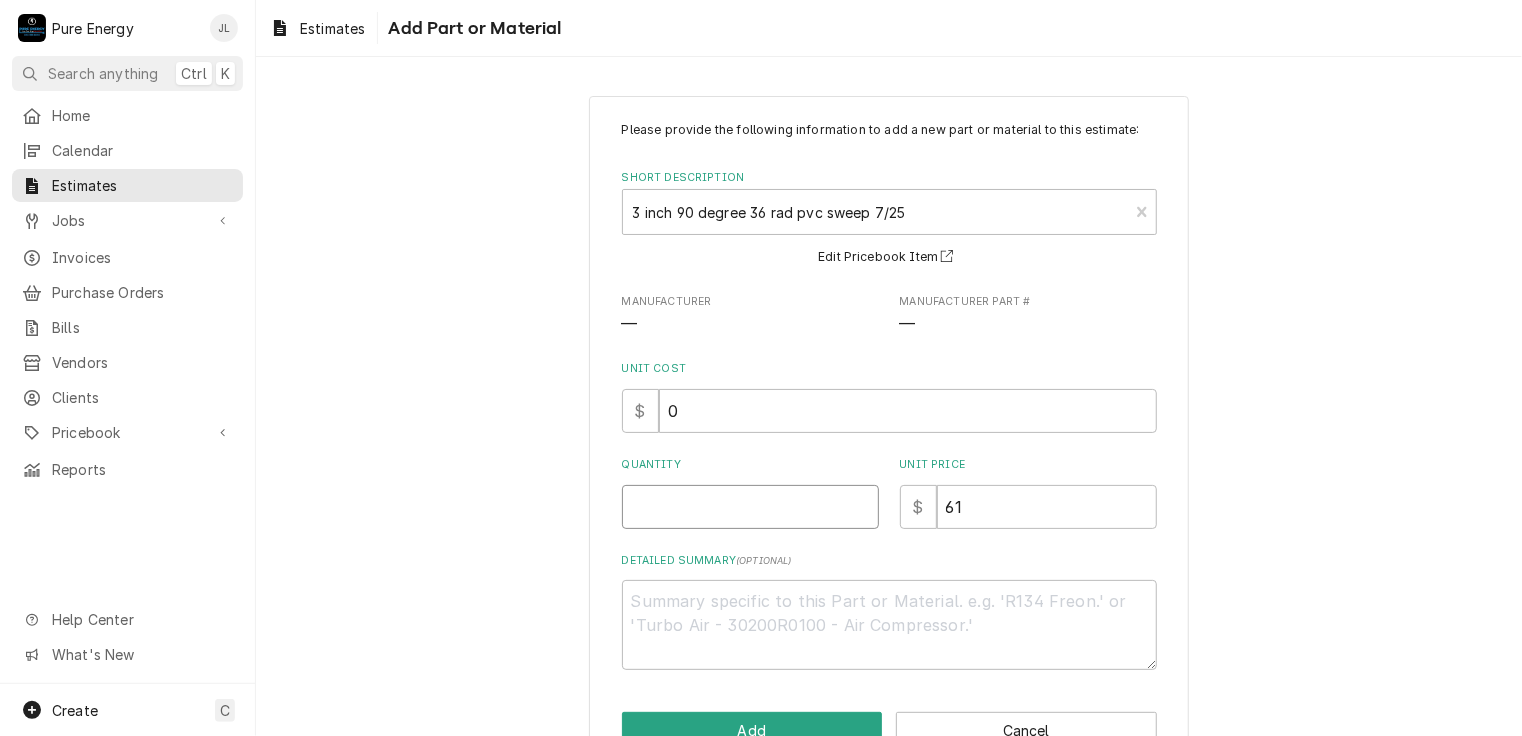 click on "Quantity" at bounding box center (750, 507) 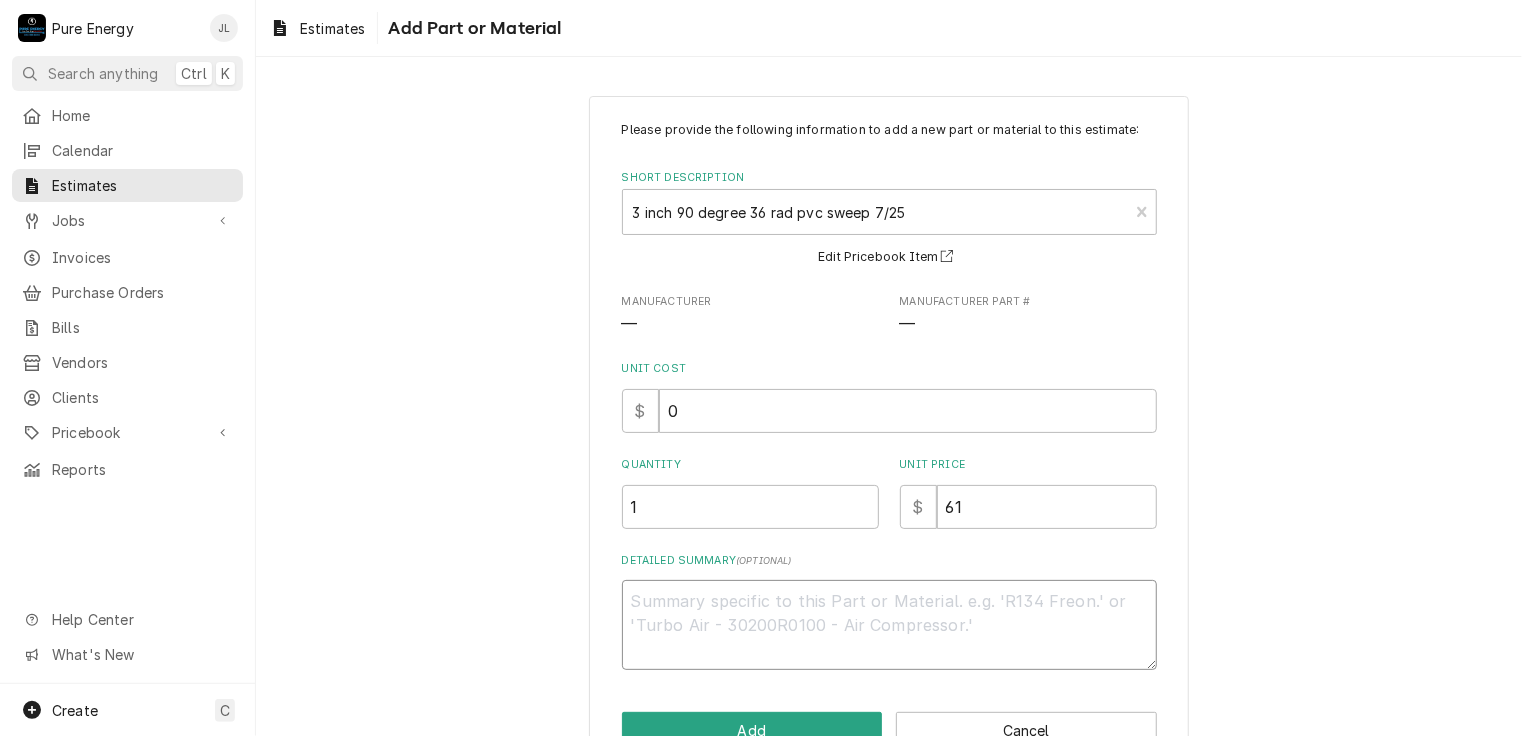 click on "Detailed Summary  ( optional )" at bounding box center [889, 625] 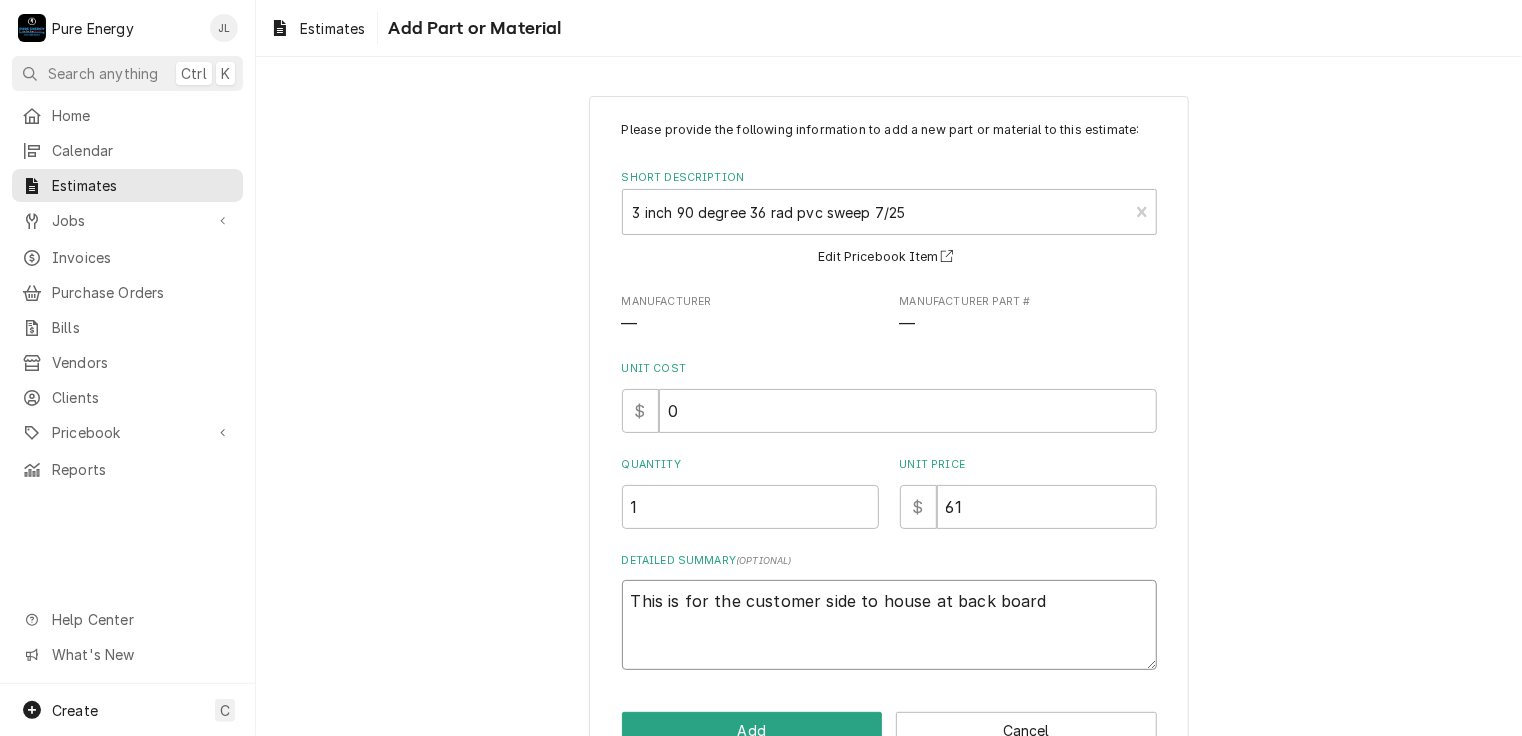 scroll, scrollTop: 54, scrollLeft: 0, axis: vertical 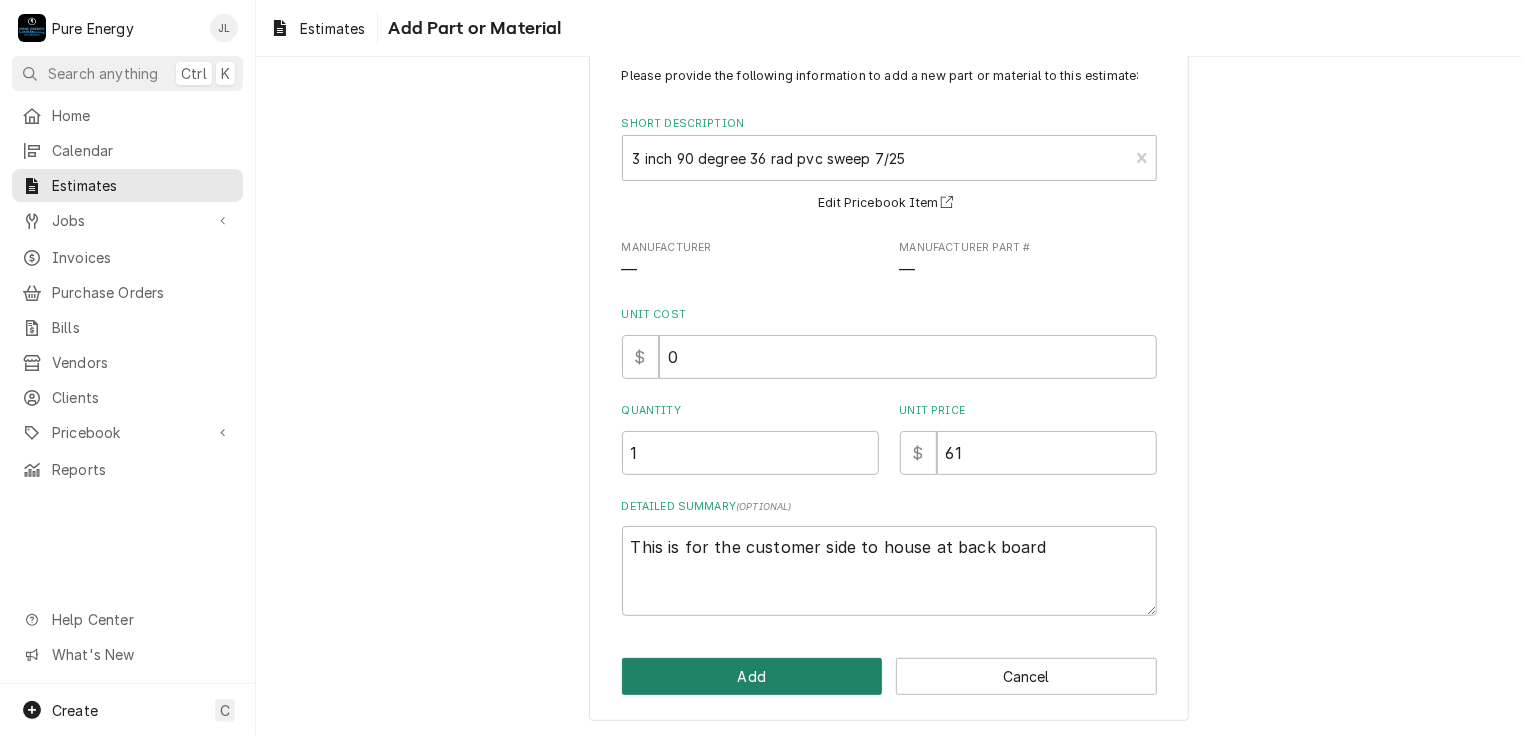 click on "Add" at bounding box center (752, 676) 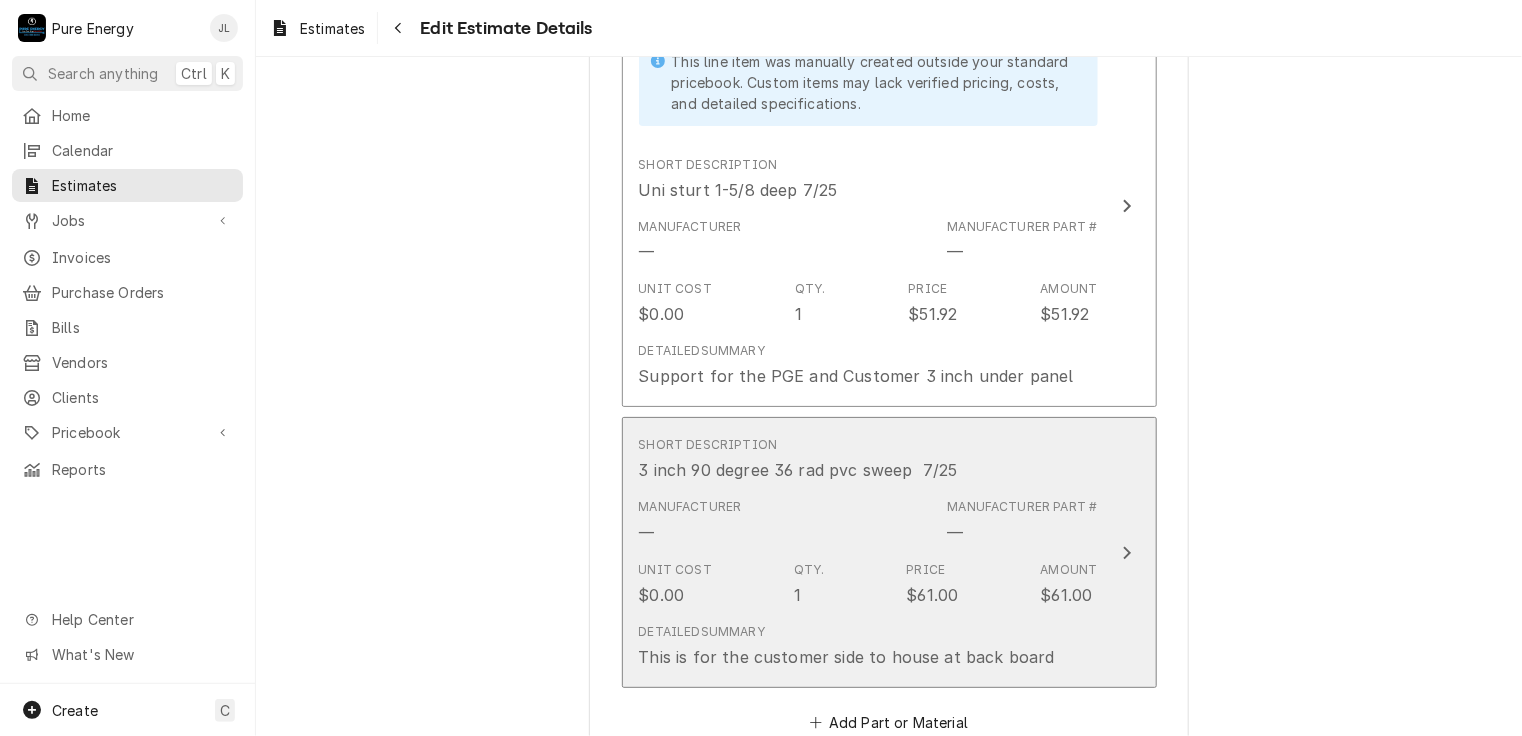 scroll, scrollTop: 6896, scrollLeft: 0, axis: vertical 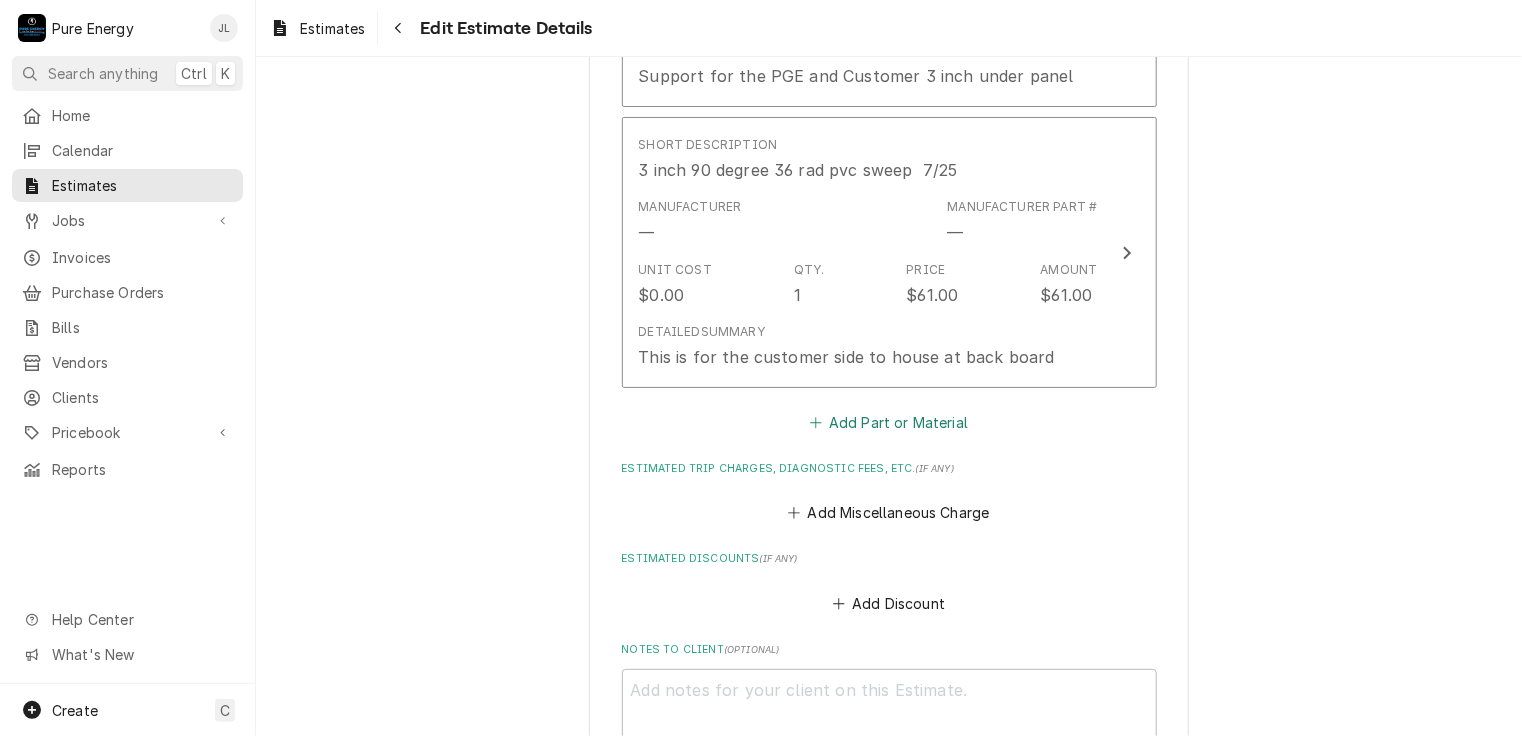 click on "Add Part or Material" at bounding box center [888, 423] 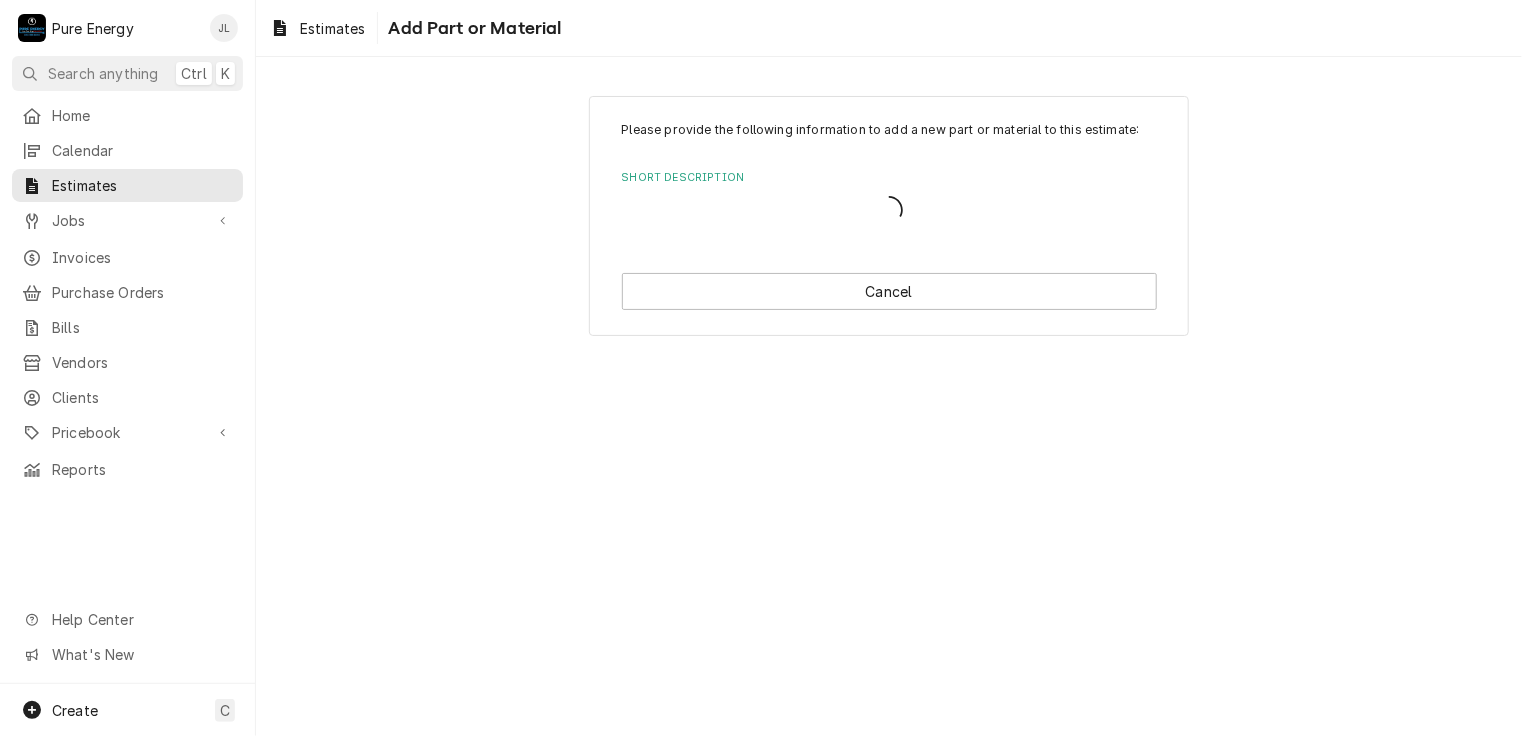 scroll, scrollTop: 0, scrollLeft: 0, axis: both 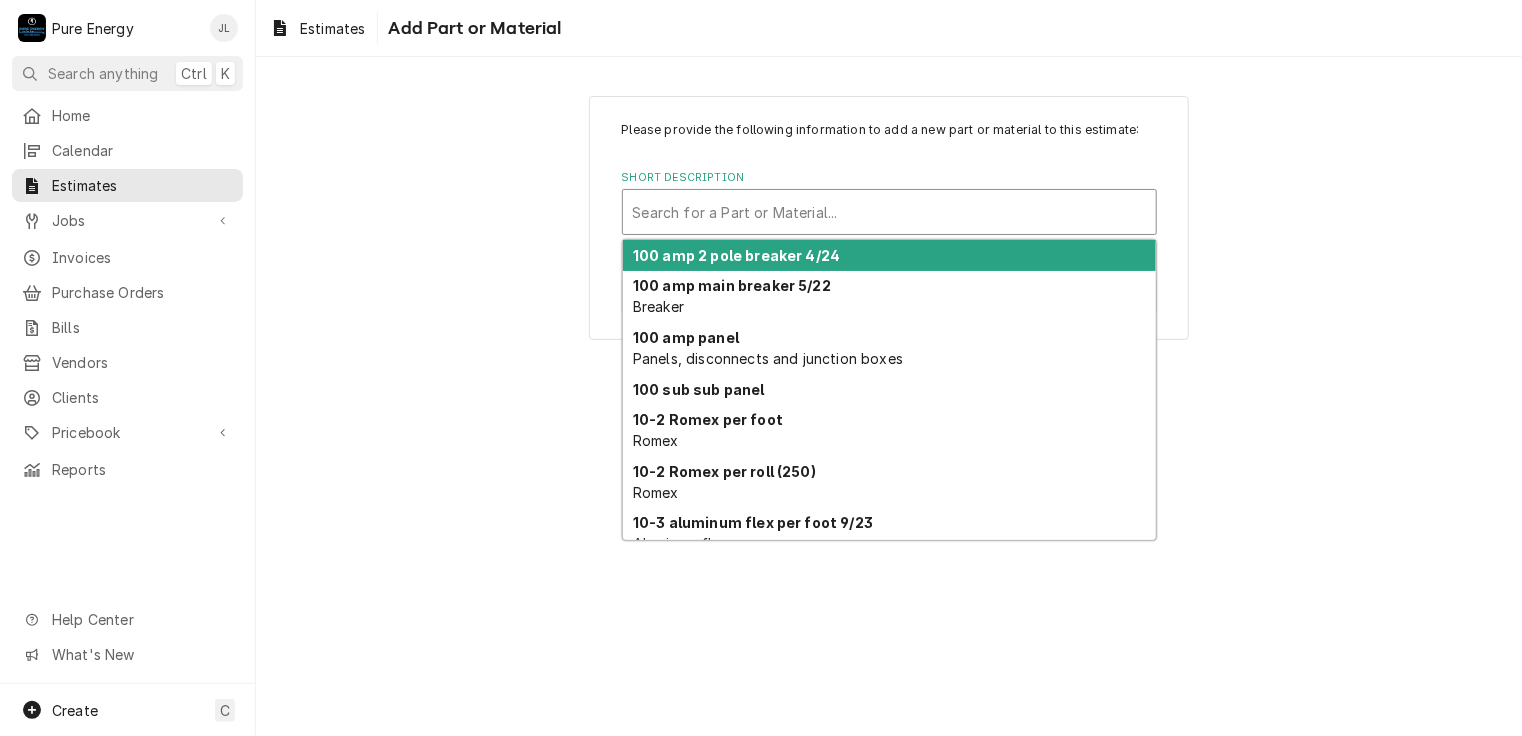 click at bounding box center [889, 212] 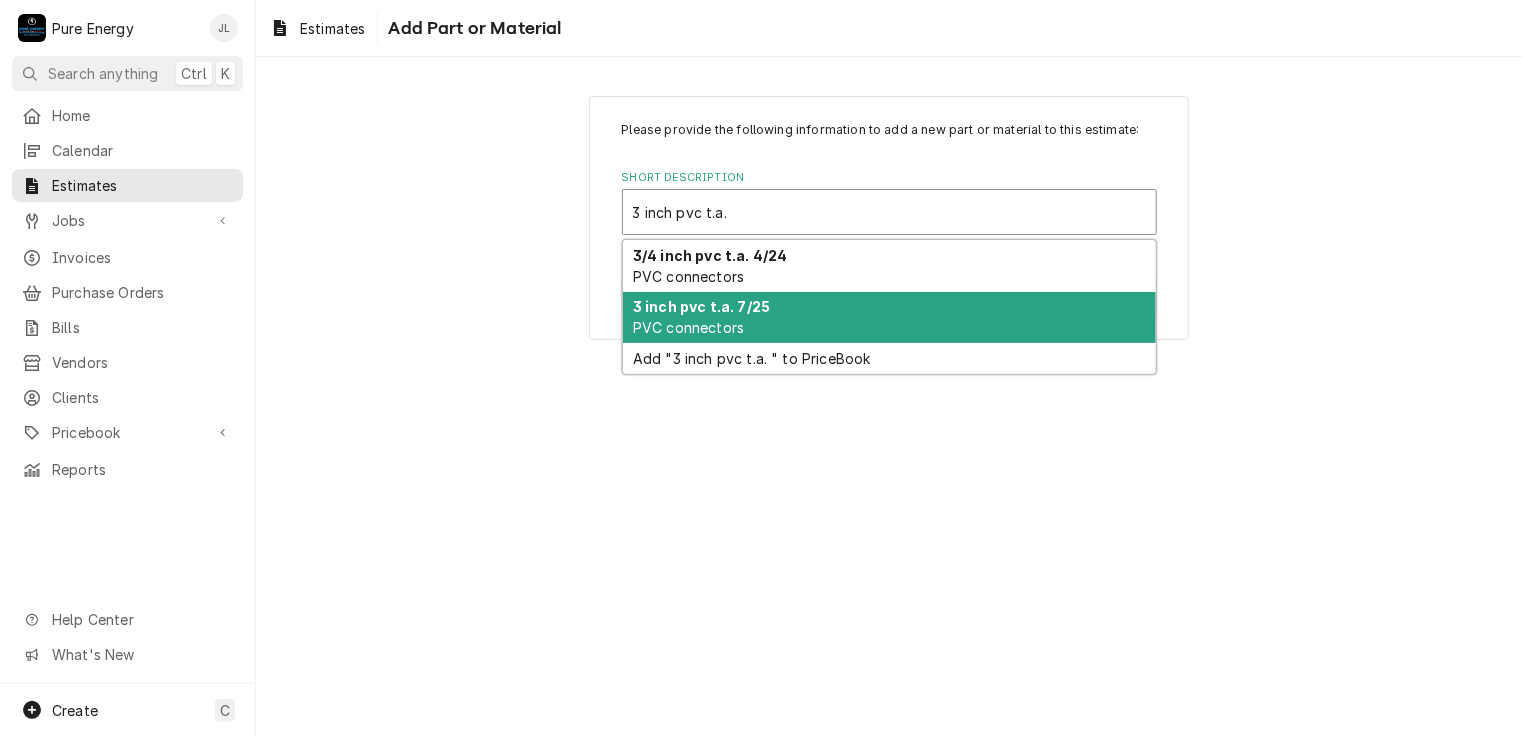 click on "3 inch pvc t.a. 7/25 PVC connectors" at bounding box center [889, 318] 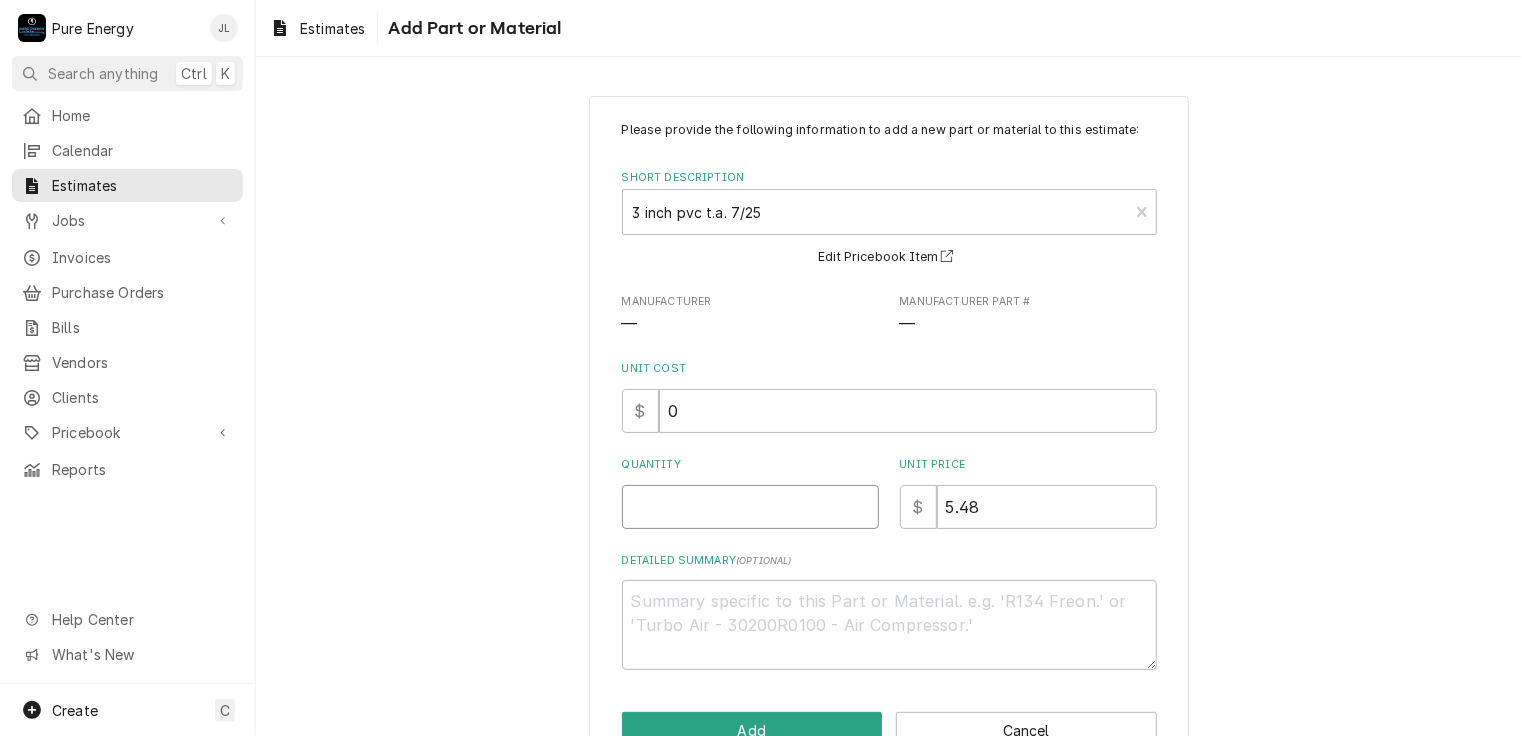 click on "Quantity" at bounding box center [750, 507] 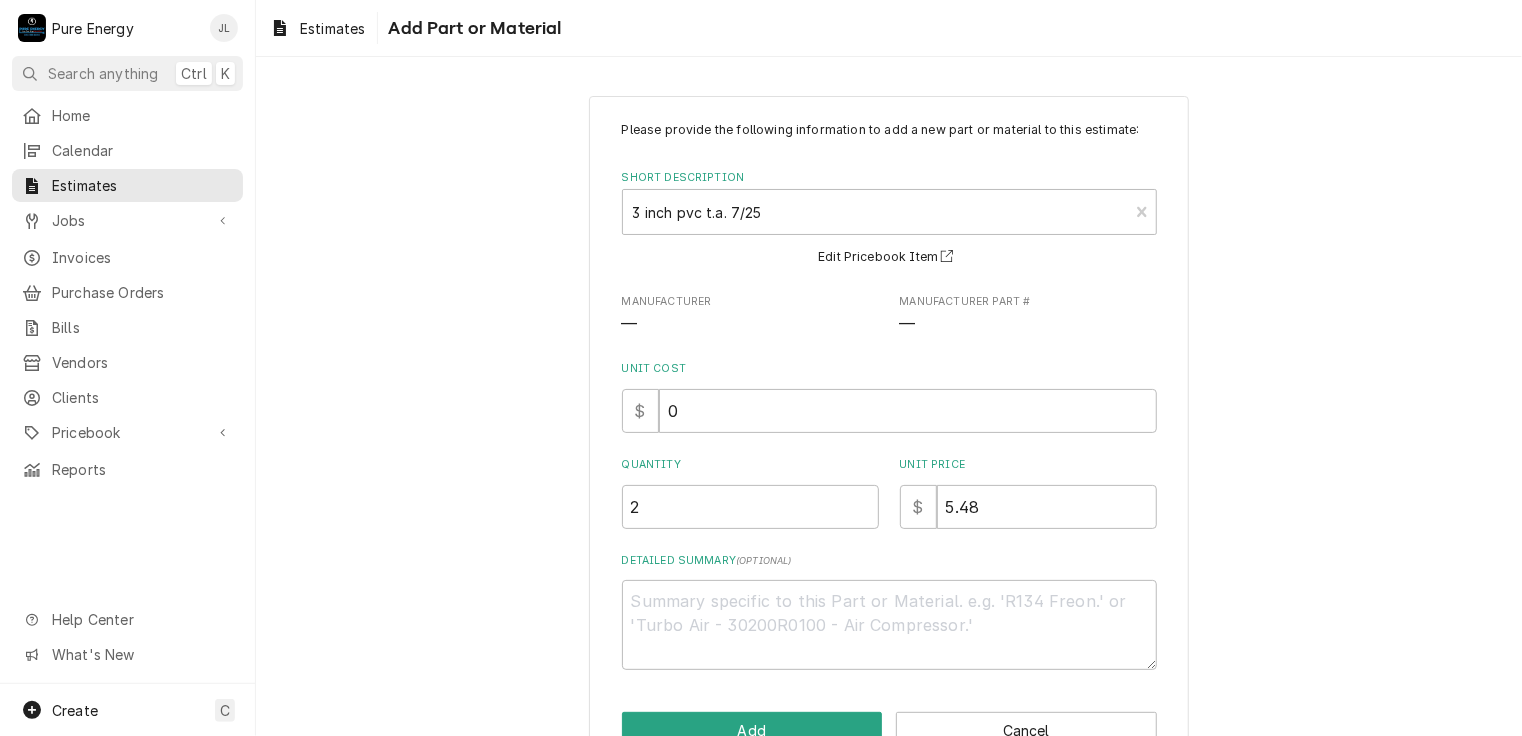 scroll, scrollTop: 54, scrollLeft: 0, axis: vertical 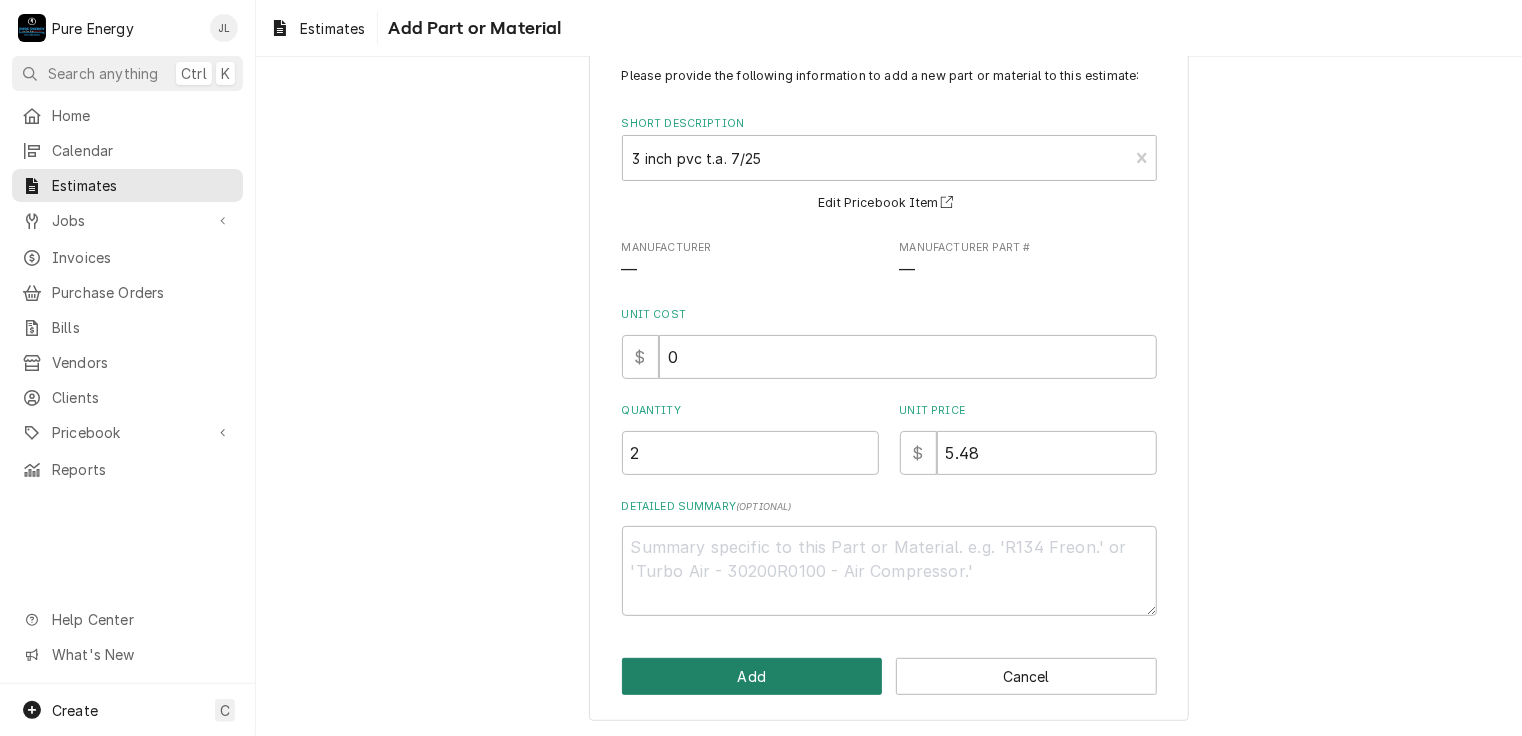 click on "Add" at bounding box center (752, 676) 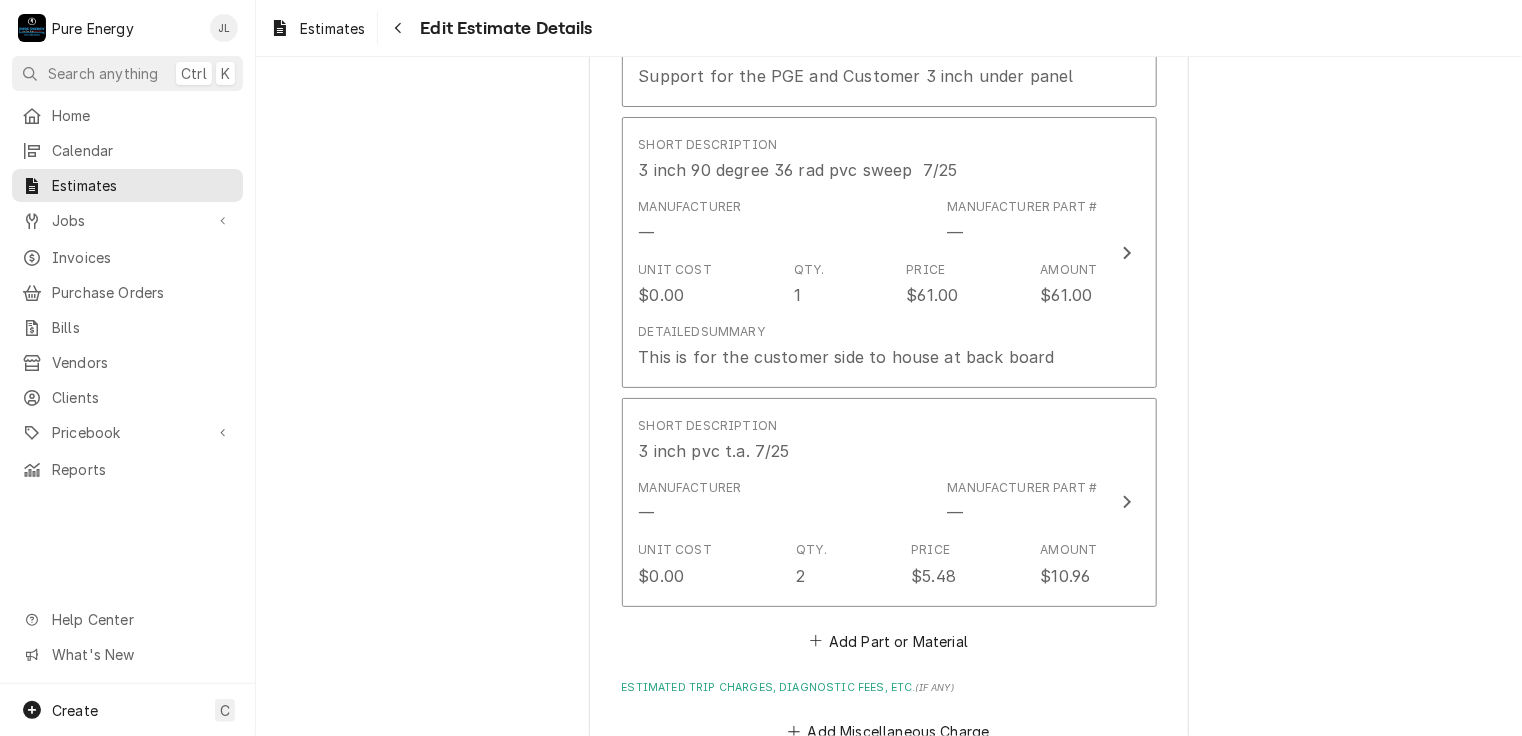 scroll, scrollTop: 6996, scrollLeft: 0, axis: vertical 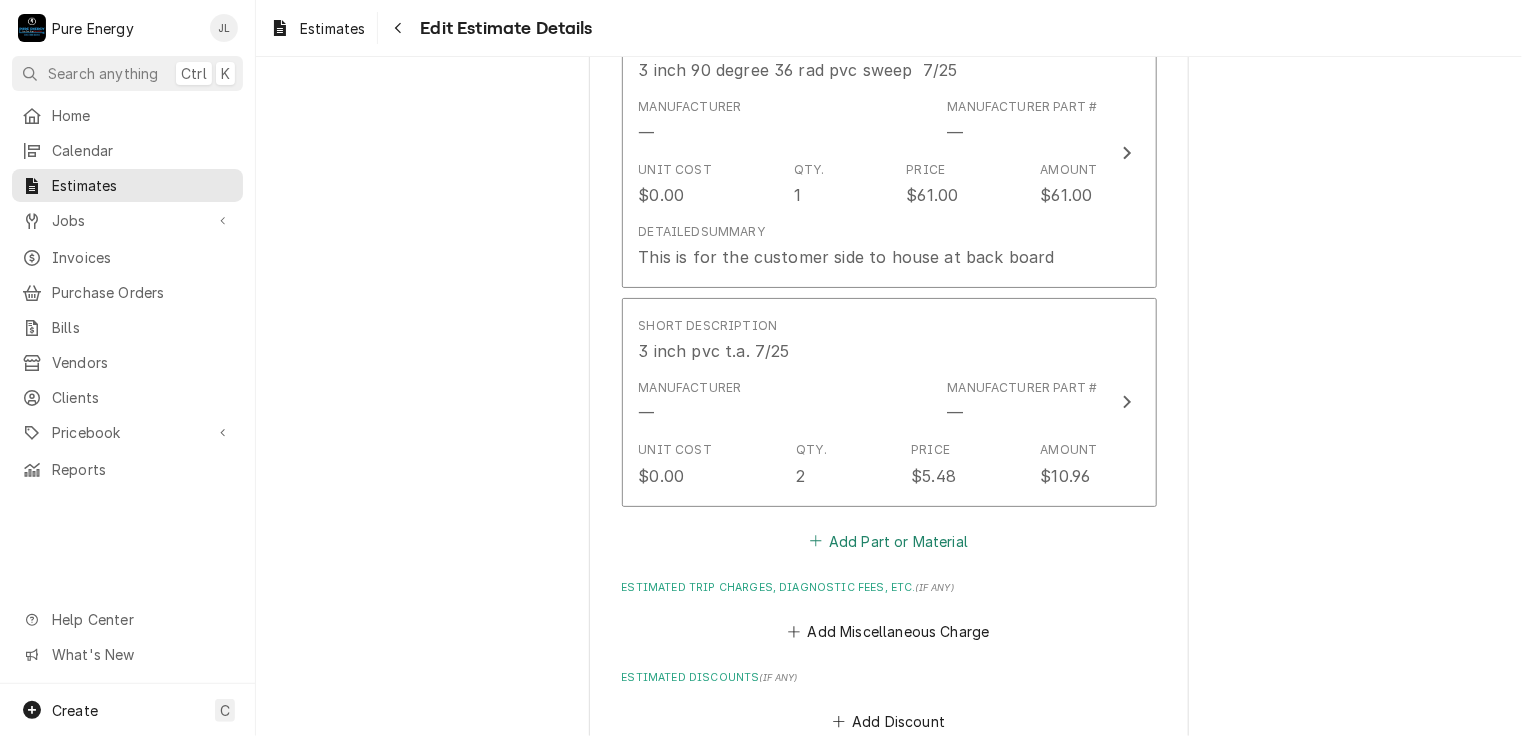 click on "Add Part or Material" at bounding box center (888, 541) 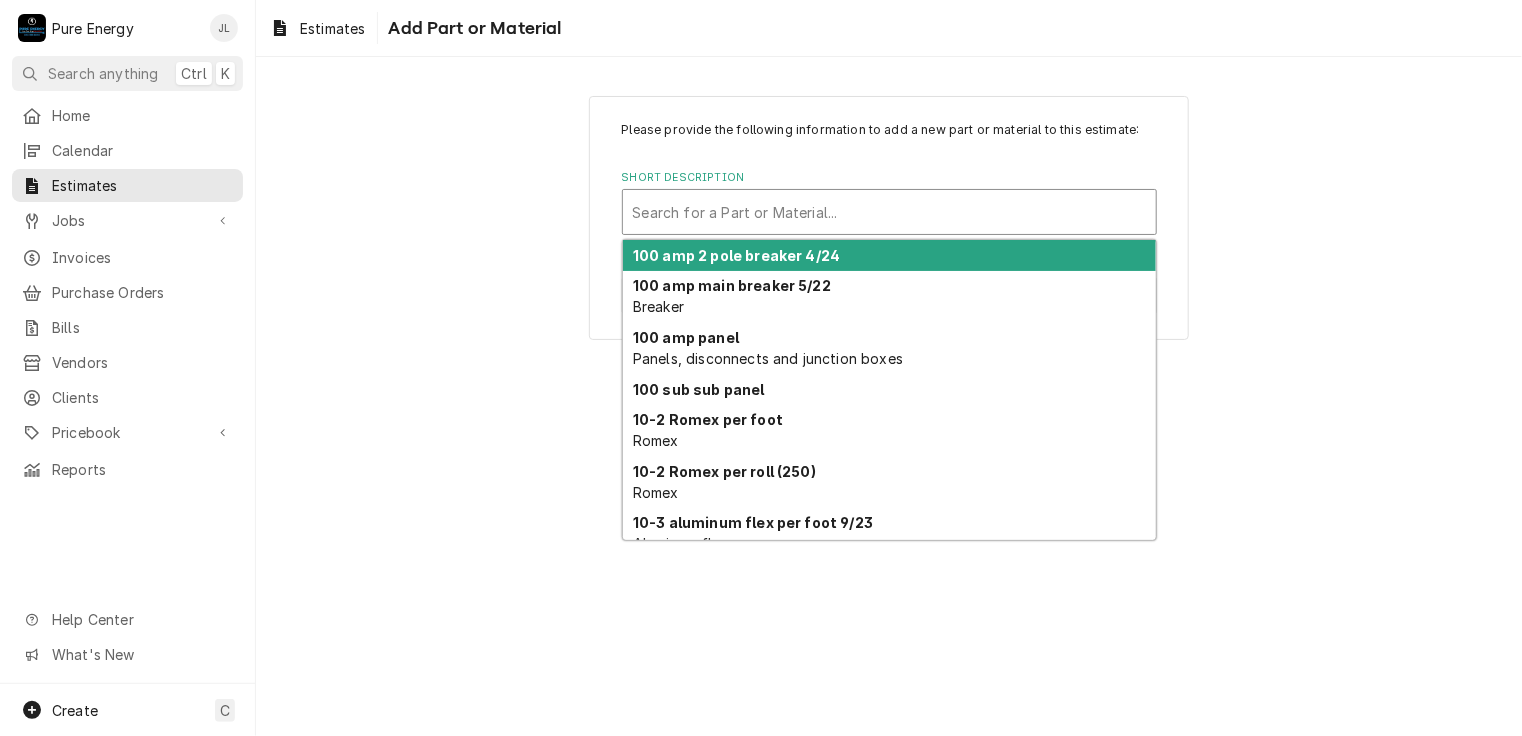 click at bounding box center [889, 212] 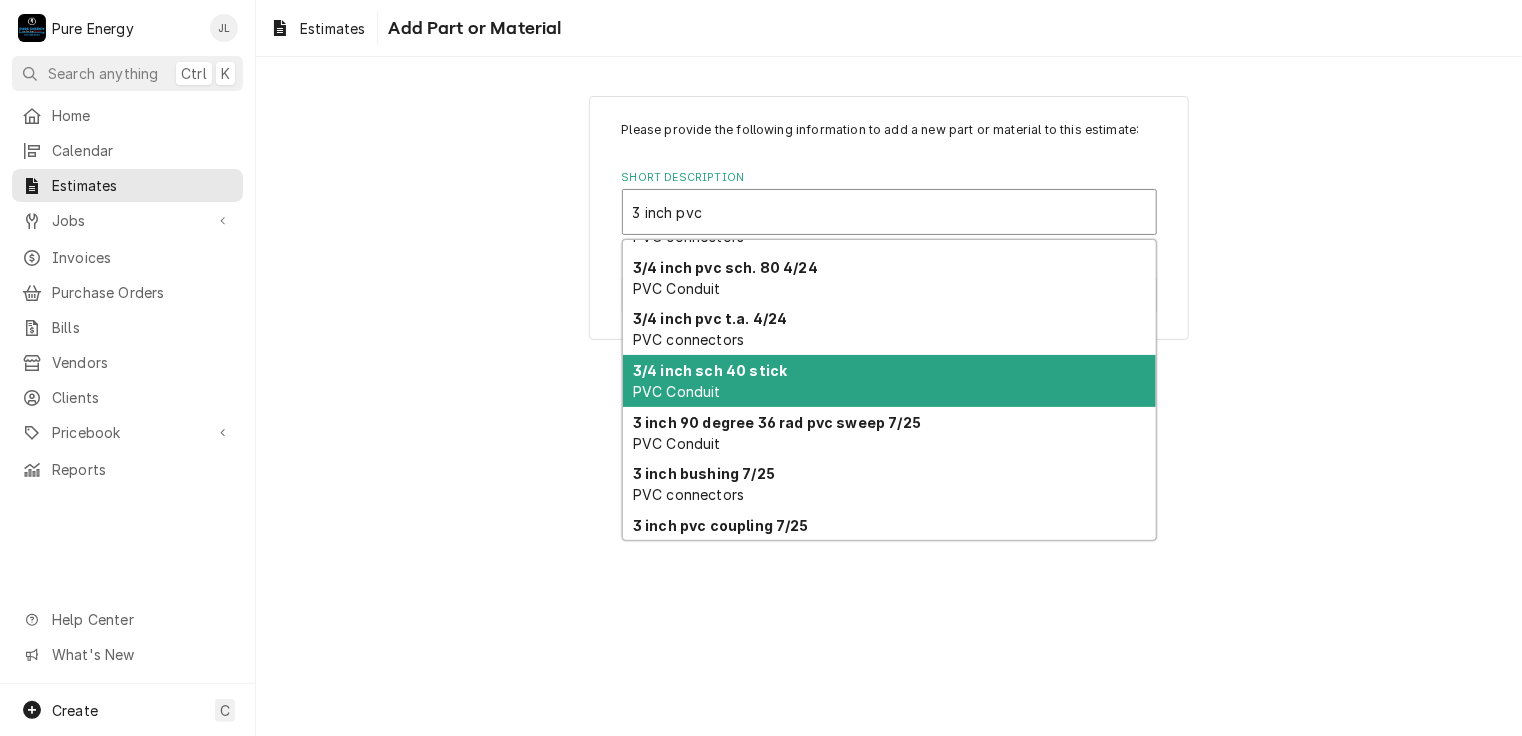scroll, scrollTop: 404, scrollLeft: 0, axis: vertical 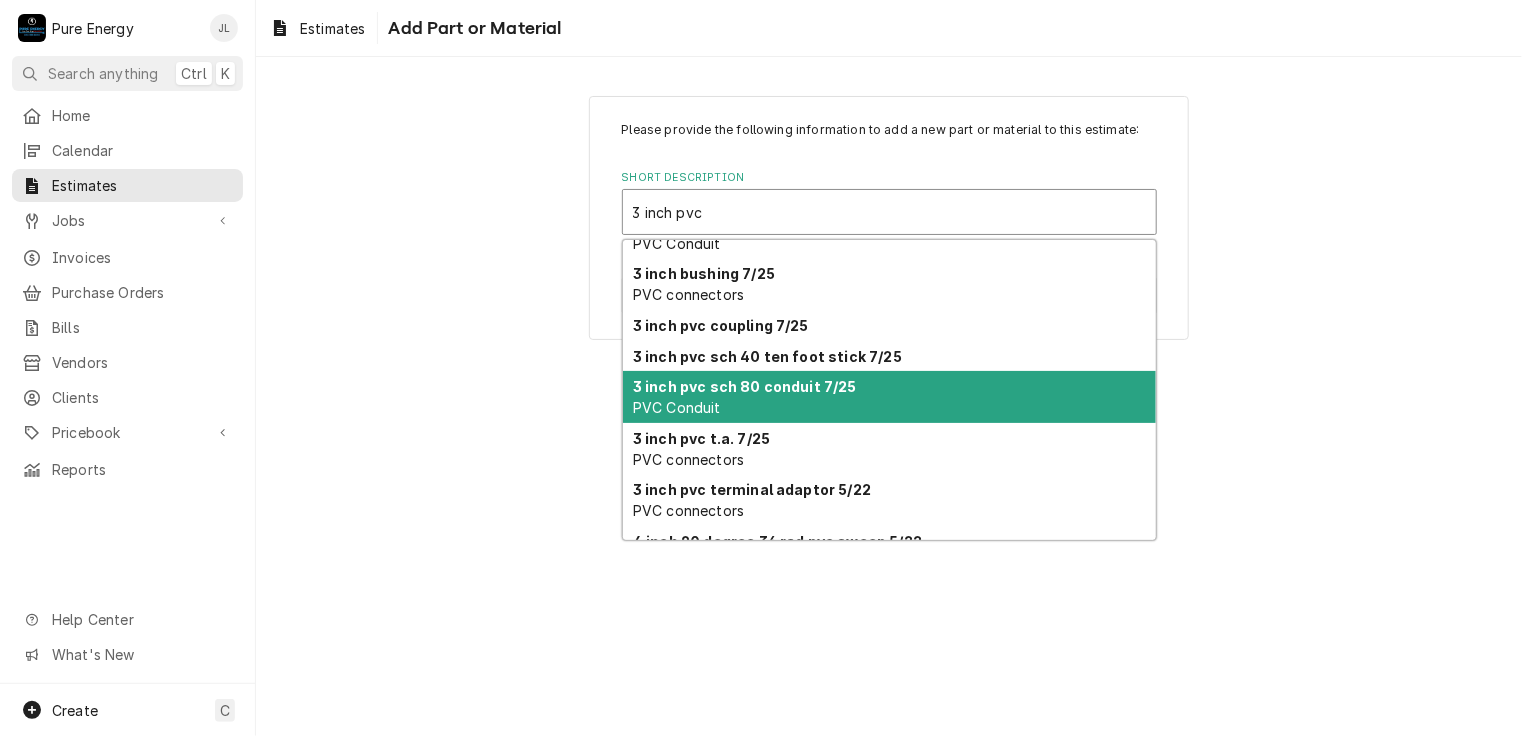 click on "3 inch pvc sch 80 conduit 7/25 PVC Conduit" at bounding box center (889, 397) 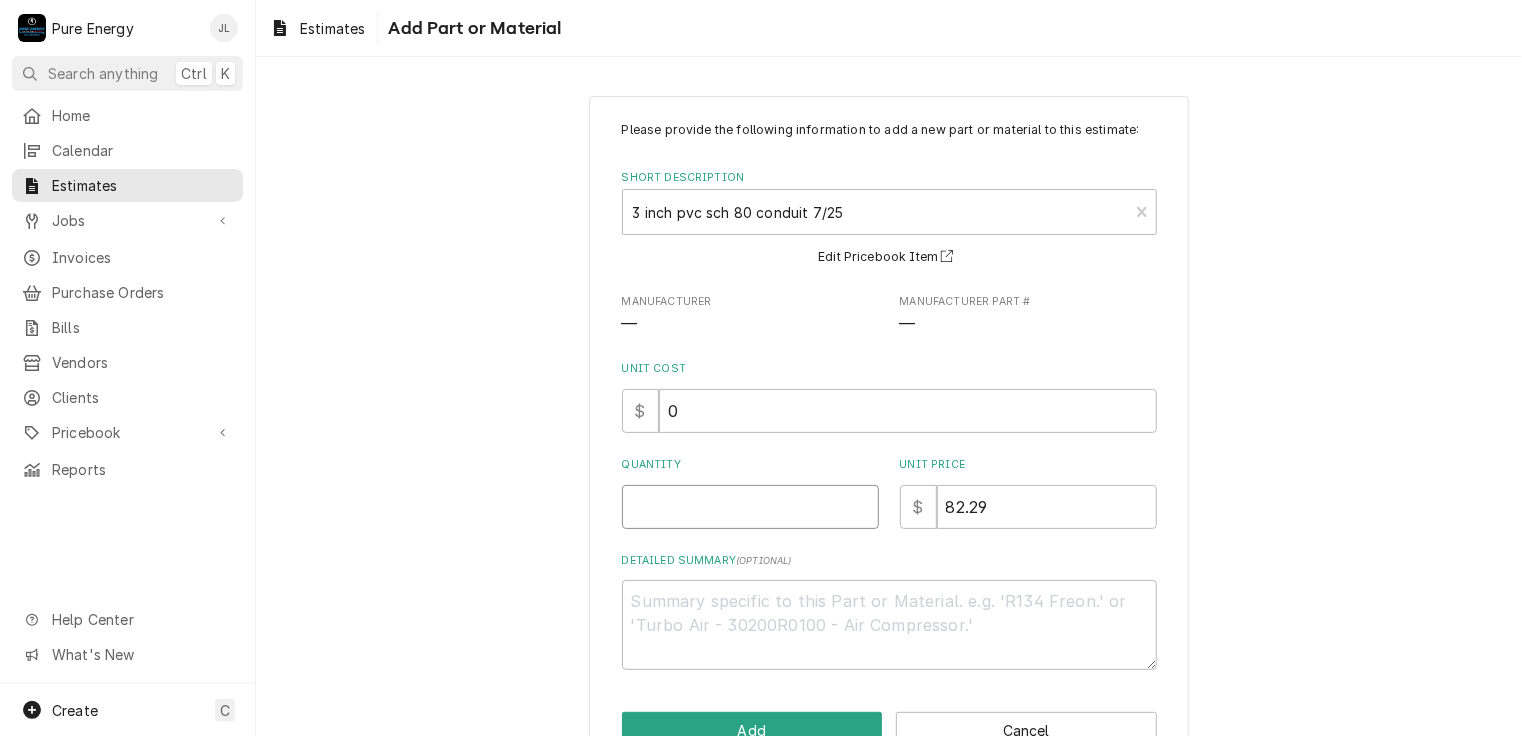 click on "Quantity" at bounding box center [750, 507] 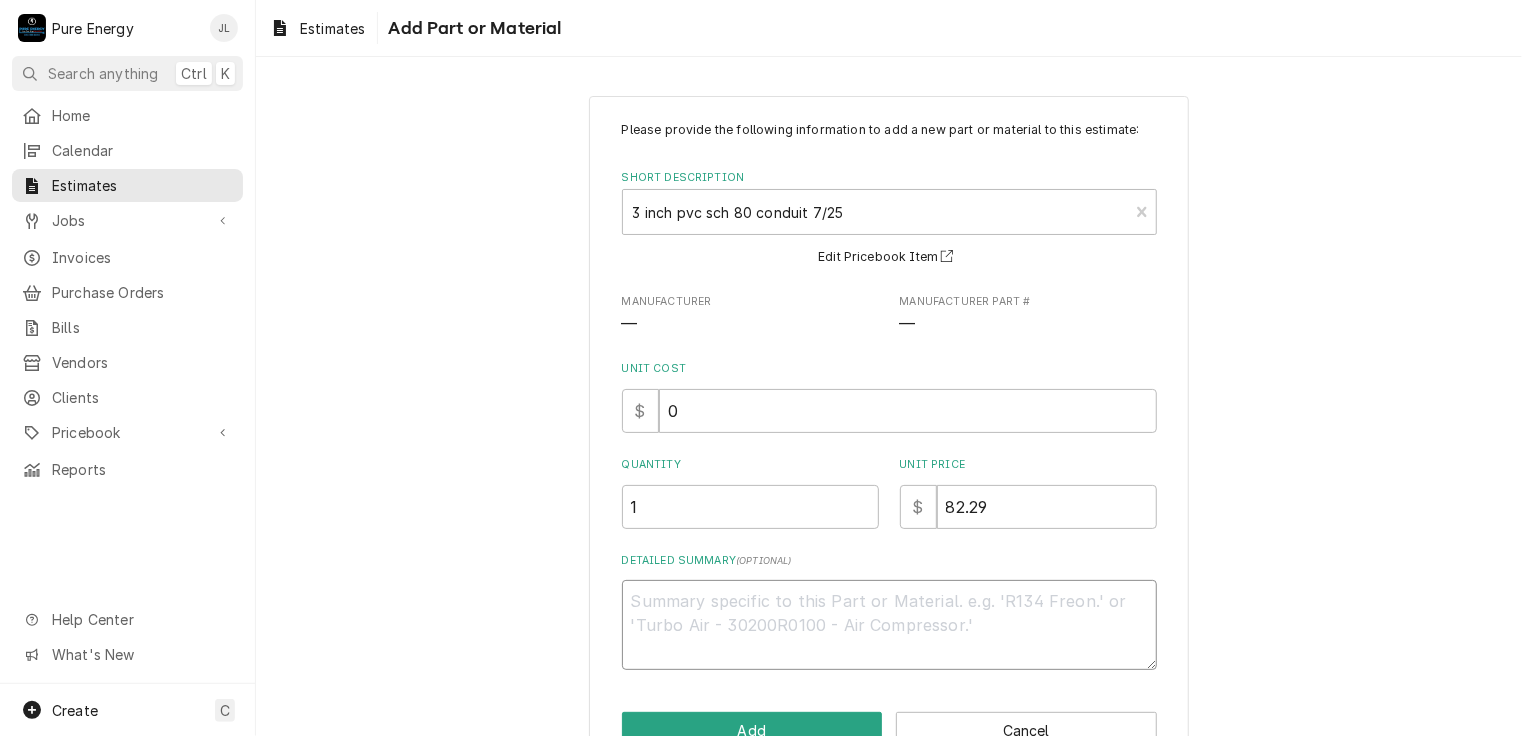 click on "Detailed Summary  ( optional )" at bounding box center [889, 625] 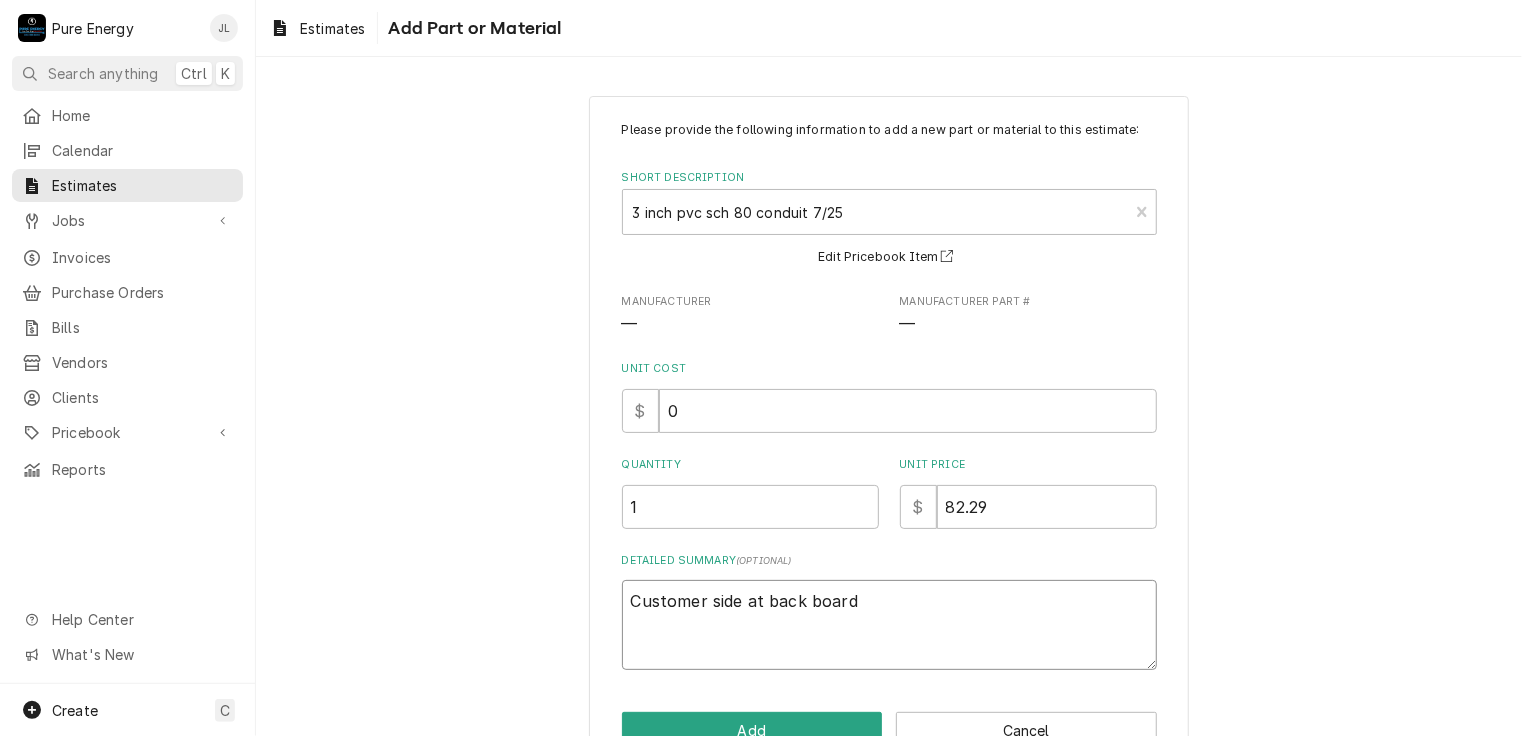 scroll, scrollTop: 54, scrollLeft: 0, axis: vertical 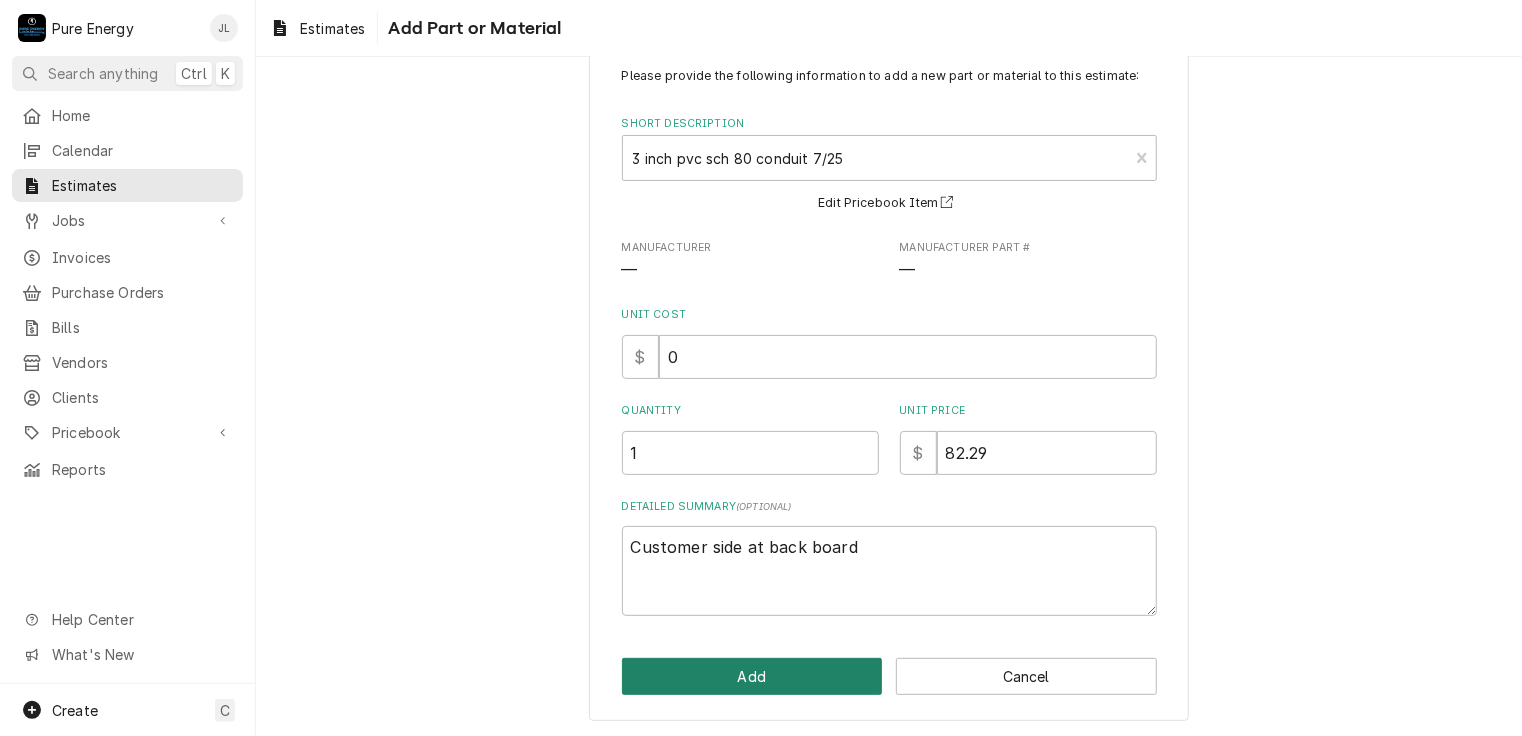 click on "Add" at bounding box center (752, 676) 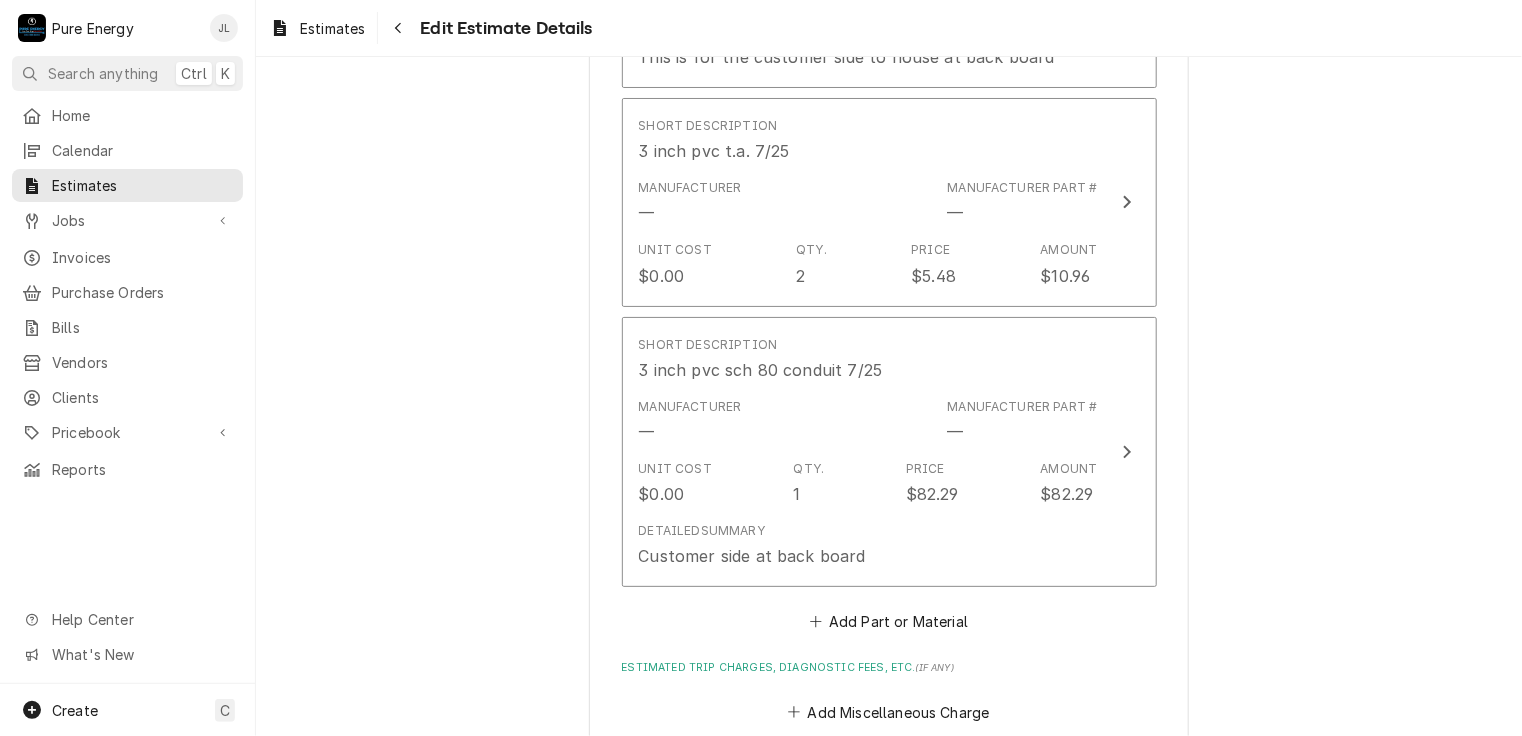 scroll, scrollTop: 7596, scrollLeft: 0, axis: vertical 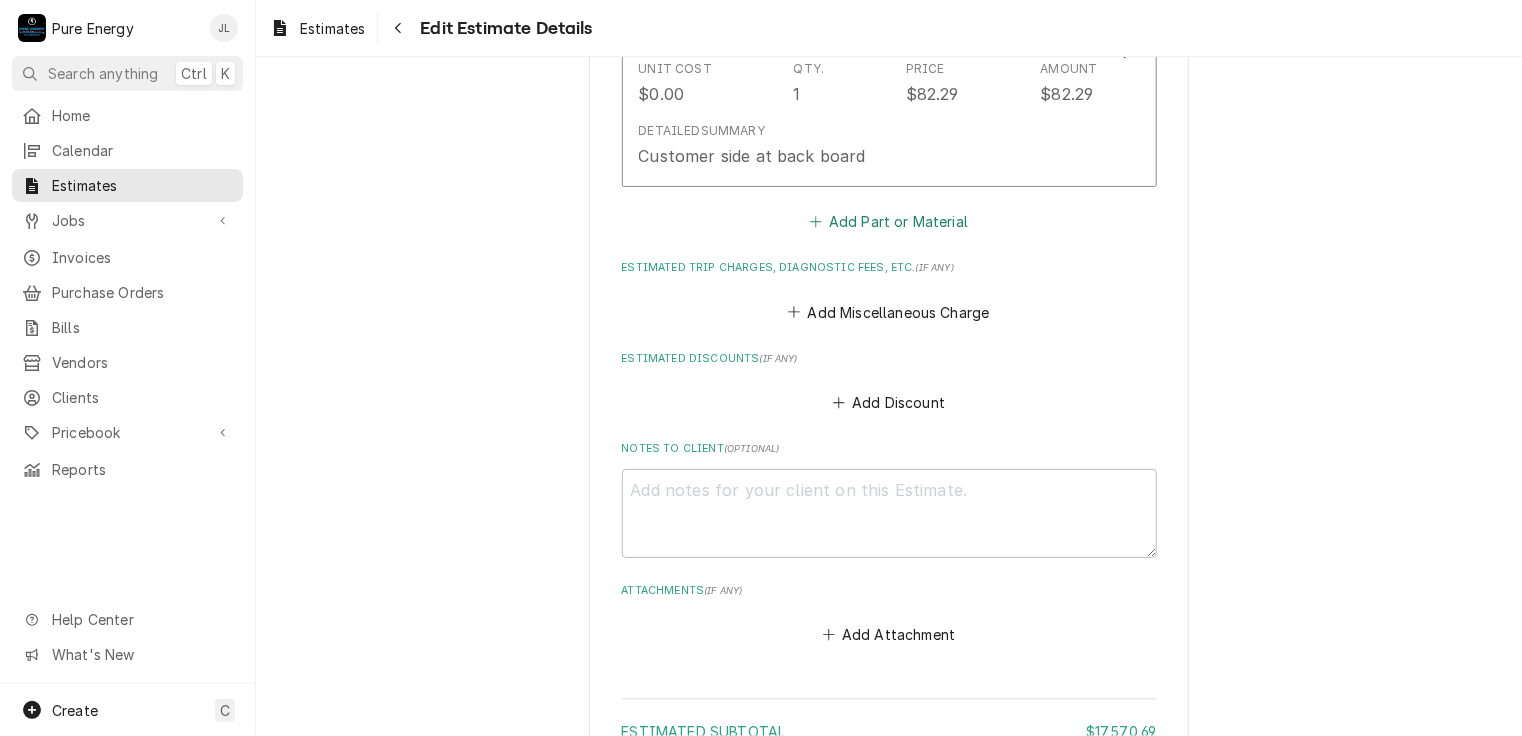 click on "Add Part or Material" at bounding box center (888, 222) 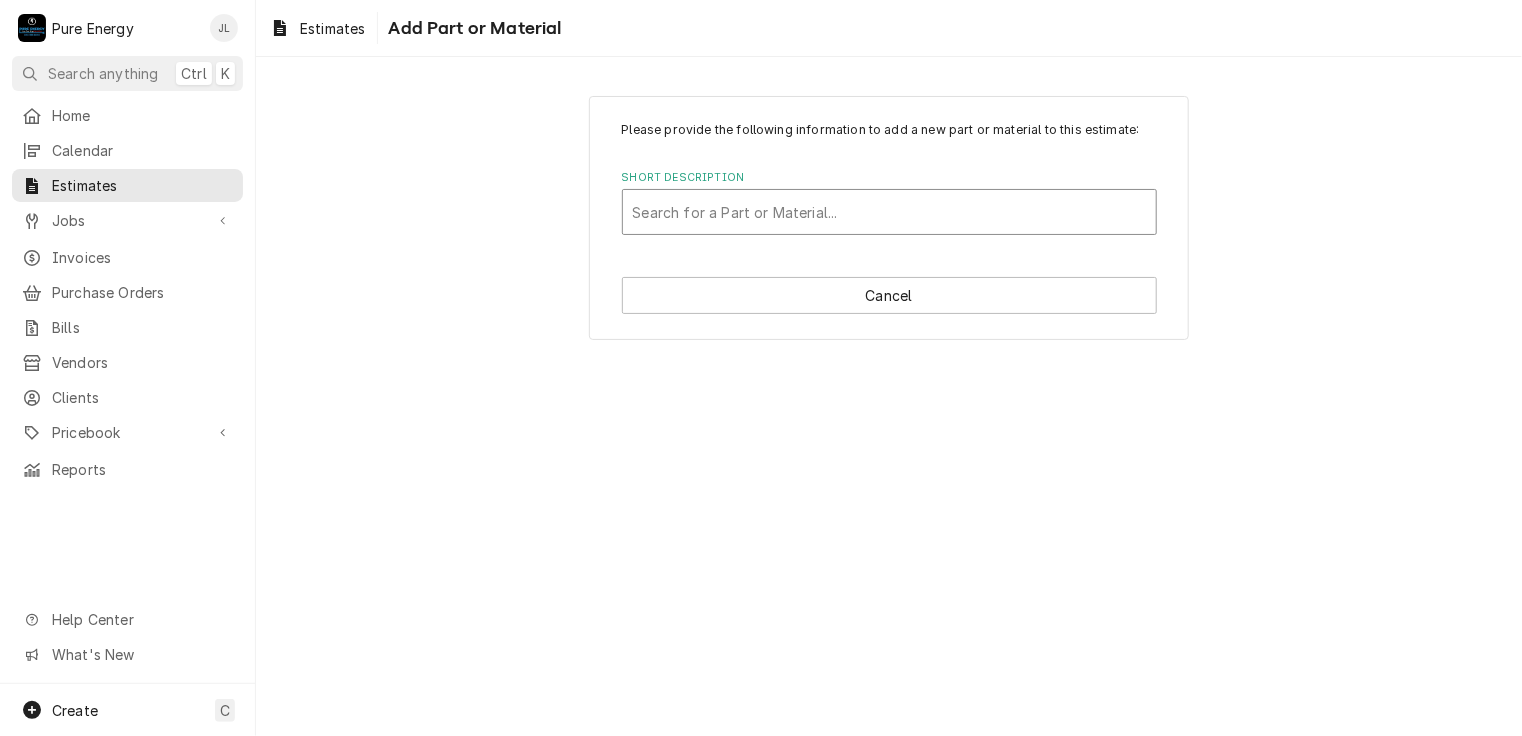 click at bounding box center (889, 212) 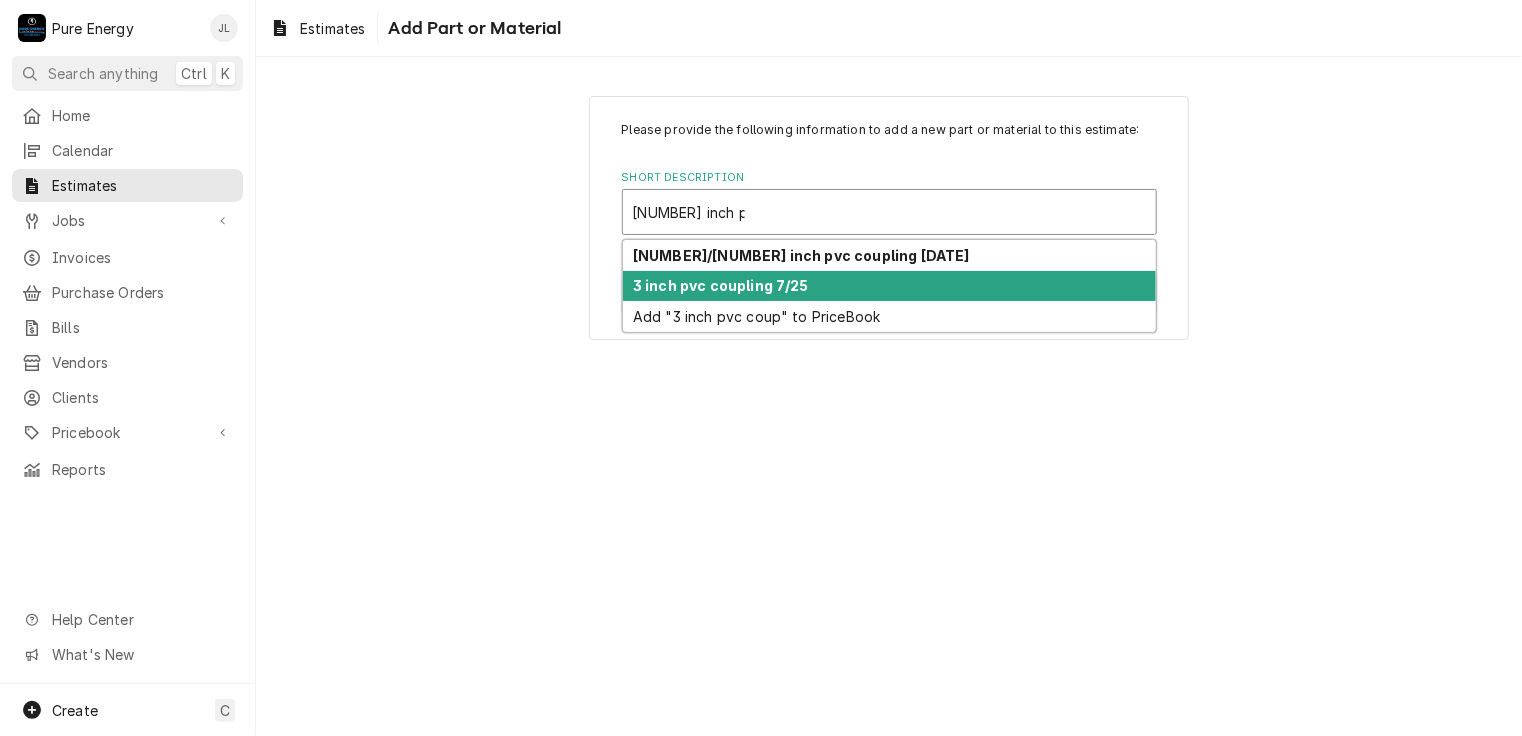 click on "3 inch pvc coupling 7/25" at bounding box center (721, 285) 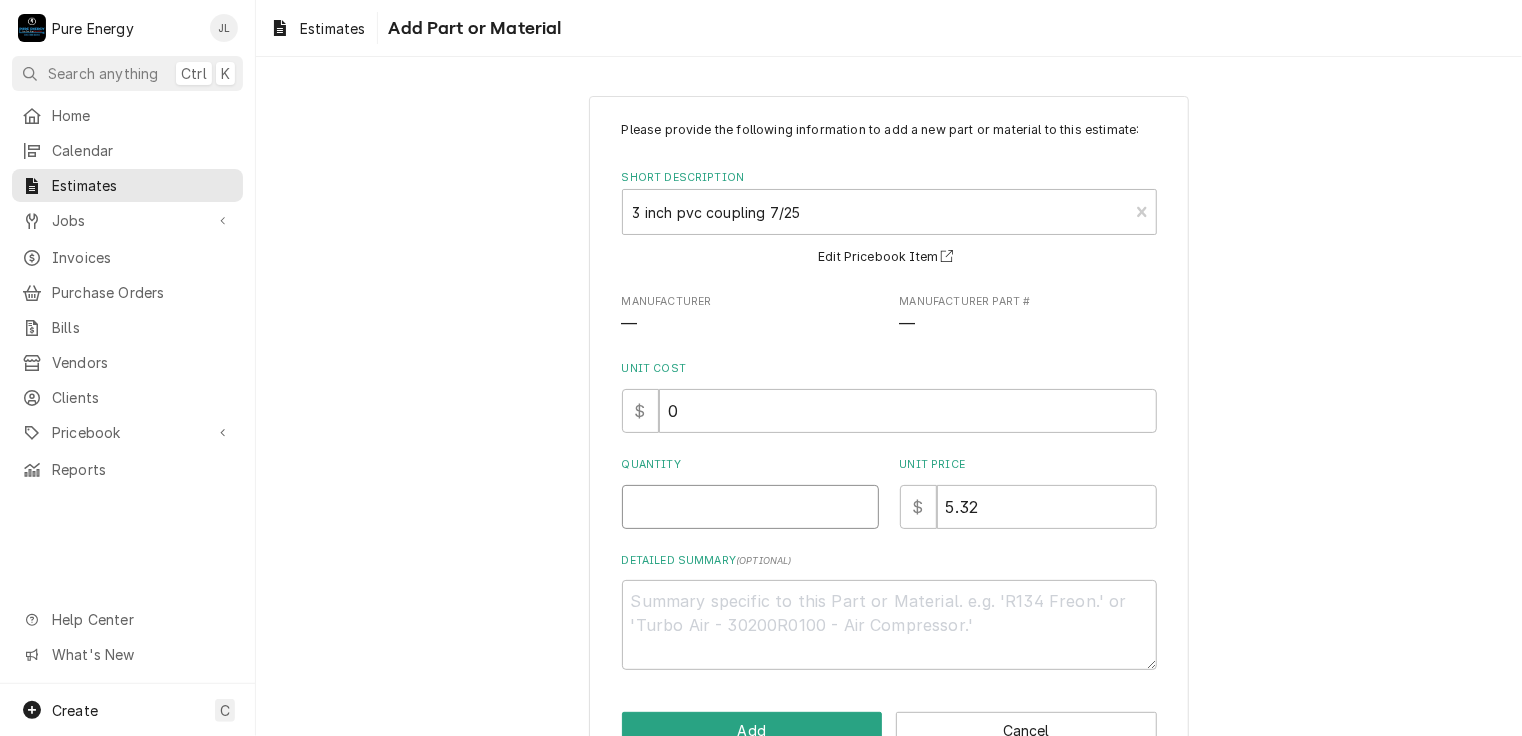 click on "Quantity" at bounding box center [750, 507] 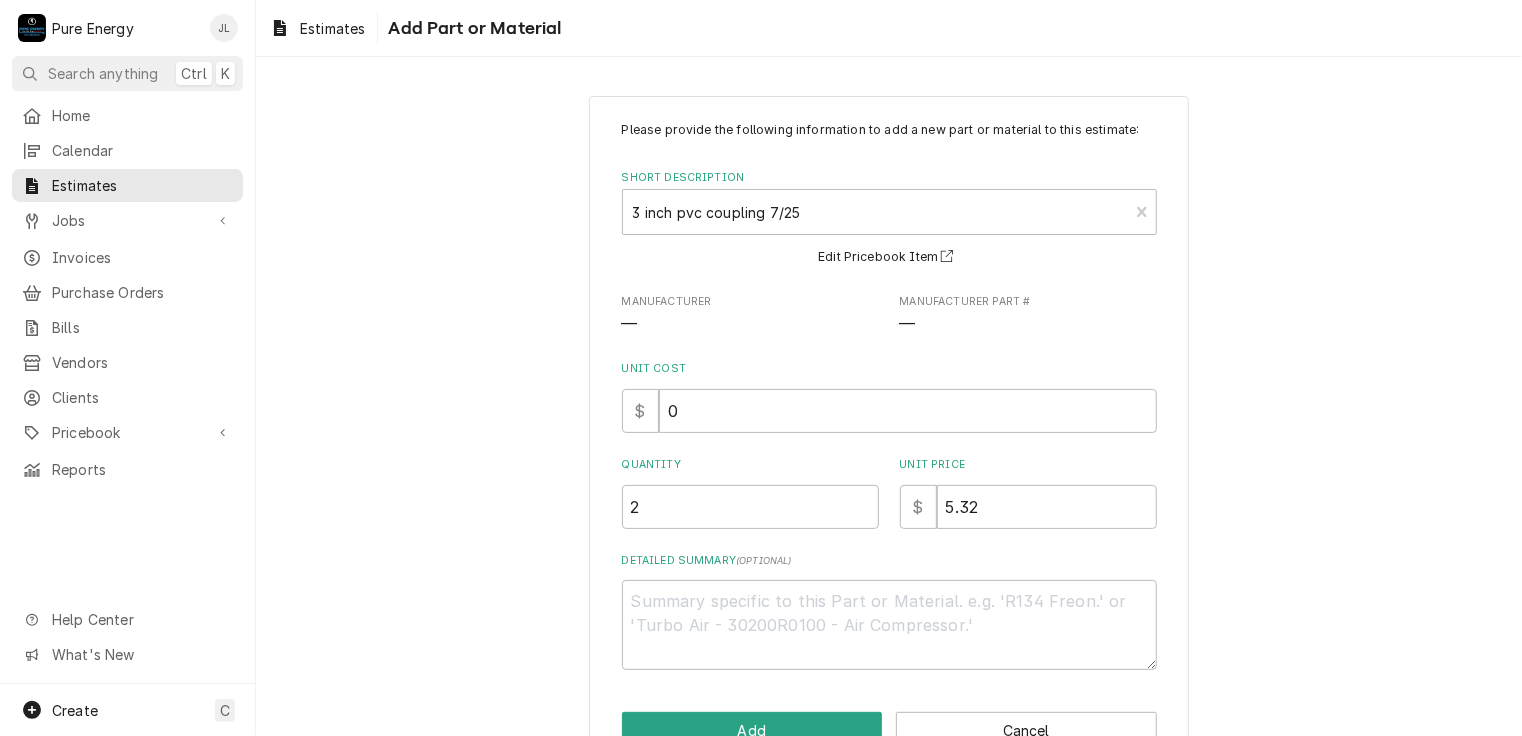 scroll, scrollTop: 54, scrollLeft: 0, axis: vertical 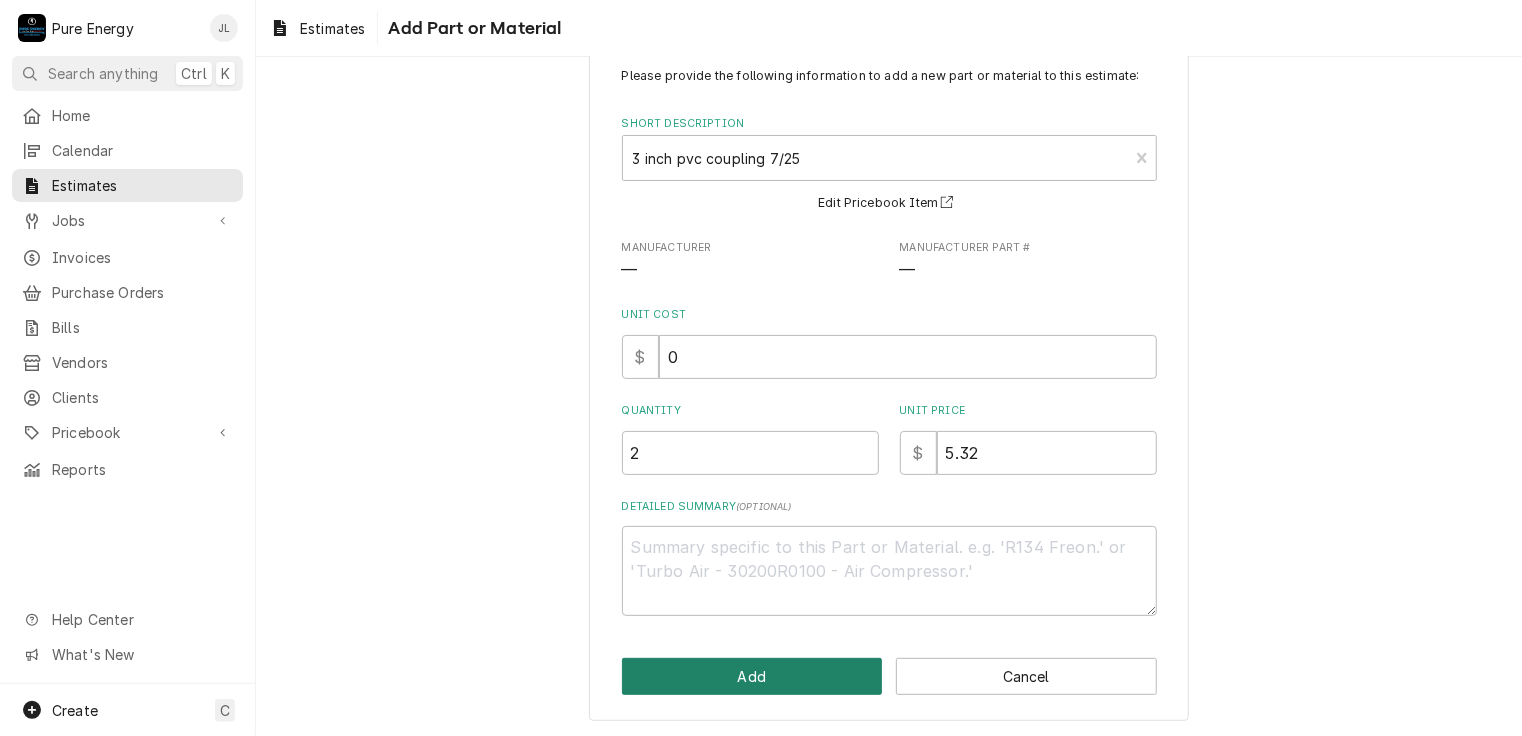 click on "Add" at bounding box center [752, 676] 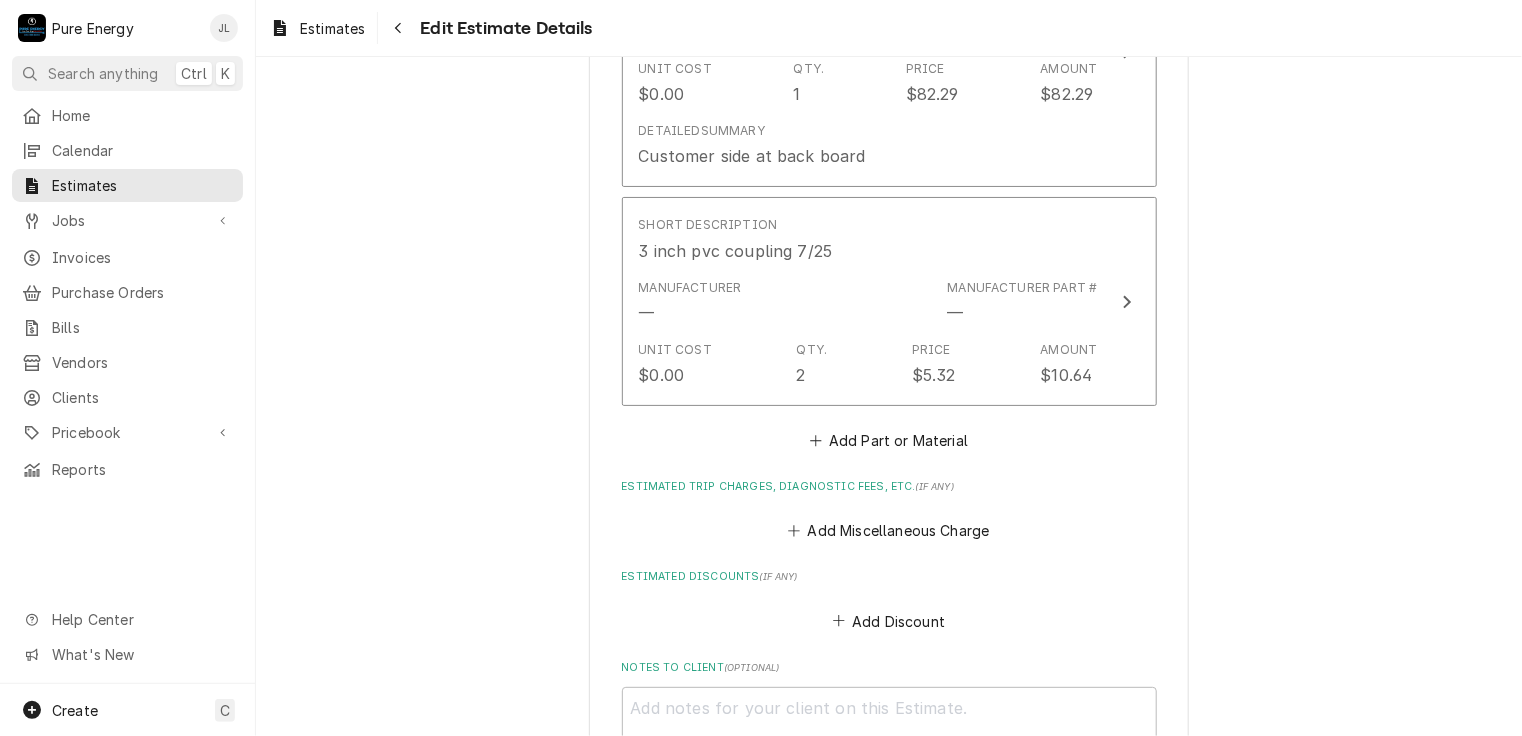 scroll, scrollTop: 7696, scrollLeft: 0, axis: vertical 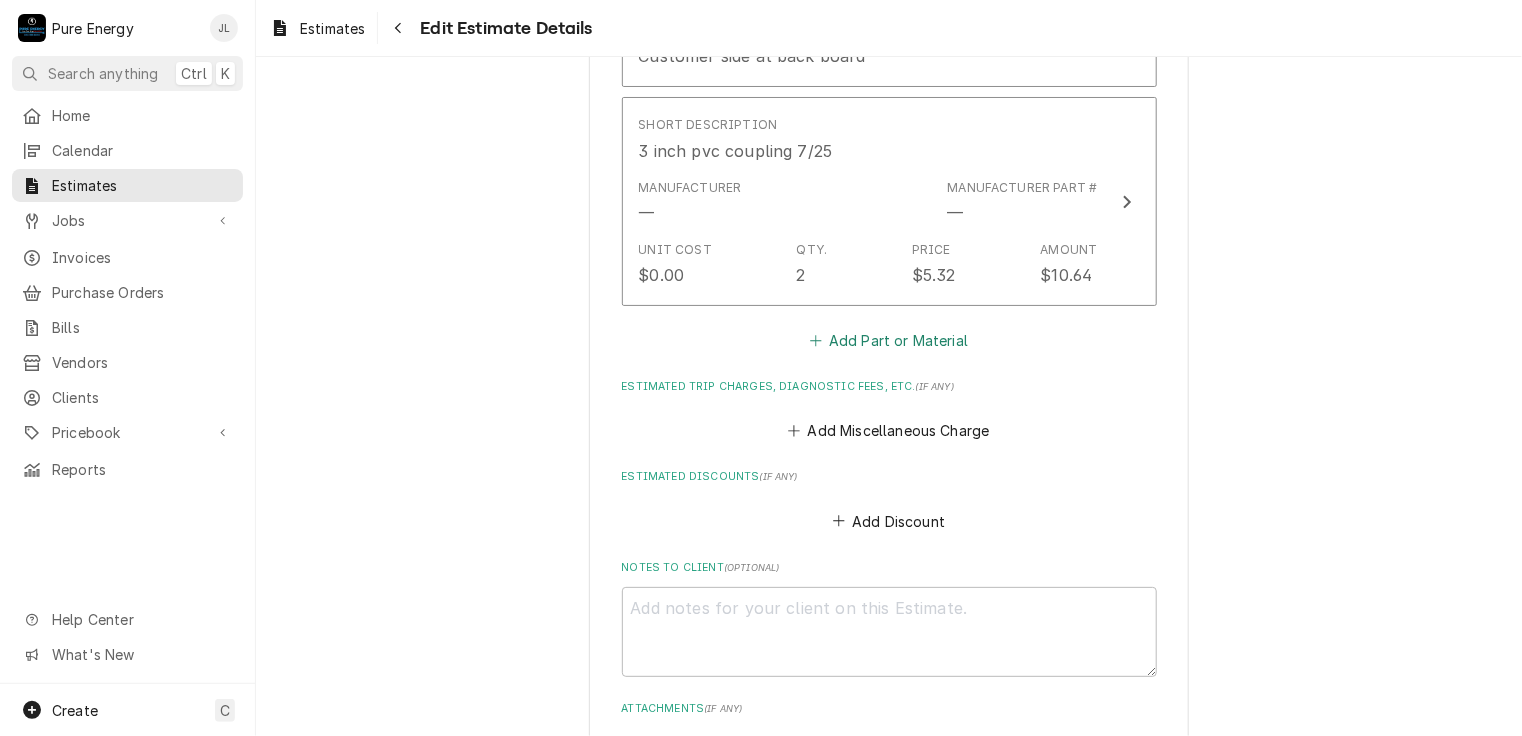 click on "Add Part or Material" at bounding box center (888, 340) 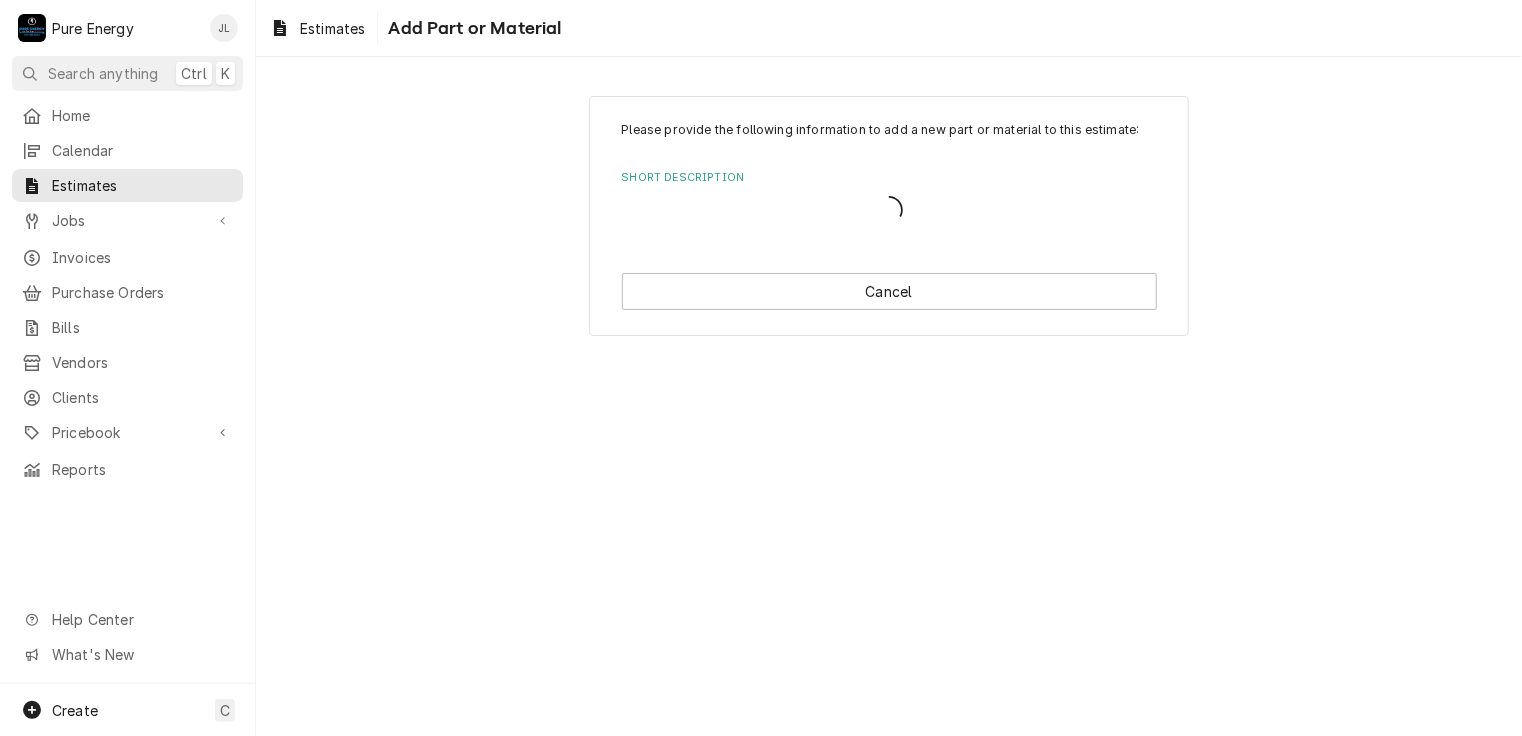 scroll, scrollTop: 0, scrollLeft: 0, axis: both 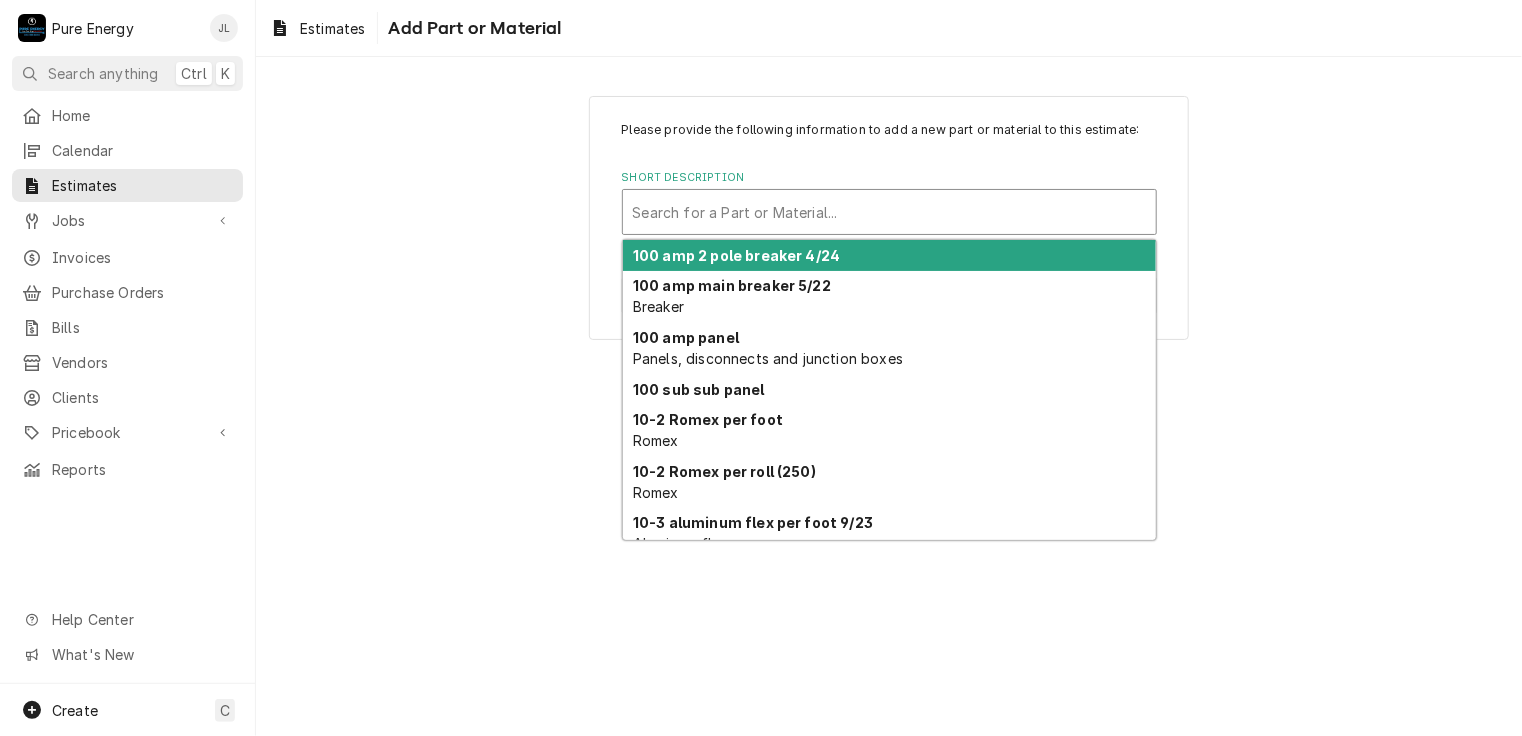 click at bounding box center (889, 212) 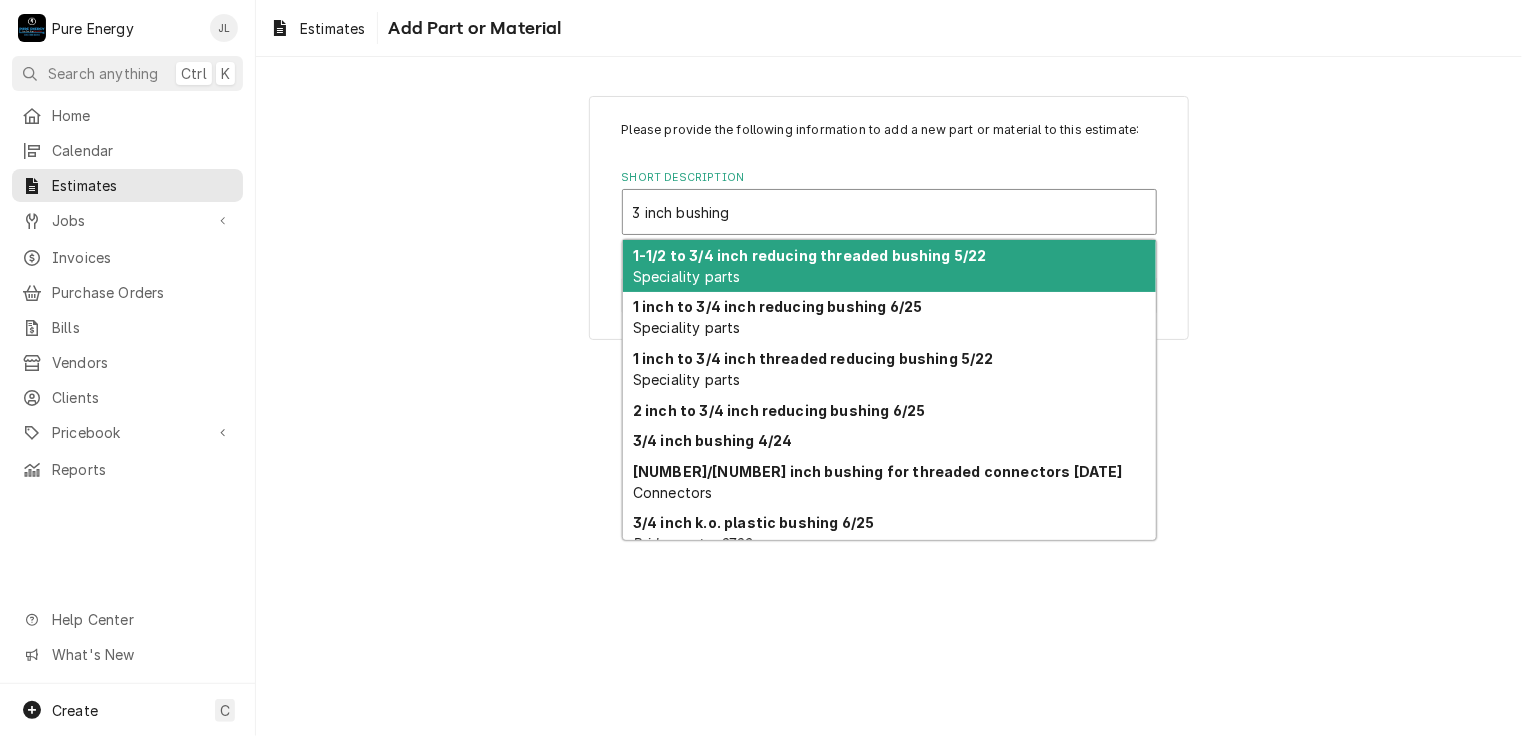 scroll, scrollTop: 204, scrollLeft: 0, axis: vertical 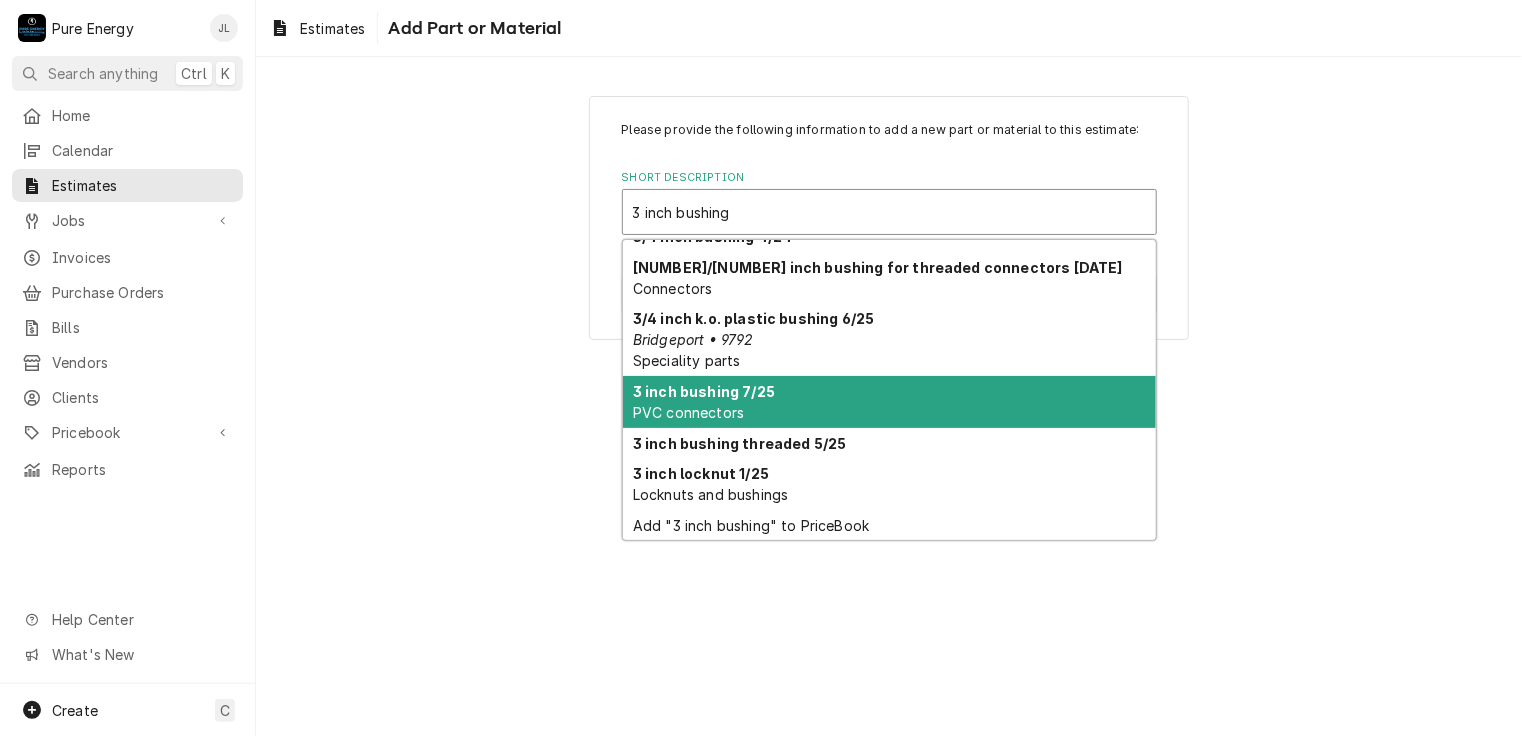 click on "PVC connectors" at bounding box center (688, 412) 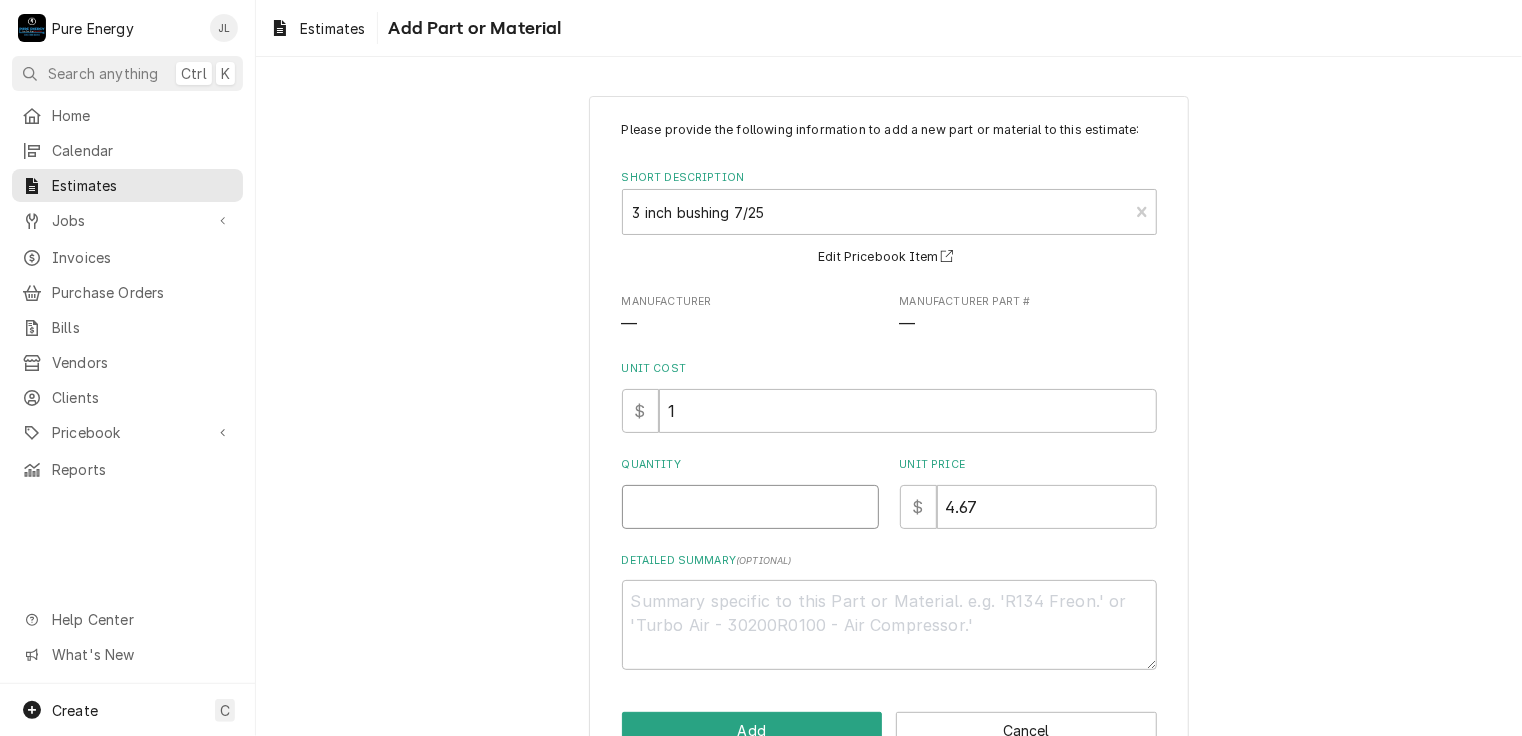 click on "Quantity" at bounding box center [750, 507] 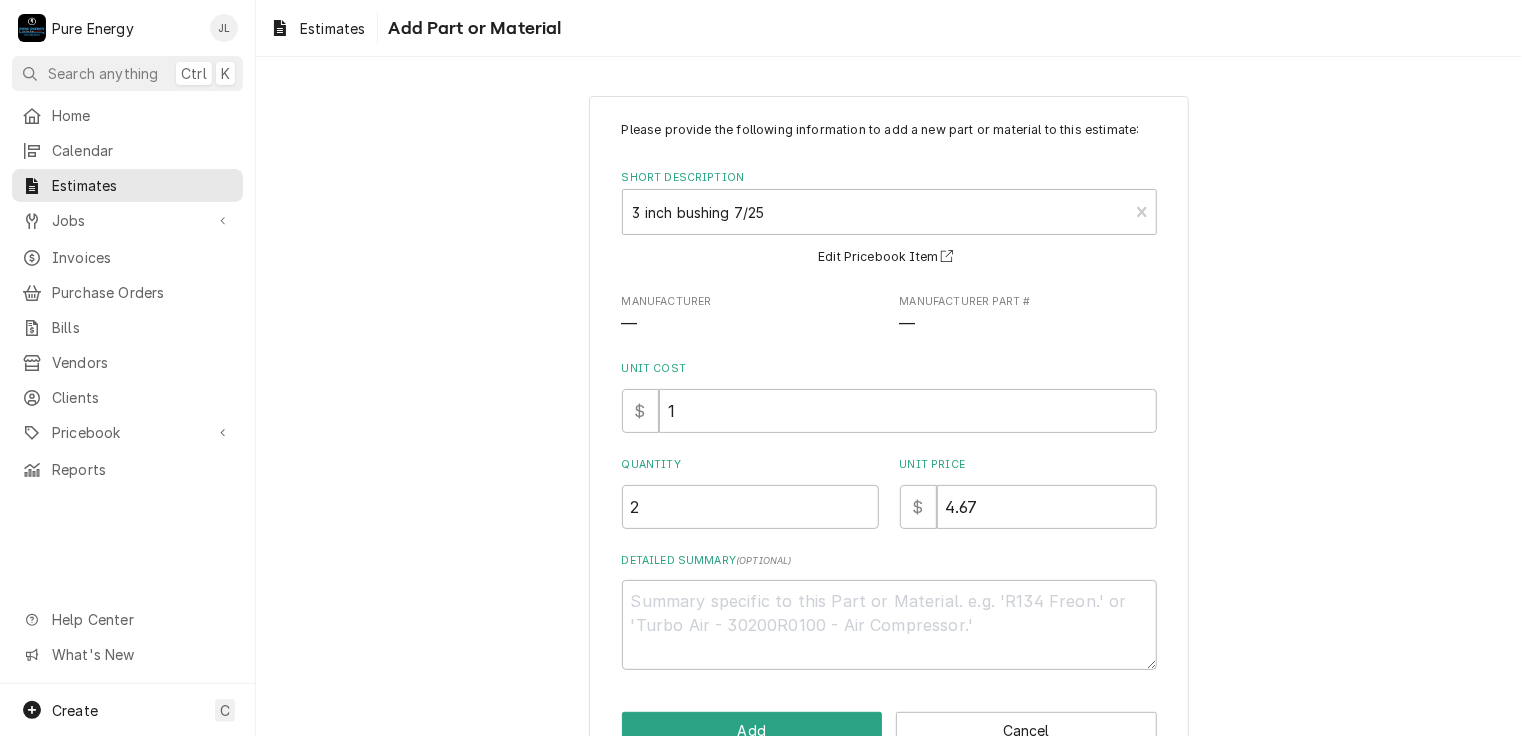 scroll, scrollTop: 54, scrollLeft: 0, axis: vertical 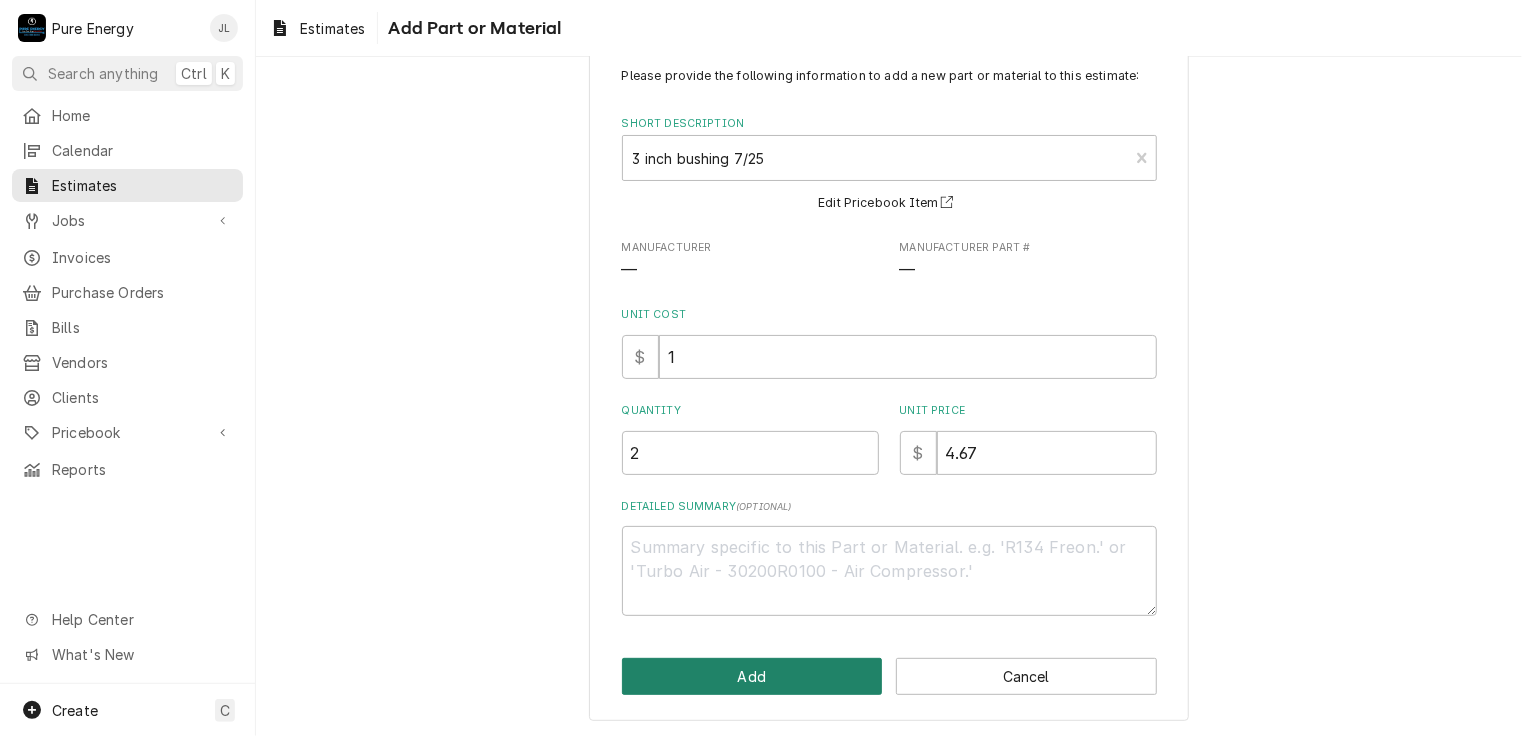 click on "Add" at bounding box center (752, 676) 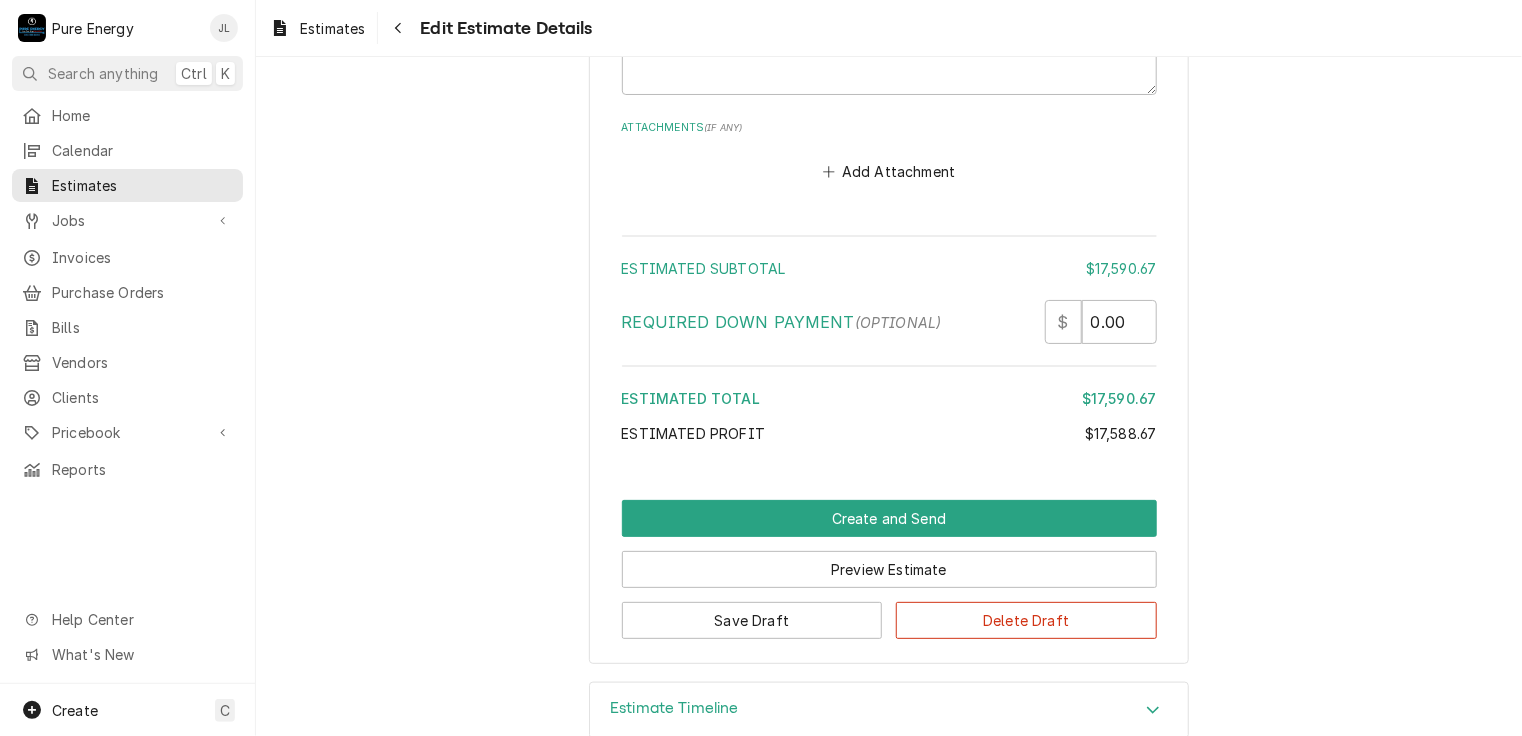 scroll, scrollTop: 8525, scrollLeft: 0, axis: vertical 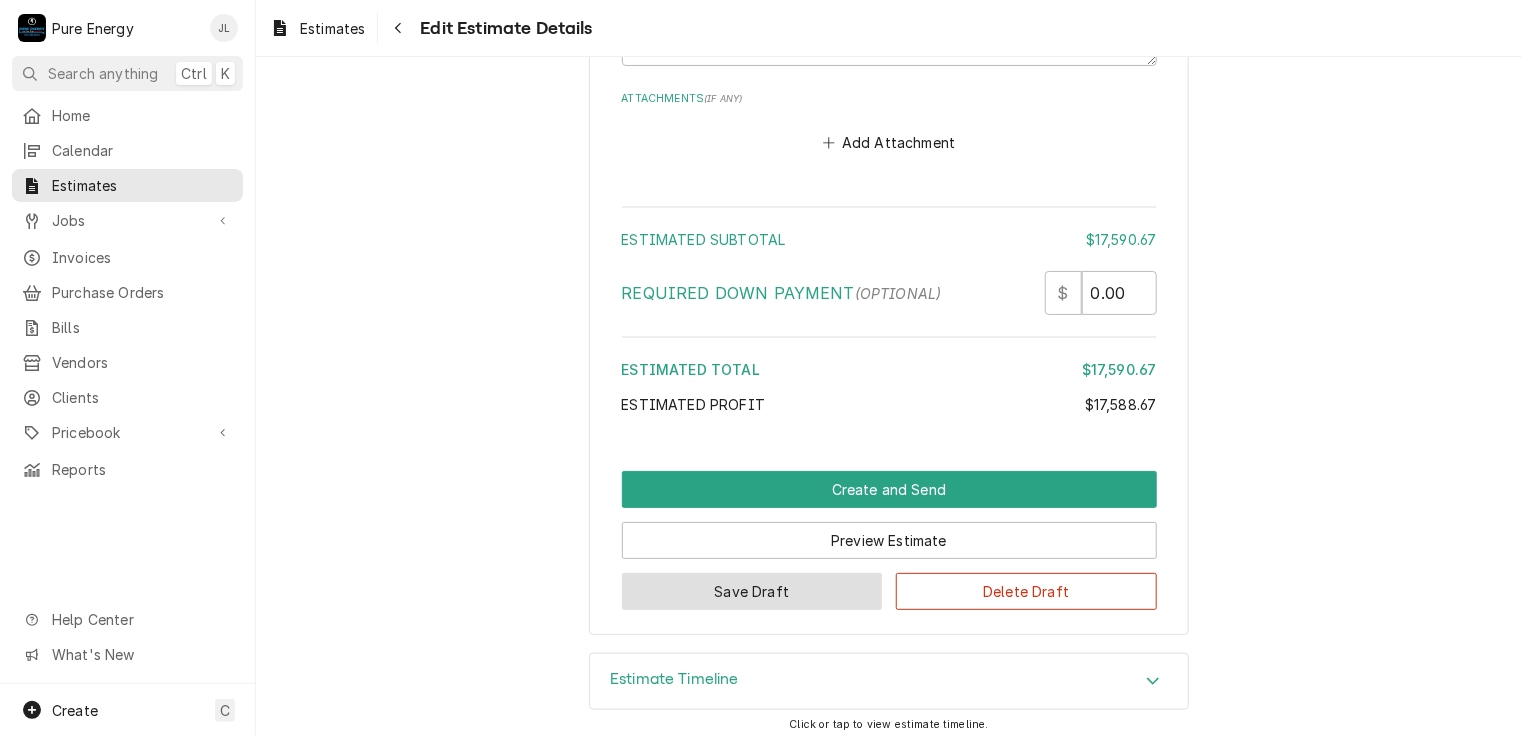 click on "Save Draft" at bounding box center [752, 591] 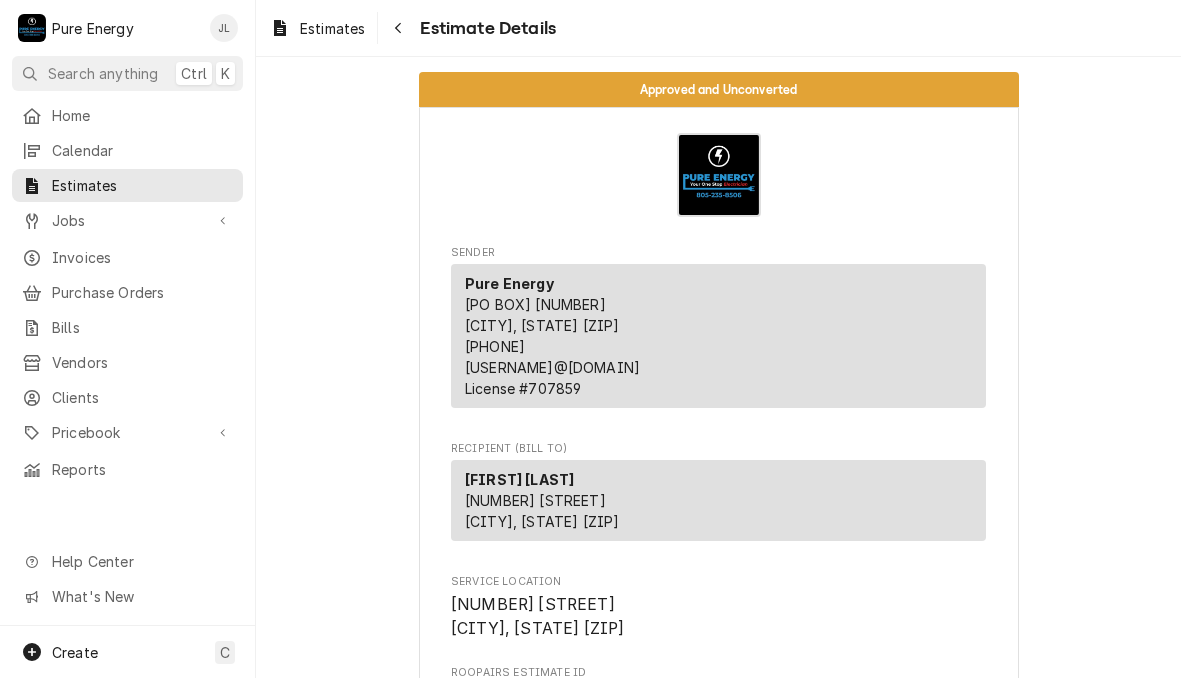 scroll, scrollTop: 0, scrollLeft: 0, axis: both 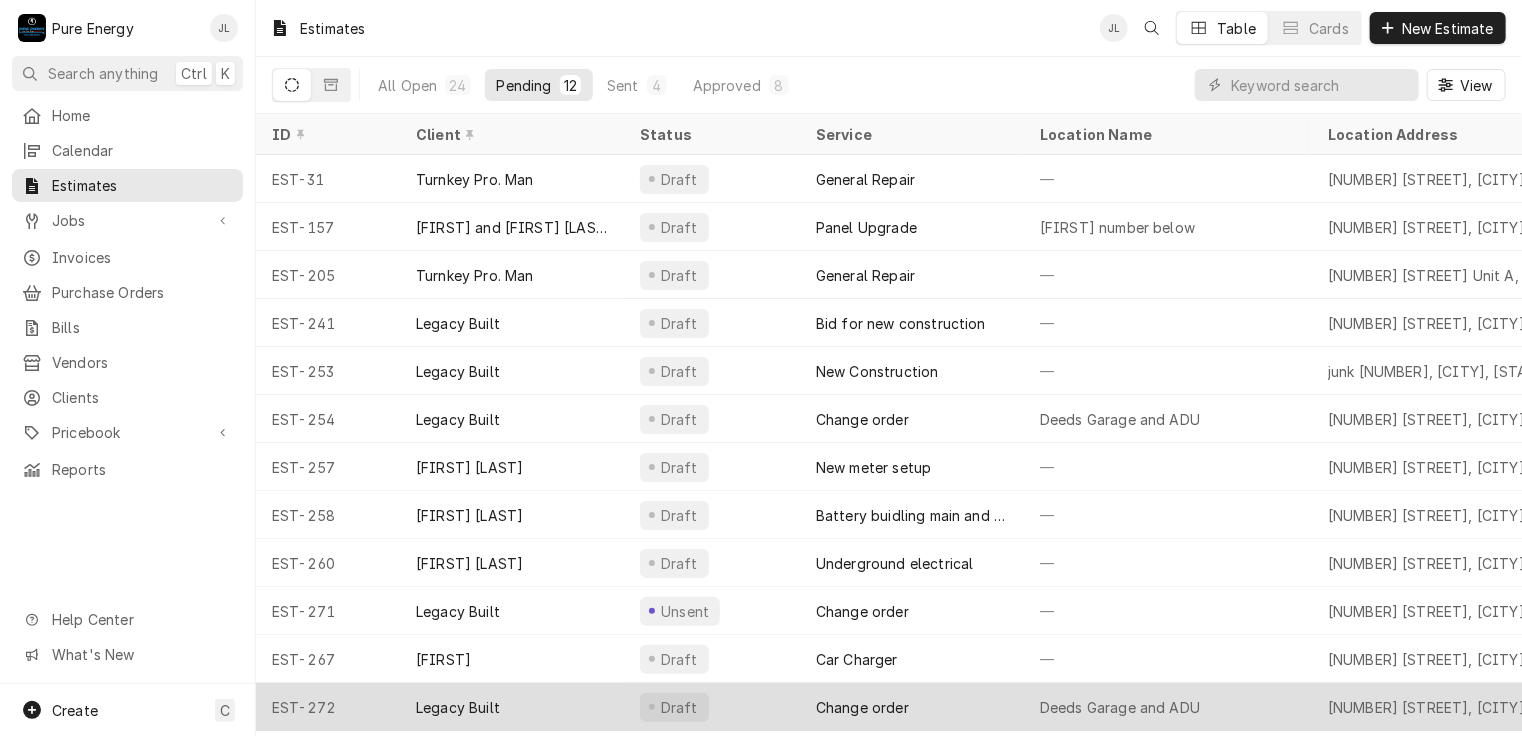 click on "Change order" at bounding box center (912, 707) 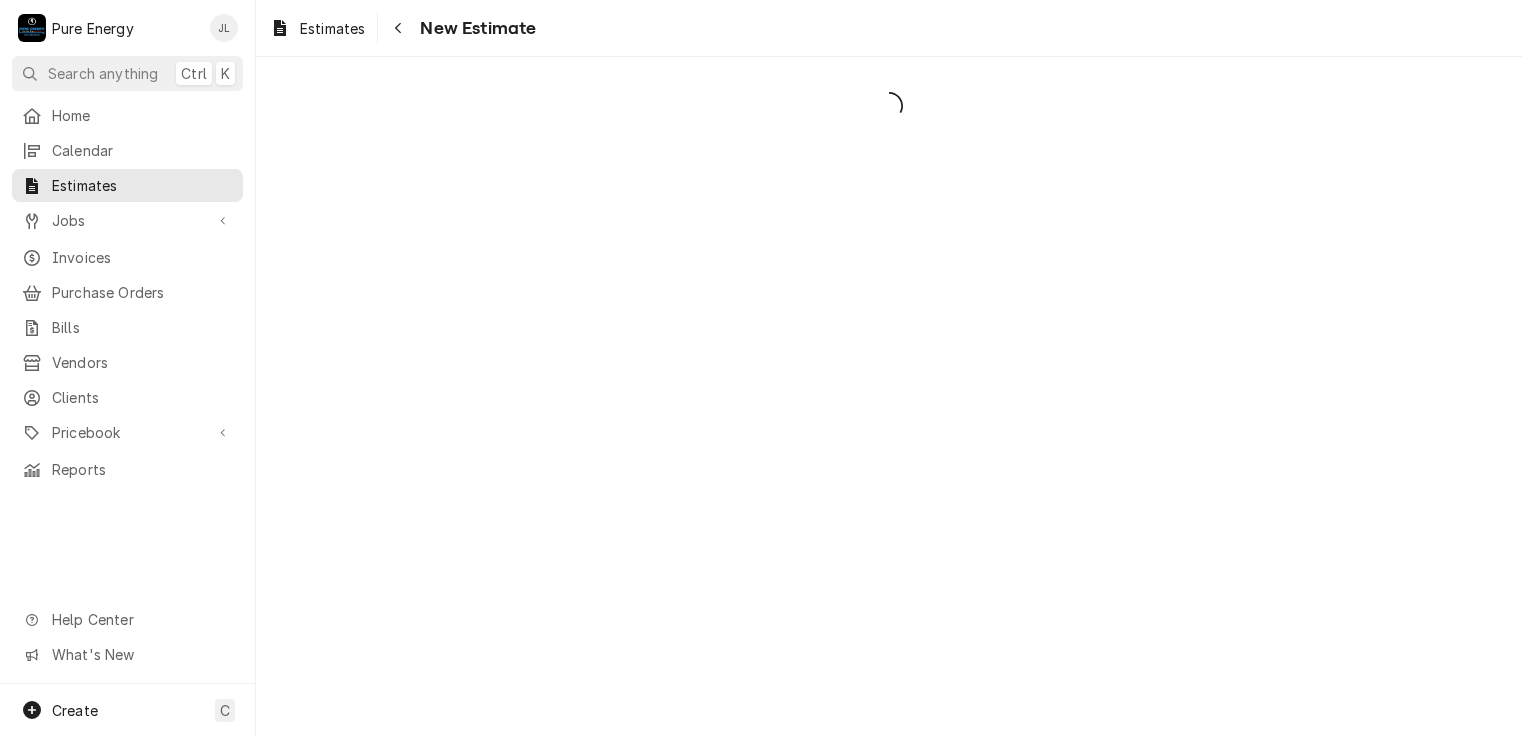 scroll, scrollTop: 0, scrollLeft: 0, axis: both 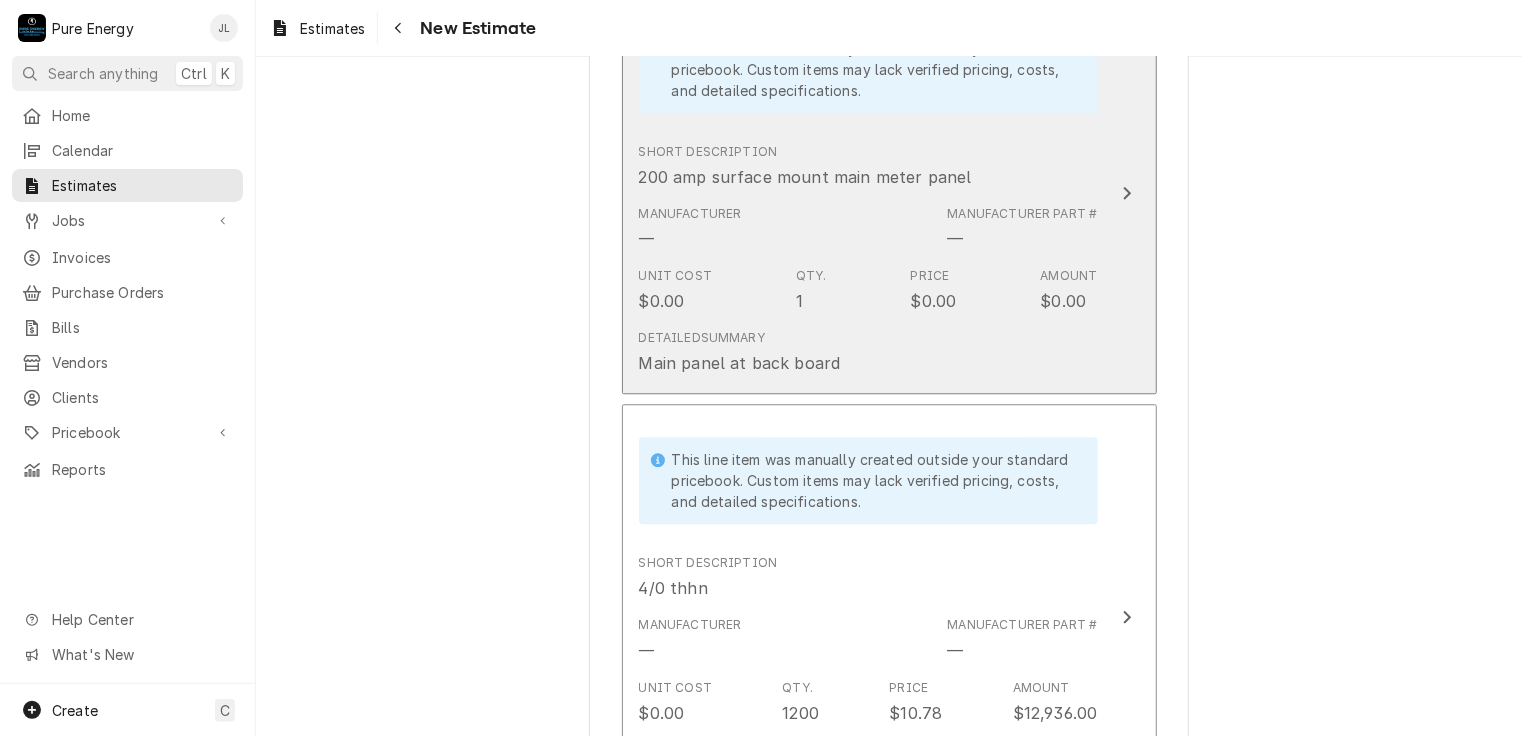 click on "Manufacturer — Manufacturer Part # —" at bounding box center [868, 228] 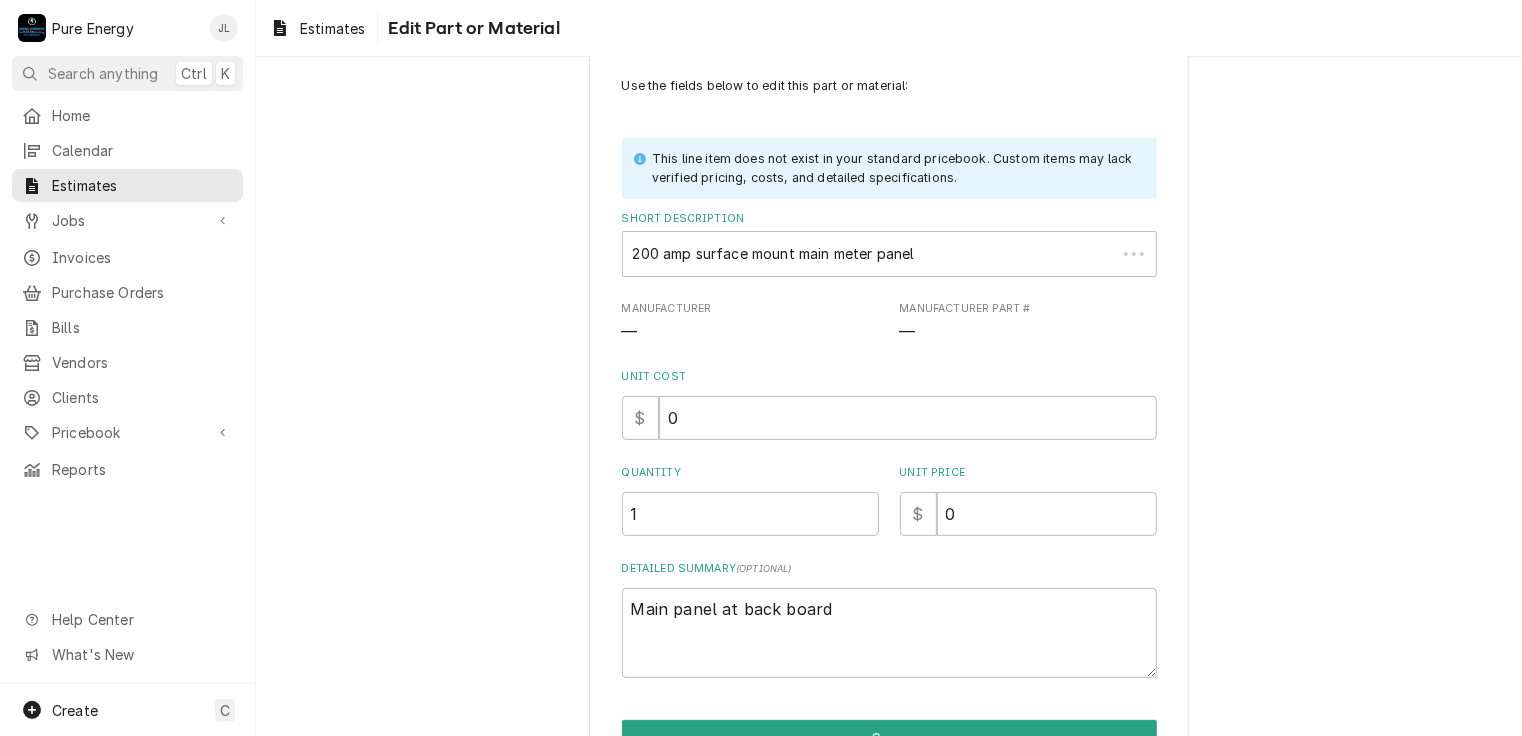 scroll, scrollTop: 0, scrollLeft: 0, axis: both 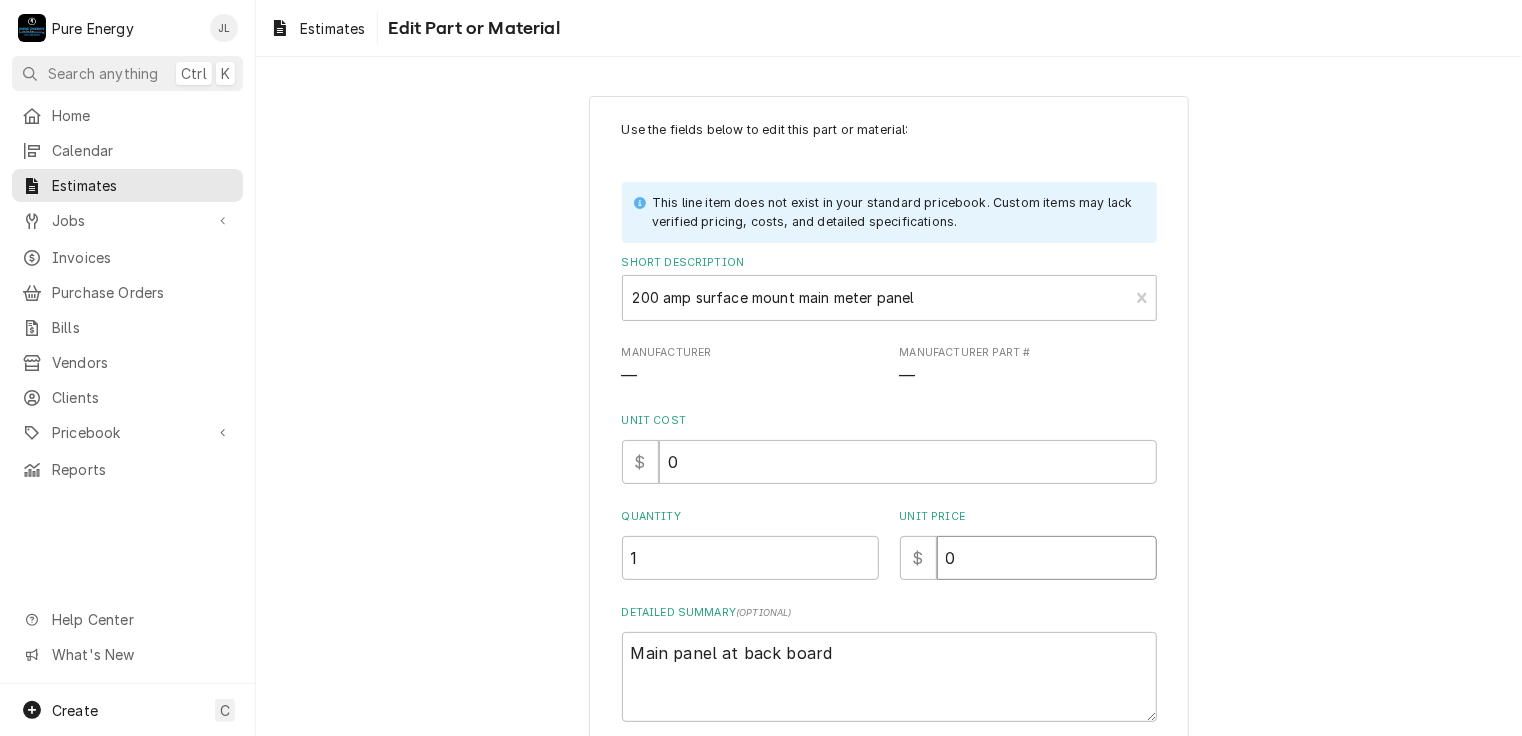 click on "0" at bounding box center [1047, 558] 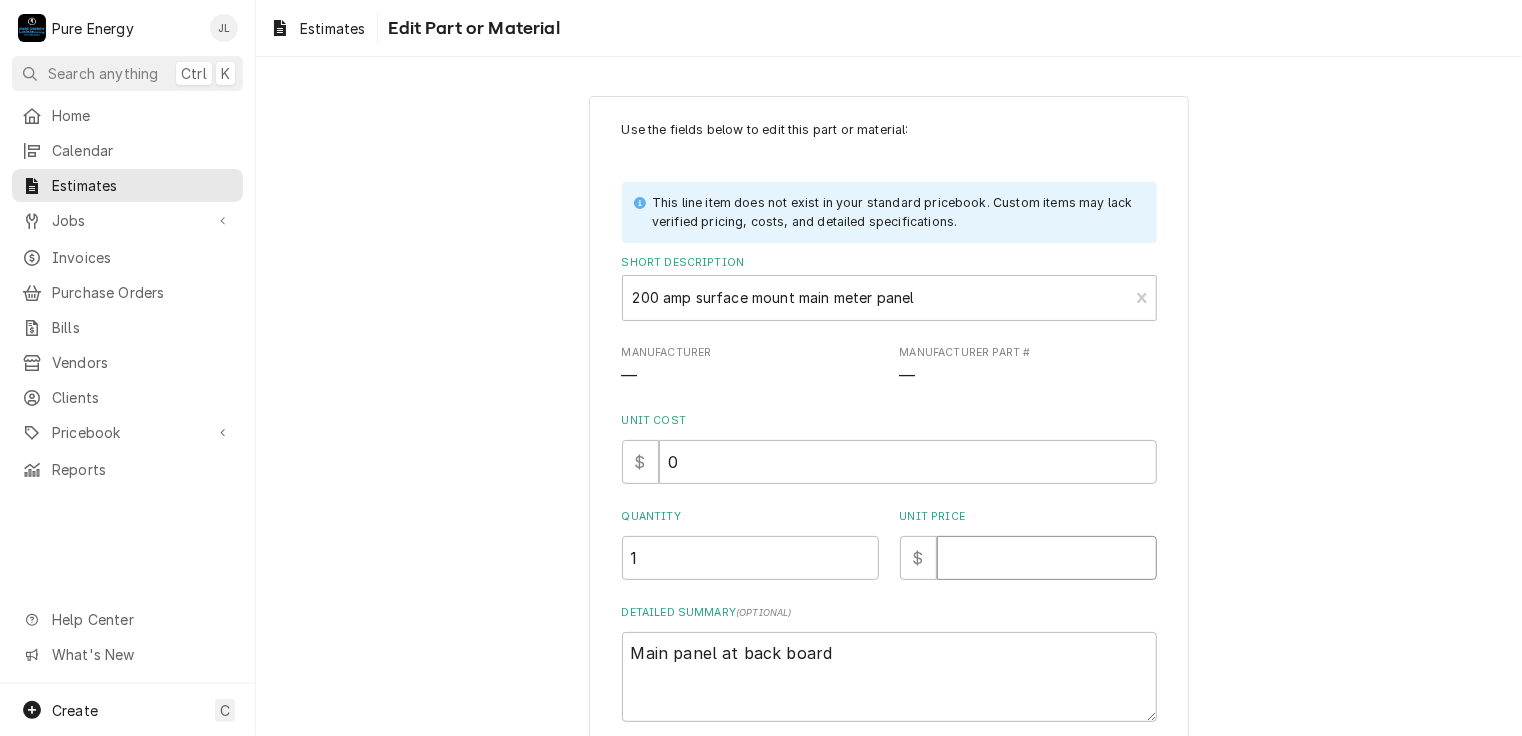 type on "x" 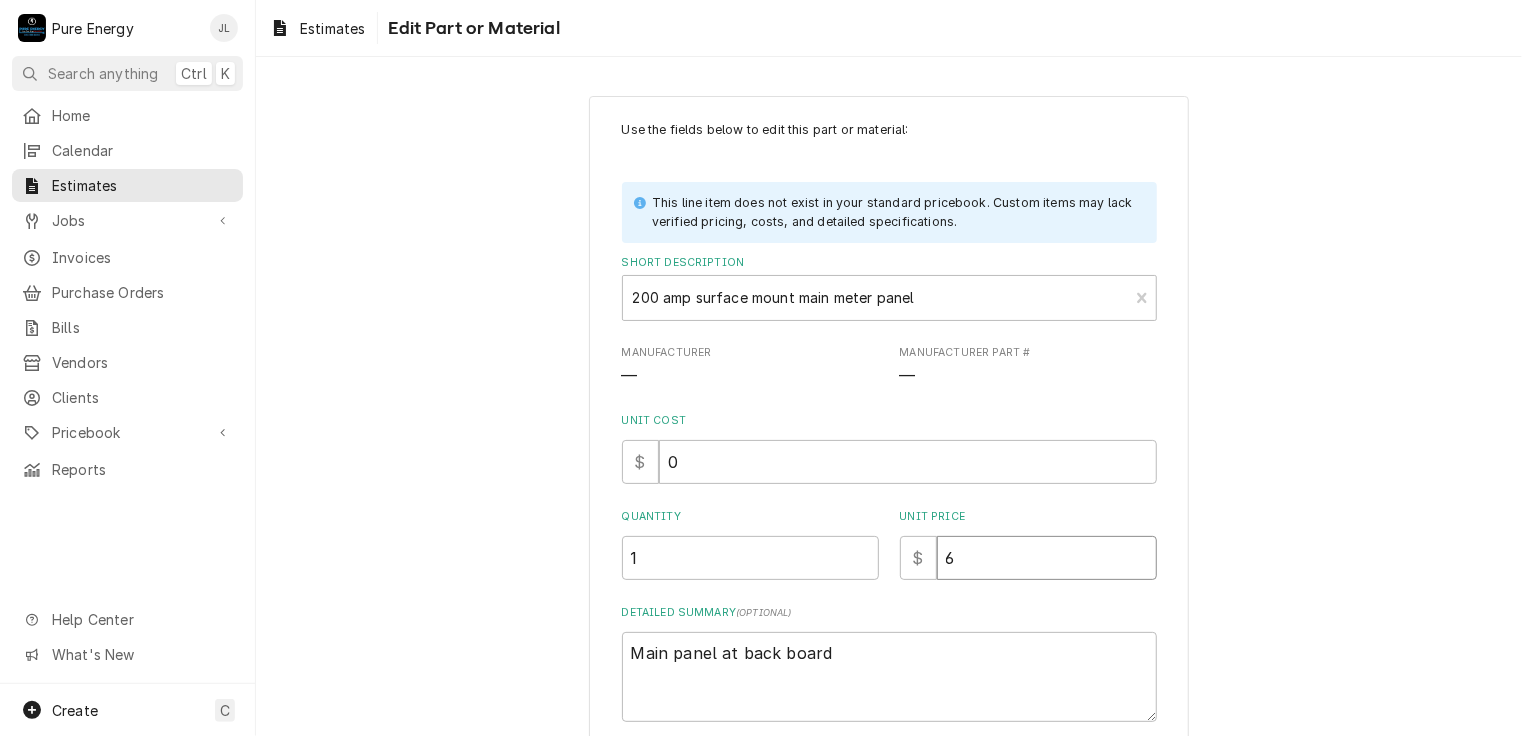 type on "x" 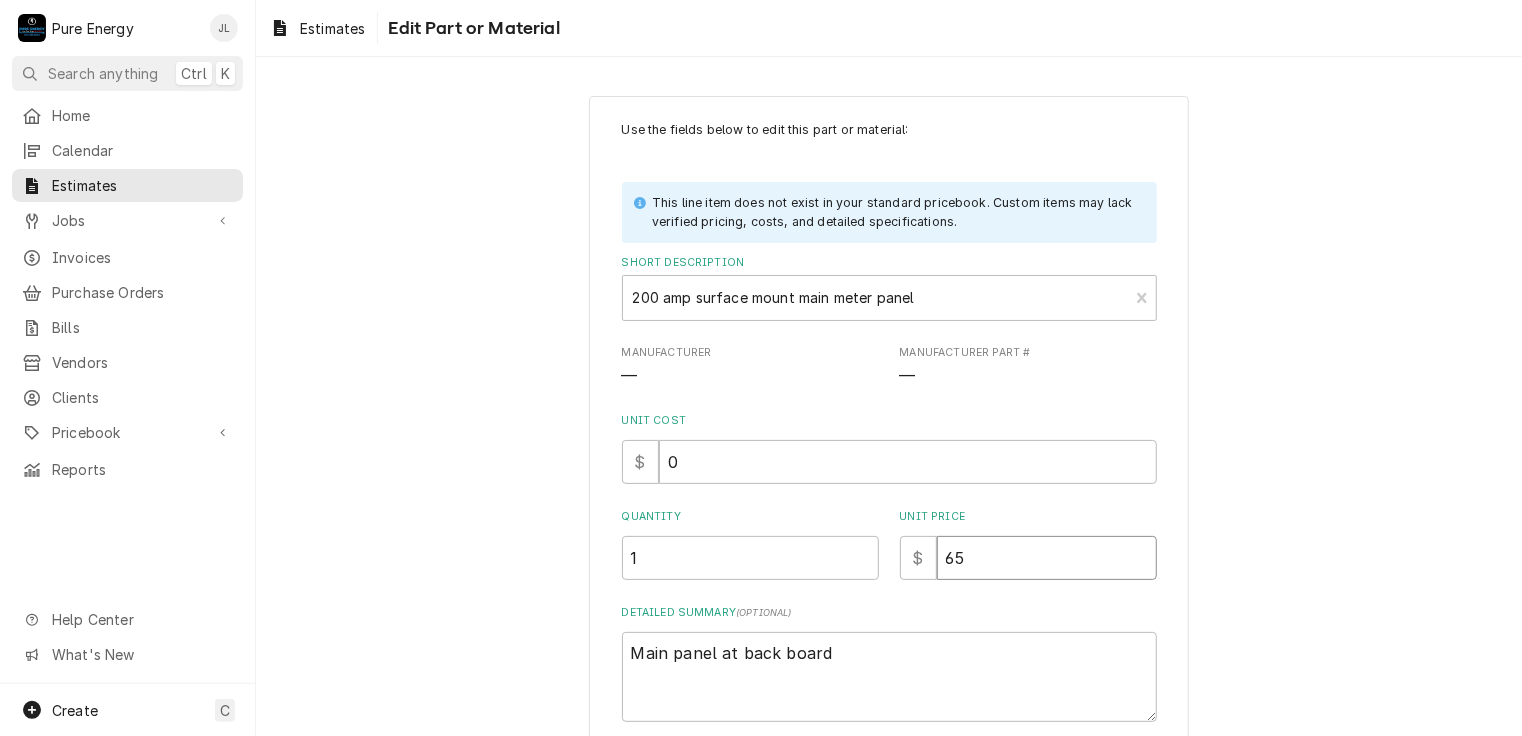 type on "x" 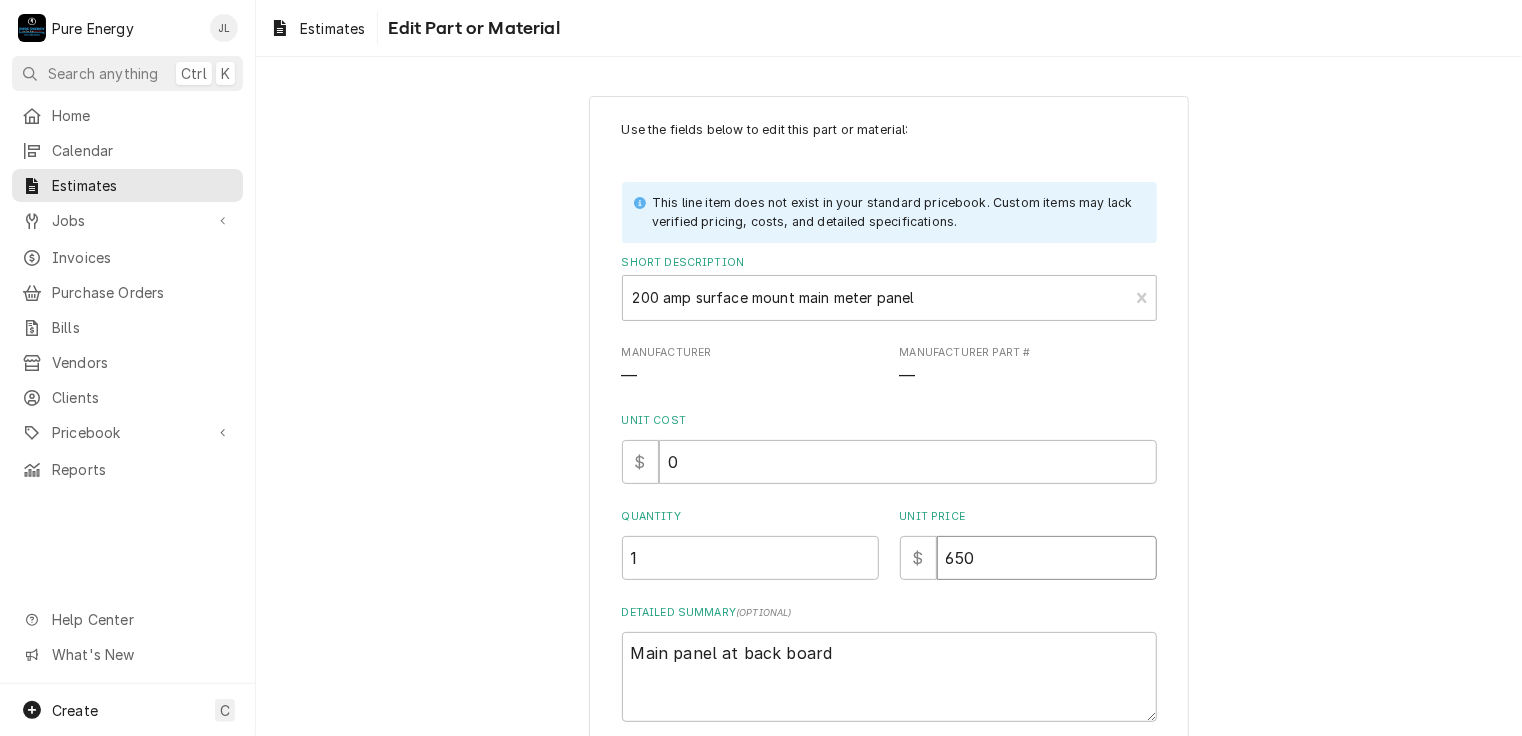 type on "x" 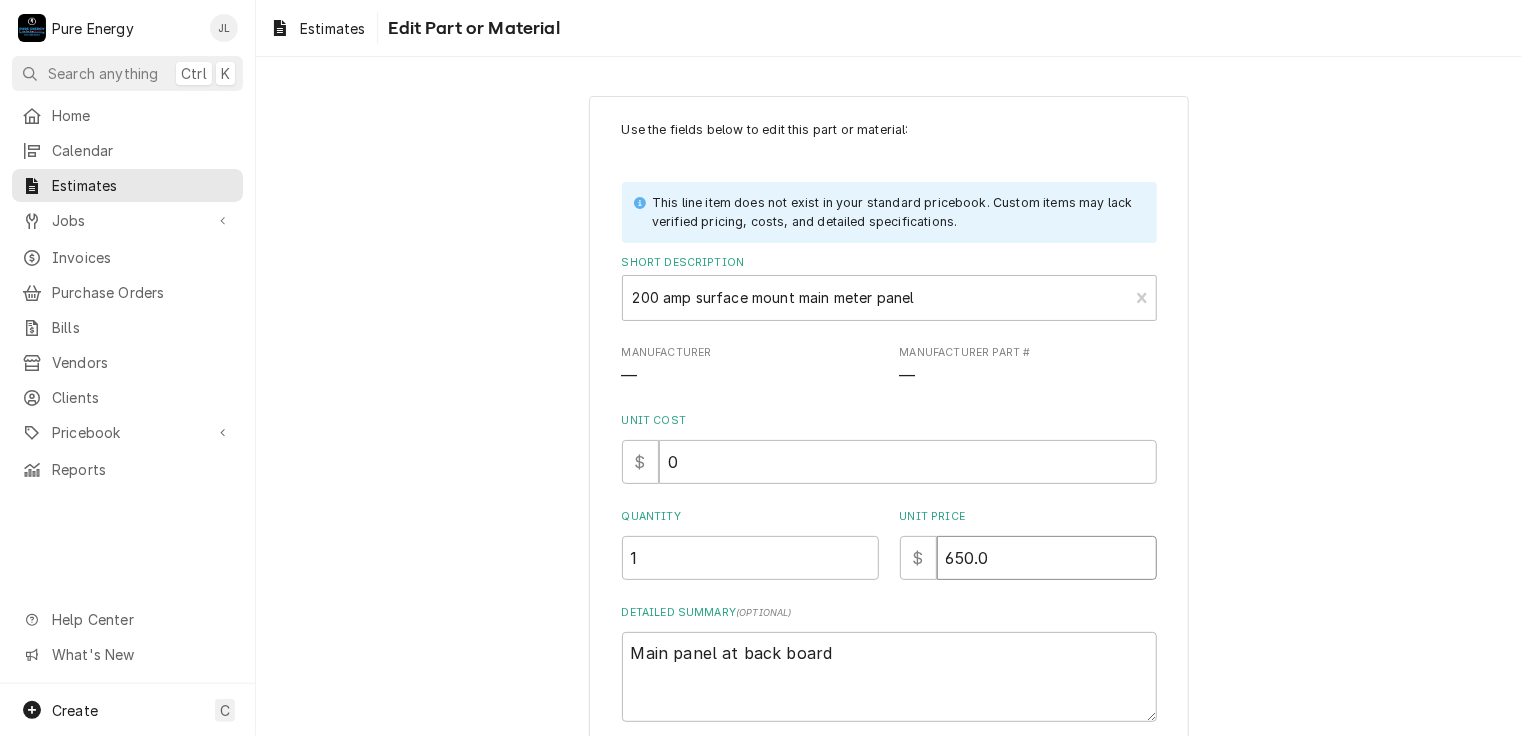 type on "x" 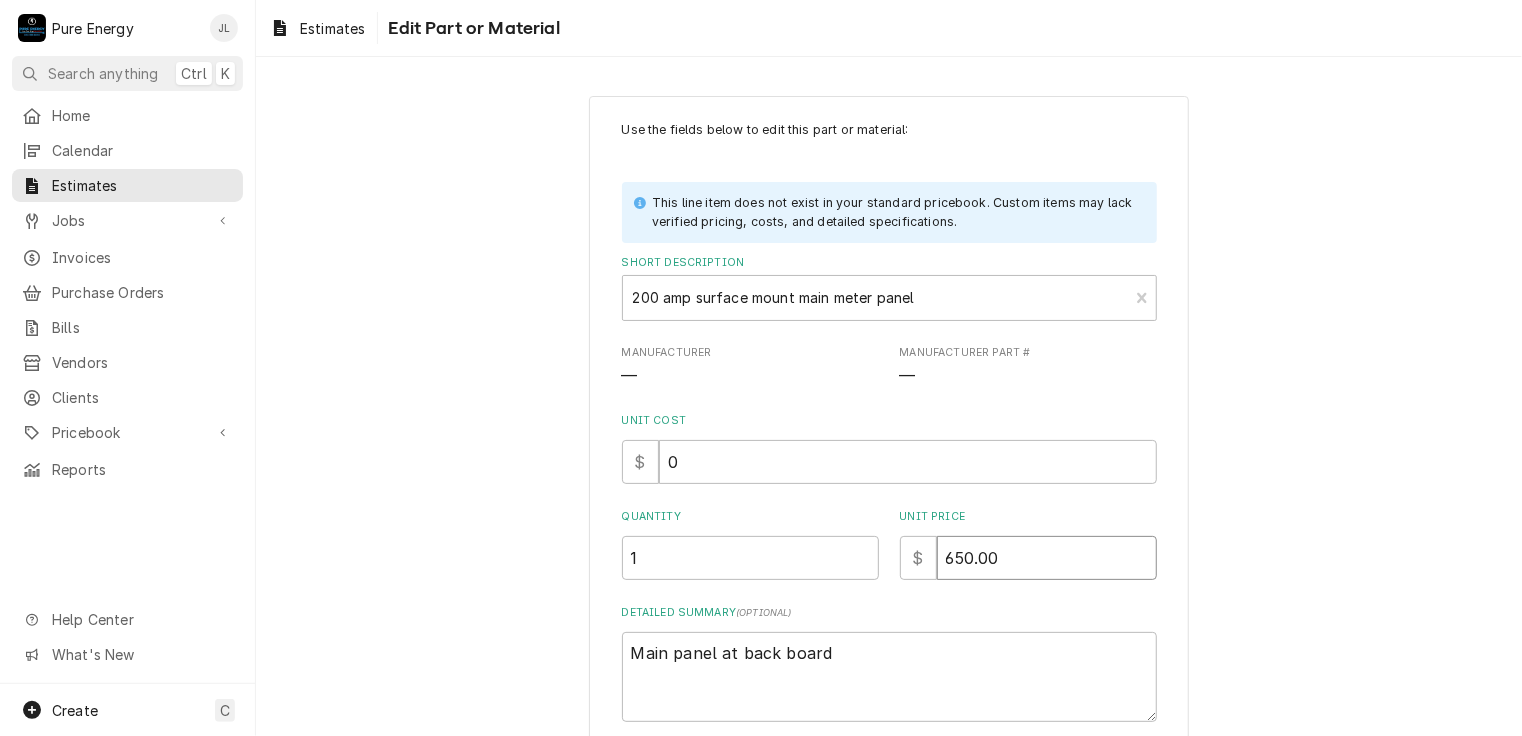 type on "x" 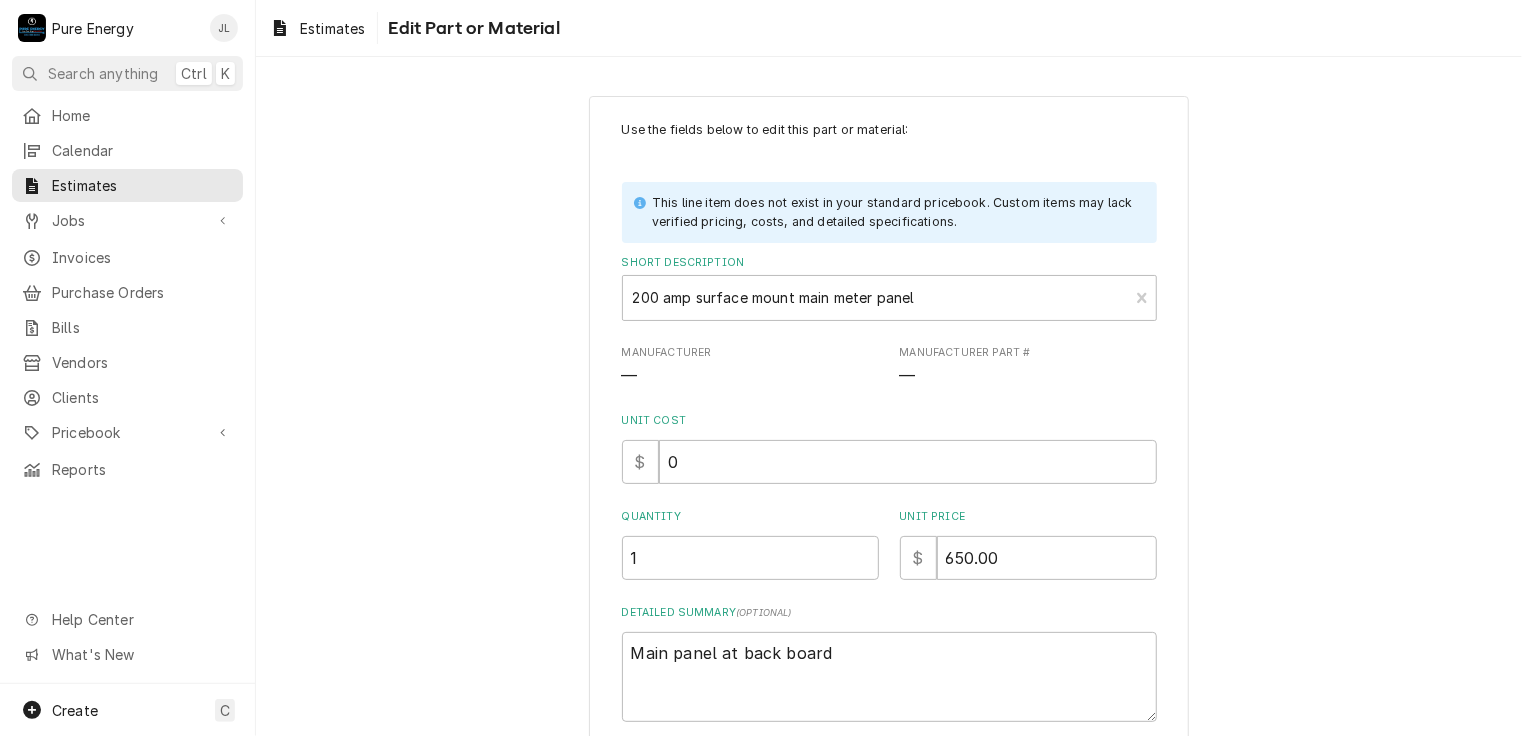 scroll, scrollTop: 156, scrollLeft: 0, axis: vertical 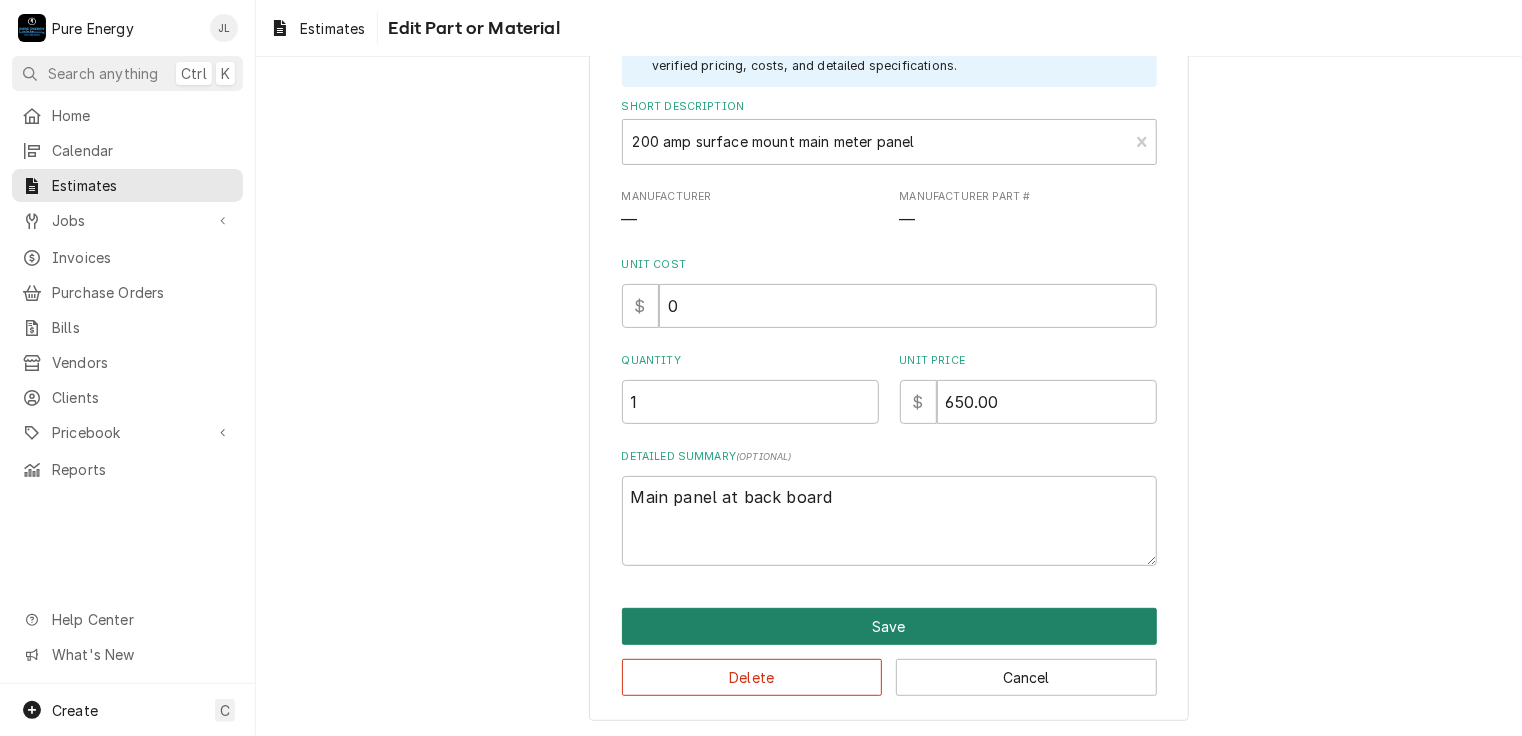 click on "Save" at bounding box center [889, 626] 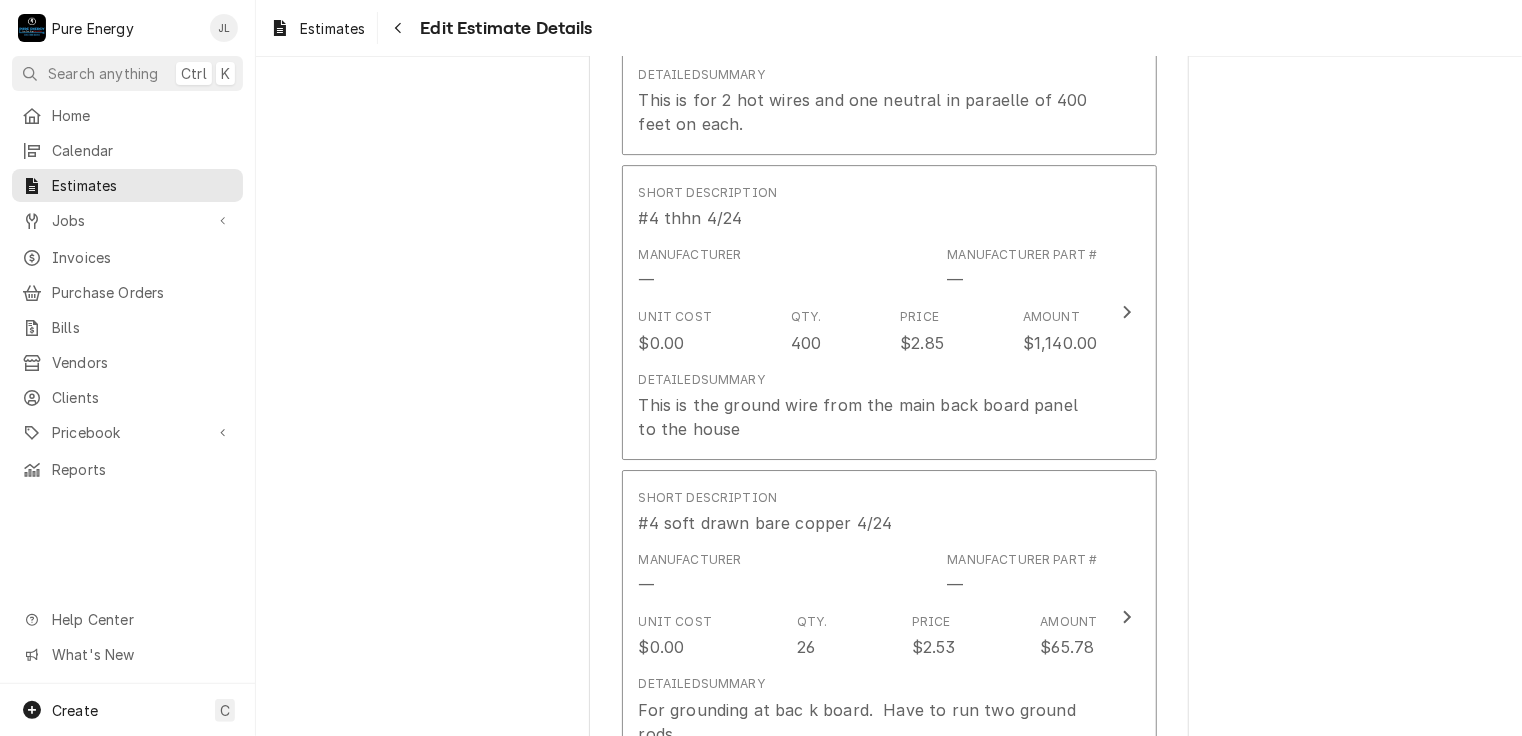 scroll, scrollTop: 3675, scrollLeft: 0, axis: vertical 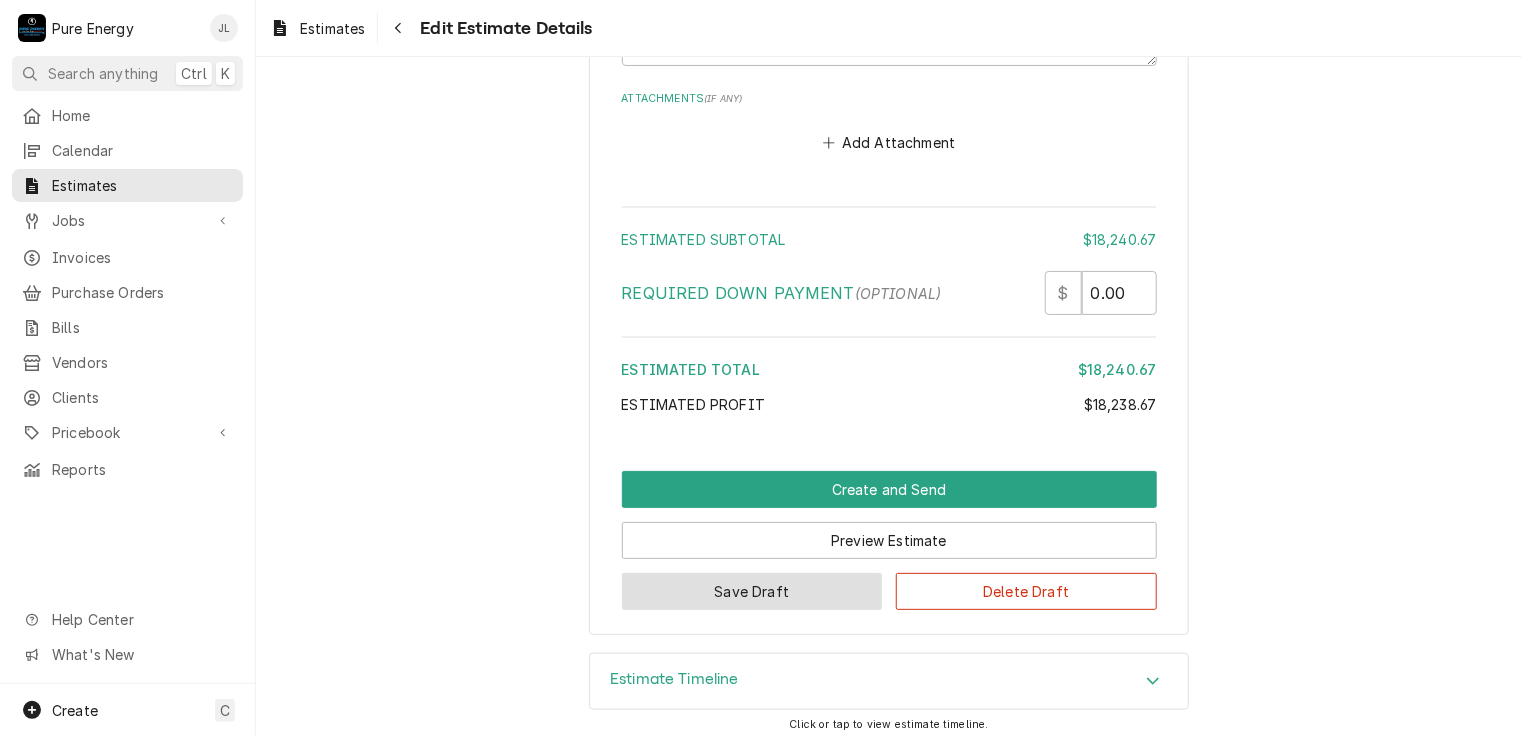 click on "Save Draft" at bounding box center (752, 591) 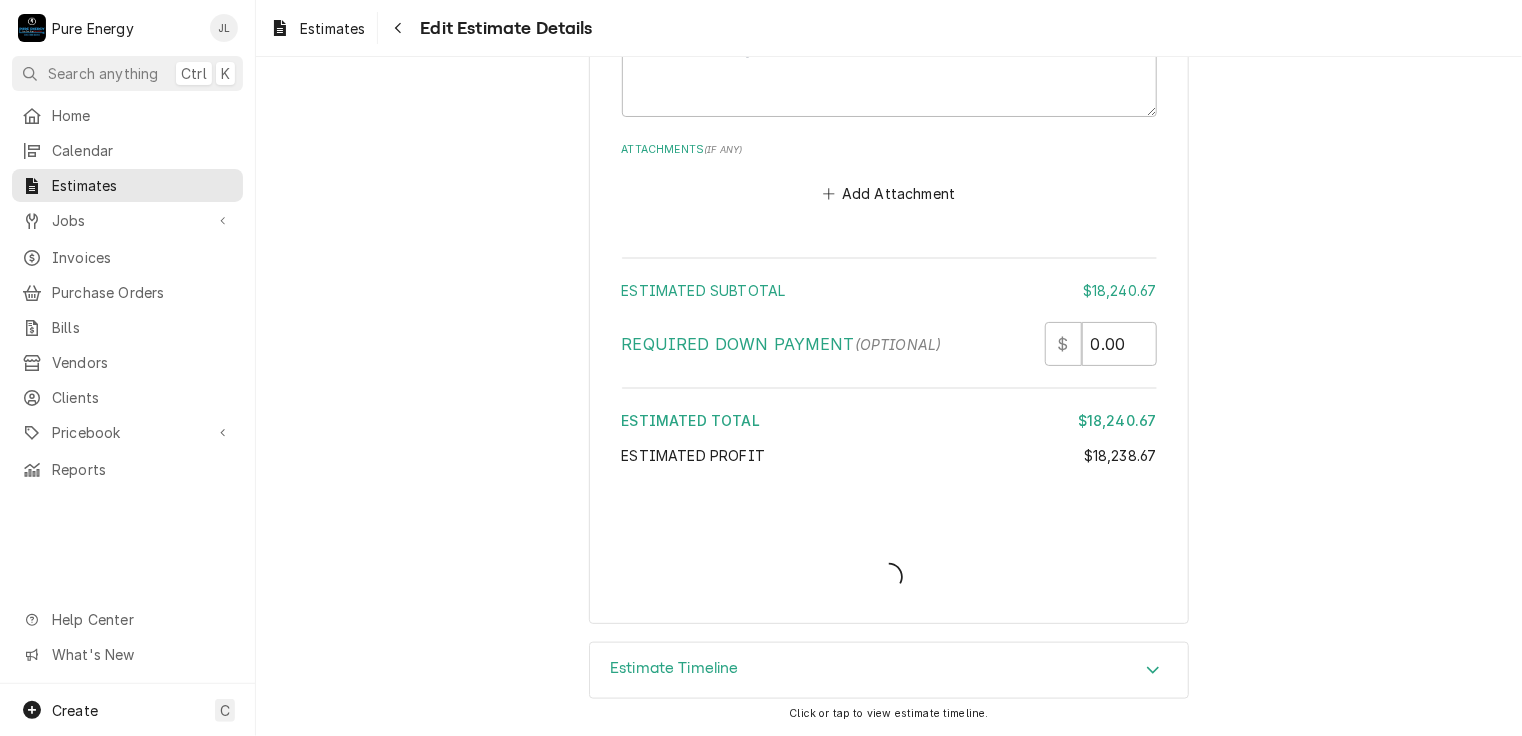 scroll, scrollTop: 8464, scrollLeft: 0, axis: vertical 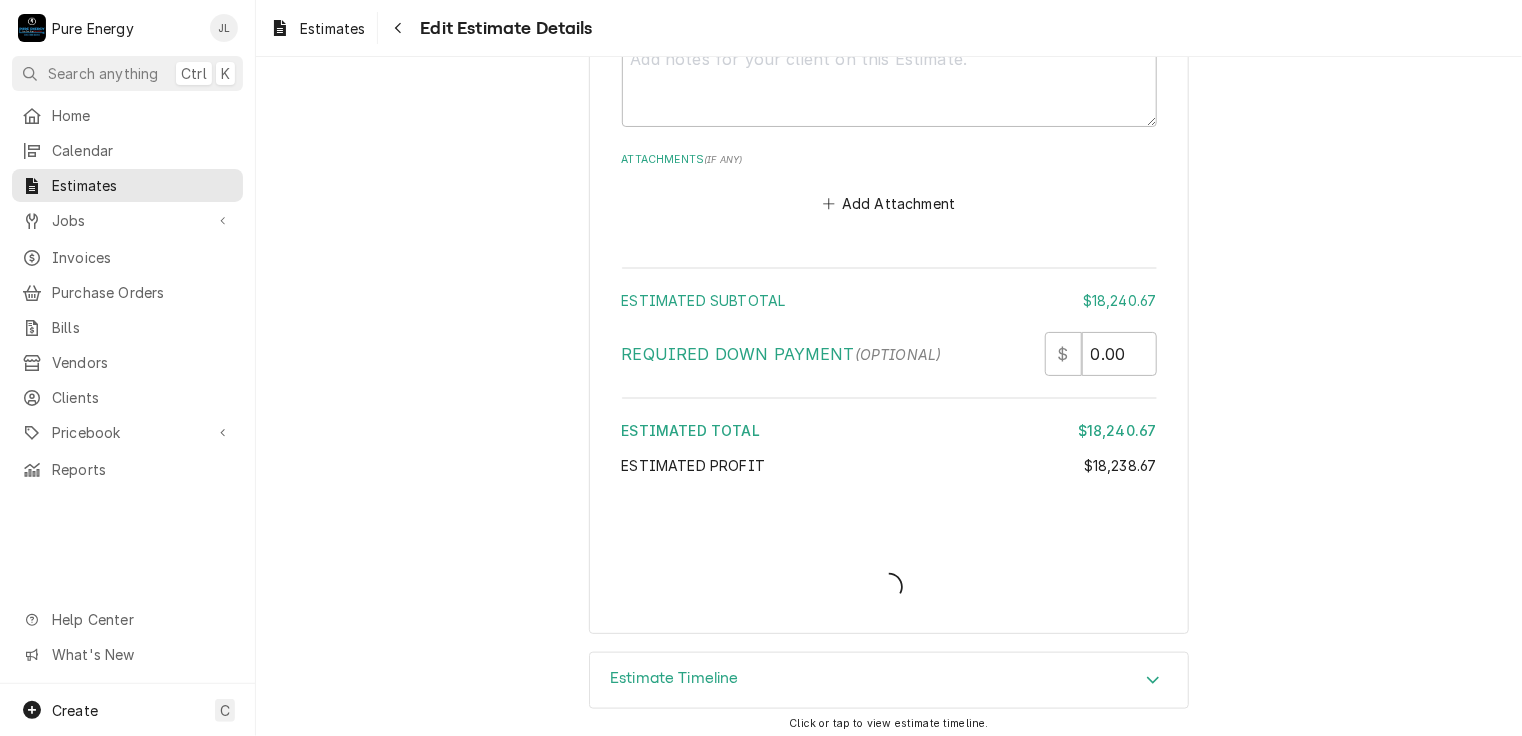 type on "x" 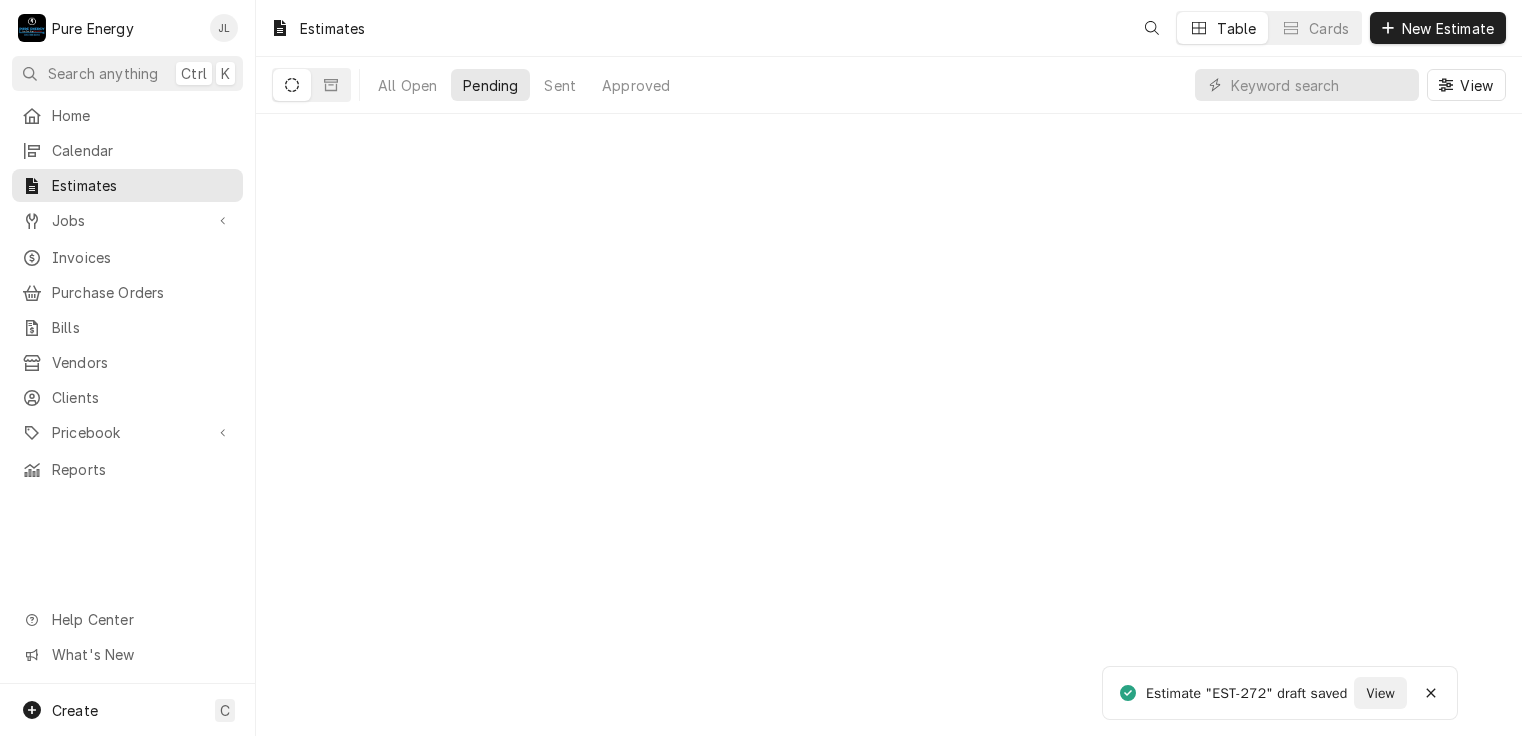 scroll, scrollTop: 0, scrollLeft: 0, axis: both 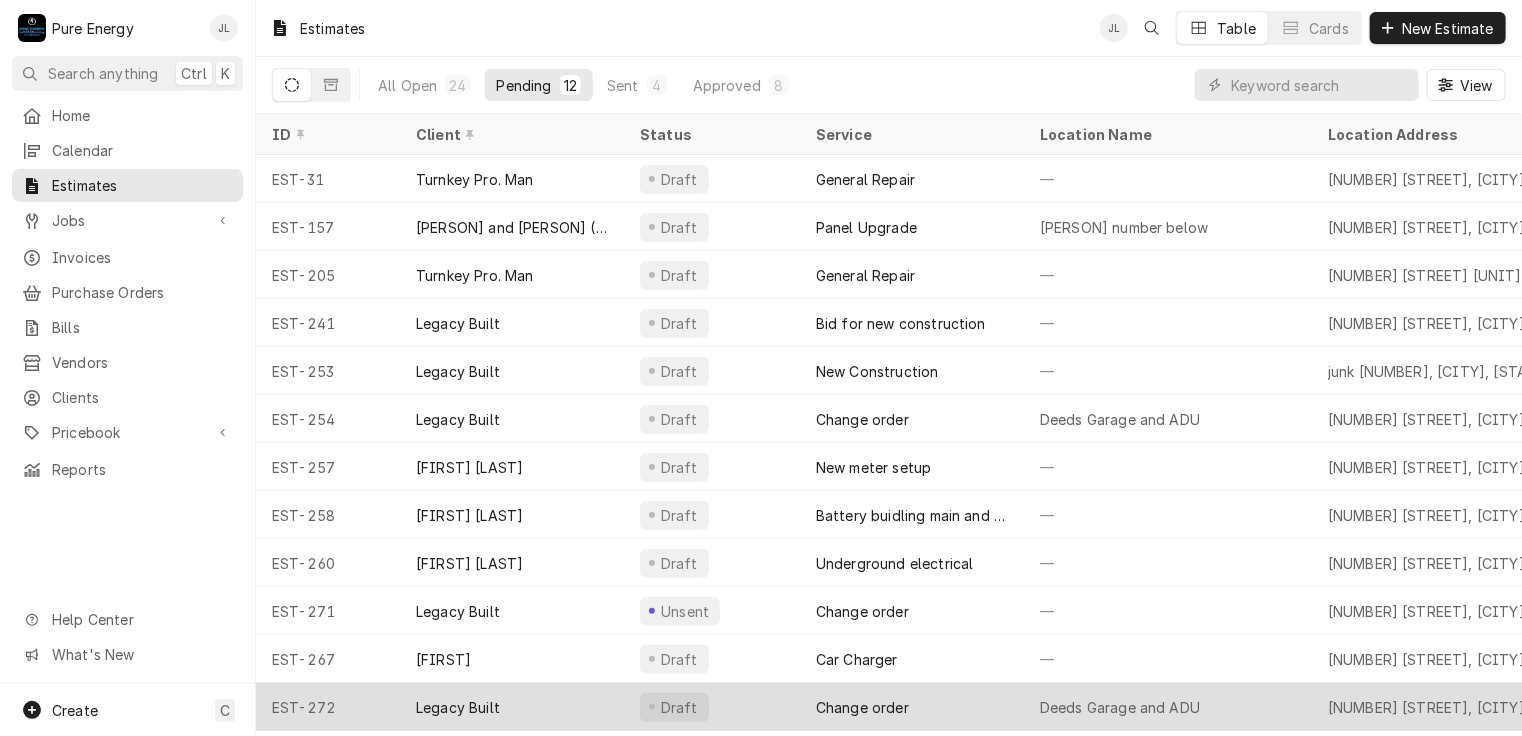 click on "Change order" at bounding box center (912, 707) 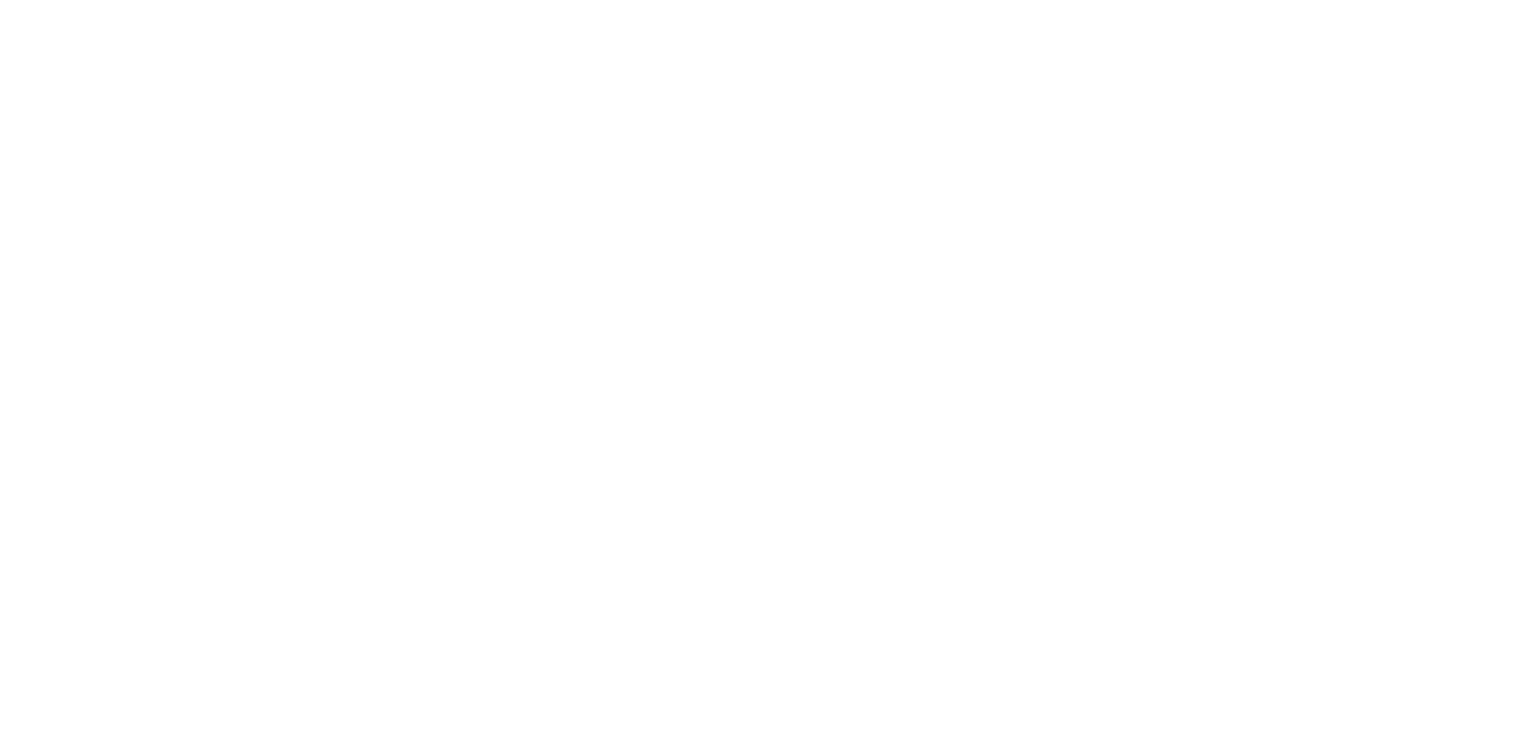 scroll, scrollTop: 0, scrollLeft: 0, axis: both 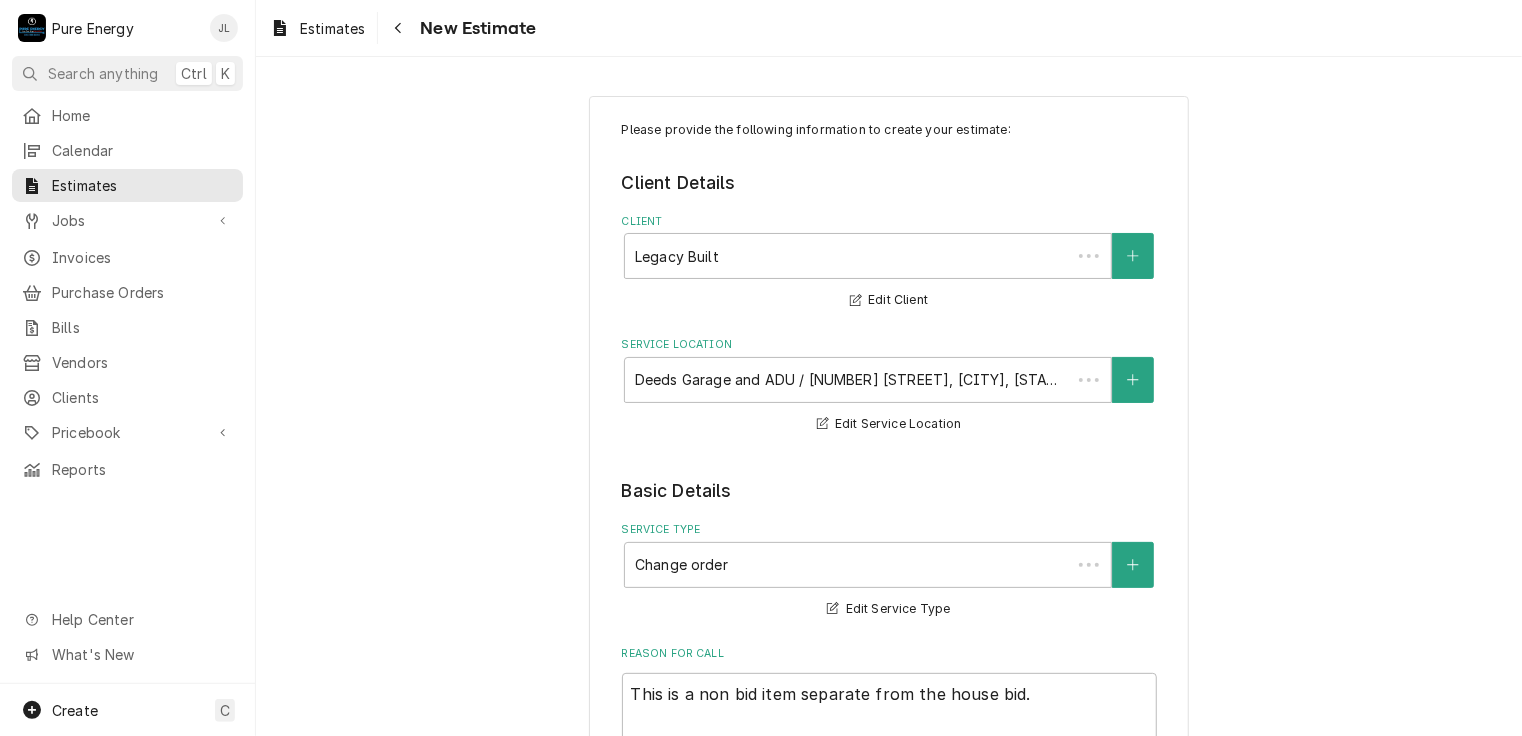 type on "x" 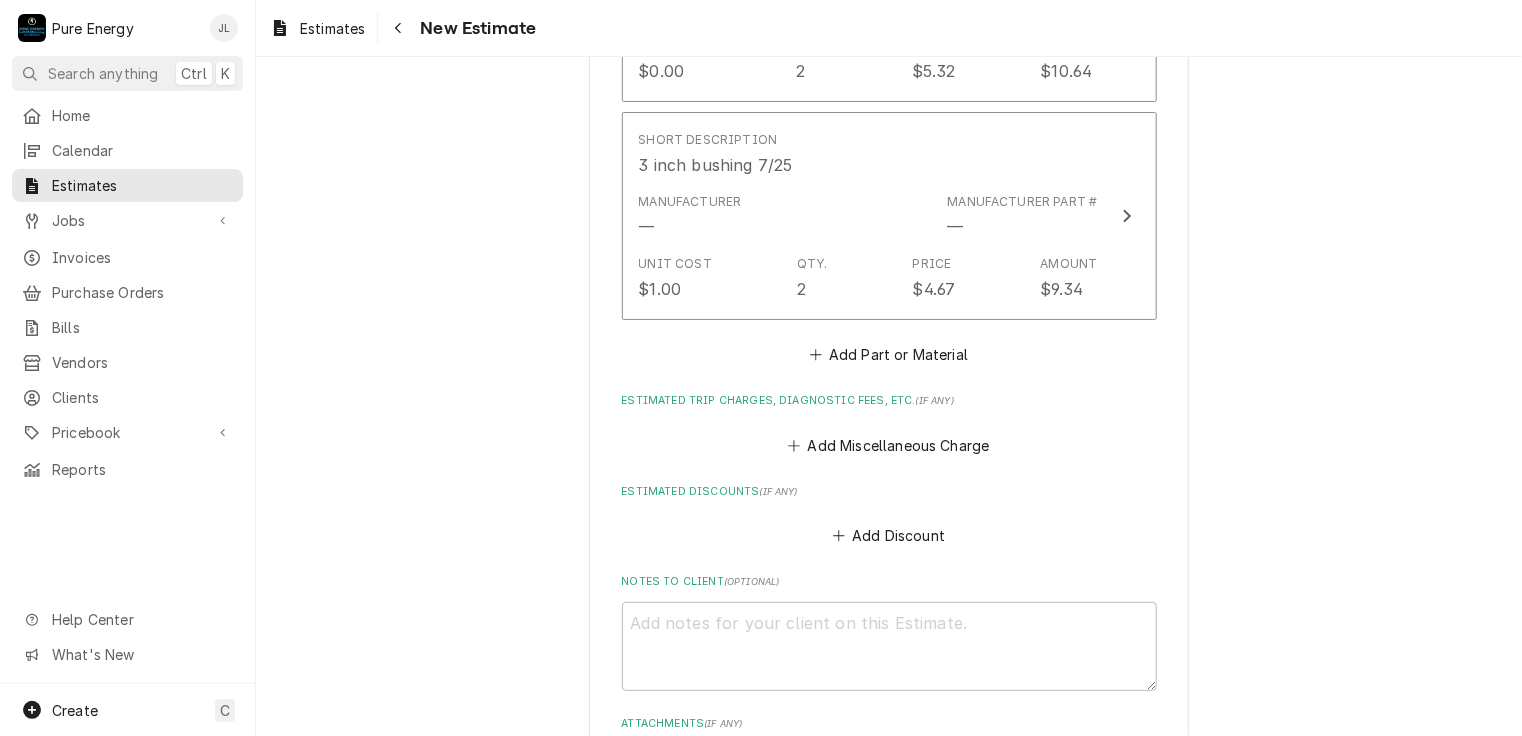 scroll, scrollTop: 8000, scrollLeft: 0, axis: vertical 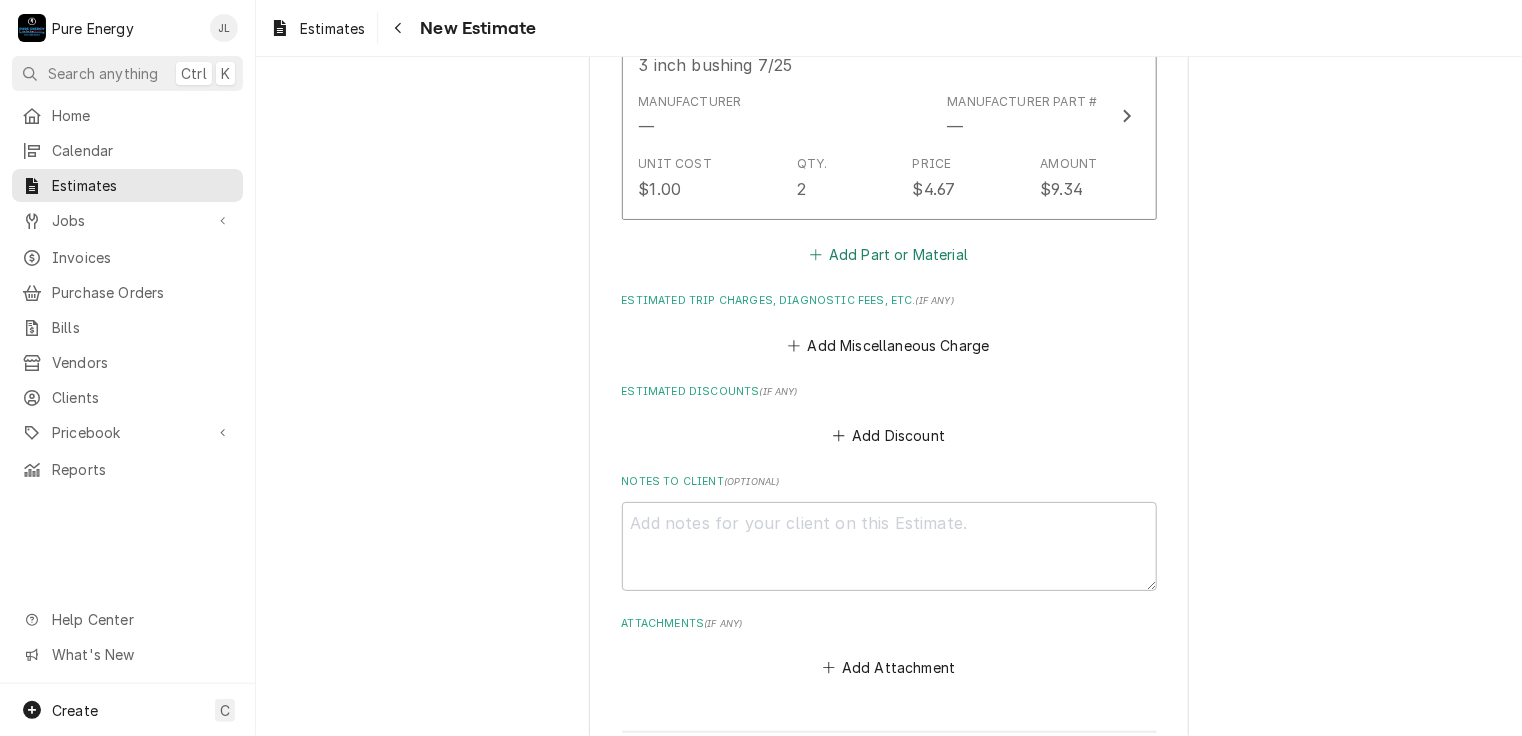 click on "Add Part or Material" at bounding box center (888, 255) 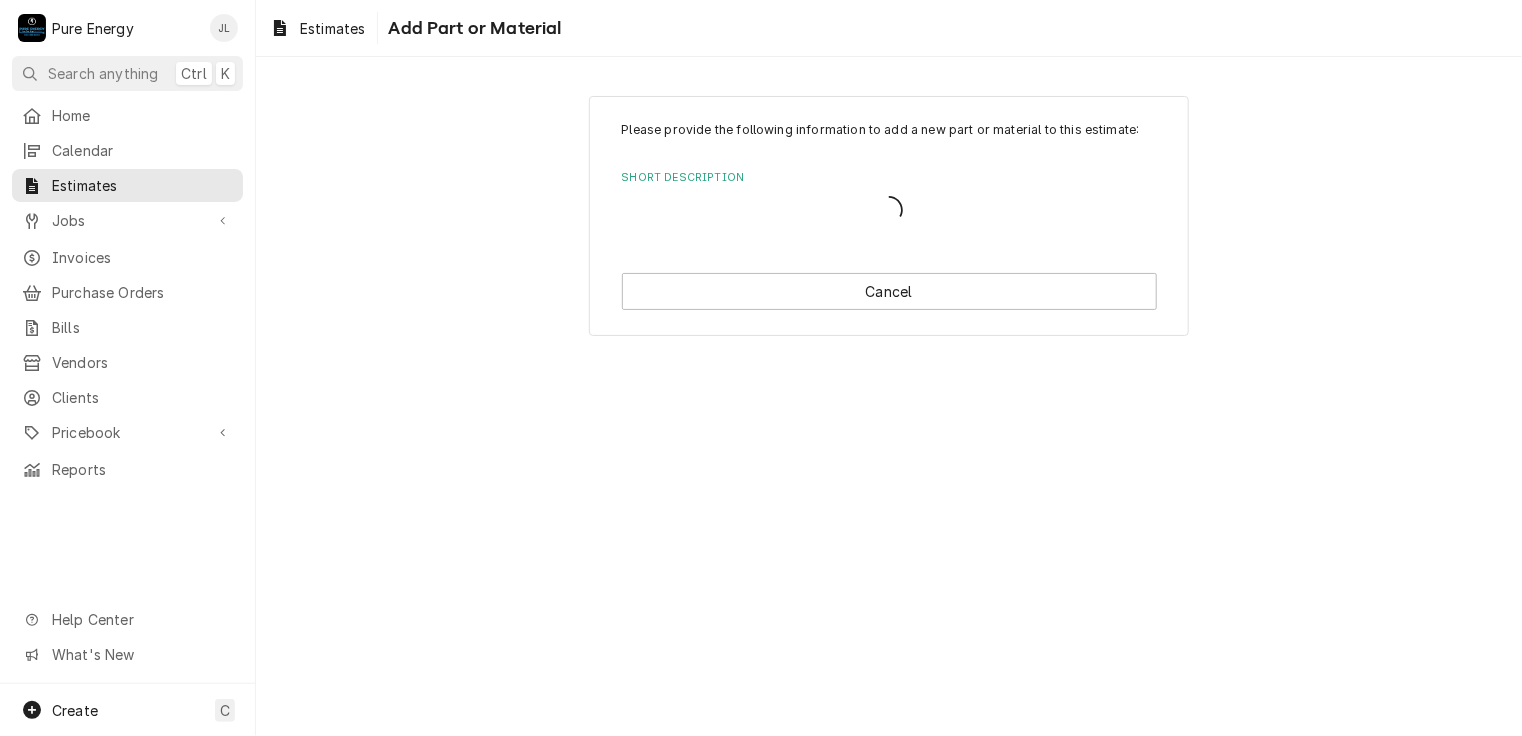 scroll, scrollTop: 0, scrollLeft: 0, axis: both 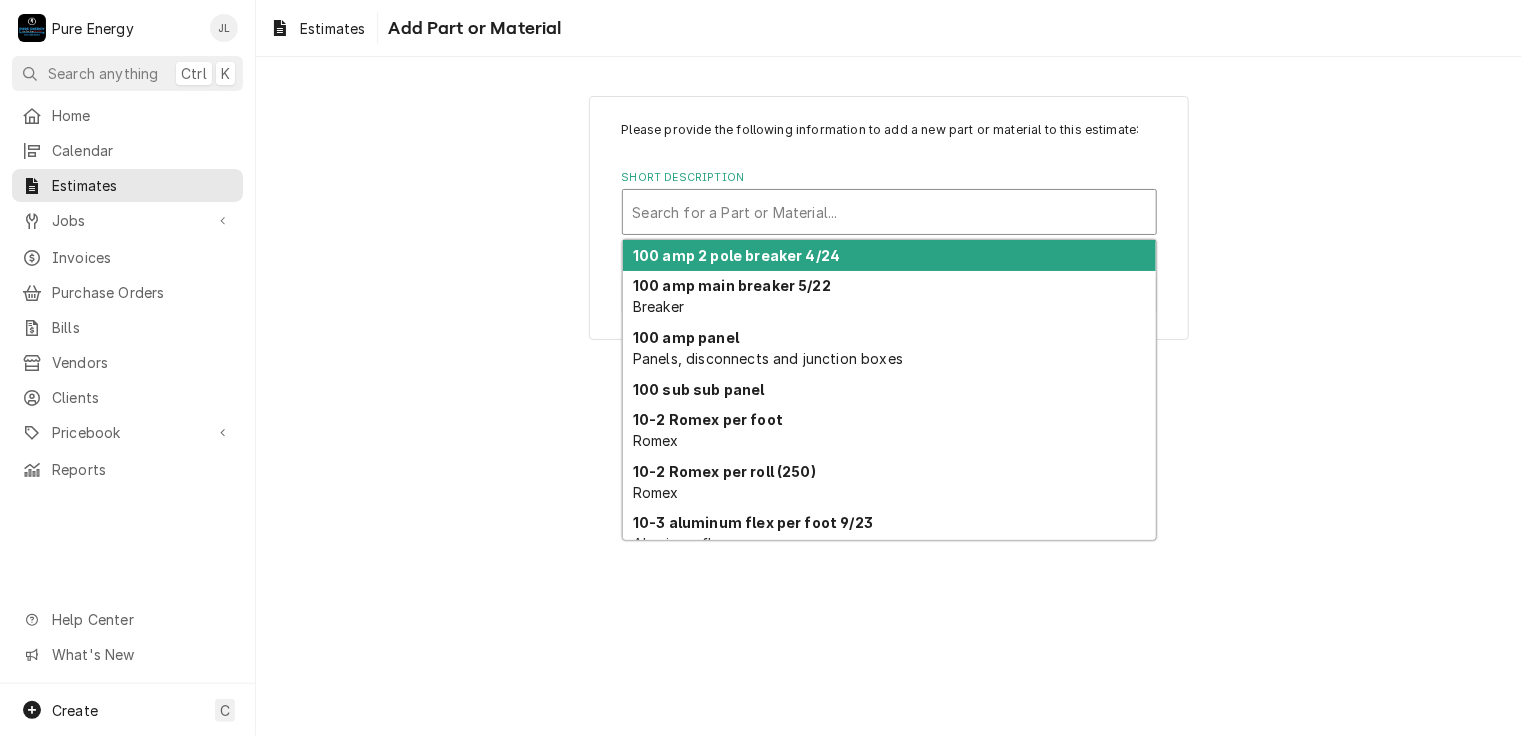 click at bounding box center [889, 212] 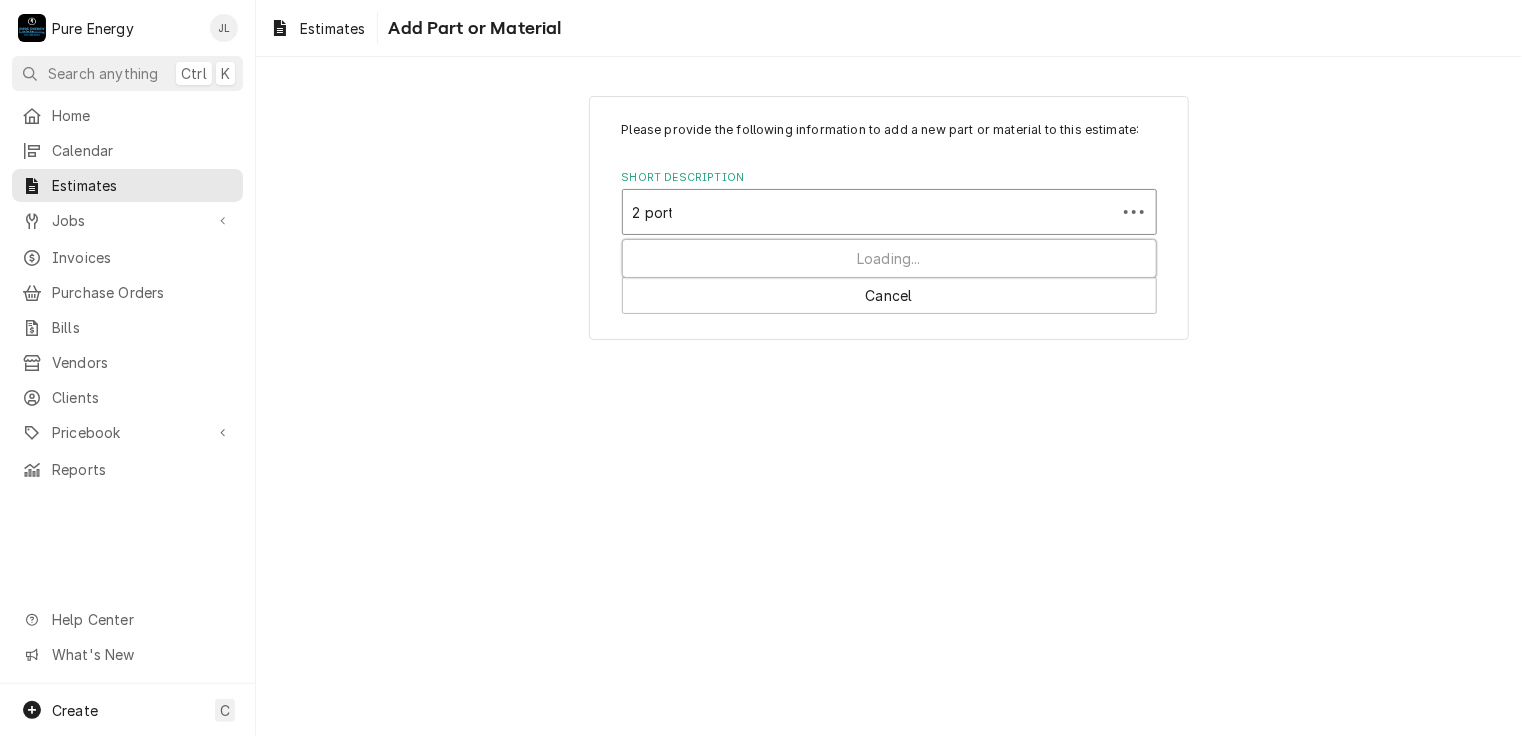 type on "2 port" 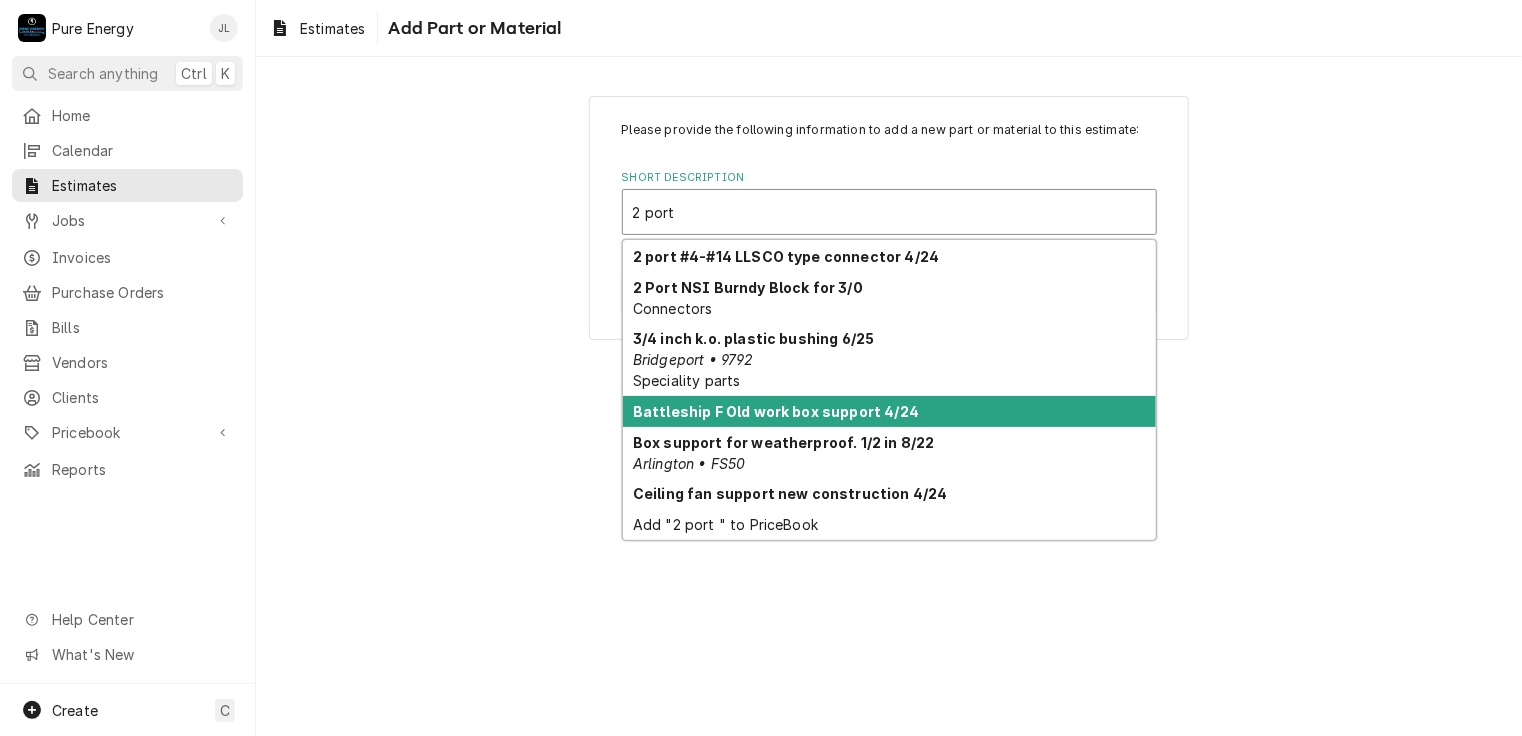 scroll, scrollTop: 84, scrollLeft: 0, axis: vertical 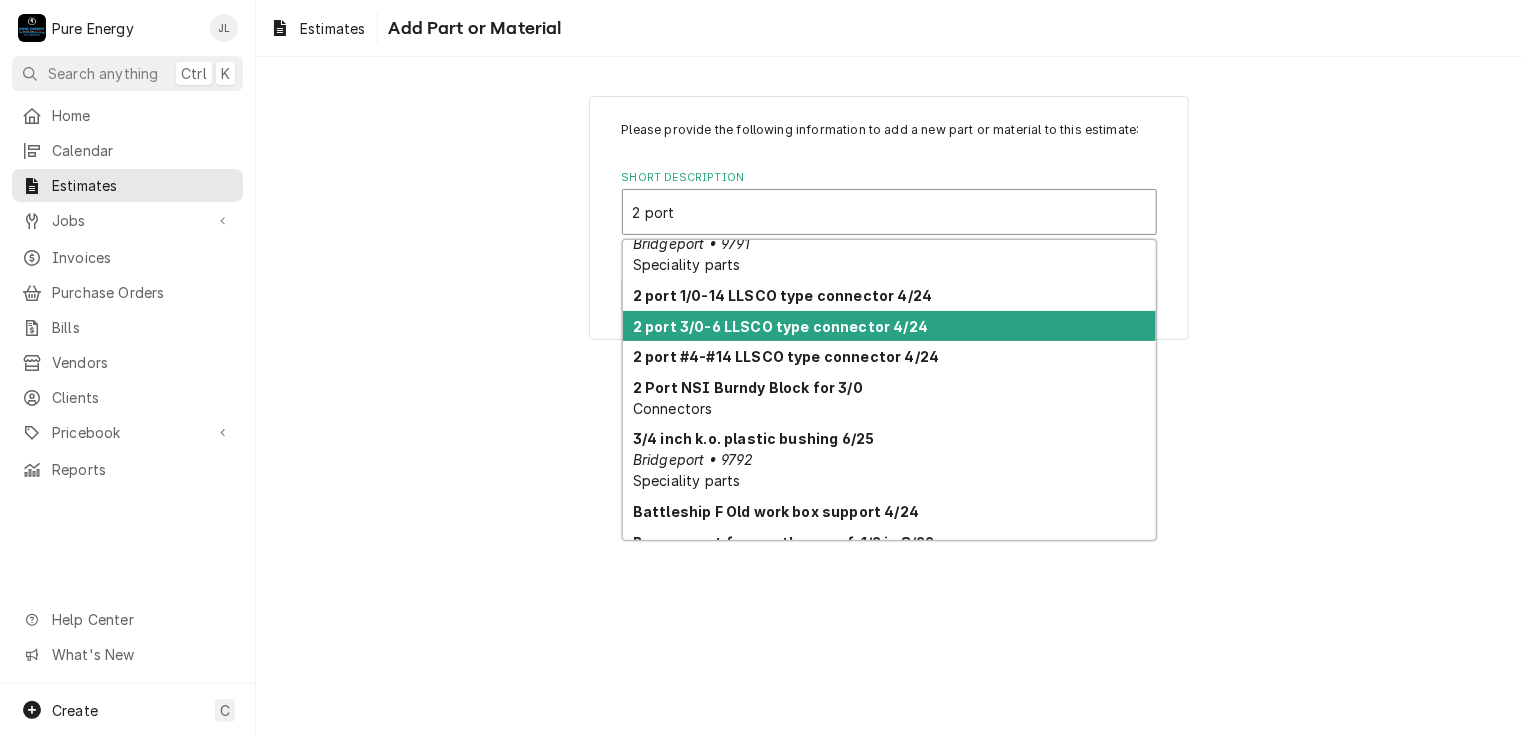 click on "2 port 3/0-6 LLSCO type connector 4/24" at bounding box center (780, 326) 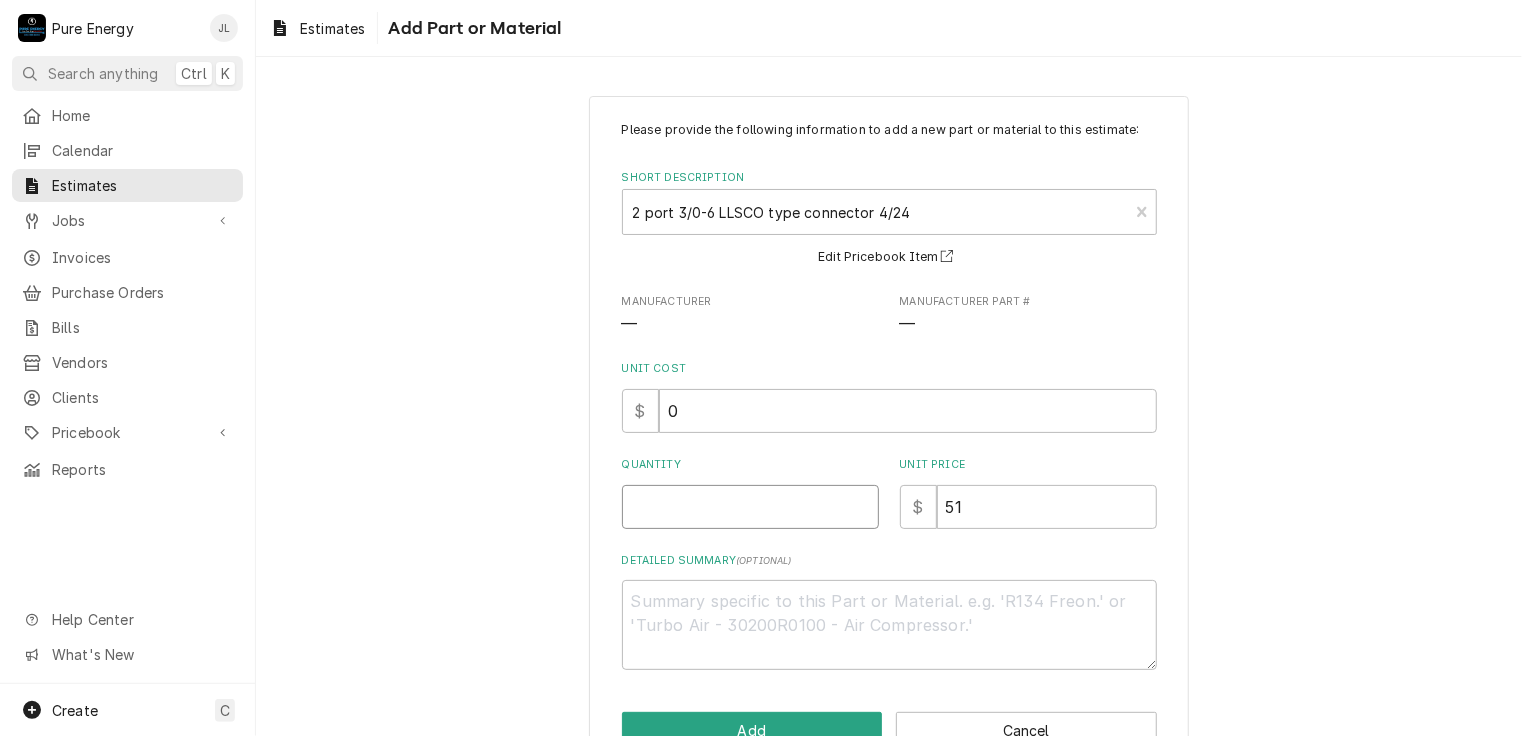click on "Quantity" at bounding box center [750, 507] 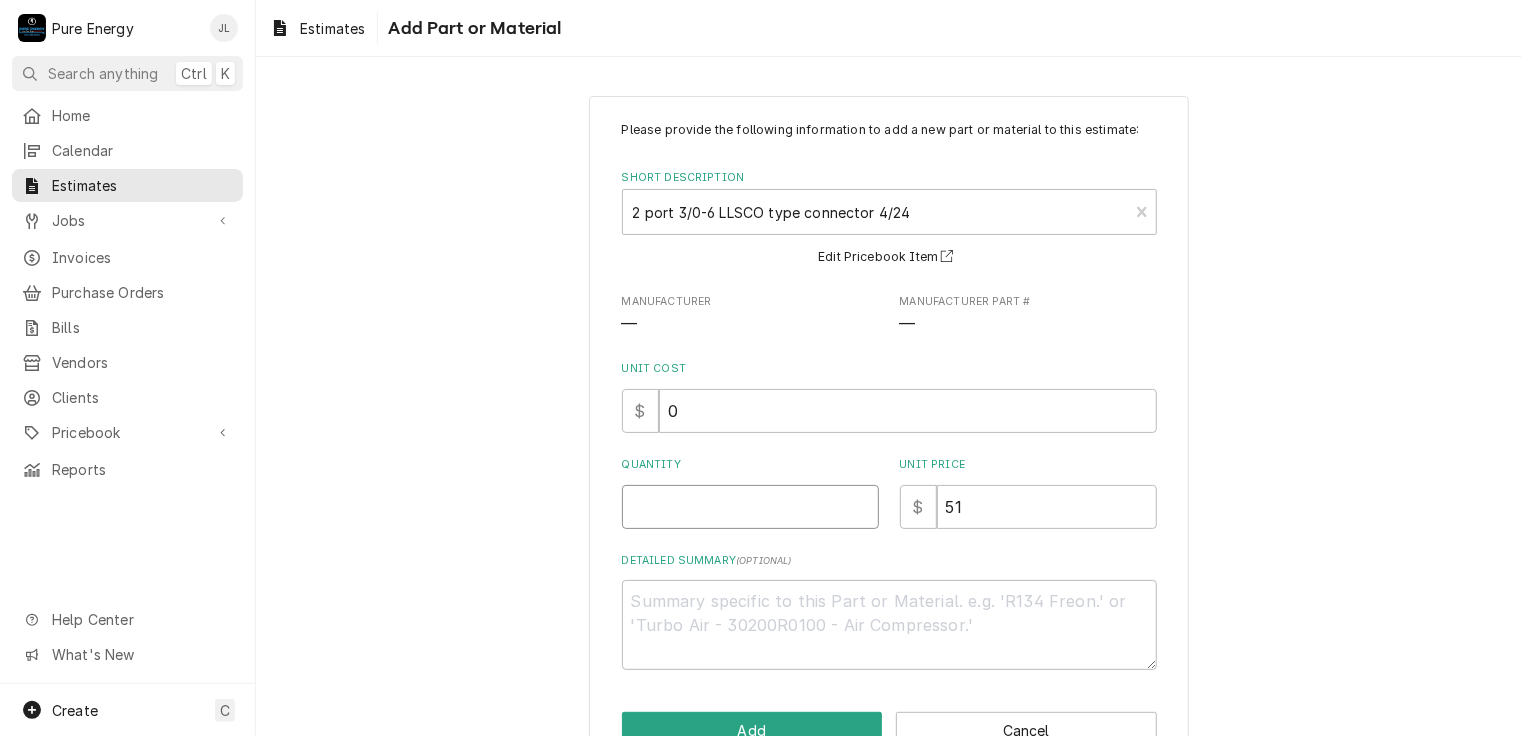 type on "x" 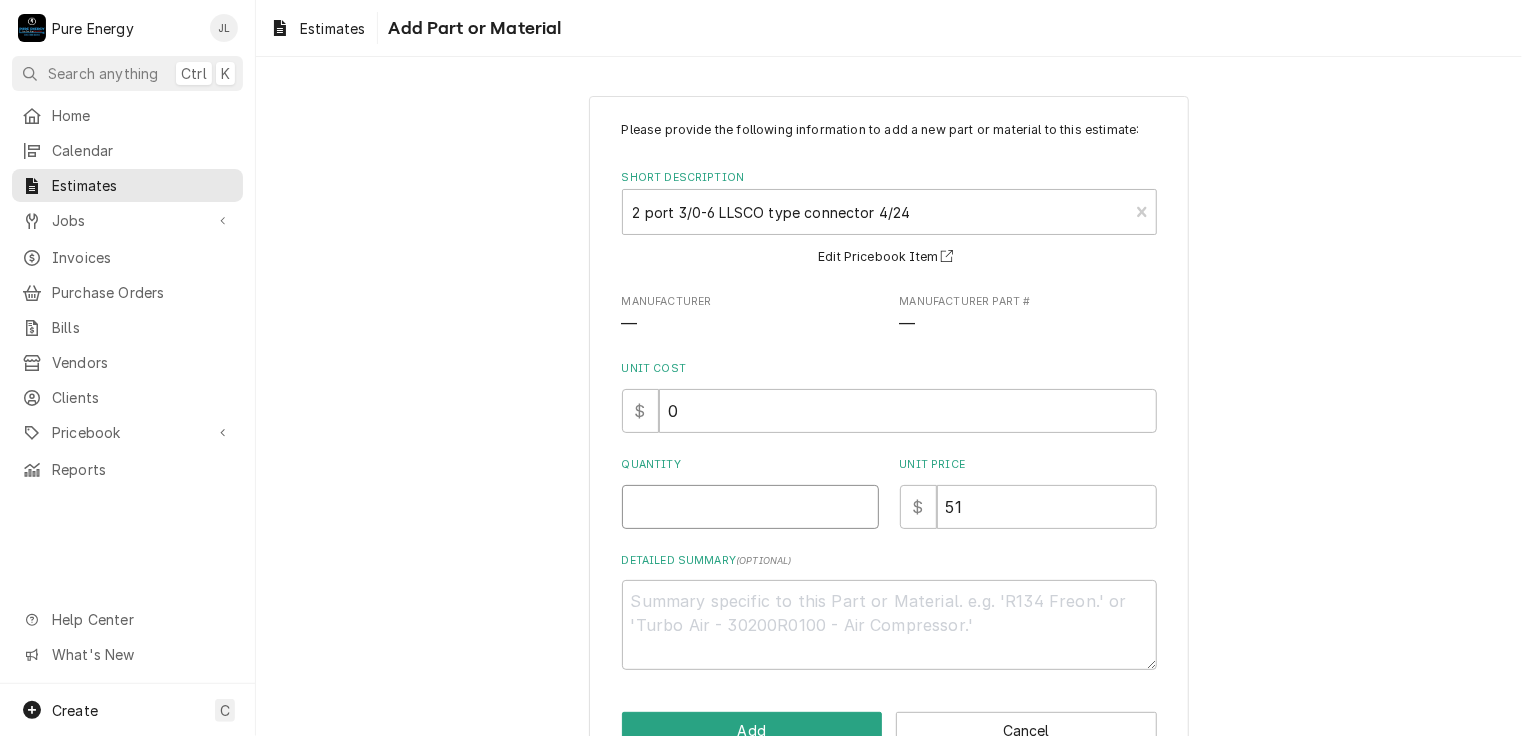 type on "3" 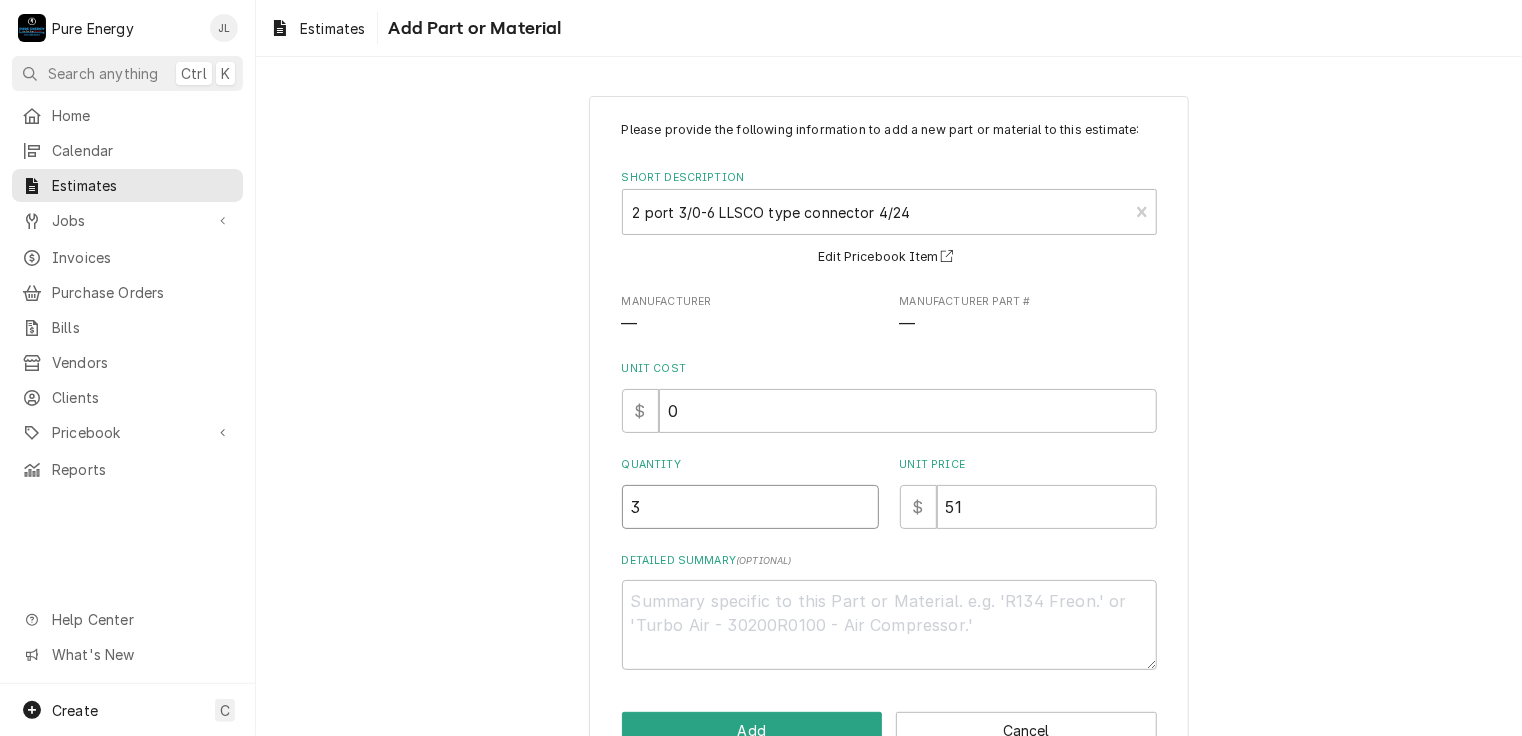 type on "x" 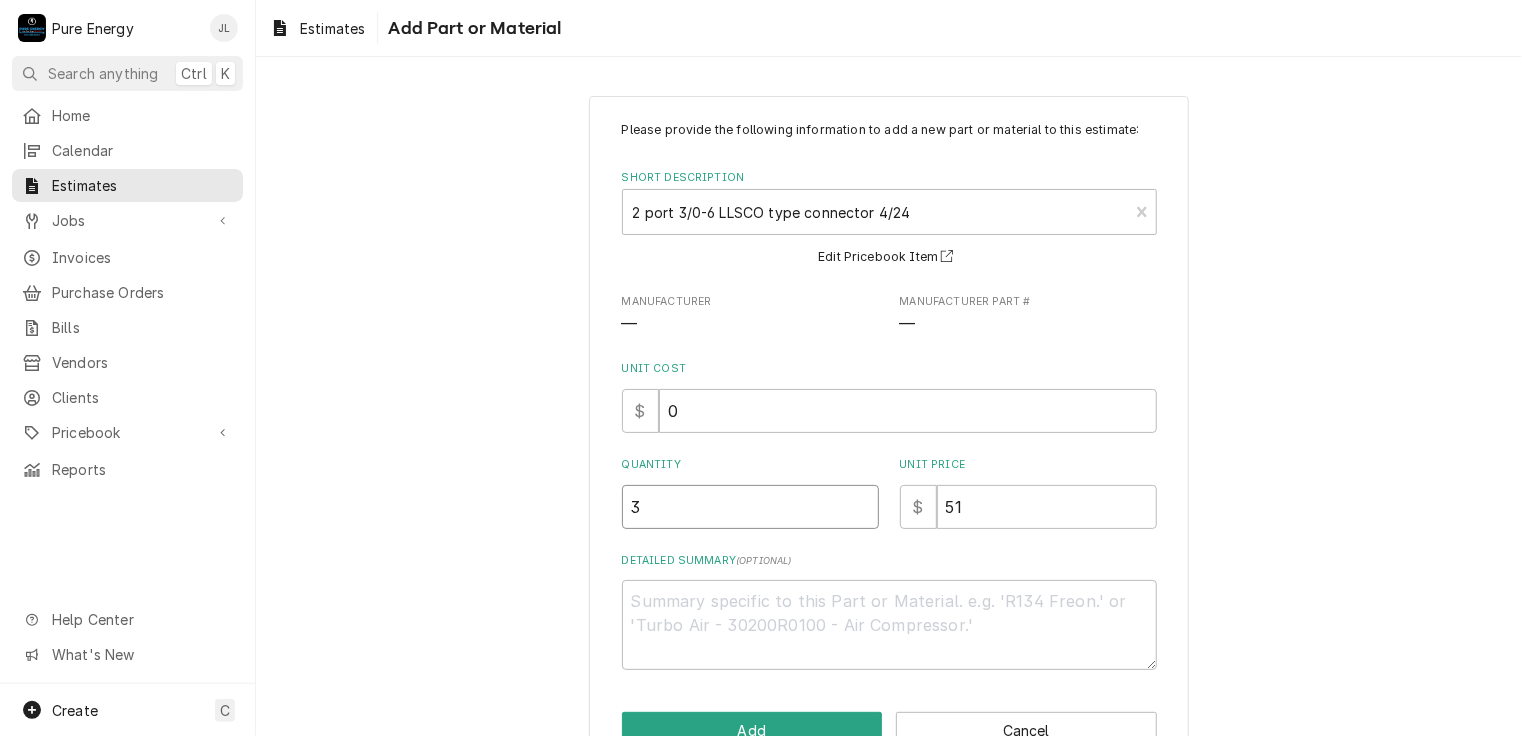type on "3" 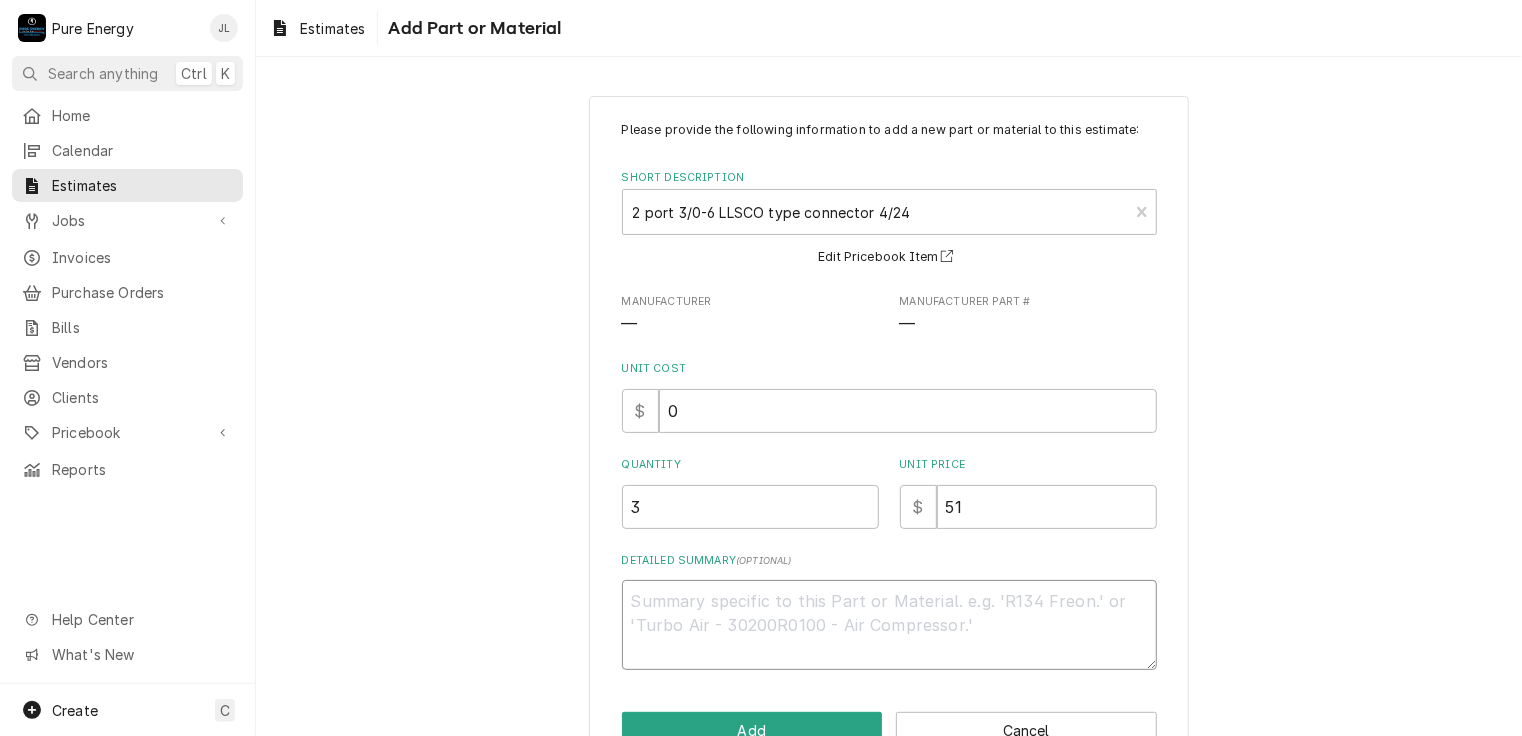 click on "Detailed Summary  ( optional )" at bounding box center [889, 625] 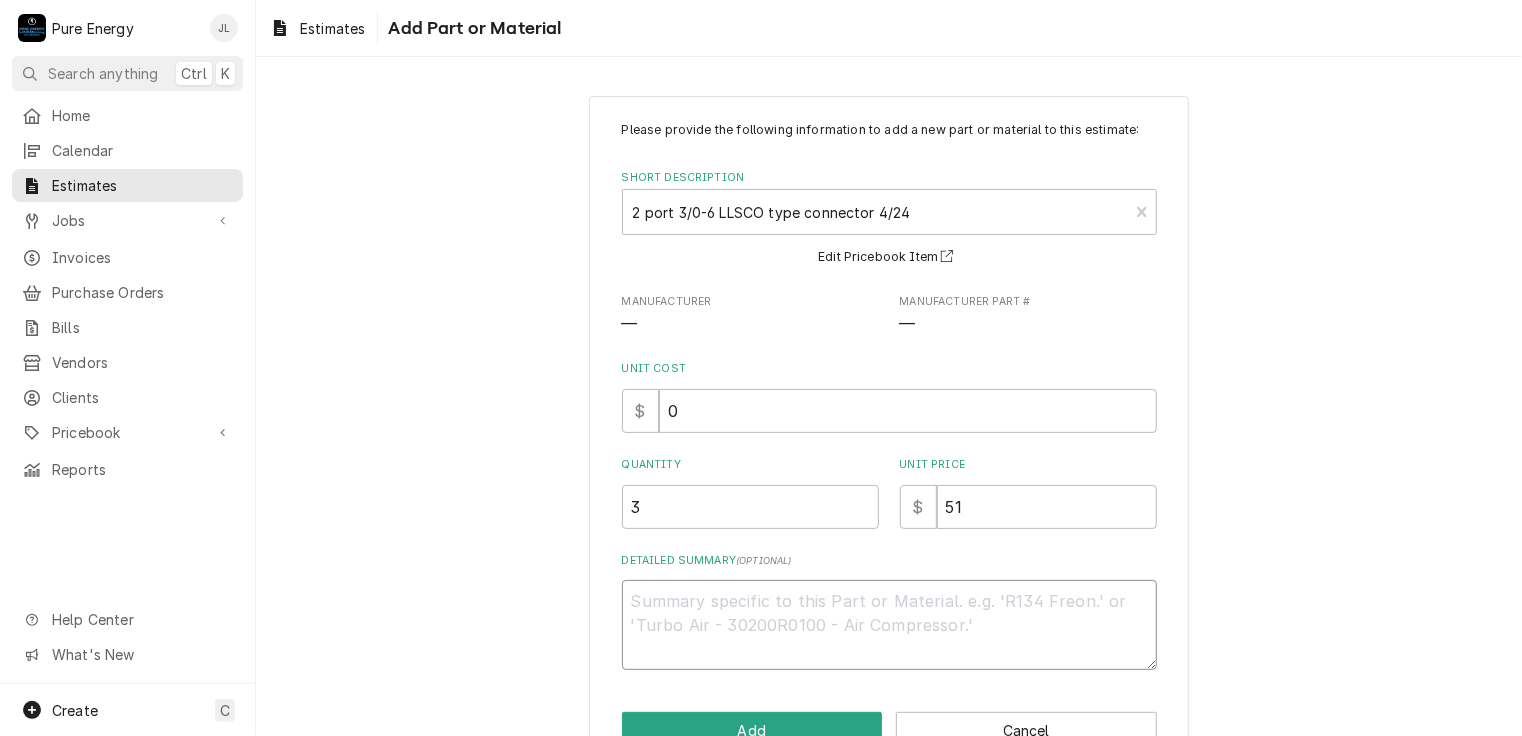type on "x" 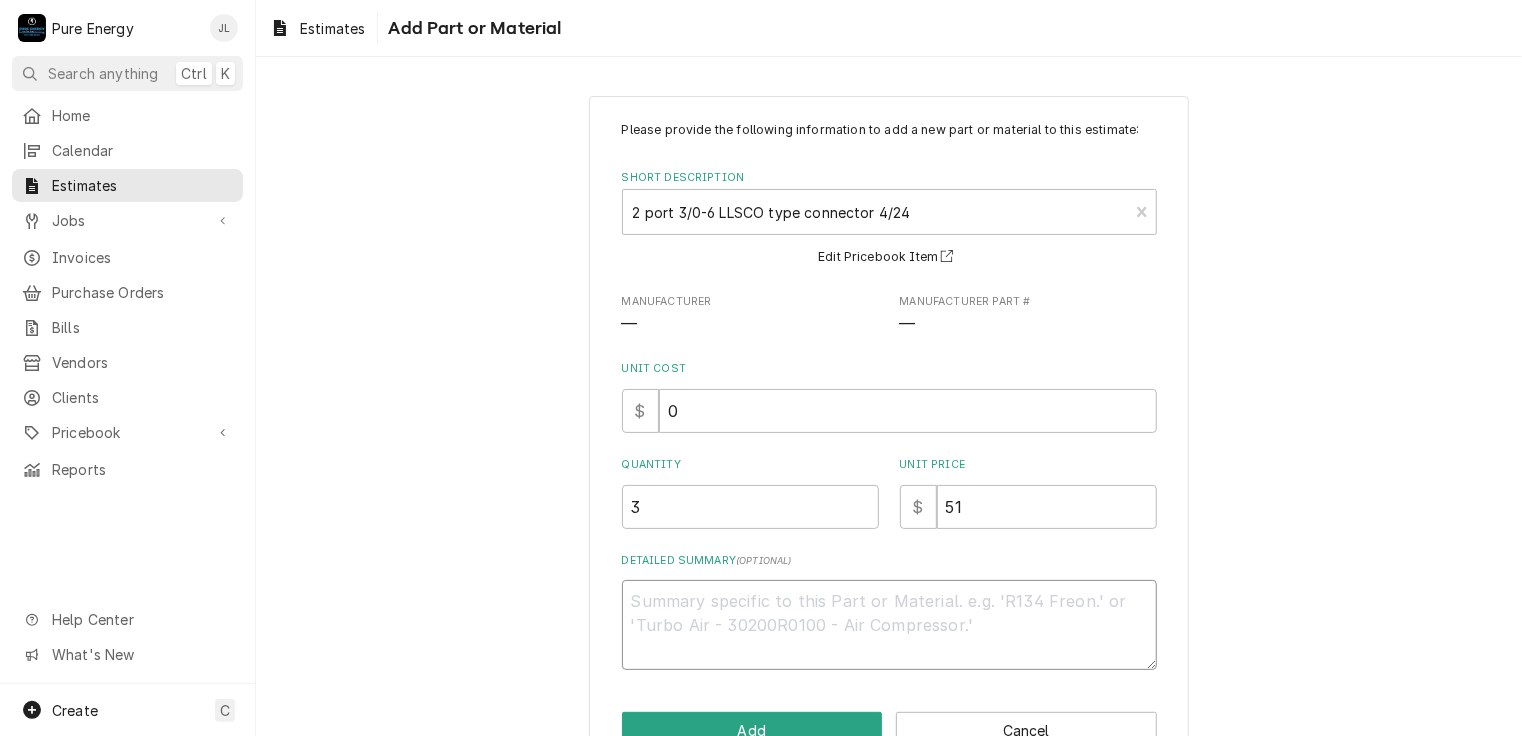 type on "A" 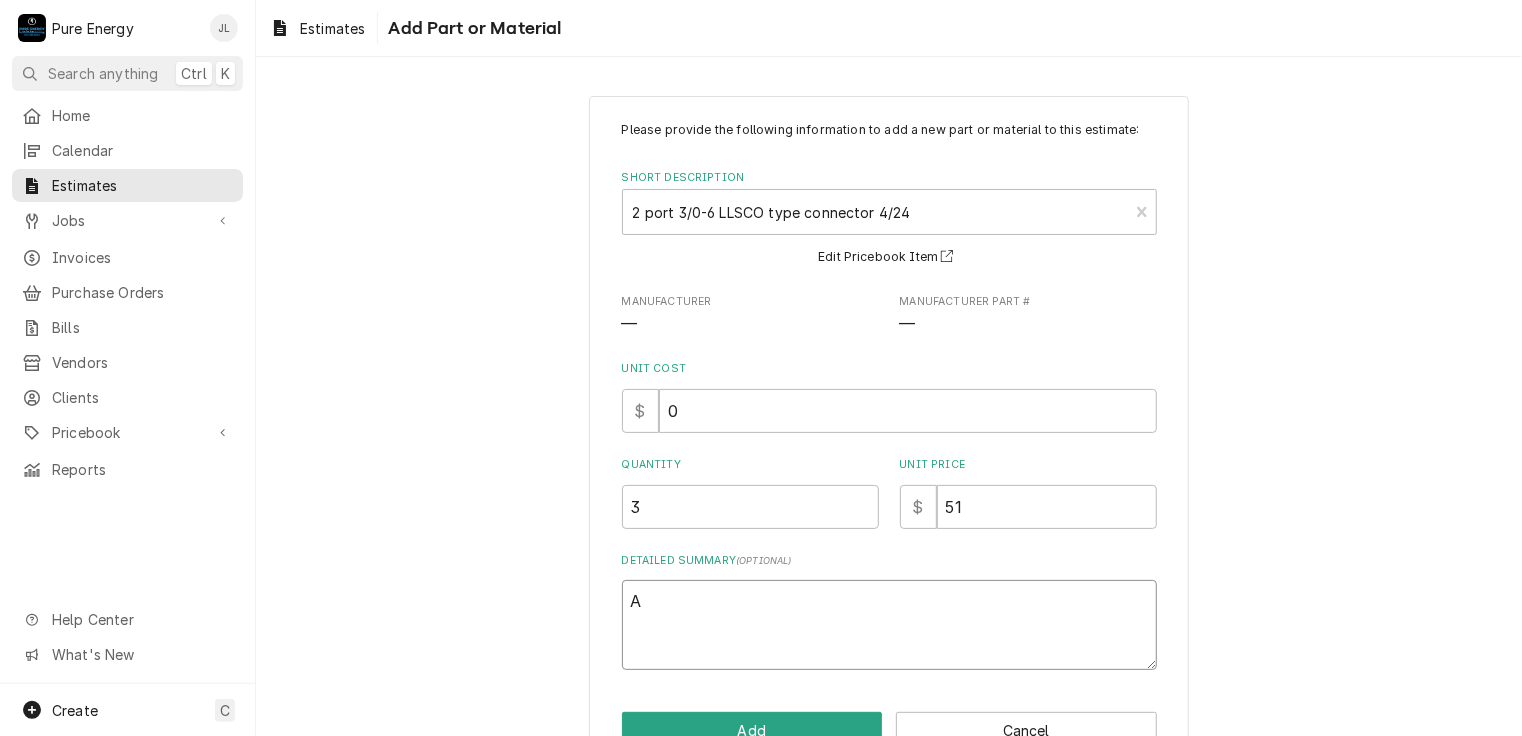 type on "x" 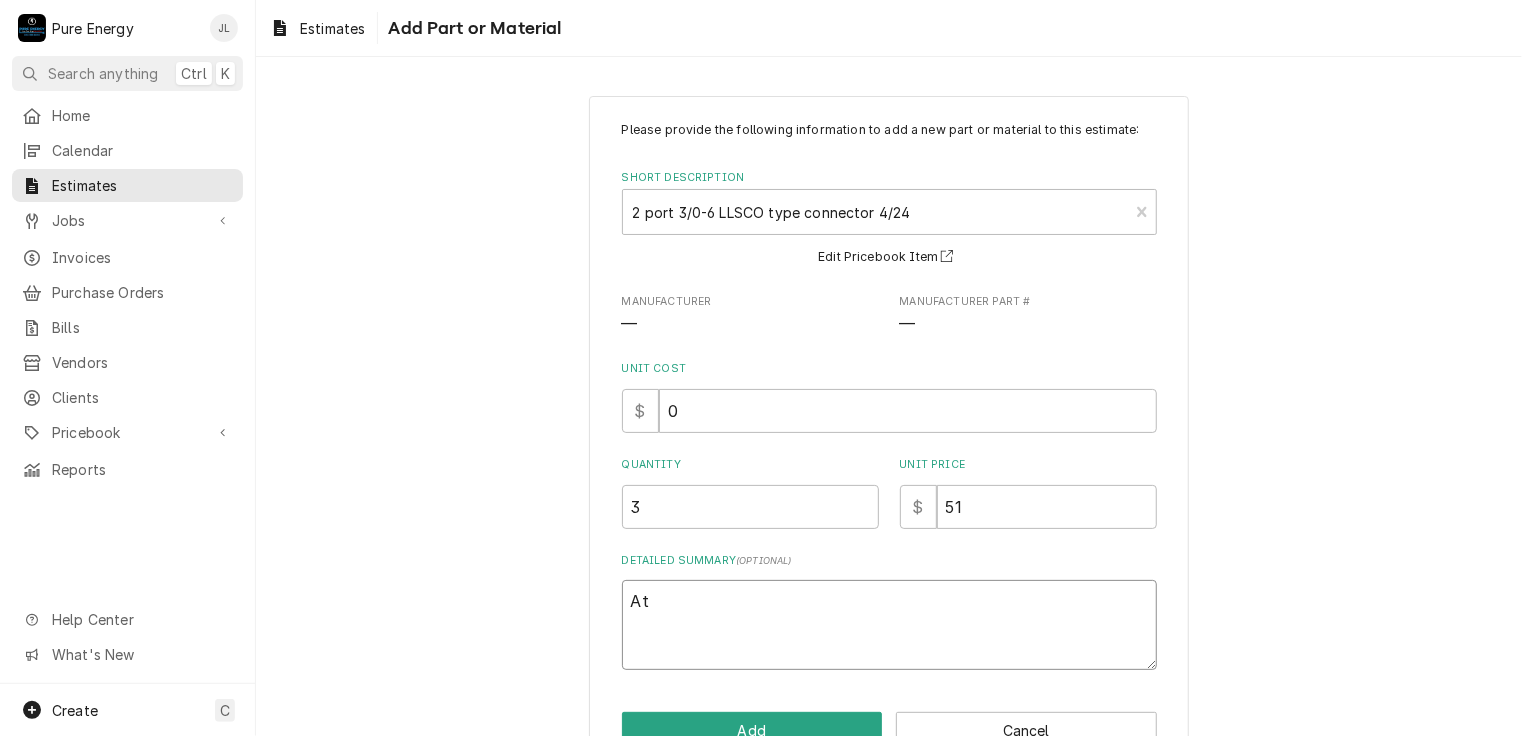 type on "At" 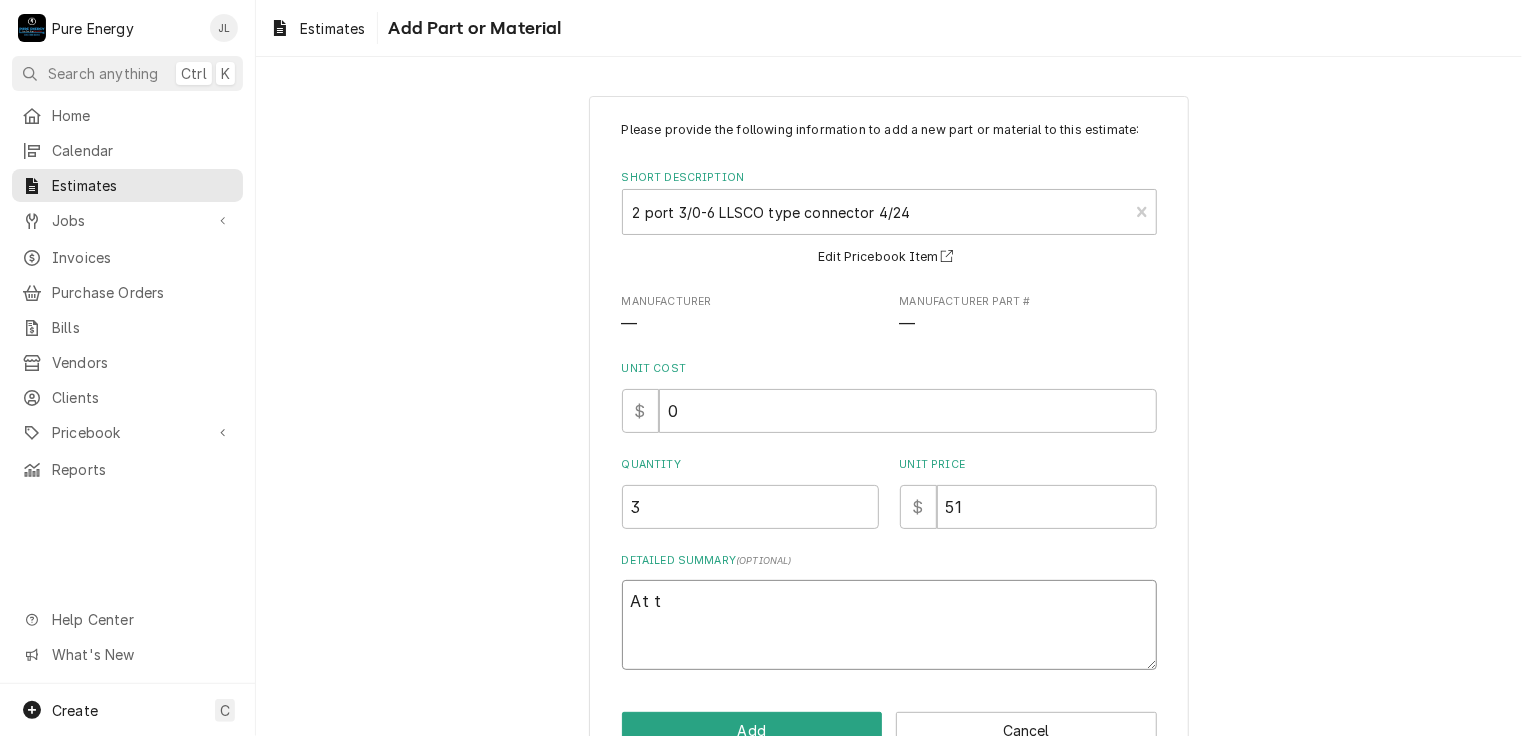 type on "x" 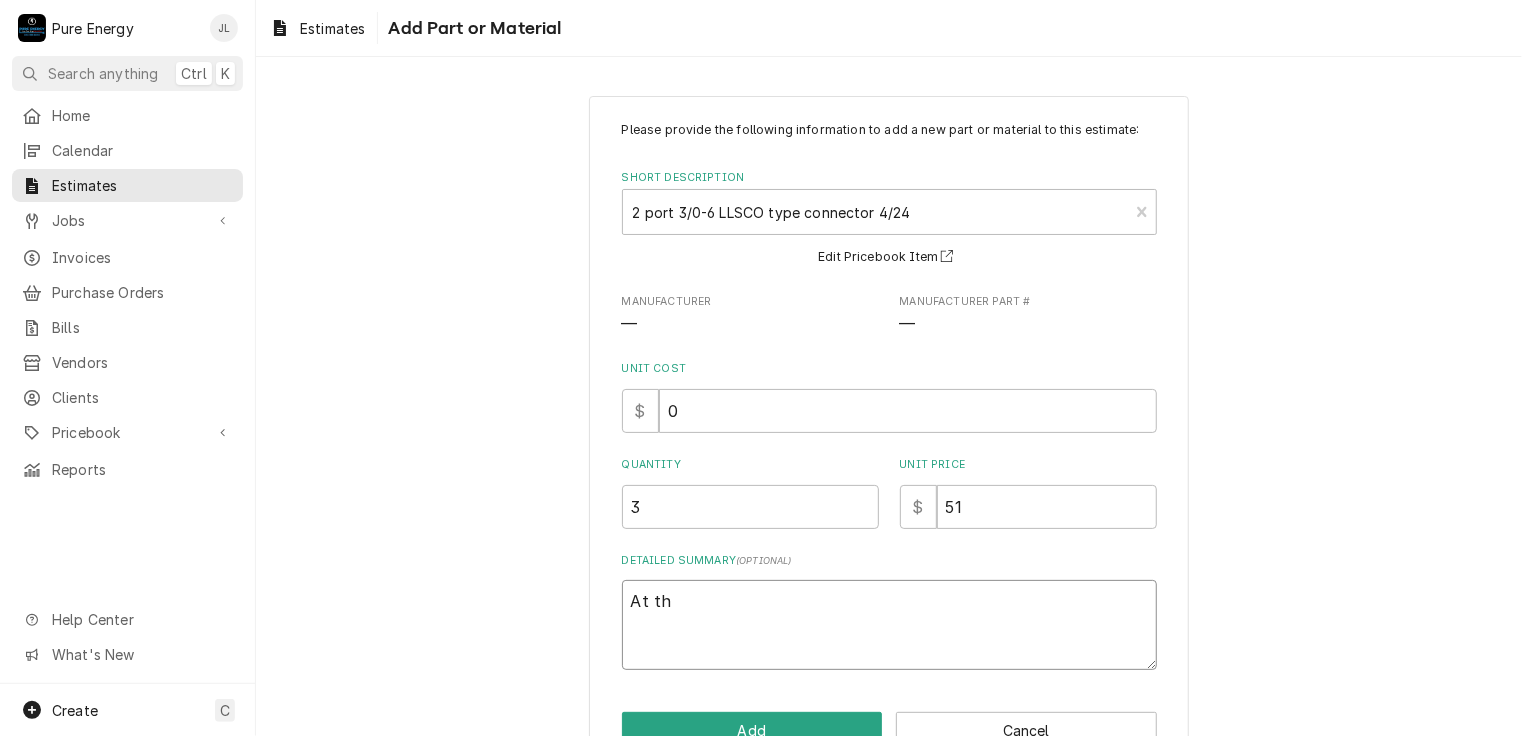 type on "x" 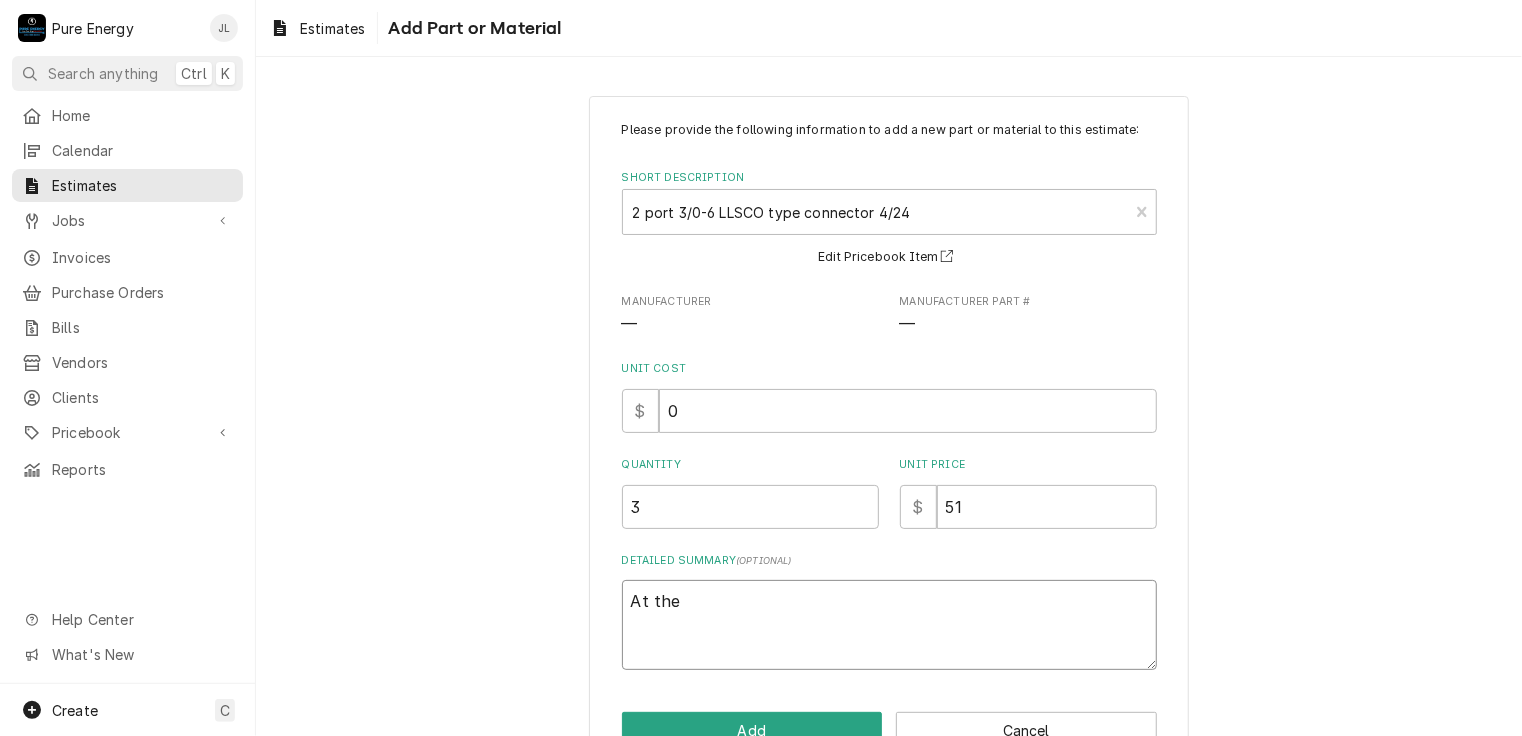 type on "At the" 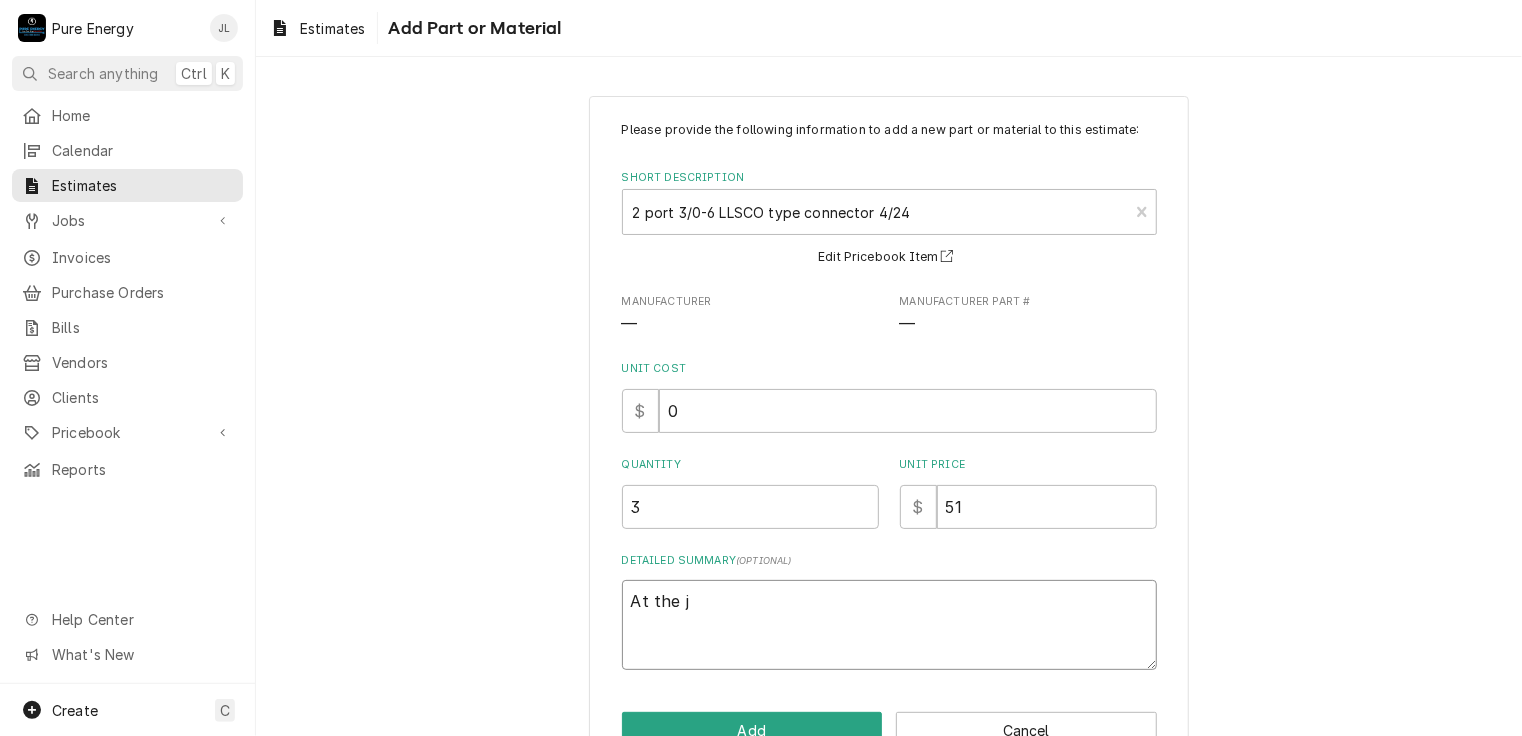 type on "x" 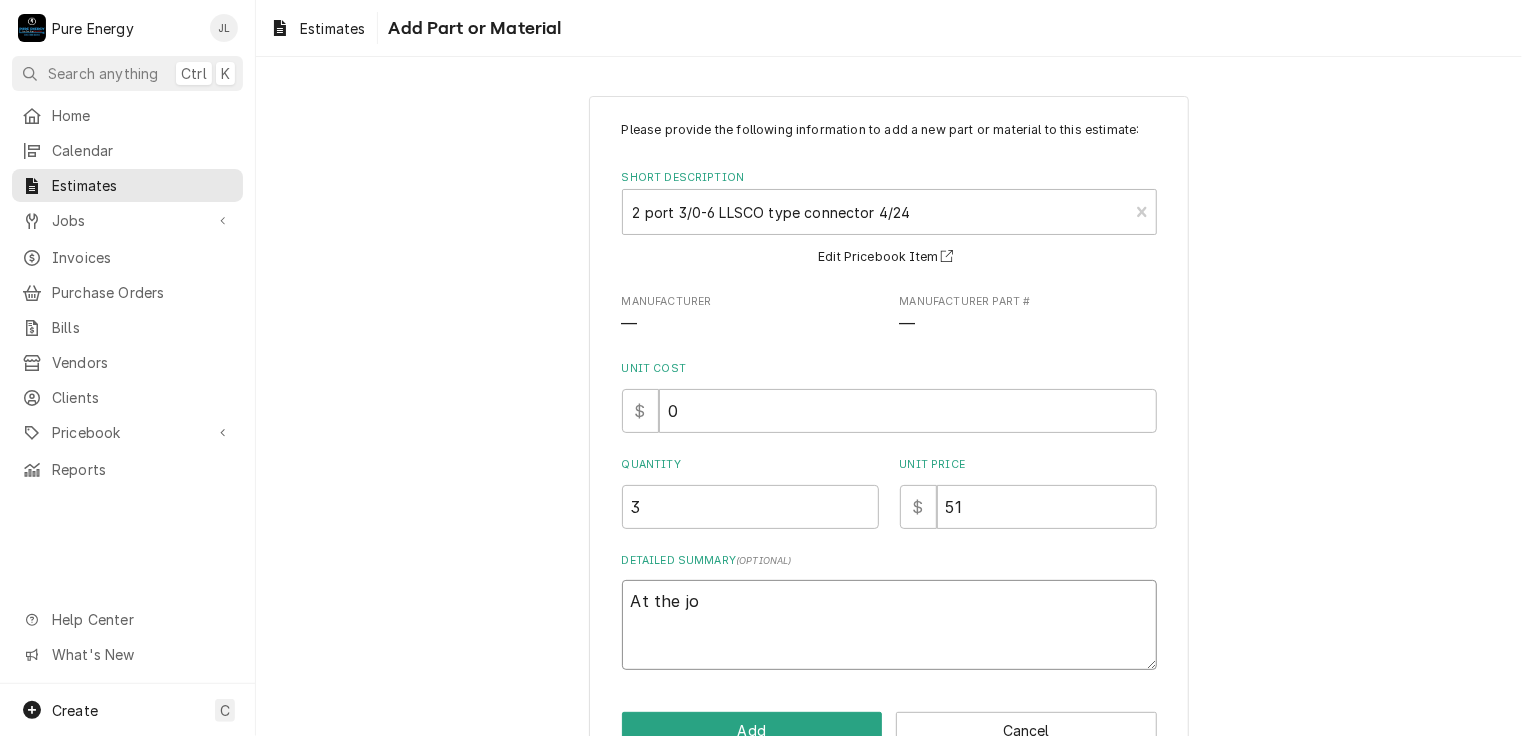 type on "x" 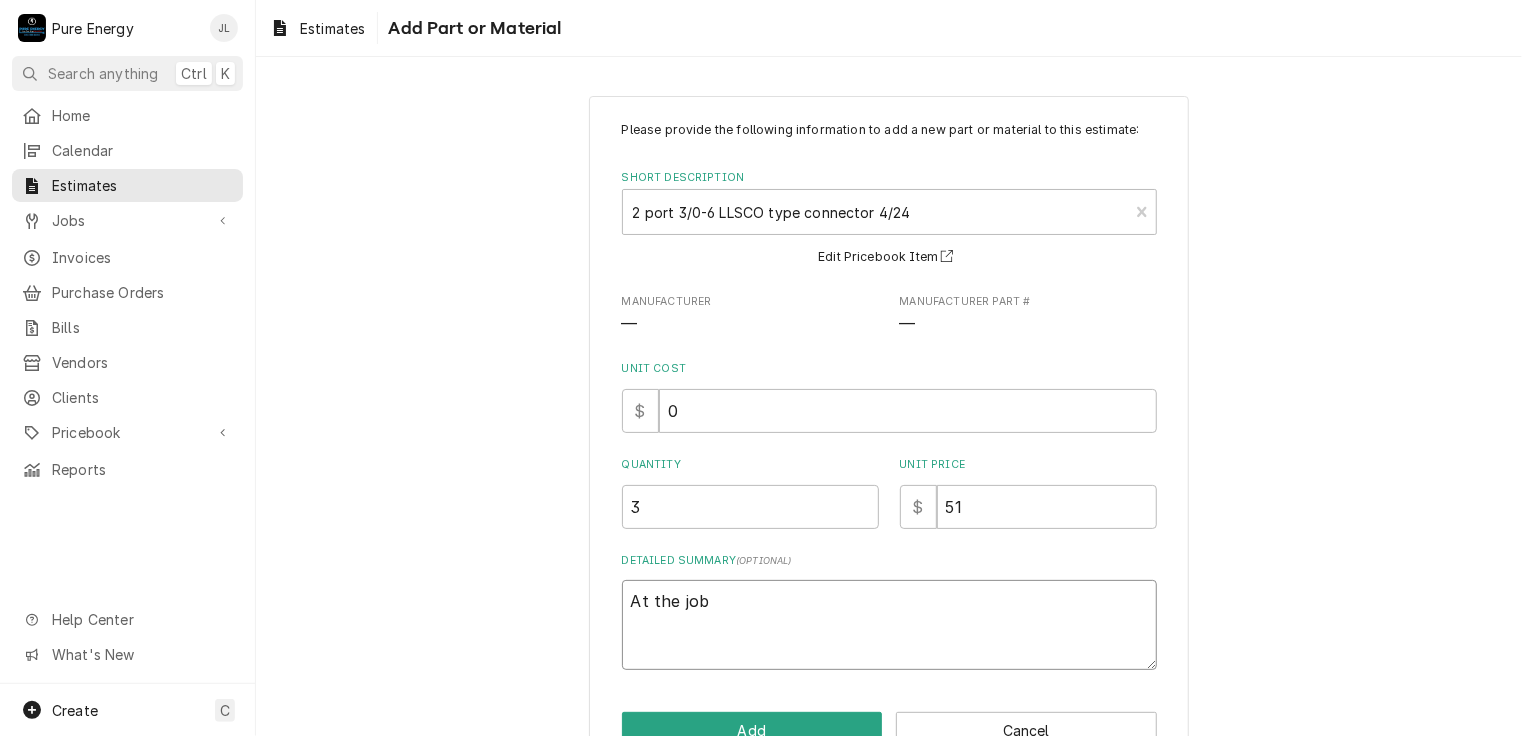 type on "x" 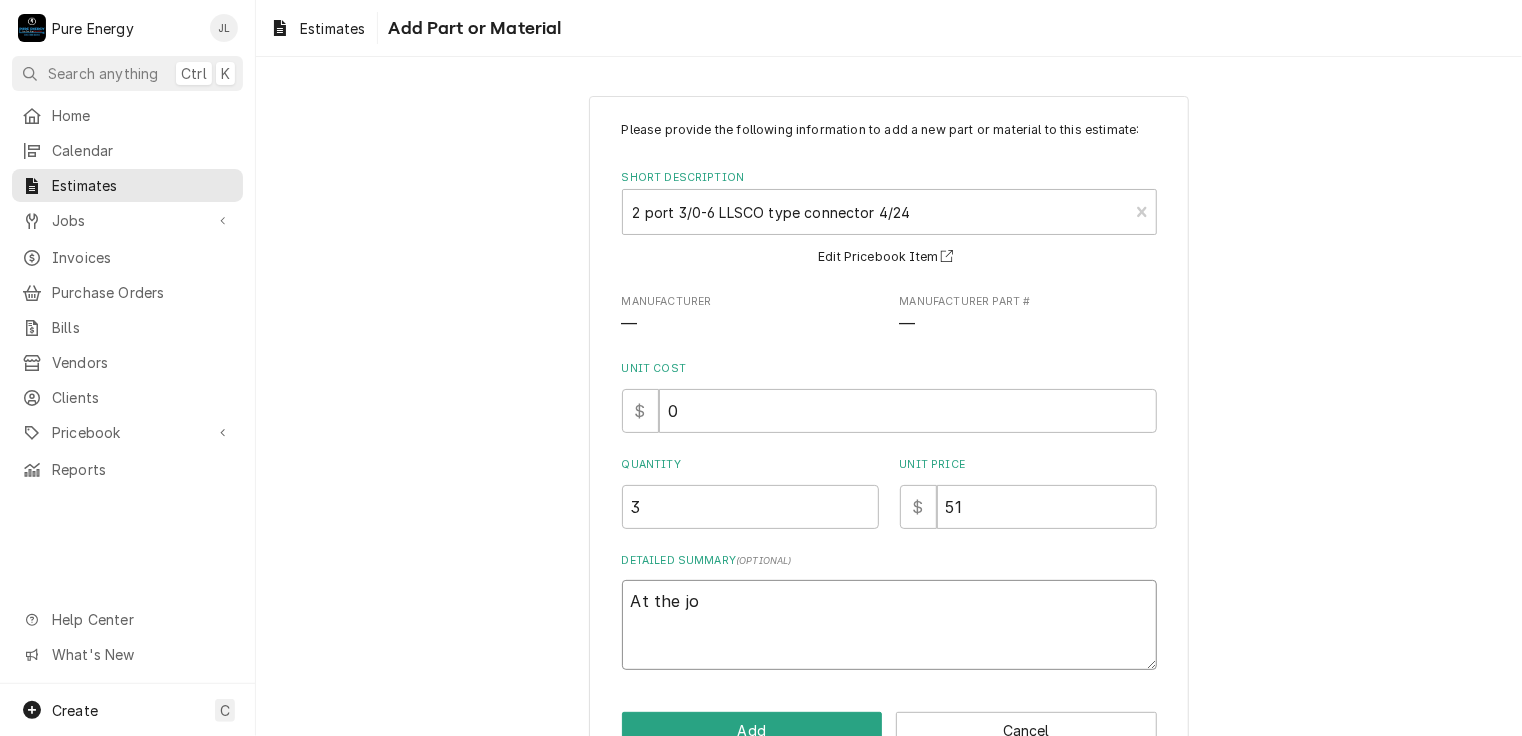 type on "x" 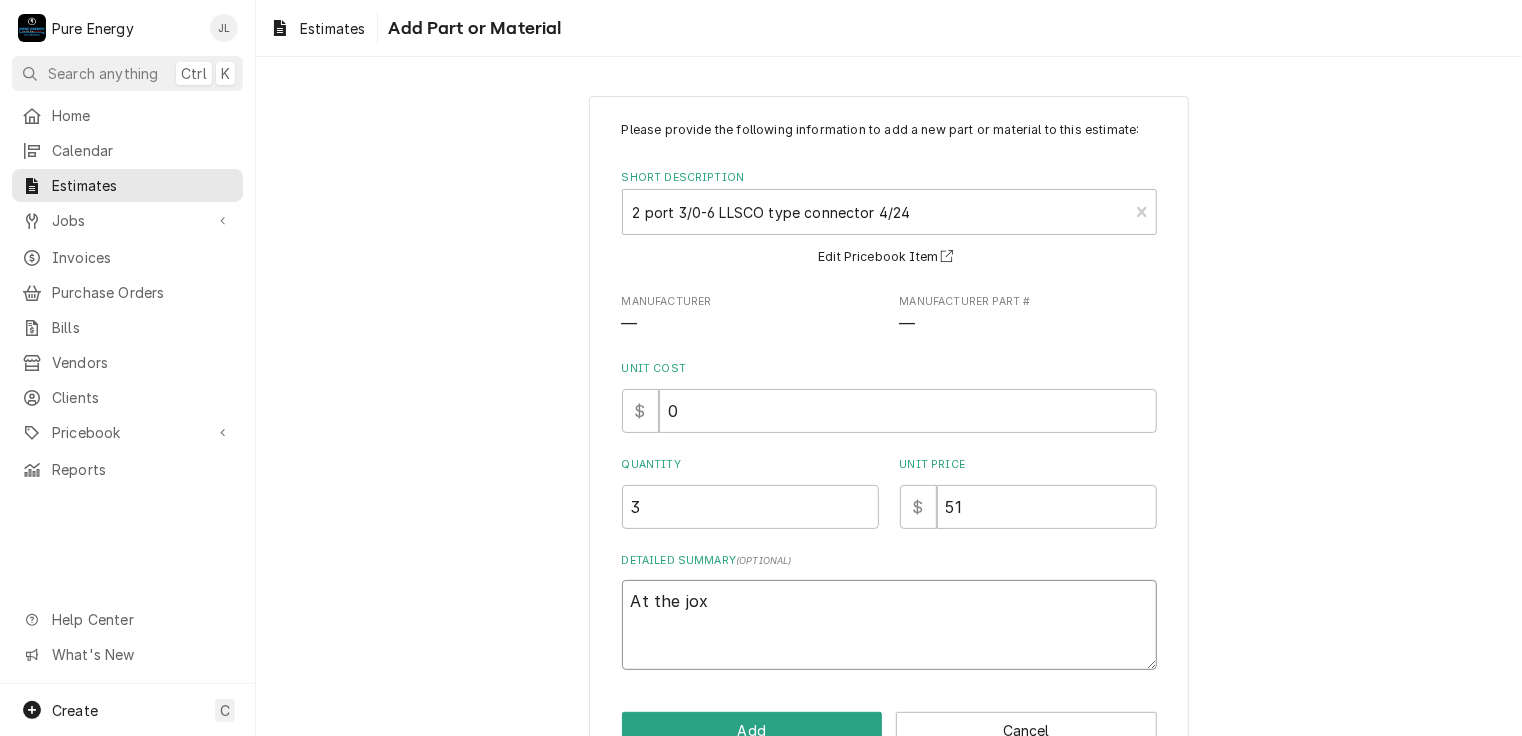 type on "x" 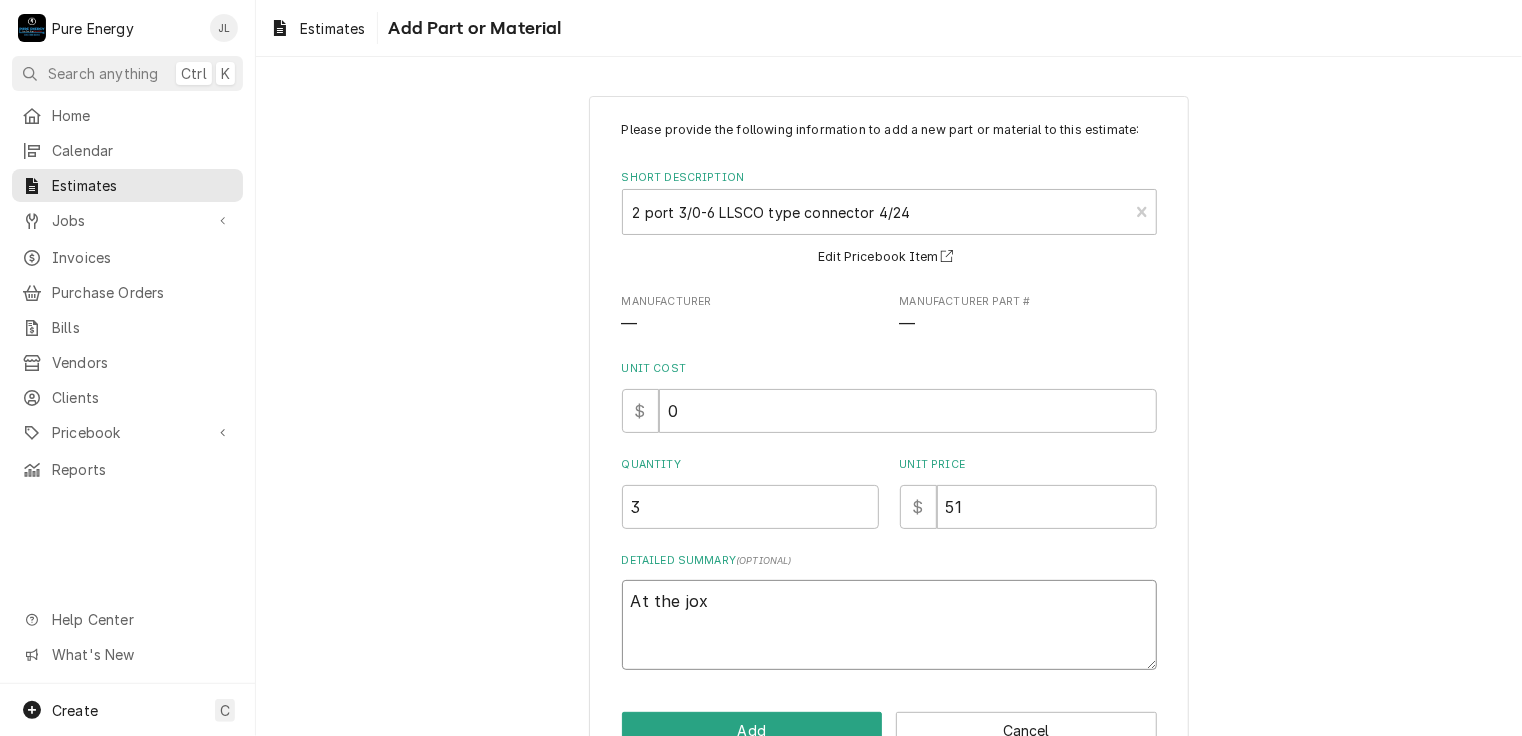 type on "x" 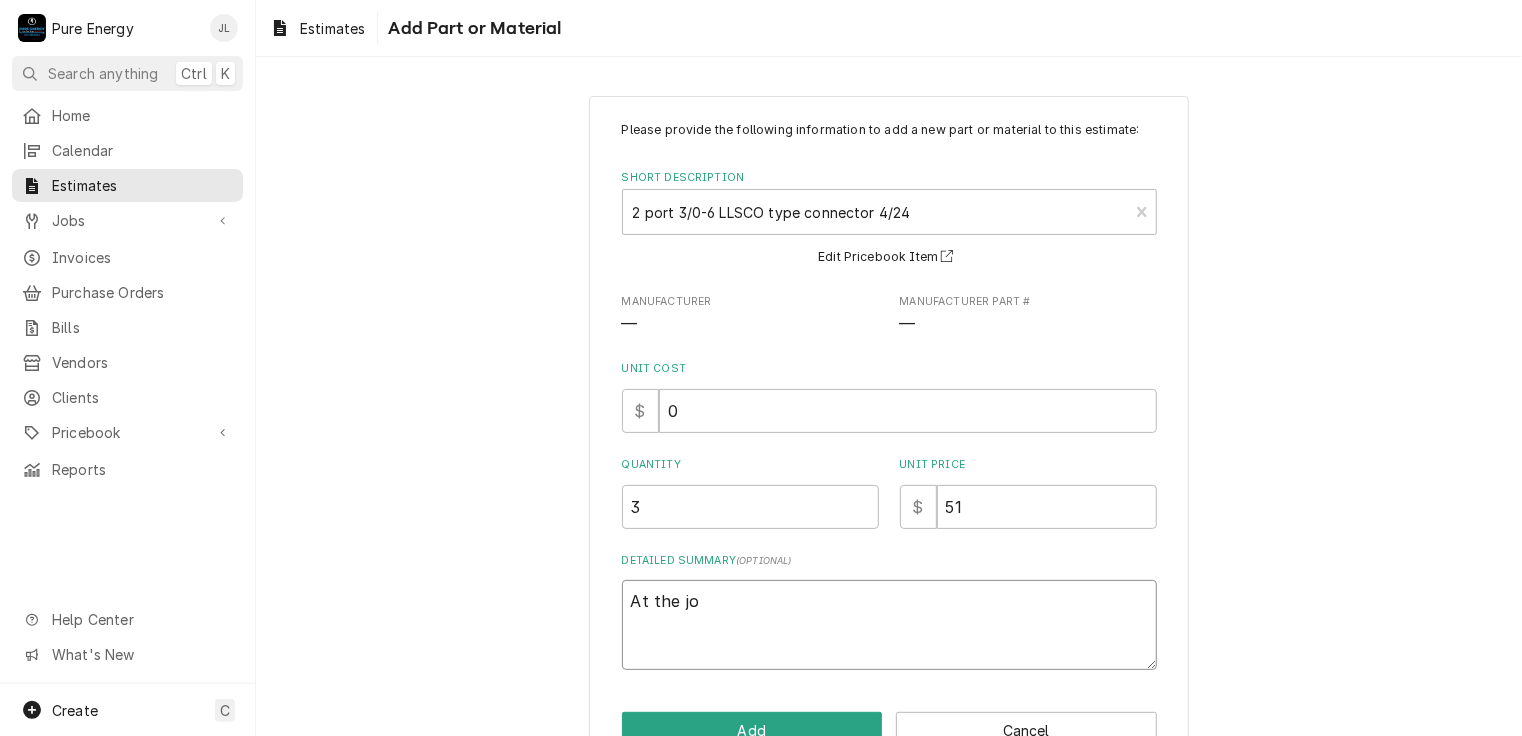 type on "x" 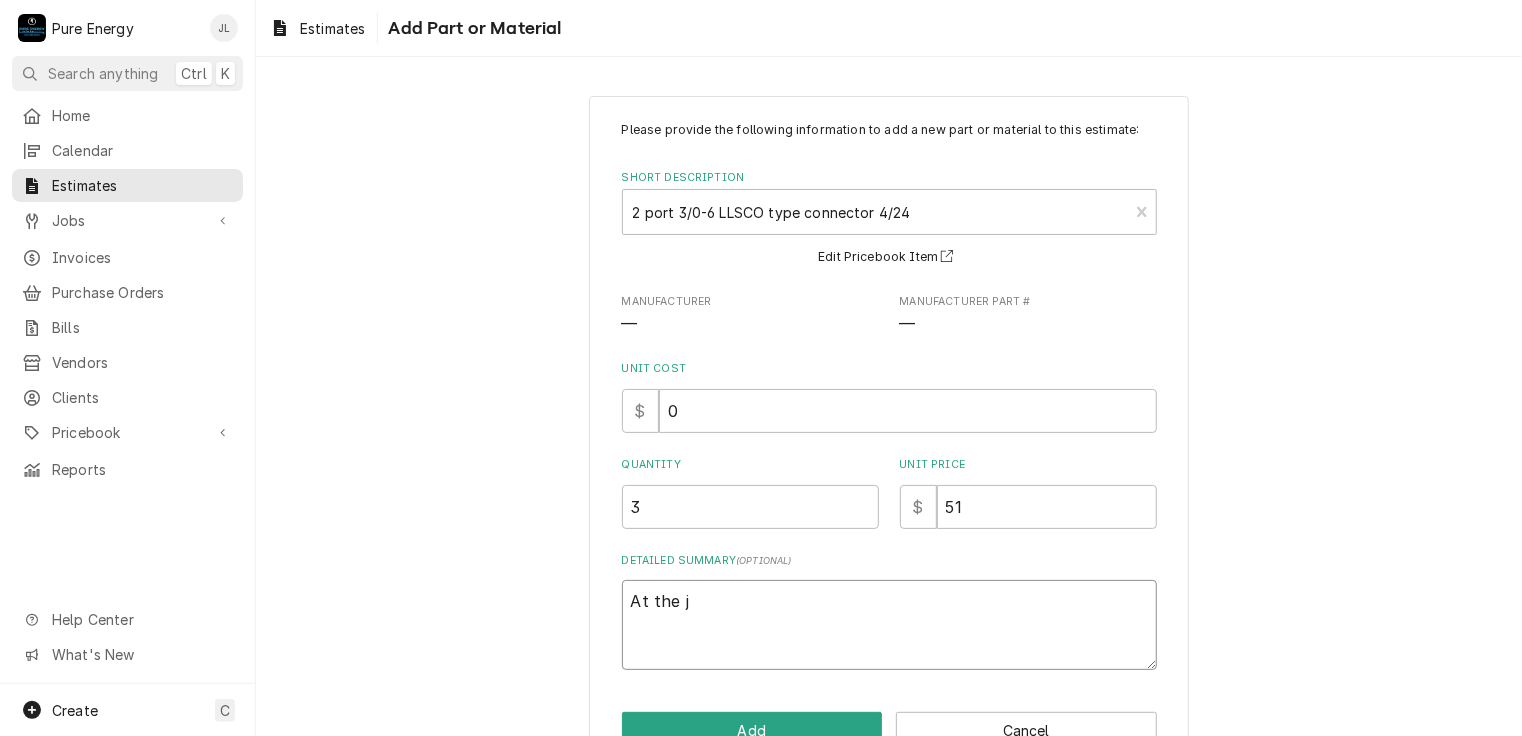 type on "x" 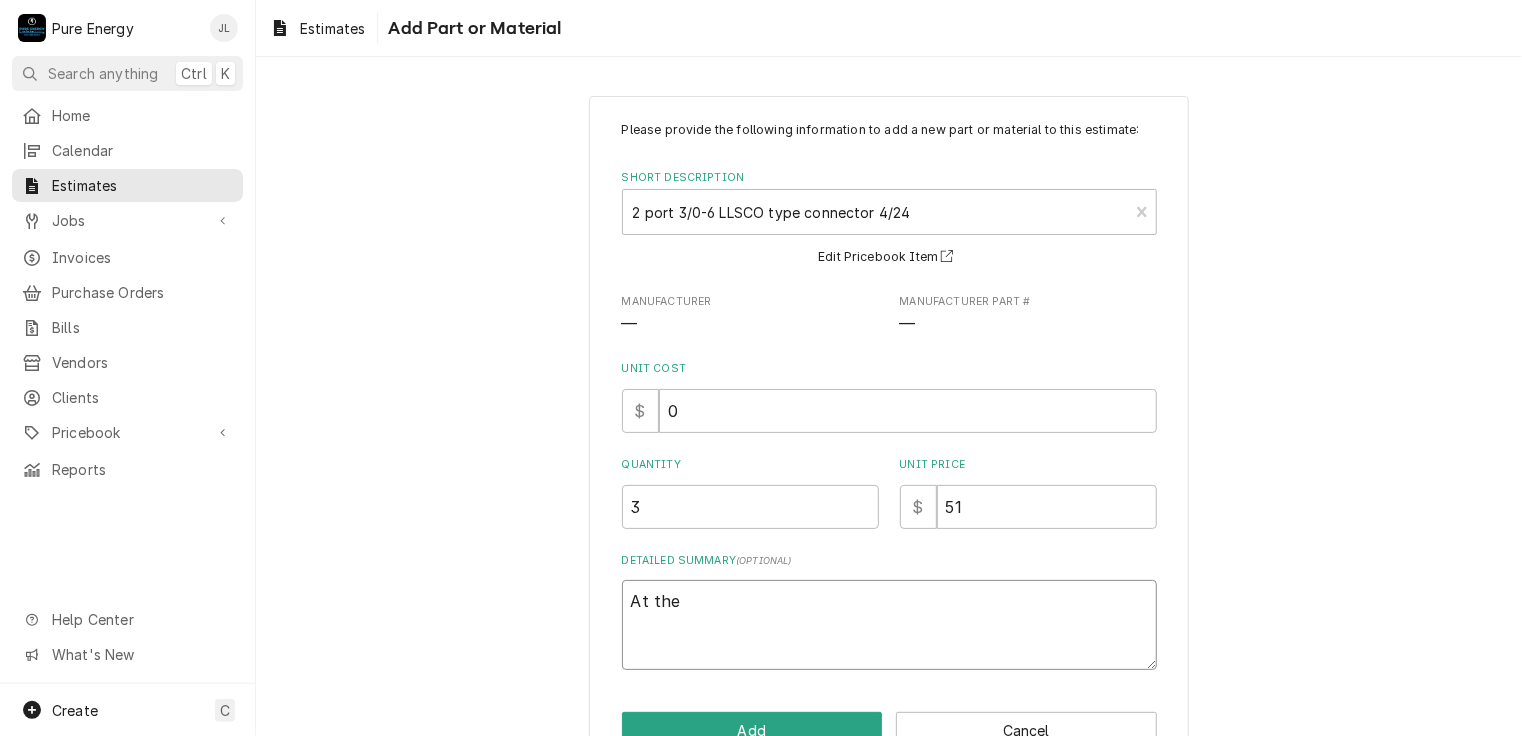 type on "x" 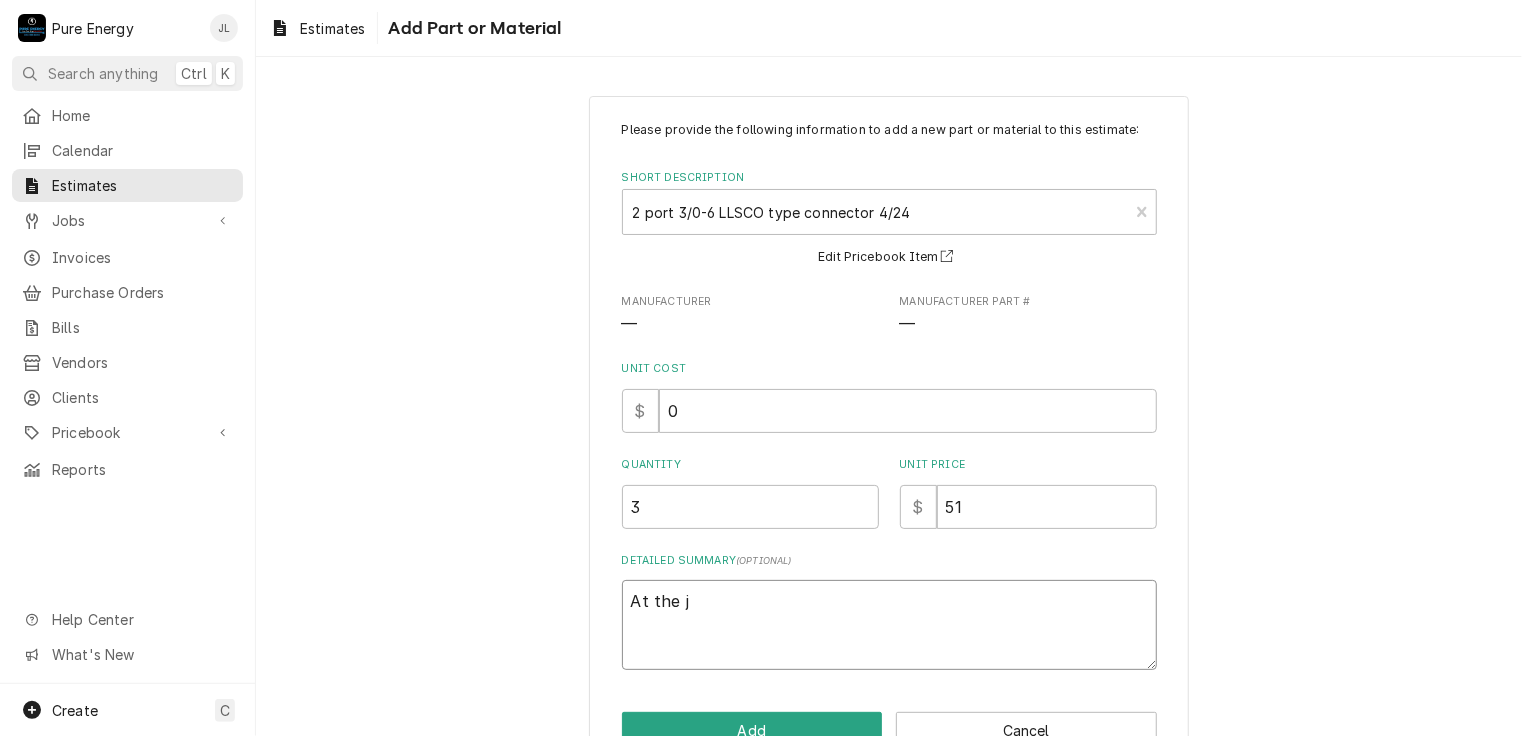 type on "x" 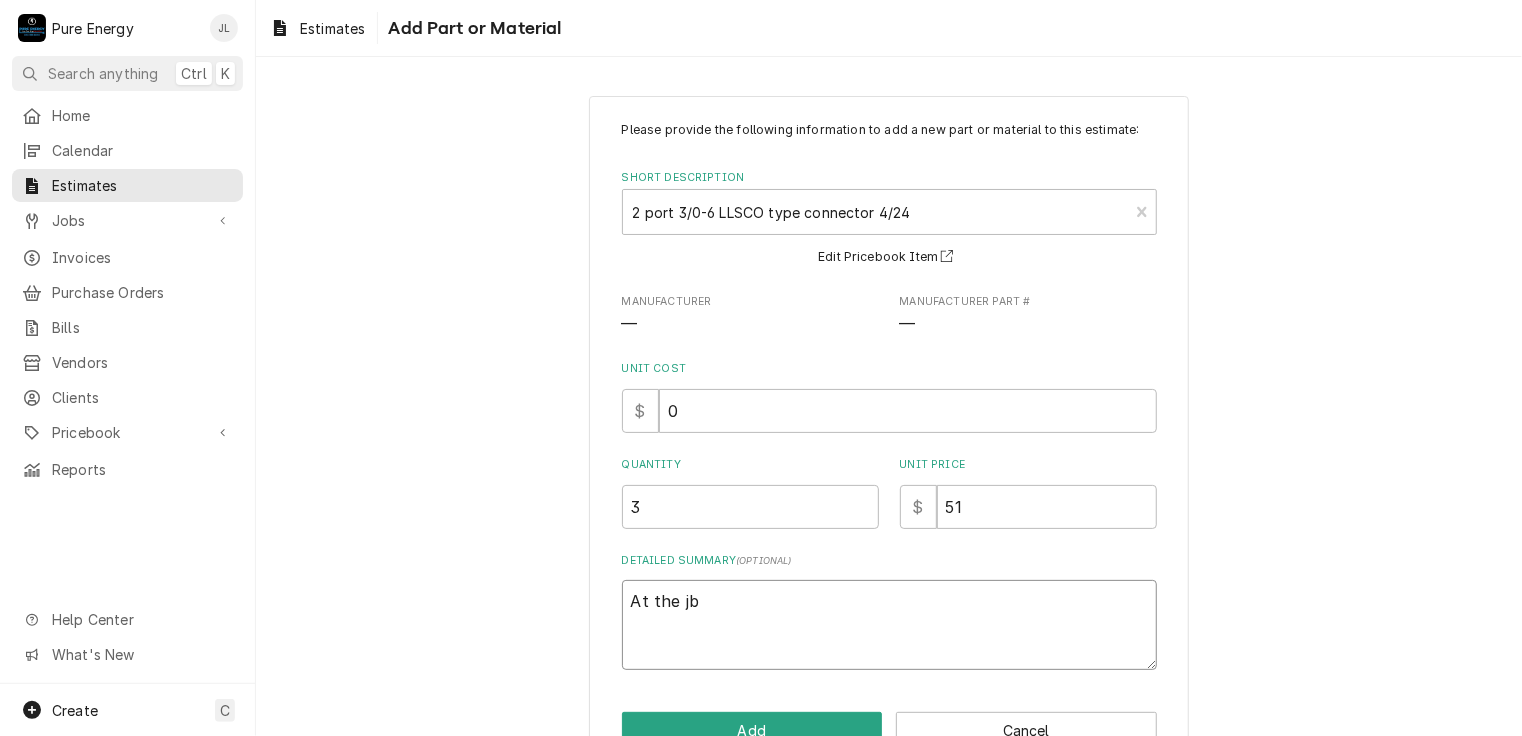 type on "x" 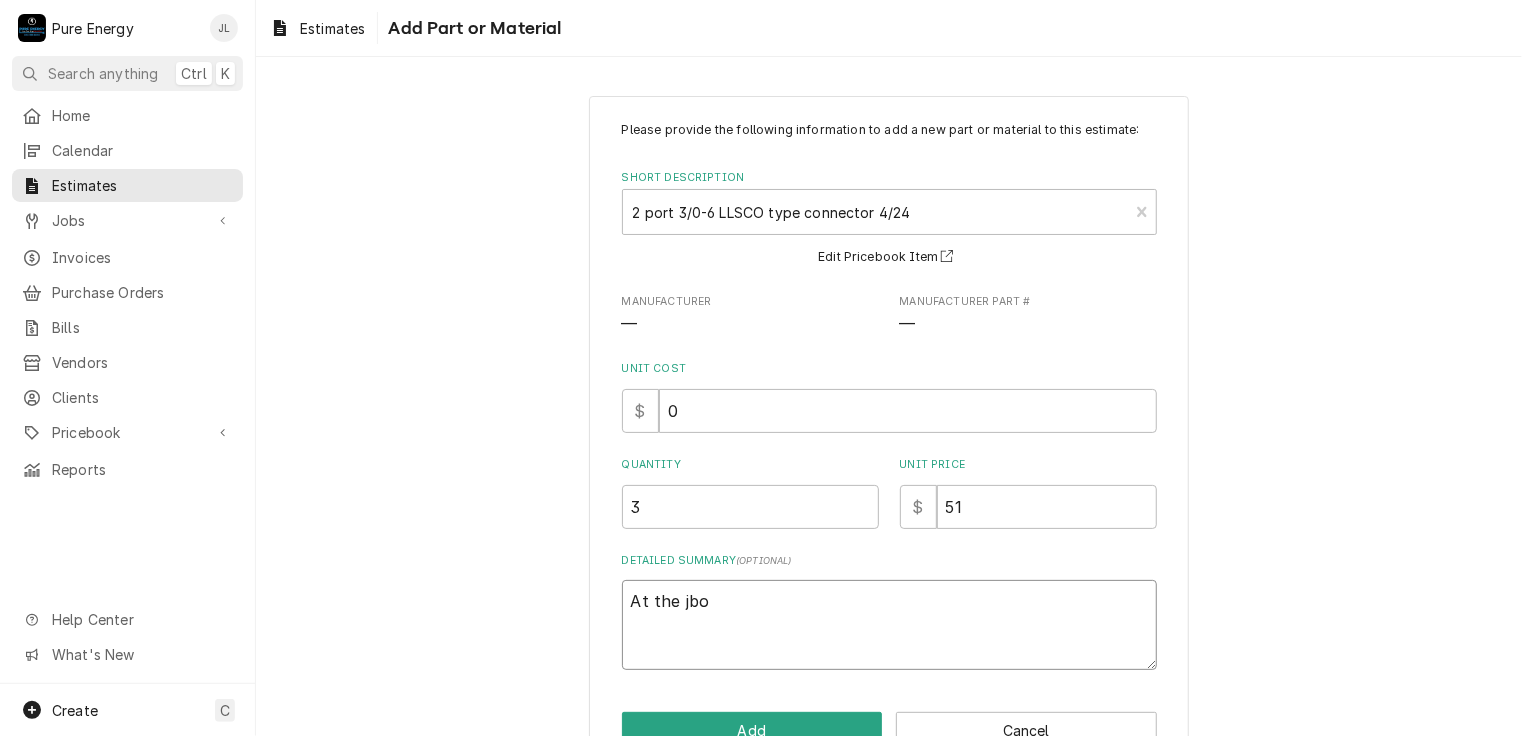 type on "x" 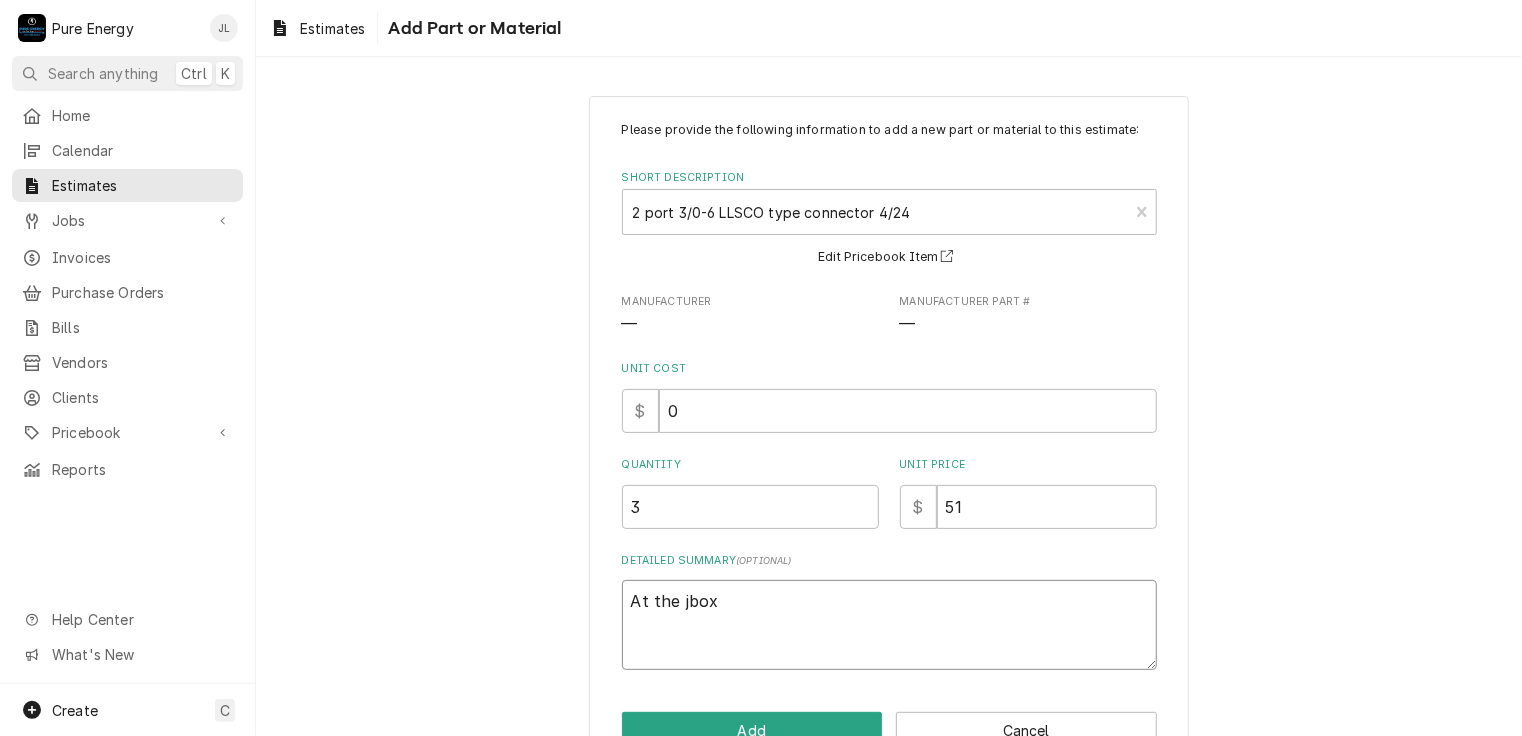 type on "x" 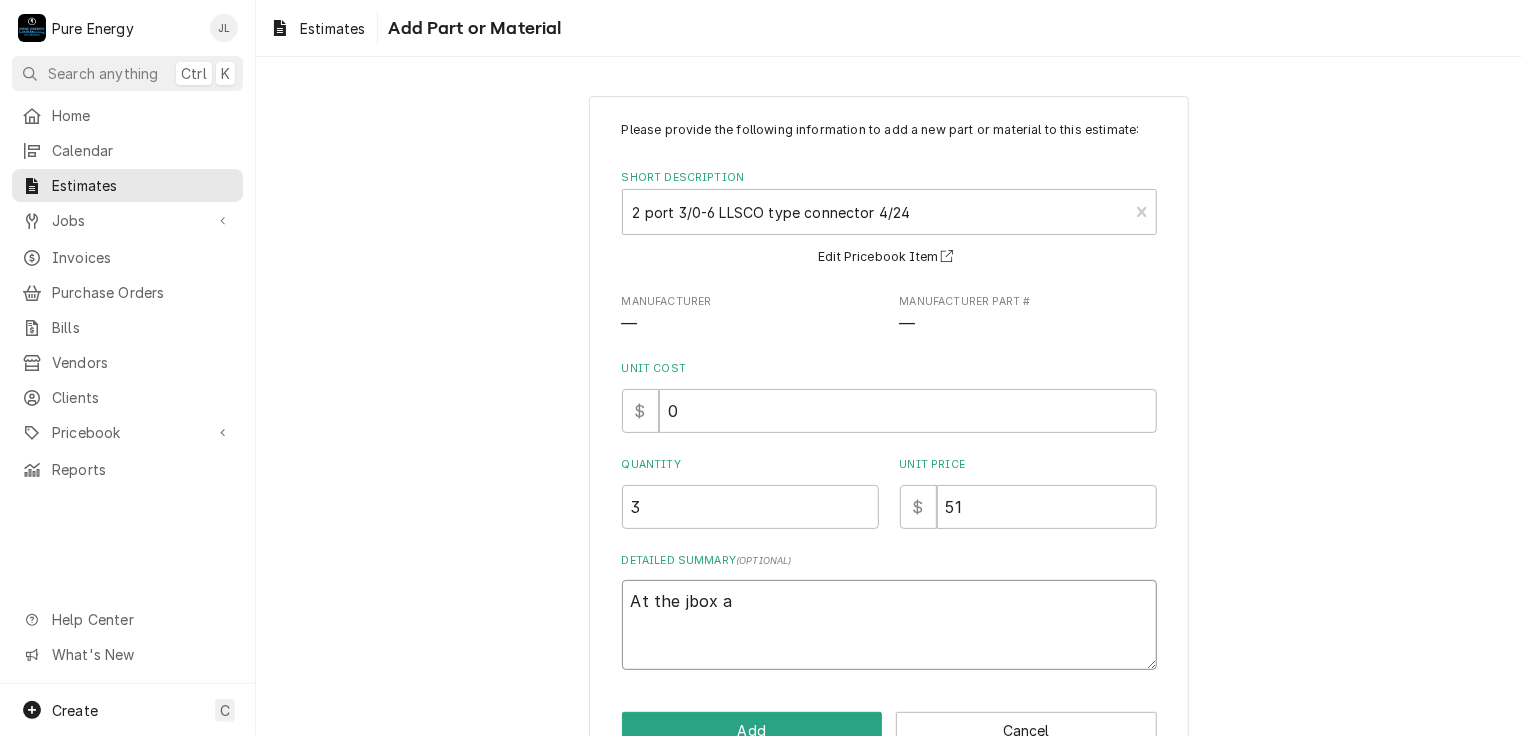 type on "At the jbox at" 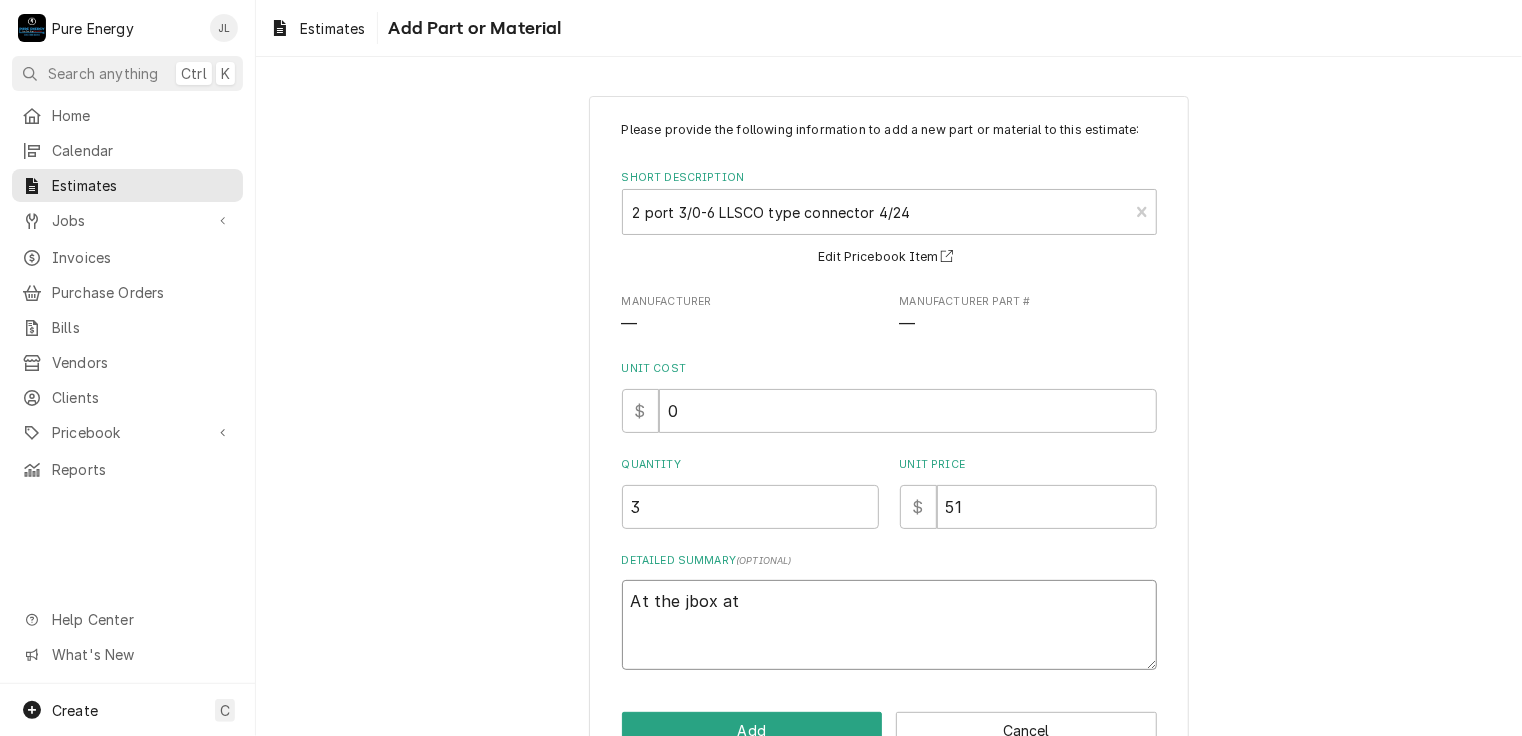 type on "x" 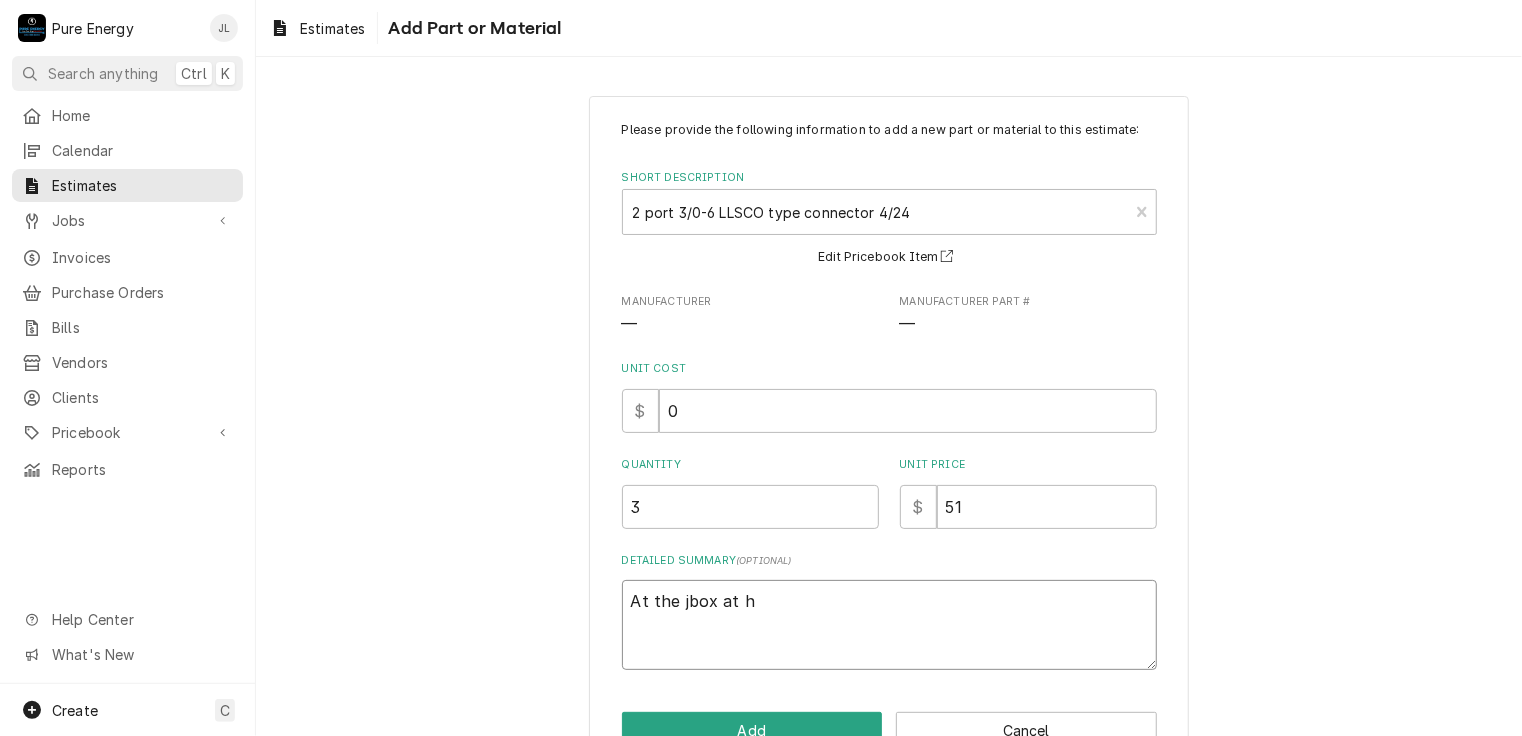type on "x" 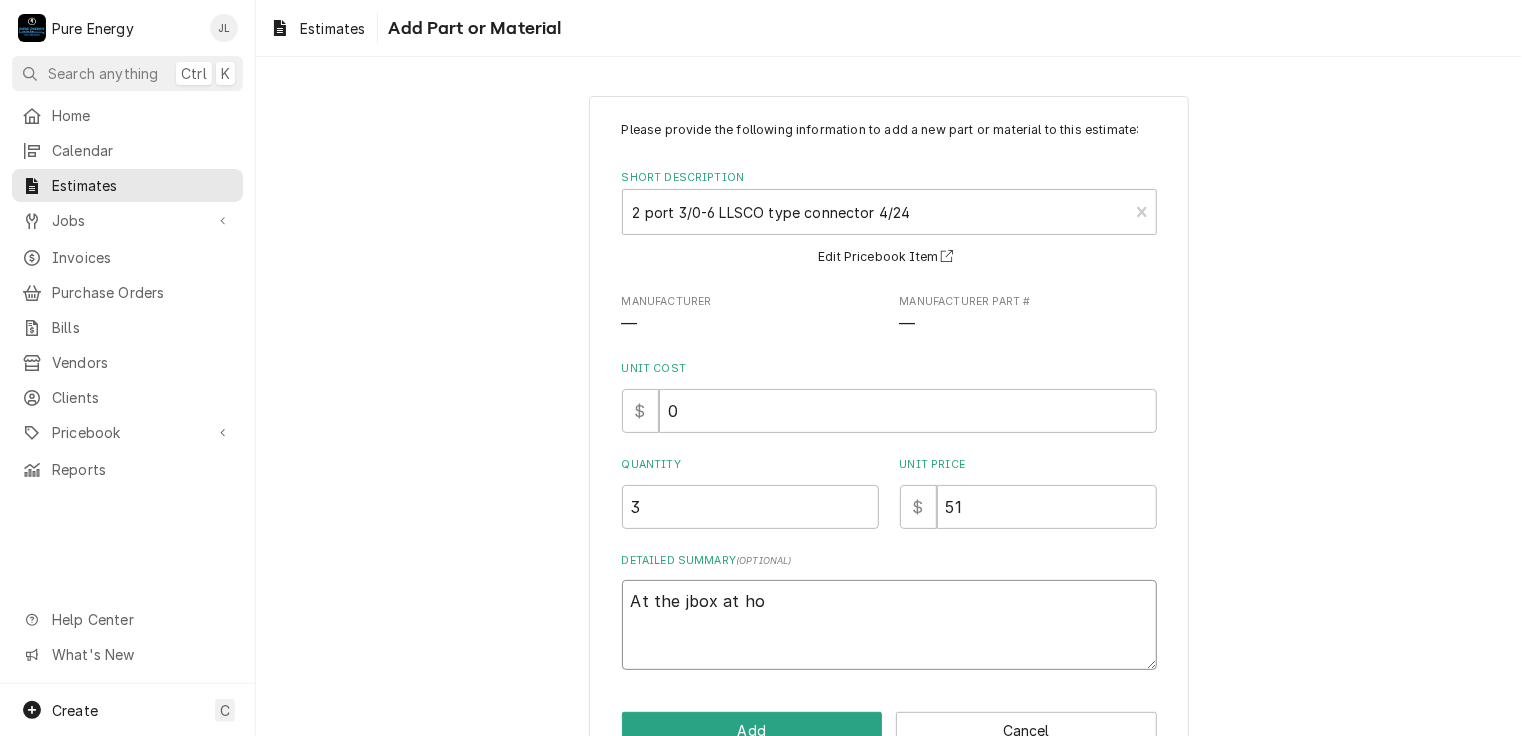 type on "x" 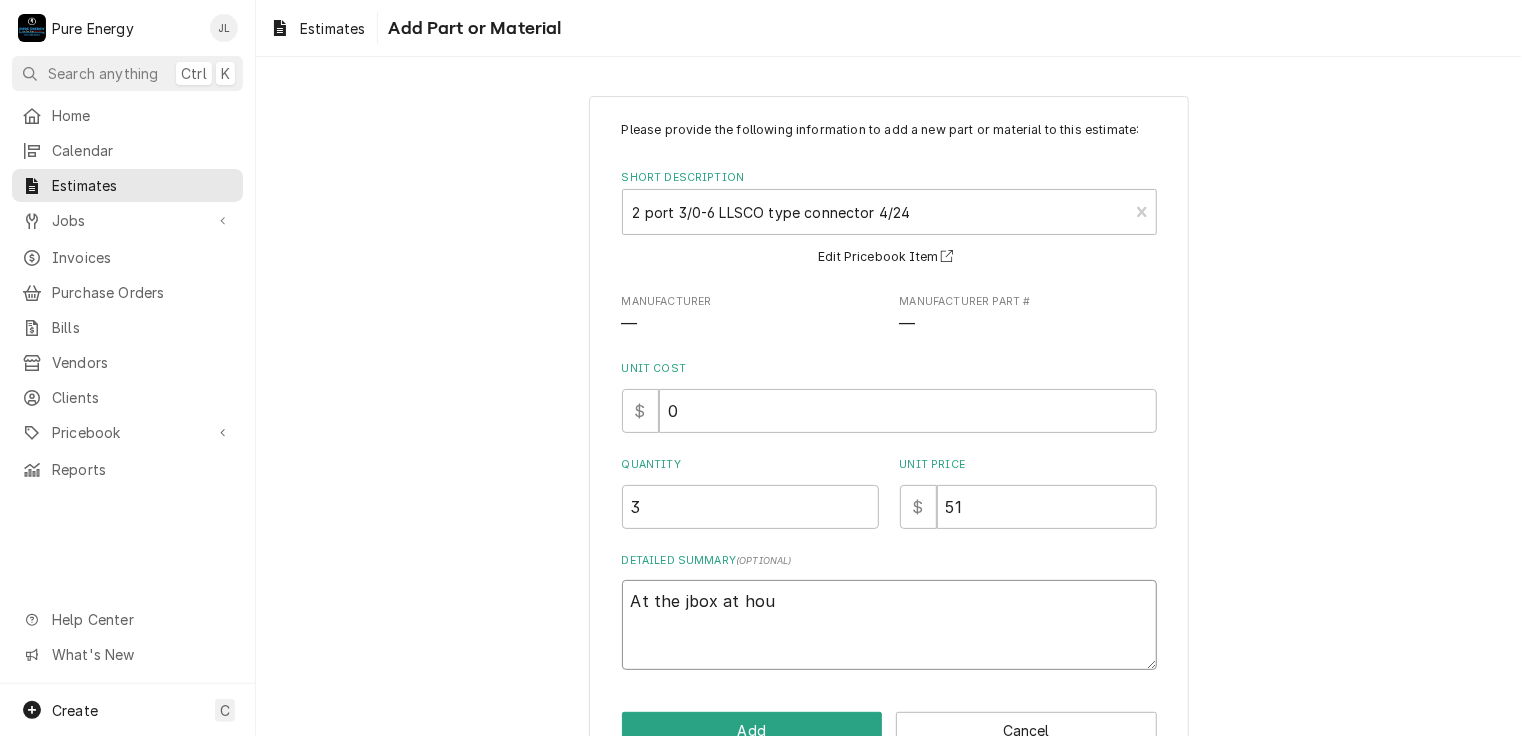 type on "x" 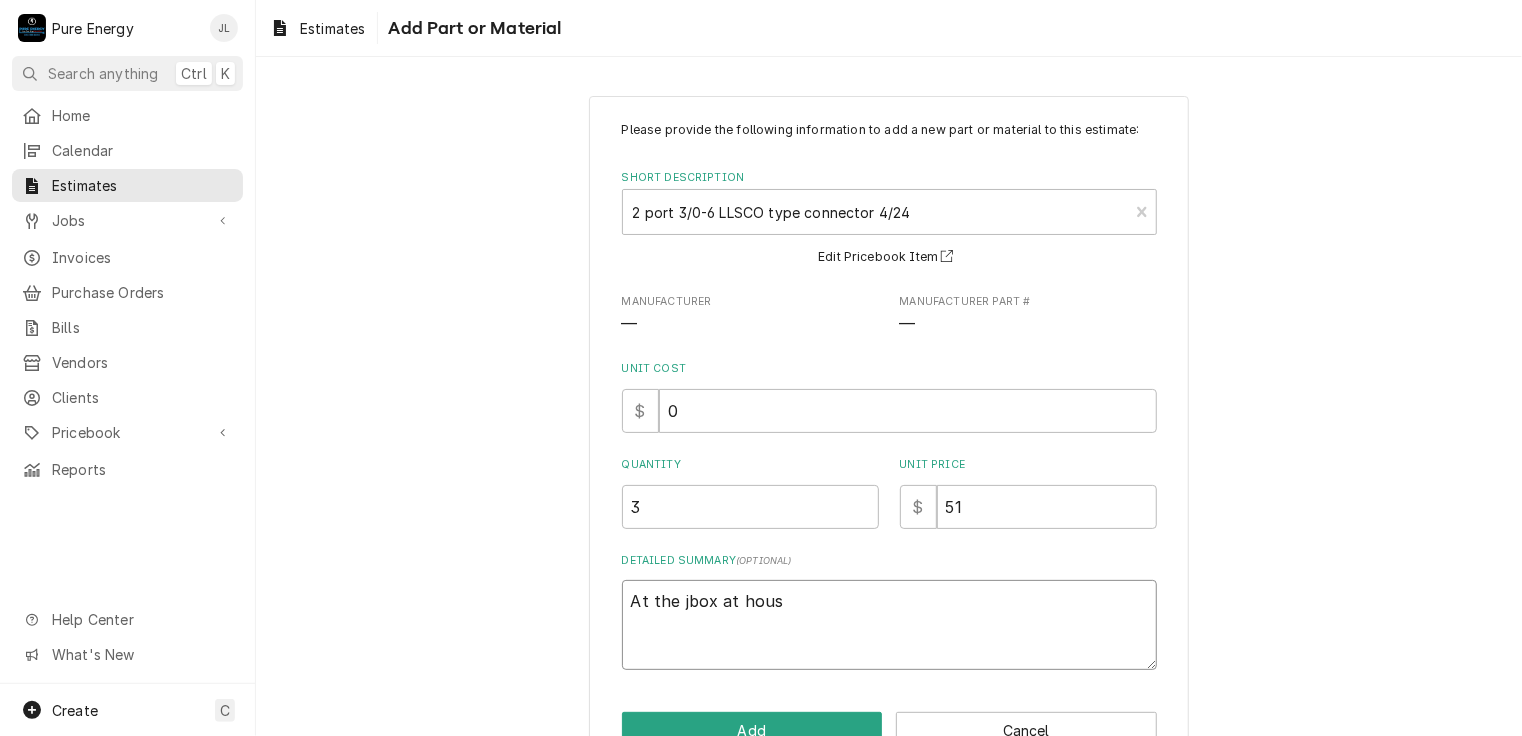 type on "x" 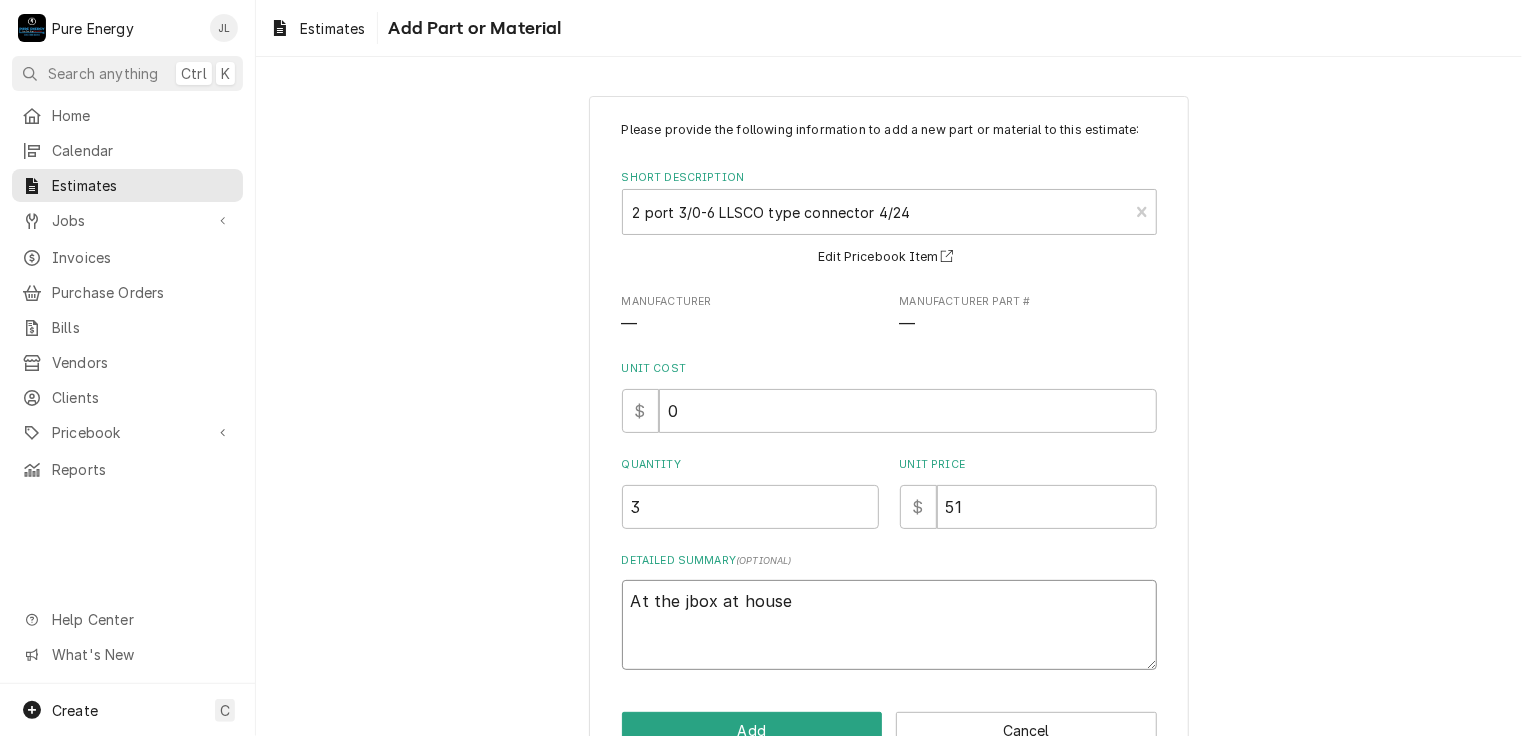 type on "x" 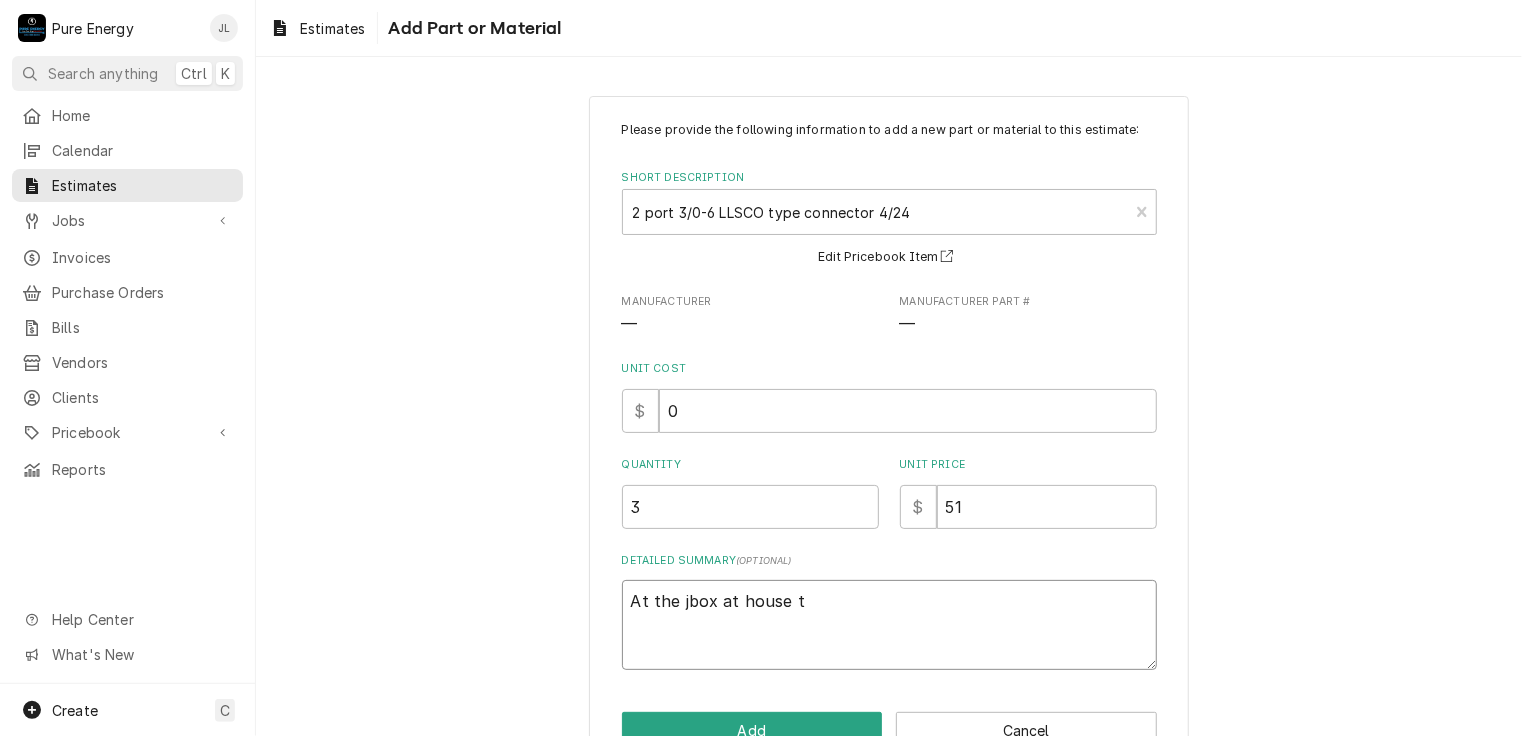 type on "At the jbox at house to" 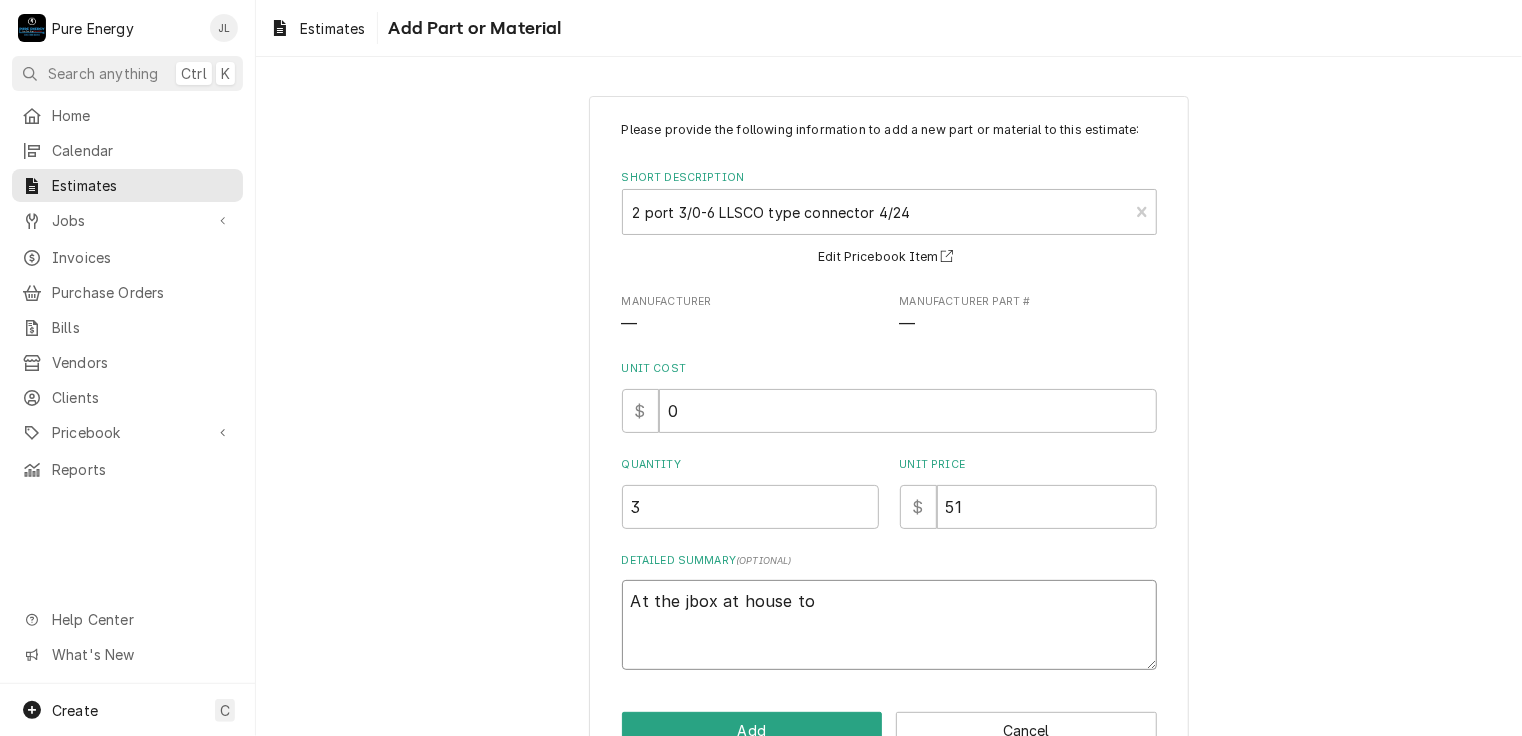 type on "x" 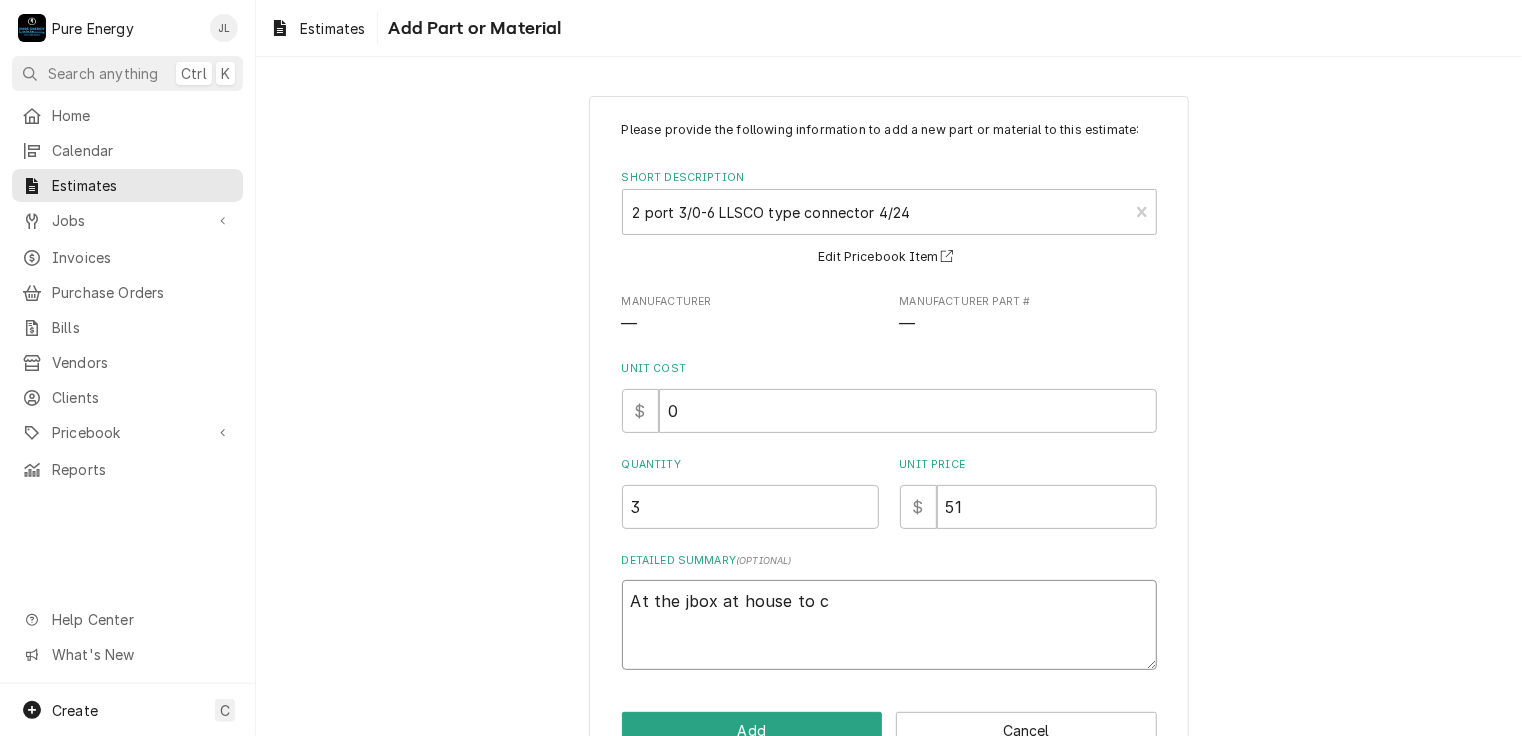 type on "x" 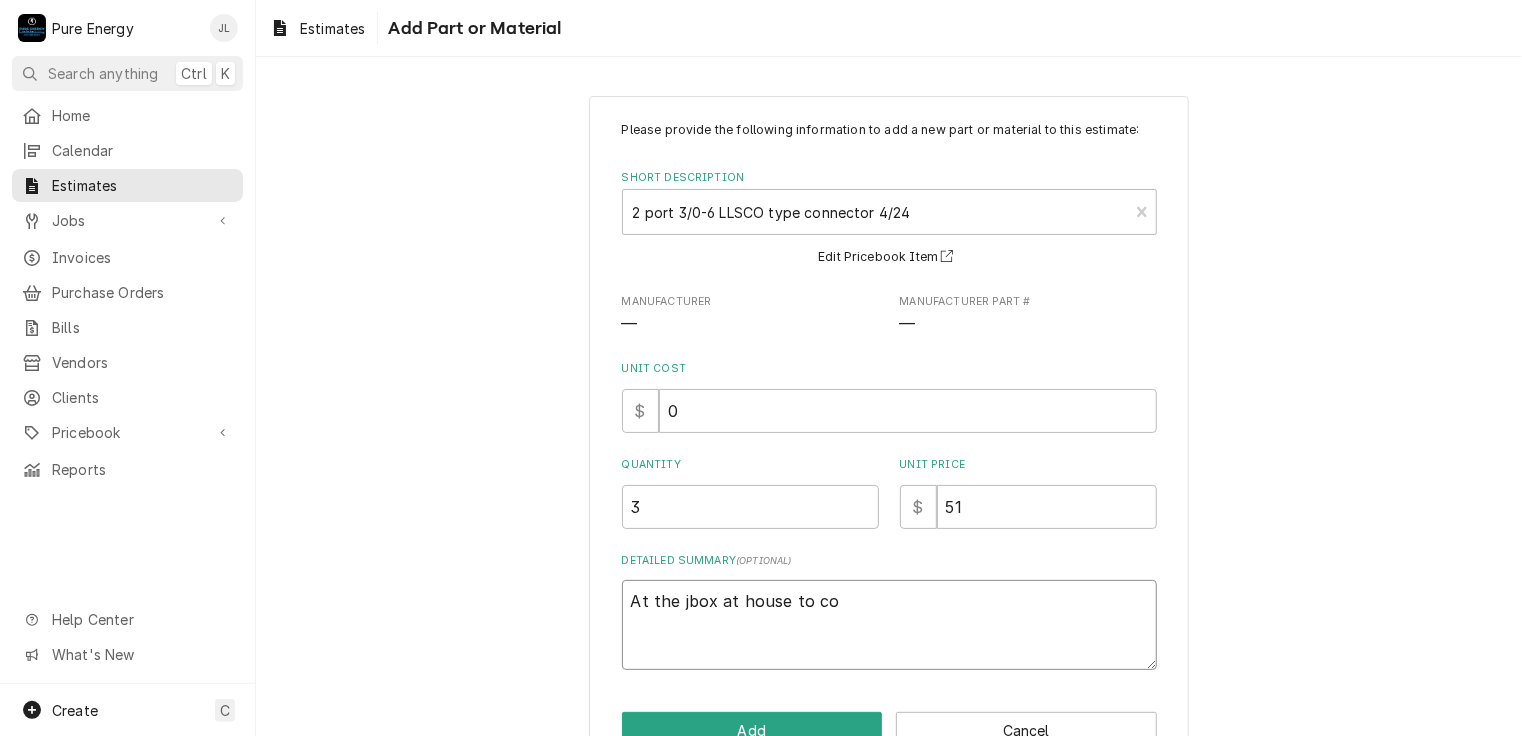 type on "x" 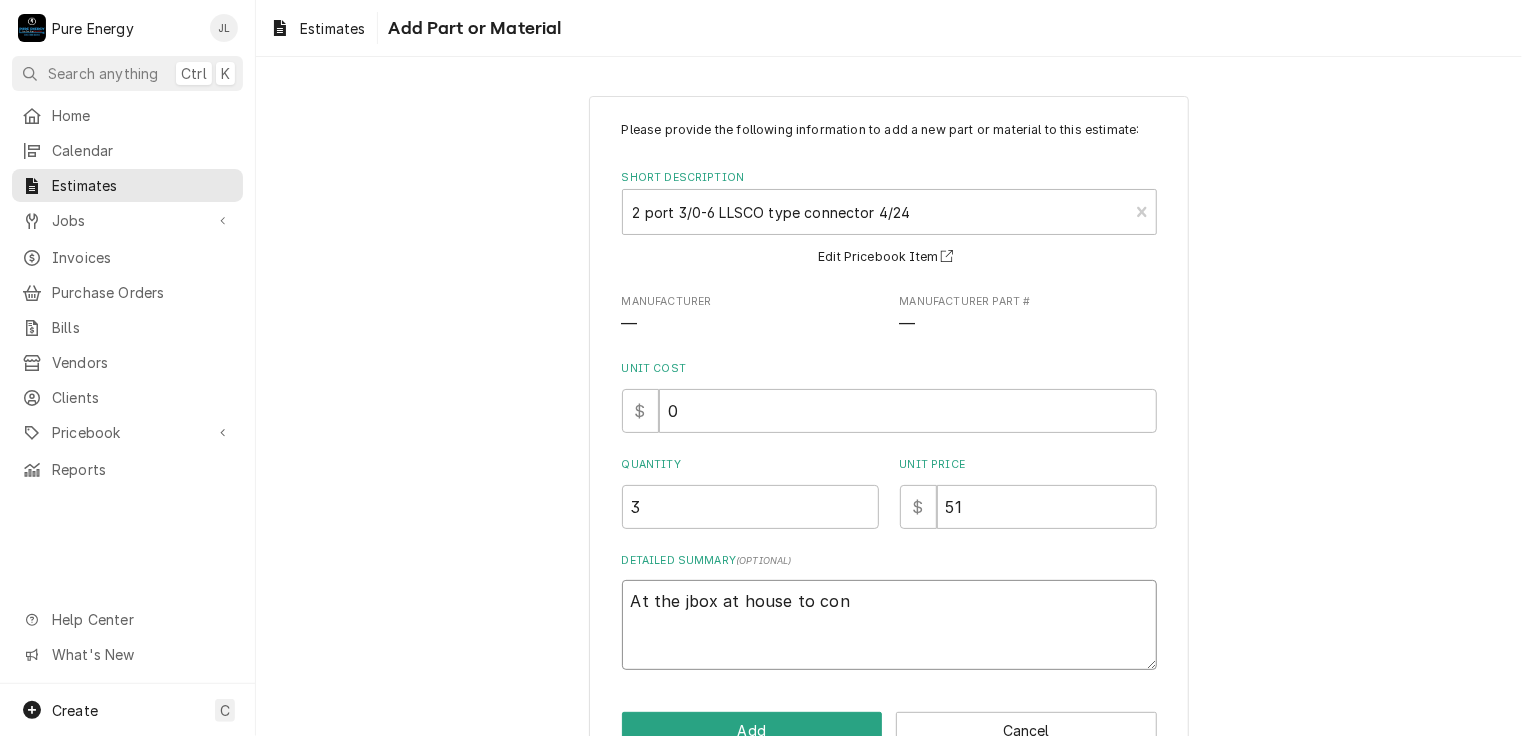 type on "x" 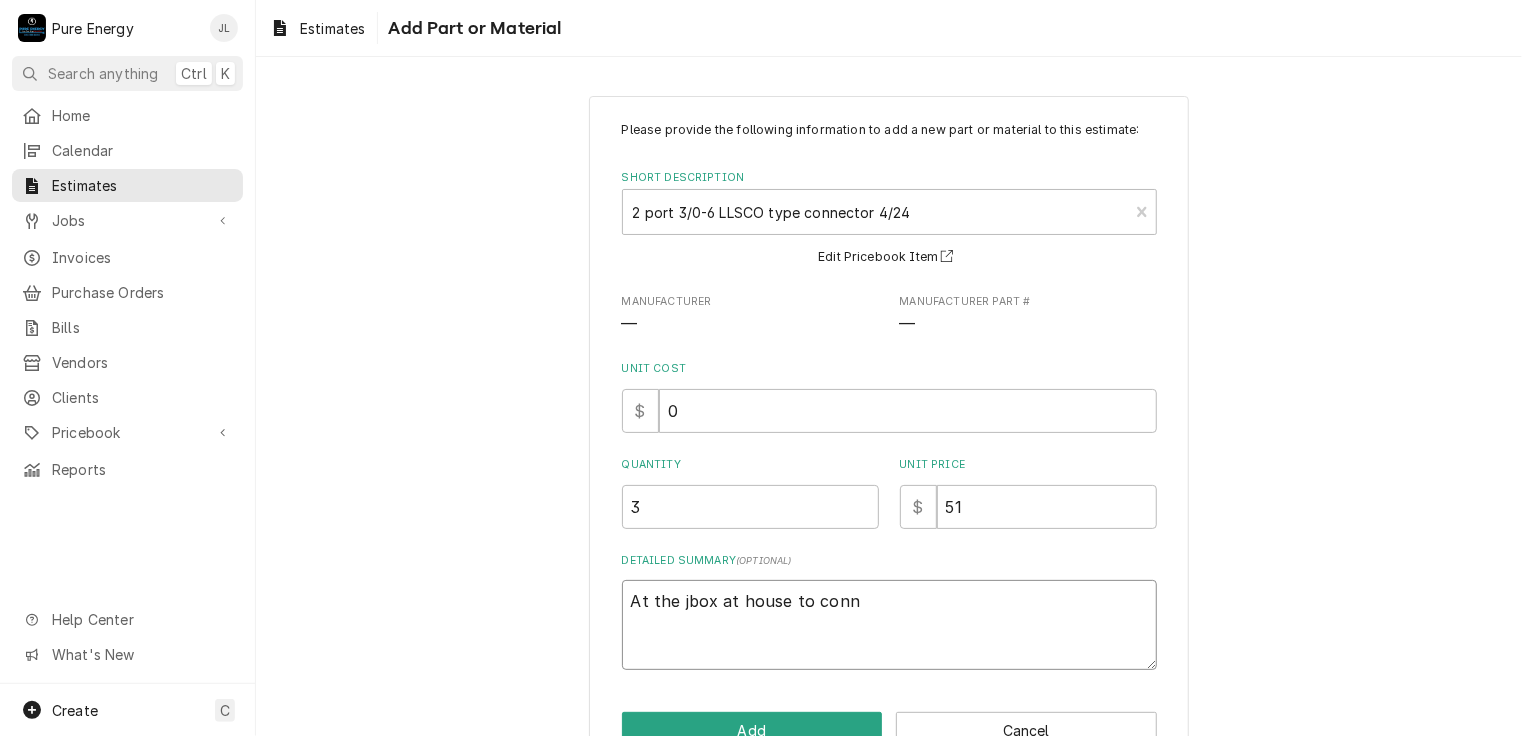 type on "x" 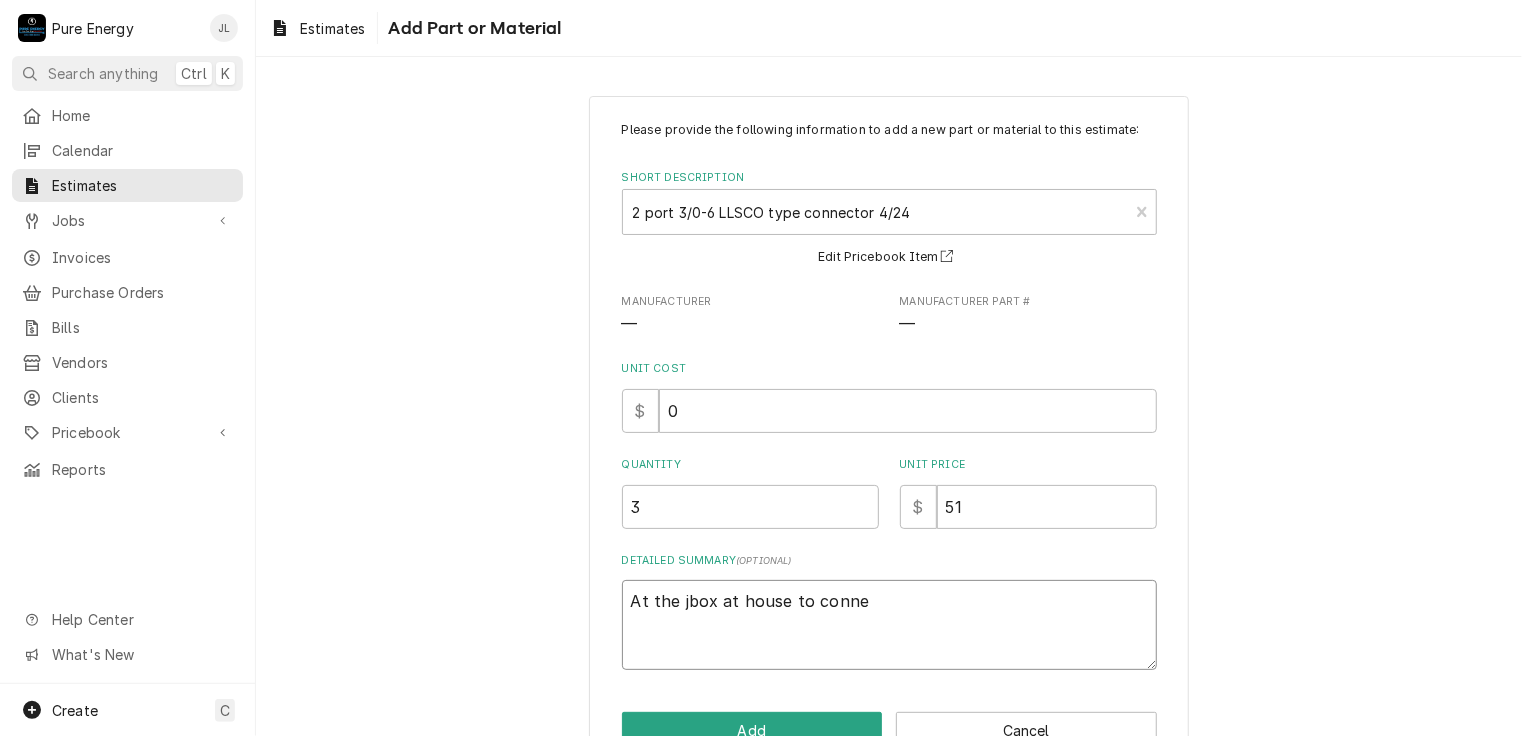 type on "x" 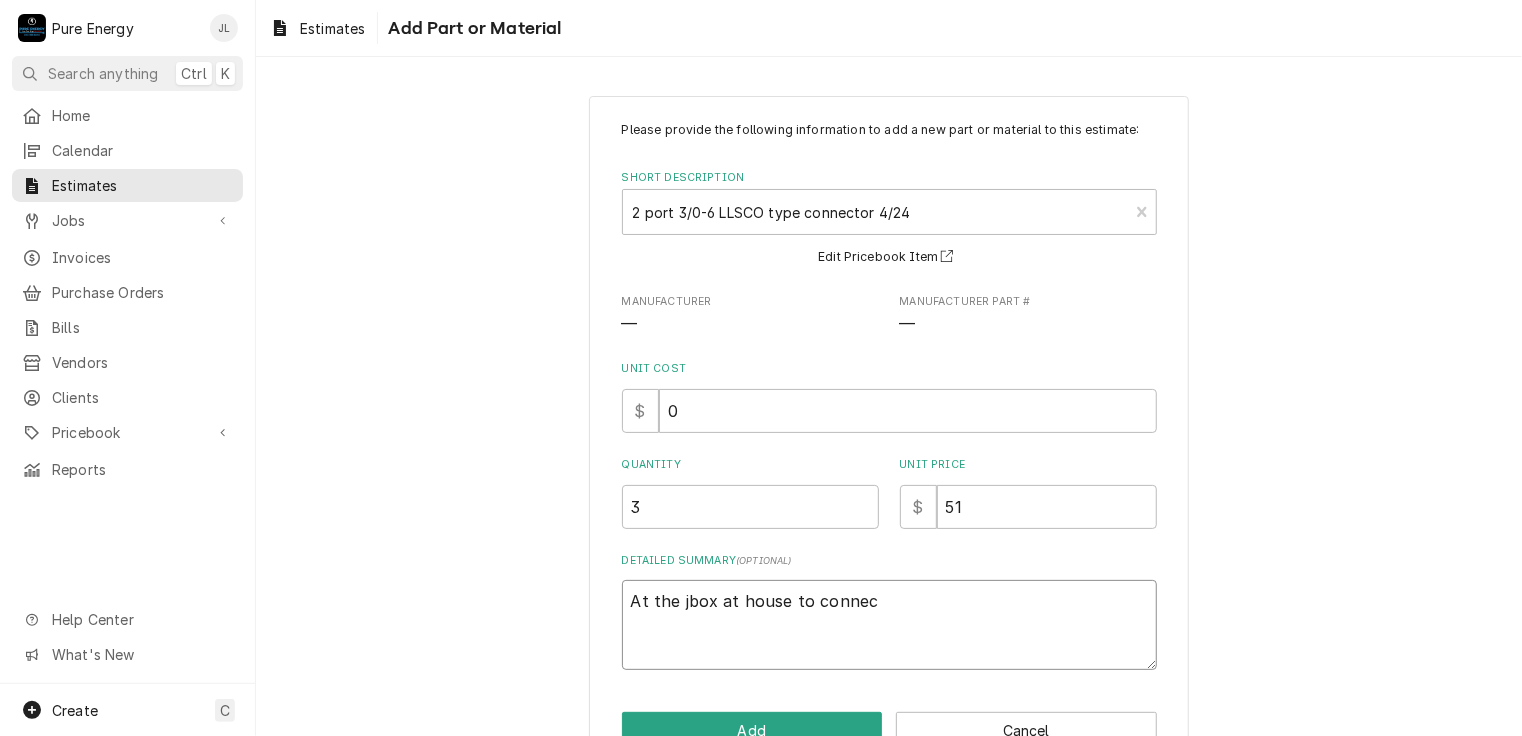 type on "x" 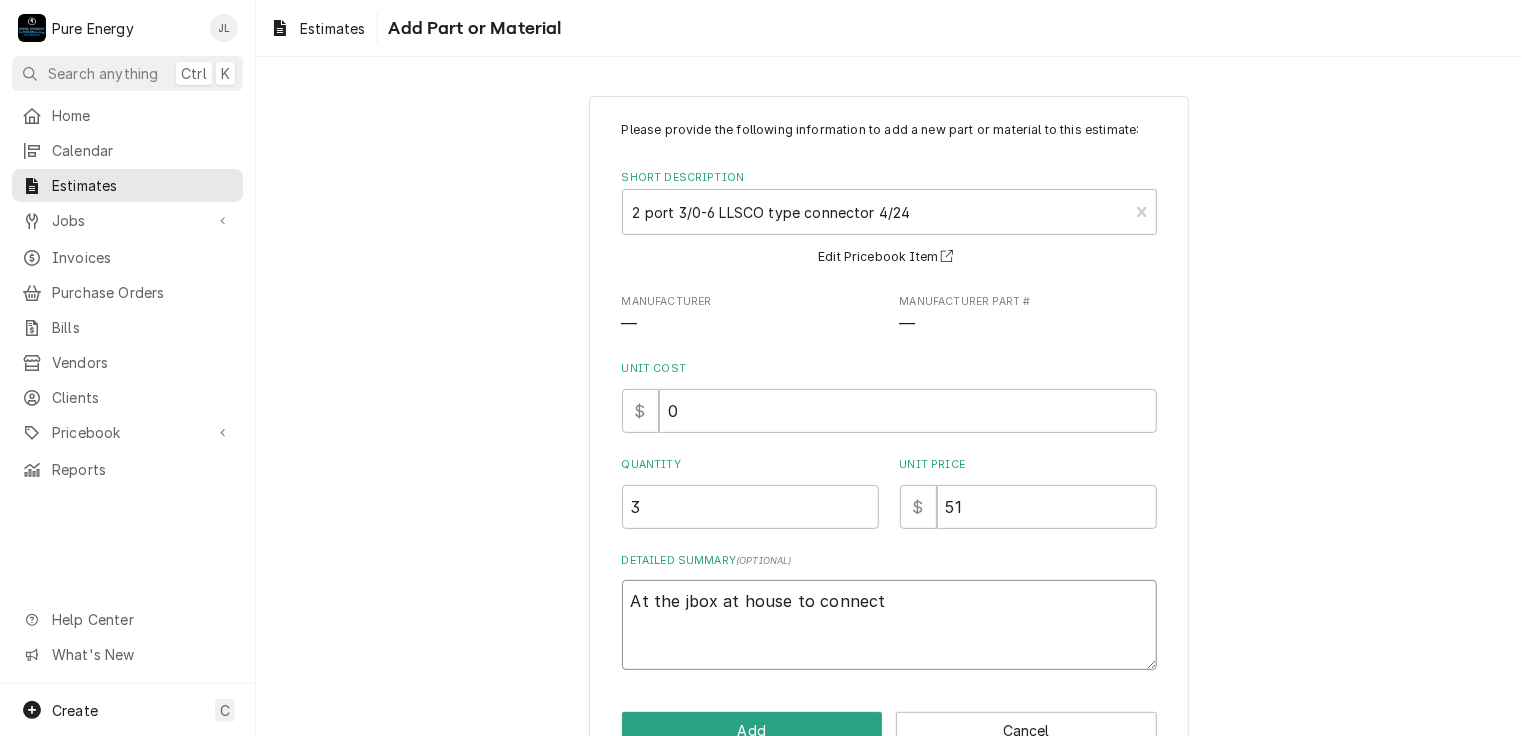 type on "x" 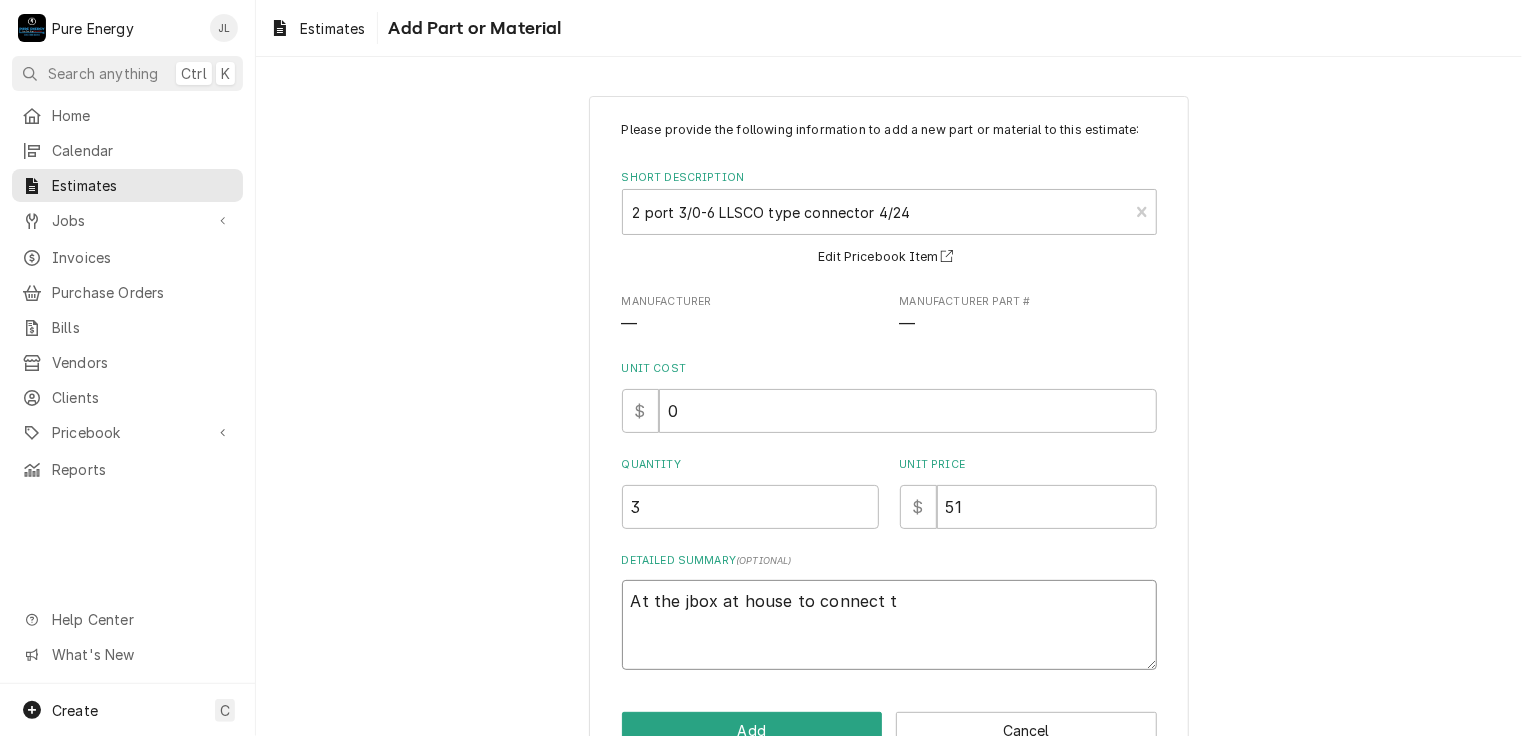 type on "At the jbox at house to connect th" 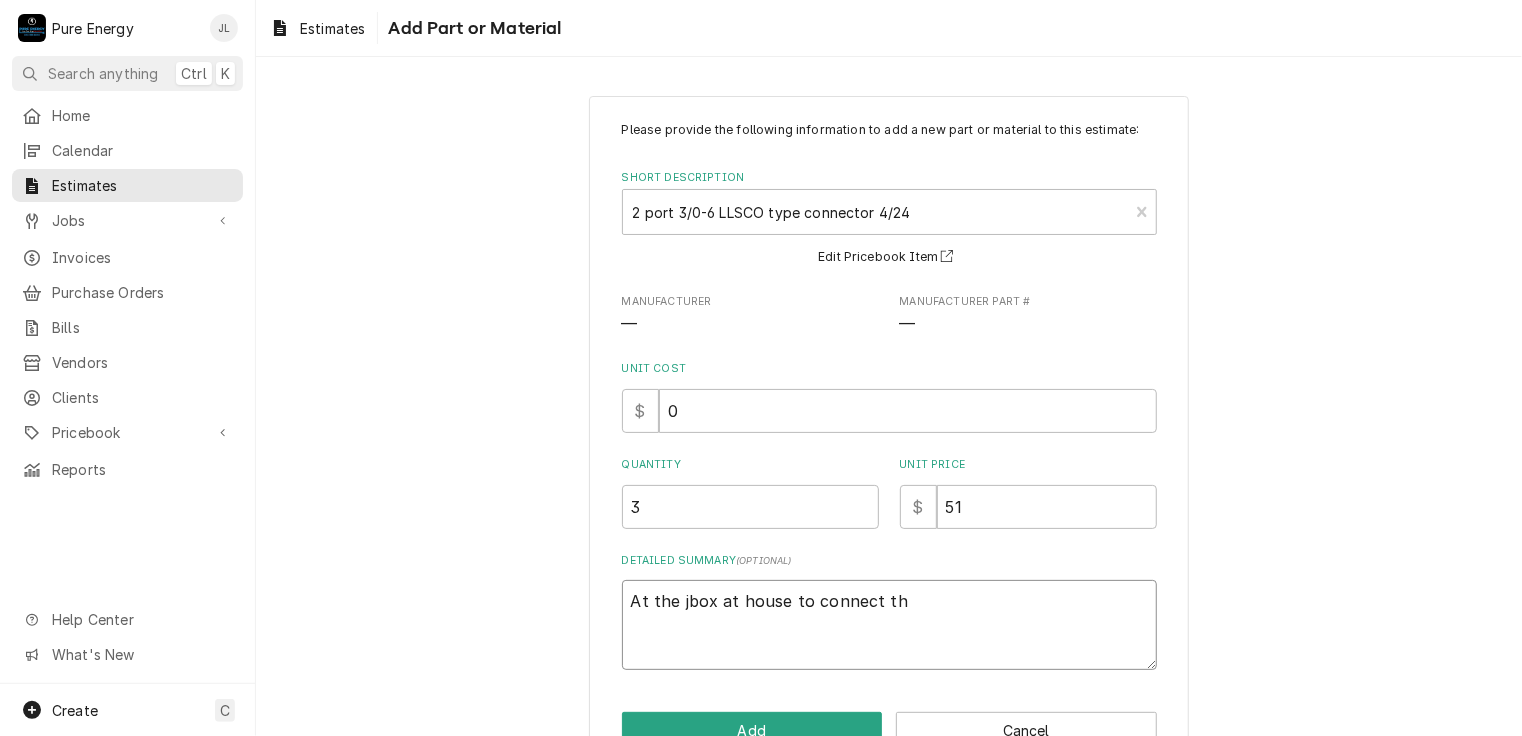 type on "x" 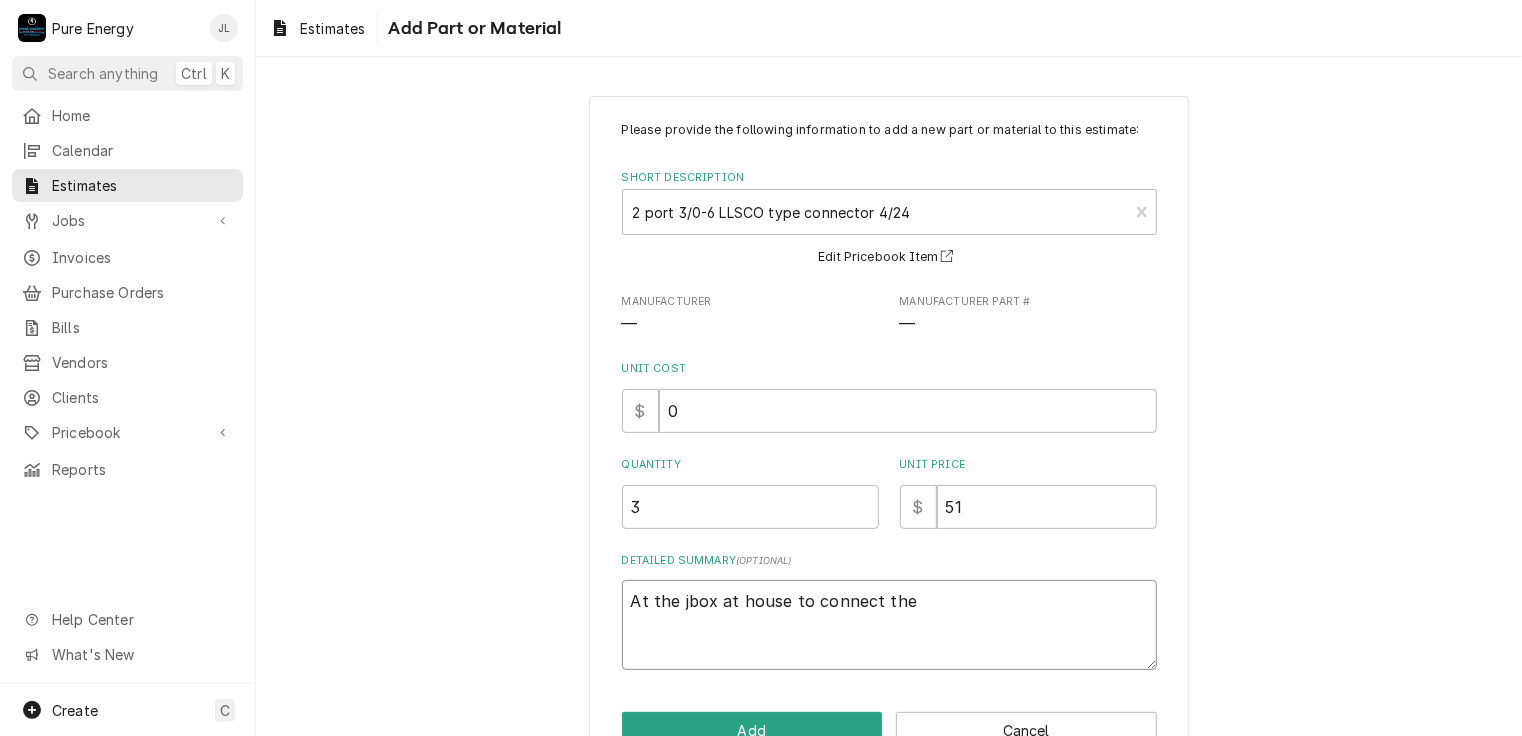 type on "At the jbox at house to connect the" 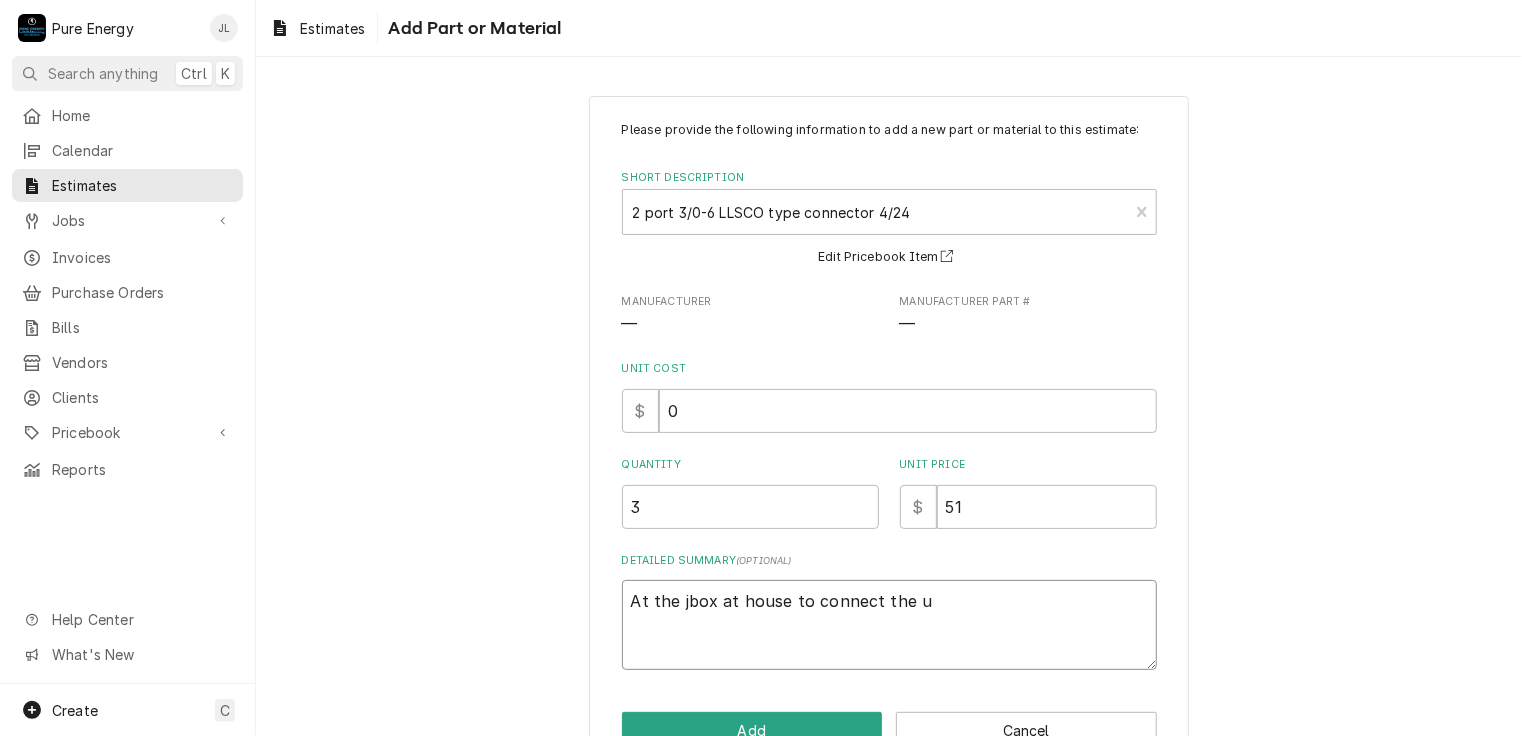type on "x" 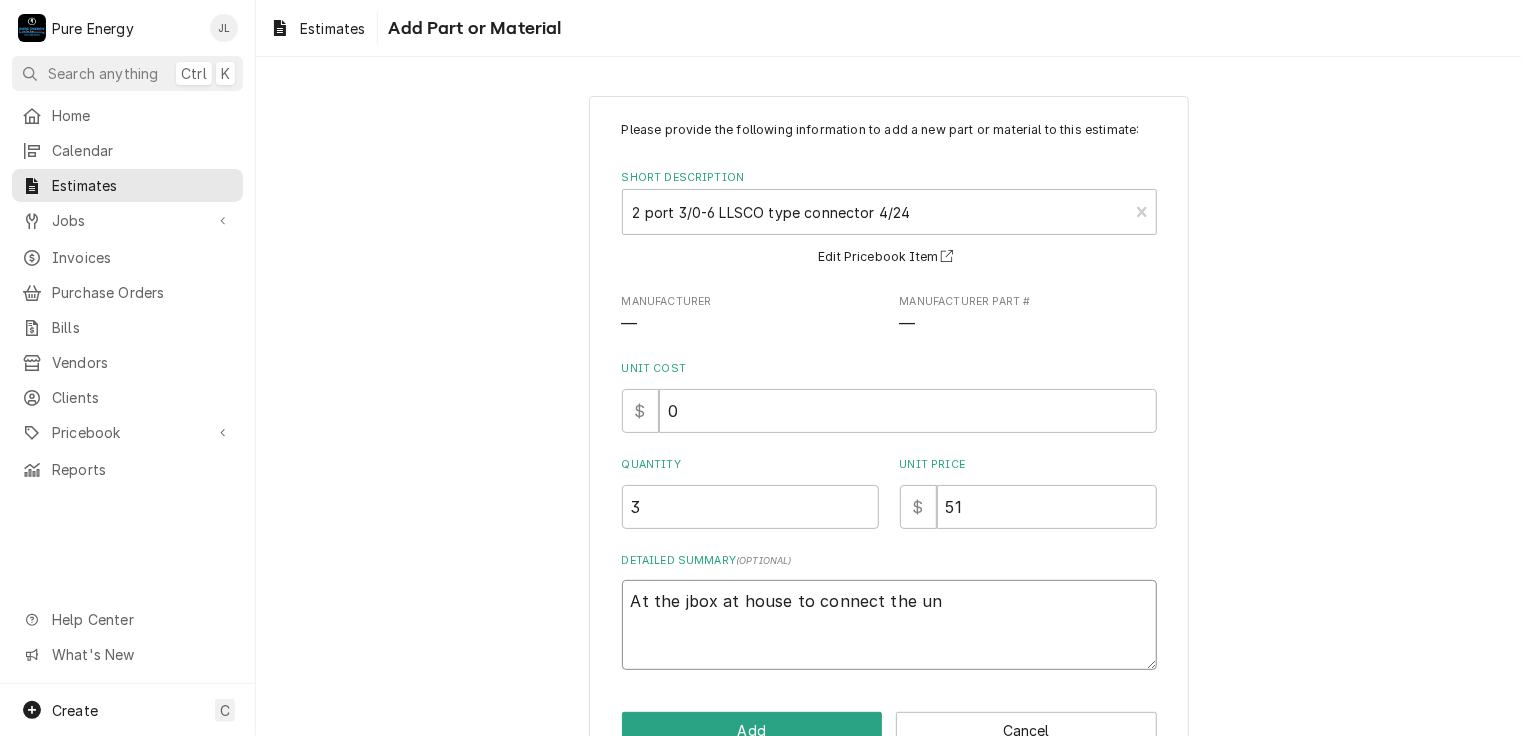 type on "x" 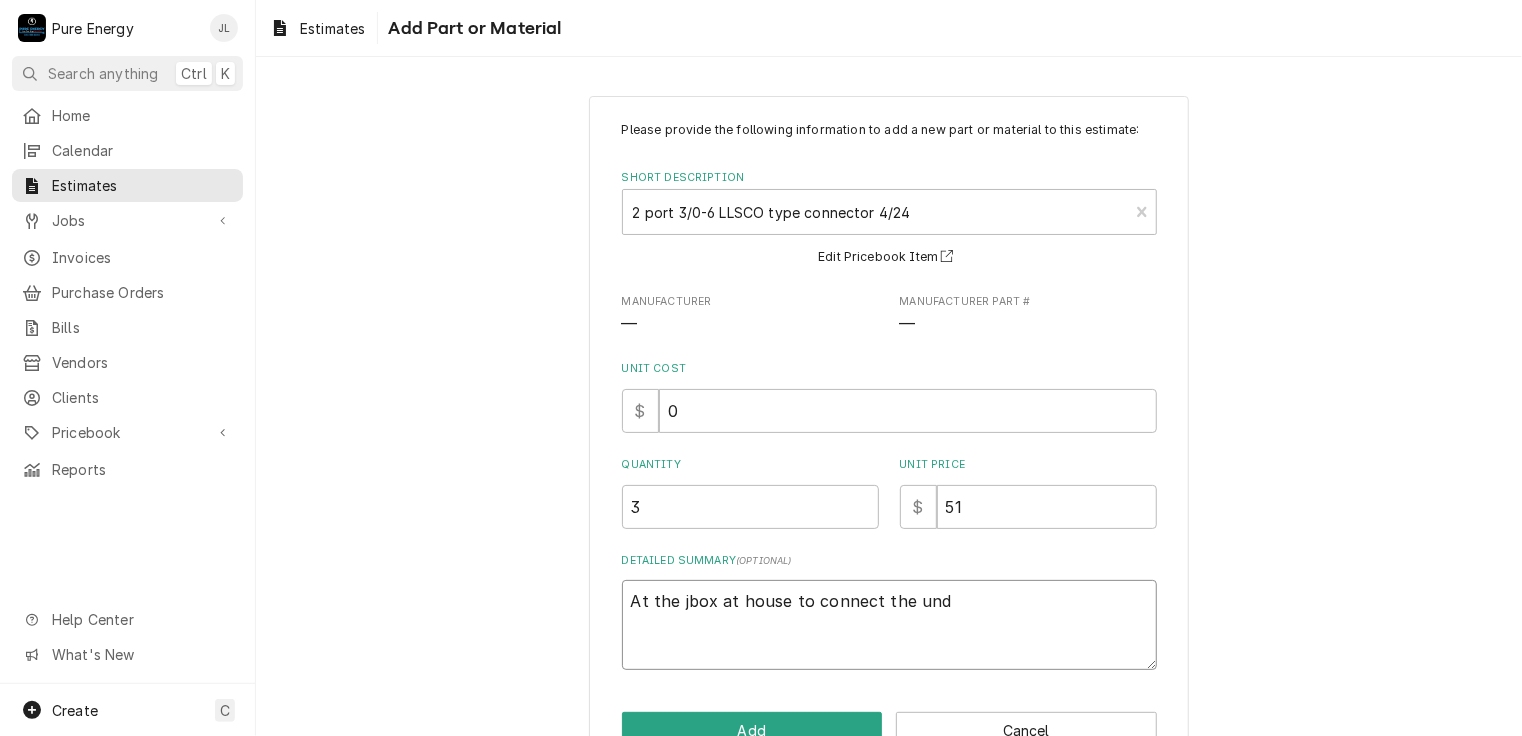 type on "x" 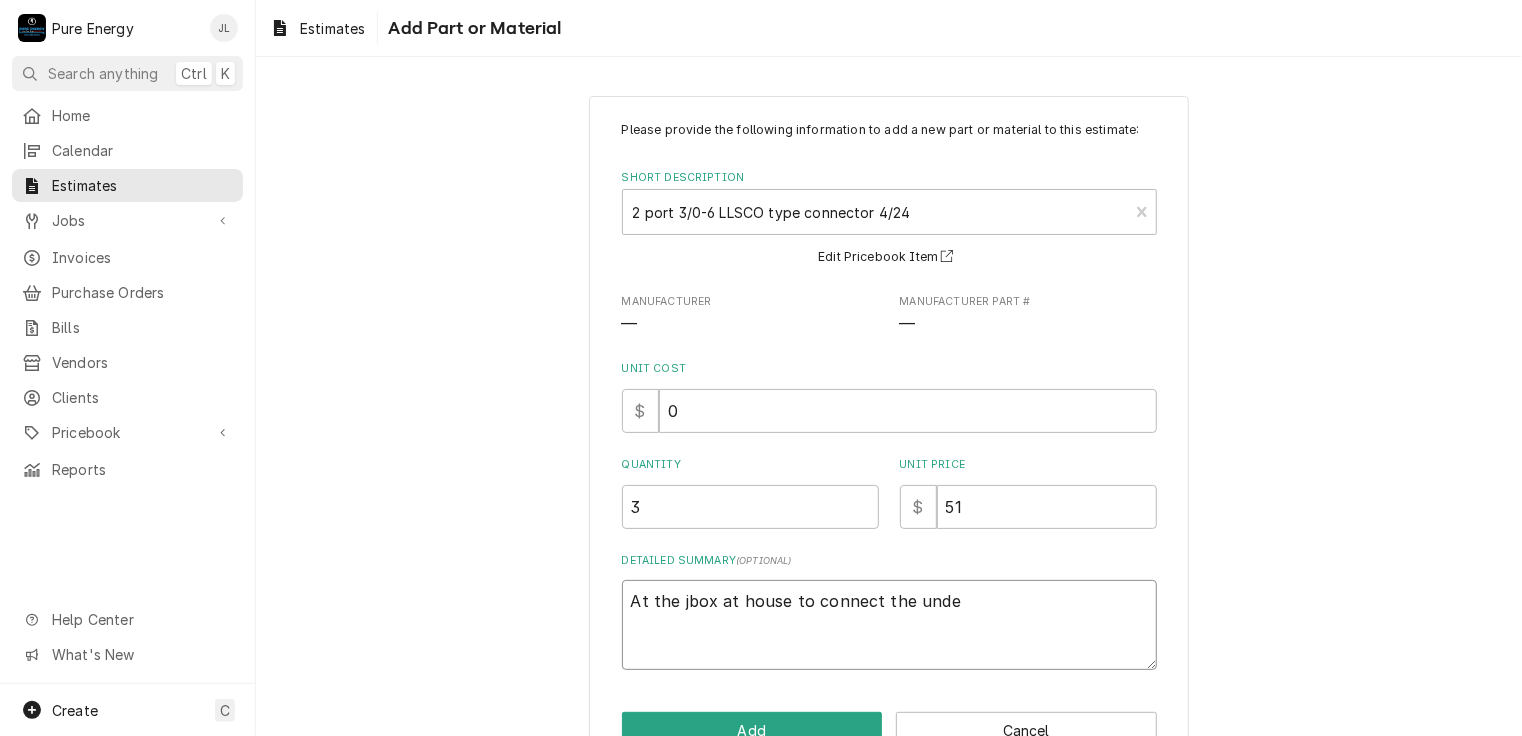 type on "x" 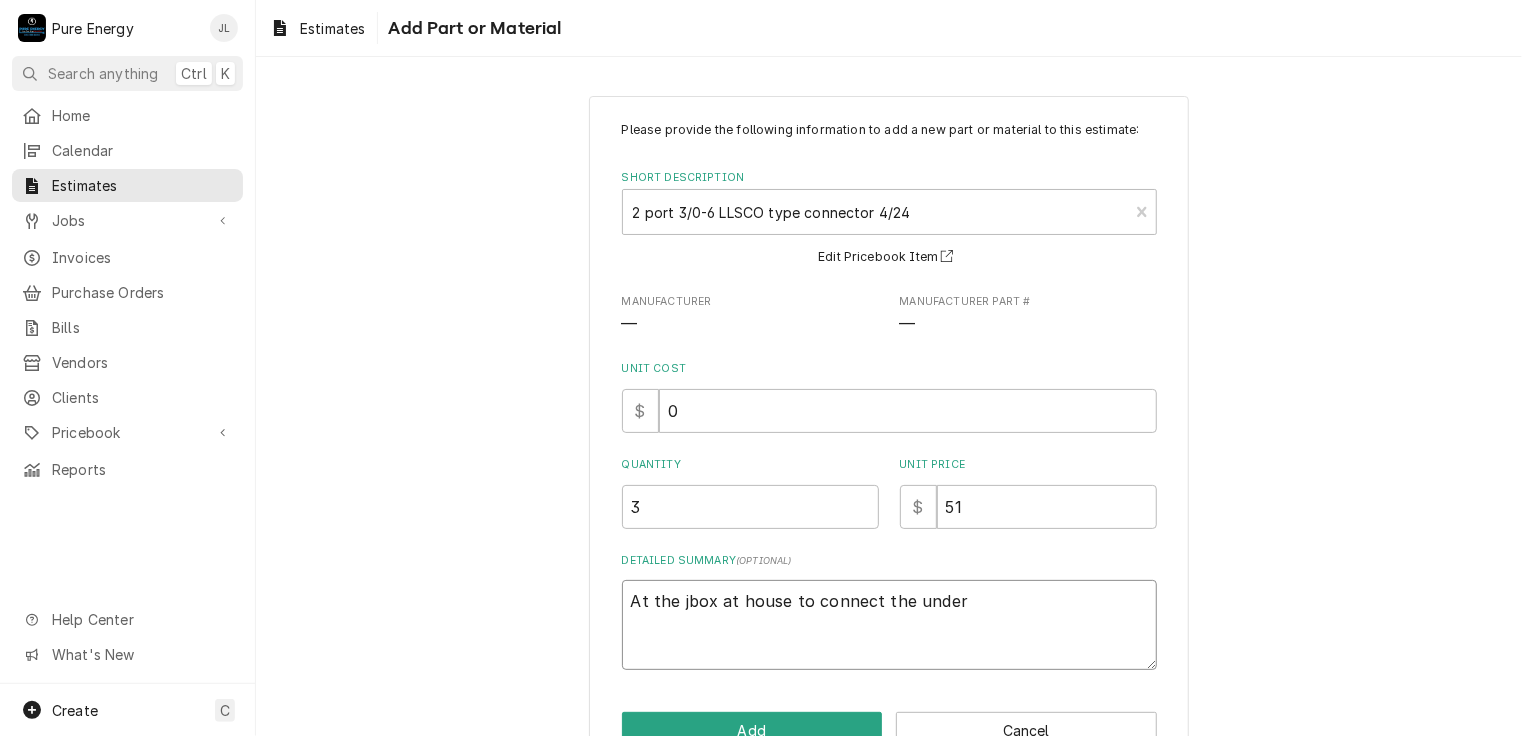 type on "x" 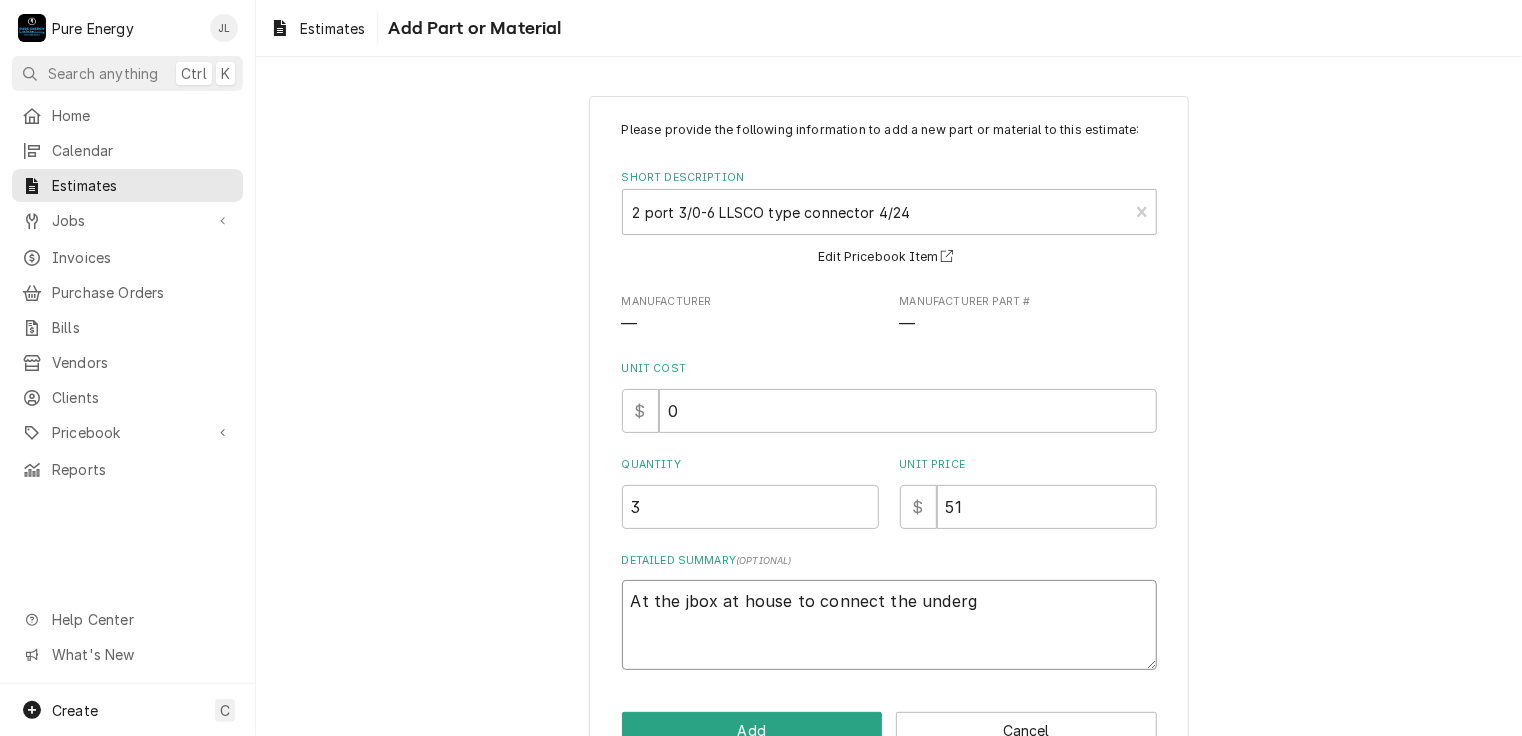 type on "x" 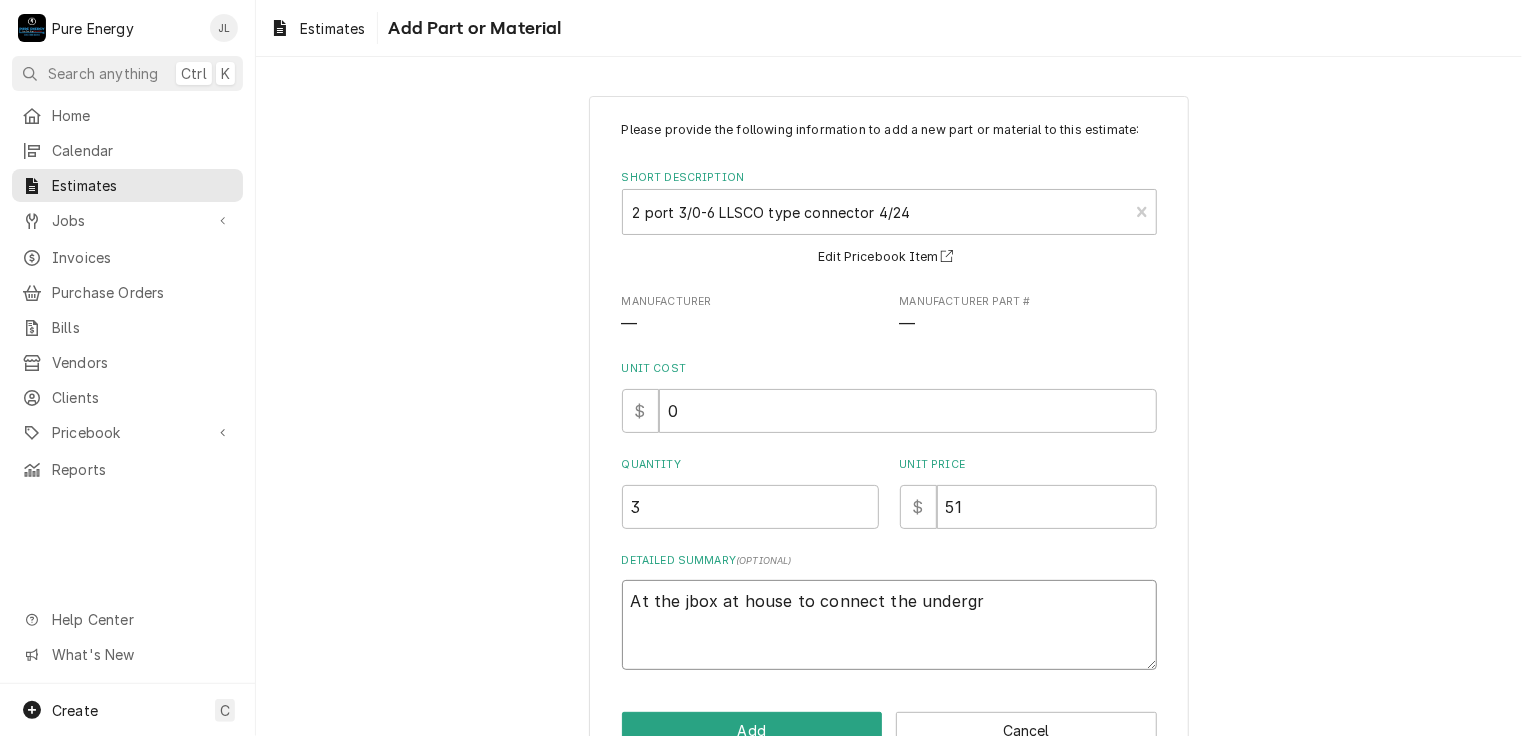 type on "At the jbox at house to connect the undergro" 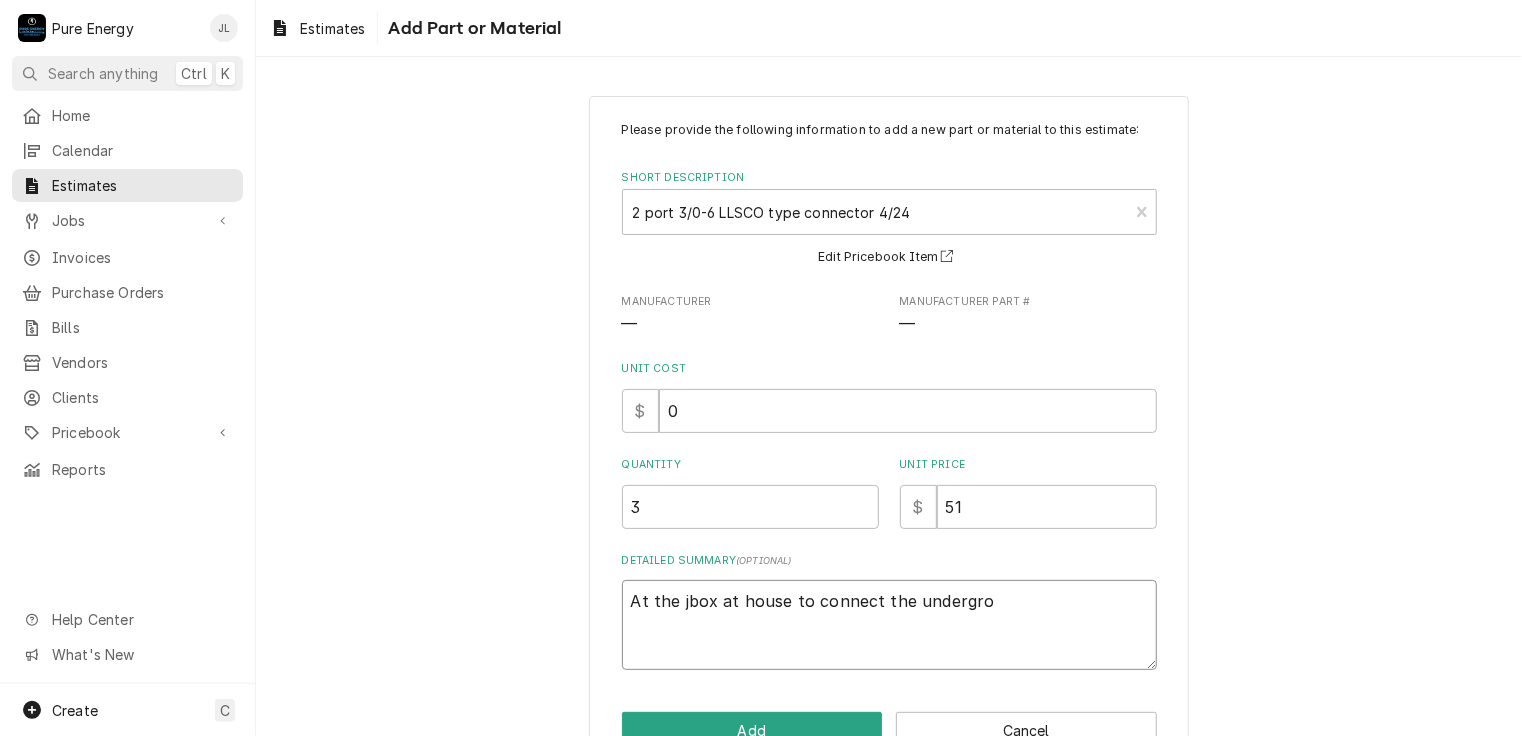 type on "x" 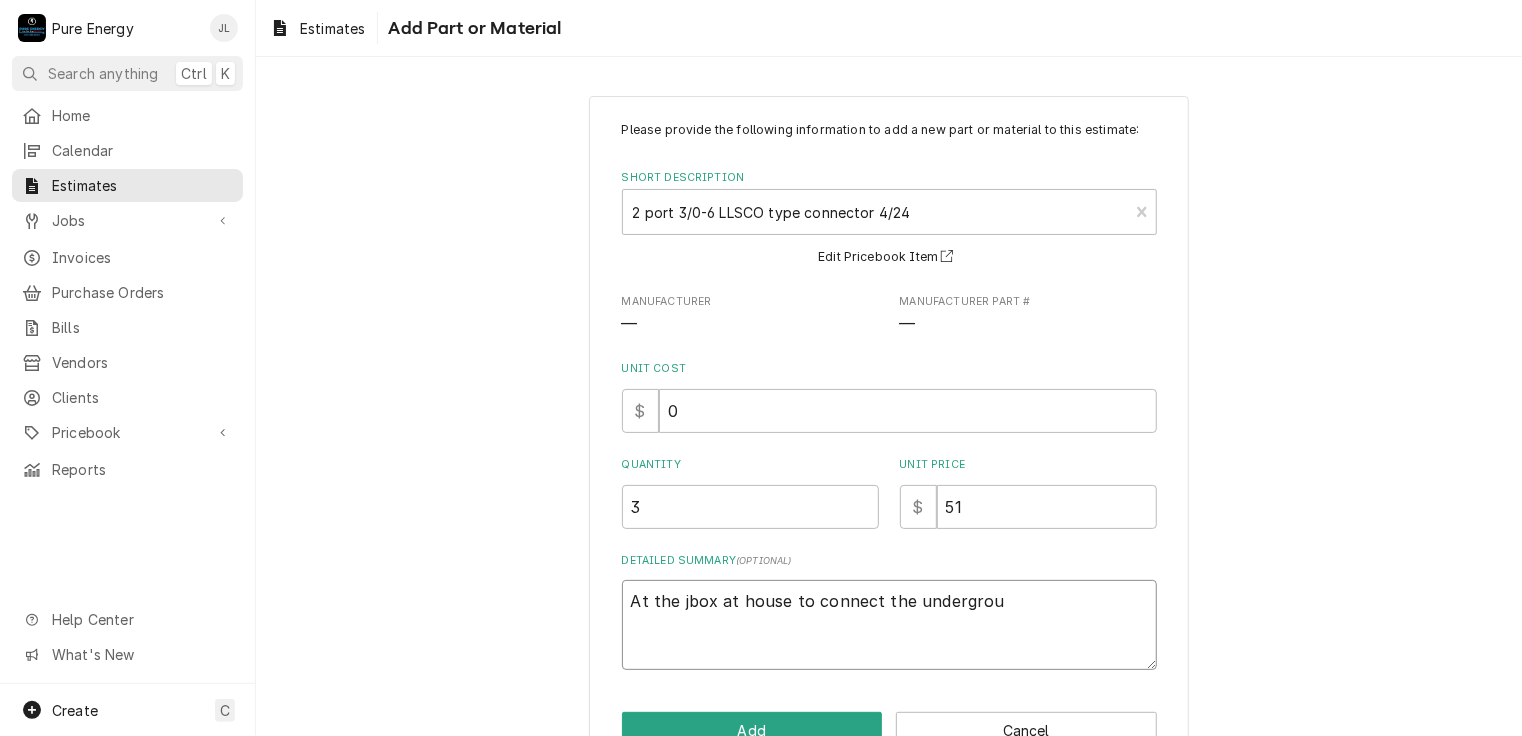 type on "x" 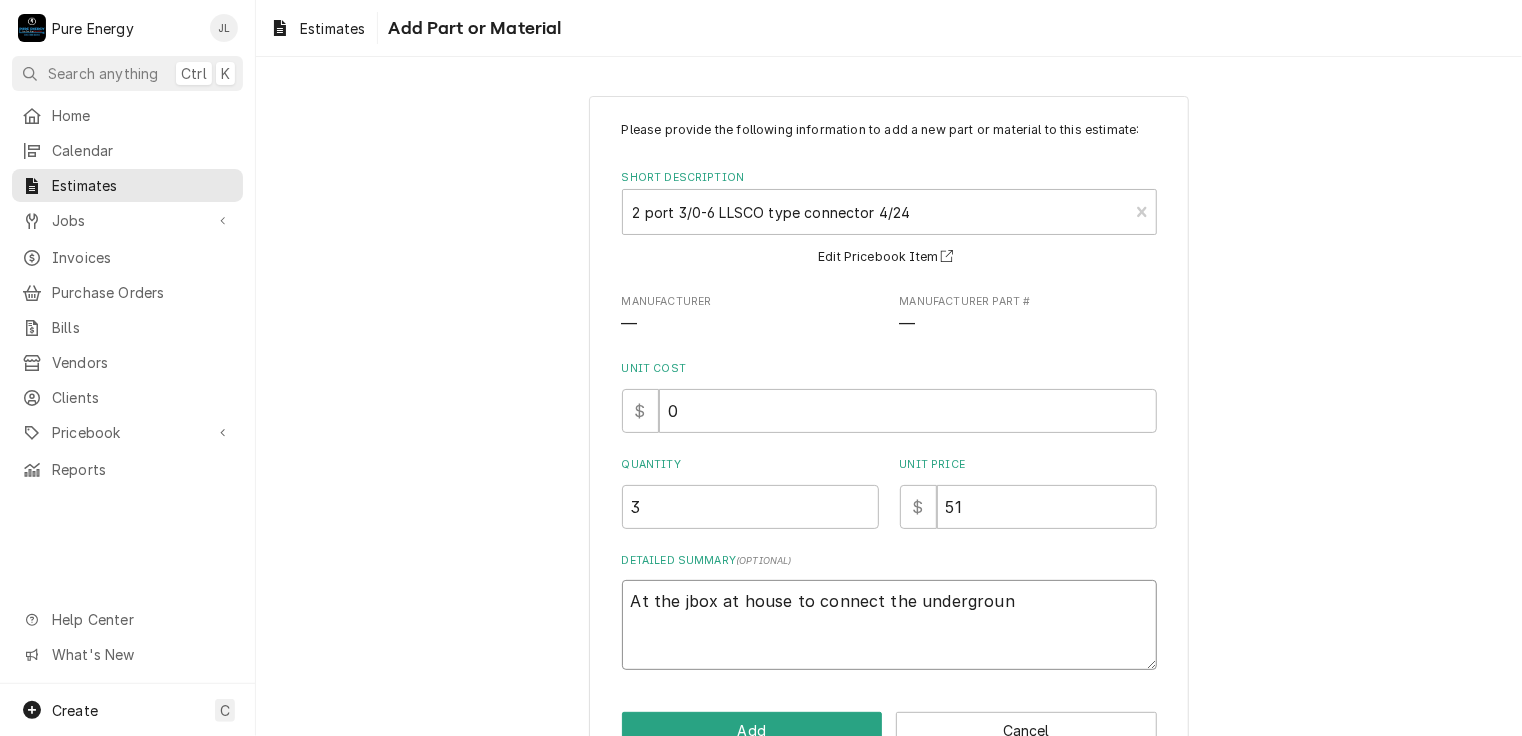 type on "x" 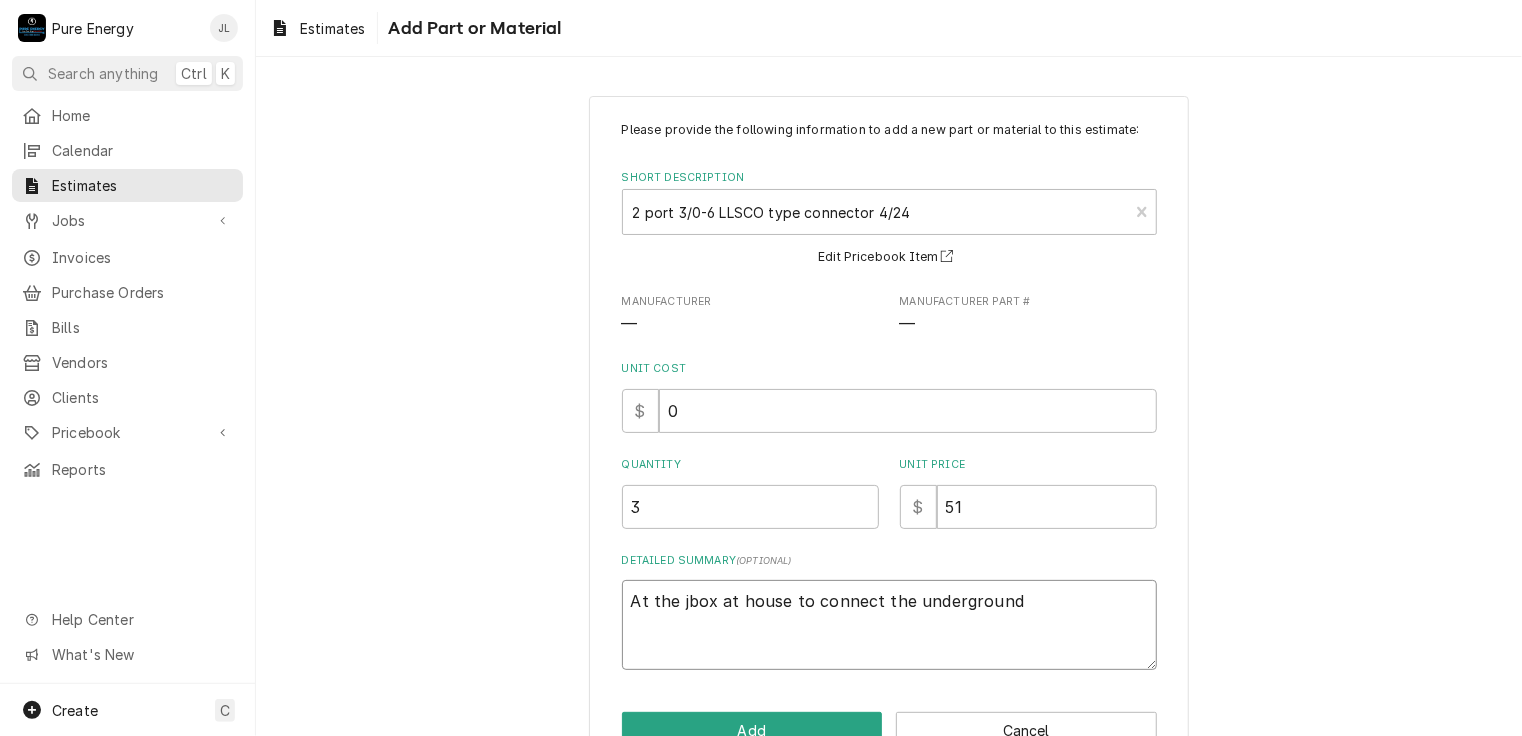 type on "x" 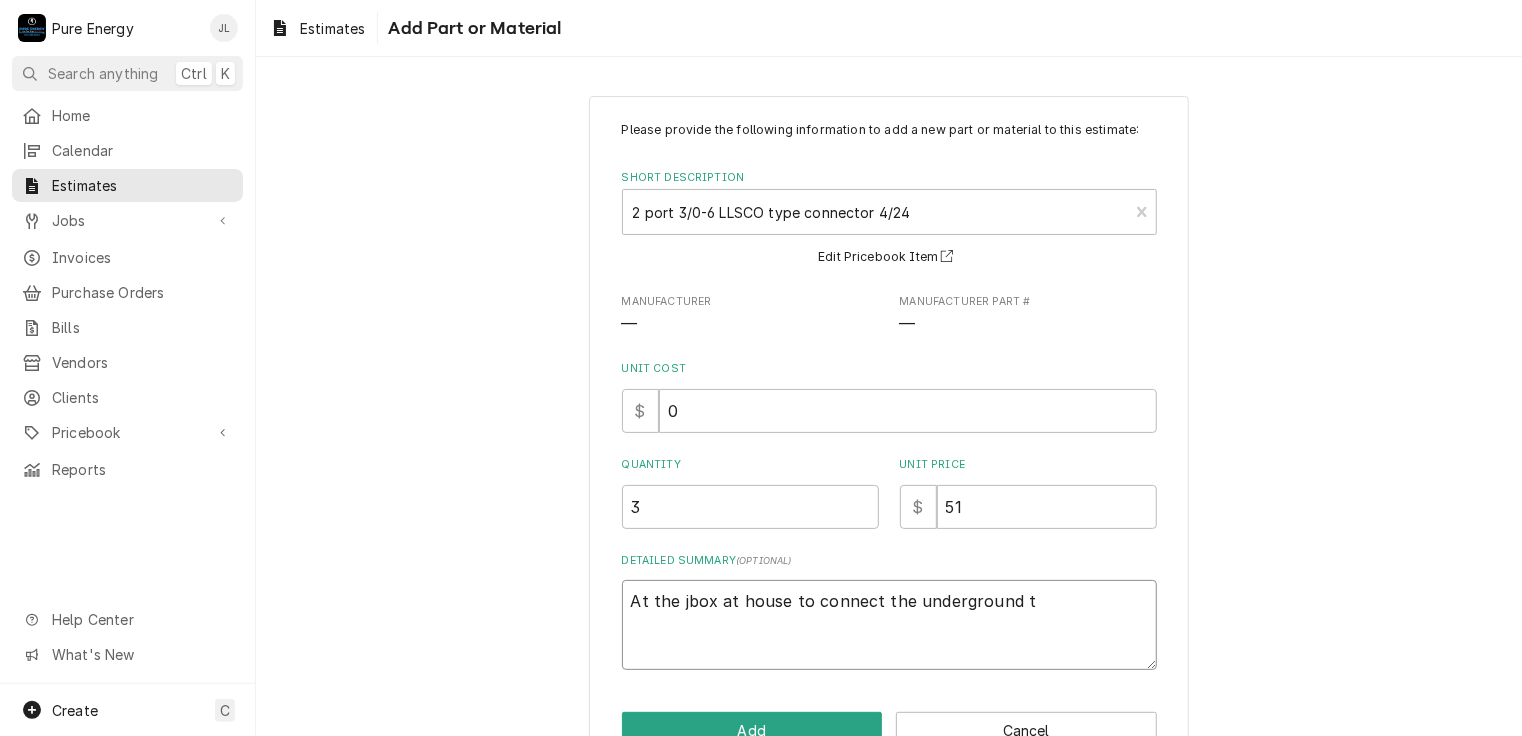 type on "x" 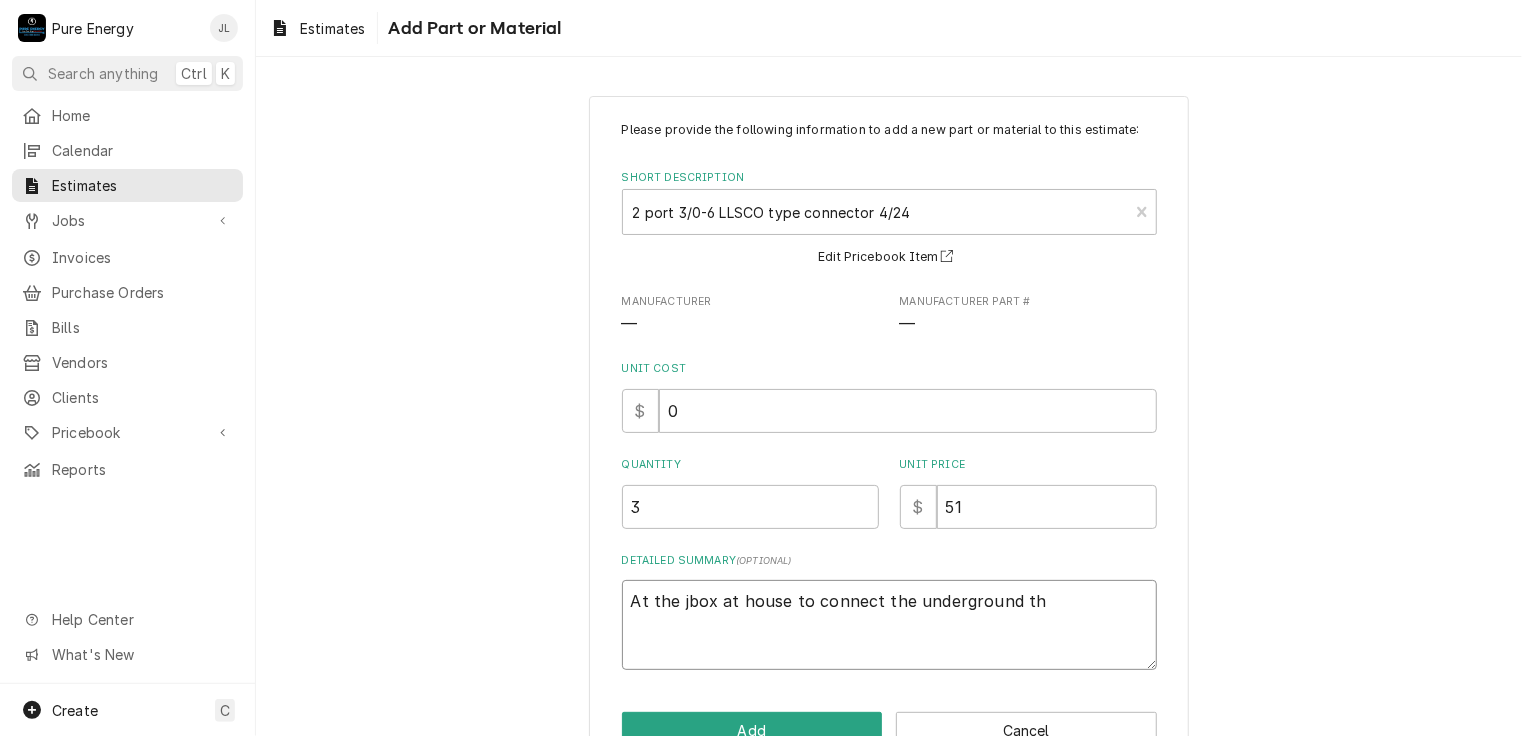 type on "x" 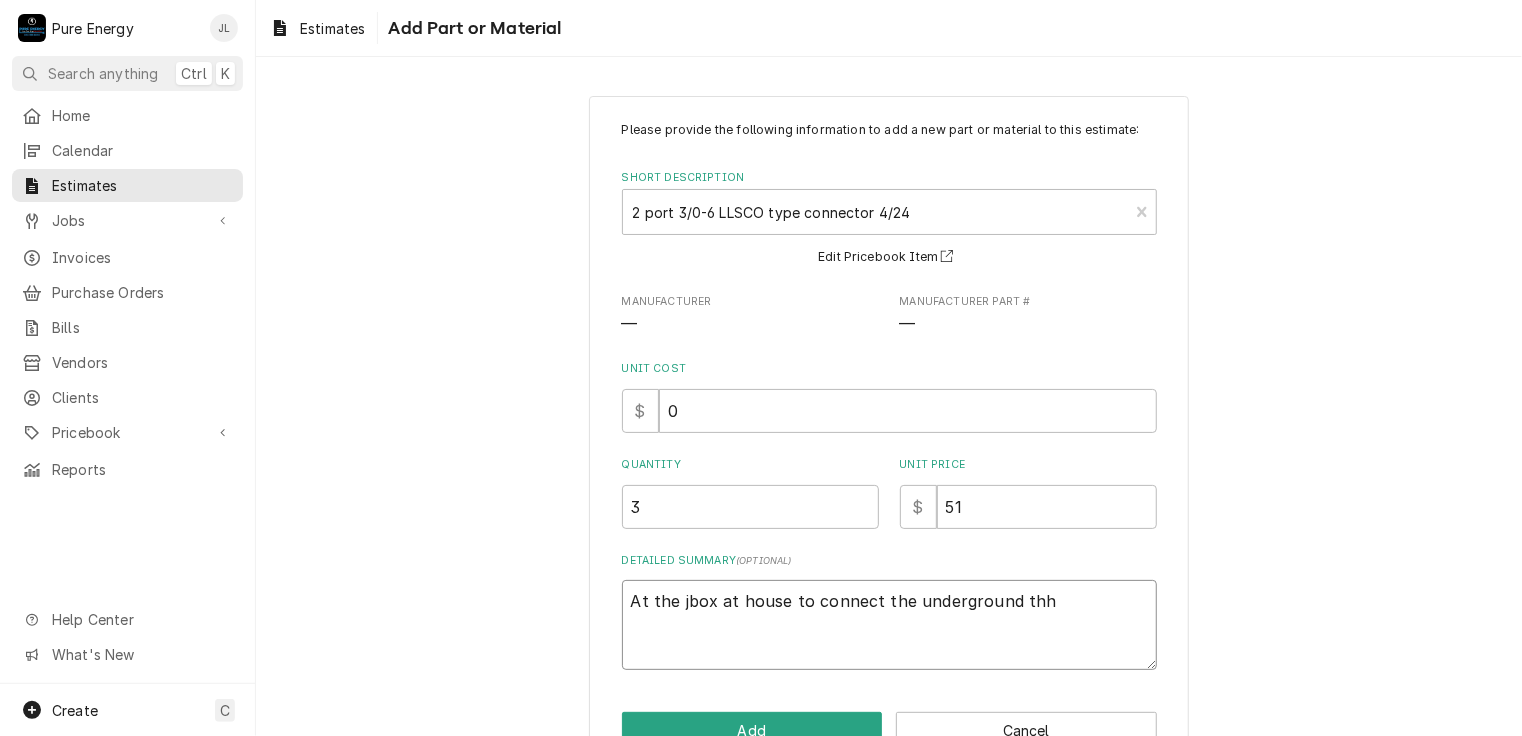 type on "x" 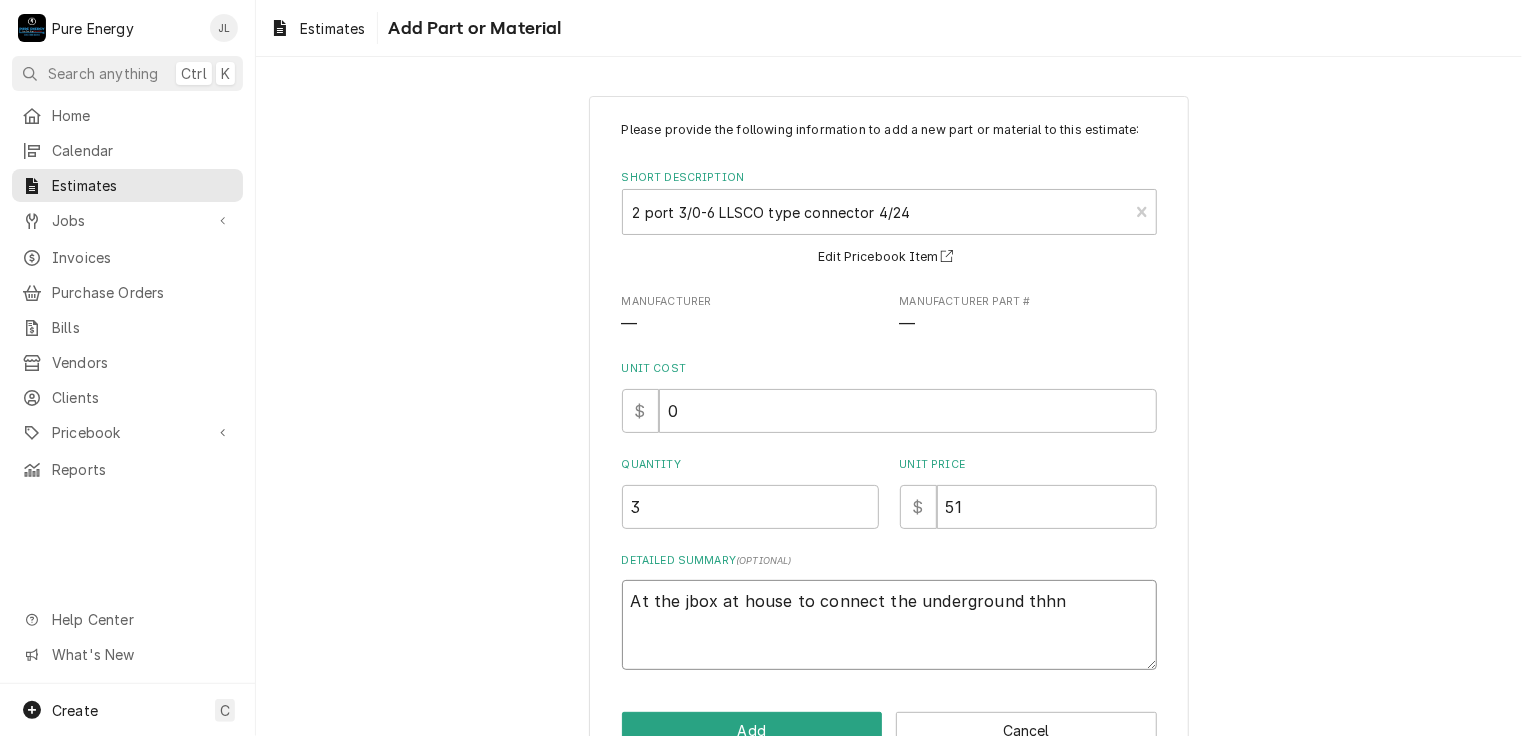 type on "x" 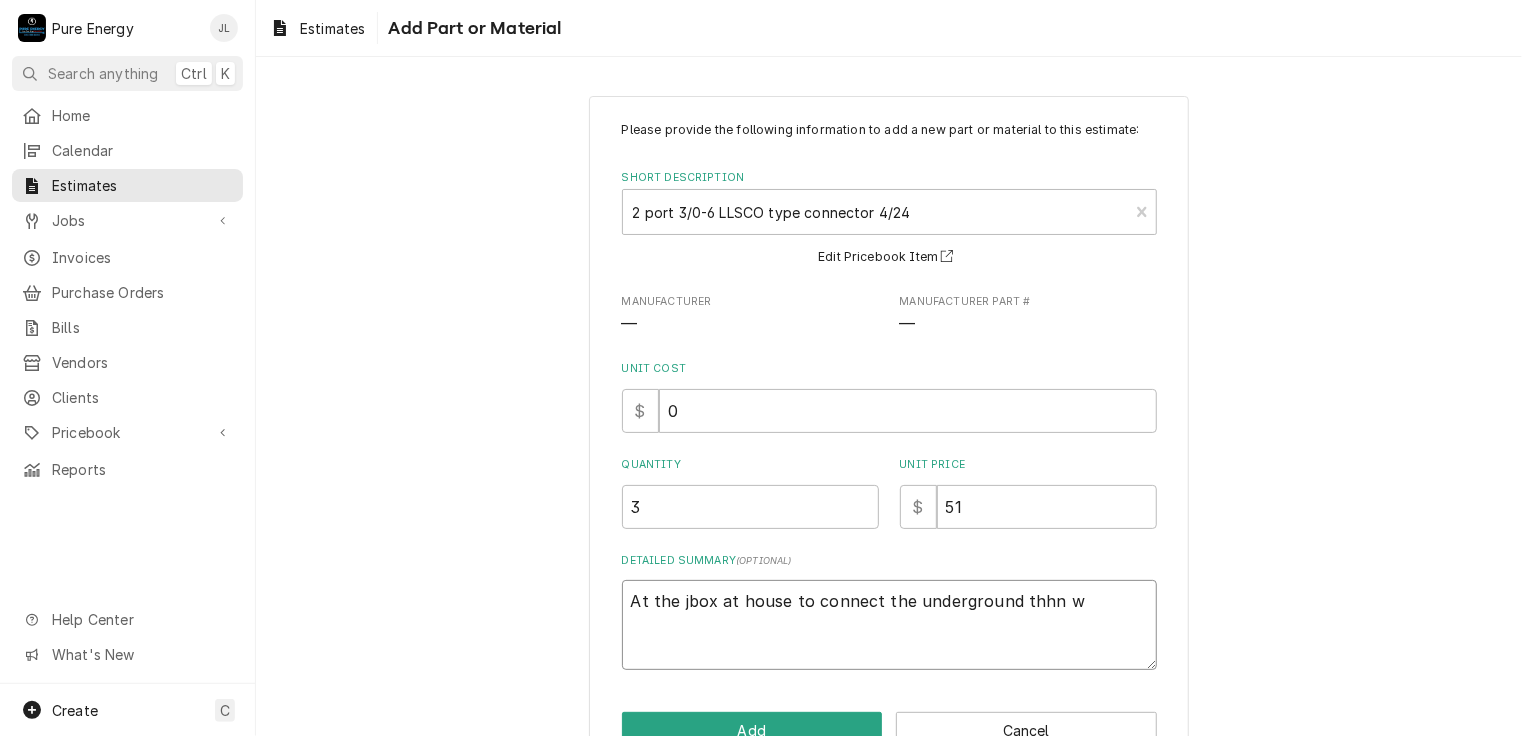 type on "x" 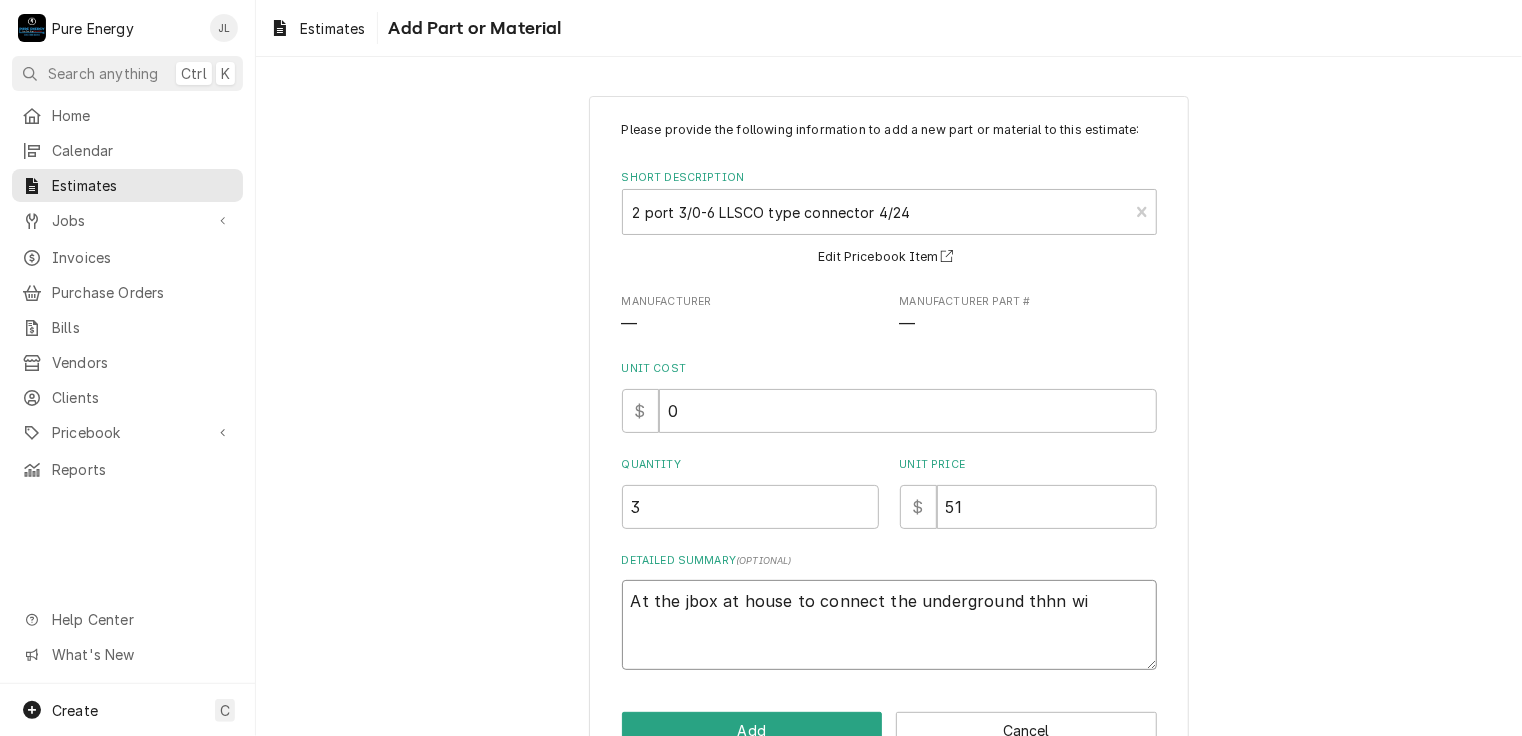 type on "x" 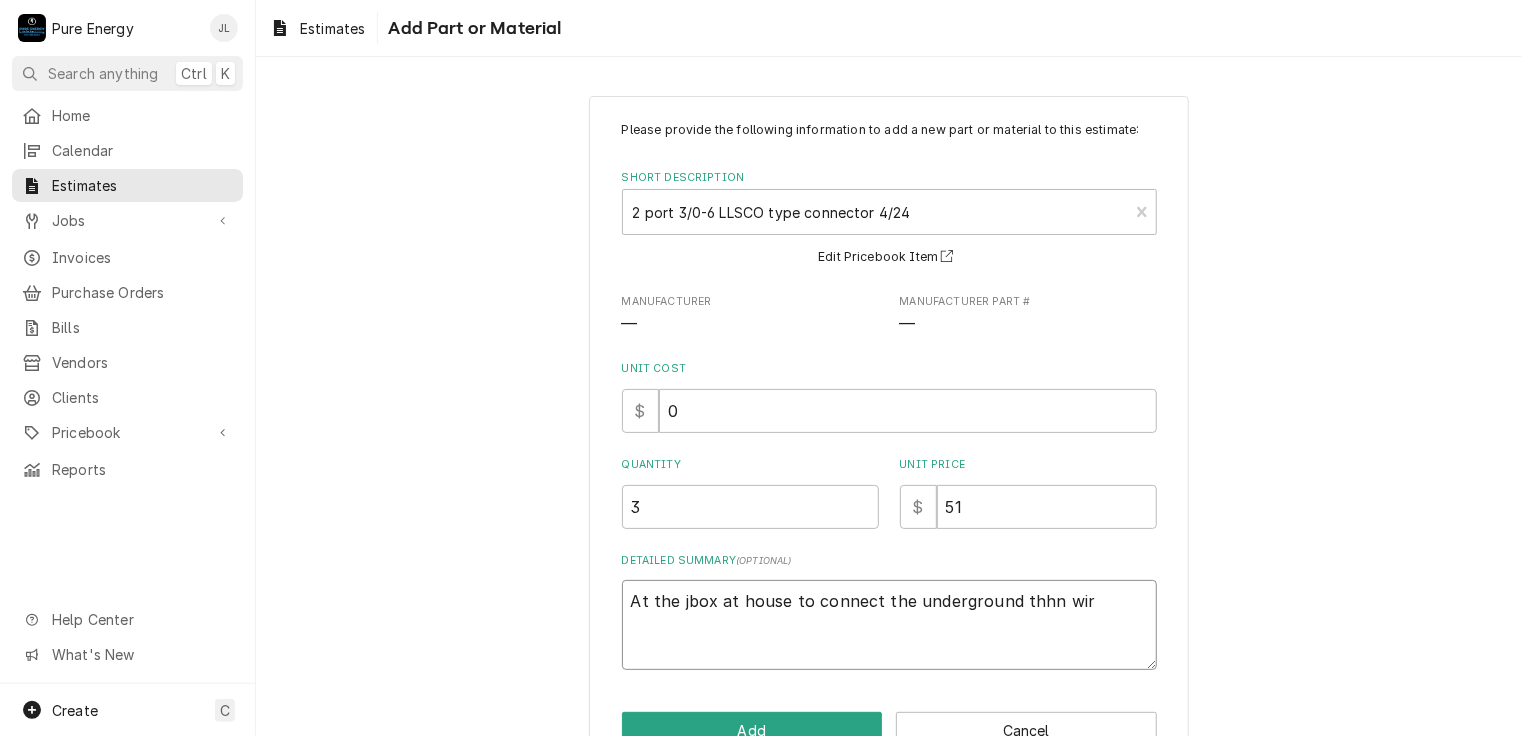 type on "x" 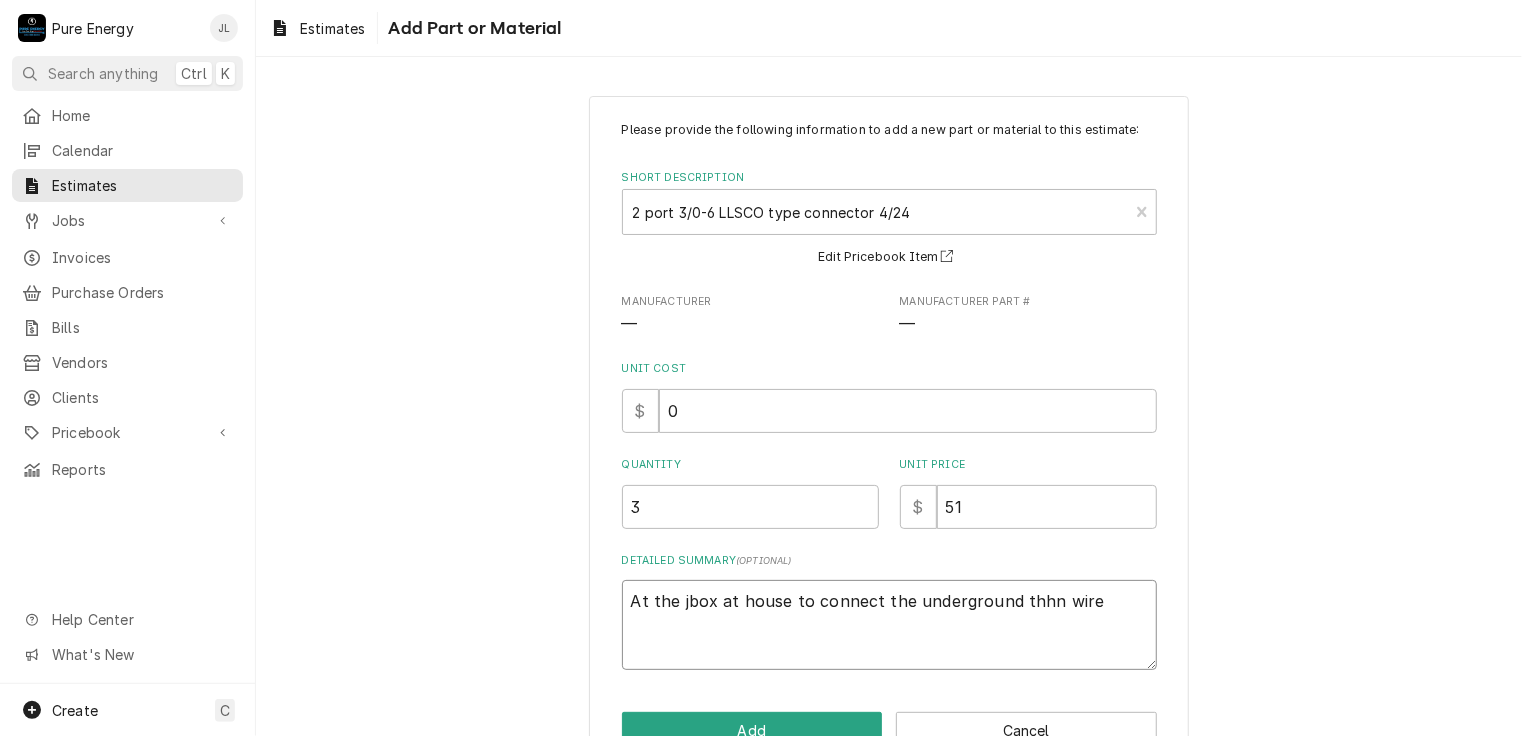 type on "At the jbox at house to connect the underground thhn wire" 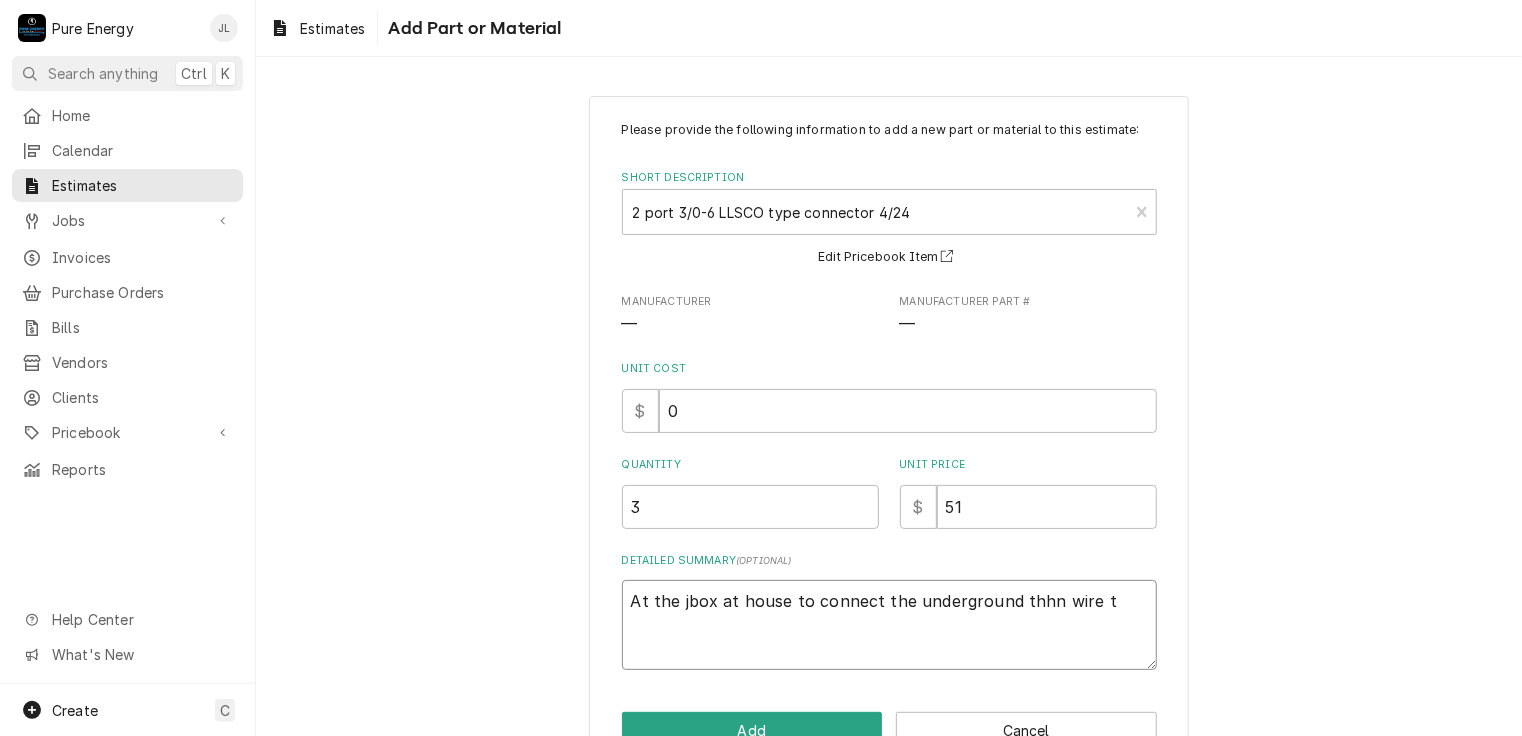 type on "At the jbox at house to connect the underground thhn wire to" 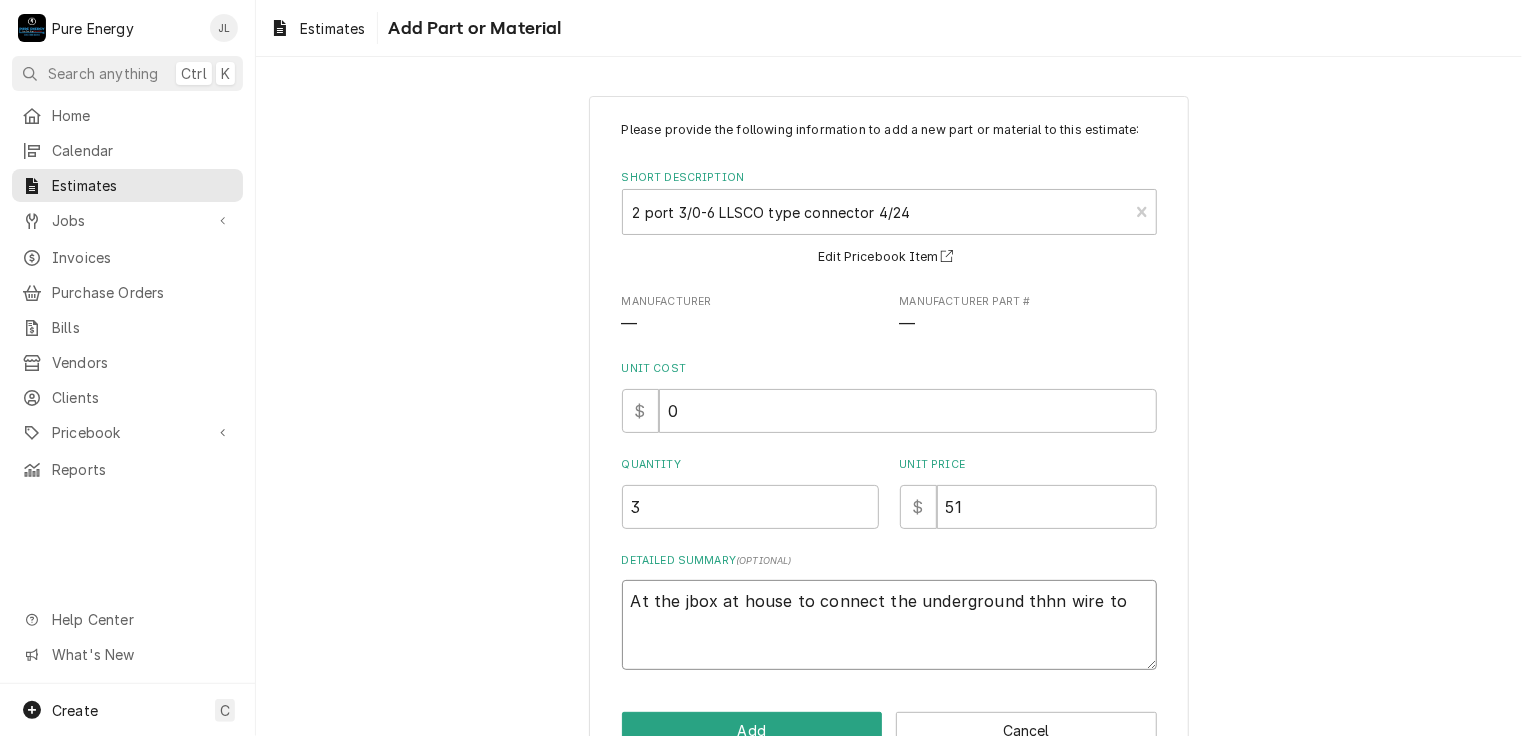 type on "x" 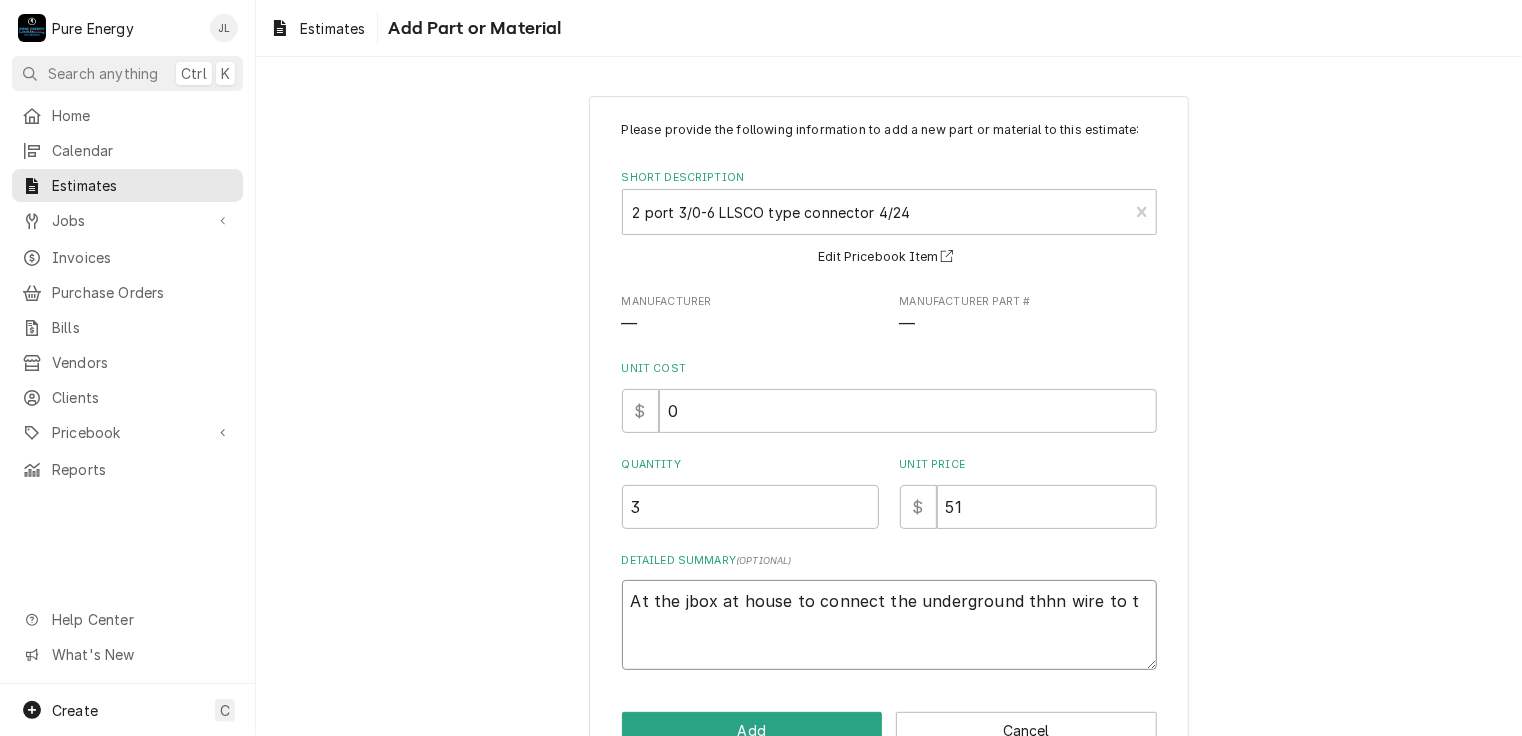 type on "At the jbox at house to connect the underground thhn wire to th" 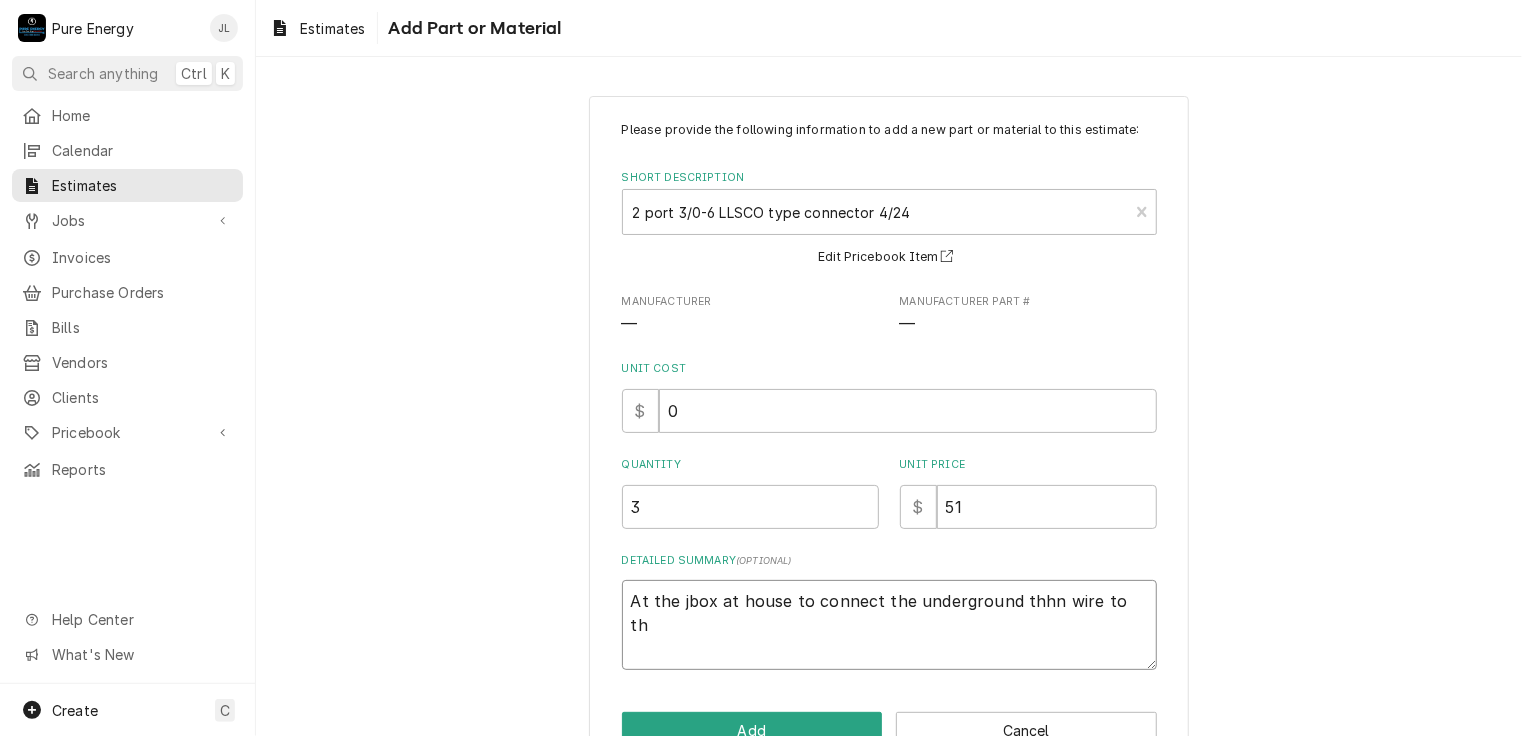 type on "x" 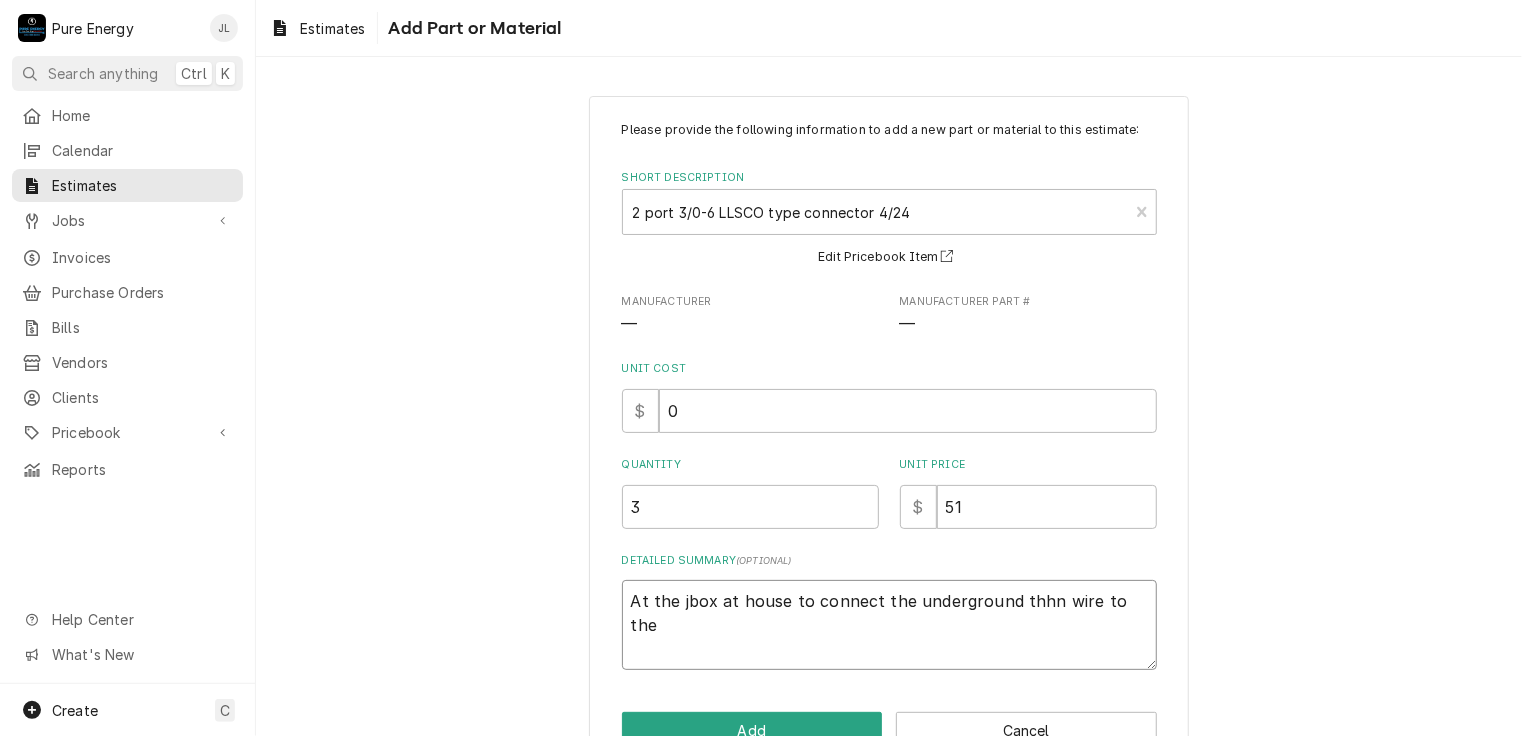 type on "x" 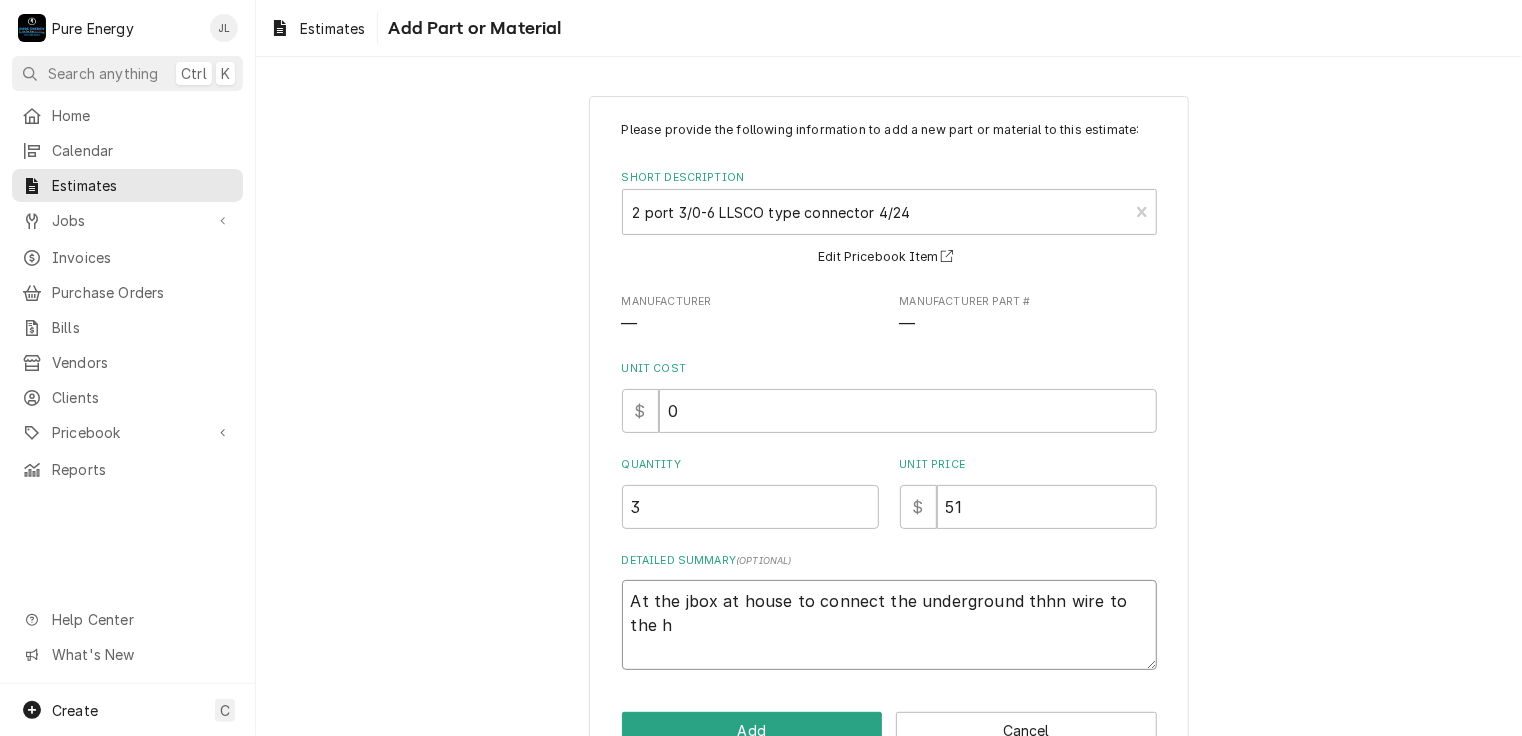 type on "x" 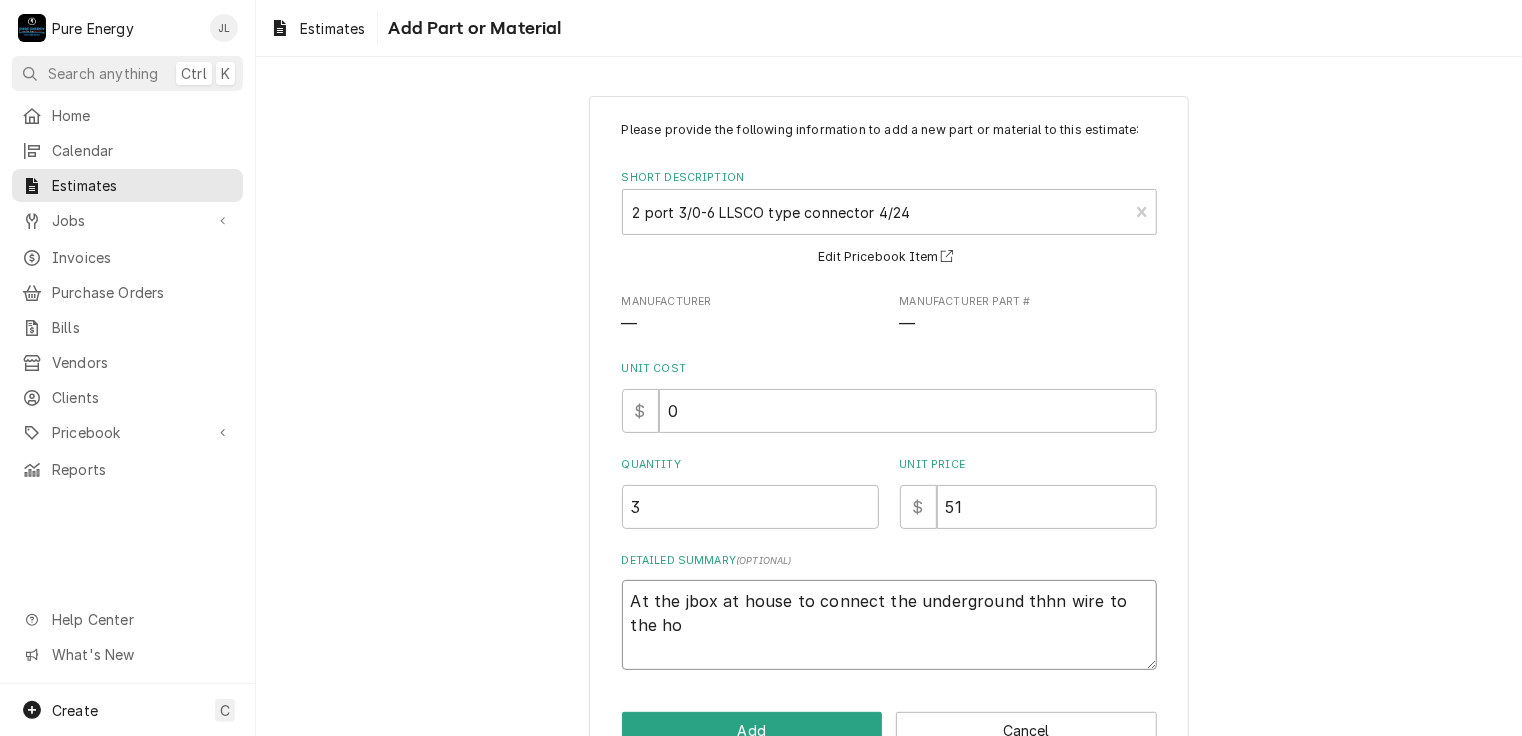 type on "x" 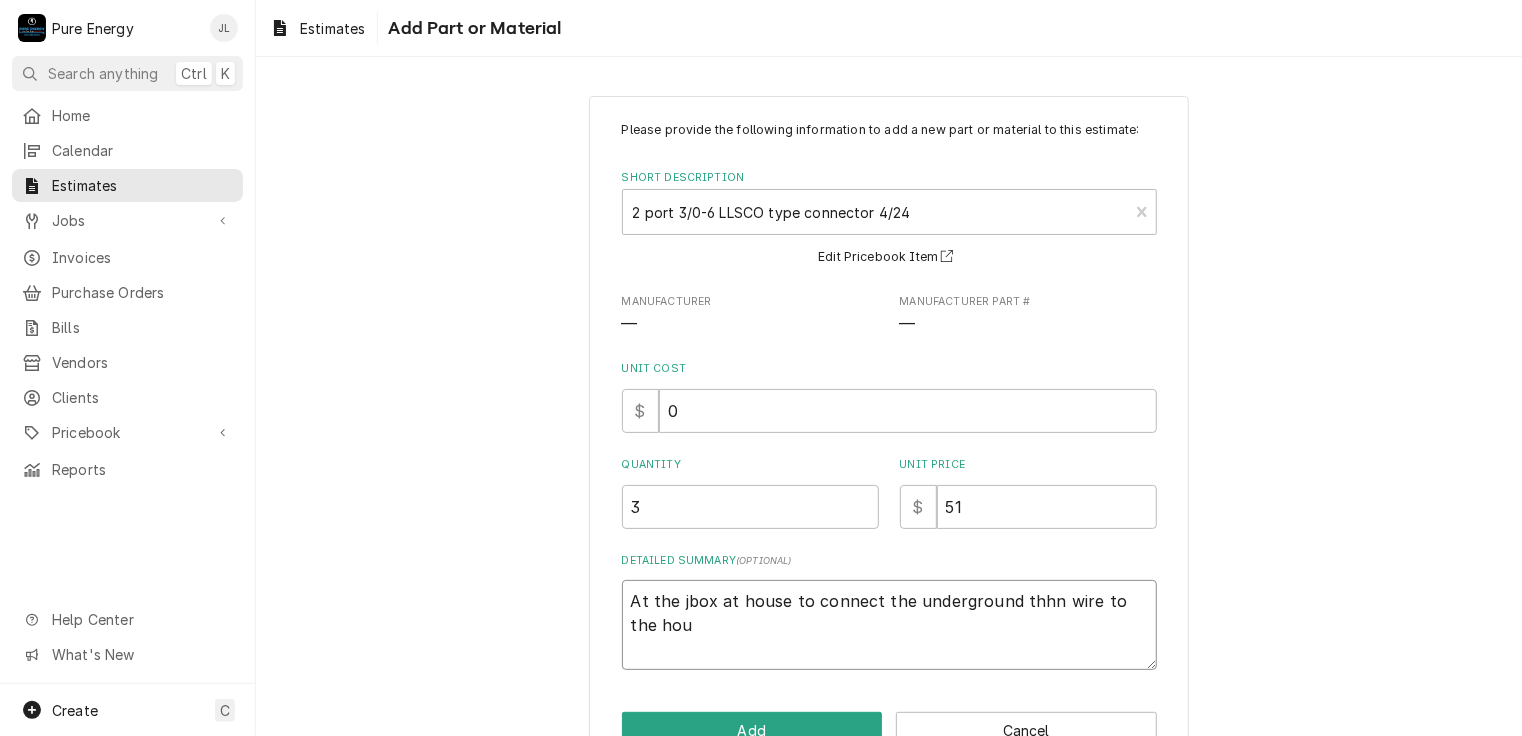type on "x" 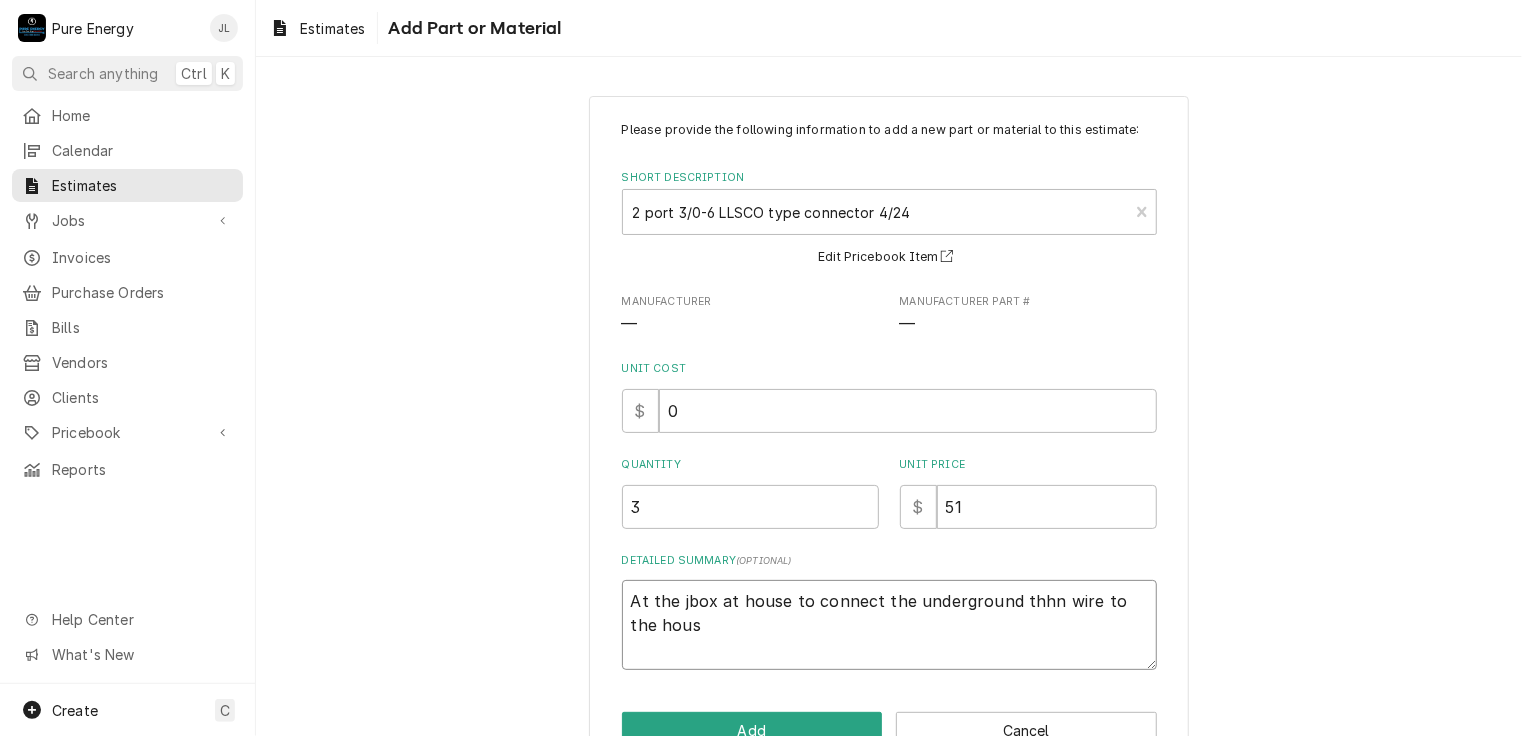 type on "x" 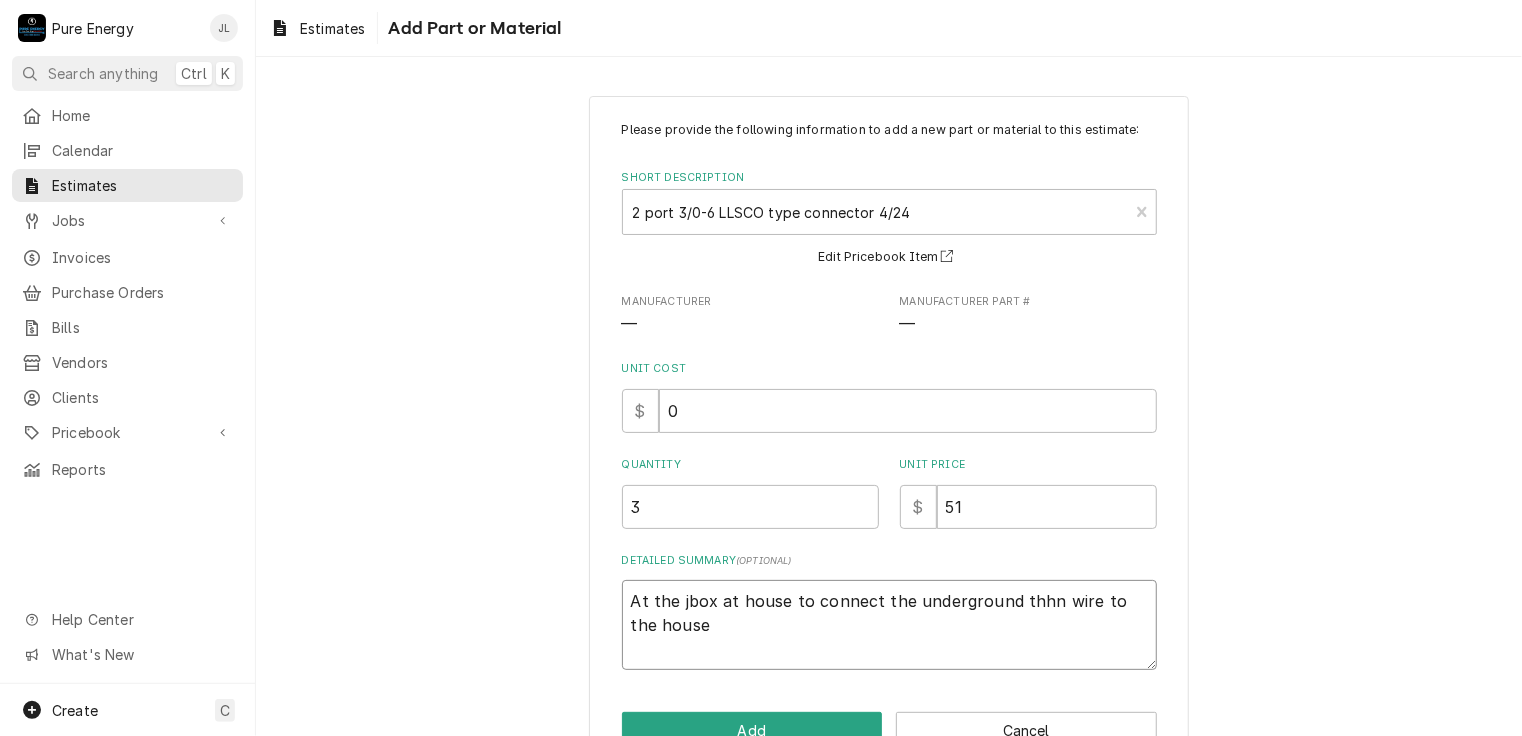 type on "x" 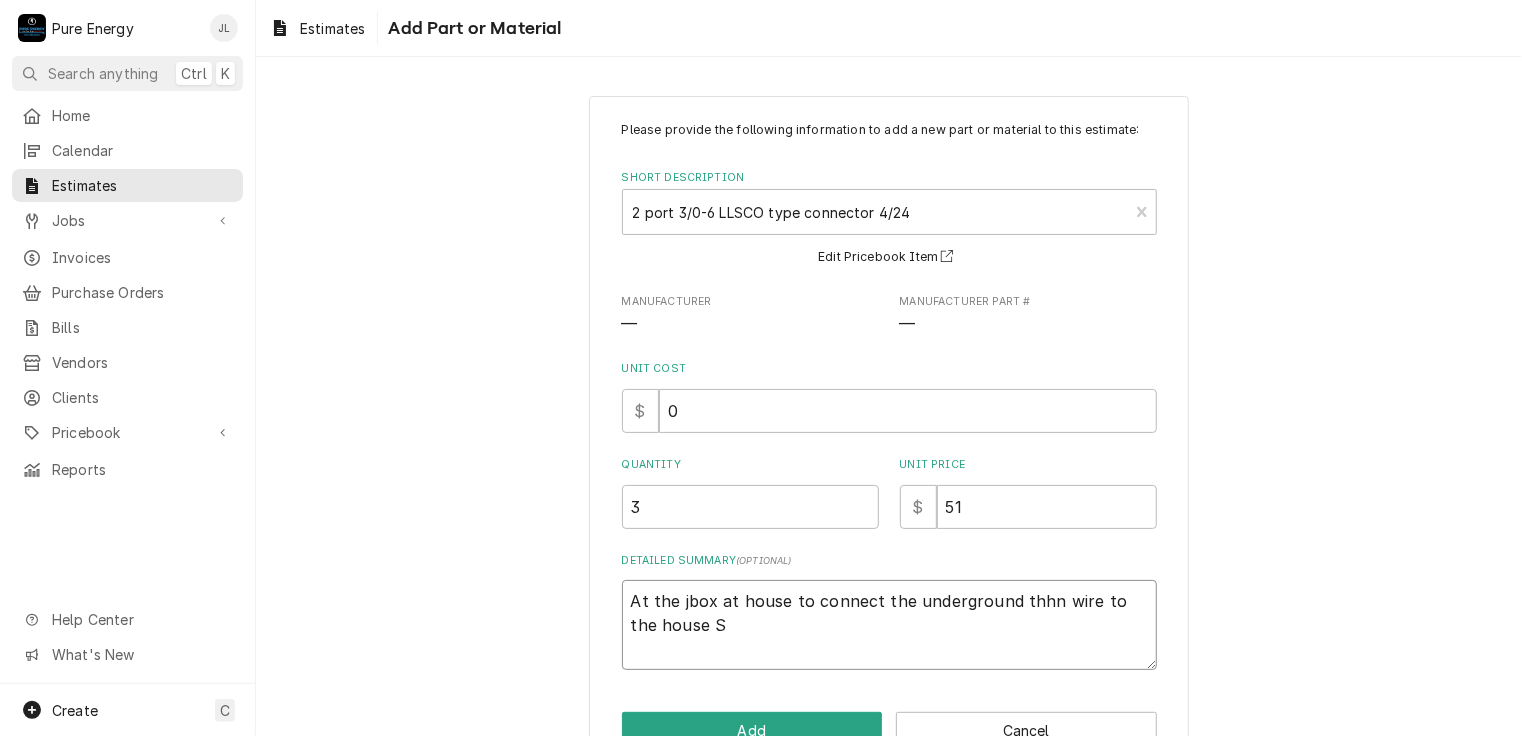 type on "x" 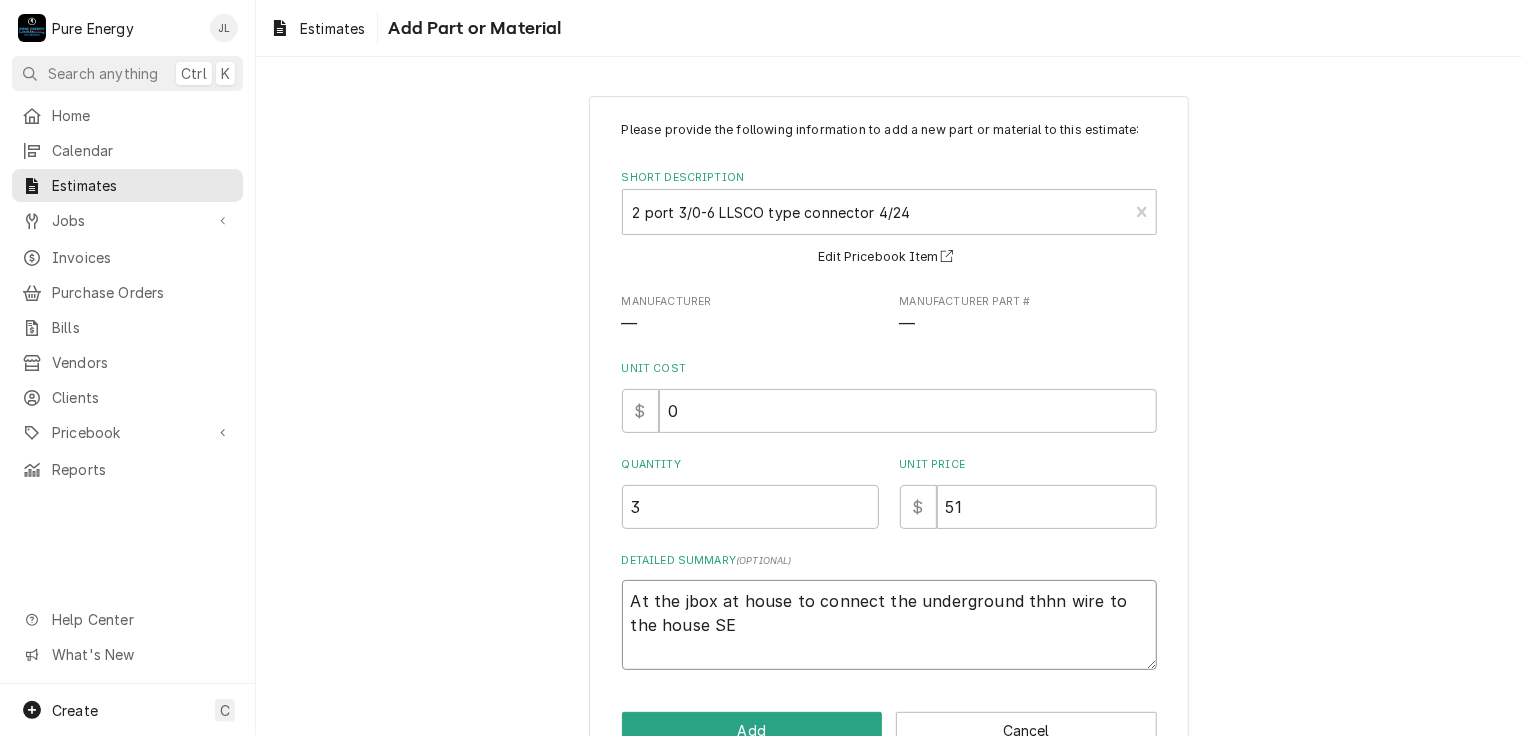 type on "x" 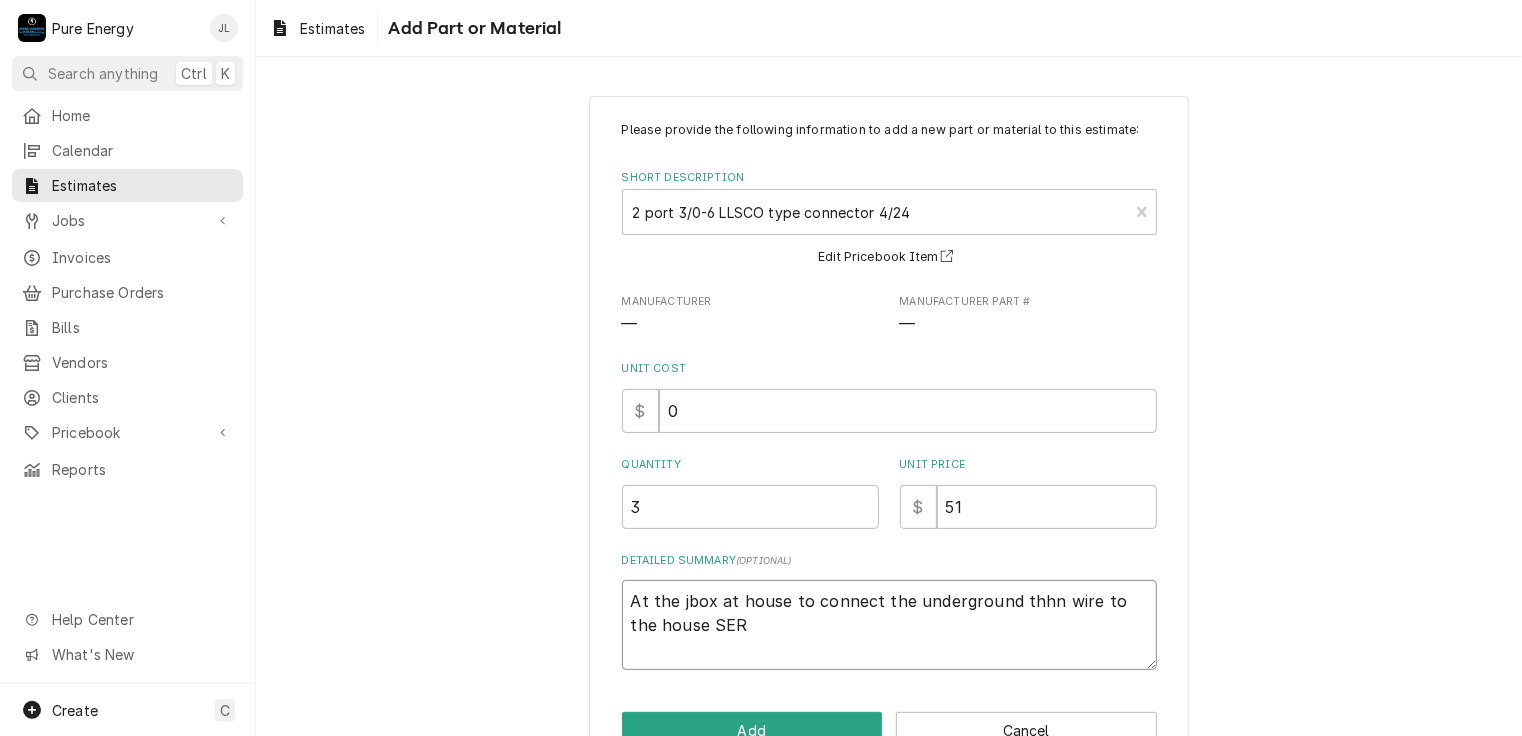 type on "x" 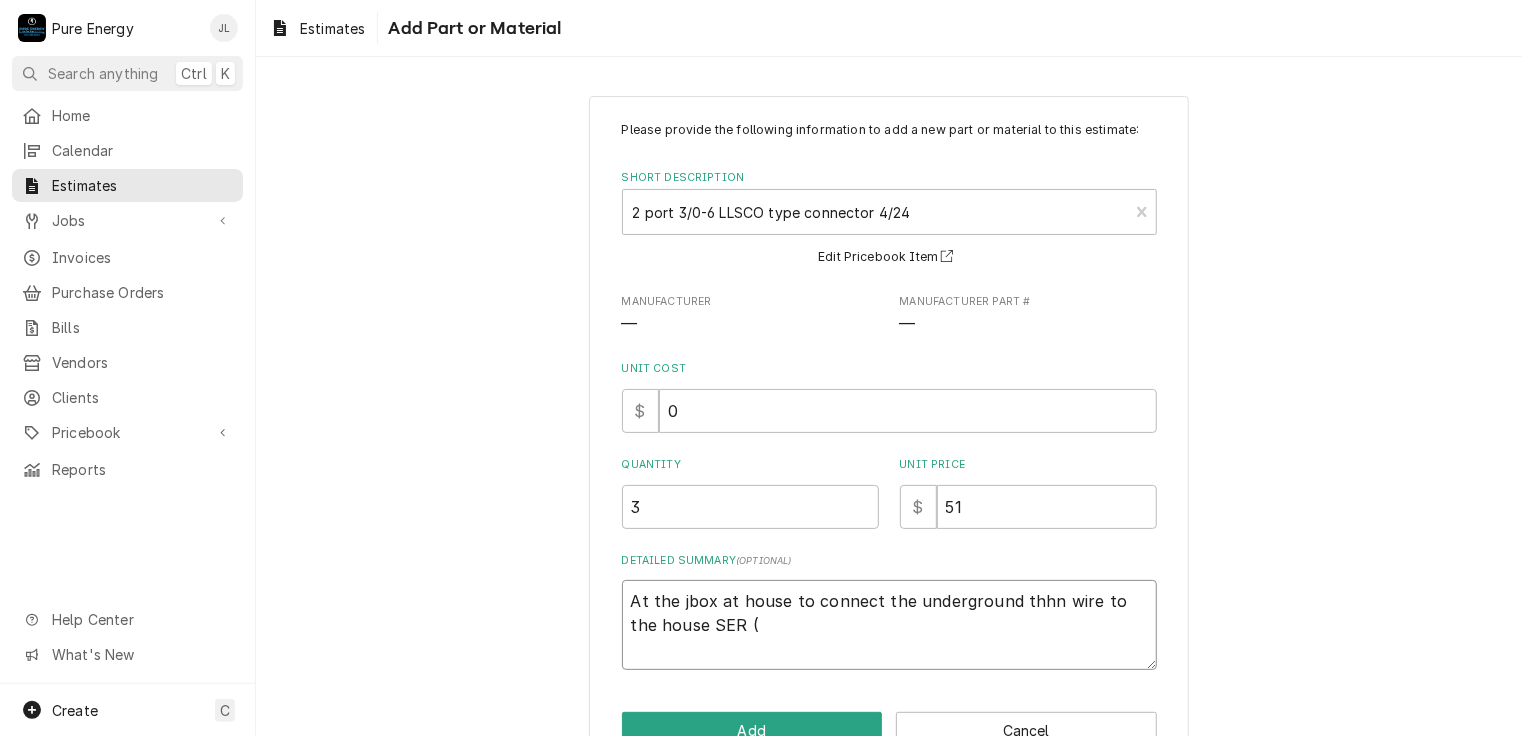 type on "x" 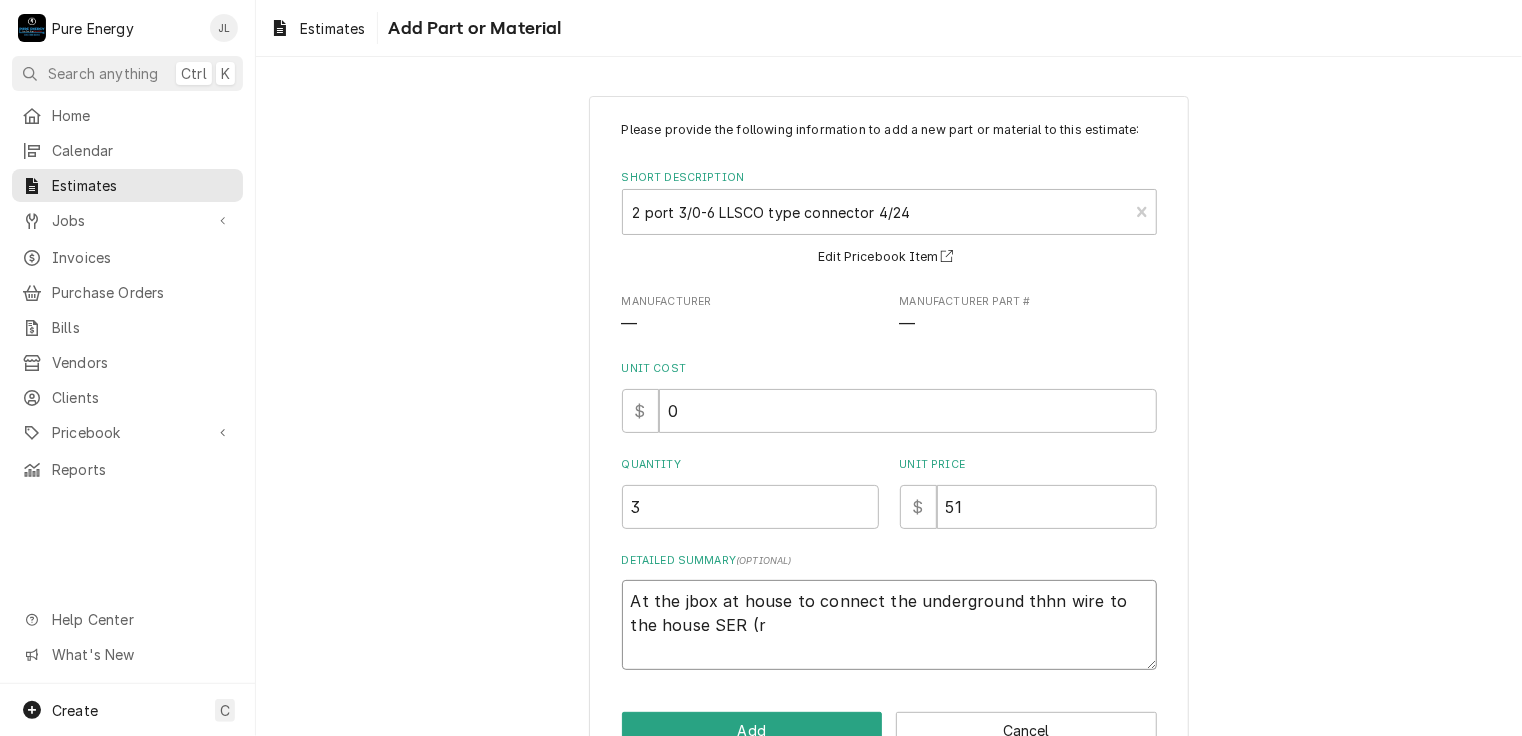 type on "At the jbox at house to connect the underground thhn wire to the house SER (ro" 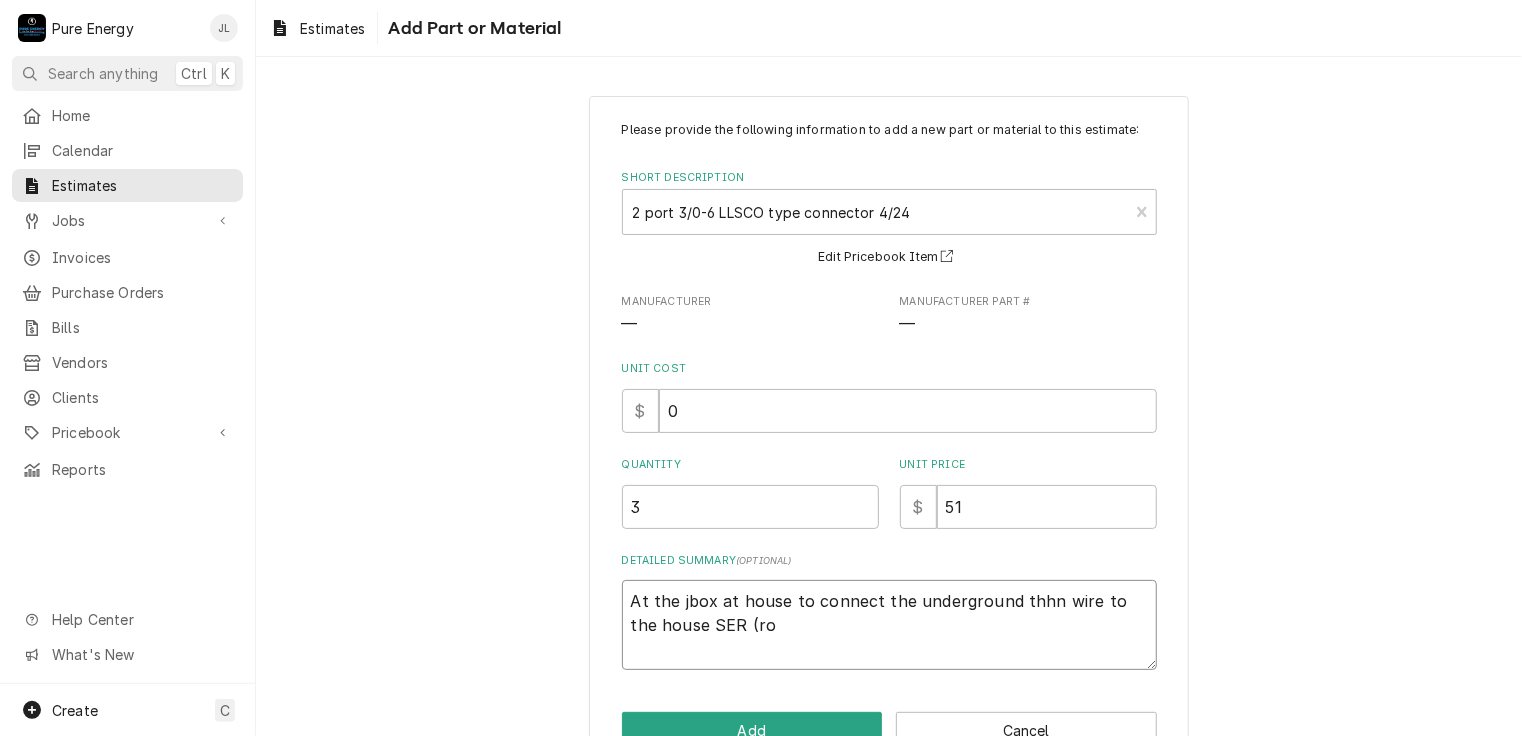 type on "x" 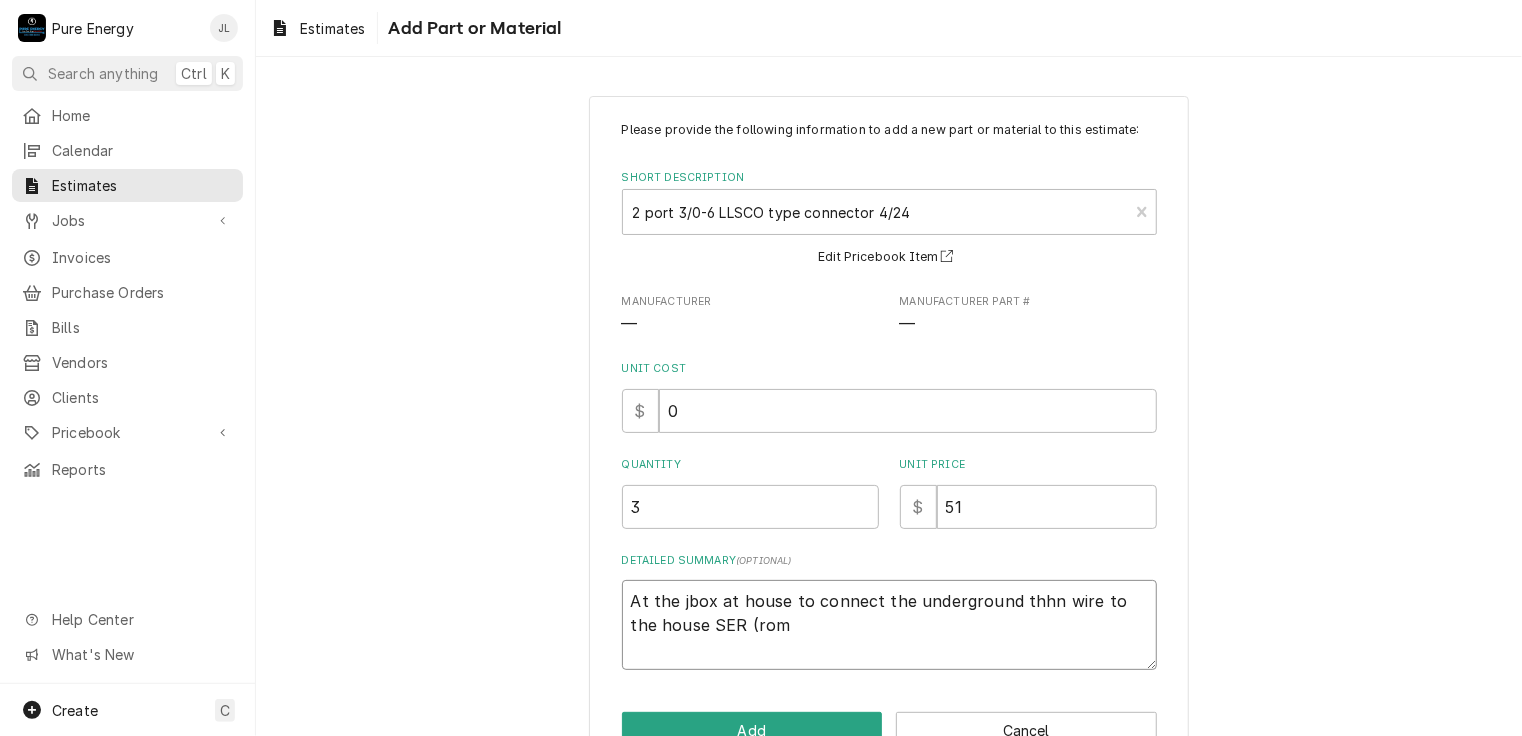 type on "x" 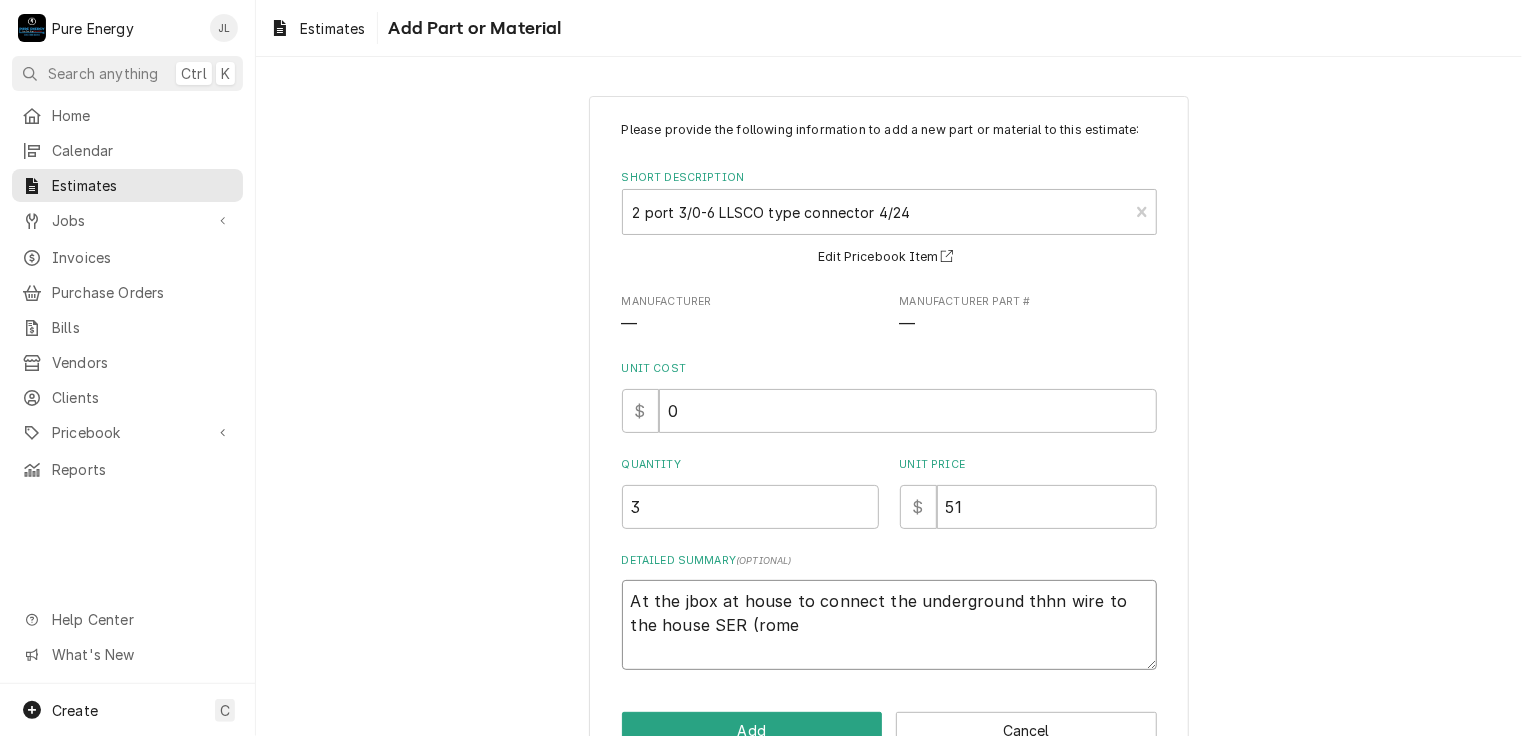 type on "x" 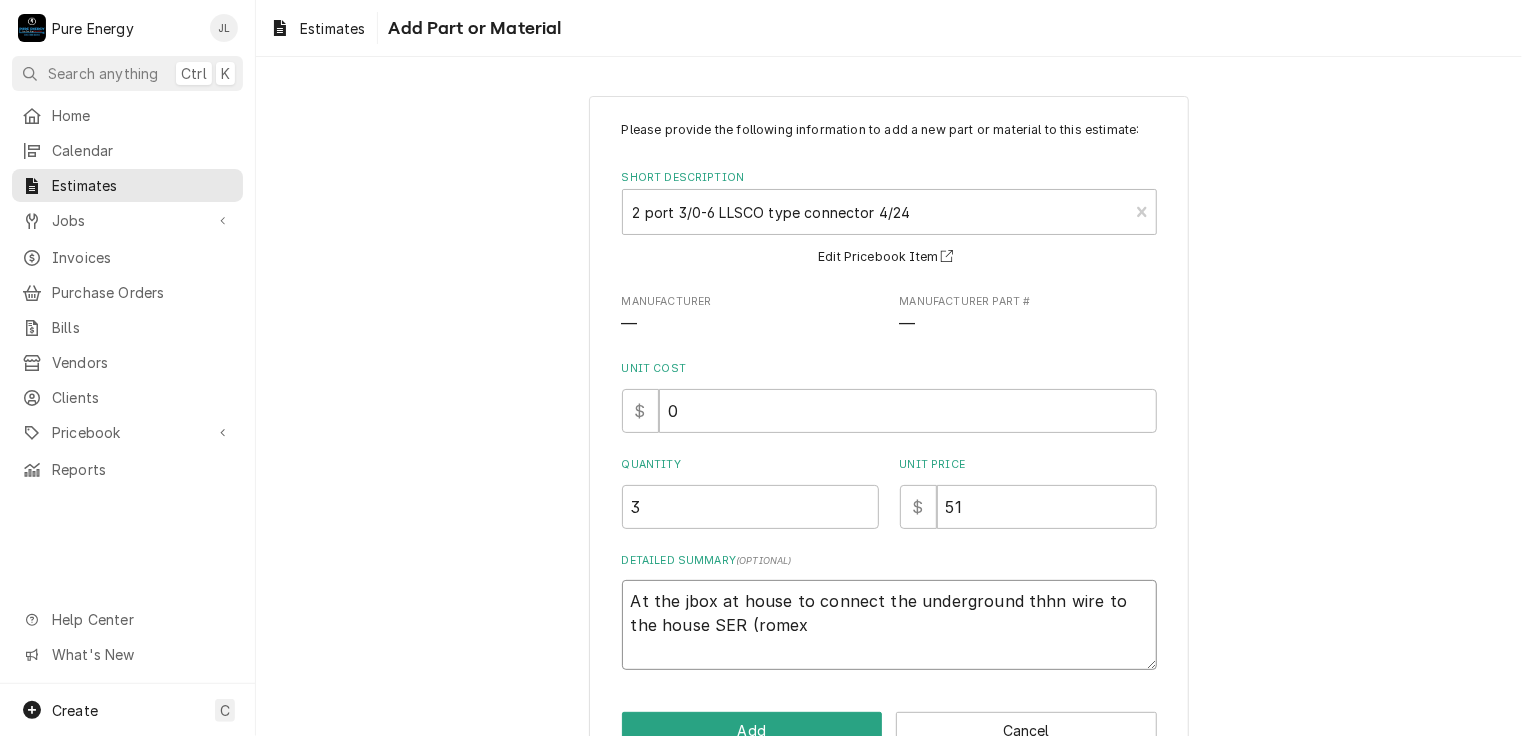 type on "x" 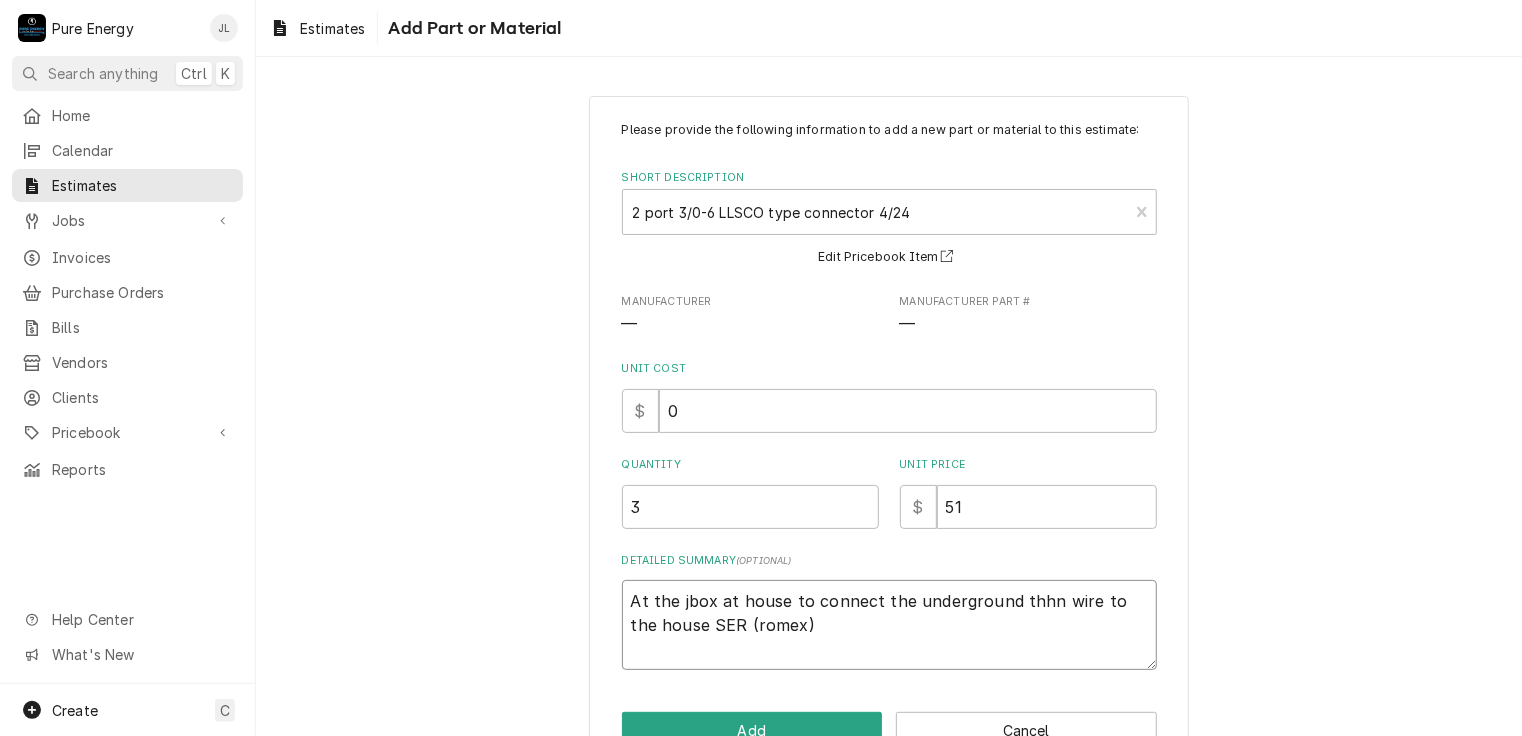 type on "x" 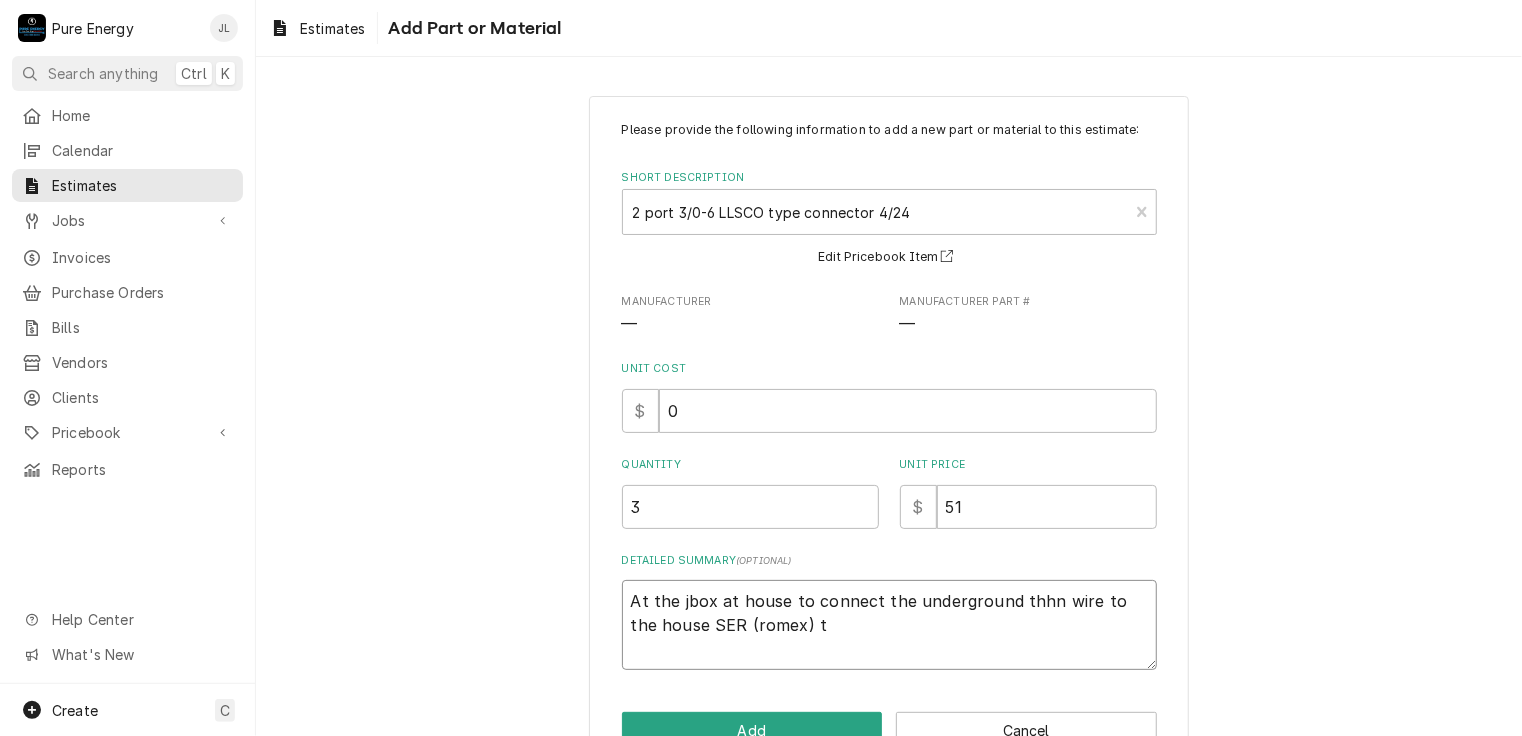 type on "x" 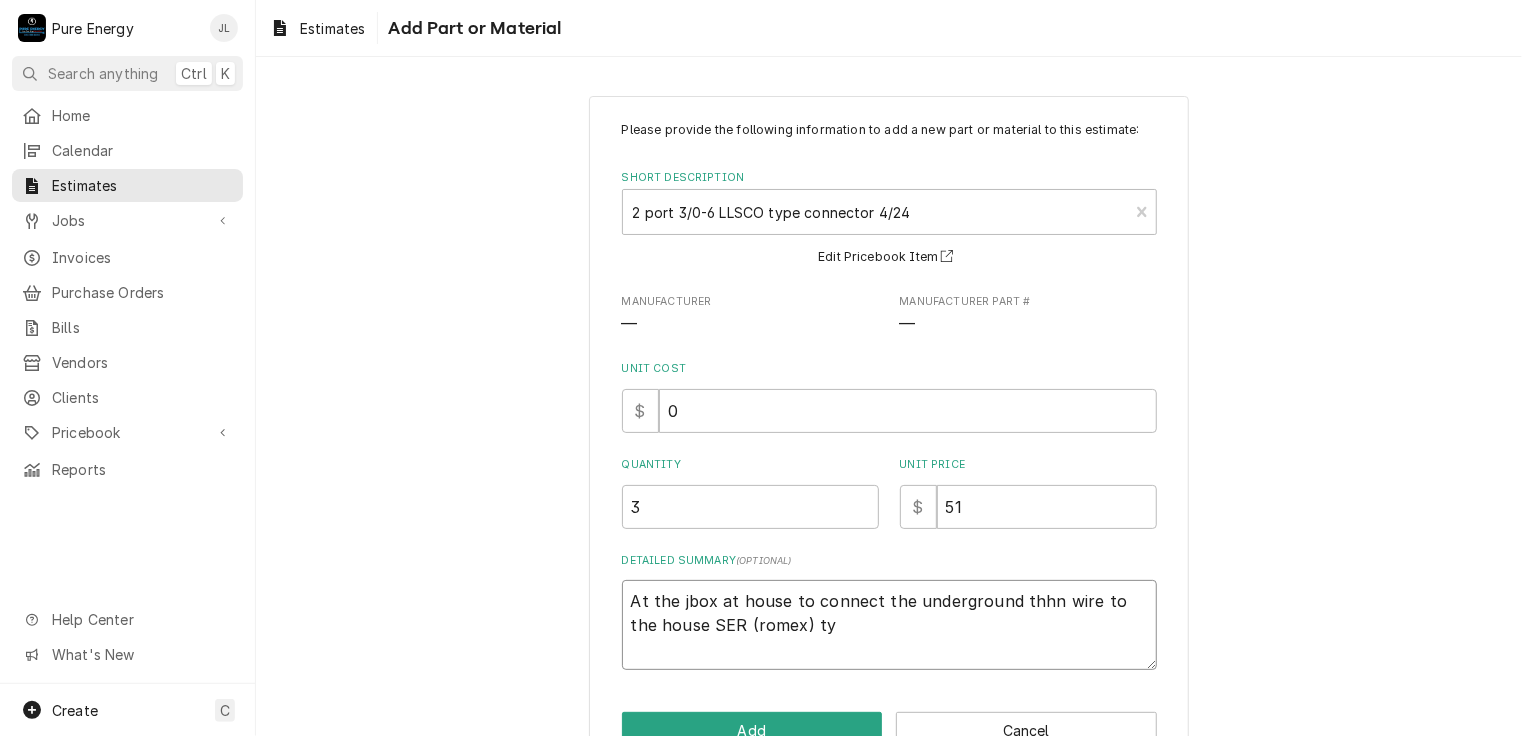 type on "x" 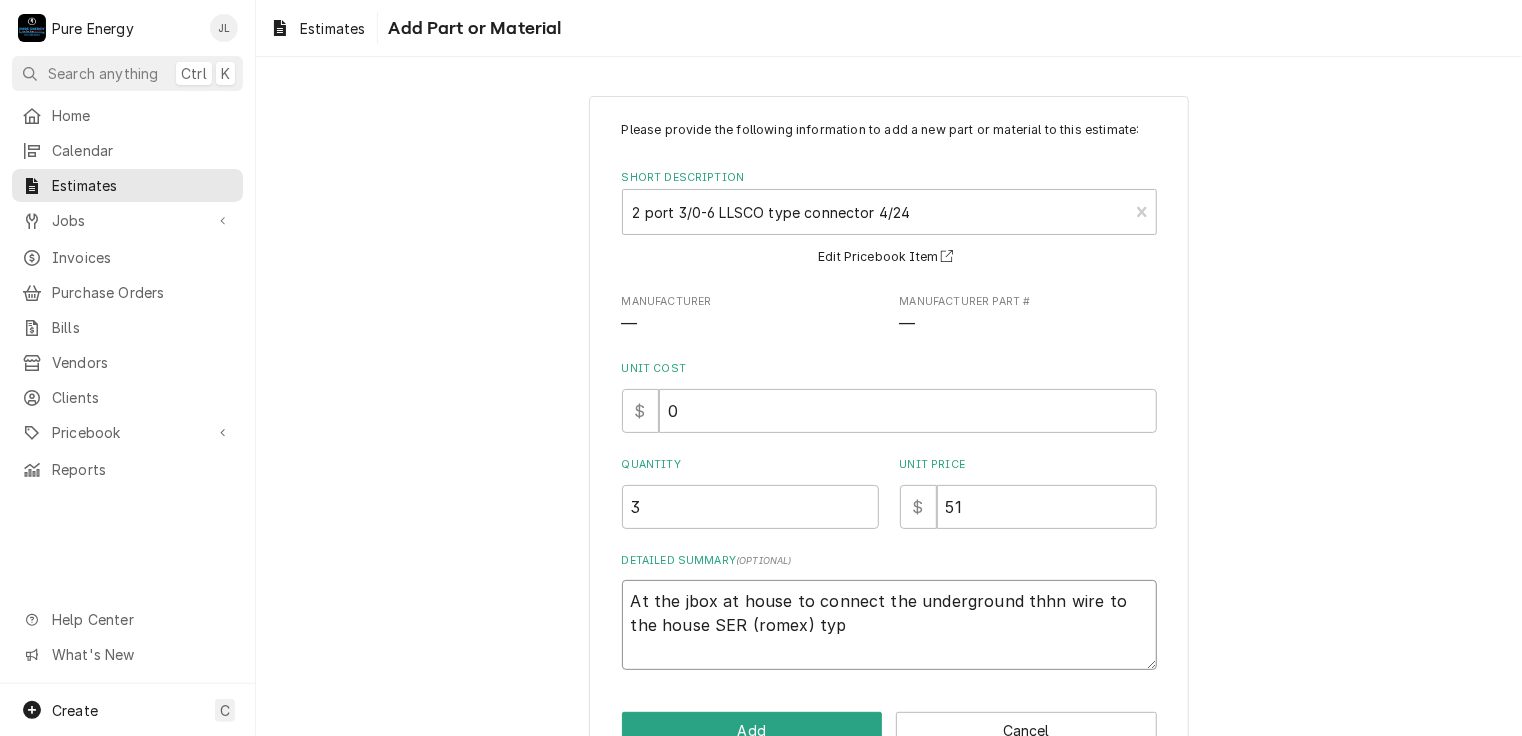type on "x" 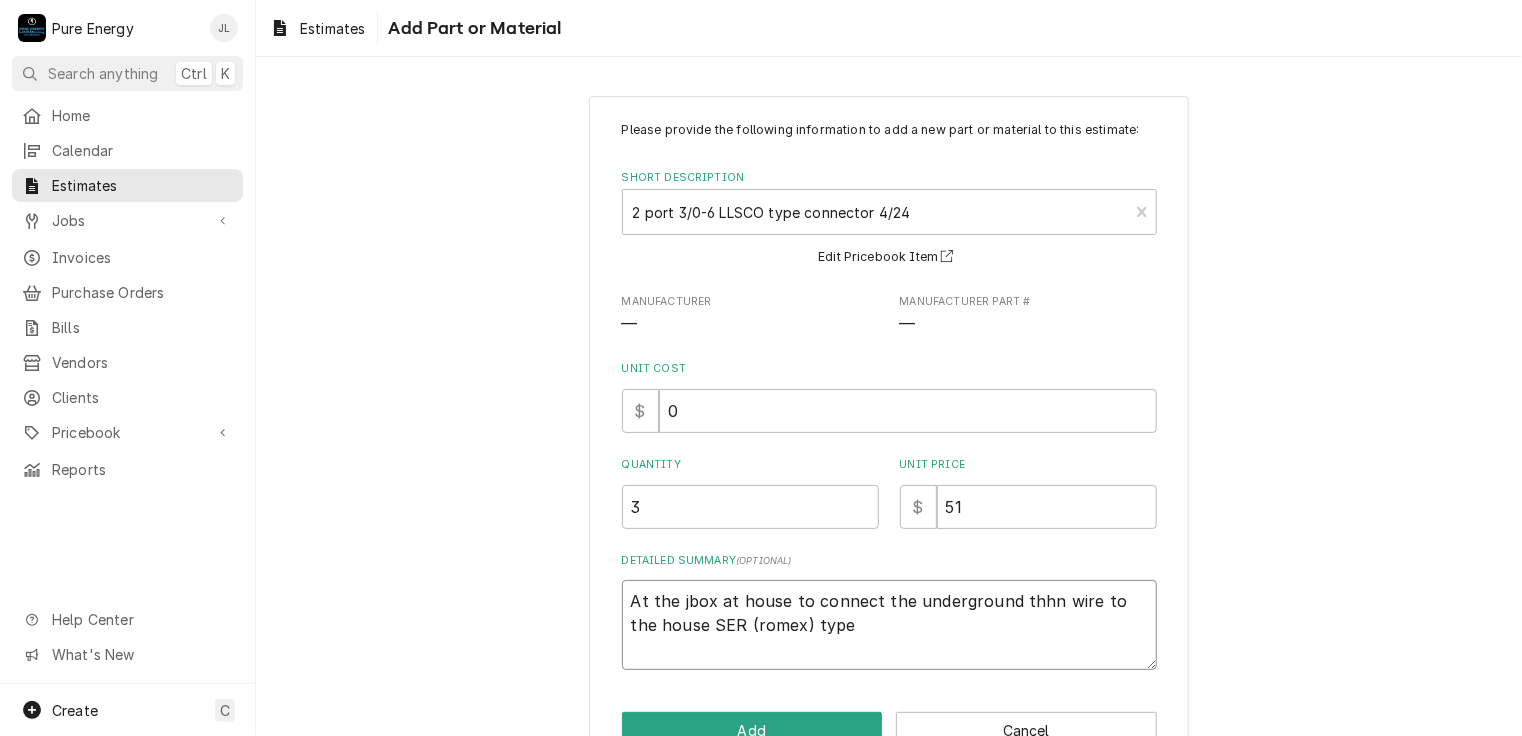 type on "x" 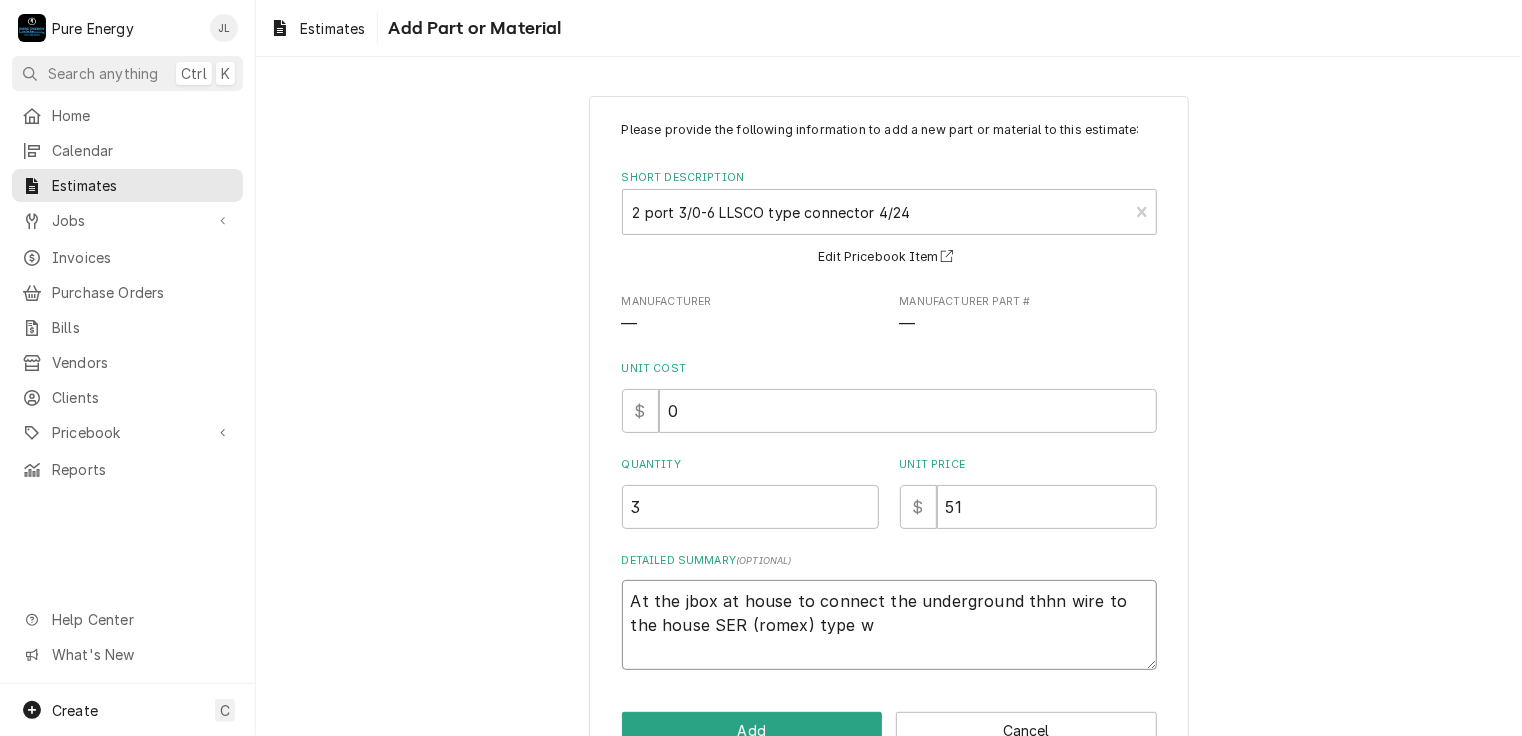 type on "x" 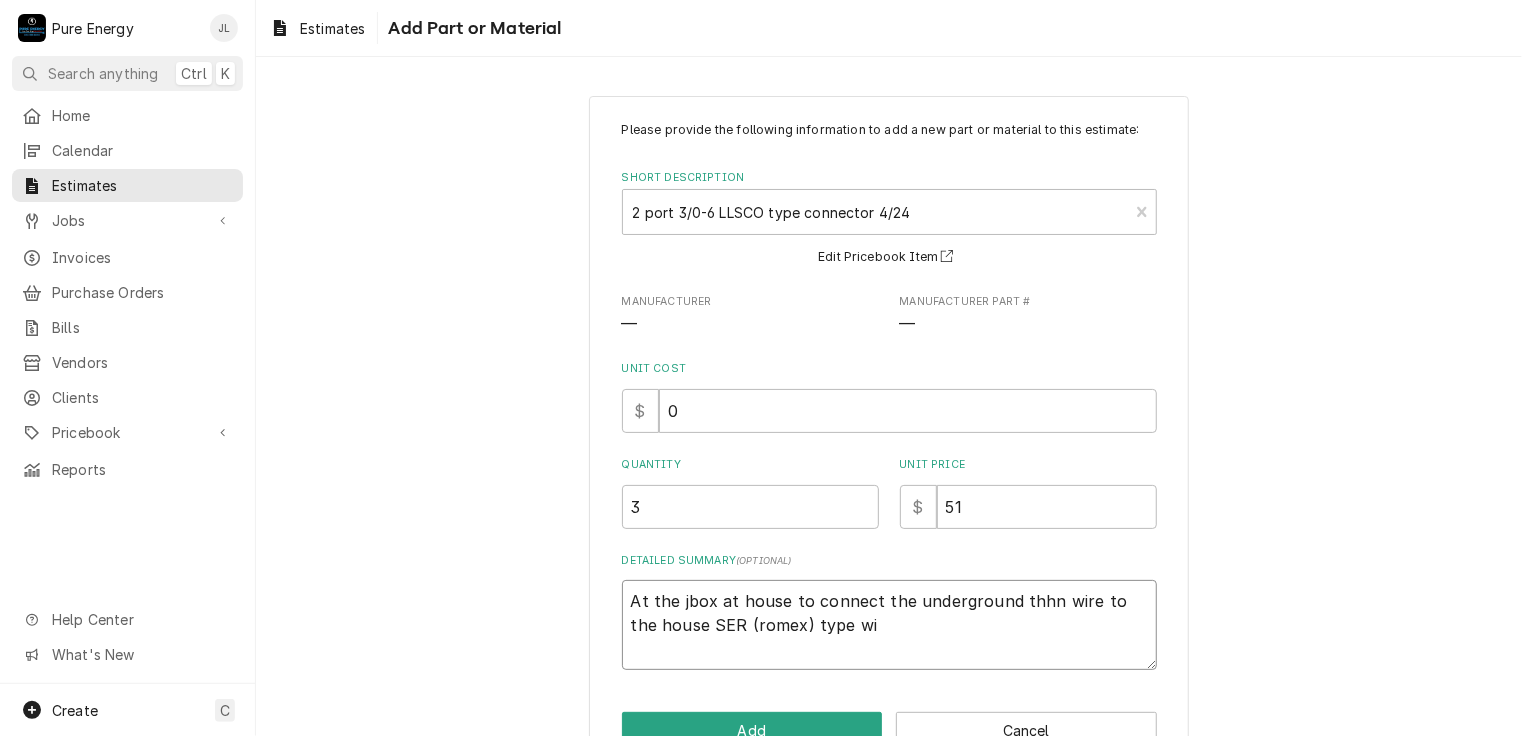 type on "x" 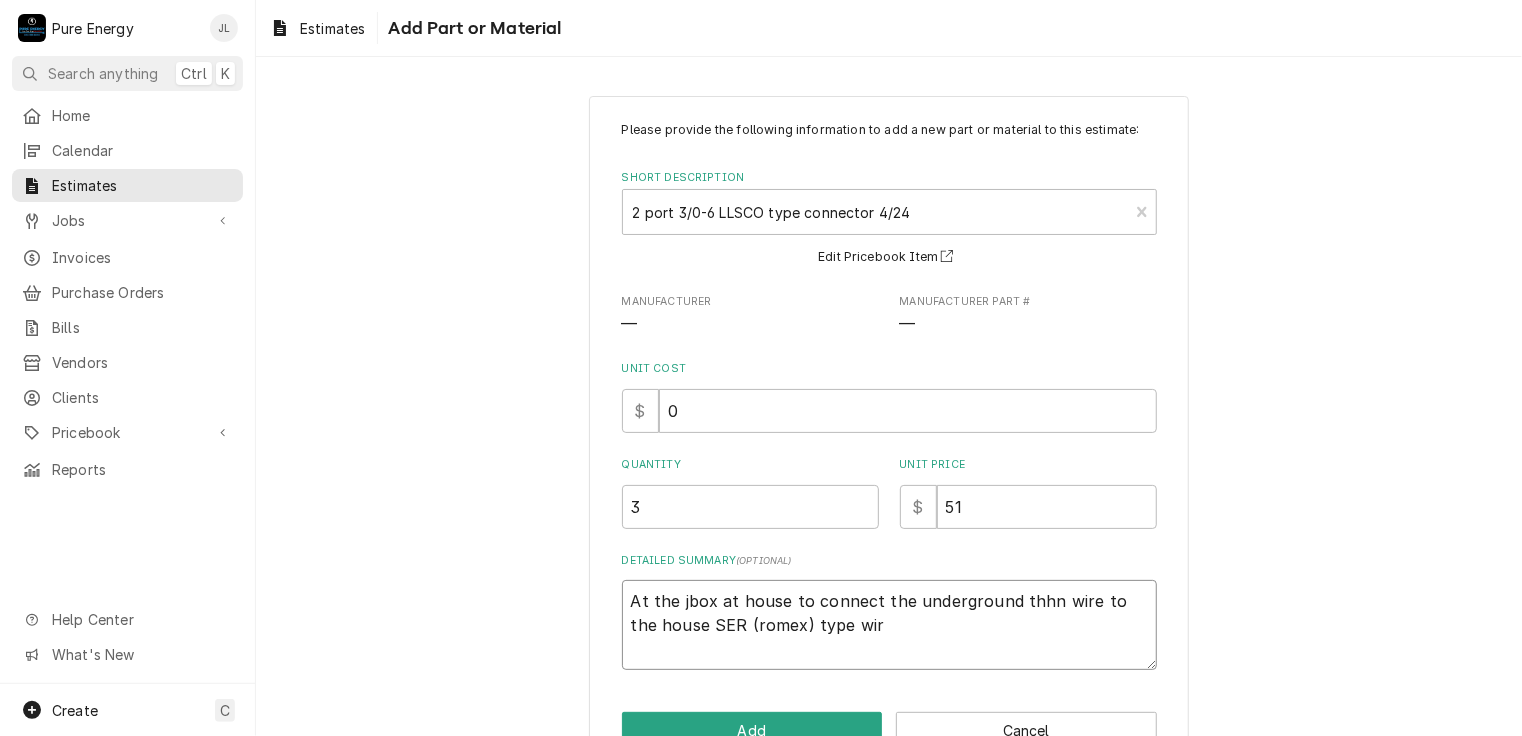 type on "x" 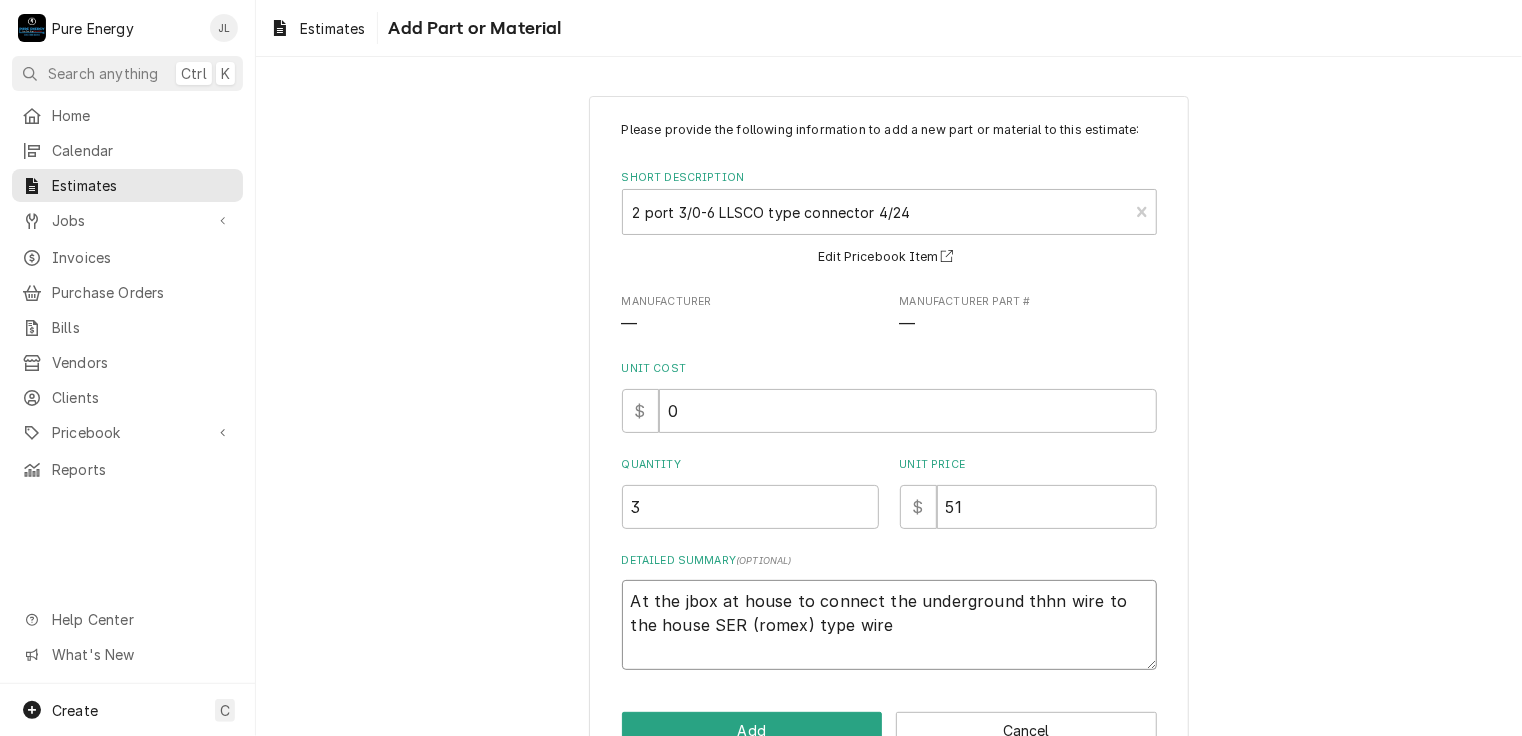 type on "x" 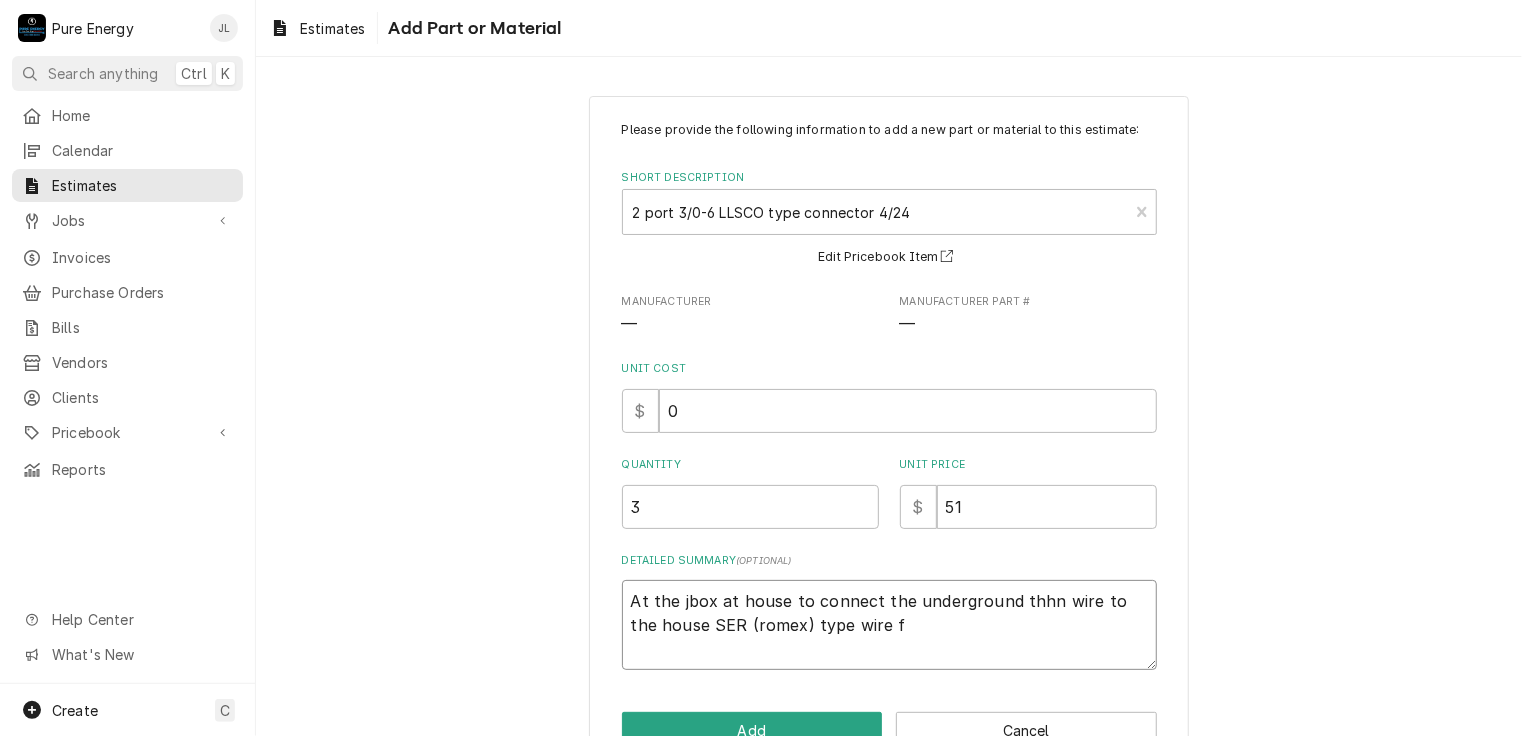 type on "At the jbox at house to connect the underground thhn wire to the house SER (romex) type wire fo" 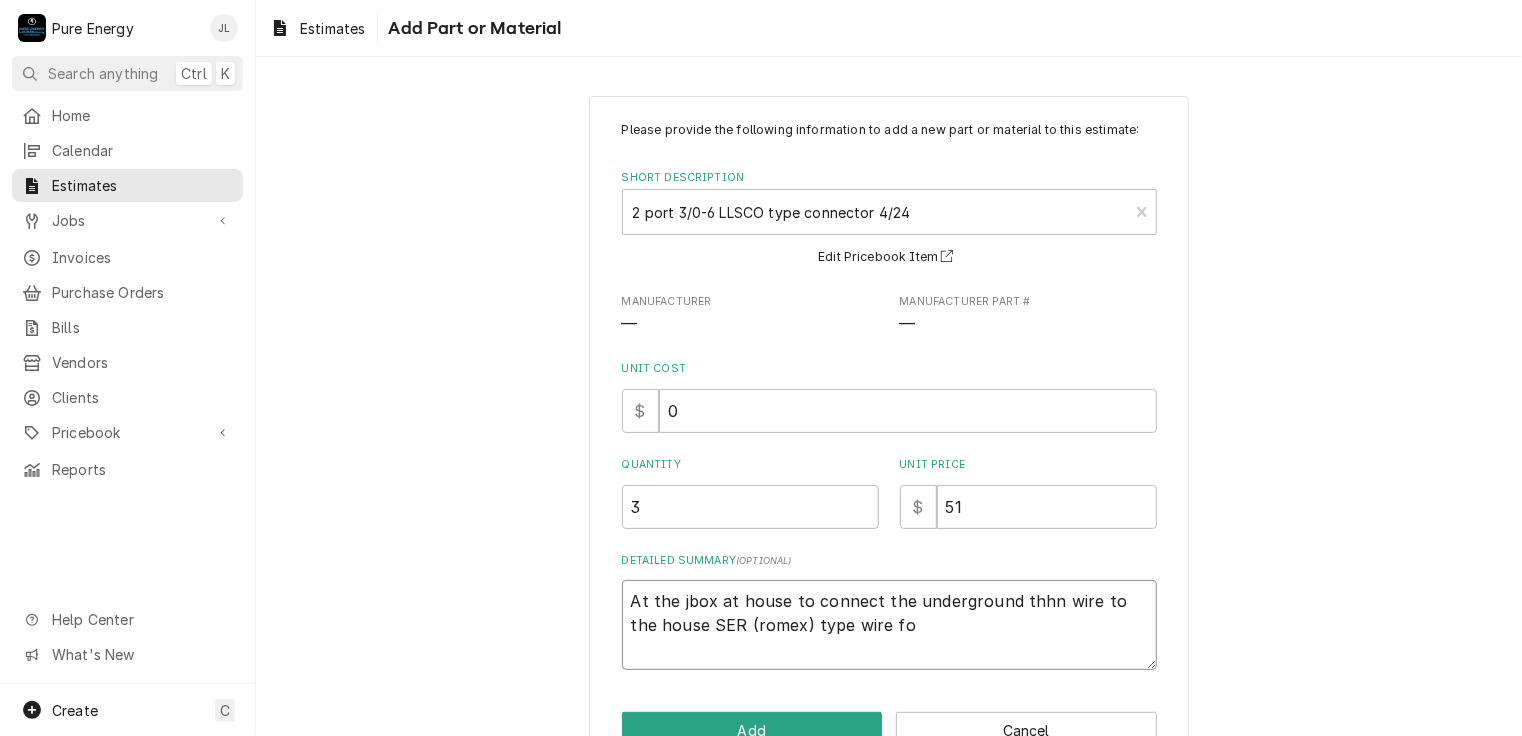 type on "x" 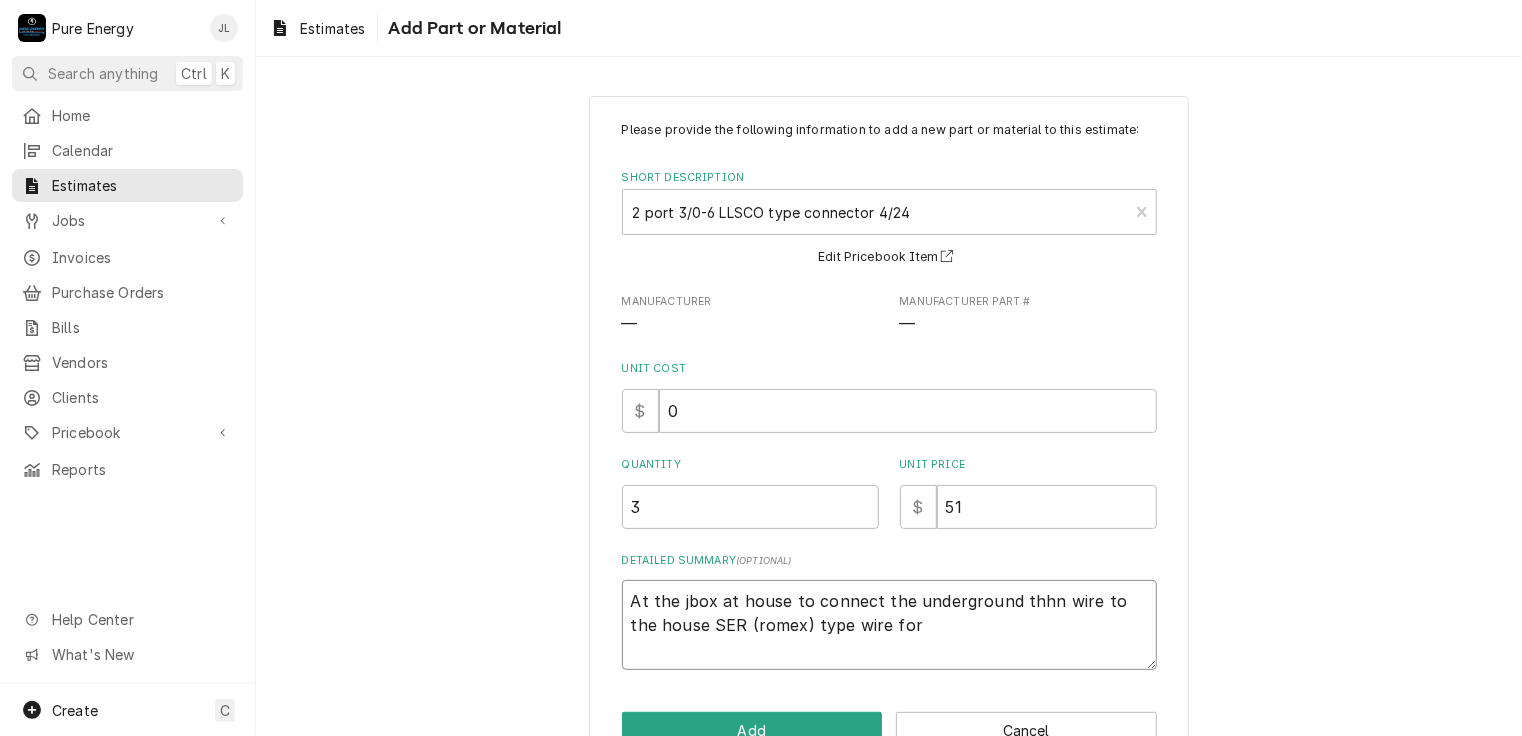 type on "At the jbox at house to connect the underground thhn wire to the house SER (romex) type wire for" 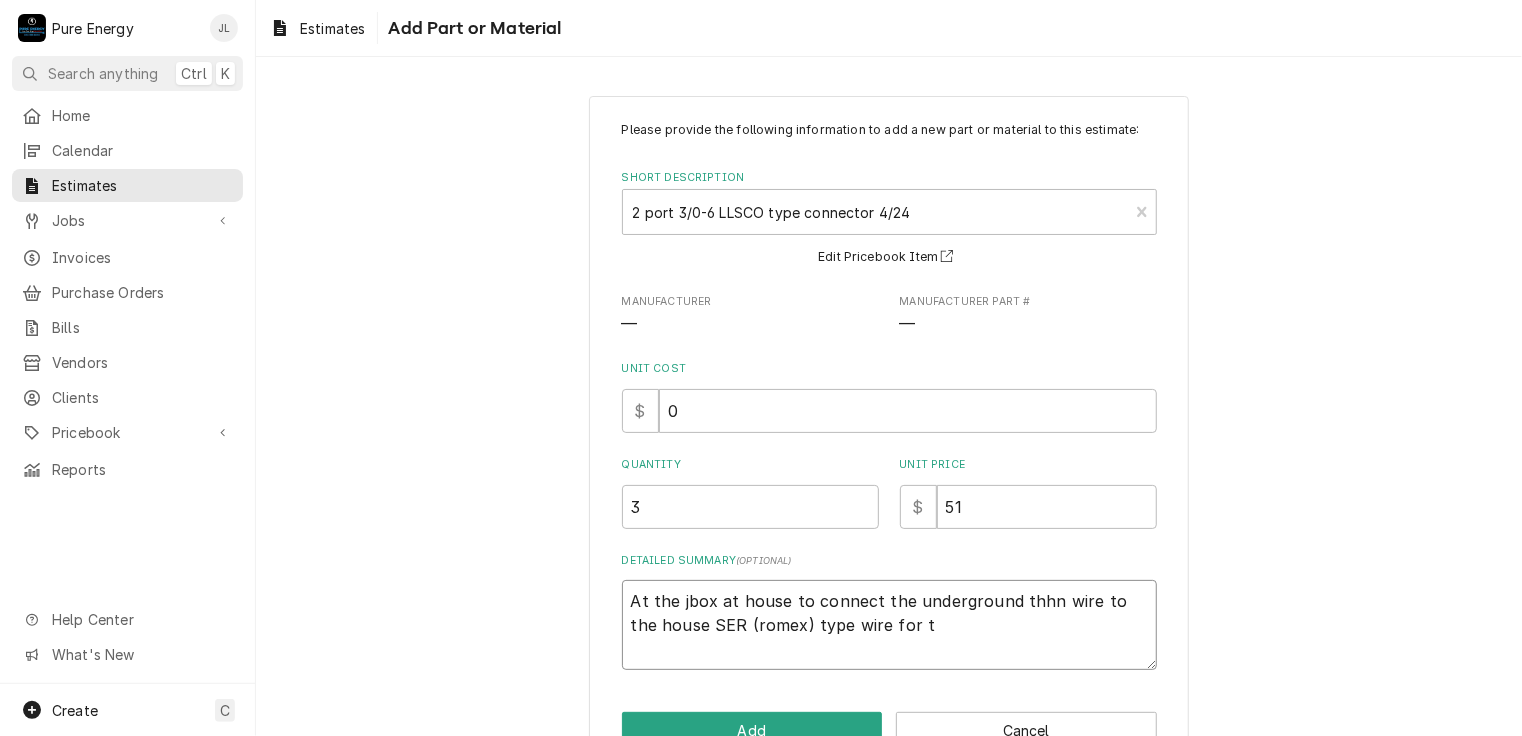 type on "x" 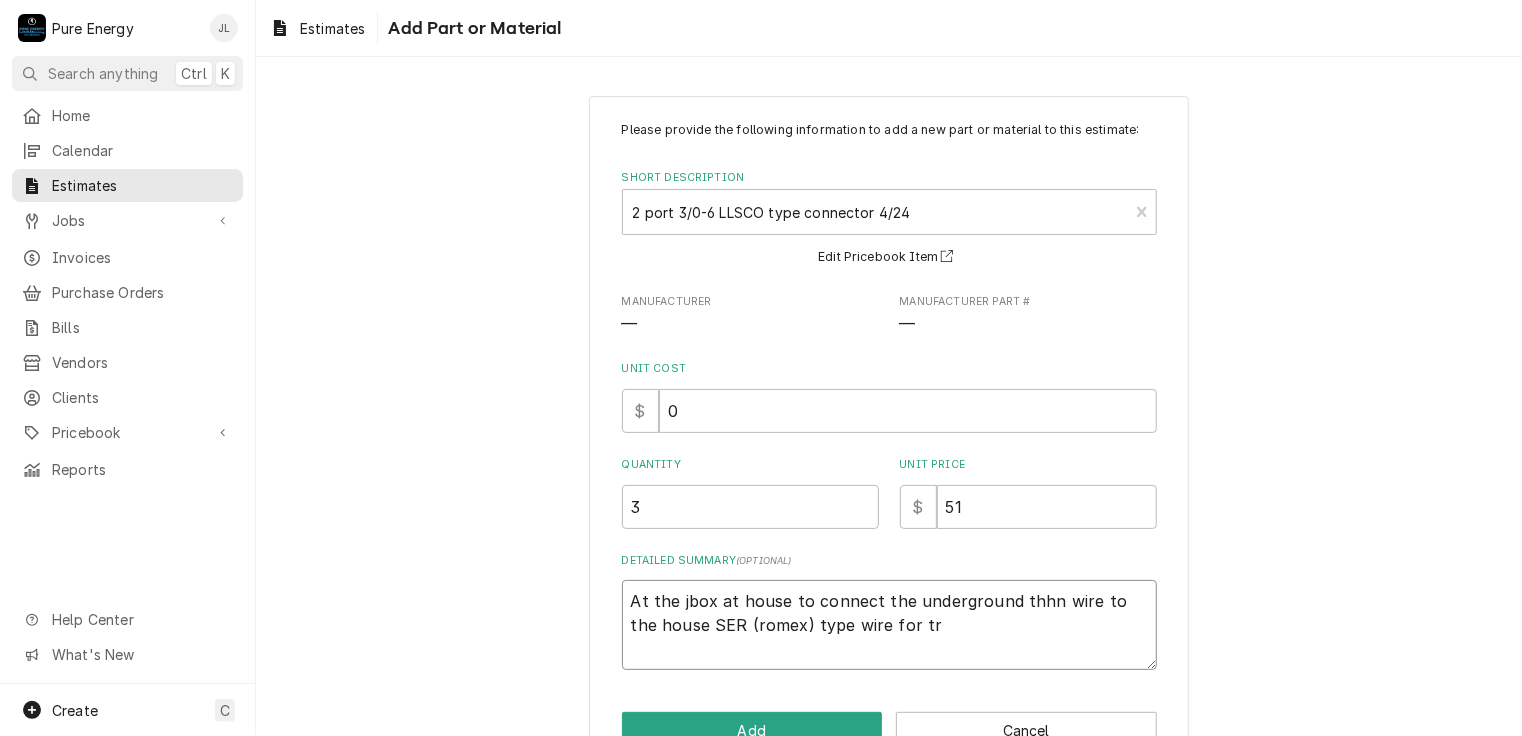 type 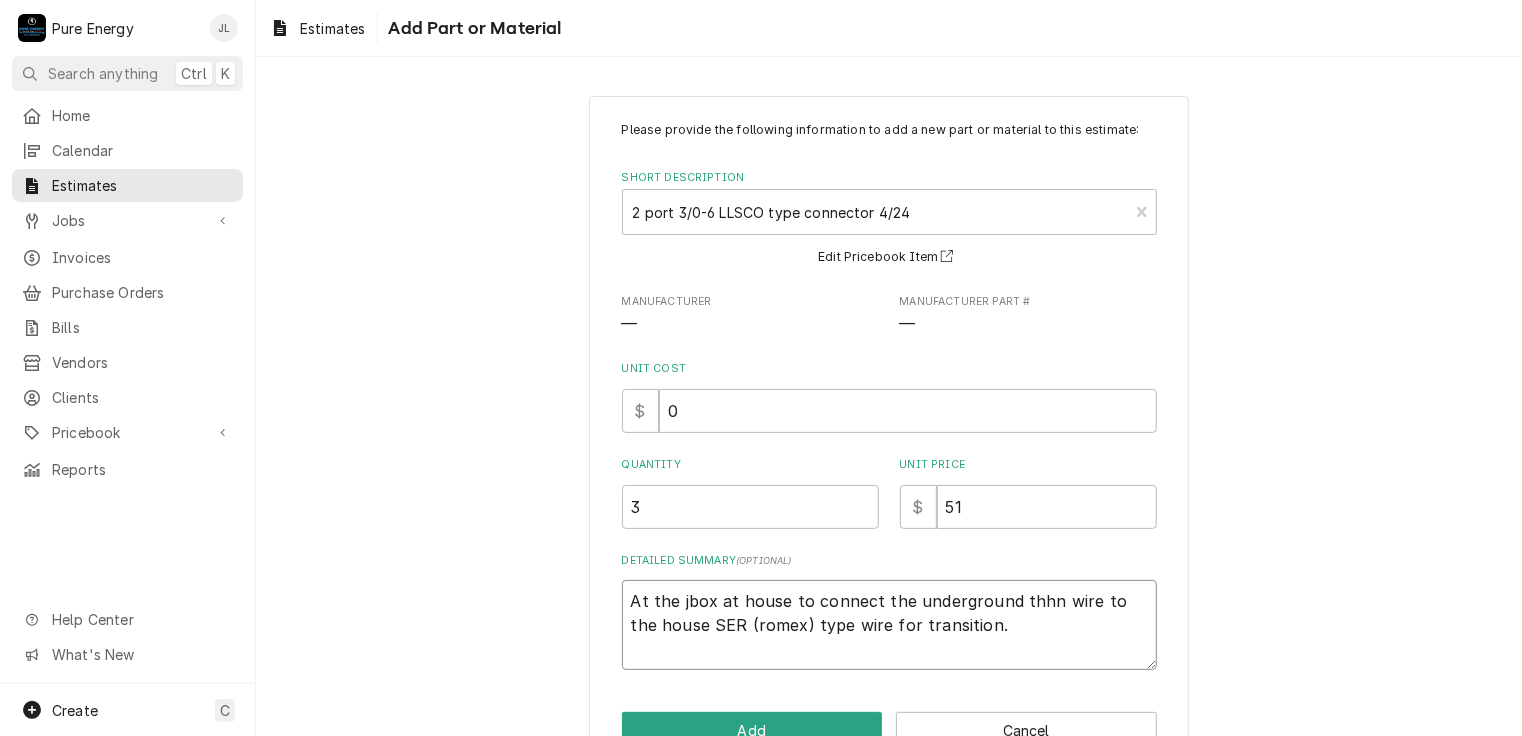 scroll, scrollTop: 54, scrollLeft: 0, axis: vertical 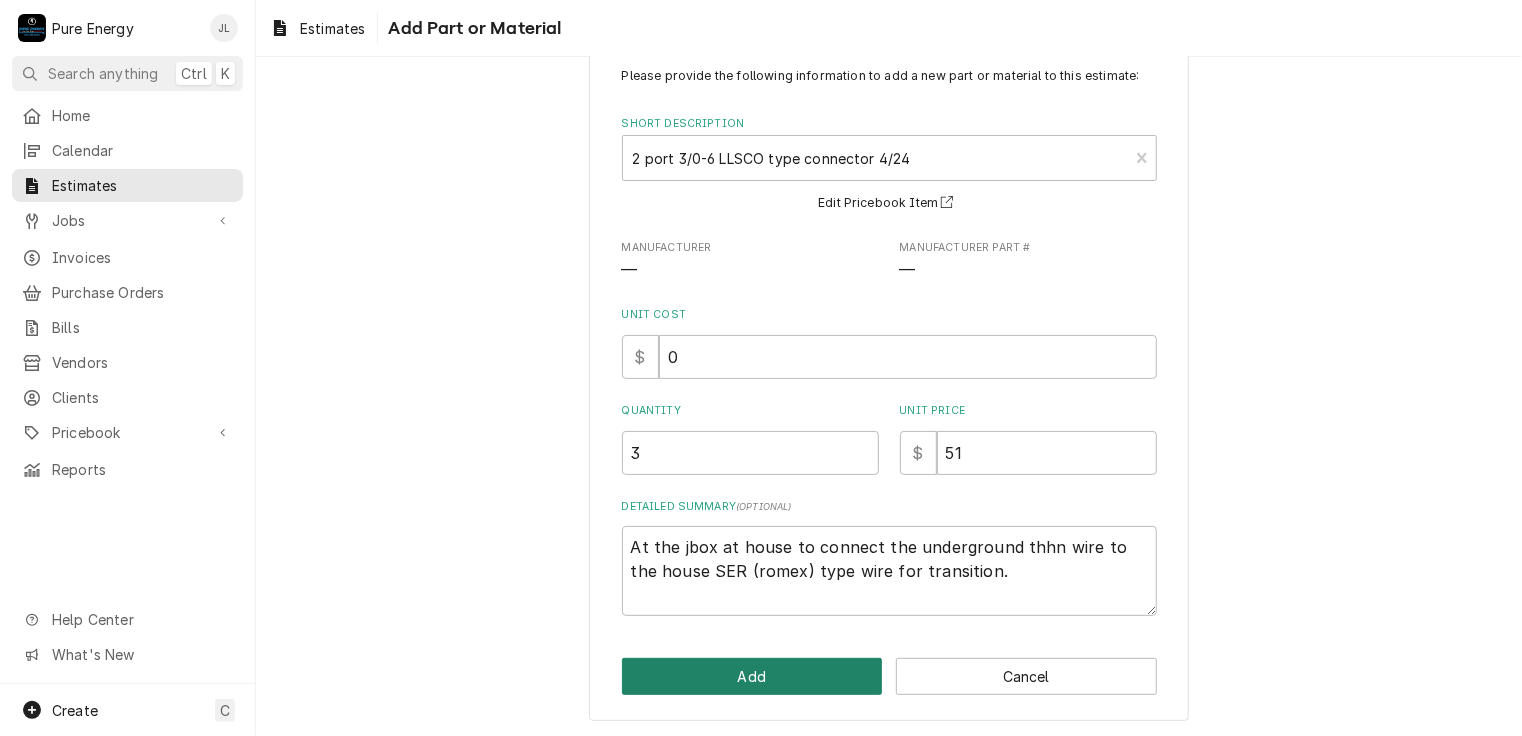click on "Add" at bounding box center [752, 676] 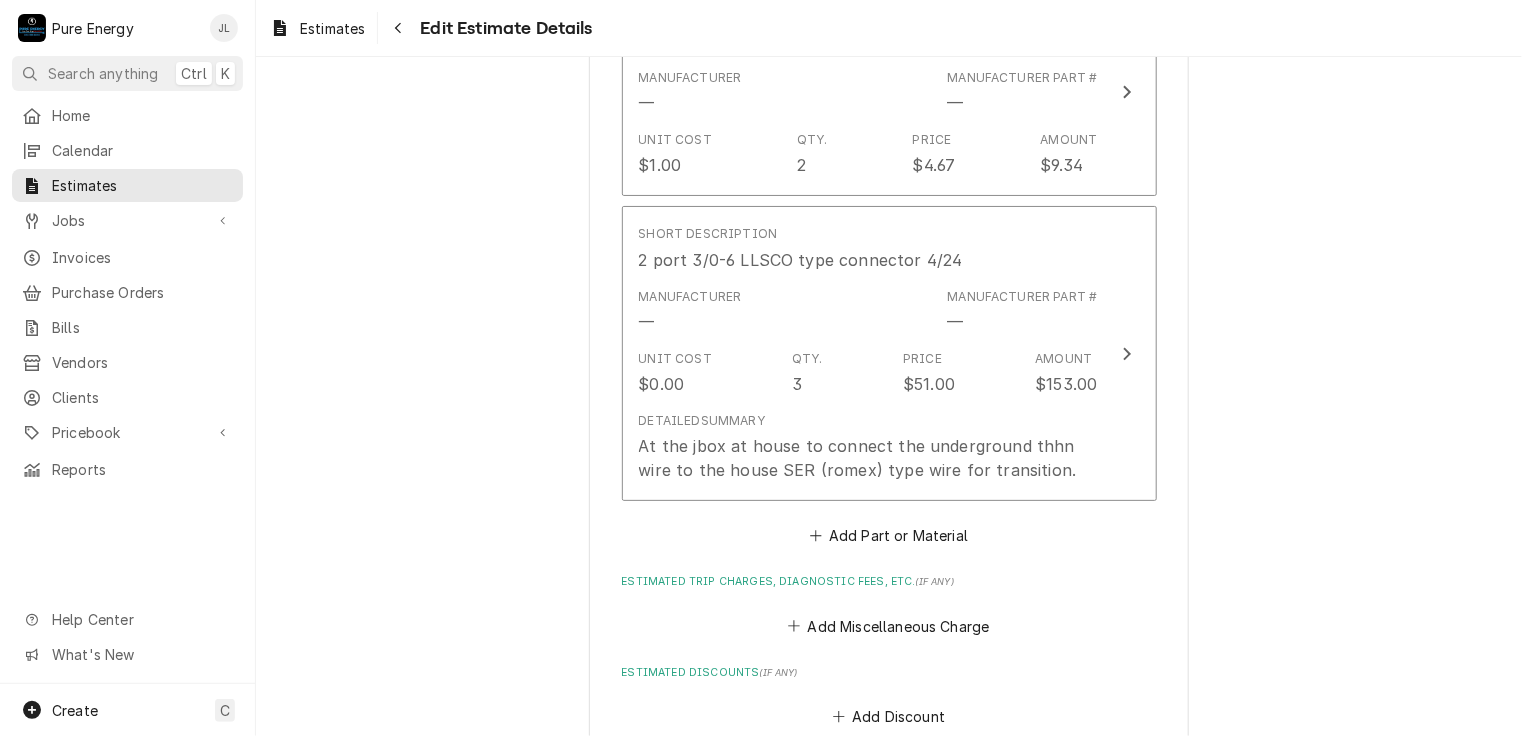 scroll, scrollTop: 7999, scrollLeft: 0, axis: vertical 